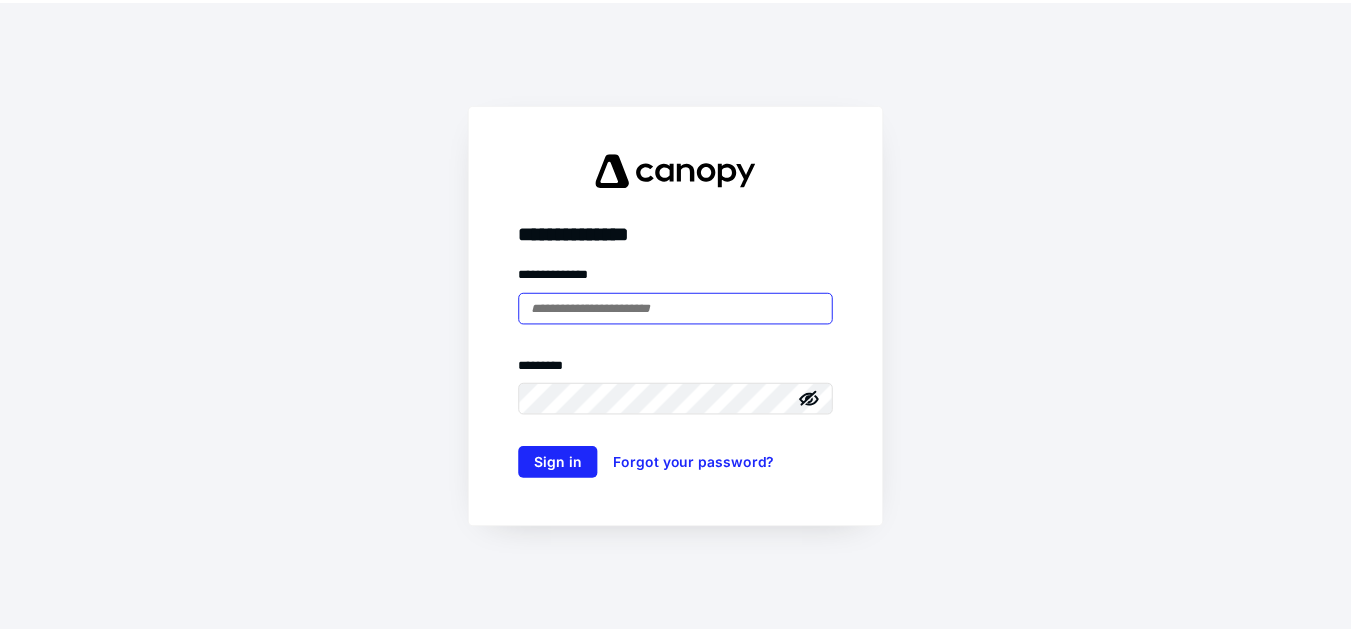 scroll, scrollTop: 0, scrollLeft: 0, axis: both 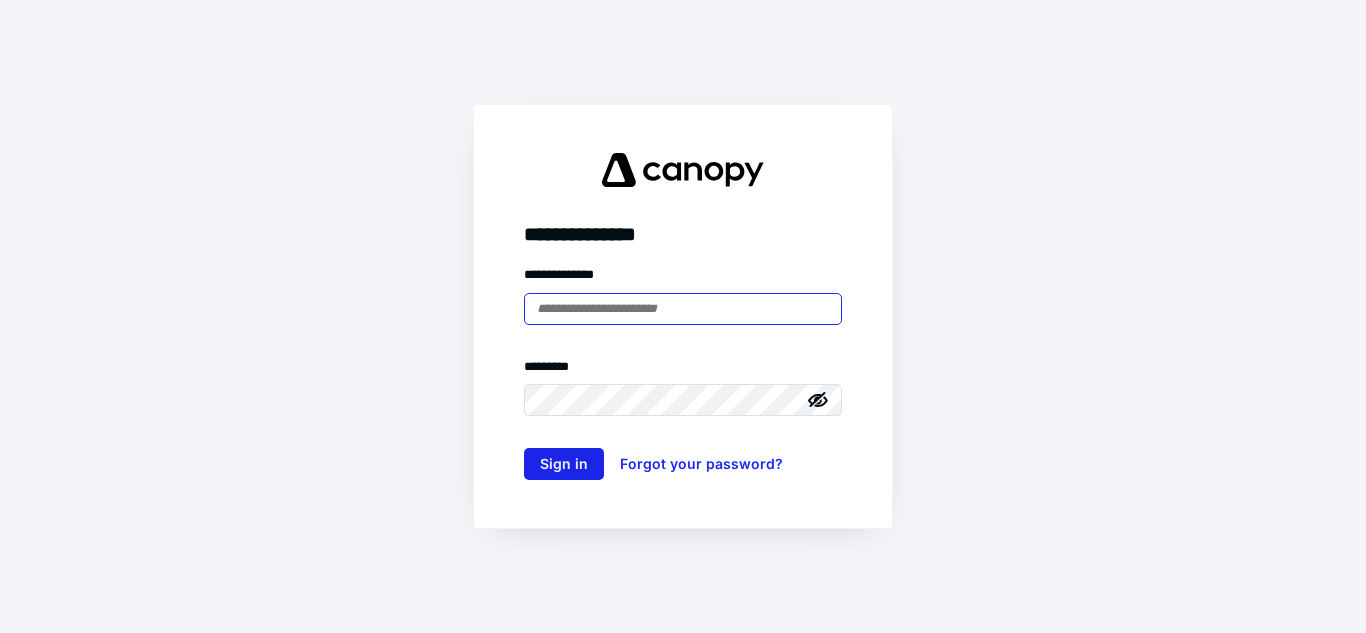 type on "**********" 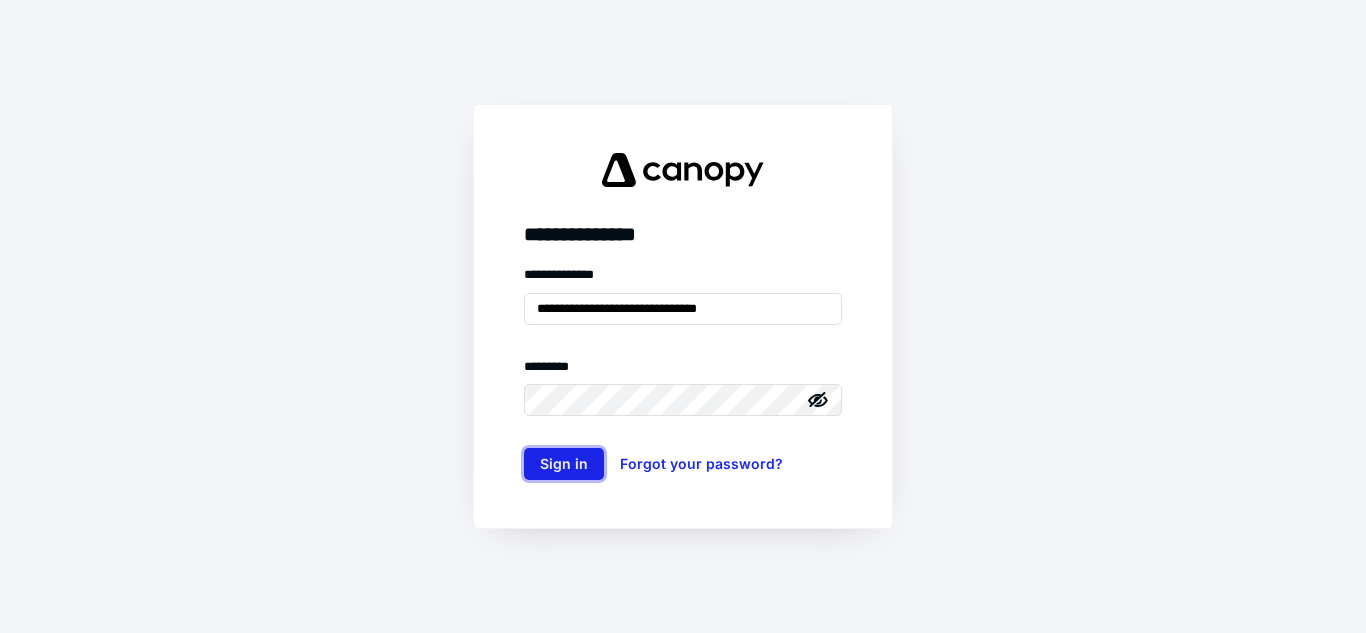click on "Sign in" at bounding box center [564, 464] 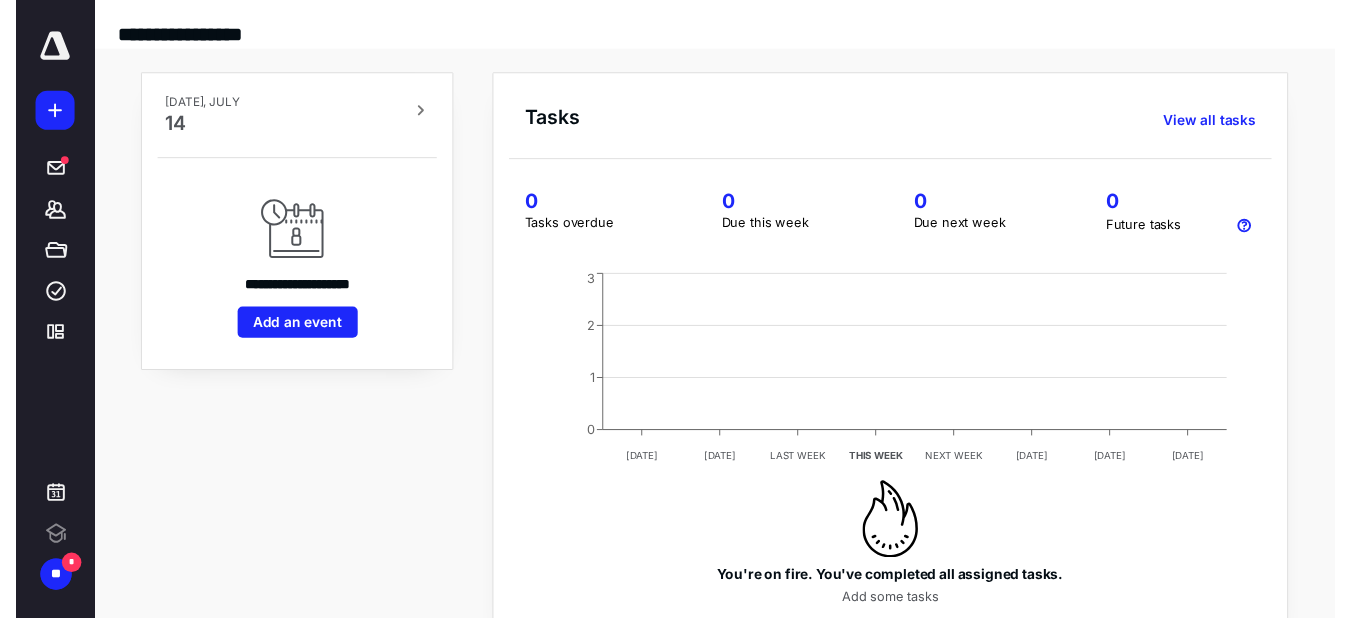 scroll, scrollTop: 0, scrollLeft: 0, axis: both 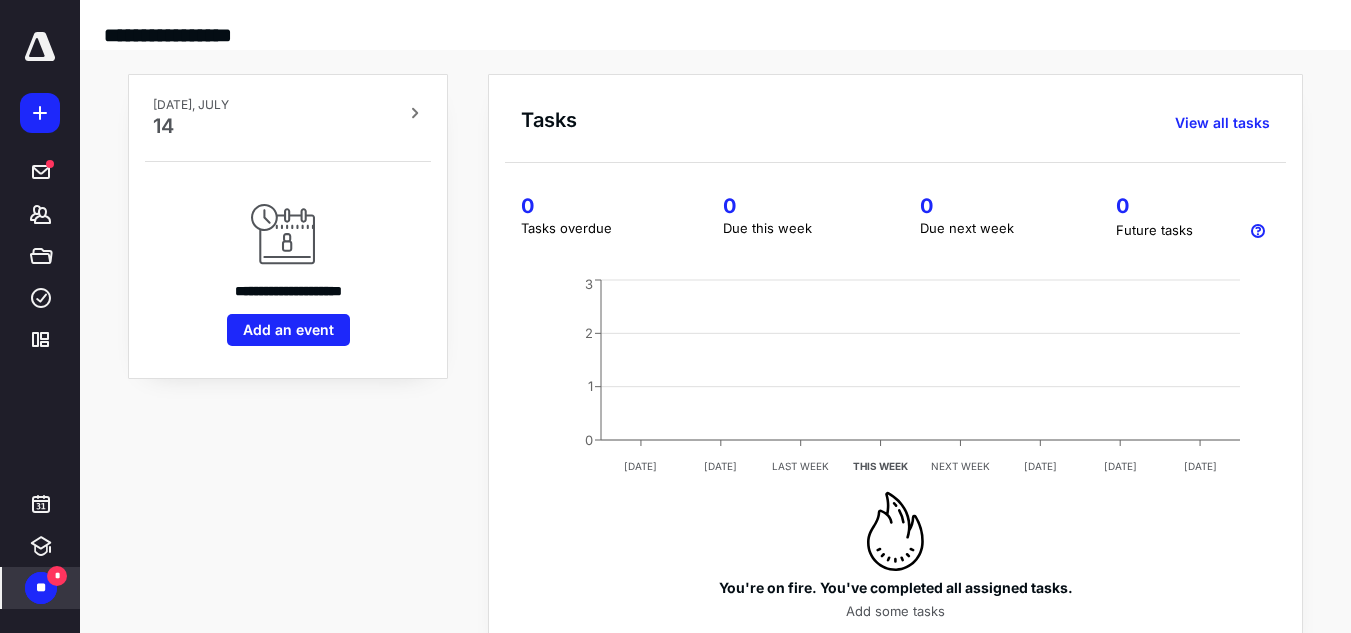 click on "**" at bounding box center (41, 588) 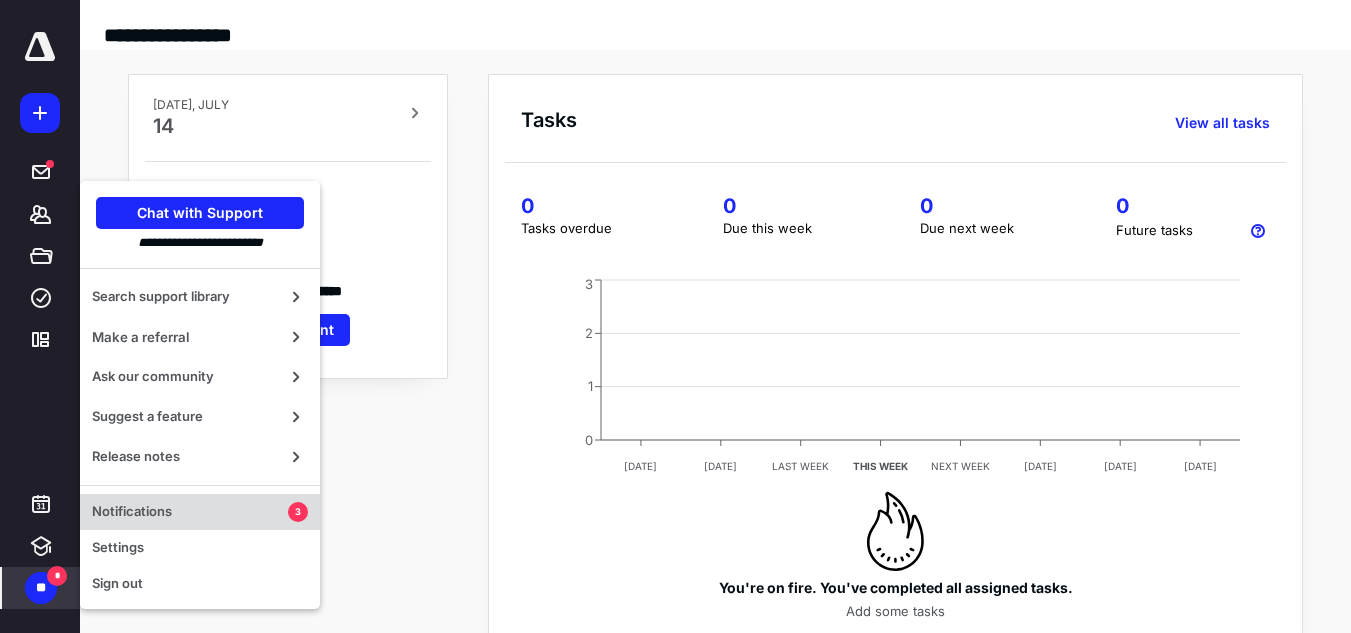 click on "Notifications" at bounding box center (190, 512) 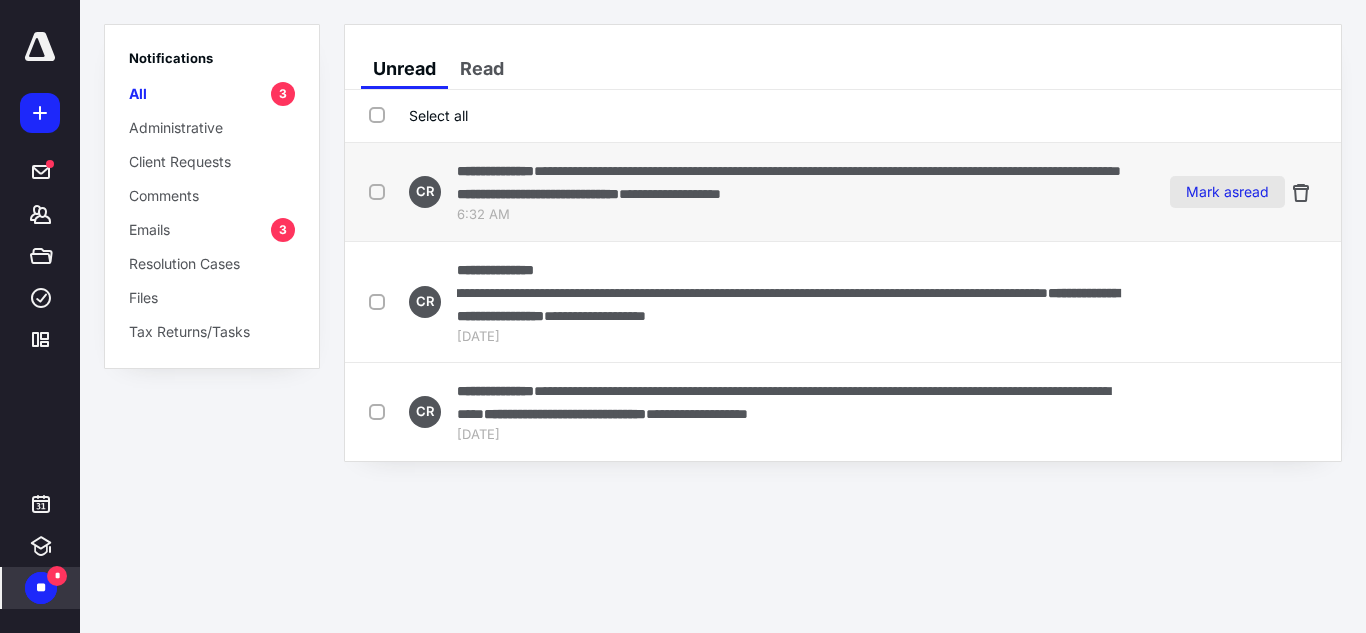 click on "Mark as  read" at bounding box center [1227, 192] 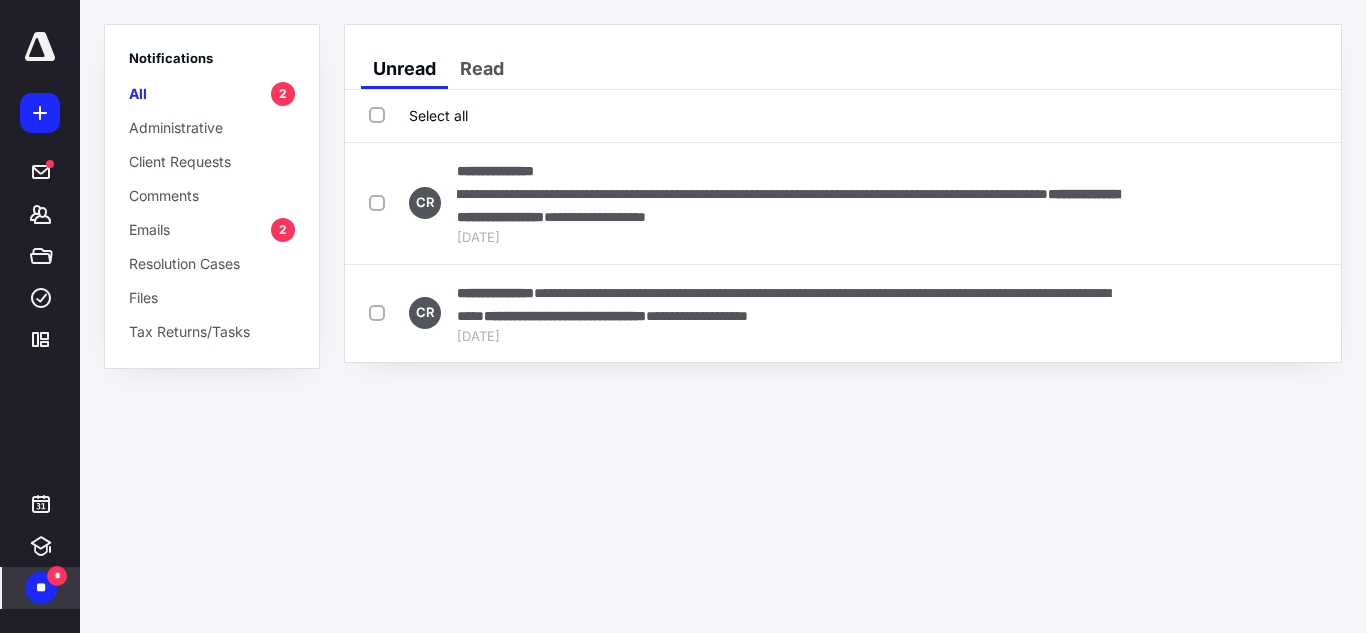 click on "Mark as  read" at bounding box center (1227, 203) 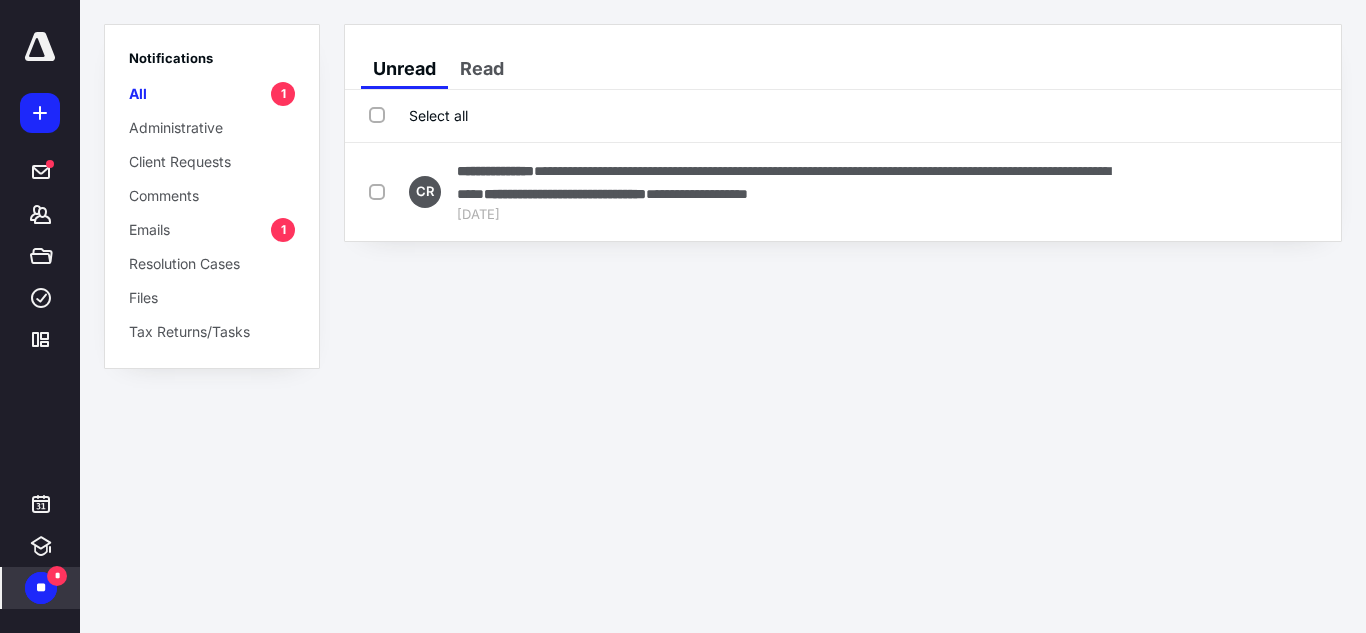 click on "Mark as  read" at bounding box center [1227, 192] 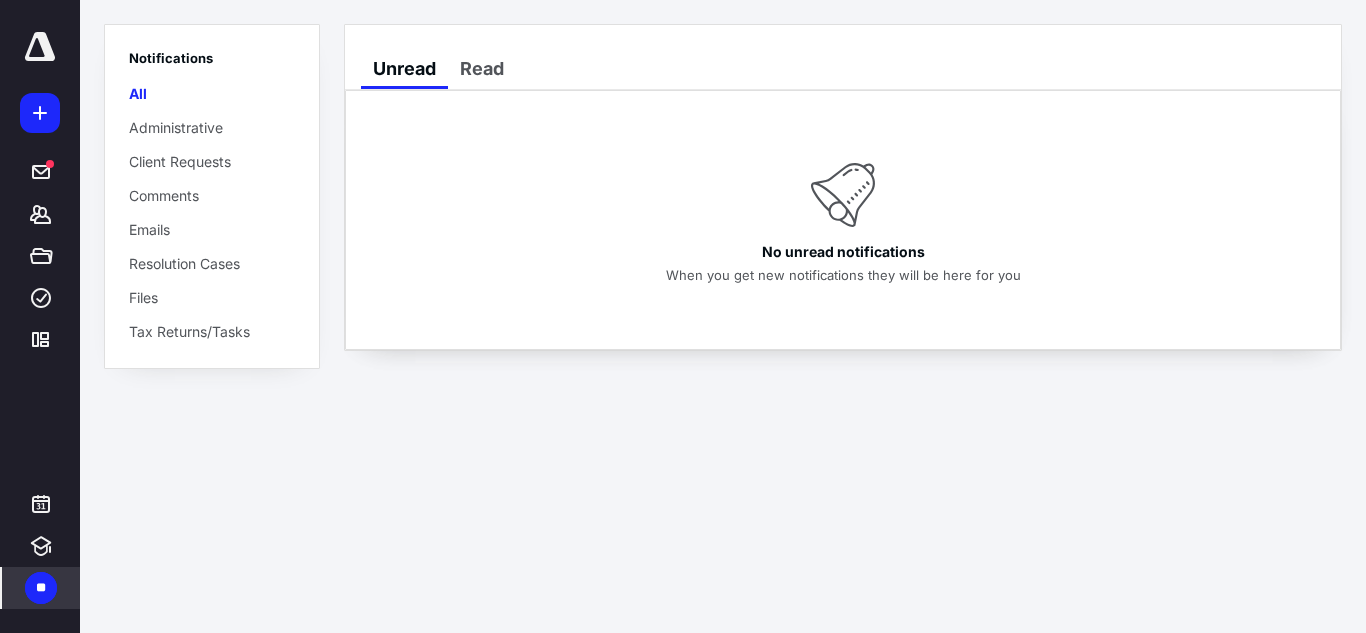 click at bounding box center (40, 47) 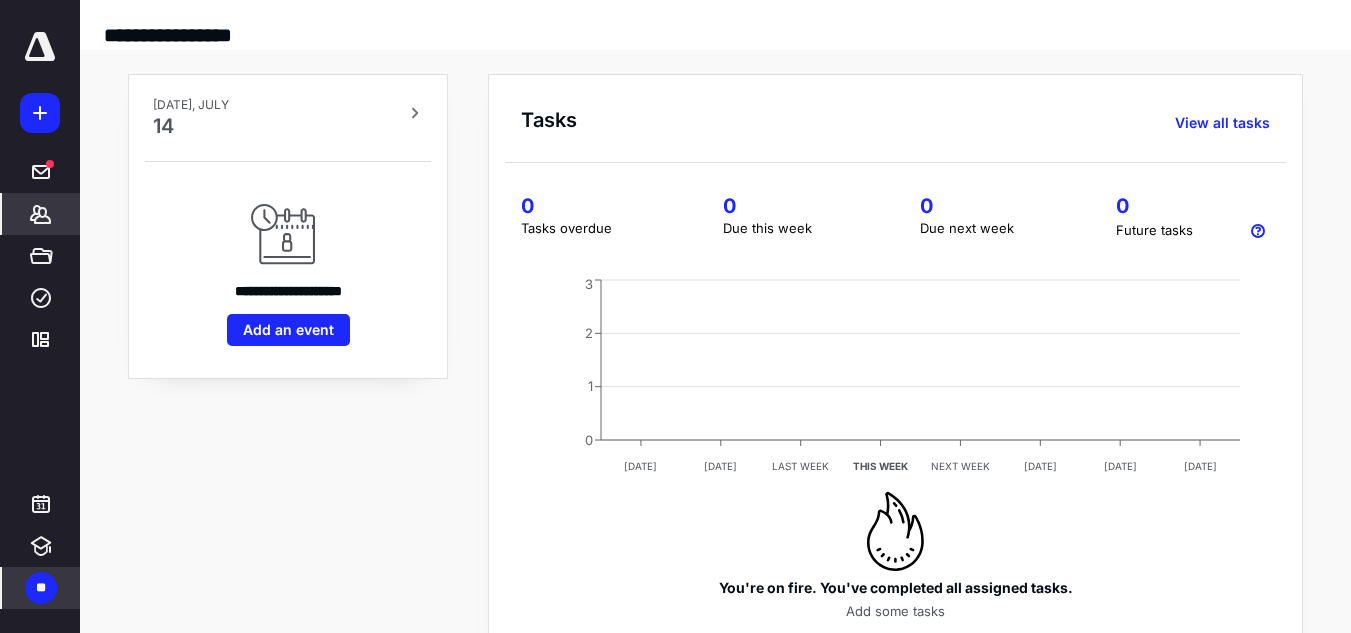 click on "*******" at bounding box center [41, 214] 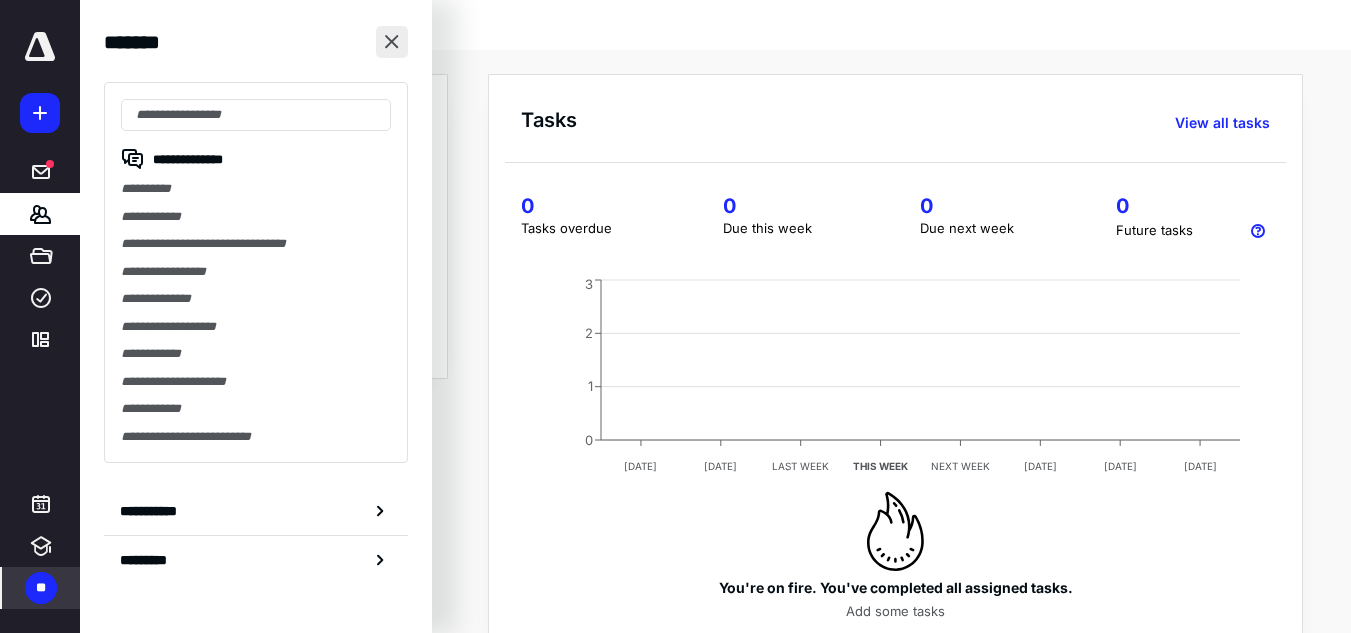 click at bounding box center [392, 42] 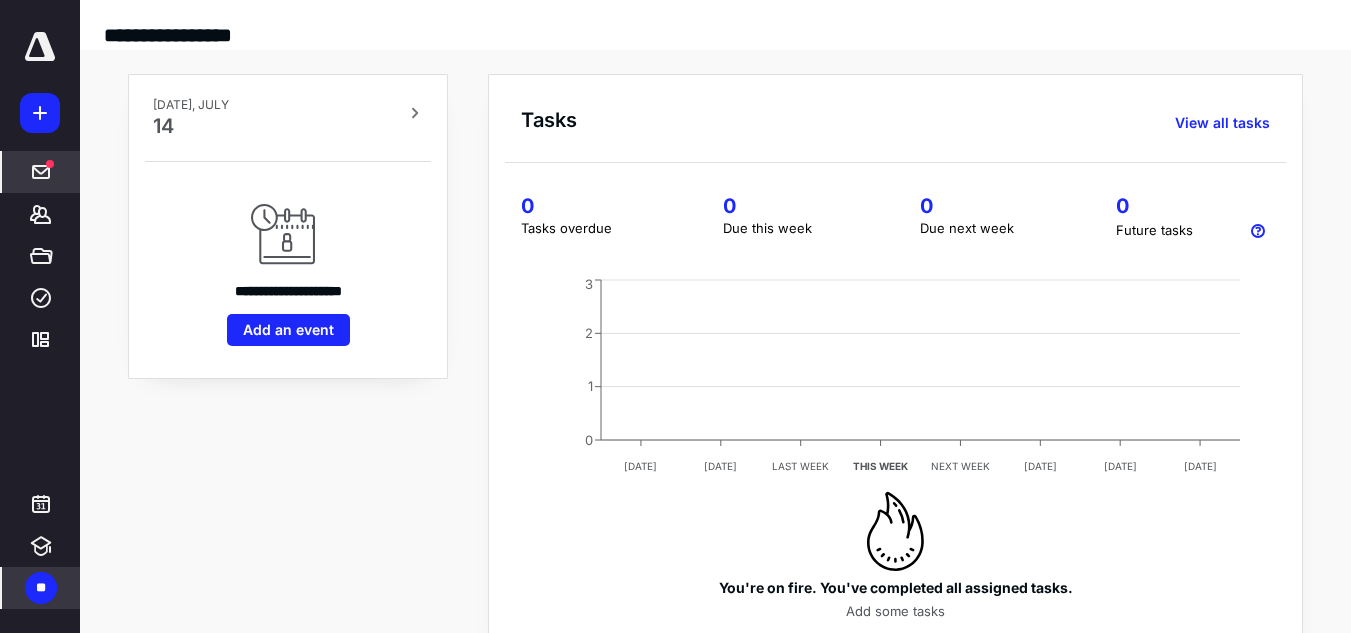 click 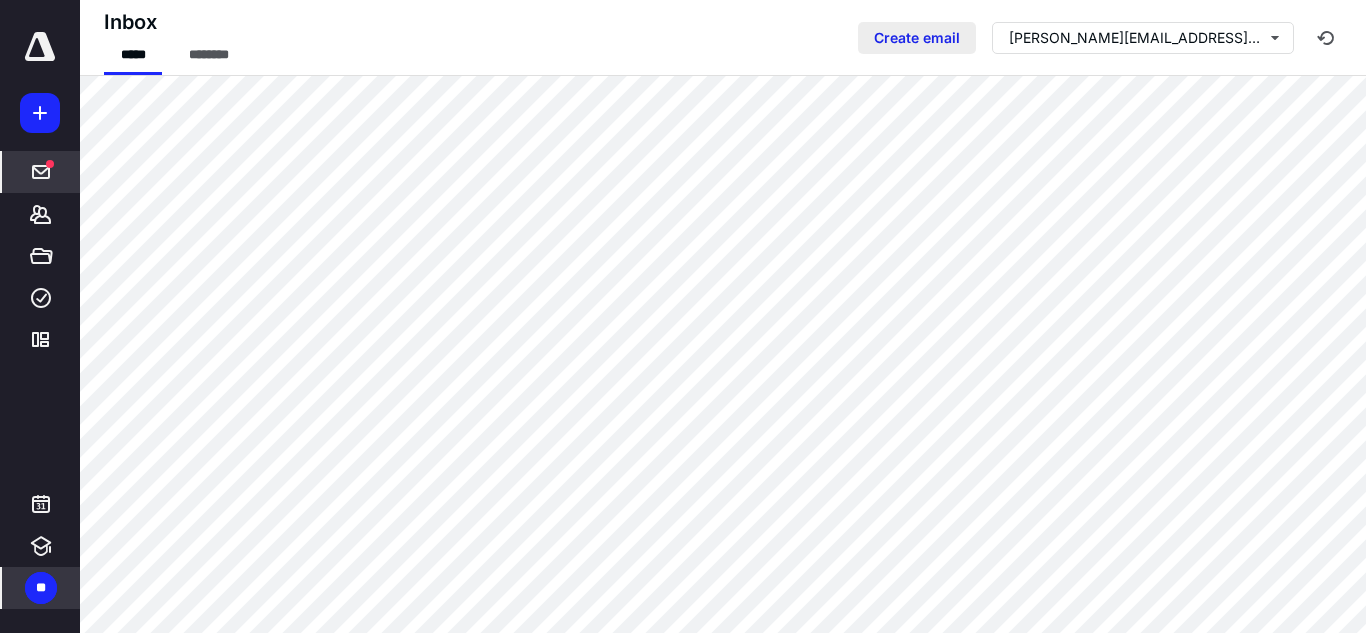 click on "Create email" at bounding box center [917, 38] 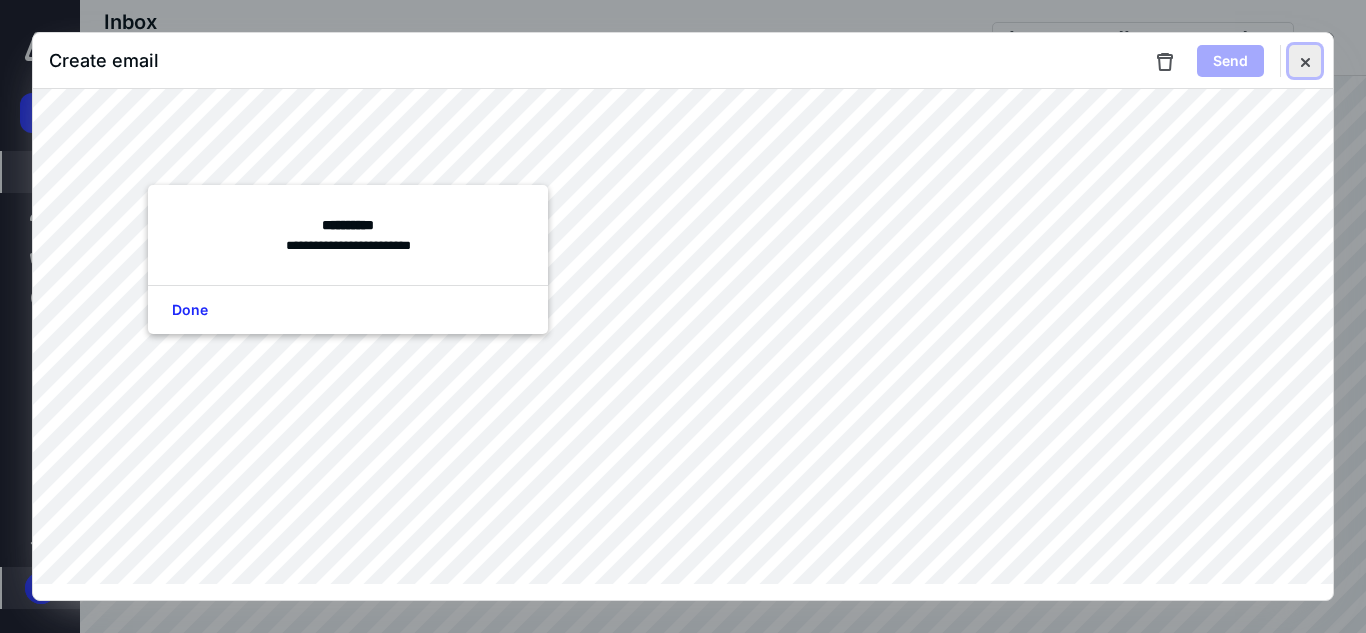 click at bounding box center (1305, 61) 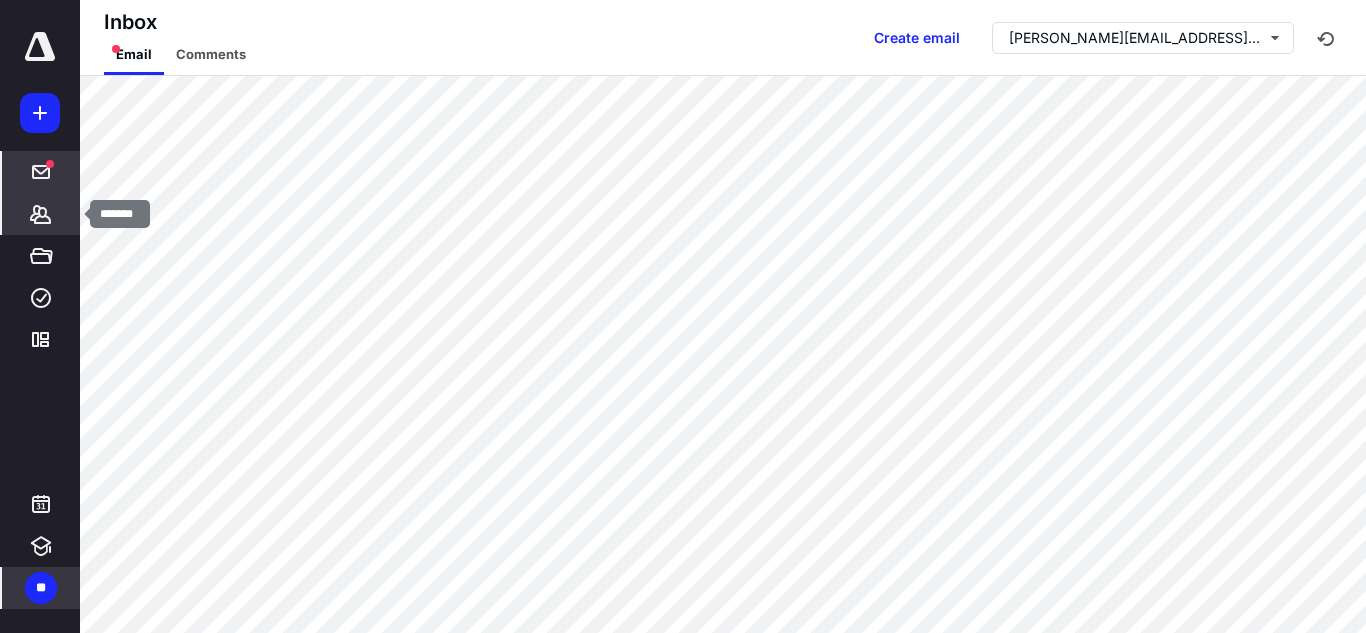 click 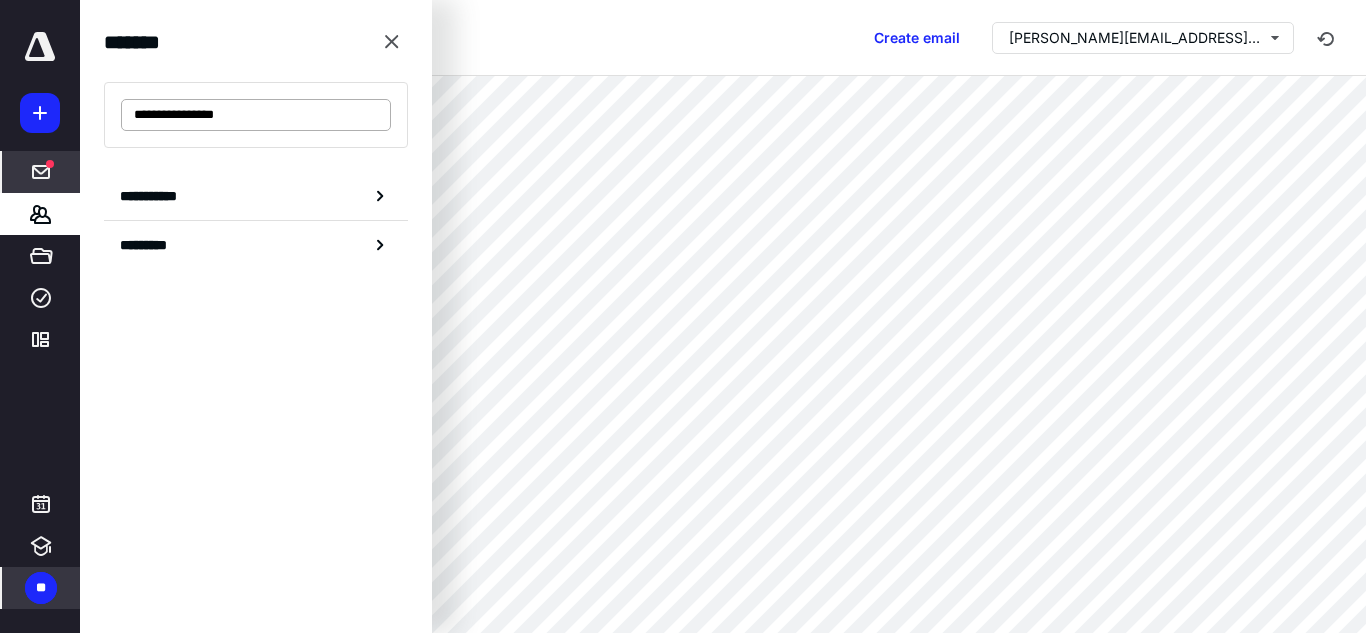 click on "**********" at bounding box center (256, 115) 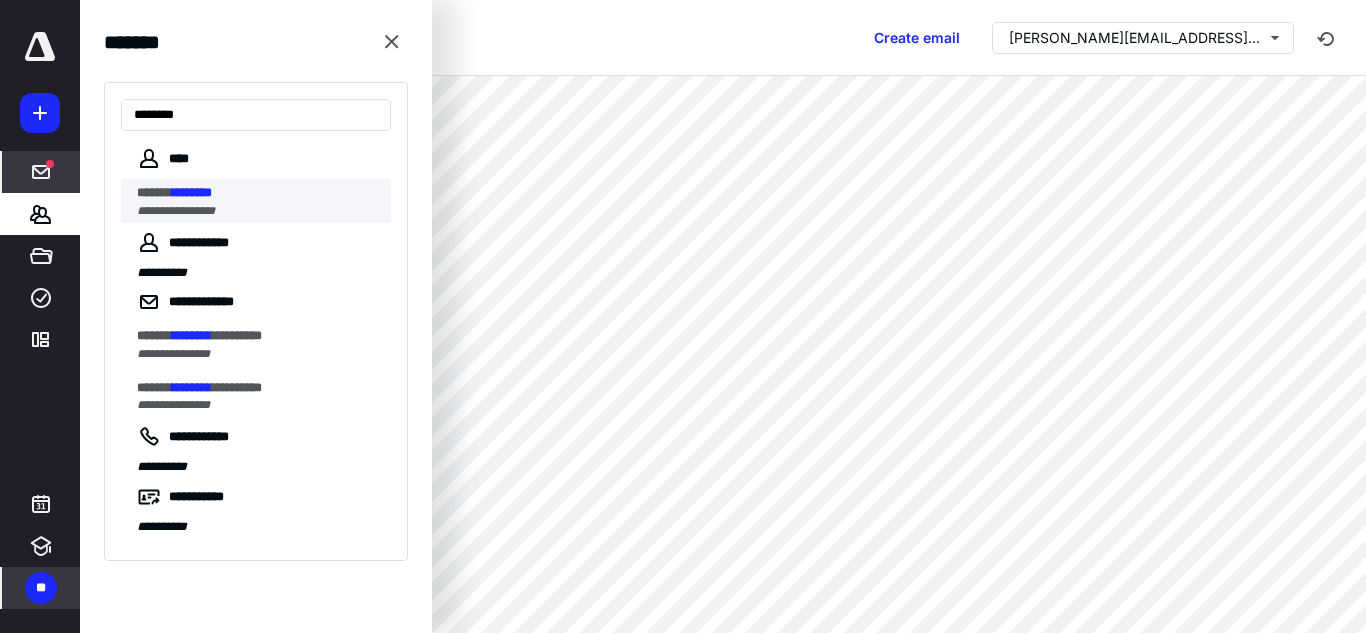 type on "********" 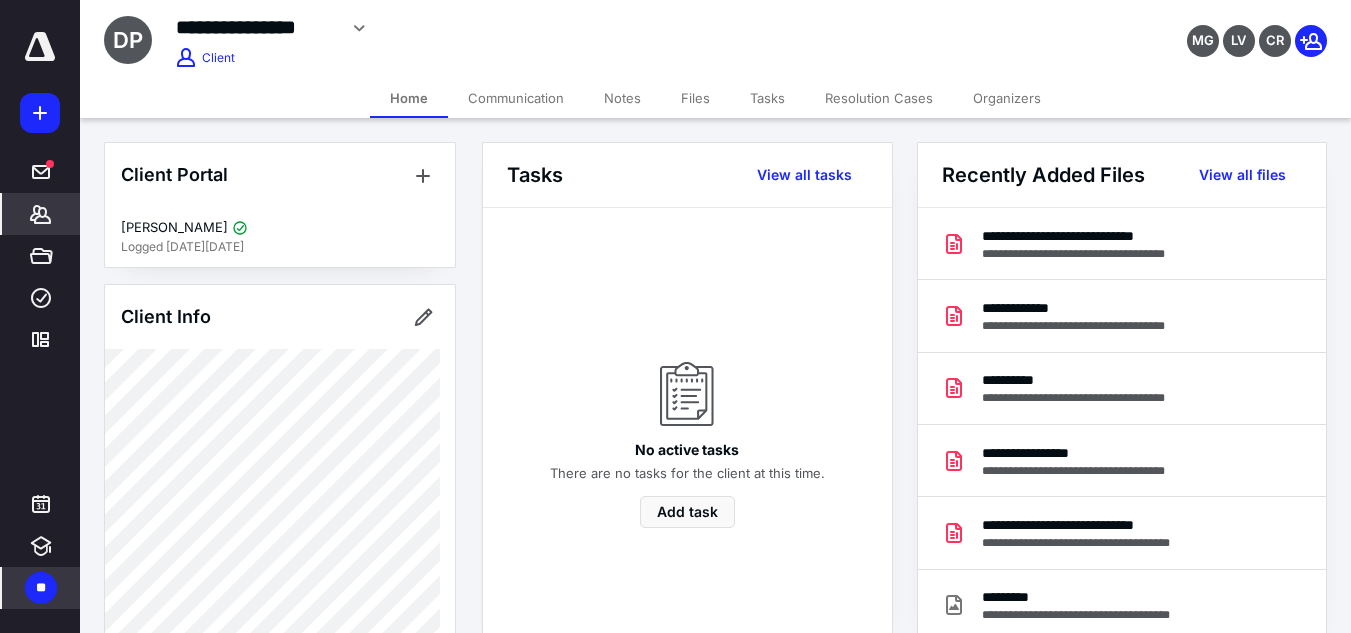click on "Organizers" at bounding box center [1007, 98] 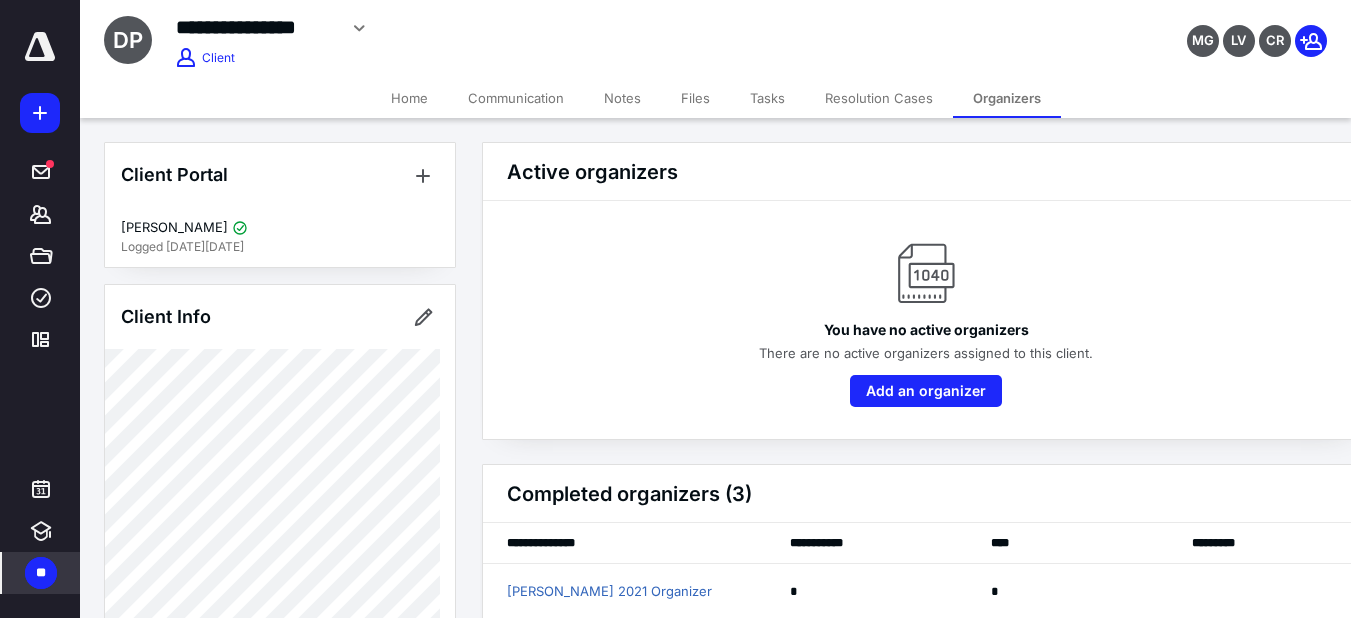 scroll, scrollTop: 139, scrollLeft: 0, axis: vertical 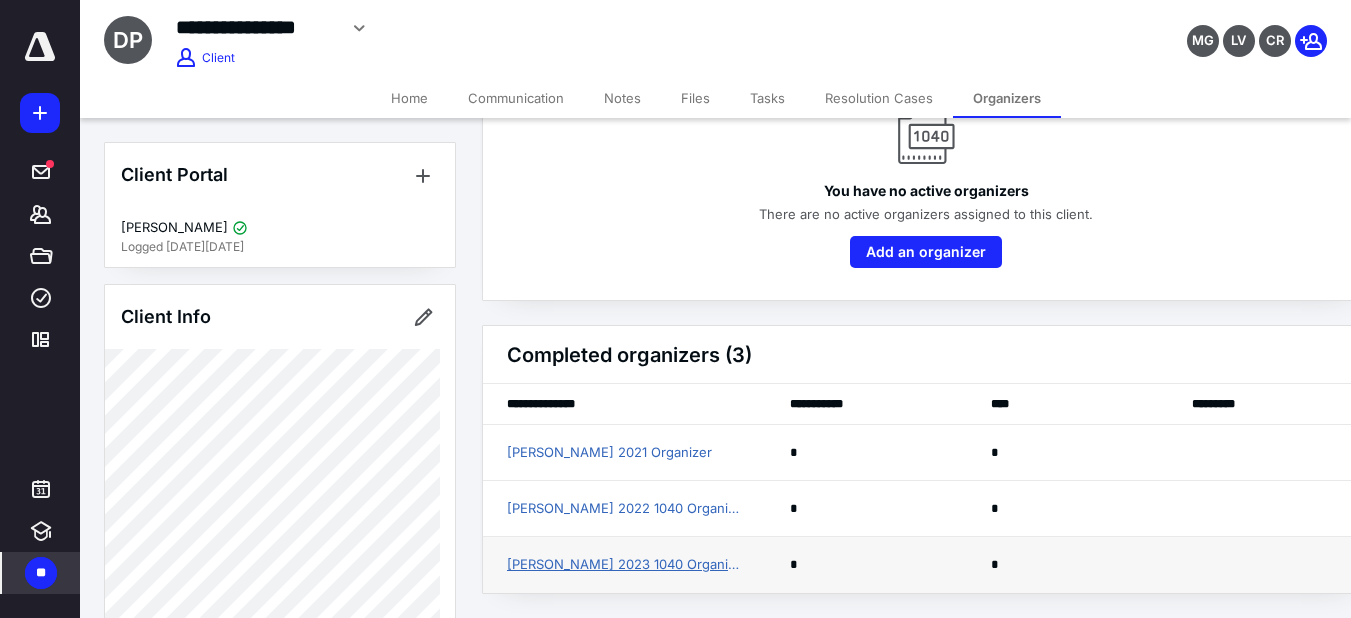 click on "Donald Parriman 2023 1040 Organizer" at bounding box center [624, 565] 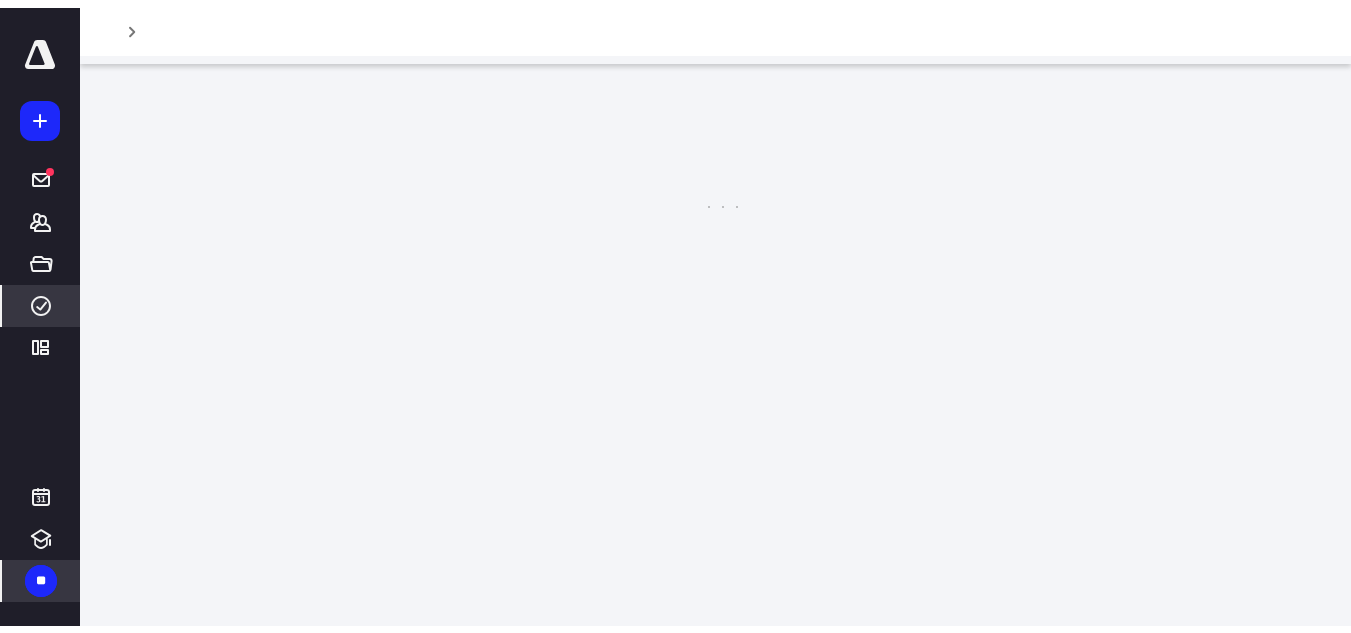 scroll, scrollTop: 0, scrollLeft: 0, axis: both 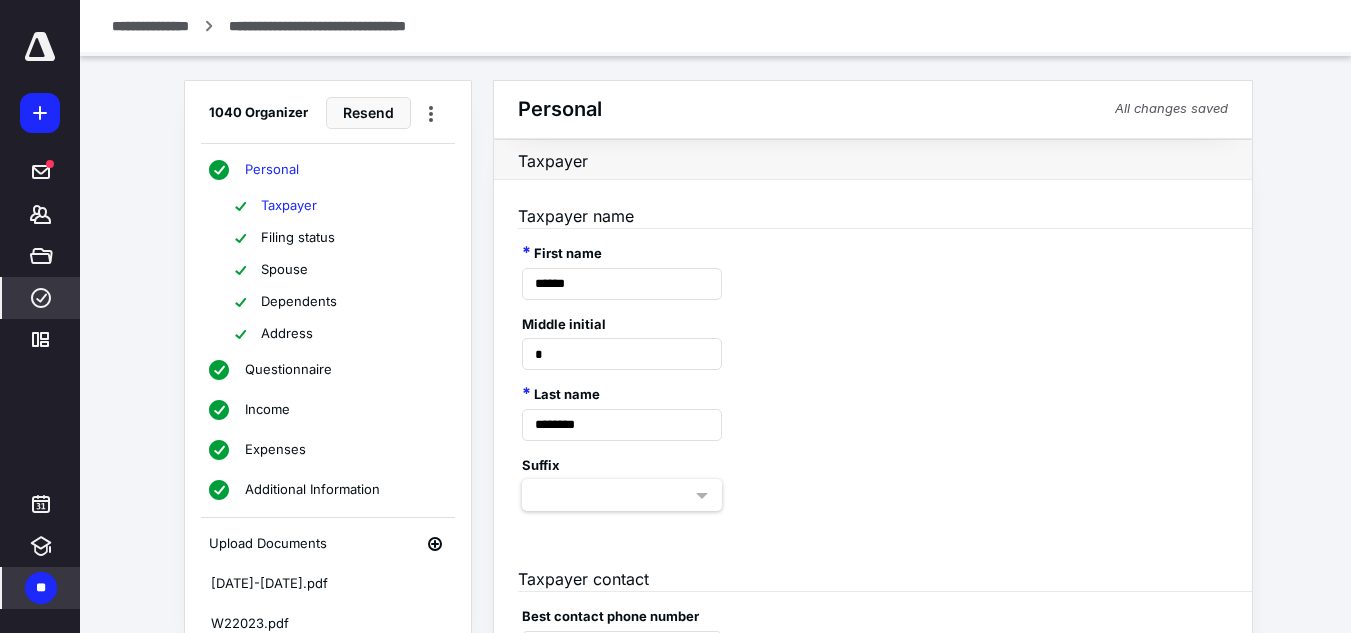 click on "Spouse" at bounding box center [338, 270] 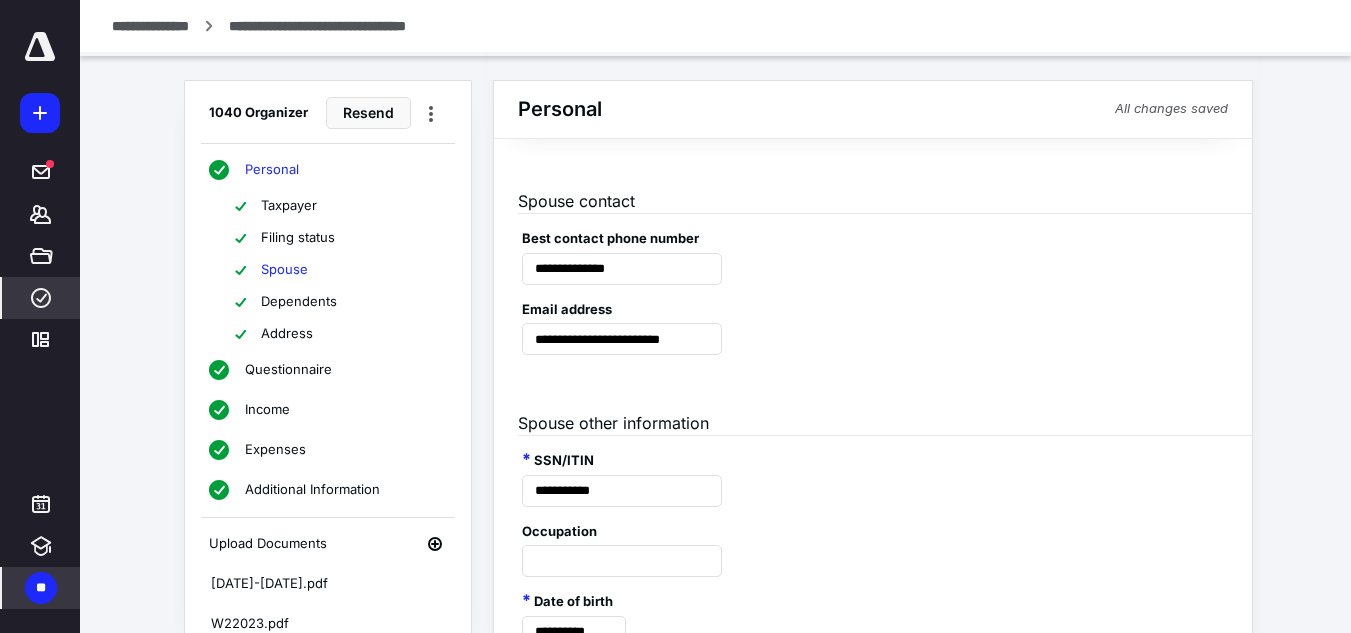 scroll, scrollTop: 379, scrollLeft: 0, axis: vertical 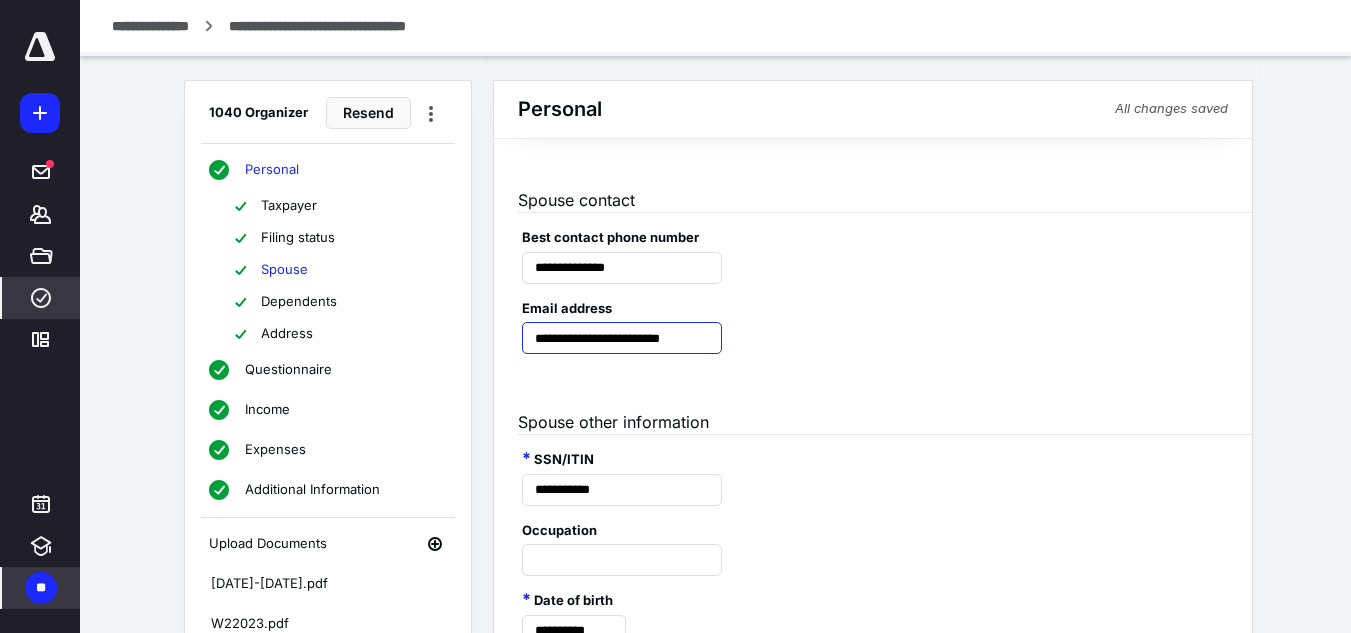 click on "**********" at bounding box center (622, 338) 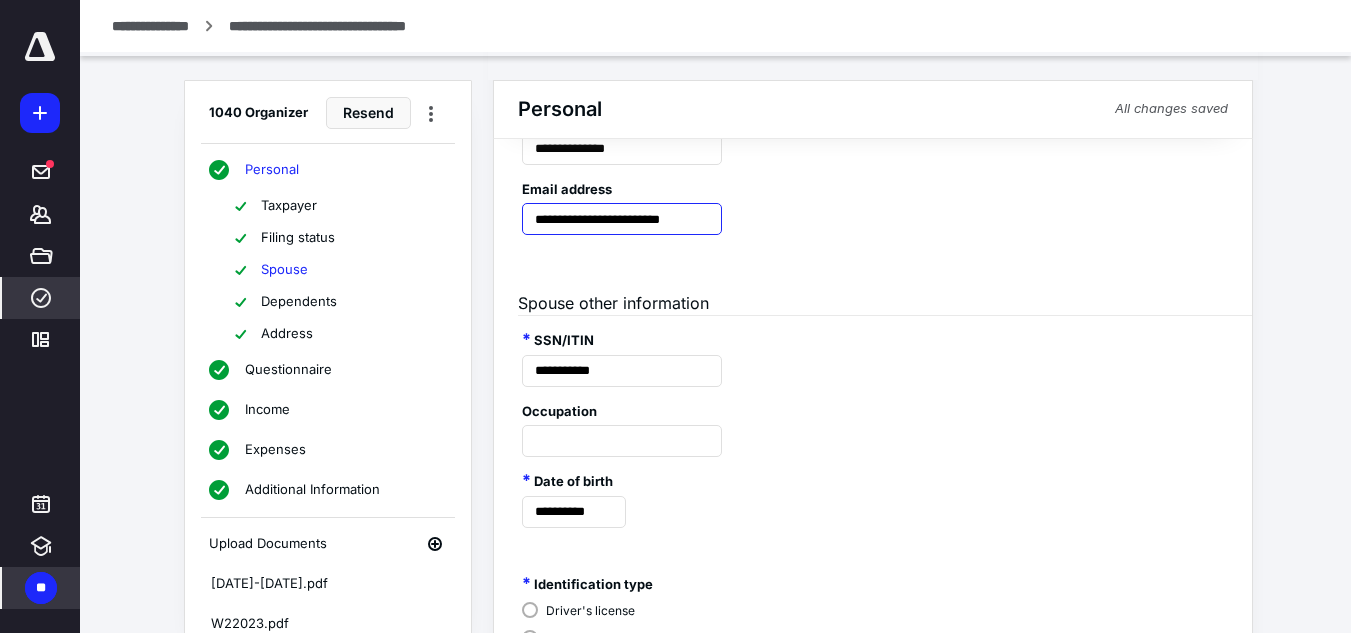 scroll, scrollTop: 499, scrollLeft: 0, axis: vertical 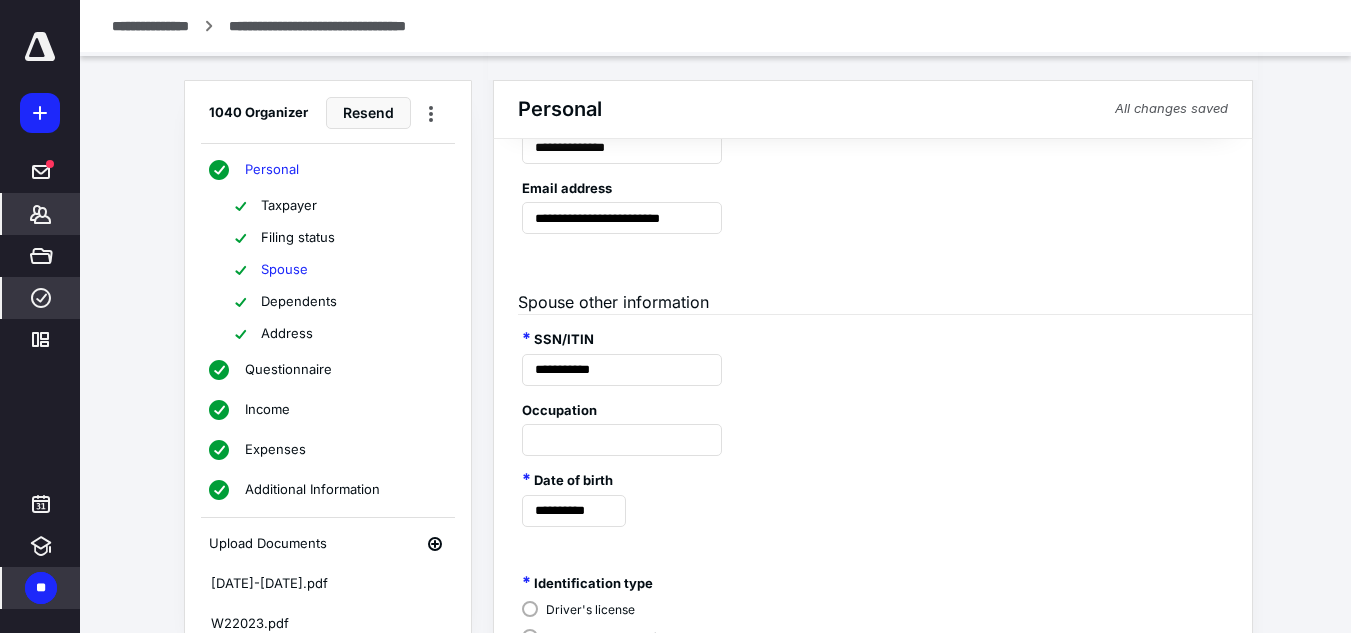 click on "*******" at bounding box center (41, 214) 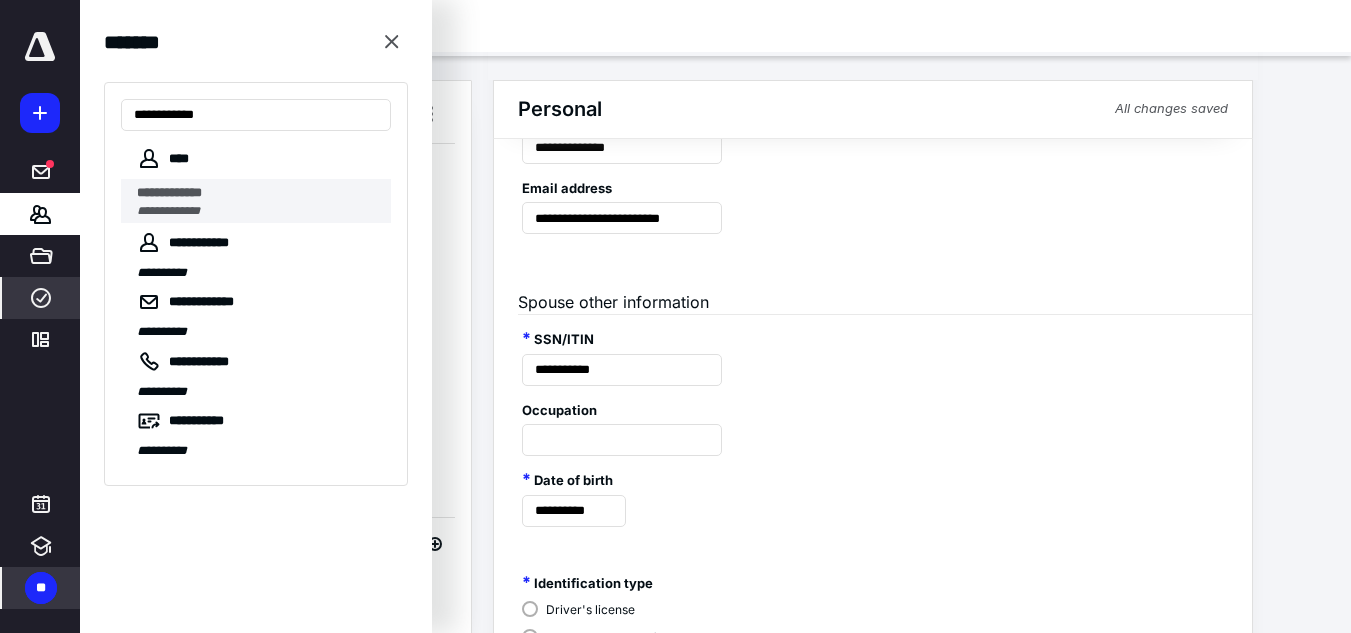 type on "**********" 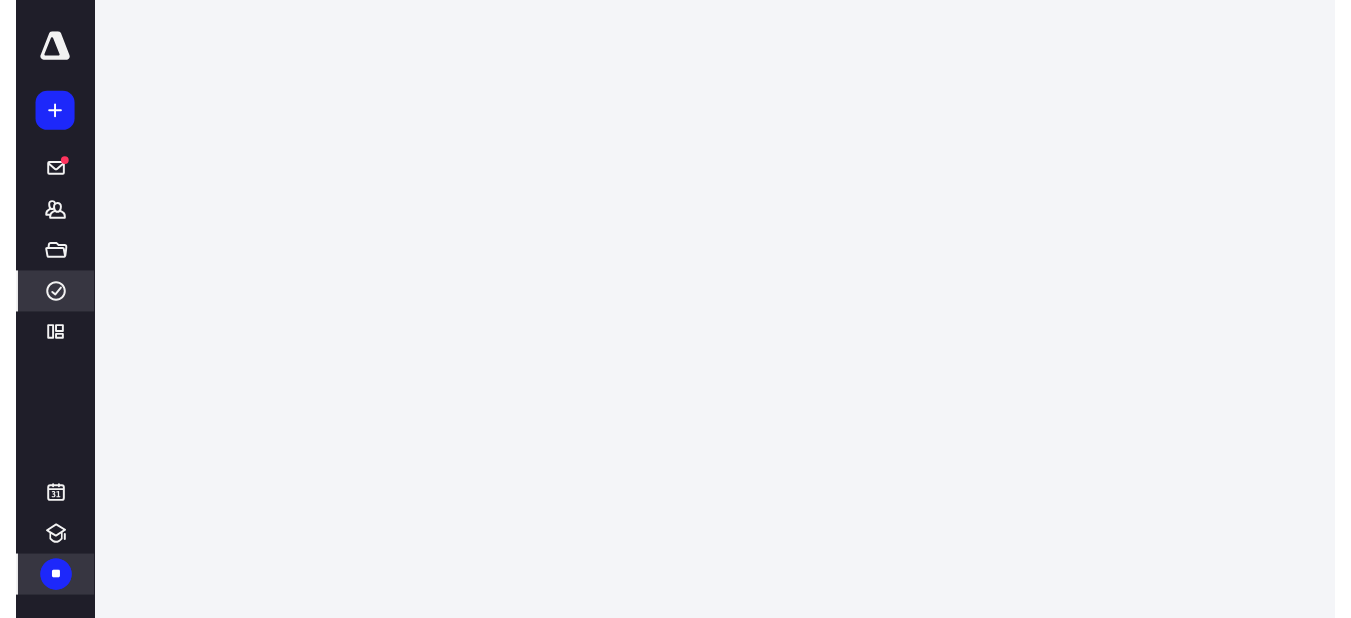 scroll, scrollTop: 0, scrollLeft: 0, axis: both 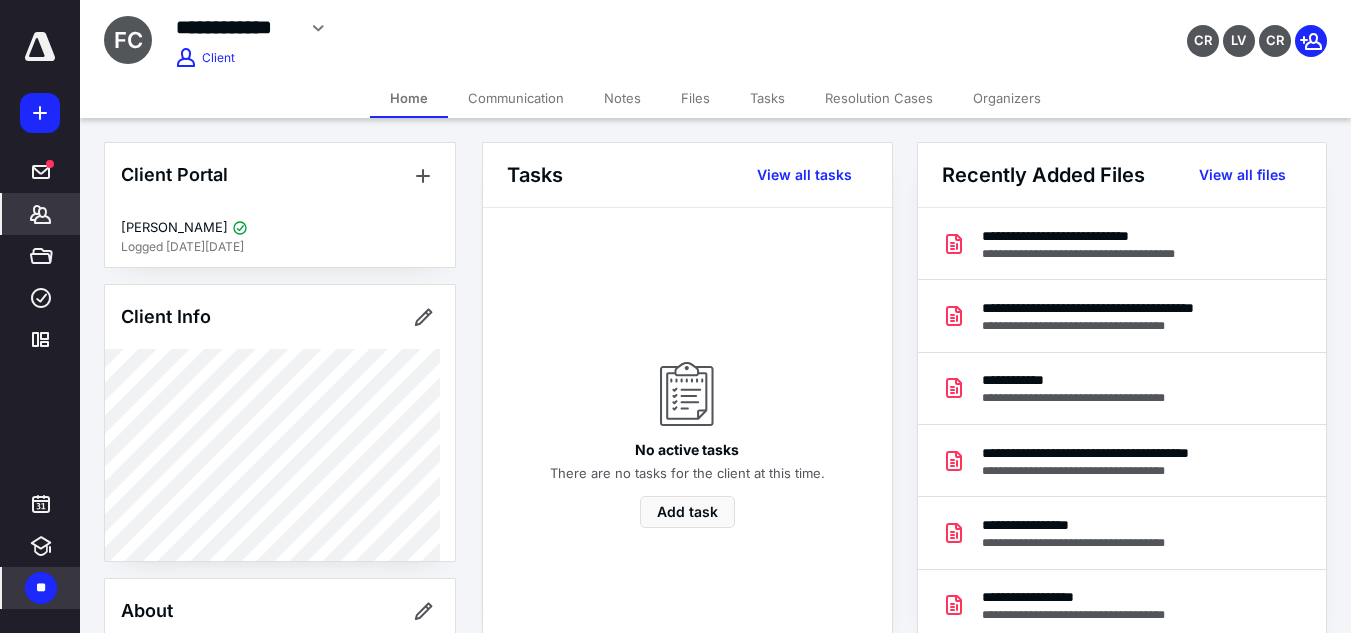 click on "**********" at bounding box center (915, 884) 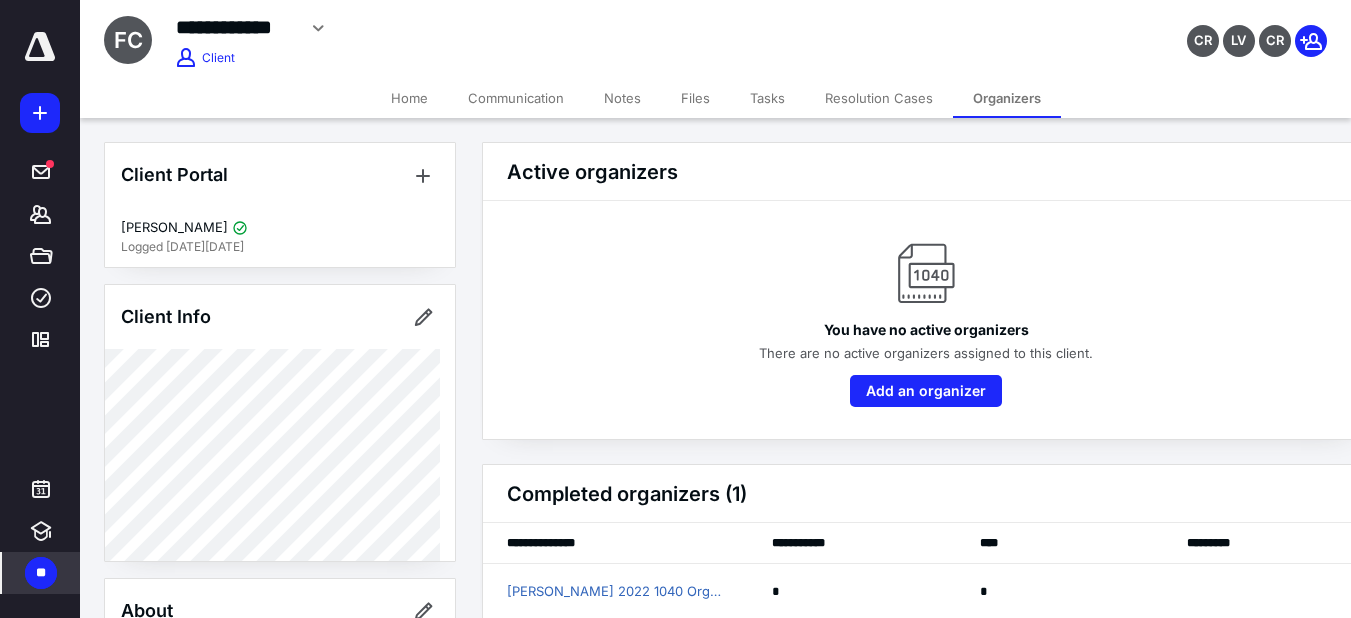 scroll, scrollTop: 27, scrollLeft: 0, axis: vertical 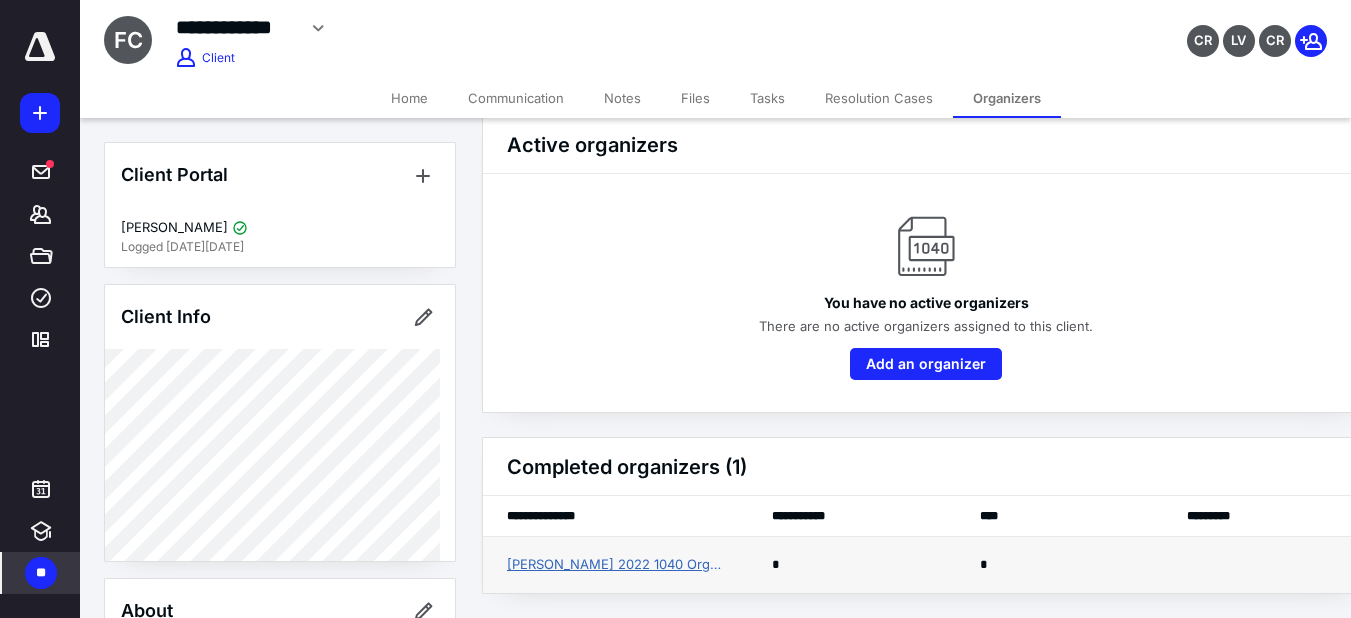 click on "Fran Carrick 2022 1040 Organizer" at bounding box center (615, 565) 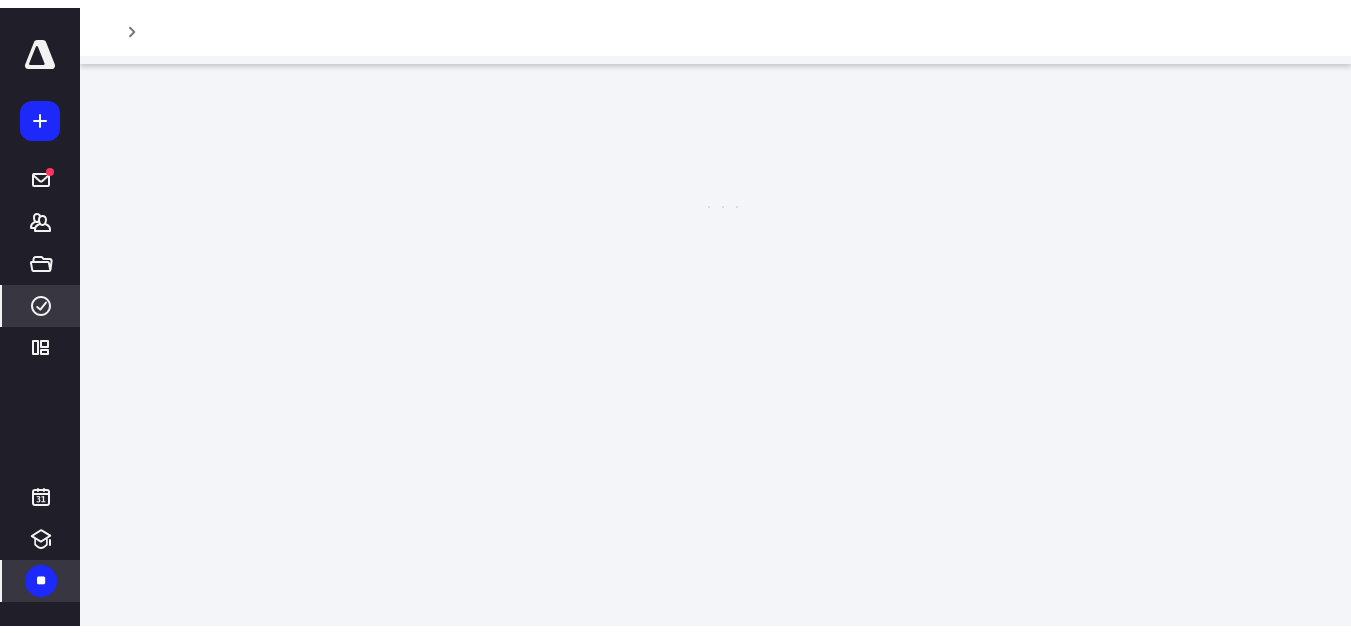 scroll, scrollTop: 0, scrollLeft: 0, axis: both 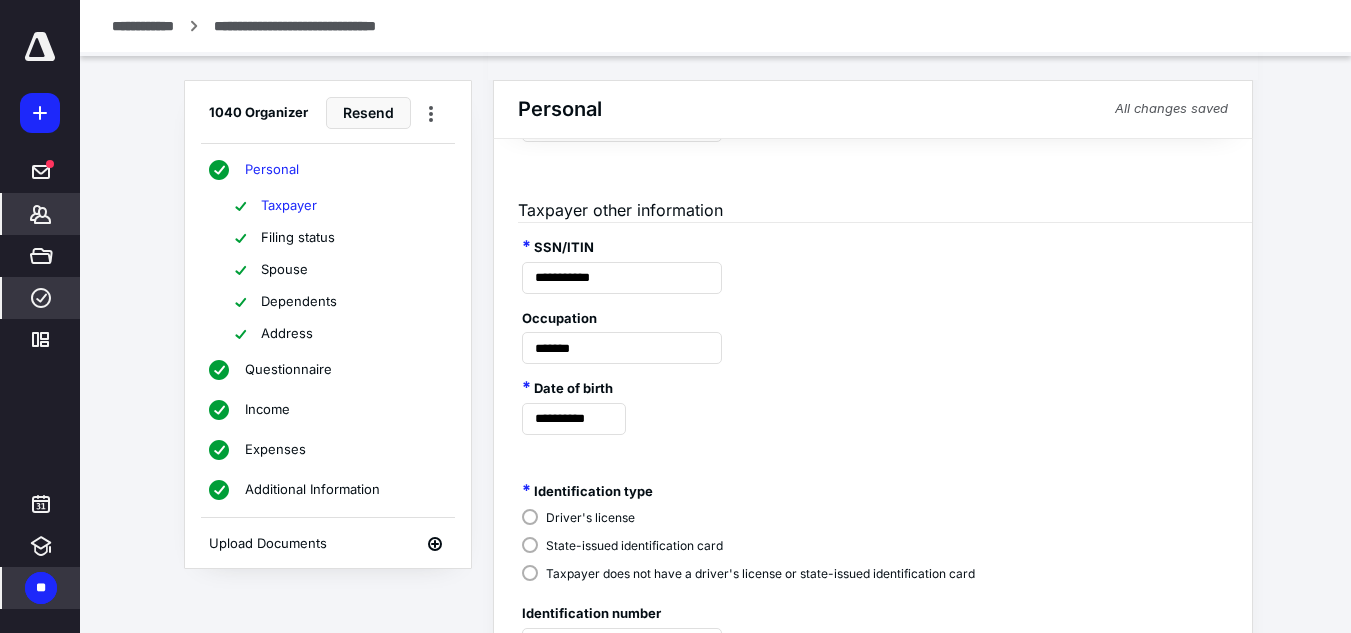 click on "*******" at bounding box center [41, 214] 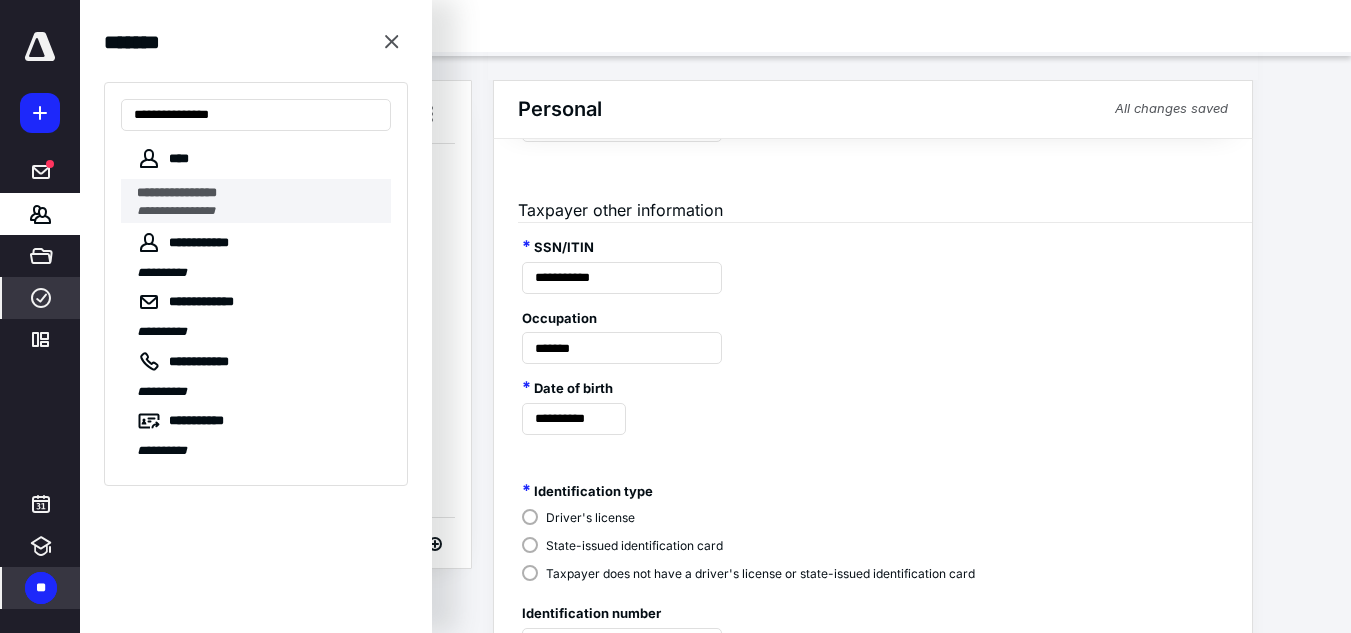 type on "**********" 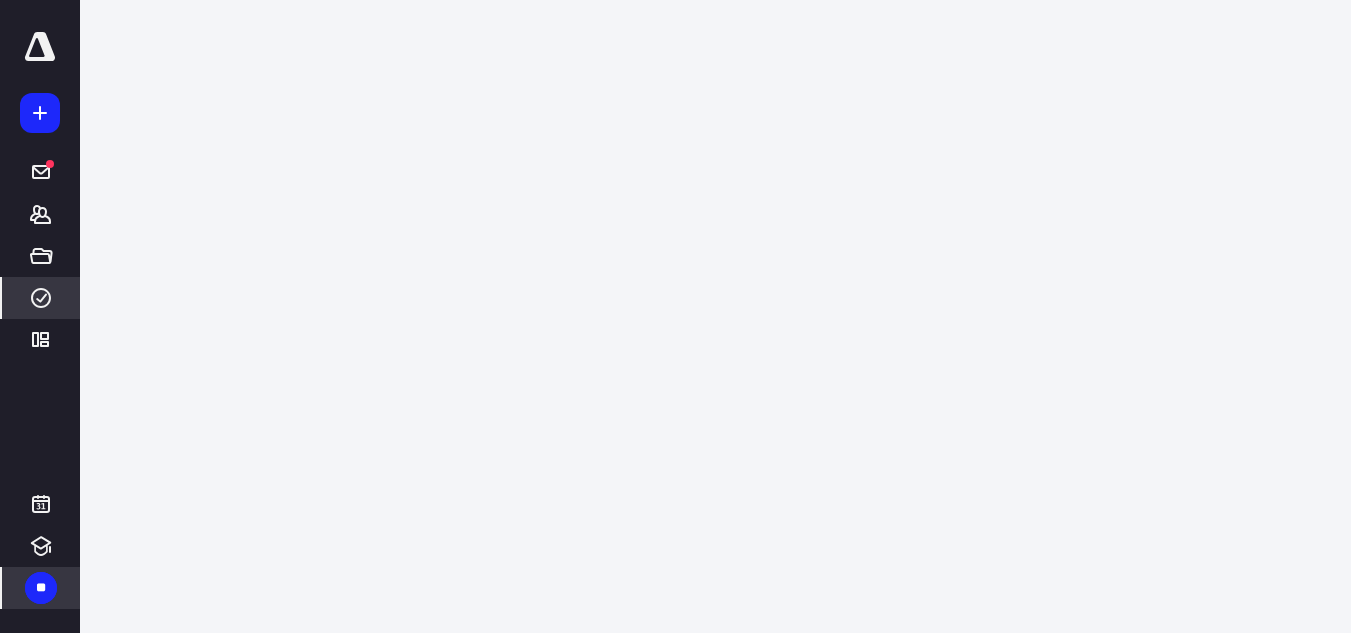 scroll, scrollTop: 0, scrollLeft: 0, axis: both 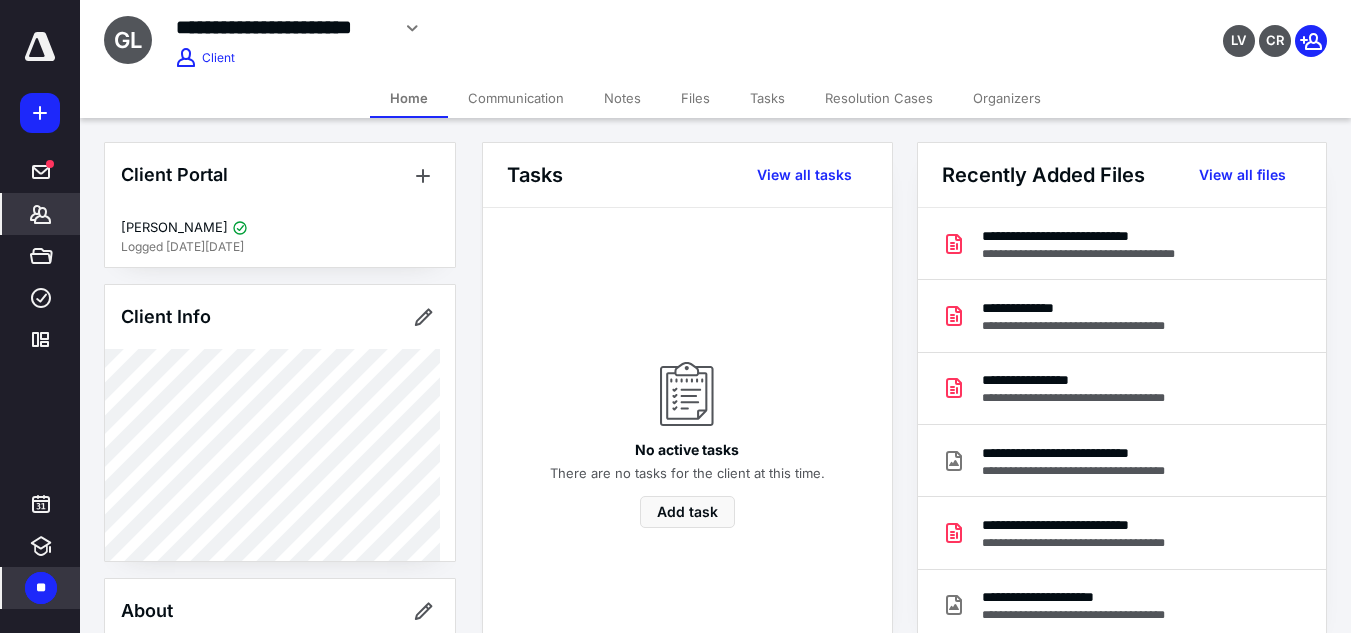 click on "Organizers" at bounding box center (1007, 98) 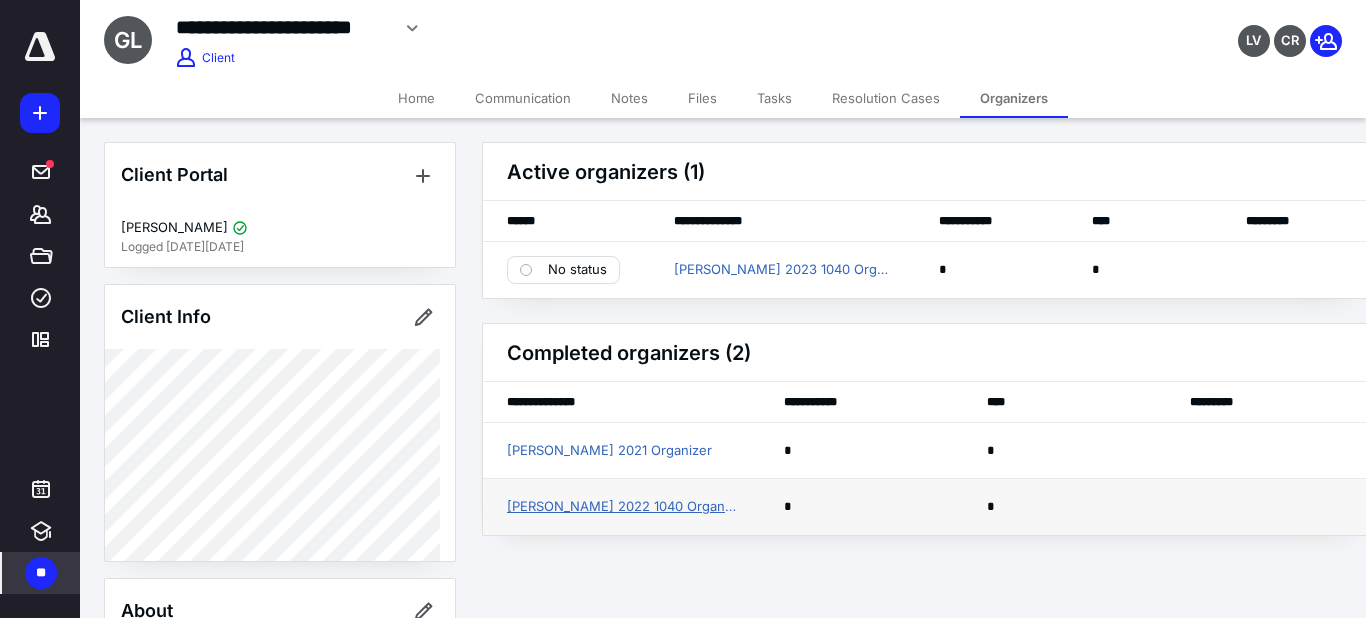 click on "Kirsten Laussat 2022 1040 Organizer" at bounding box center (621, 507) 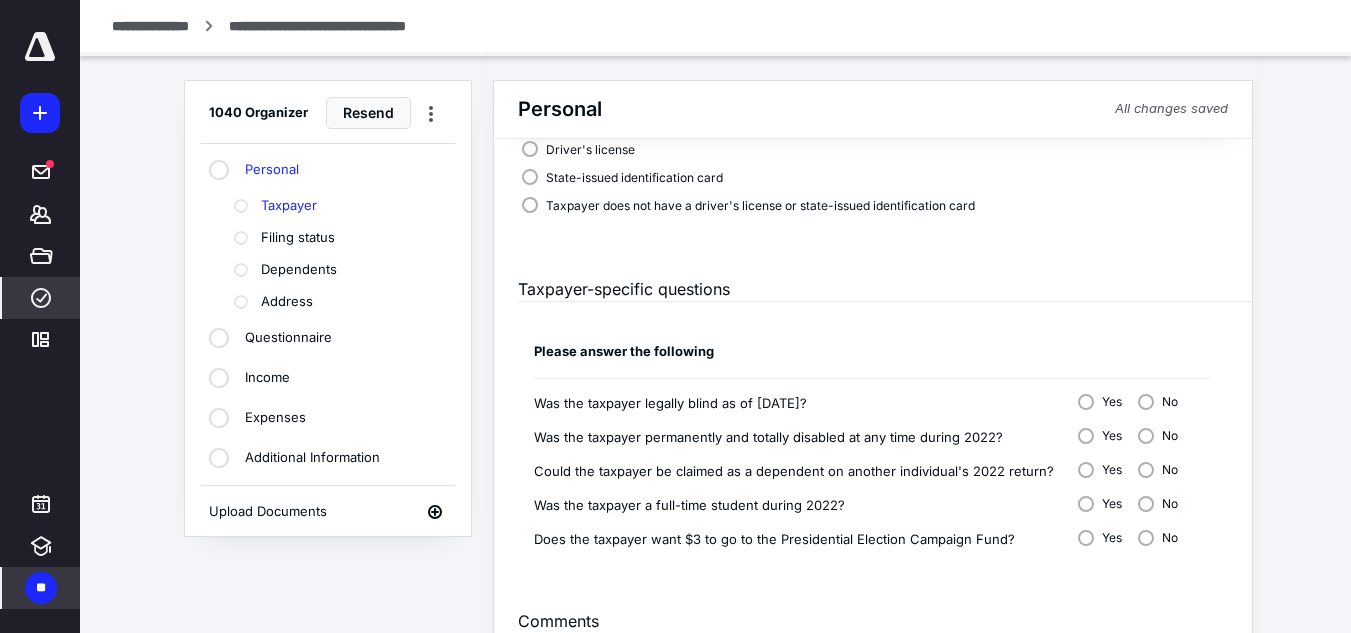scroll, scrollTop: 966, scrollLeft: 0, axis: vertical 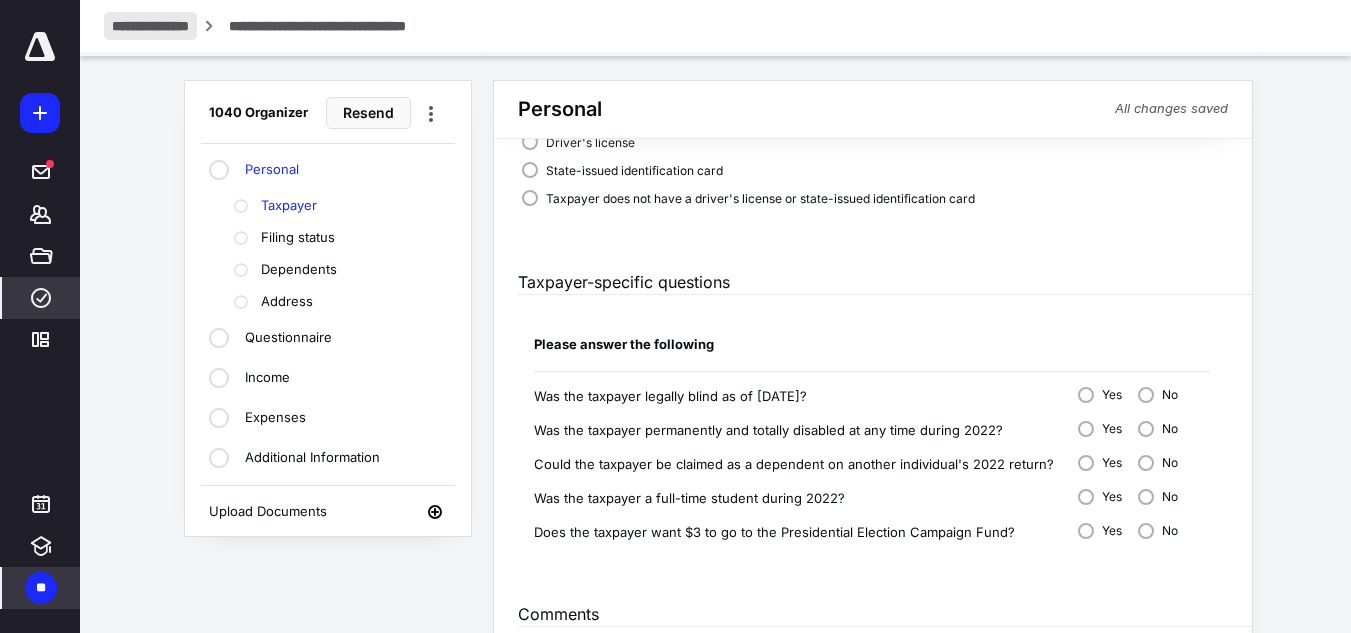 click on "**********" at bounding box center (150, 26) 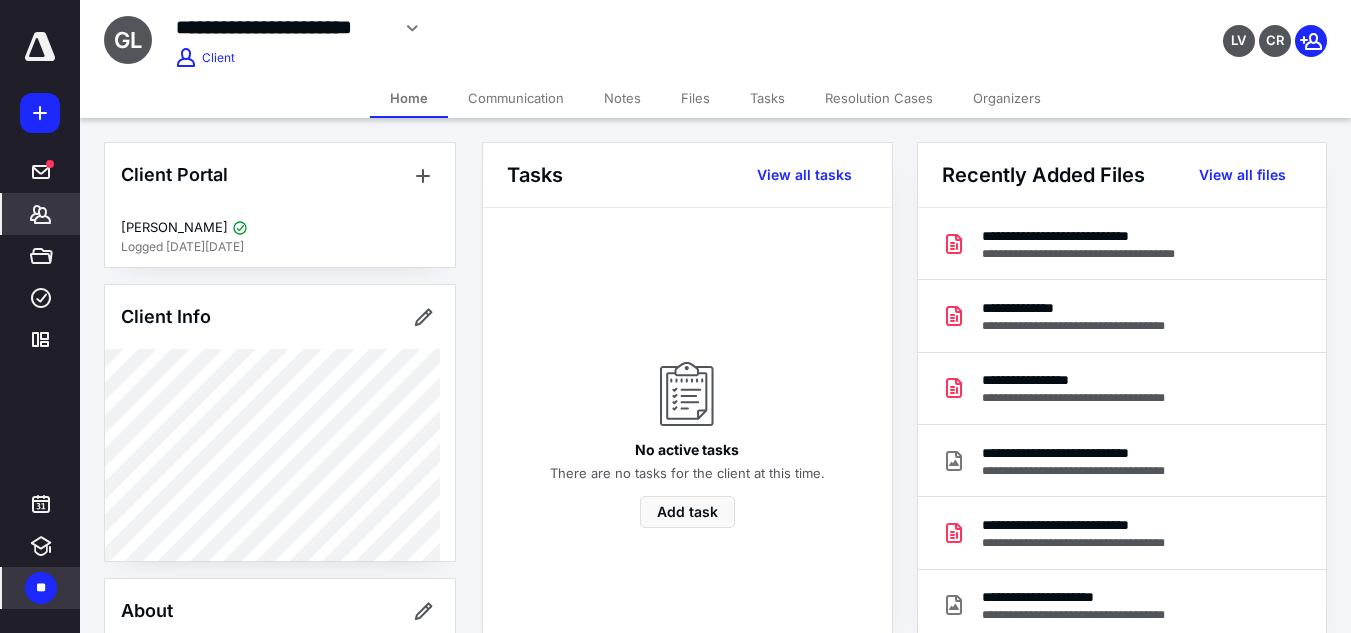 click on "Organizers" at bounding box center [1007, 98] 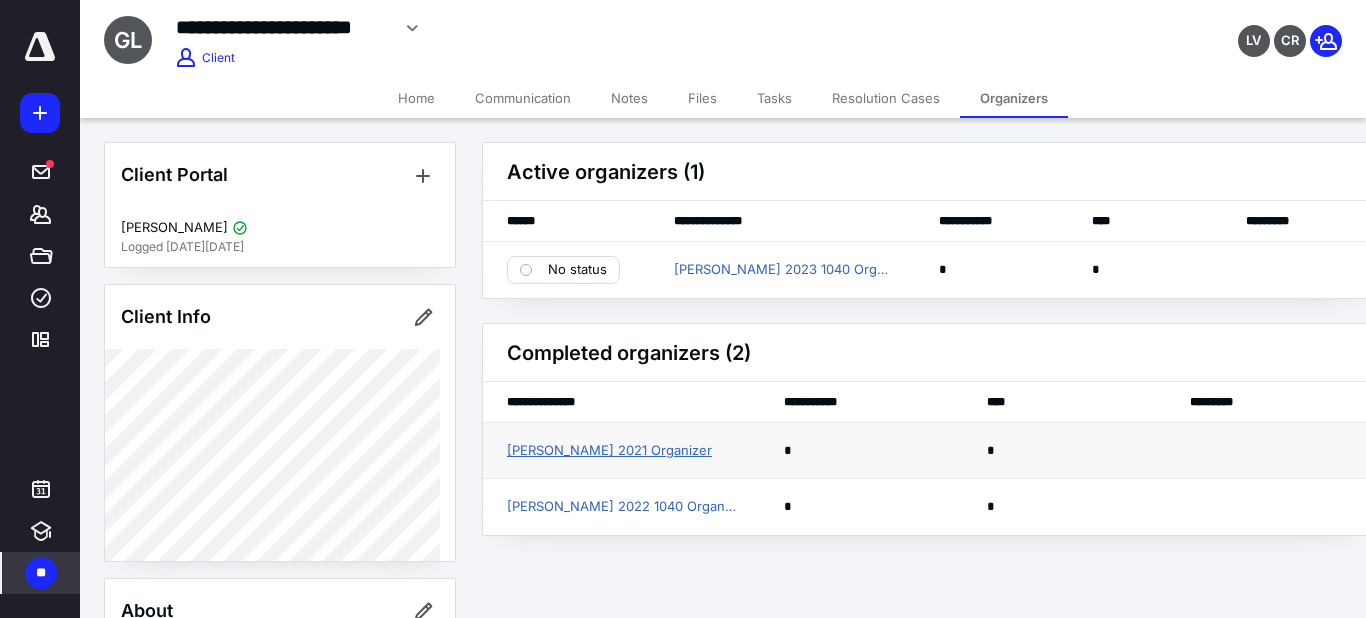 click on "Kirsten Laussat 2021 Organizer" at bounding box center (609, 451) 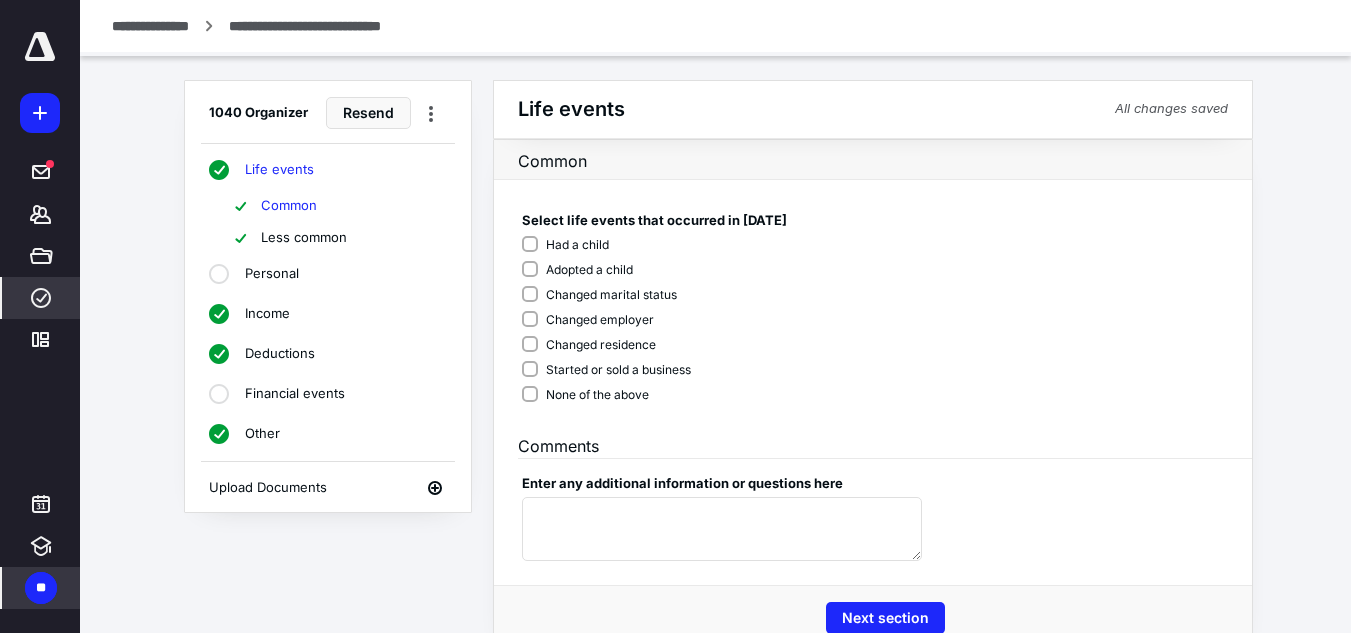 click on "Personal" at bounding box center (327, 274) 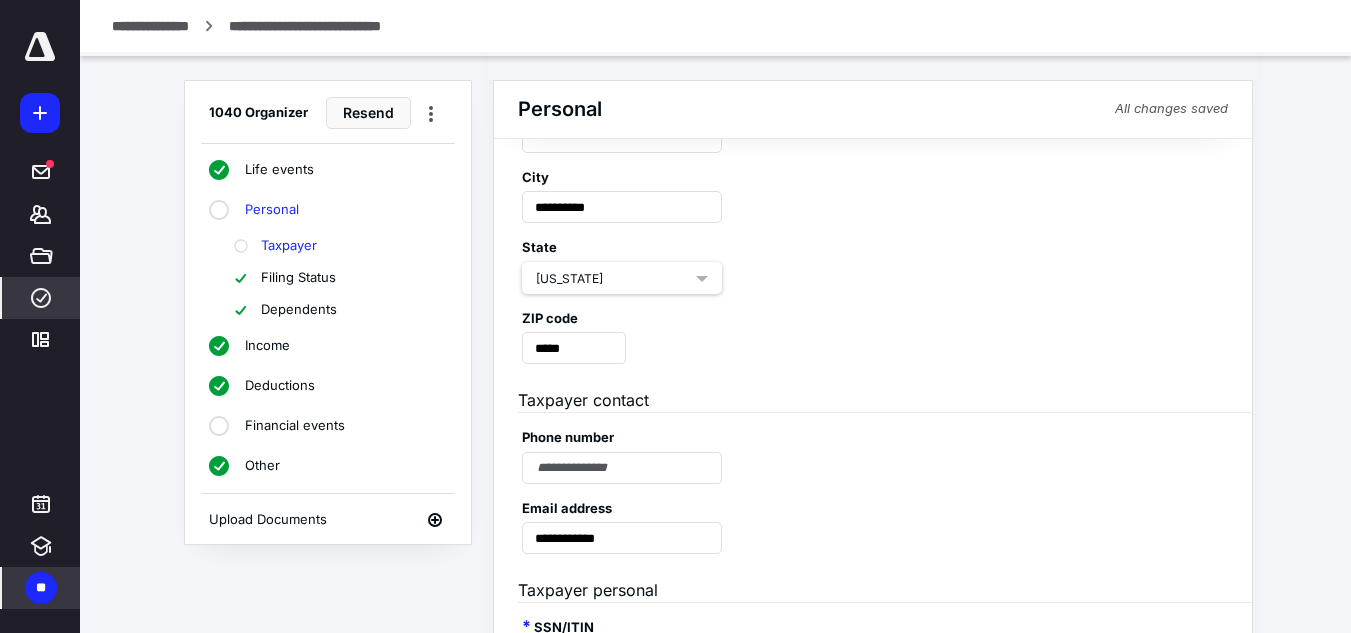 scroll, scrollTop: 792, scrollLeft: 0, axis: vertical 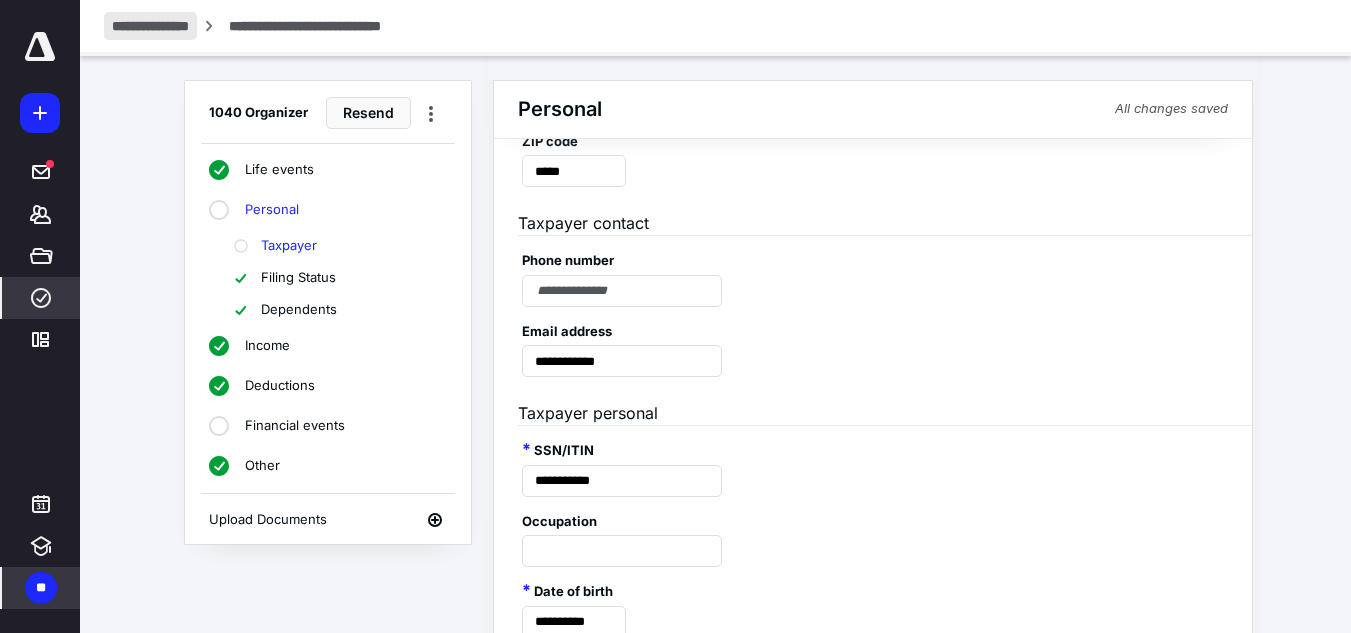 click on "**********" at bounding box center (150, 26) 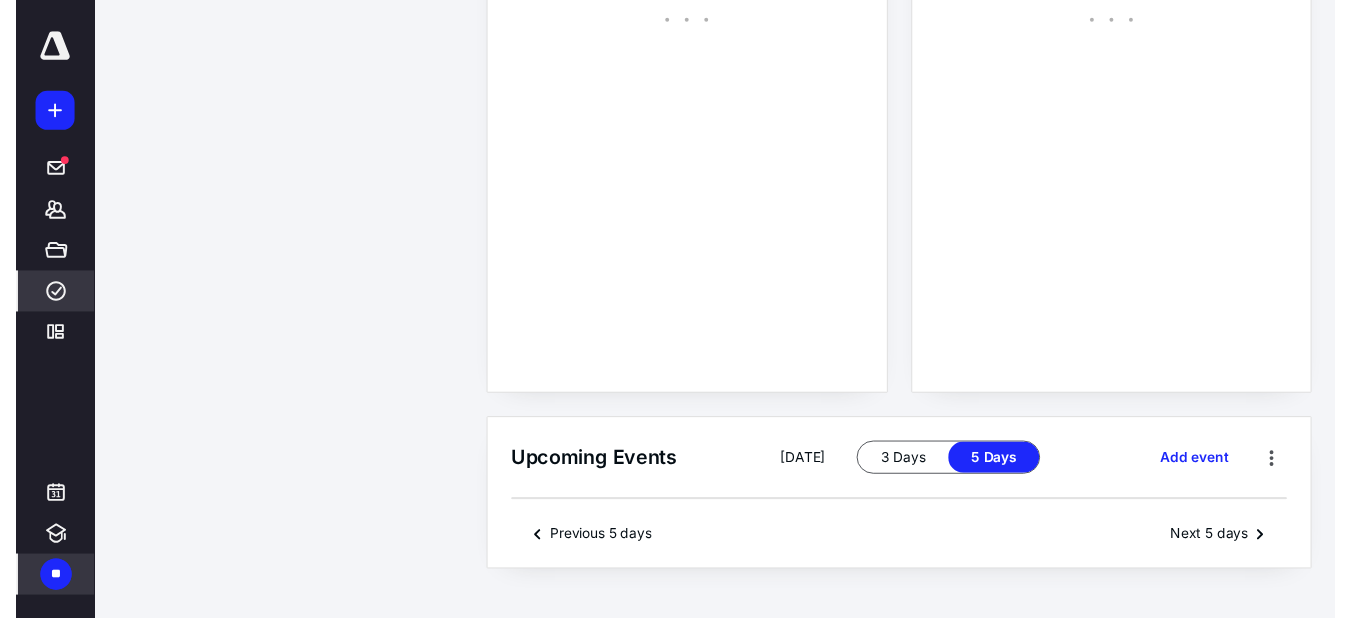 scroll, scrollTop: 0, scrollLeft: 0, axis: both 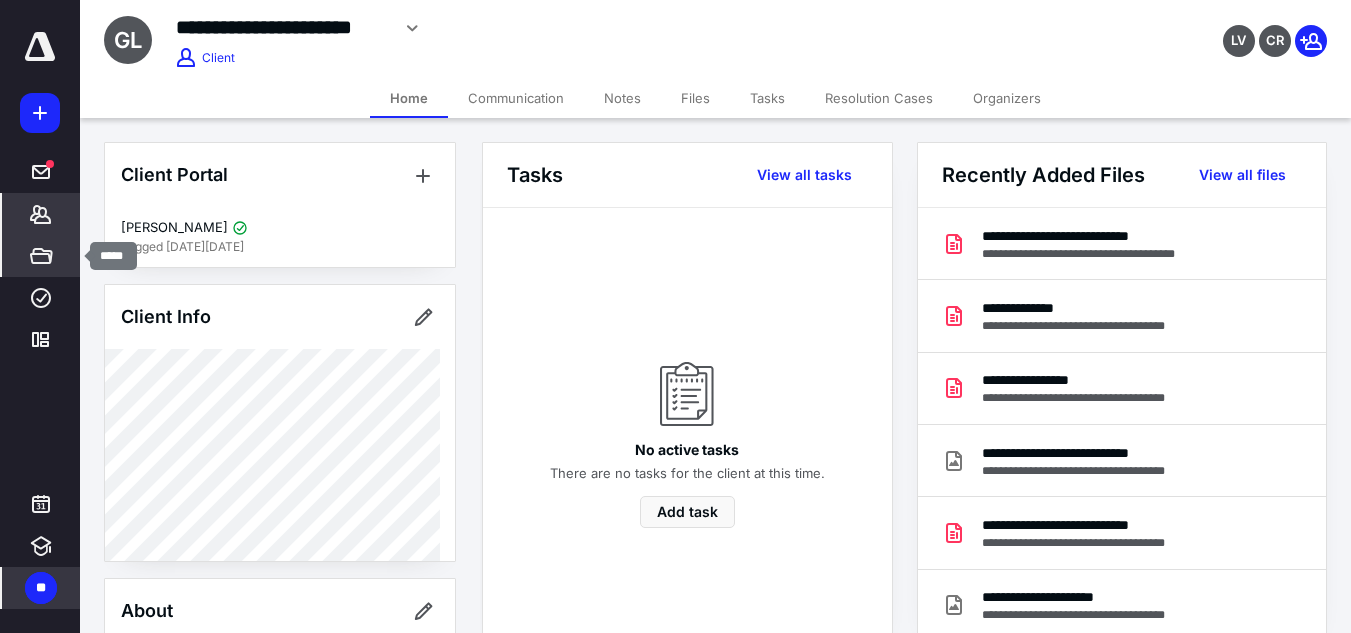 click on "*****" at bounding box center (41, 256) 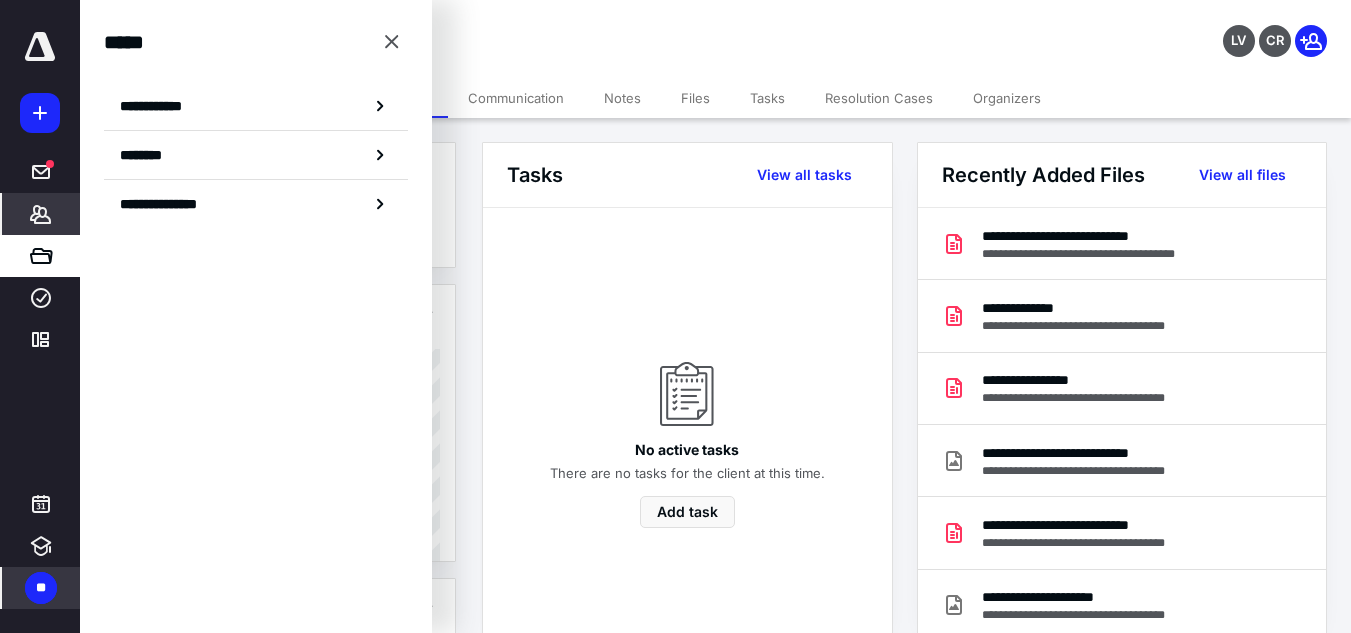 click on "*******" at bounding box center [41, 214] 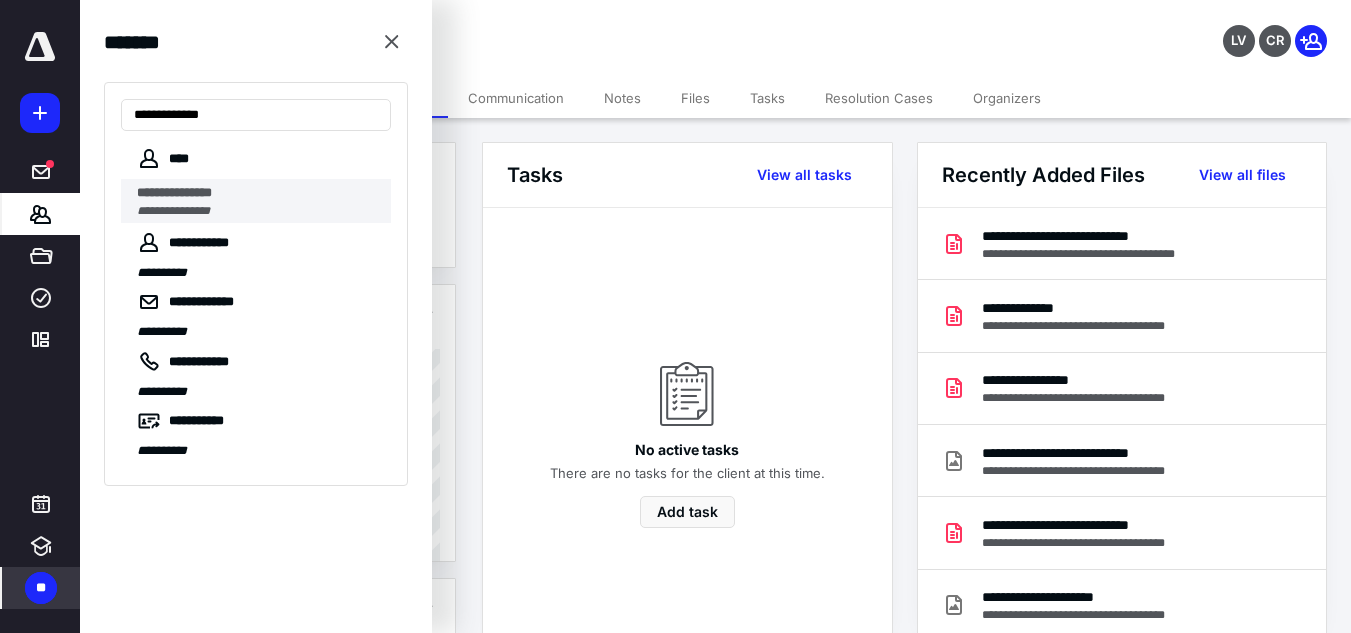 type on "**********" 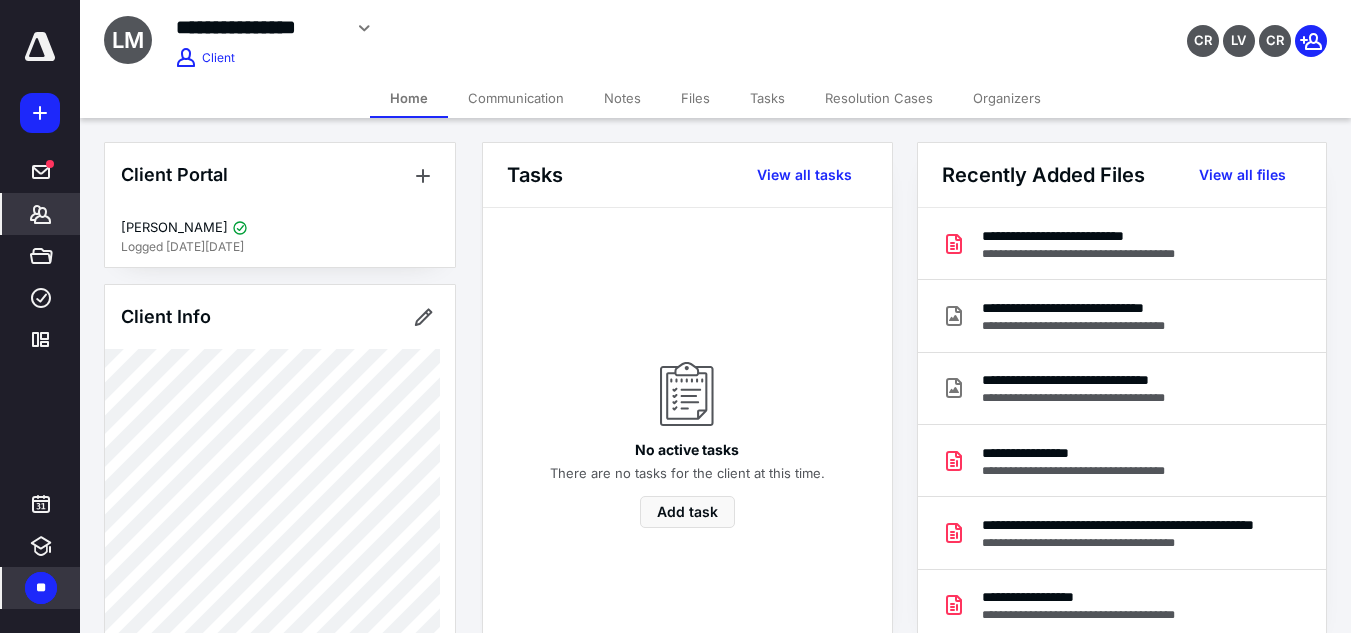 click on "Organizers" at bounding box center [1007, 98] 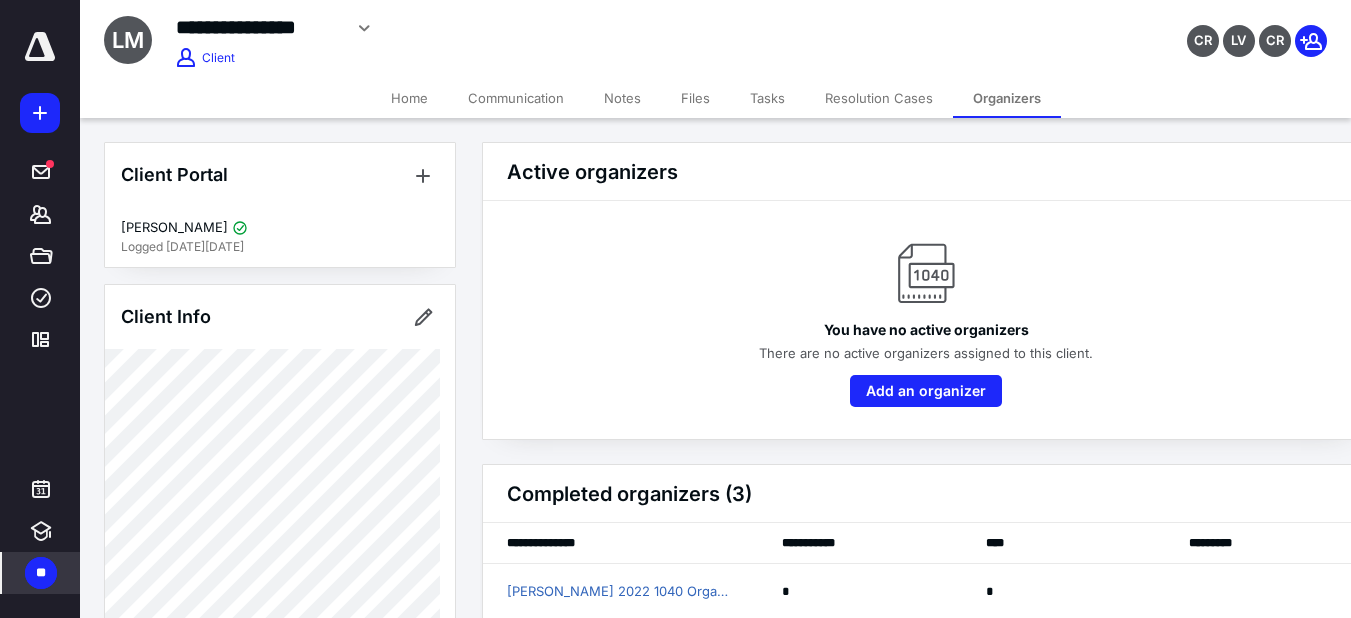 scroll, scrollTop: 139, scrollLeft: 0, axis: vertical 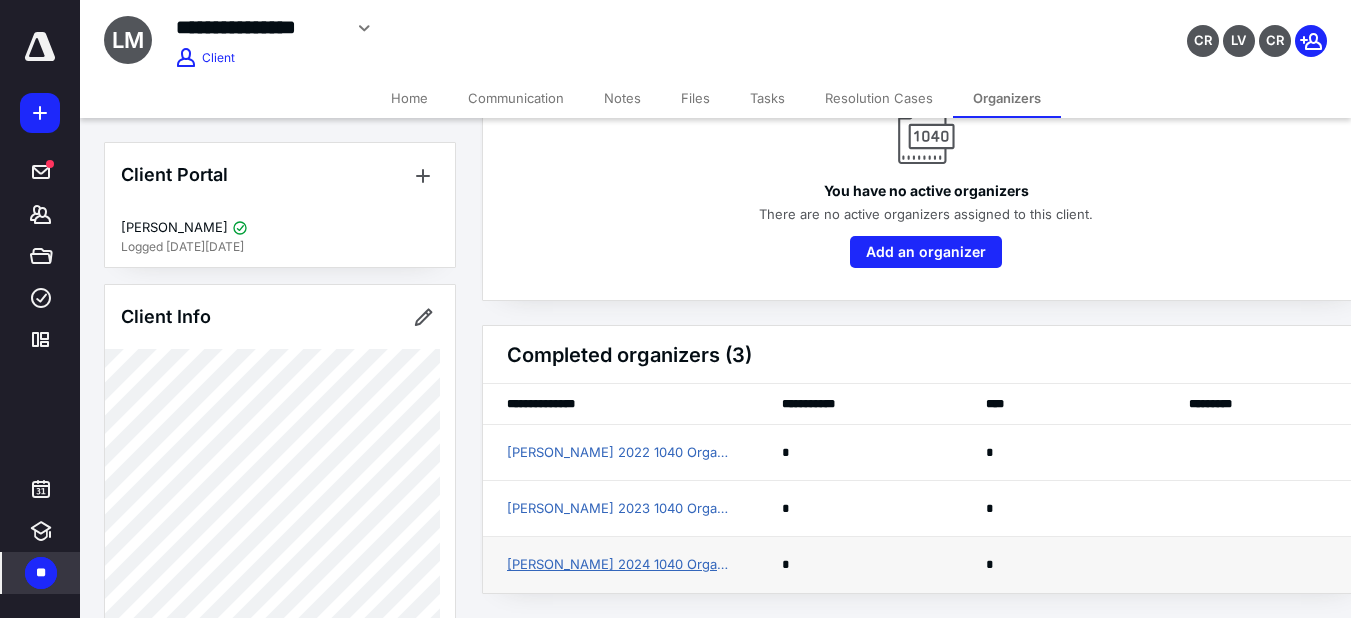 click on "LINDSI MILLER 2024 1040 Organizer" at bounding box center (620, 565) 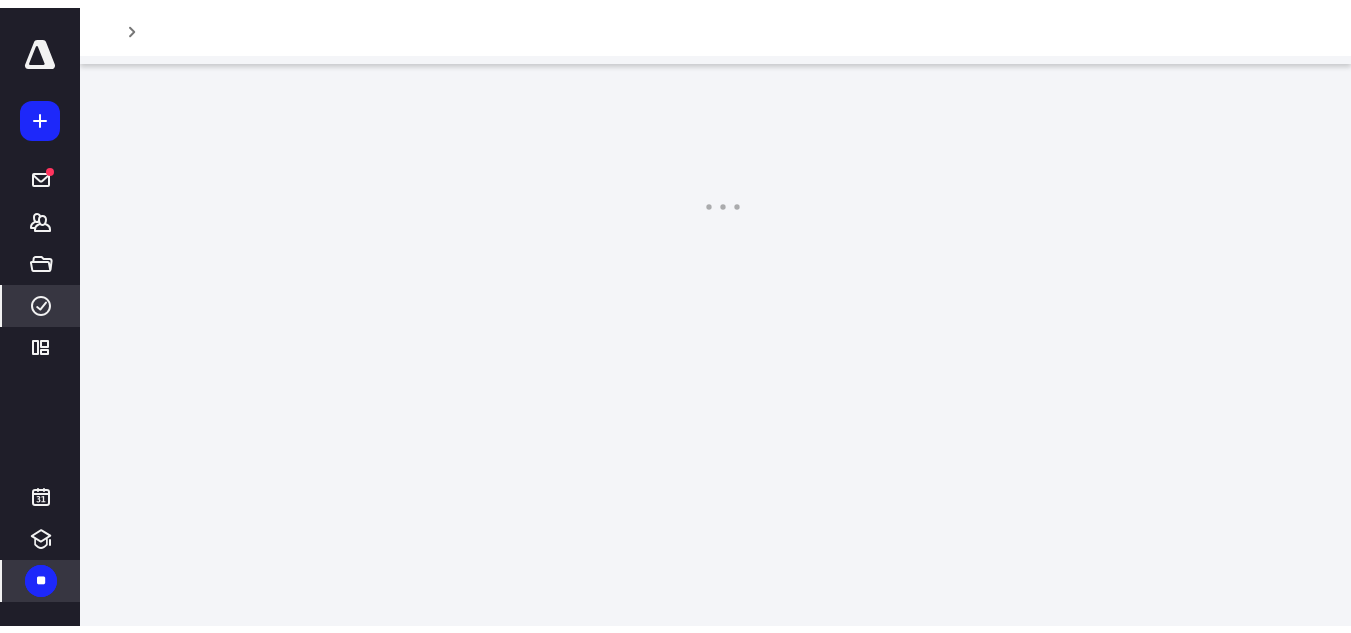 scroll, scrollTop: 0, scrollLeft: 0, axis: both 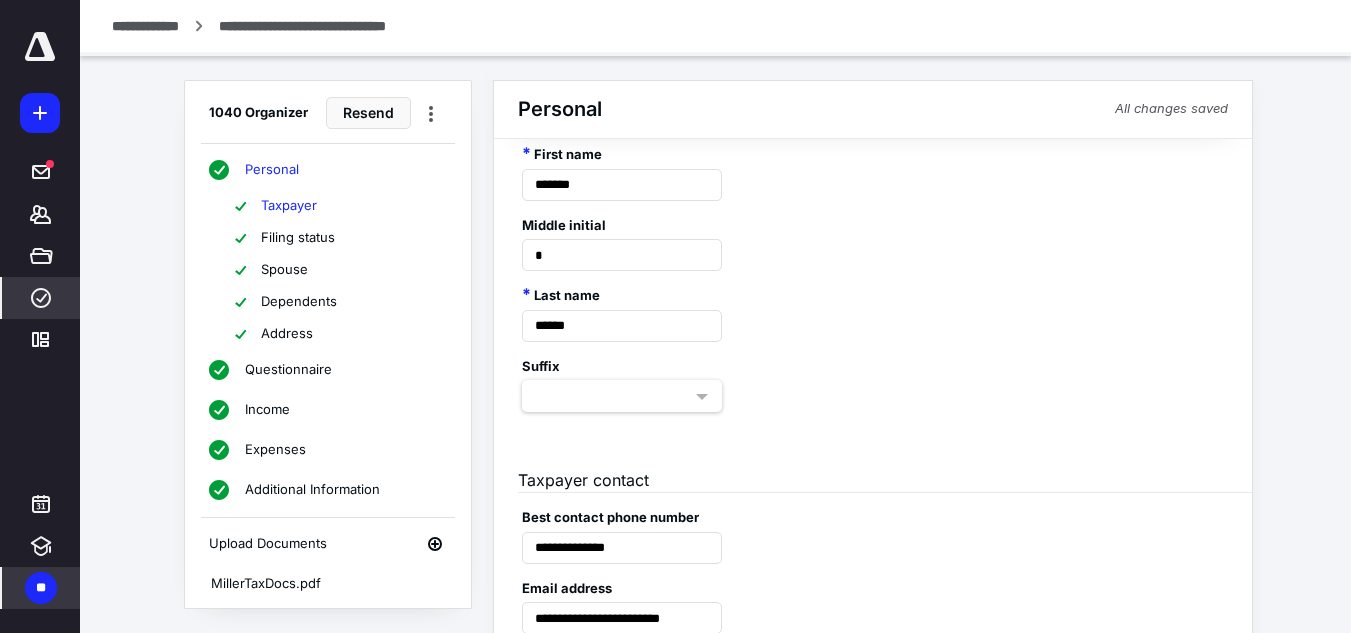 click on "Spouse" at bounding box center (338, 270) 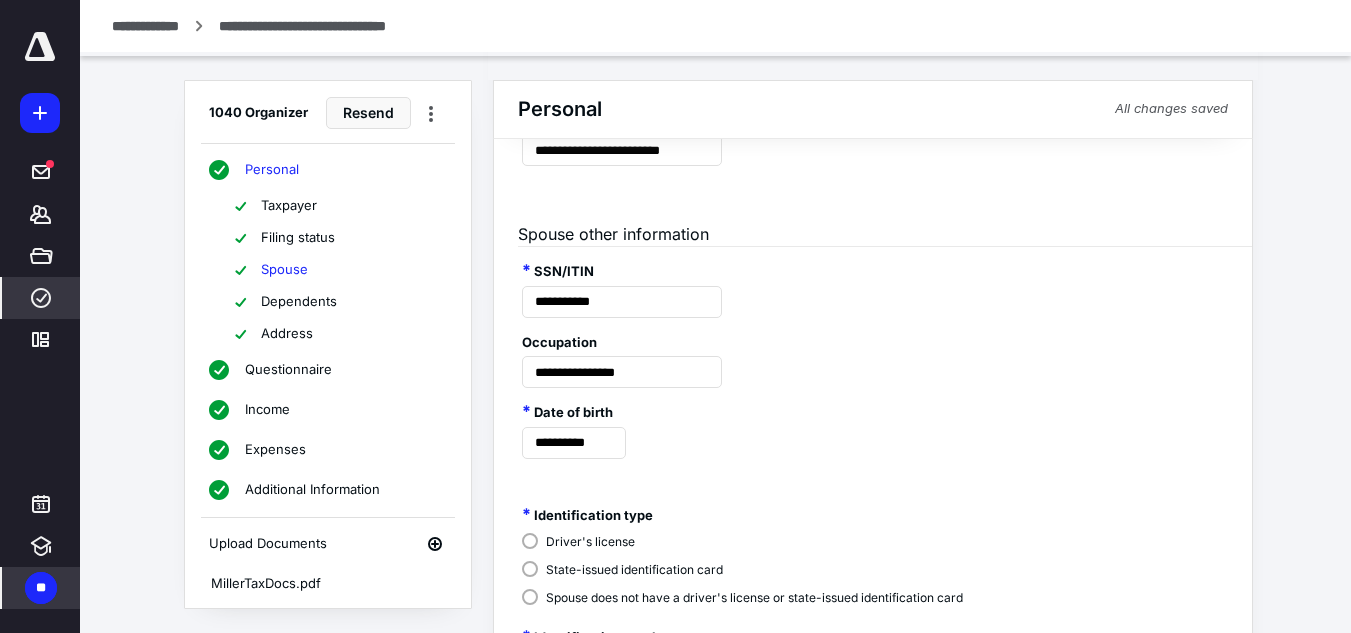 scroll, scrollTop: 569, scrollLeft: 0, axis: vertical 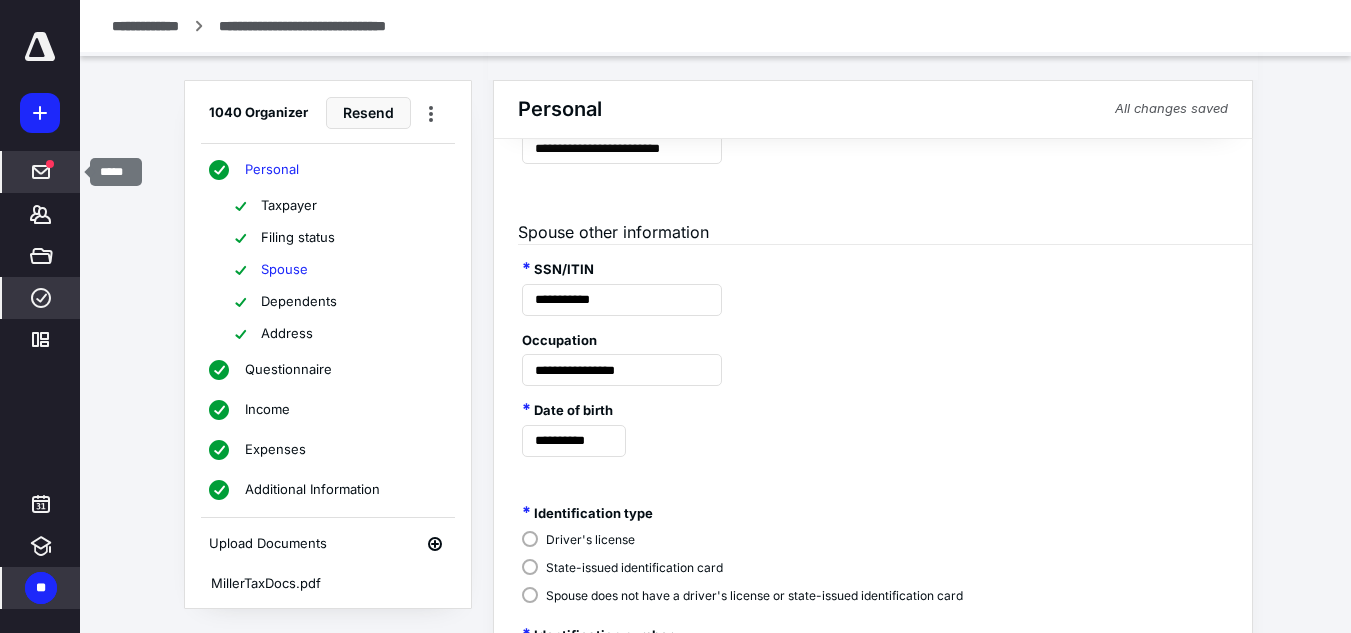 click at bounding box center (41, 172) 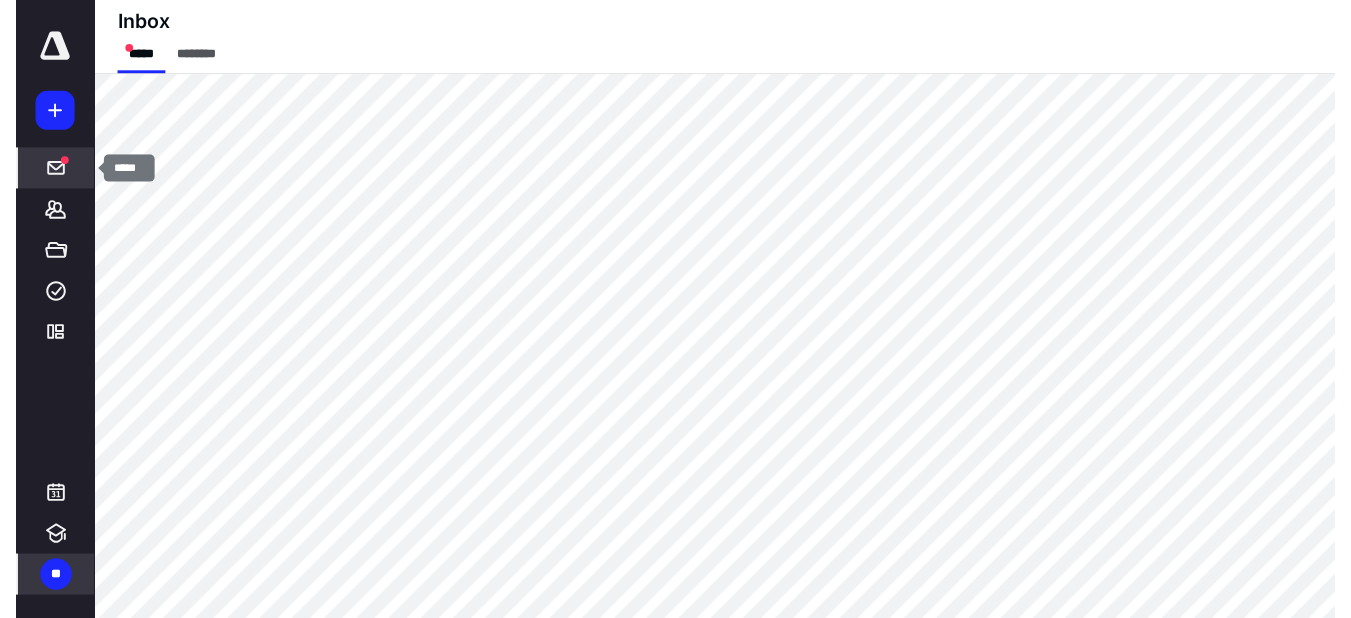 scroll, scrollTop: 0, scrollLeft: 0, axis: both 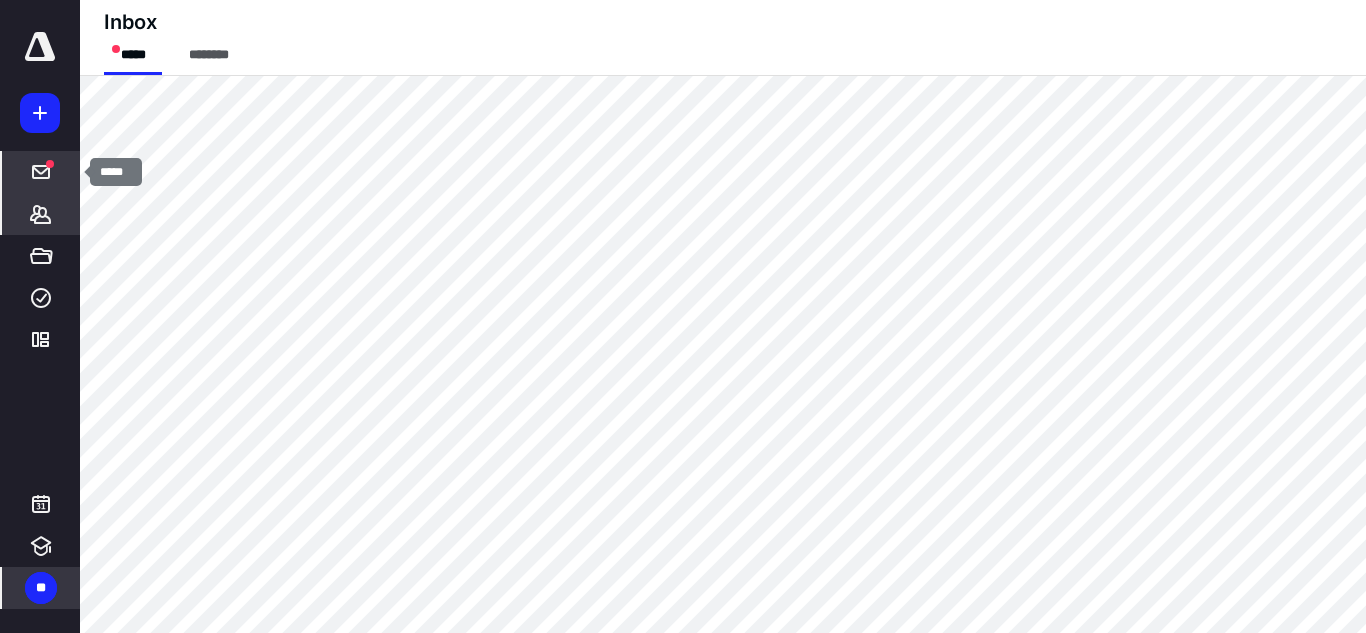 click 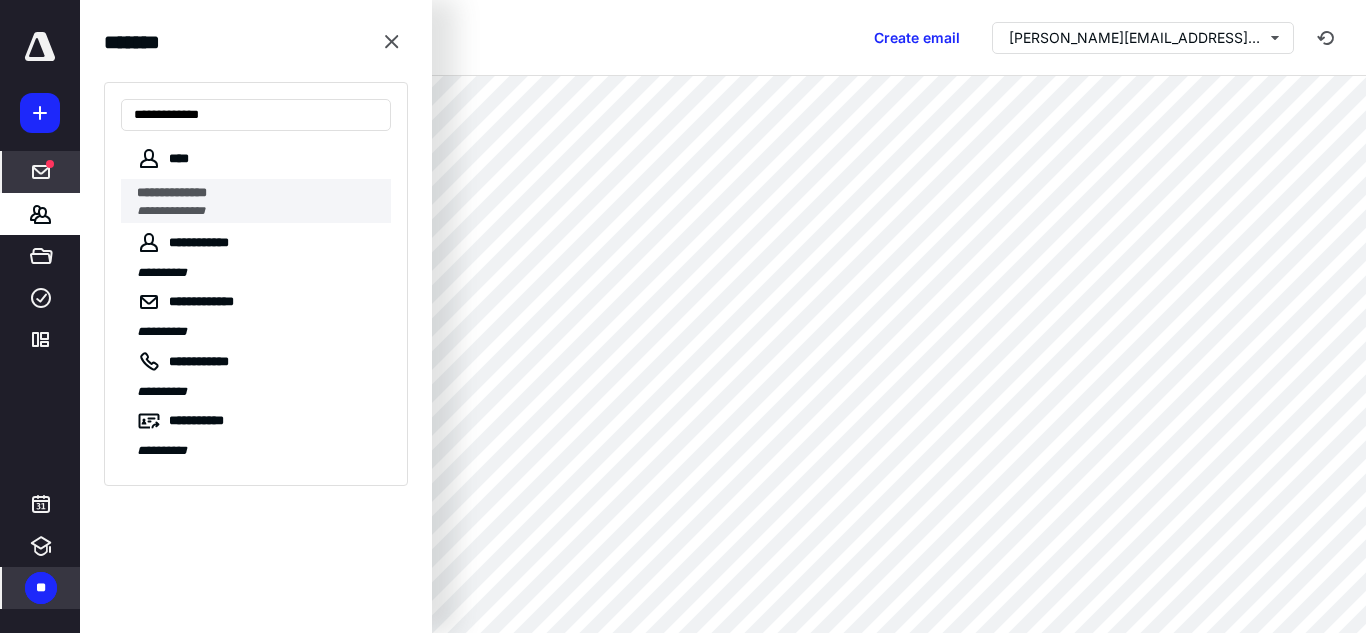 type on "**********" 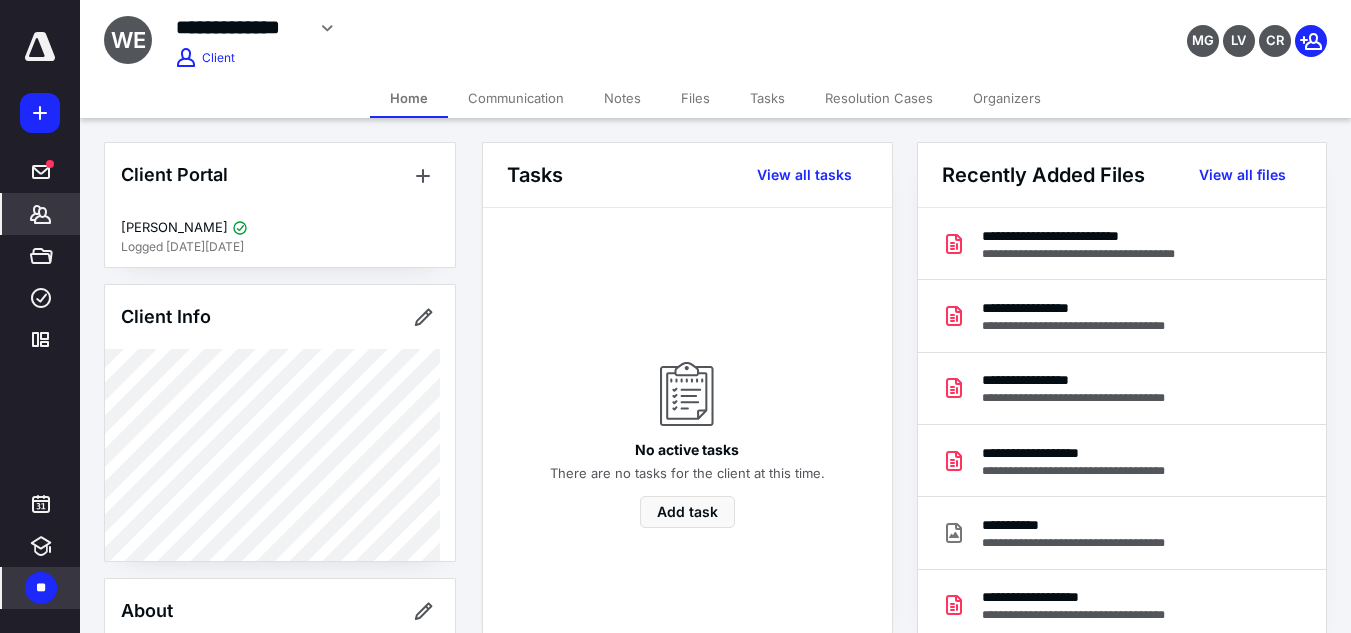 click on "Organizers" at bounding box center (1007, 98) 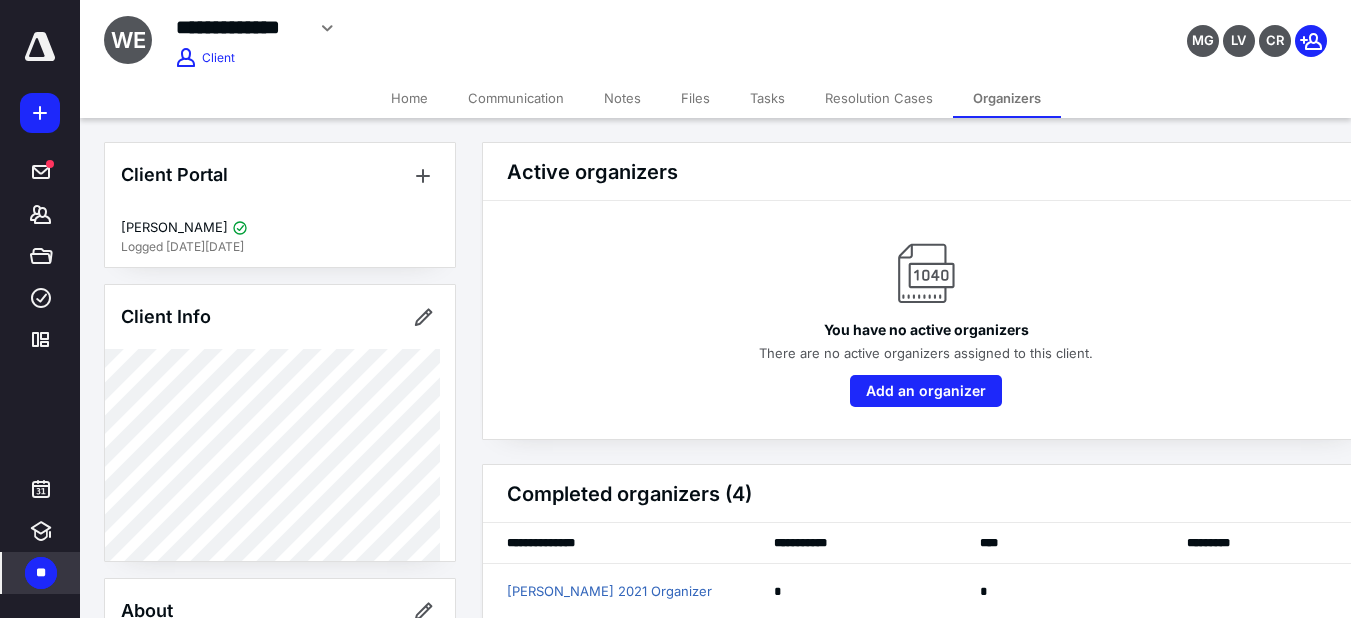scroll, scrollTop: 195, scrollLeft: 0, axis: vertical 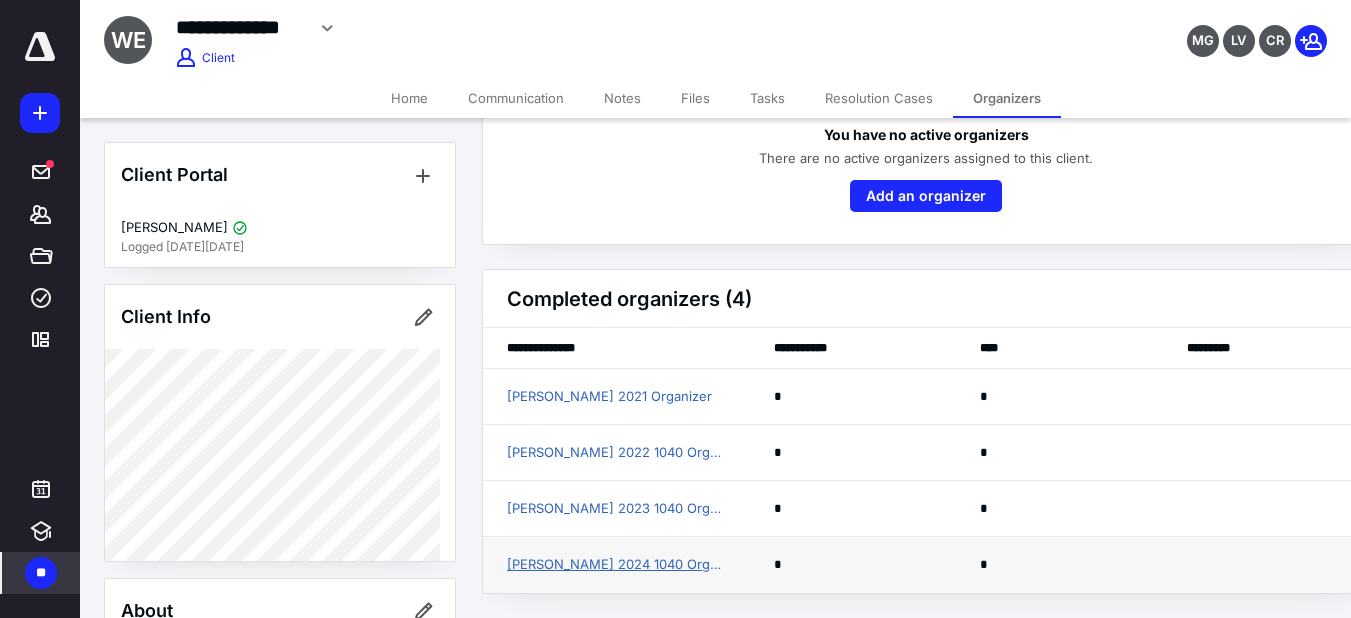 click on "William Elsea 2024 1040 Organizer" at bounding box center [616, 565] 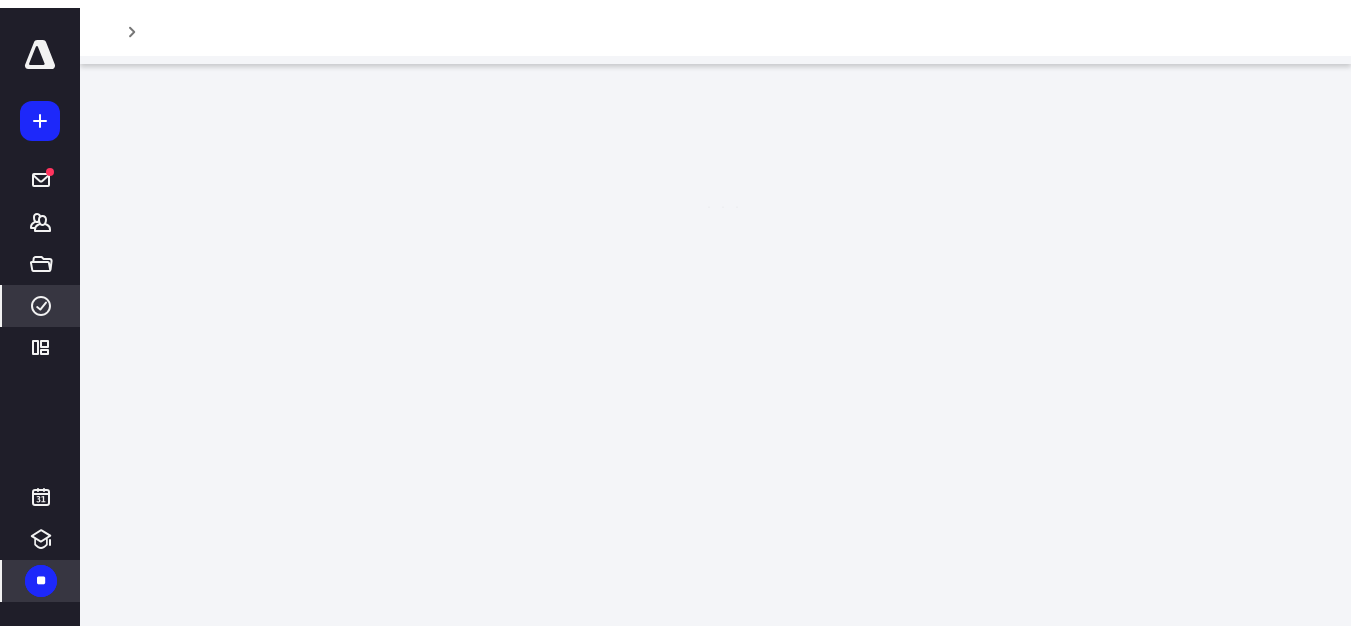 scroll, scrollTop: 0, scrollLeft: 0, axis: both 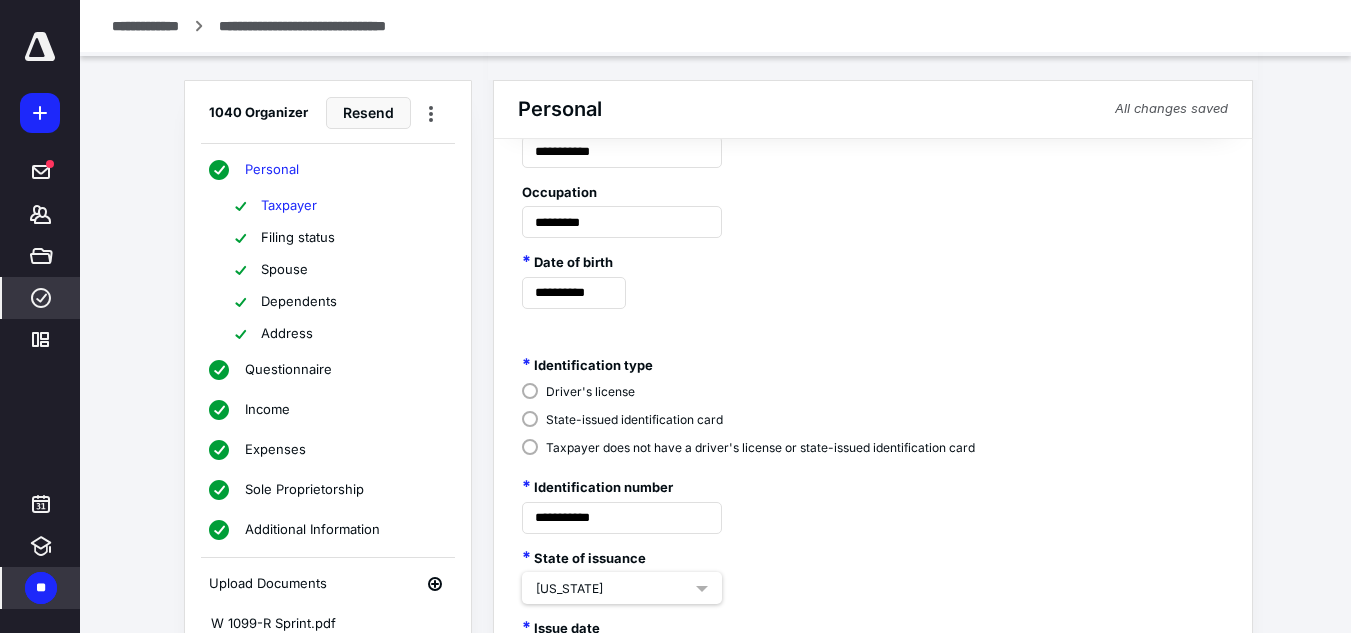 click on "**********" at bounding box center [715, 26] 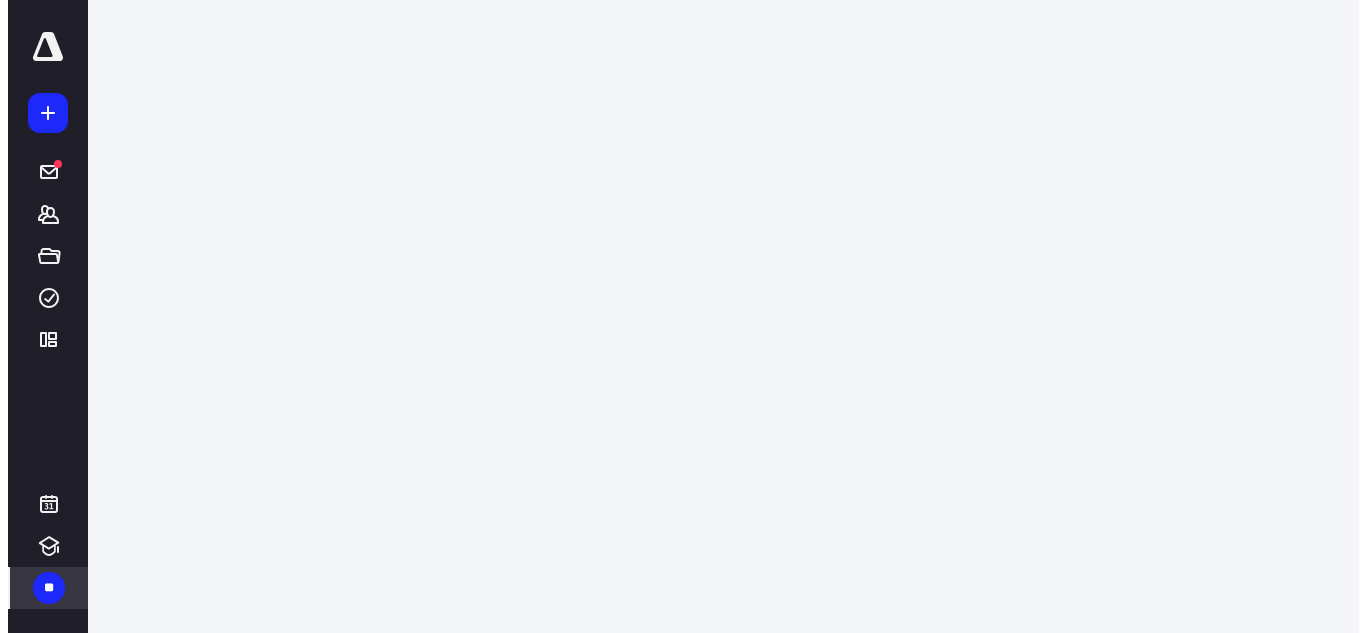 scroll, scrollTop: 0, scrollLeft: 0, axis: both 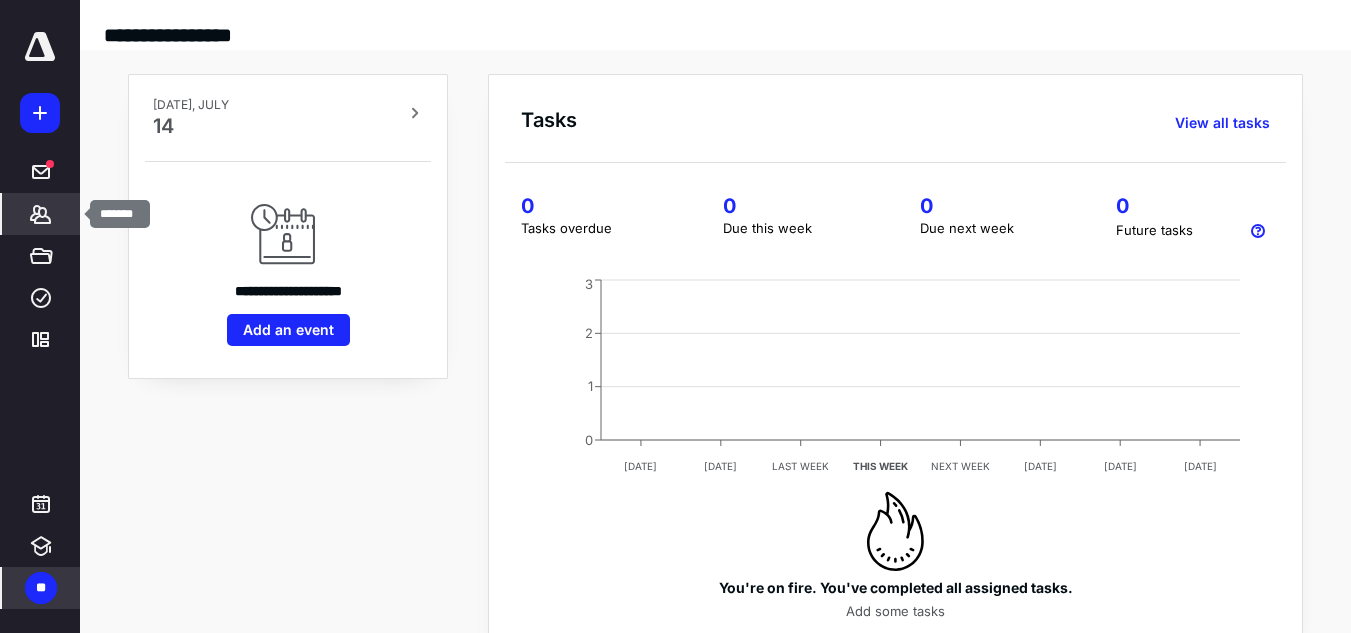 click on "*******" at bounding box center (41, 214) 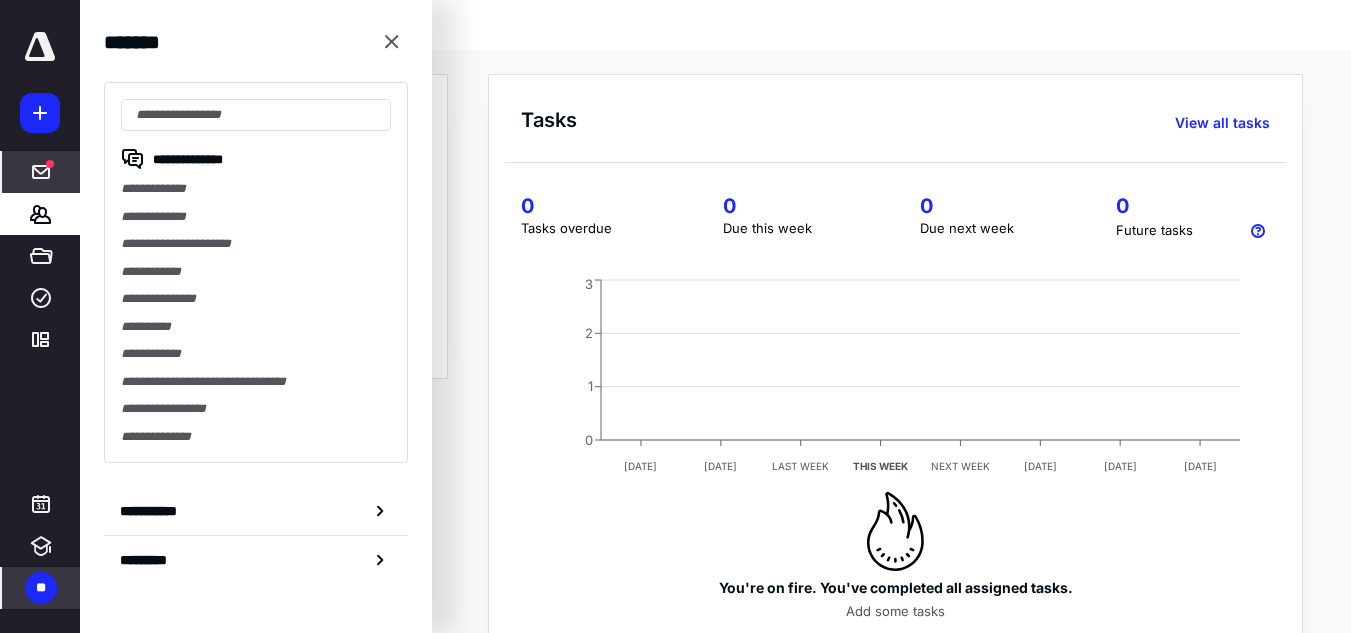 click on "*****" at bounding box center [41, 172] 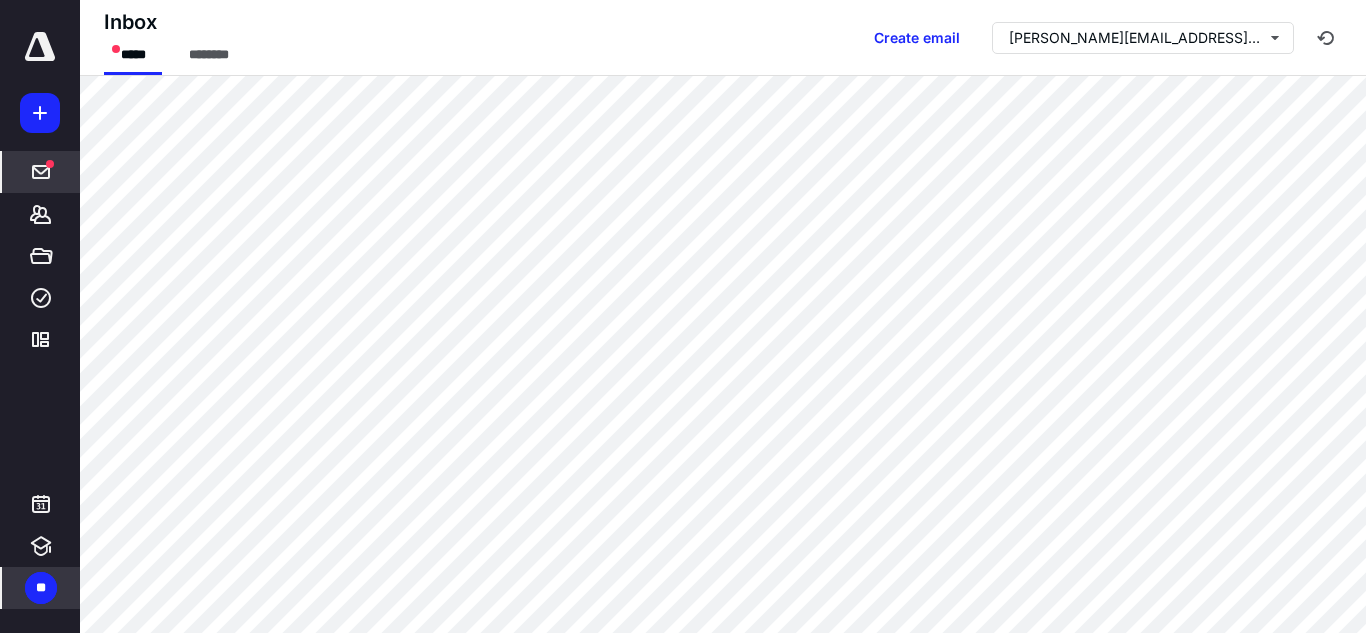 click on "Inbox ***** ******** Create email jillian@carolastaxassistance.com" at bounding box center [723, 38] 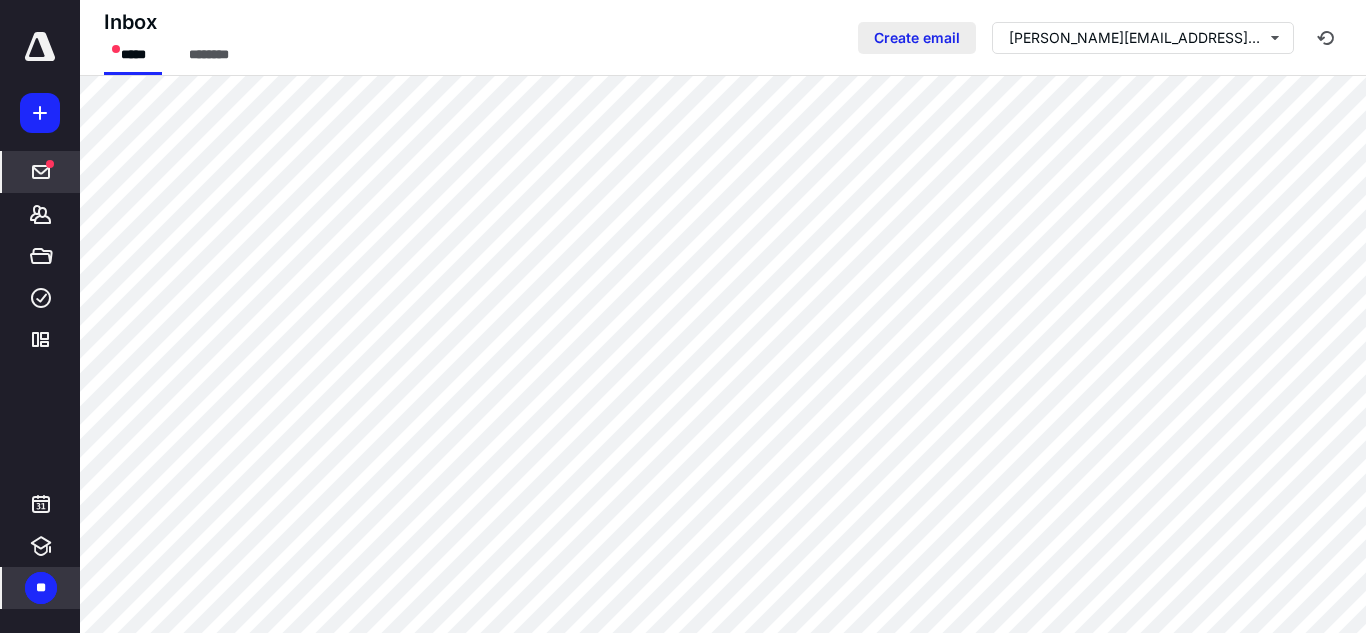 click on "Create email" at bounding box center (917, 38) 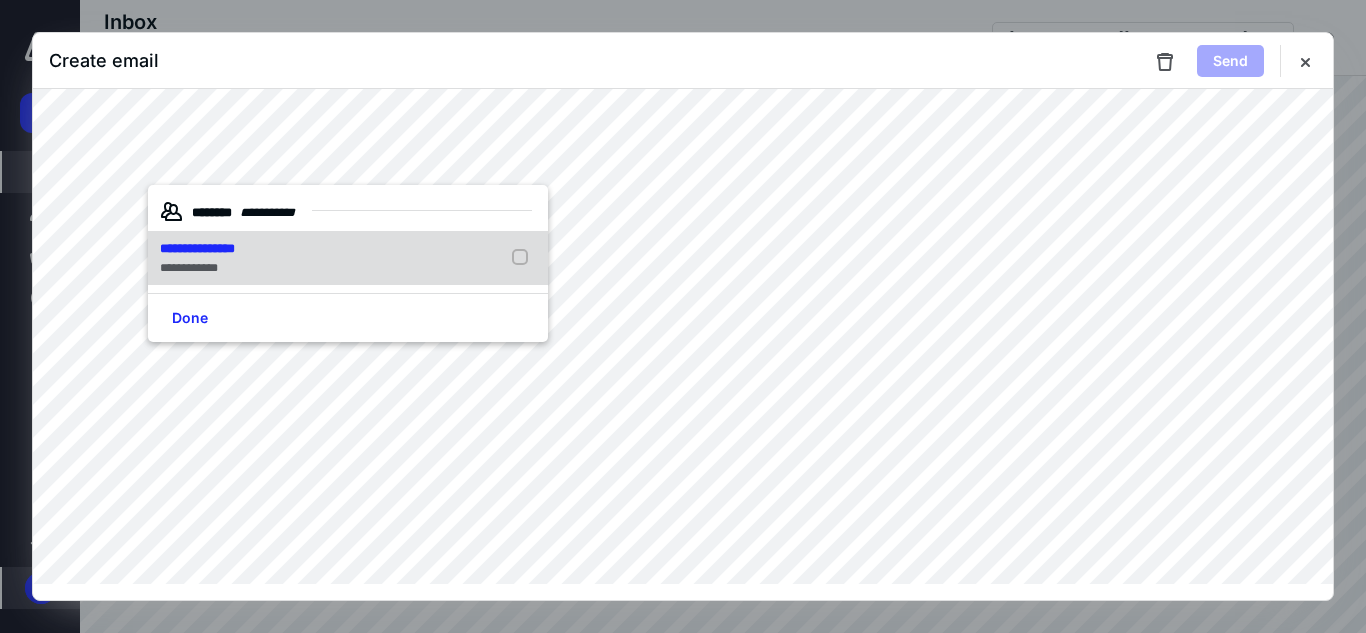 click on "**********" at bounding box center [348, 258] 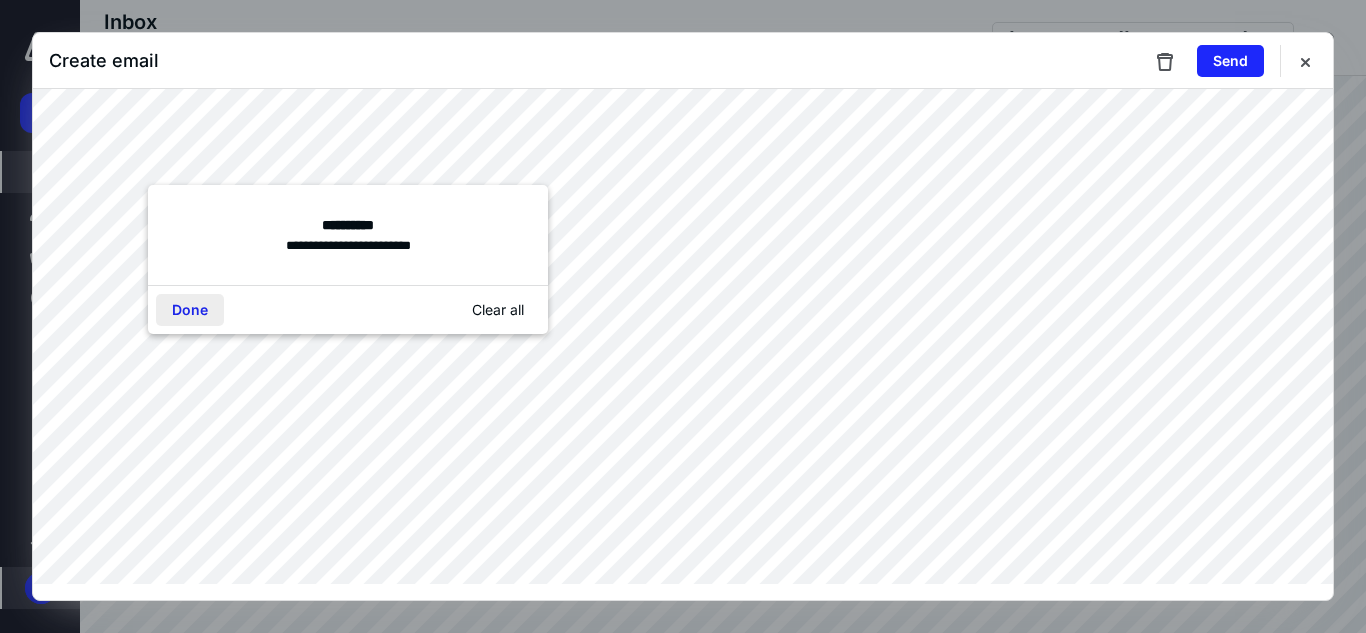 click on "Done" at bounding box center [190, 310] 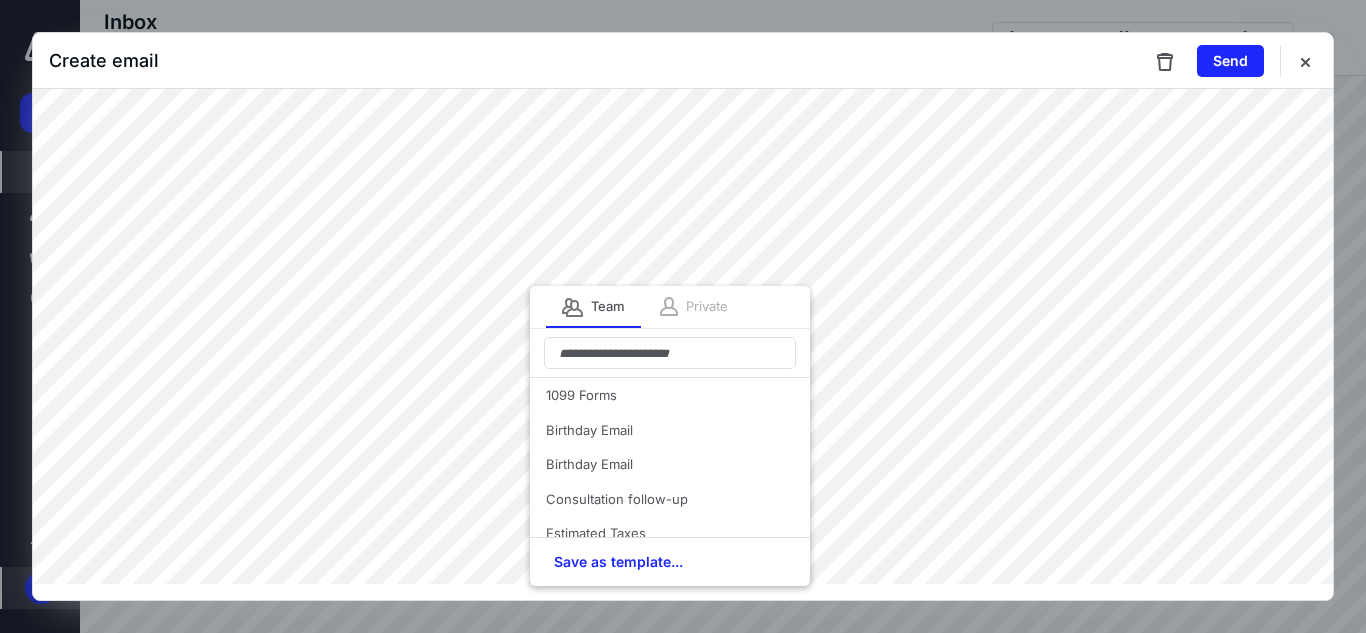 click on "Private" at bounding box center [707, 307] 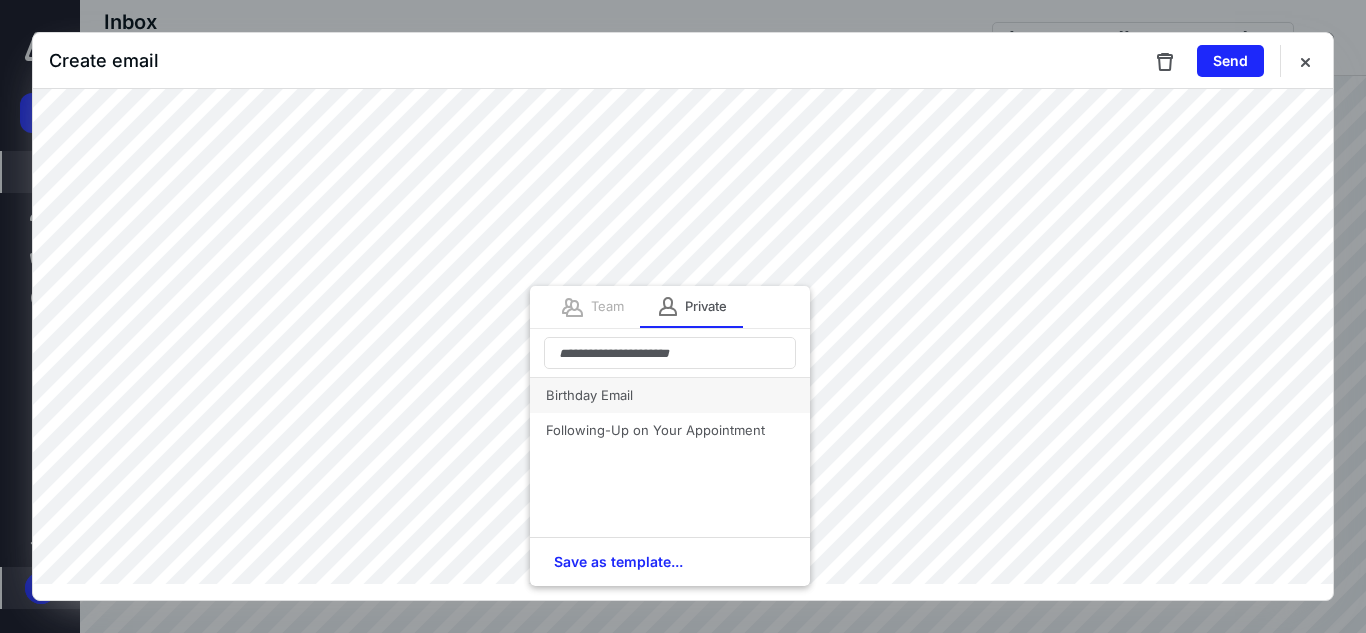 click on "Birthday Email" at bounding box center (670, 395) 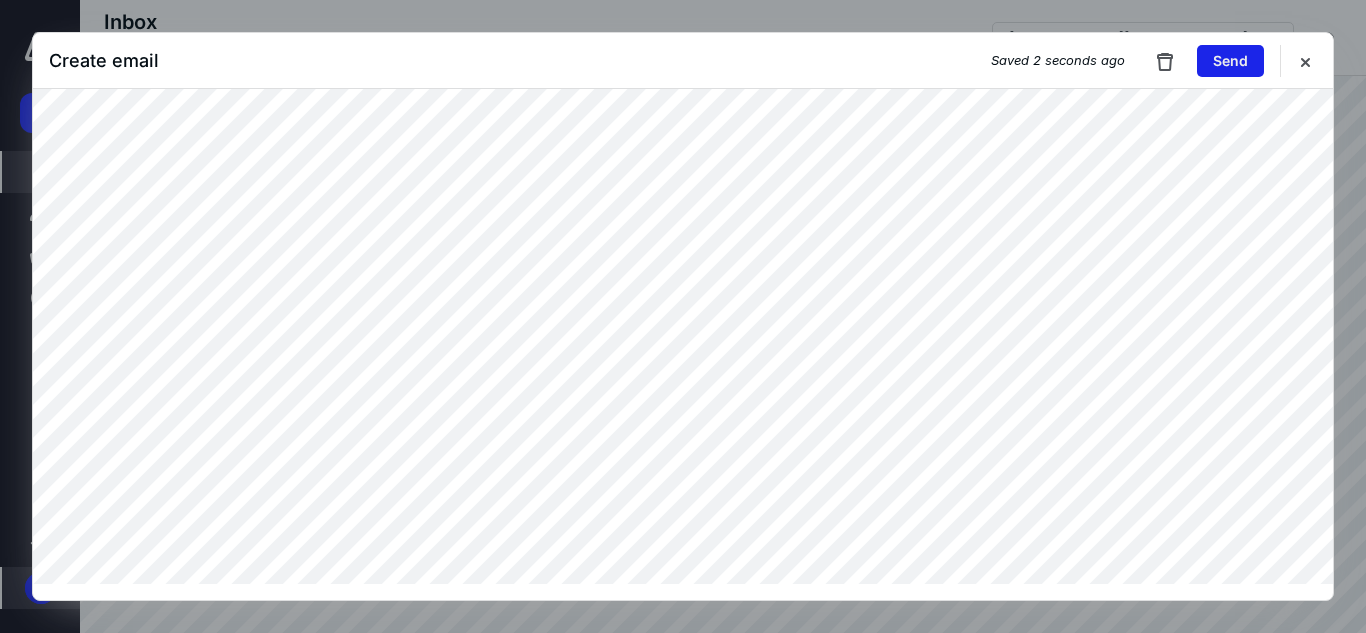 click on "Send" at bounding box center [1230, 61] 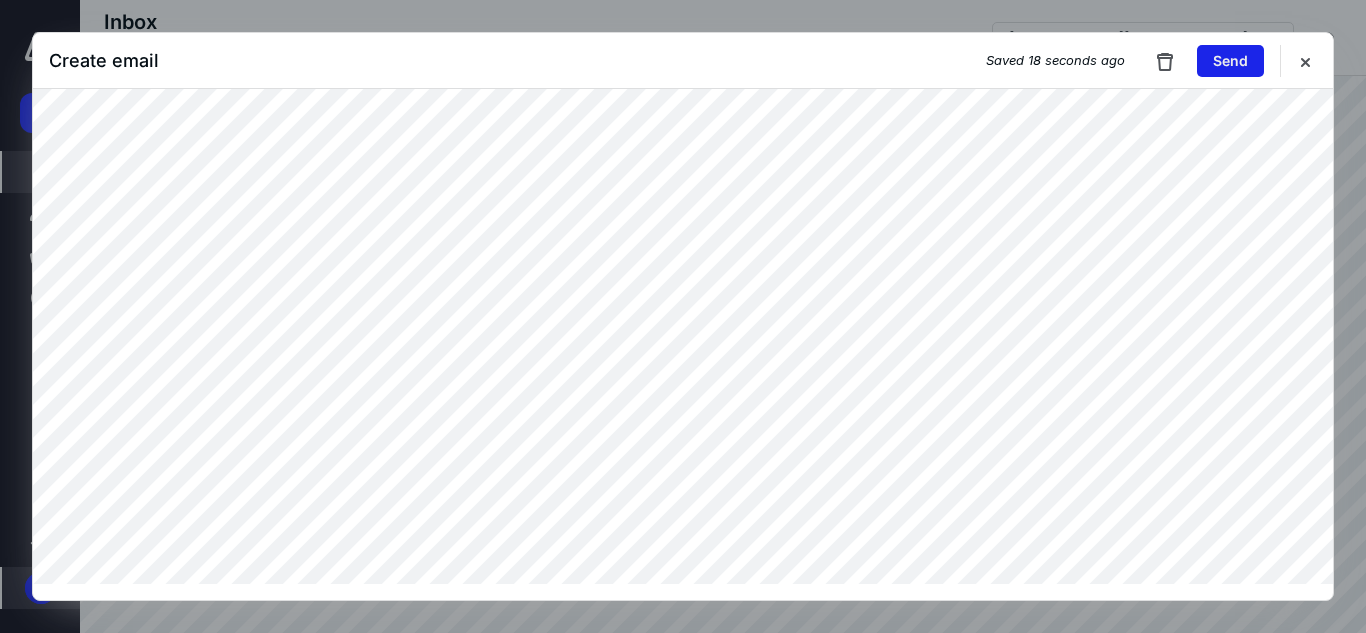 click on "Send" at bounding box center [1230, 61] 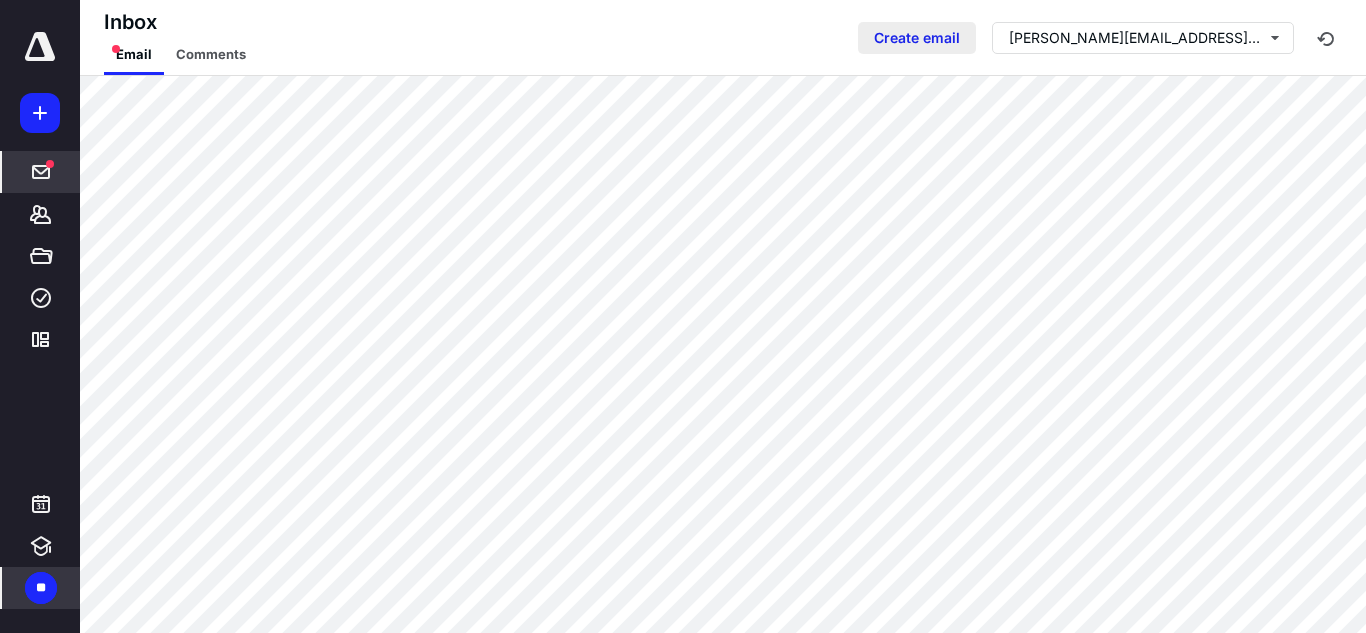 click on "Create email" at bounding box center [917, 38] 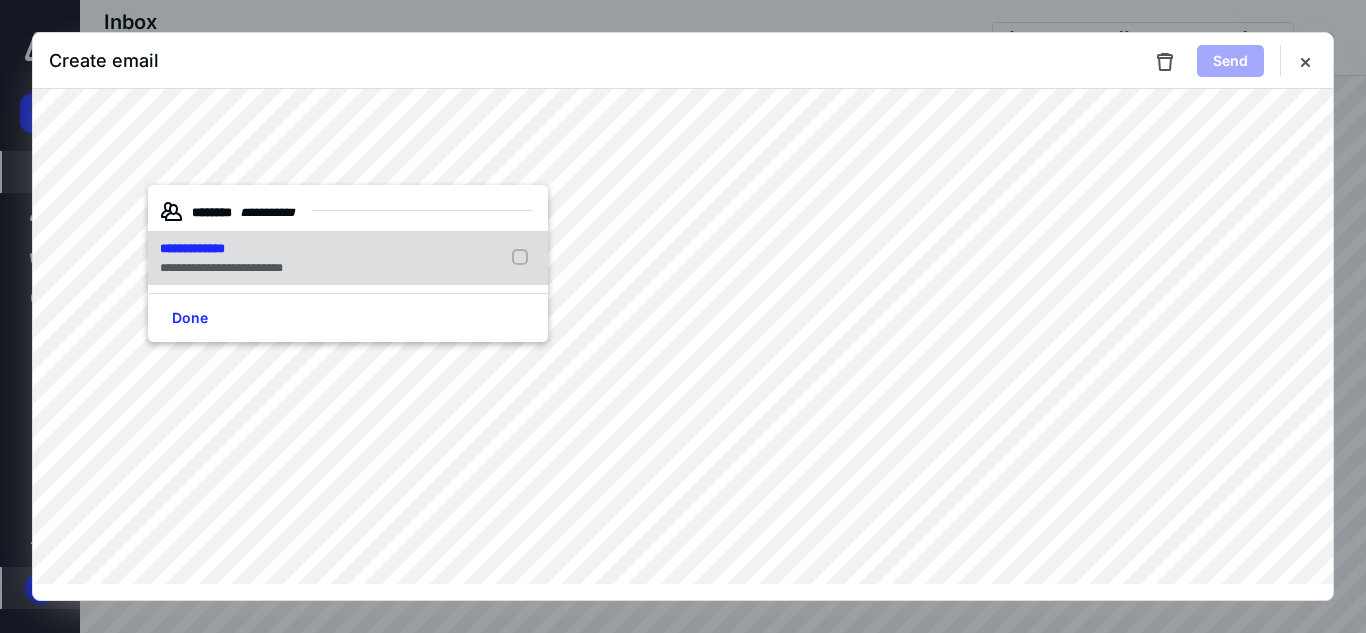 click on "**********" at bounding box center [221, 249] 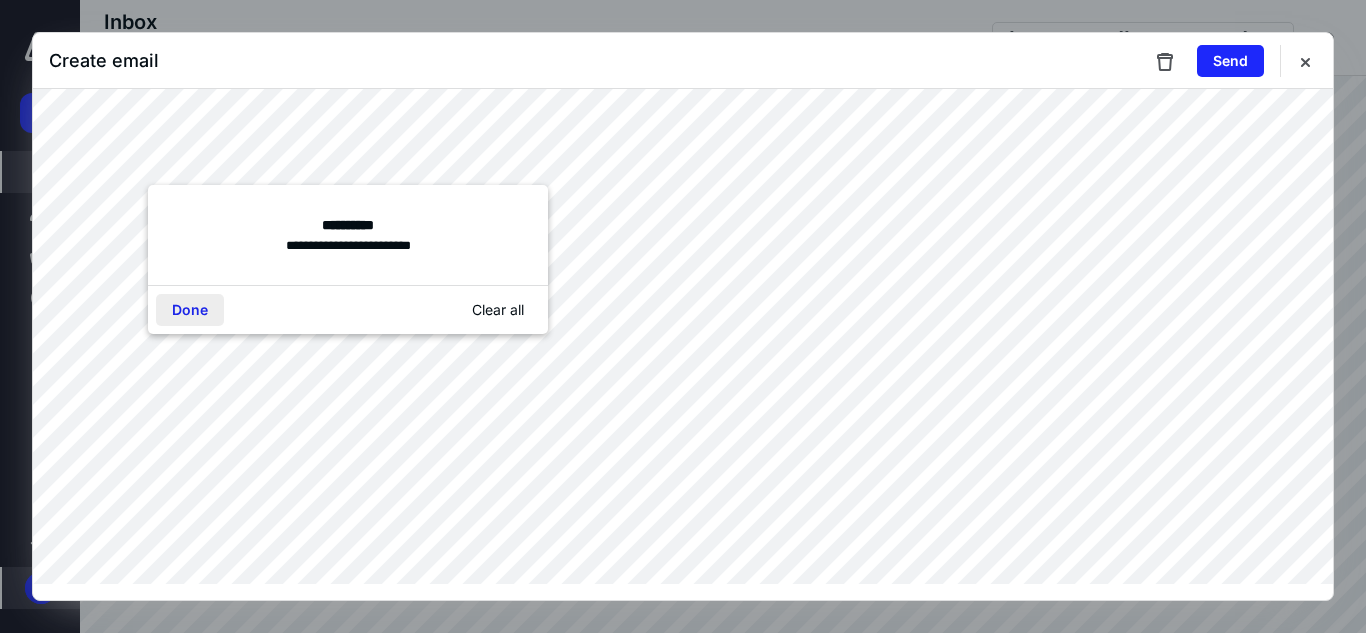 click on "Done" at bounding box center [190, 310] 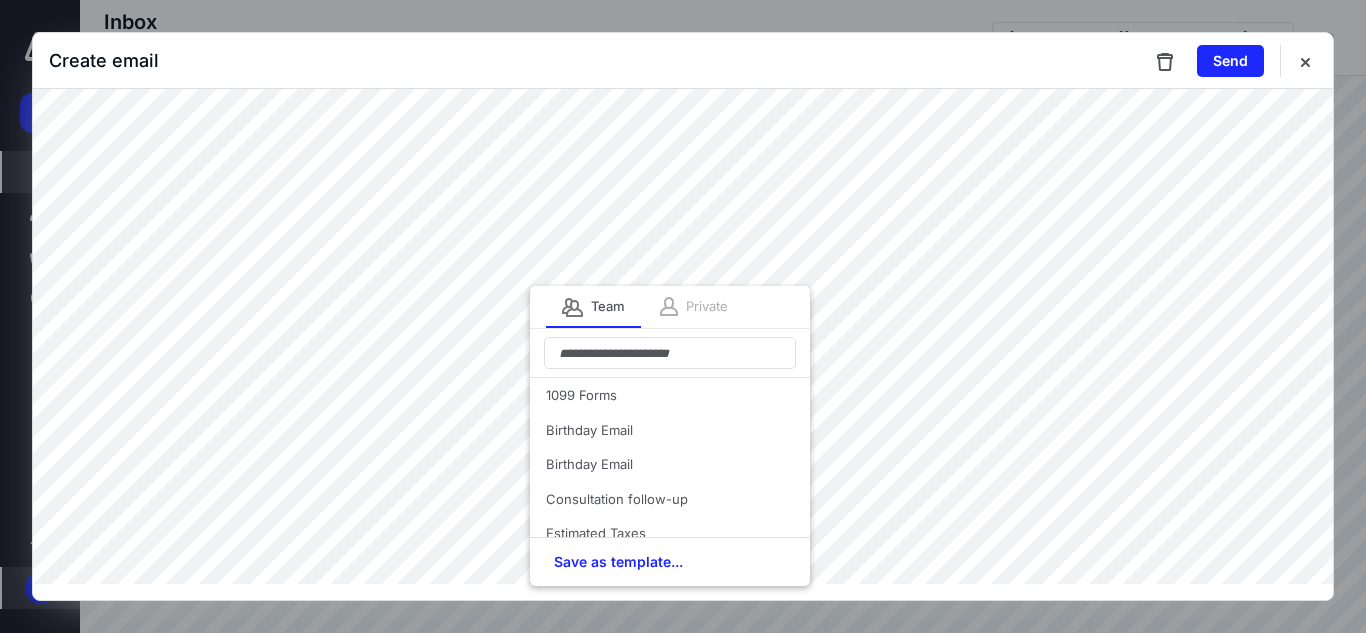click on "Private" at bounding box center (707, 307) 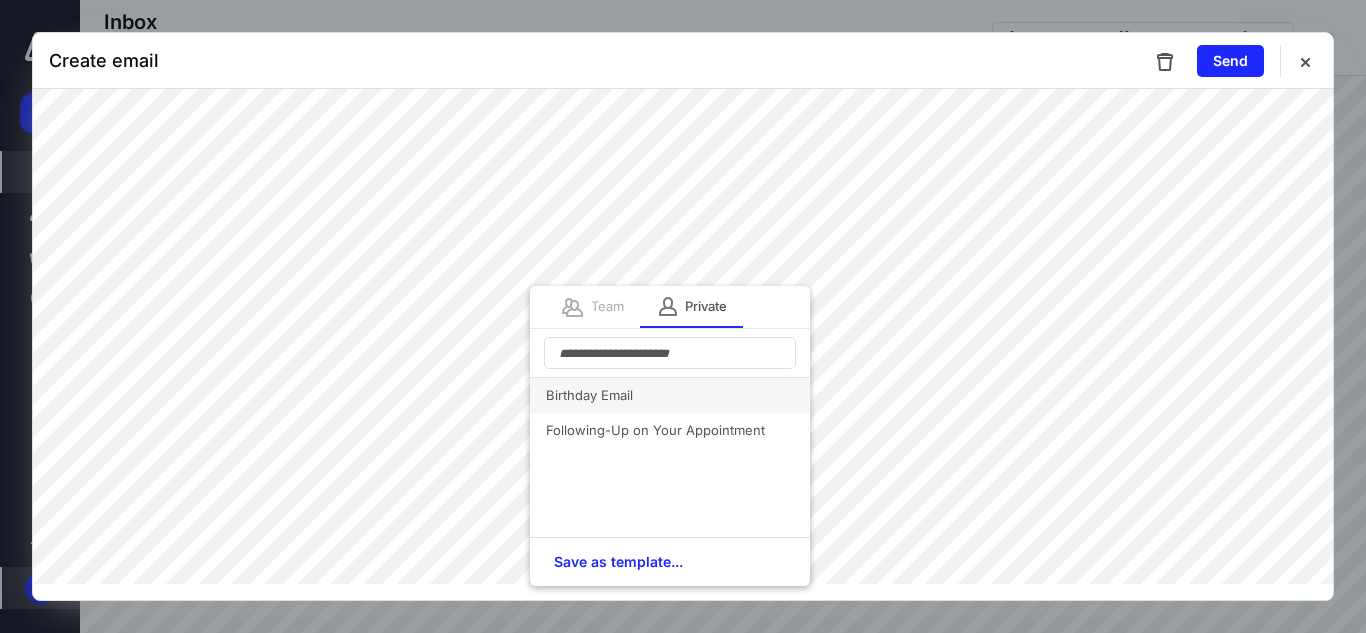 click on "Birthday Email" at bounding box center [670, 395] 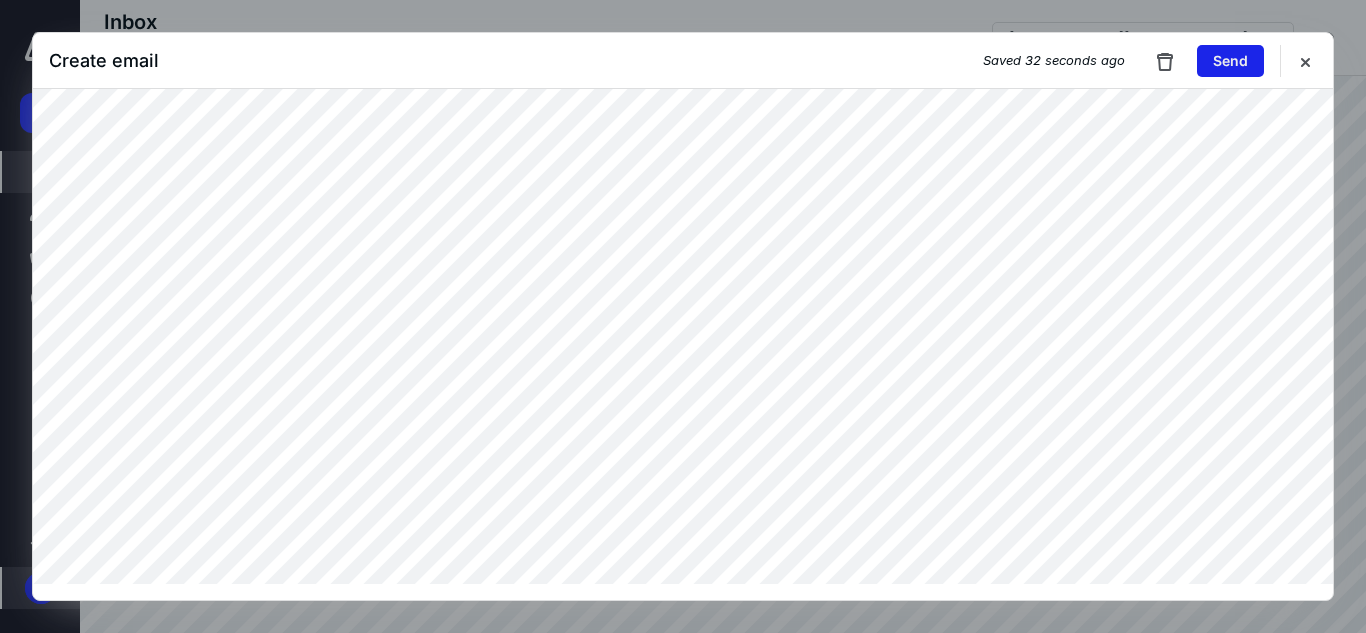 click on "Send" at bounding box center [1230, 61] 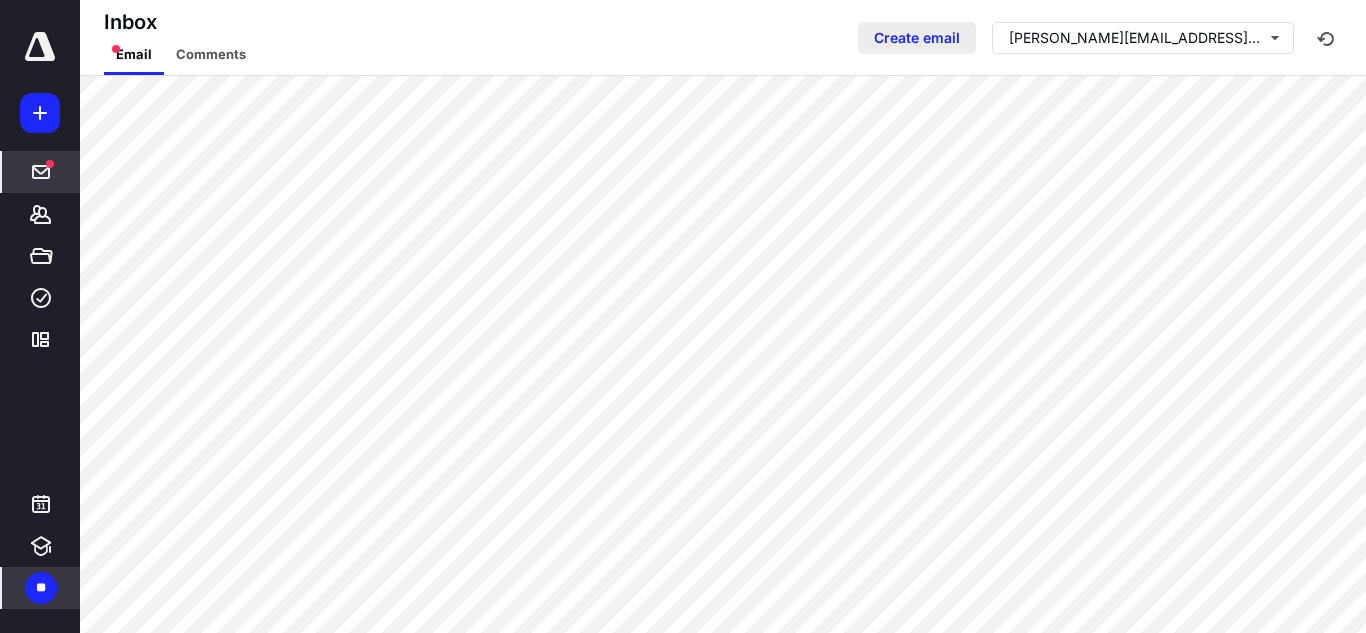 click on "Create email" at bounding box center [917, 38] 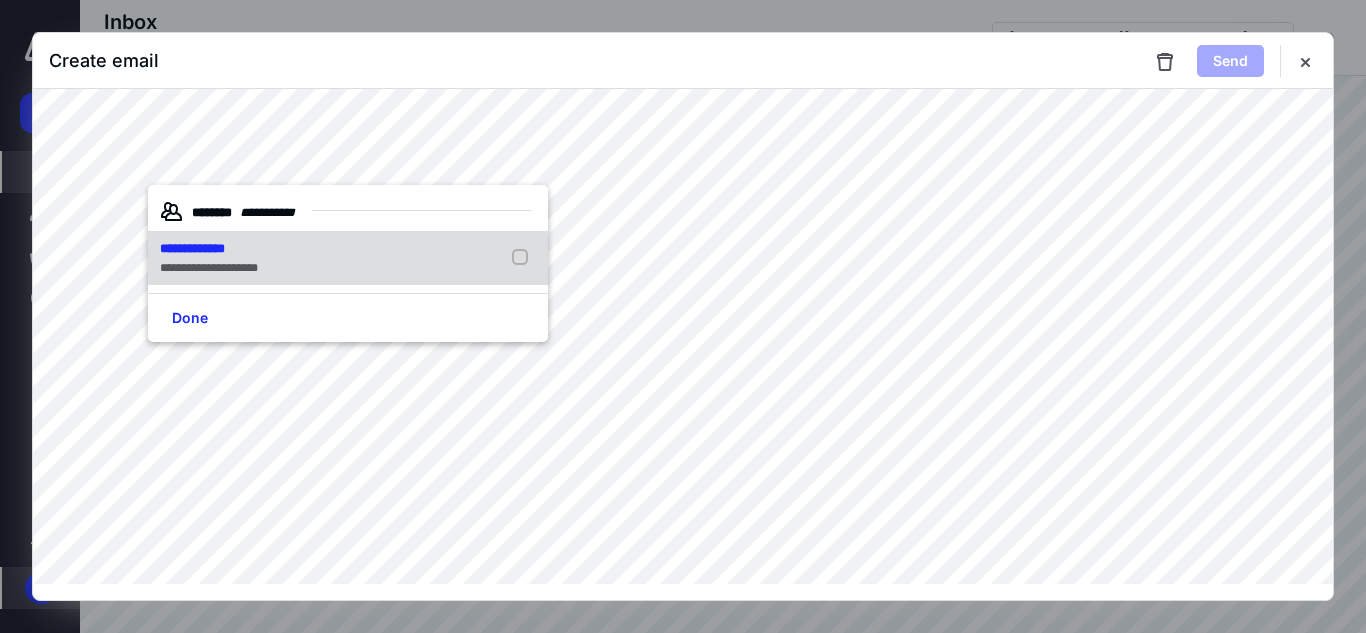 click on "**********" at bounding box center [348, 258] 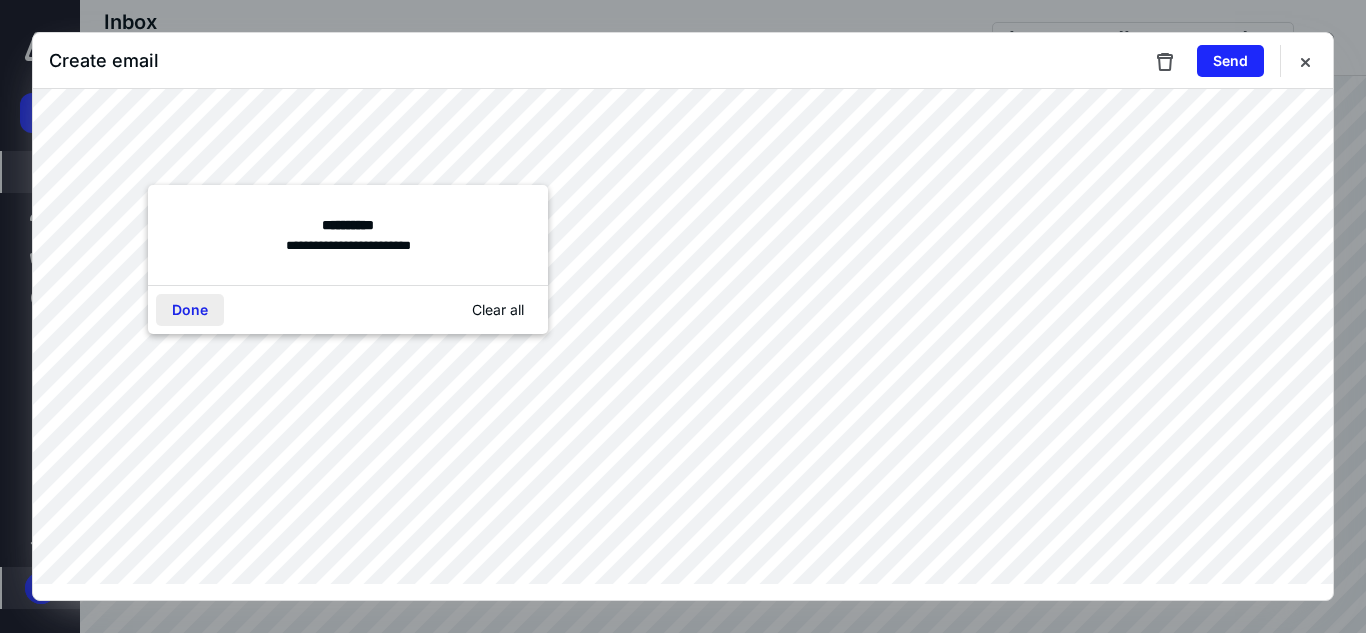 click on "Done" at bounding box center [190, 310] 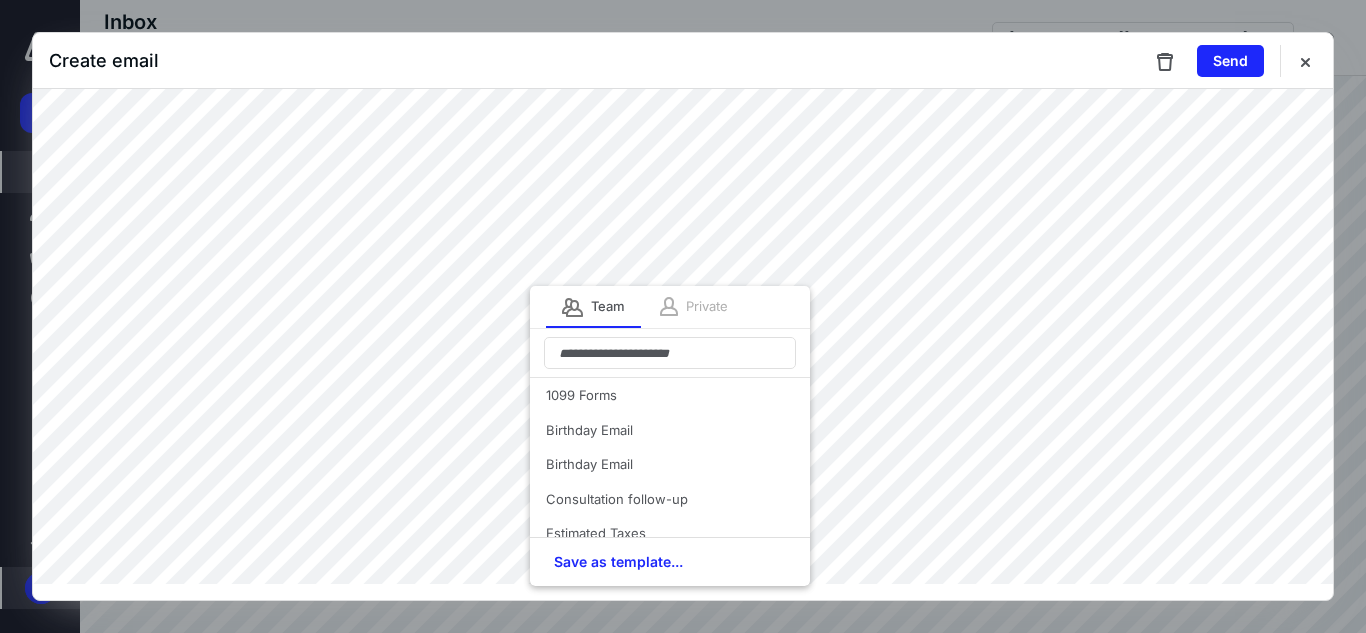 click on "Private" at bounding box center (707, 307) 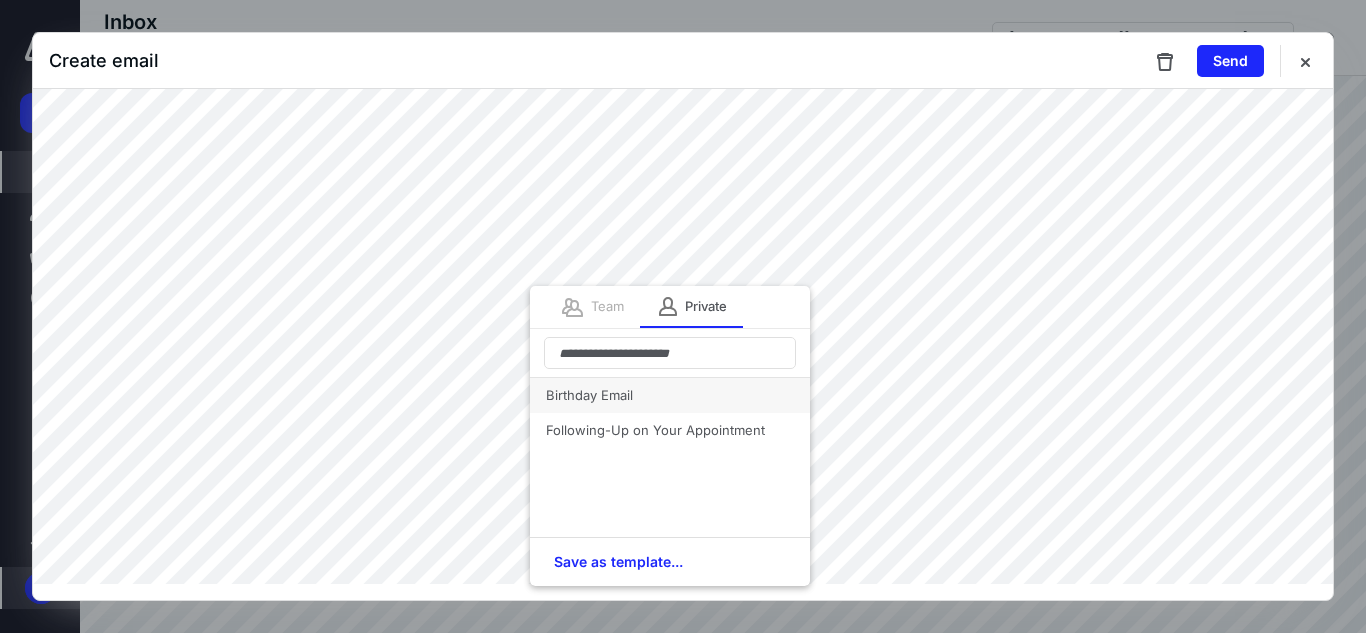 click on "Birthday Email" at bounding box center (670, 395) 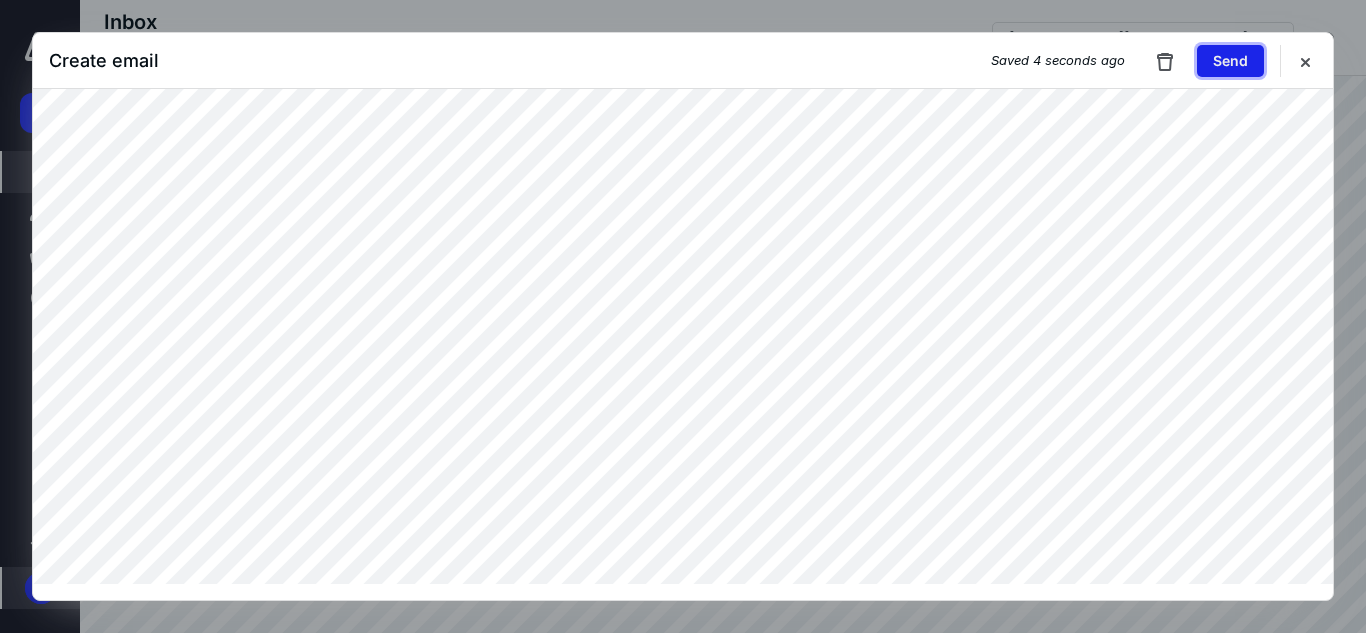 click on "Send" at bounding box center (1230, 61) 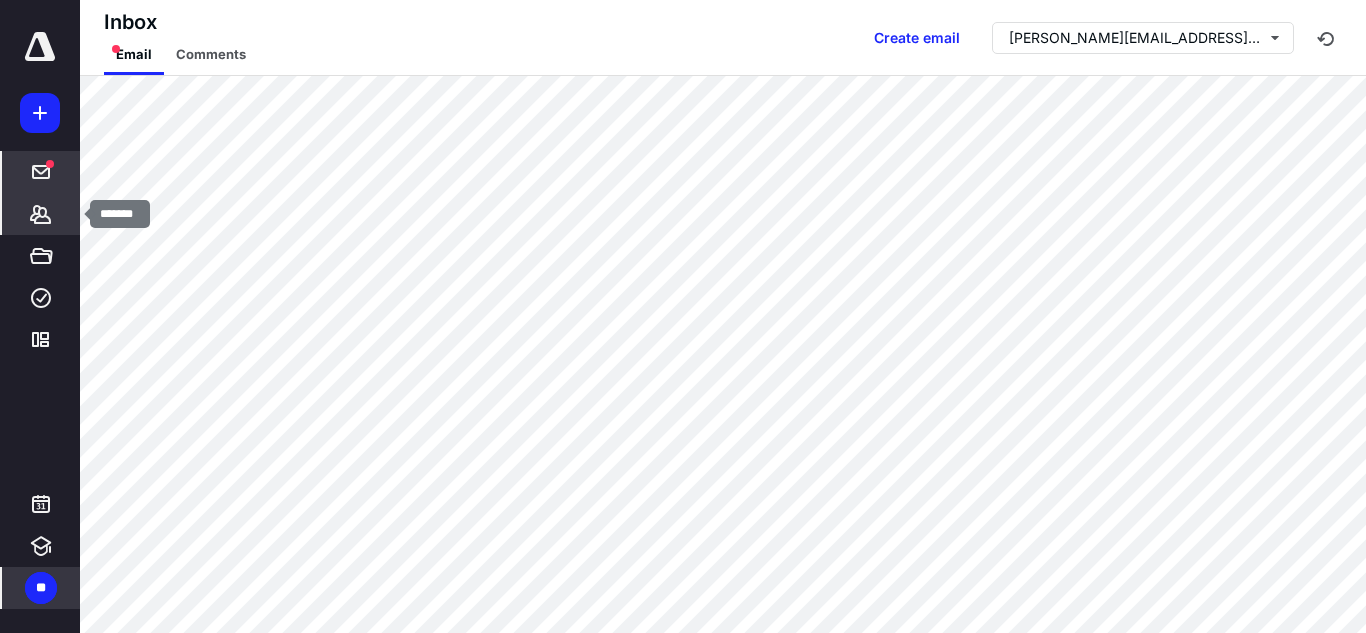 click 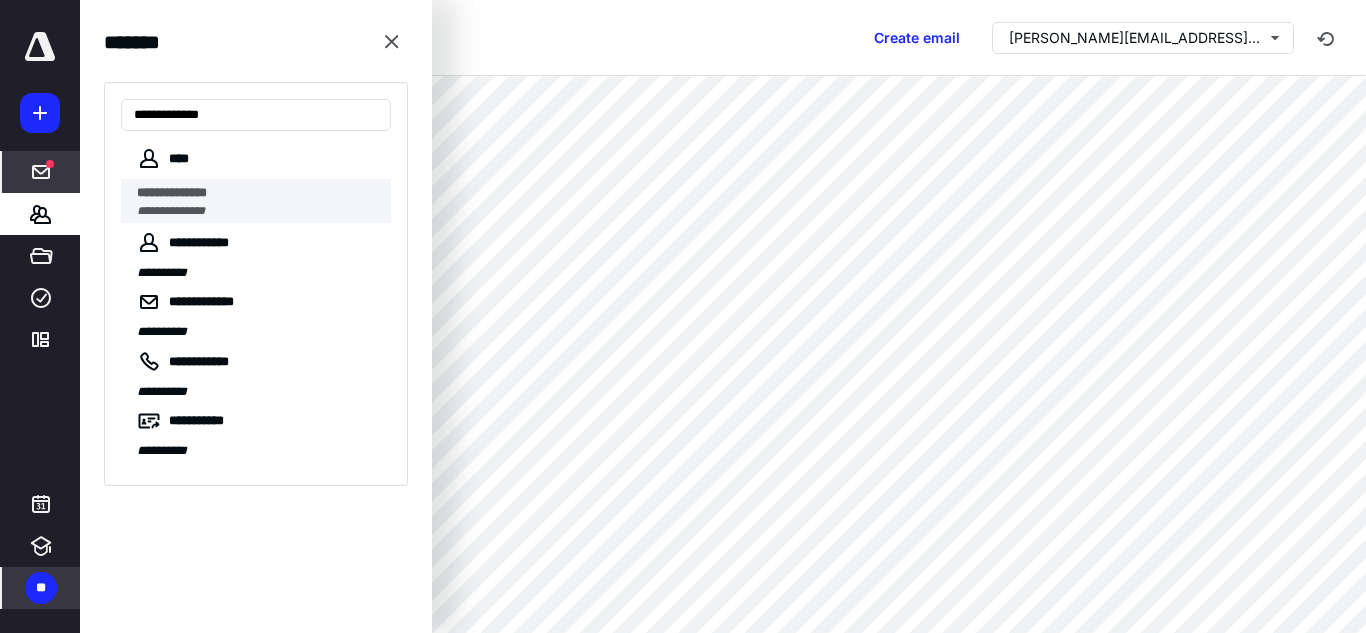 type on "**********" 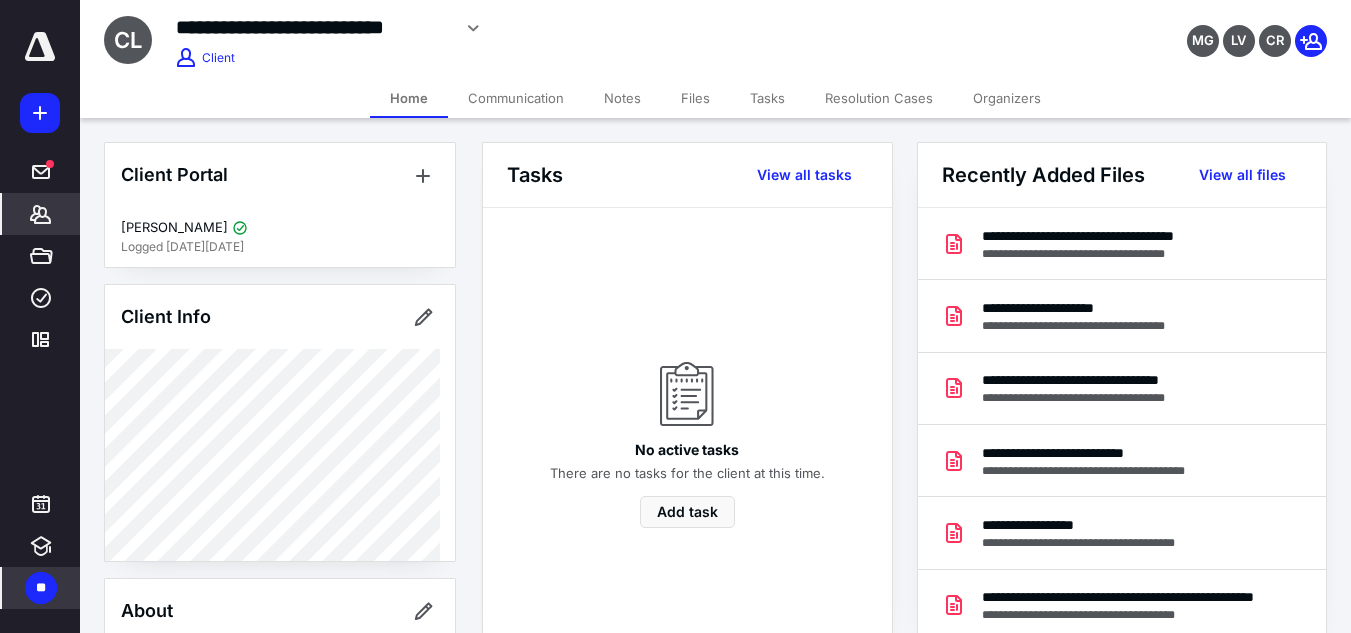 click 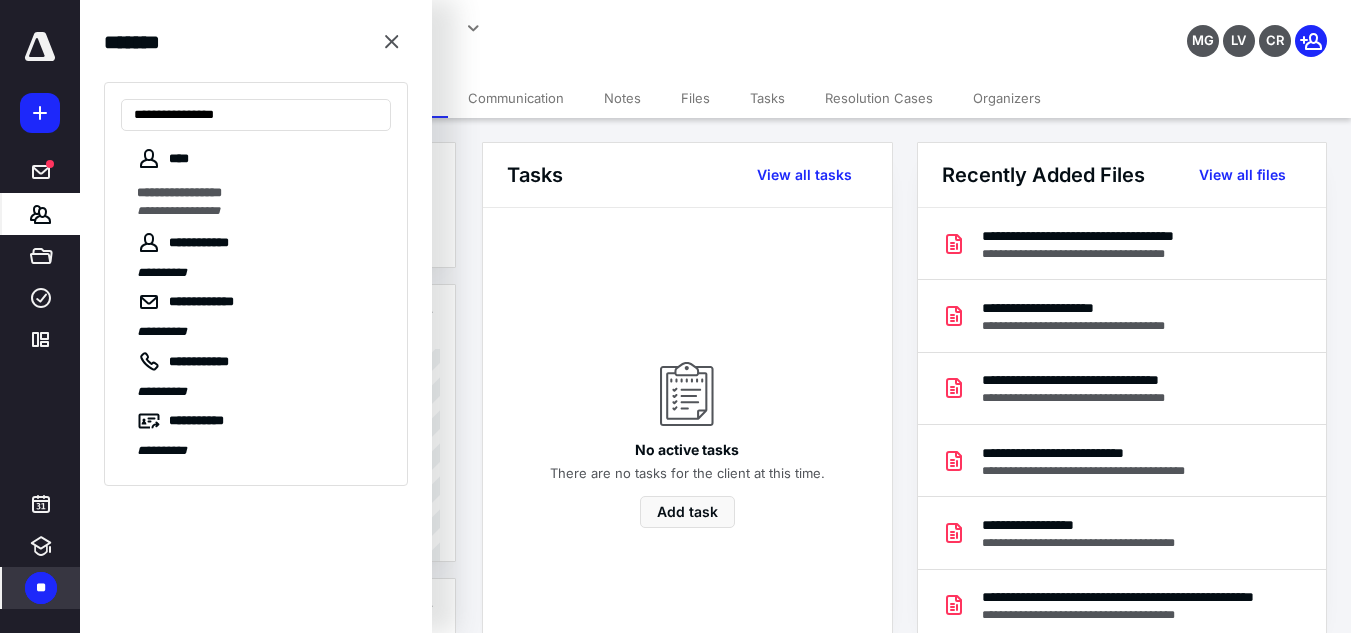 type on "**********" 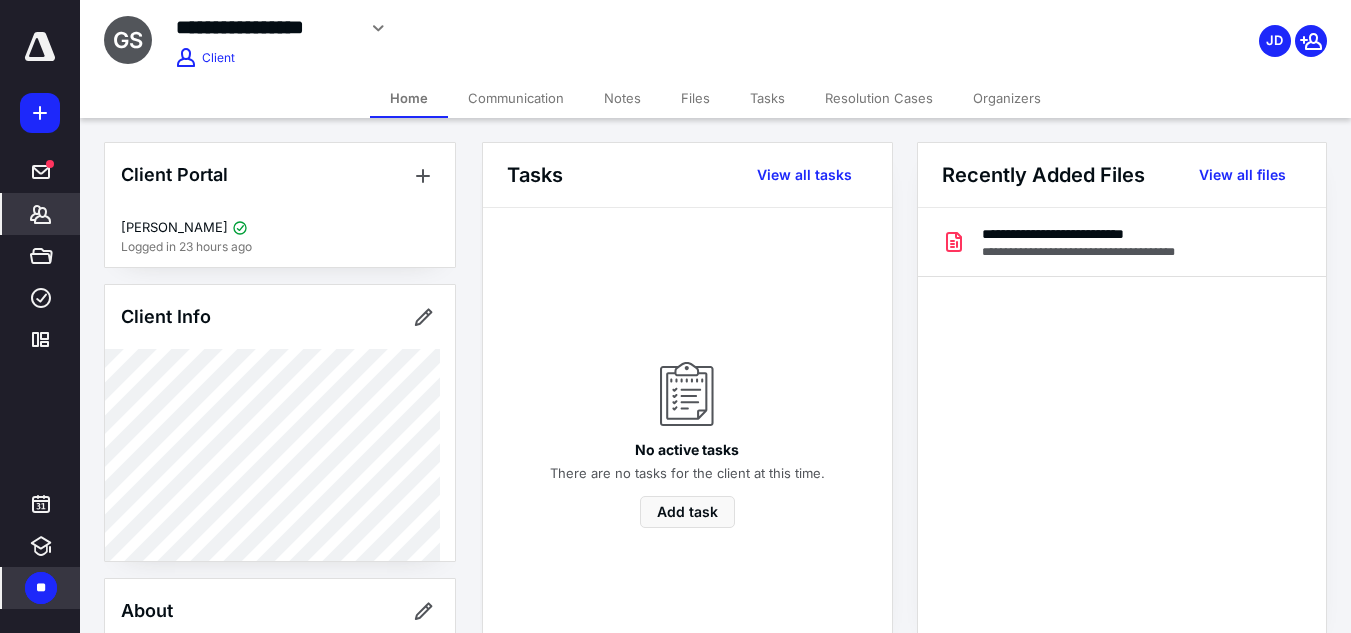 click on "*******" at bounding box center (41, 214) 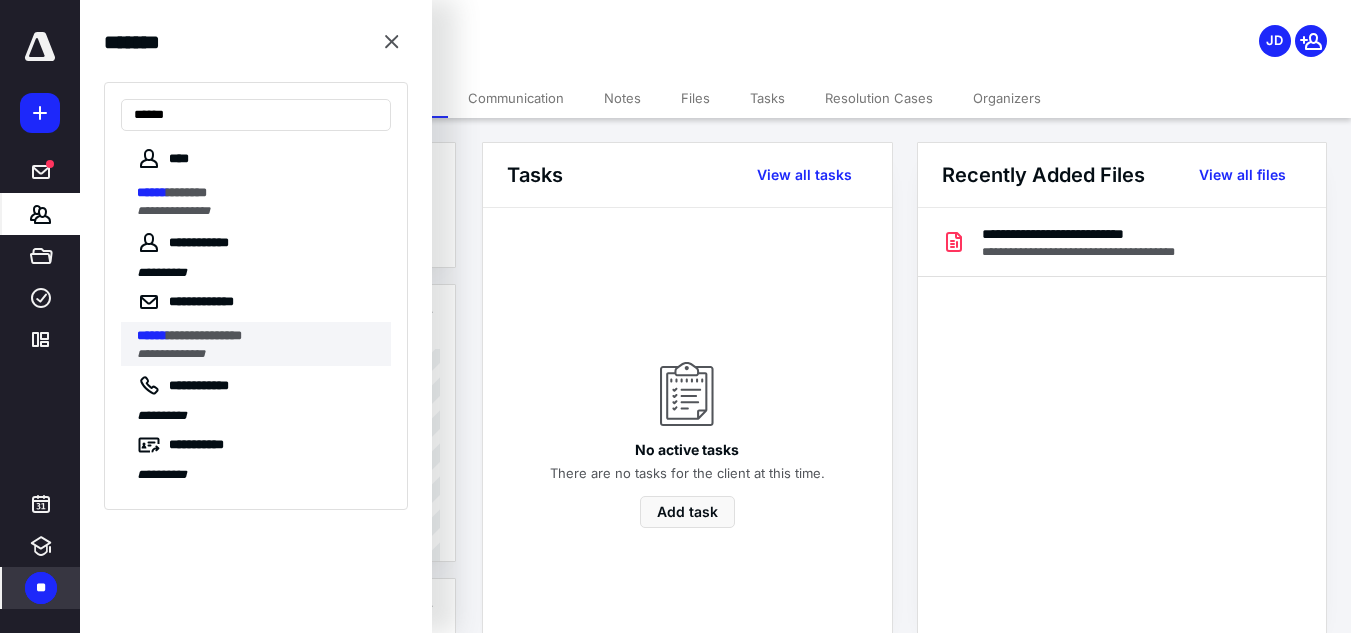 type on "******" 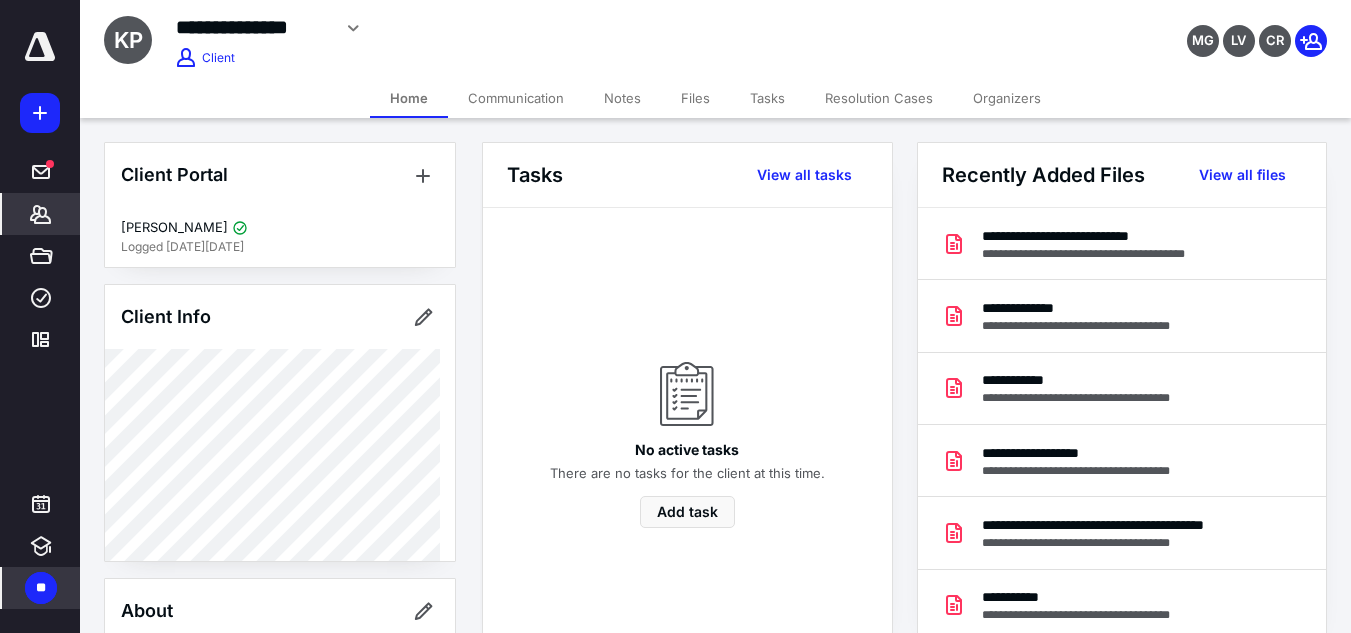 click 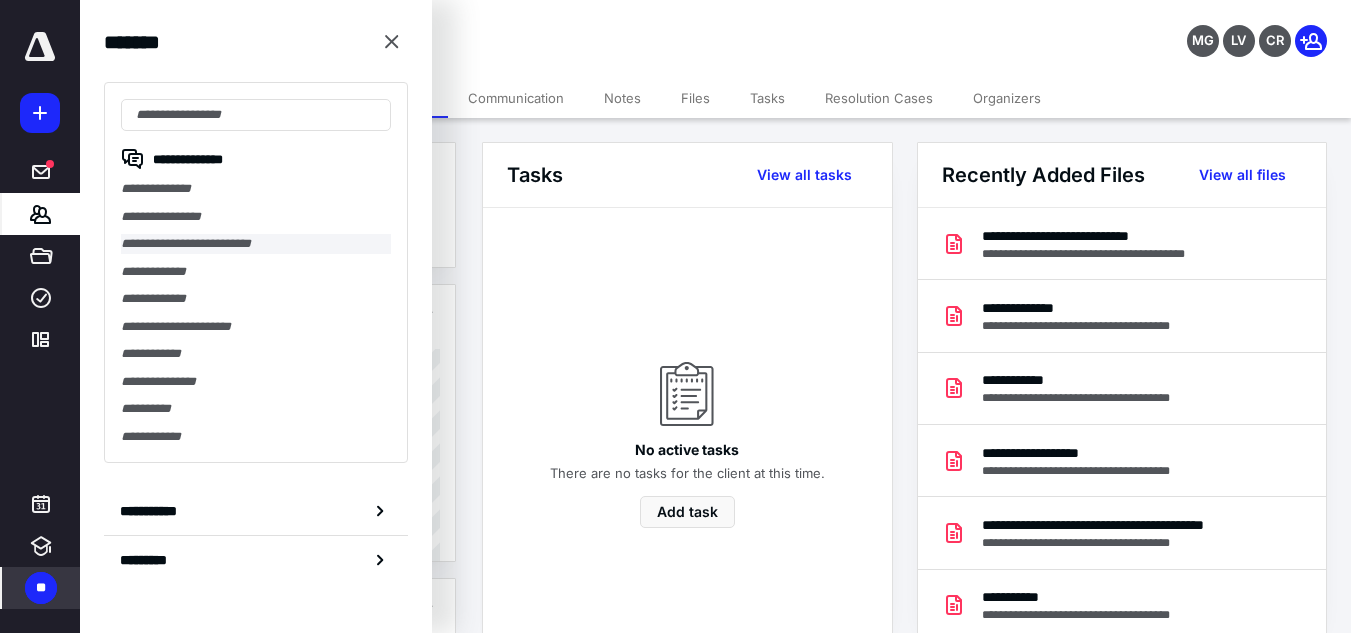 click on "**********" at bounding box center (256, 244) 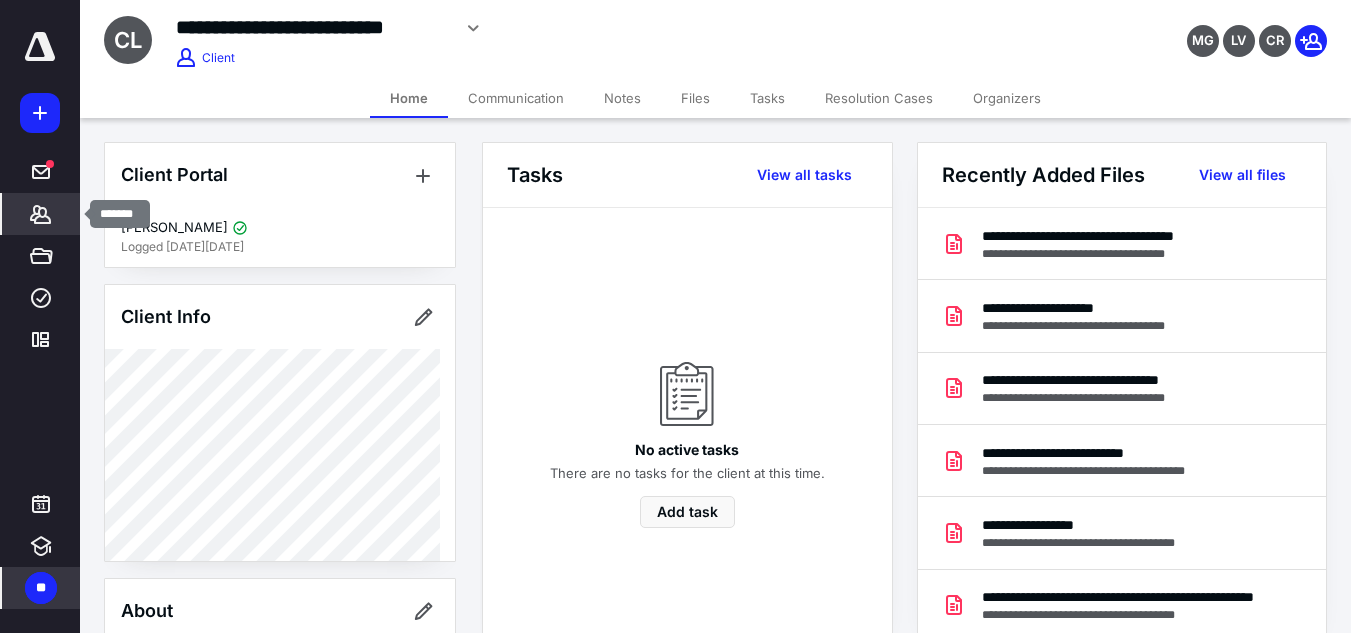 click on "*******" at bounding box center [41, 214] 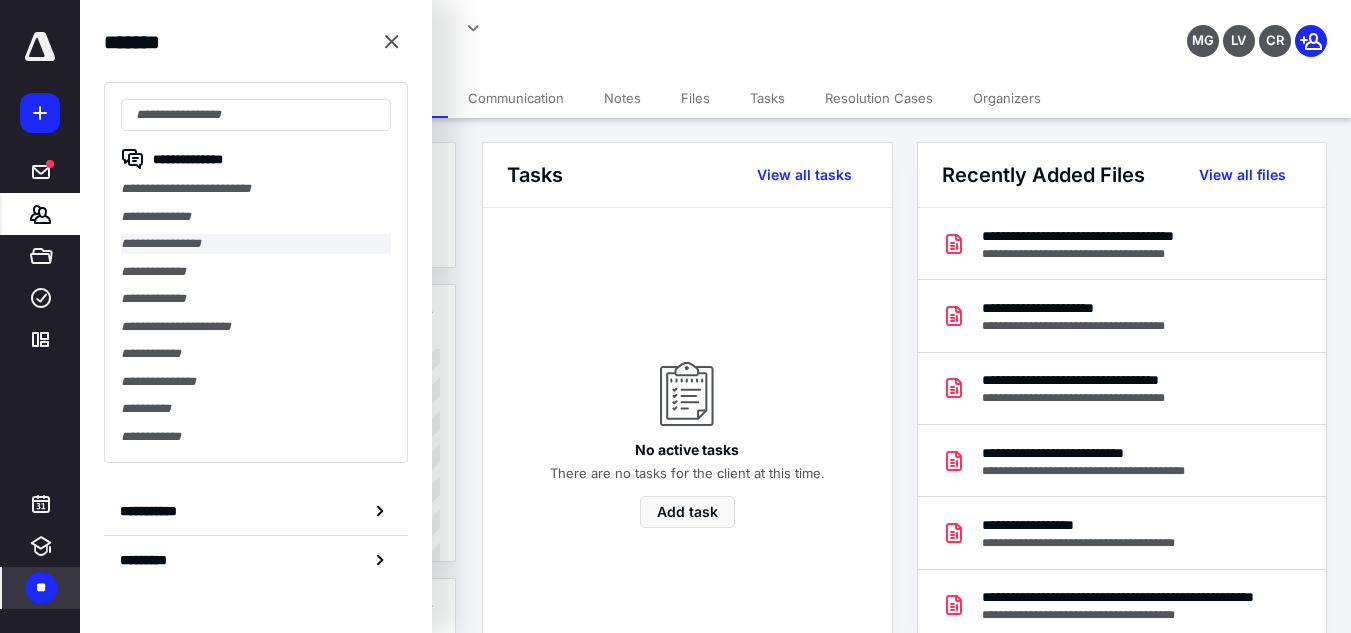 click on "**********" at bounding box center [256, 244] 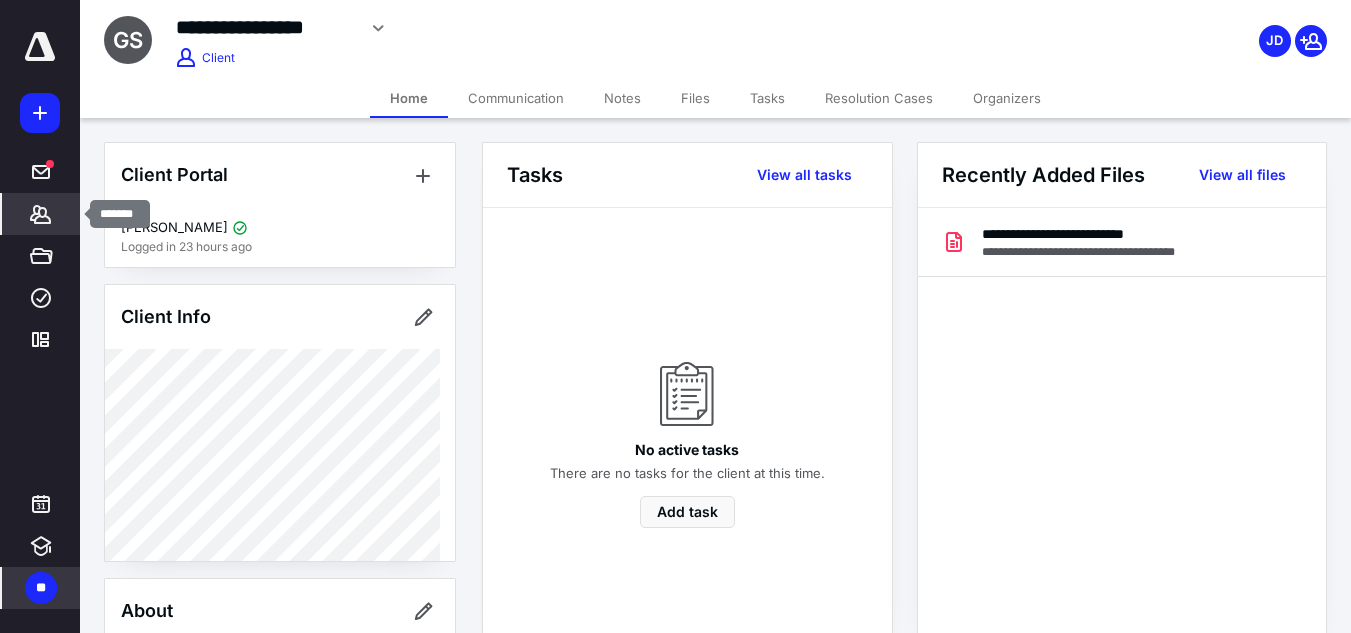 click on "*******" at bounding box center (41, 214) 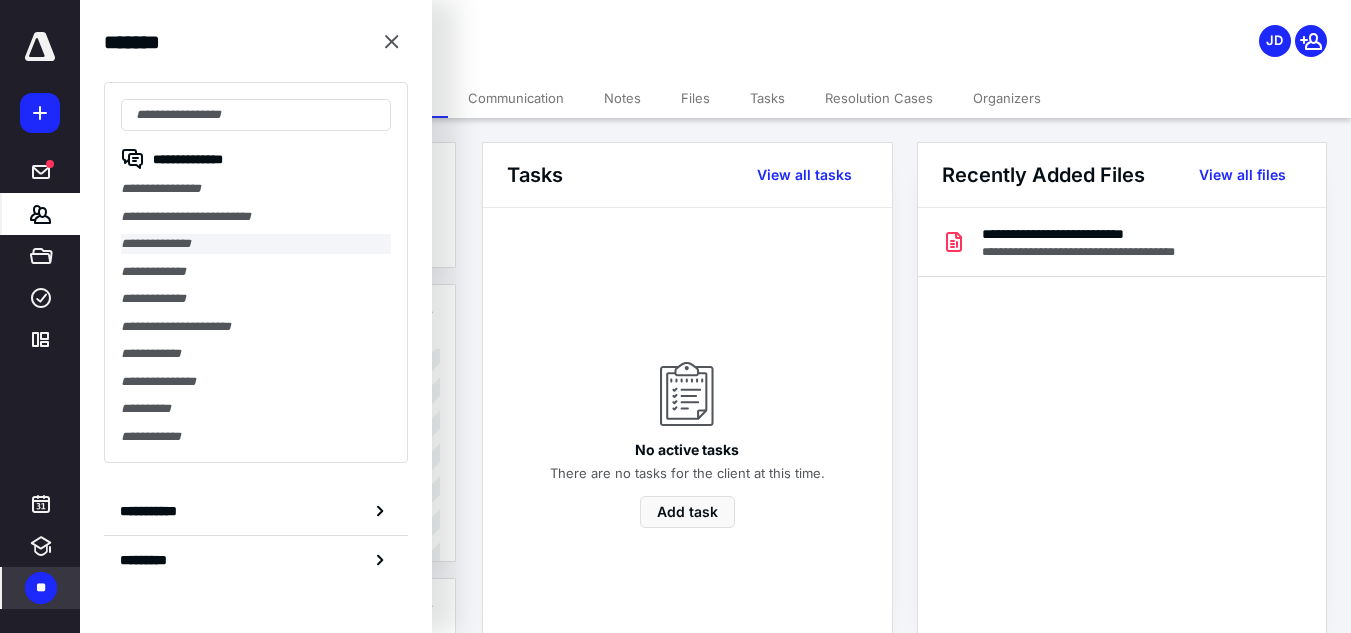 click on "**********" at bounding box center [256, 244] 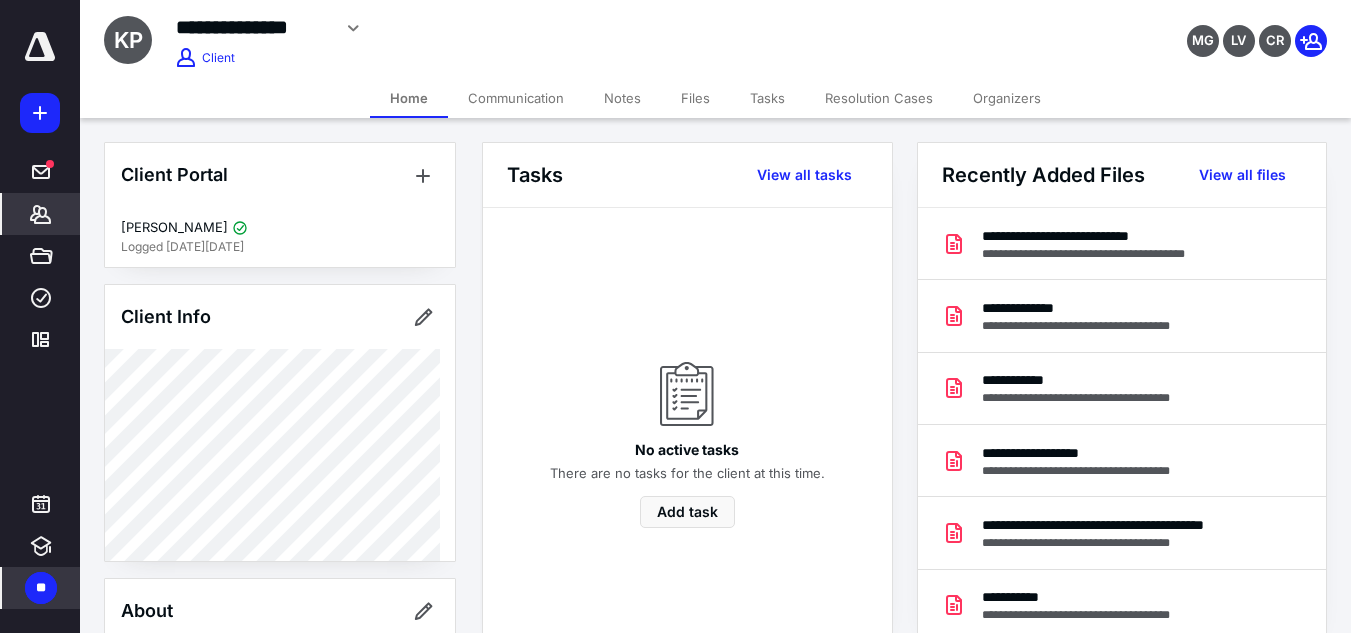 click at bounding box center (40, 47) 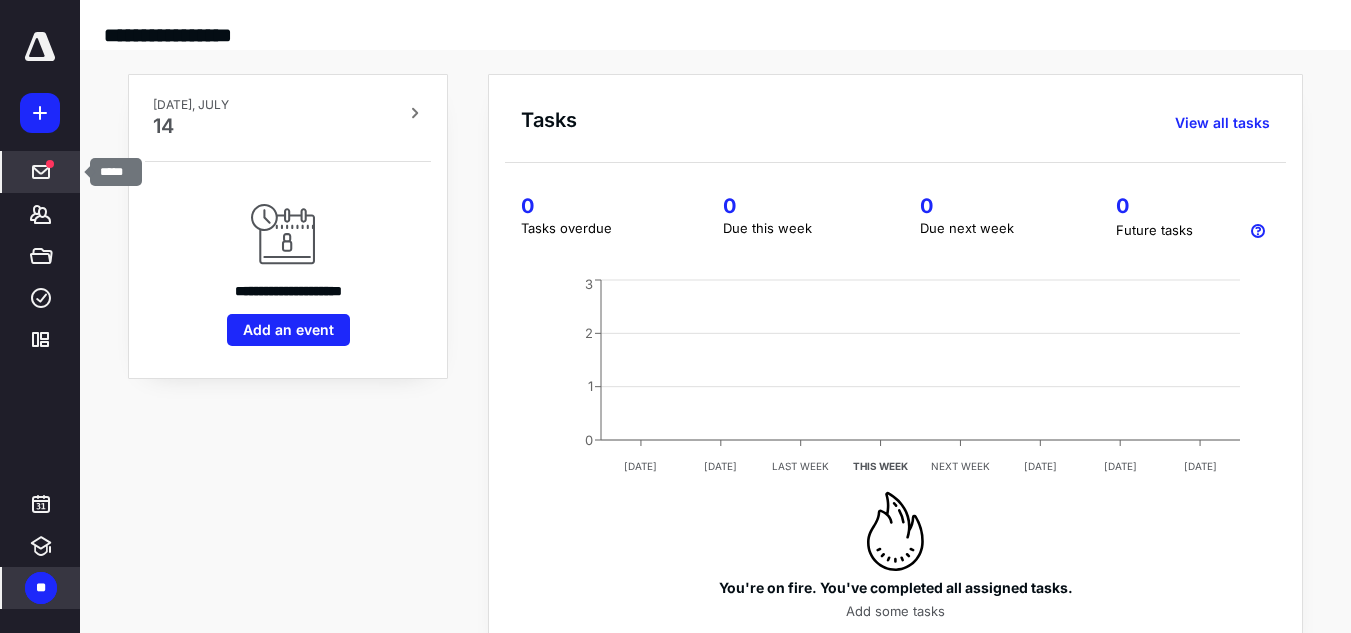 click on "*****" at bounding box center [41, 172] 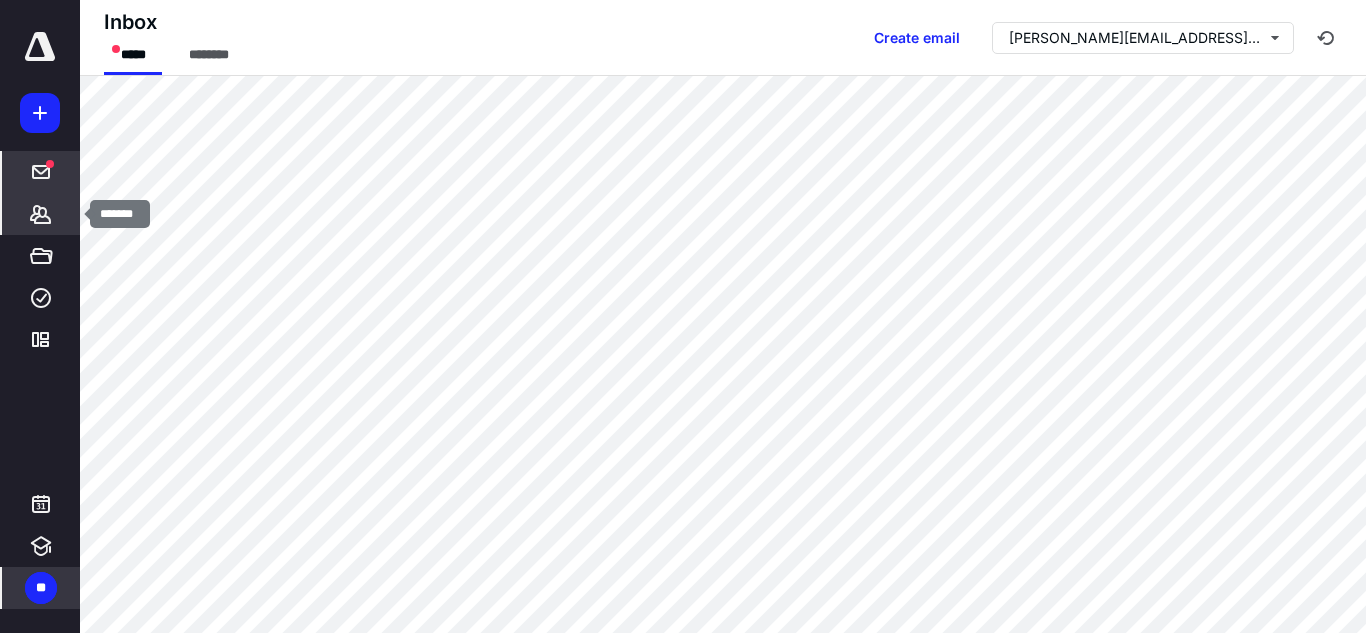 click on "*******" at bounding box center (41, 214) 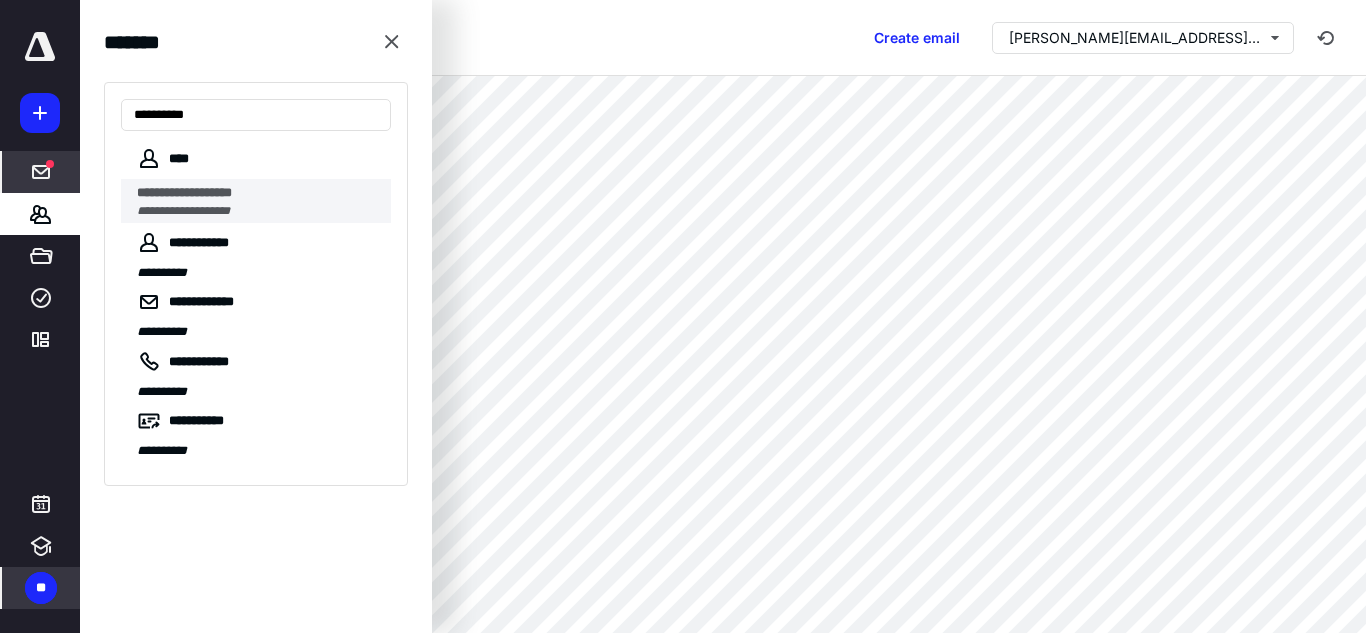 type on "**********" 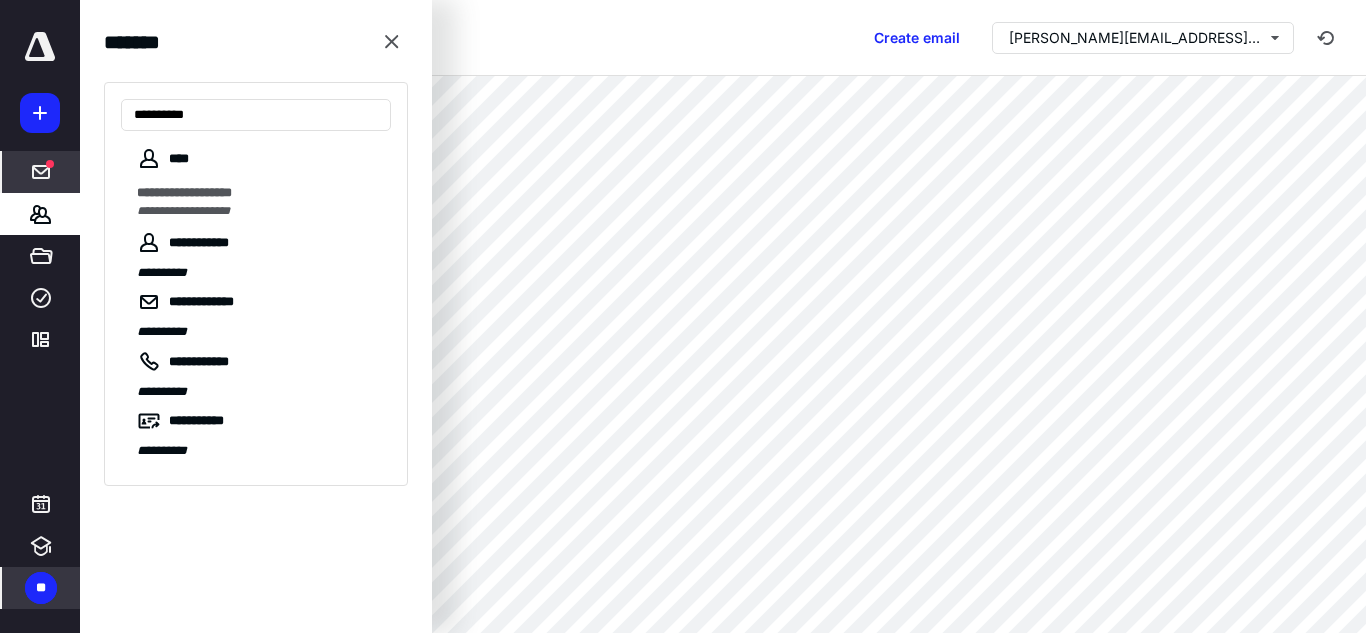 click on "**********" at bounding box center [258, 193] 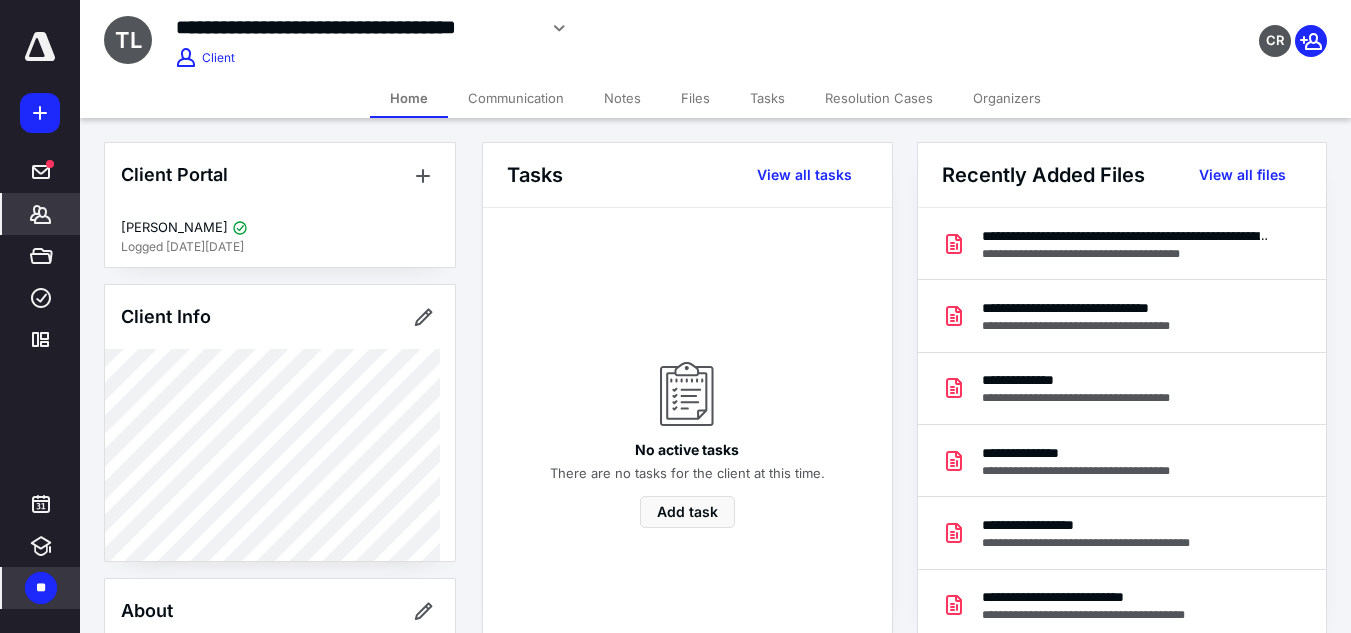 click at bounding box center (40, 47) 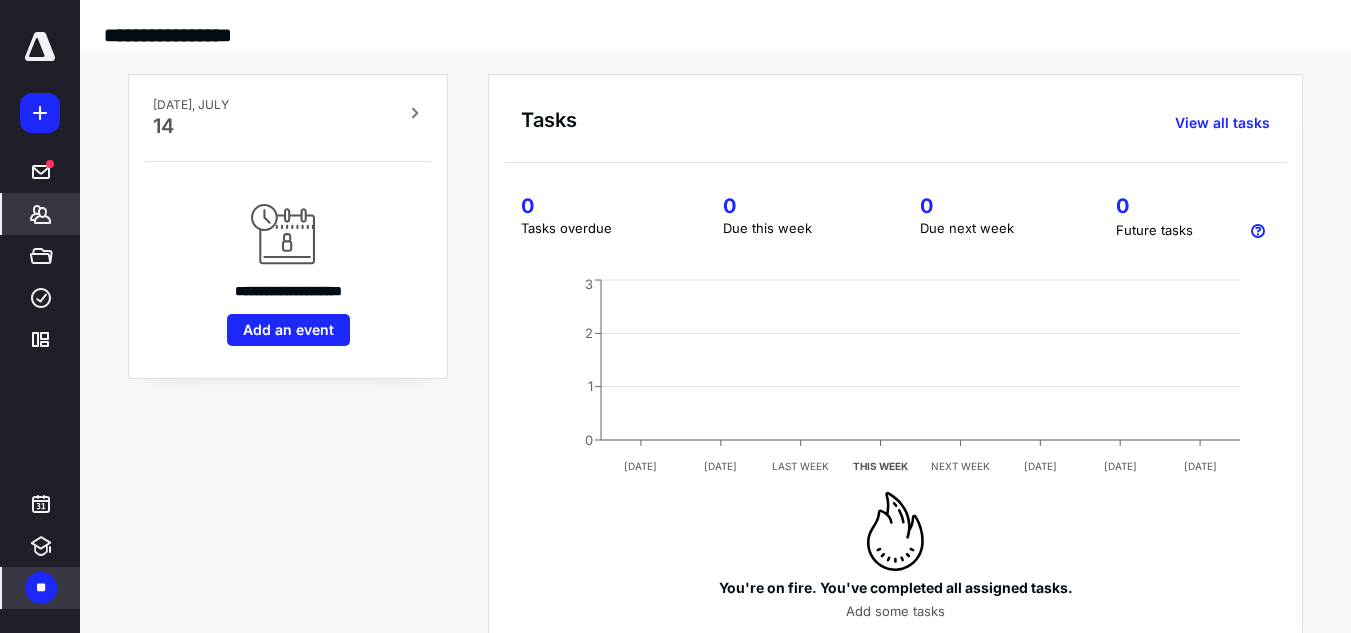 click 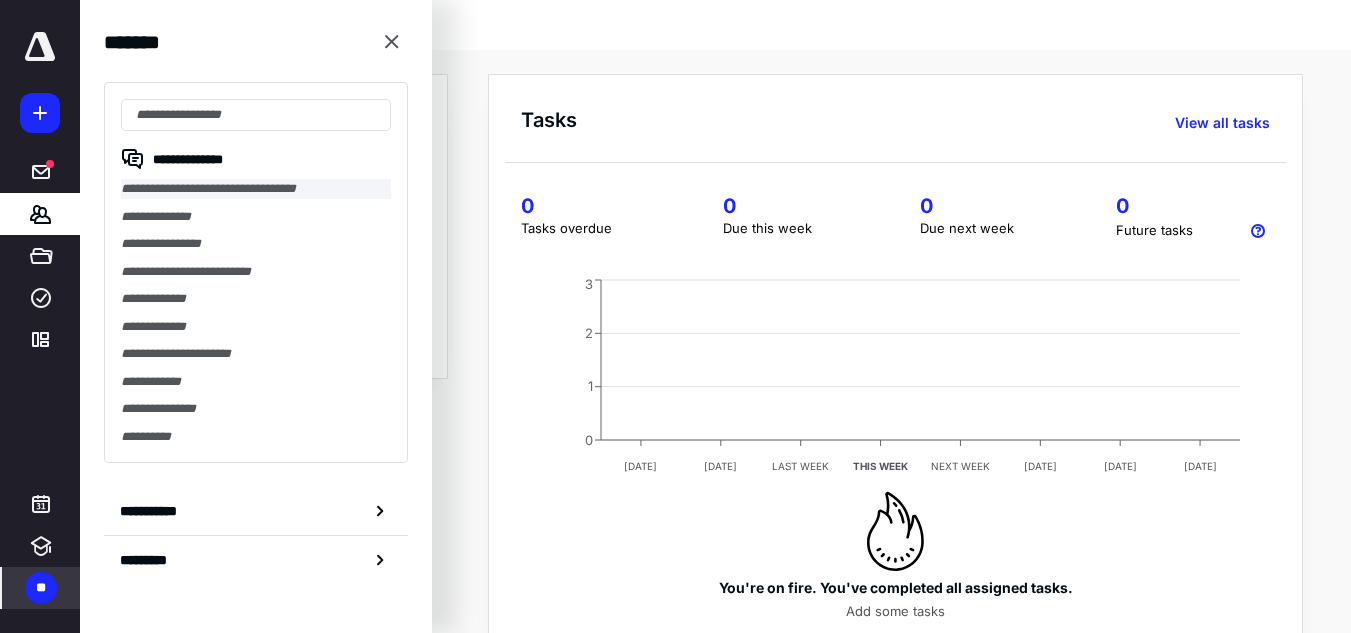 click on "**********" at bounding box center [256, 189] 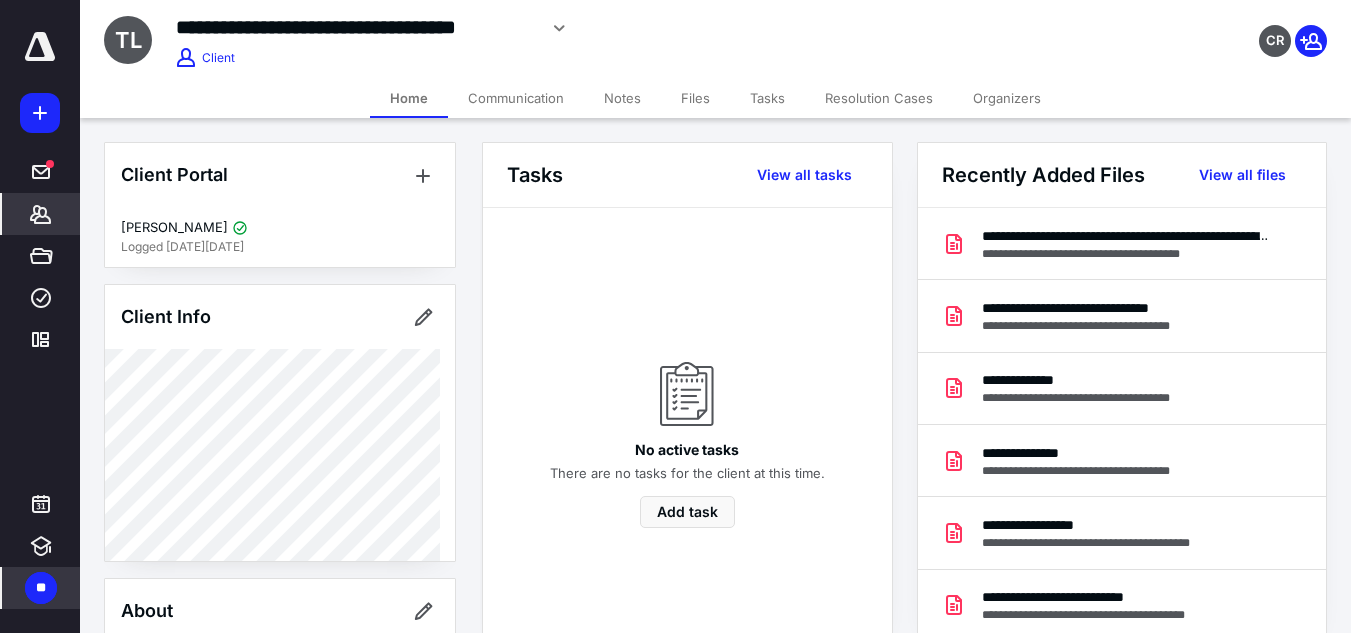 click on "Communication" at bounding box center [516, 98] 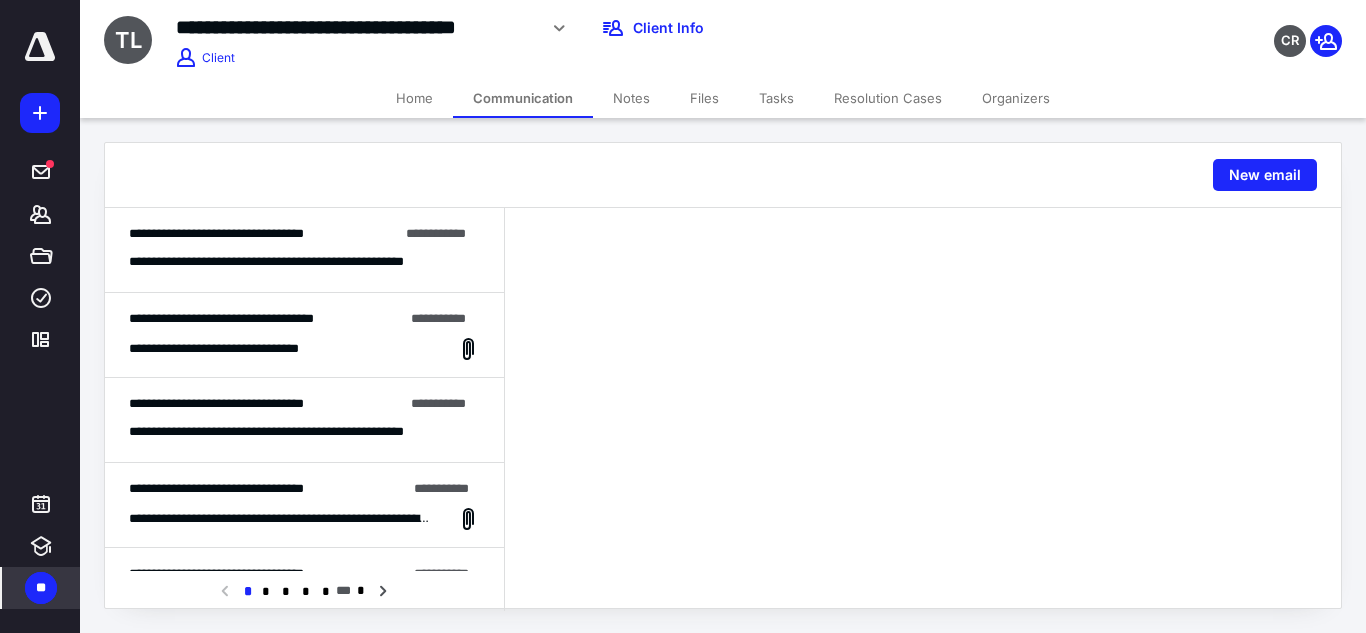 click on "**********" at bounding box center [297, 262] 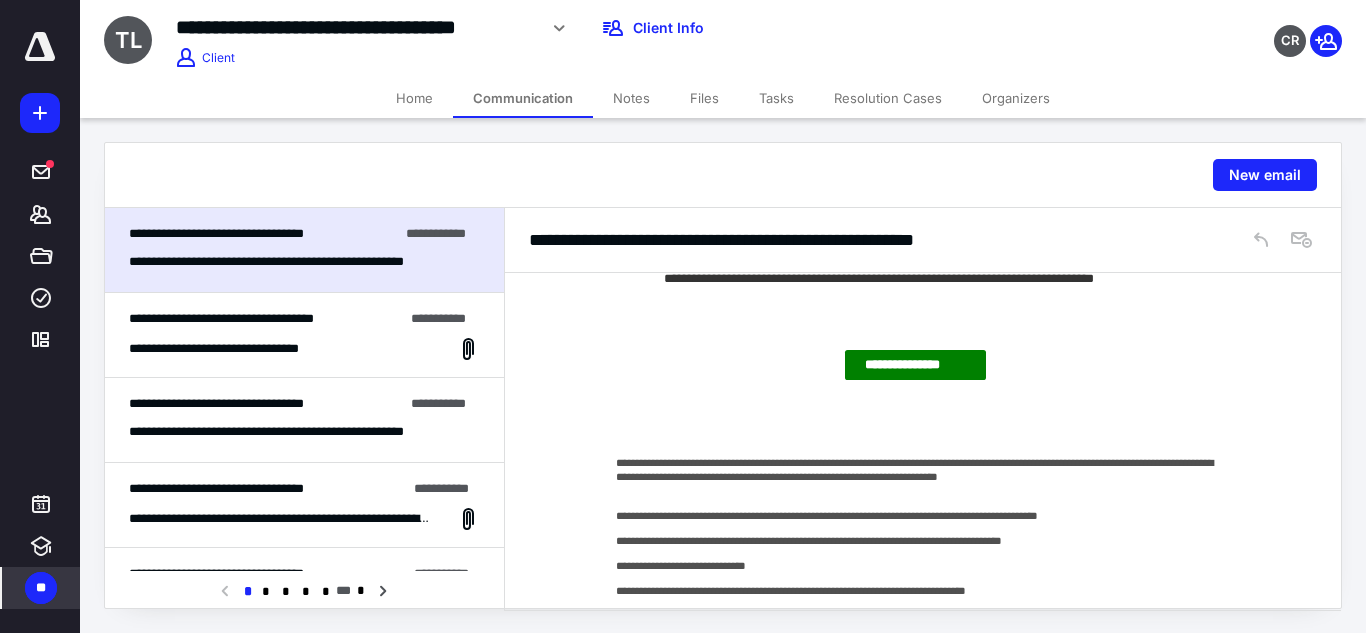 scroll, scrollTop: 701, scrollLeft: 0, axis: vertical 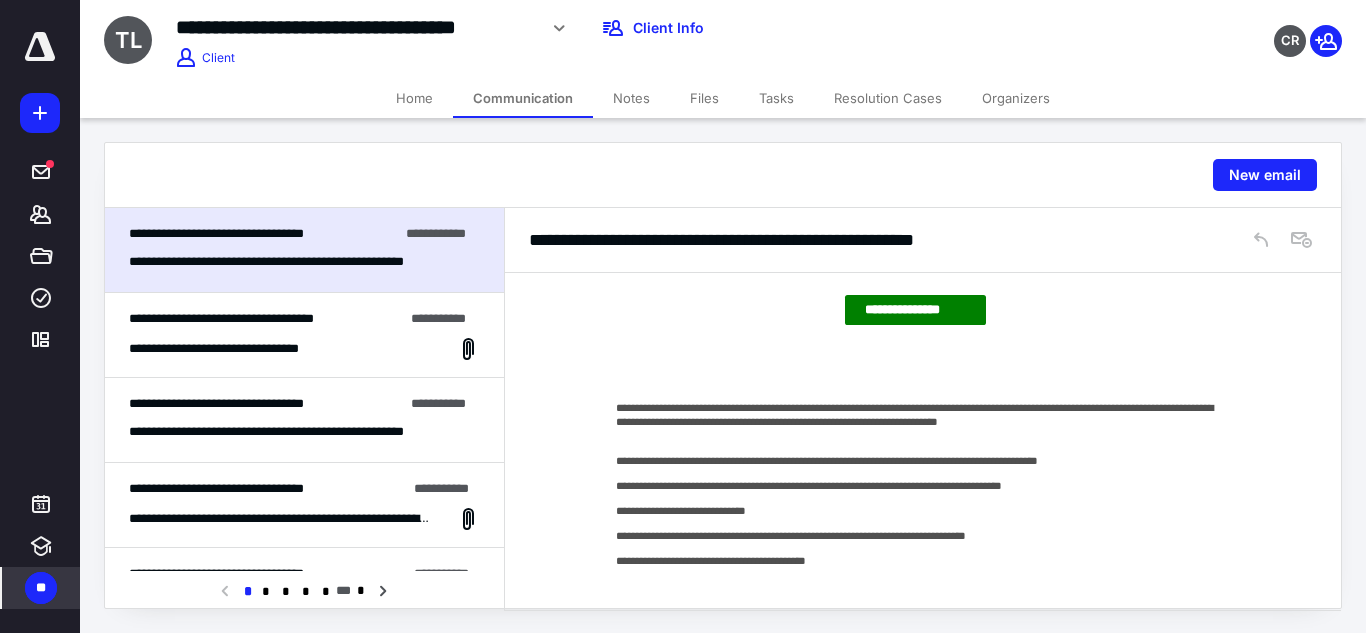 click on "**********" at bounding box center (304, 349) 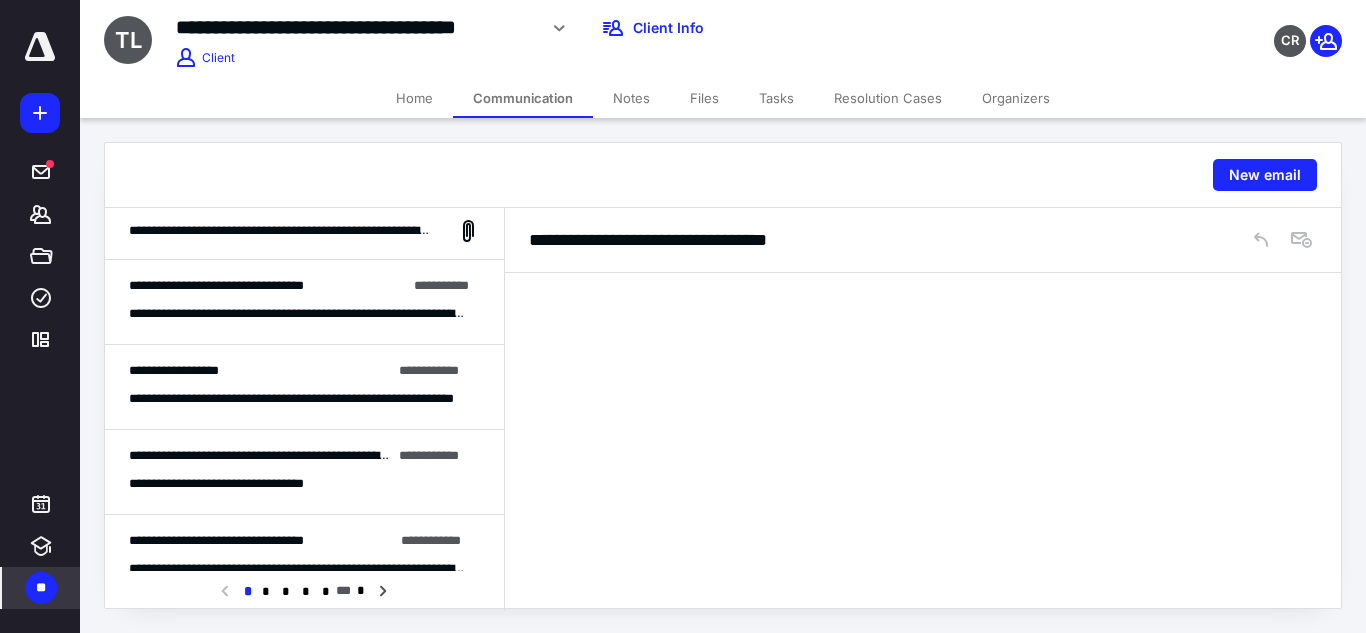 scroll, scrollTop: 289, scrollLeft: 0, axis: vertical 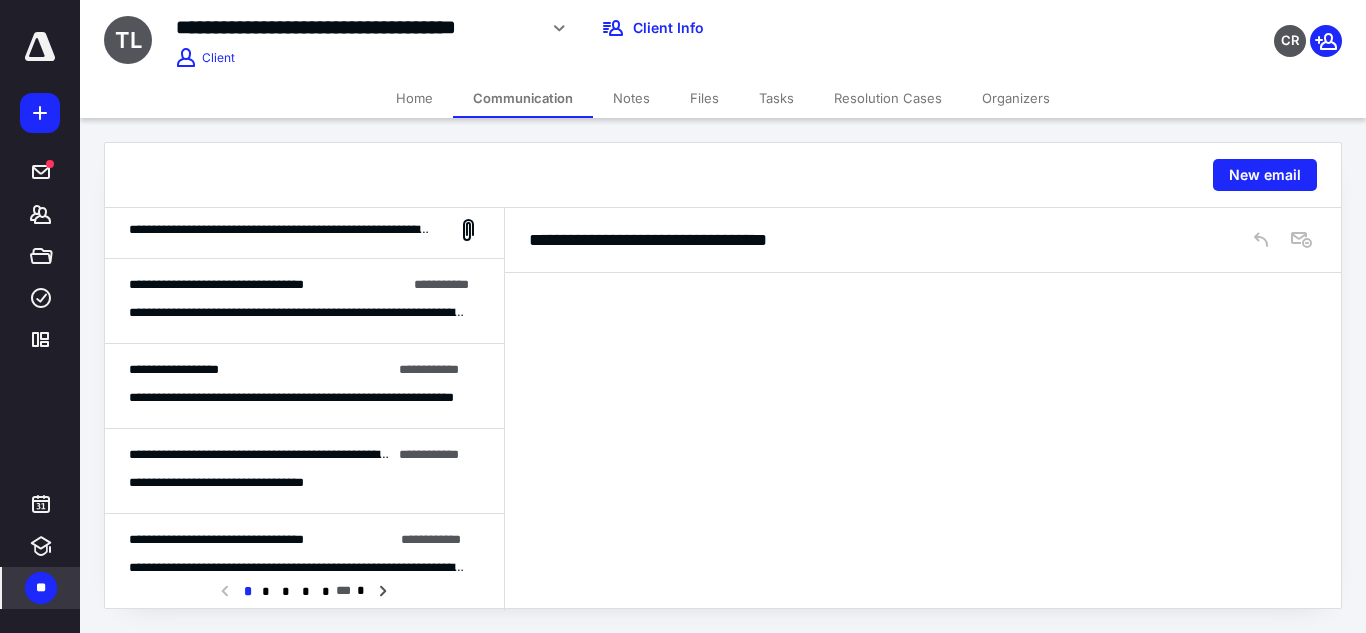 click on "***** ******* ***** **** *********" at bounding box center [40, 196] 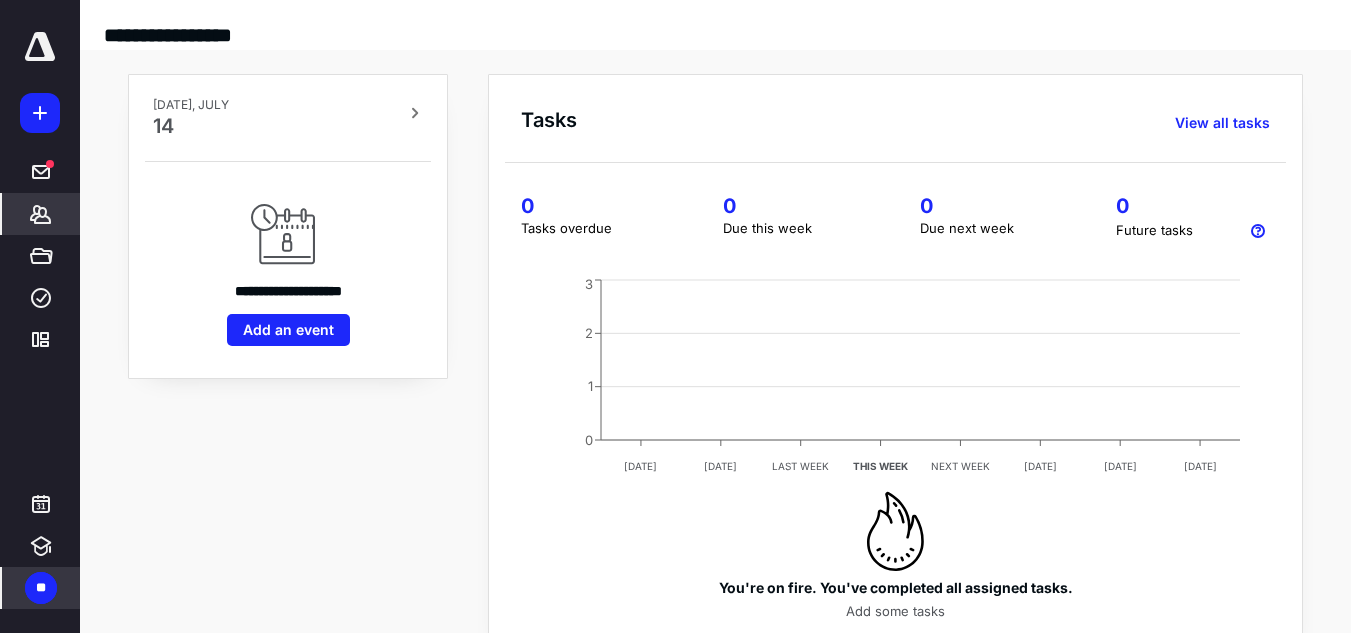 click 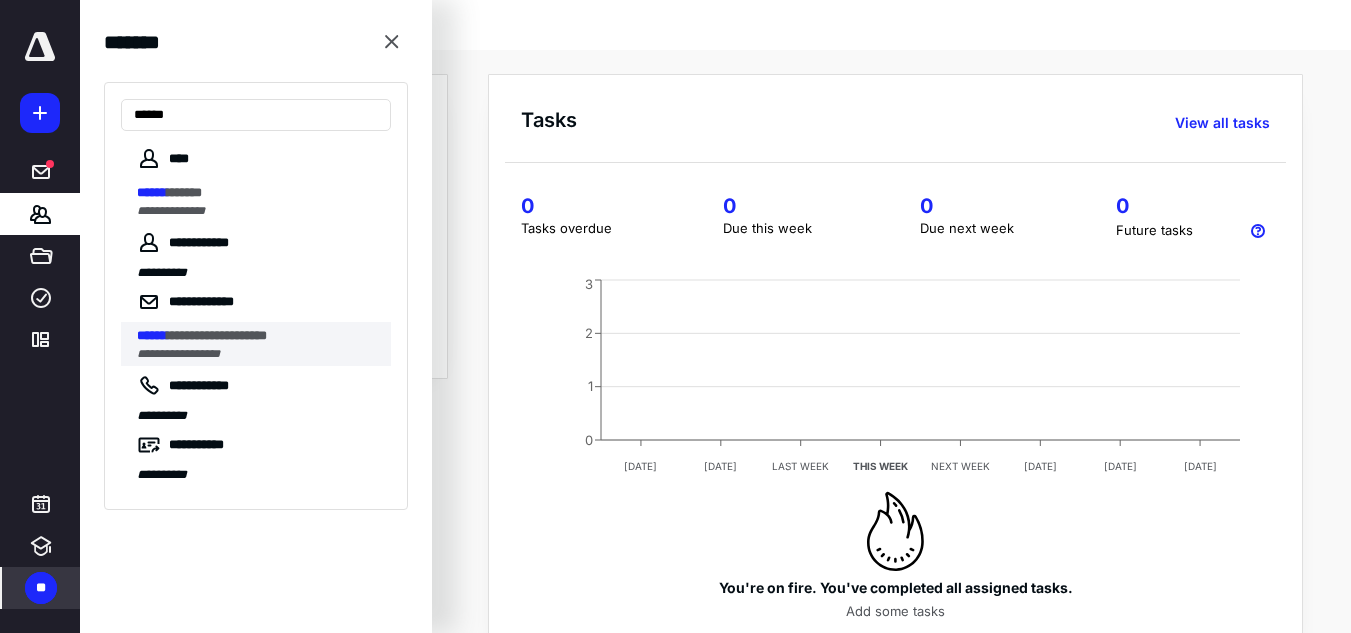 type on "******" 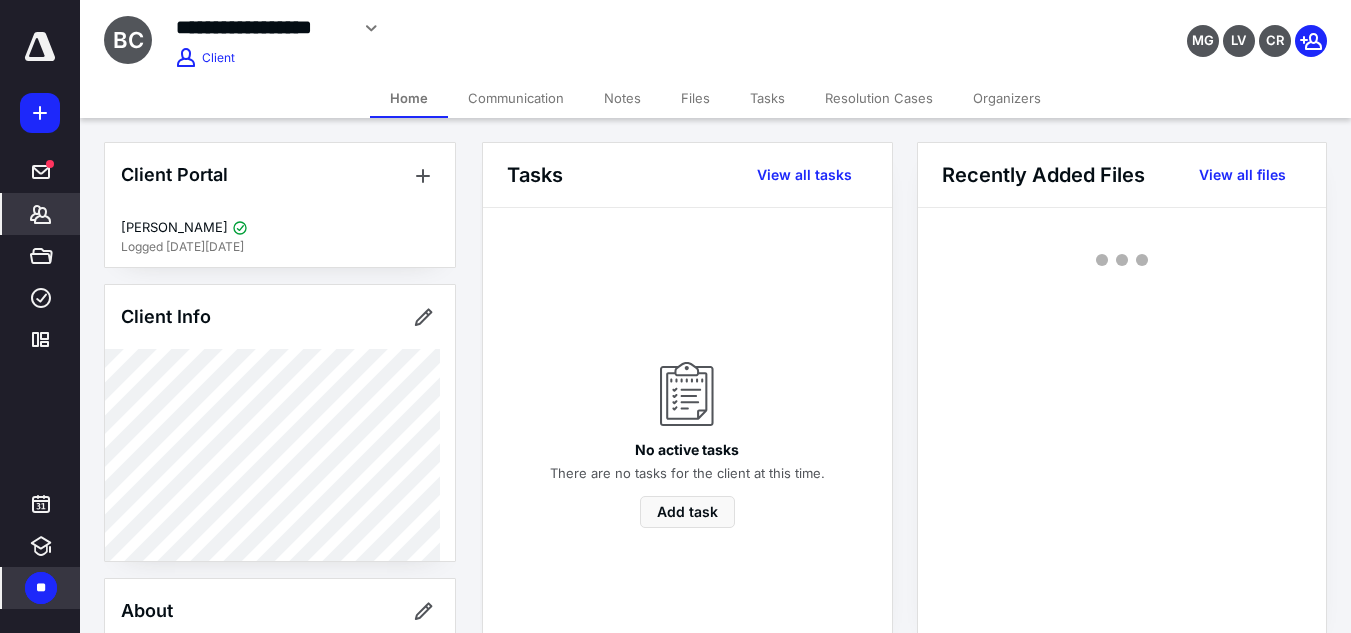 click on "Communication" at bounding box center (516, 98) 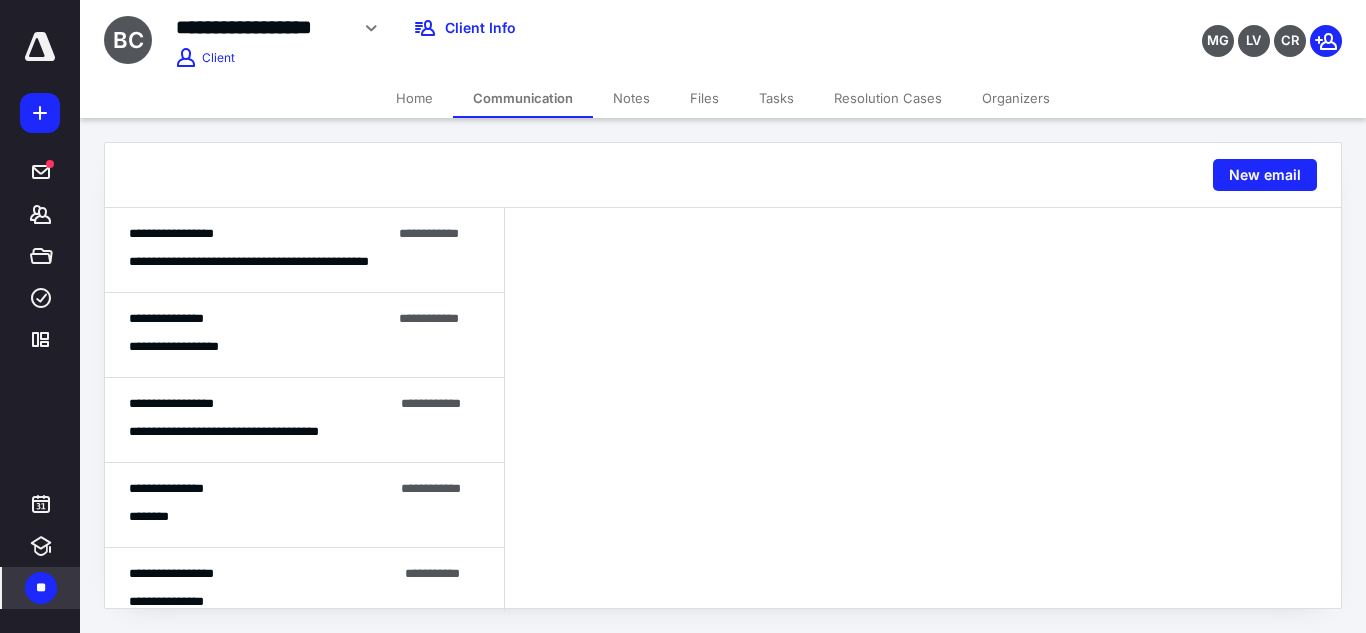 click on "**********" at bounding box center (283, 262) 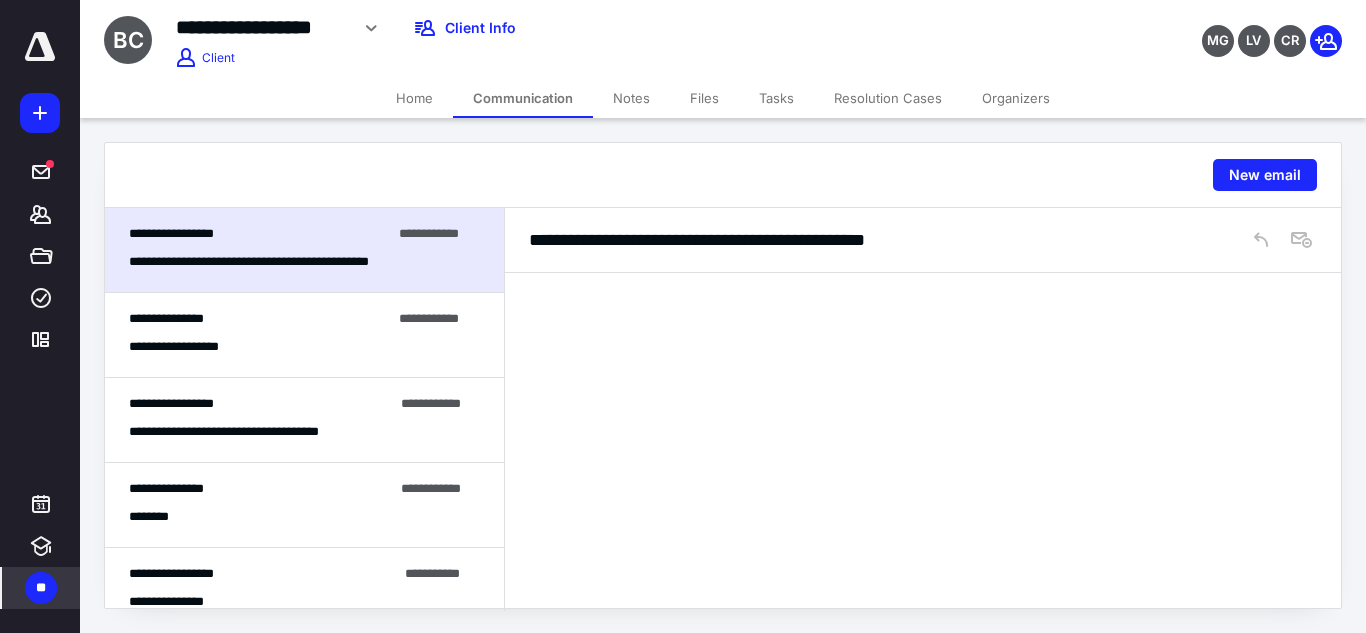 click on "**********" at bounding box center [260, 319] 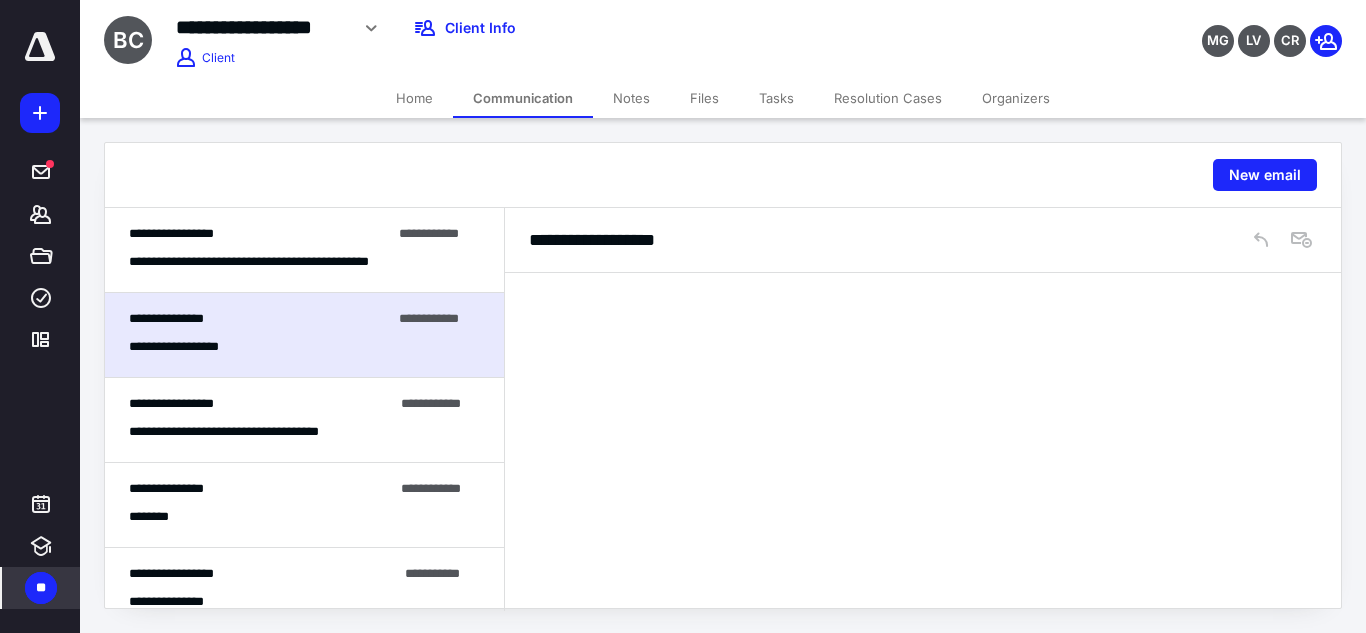 click on "**********" at bounding box center (249, 432) 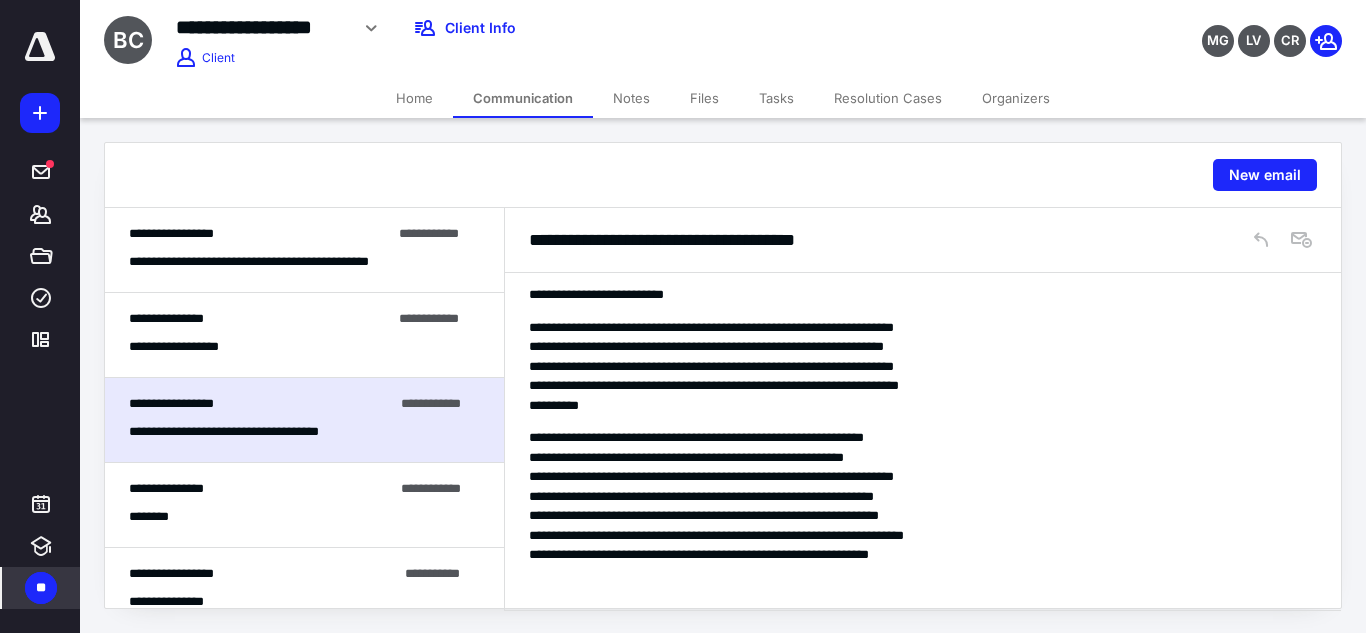 scroll, scrollTop: 0, scrollLeft: 0, axis: both 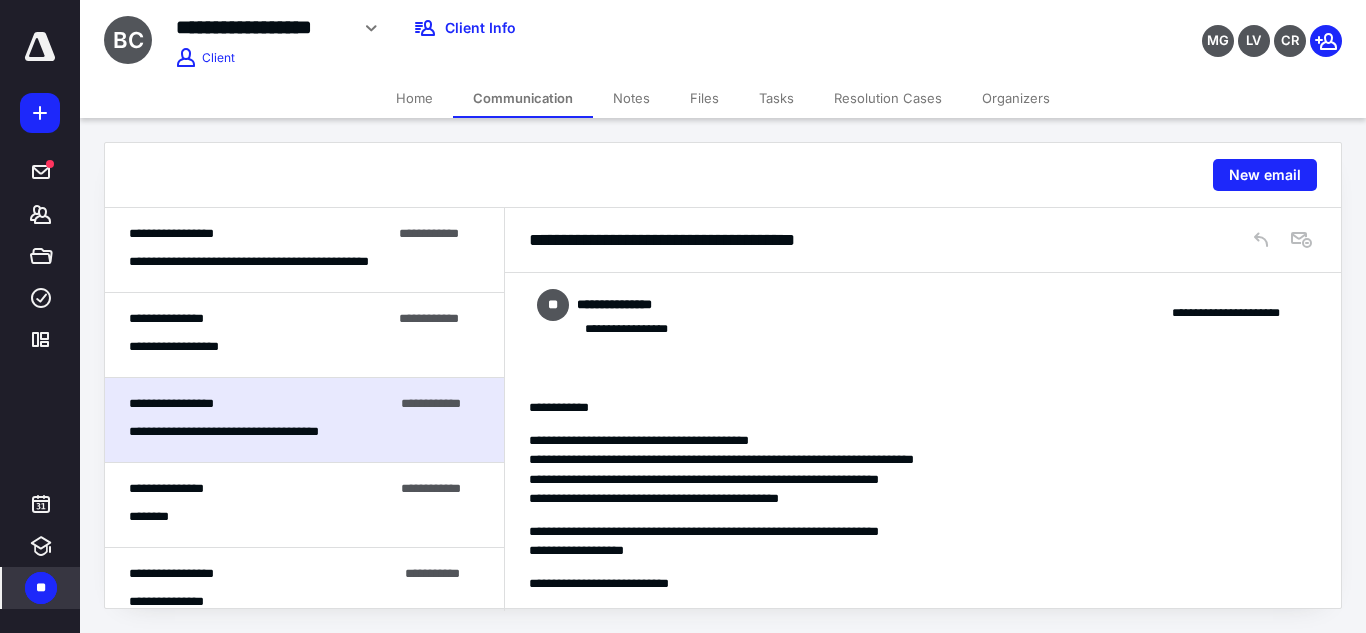 drag, startPoint x: 330, startPoint y: 376, endPoint x: 336, endPoint y: 350, distance: 26.683329 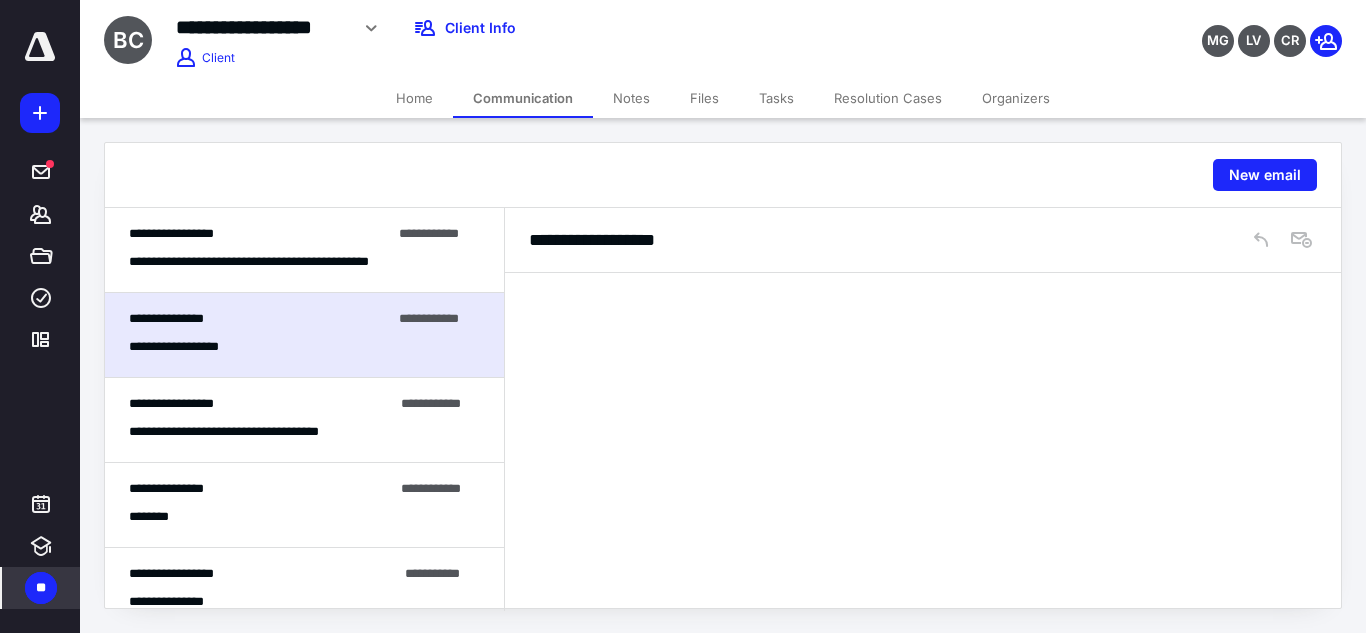 click on "**********" at bounding box center [304, 347] 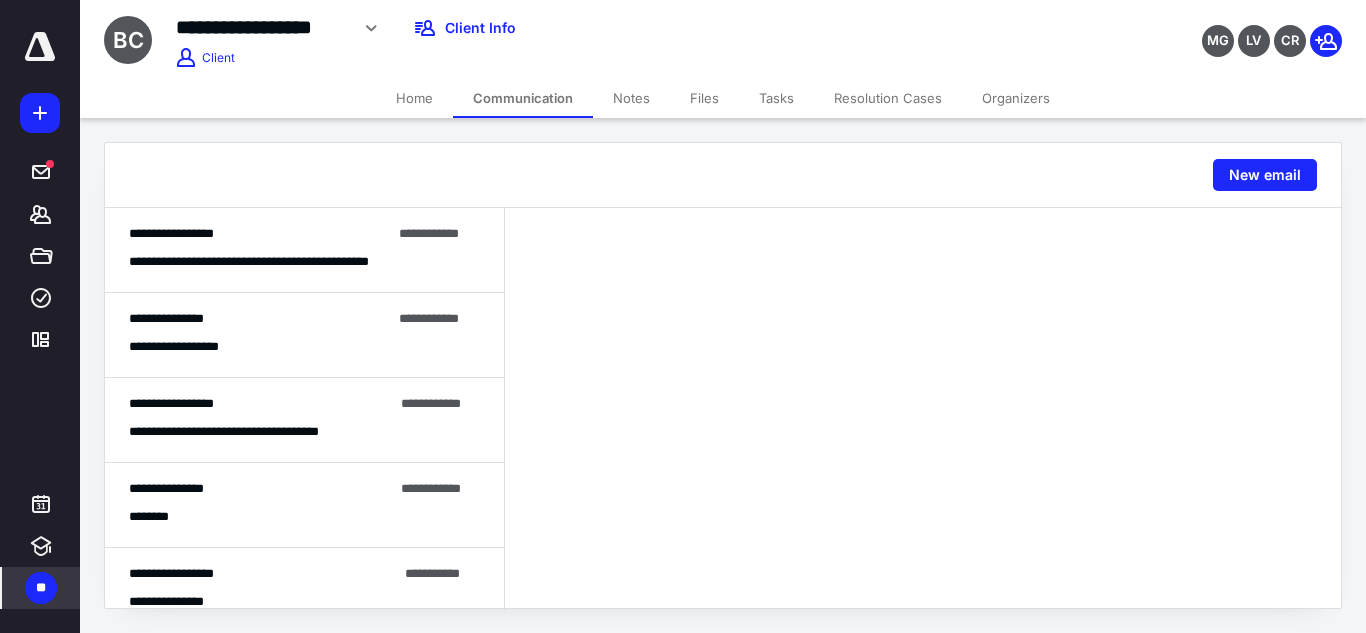 click on "**********" at bounding box center [304, 347] 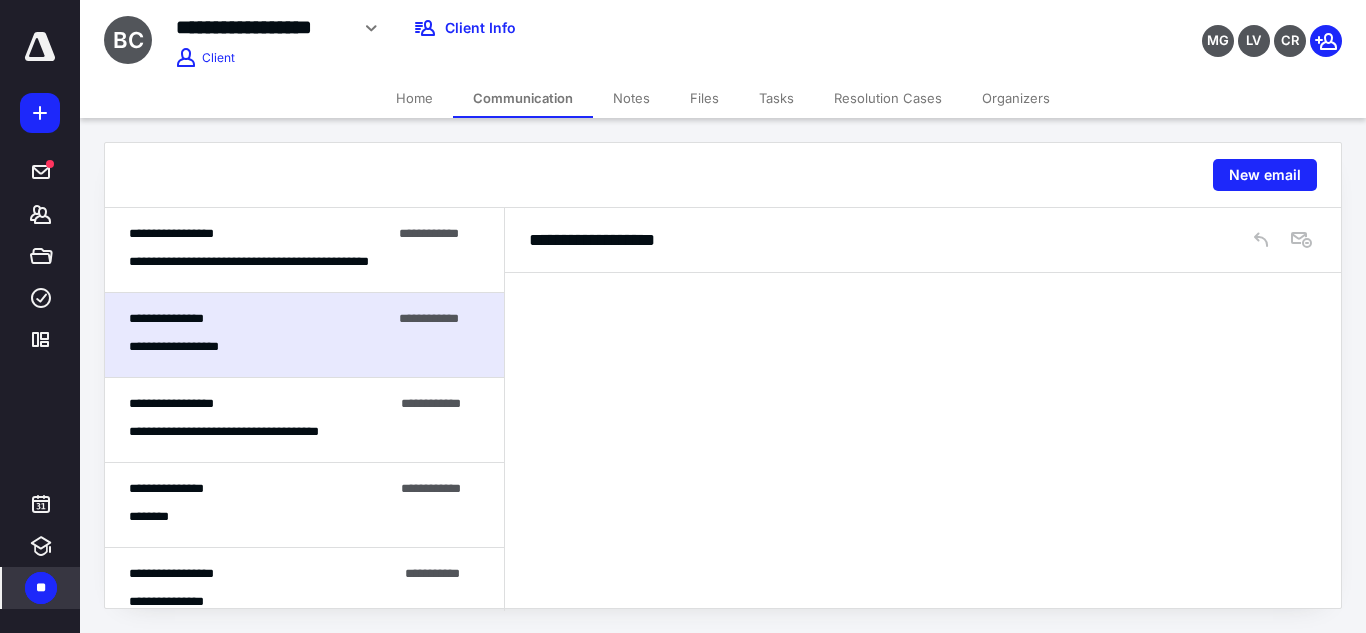 click on "**********" at bounding box center [283, 262] 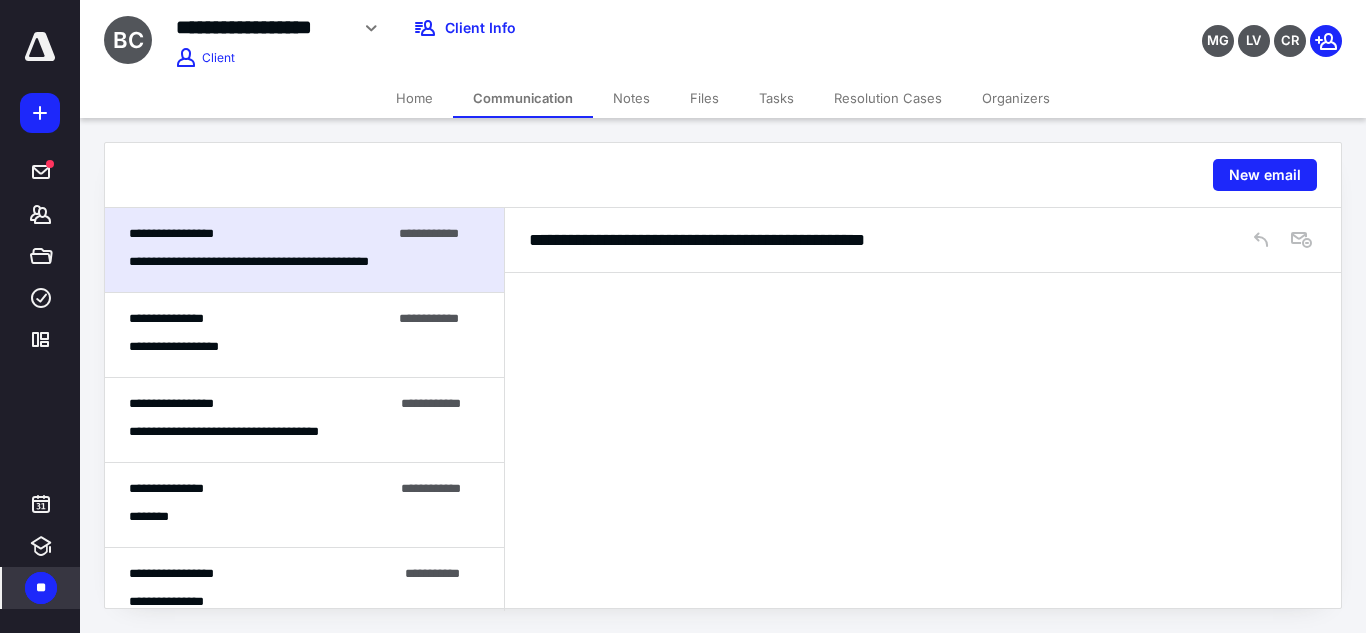 click on "**********" at bounding box center [304, 335] 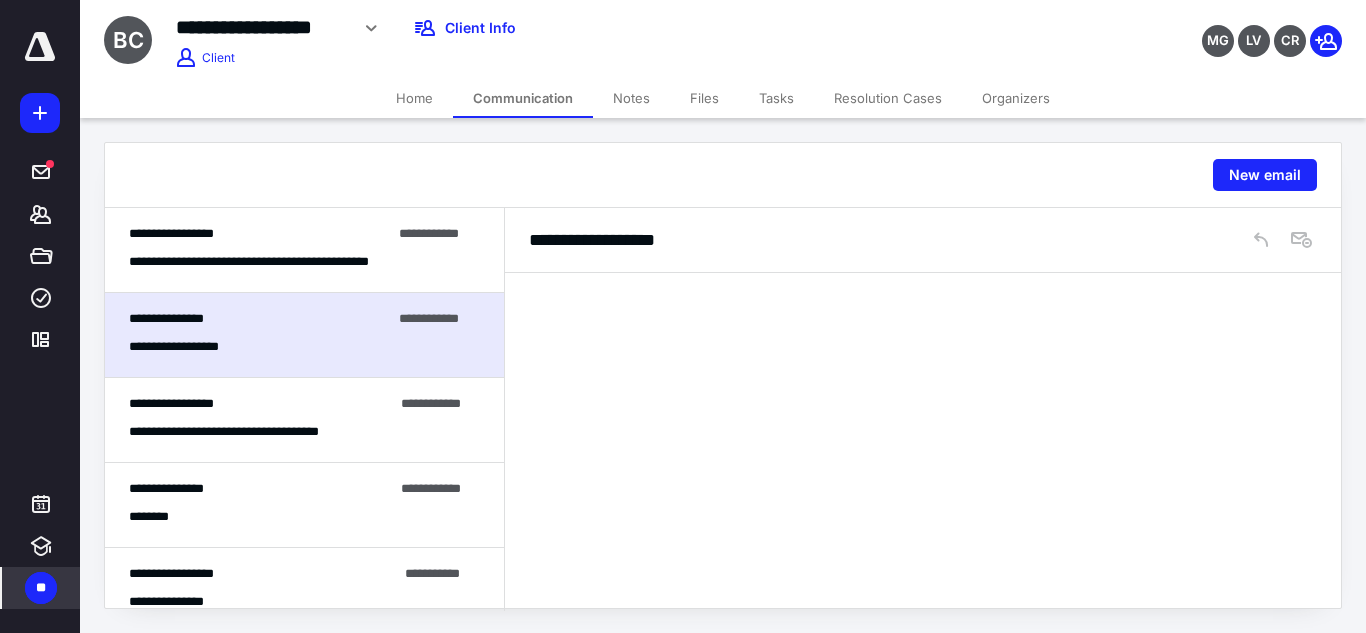 click on "**********" at bounding box center (261, 404) 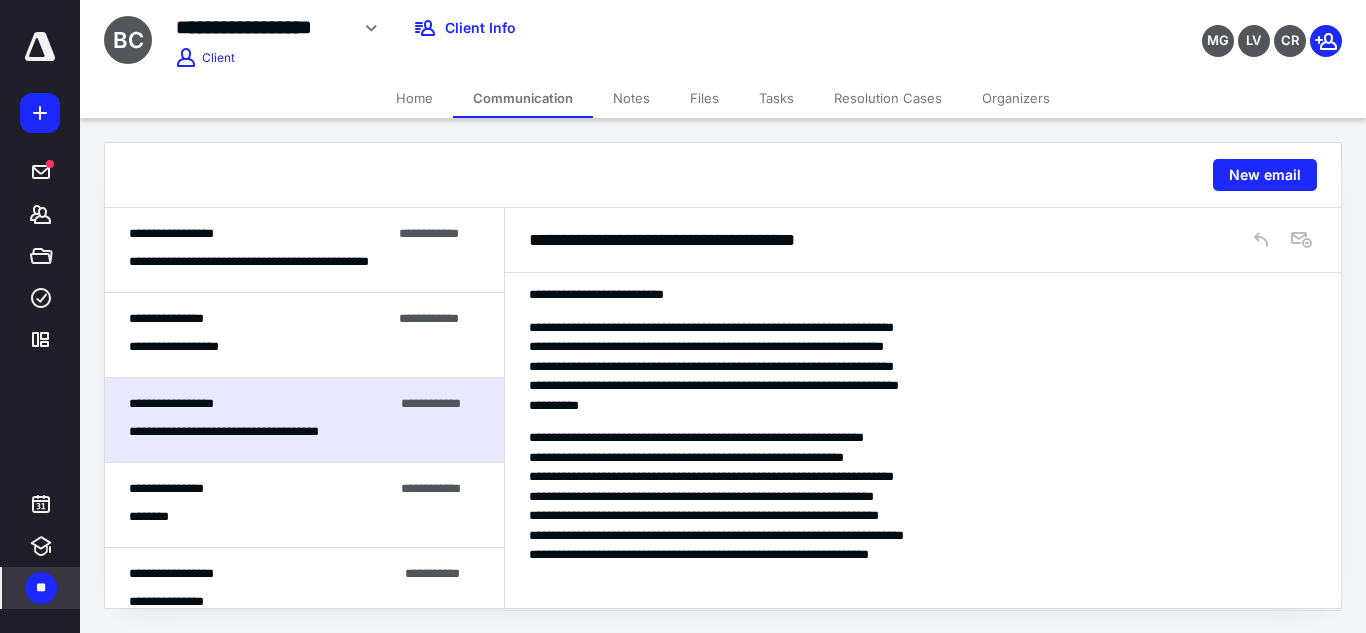 scroll, scrollTop: 0, scrollLeft: 0, axis: both 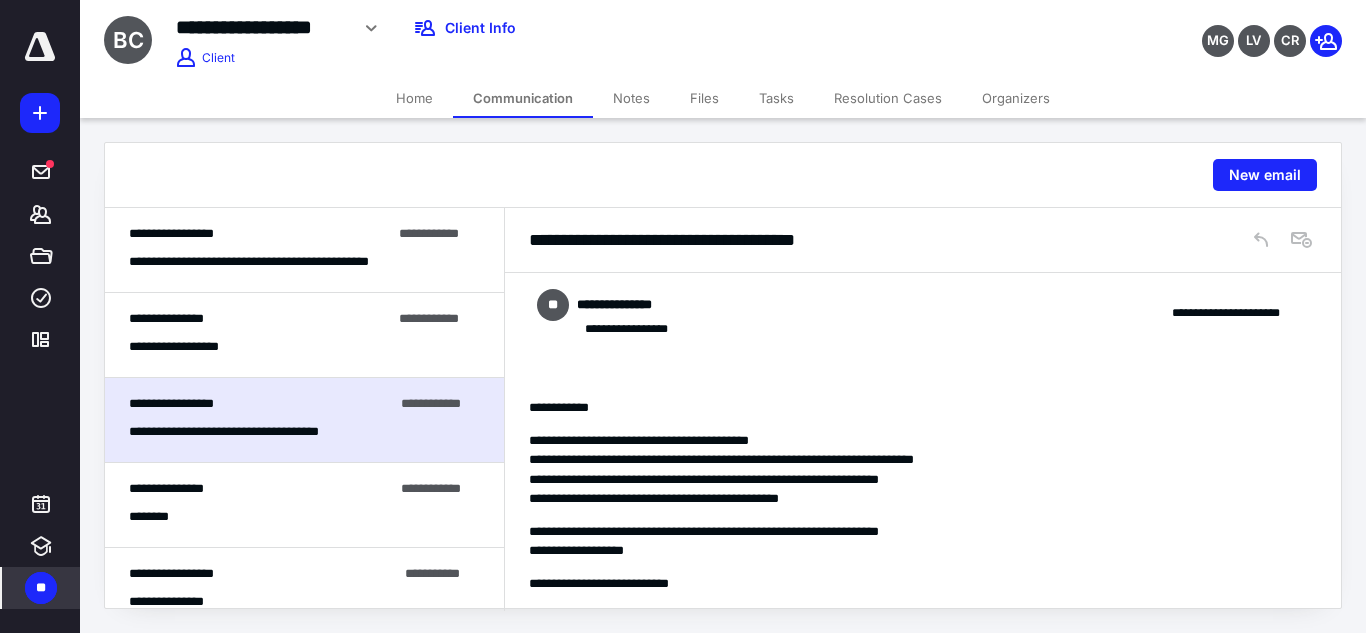 click on "**********" at bounding box center (923, 313) 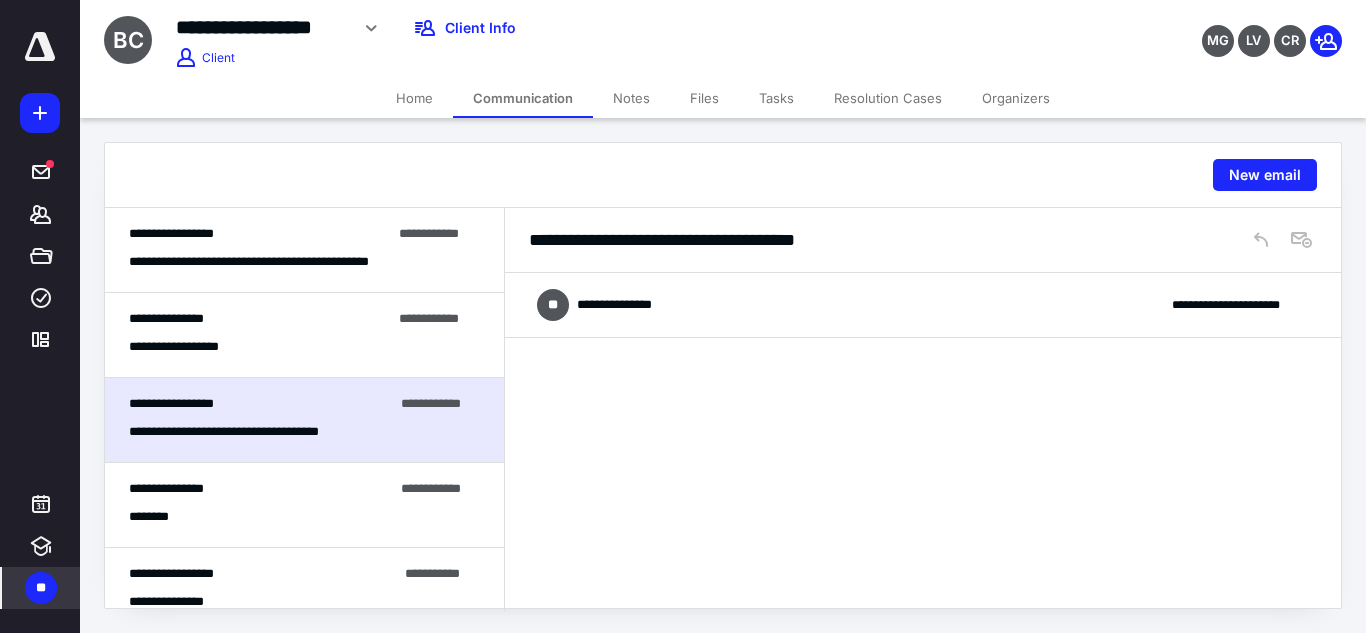 click on "**********" at bounding box center [304, 250] 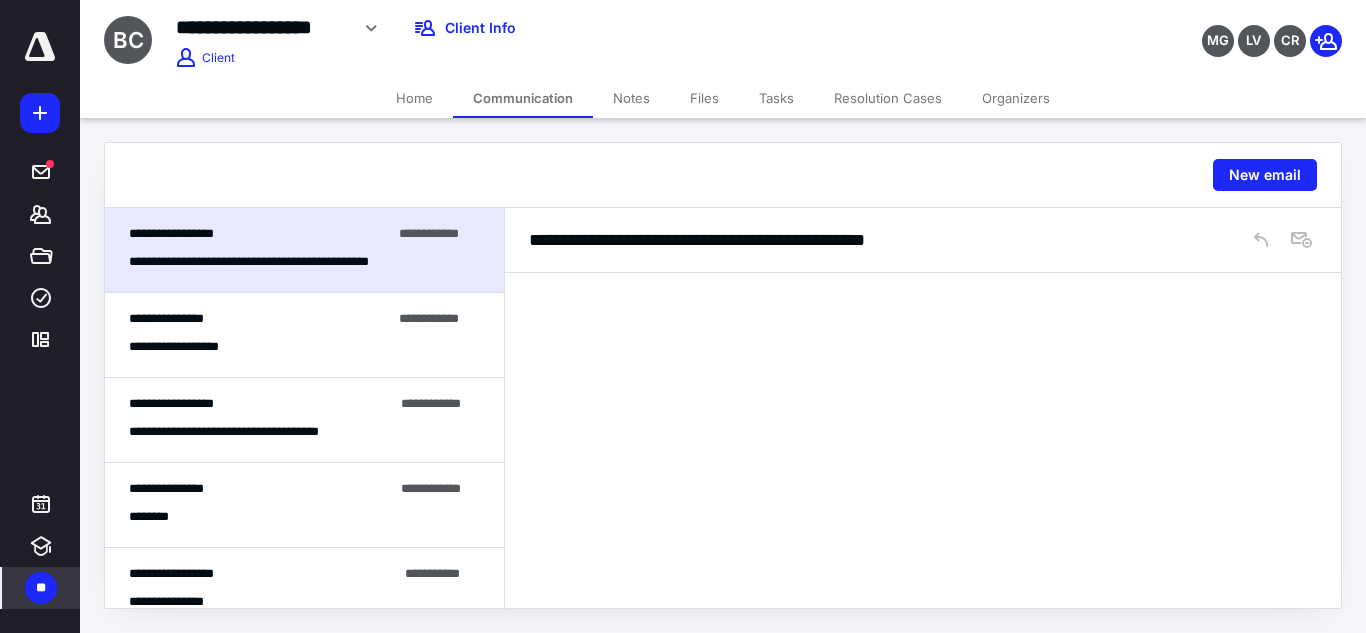 click on "**********" at bounding box center (923, 240) 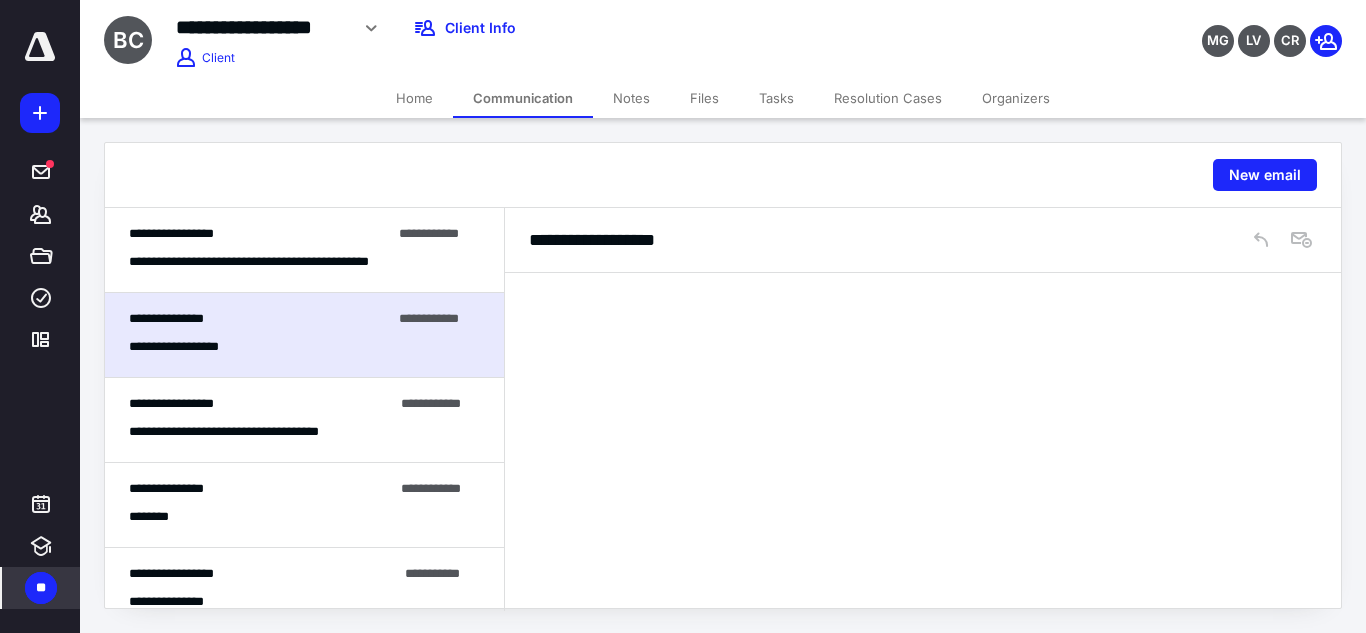click on "**********" at bounding box center [923, 240] 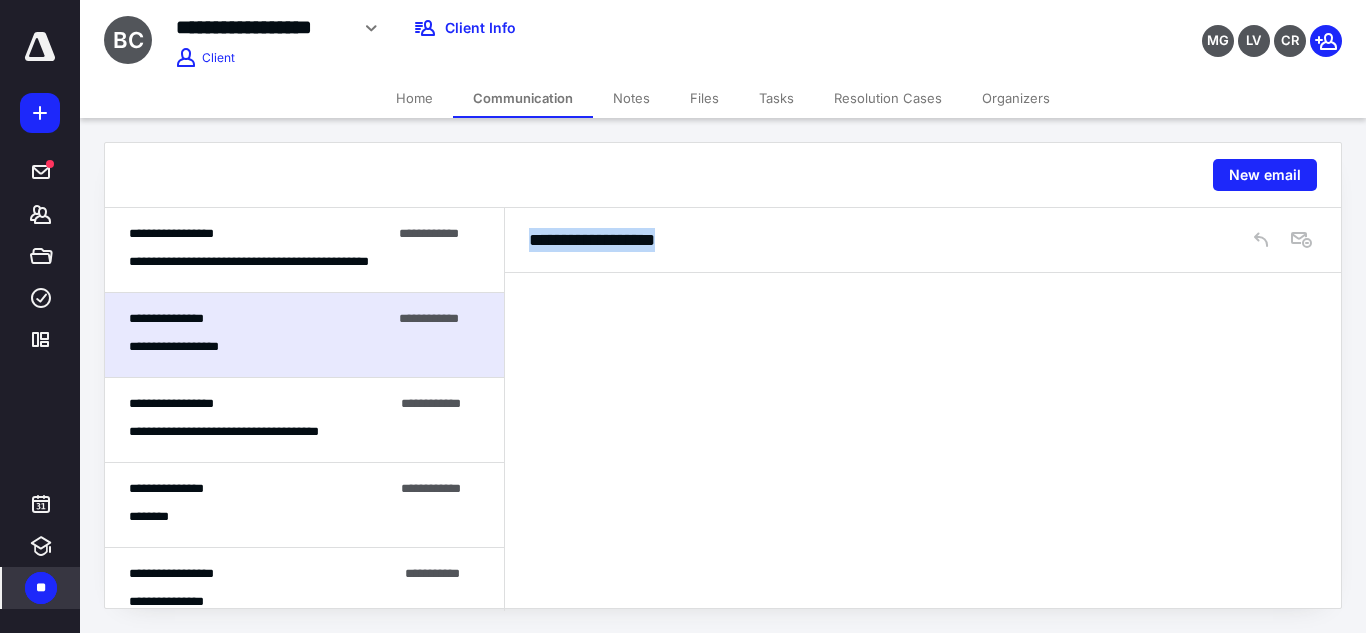 click on "**********" at bounding box center (923, 240) 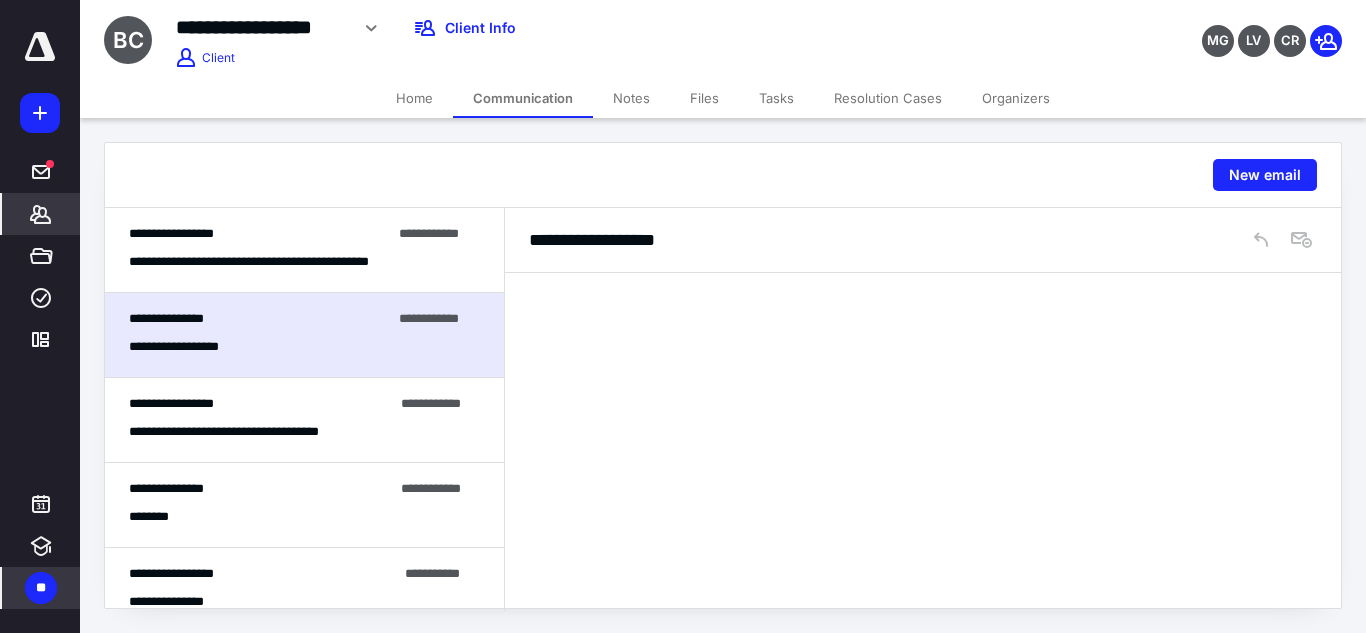 click 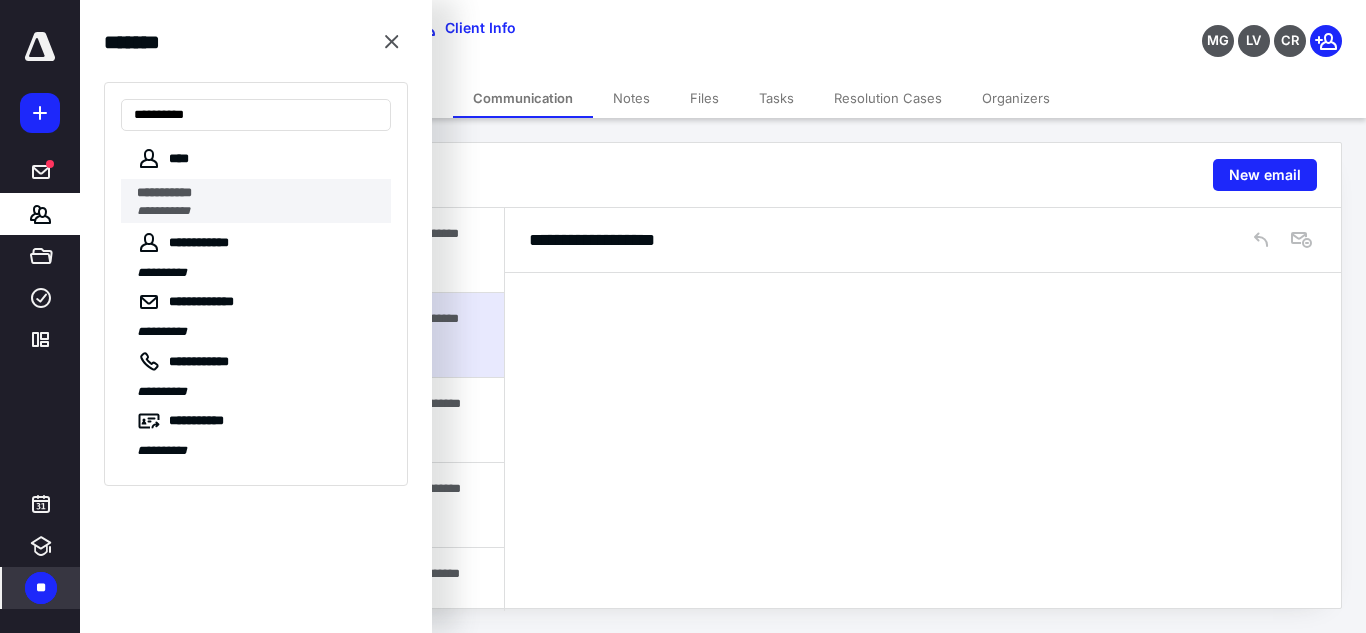 type on "**********" 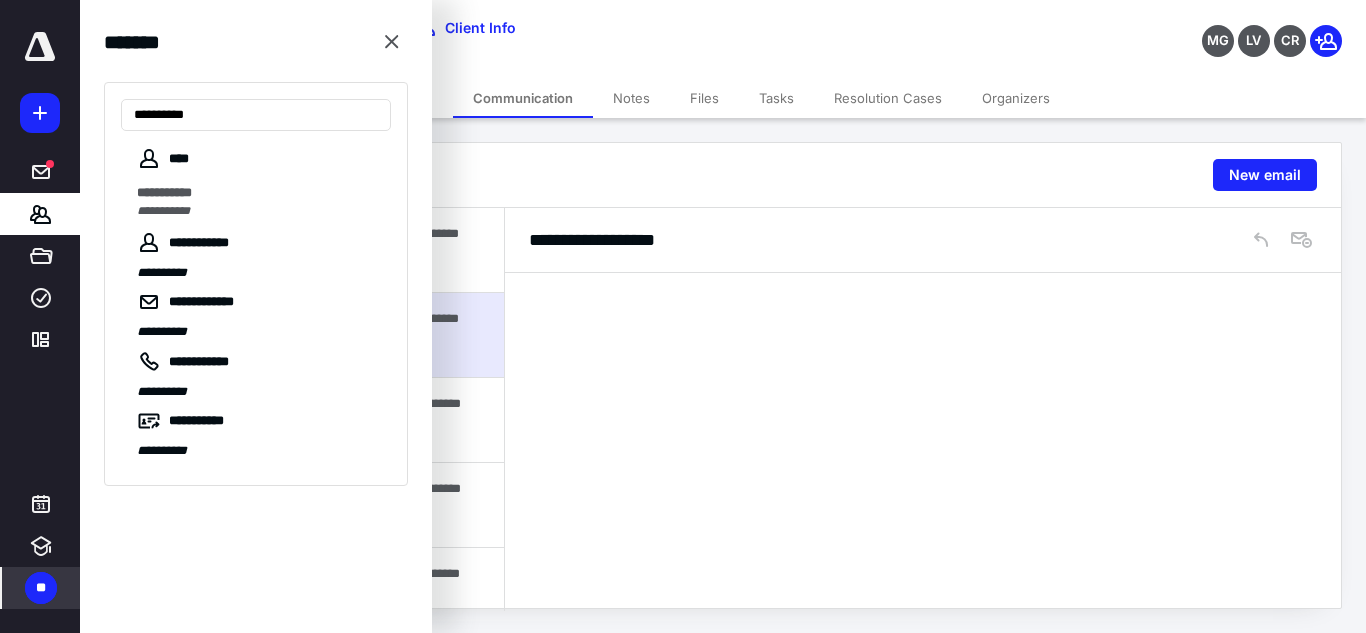 click on "**********" at bounding box center [258, 193] 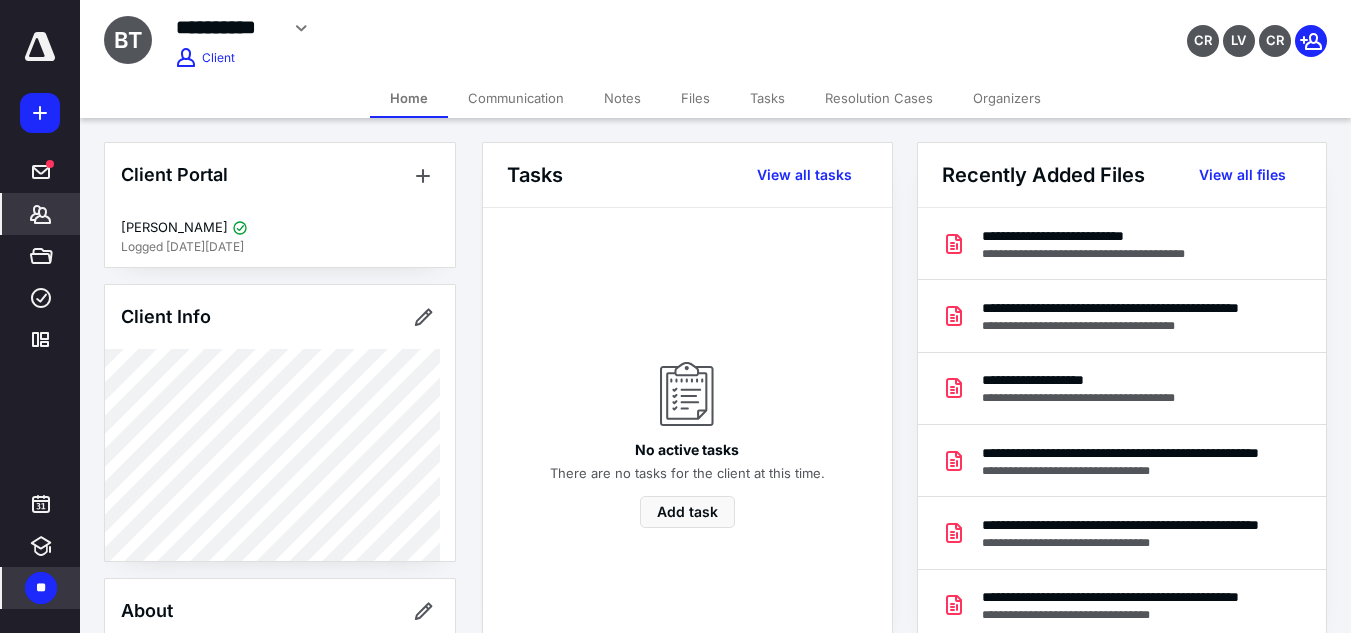 click on "Communication" at bounding box center (516, 98) 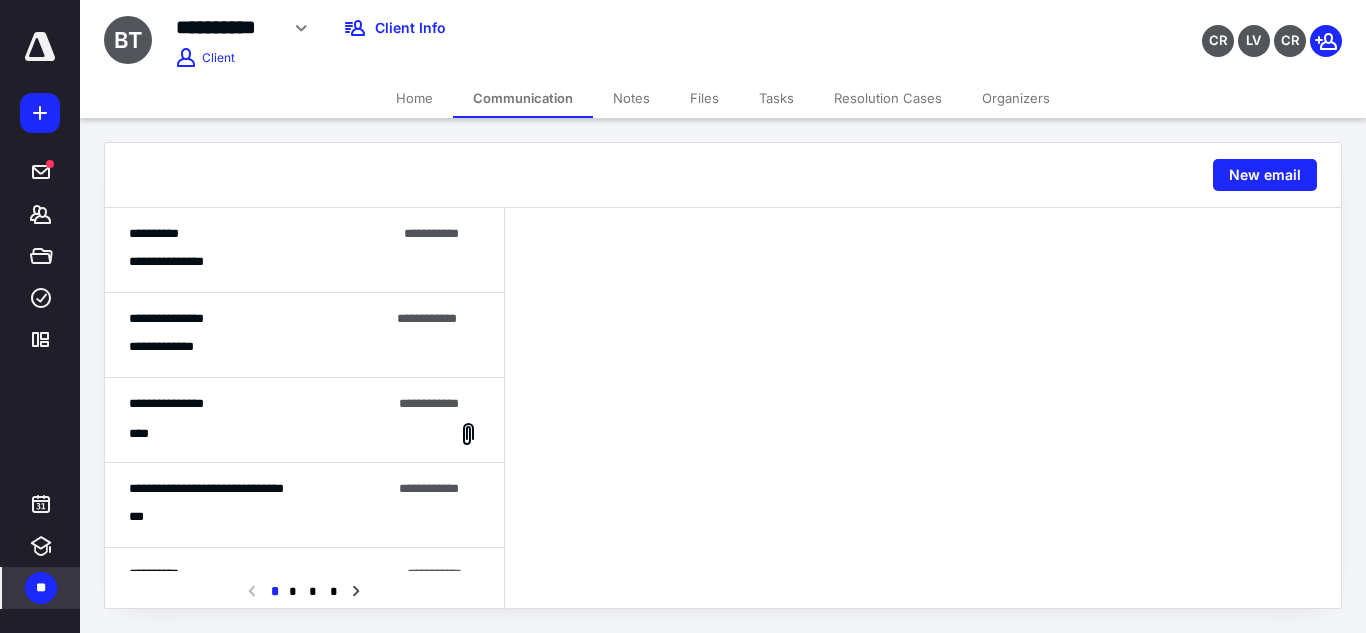 click on "Home" at bounding box center [414, 98] 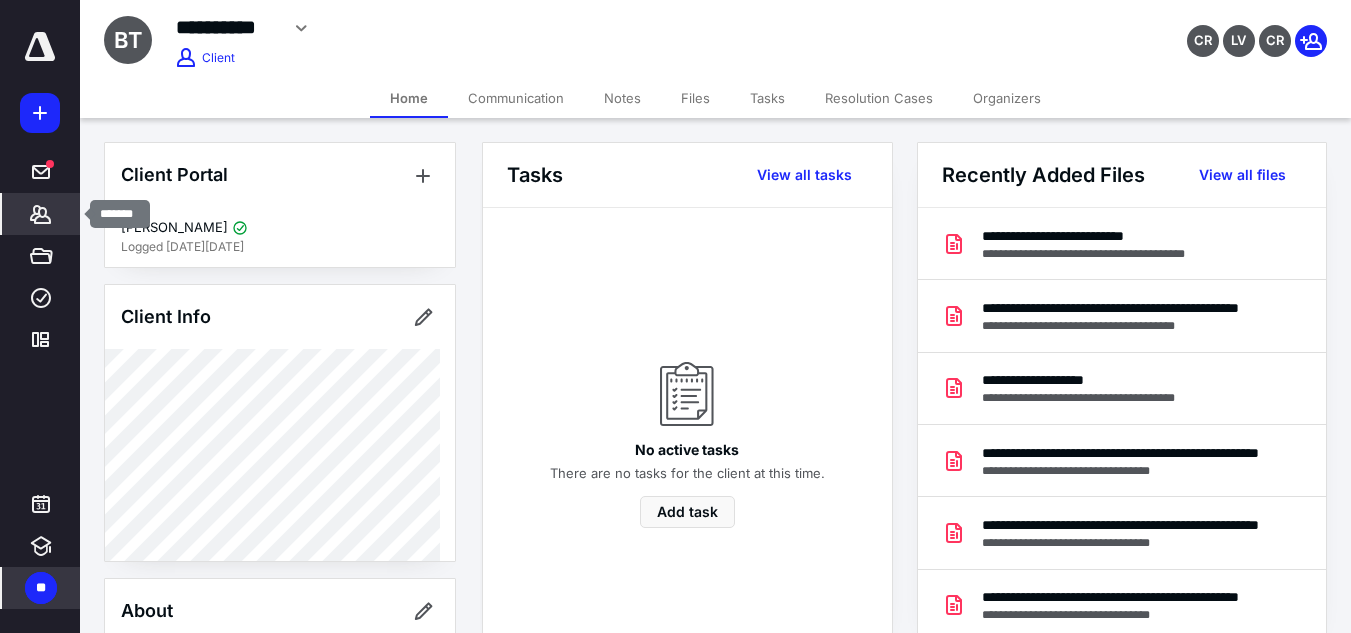 click 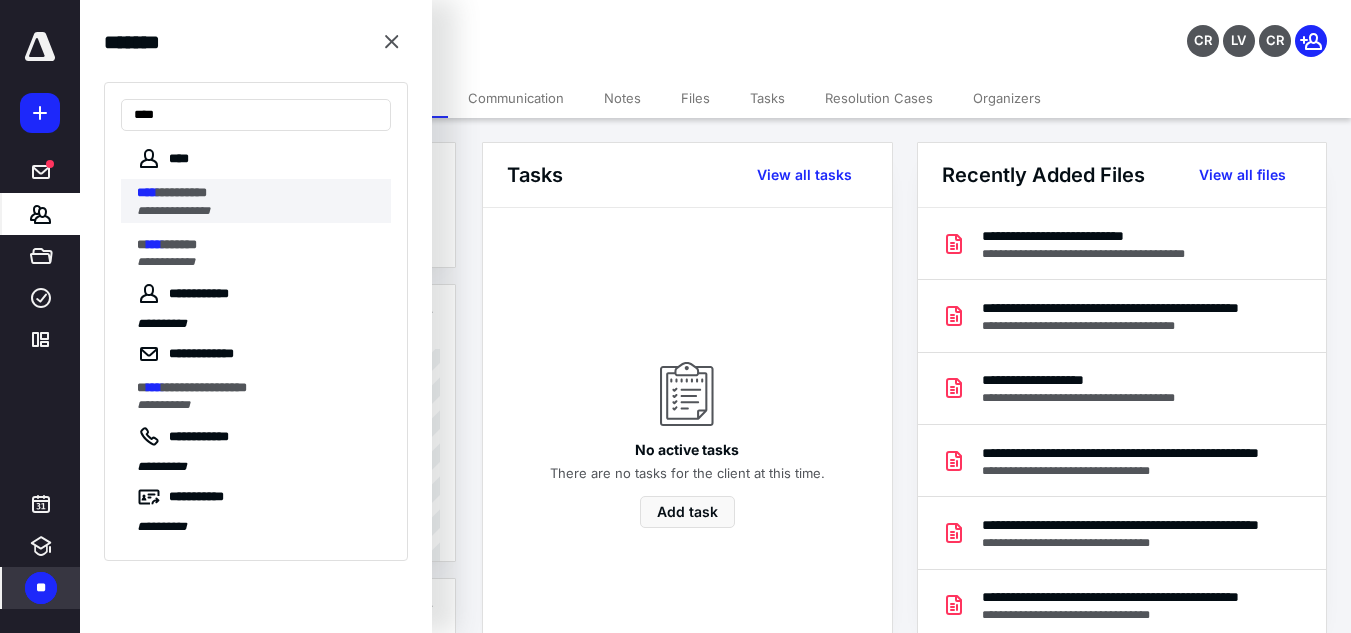 type on "****" 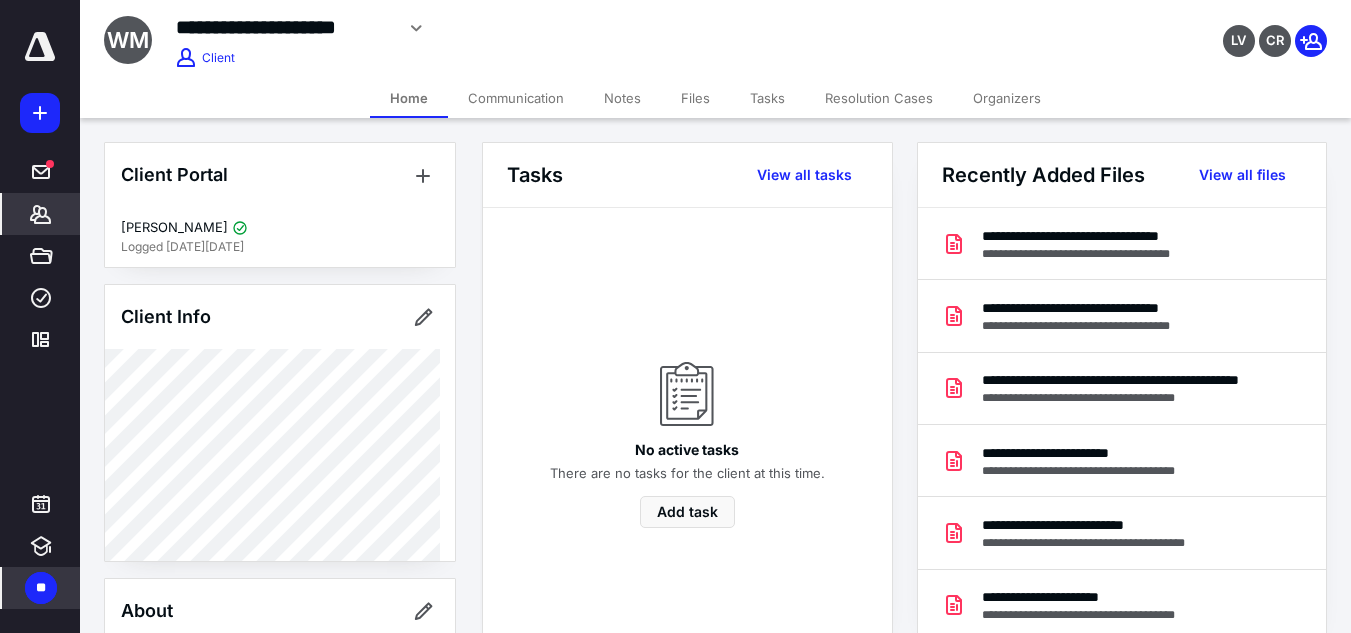 click on "**********" at bounding box center [715, 39] 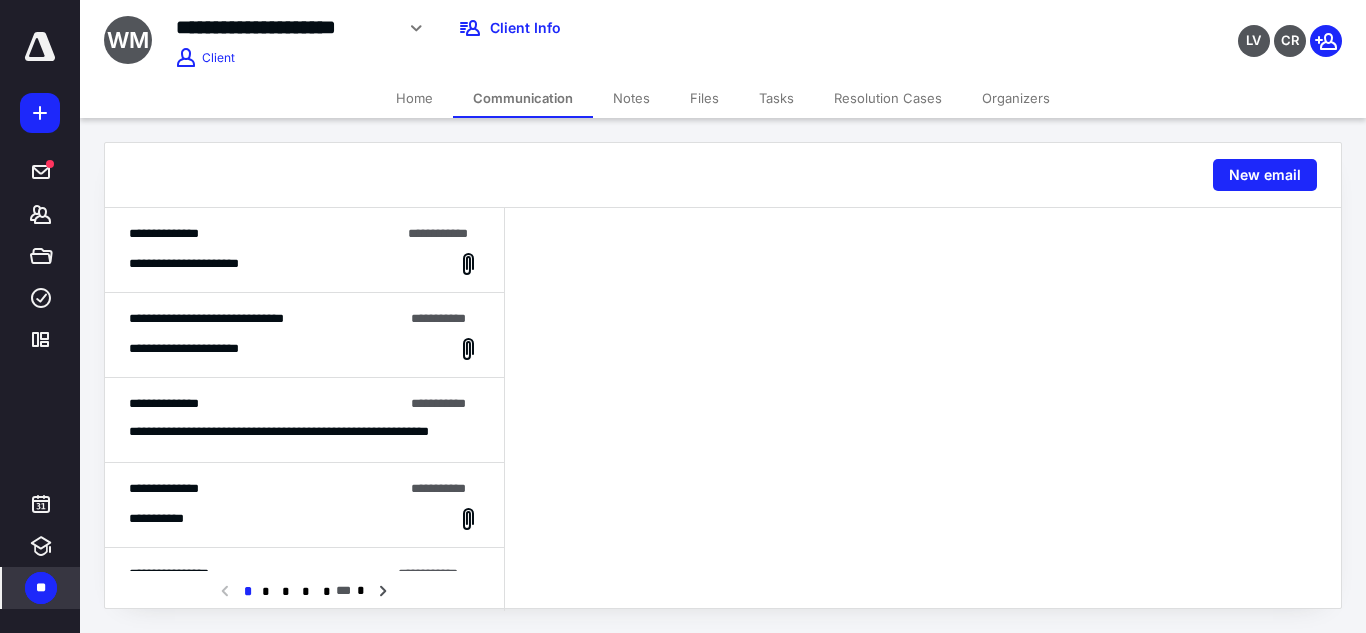 click on "**********" at bounding box center (304, 250) 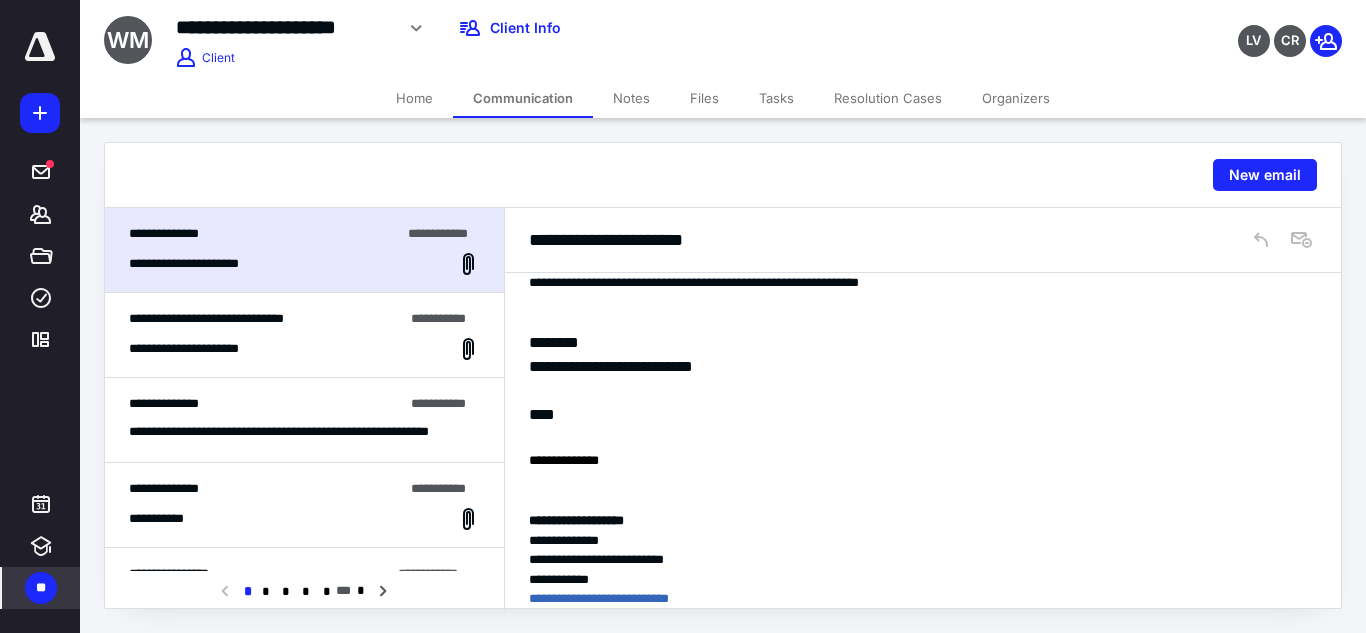 scroll, scrollTop: 316, scrollLeft: 0, axis: vertical 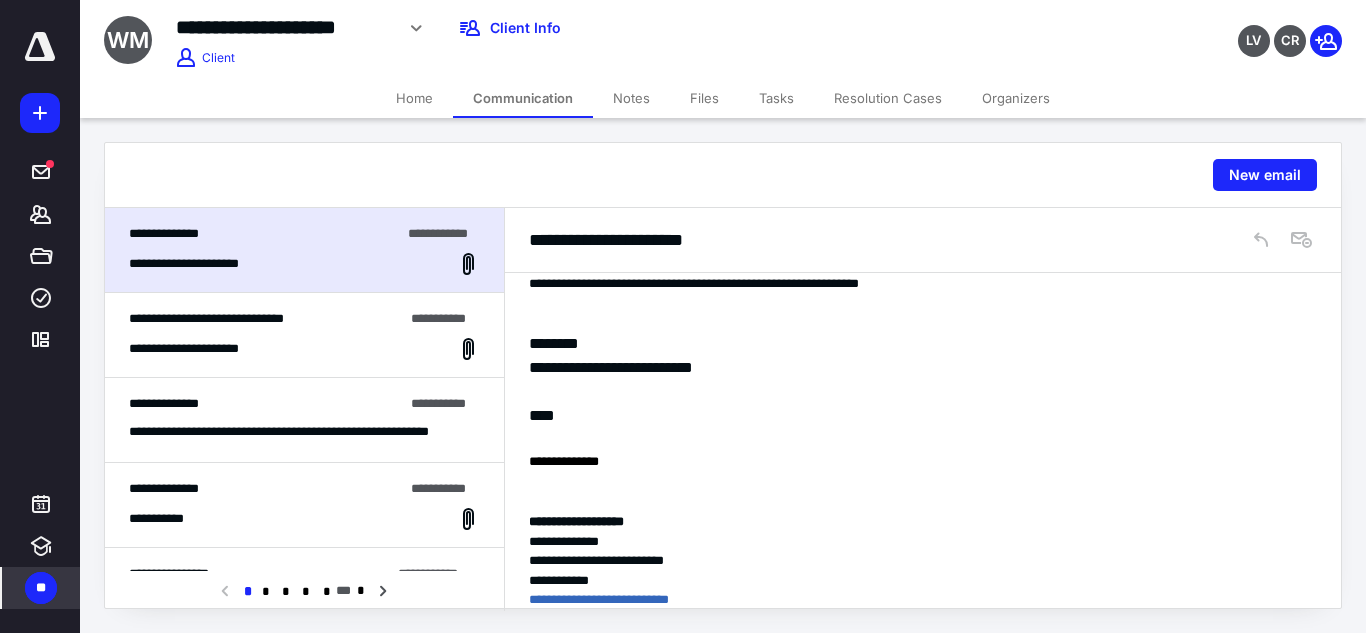 click at bounding box center [915, 482] 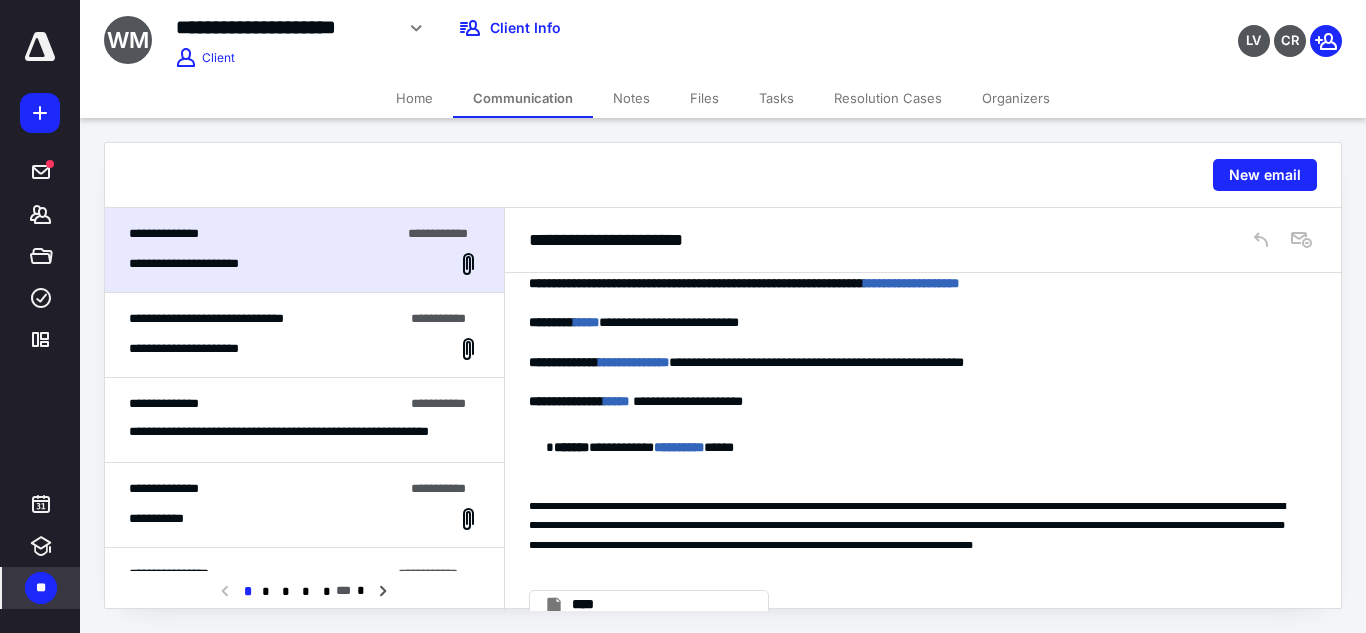 scroll, scrollTop: 692, scrollLeft: 0, axis: vertical 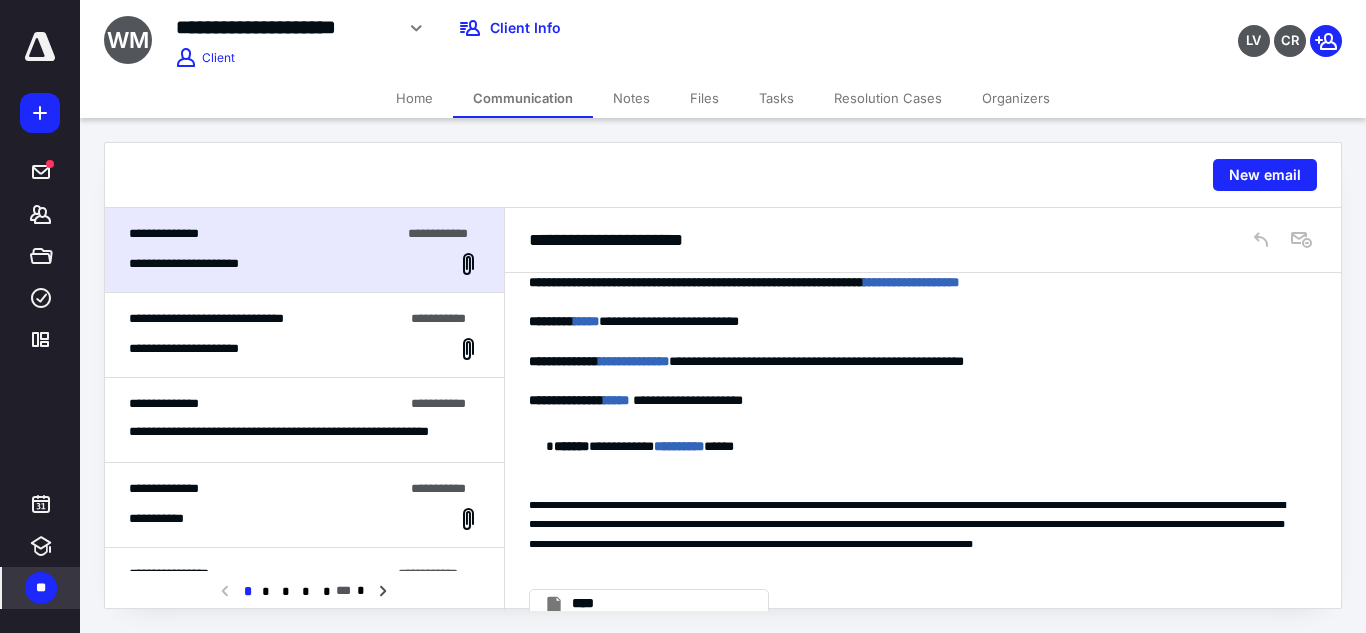 click at bounding box center [915, 466] 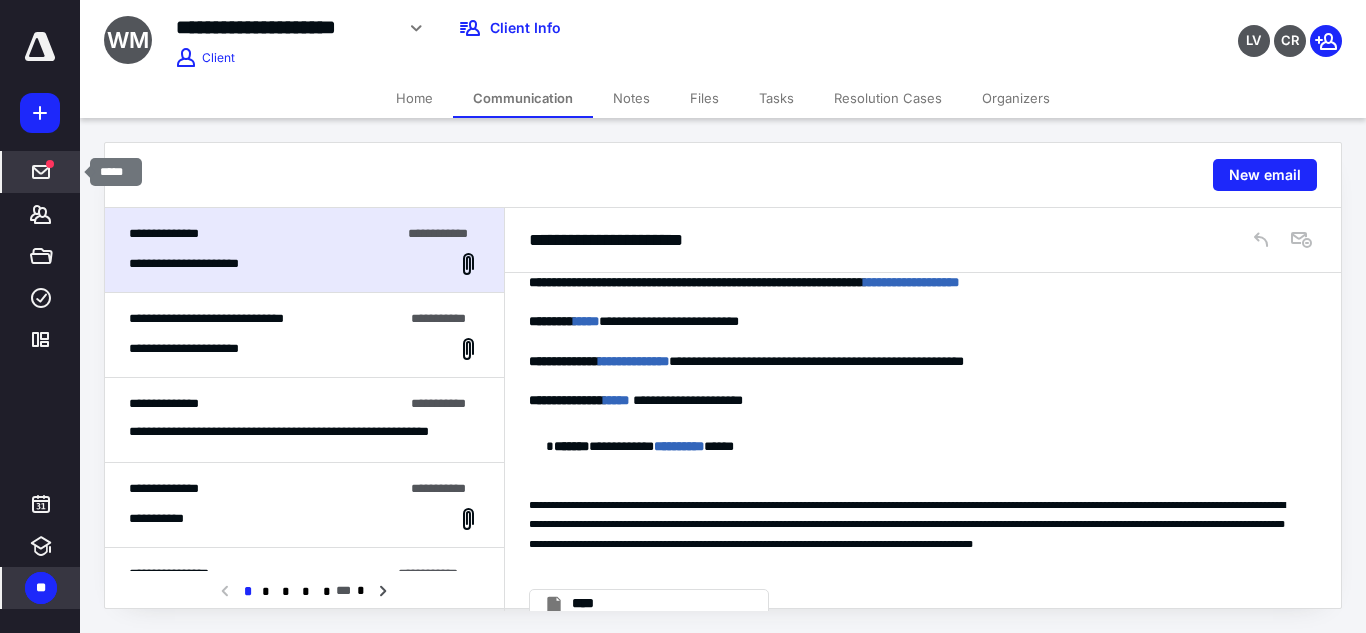 click 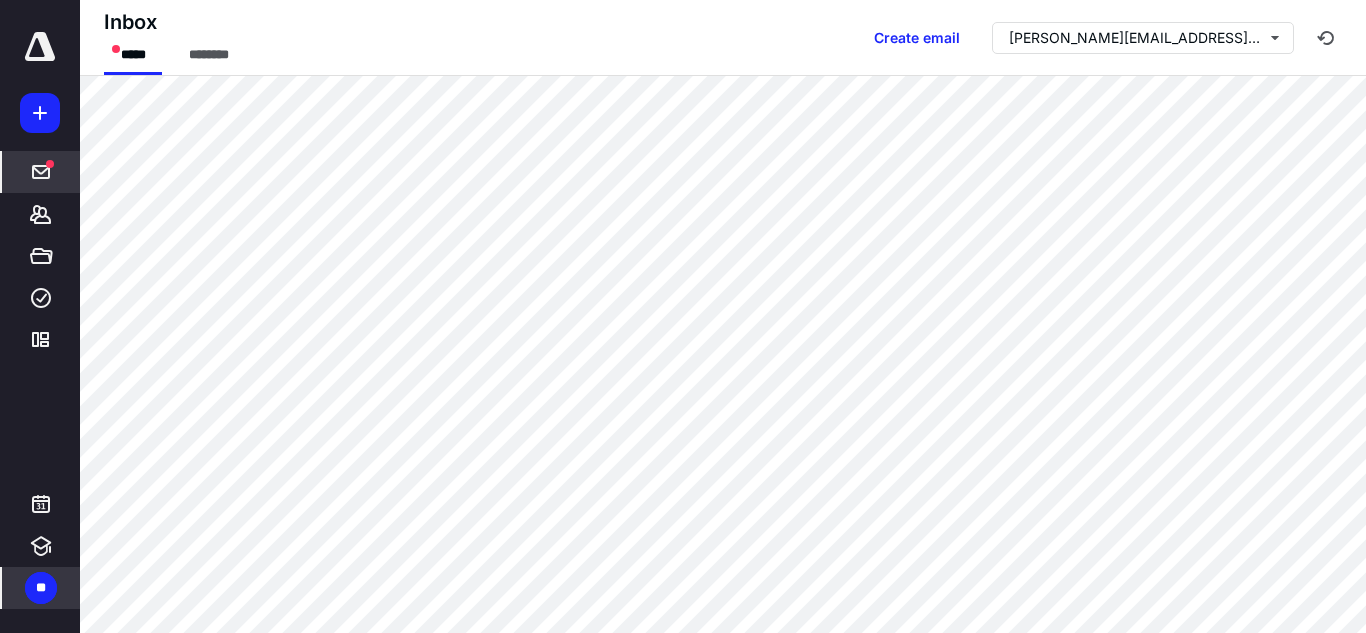 click at bounding box center [40, 58] 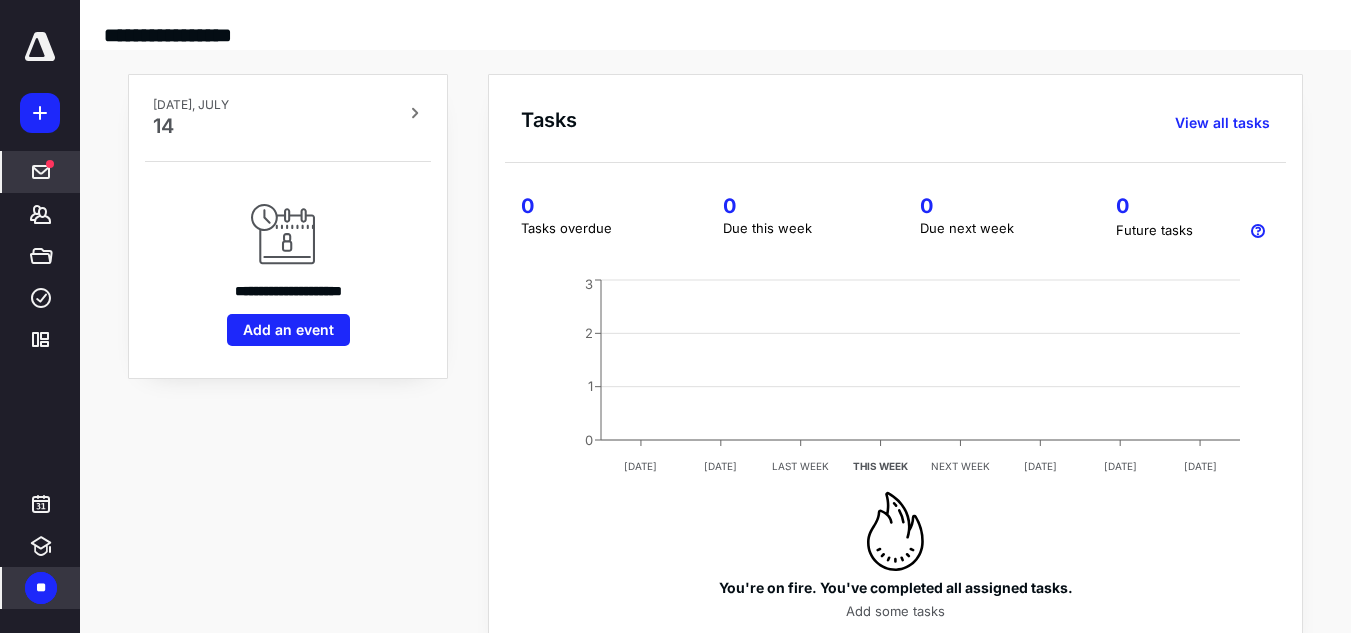 click on "*****" at bounding box center [41, 172] 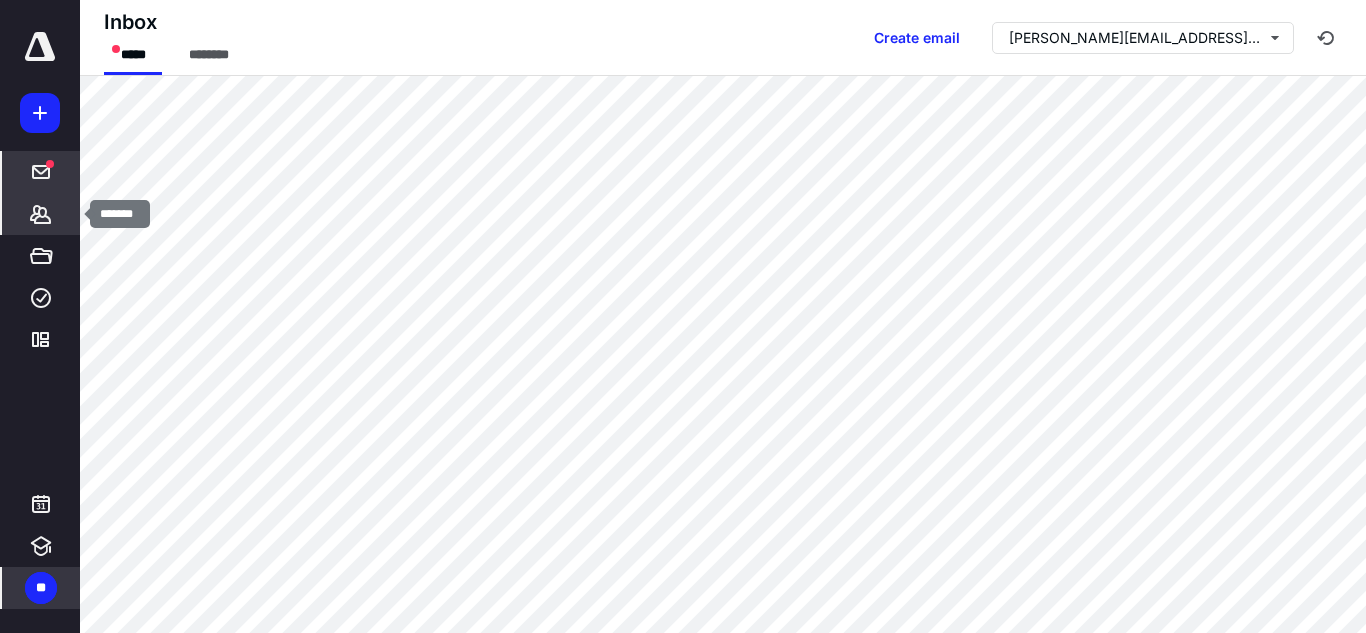 click 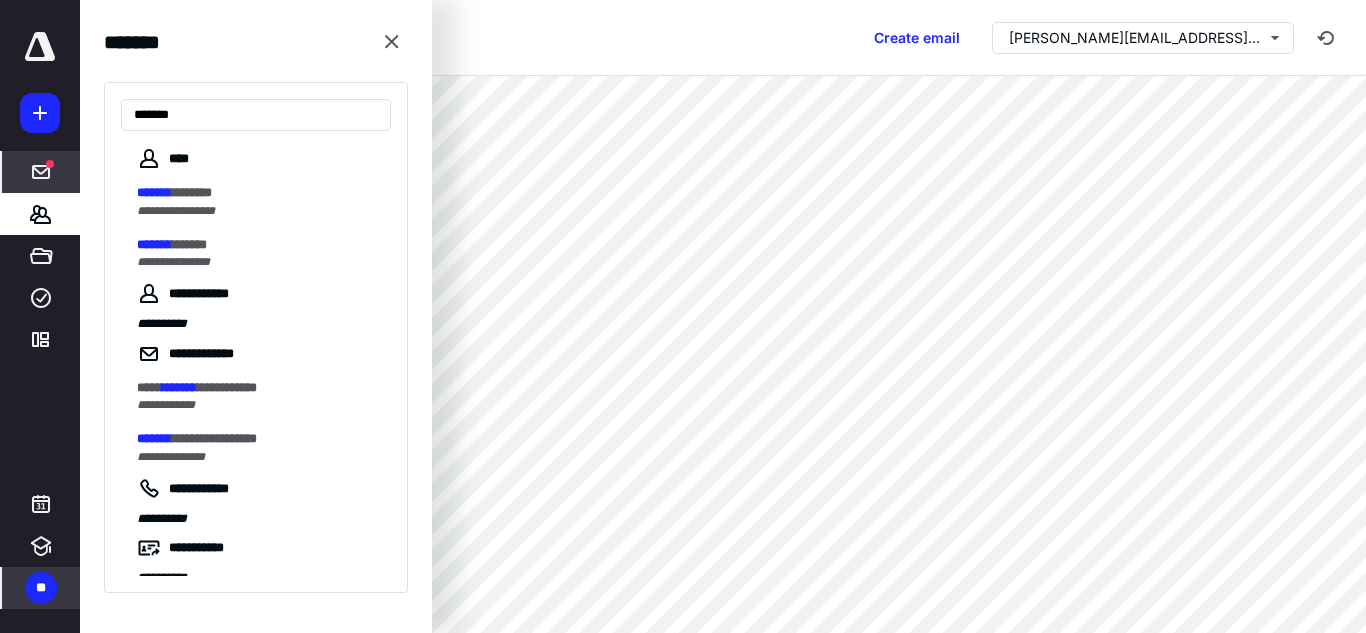 type on "*******" 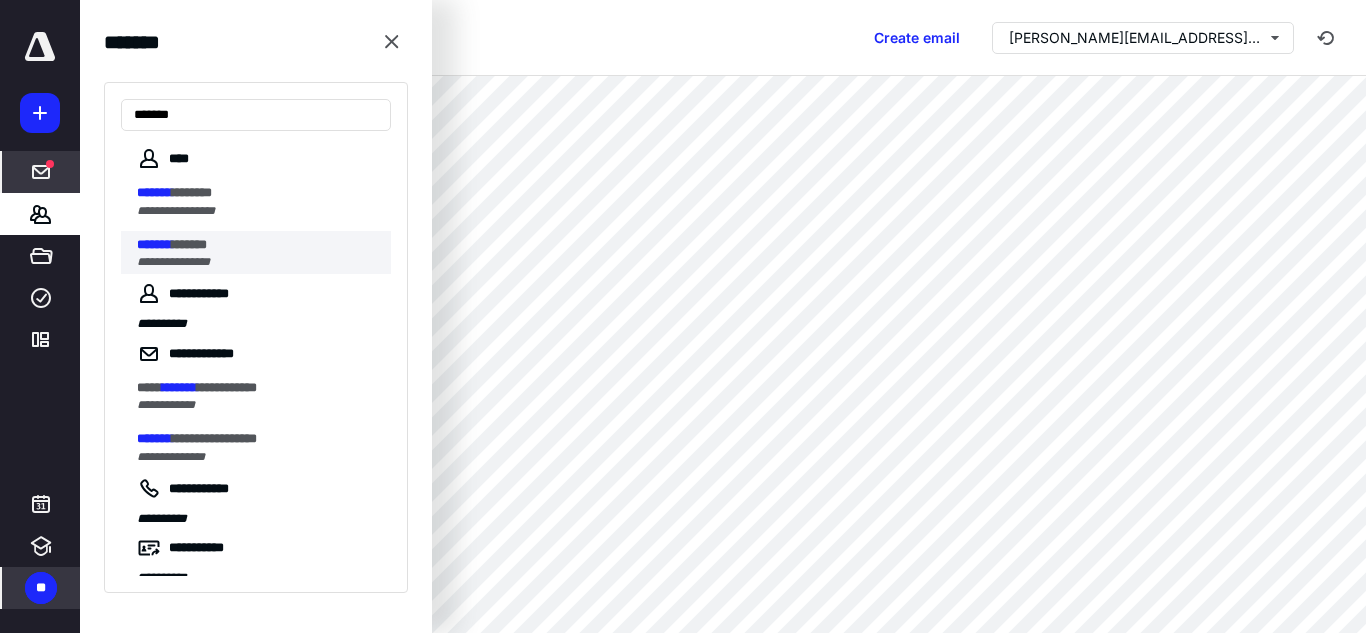 click on "**********" at bounding box center [264, 253] 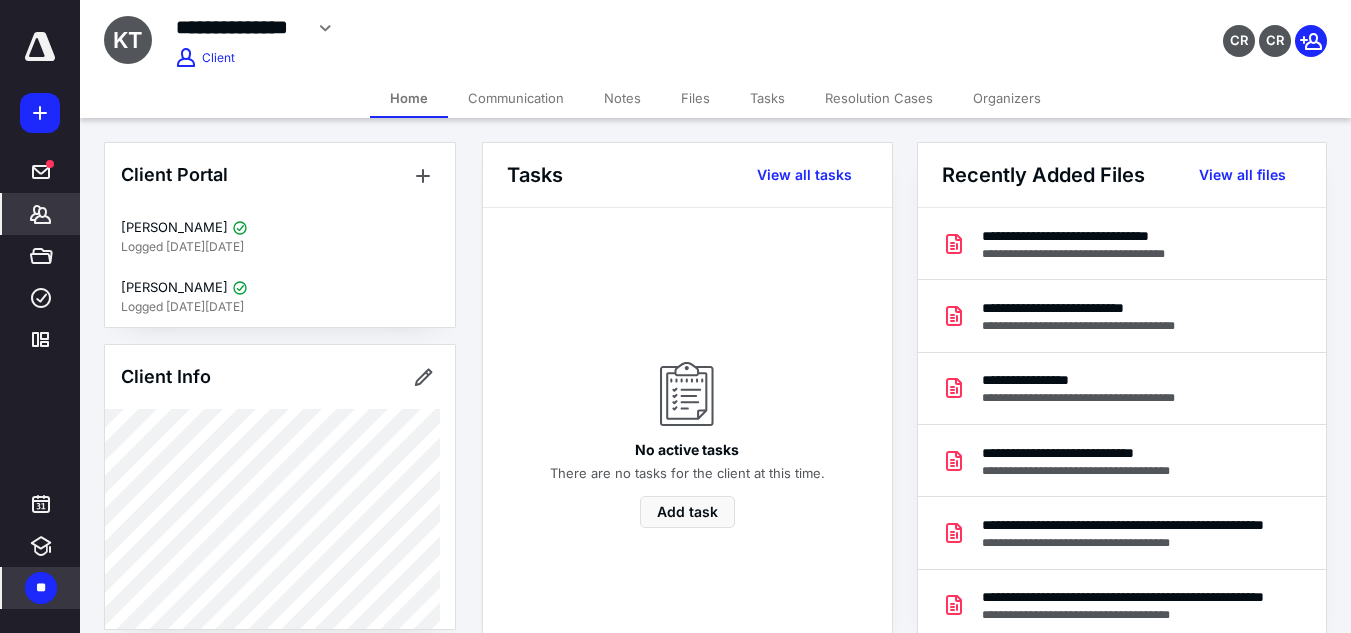 click on "Communication" at bounding box center [516, 98] 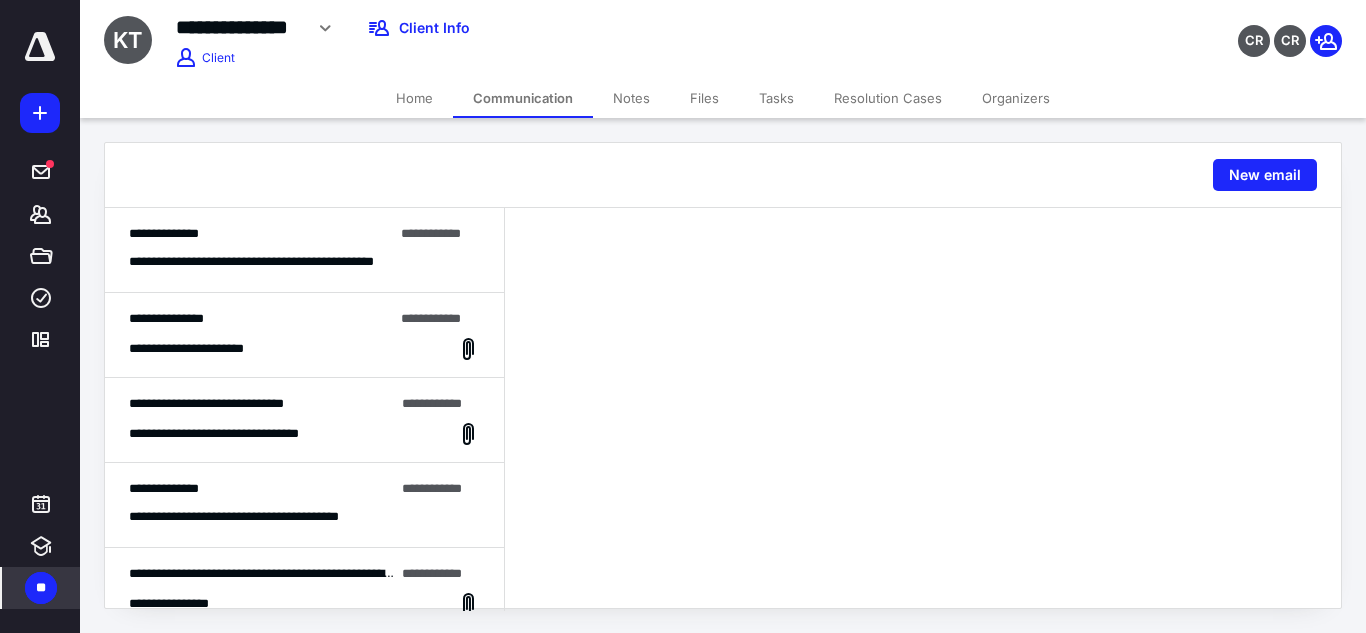 click on "**********" at bounding box center [304, 250] 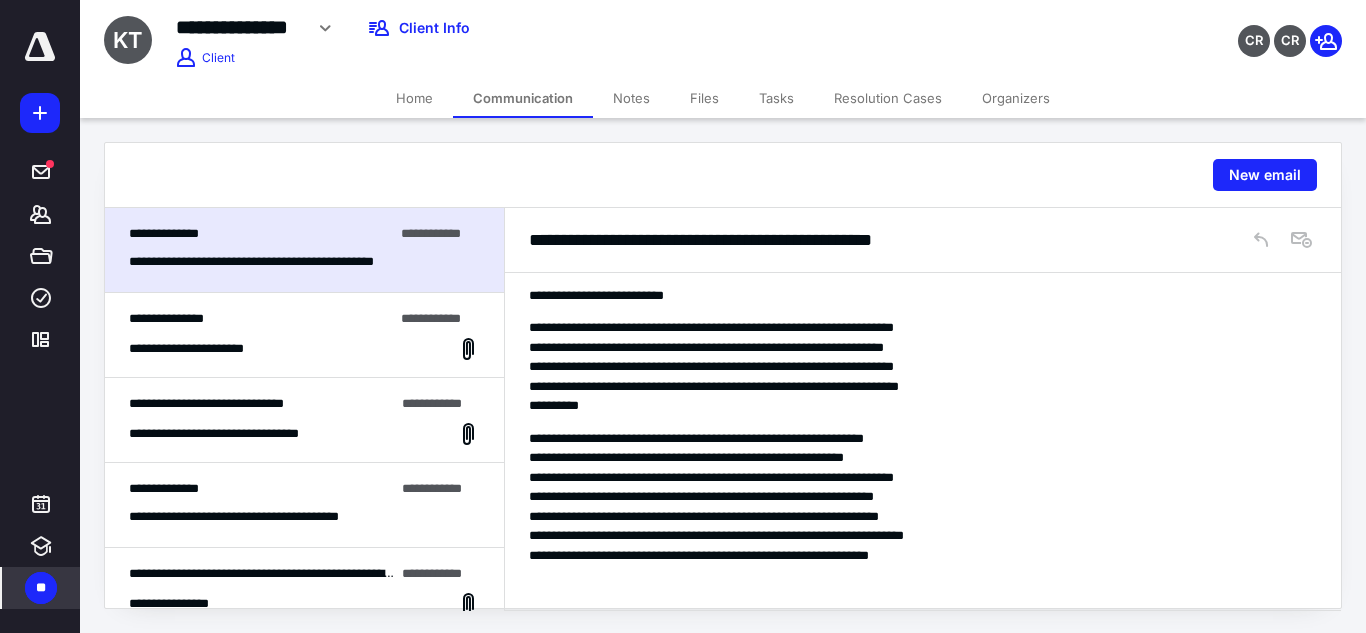 scroll, scrollTop: 0, scrollLeft: 0, axis: both 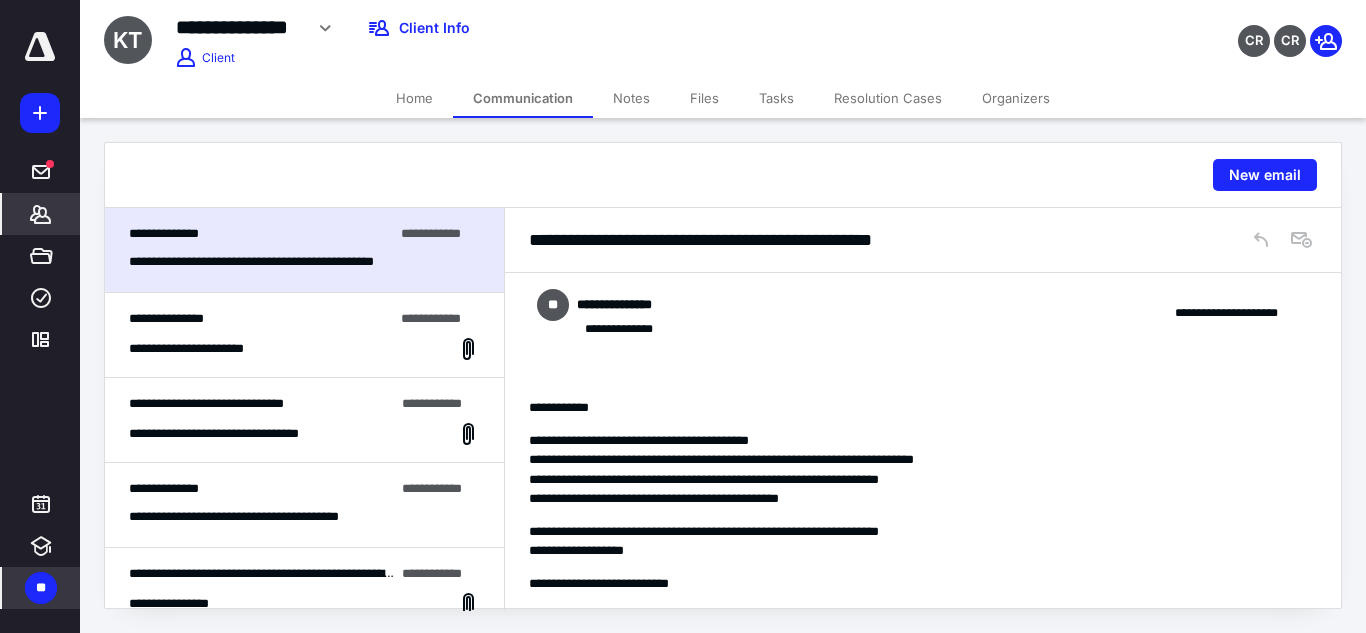 click on "*******" at bounding box center [41, 214] 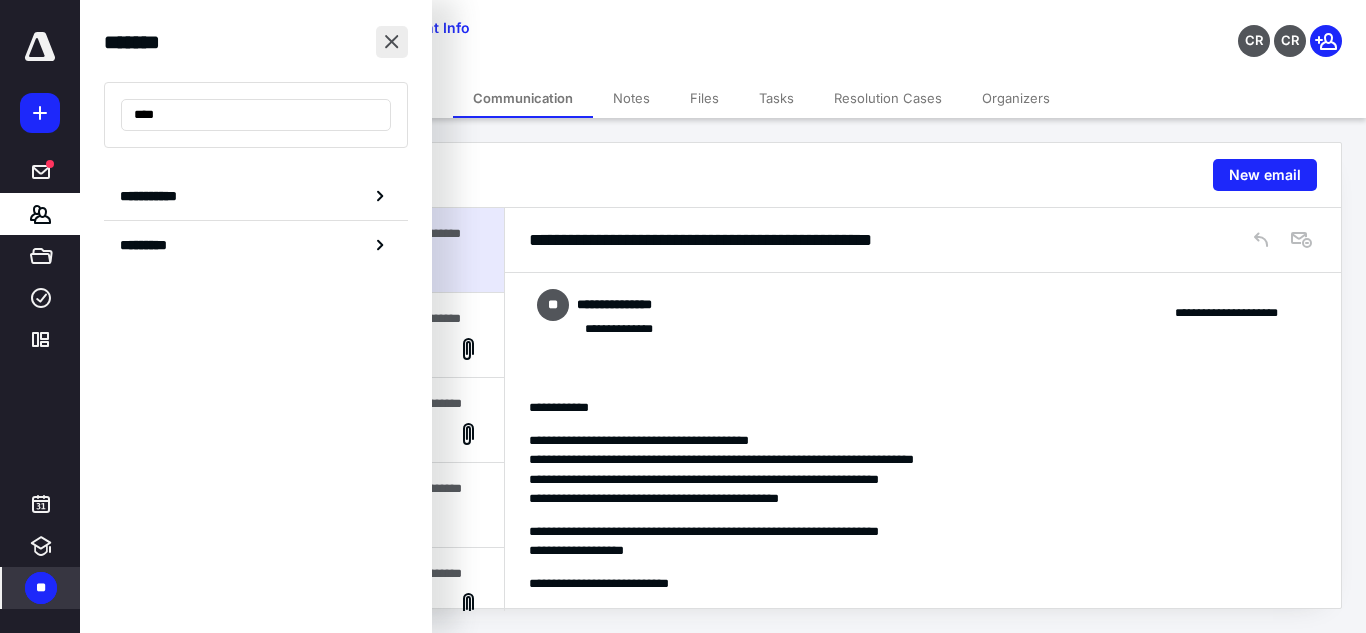type on "****" 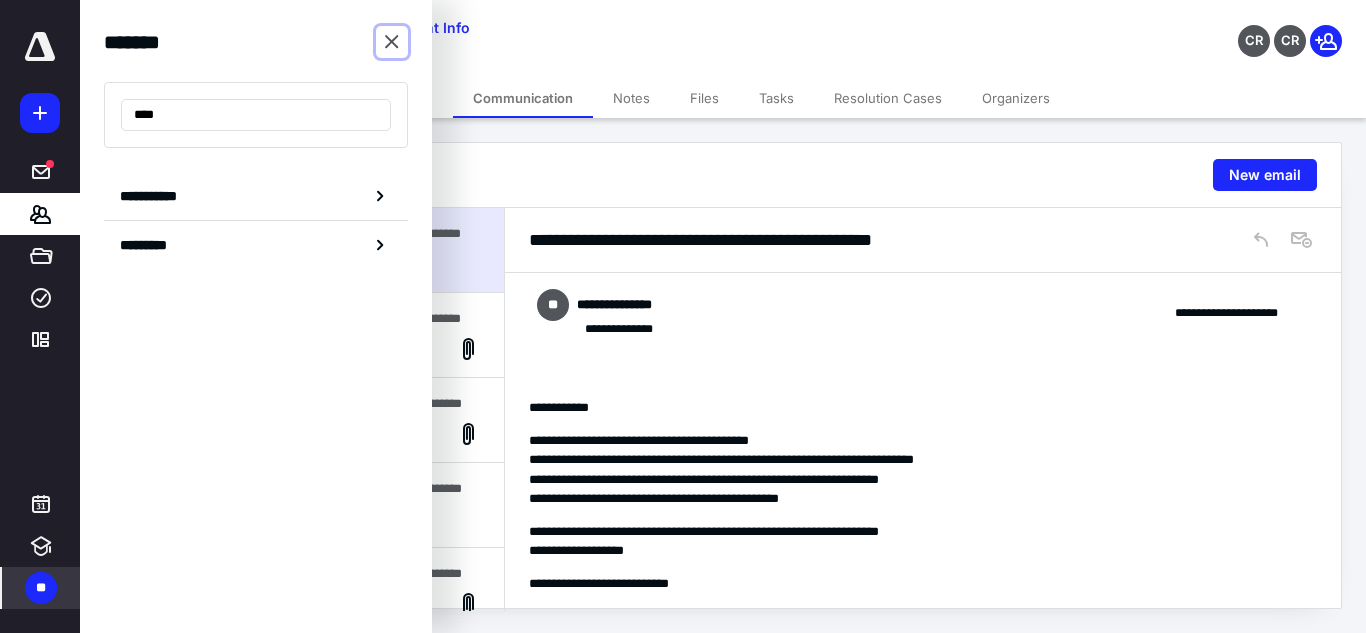 click at bounding box center [392, 42] 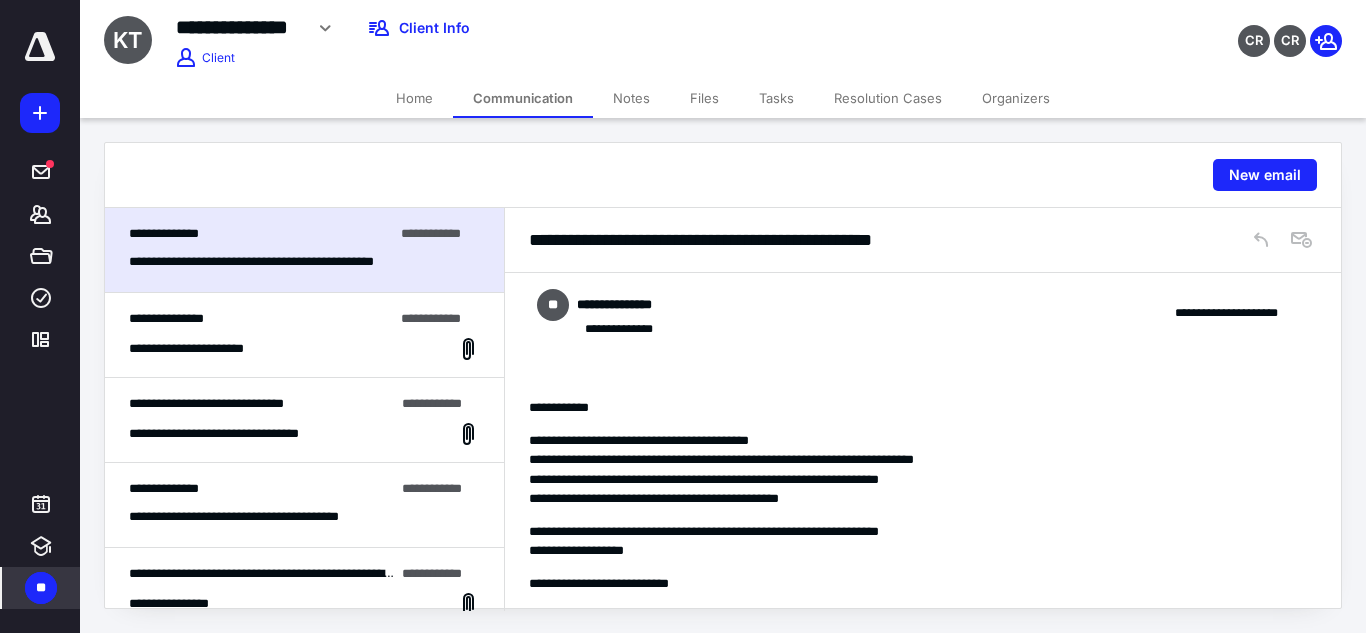 click on "***** ******* ***** **** *********" at bounding box center (40, 196) 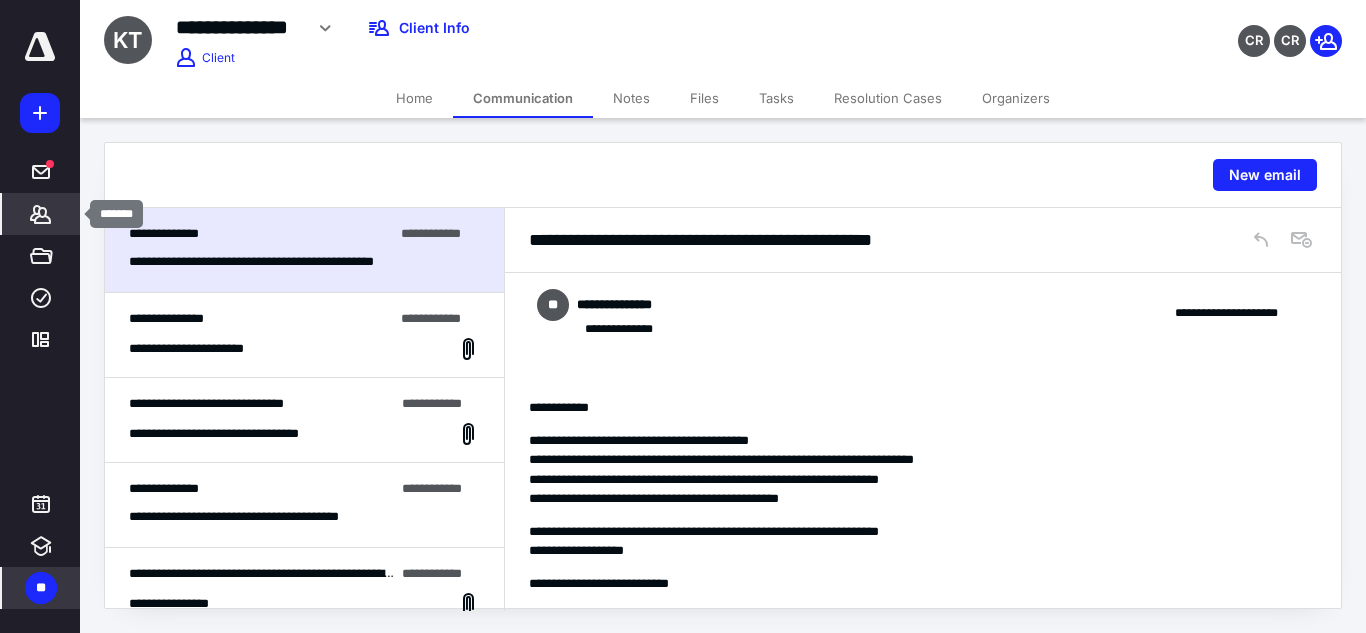 click 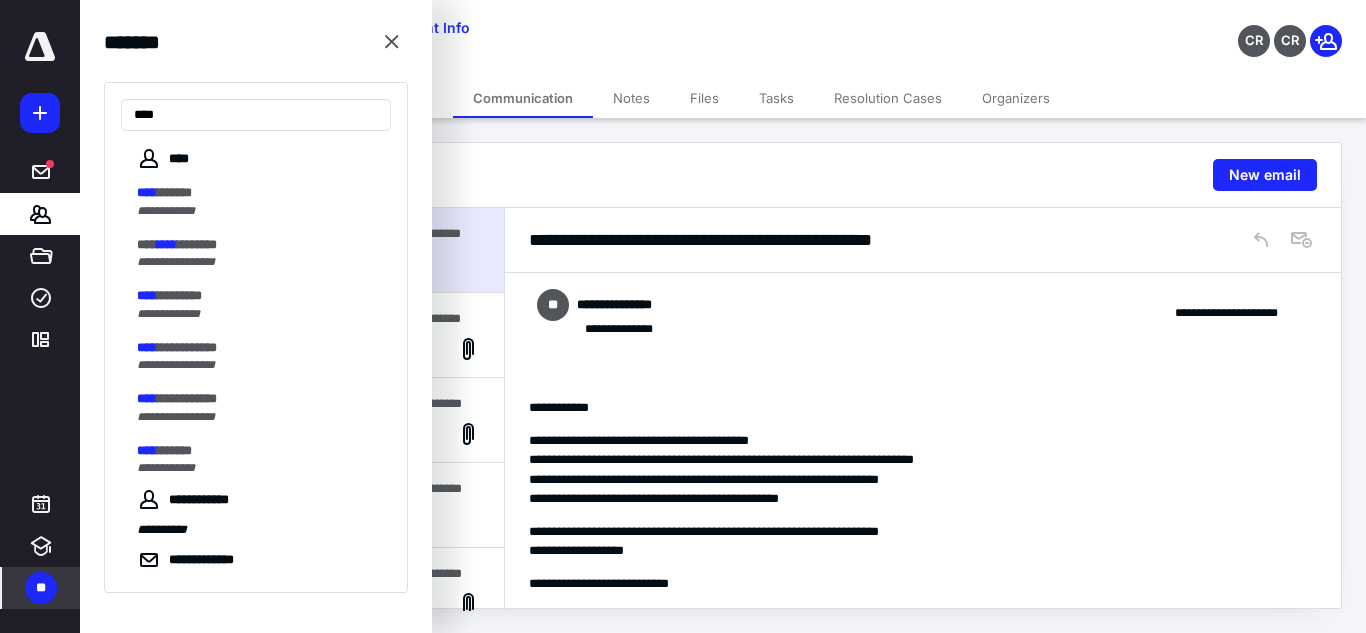 type on "****" 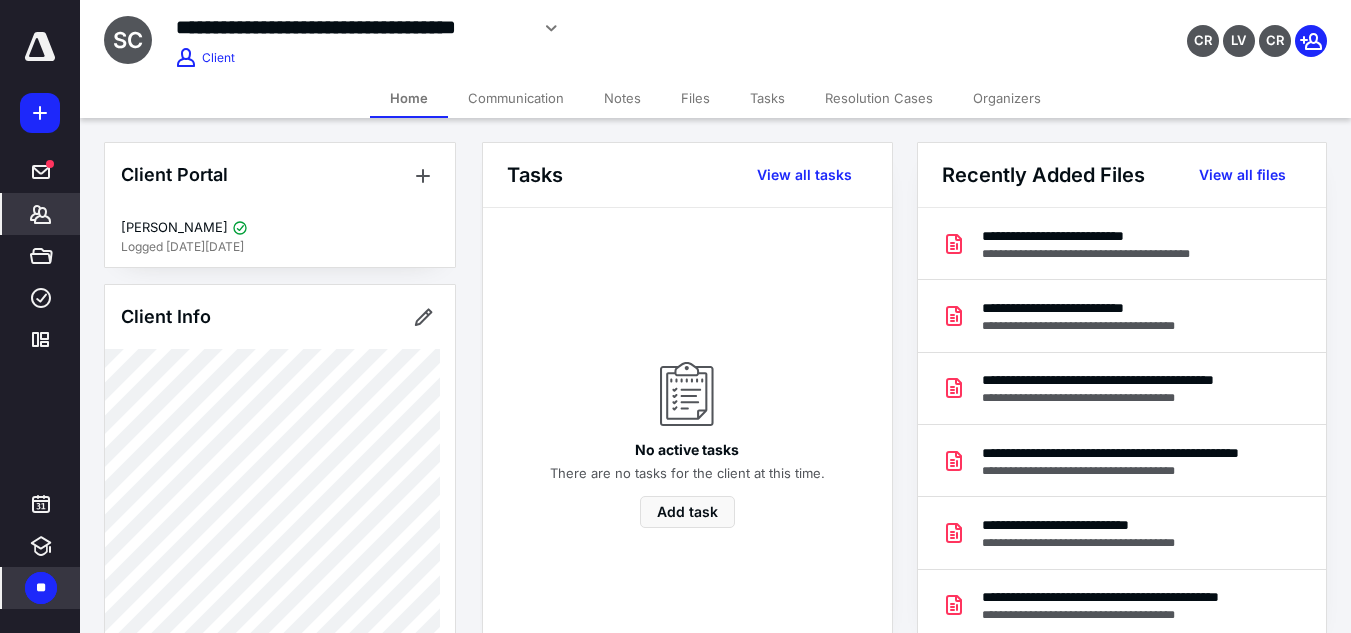 click on "Files" at bounding box center (695, 98) 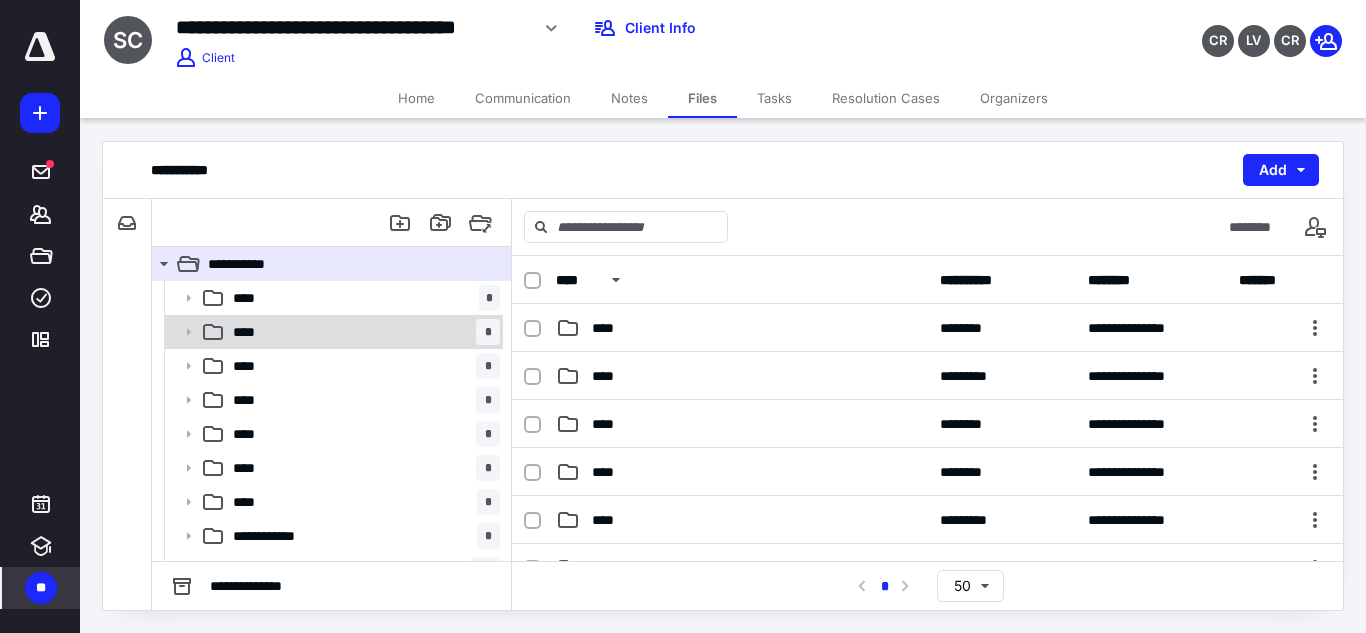 scroll, scrollTop: 162, scrollLeft: 0, axis: vertical 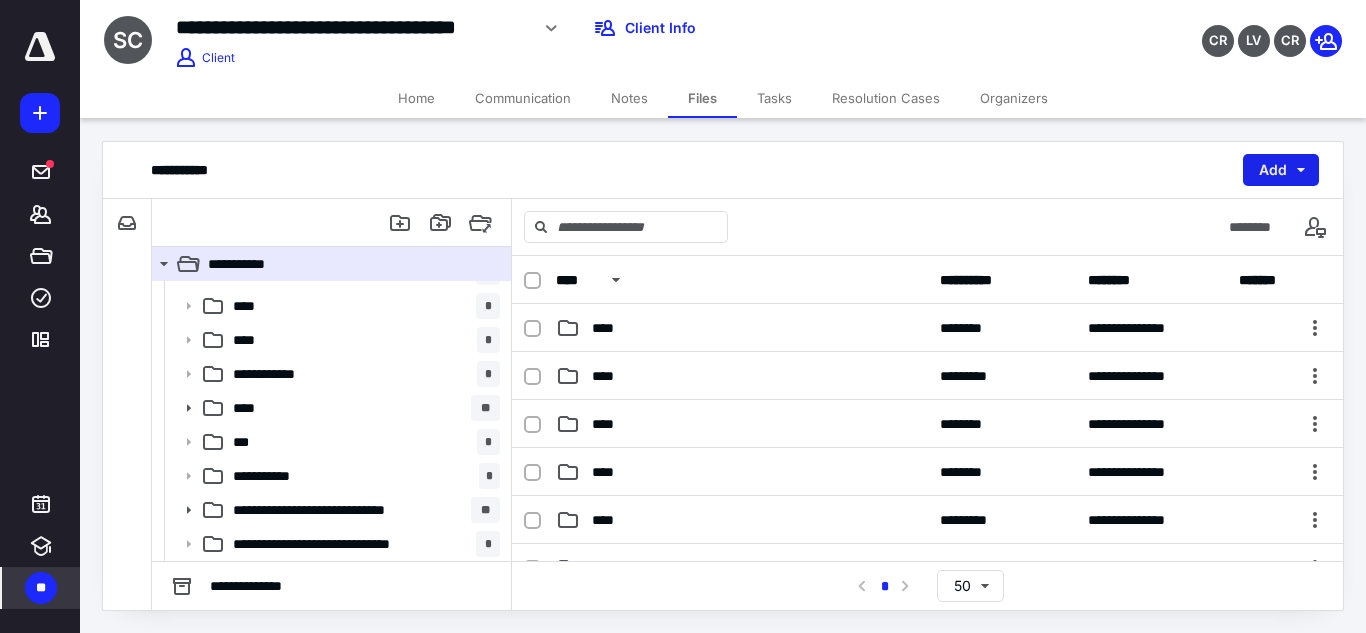 click on "Add" at bounding box center (1281, 170) 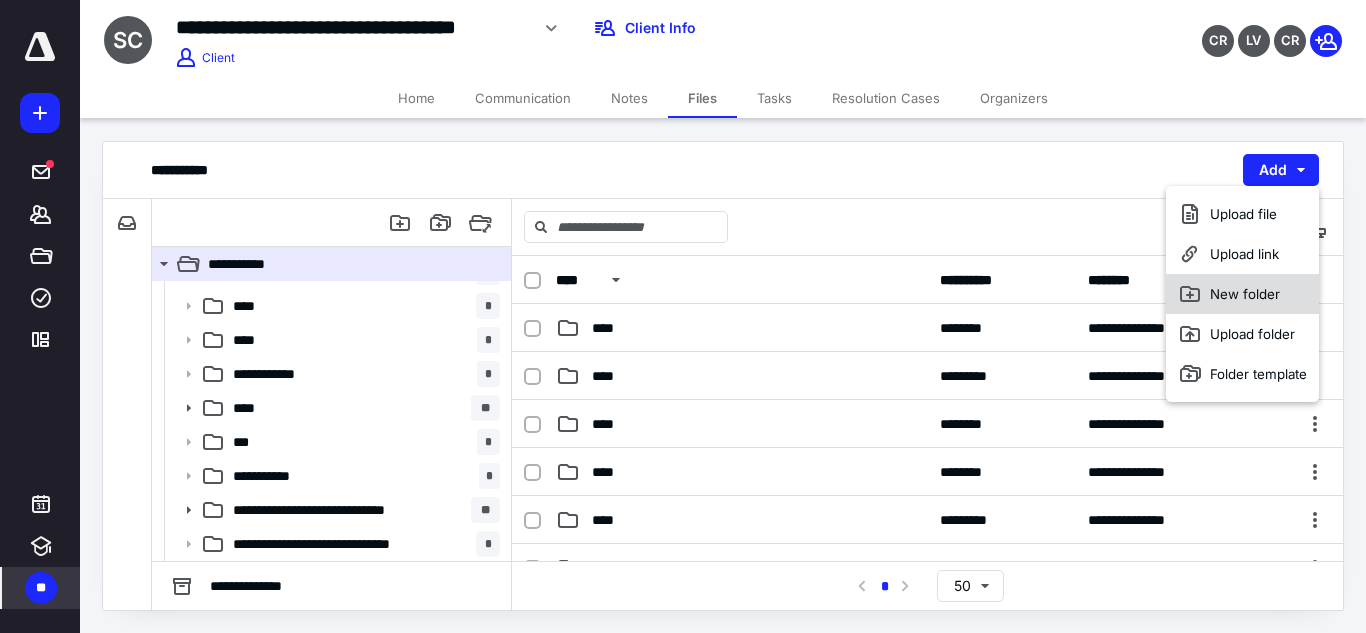 click on "New folder" at bounding box center (1242, 294) 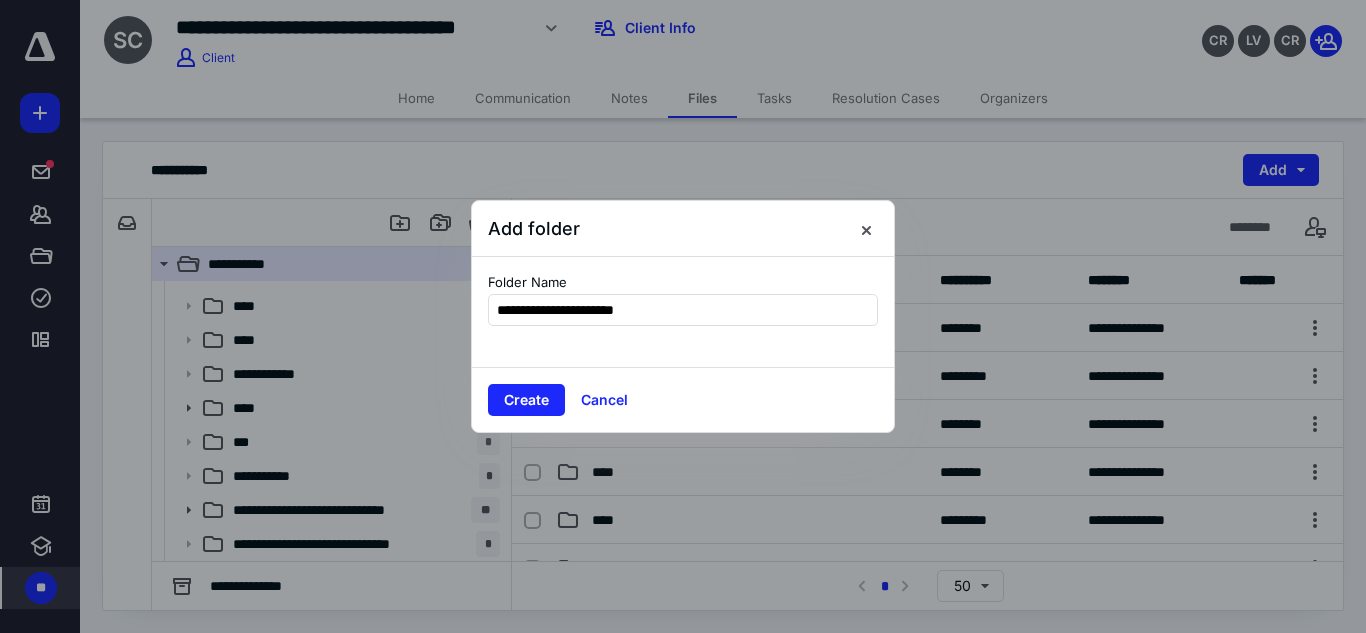 type on "**********" 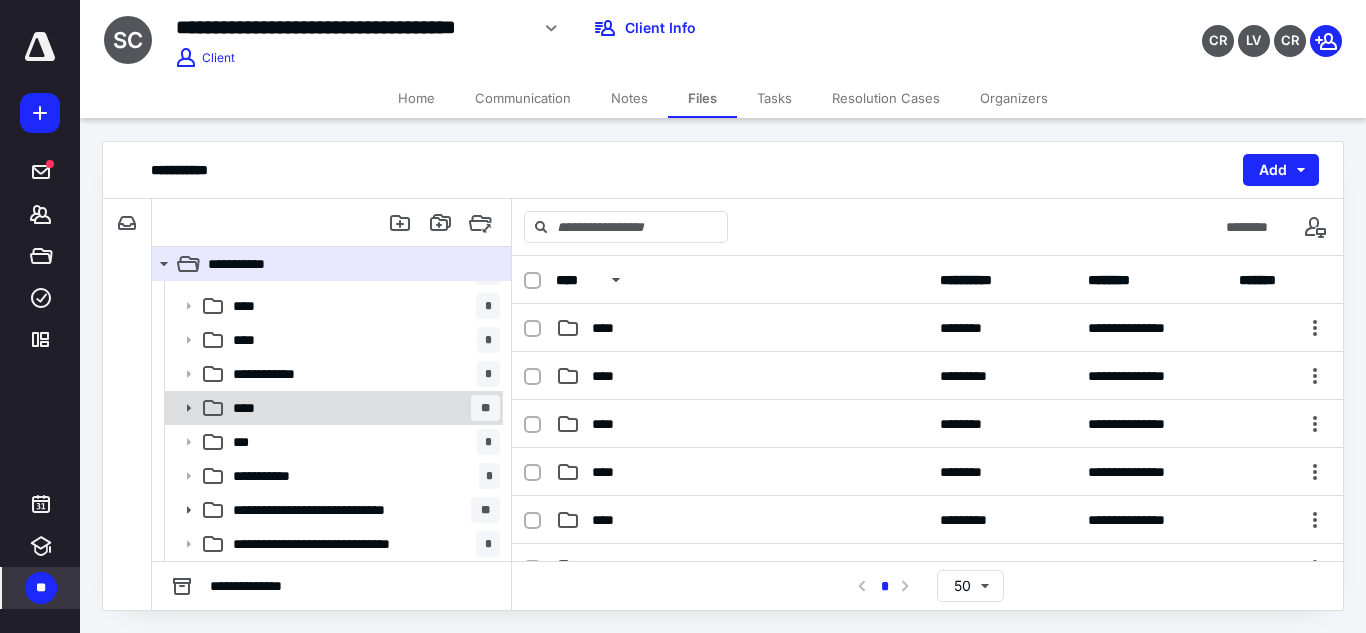 scroll, scrollTop: 196, scrollLeft: 0, axis: vertical 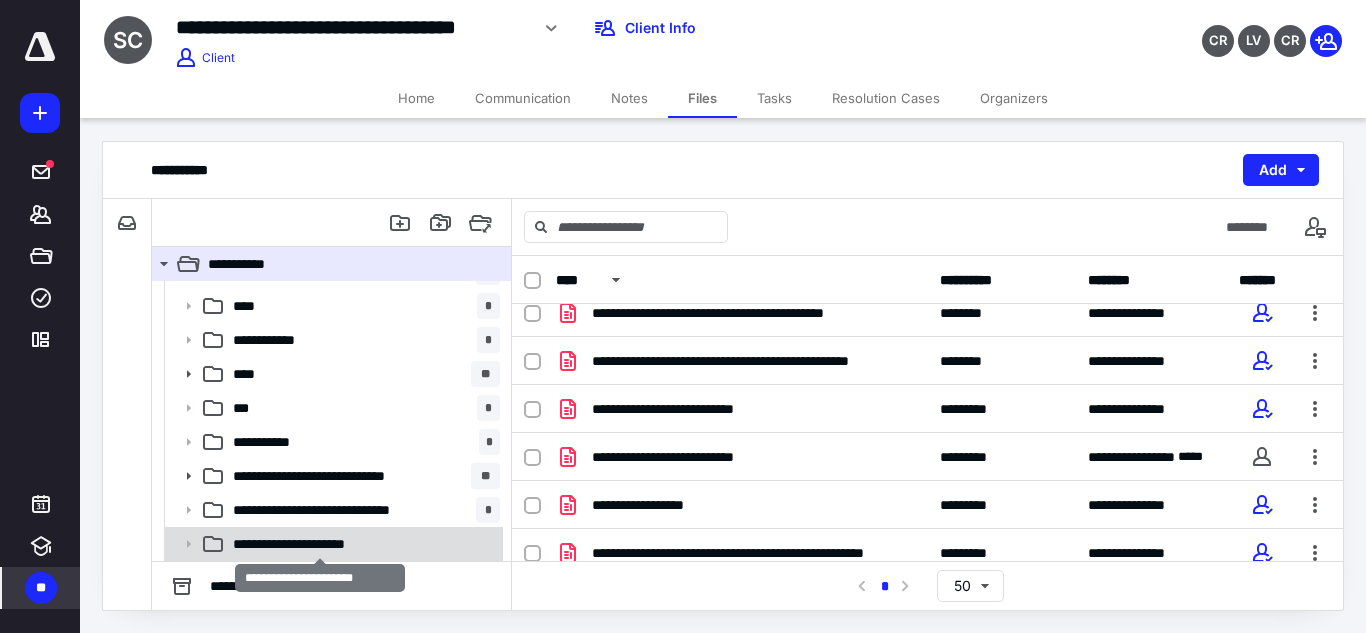 click on "**********" at bounding box center (320, 544) 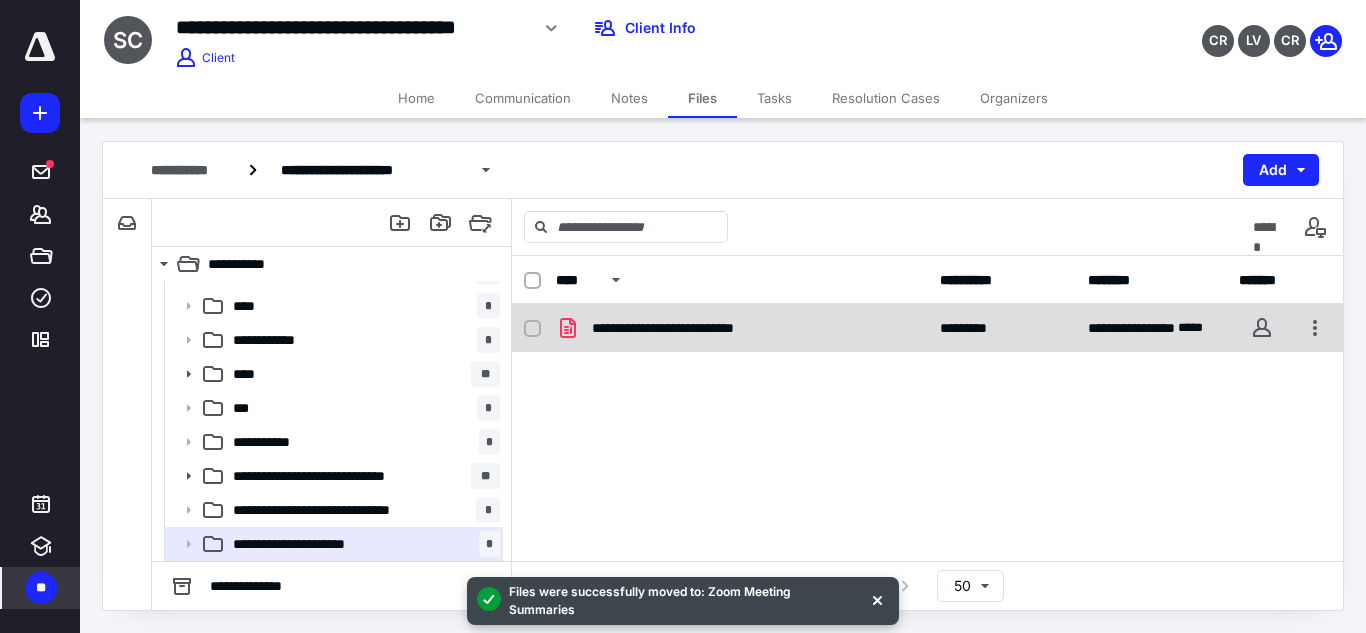 click on "**********" at bounding box center (927, 328) 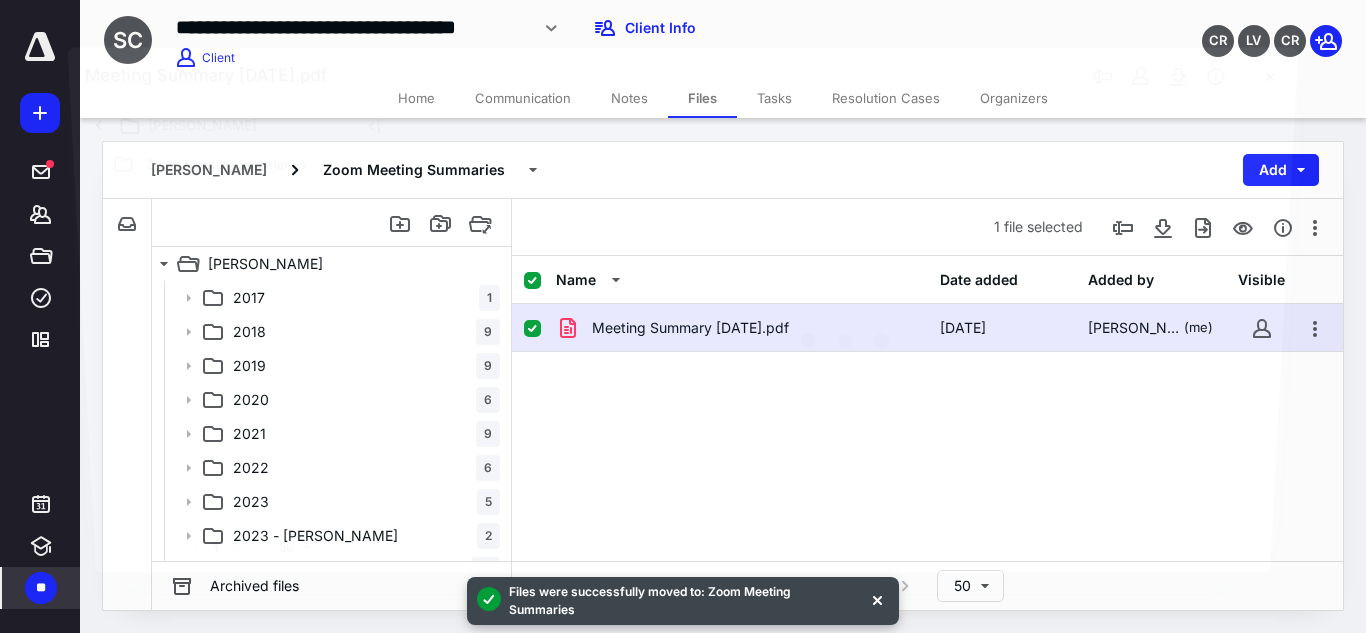 scroll, scrollTop: 196, scrollLeft: 0, axis: vertical 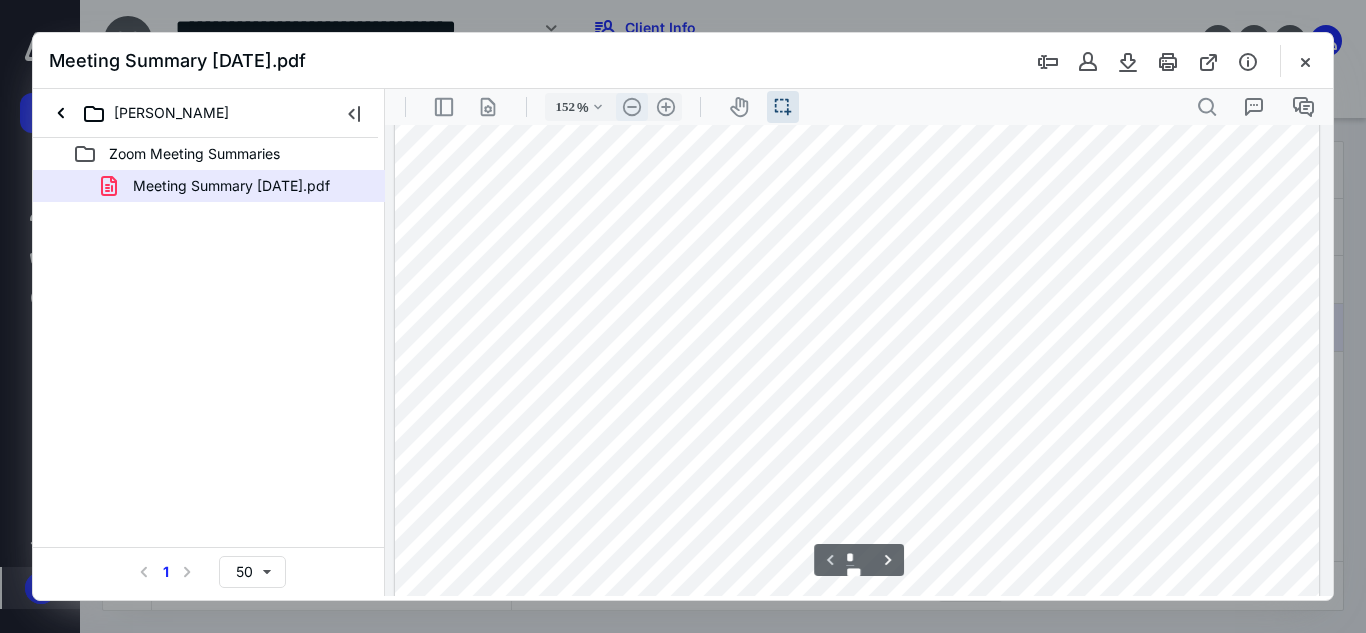 click on ".cls-1{fill:#abb0c4;} icon - header - zoom - out - line" at bounding box center (632, 107) 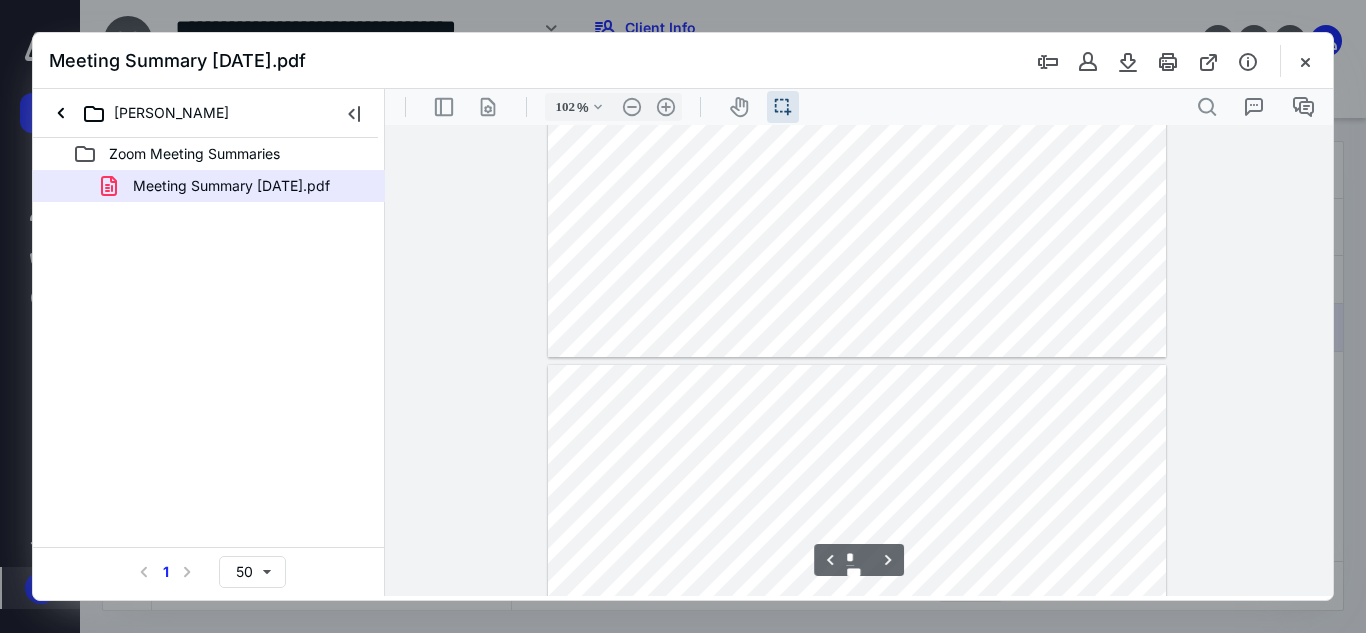 type on "*" 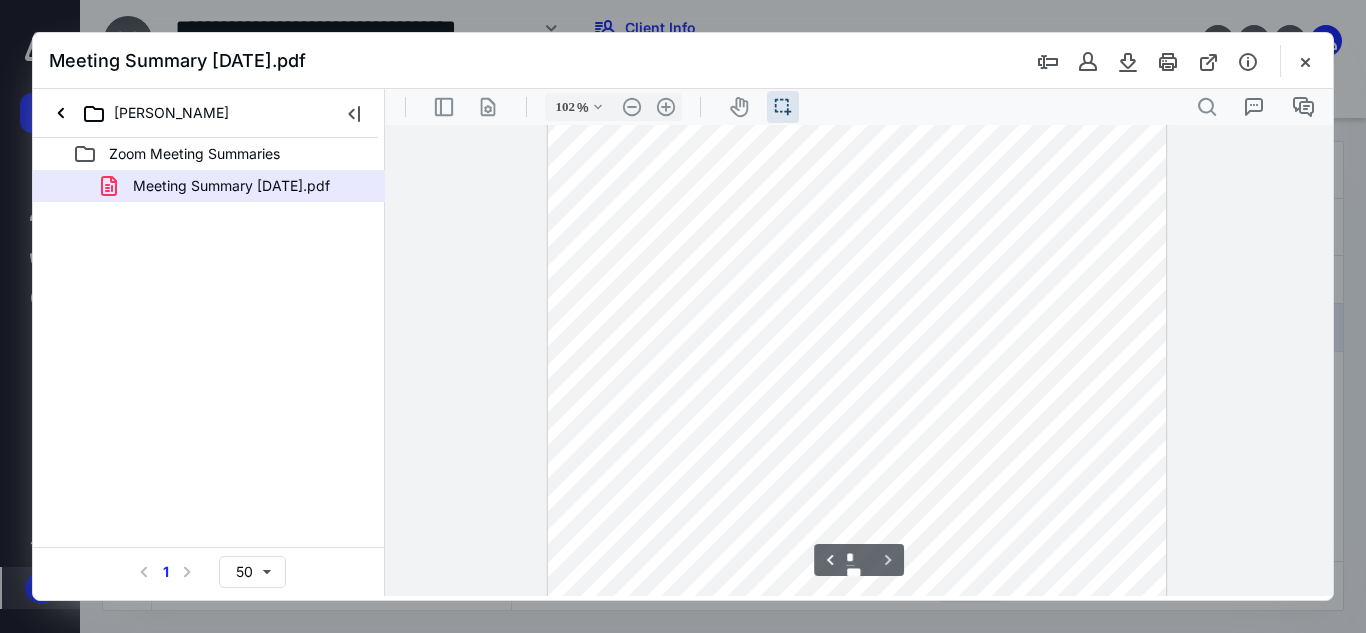 scroll, scrollTop: 2736, scrollLeft: 0, axis: vertical 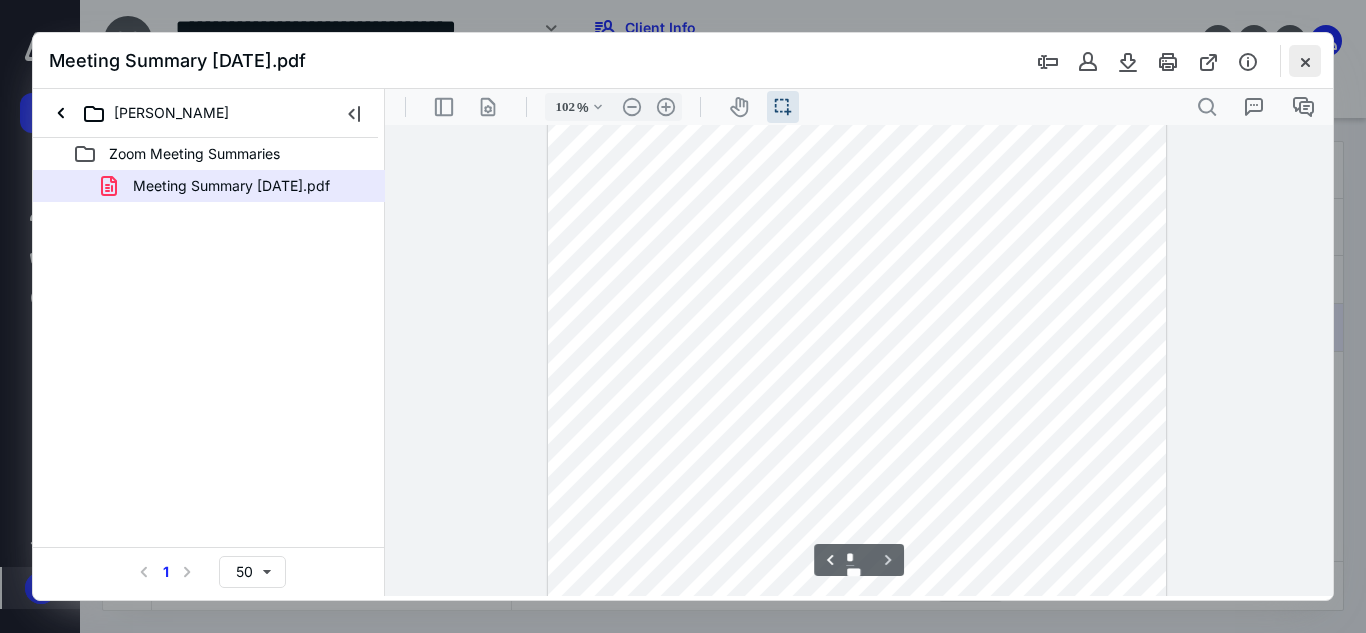 click at bounding box center [1305, 61] 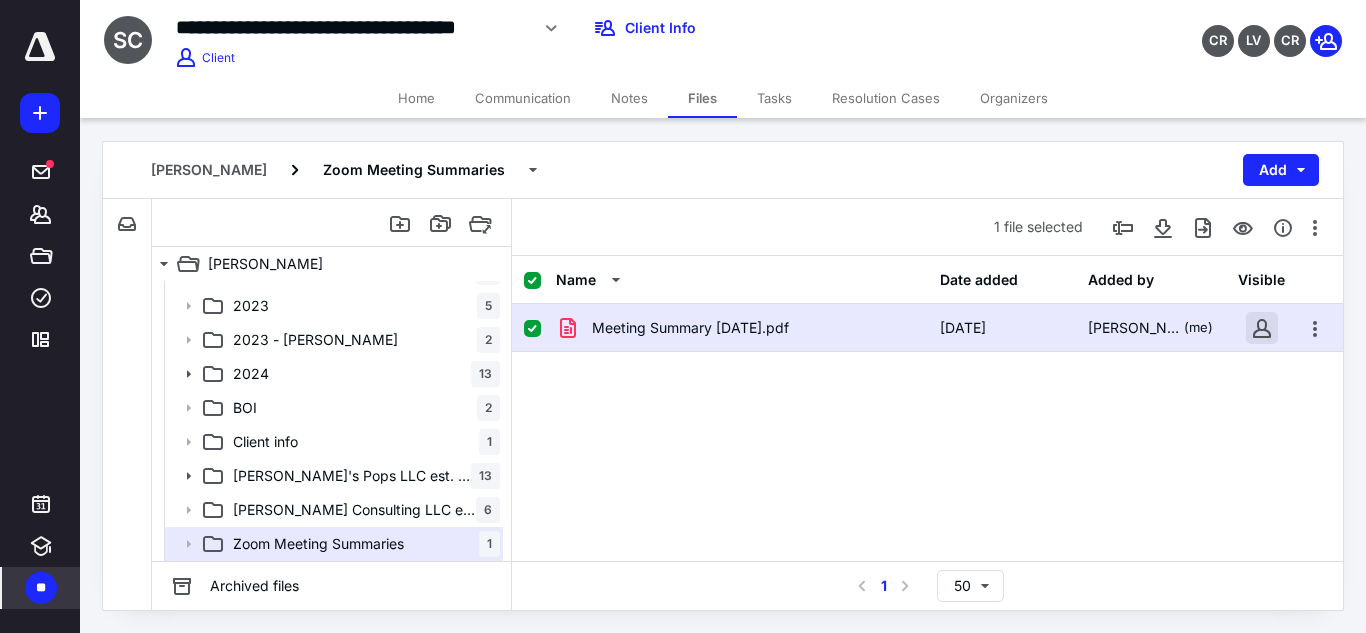 click at bounding box center [1262, 328] 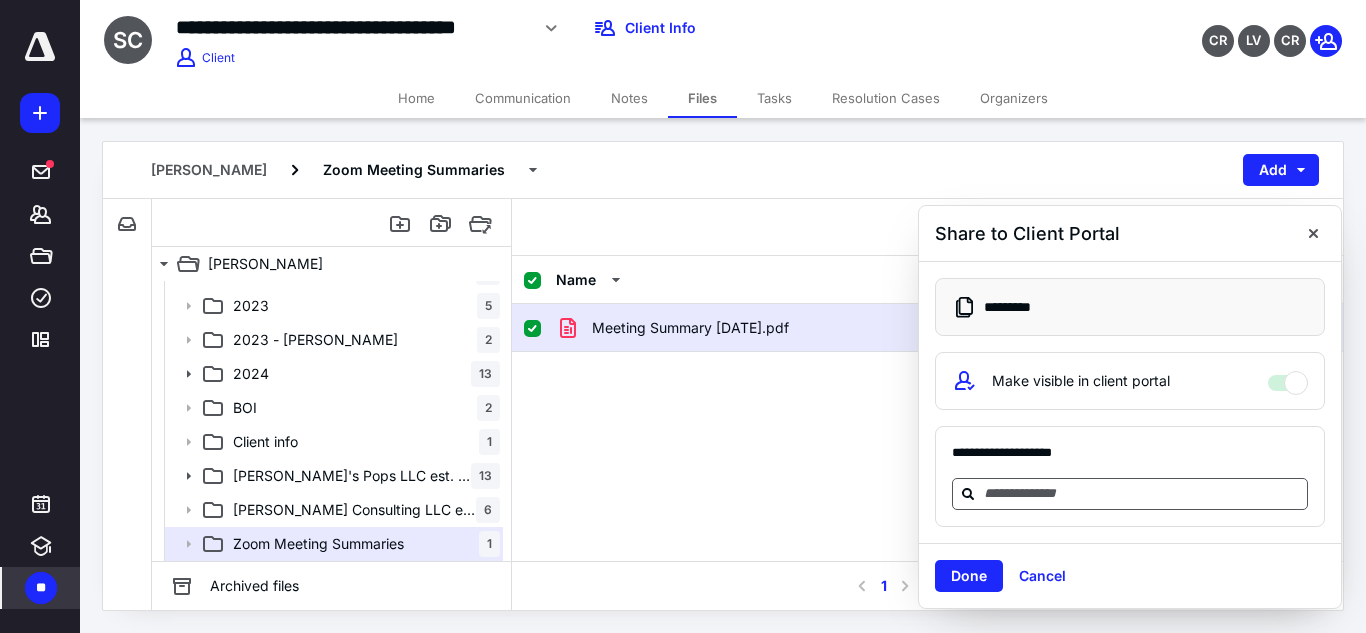 click at bounding box center (1130, 494) 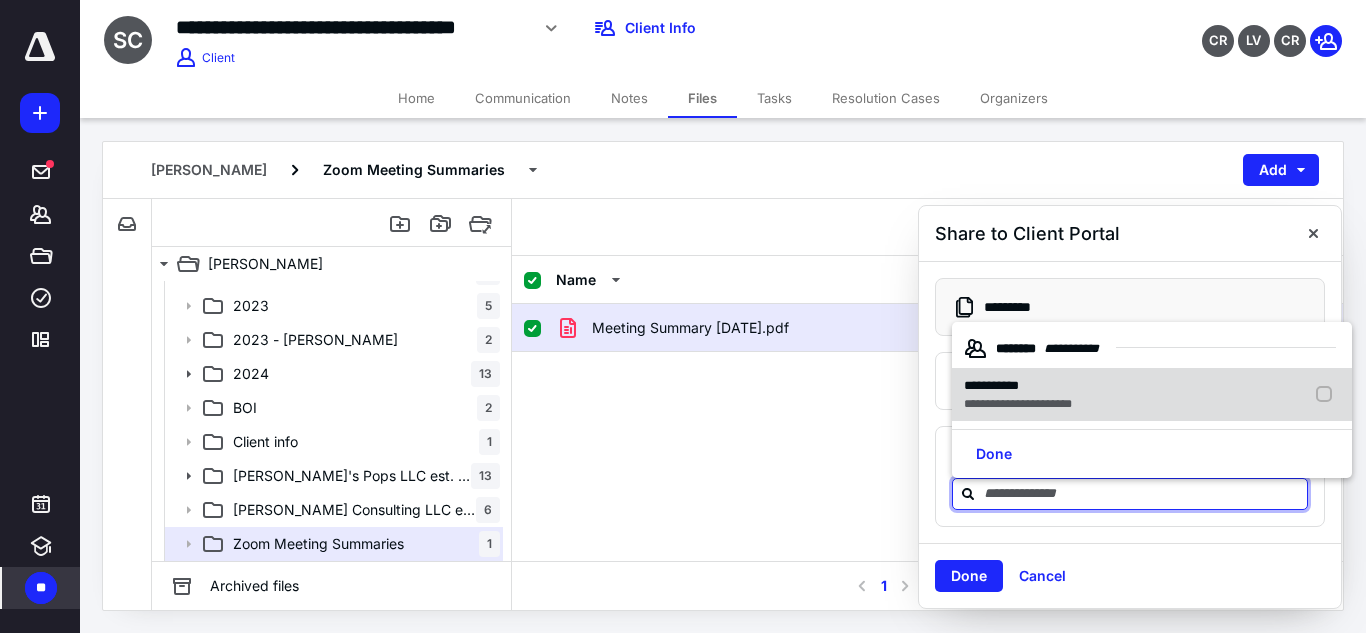 click on "**********" at bounding box center [1018, 386] 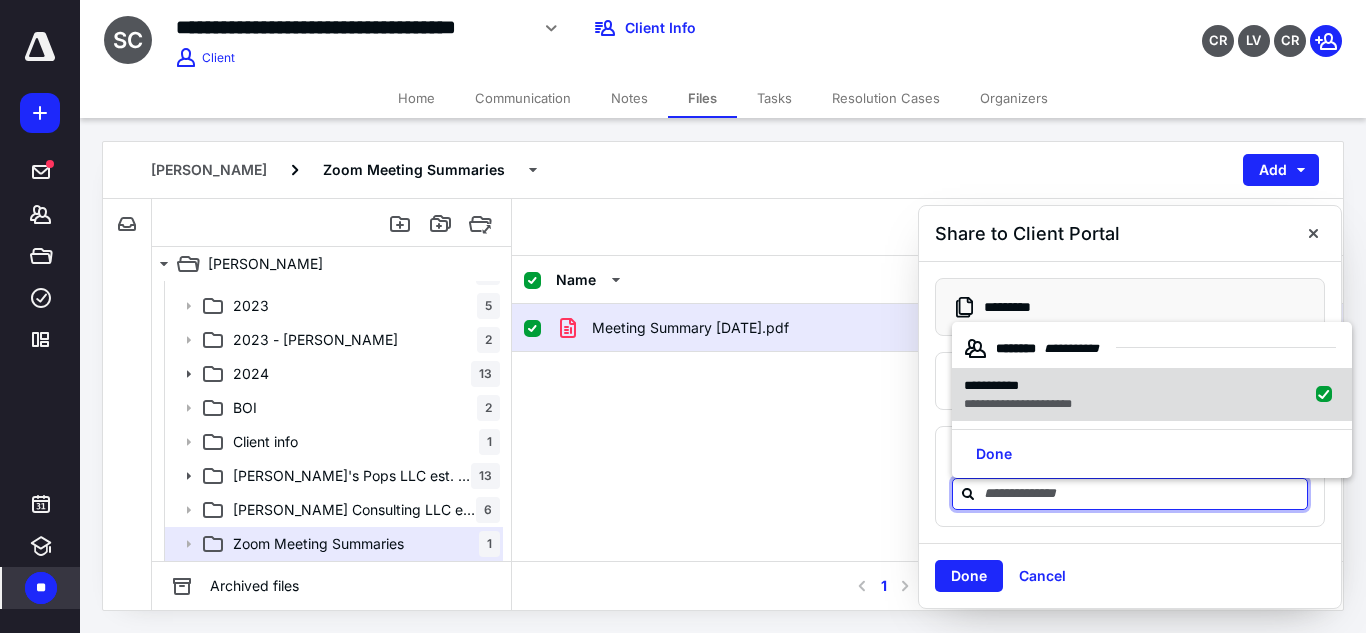 checkbox on "true" 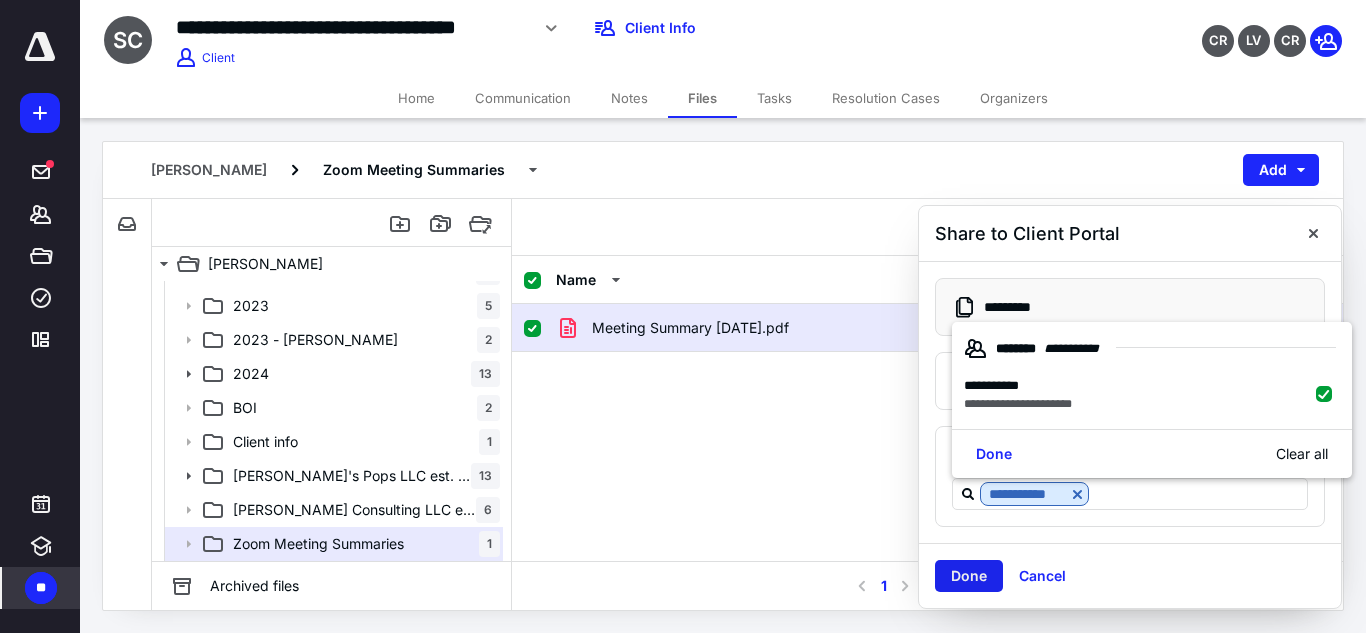 click on "Done" at bounding box center [969, 576] 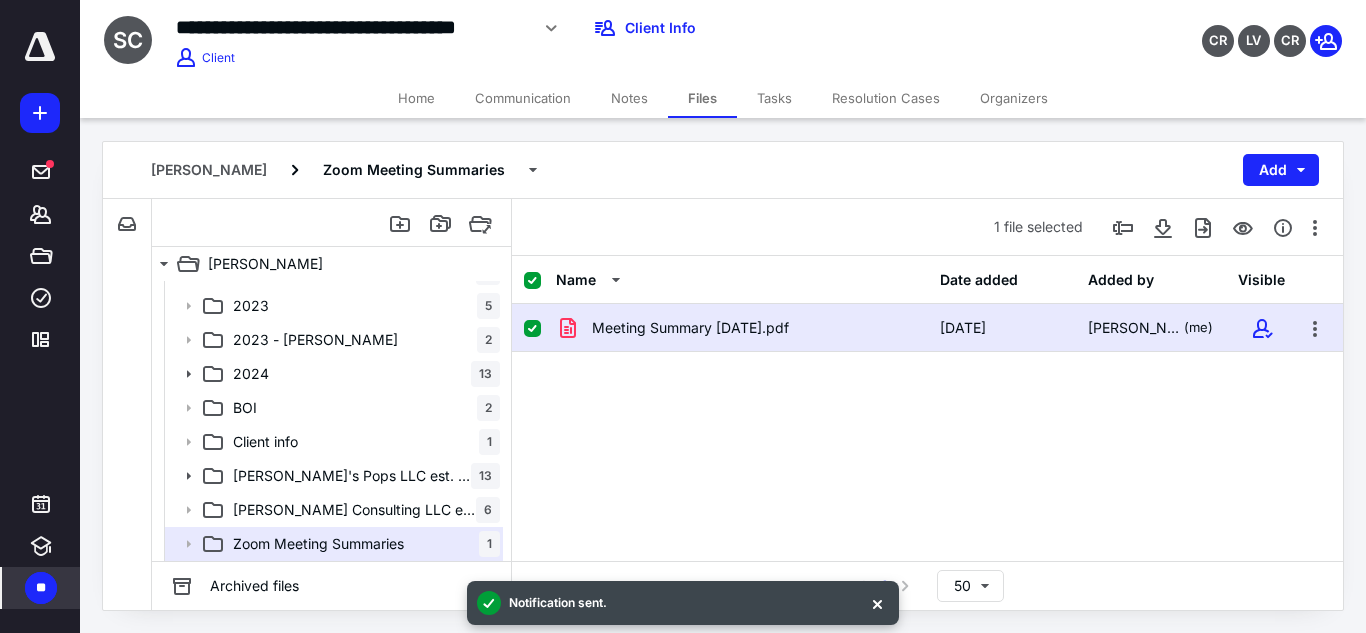 click on "Meeting Summary 07-10-25.pdf 7/14/2025 Jillian Dougherty  (me)" at bounding box center [927, 328] 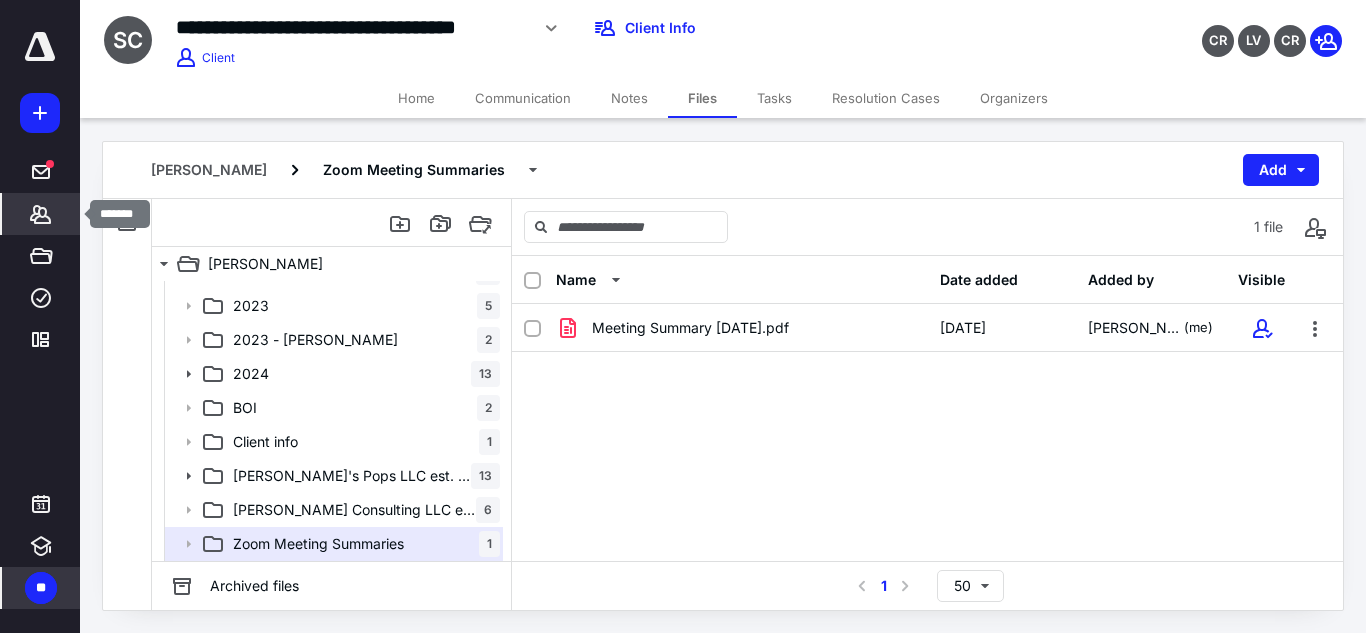 click on "*******" at bounding box center [41, 214] 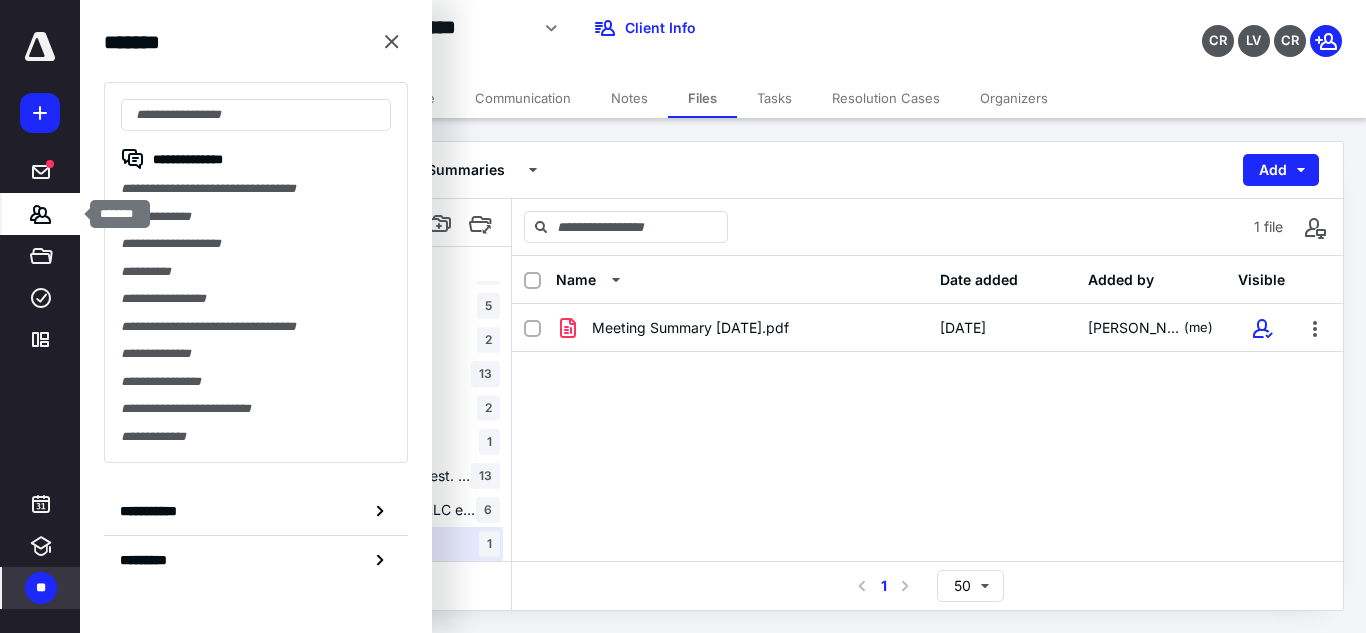 checkbox on "false" 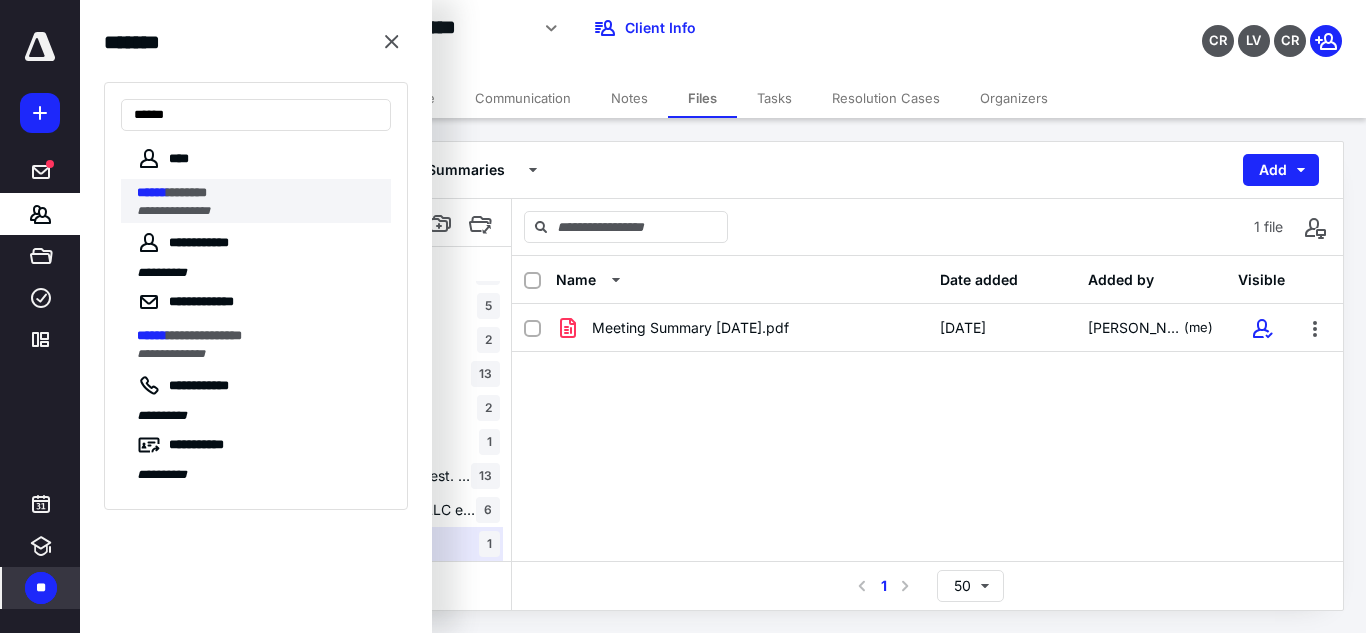 type on "******" 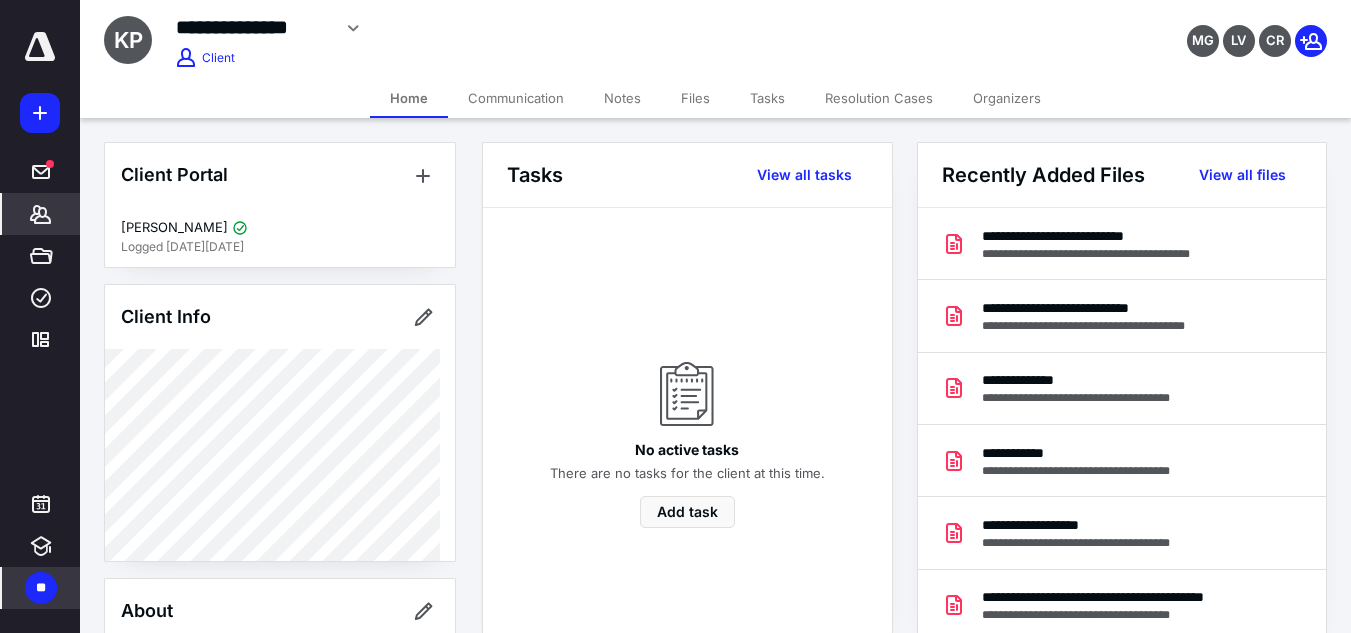 click on "Files" at bounding box center [695, 98] 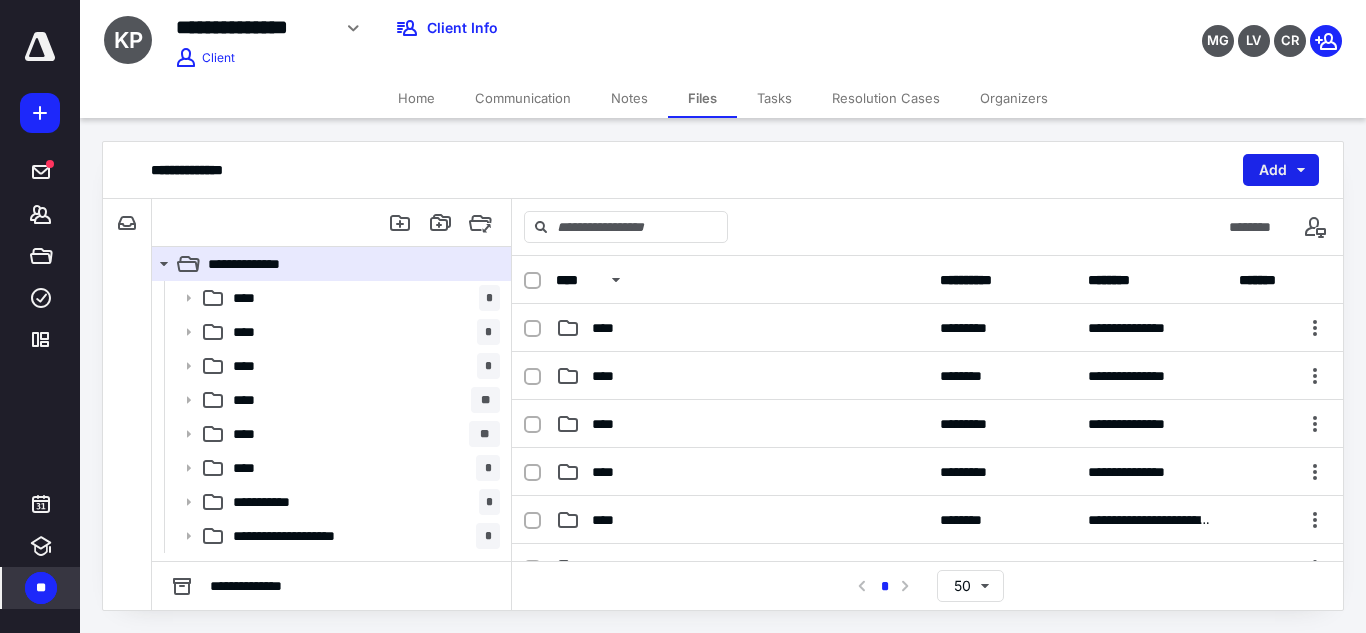 click on "Add" at bounding box center [1281, 170] 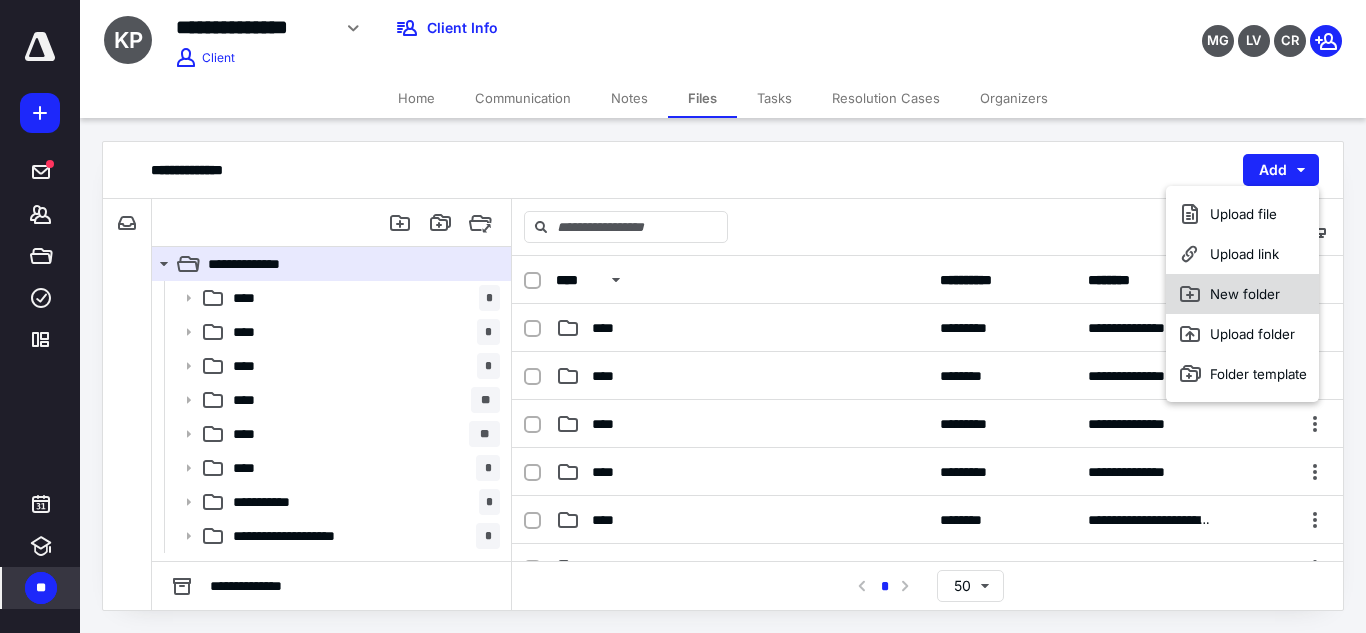 click on "New folder" at bounding box center (1242, 294) 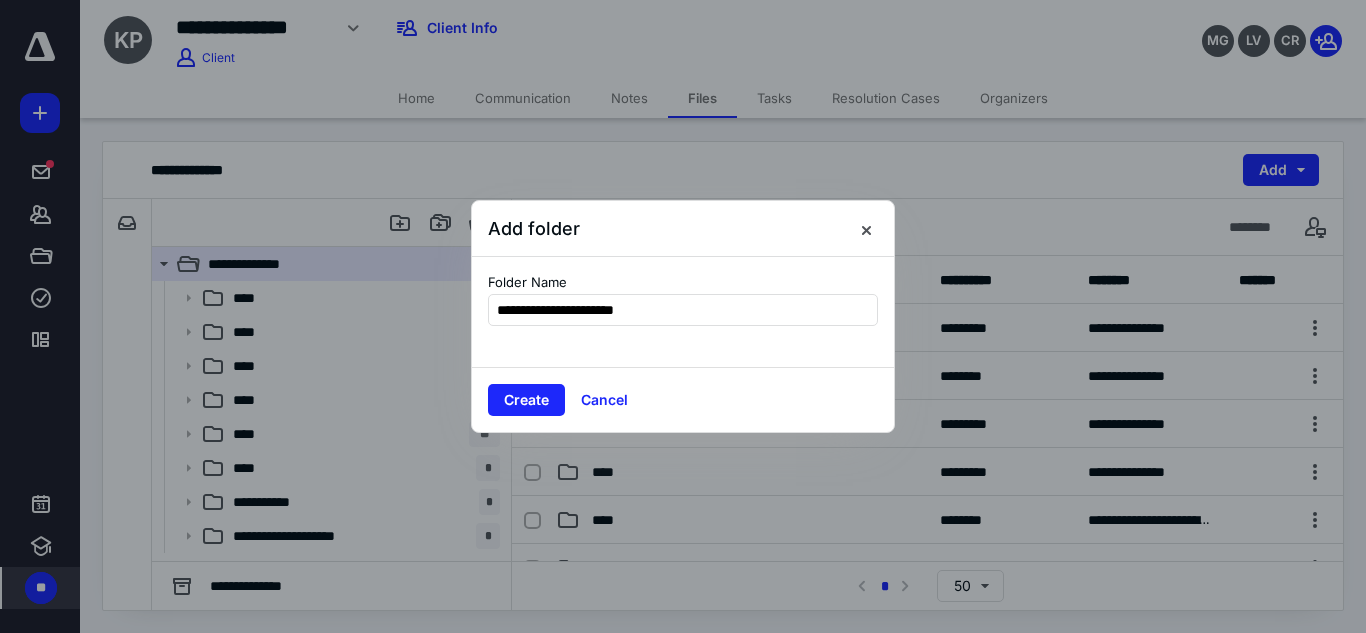 type on "**********" 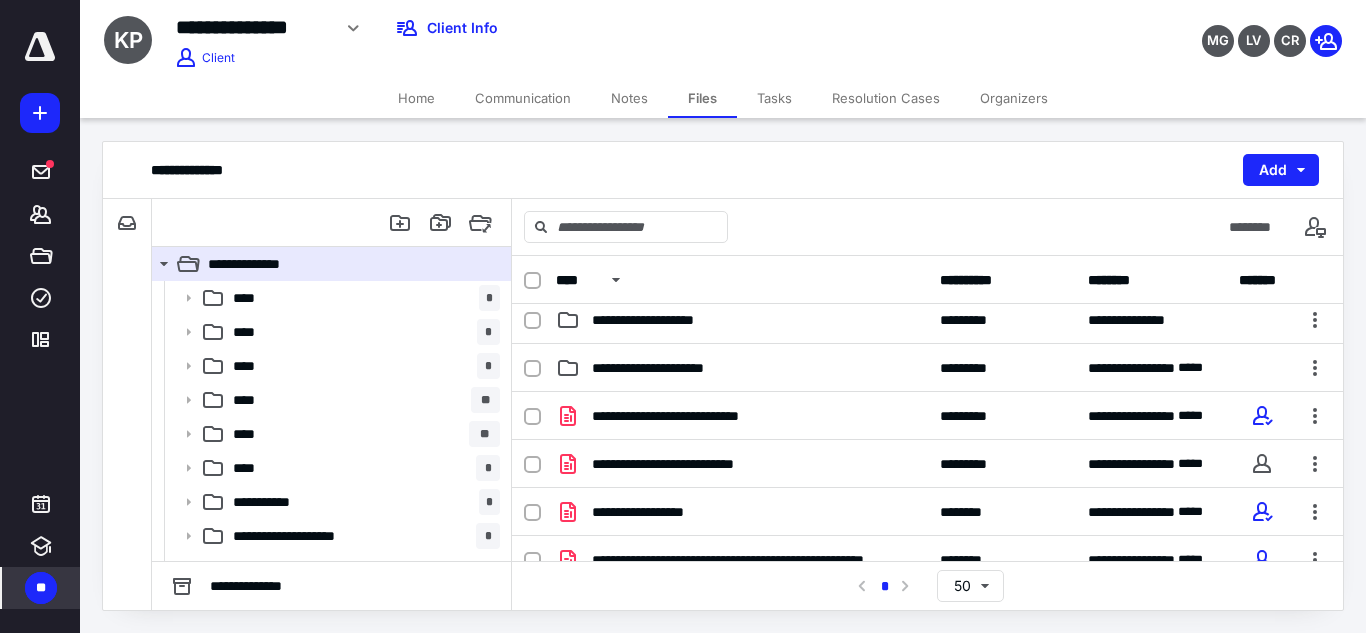 scroll, scrollTop: 394, scrollLeft: 0, axis: vertical 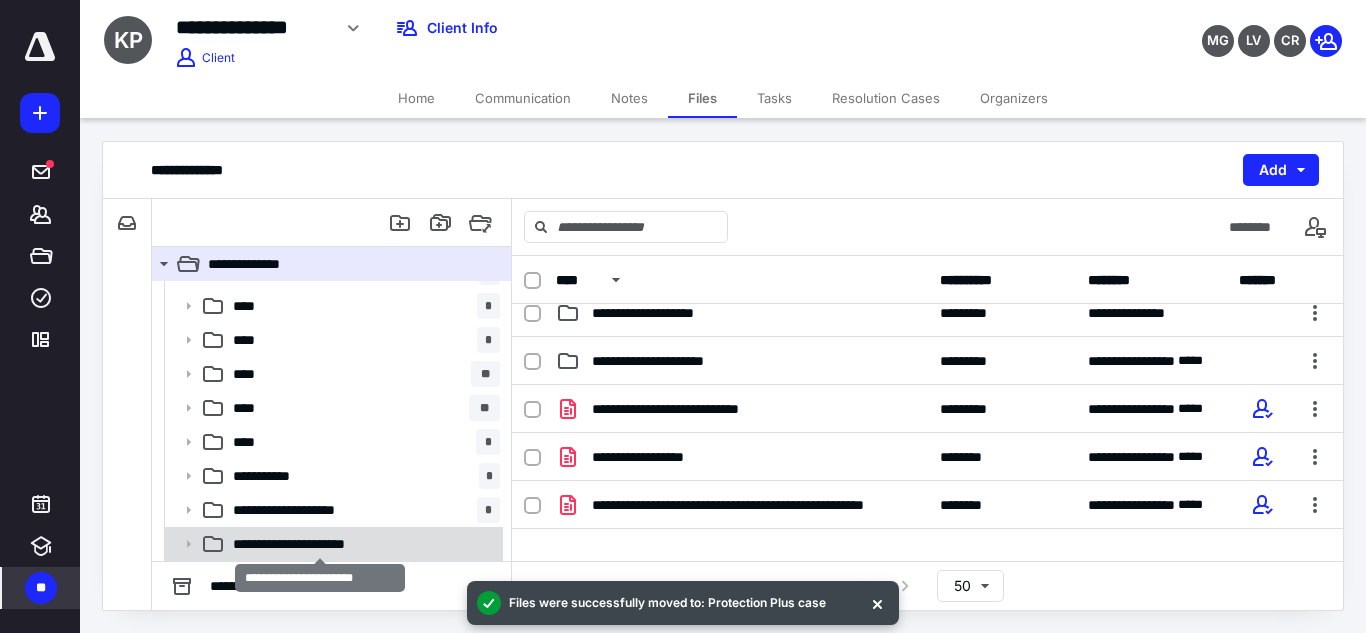 drag, startPoint x: 301, startPoint y: 538, endPoint x: 320, endPoint y: 535, distance: 19.235384 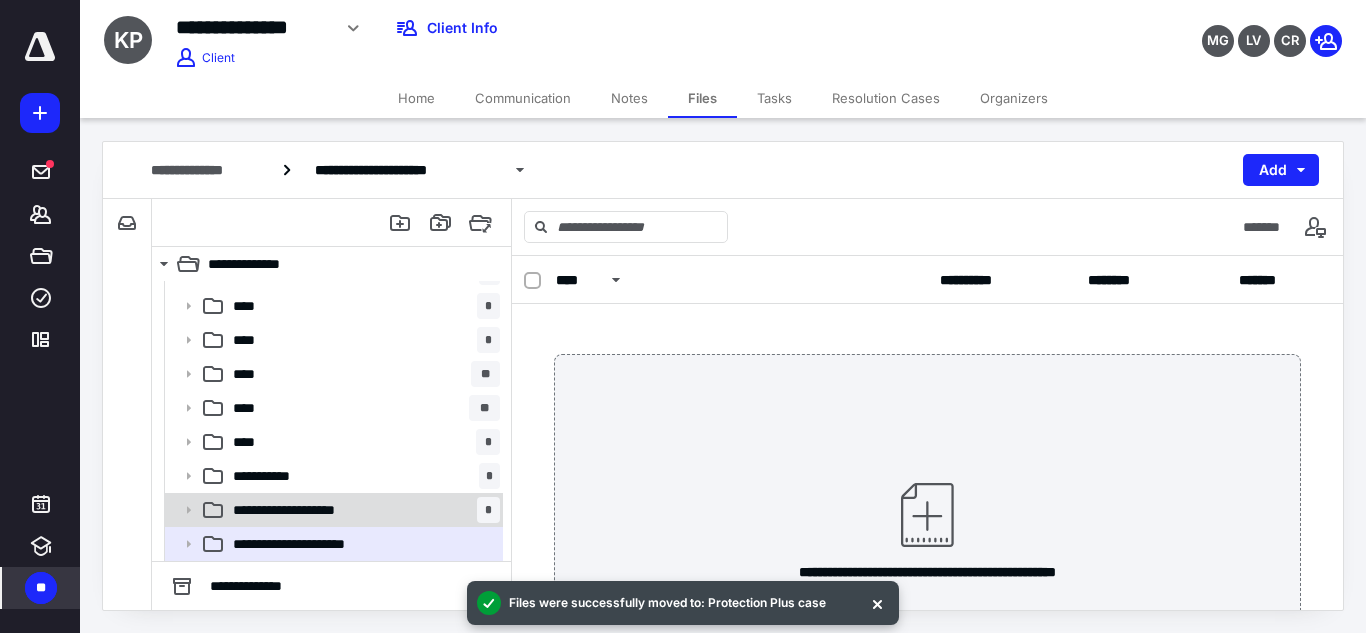 click on "**********" at bounding box center (362, 510) 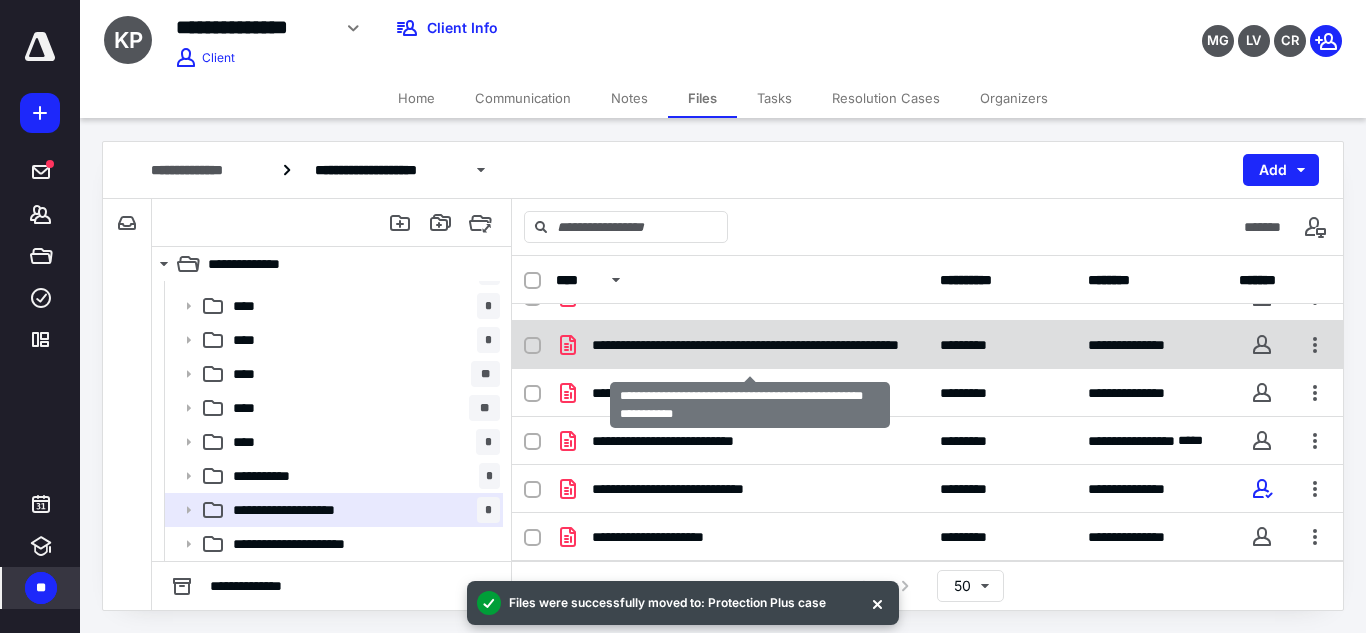 scroll, scrollTop: 79, scrollLeft: 0, axis: vertical 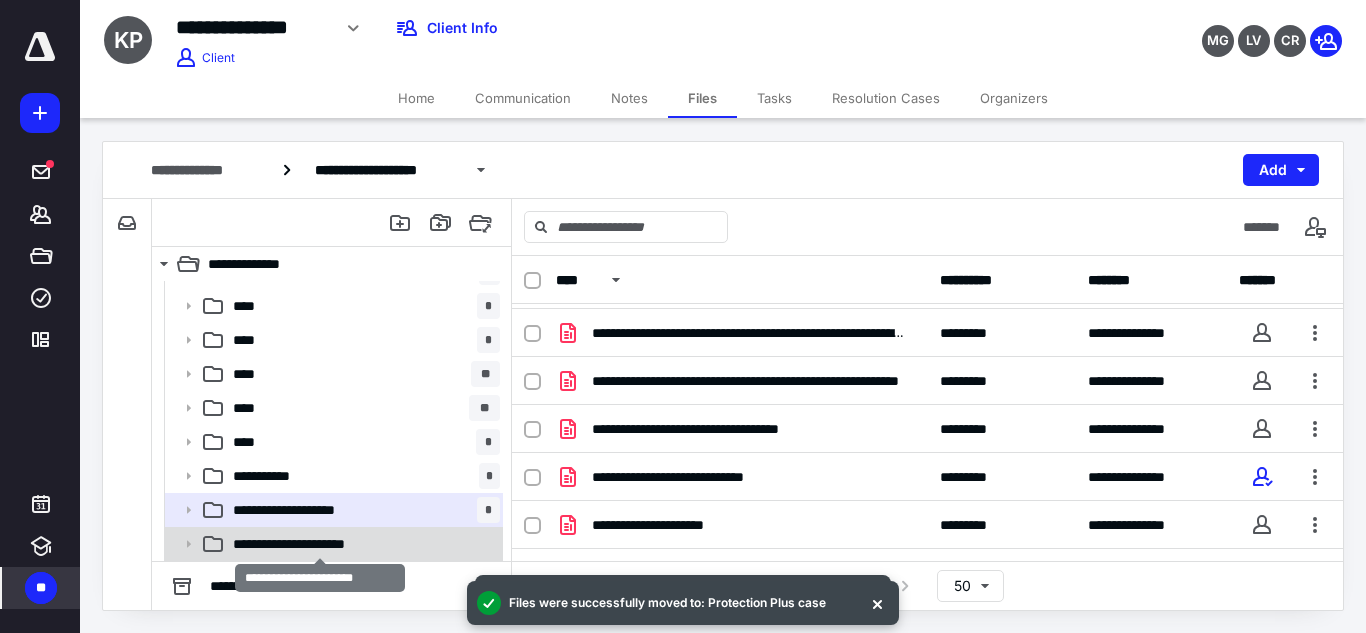 click on "**********" at bounding box center [320, 544] 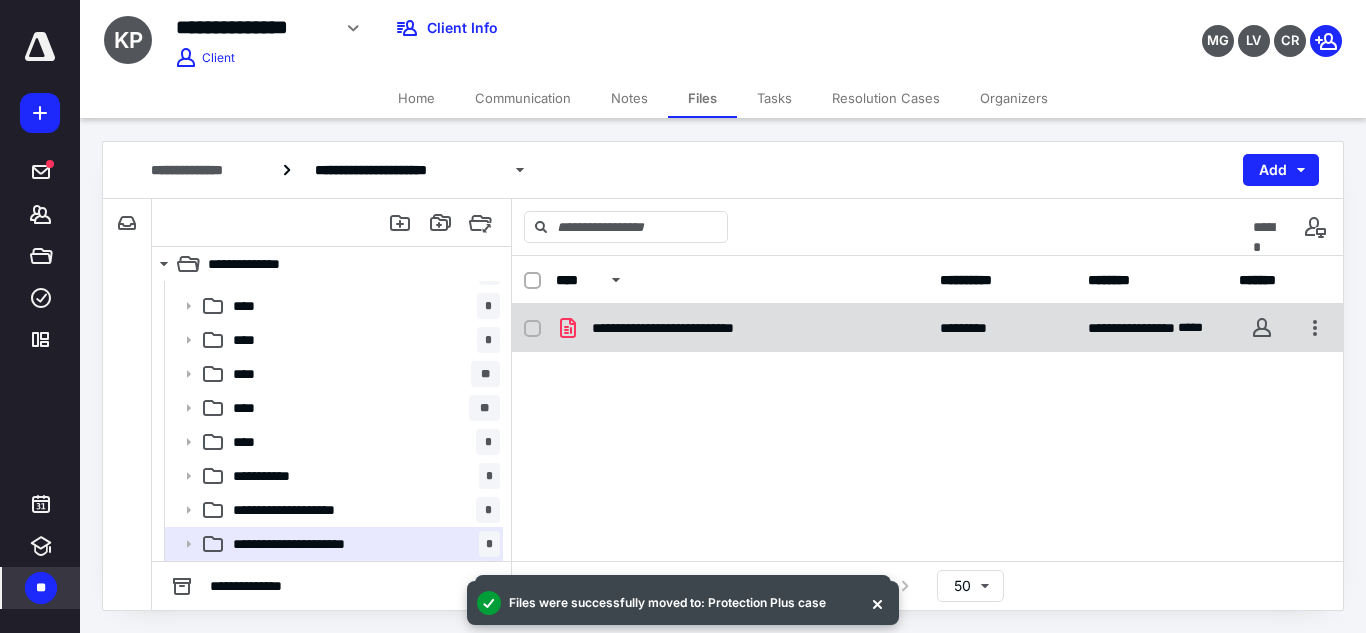 click on "**********" at bounding box center (697, 328) 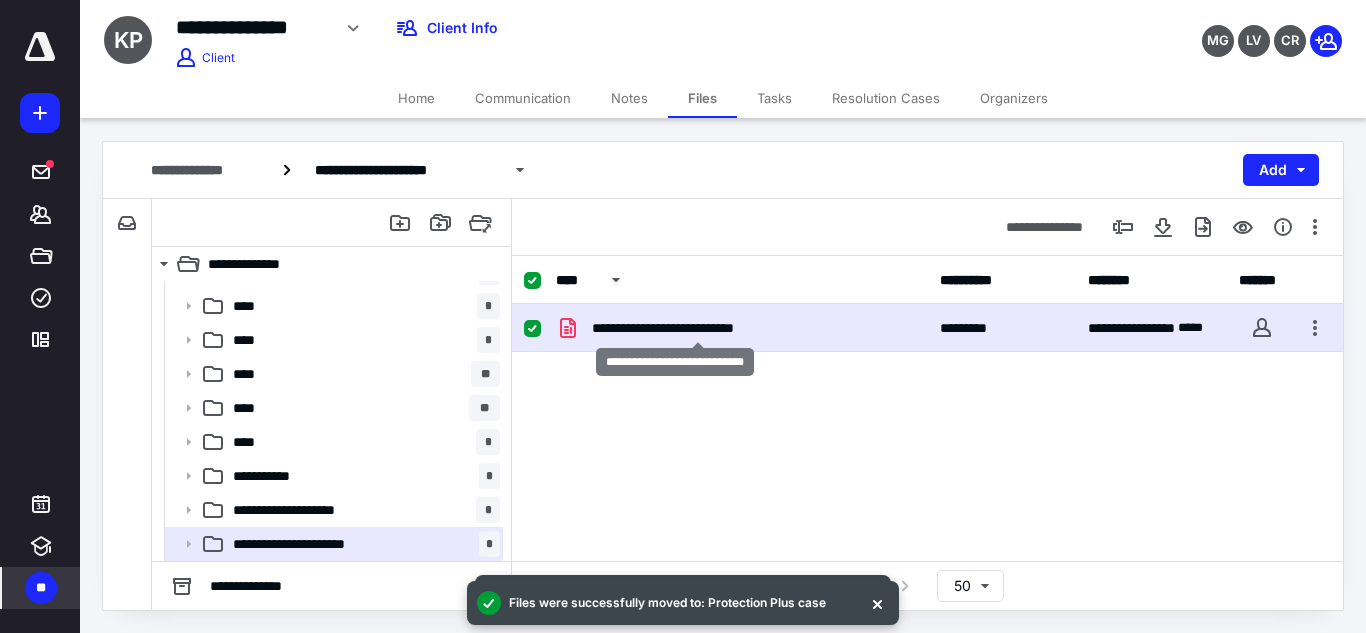 click on "**********" at bounding box center [697, 328] 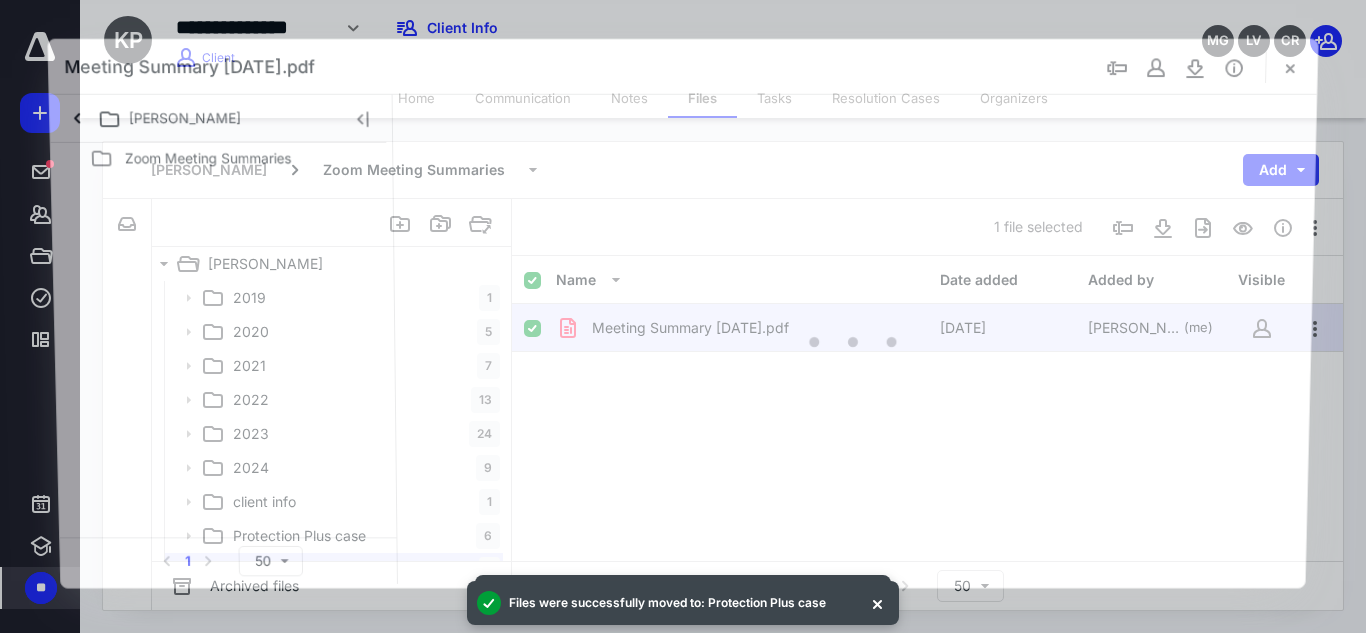 scroll, scrollTop: 26, scrollLeft: 0, axis: vertical 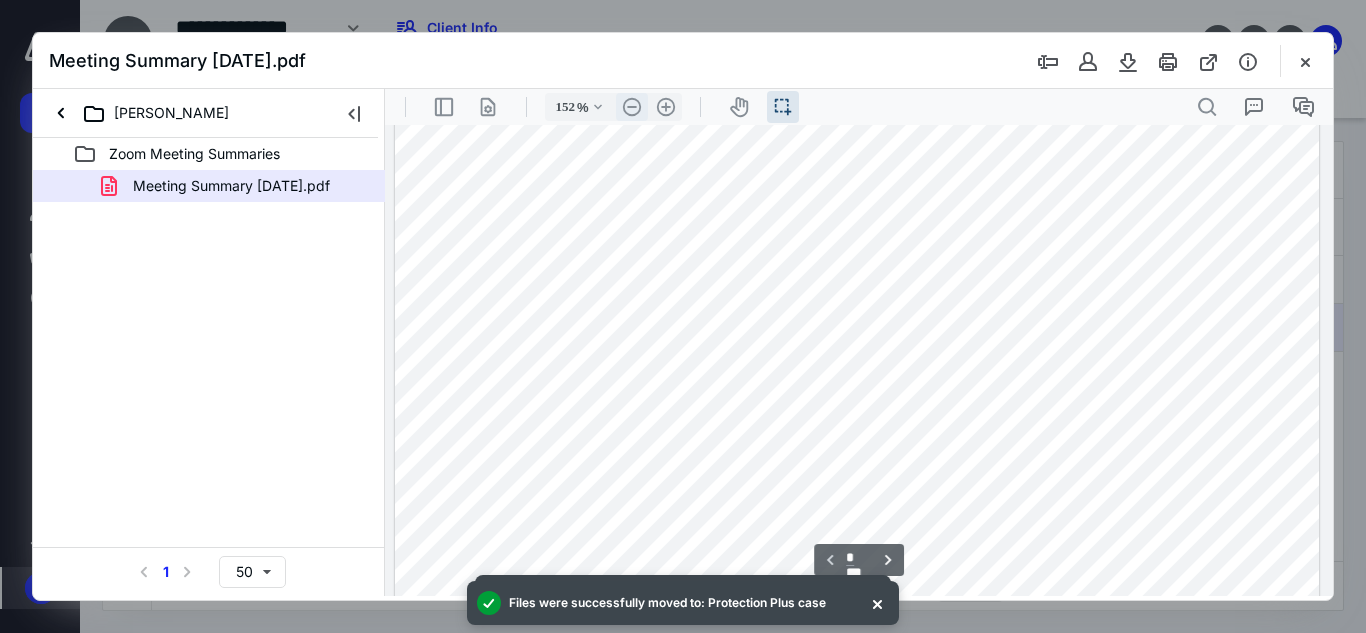click on ".cls-1{fill:#abb0c4;} icon - header - zoom - out - line" at bounding box center [632, 107] 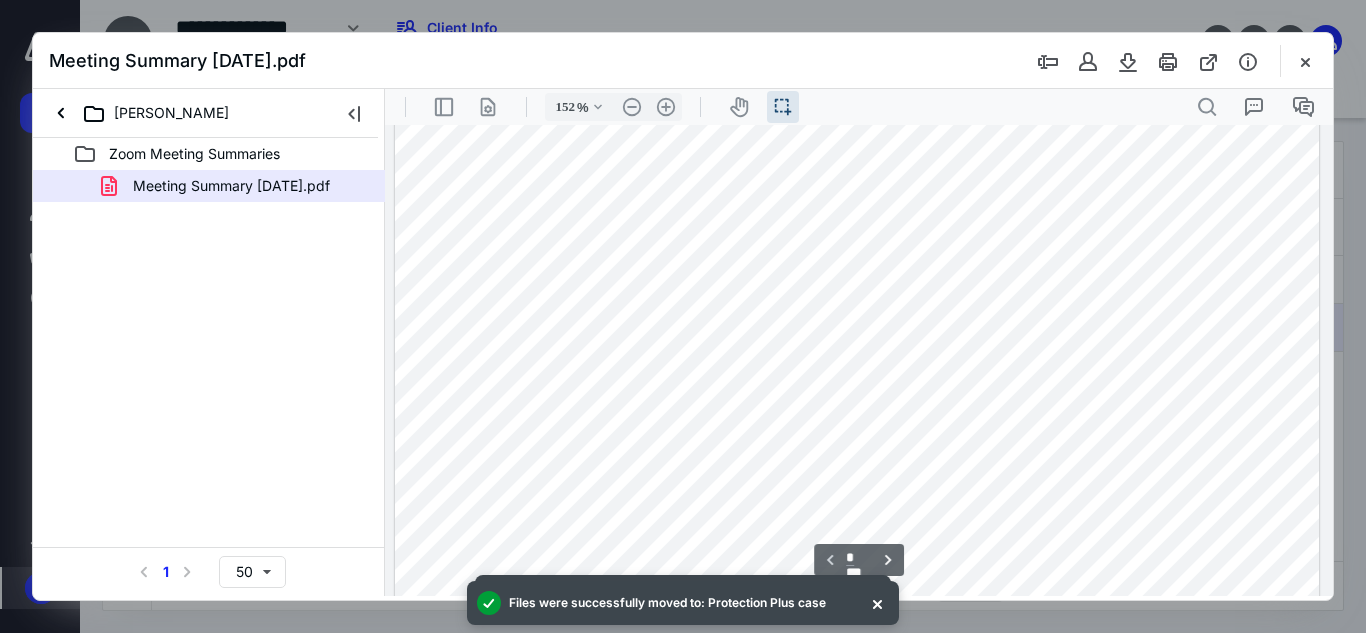 type on "102" 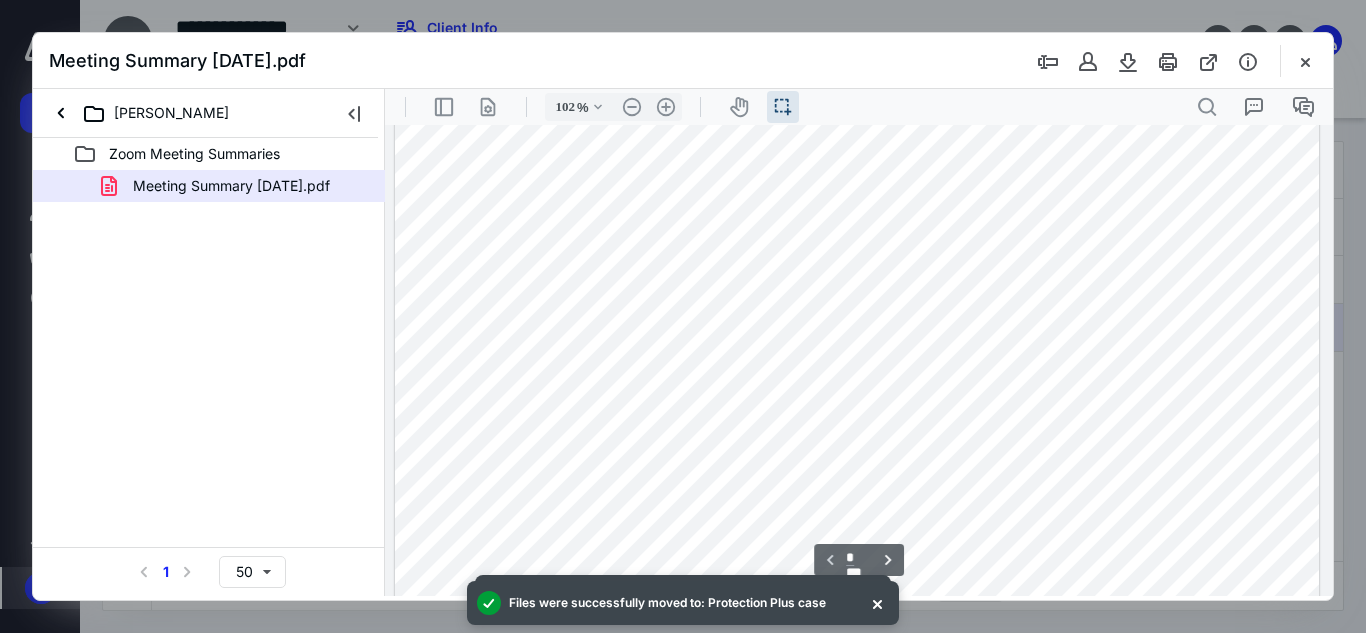 scroll, scrollTop: 0, scrollLeft: 0, axis: both 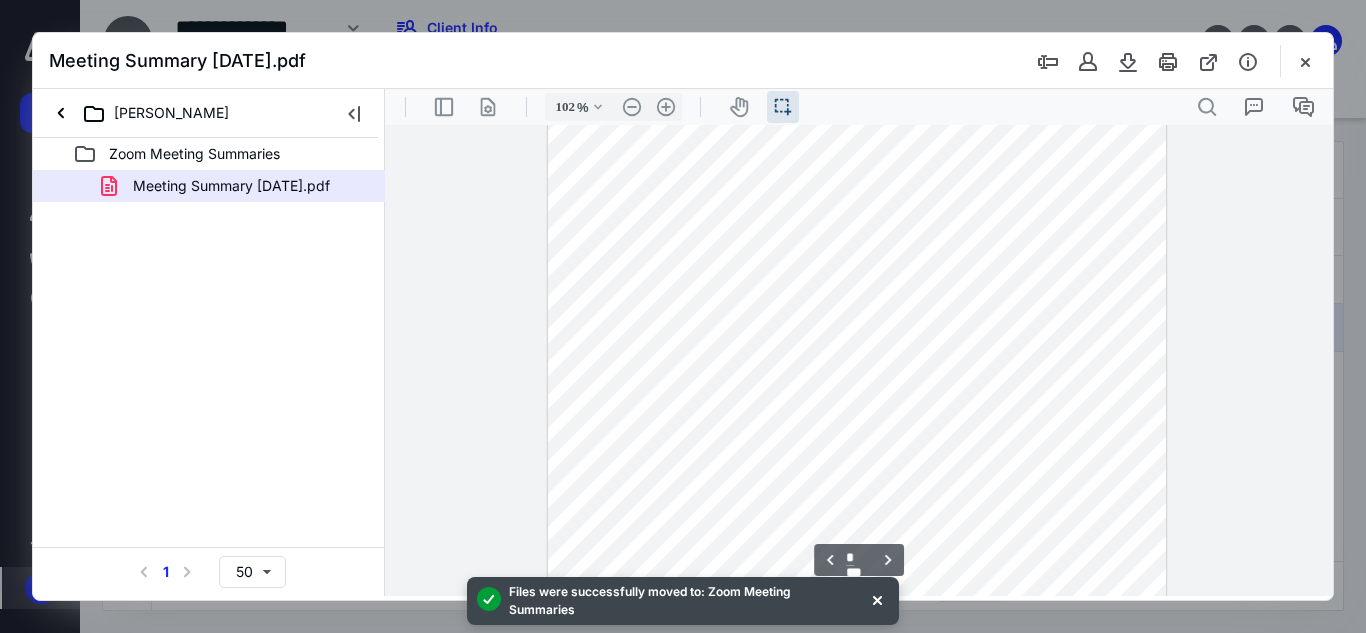 type on "*" 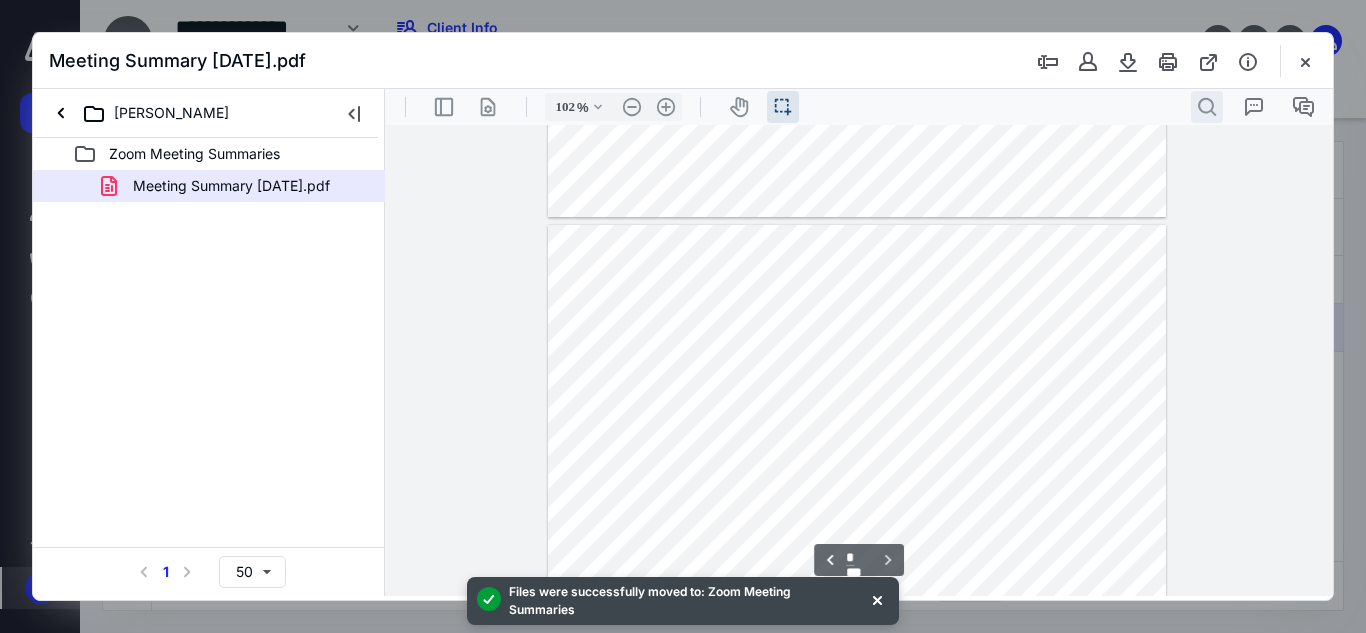 scroll, scrollTop: 2333, scrollLeft: 0, axis: vertical 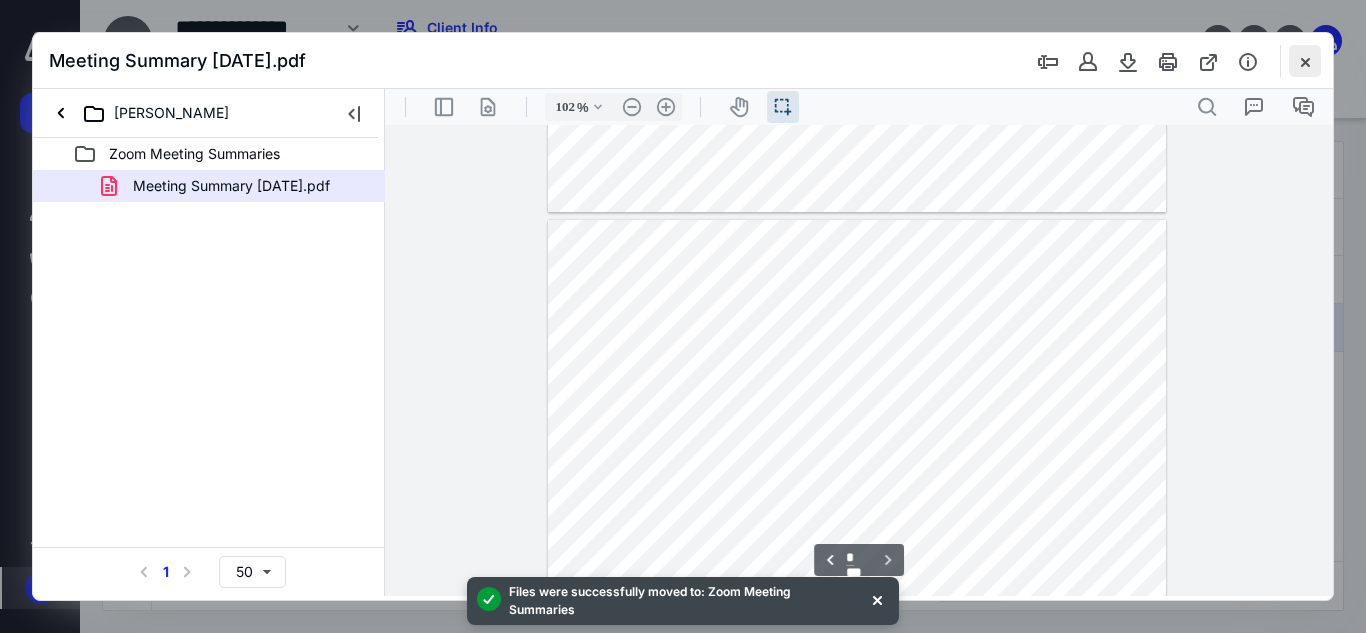 click at bounding box center [1305, 61] 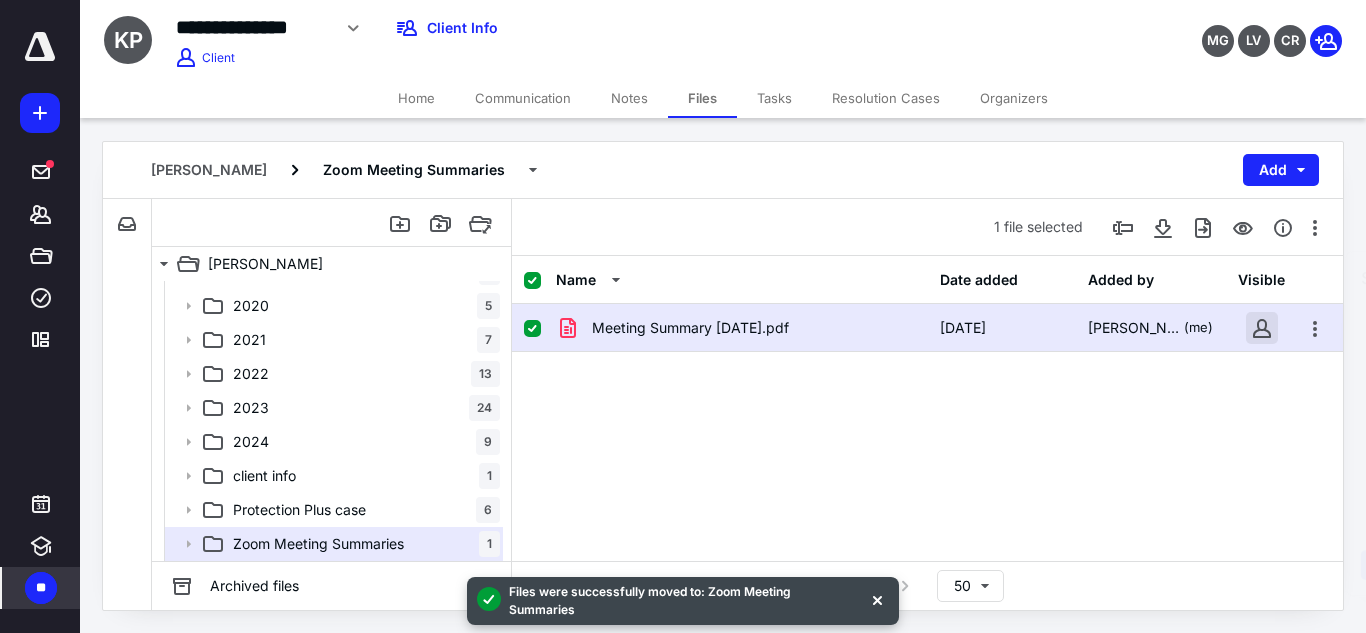 click at bounding box center [1262, 328] 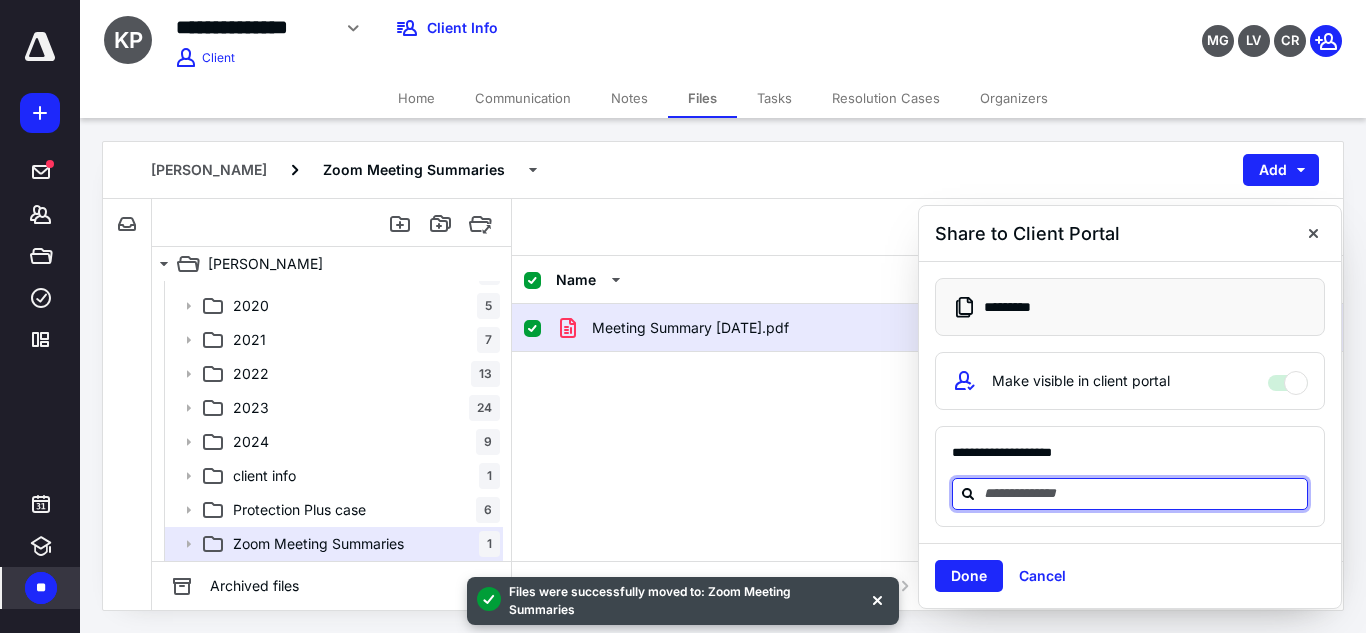 click at bounding box center [1142, 493] 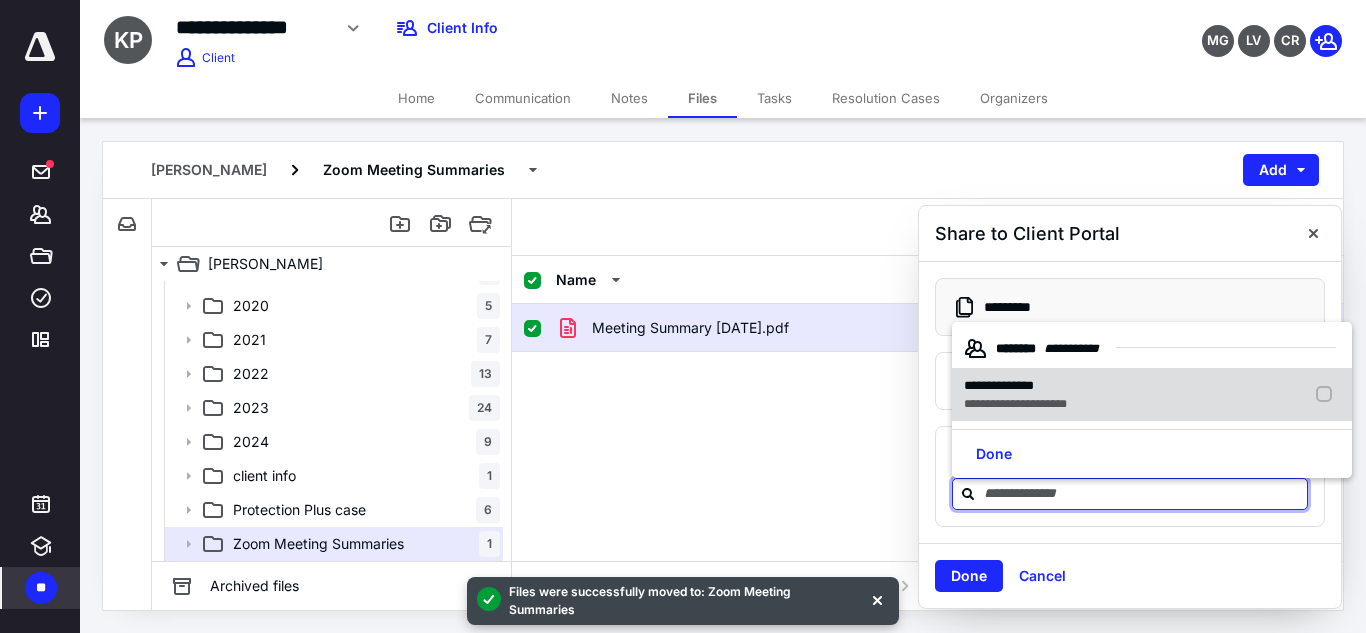 click on "**********" at bounding box center (1152, 395) 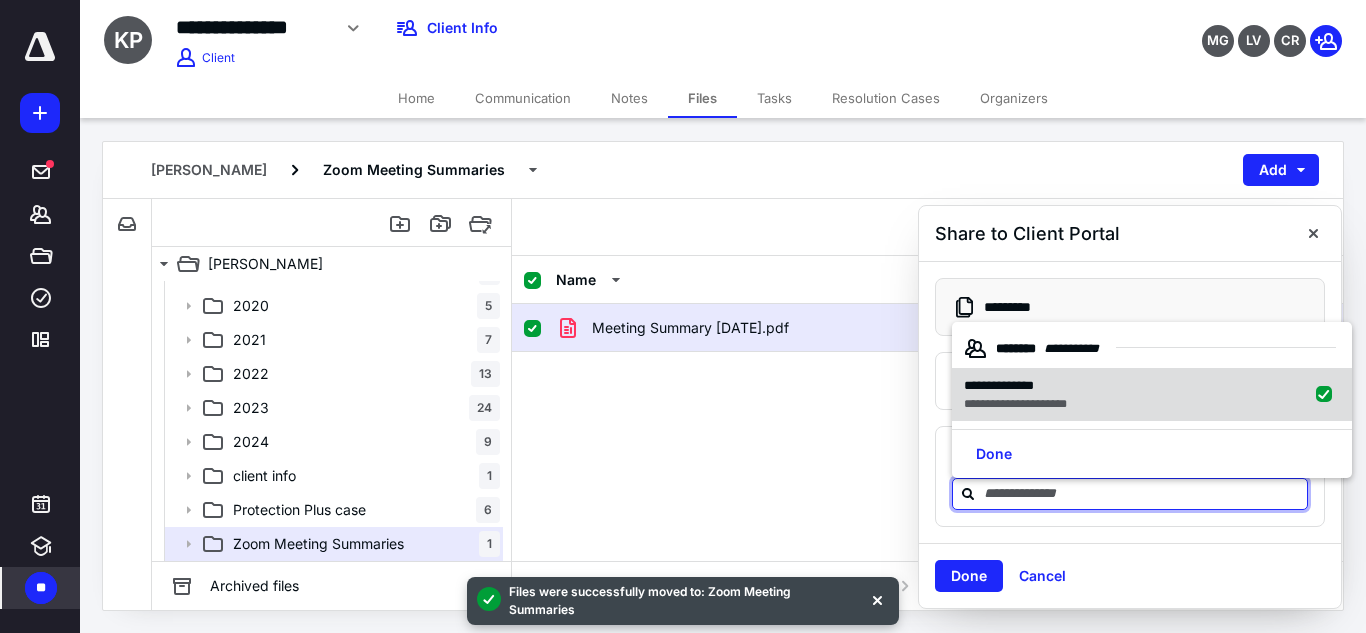 checkbox on "true" 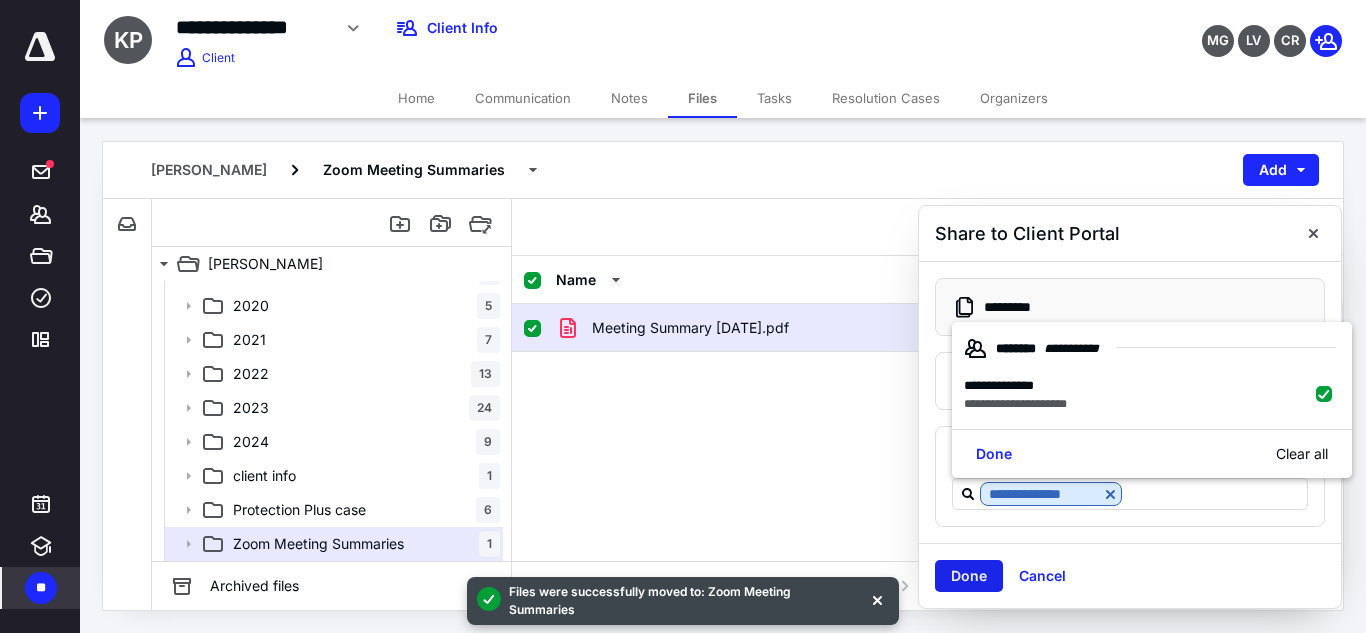 click on "Done" at bounding box center (969, 576) 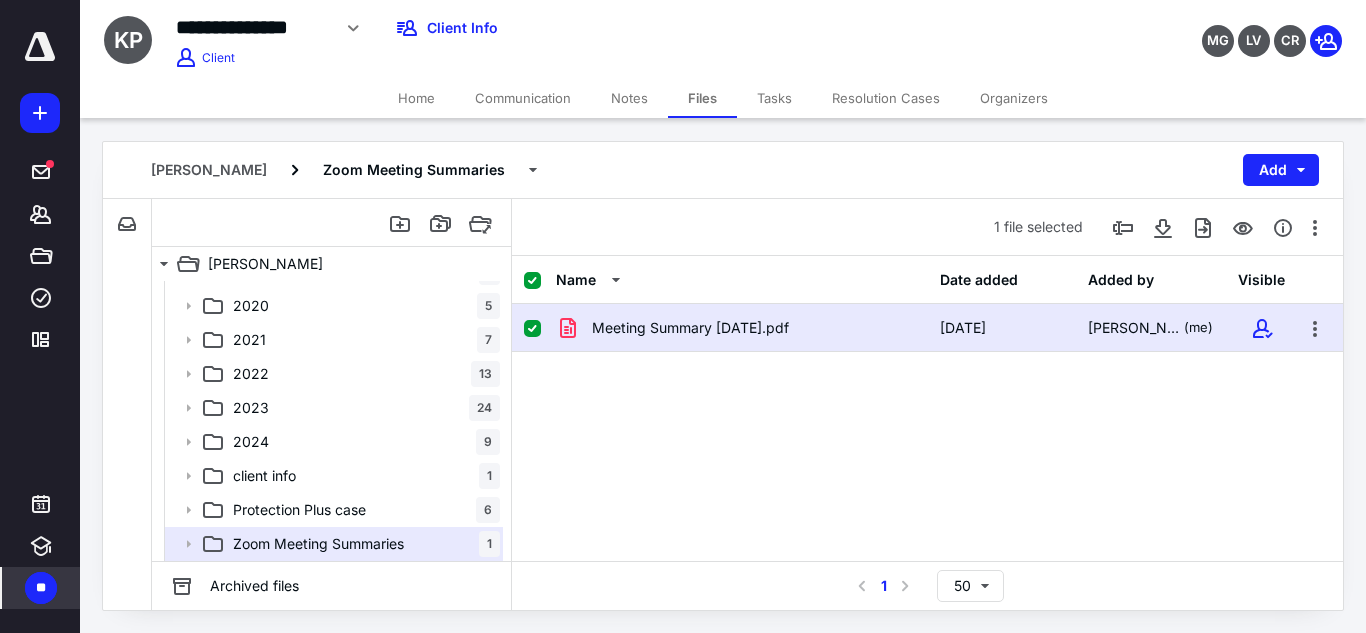 click 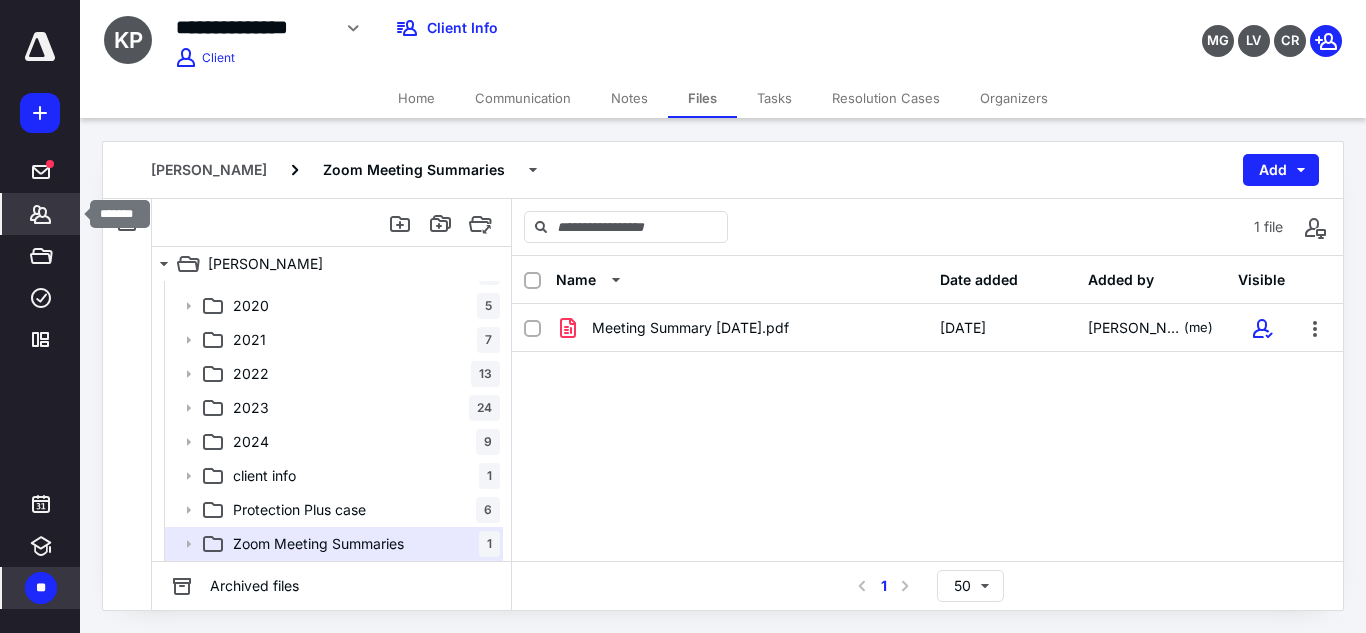 click on "*******" at bounding box center [41, 214] 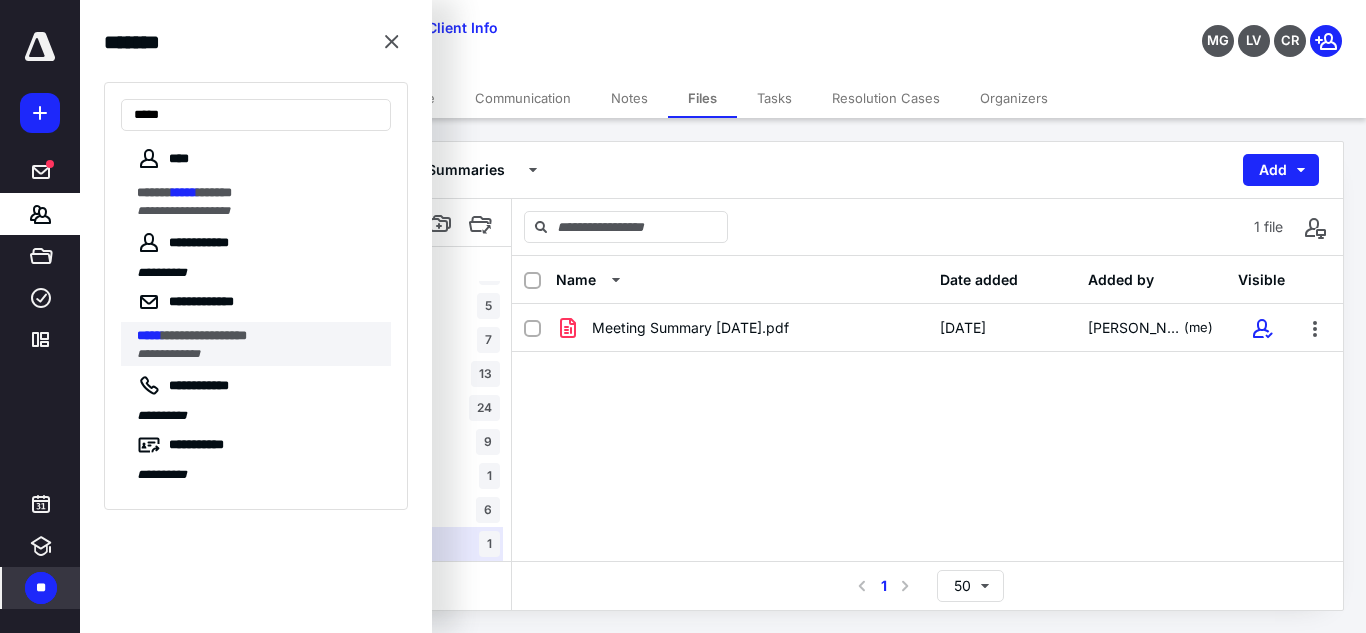 type on "*****" 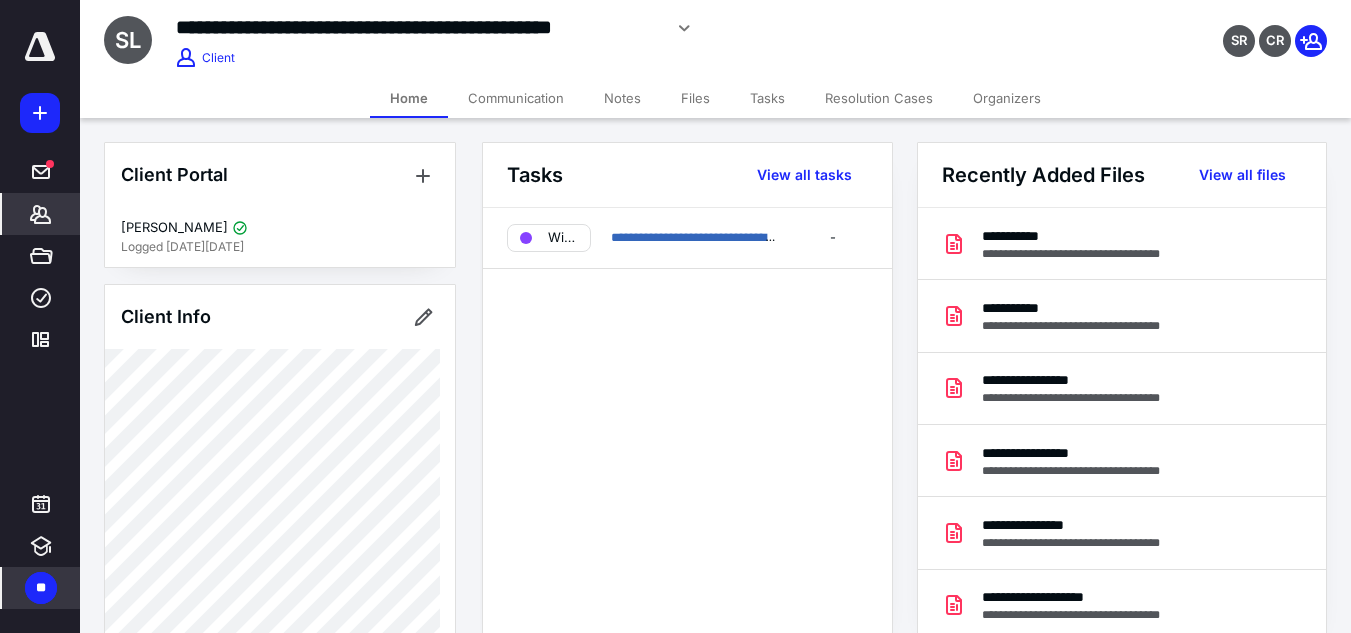 click on "Files" at bounding box center (695, 98) 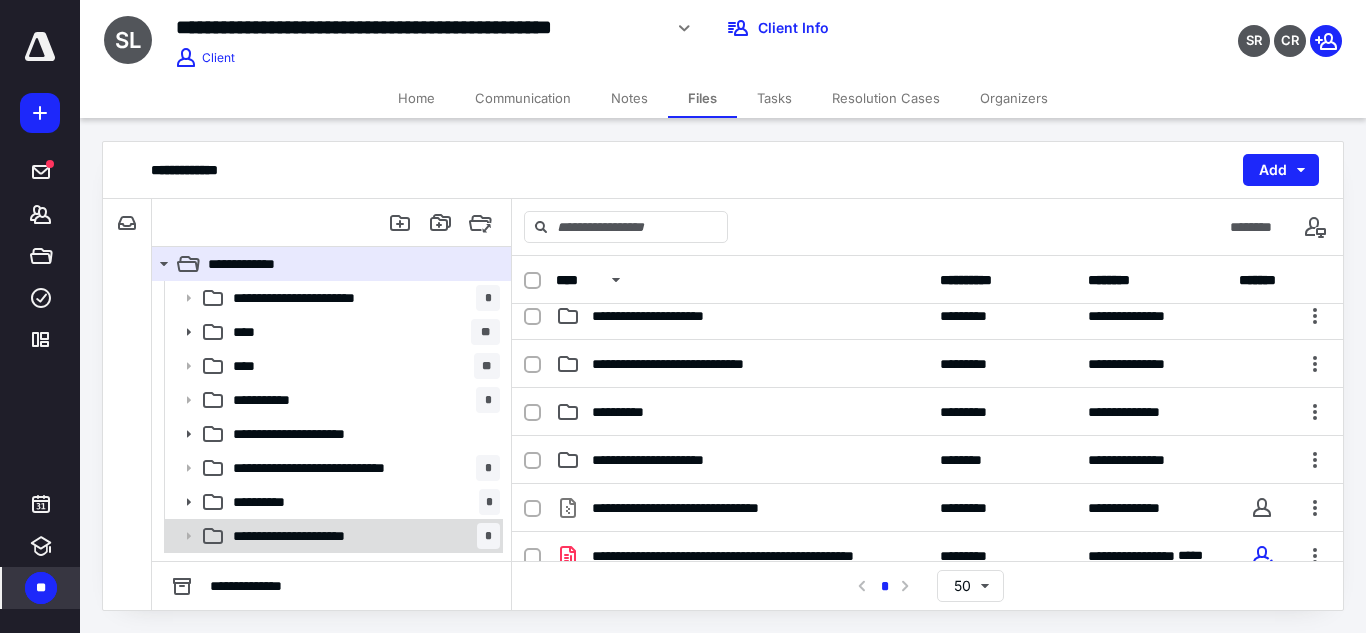 scroll, scrollTop: 208, scrollLeft: 0, axis: vertical 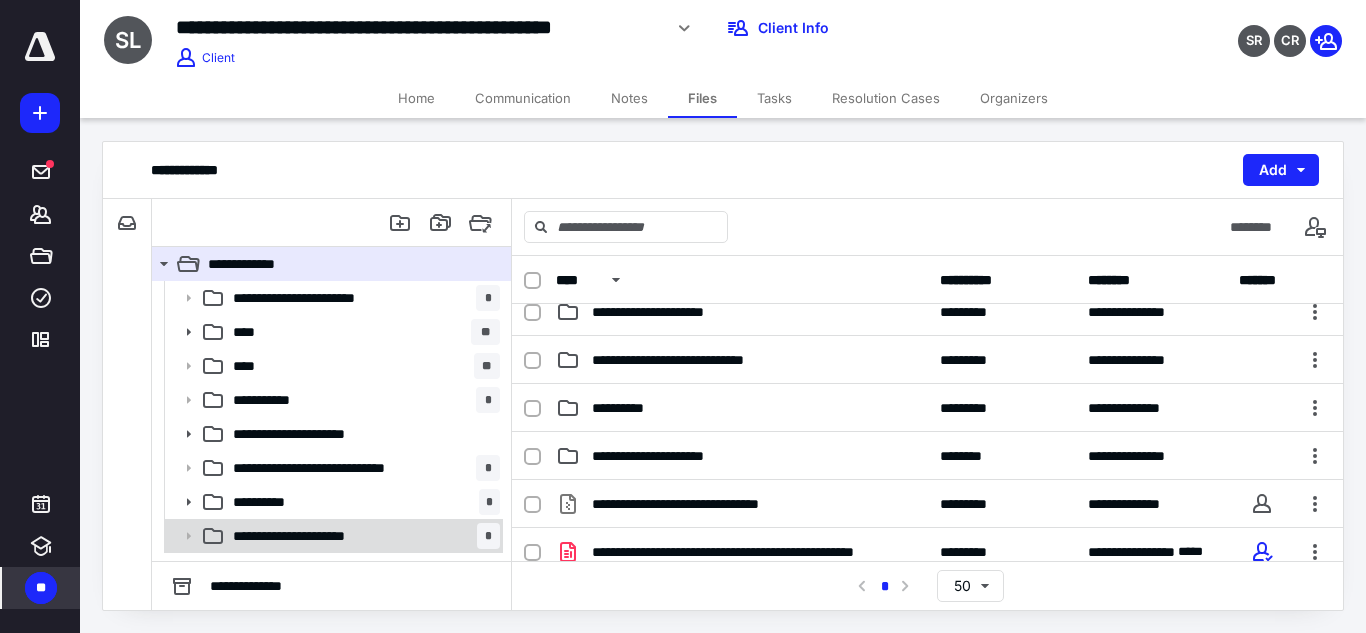 click on "**********" at bounding box center (332, 536) 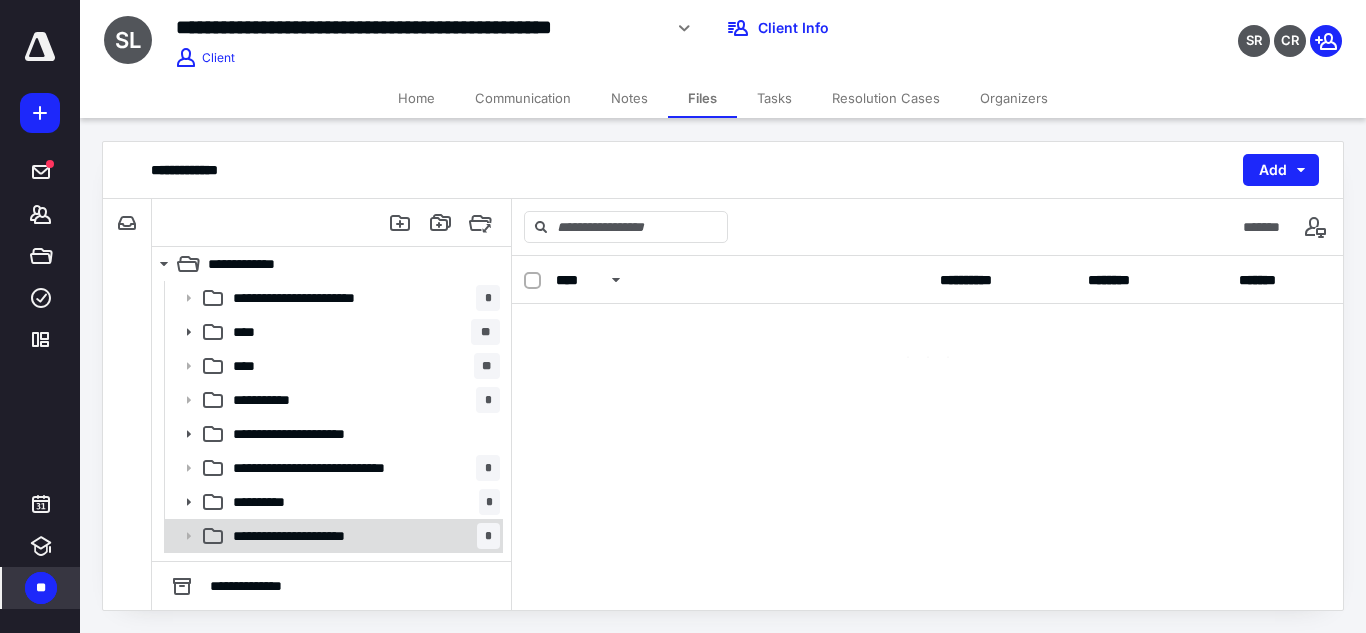 scroll, scrollTop: 0, scrollLeft: 0, axis: both 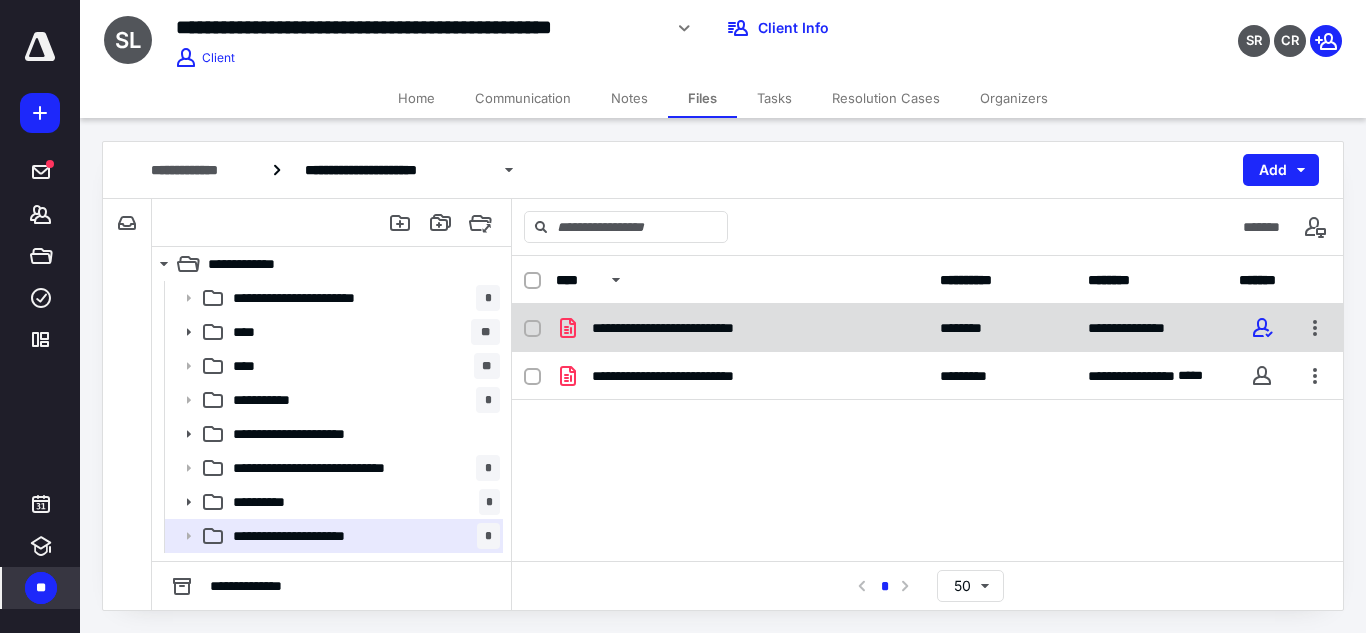 click on "**********" at bounding box center (742, 328) 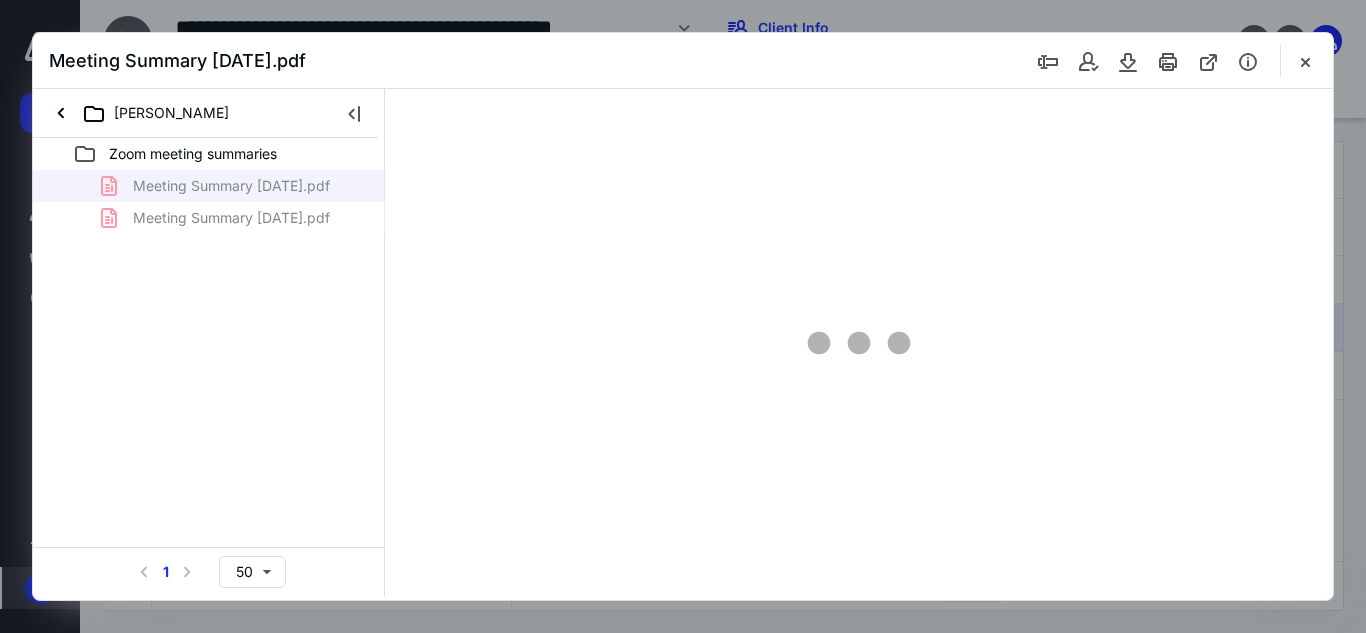 scroll, scrollTop: 0, scrollLeft: 0, axis: both 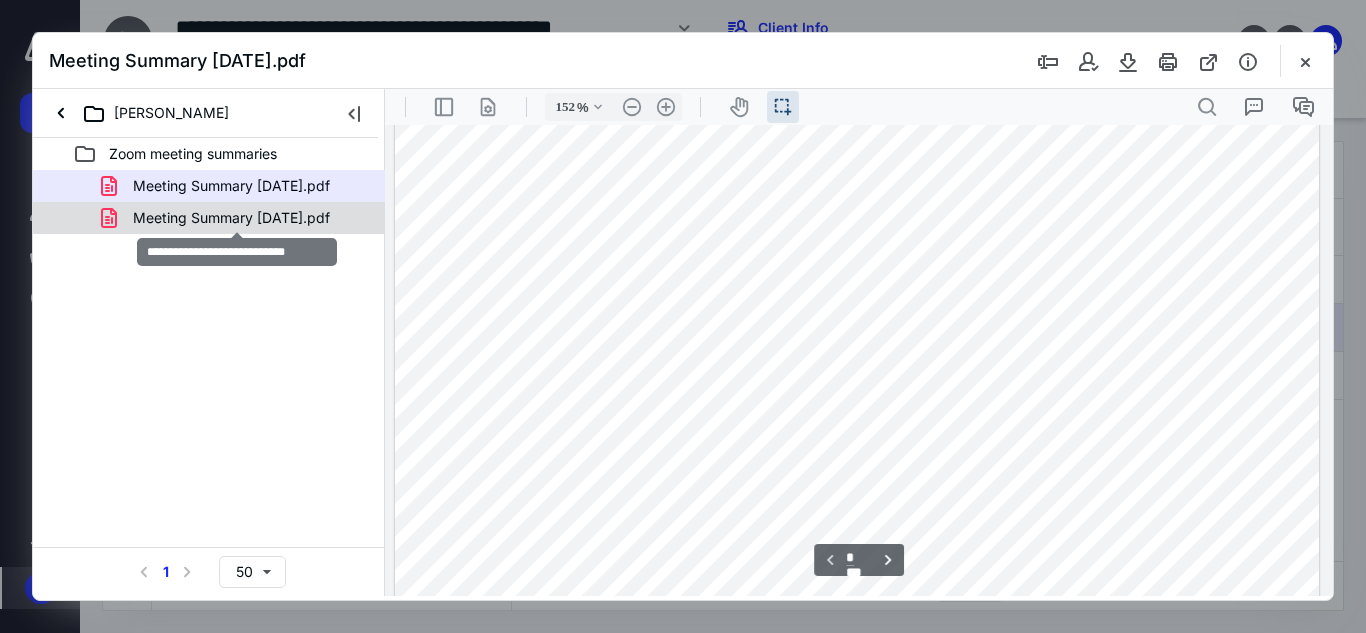click on "Meeting Summary 07-11-25.pdf" at bounding box center [231, 218] 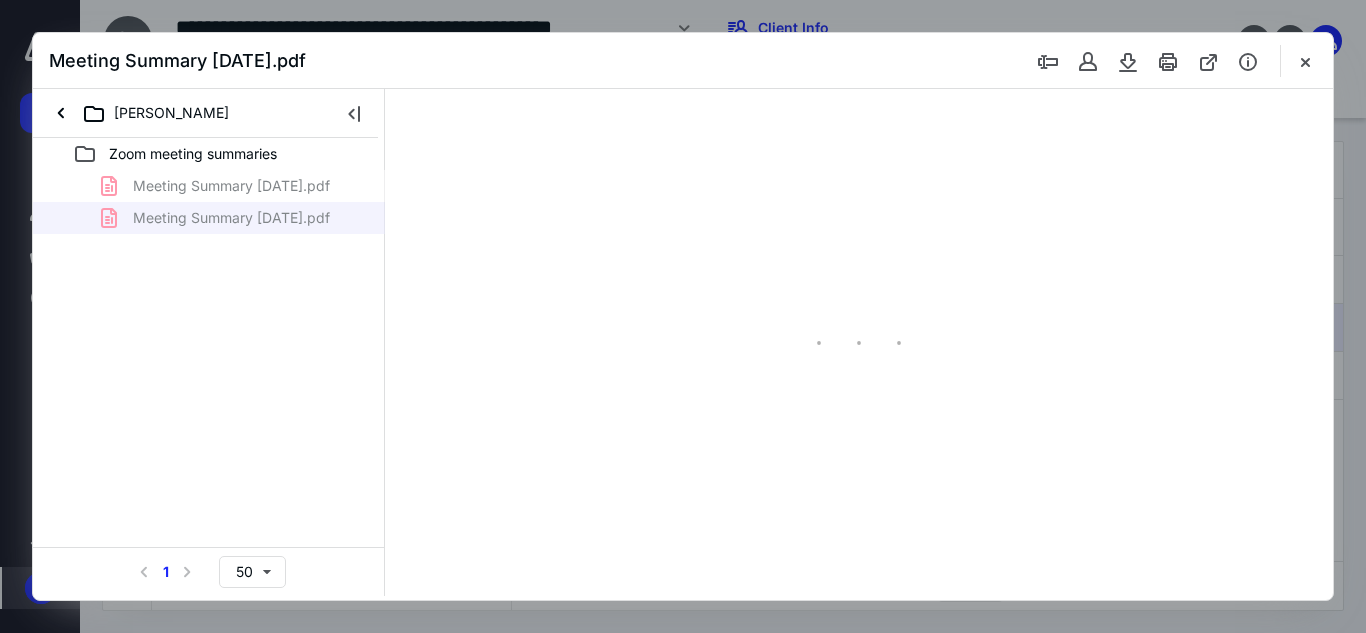scroll, scrollTop: 42, scrollLeft: 0, axis: vertical 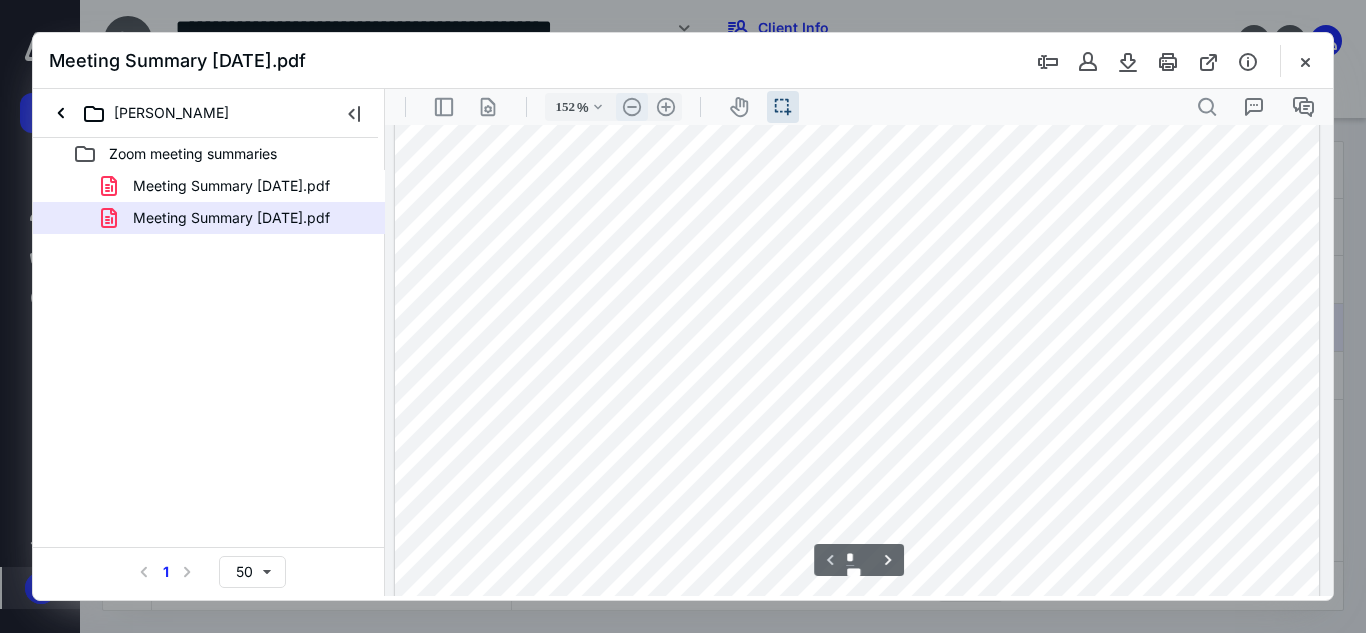 click on ".cls-1{fill:#abb0c4;} icon - header - zoom - out - line" at bounding box center [632, 107] 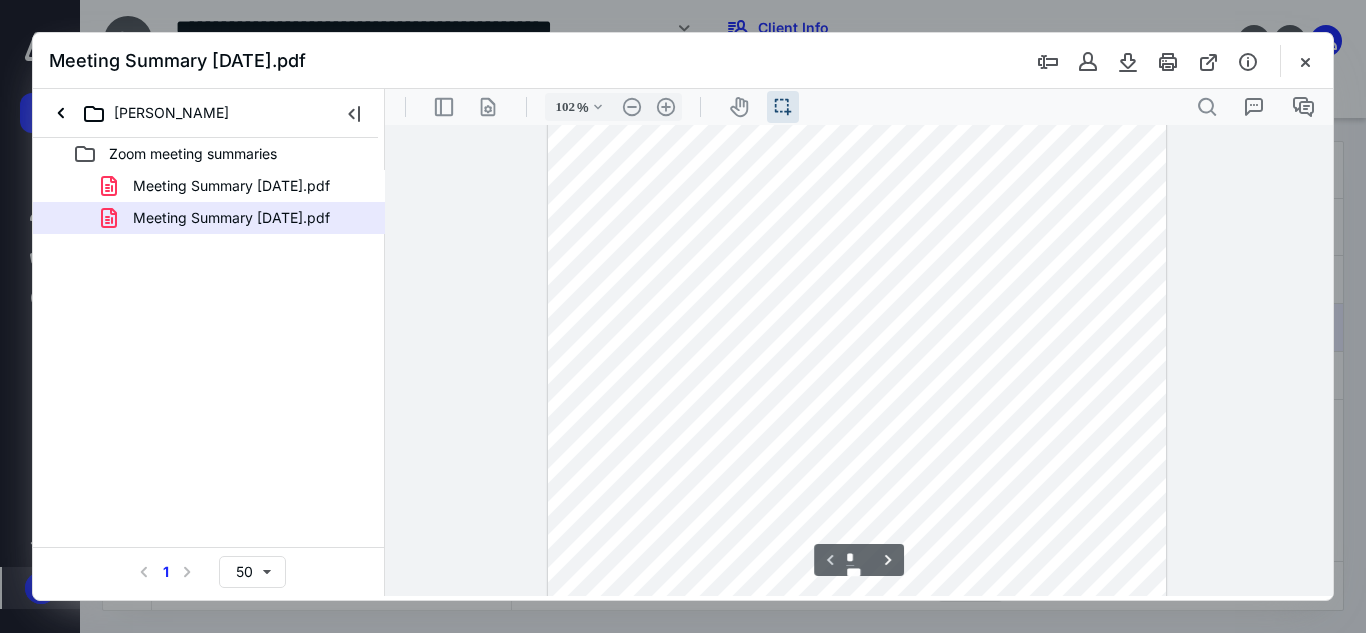 scroll, scrollTop: 0, scrollLeft: 0, axis: both 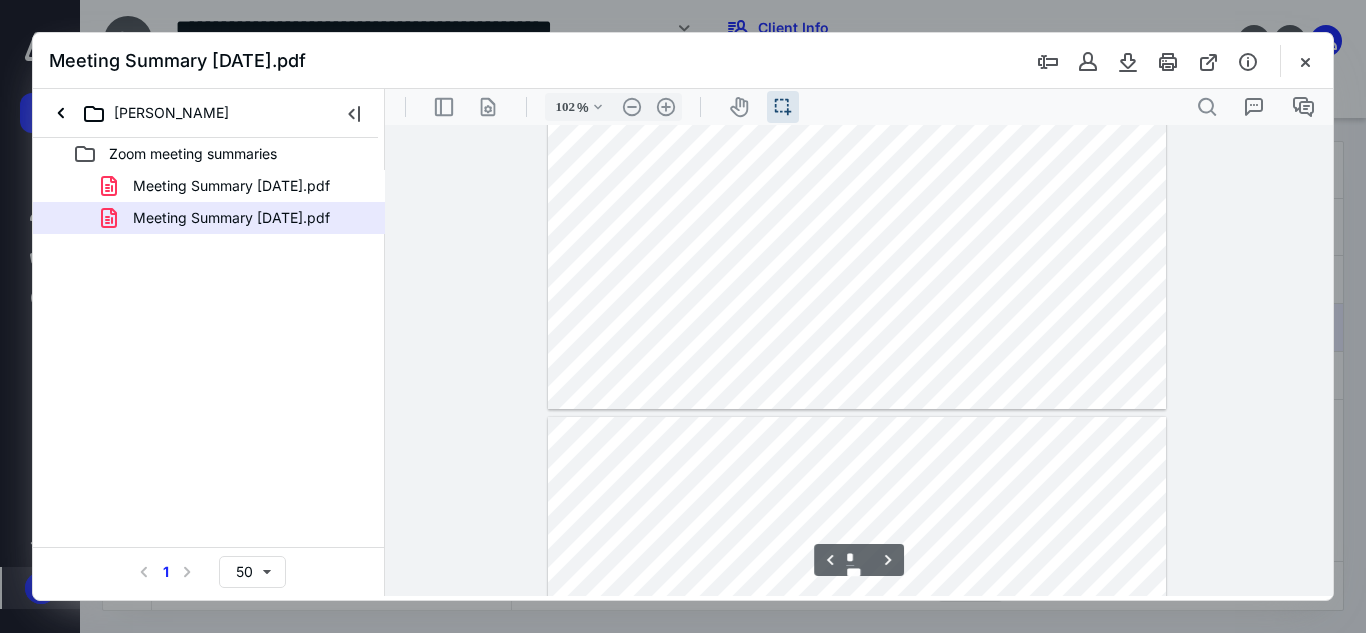 type on "*" 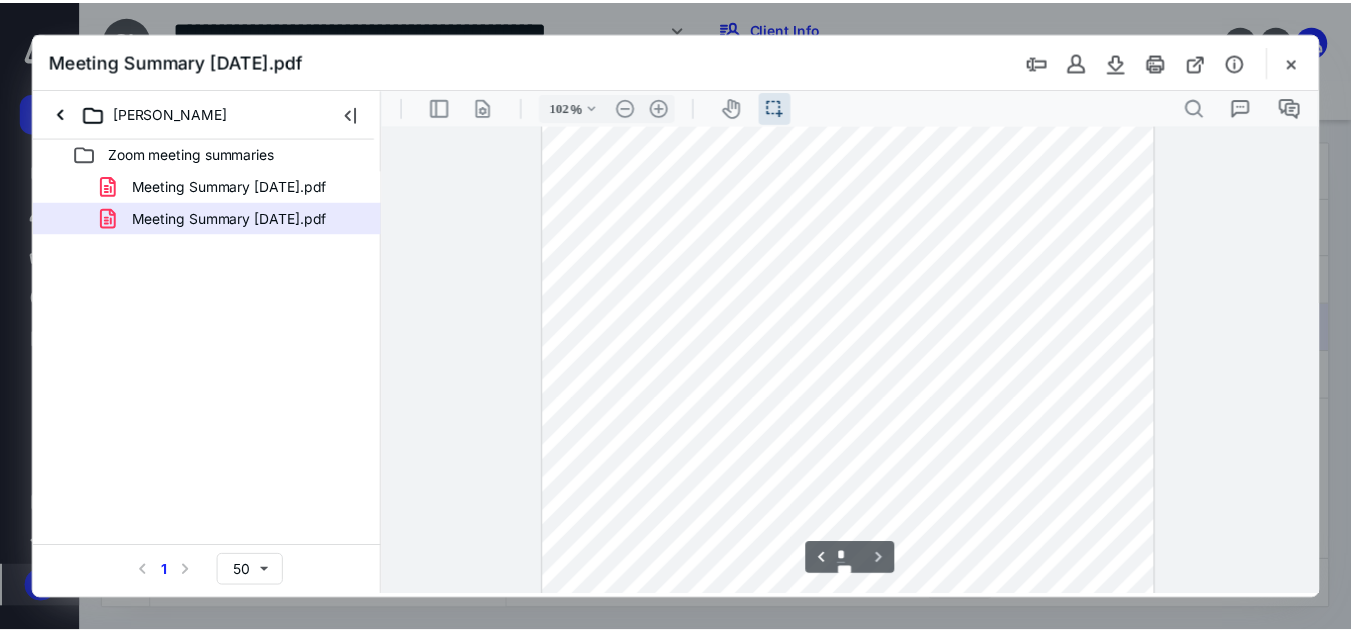 scroll, scrollTop: 2548, scrollLeft: 0, axis: vertical 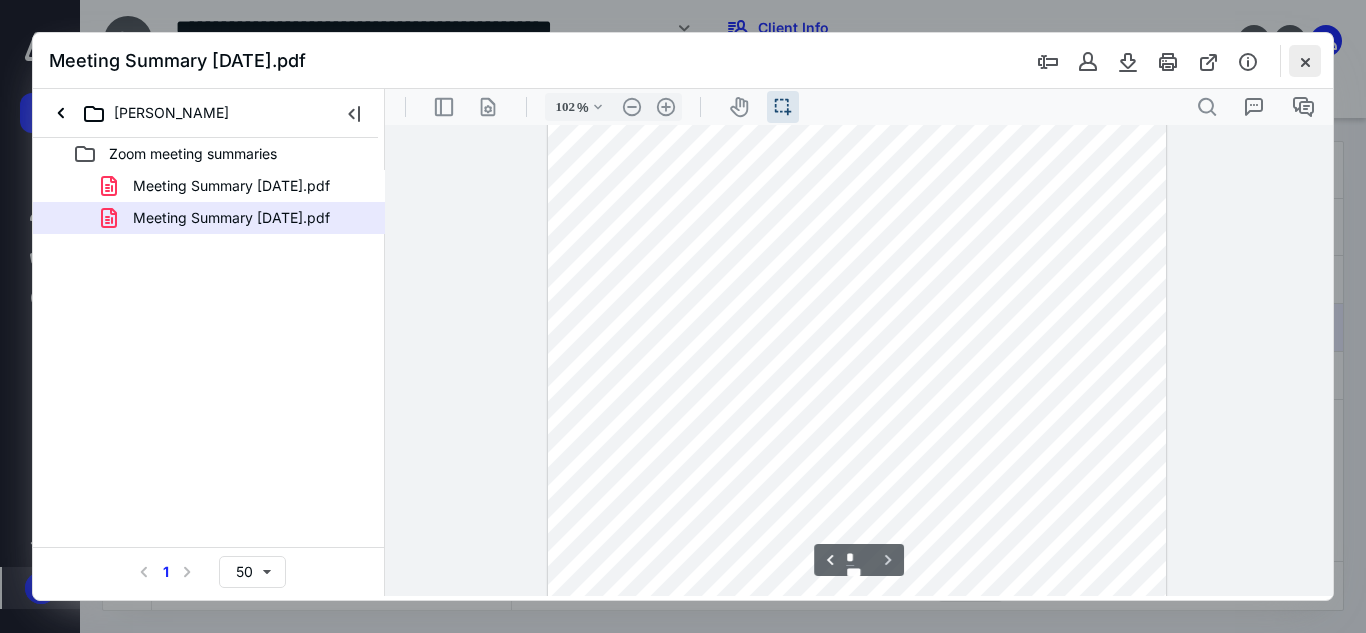 click at bounding box center [1305, 61] 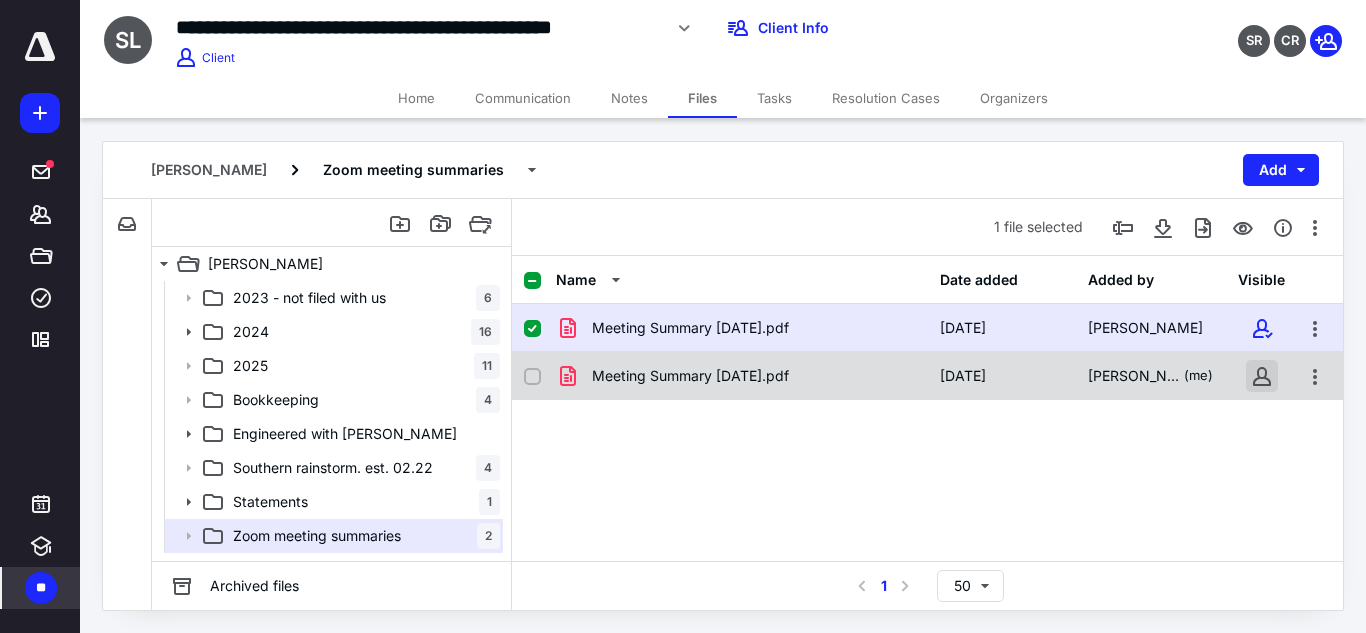 click at bounding box center [1262, 376] 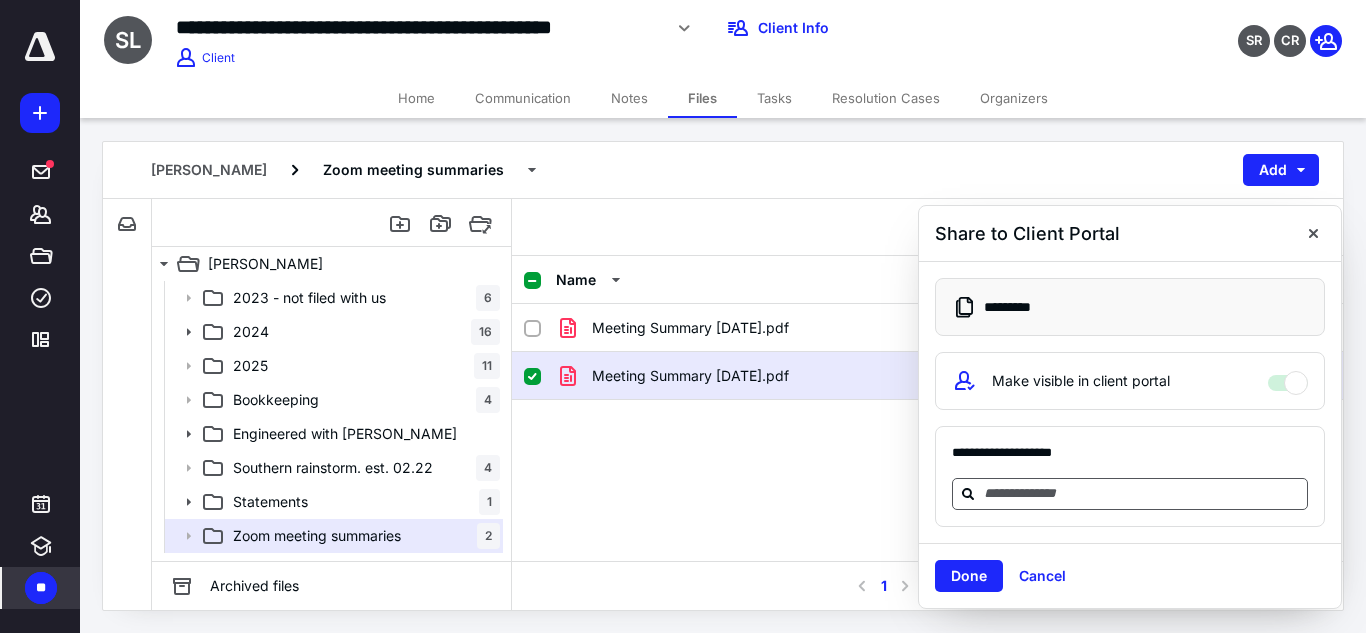 click at bounding box center (1142, 493) 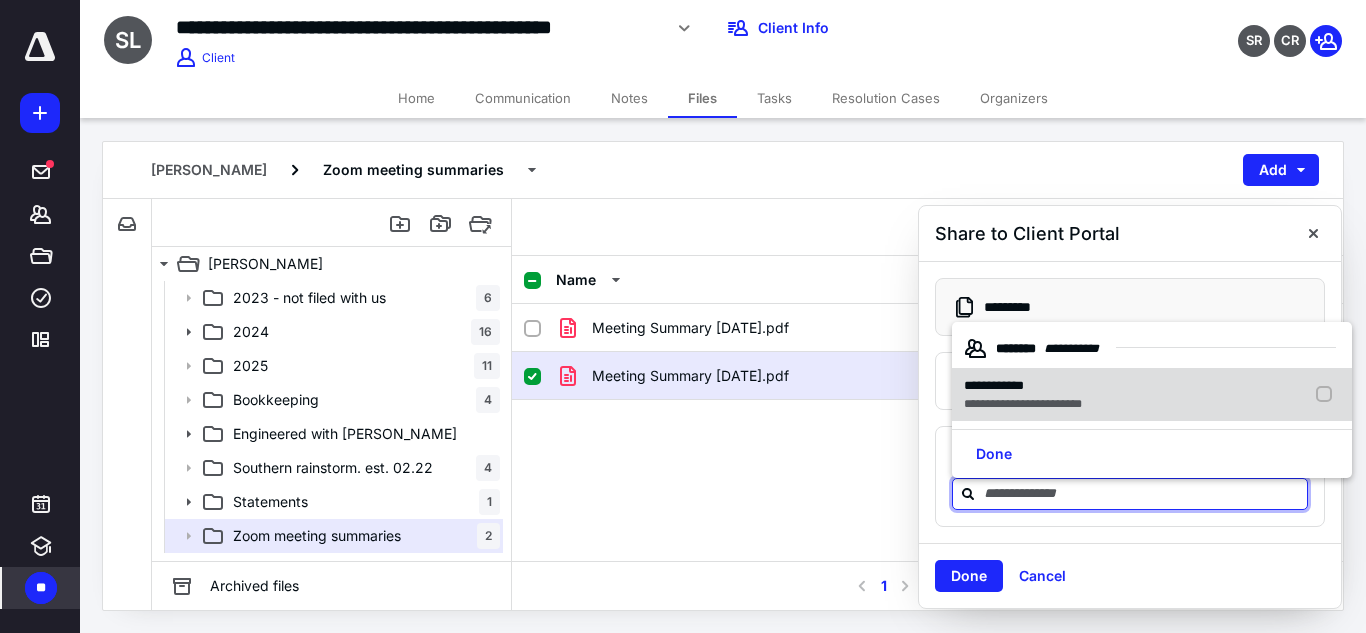 click on "**********" at bounding box center (1023, 404) 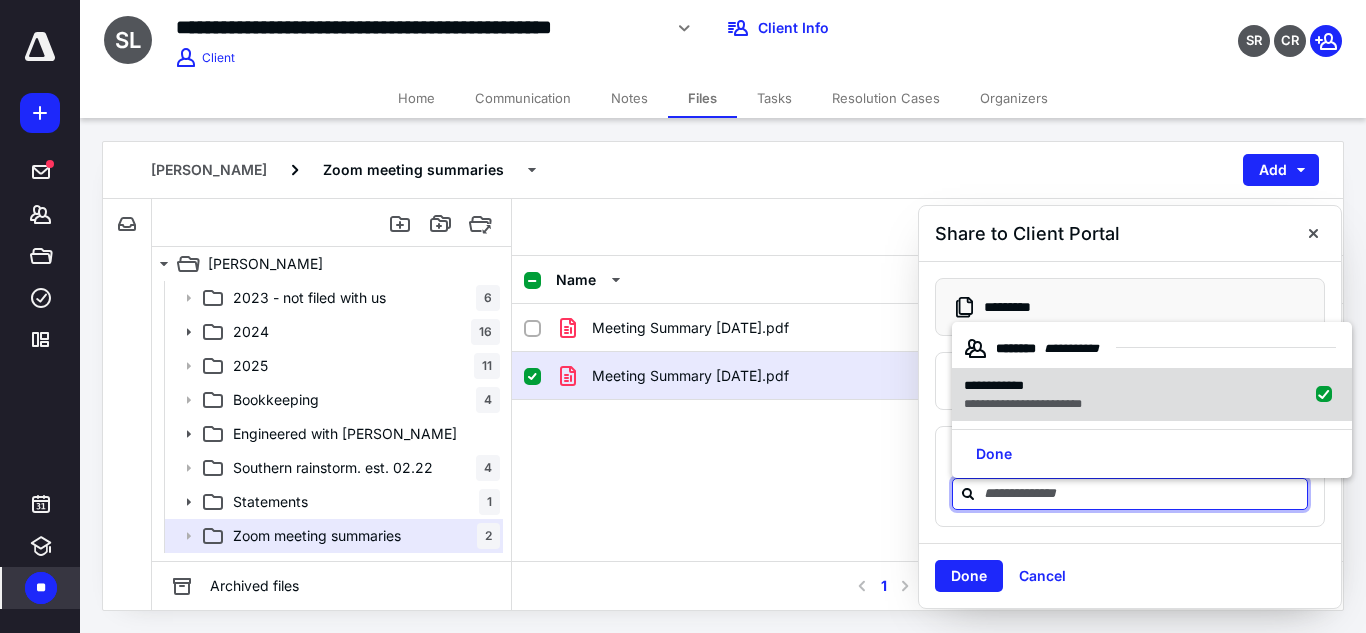 checkbox on "true" 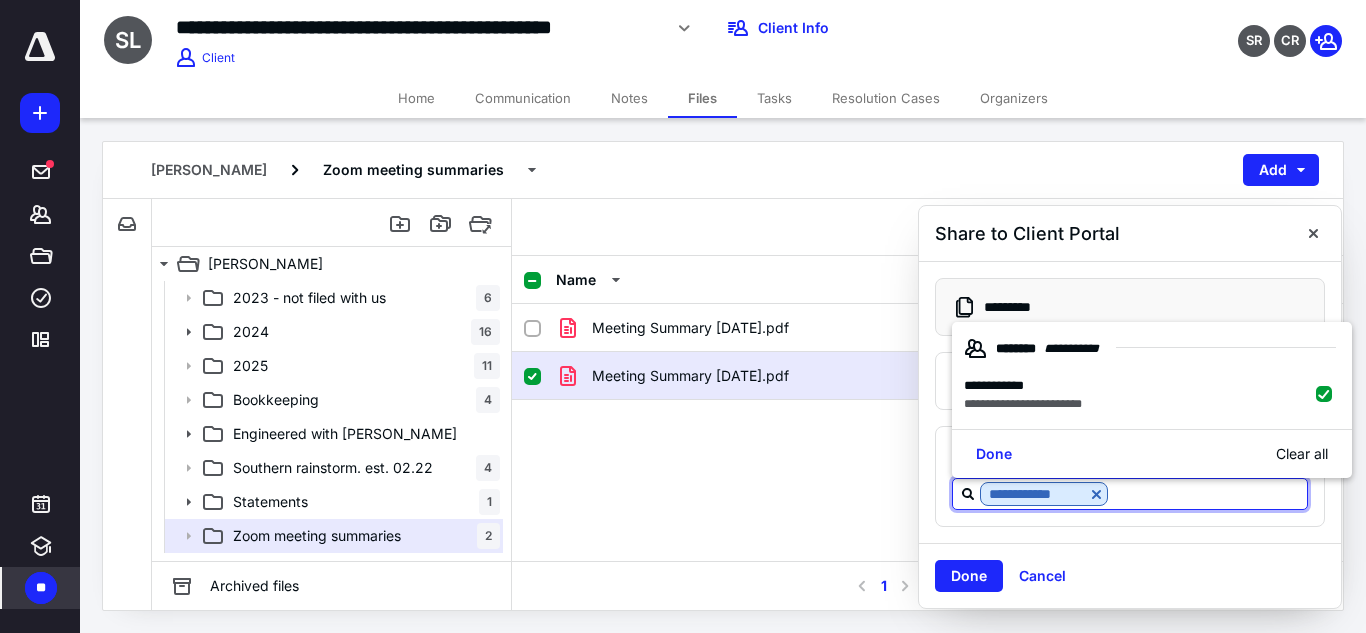 click on "Done" at bounding box center (969, 576) 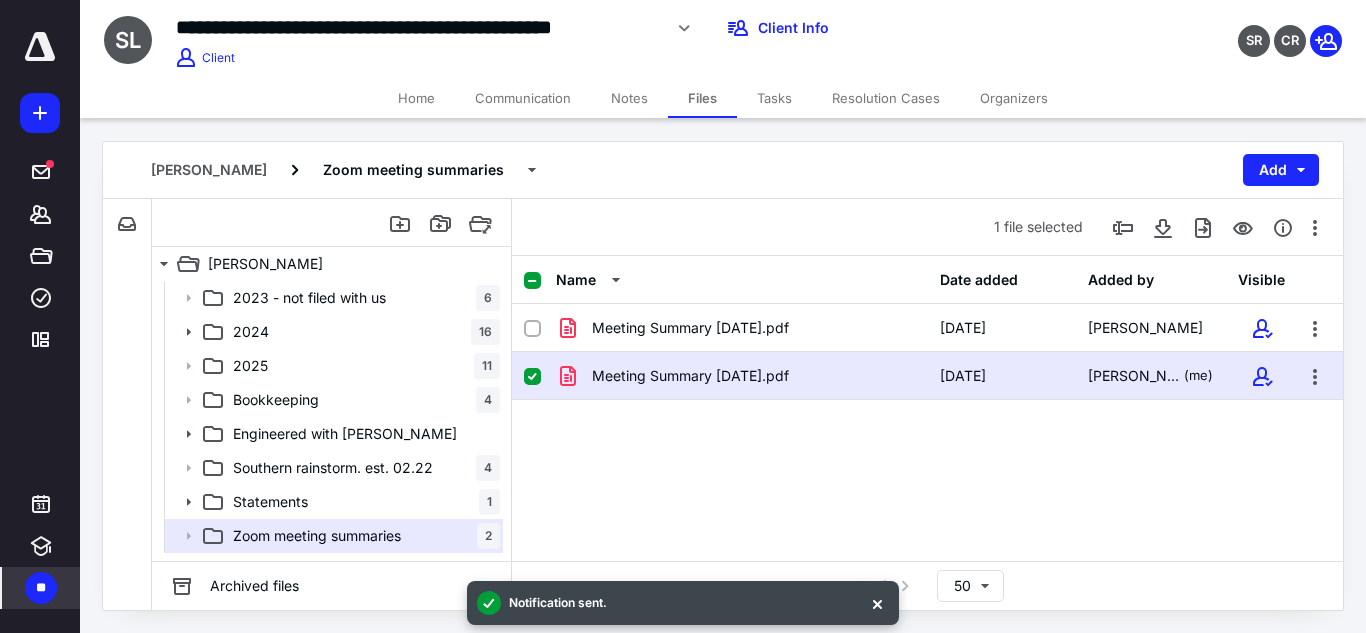 click on "Meeting Summary 07-11-25.pdf 7/14/2025 Jillian Dougherty  (me)" at bounding box center (927, 376) 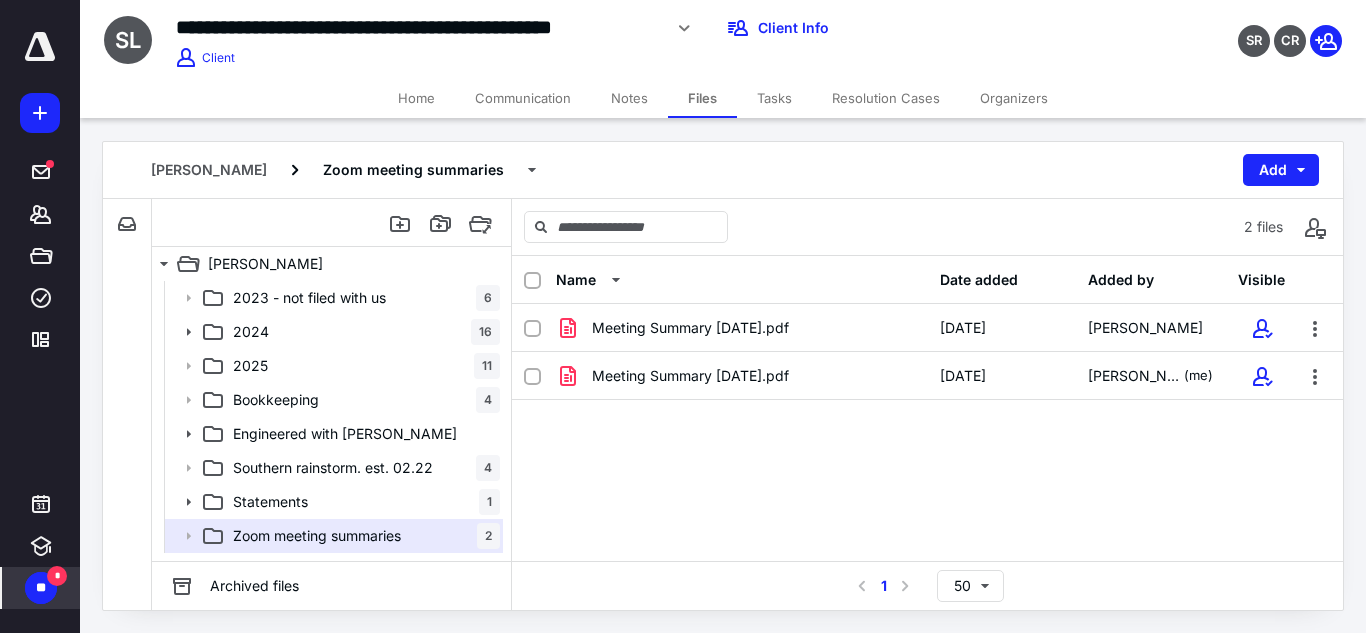 click at bounding box center (40, 47) 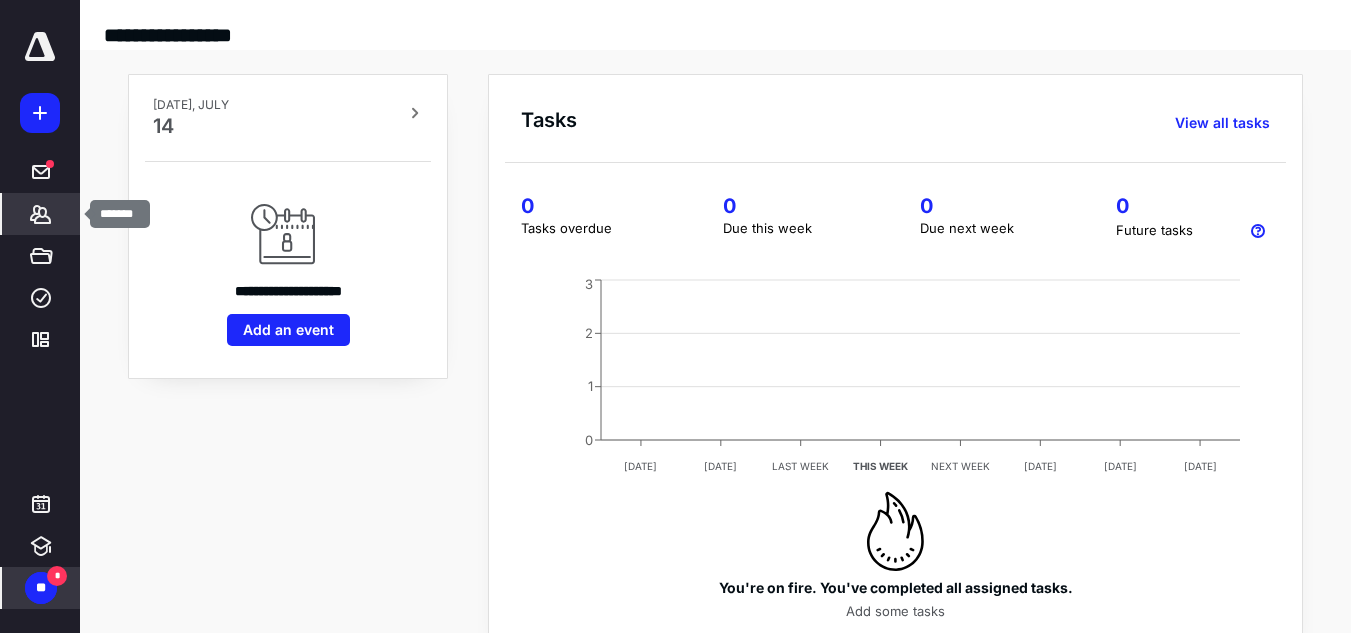 click on "*******" at bounding box center [41, 214] 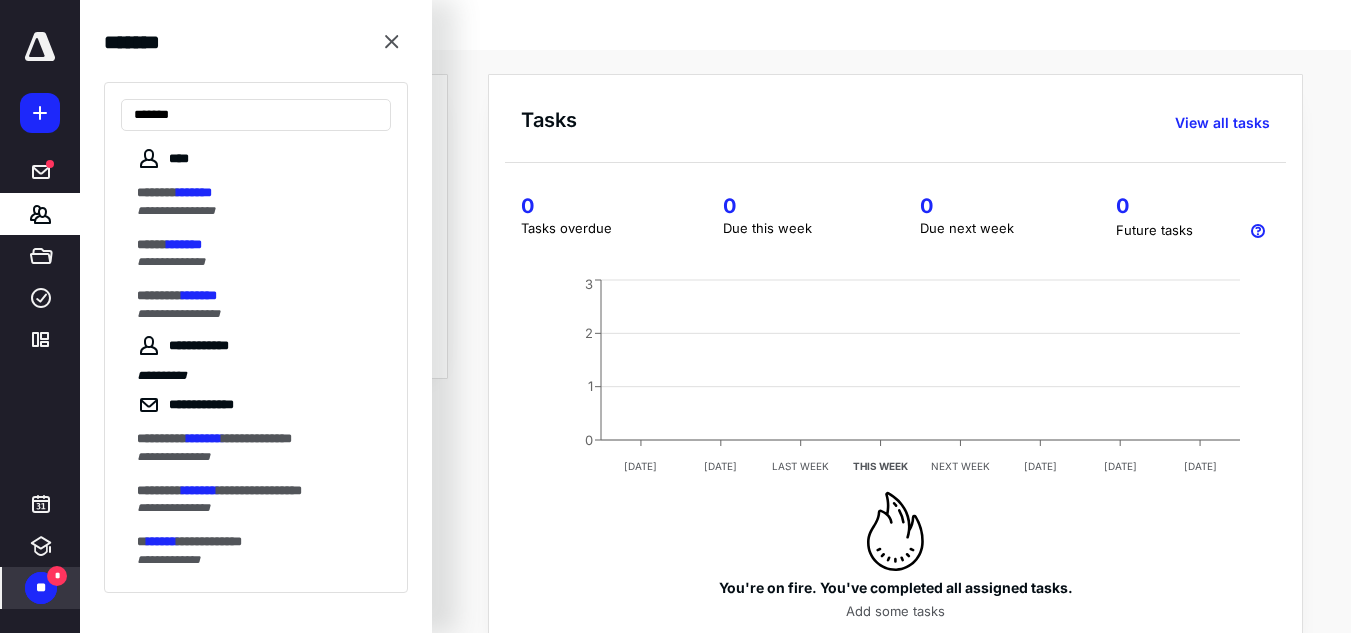 type on "*******" 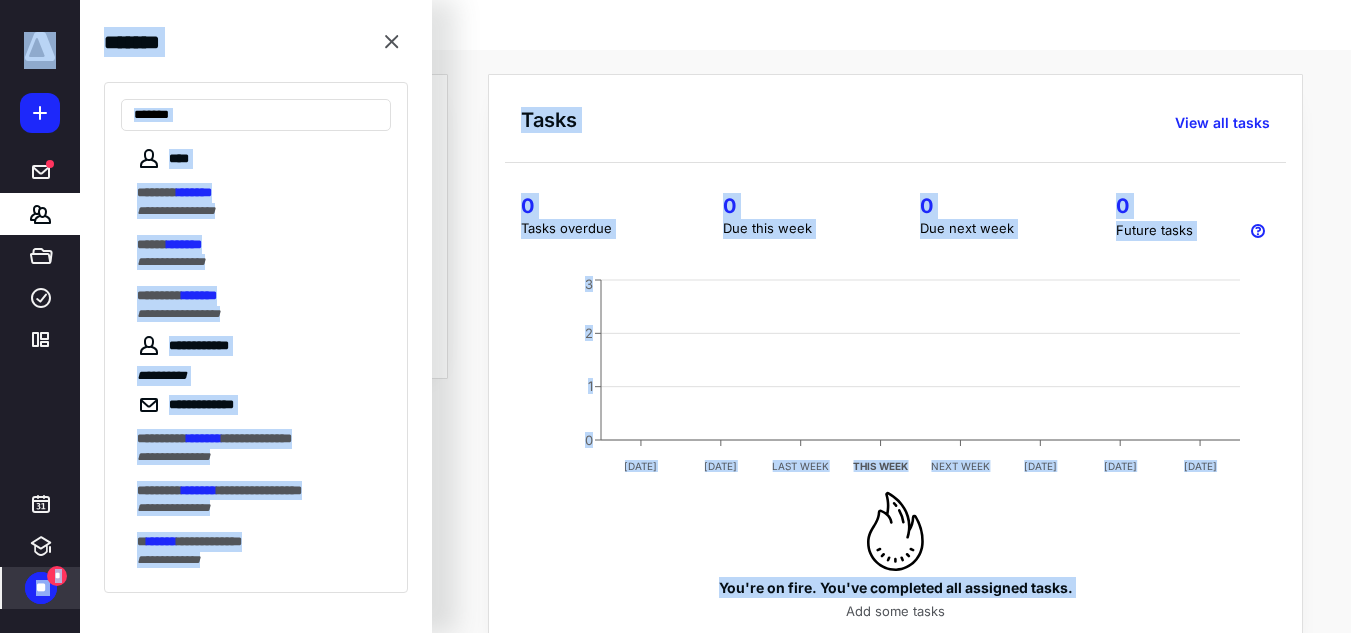 scroll, scrollTop: 69, scrollLeft: 0, axis: vertical 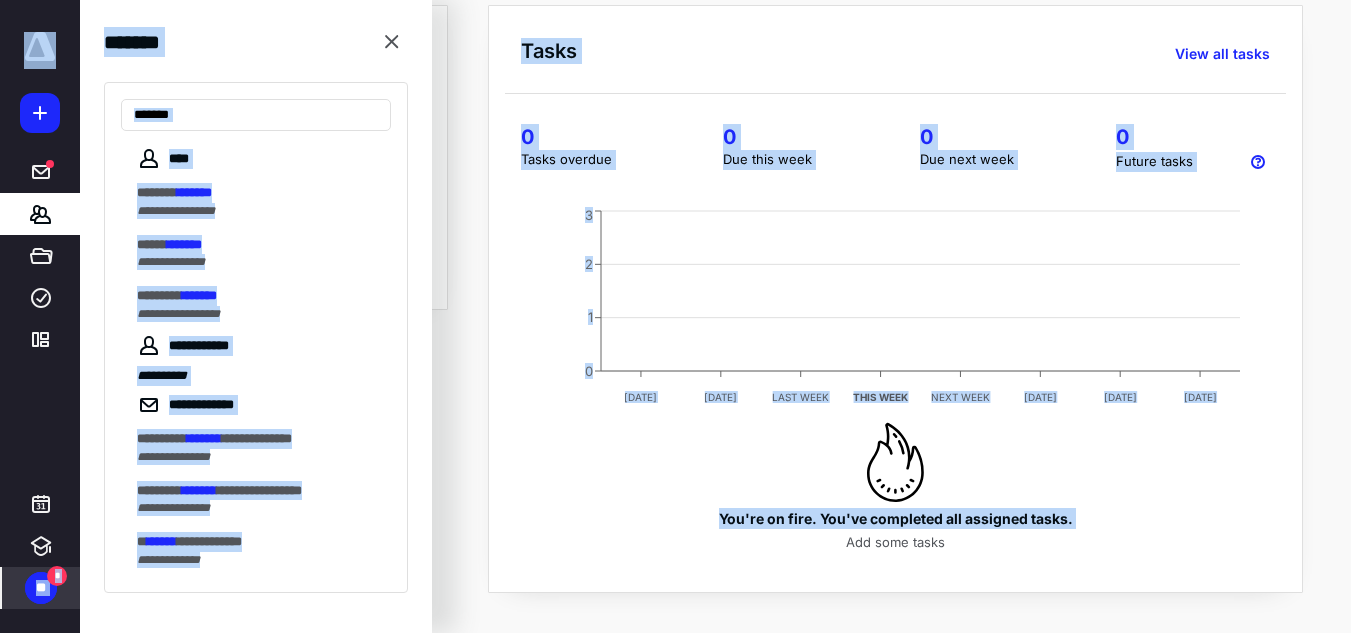 drag, startPoint x: 688, startPoint y: 621, endPoint x: 591, endPoint y: 680, distance: 113.534134 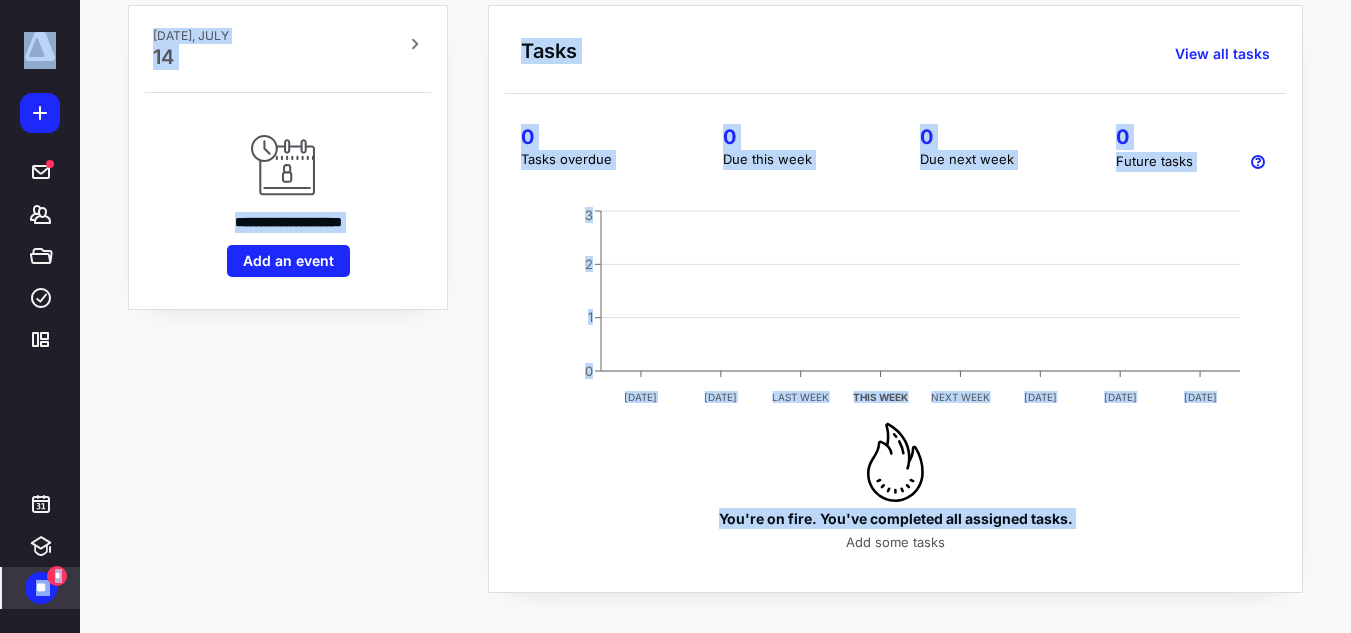 click on "**********" at bounding box center (288, 299) 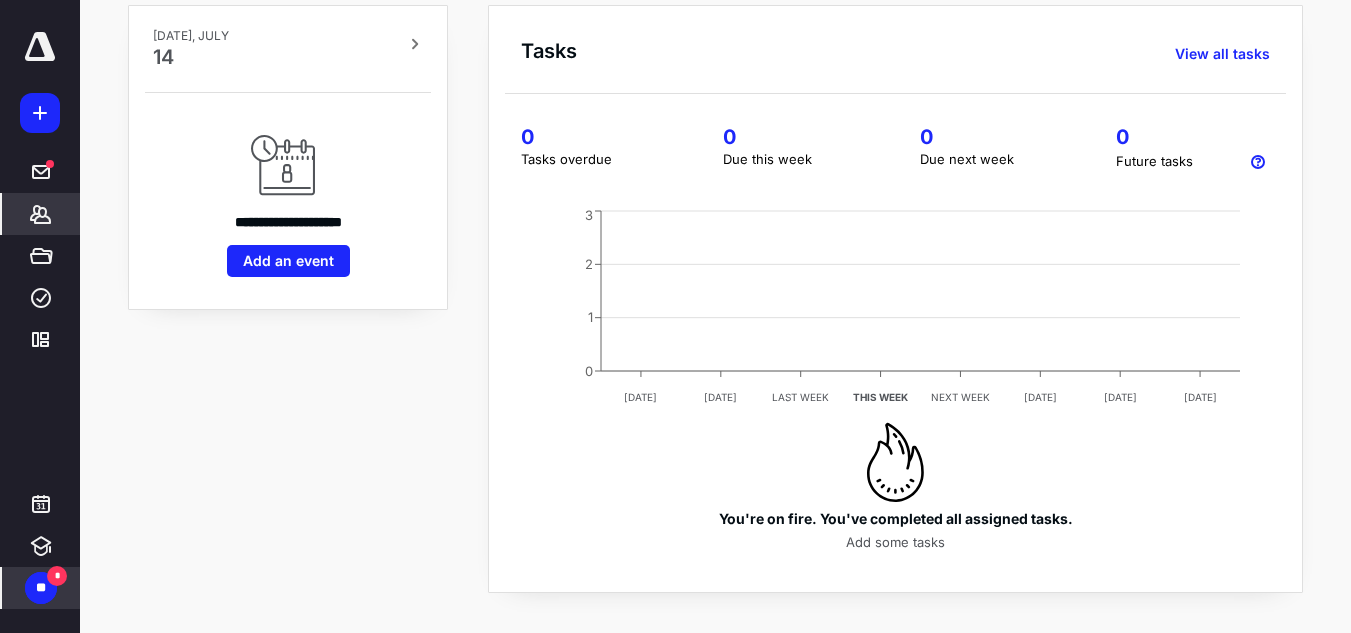 click on "*******" at bounding box center [41, 214] 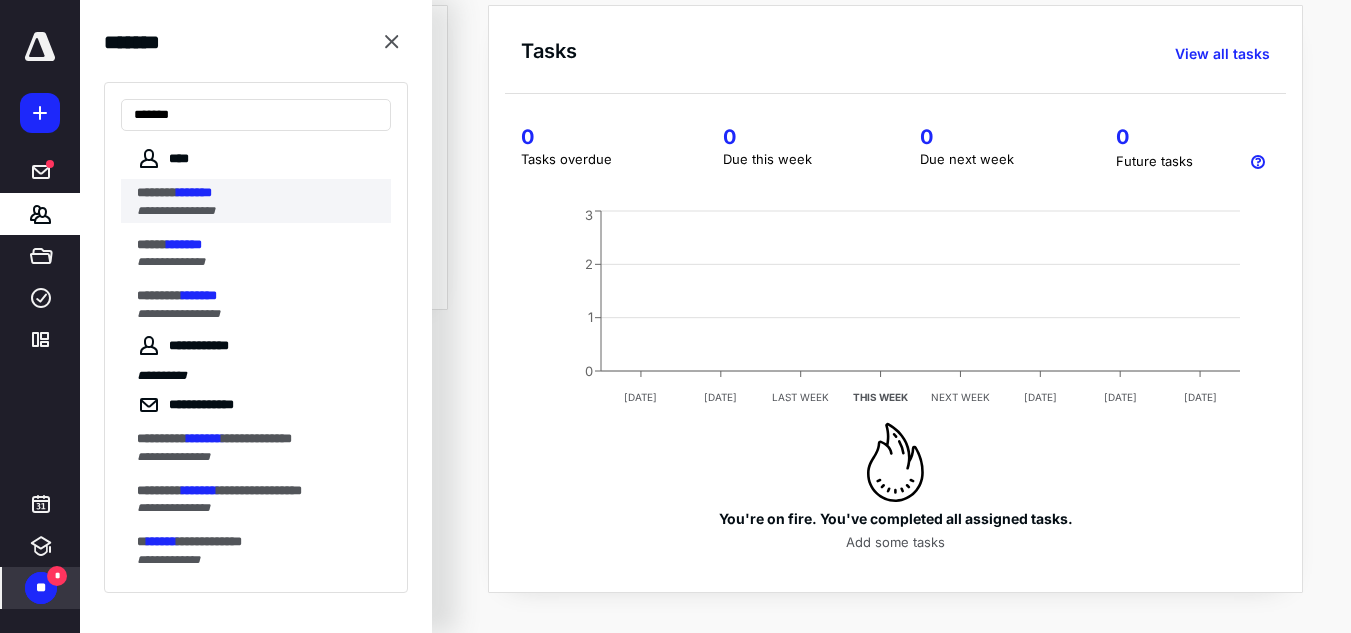 type on "*******" 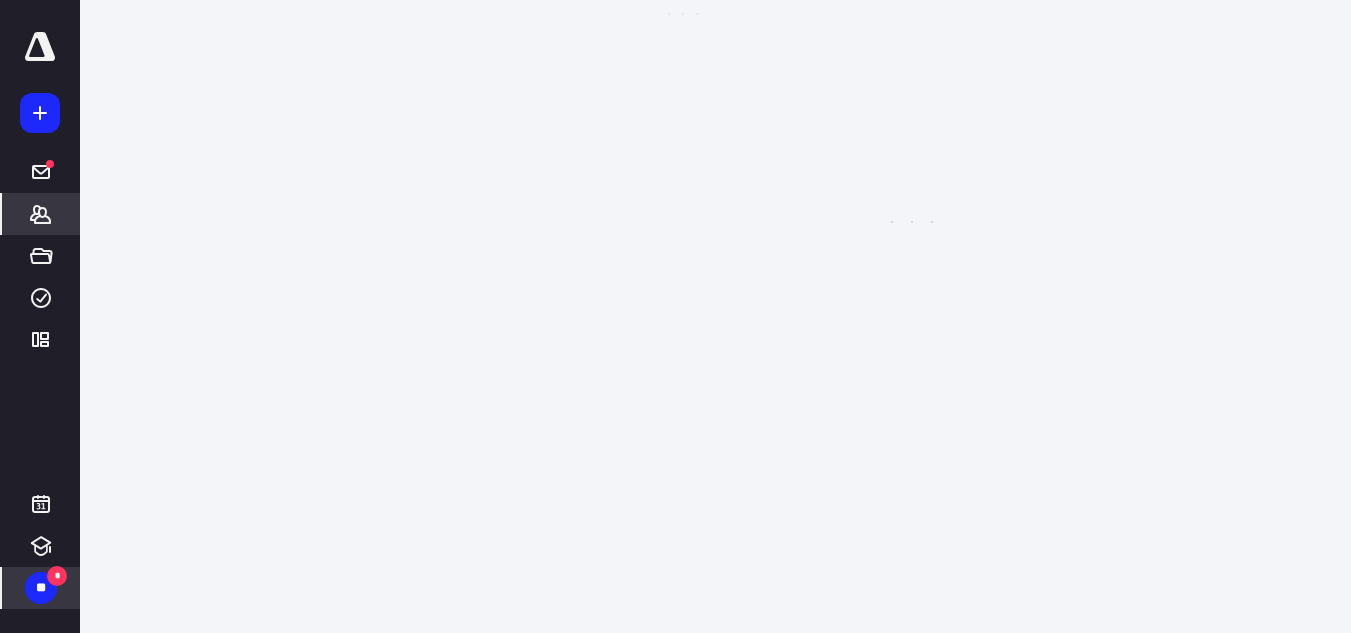 scroll, scrollTop: 0, scrollLeft: 0, axis: both 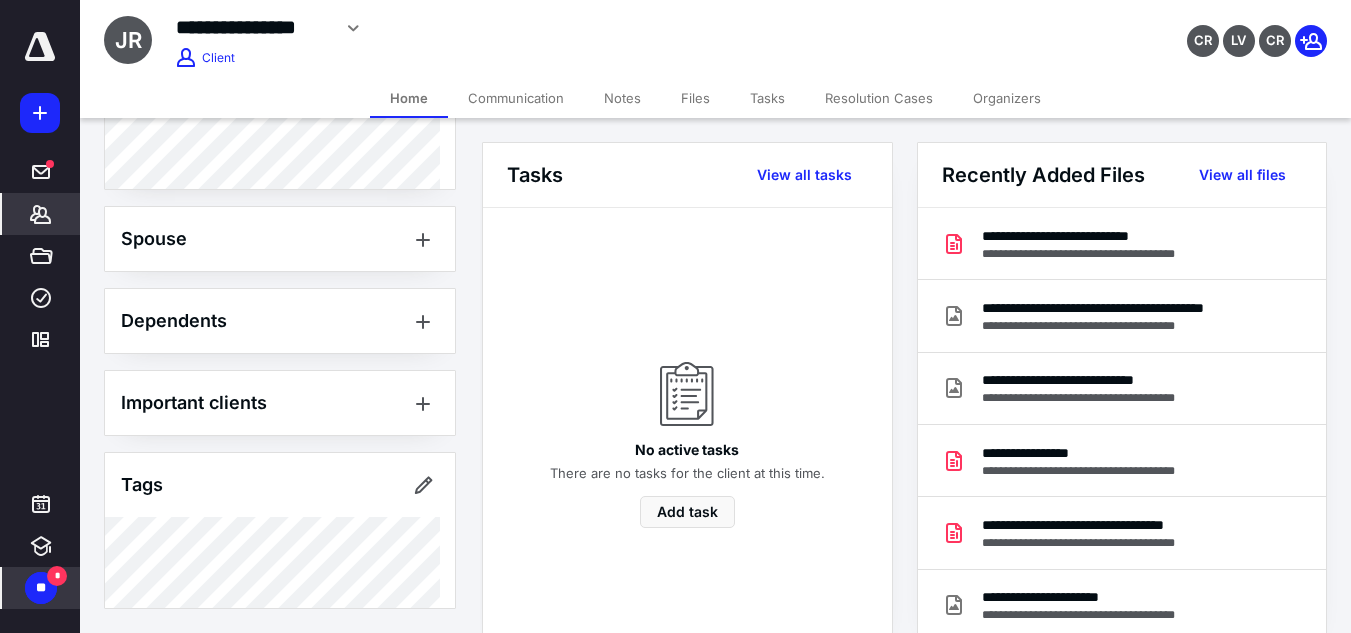 click on "Files" at bounding box center [695, 98] 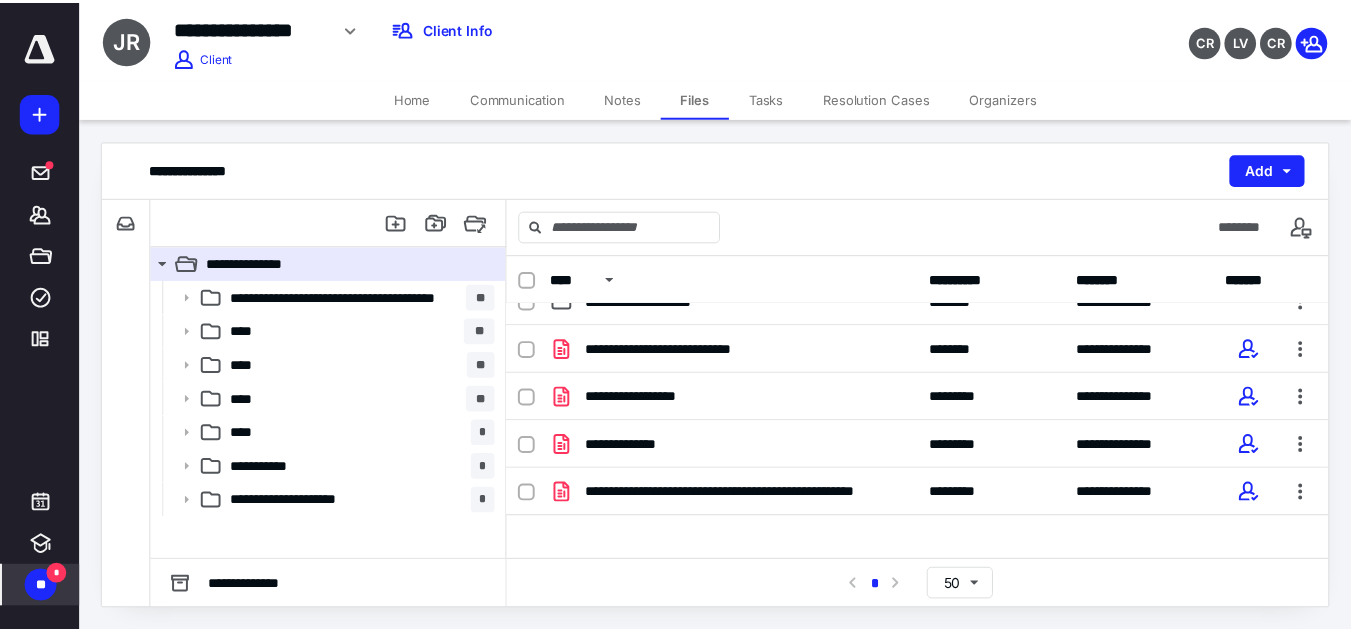 scroll, scrollTop: 313, scrollLeft: 0, axis: vertical 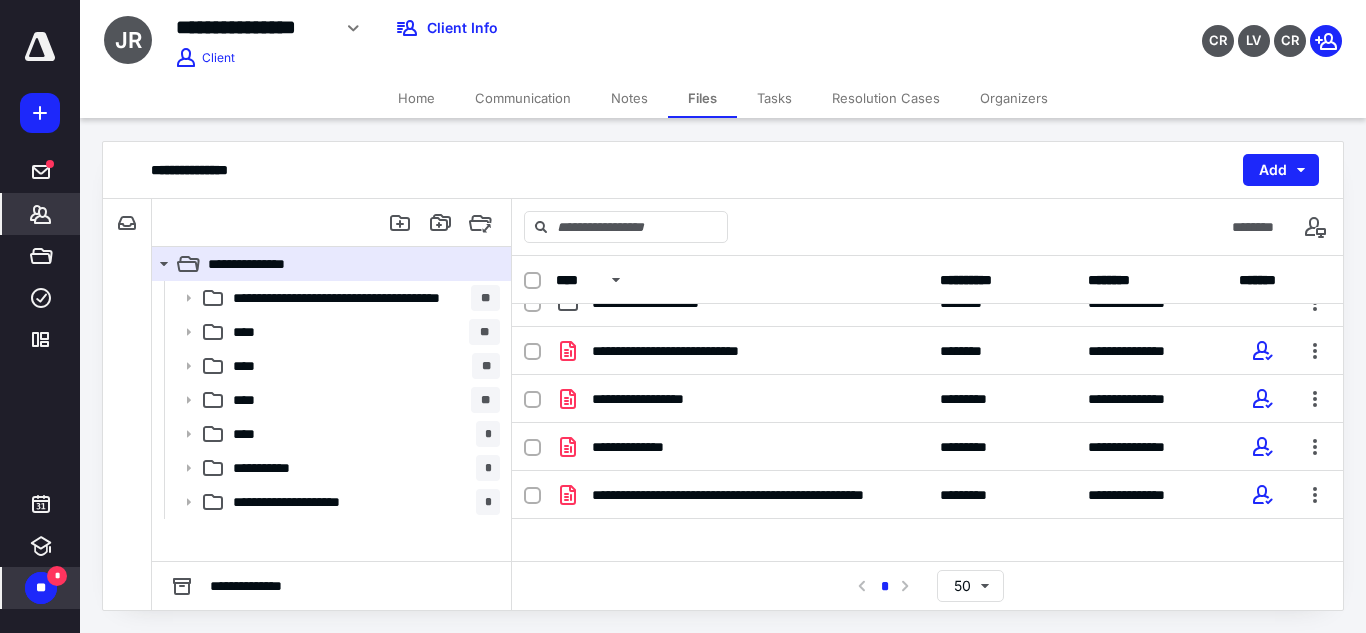 click on "***** ******* ***** **** *********" at bounding box center (40, 256) 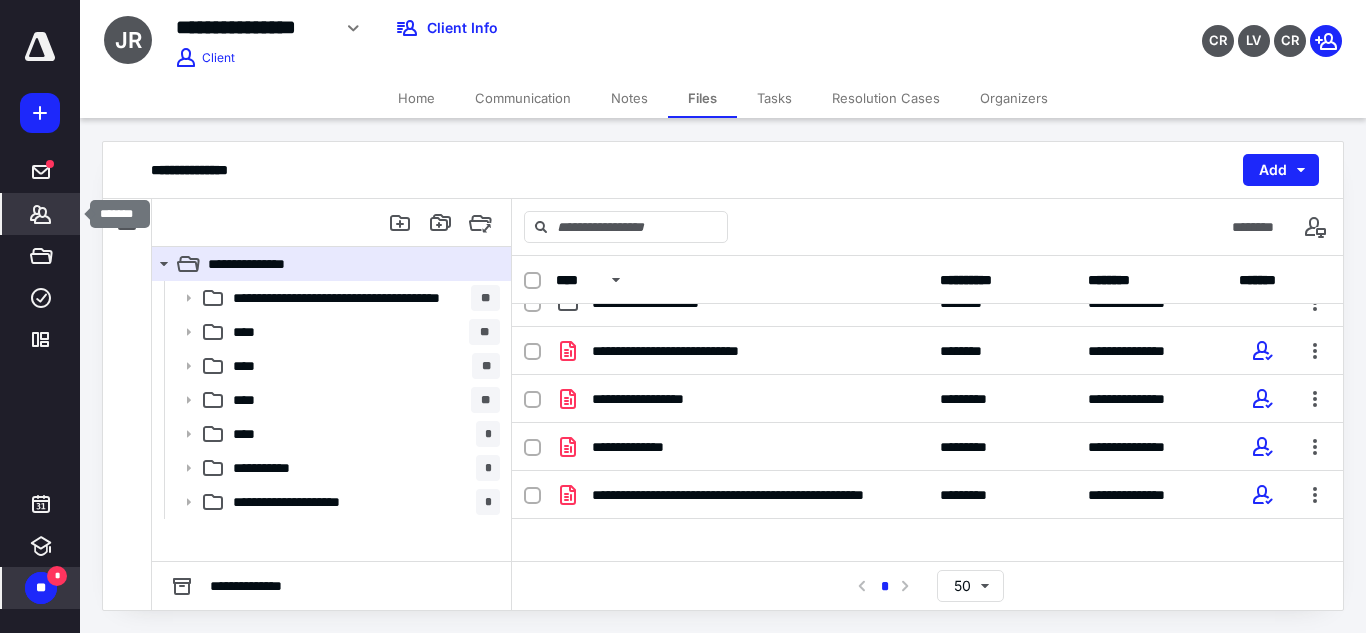 click on "*******" at bounding box center [41, 214] 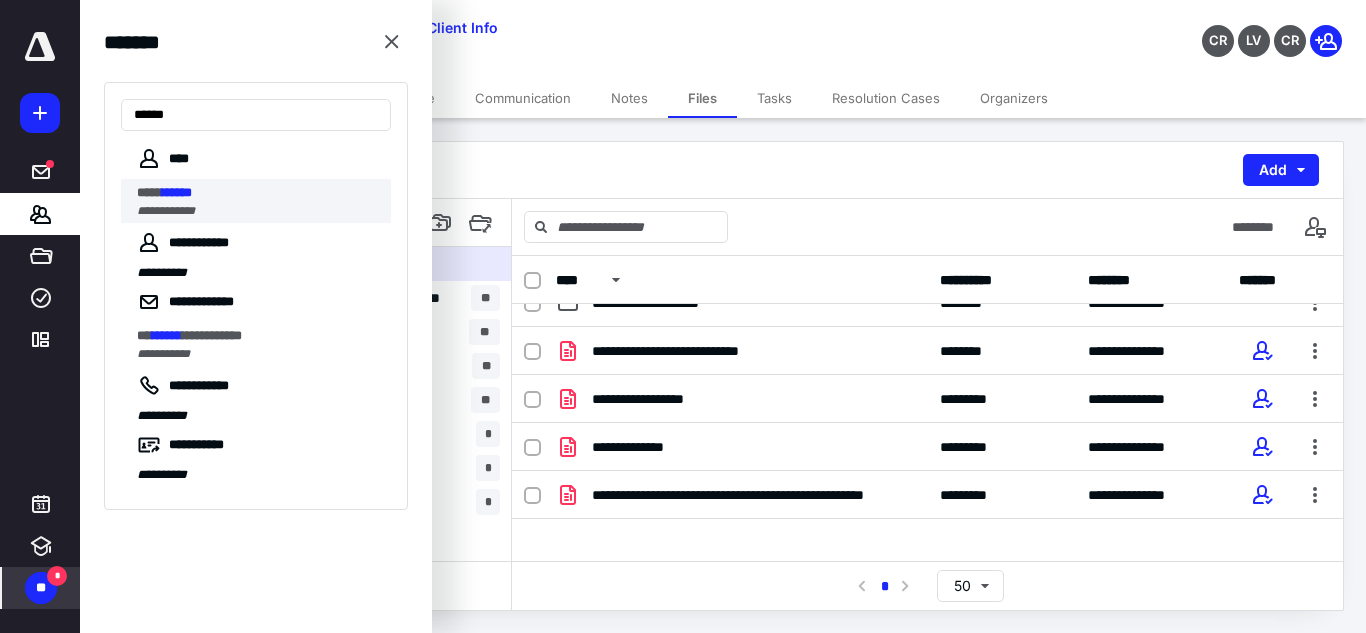 type on "******" 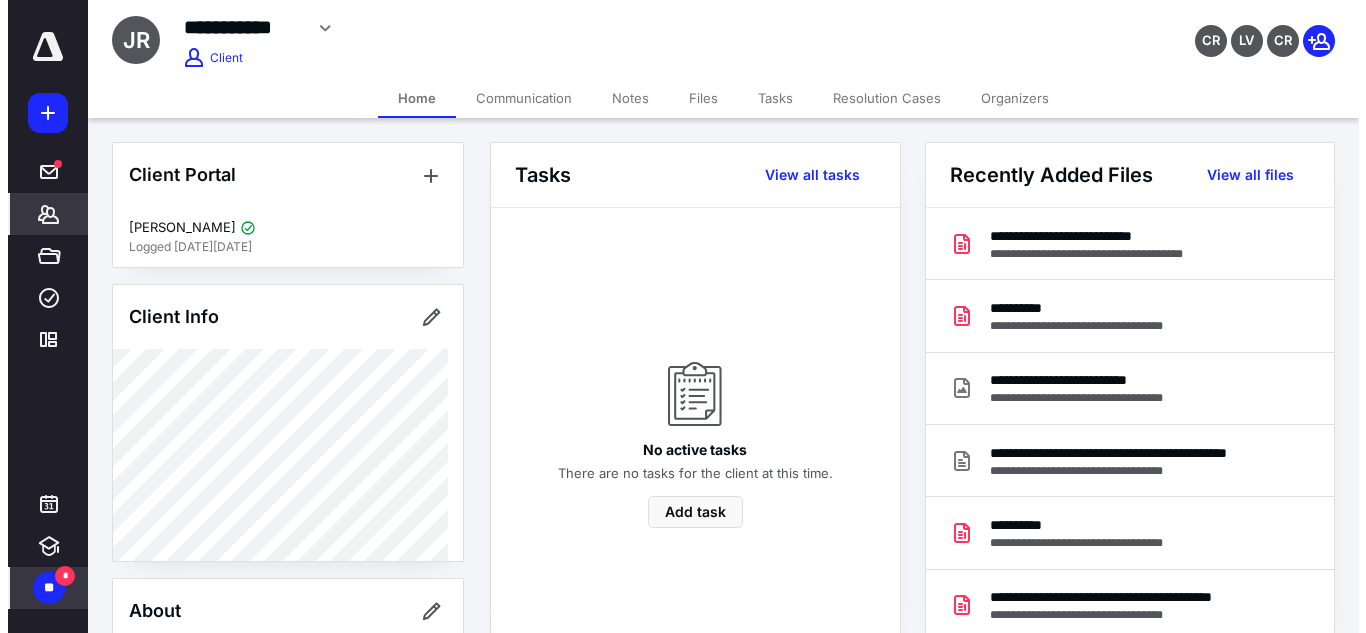 scroll, scrollTop: 592, scrollLeft: 0, axis: vertical 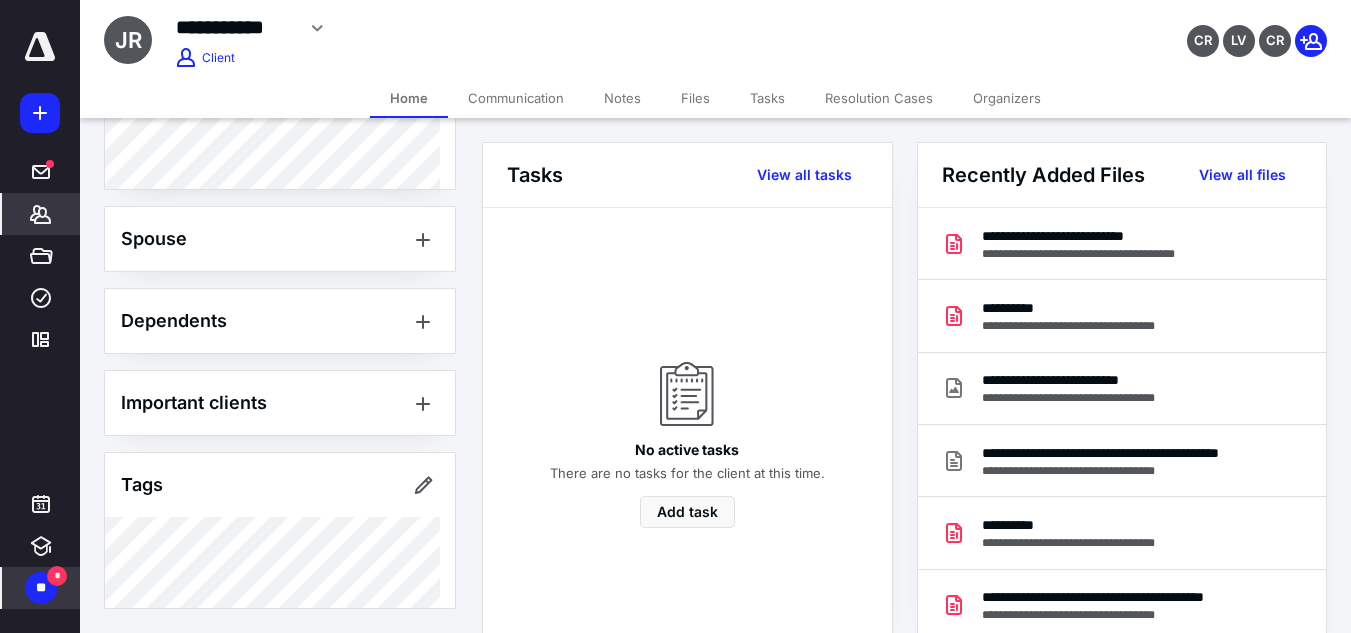 click on "Files" at bounding box center (695, 98) 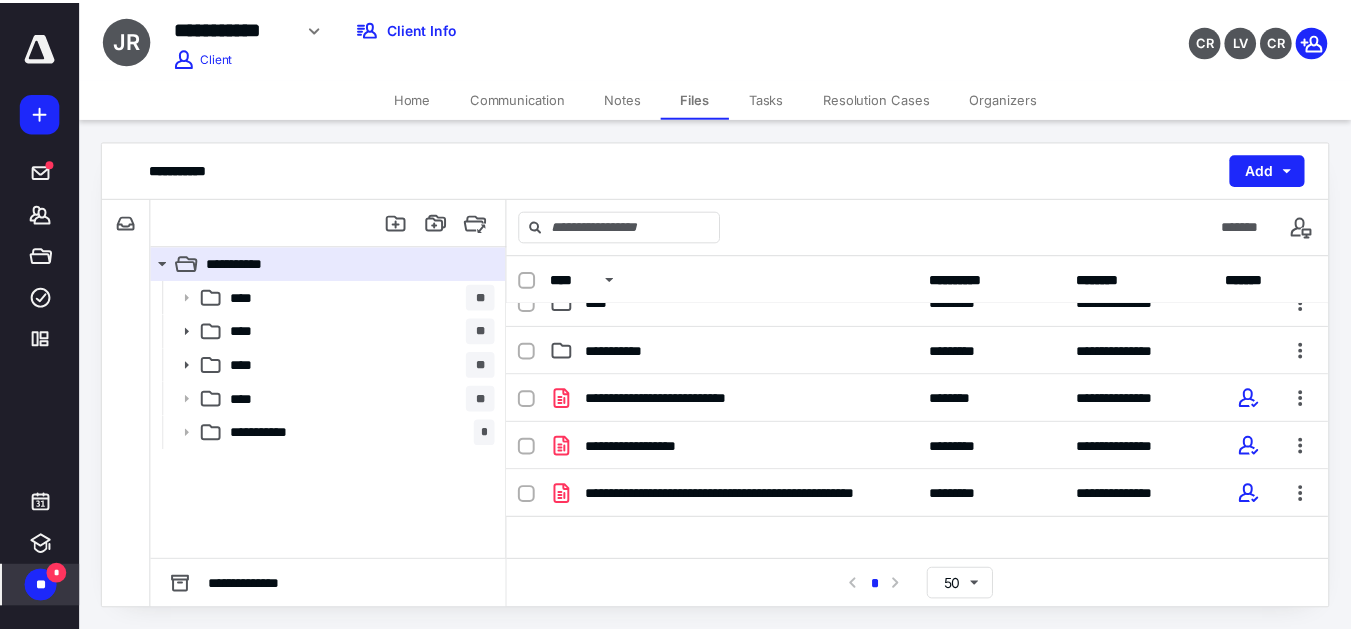 scroll, scrollTop: 168, scrollLeft: 0, axis: vertical 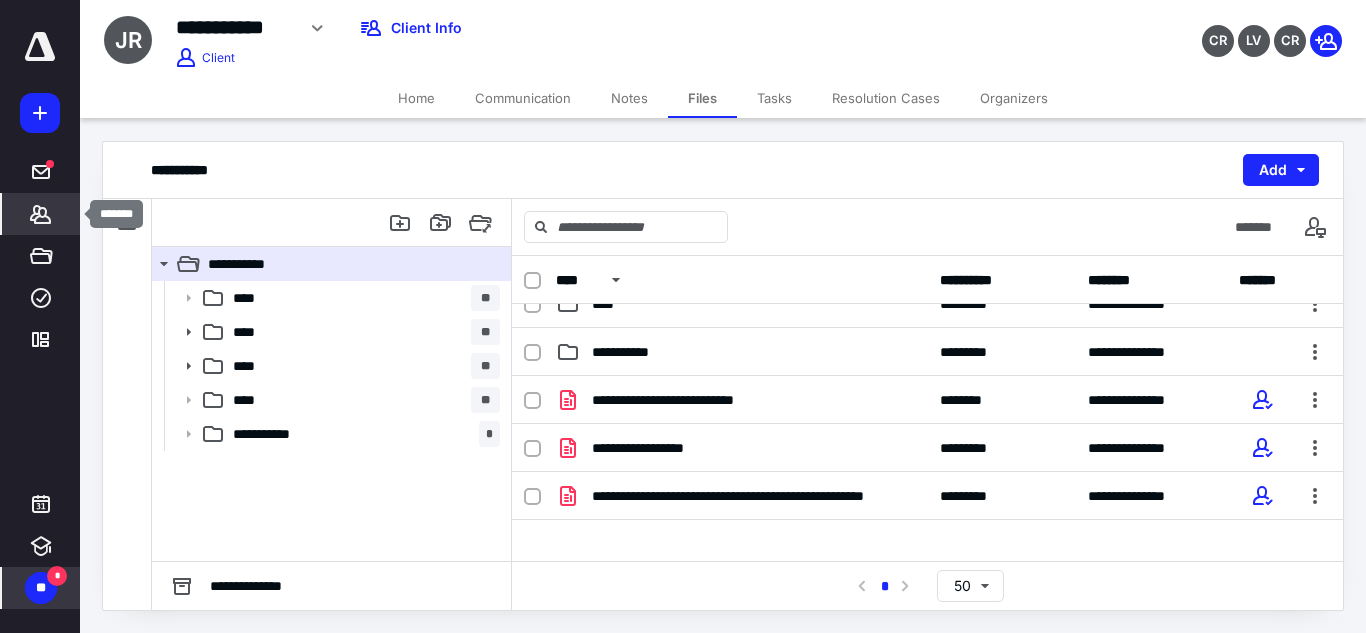 click 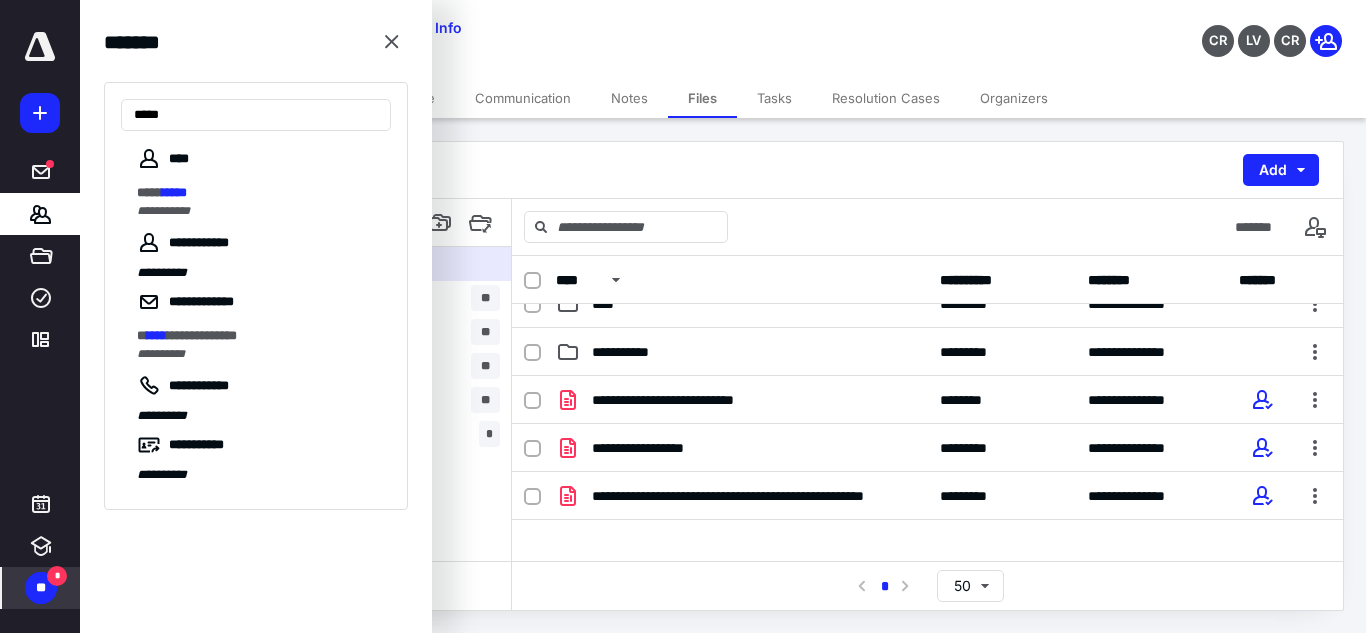 type on "*****" 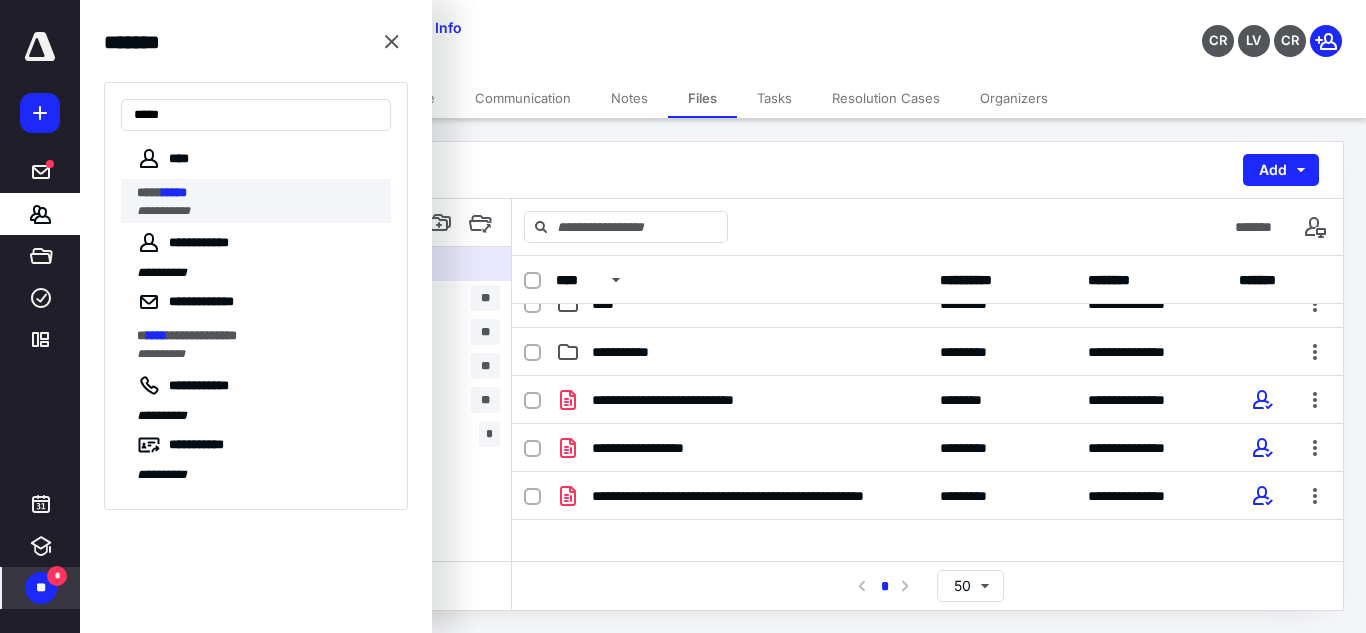 click on "**********" at bounding box center [264, 201] 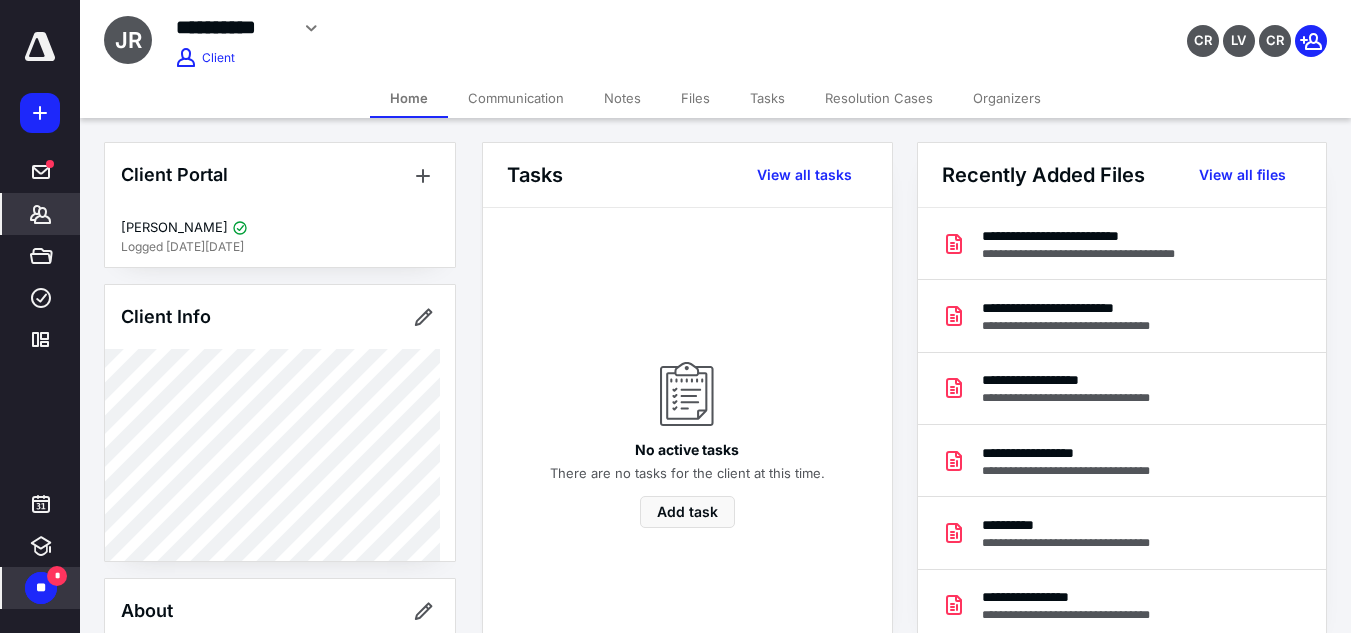 scroll, scrollTop: 563, scrollLeft: 0, axis: vertical 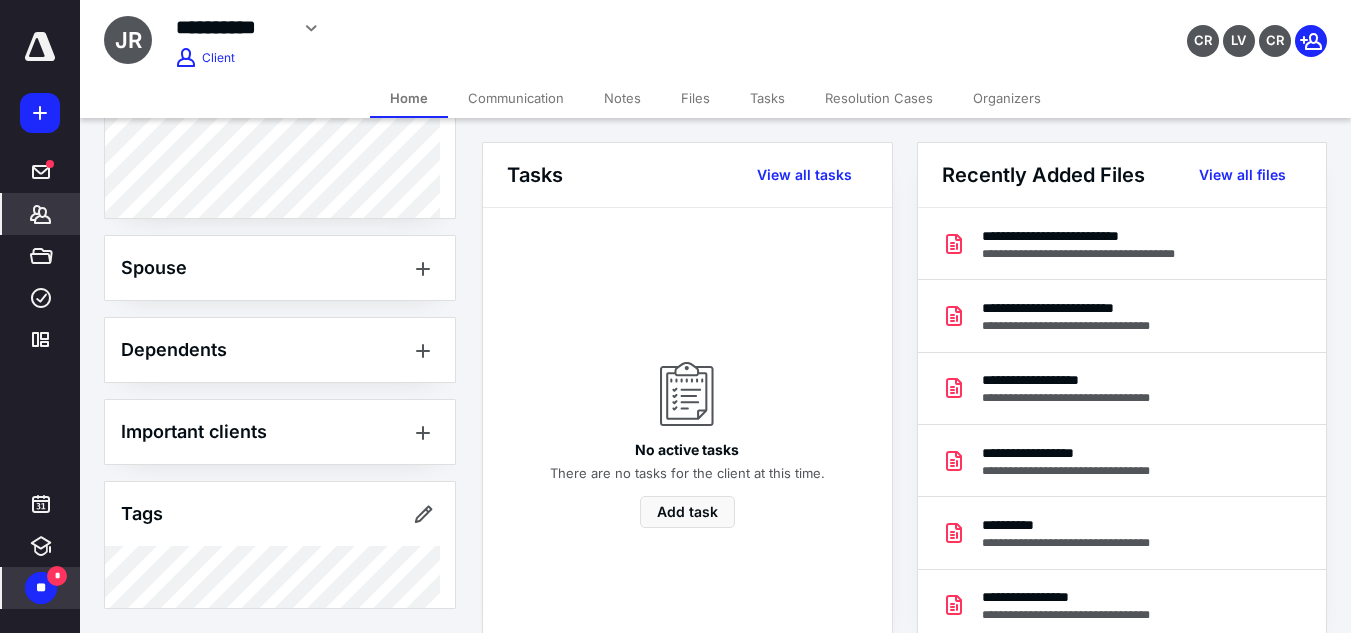 click on "Files" at bounding box center (695, 98) 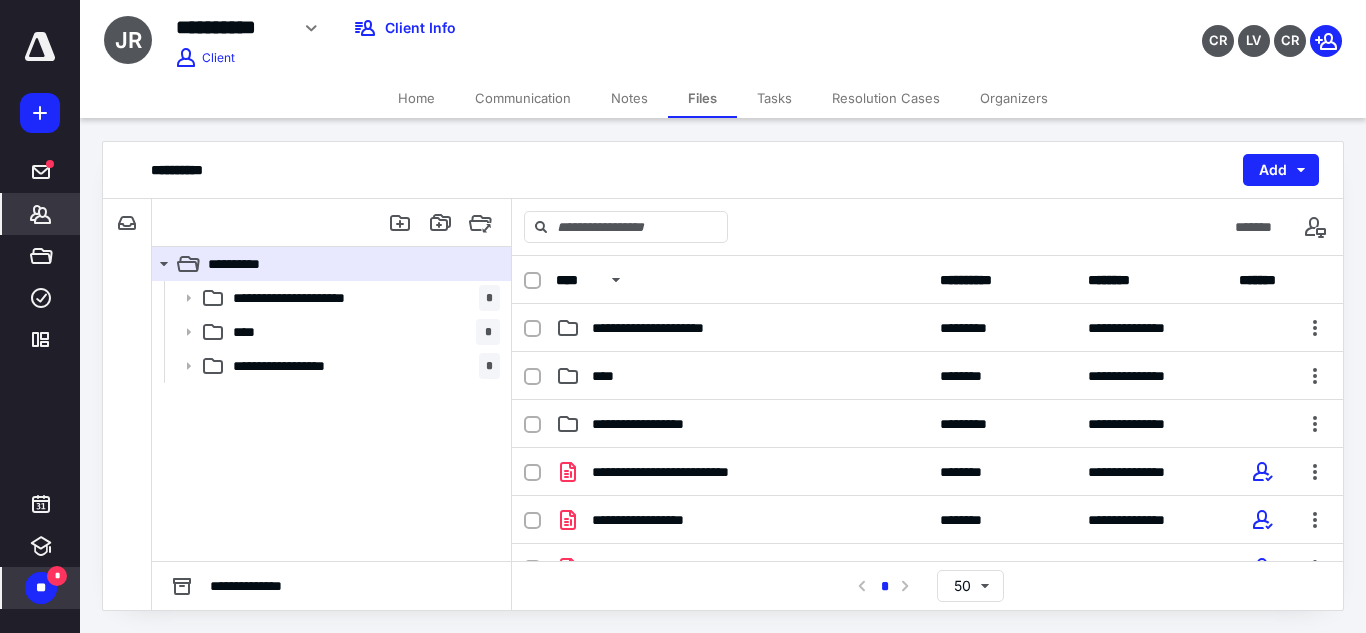 click 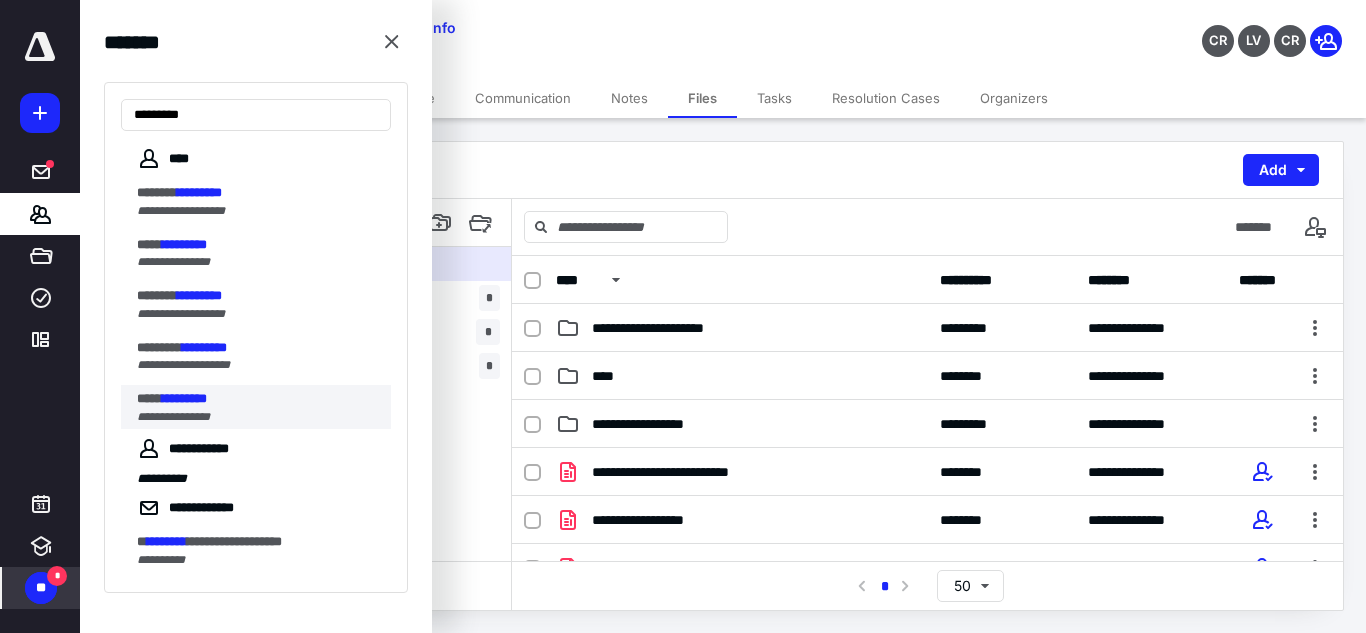 type on "*********" 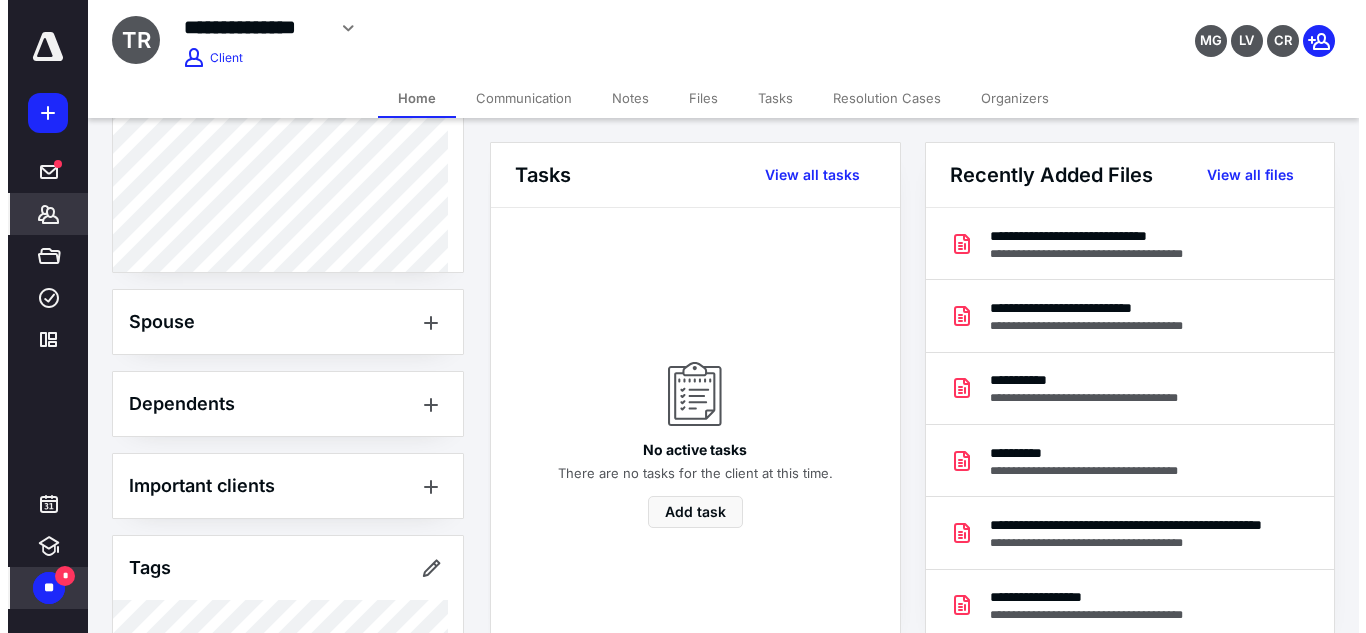 scroll, scrollTop: 1057, scrollLeft: 0, axis: vertical 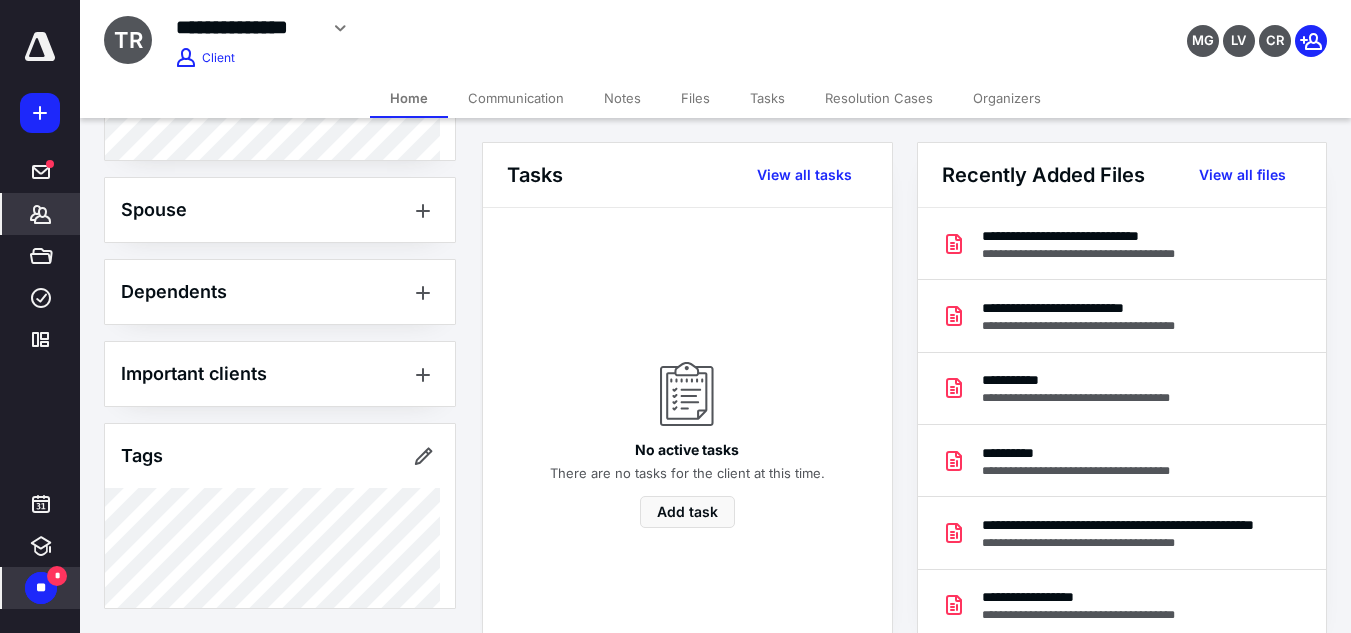 click on "Files" at bounding box center [695, 98] 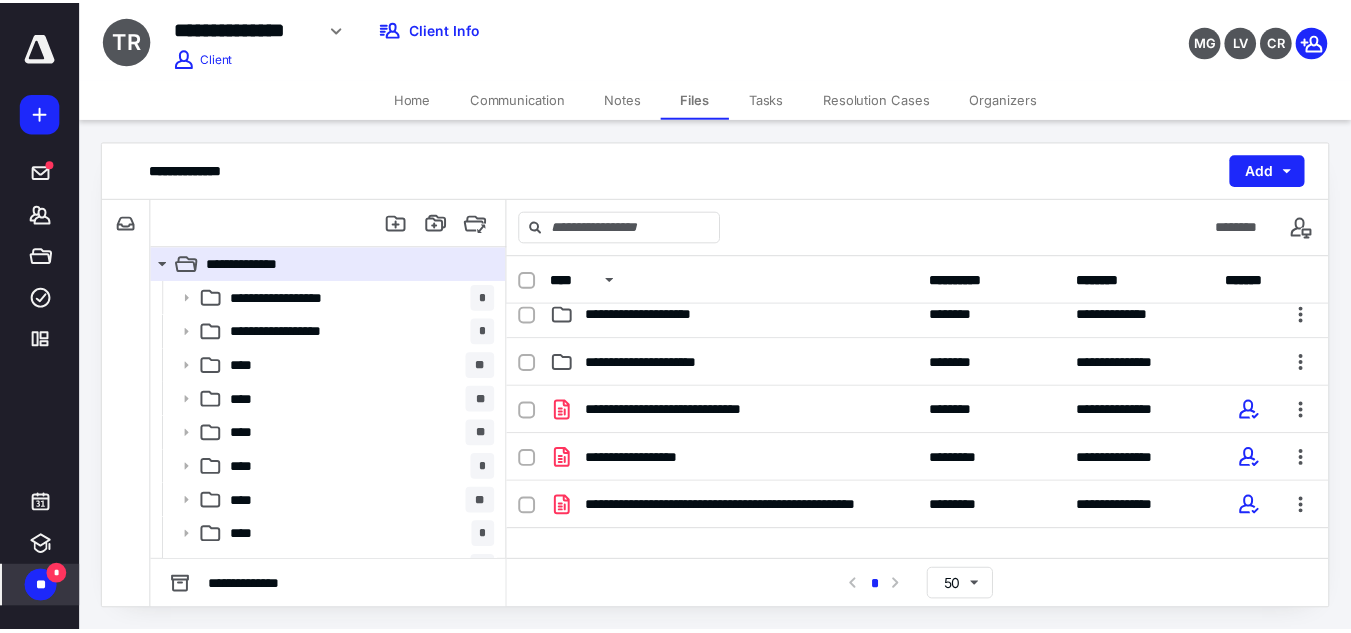 scroll, scrollTop: 446, scrollLeft: 0, axis: vertical 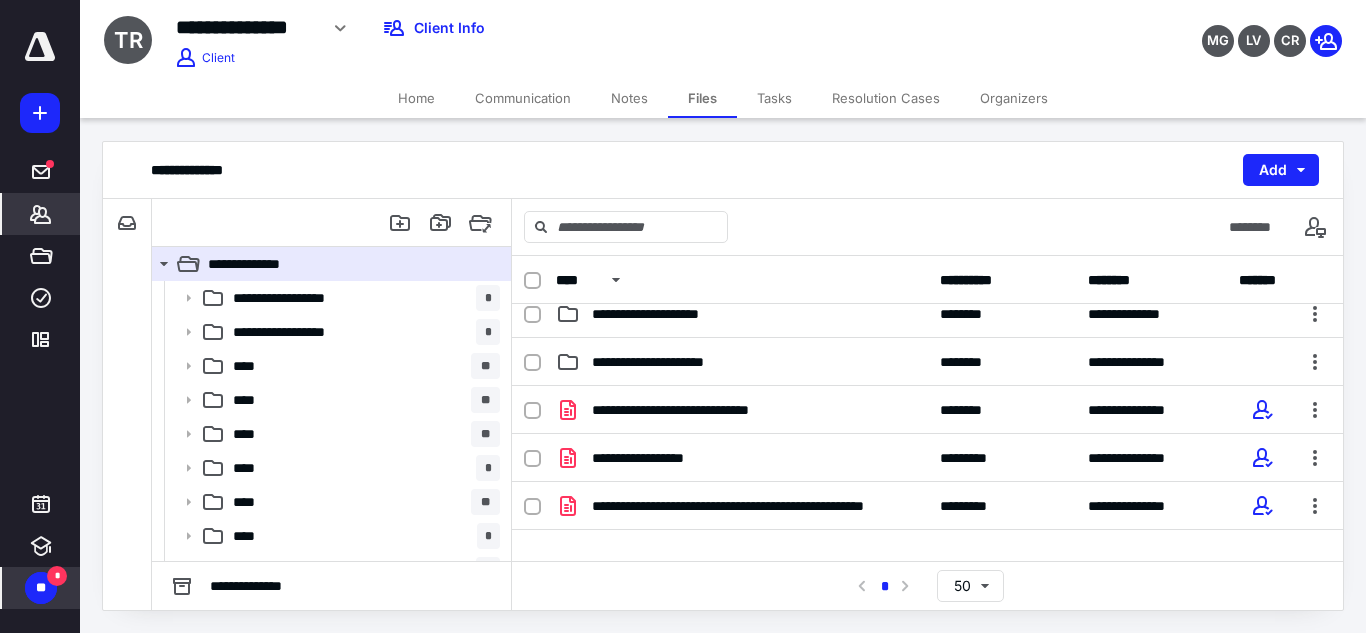 click on "*******" at bounding box center (41, 214) 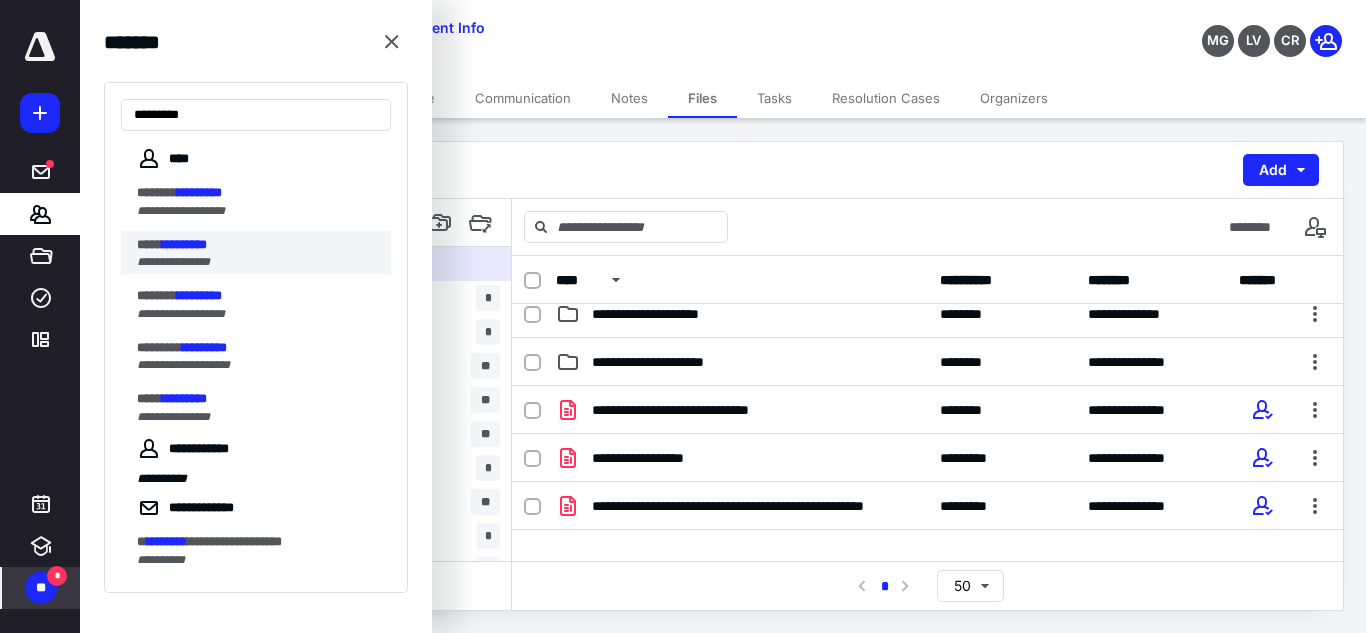type on "*********" 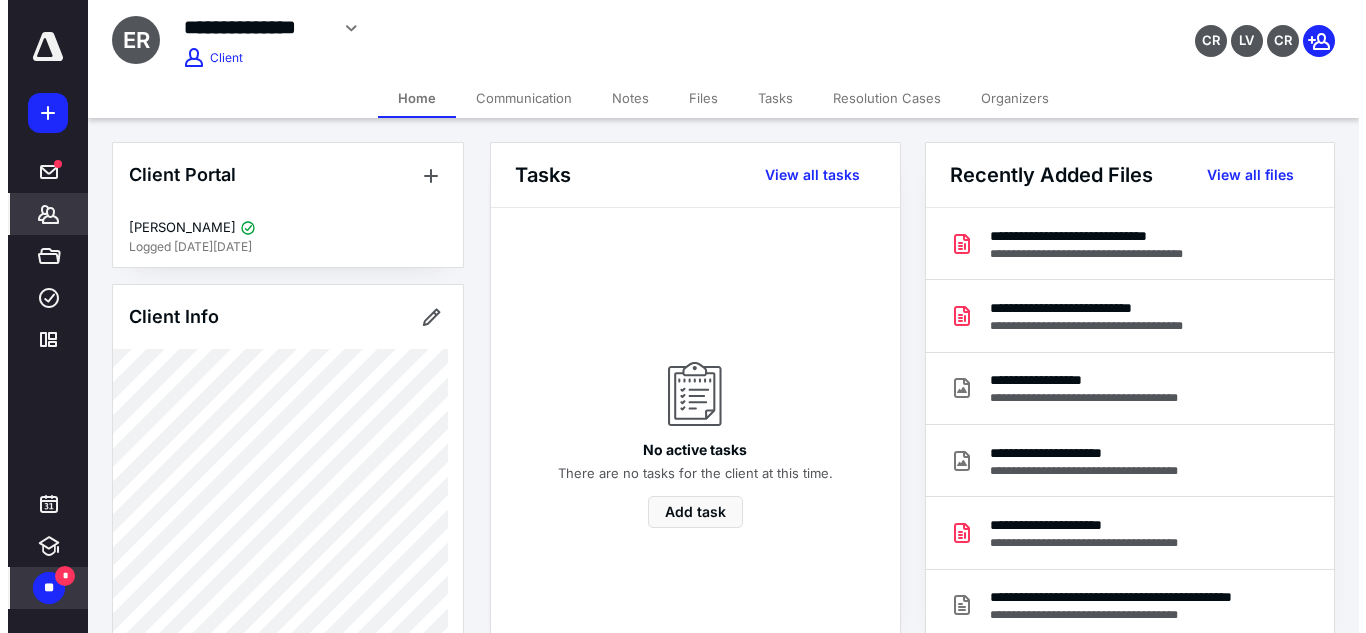 scroll, scrollTop: 670, scrollLeft: 0, axis: vertical 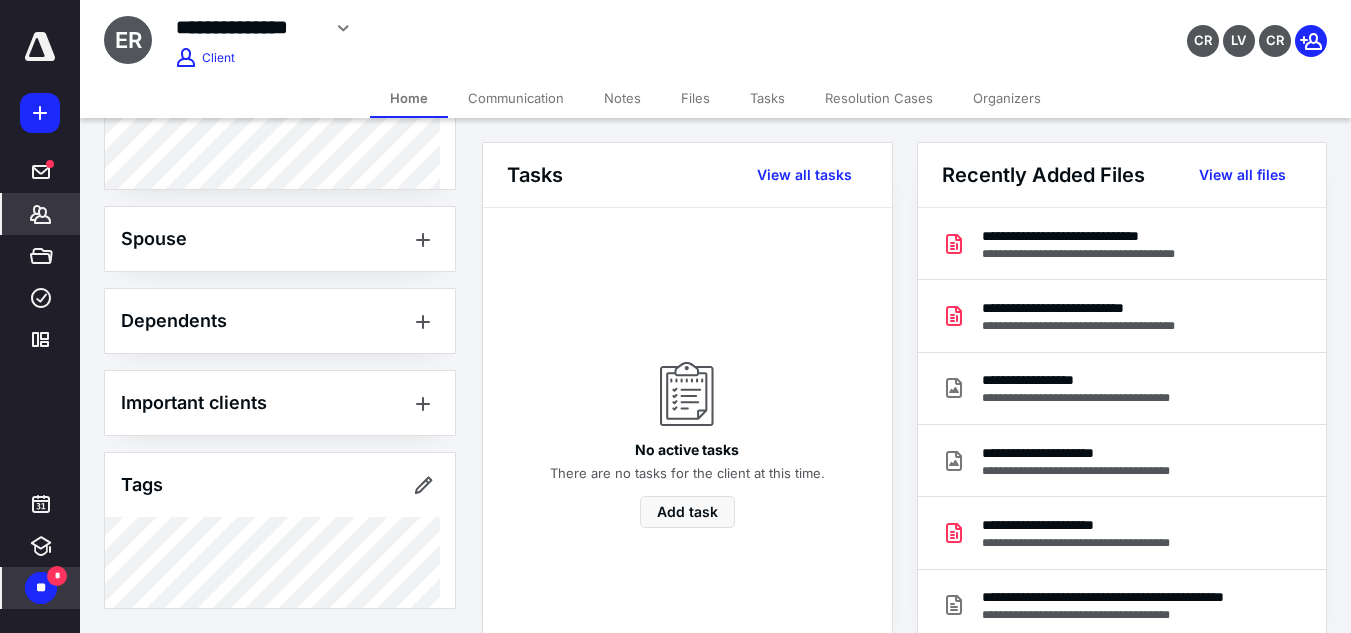 click on "Files" at bounding box center (695, 98) 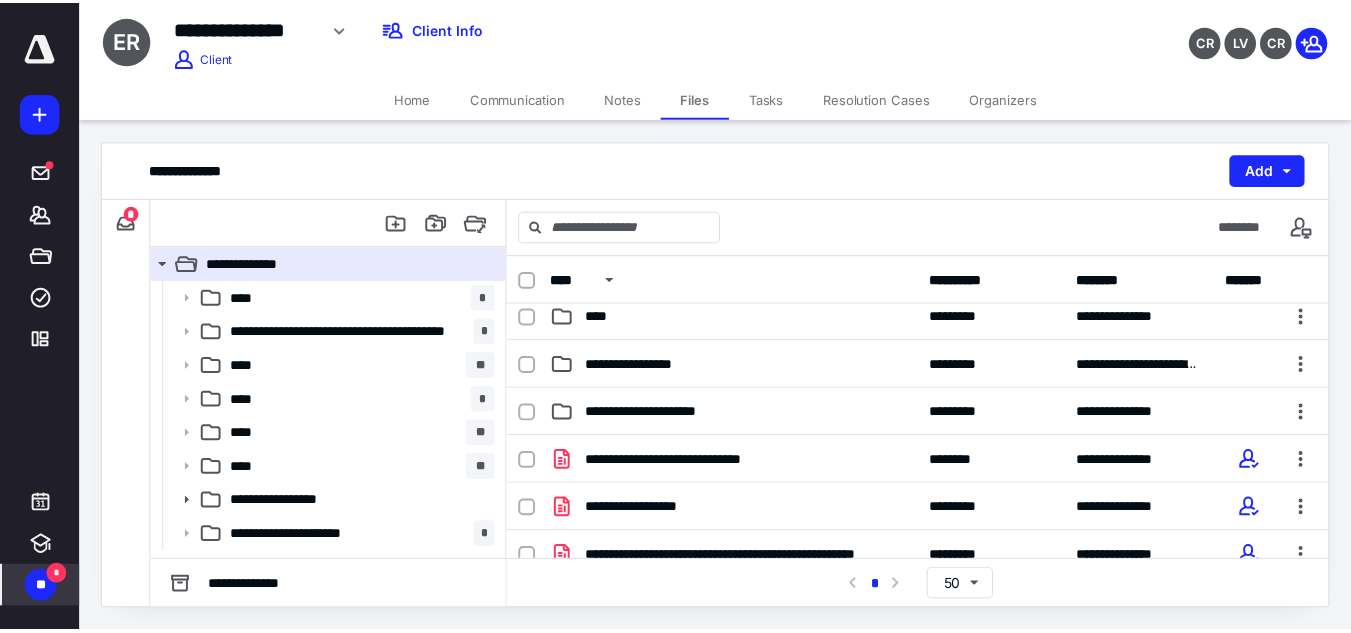 scroll, scrollTop: 253, scrollLeft: 0, axis: vertical 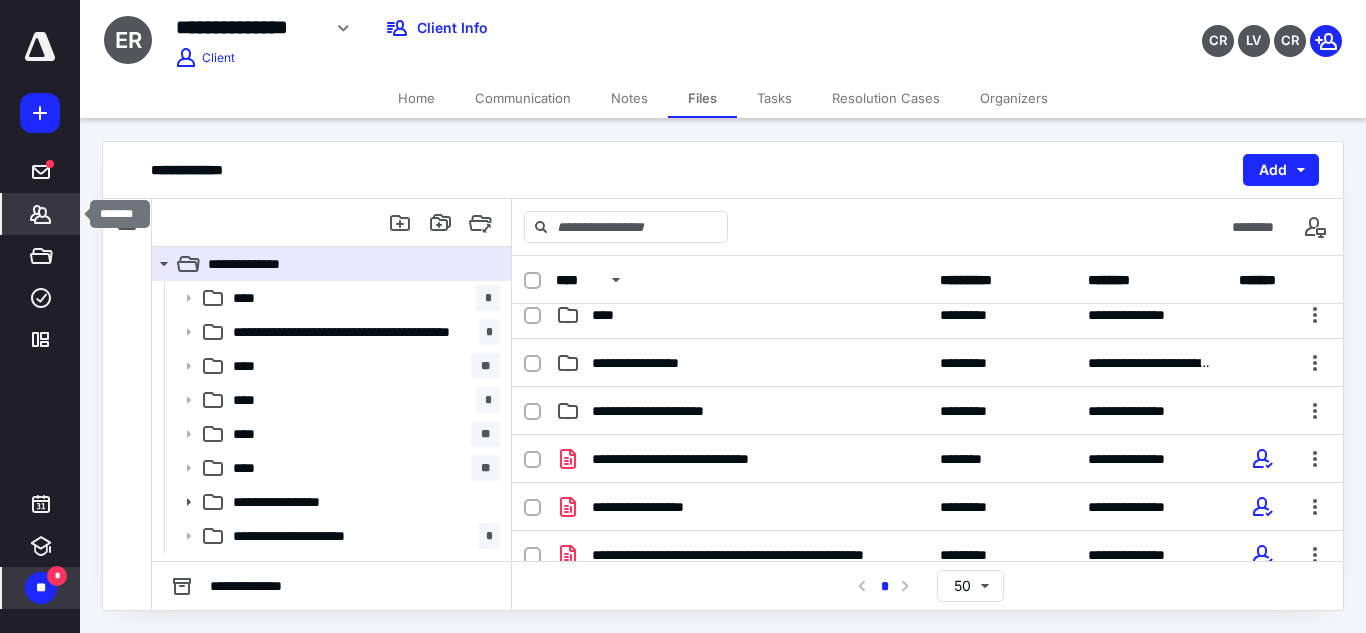 click 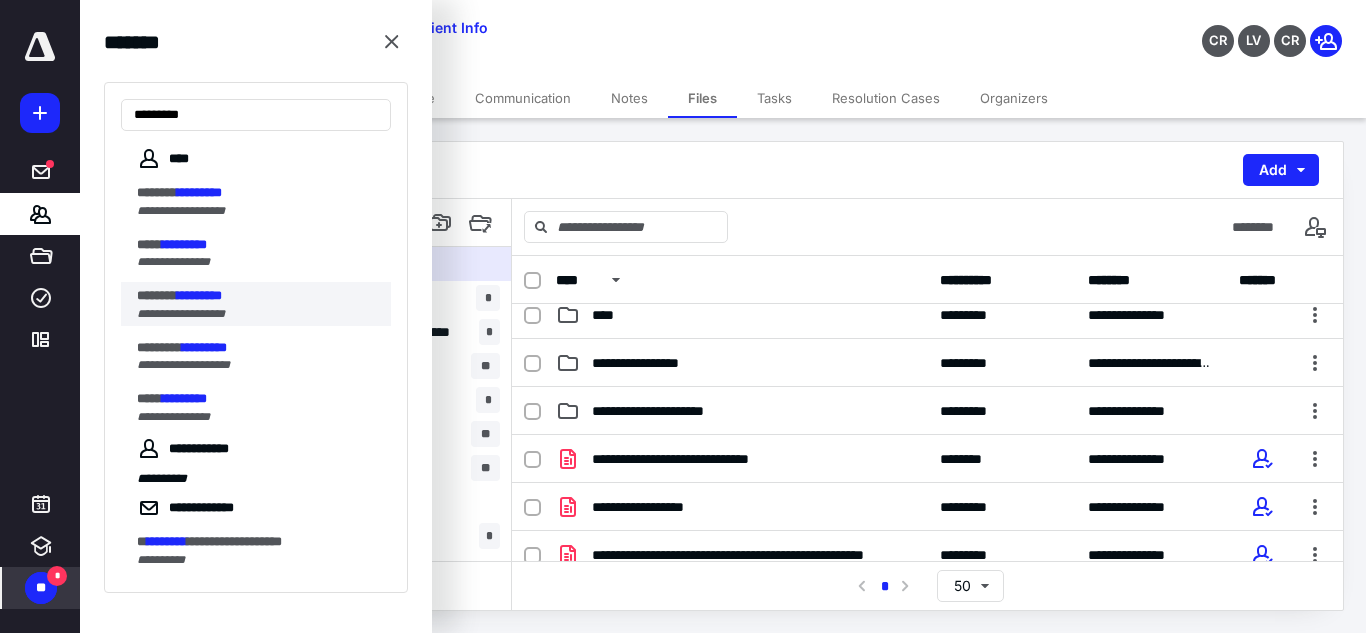 type on "*********" 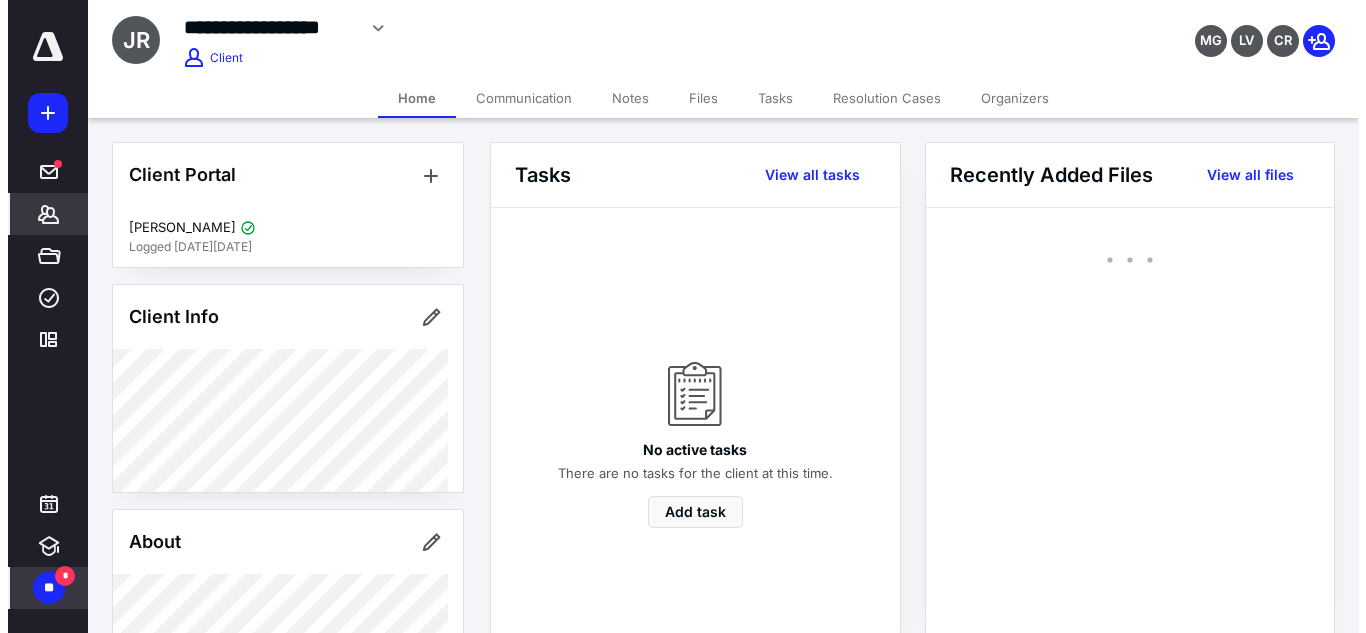 scroll, scrollTop: 432, scrollLeft: 0, axis: vertical 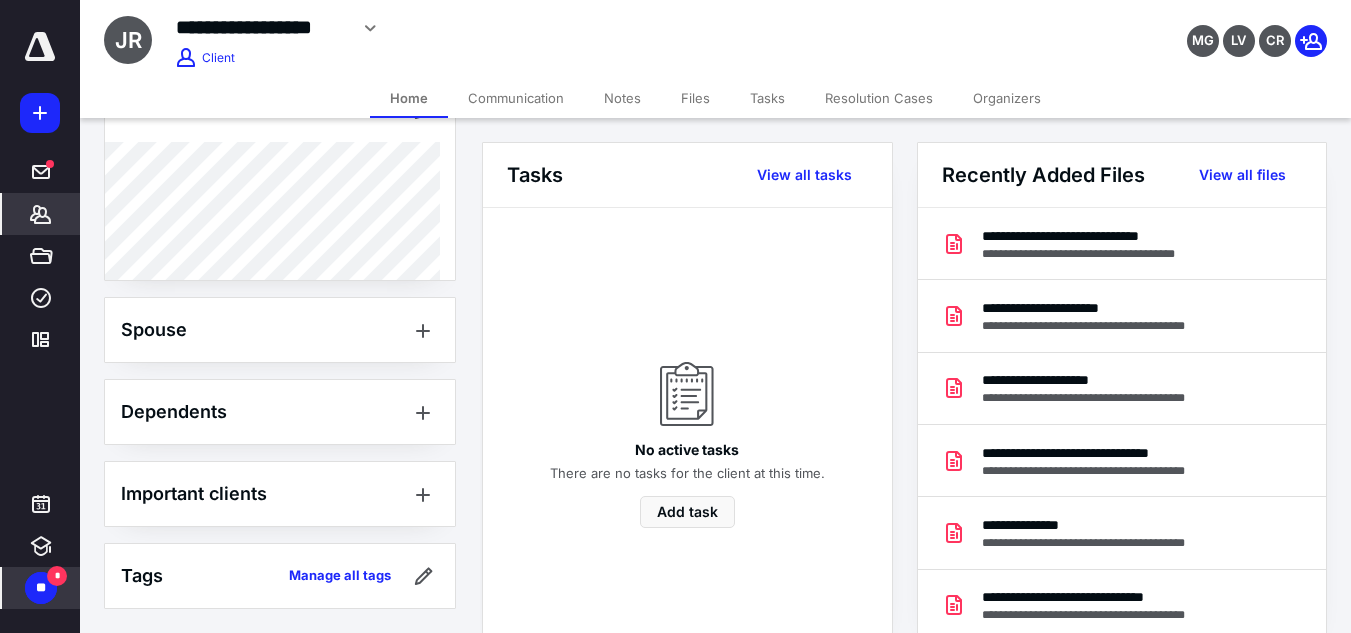 click on "Manage all tags" at bounding box center [358, 576] 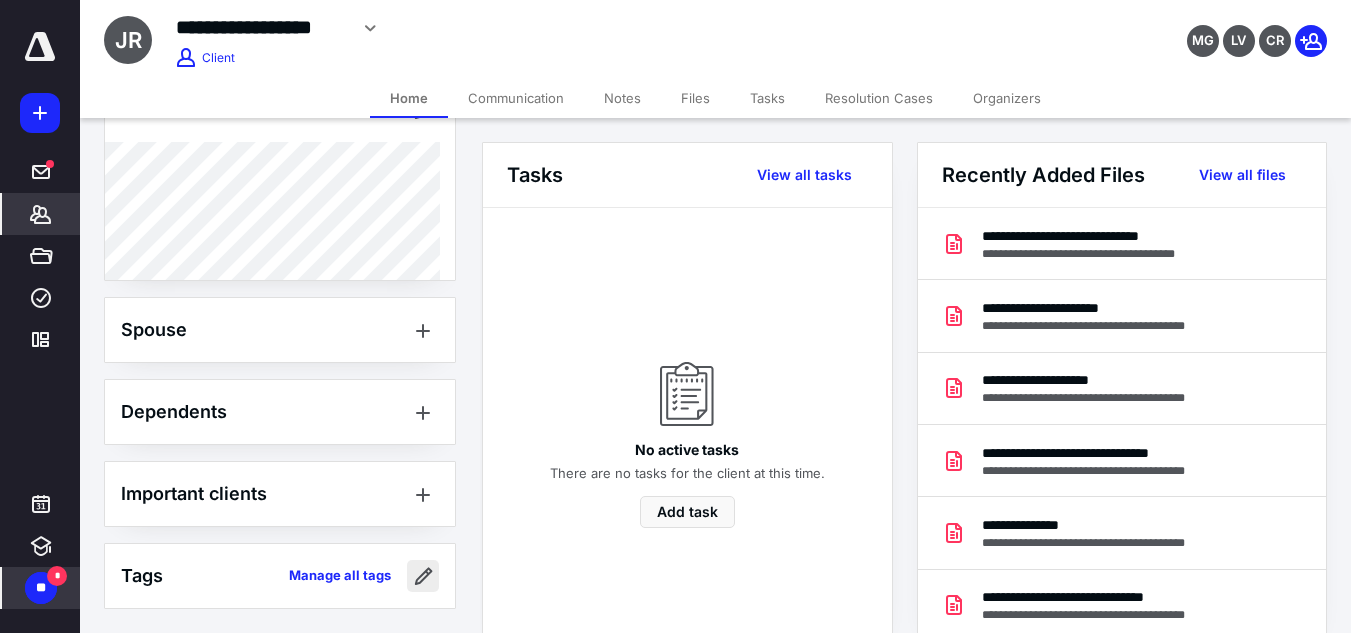 click at bounding box center (423, 576) 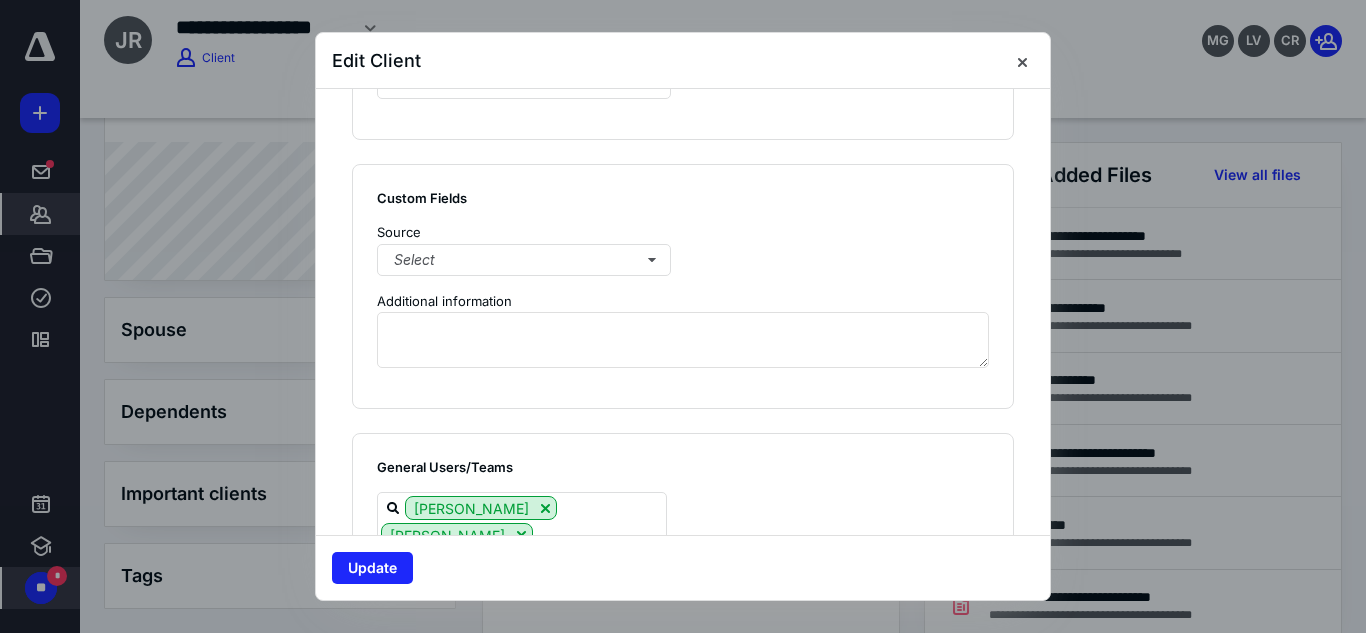 scroll, scrollTop: 1618, scrollLeft: 0, axis: vertical 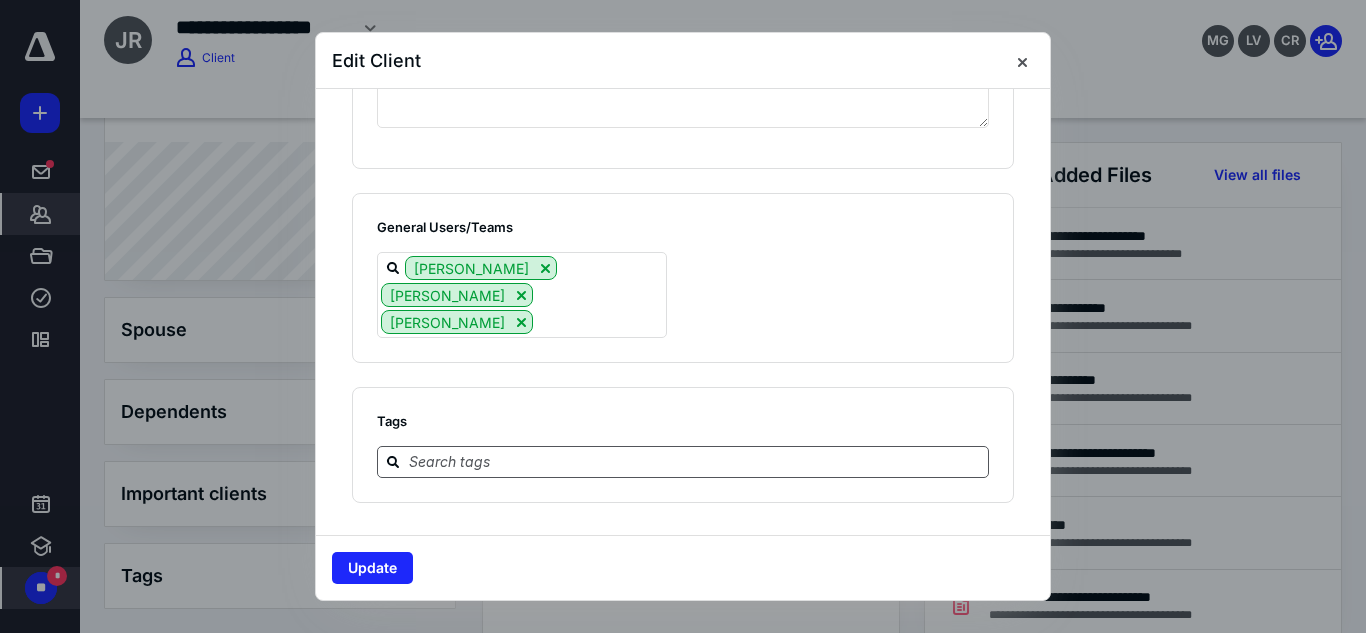click at bounding box center (695, 461) 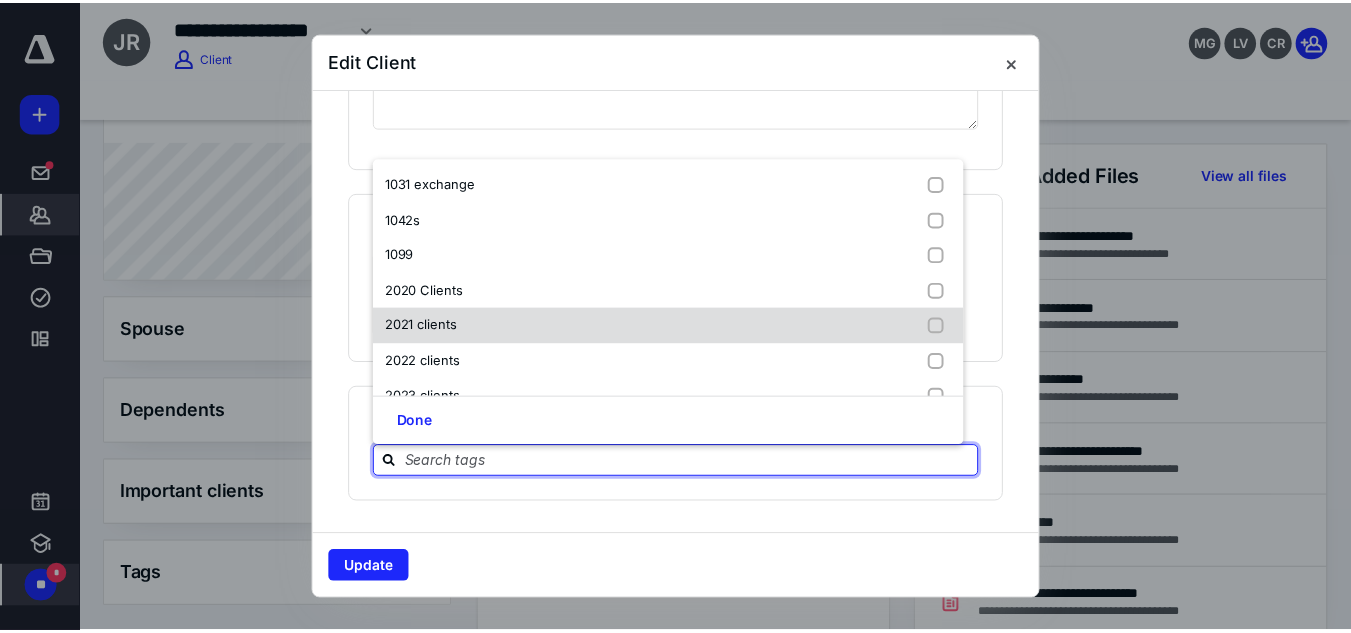 scroll, scrollTop: 152, scrollLeft: 0, axis: vertical 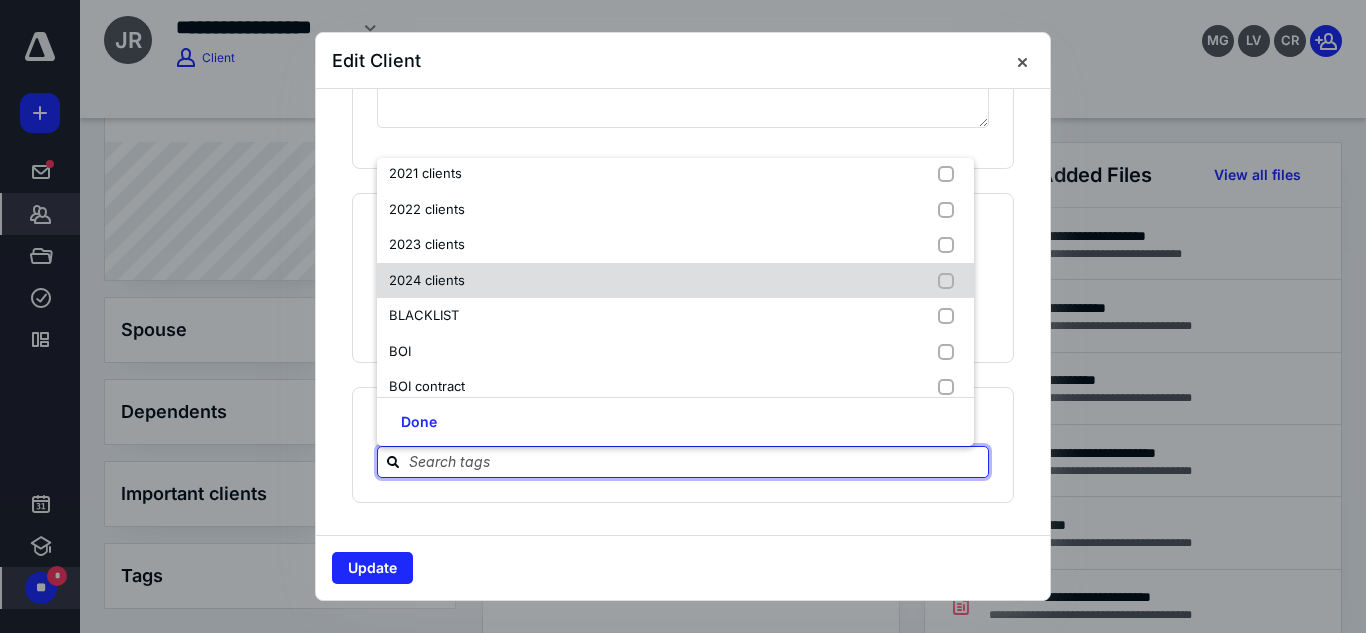 click on "2024 clients" at bounding box center (431, 281) 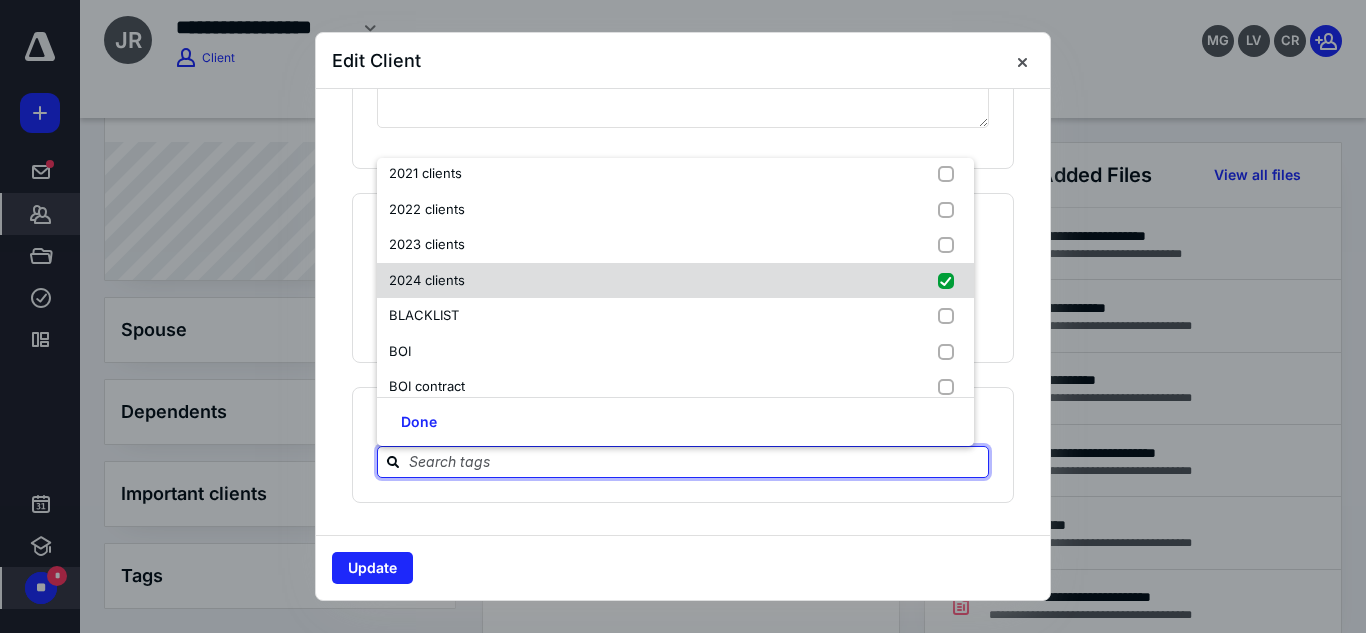 checkbox on "true" 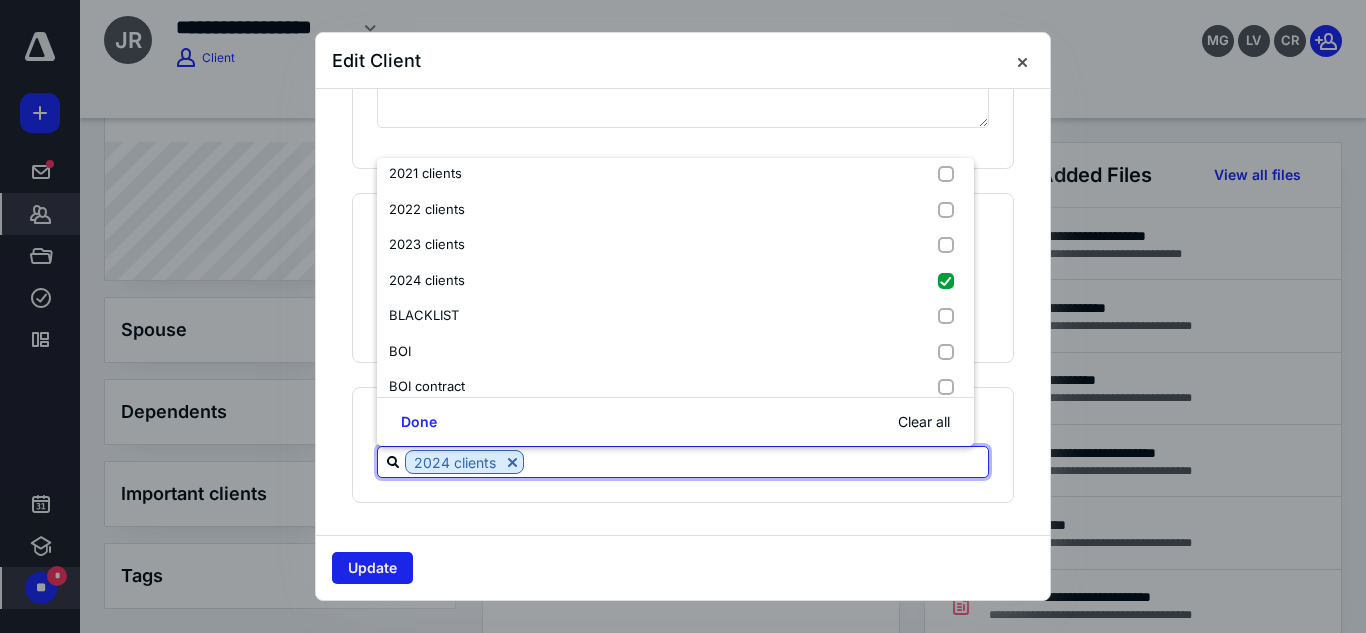 click on "Update" at bounding box center [372, 568] 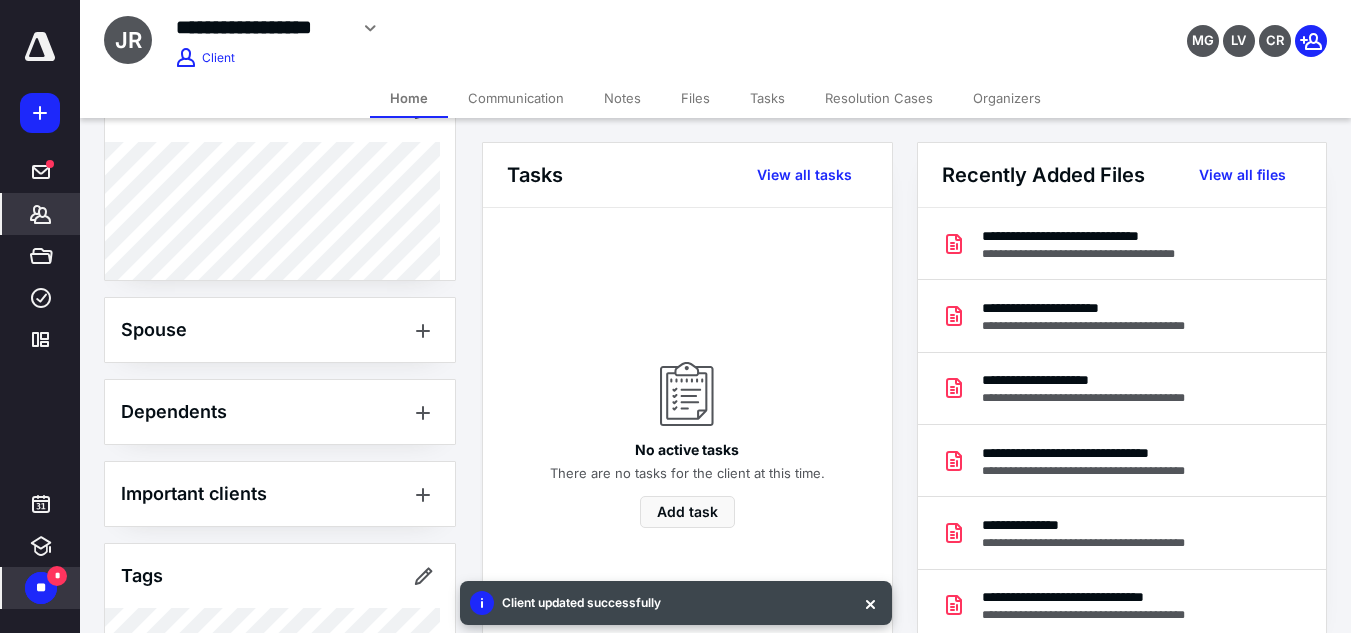 scroll, scrollTop: 493, scrollLeft: 0, axis: vertical 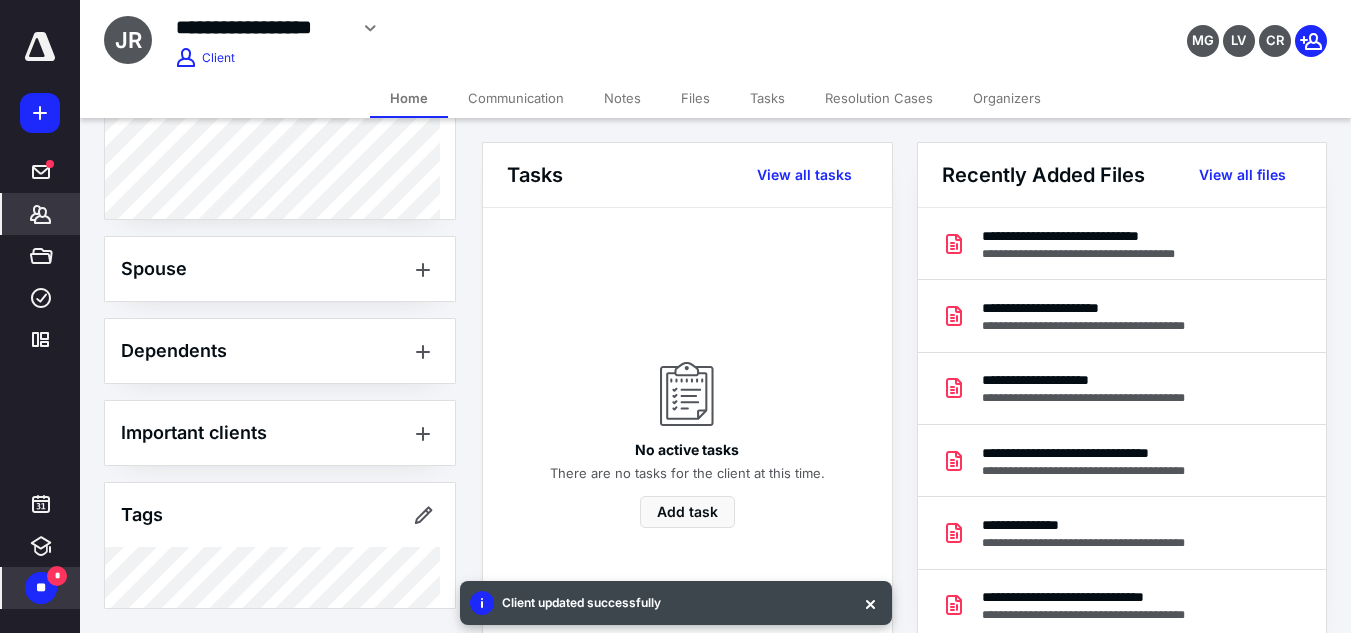 click on "Files" at bounding box center (695, 98) 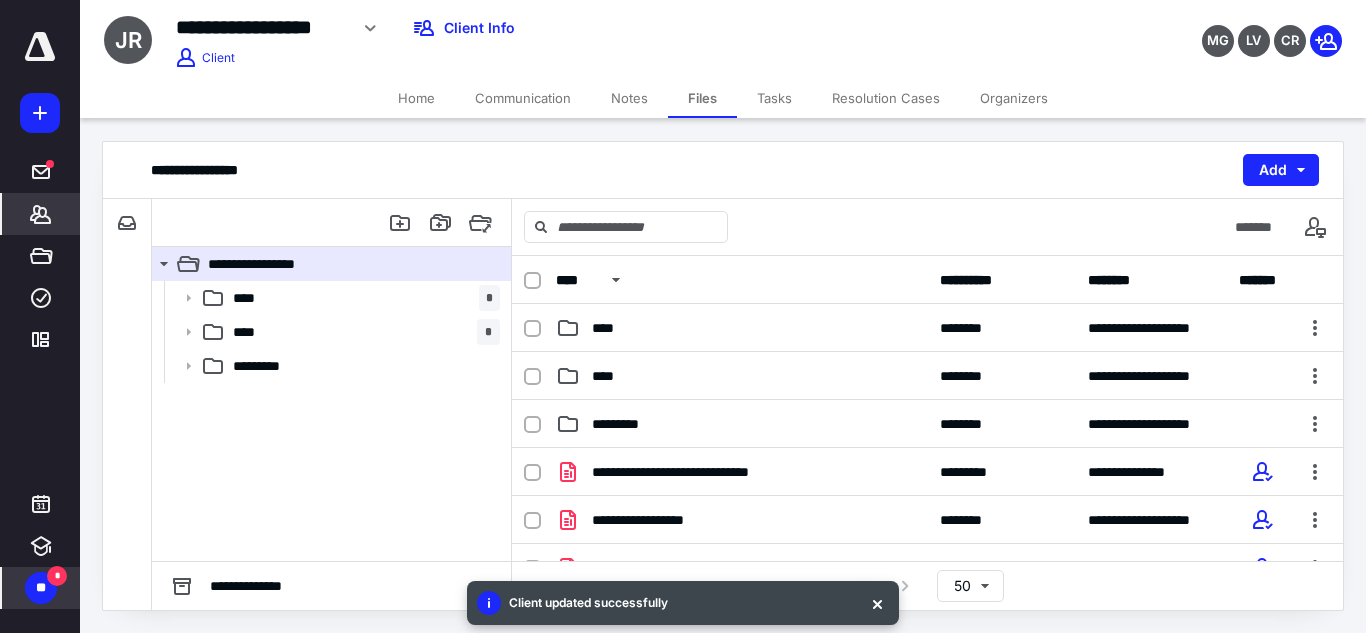 click on "*******" at bounding box center [41, 214] 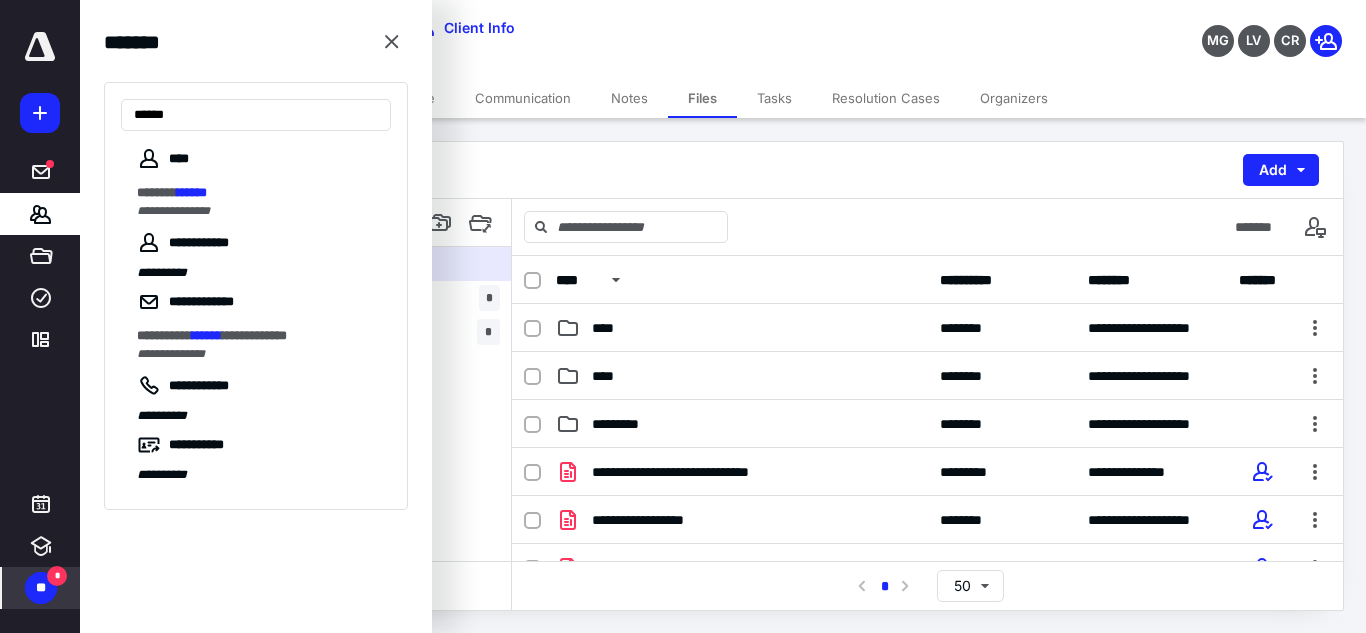 type on "******" 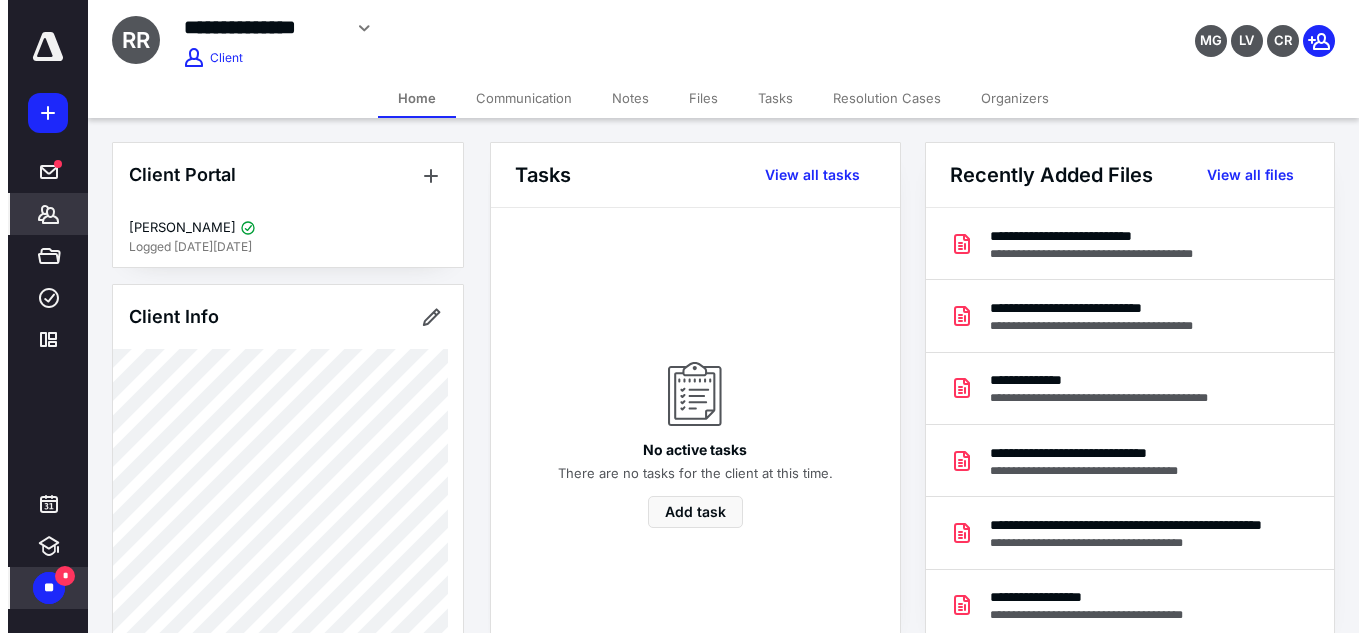 scroll, scrollTop: 640, scrollLeft: 0, axis: vertical 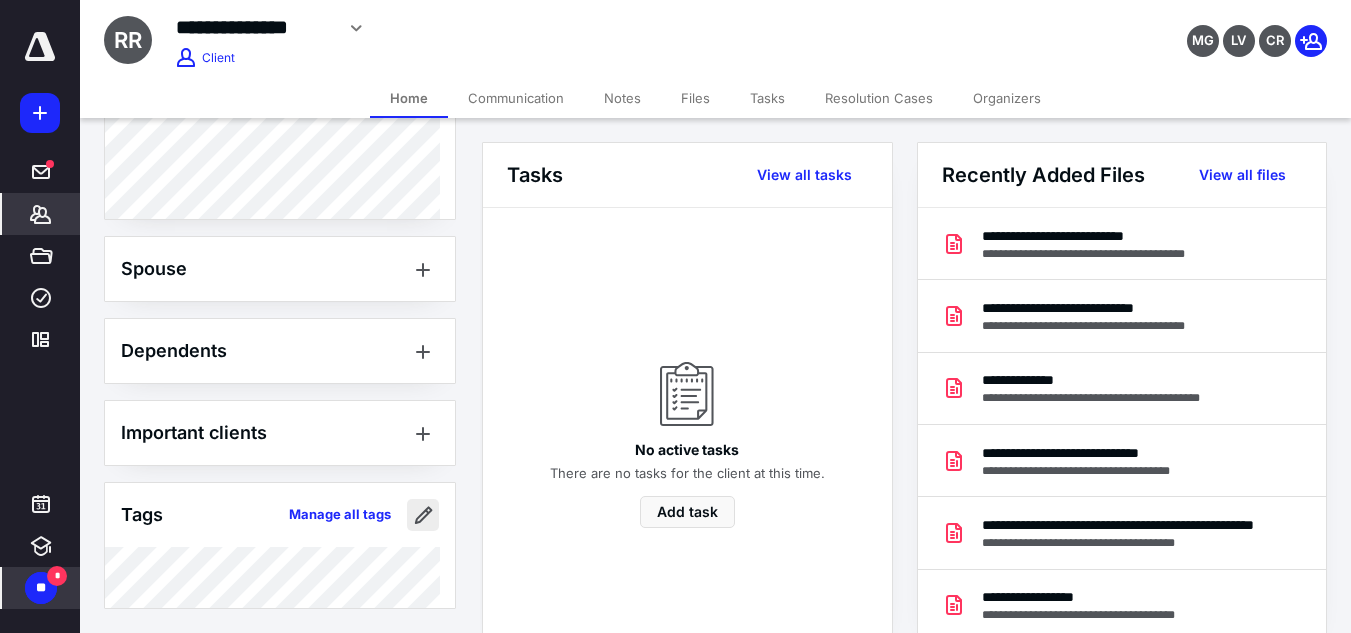 click at bounding box center (423, 515) 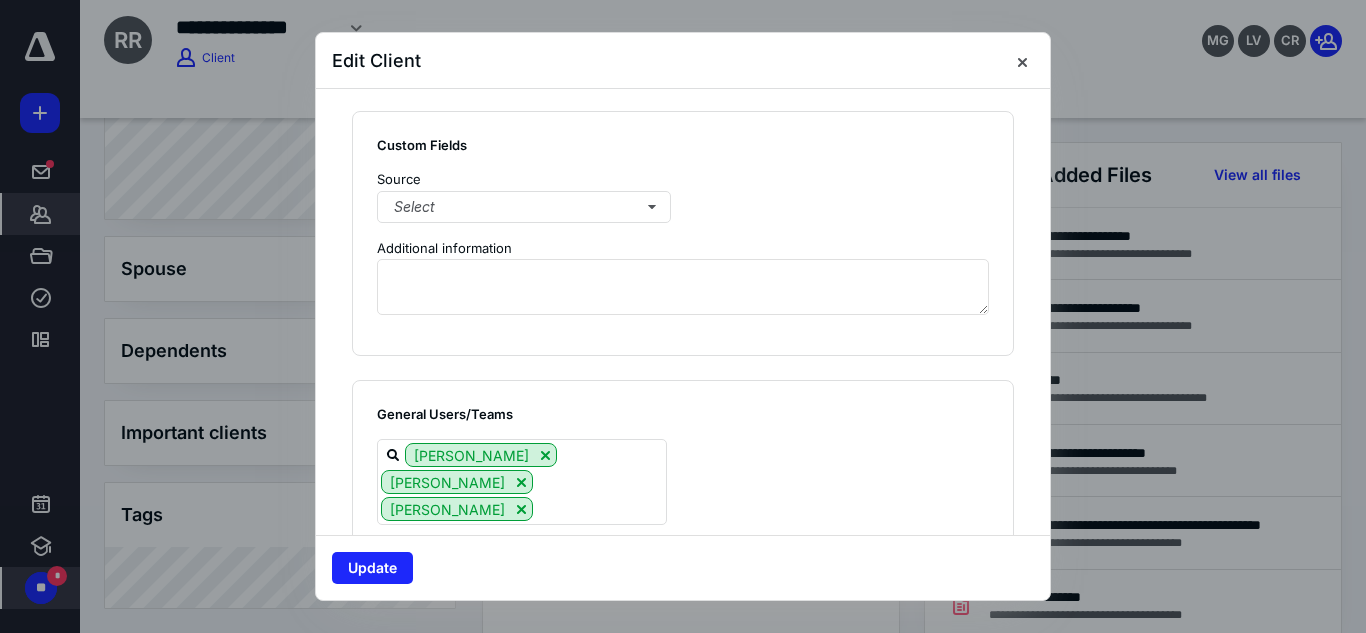 scroll, scrollTop: 1622, scrollLeft: 0, axis: vertical 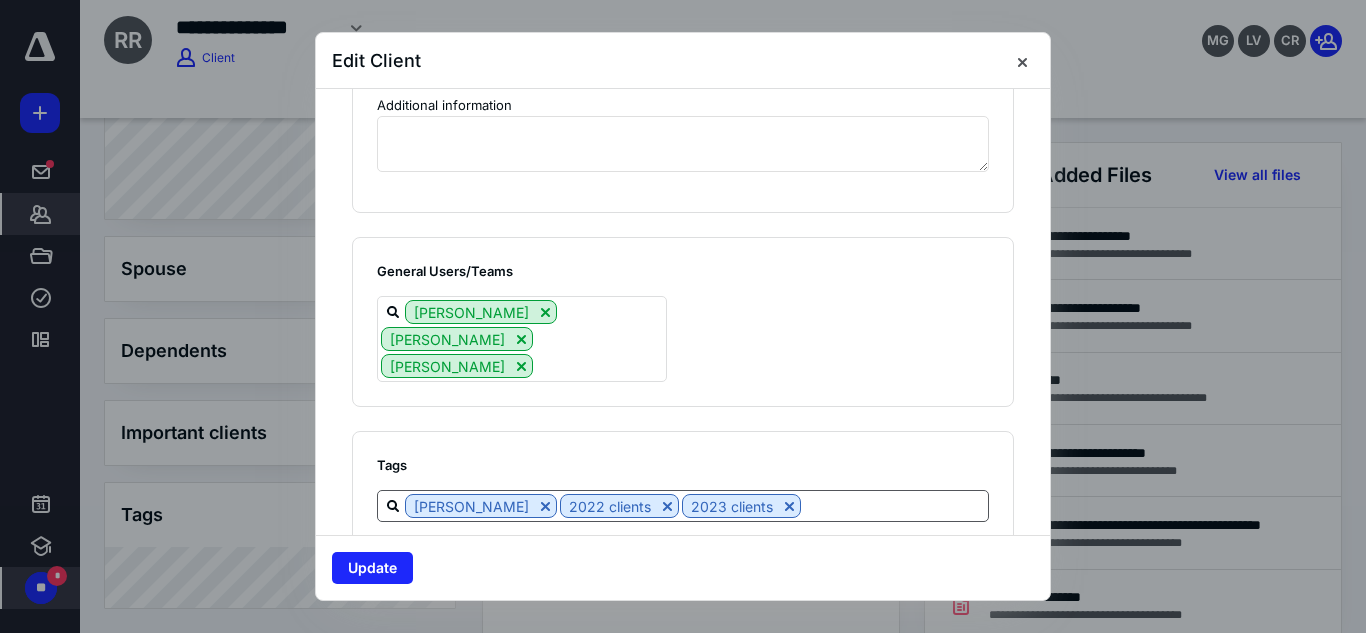 click at bounding box center [894, 505] 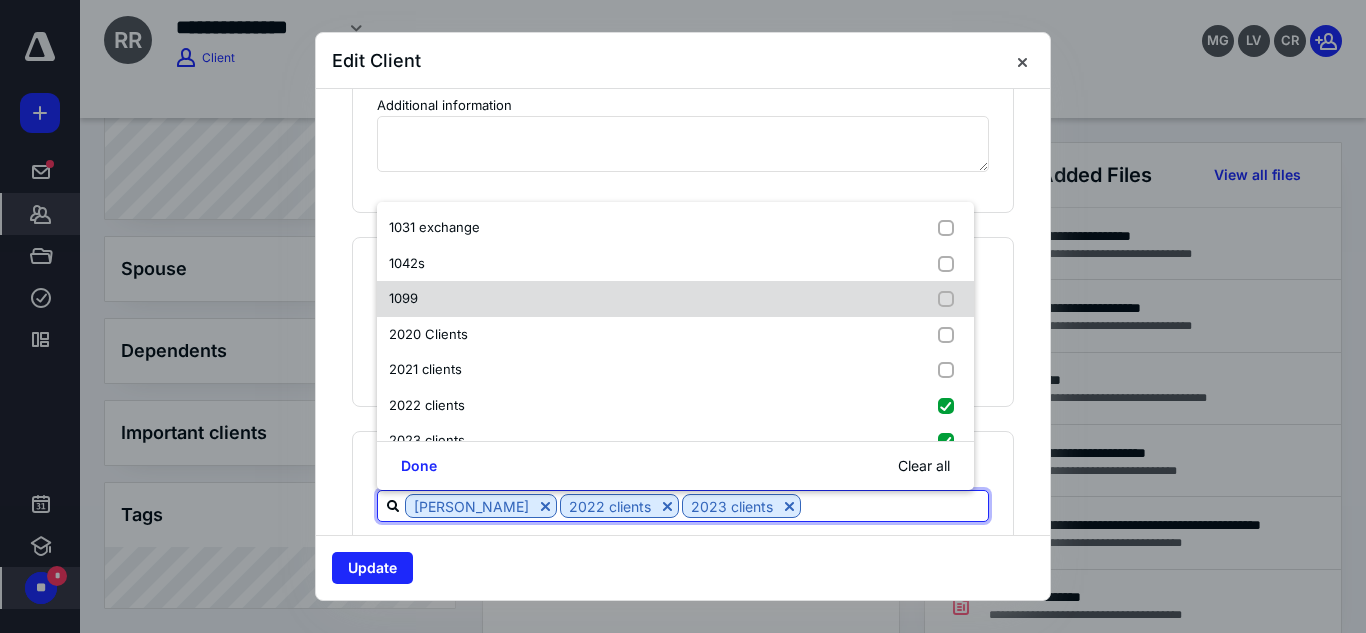 scroll, scrollTop: 83, scrollLeft: 0, axis: vertical 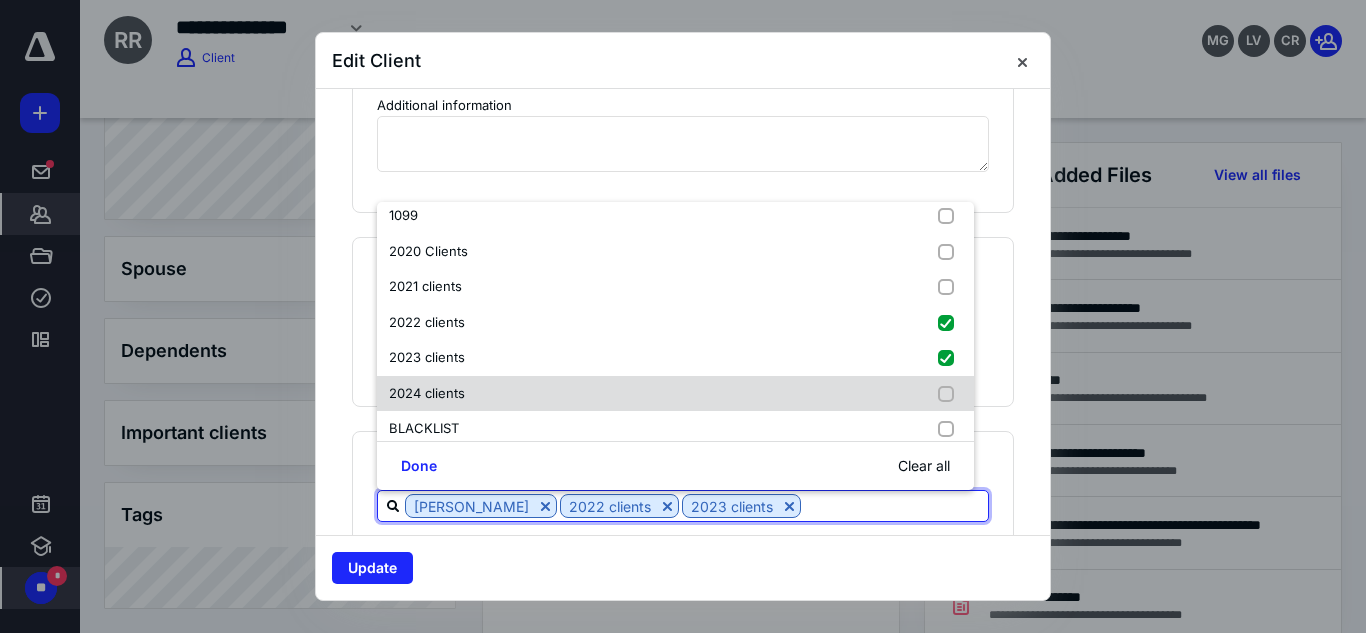 click on "2024 clients" at bounding box center [675, 394] 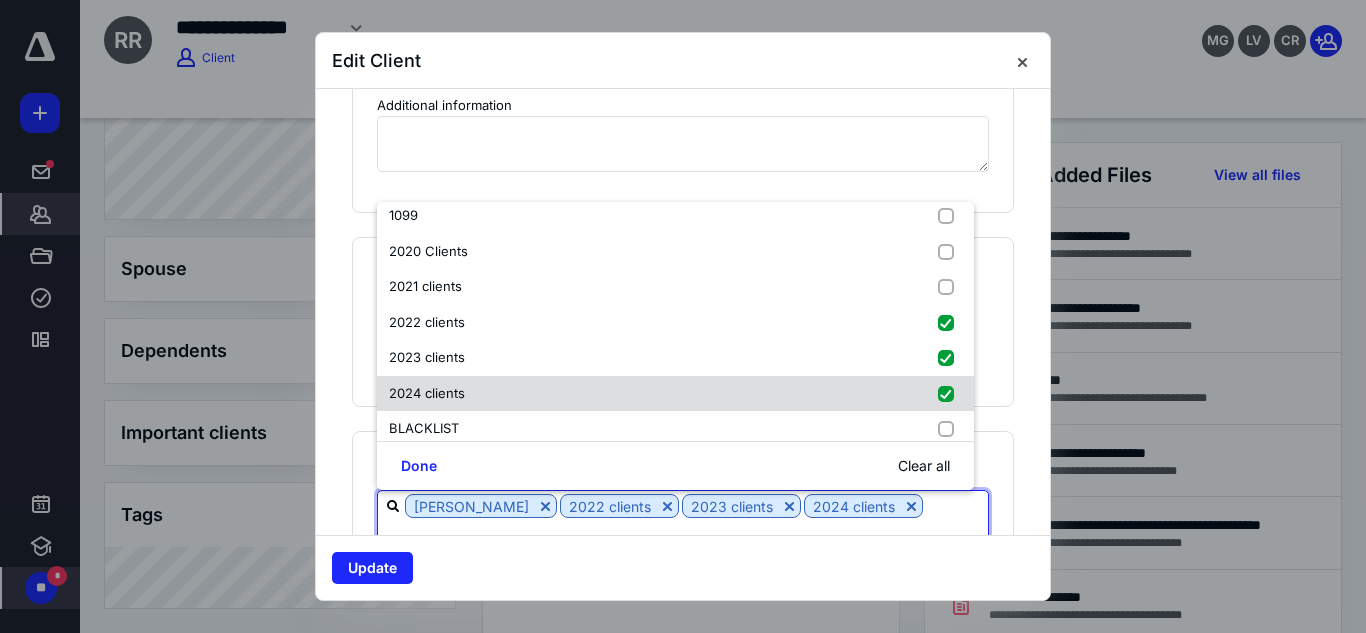 checkbox on "true" 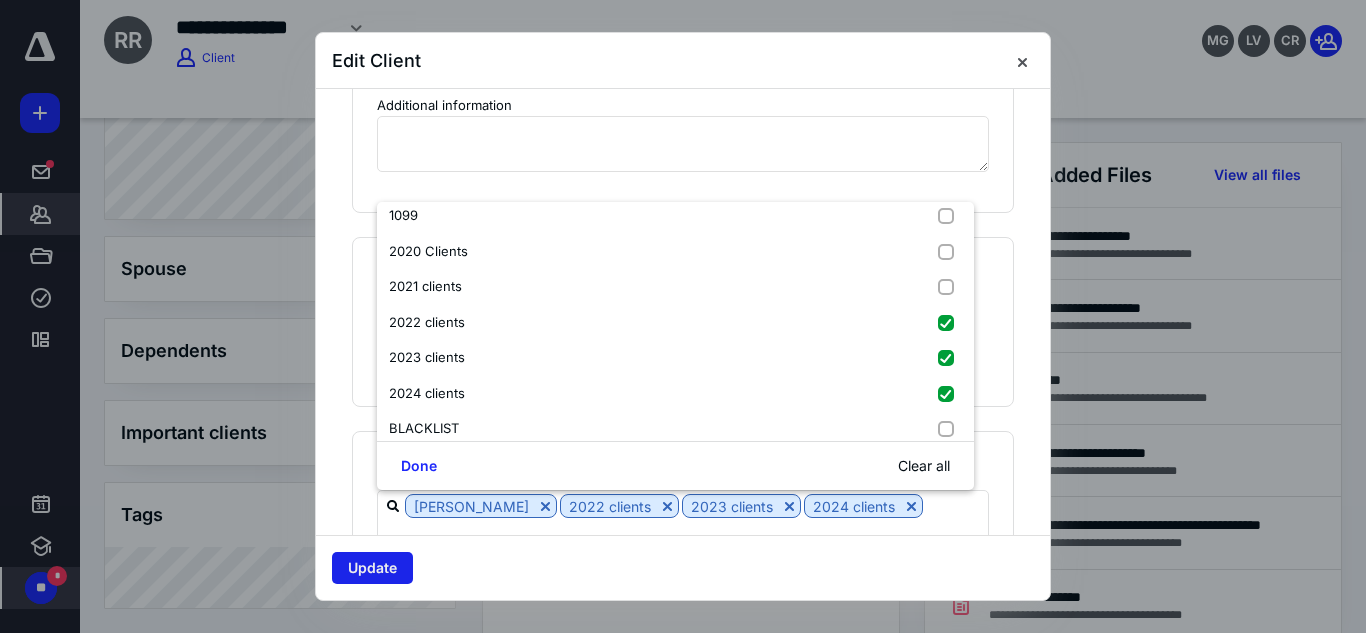 click on "Update" at bounding box center [372, 568] 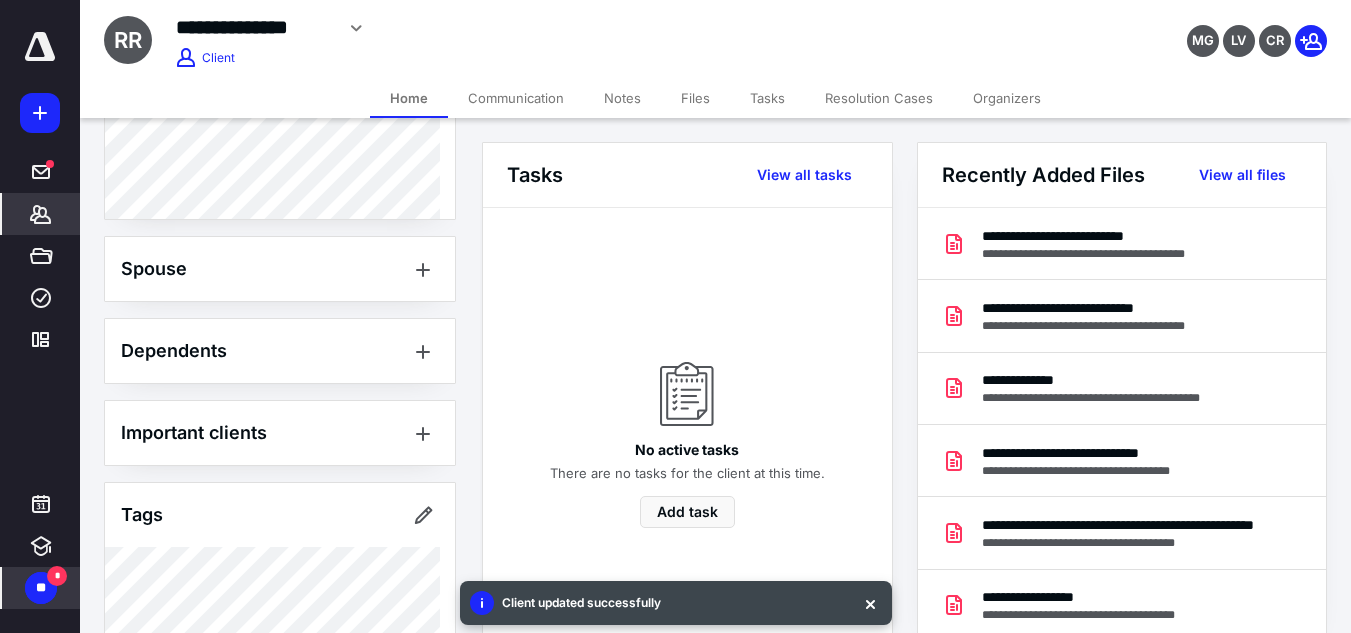 click on "Files" at bounding box center [695, 98] 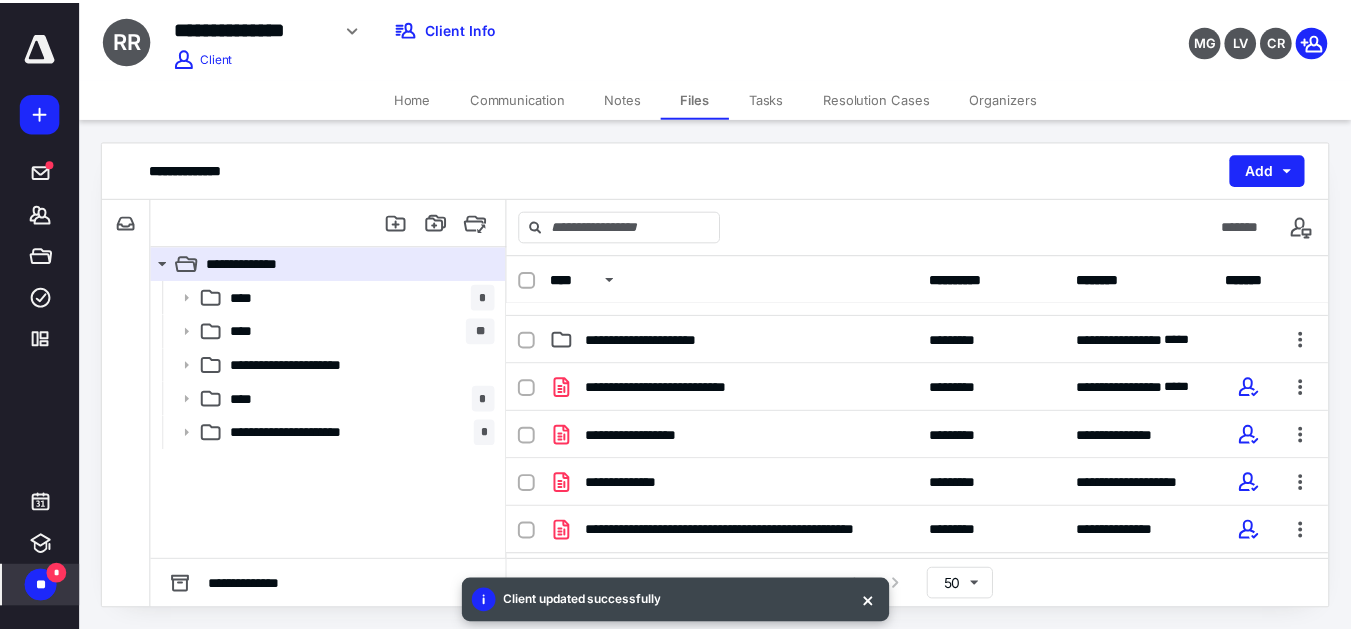 scroll, scrollTop: 181, scrollLeft: 0, axis: vertical 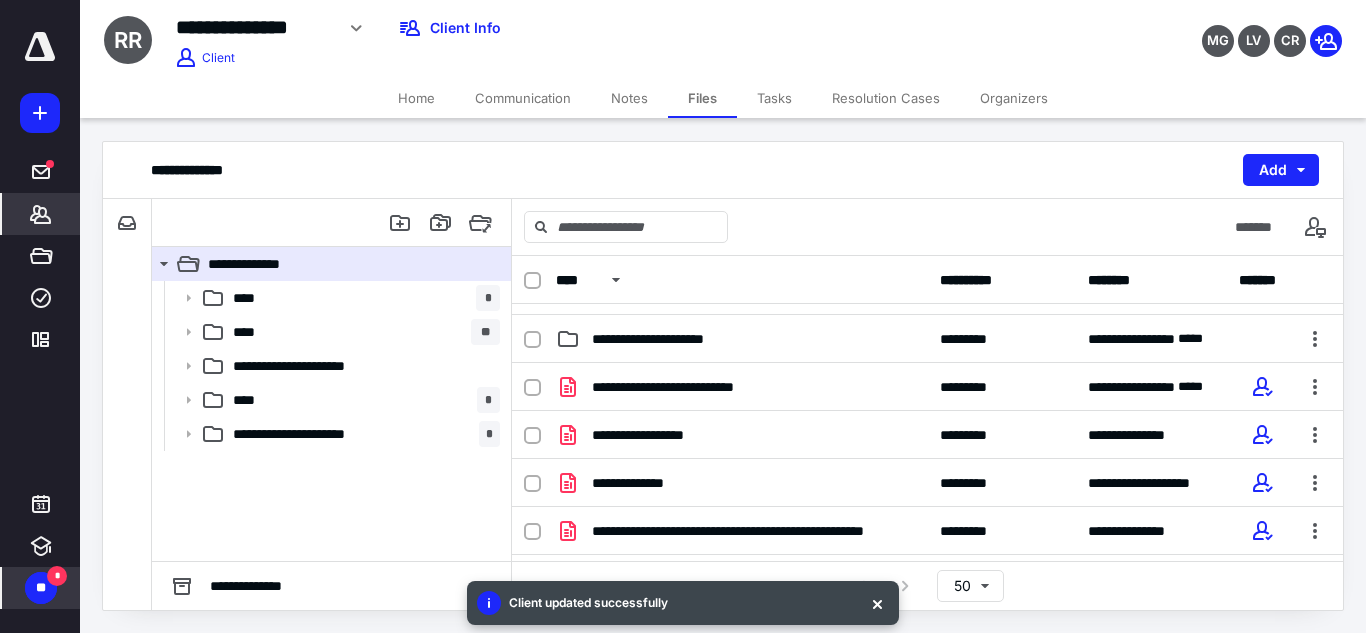 click 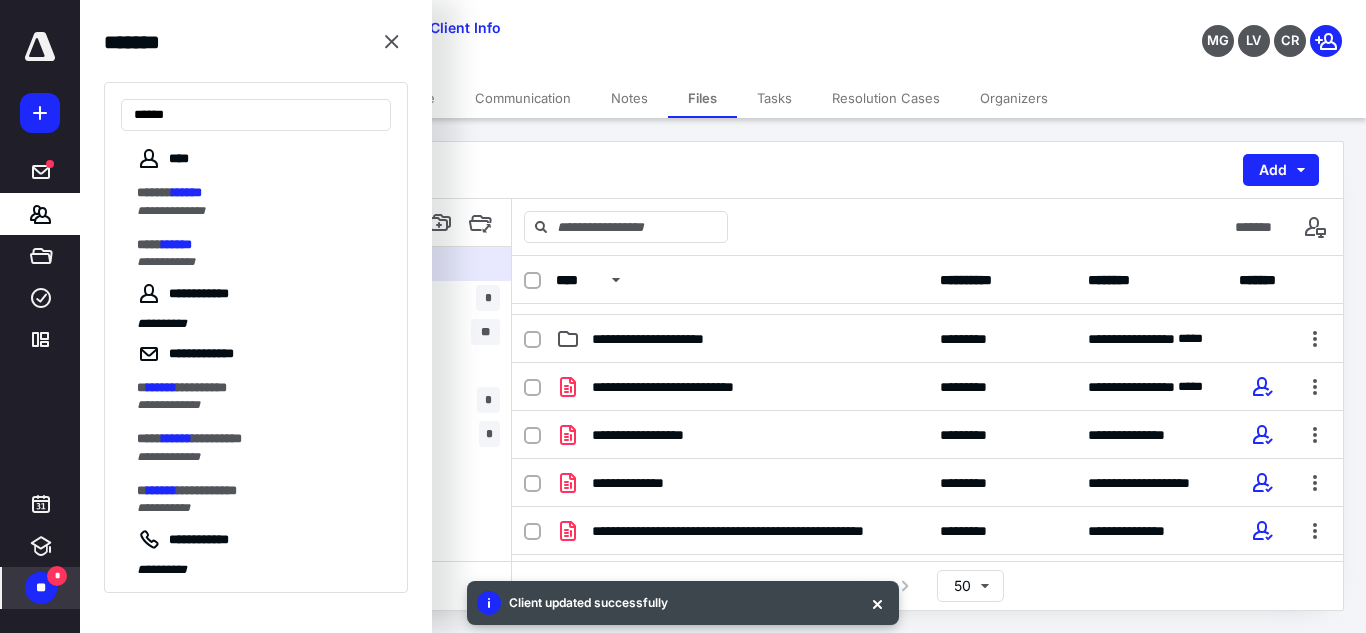 type on "******" 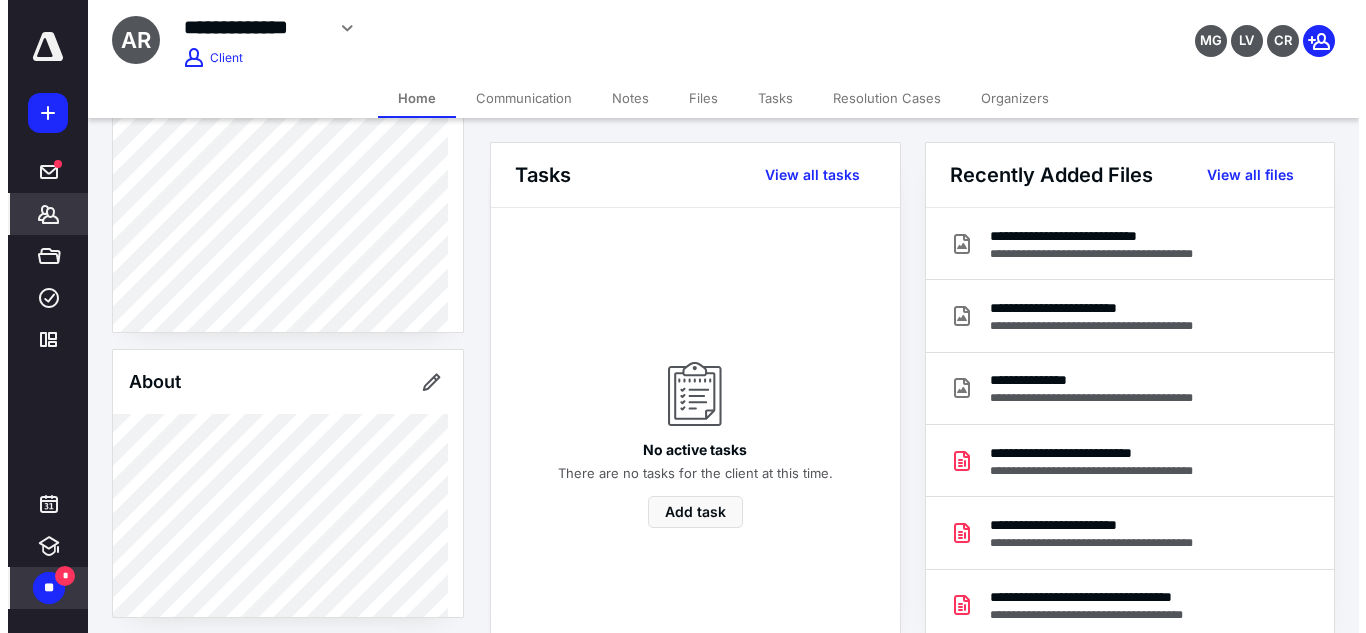 scroll, scrollTop: 735, scrollLeft: 0, axis: vertical 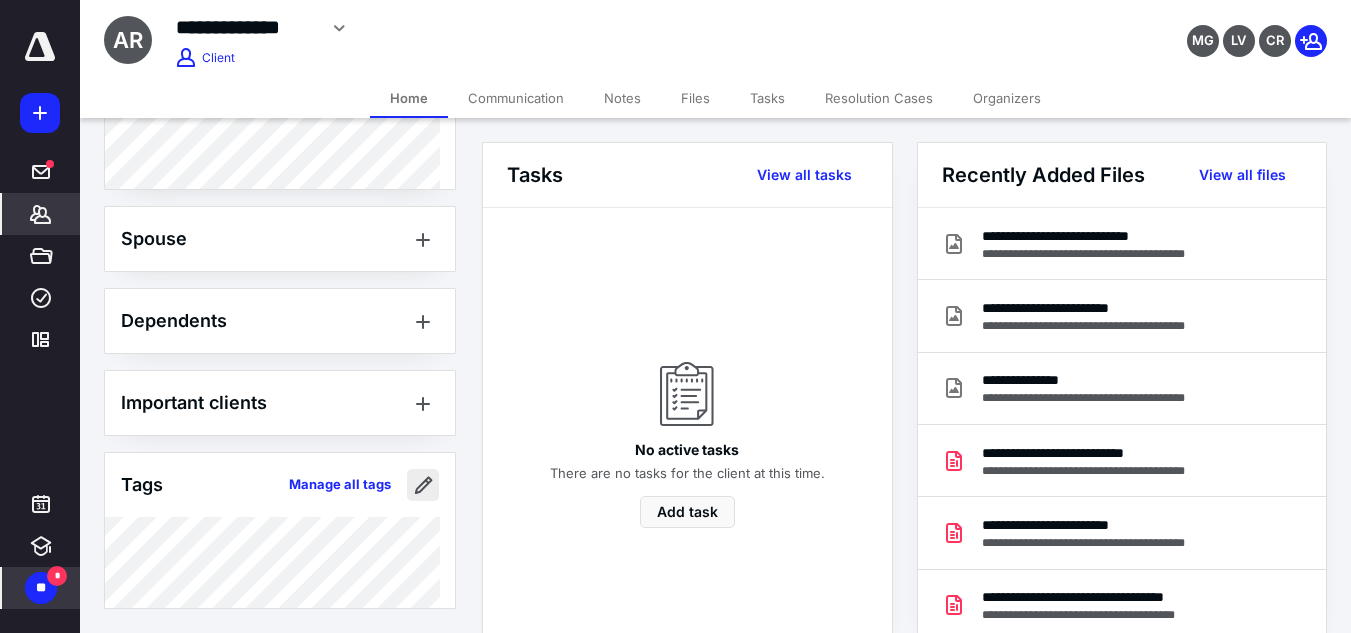 click at bounding box center [423, 485] 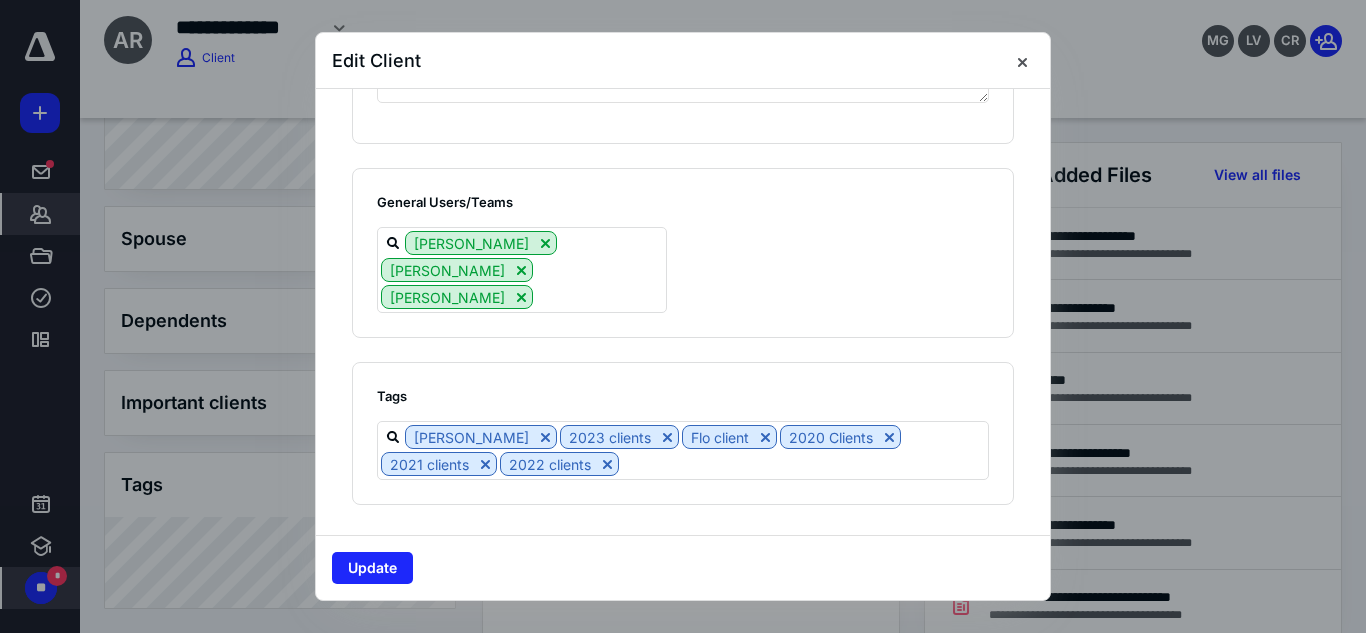 scroll, scrollTop: 1692, scrollLeft: 0, axis: vertical 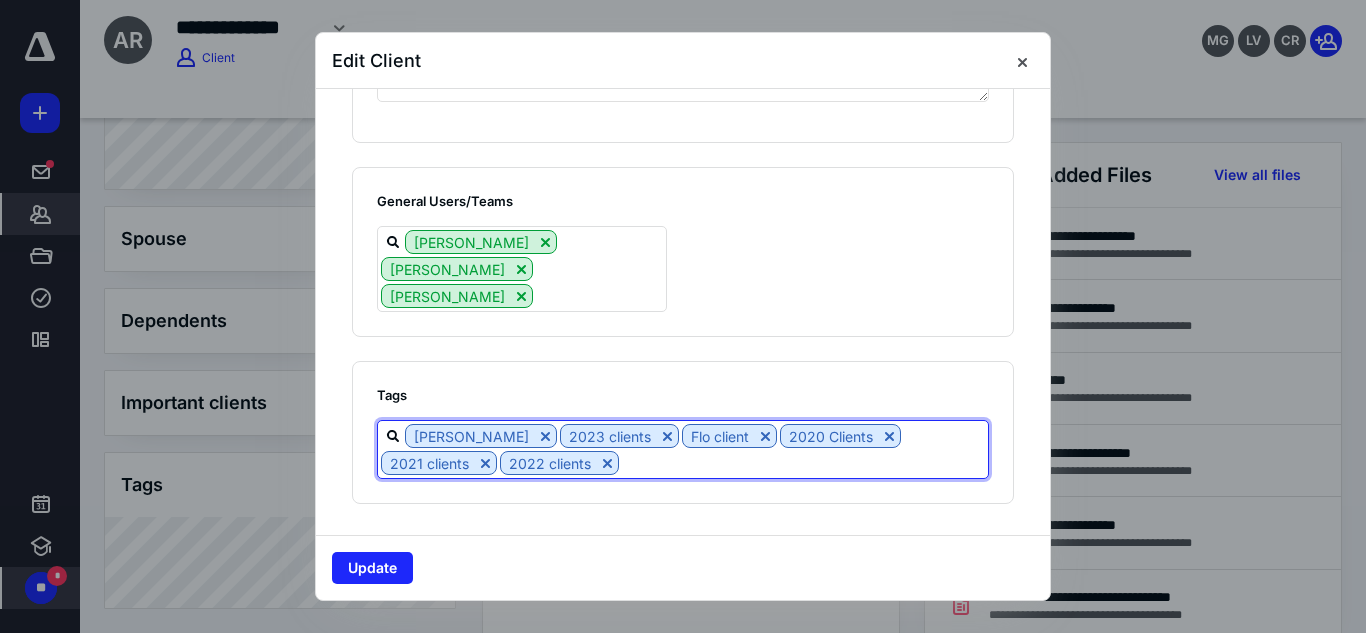 click at bounding box center [803, 462] 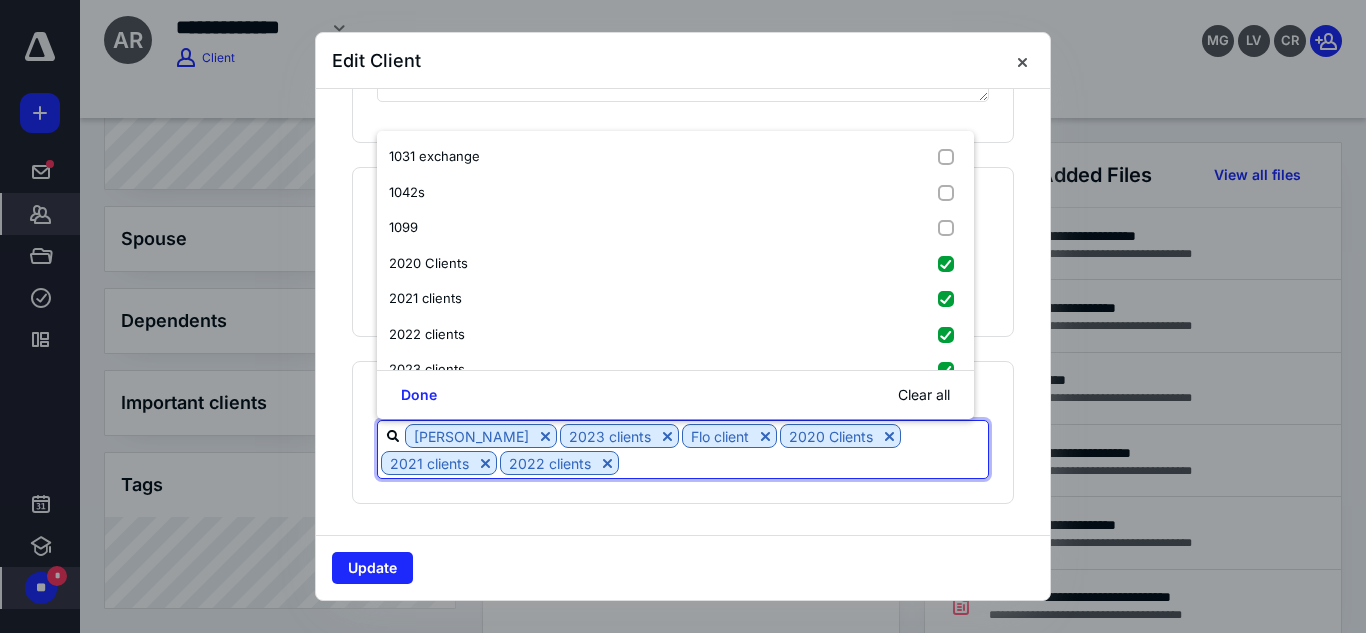 scroll, scrollTop: 1693, scrollLeft: 0, axis: vertical 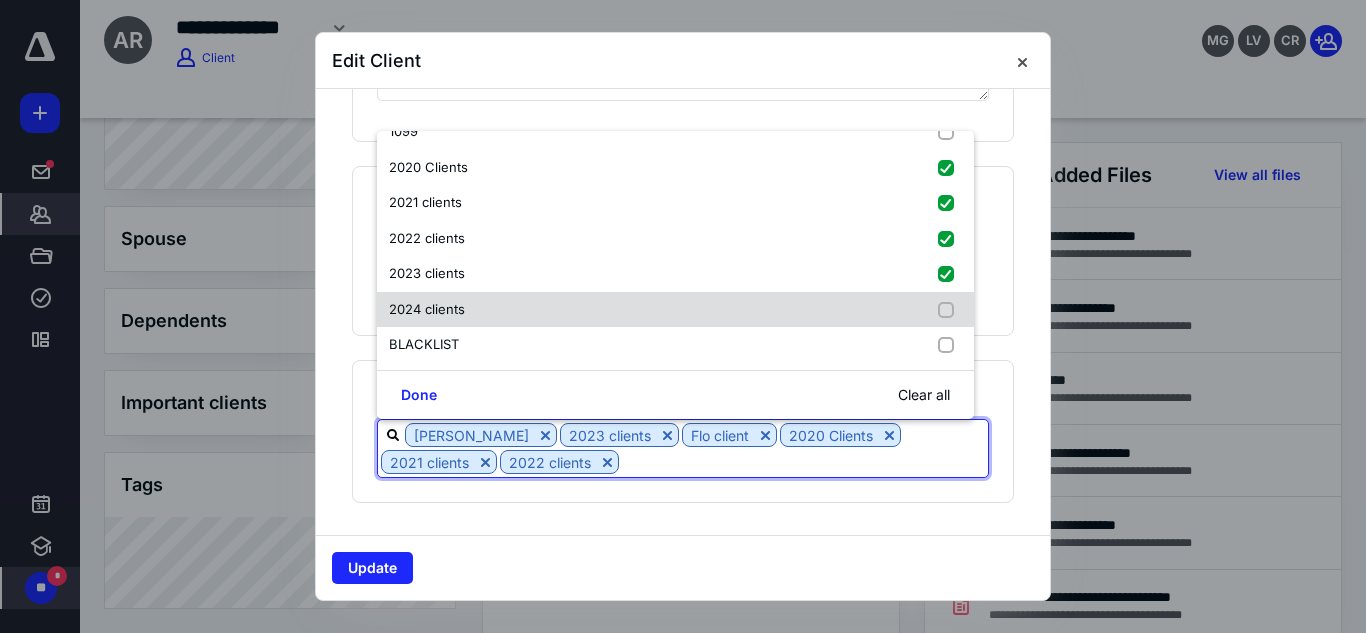 click on "2024 clients" at bounding box center [675, 310] 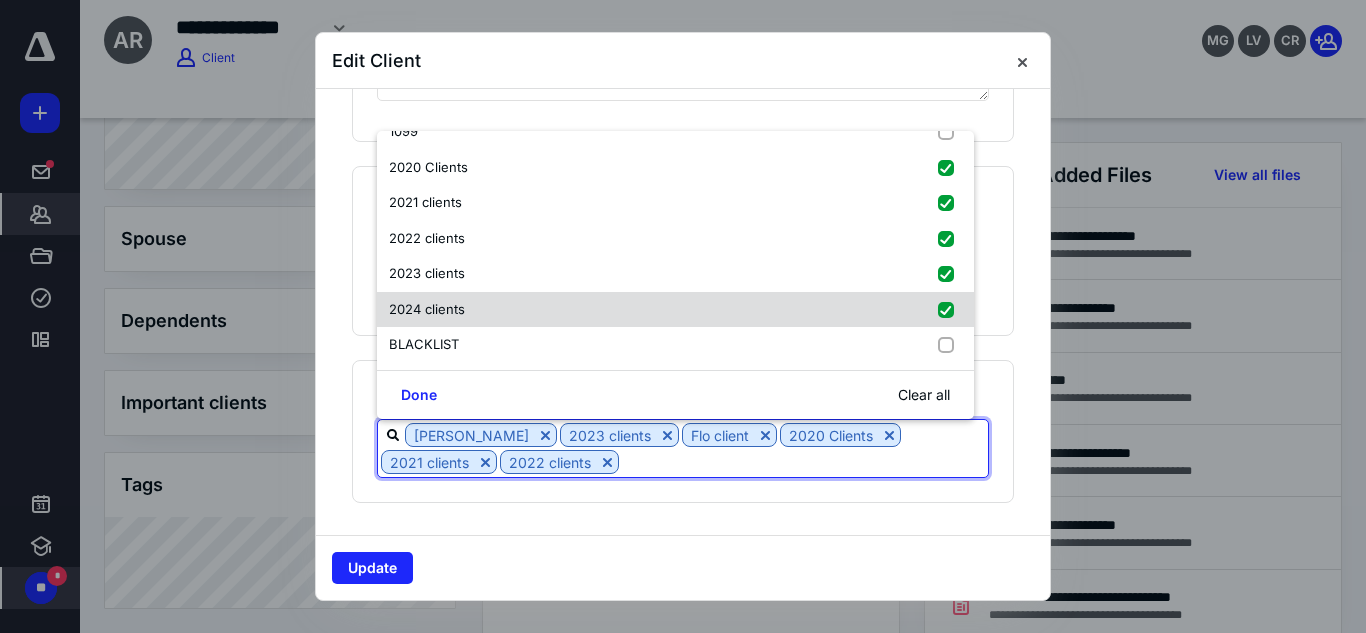 checkbox on "true" 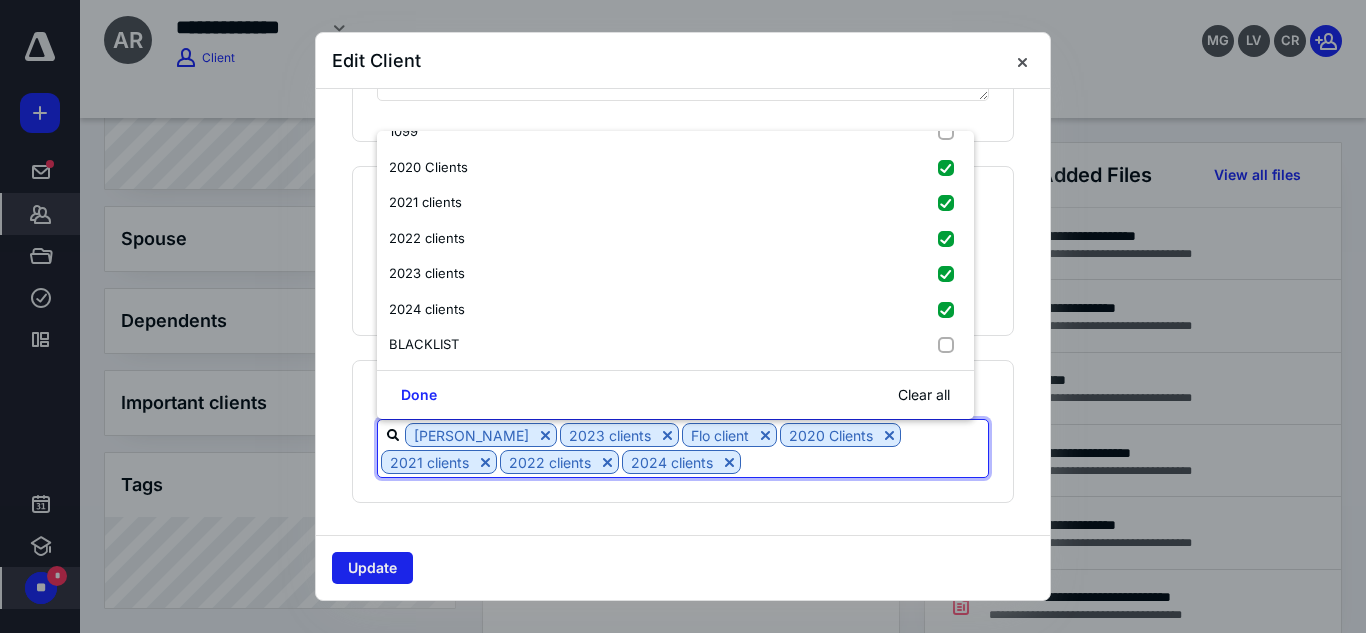 click on "Update" at bounding box center (372, 568) 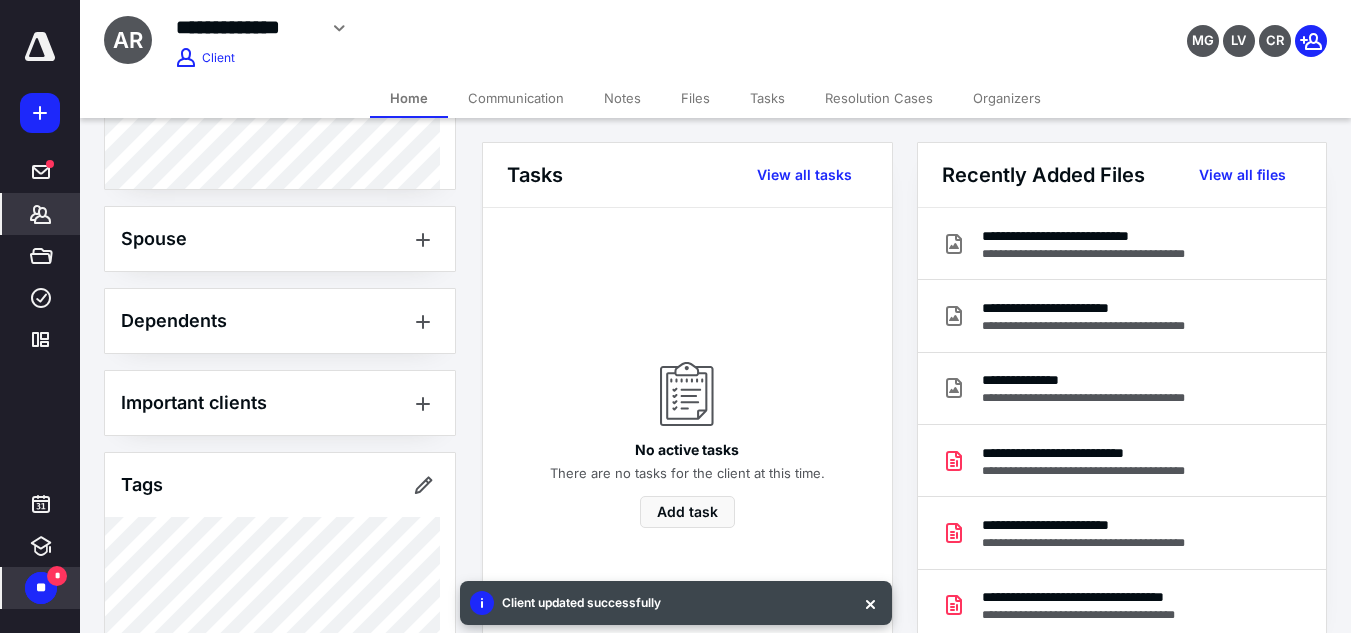 click on "Files" at bounding box center [695, 98] 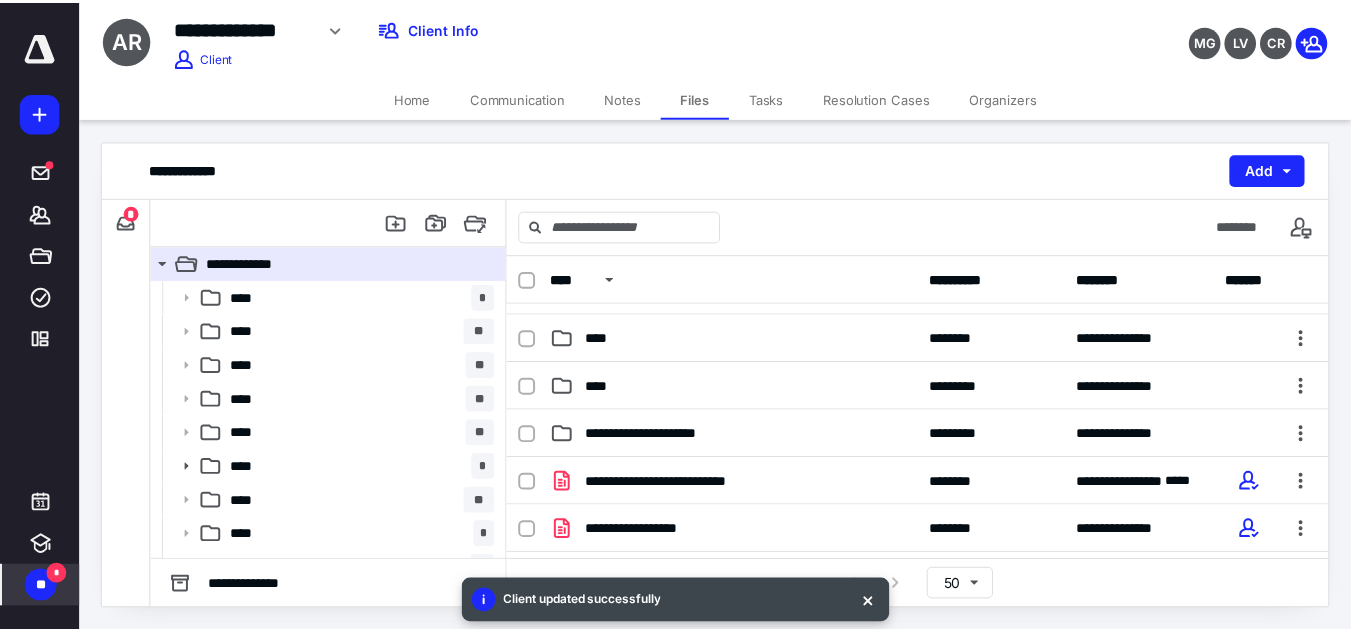 scroll, scrollTop: 279, scrollLeft: 0, axis: vertical 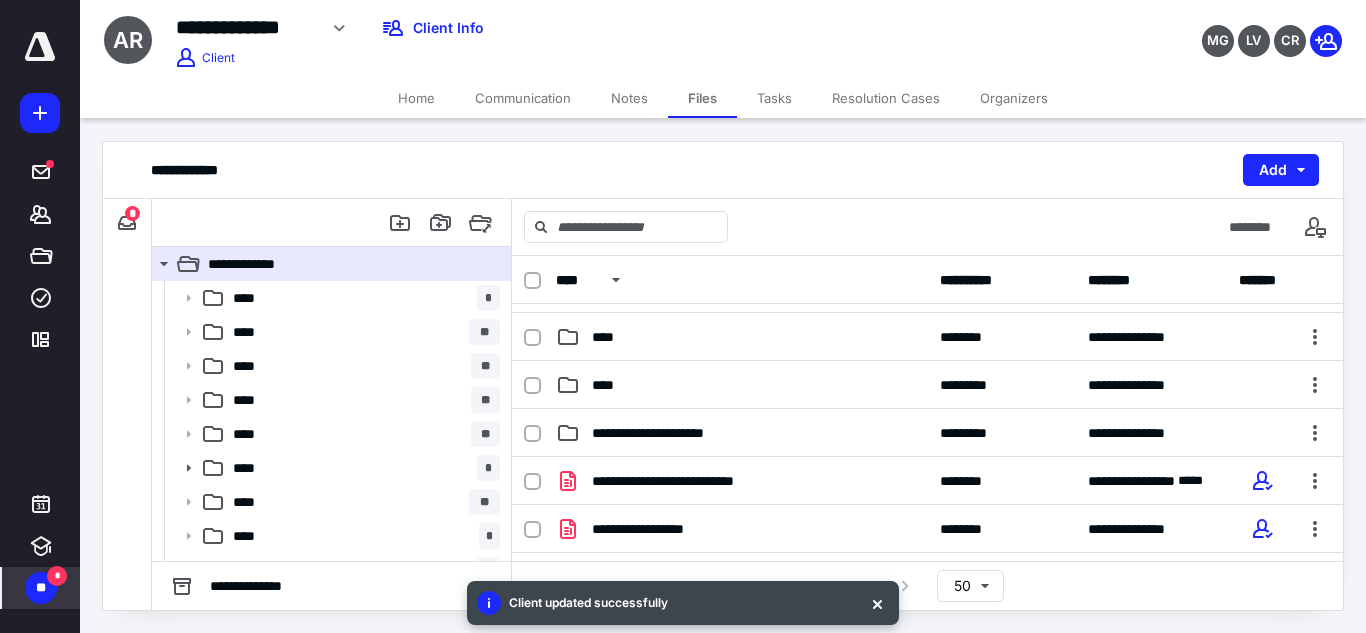 click on "Home" at bounding box center (416, 98) 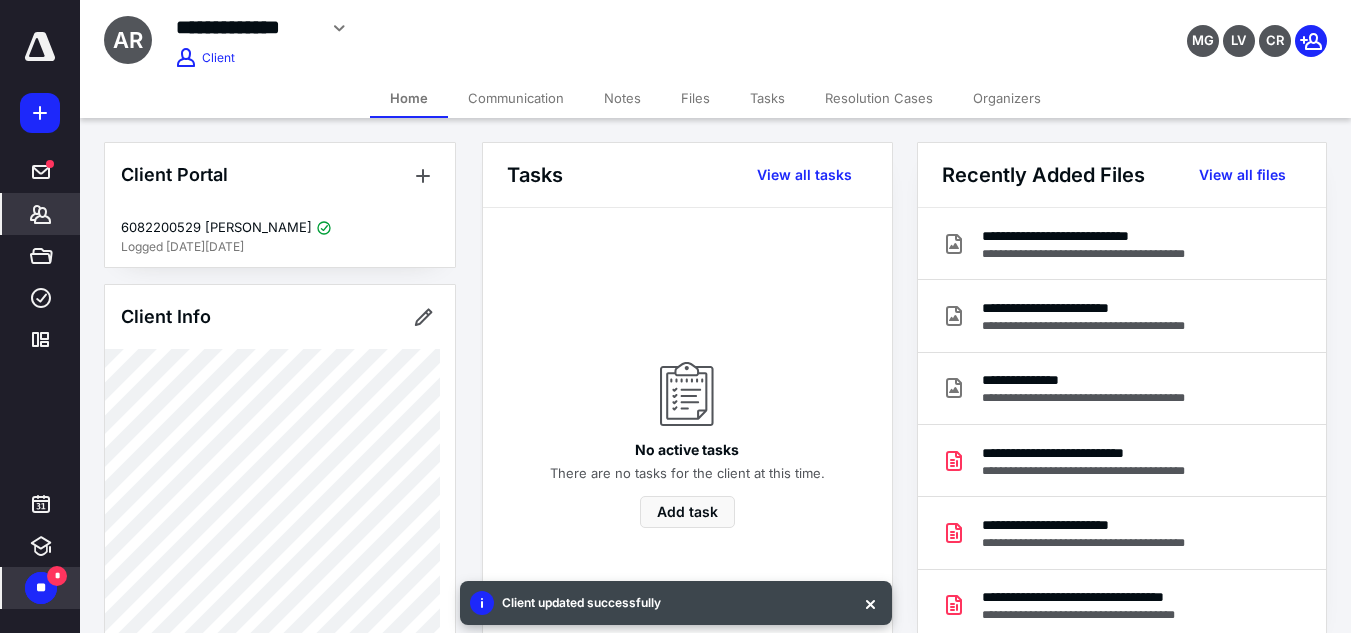 click on "*******" at bounding box center [41, 214] 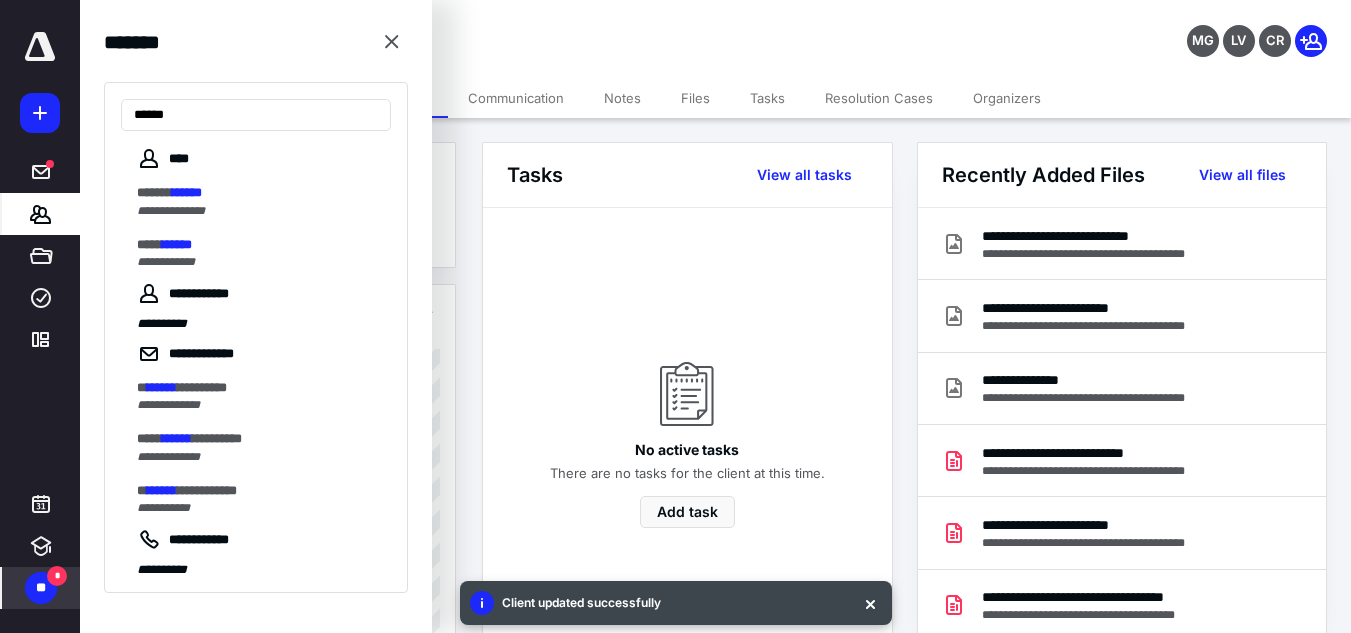 type on "******" 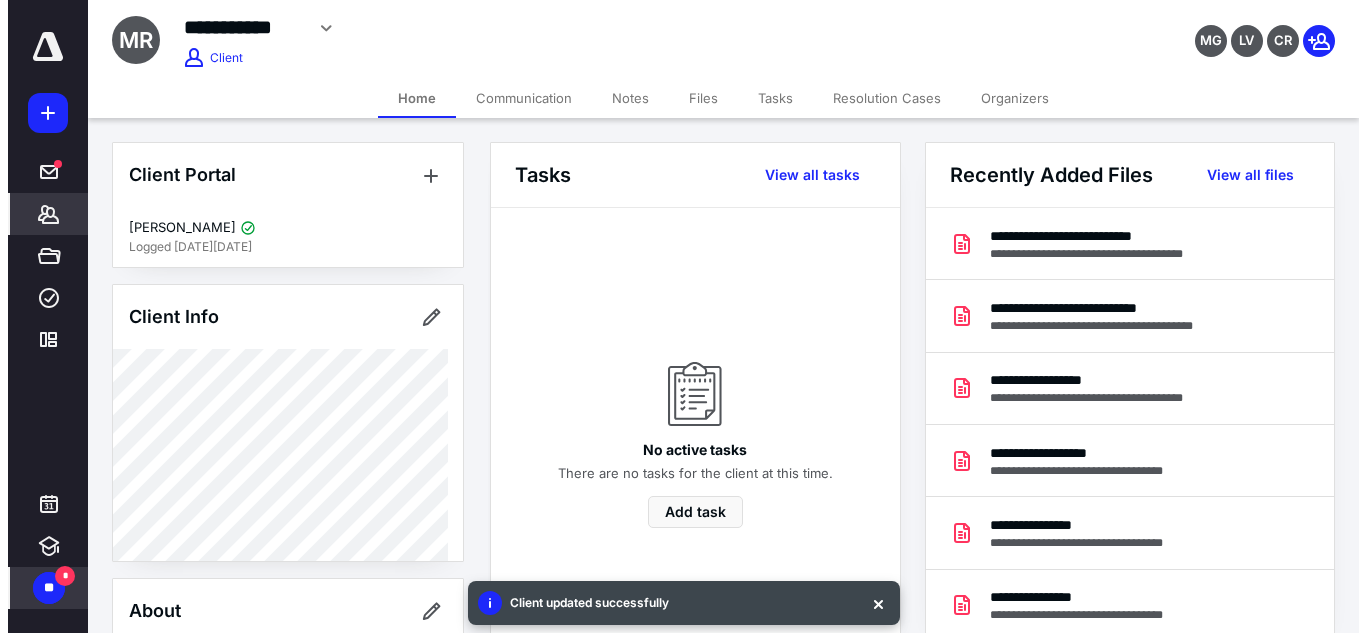 scroll, scrollTop: 563, scrollLeft: 0, axis: vertical 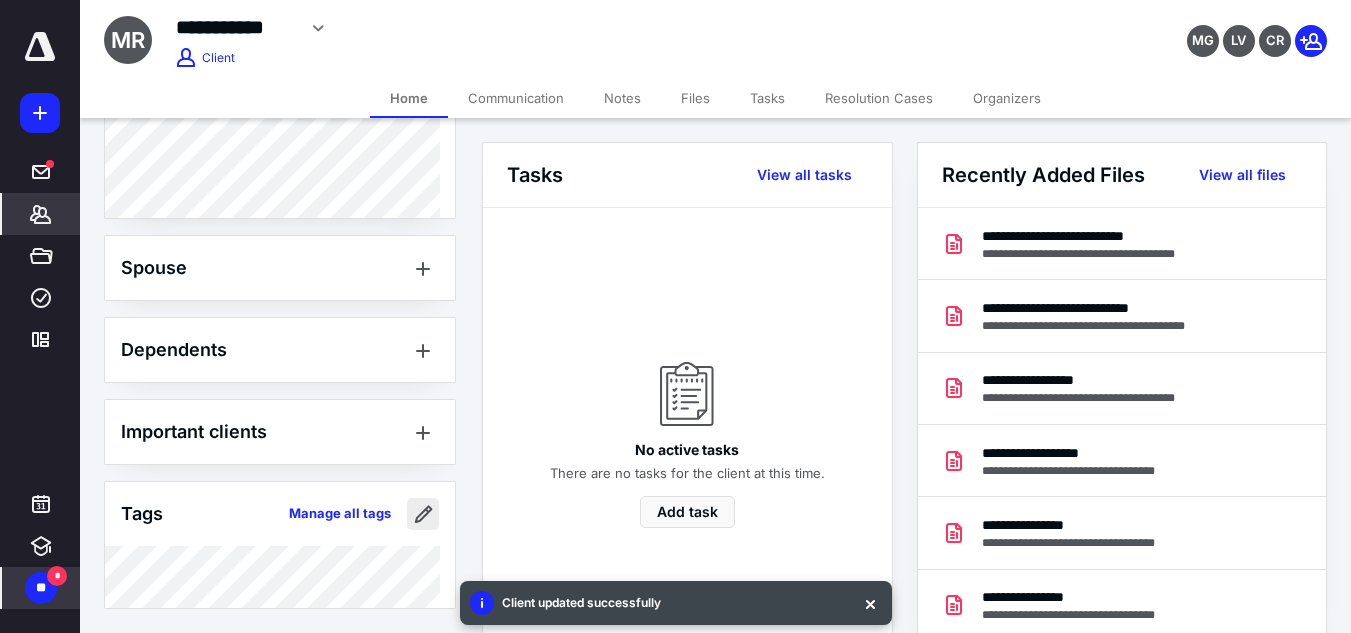 click at bounding box center [423, 514] 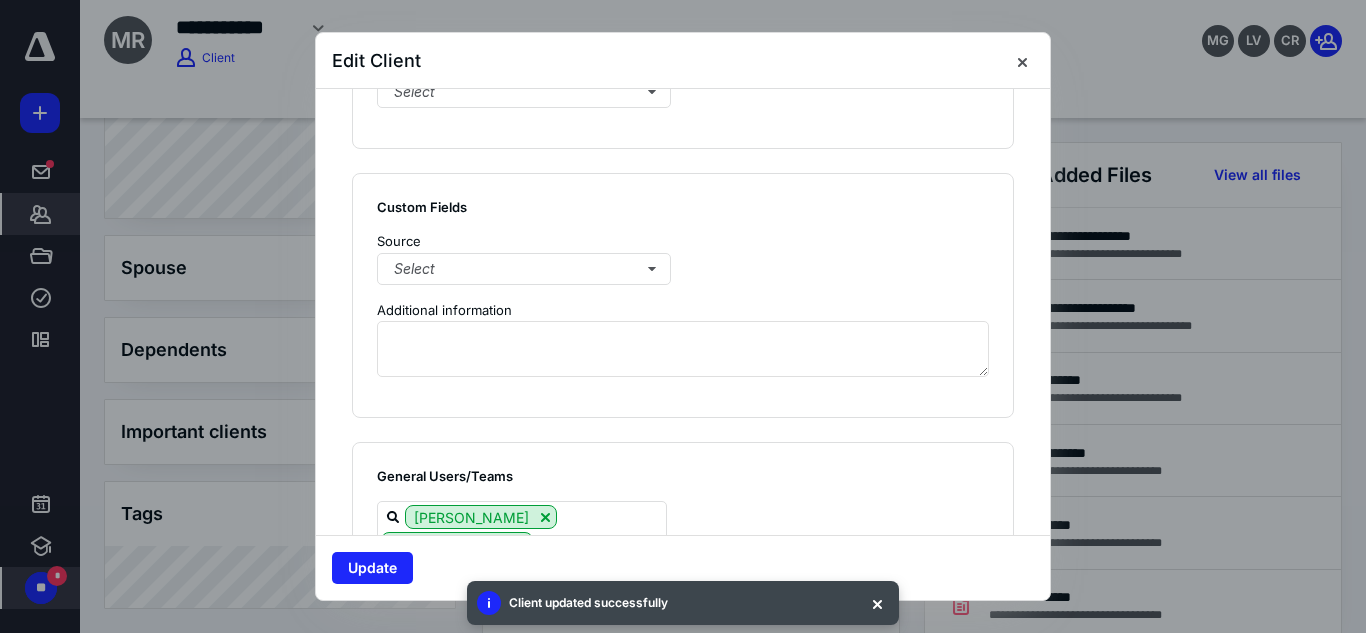 scroll, scrollTop: 1618, scrollLeft: 0, axis: vertical 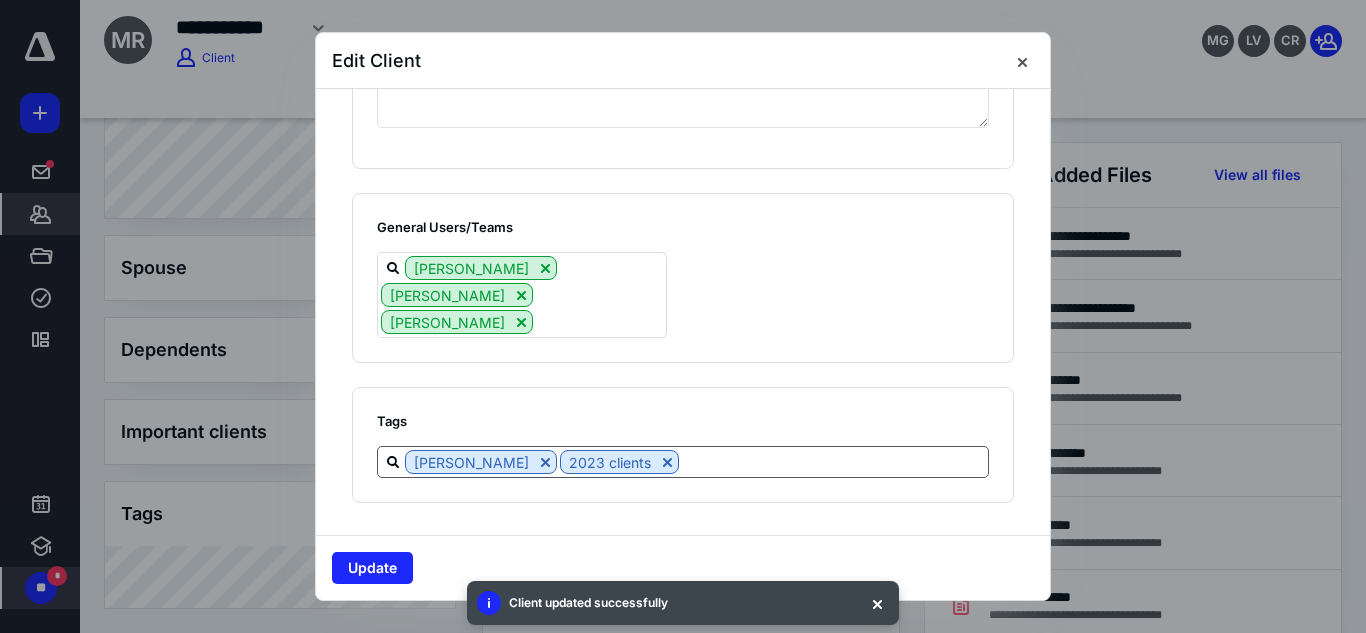 click at bounding box center (833, 461) 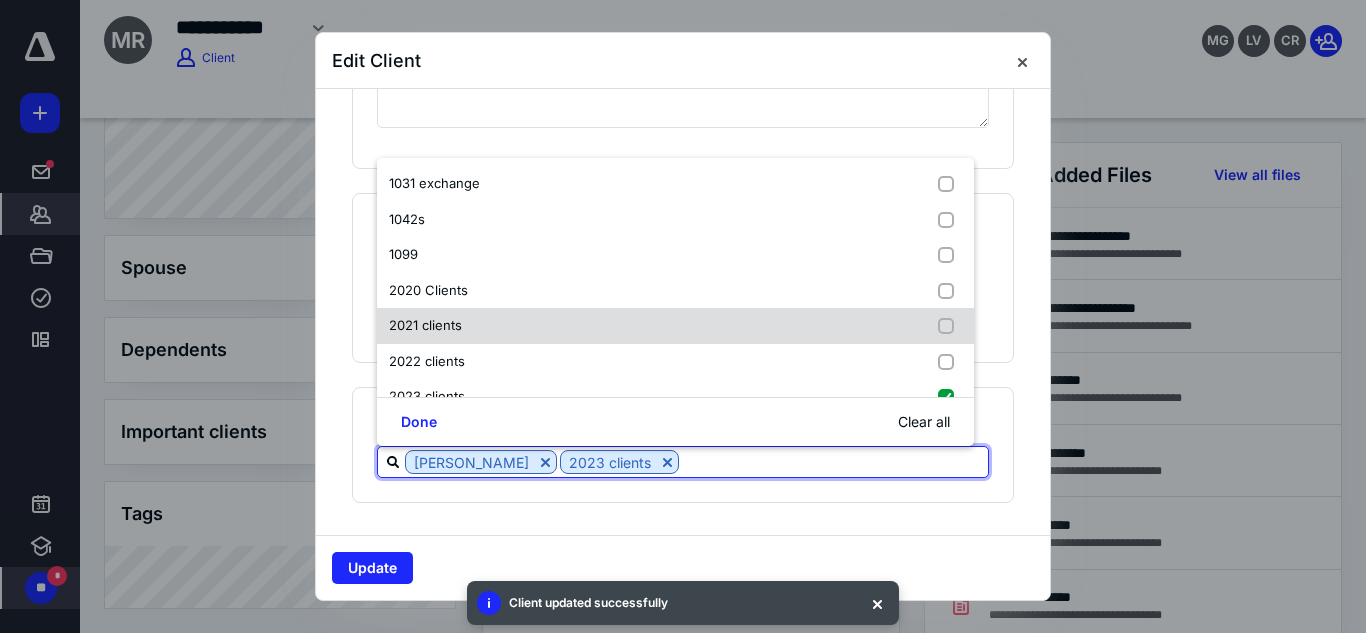 scroll, scrollTop: 117, scrollLeft: 0, axis: vertical 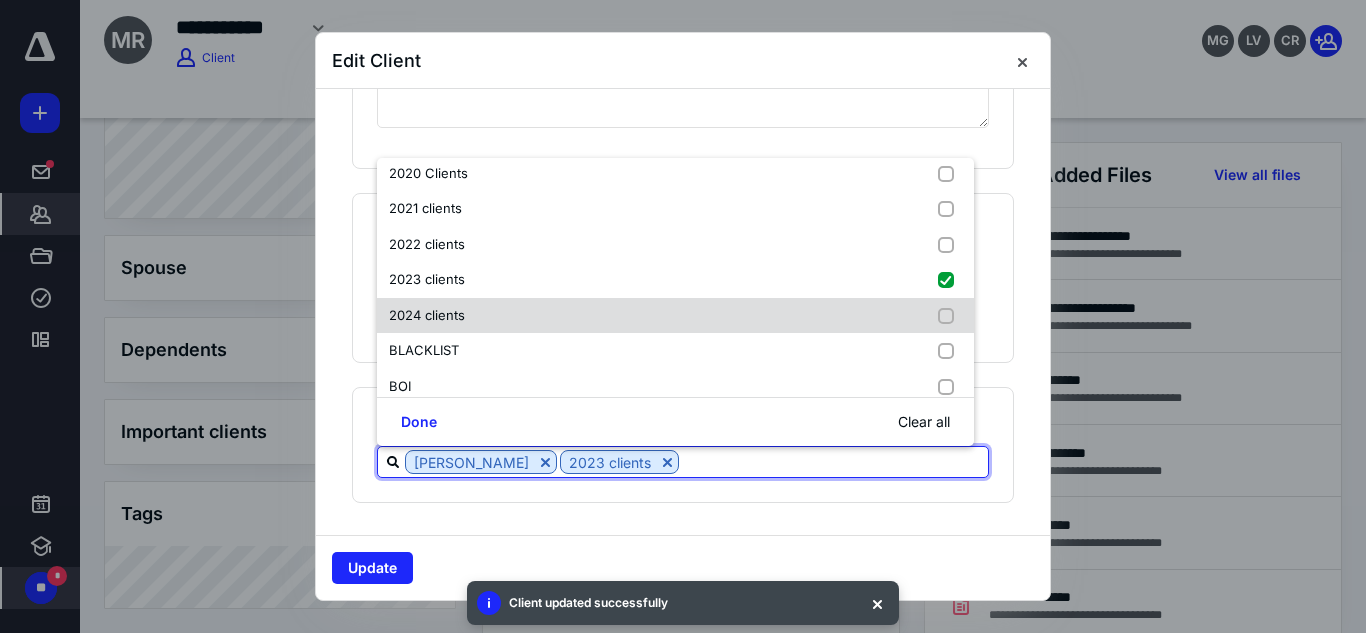 click on "2024 clients" at bounding box center (675, 316) 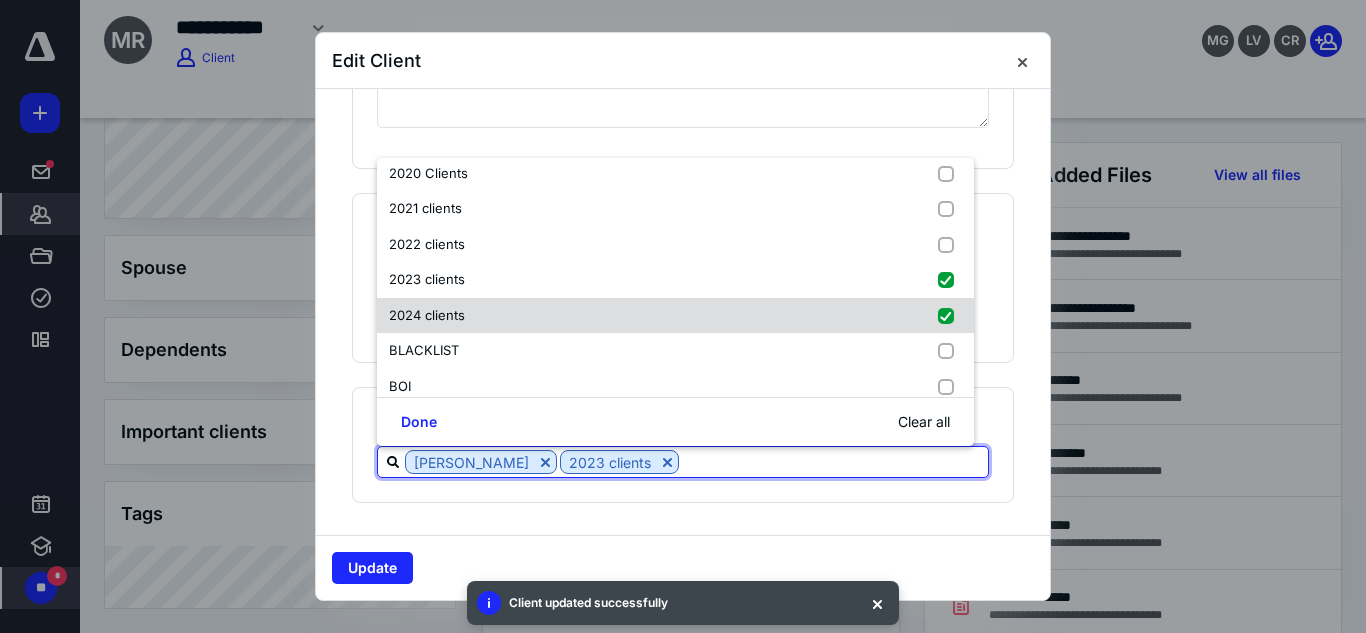 checkbox on "true" 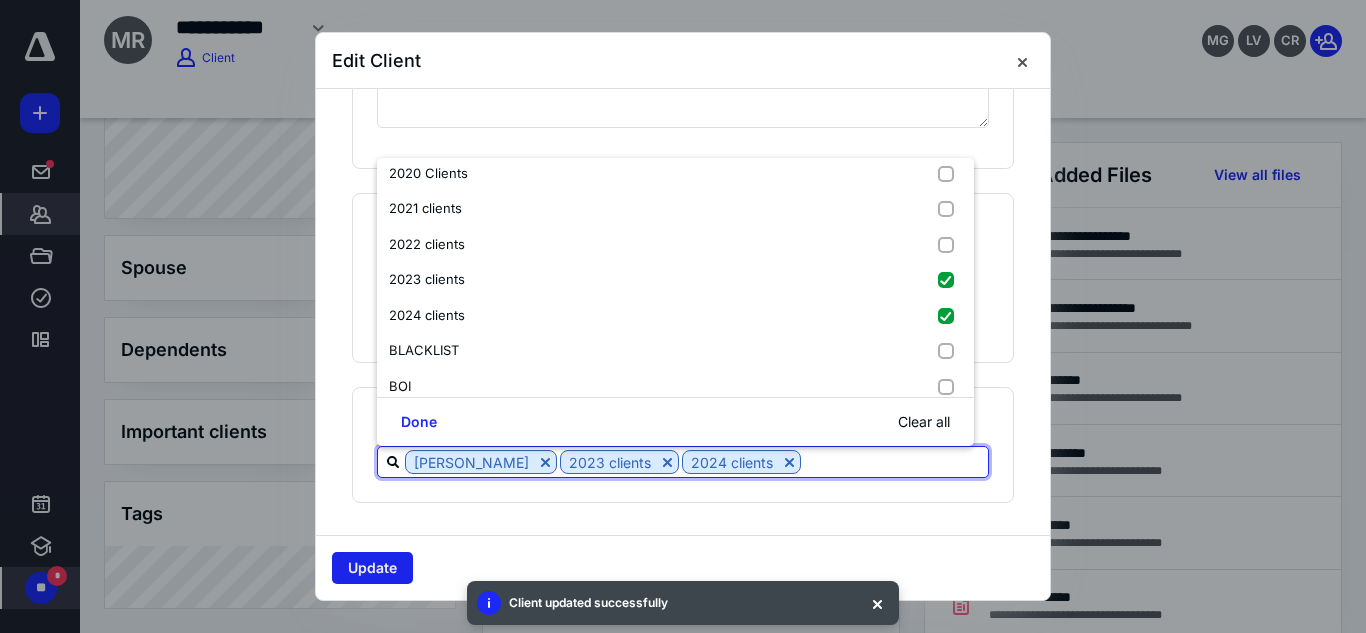 click on "Update" at bounding box center [372, 568] 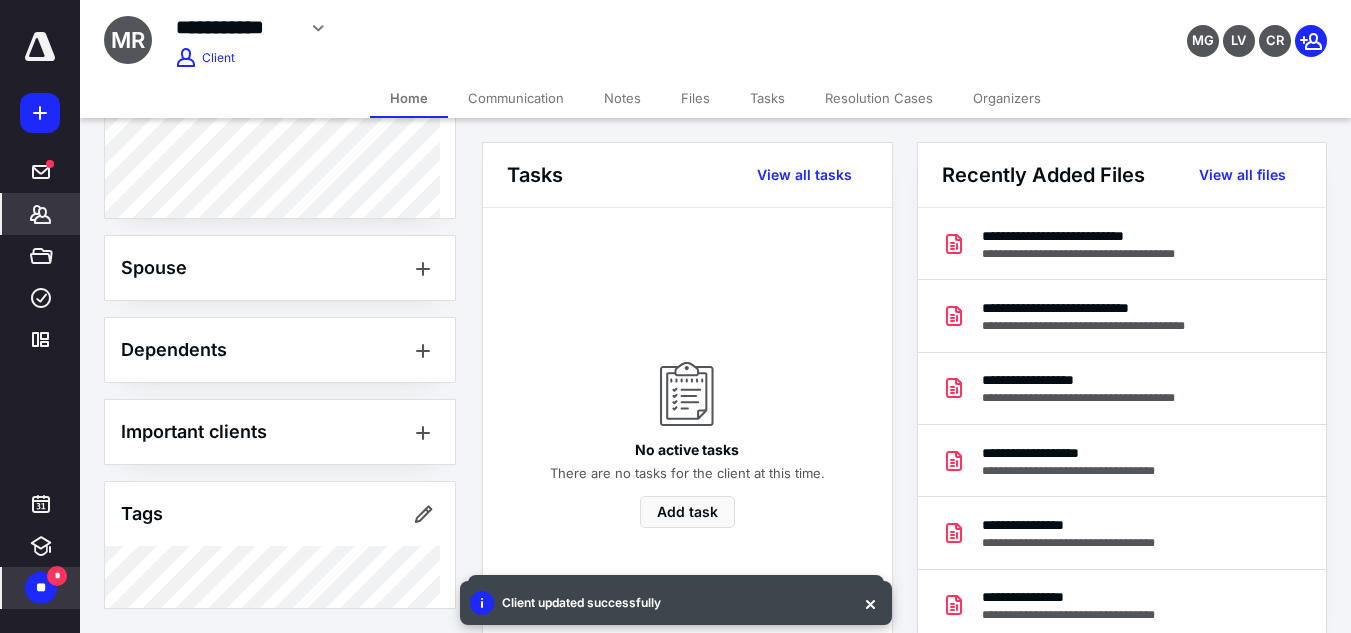 click on "Files" at bounding box center [695, 98] 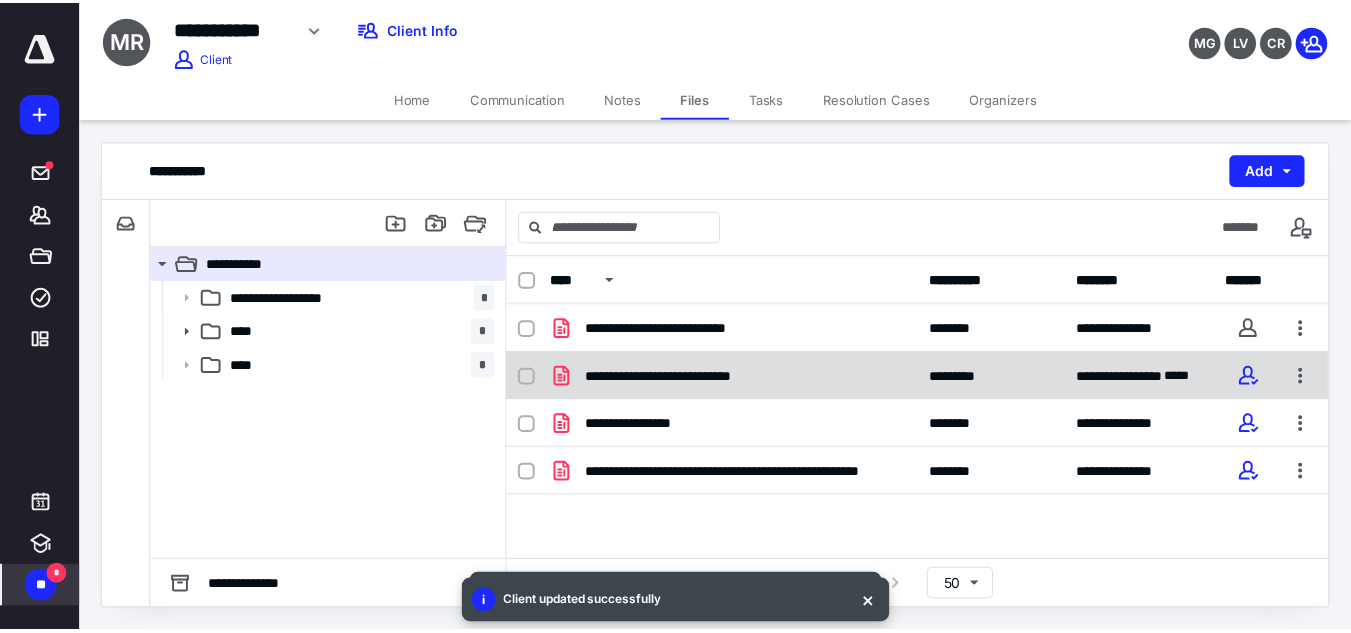 scroll, scrollTop: 85, scrollLeft: 0, axis: vertical 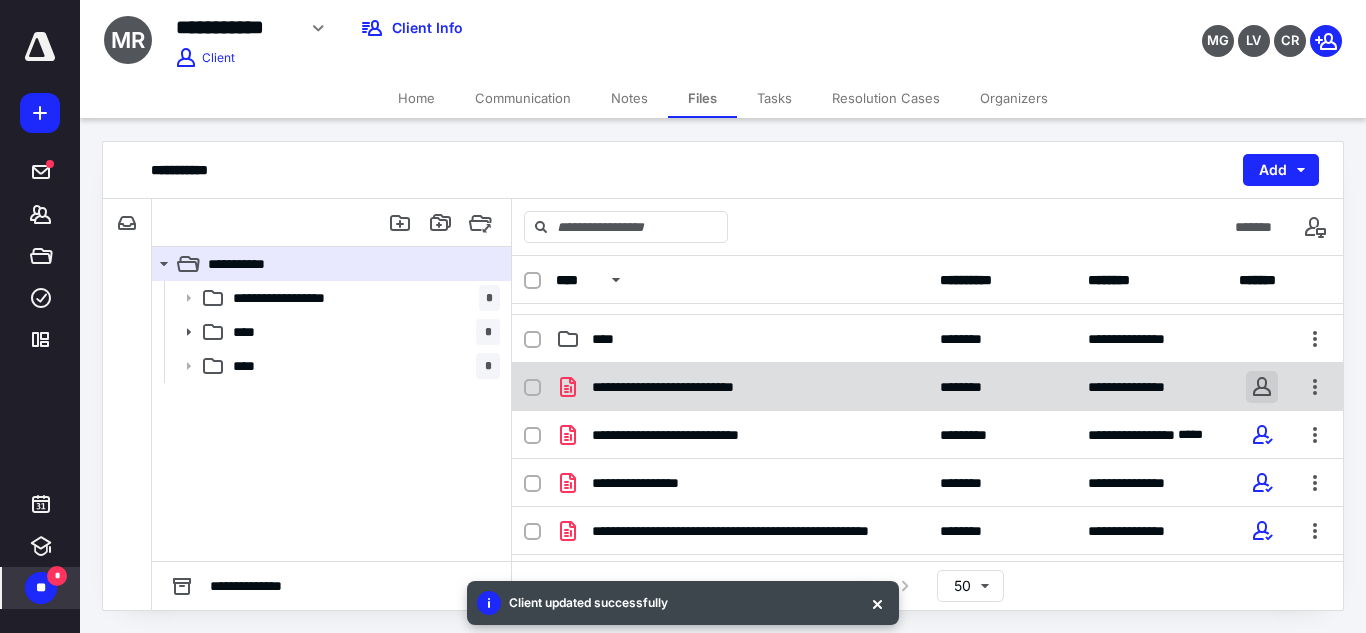 click at bounding box center (1262, 387) 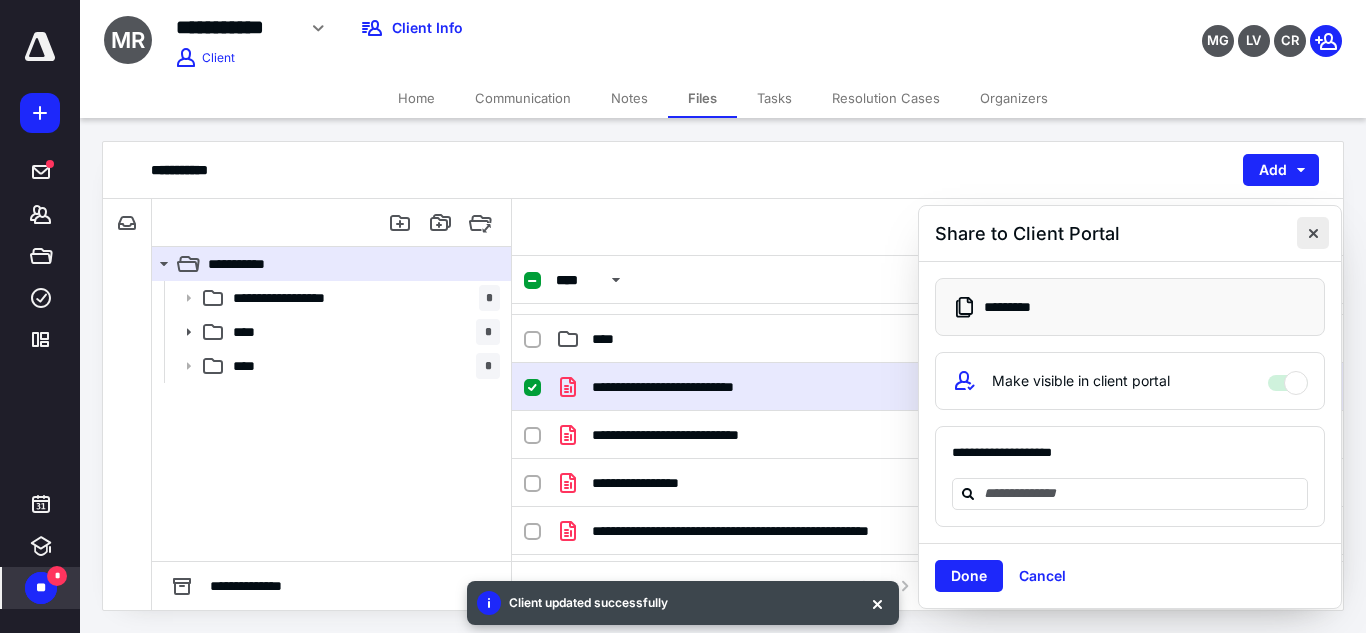 click at bounding box center (1313, 233) 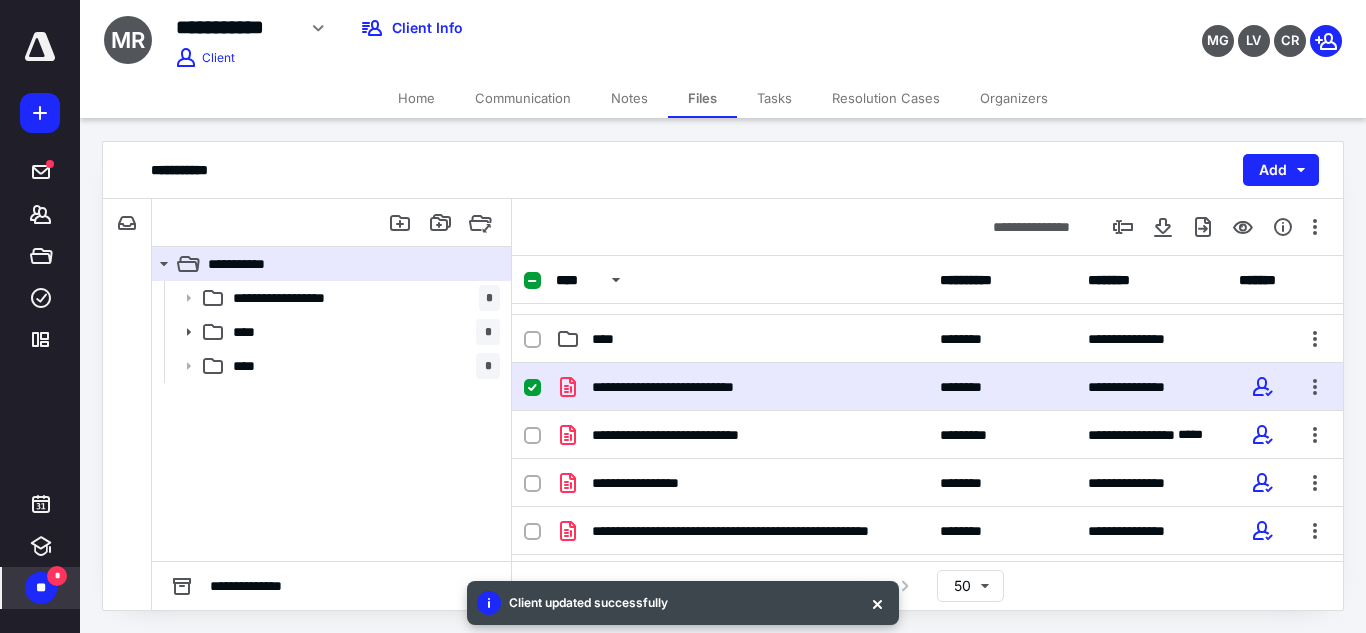 click at bounding box center (532, 388) 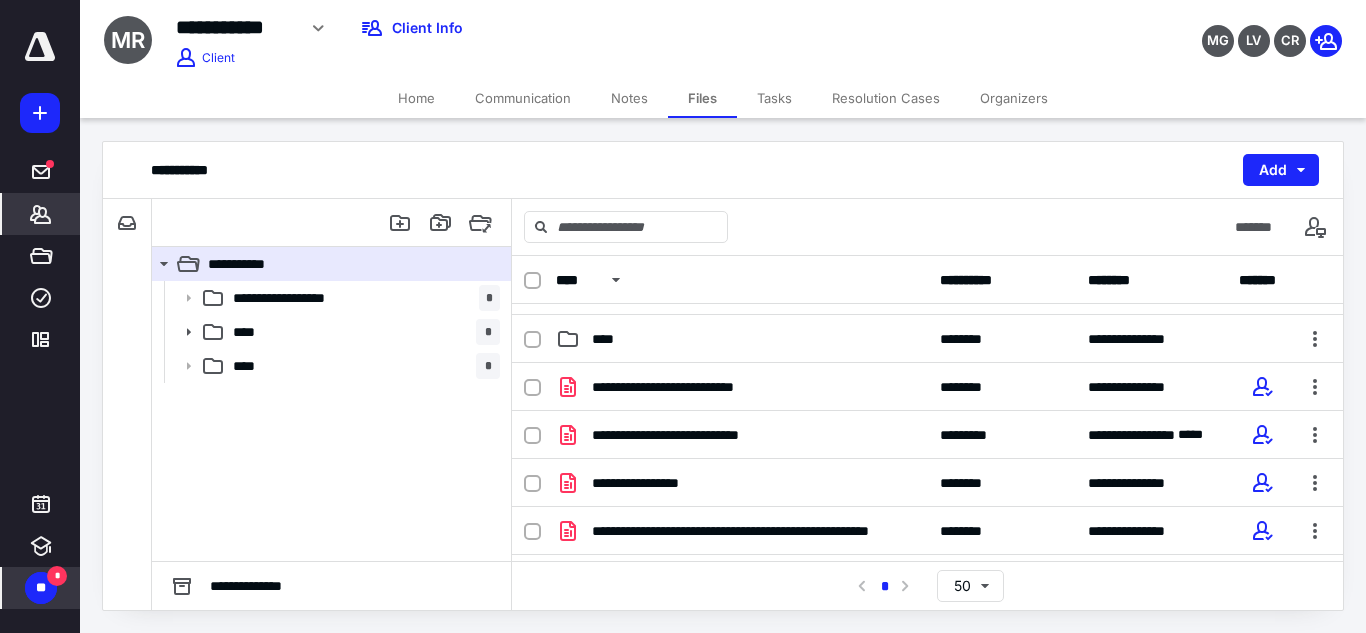 click 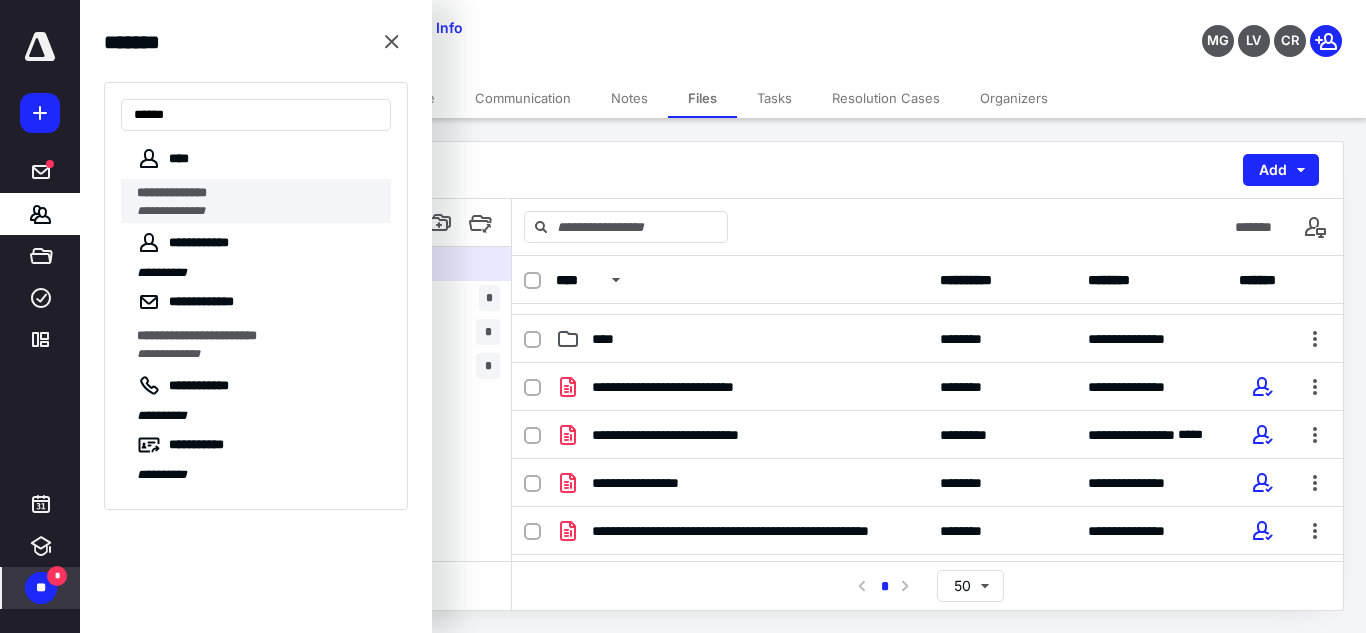 type on "*****" 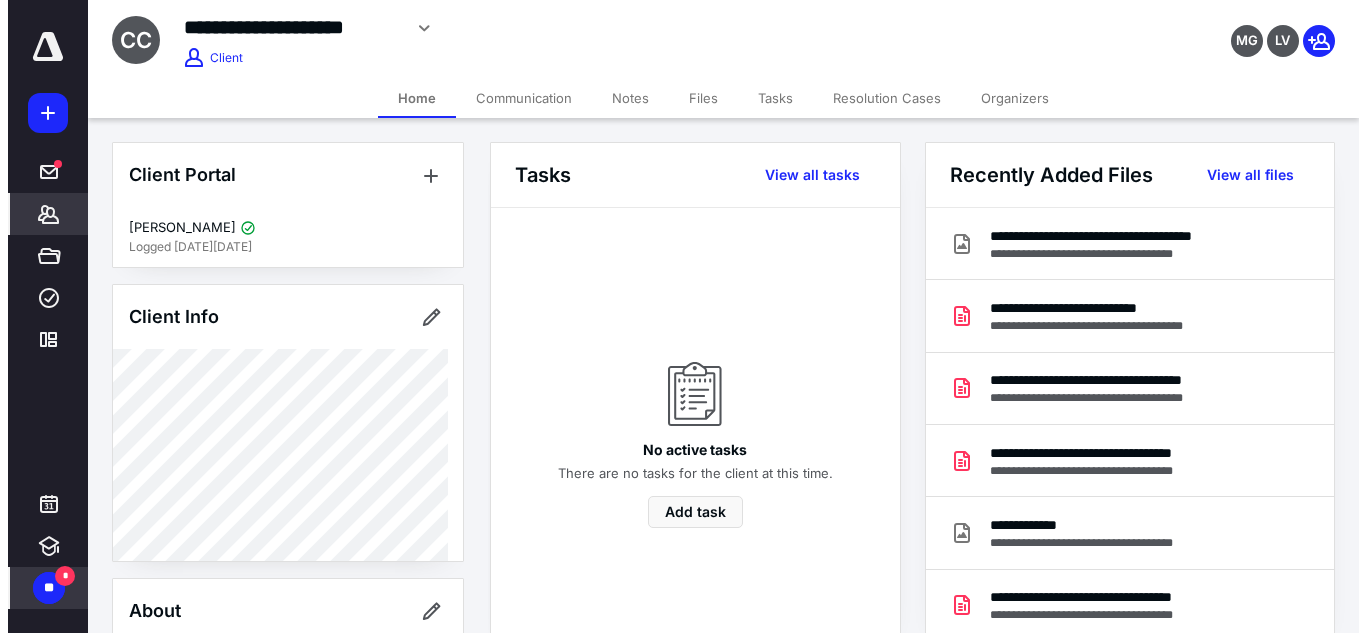 scroll, scrollTop: 592, scrollLeft: 0, axis: vertical 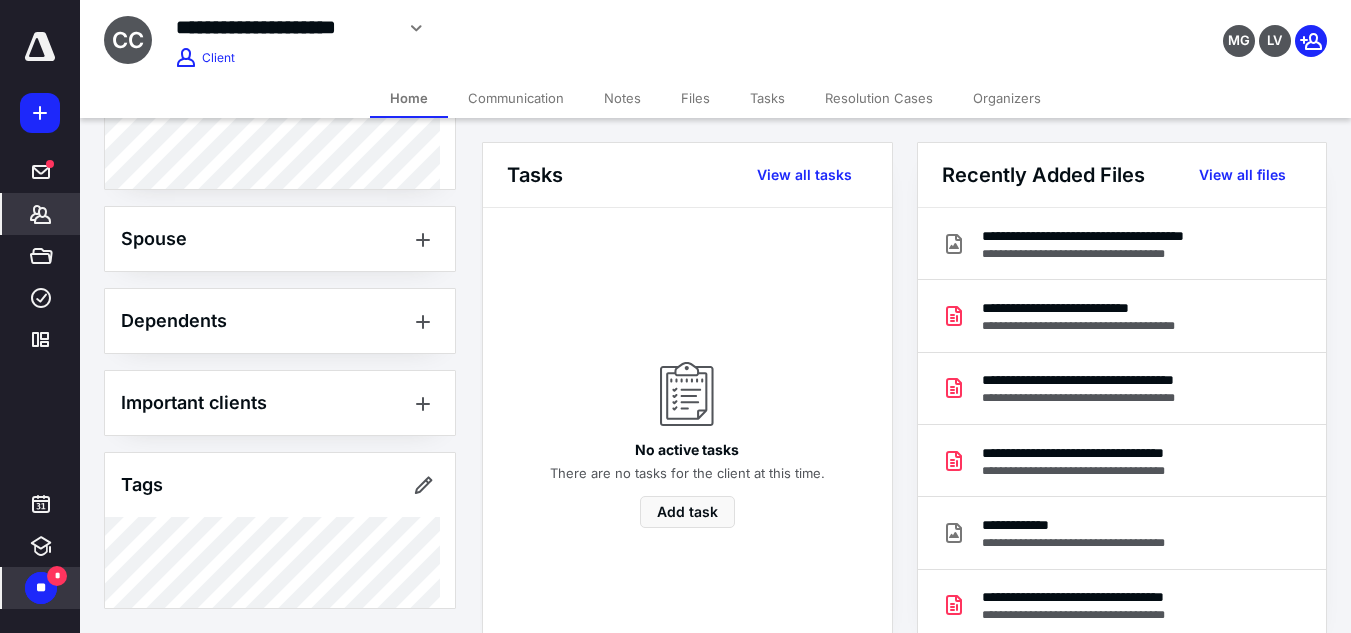click on "Files" at bounding box center [695, 98] 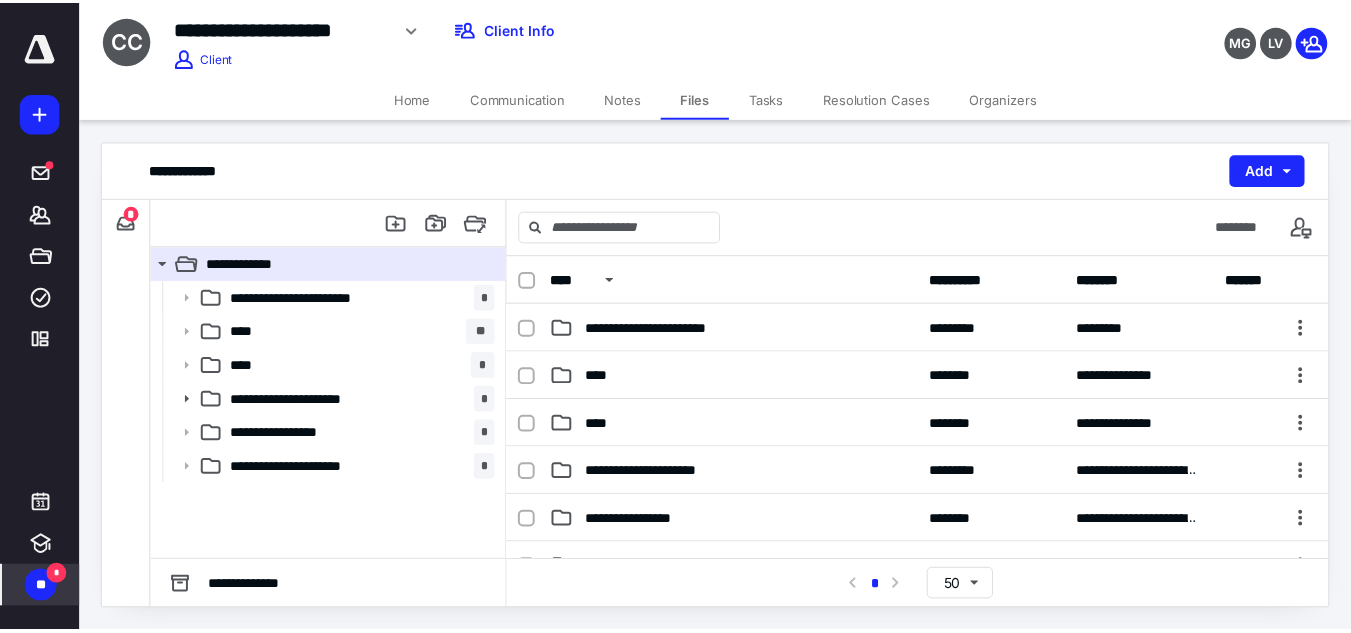 scroll, scrollTop: 256, scrollLeft: 0, axis: vertical 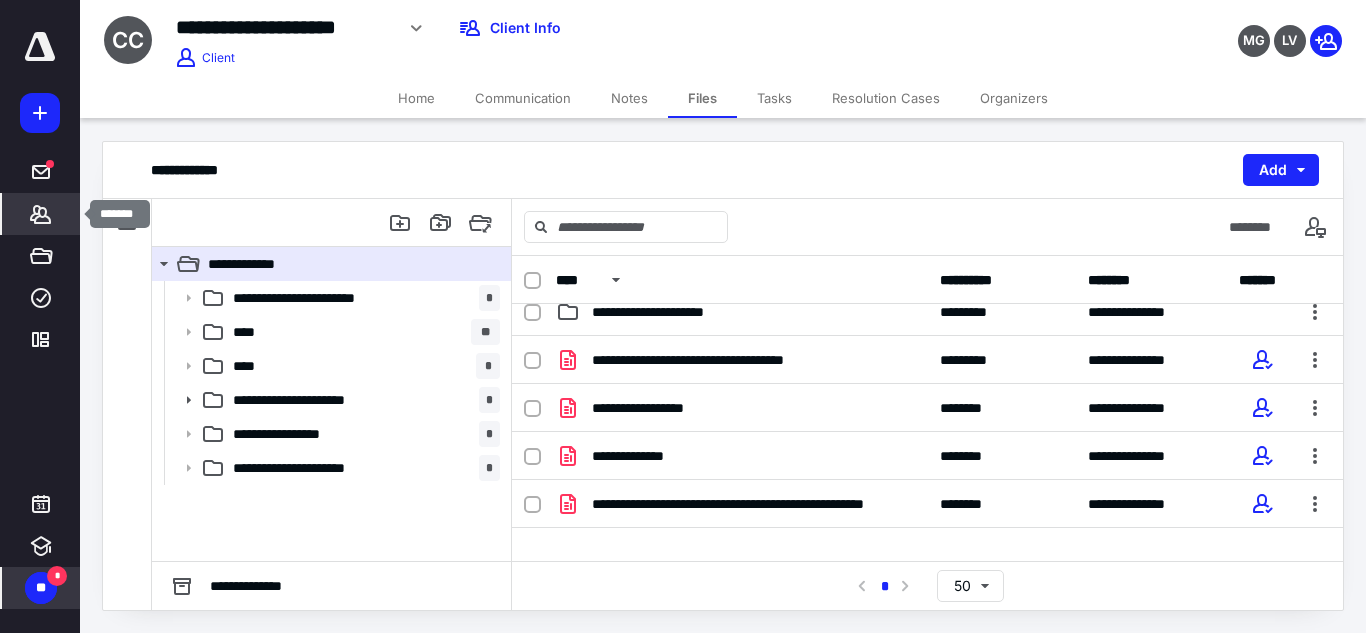 click on "*******" at bounding box center [41, 214] 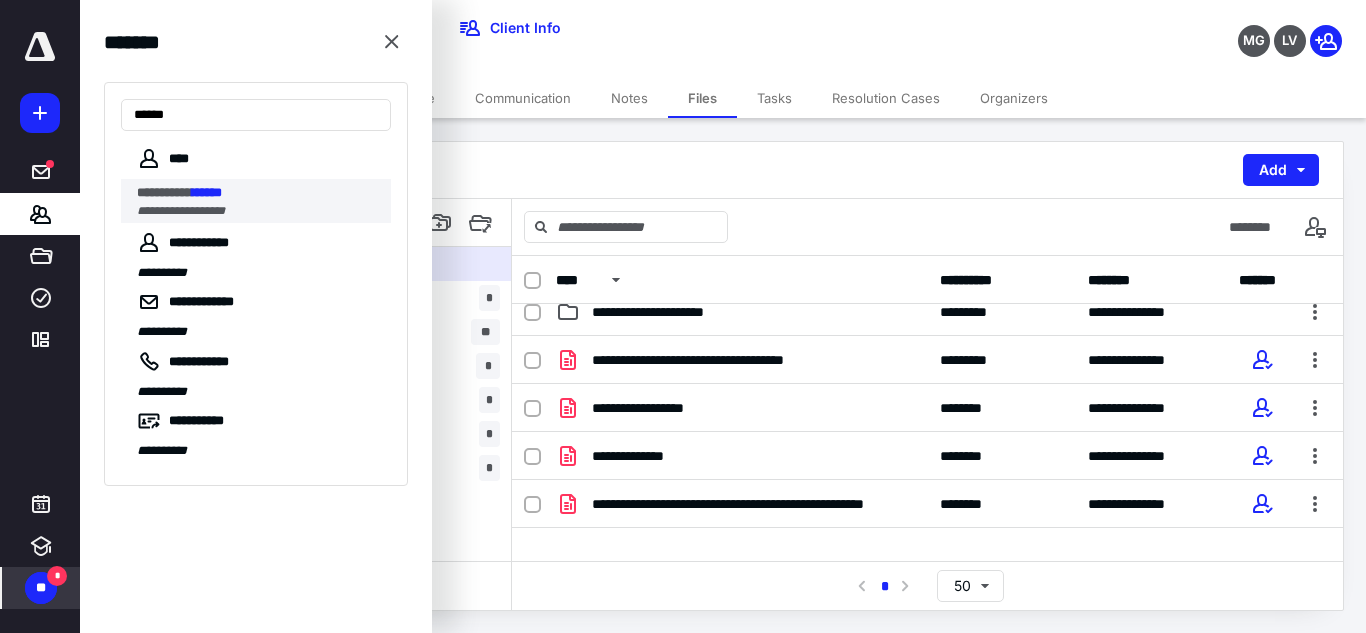 type on "******" 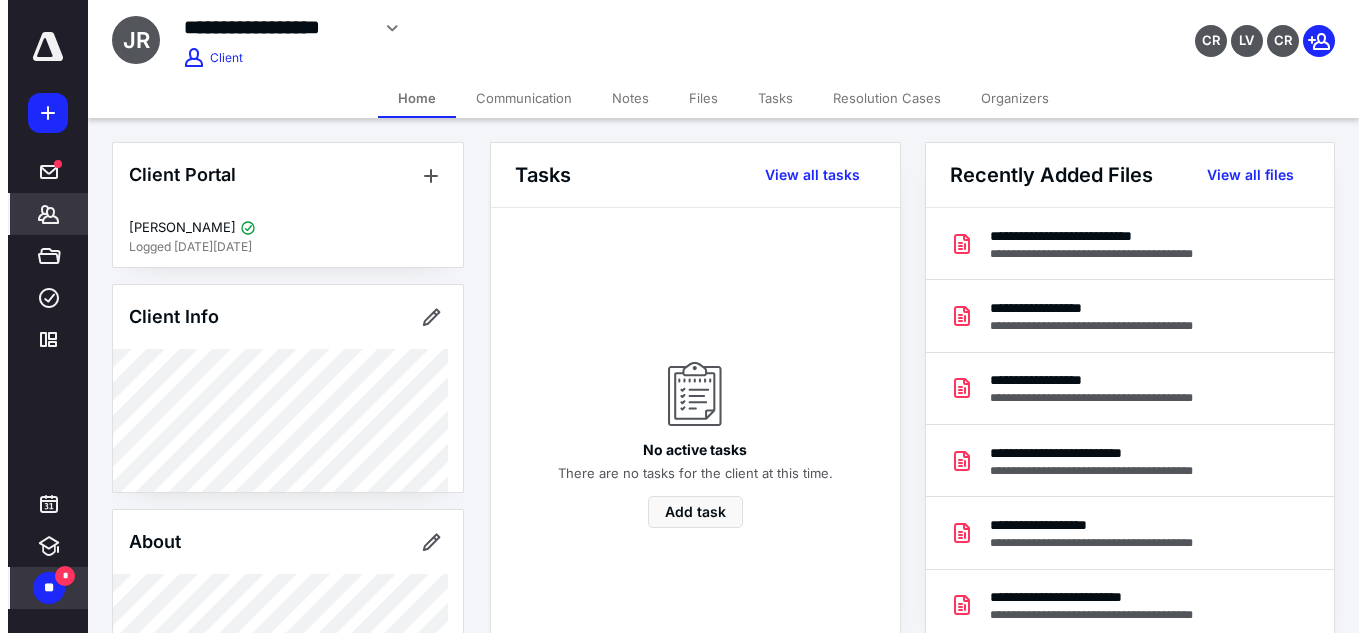 scroll, scrollTop: 523, scrollLeft: 0, axis: vertical 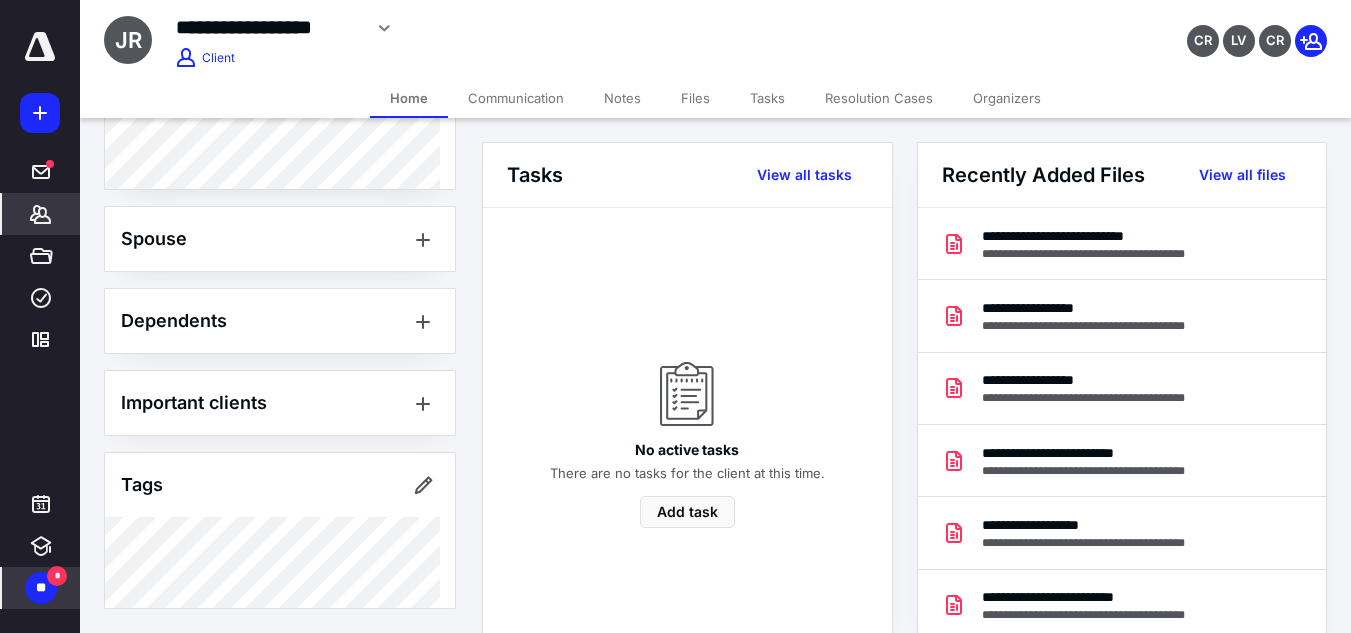 click on "**********" at bounding box center [915, 884] 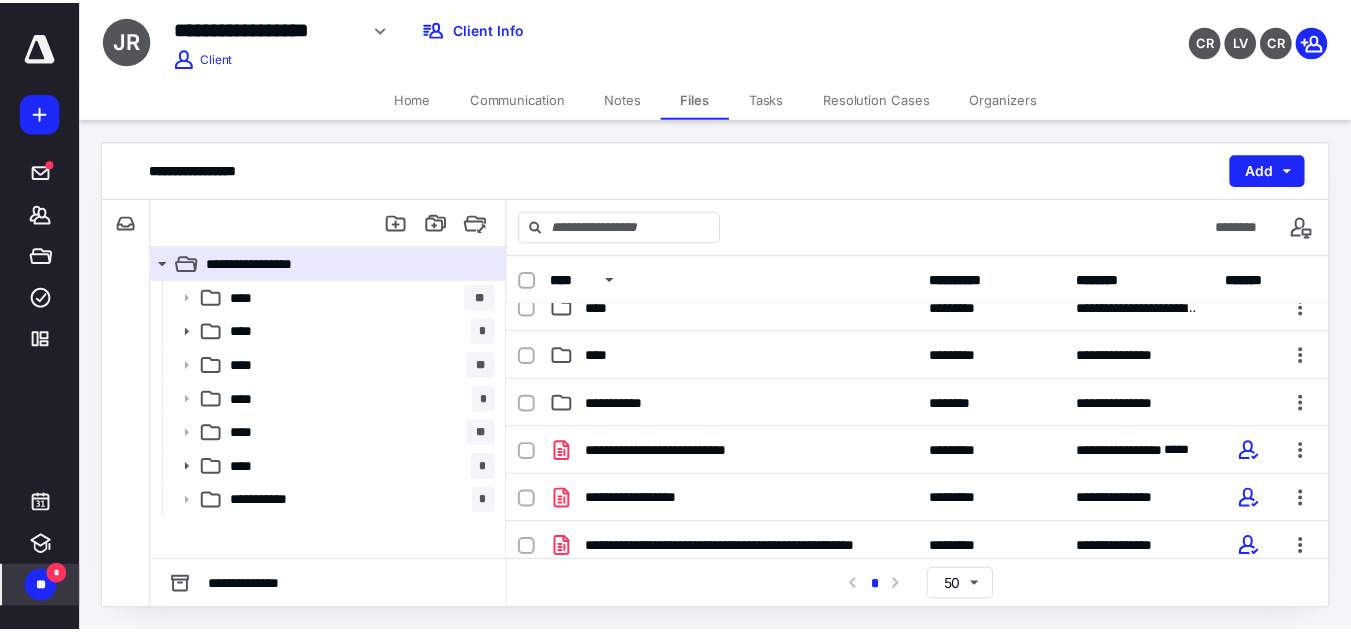 scroll, scrollTop: 213, scrollLeft: 0, axis: vertical 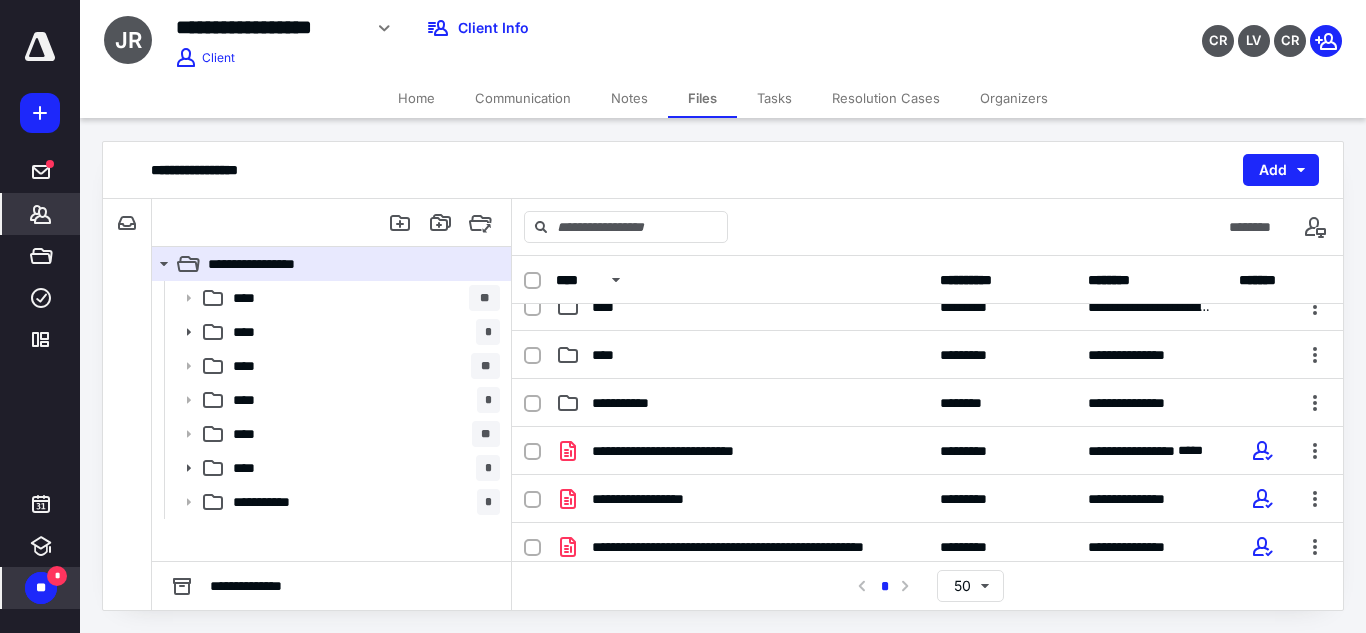 click 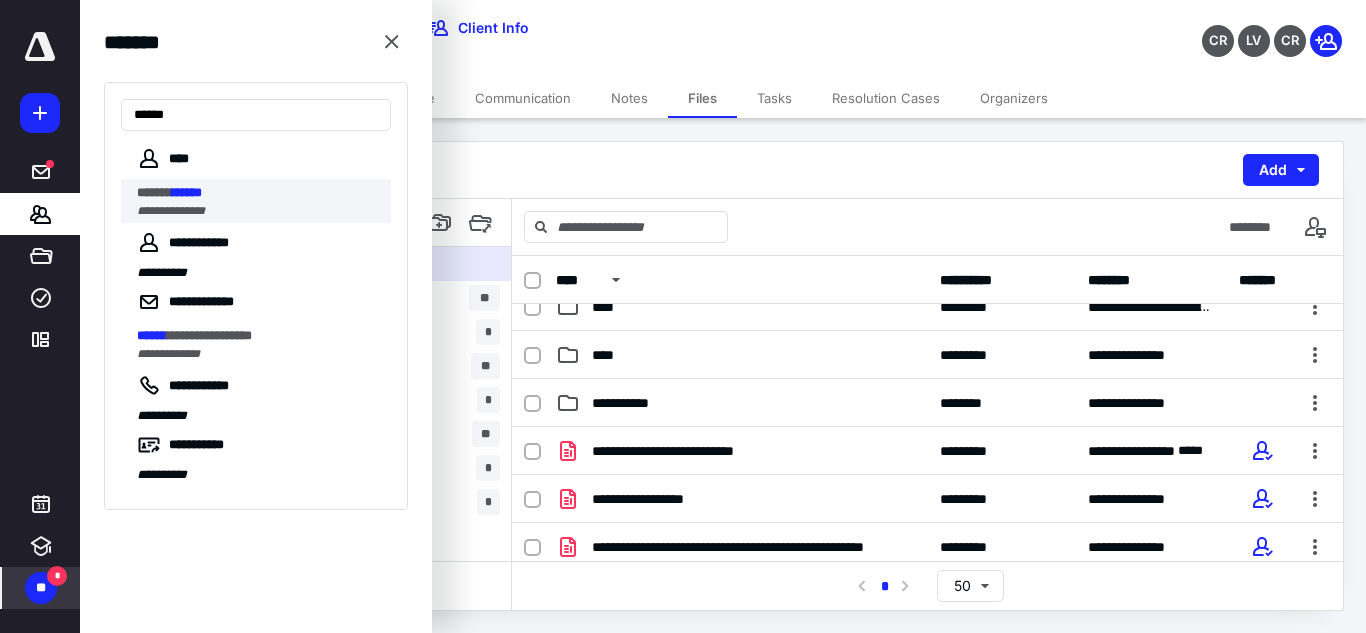type on "******" 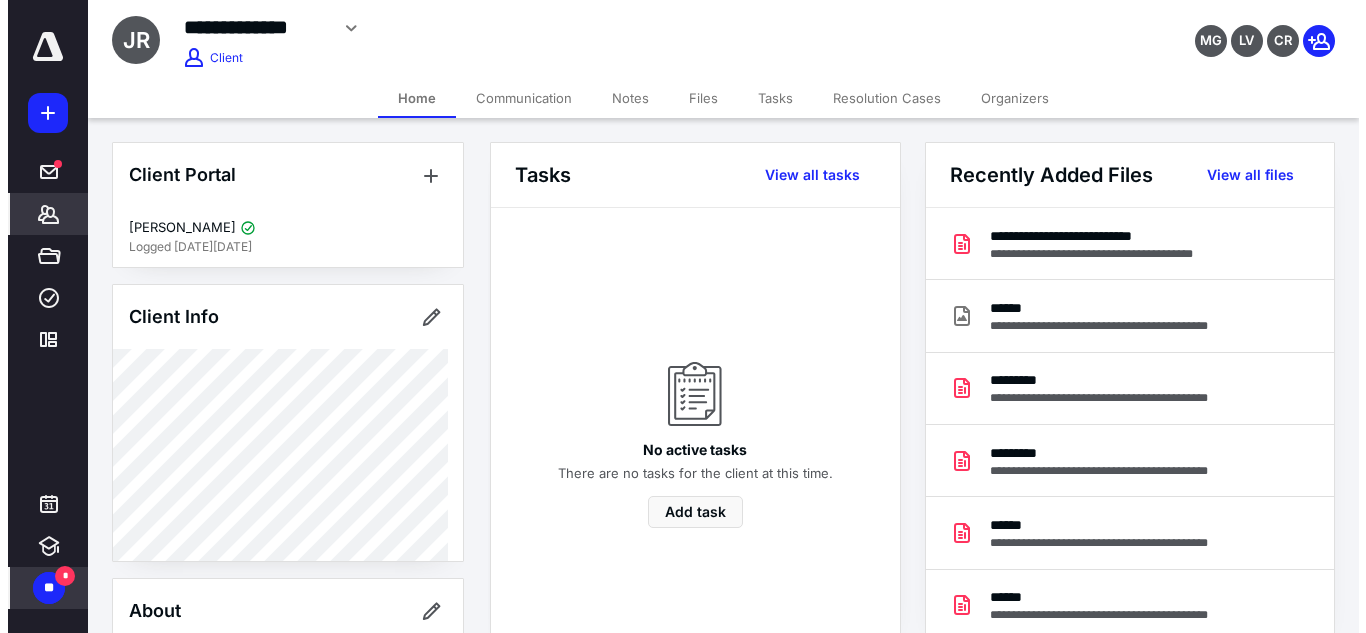 scroll, scrollTop: 563, scrollLeft: 0, axis: vertical 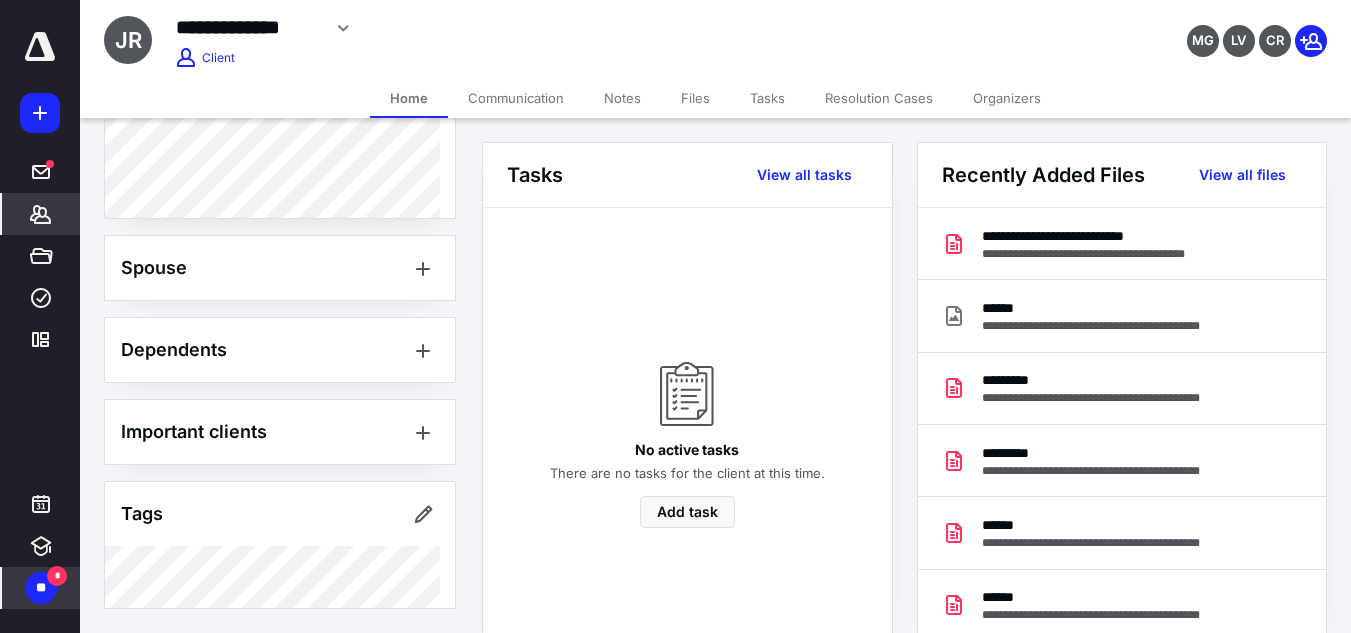 drag, startPoint x: 692, startPoint y: 102, endPoint x: 713, endPoint y: 199, distance: 99.24717 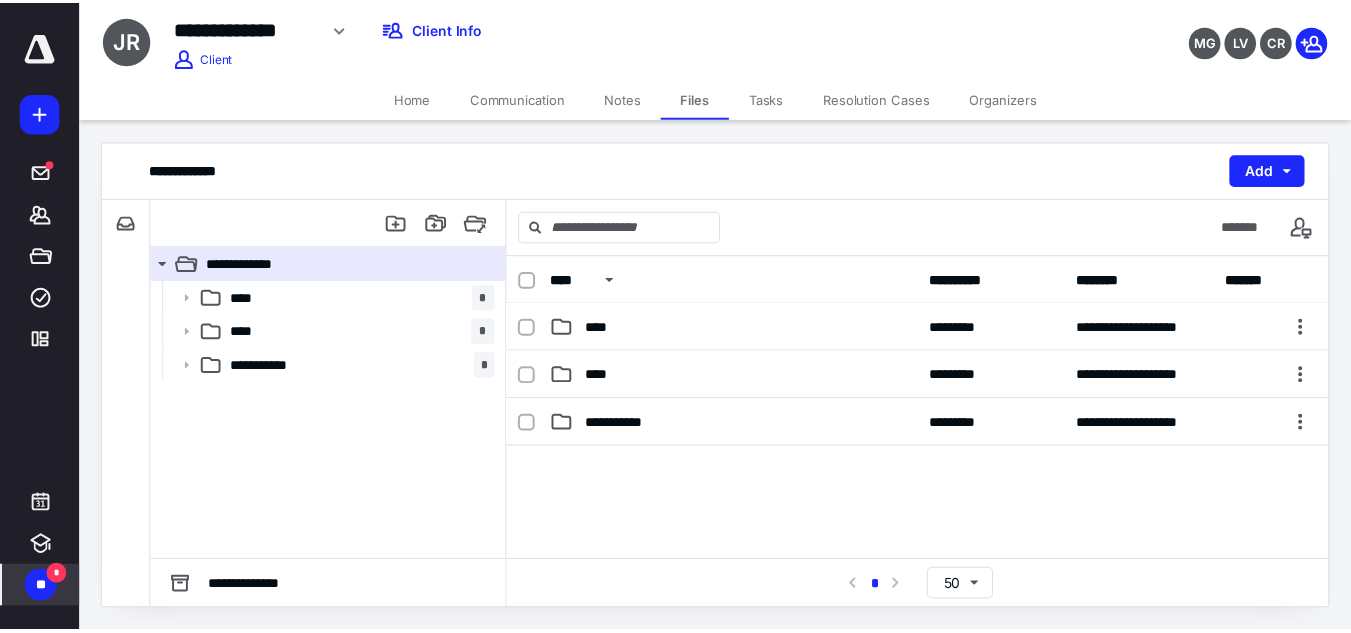 scroll, scrollTop: 2, scrollLeft: 0, axis: vertical 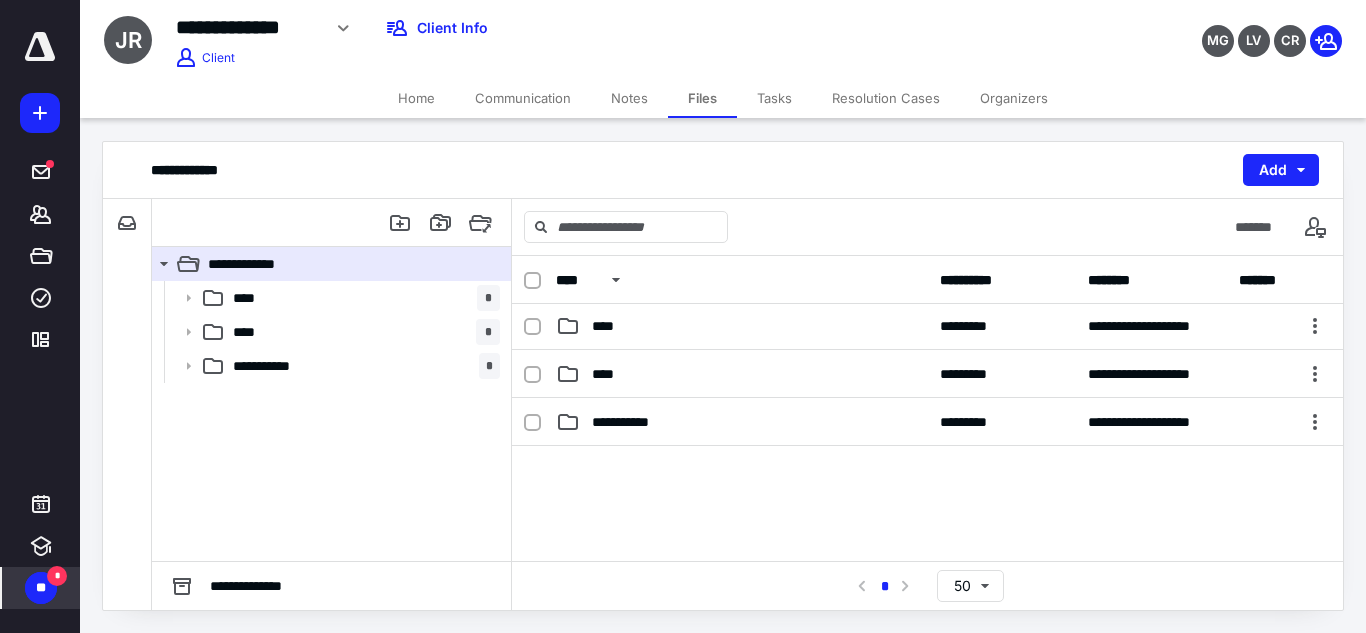 click on "Home" at bounding box center (416, 98) 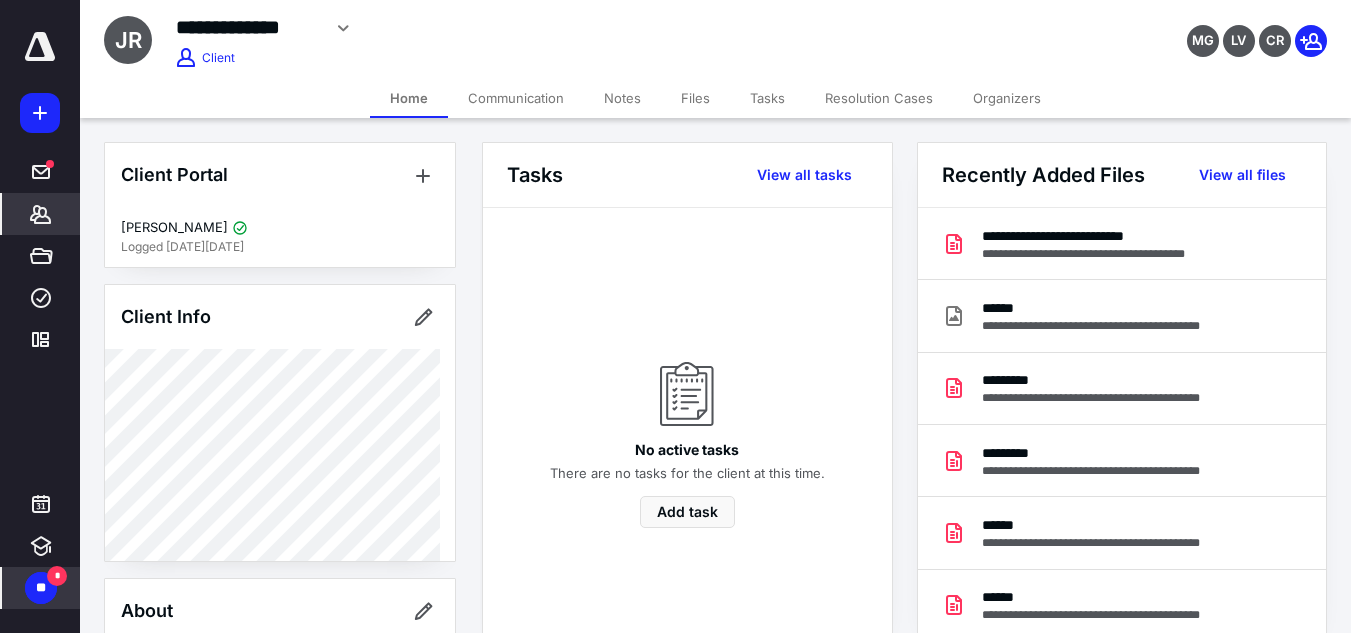 click on "Files" at bounding box center (695, 98) 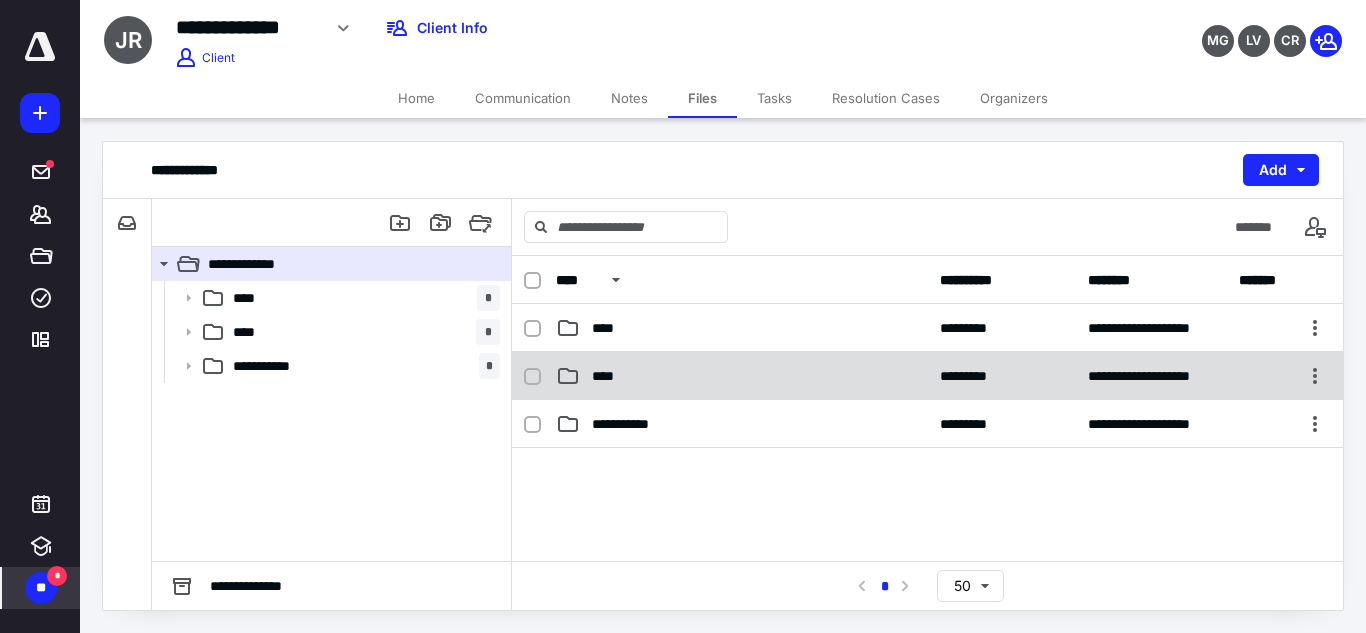 click on "****" at bounding box center (742, 376) 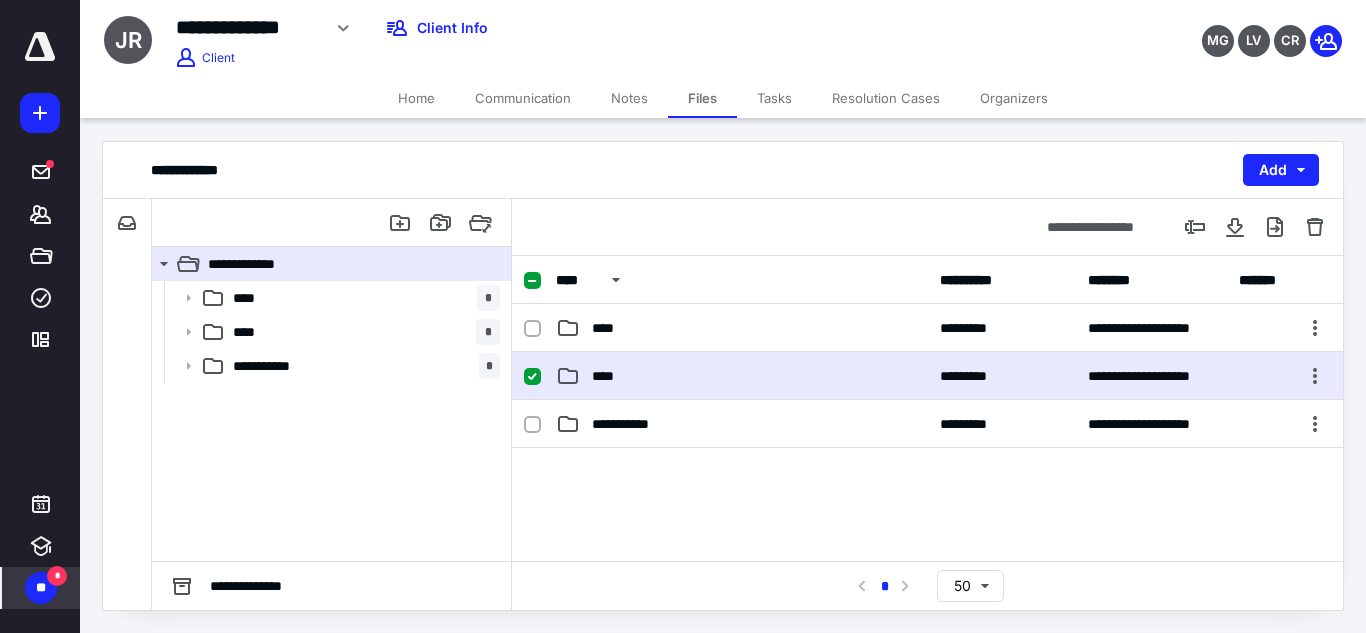 click on "****" at bounding box center [742, 376] 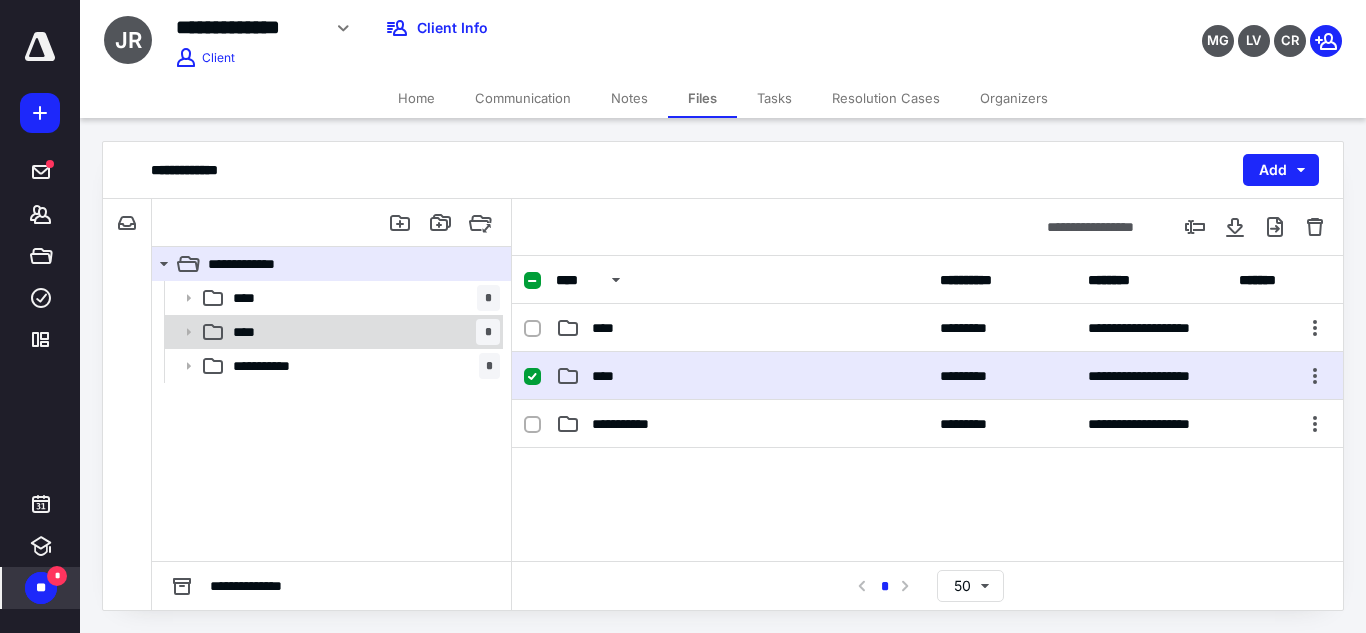 click on "**** *" at bounding box center [362, 332] 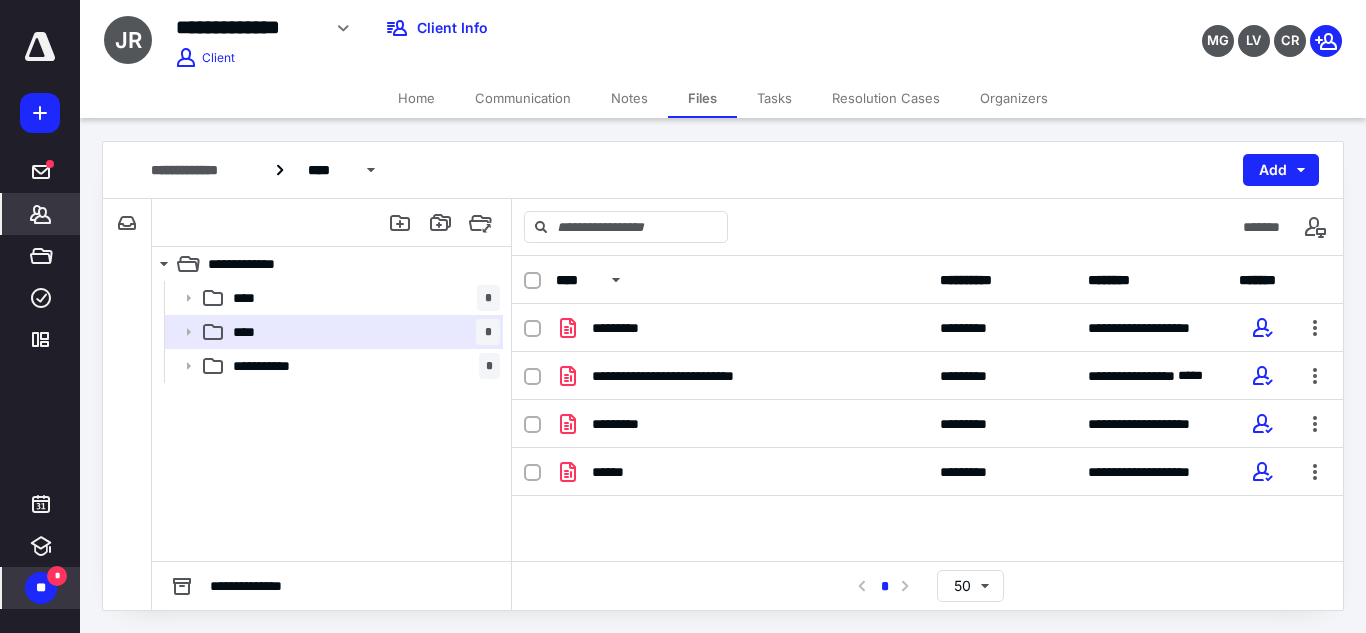 click 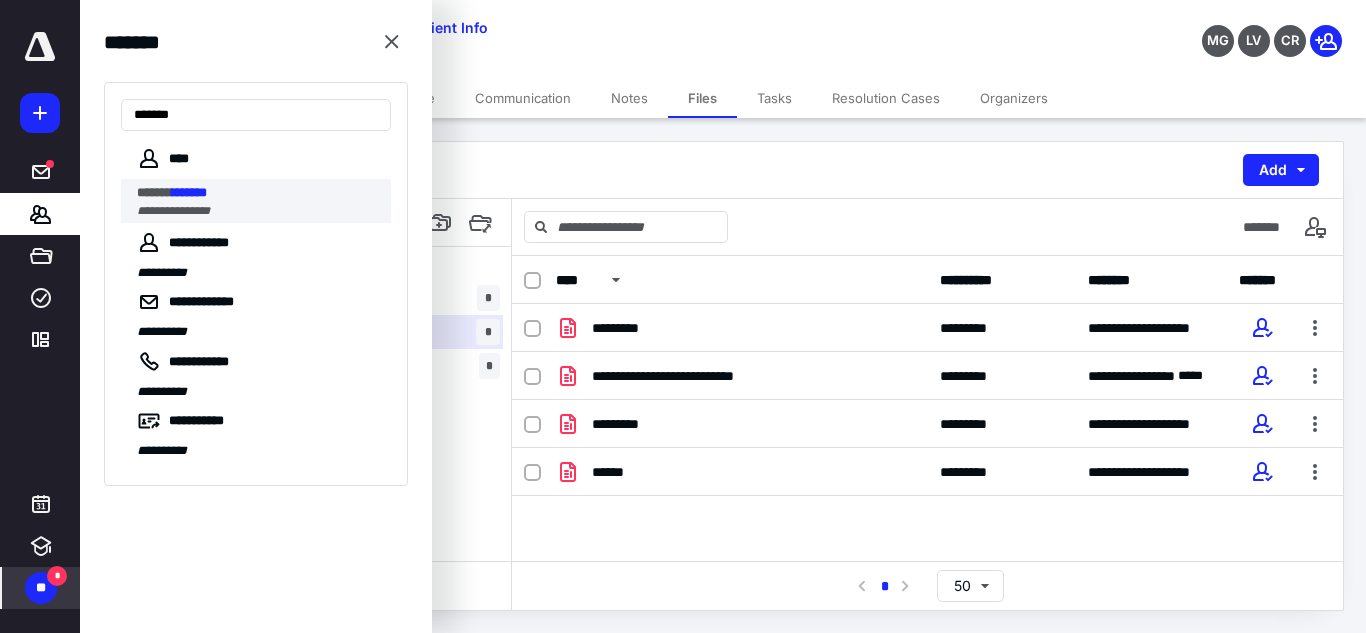 type on "*******" 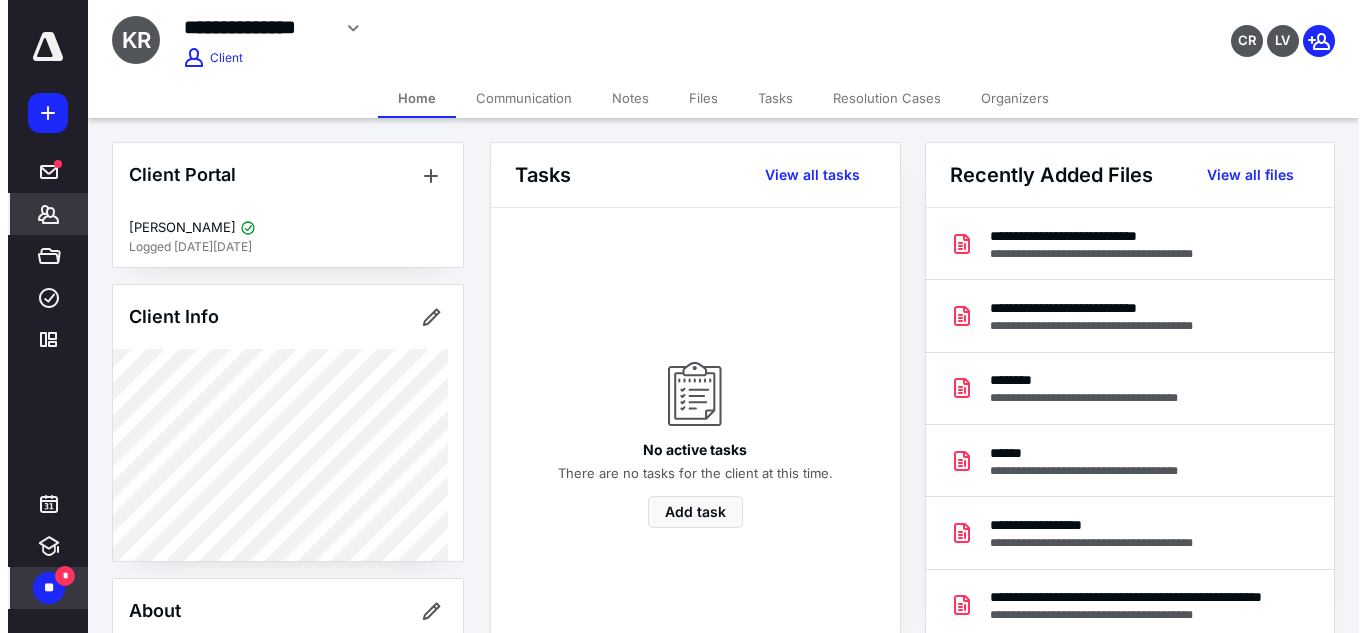 scroll, scrollTop: 563, scrollLeft: 0, axis: vertical 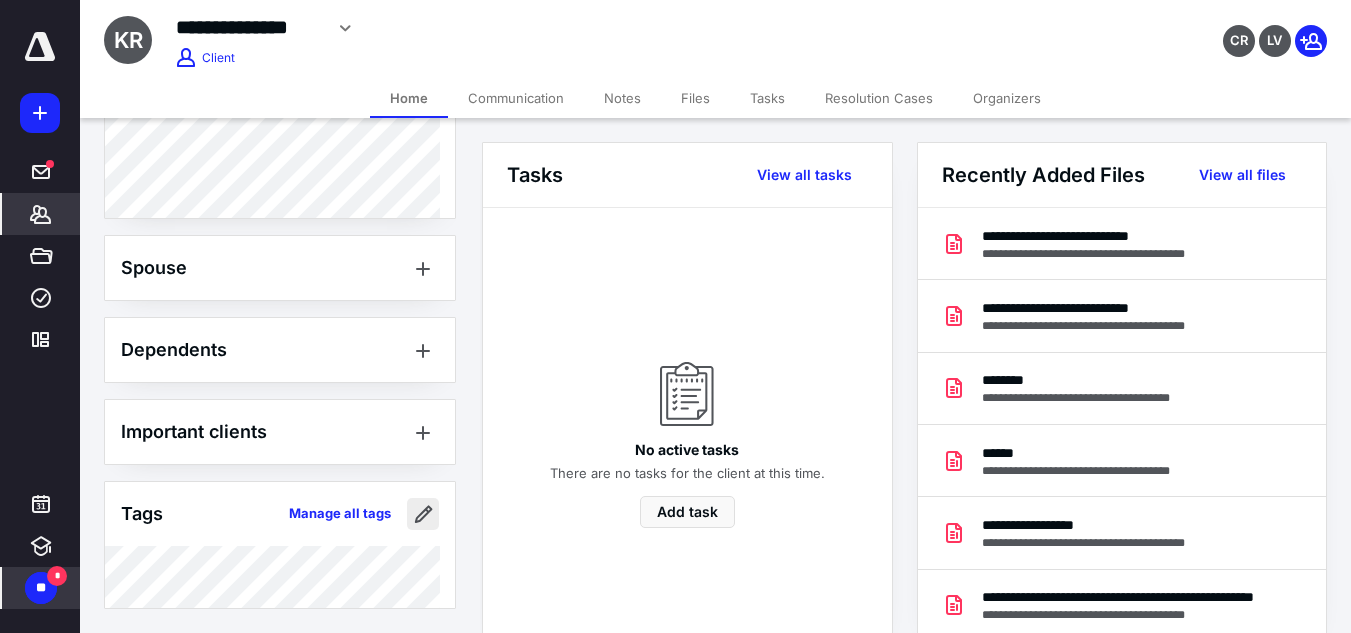 click at bounding box center (423, 514) 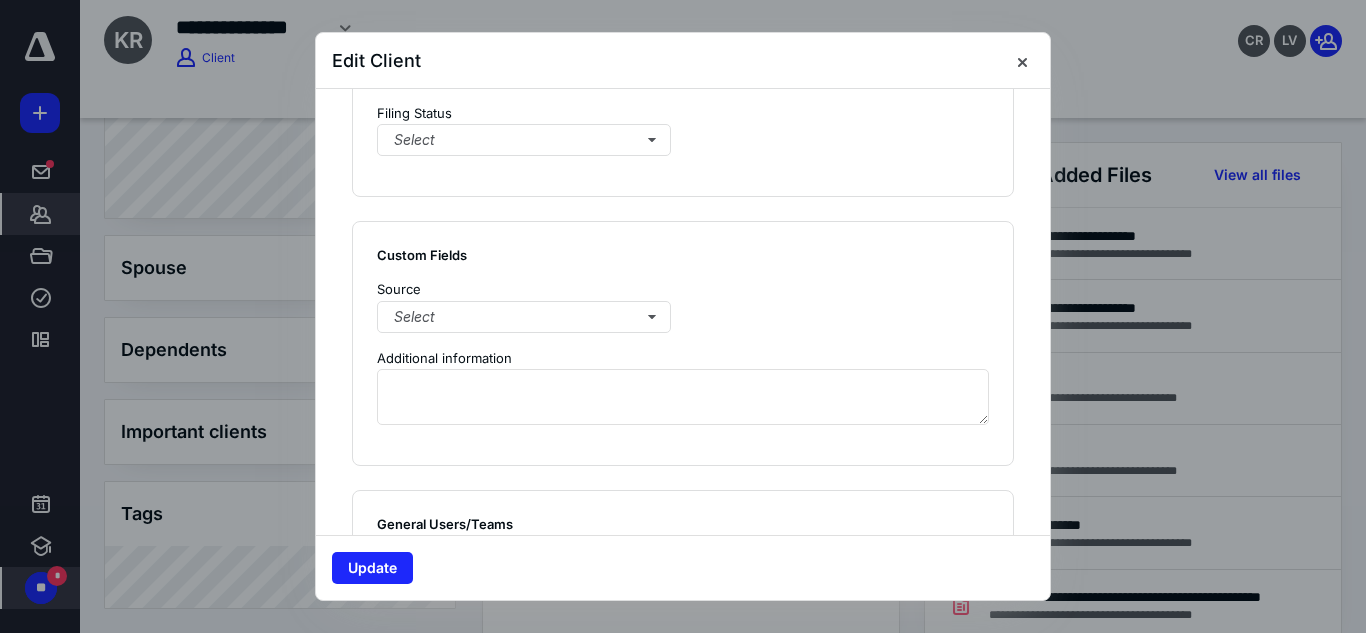 scroll, scrollTop: 1591, scrollLeft: 0, axis: vertical 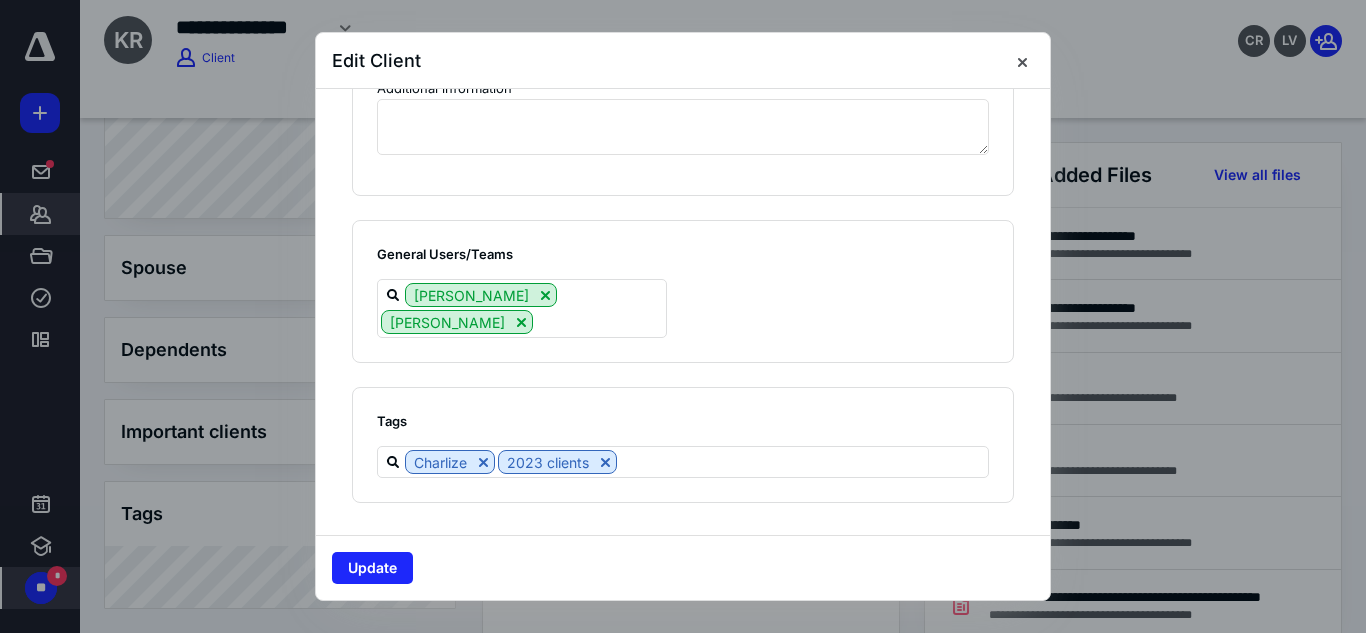 click on "Tags Charlize 2023 clients" at bounding box center (683, 445) 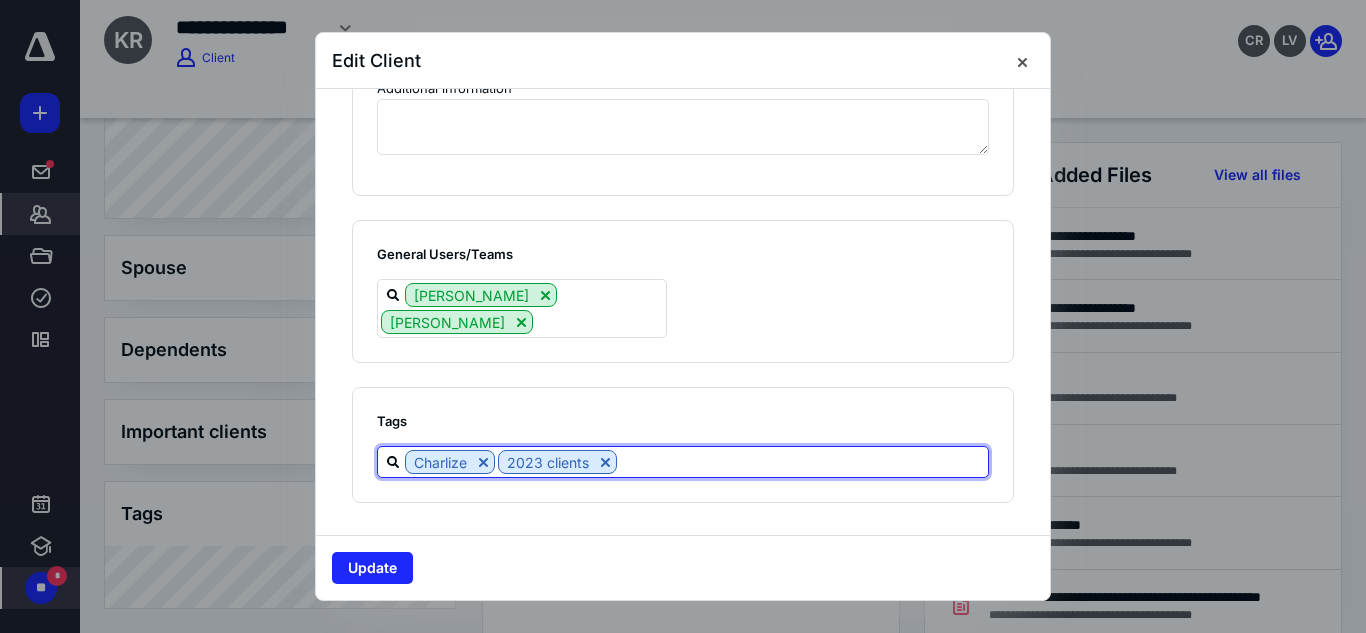 click at bounding box center (802, 461) 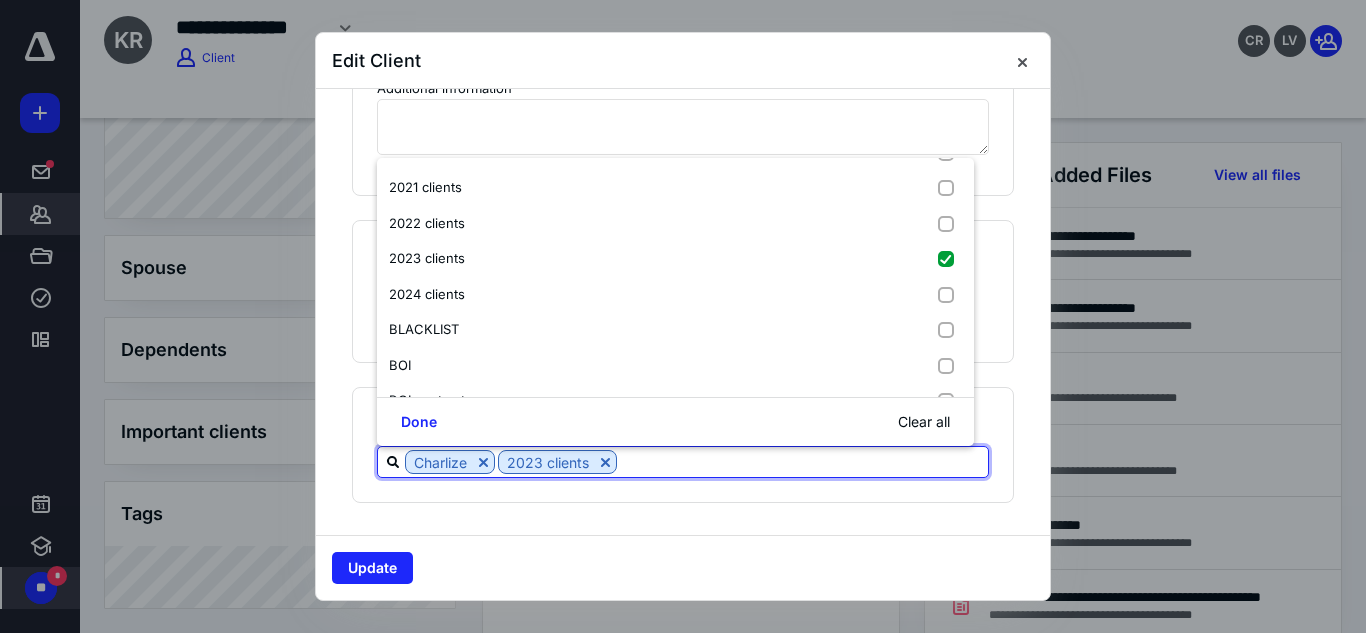 scroll, scrollTop: 137, scrollLeft: 0, axis: vertical 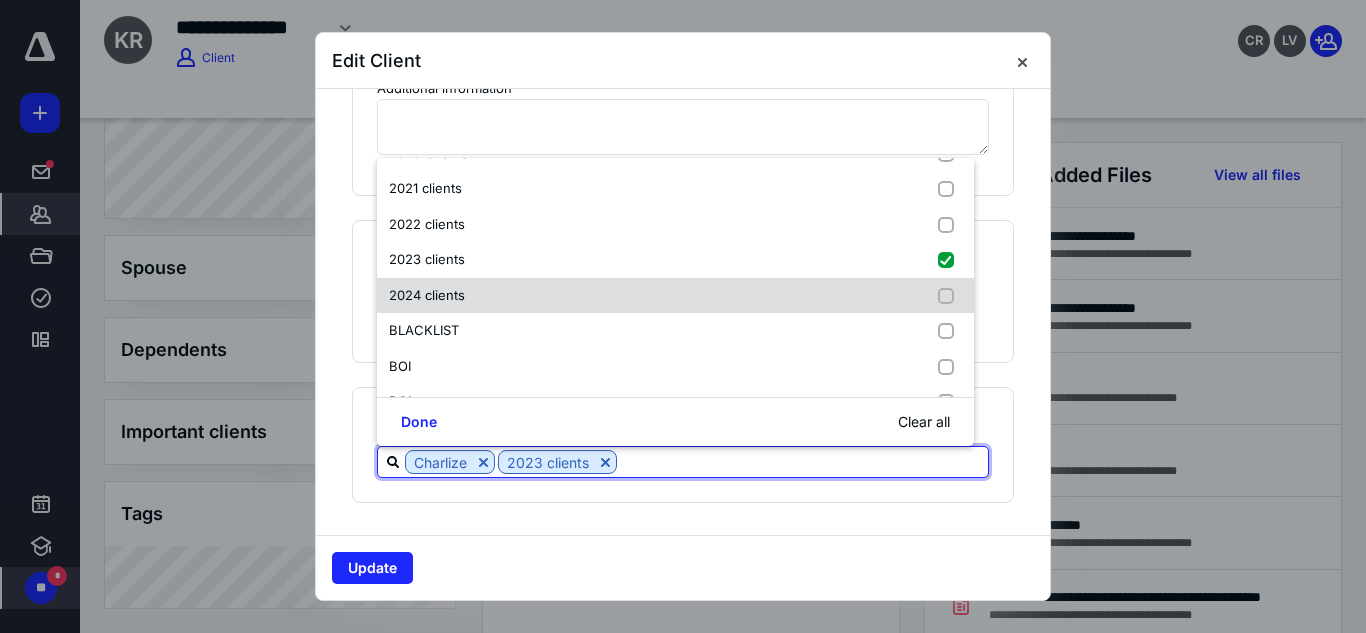 click on "2024 clients" at bounding box center (675, 296) 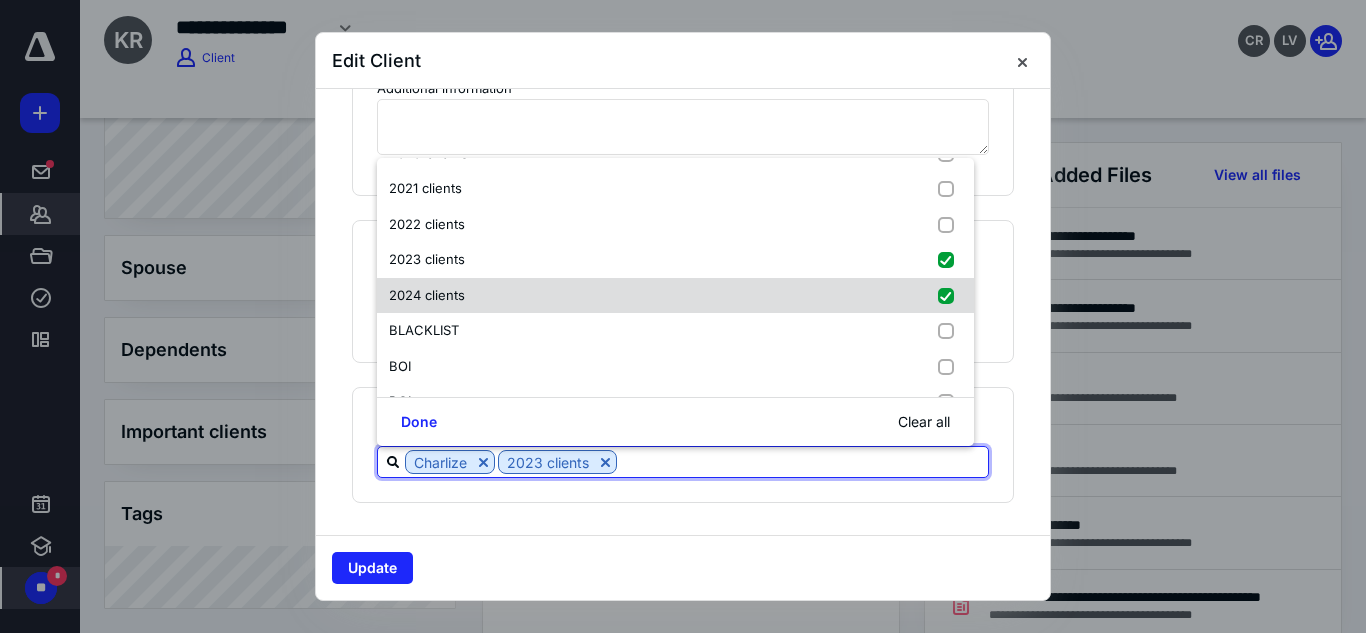 checkbox on "true" 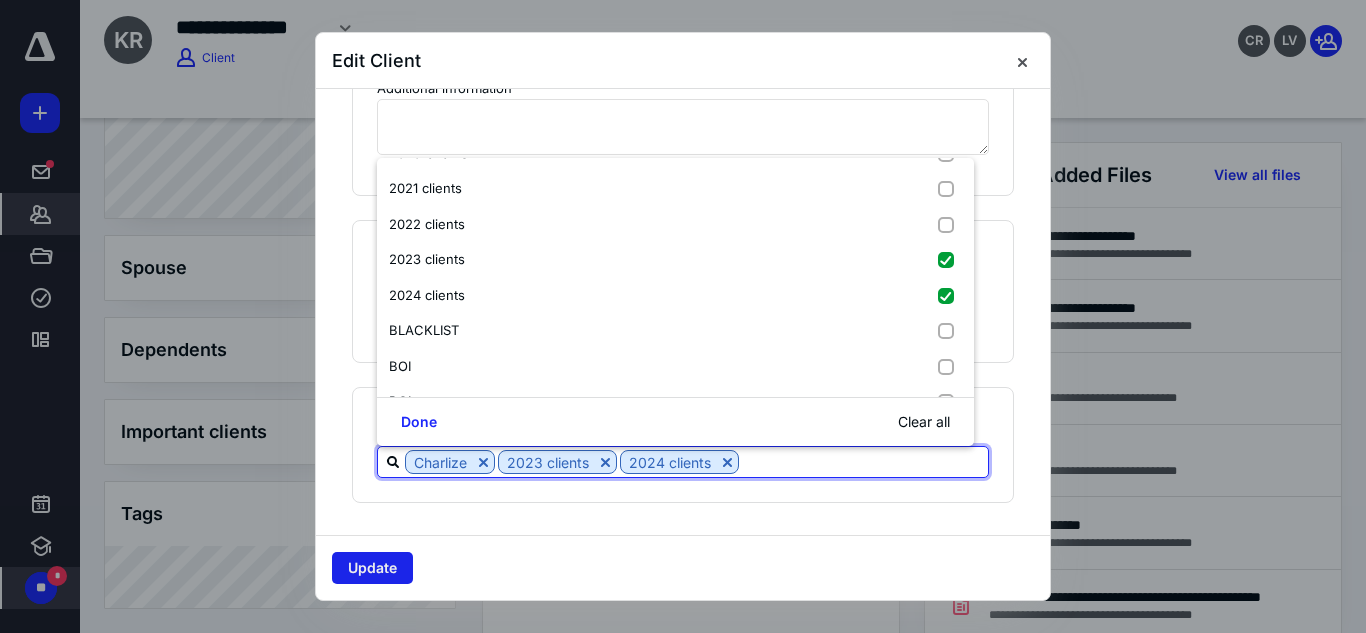 click on "Update" at bounding box center (372, 568) 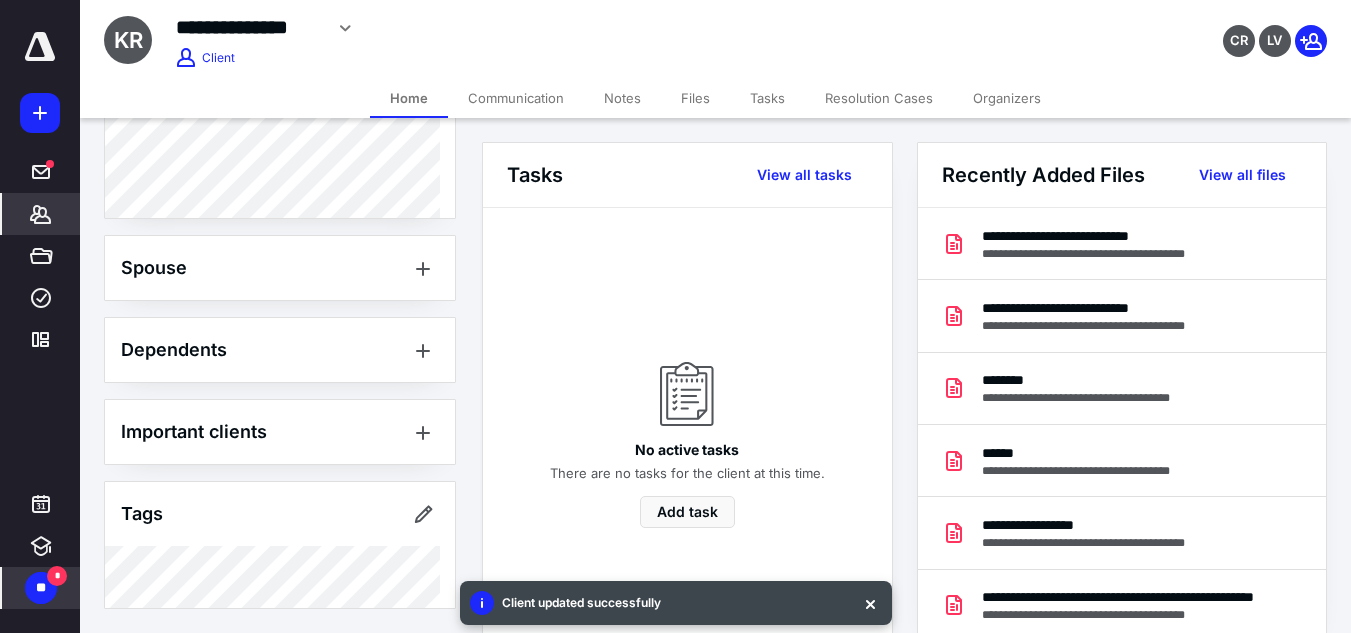 click on "Files" at bounding box center [695, 98] 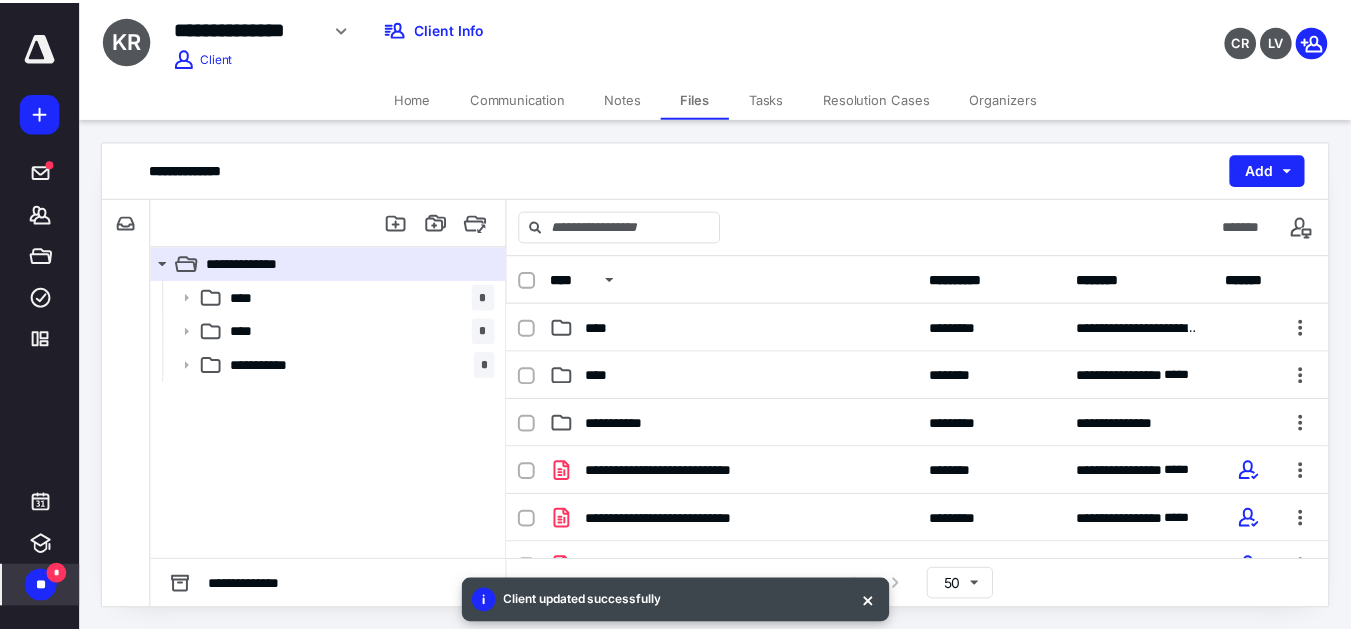 scroll, scrollTop: 144, scrollLeft: 0, axis: vertical 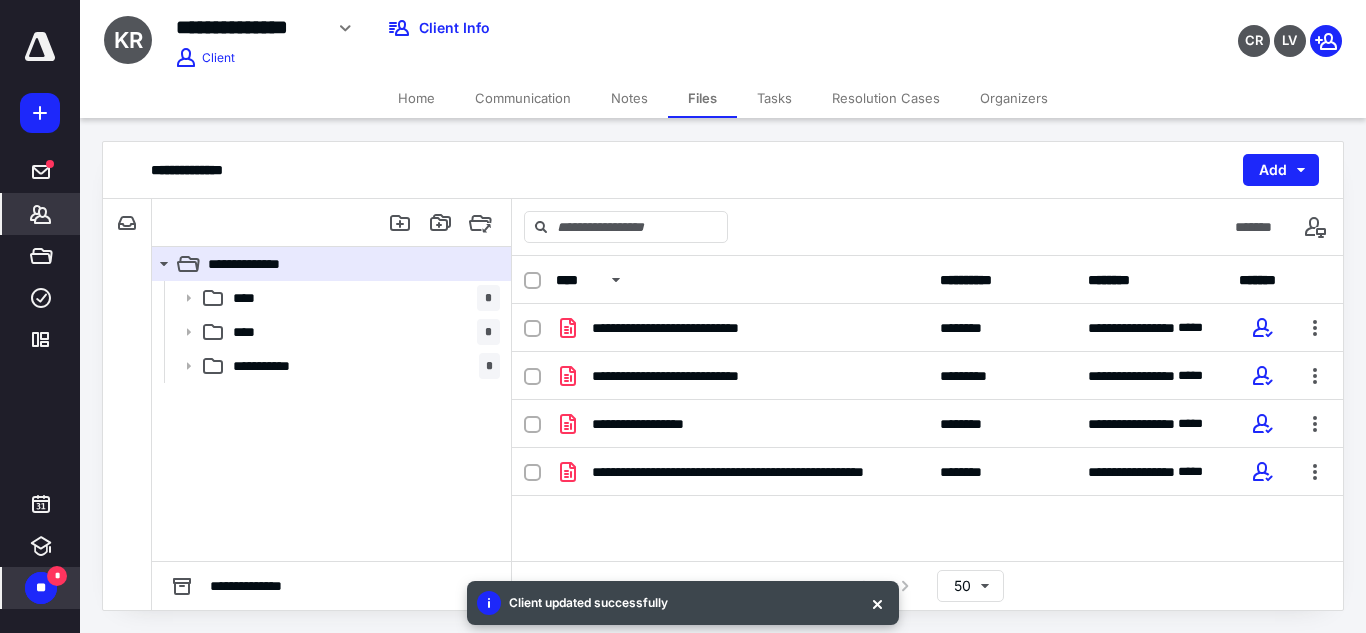 click on "*******" at bounding box center [41, 214] 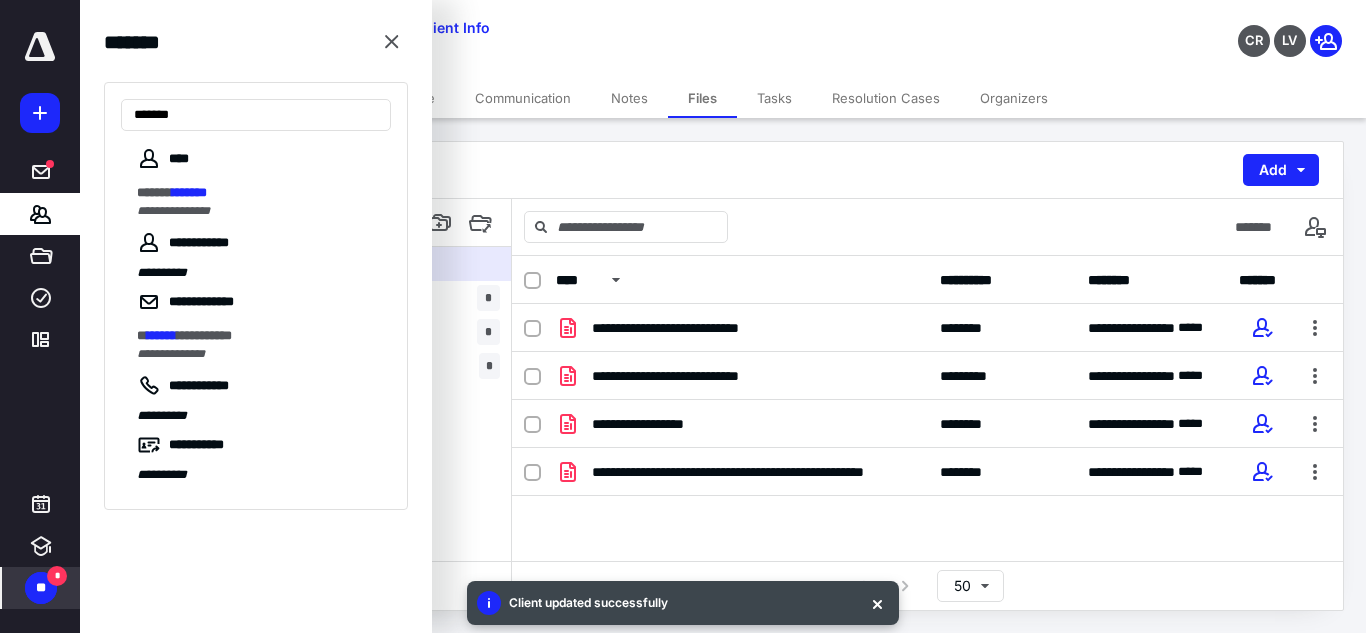 type on "*******" 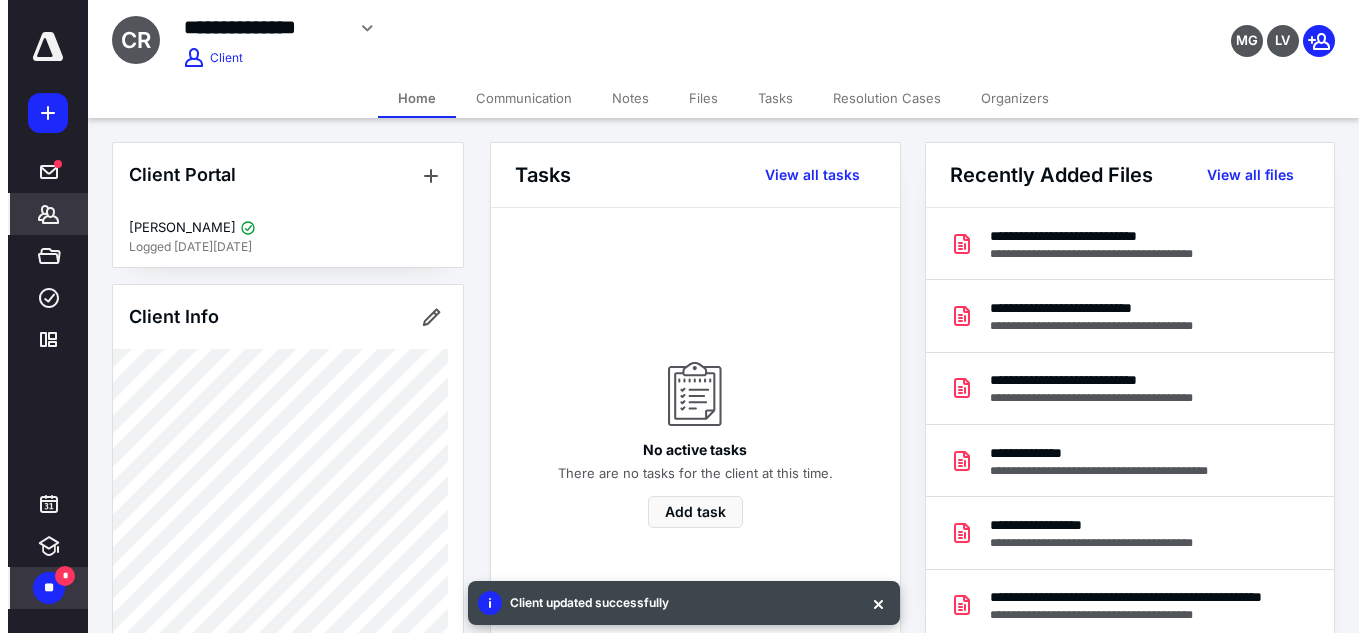 scroll, scrollTop: 670, scrollLeft: 0, axis: vertical 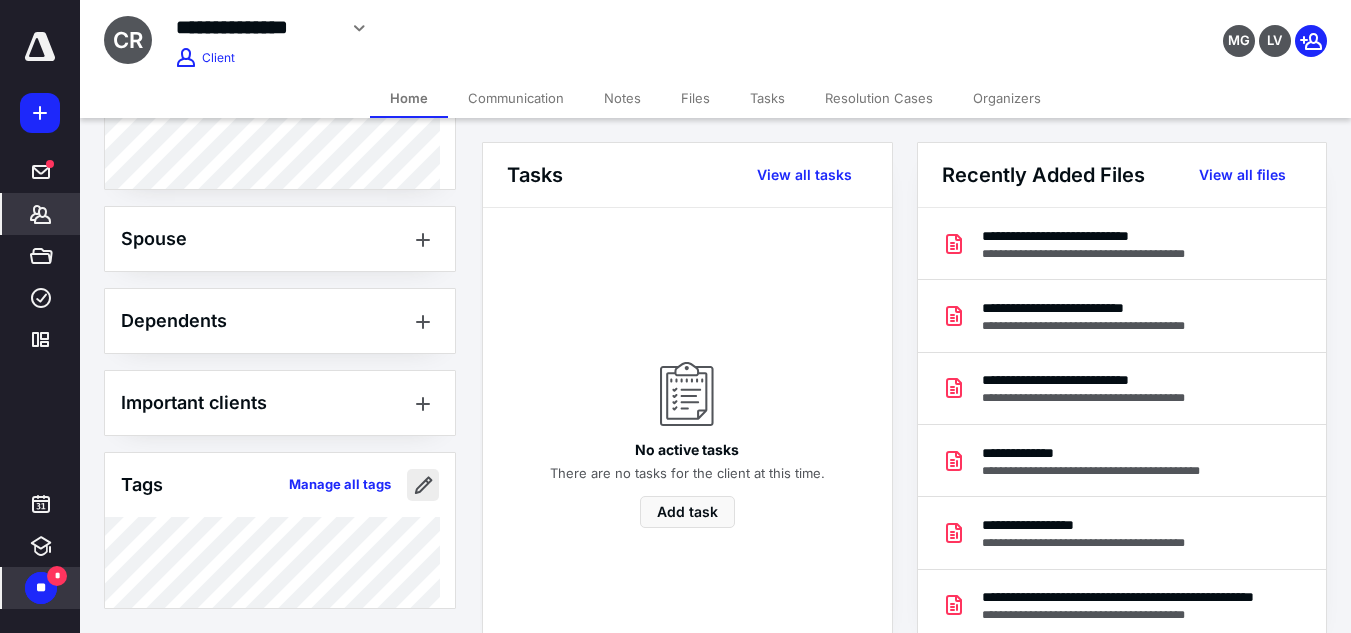 click at bounding box center (423, 485) 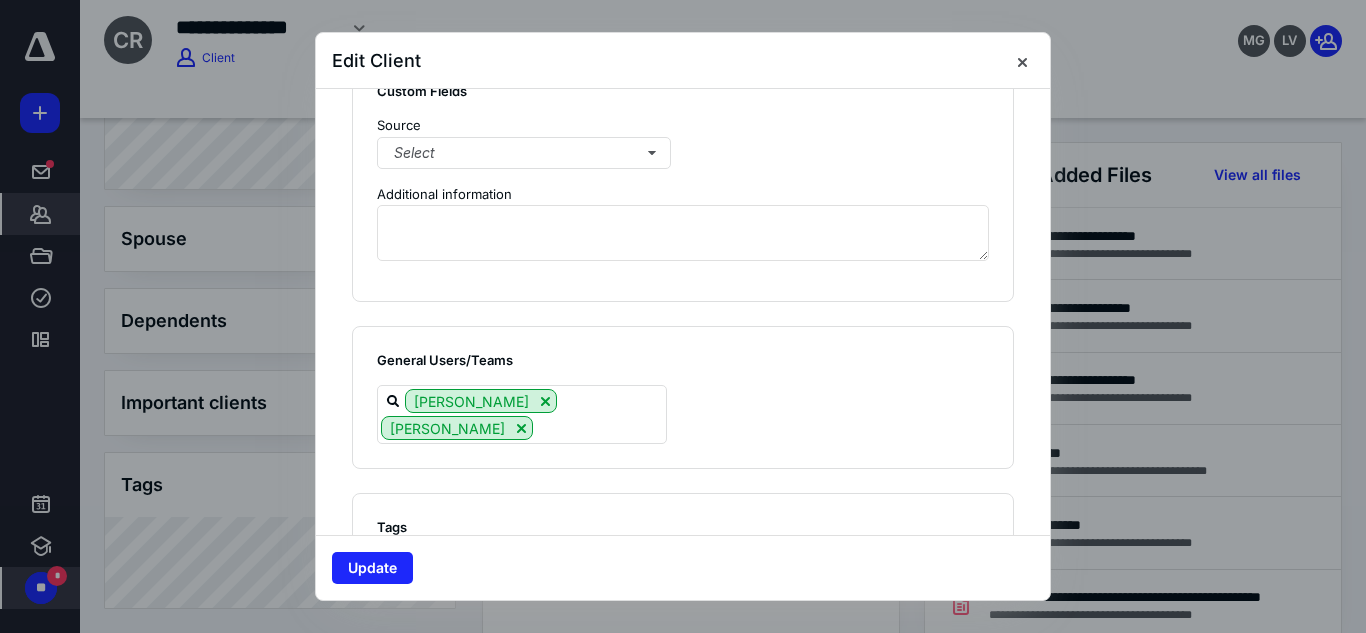 scroll, scrollTop: 1639, scrollLeft: 0, axis: vertical 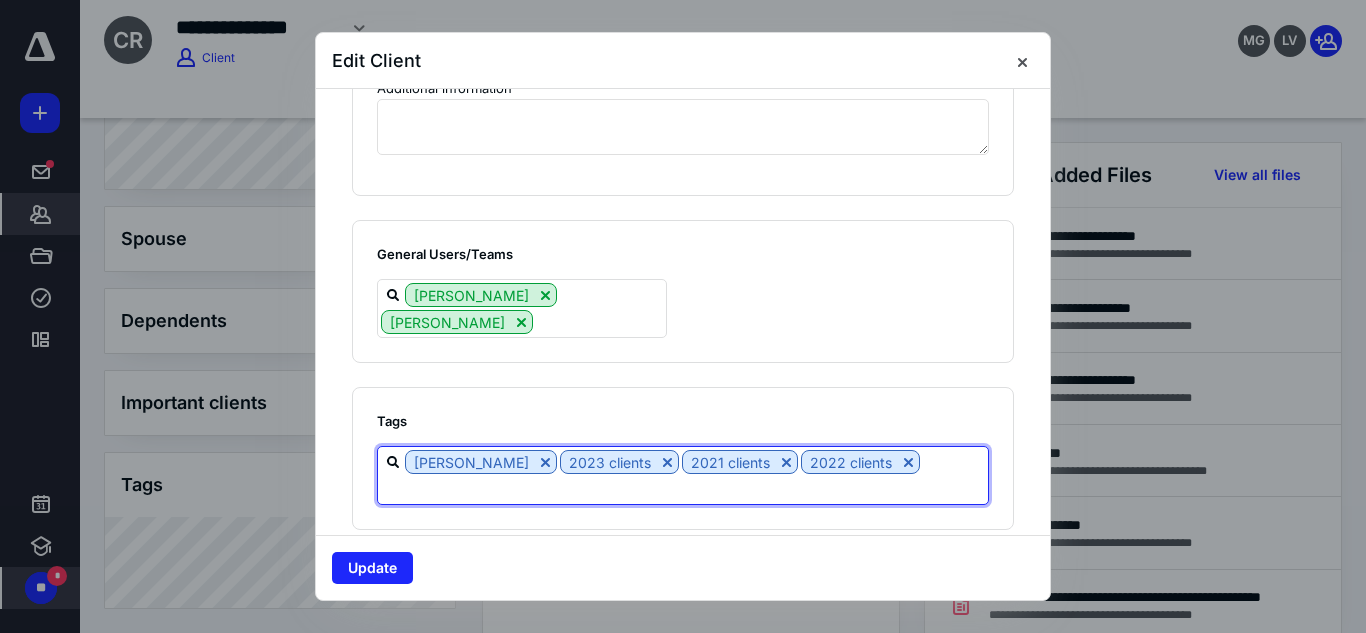 click at bounding box center [683, 488] 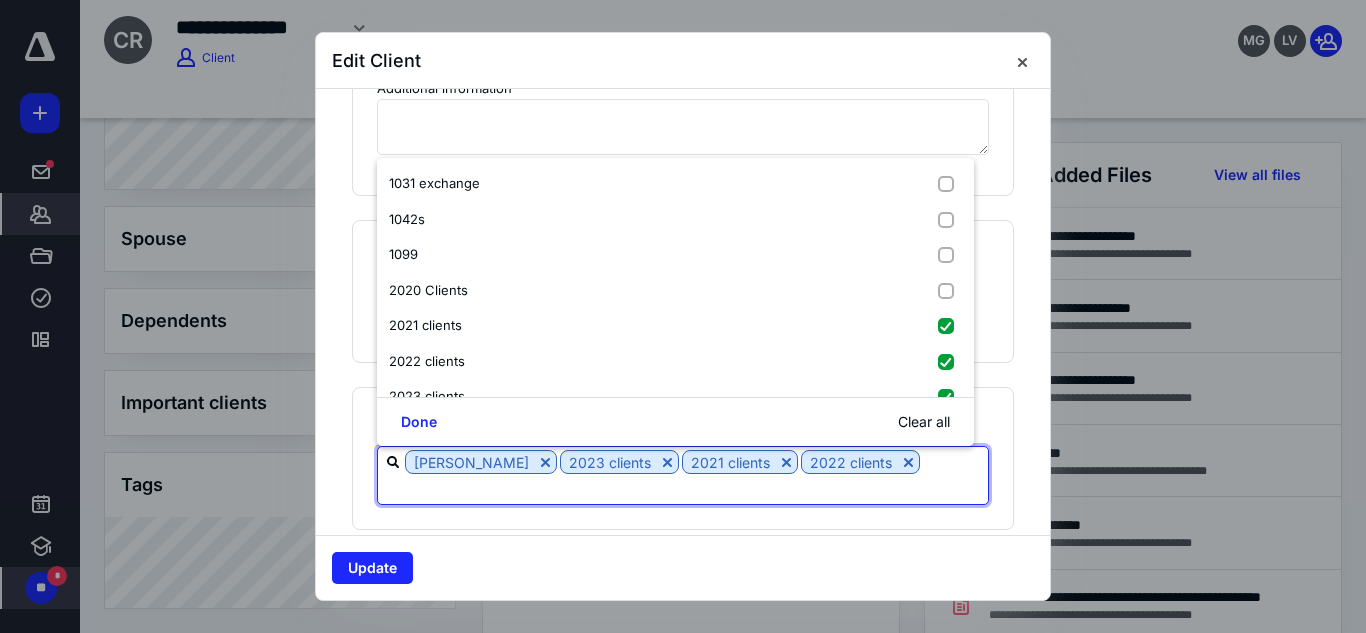 scroll, scrollTop: 76, scrollLeft: 0, axis: vertical 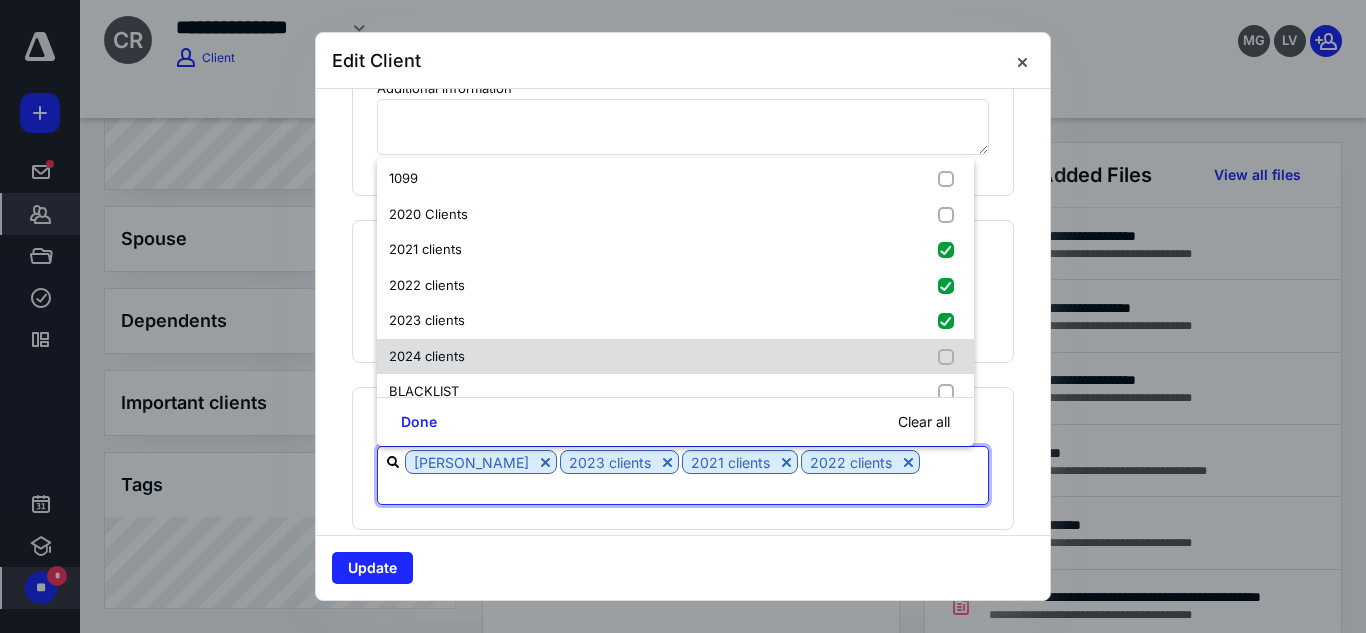 click on "2024 clients" at bounding box center (675, 357) 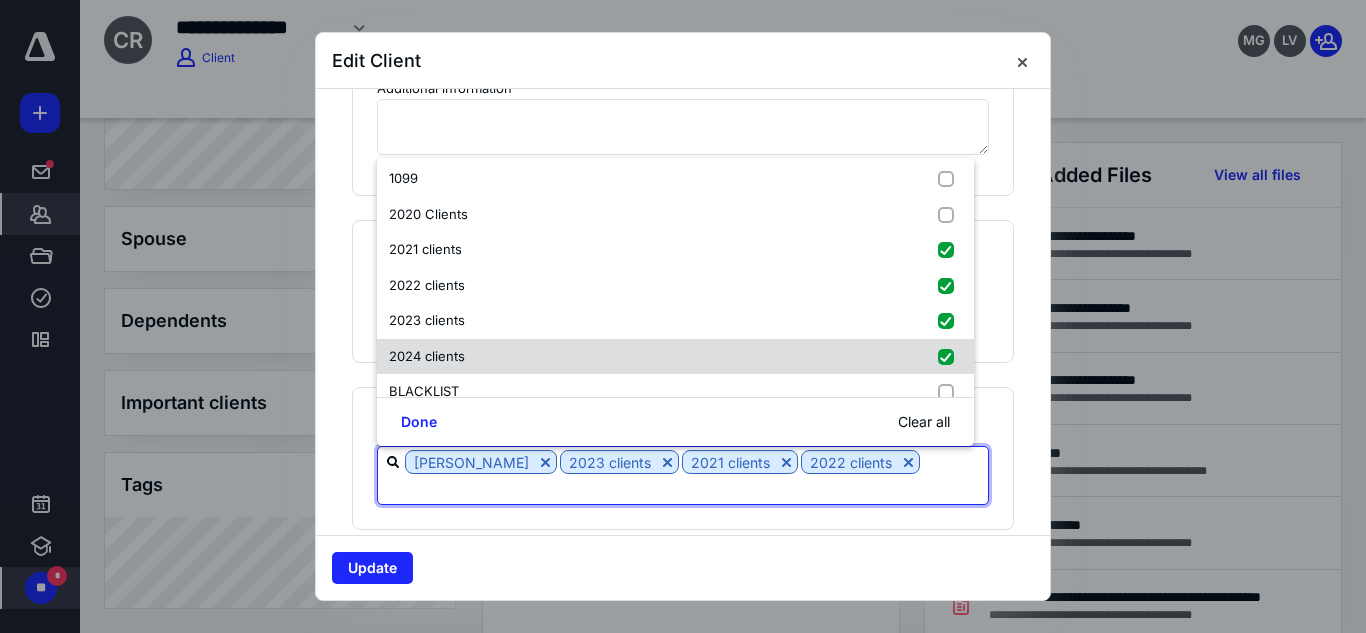 checkbox on "true" 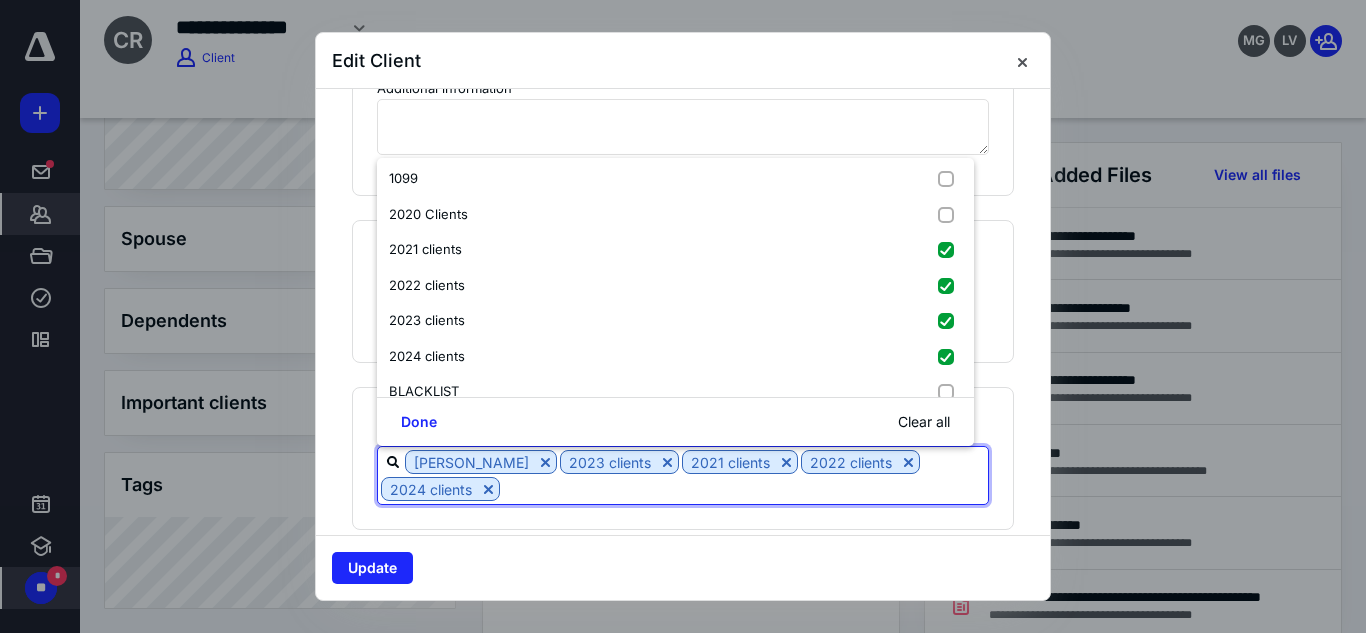 click on "Update" at bounding box center (683, 567) 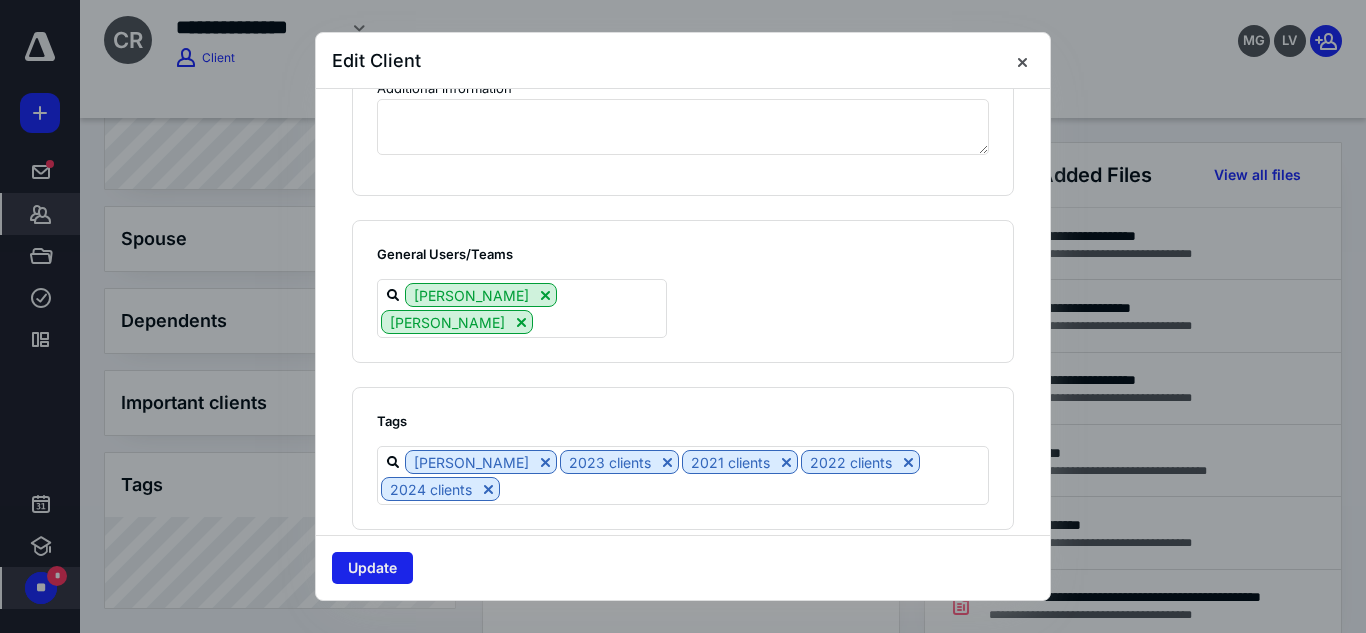 click on "Update" at bounding box center [372, 568] 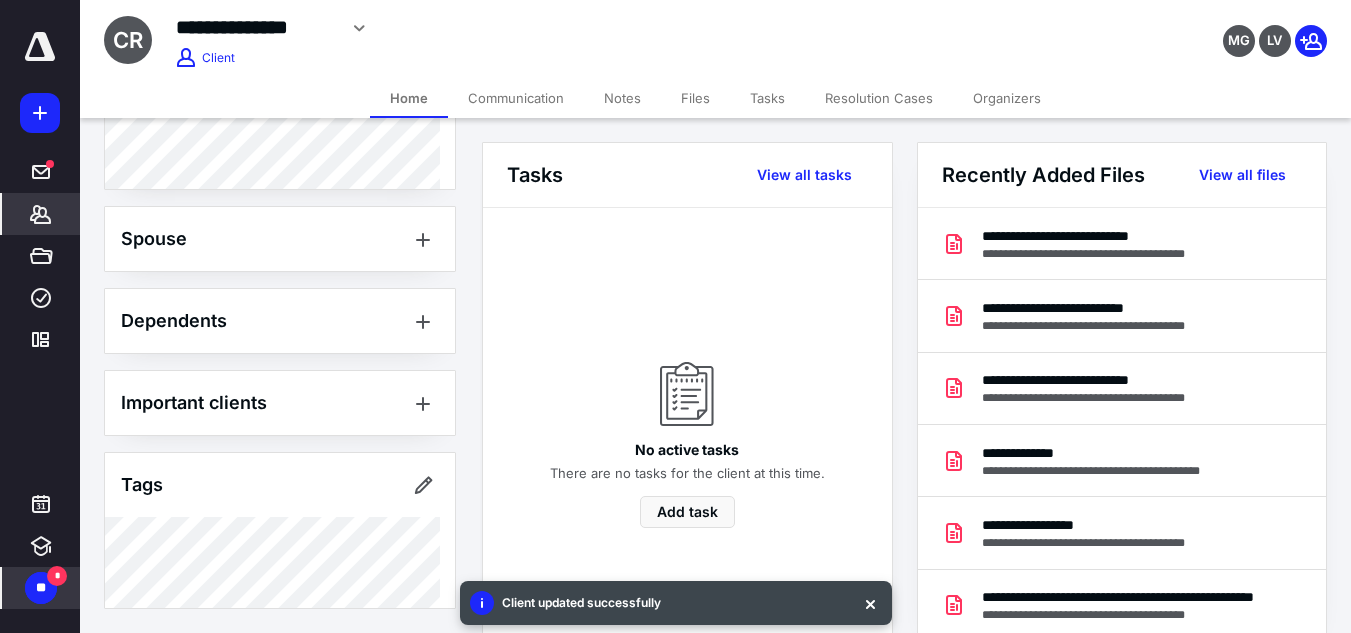click on "Files" at bounding box center (695, 98) 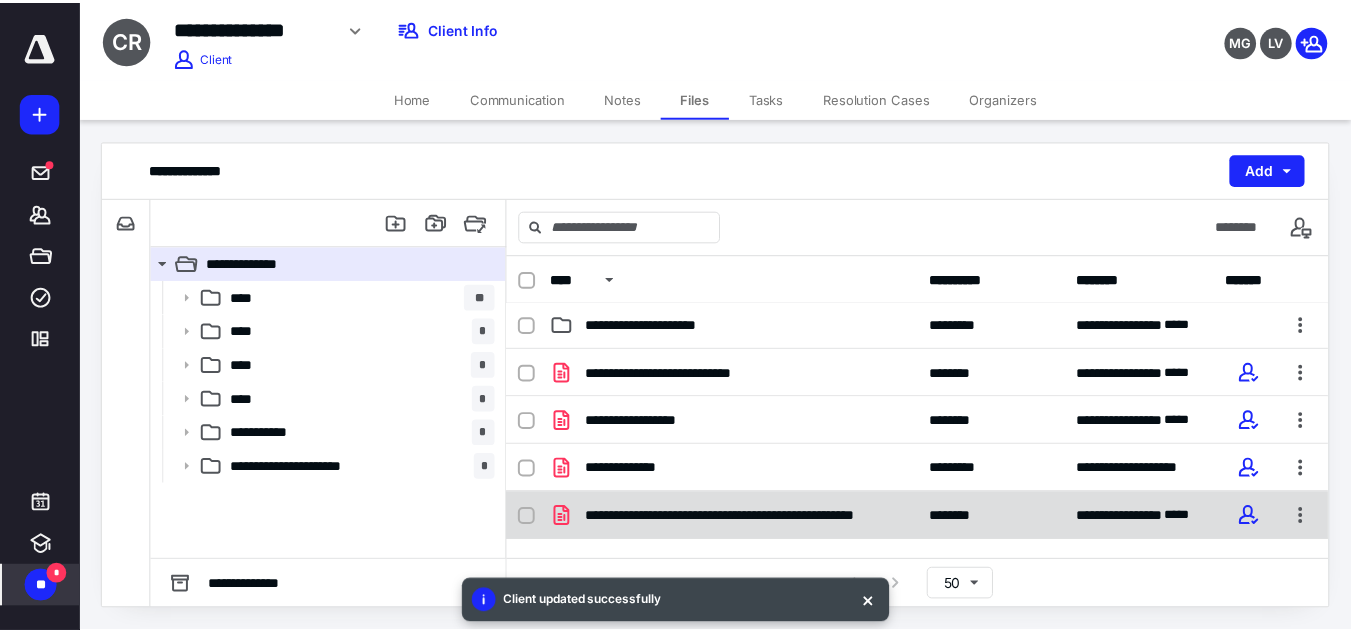 scroll, scrollTop: 242, scrollLeft: 0, axis: vertical 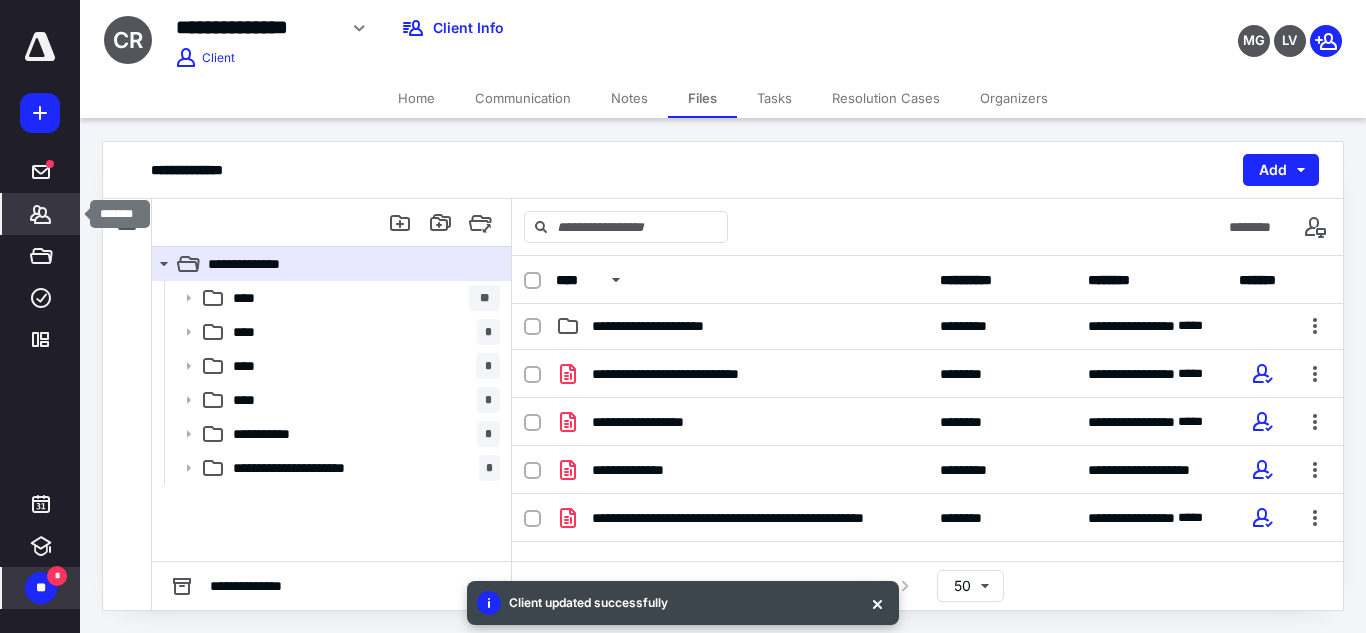 click 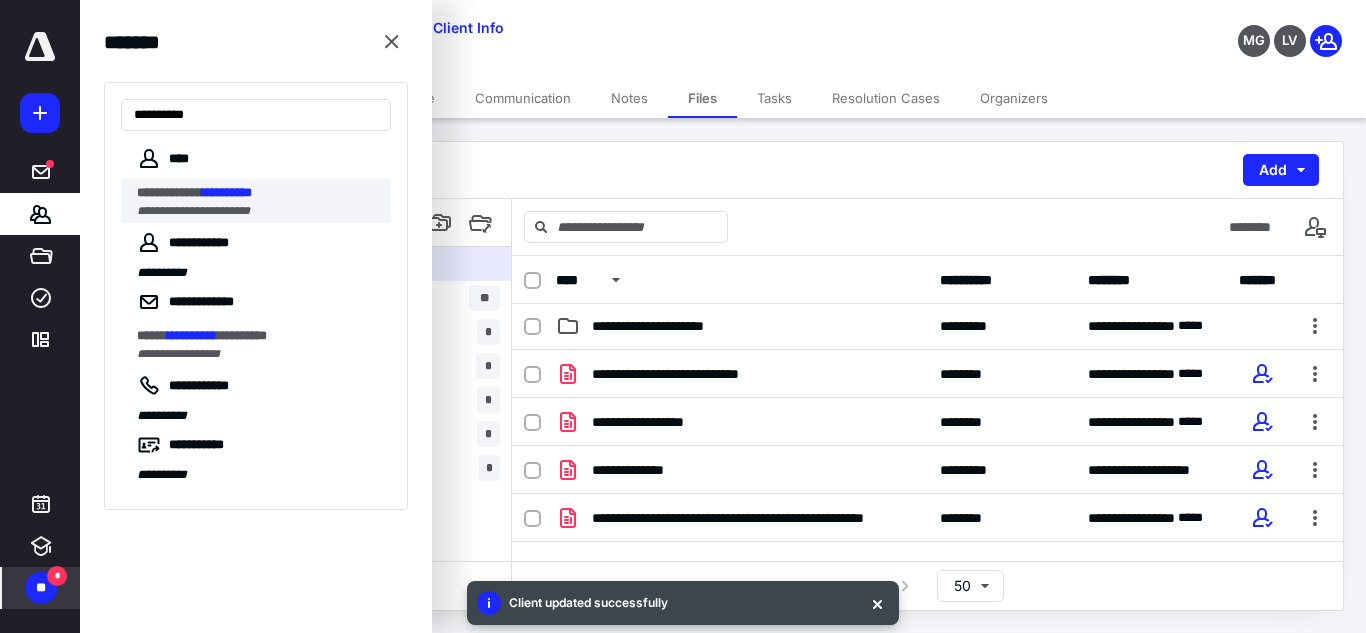 type on "**********" 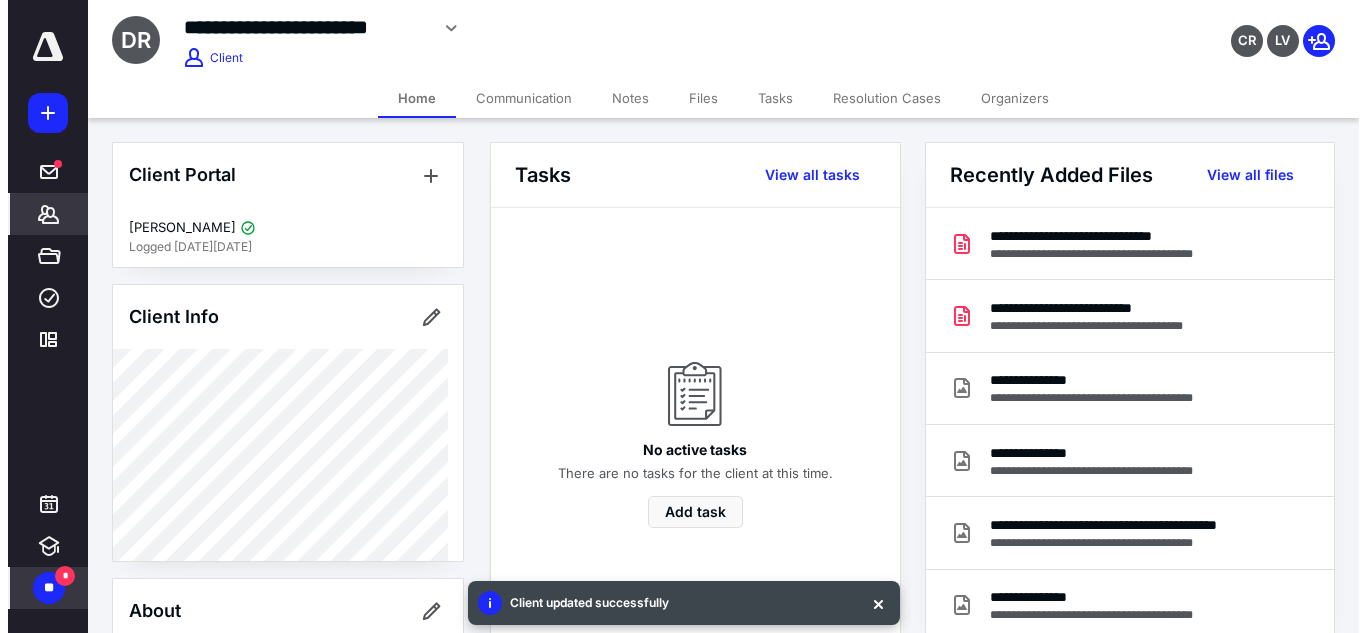 scroll, scrollTop: 563, scrollLeft: 0, axis: vertical 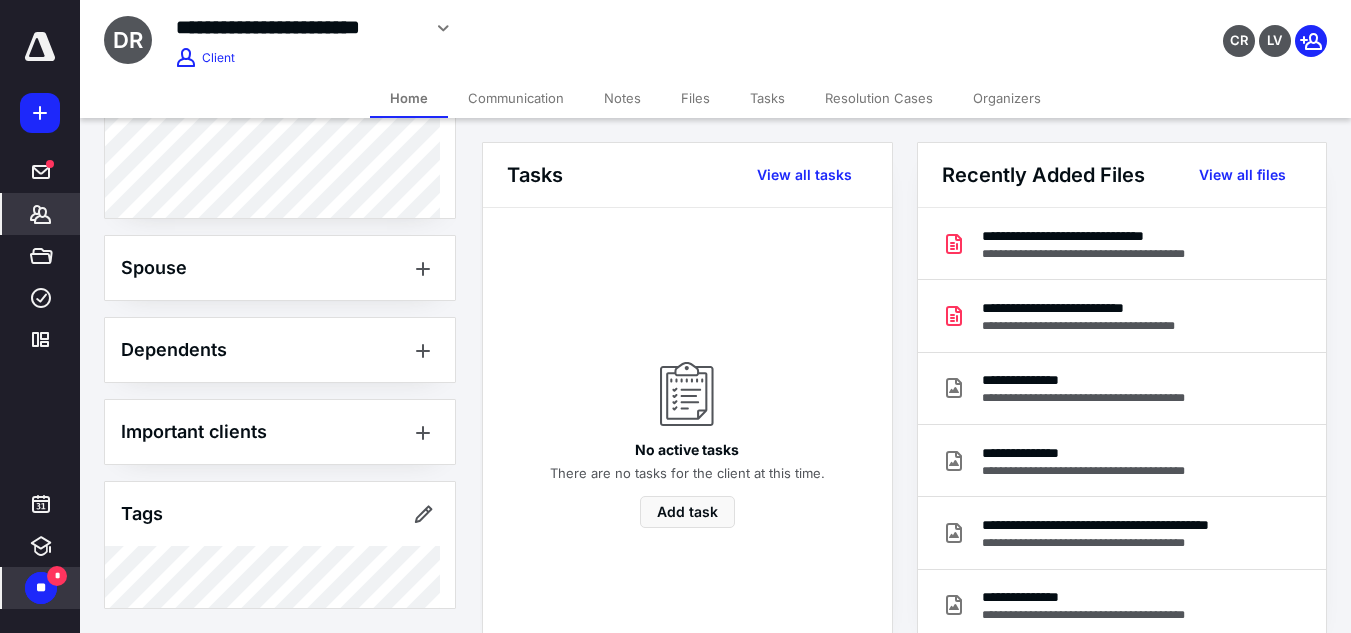 click on "Files" at bounding box center (695, 98) 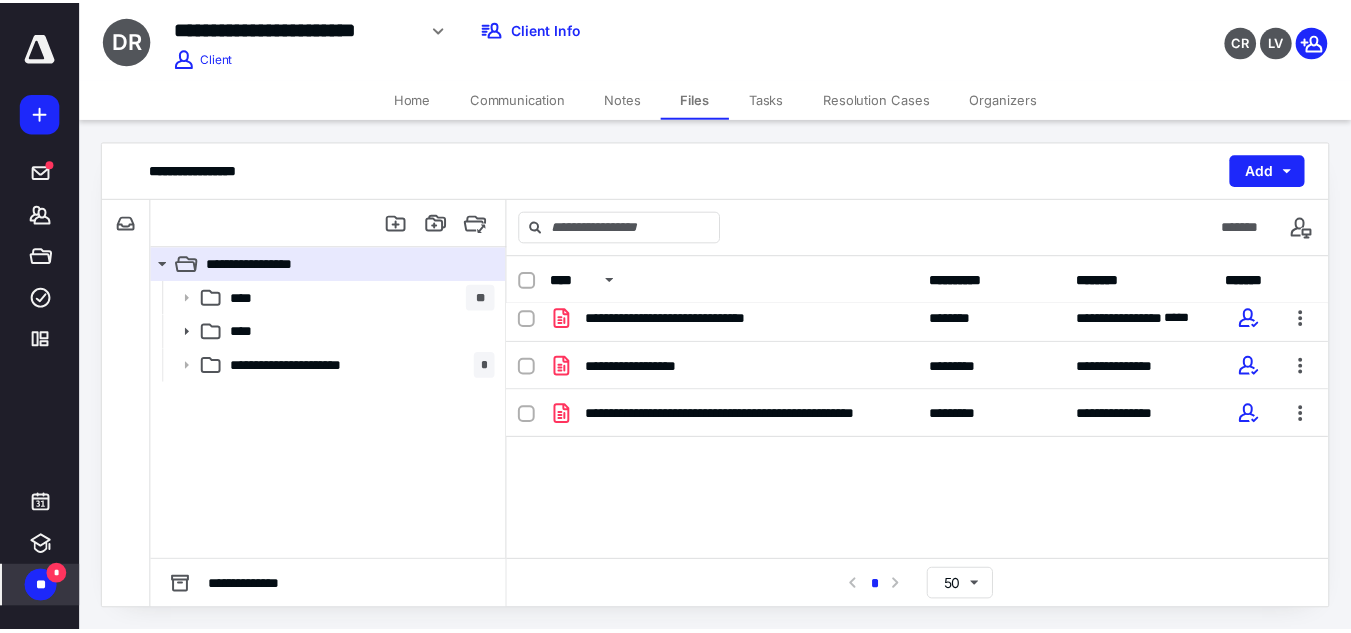 scroll, scrollTop: 59, scrollLeft: 0, axis: vertical 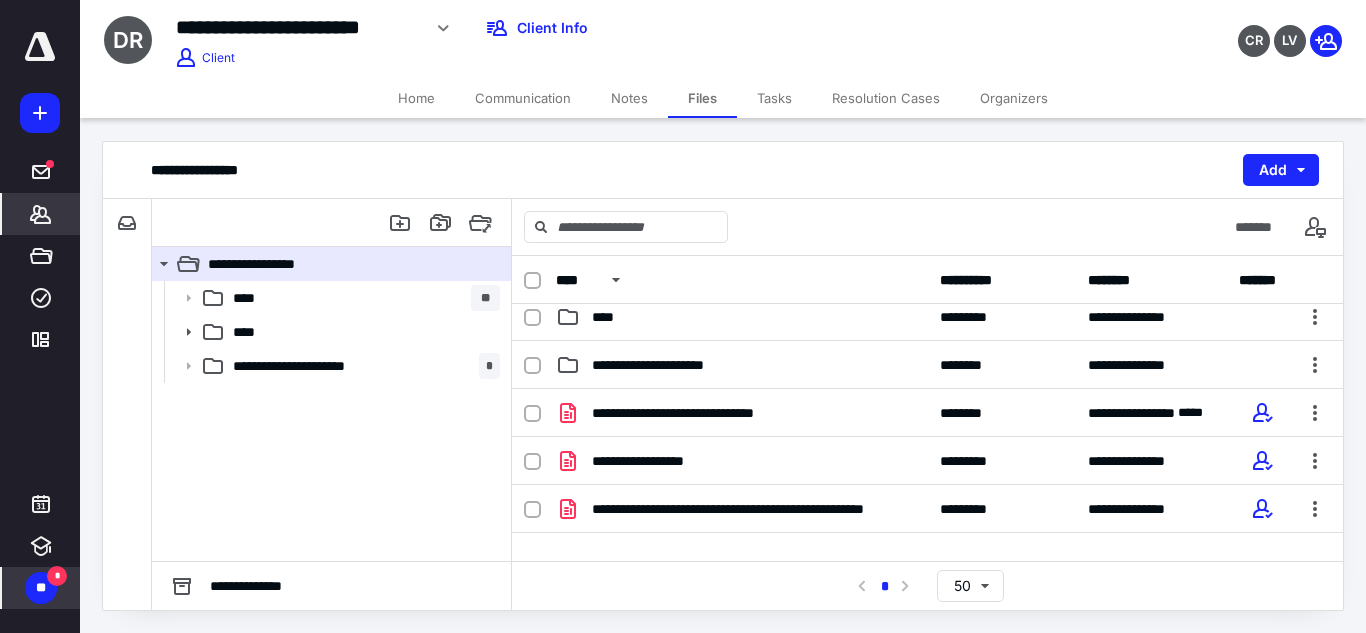 click on "*******" at bounding box center (41, 214) 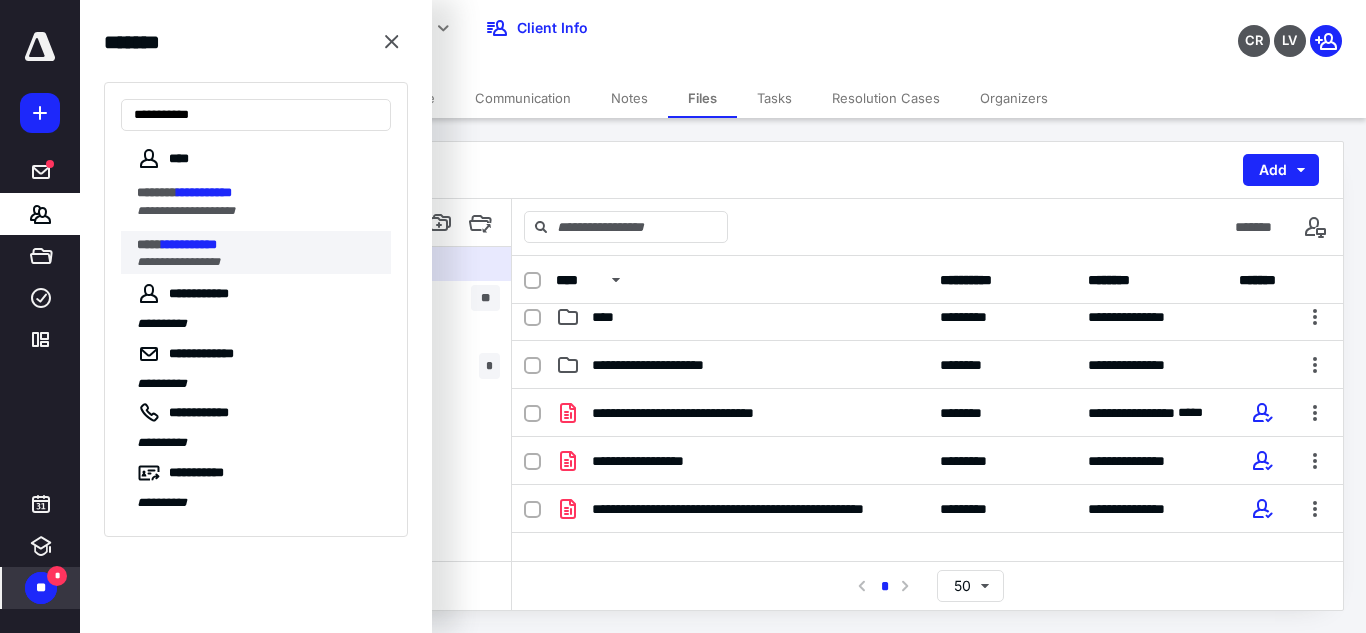 type on "**********" 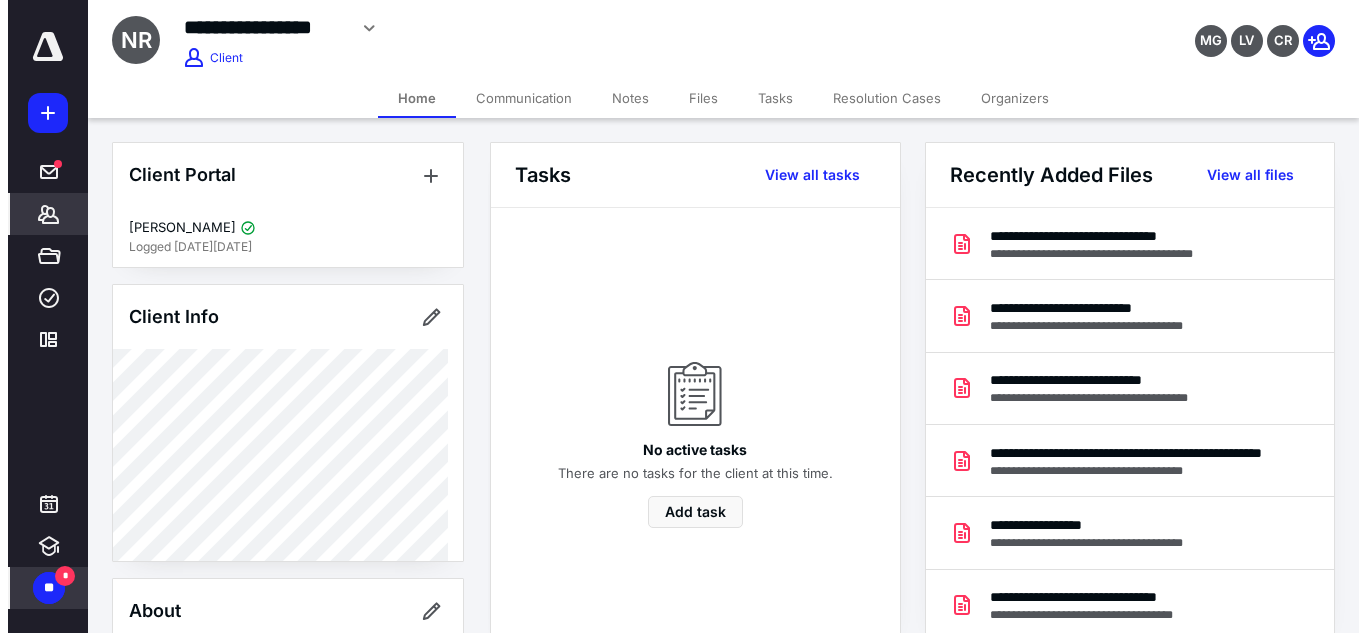 scroll, scrollTop: 622, scrollLeft: 0, axis: vertical 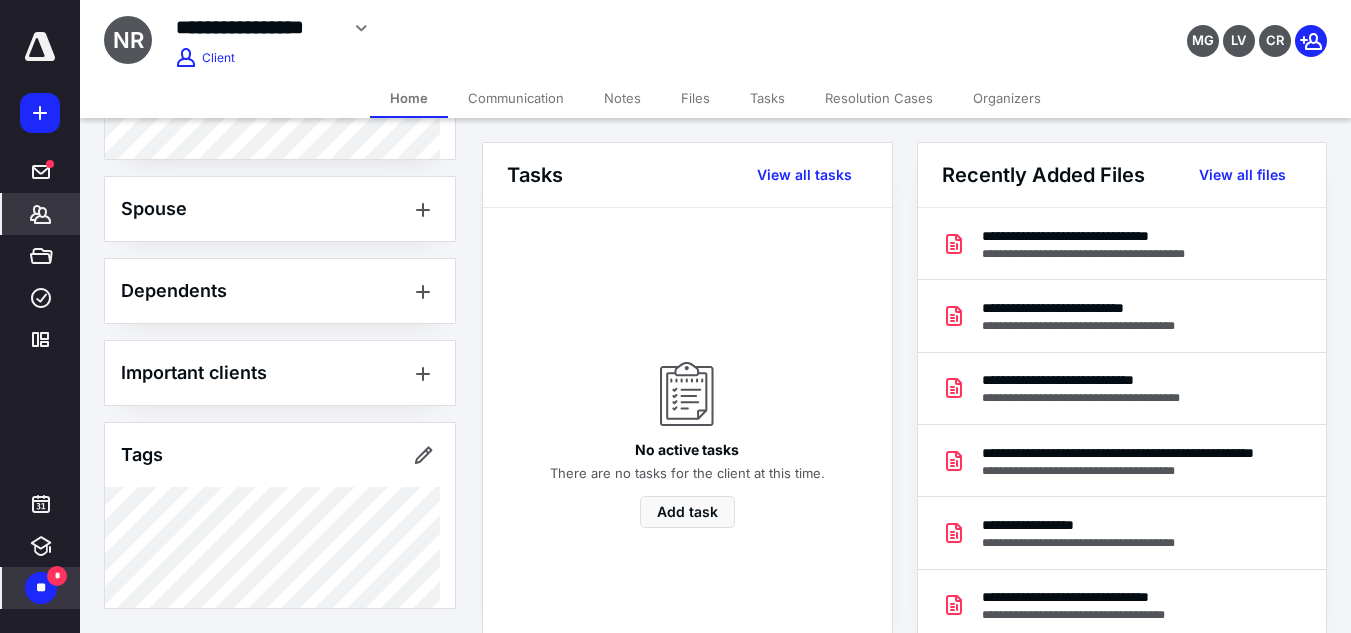 click on "Files" at bounding box center [695, 98] 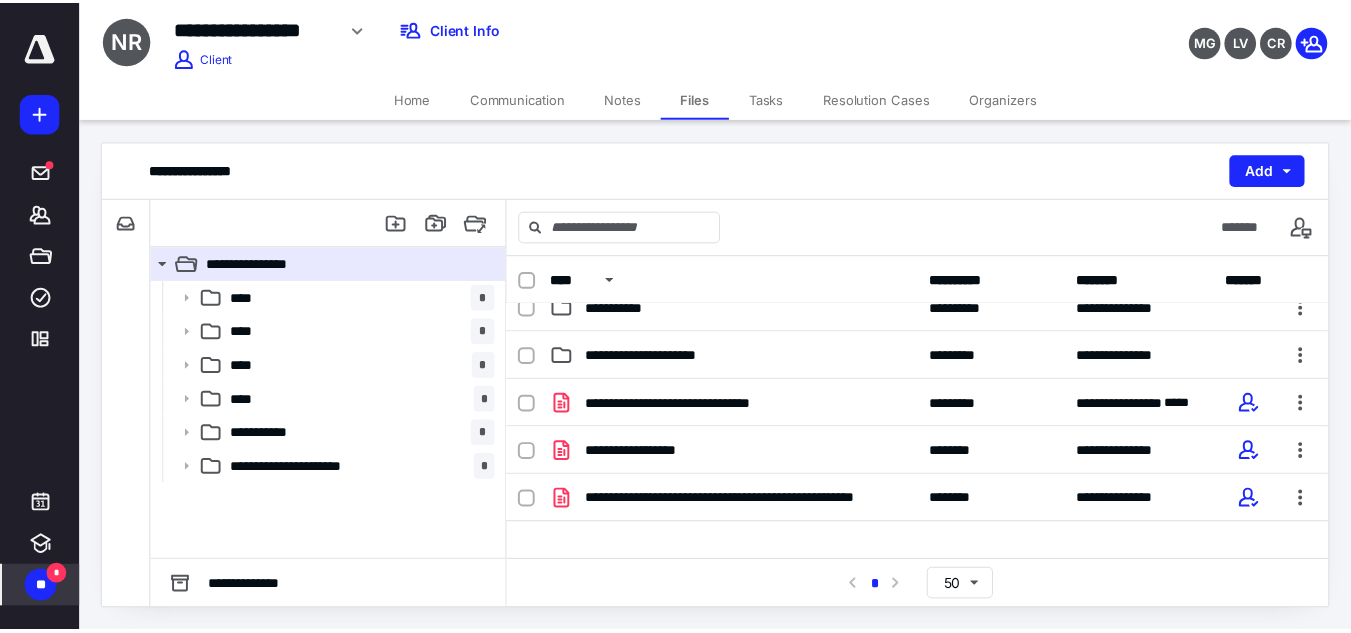 scroll, scrollTop: 213, scrollLeft: 0, axis: vertical 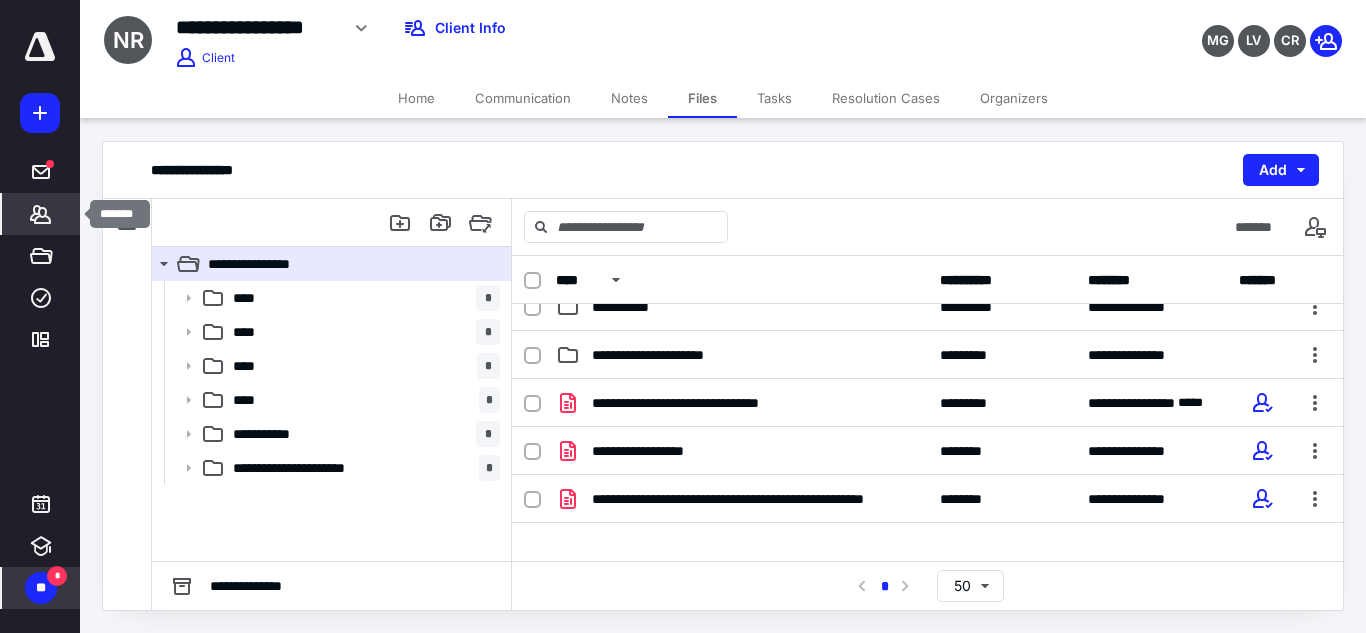 click on "*******" at bounding box center [41, 214] 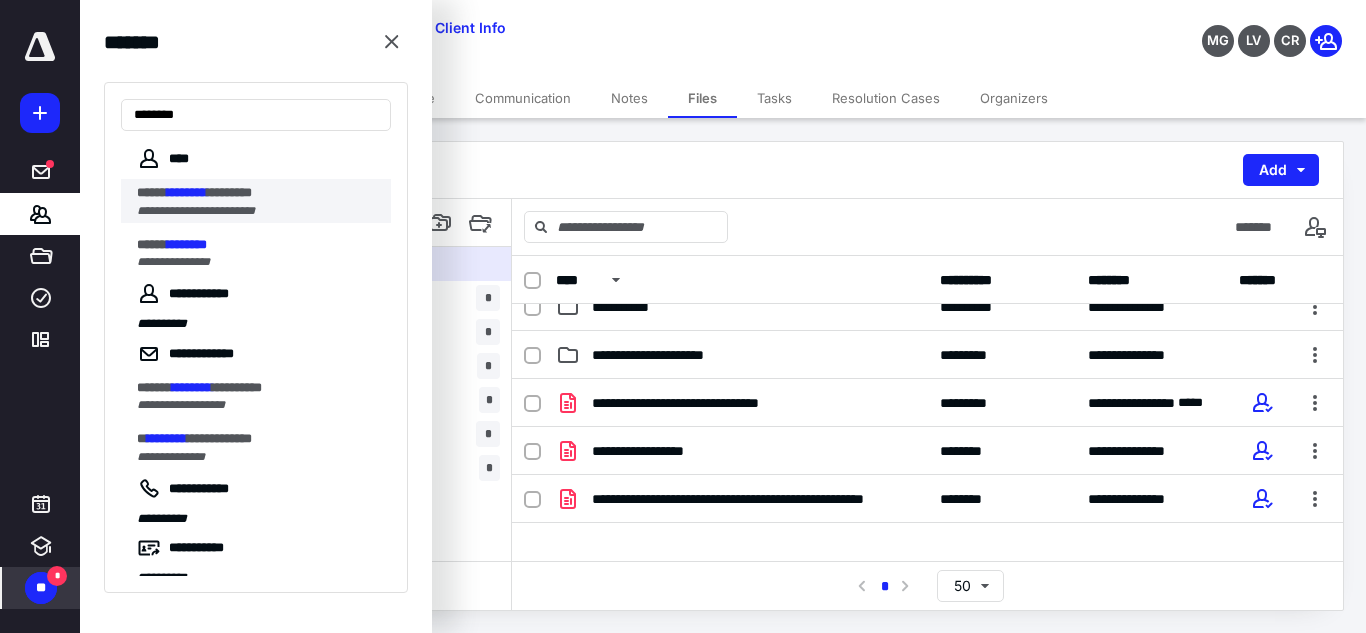 type on "********" 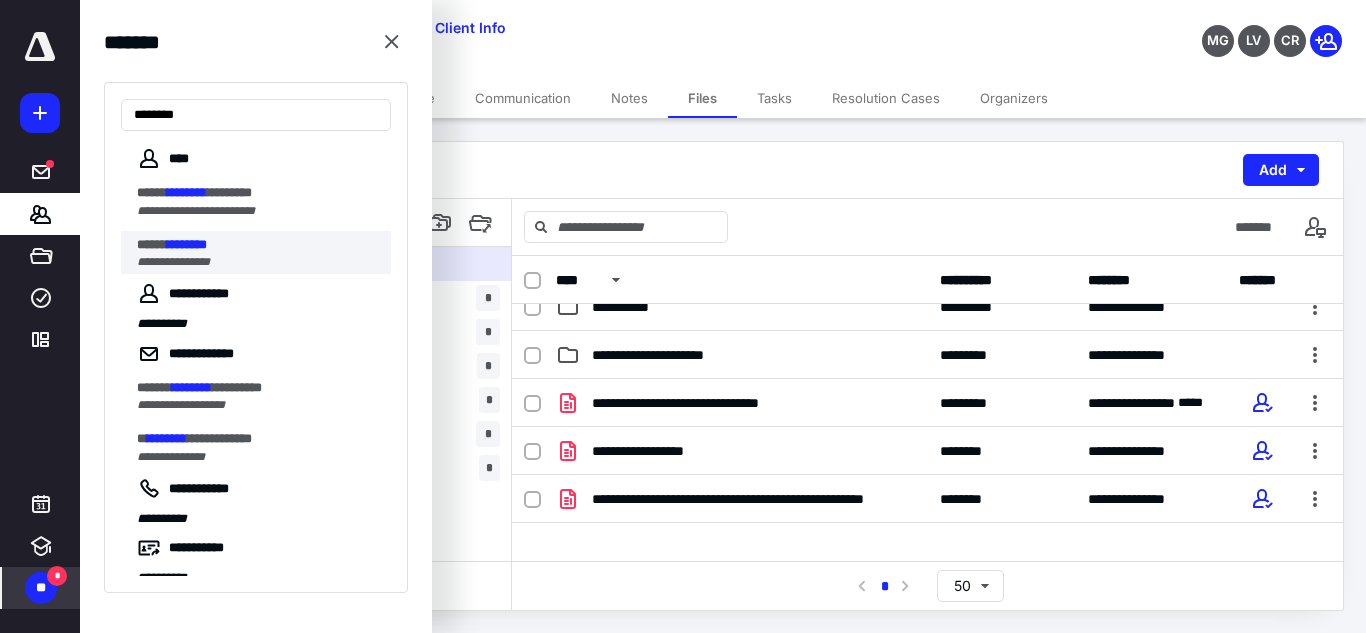 click on "********" at bounding box center [187, 244] 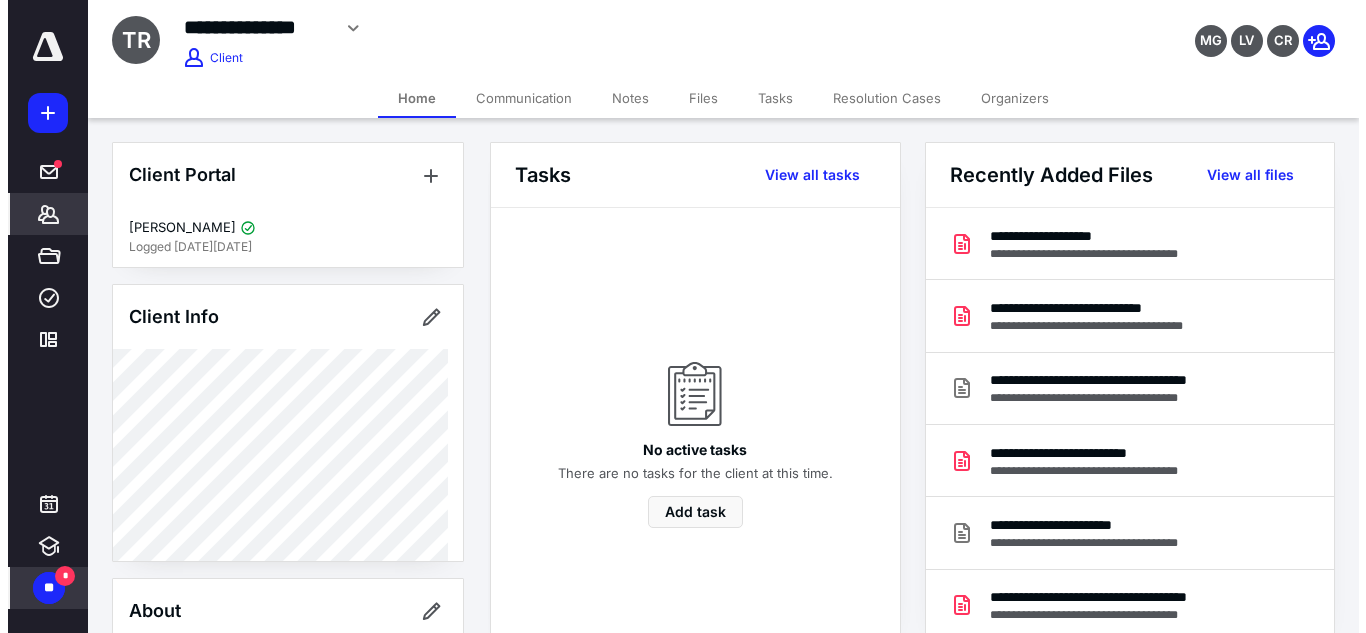 scroll, scrollTop: 592, scrollLeft: 0, axis: vertical 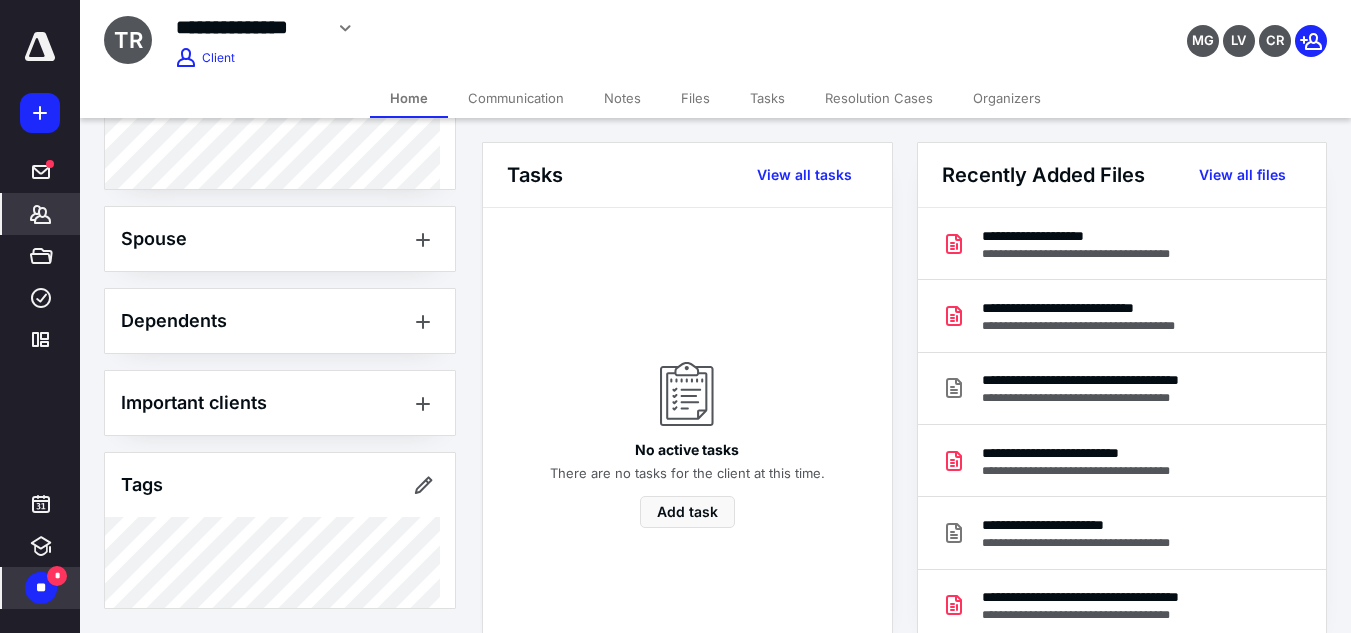 click on "Files" at bounding box center (695, 98) 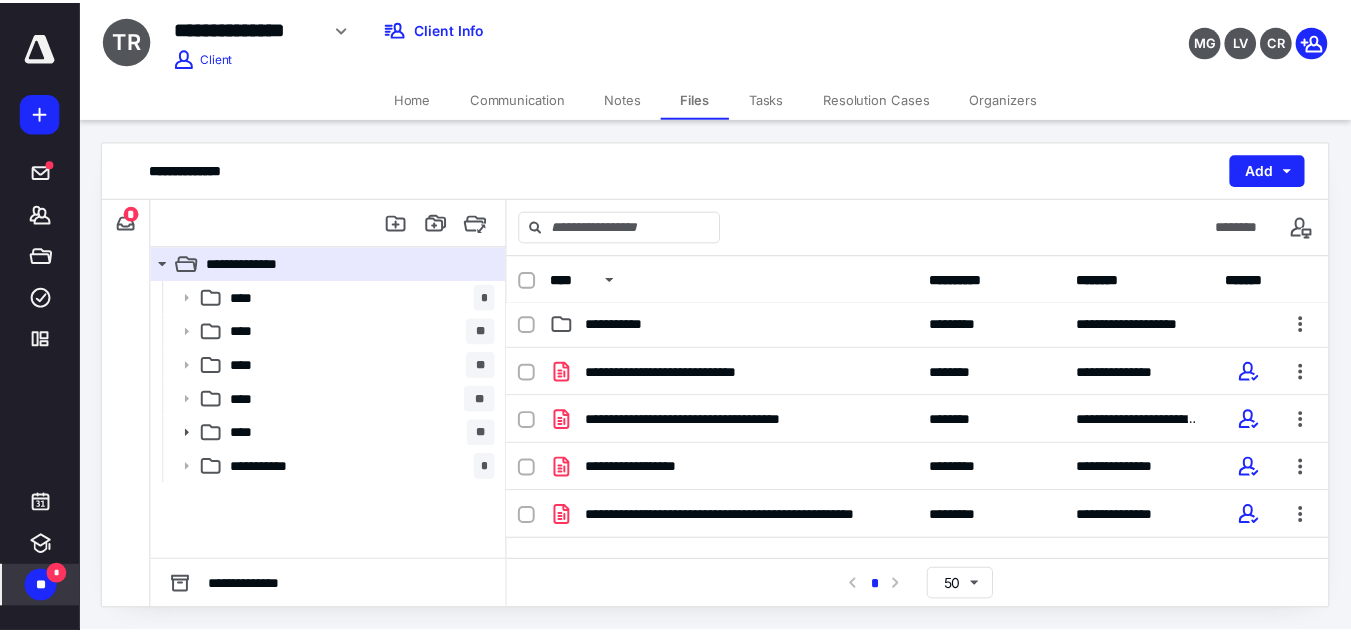 scroll, scrollTop: 241, scrollLeft: 0, axis: vertical 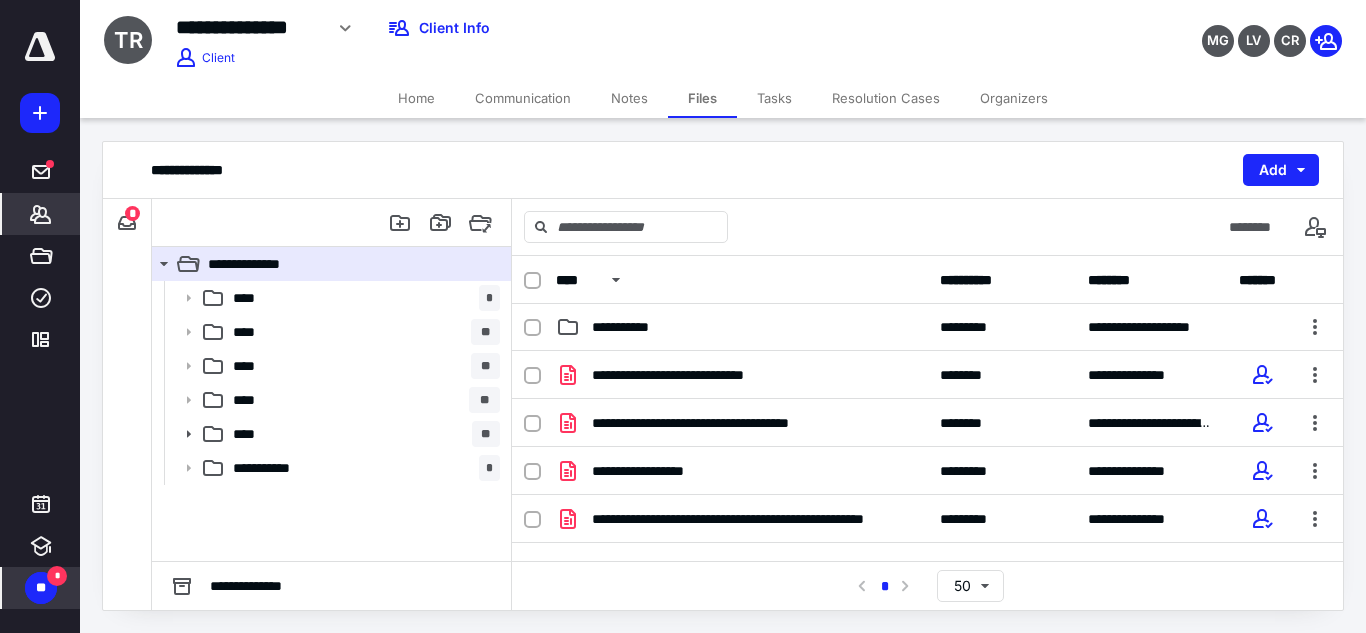 click 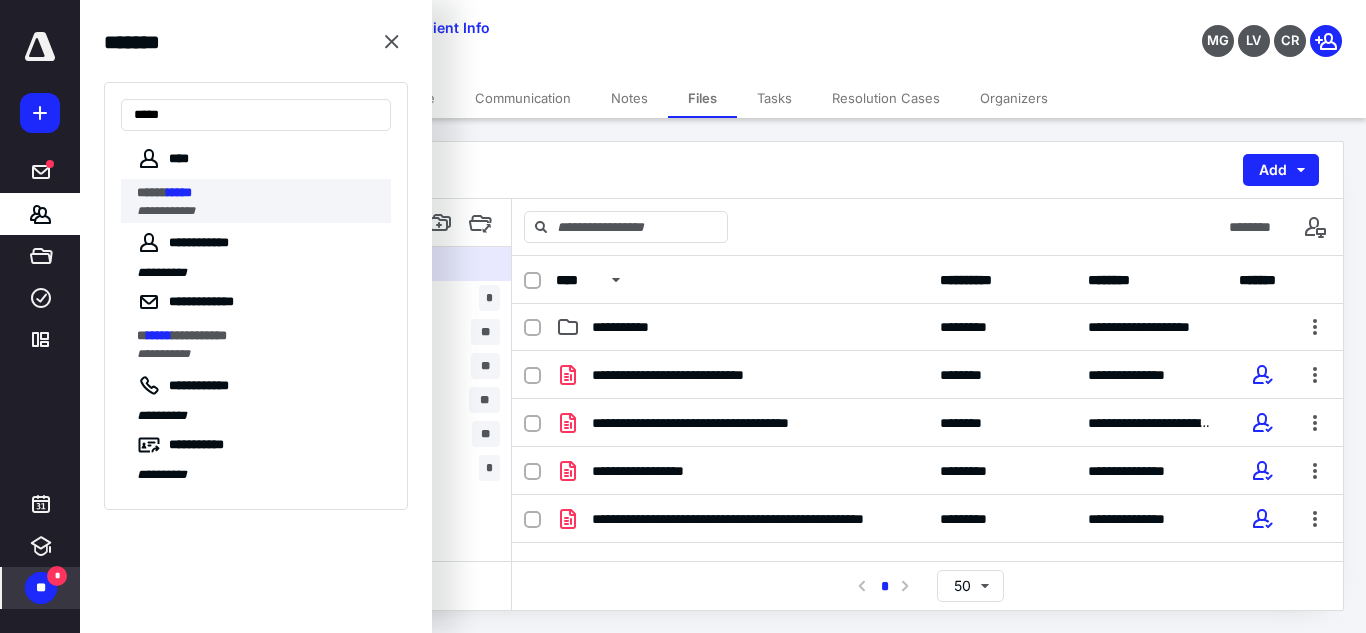 type on "*****" 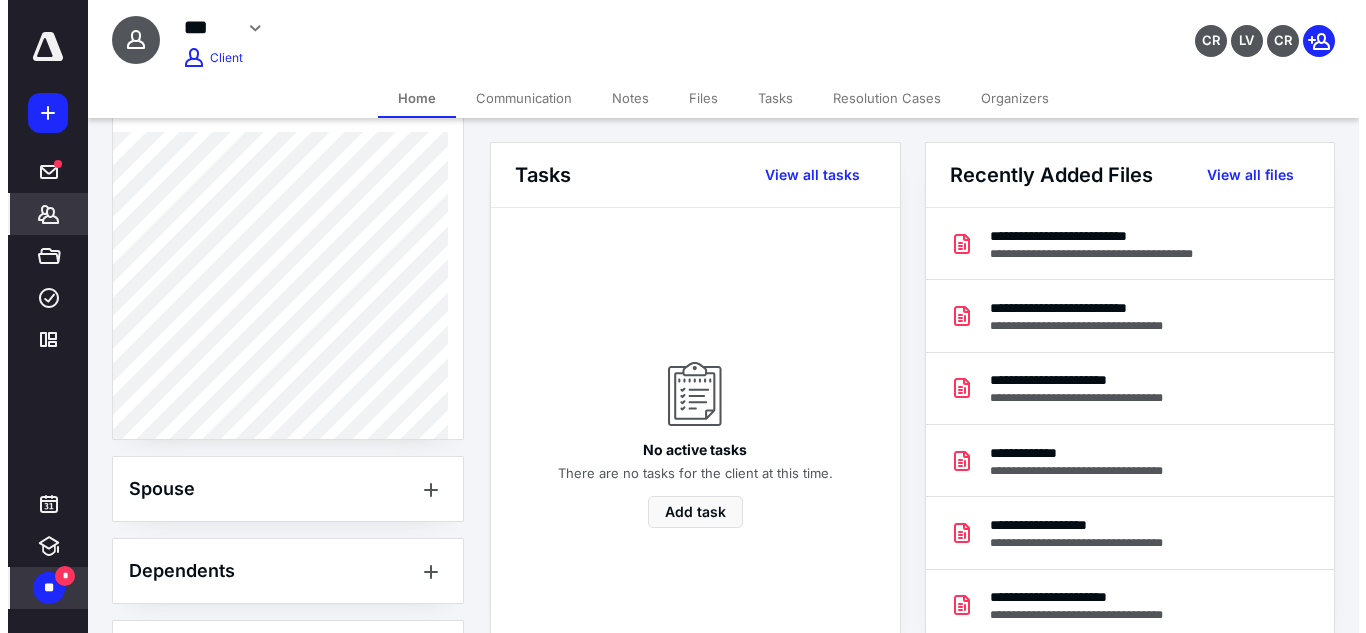 scroll, scrollTop: 1062, scrollLeft: 0, axis: vertical 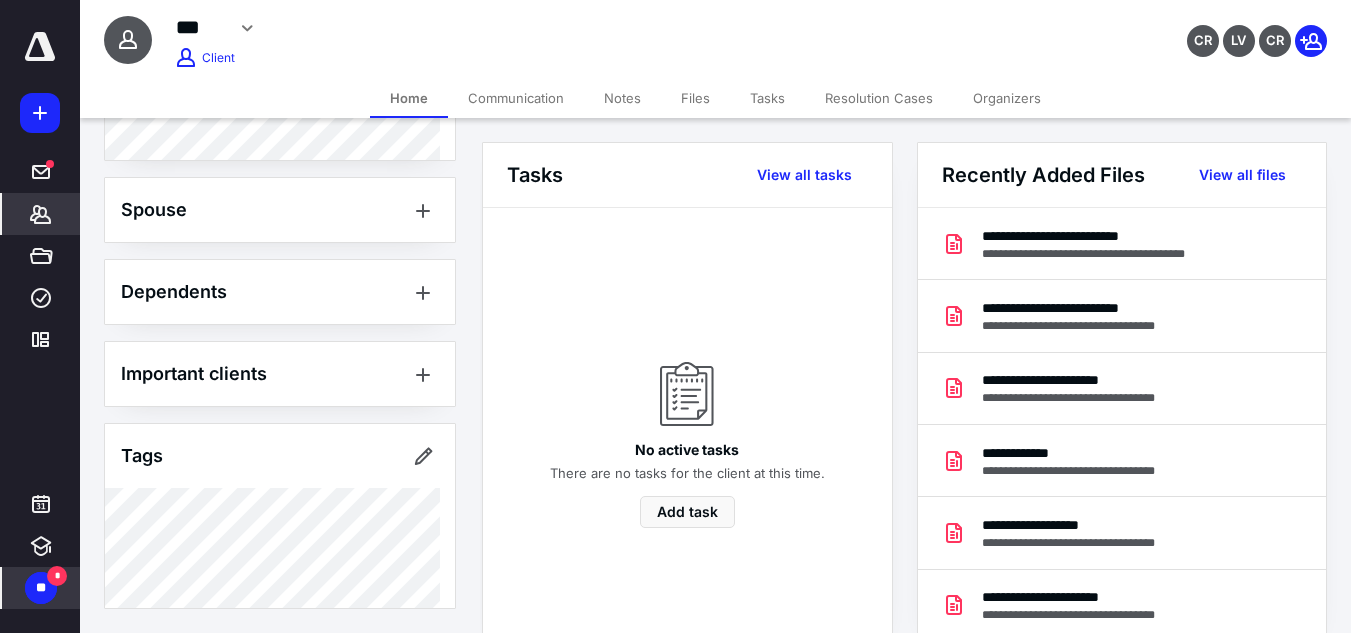 click on "Files" at bounding box center [695, 98] 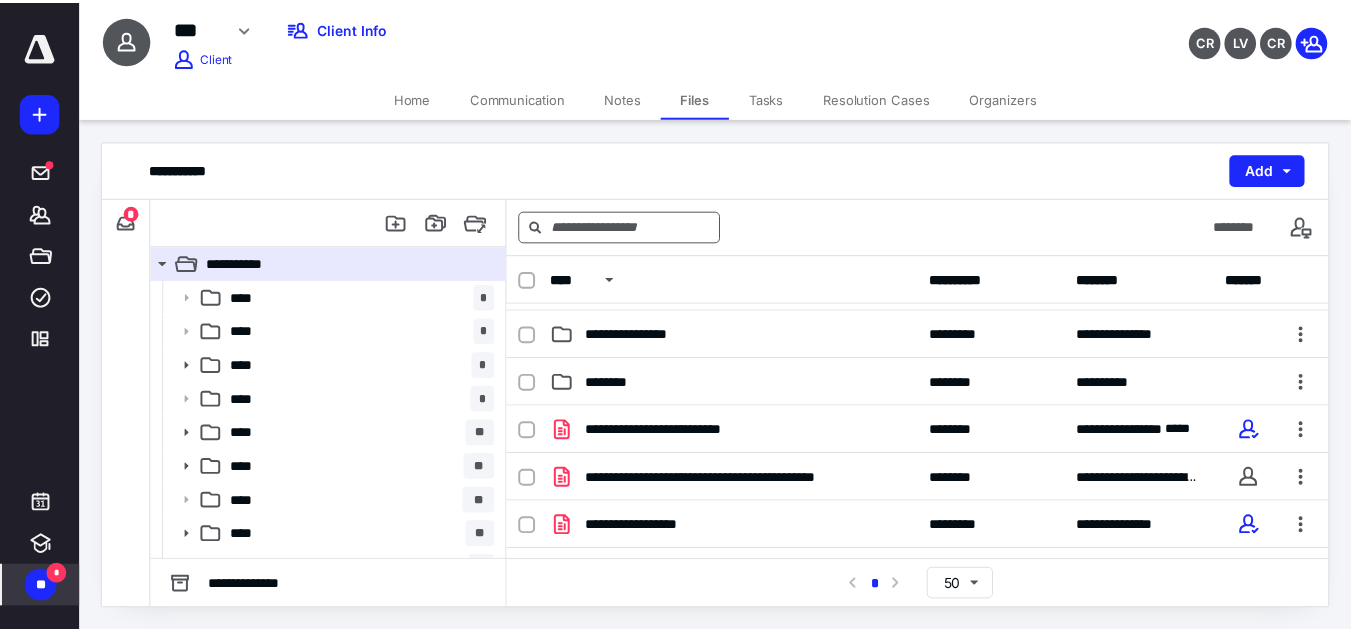scroll, scrollTop: 664, scrollLeft: 0, axis: vertical 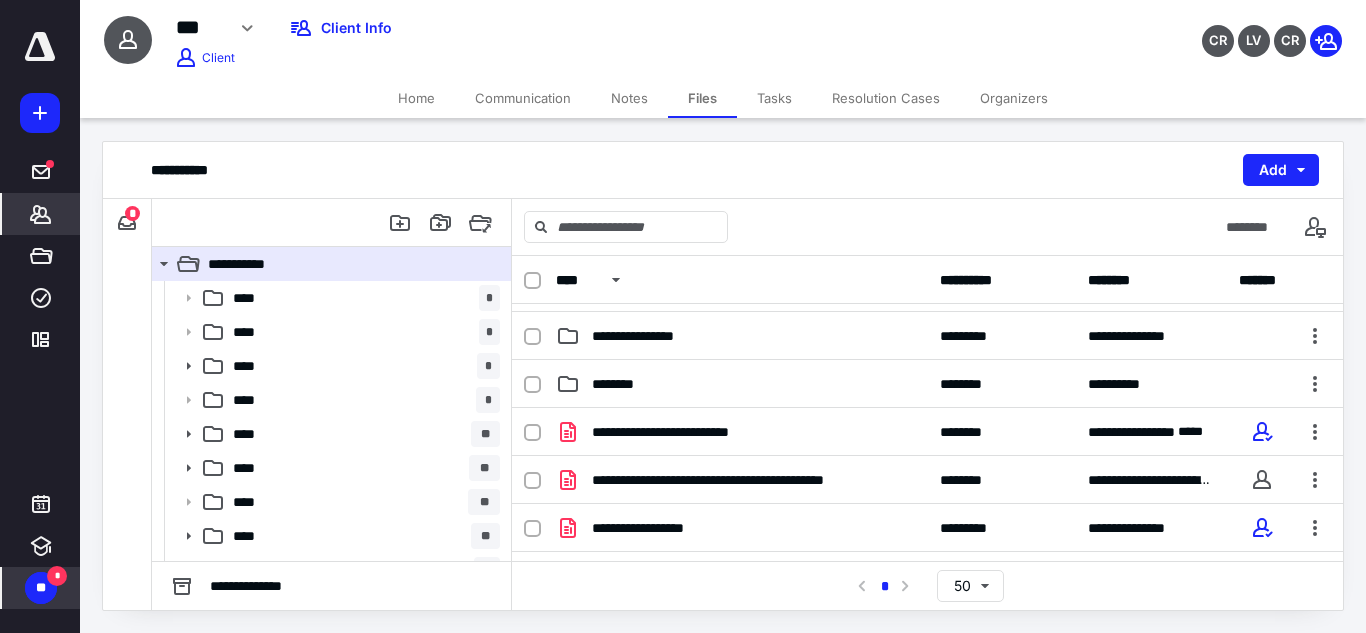 click 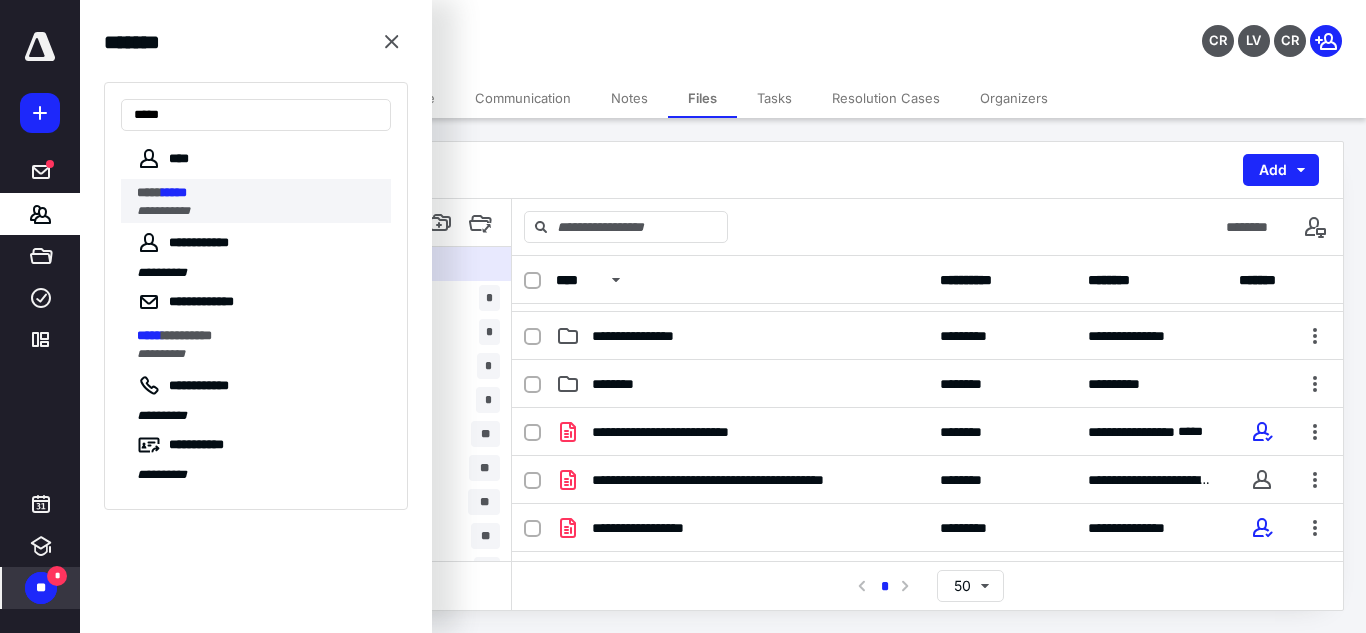 type on "*****" 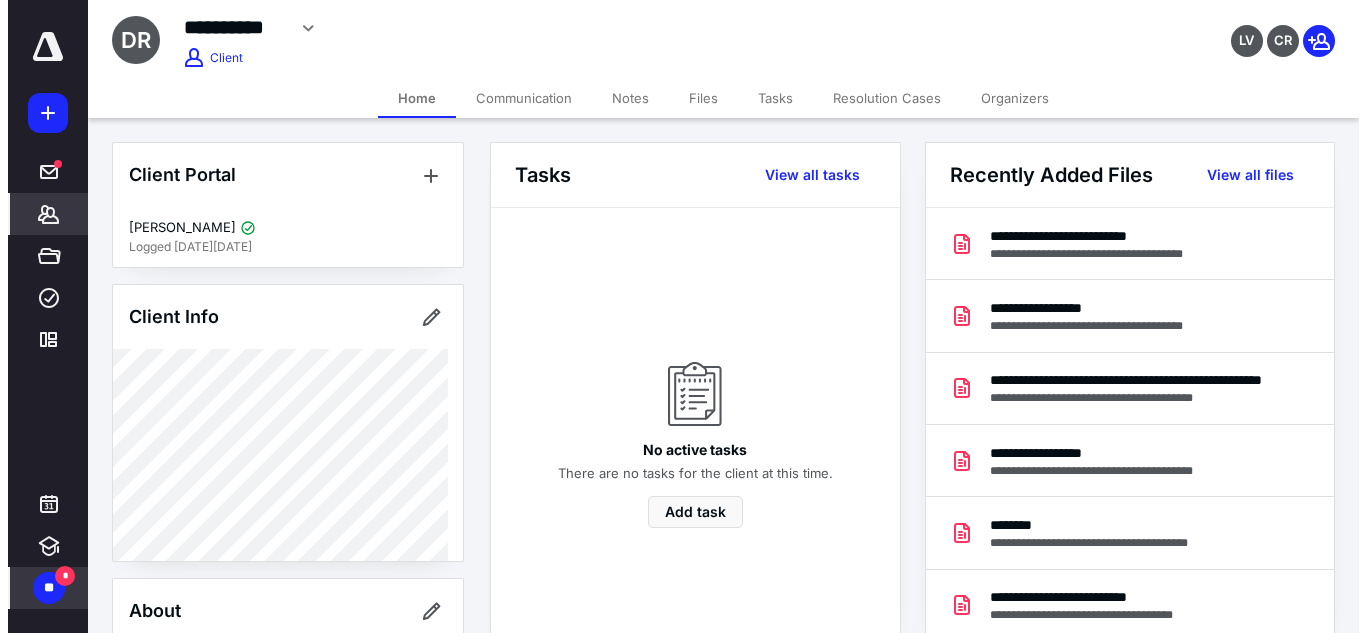 scroll, scrollTop: 592, scrollLeft: 0, axis: vertical 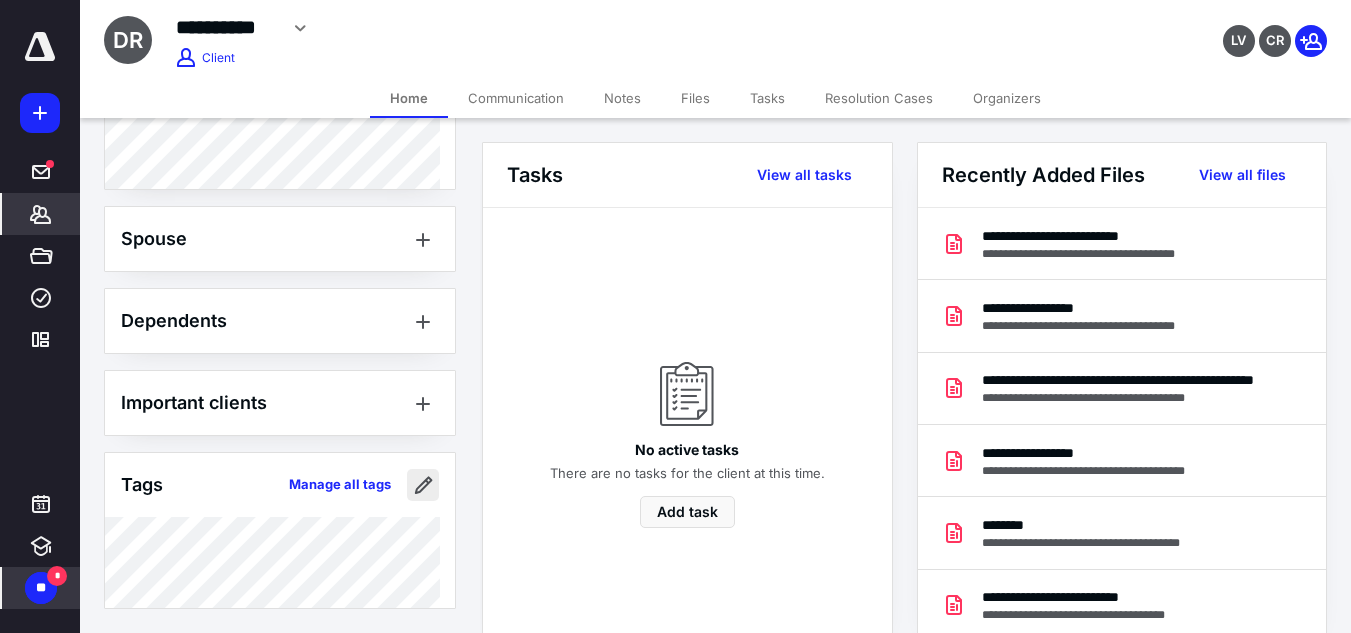 click at bounding box center (423, 485) 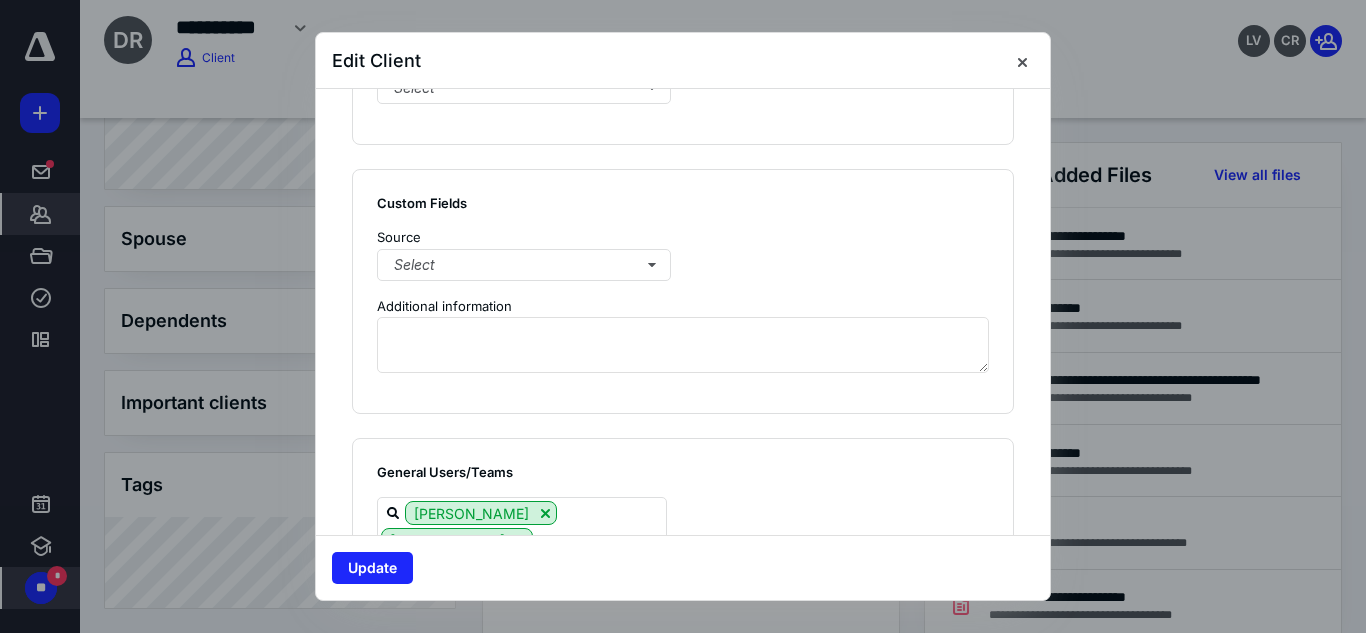 scroll, scrollTop: 1618, scrollLeft: 0, axis: vertical 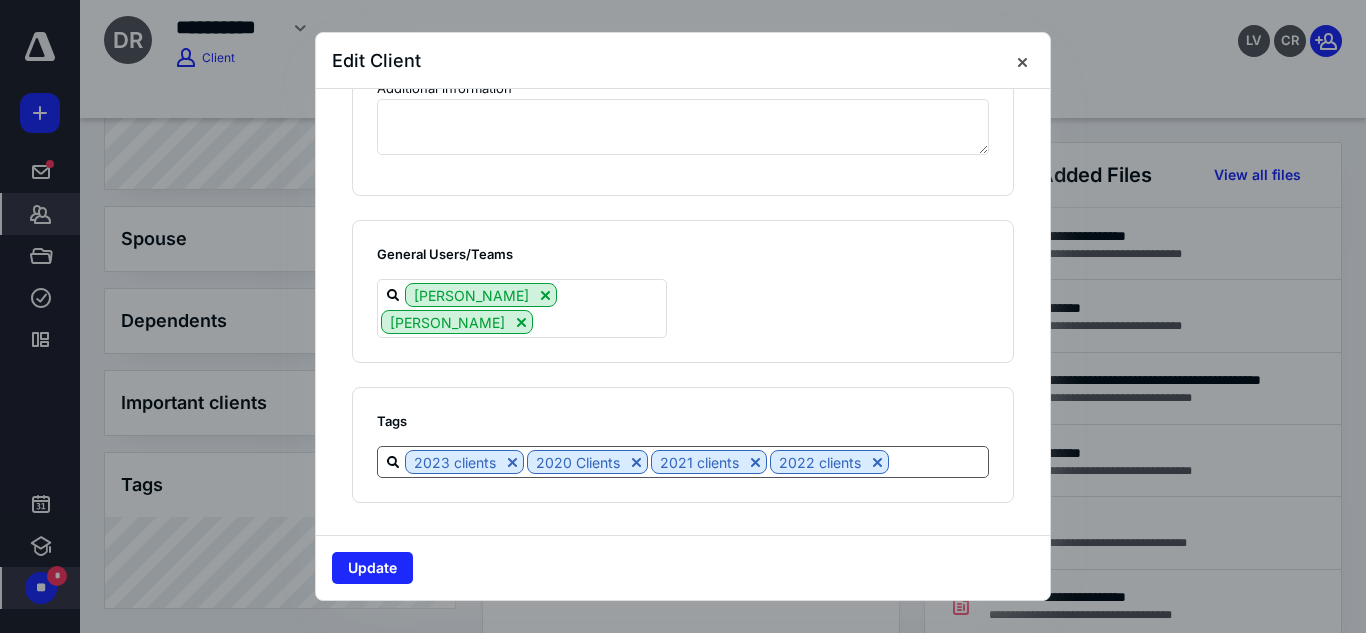 click at bounding box center (938, 461) 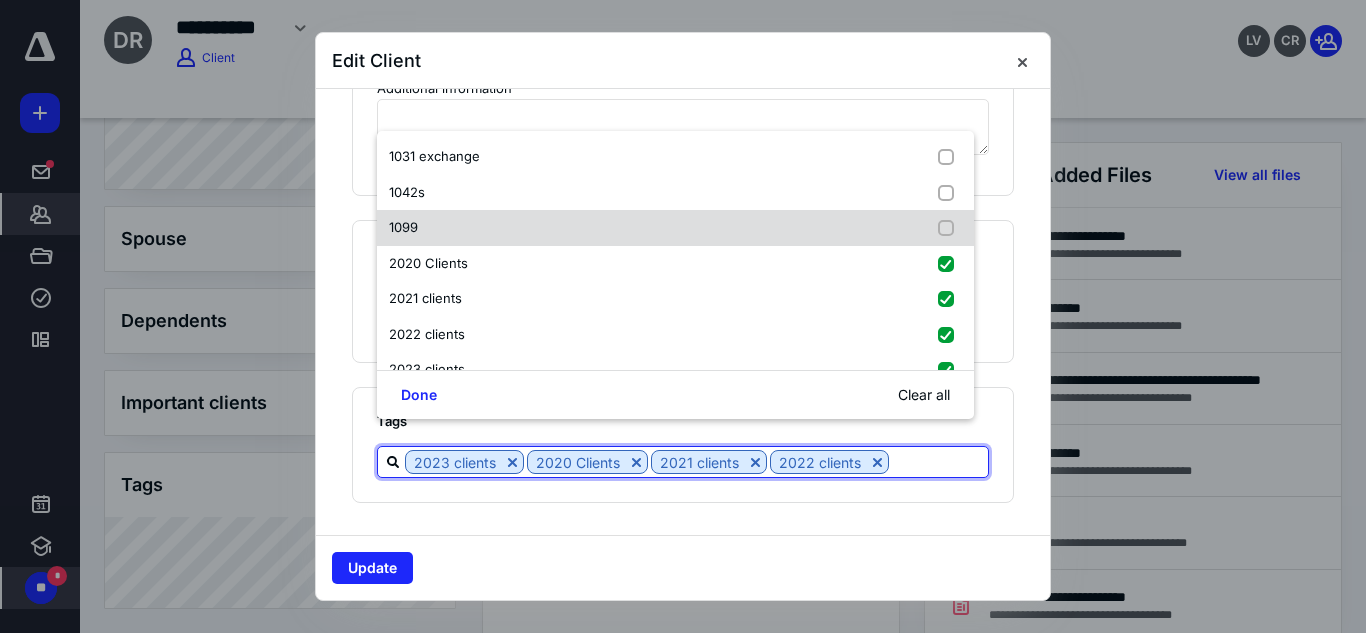 scroll, scrollTop: 116, scrollLeft: 0, axis: vertical 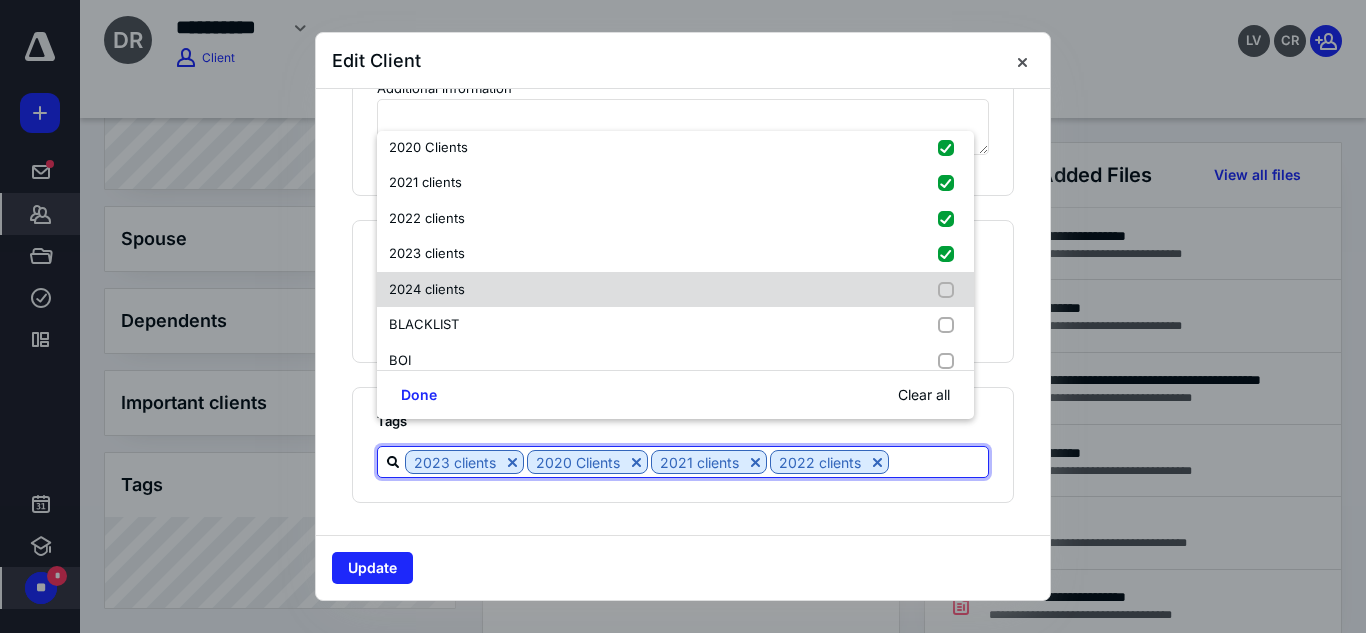 drag, startPoint x: 571, startPoint y: 268, endPoint x: 576, endPoint y: 299, distance: 31.400637 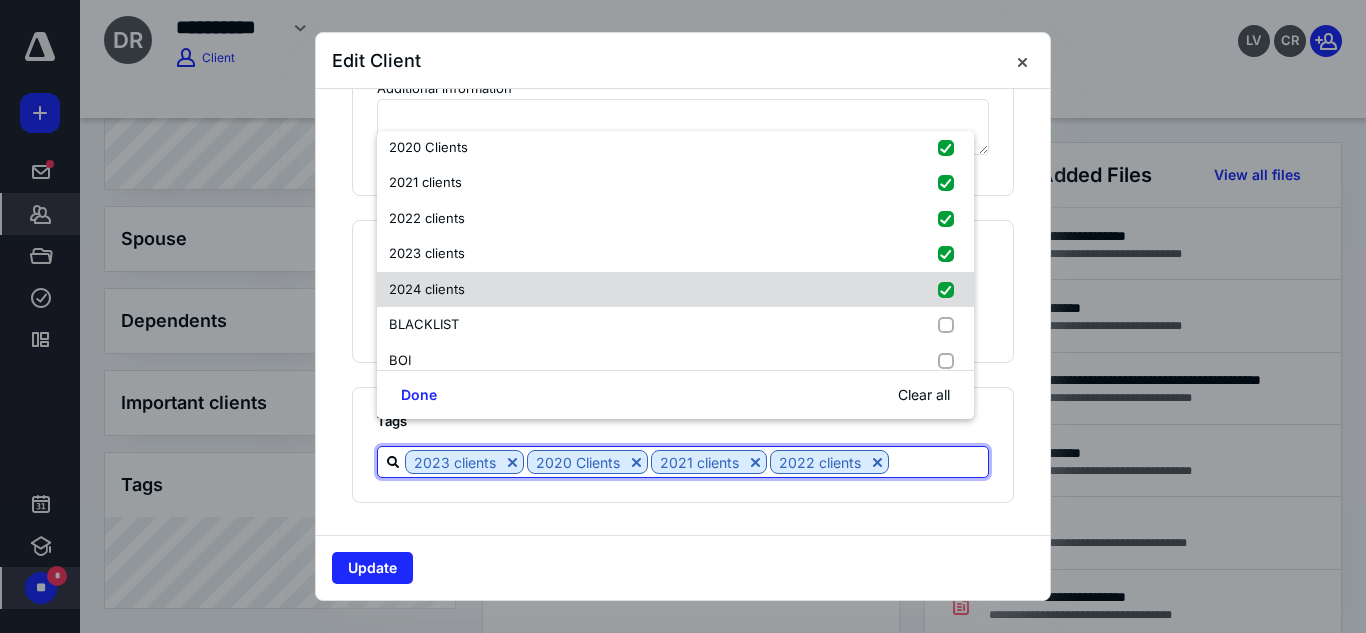 checkbox on "true" 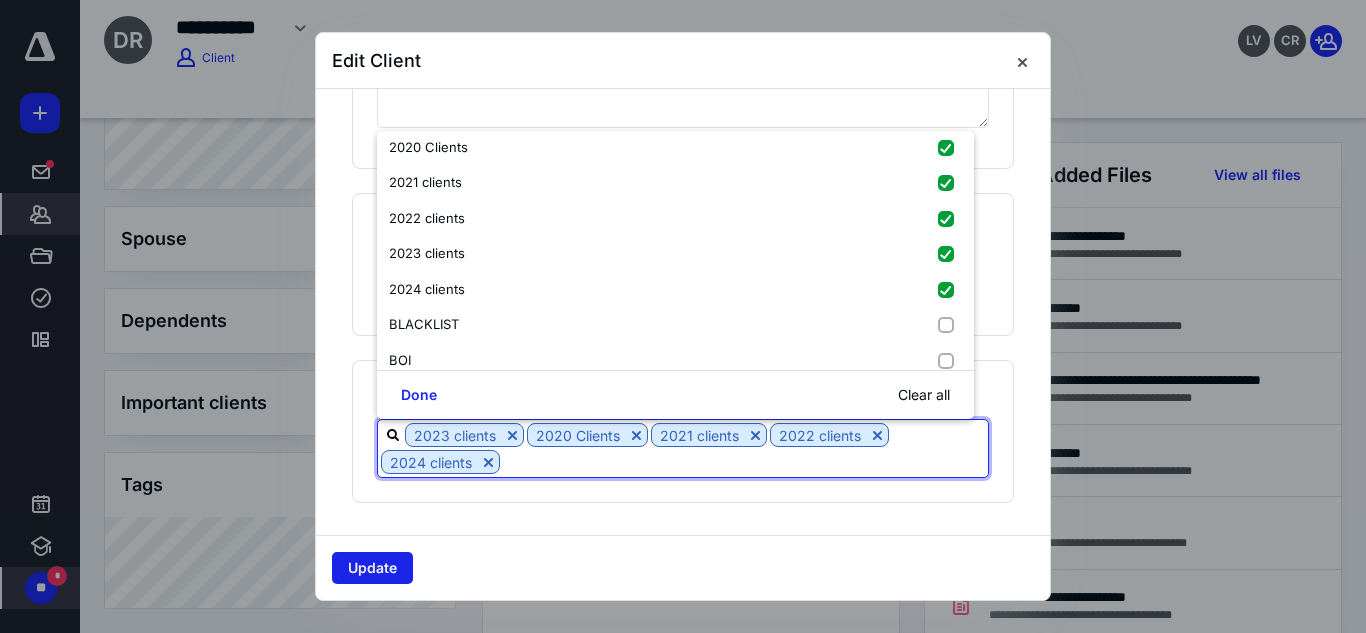 click on "Update" at bounding box center (372, 568) 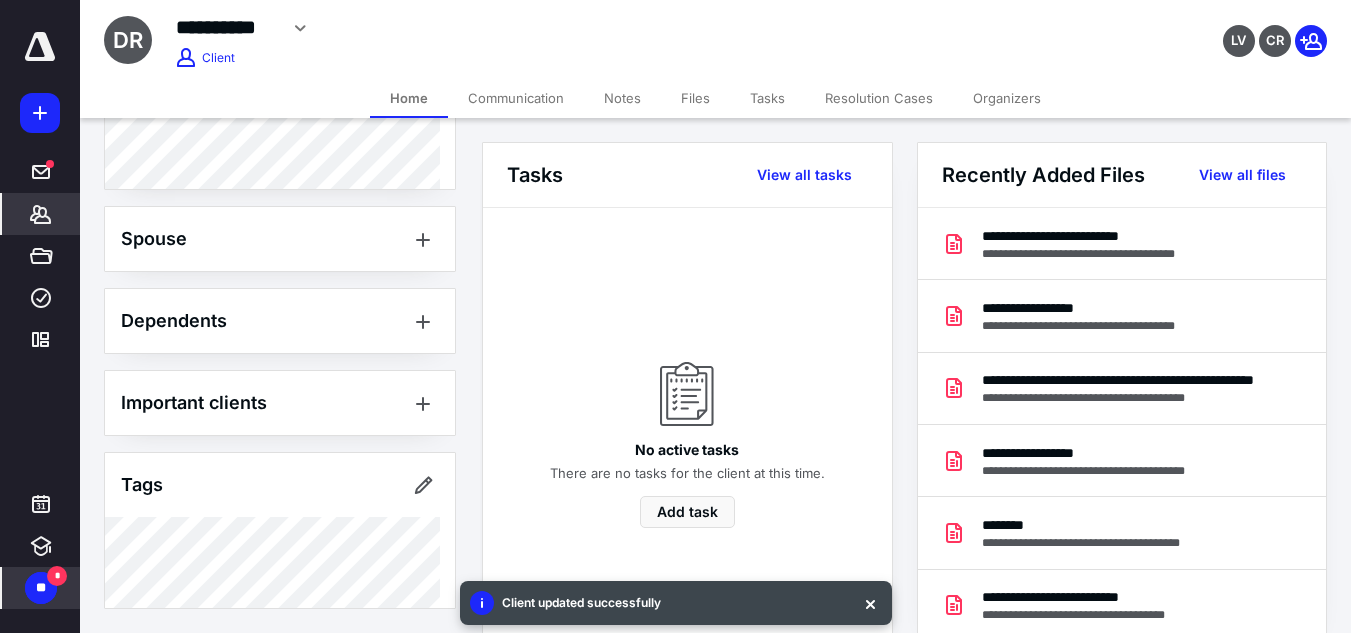click on "Files" at bounding box center [695, 98] 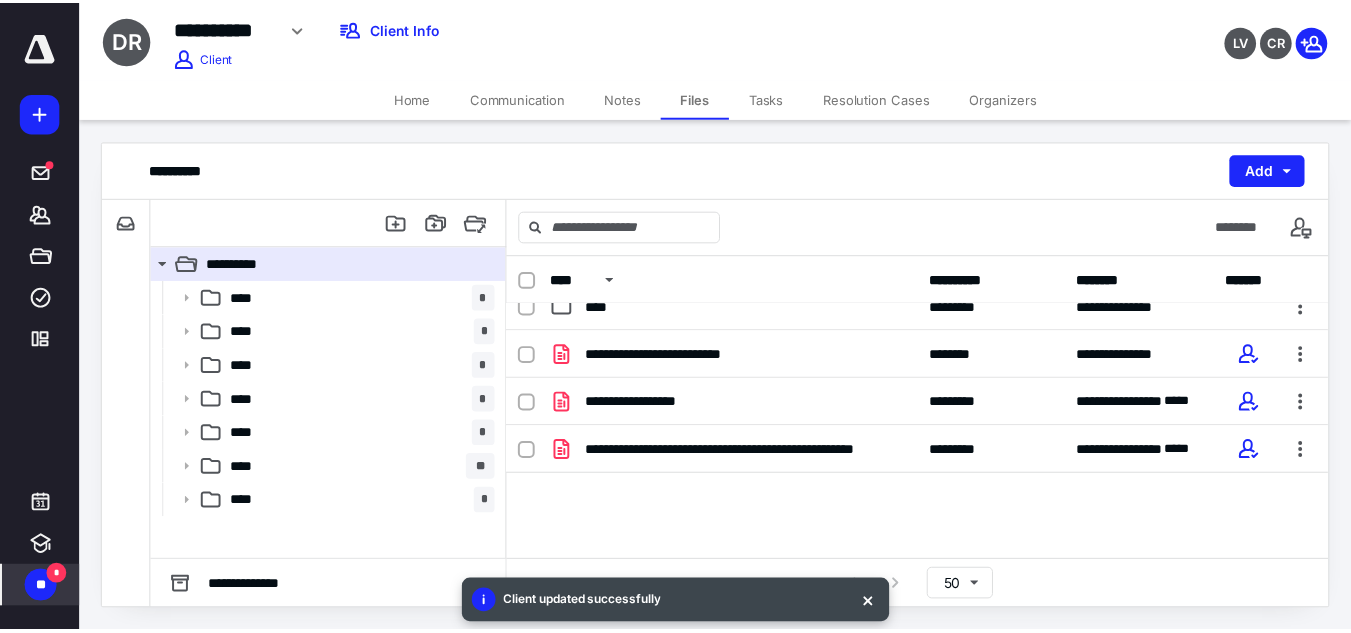 scroll, scrollTop: 310, scrollLeft: 0, axis: vertical 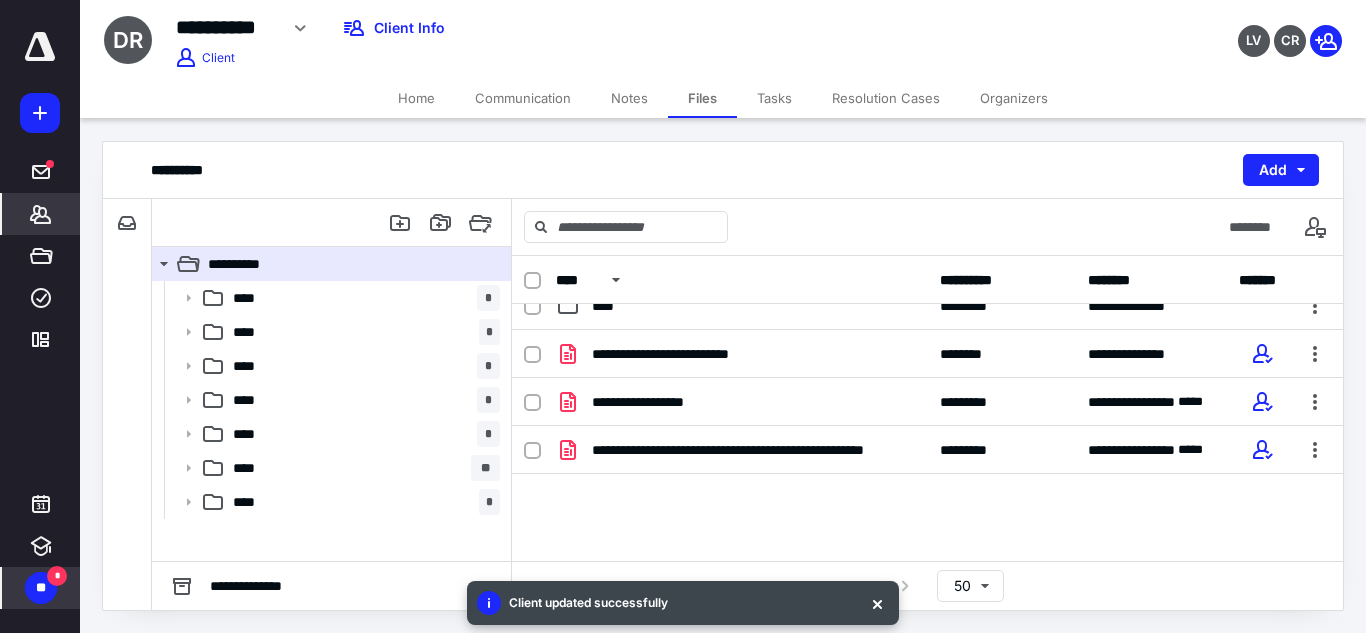 click 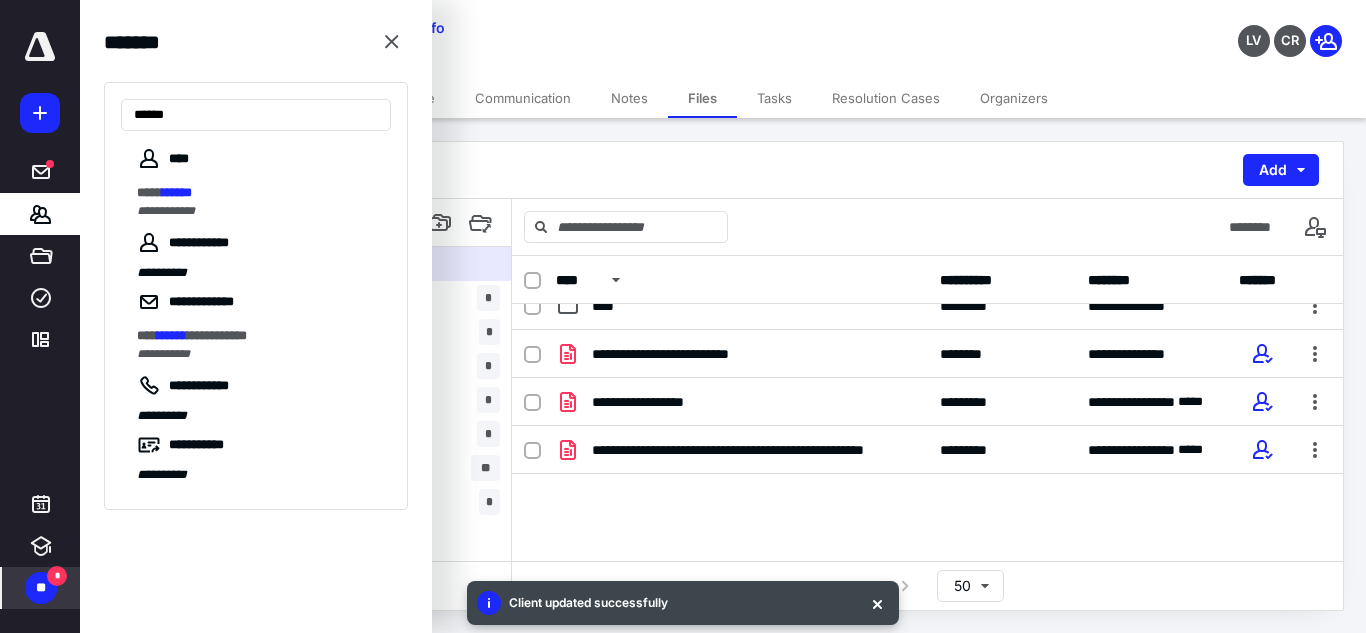 type on "******" 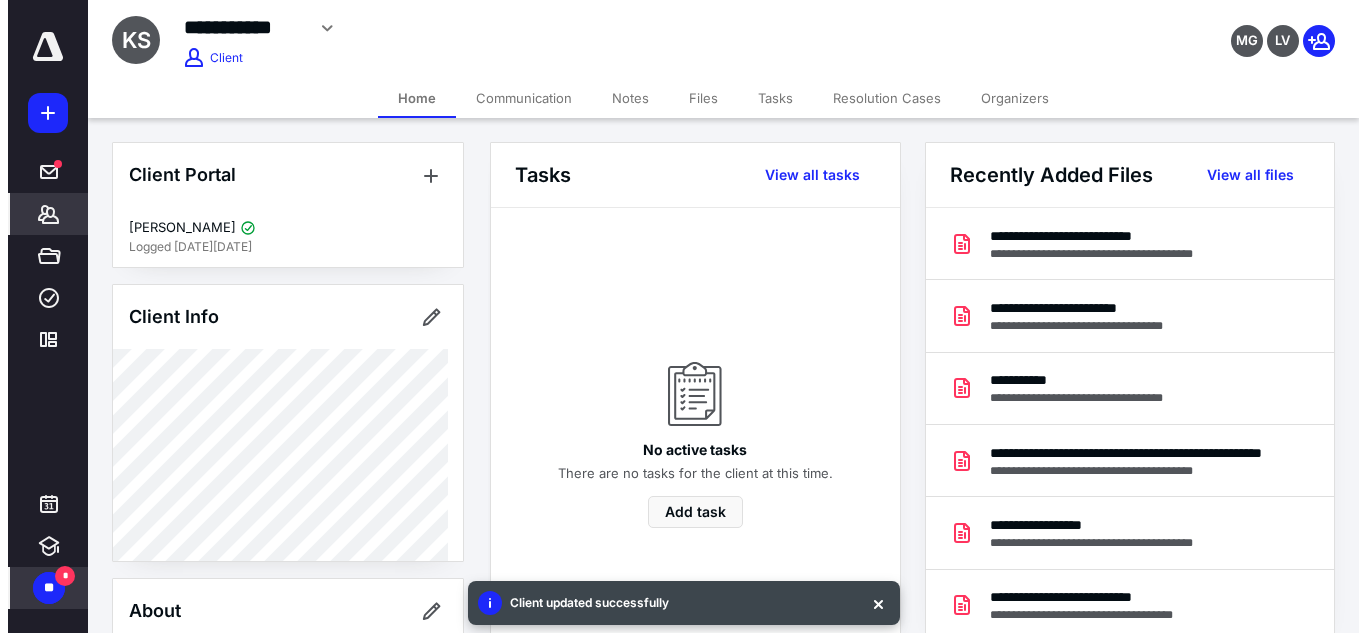scroll, scrollTop: 563, scrollLeft: 0, axis: vertical 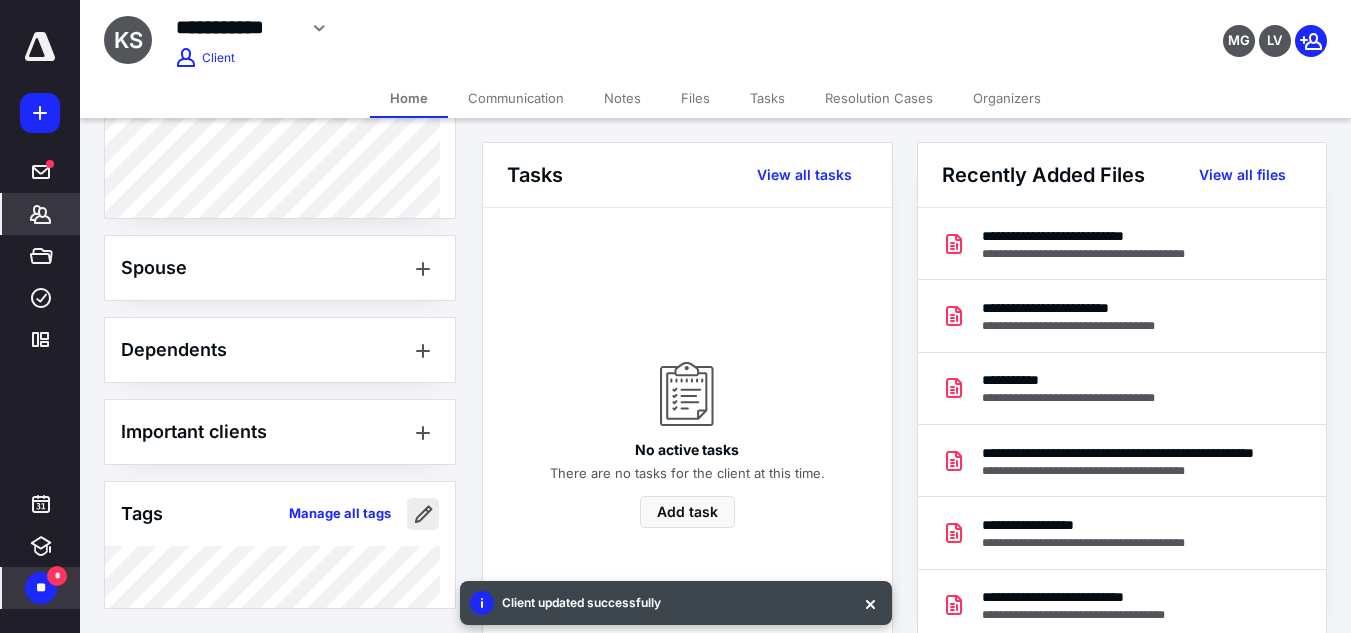 click at bounding box center (423, 514) 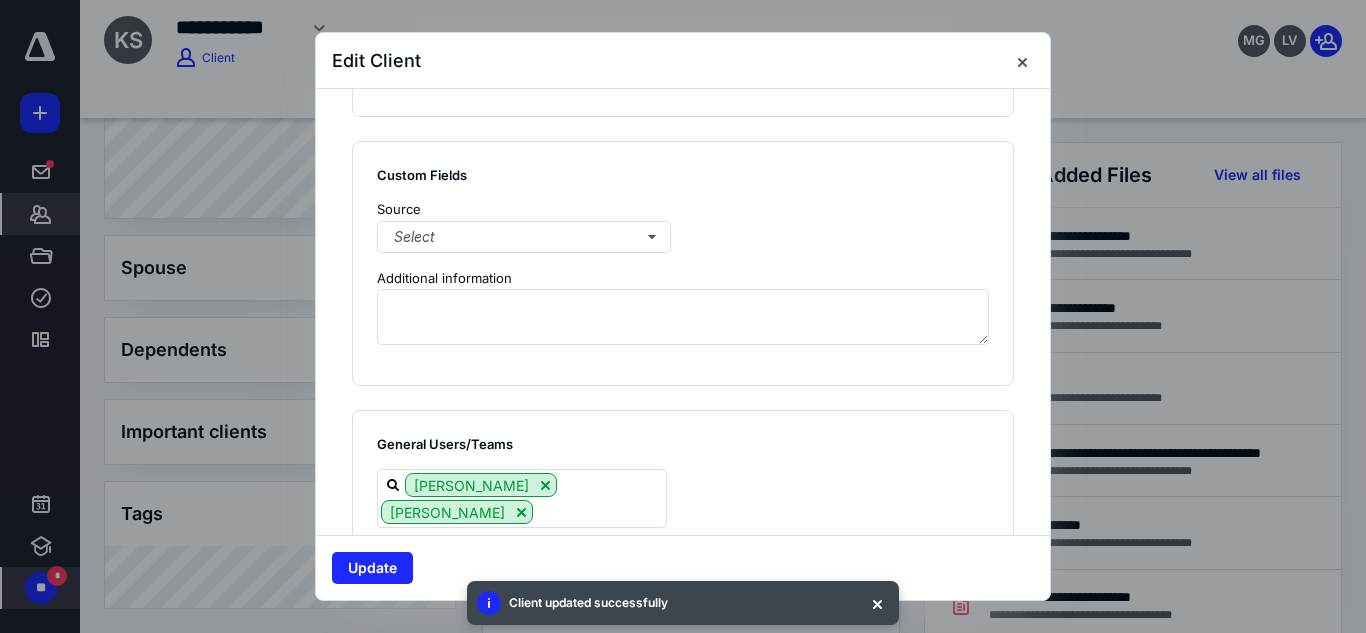 scroll, scrollTop: 1591, scrollLeft: 0, axis: vertical 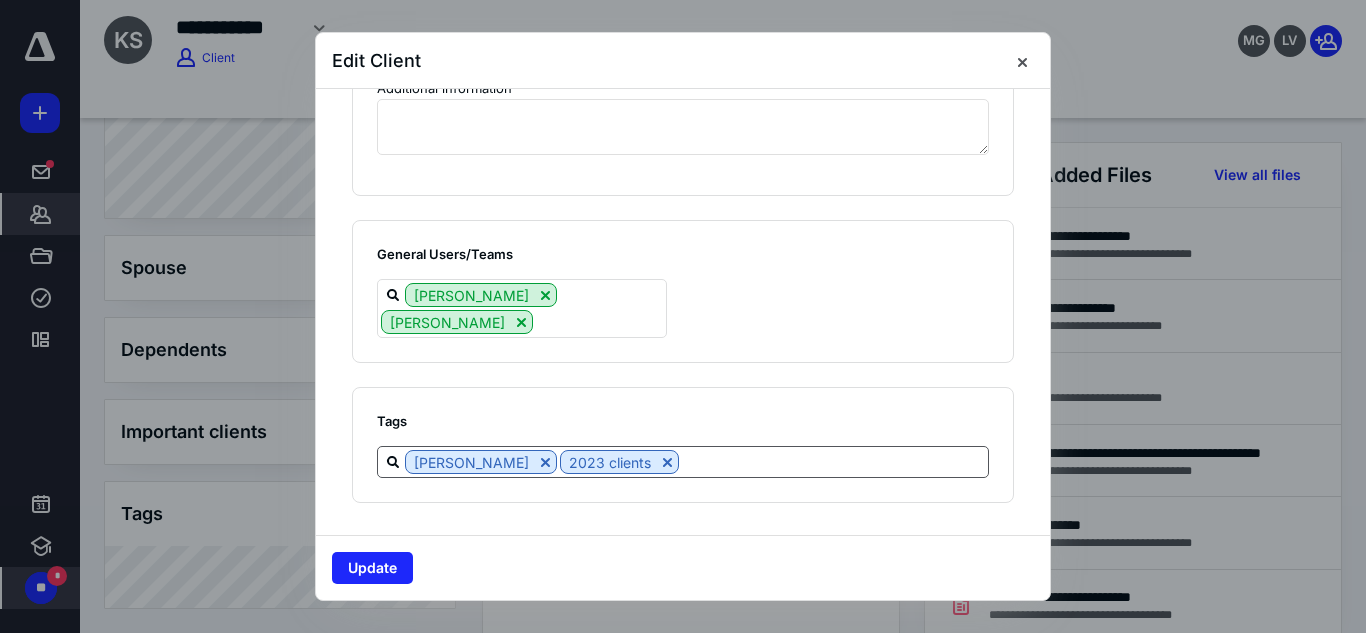 click at bounding box center (833, 461) 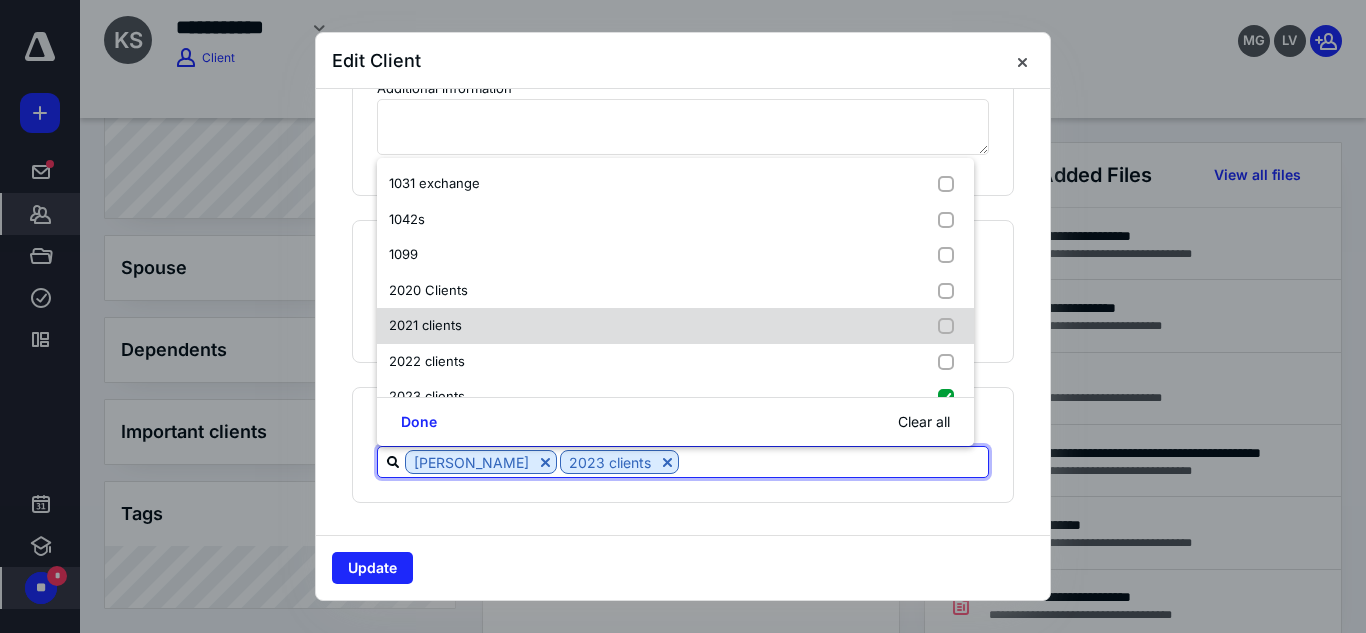scroll, scrollTop: 72, scrollLeft: 0, axis: vertical 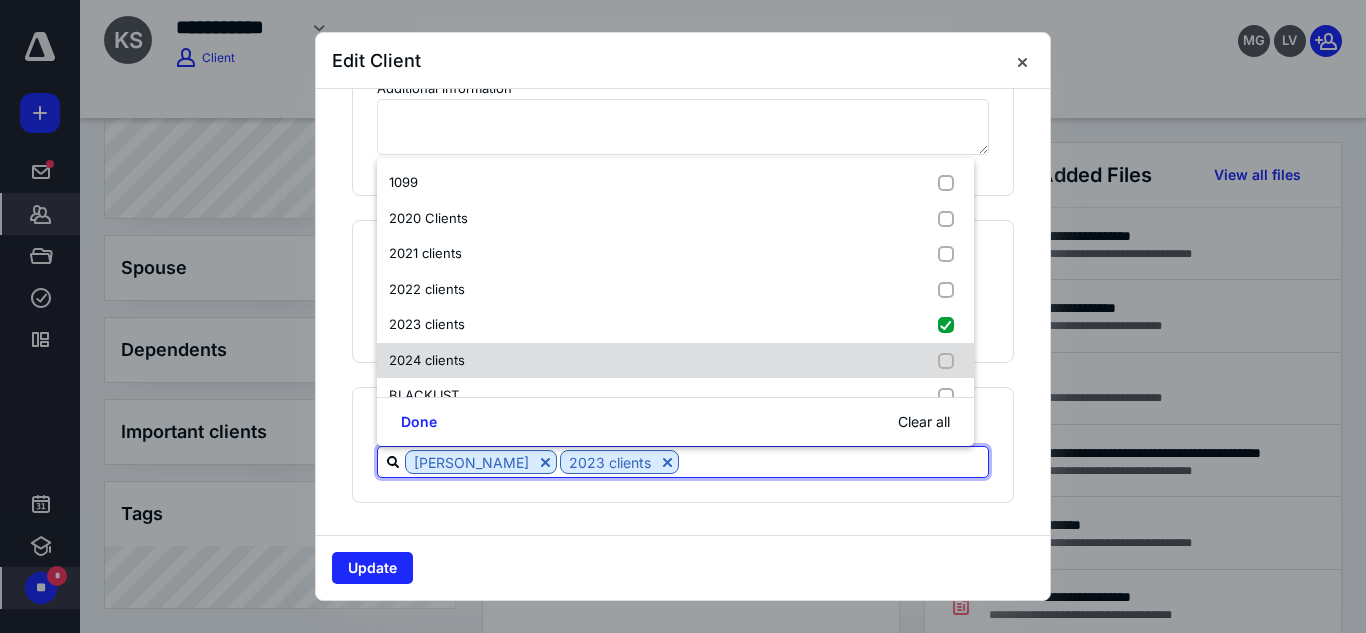 click on "2024 clients" at bounding box center [675, 361] 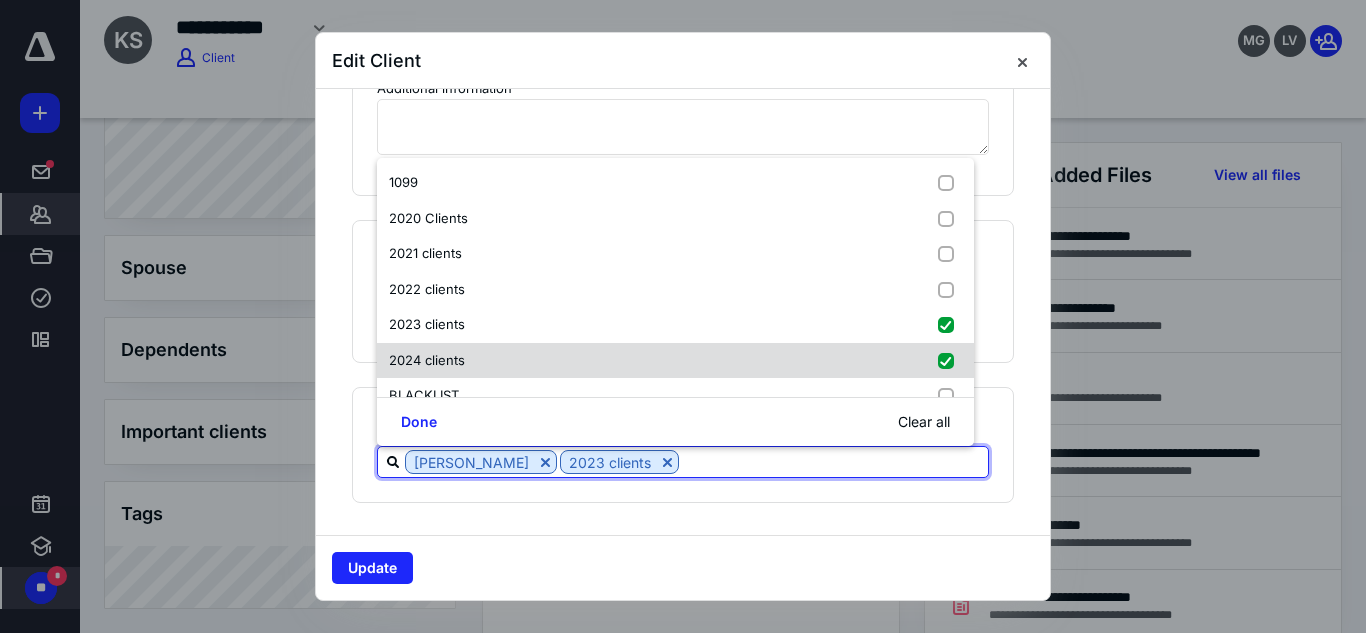 checkbox on "true" 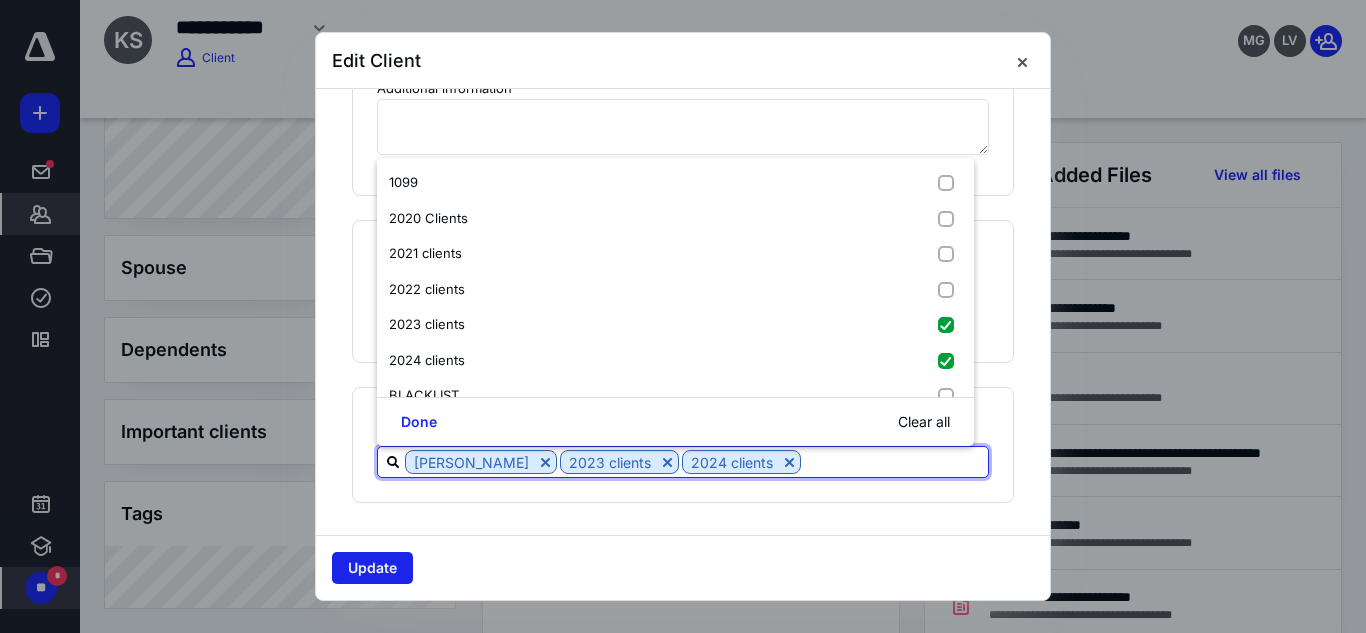 click on "Update" at bounding box center (372, 568) 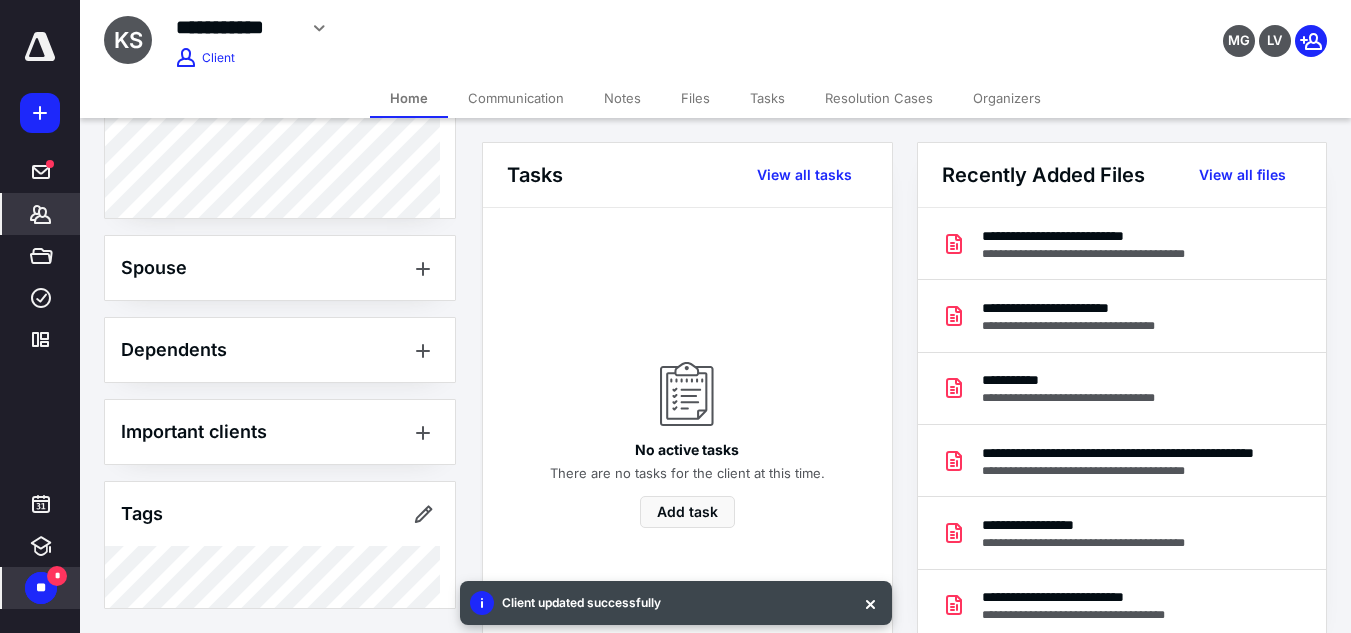 click on "Files" at bounding box center (695, 98) 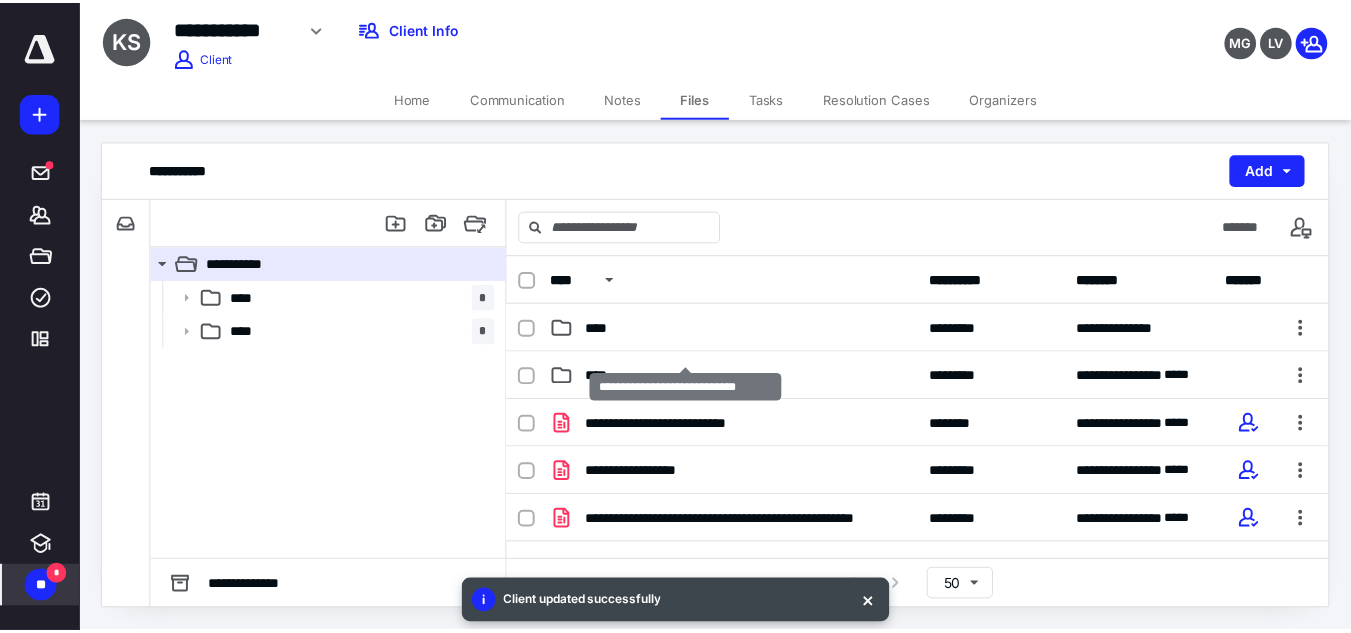 scroll, scrollTop: 72, scrollLeft: 0, axis: vertical 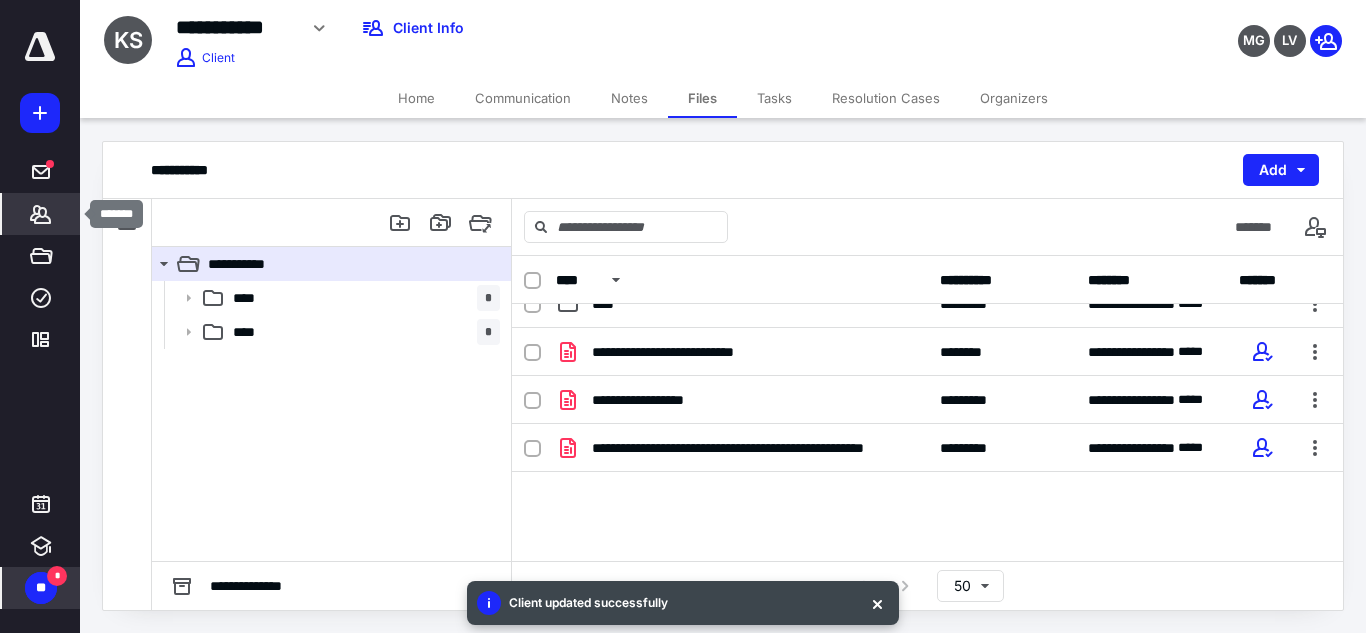 click 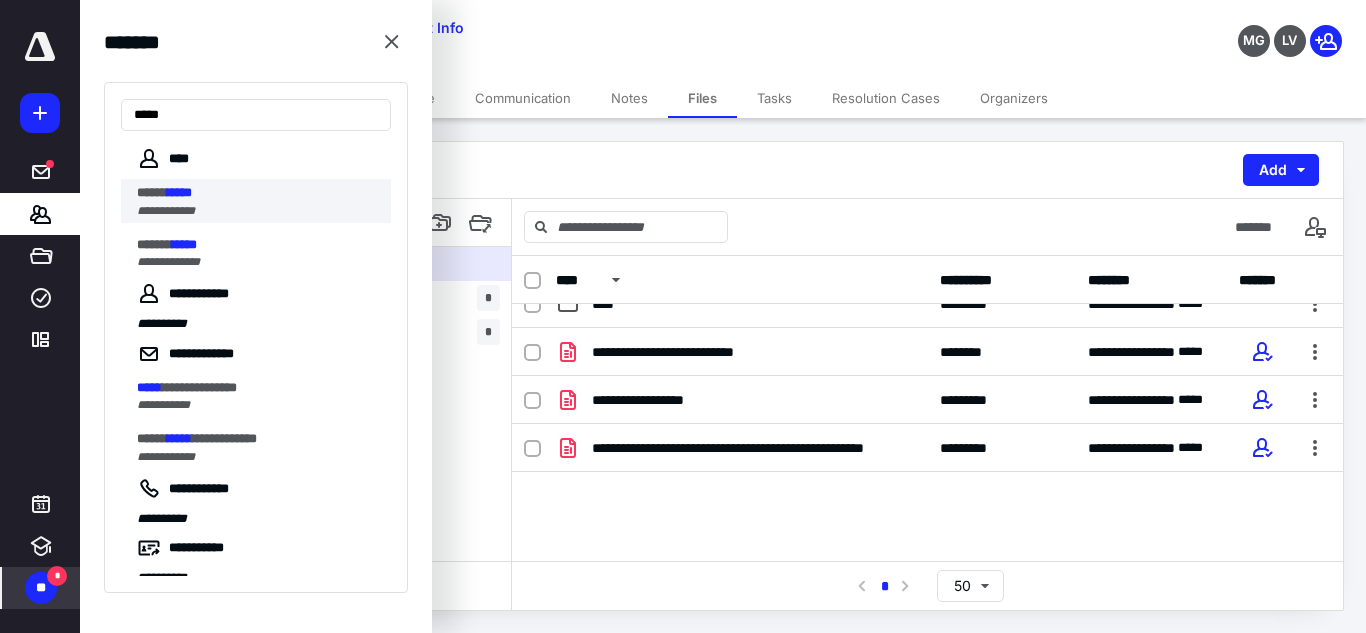 type on "*****" 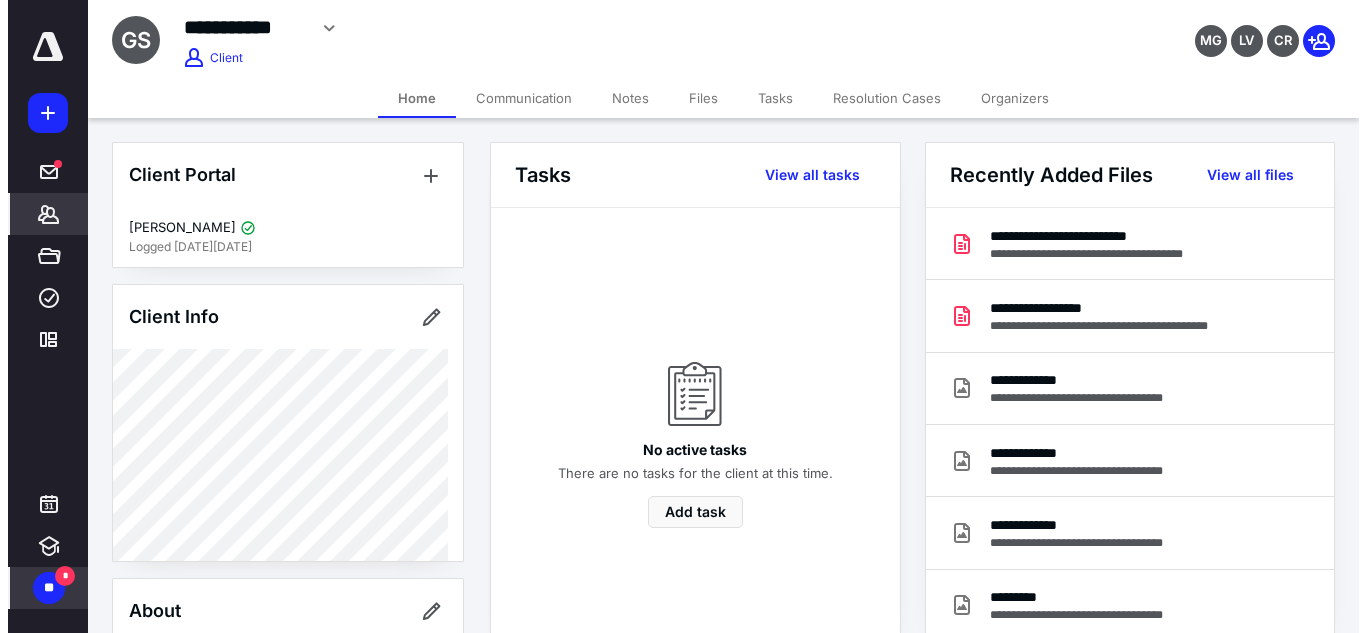 scroll, scrollTop: 563, scrollLeft: 0, axis: vertical 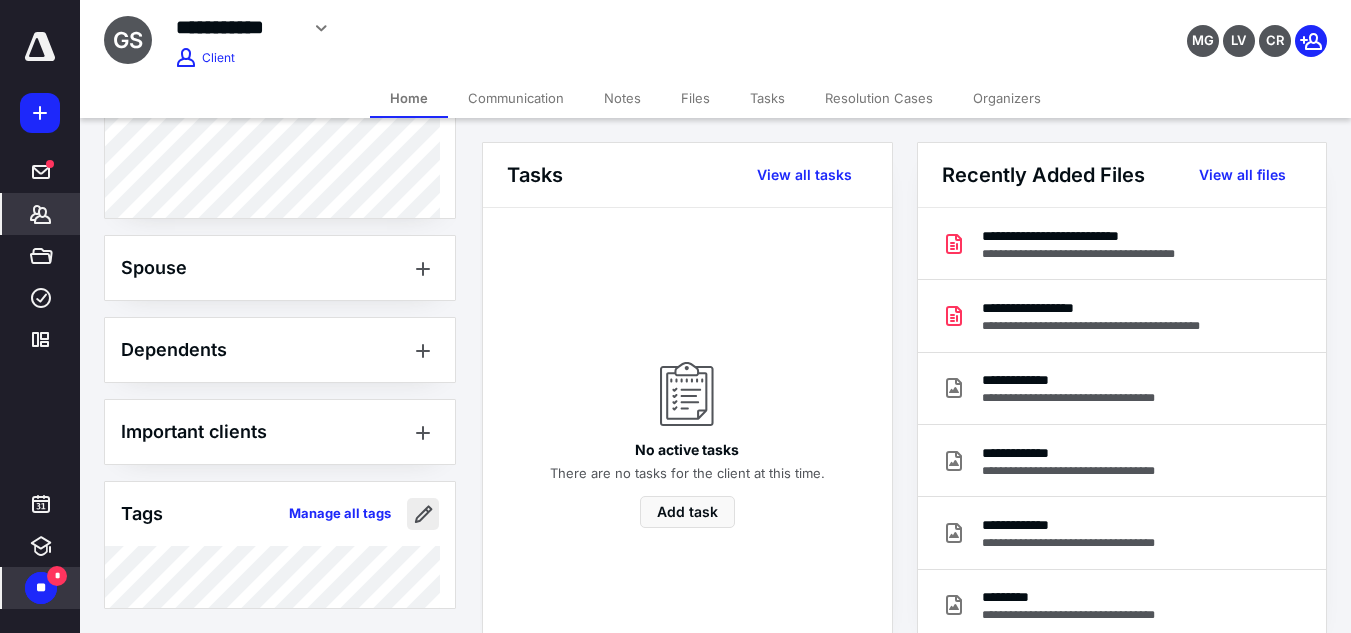 click at bounding box center (423, 514) 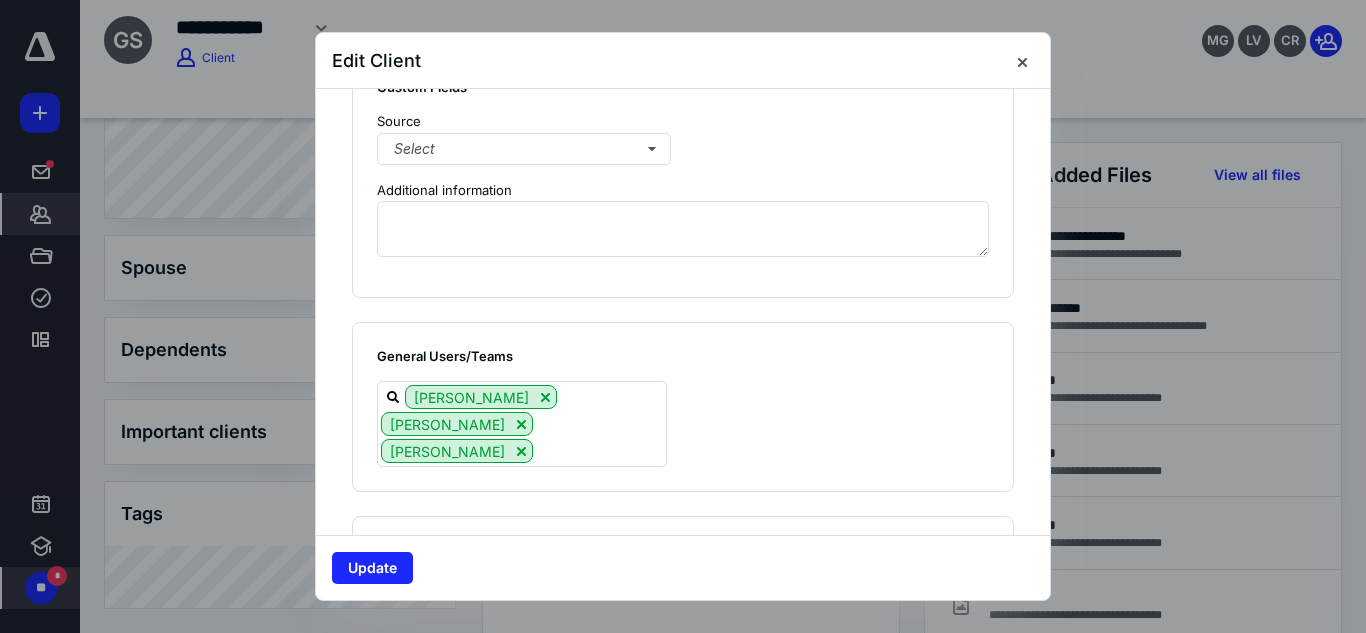 scroll, scrollTop: 1618, scrollLeft: 0, axis: vertical 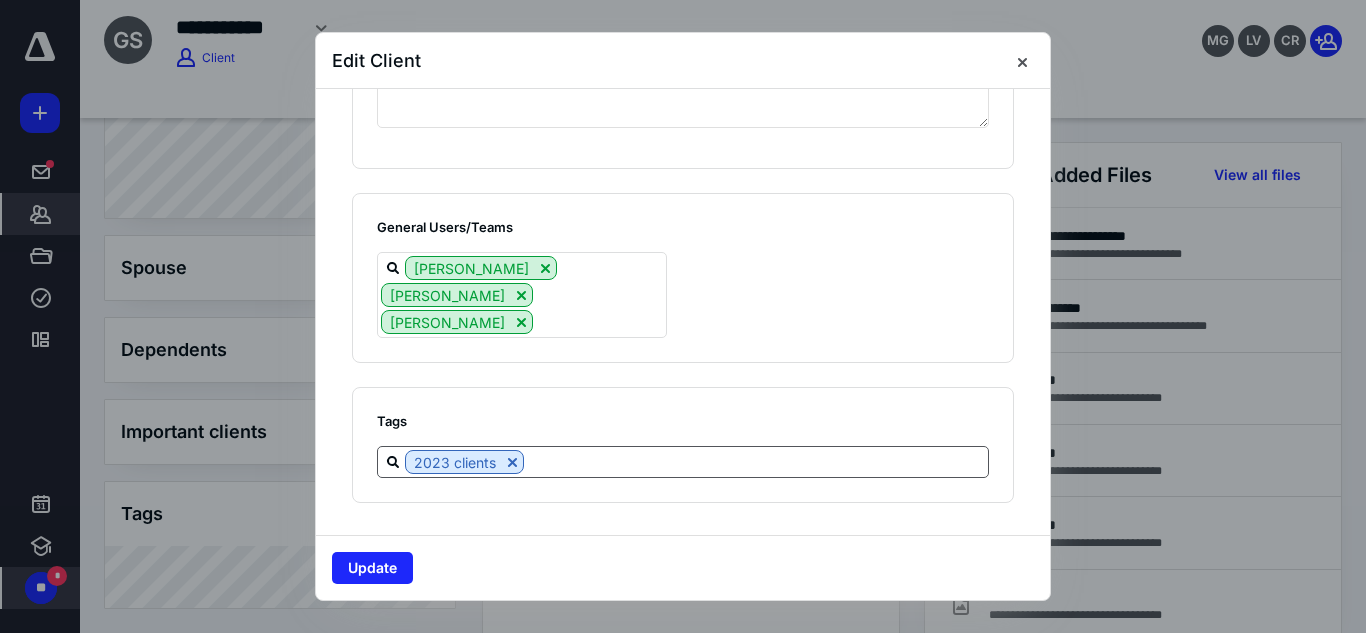 click at bounding box center [756, 461] 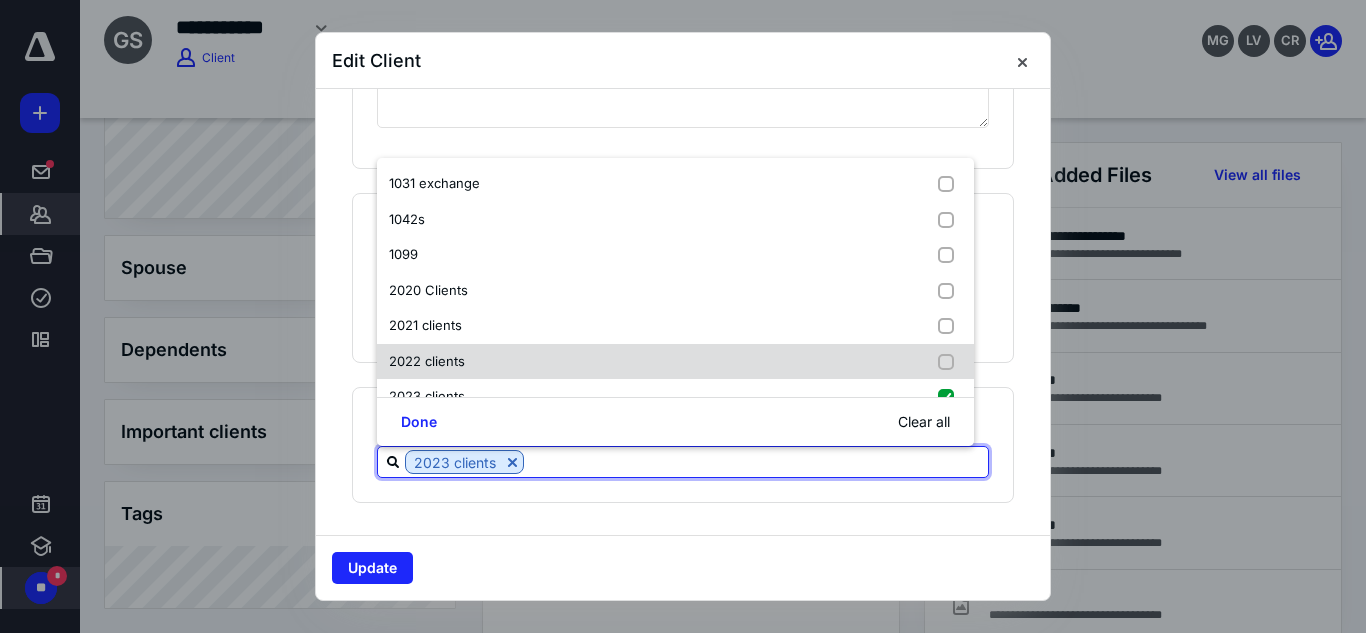 scroll, scrollTop: 120, scrollLeft: 0, axis: vertical 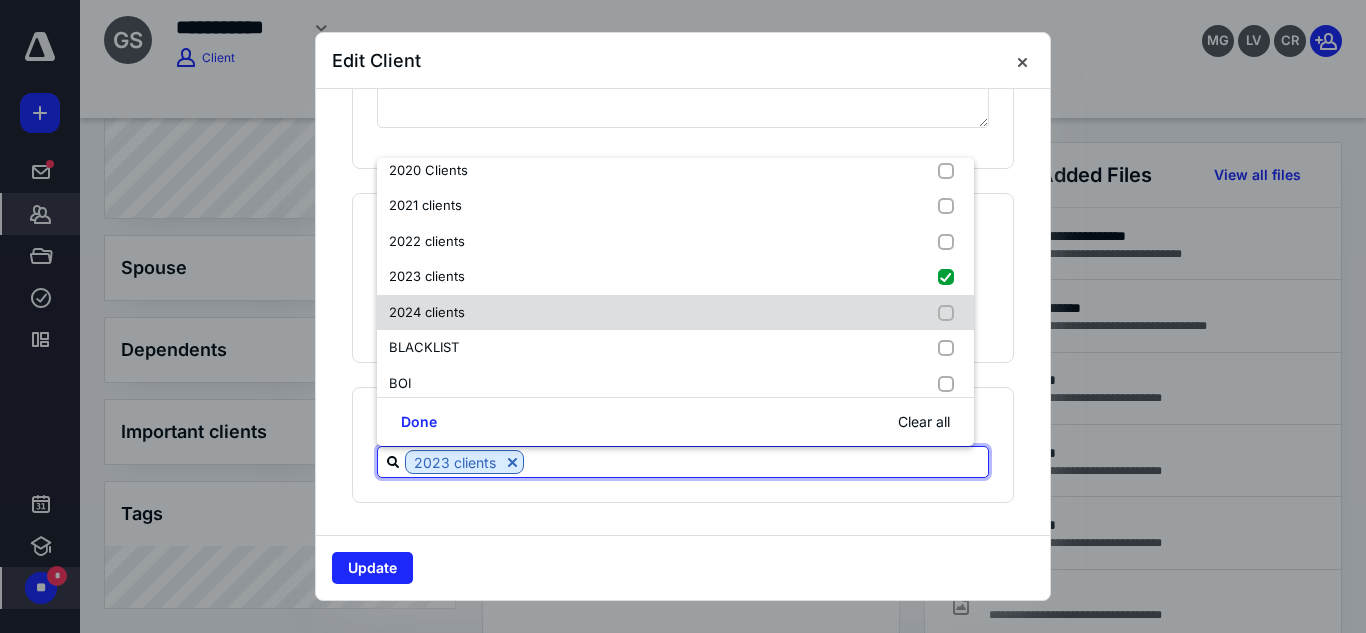 click on "2024 clients" at bounding box center [675, 313] 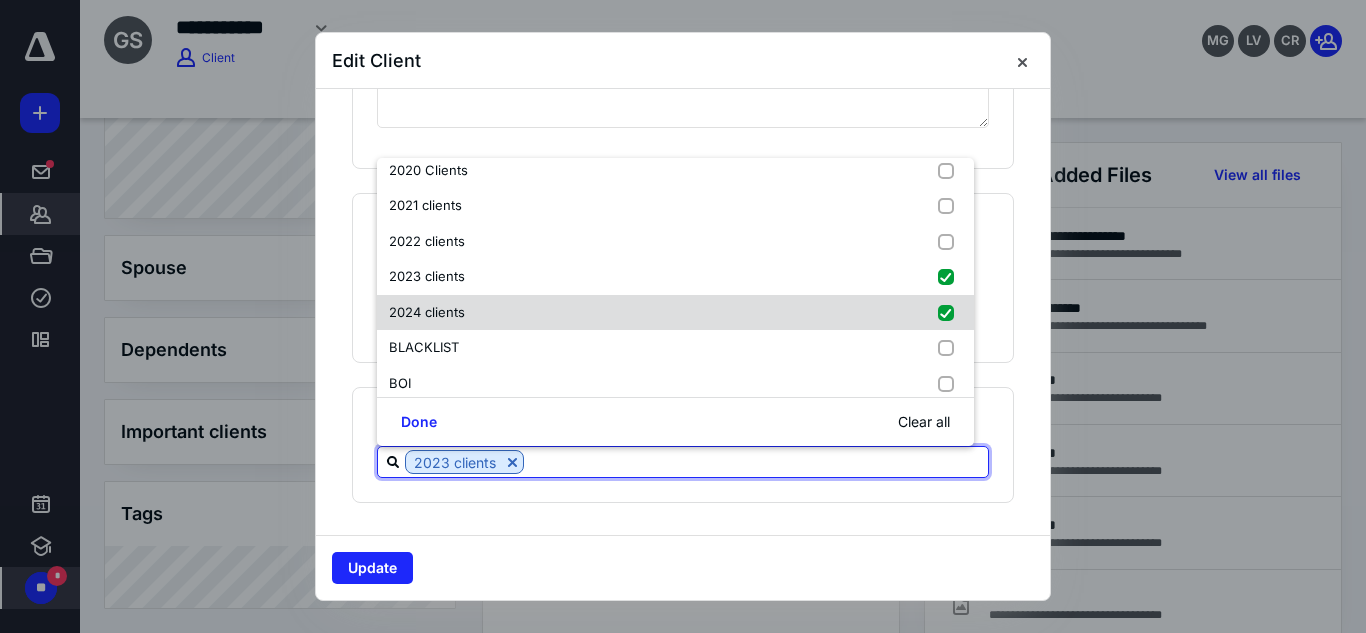 checkbox on "true" 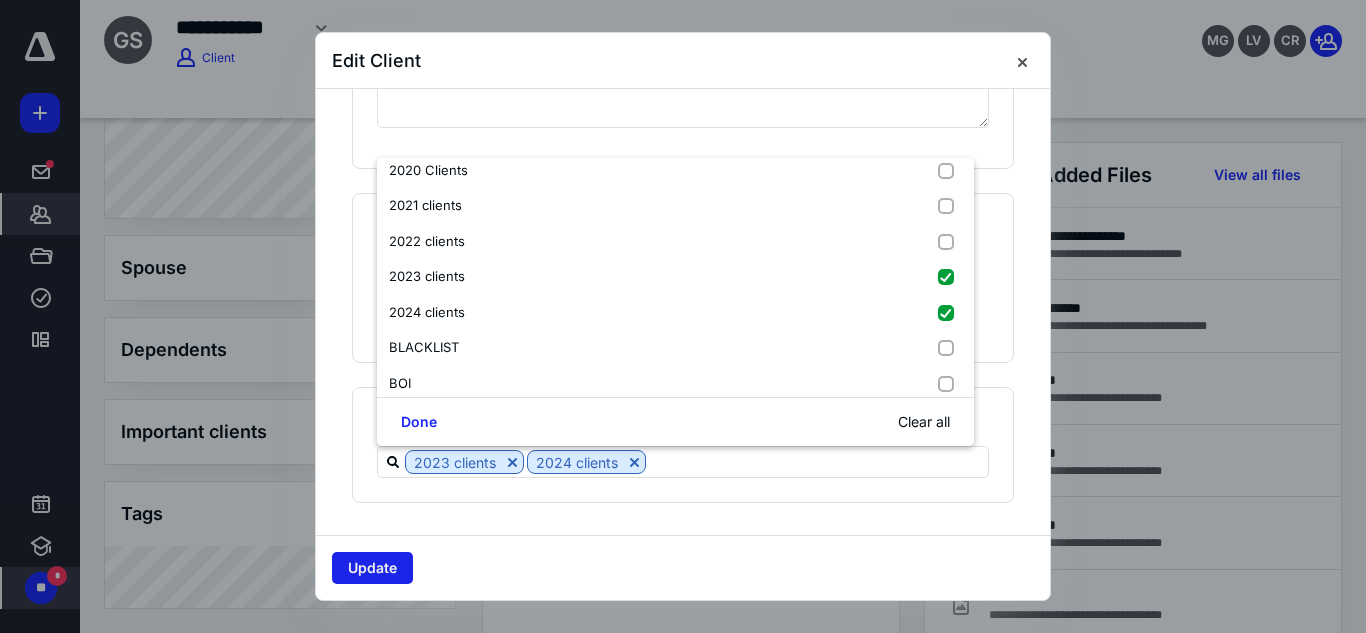 click on "Update" at bounding box center [372, 568] 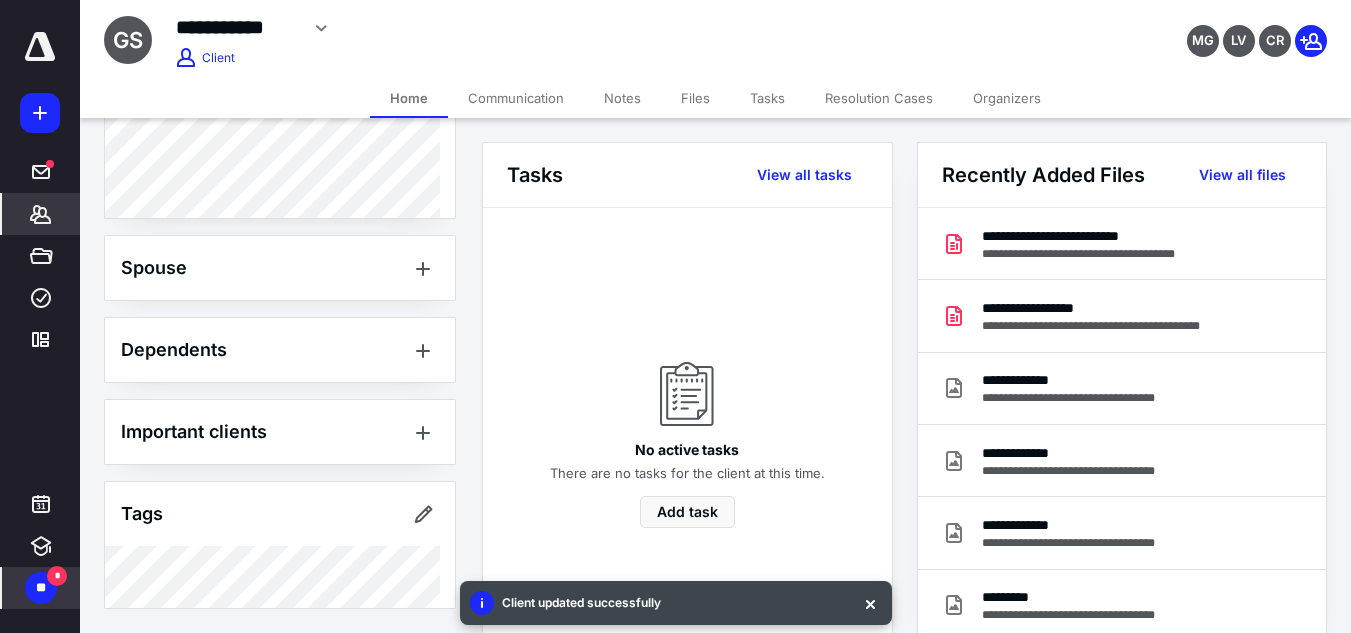 click on "Files" at bounding box center [695, 98] 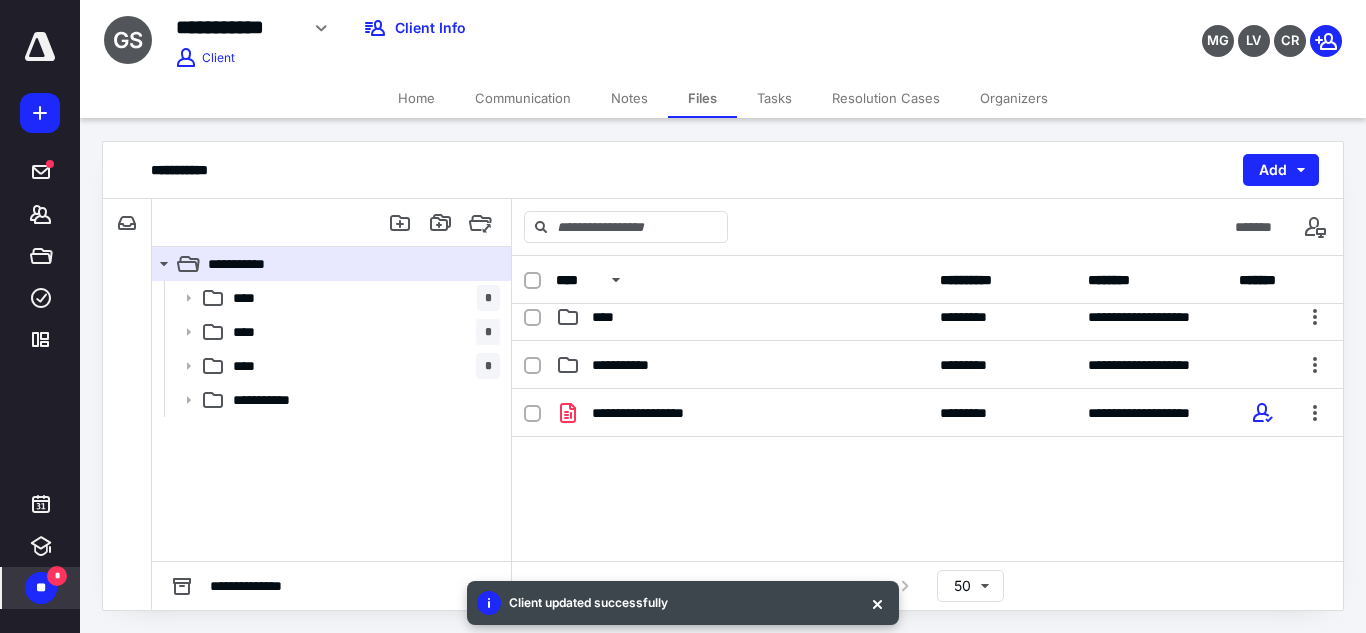scroll, scrollTop: 108, scrollLeft: 0, axis: vertical 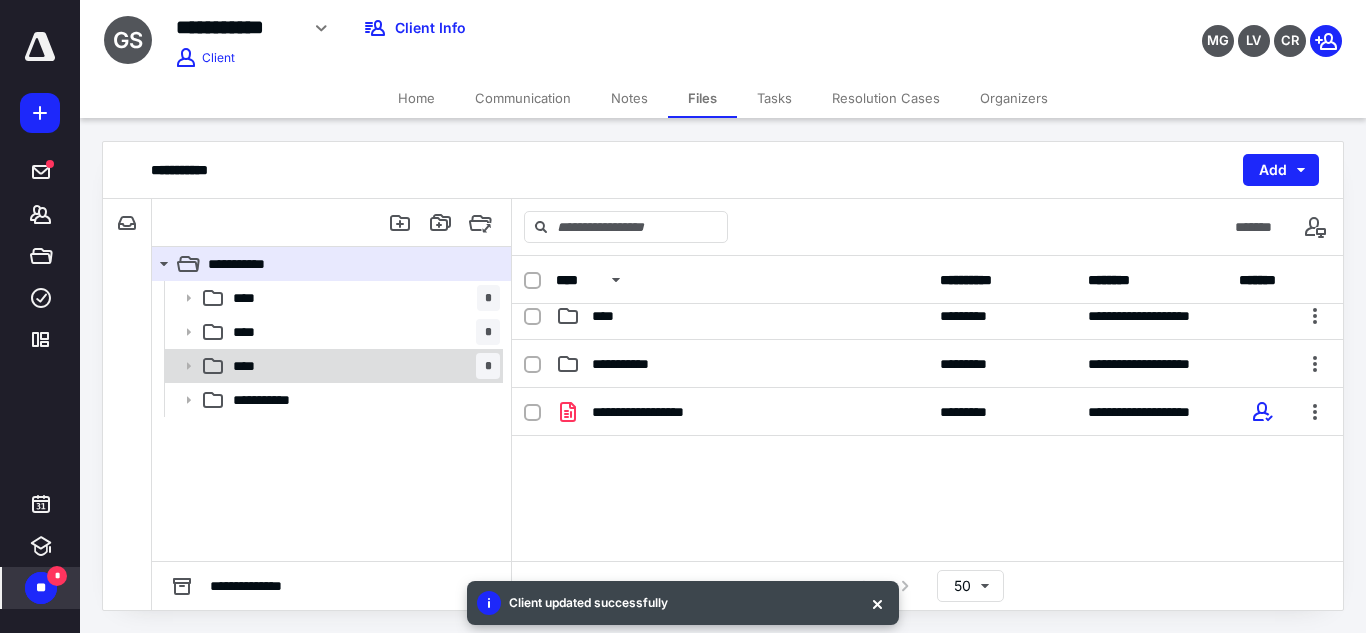 click on "**** *" at bounding box center (362, 366) 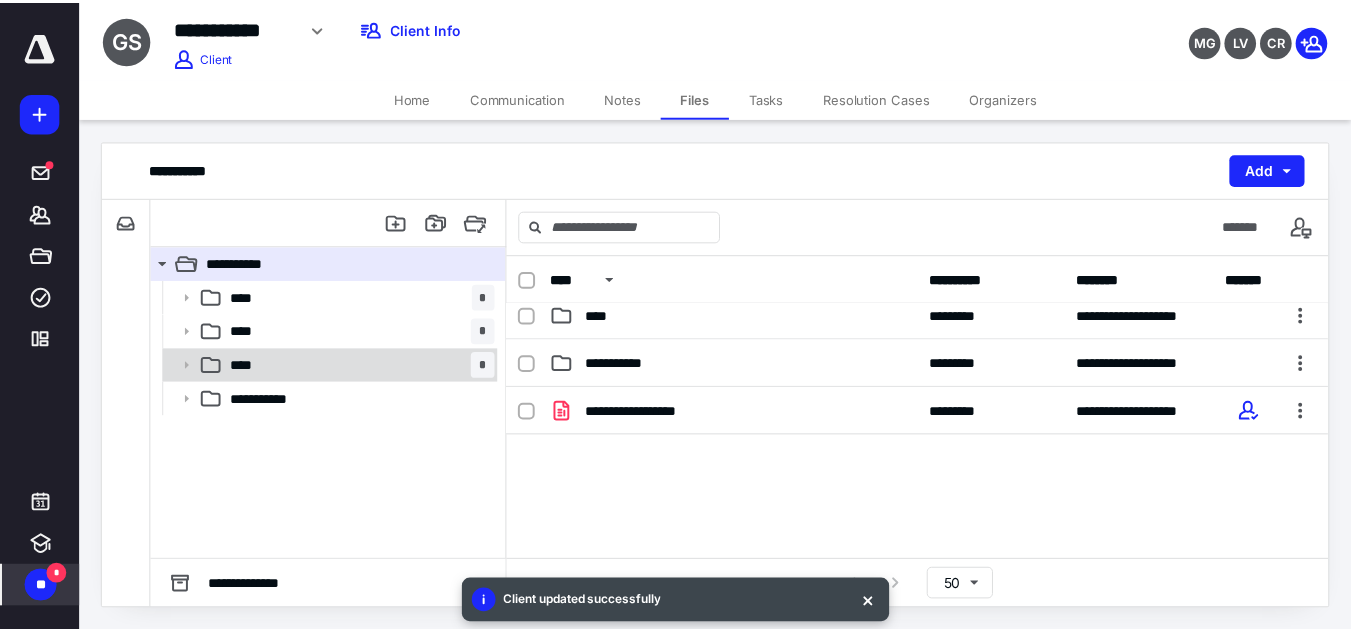 scroll, scrollTop: 0, scrollLeft: 0, axis: both 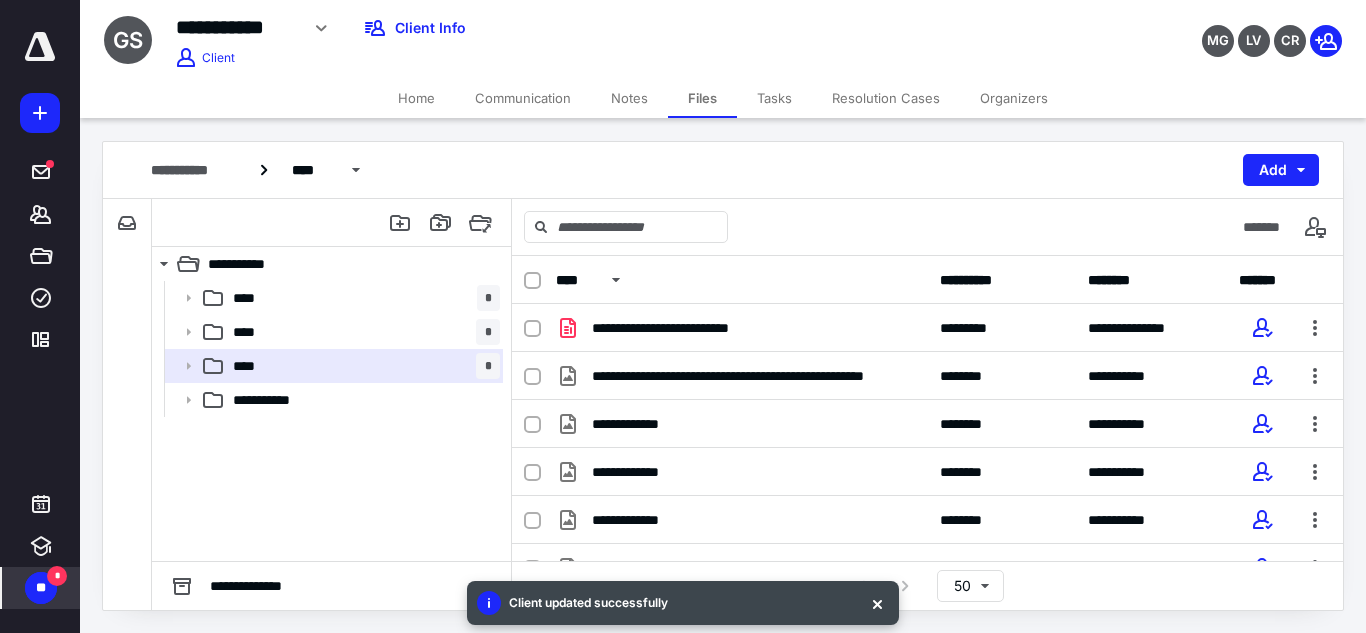click on "Home" at bounding box center (416, 98) 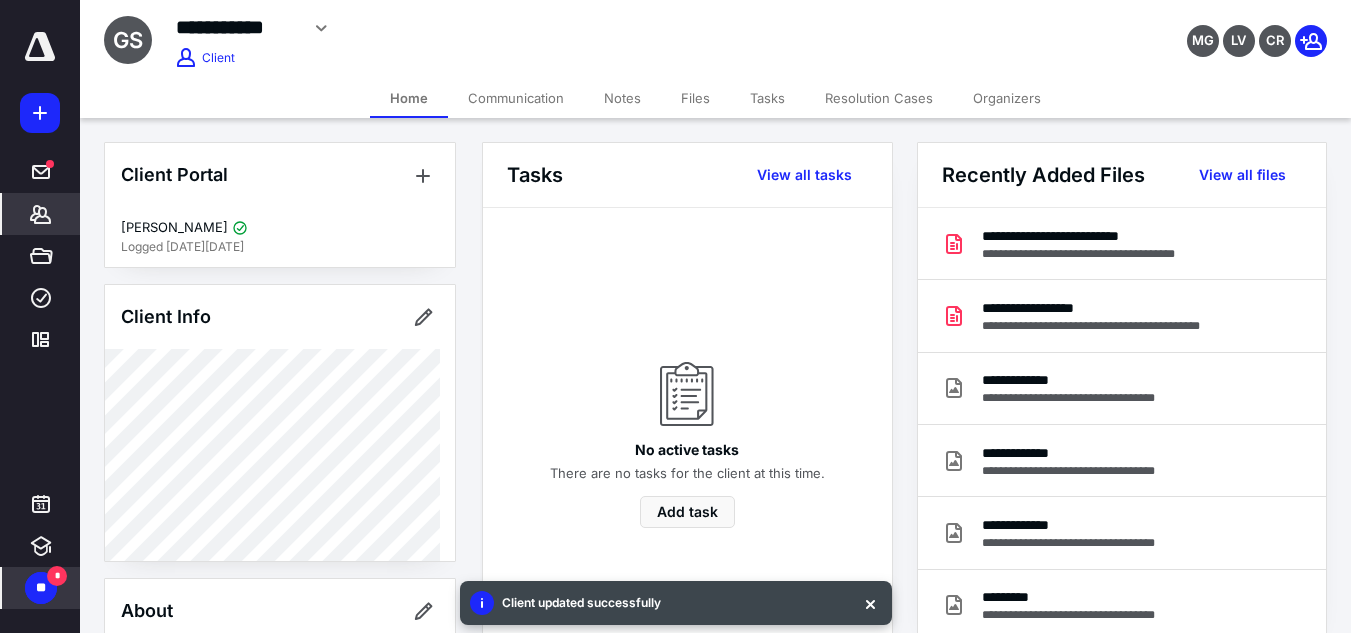 scroll, scrollTop: 563, scrollLeft: 0, axis: vertical 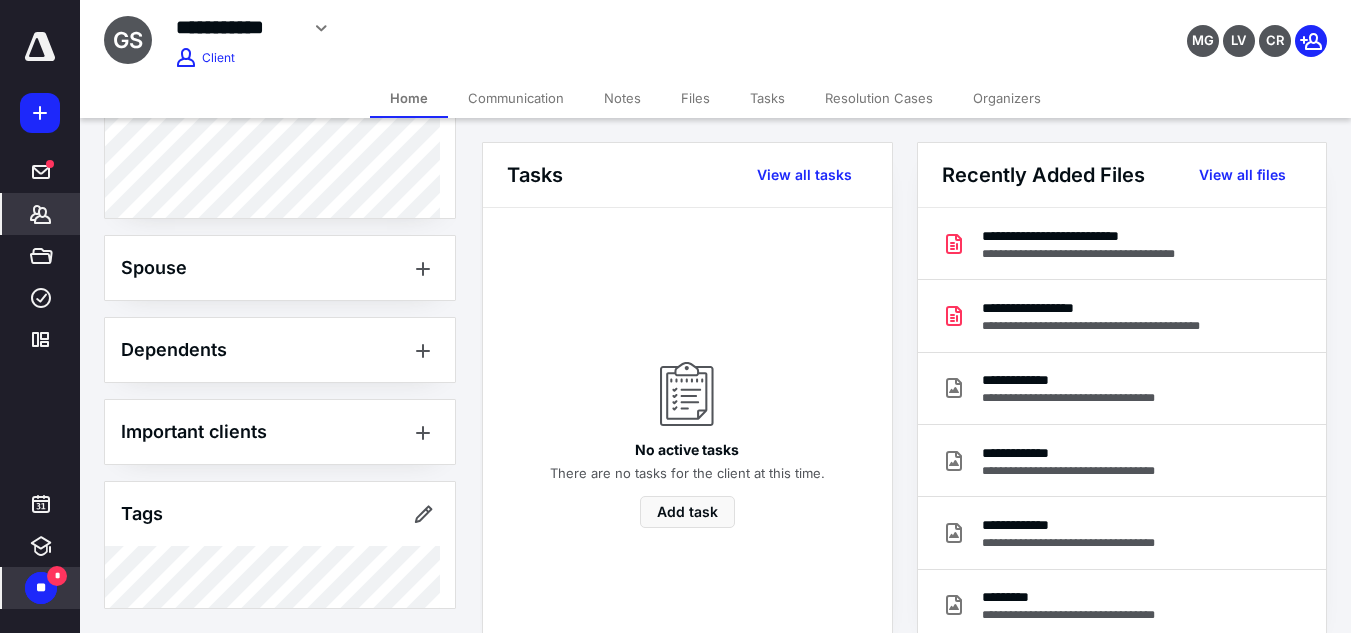click on "*******" at bounding box center [41, 214] 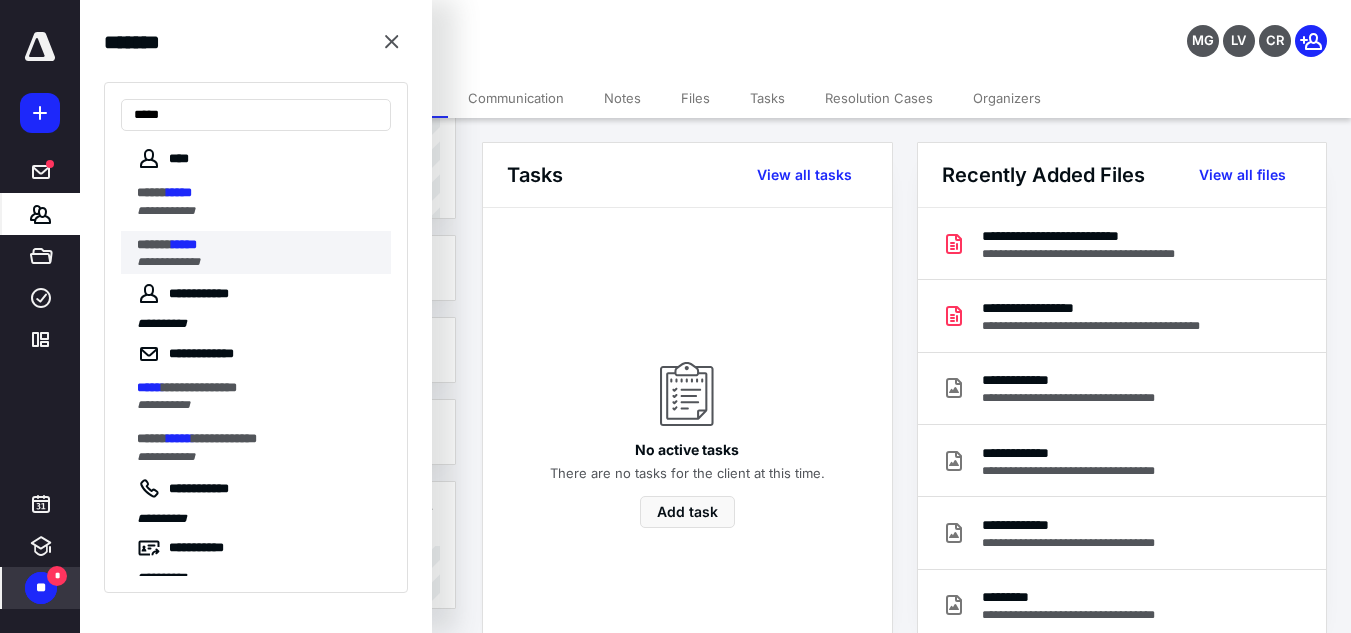 type on "*****" 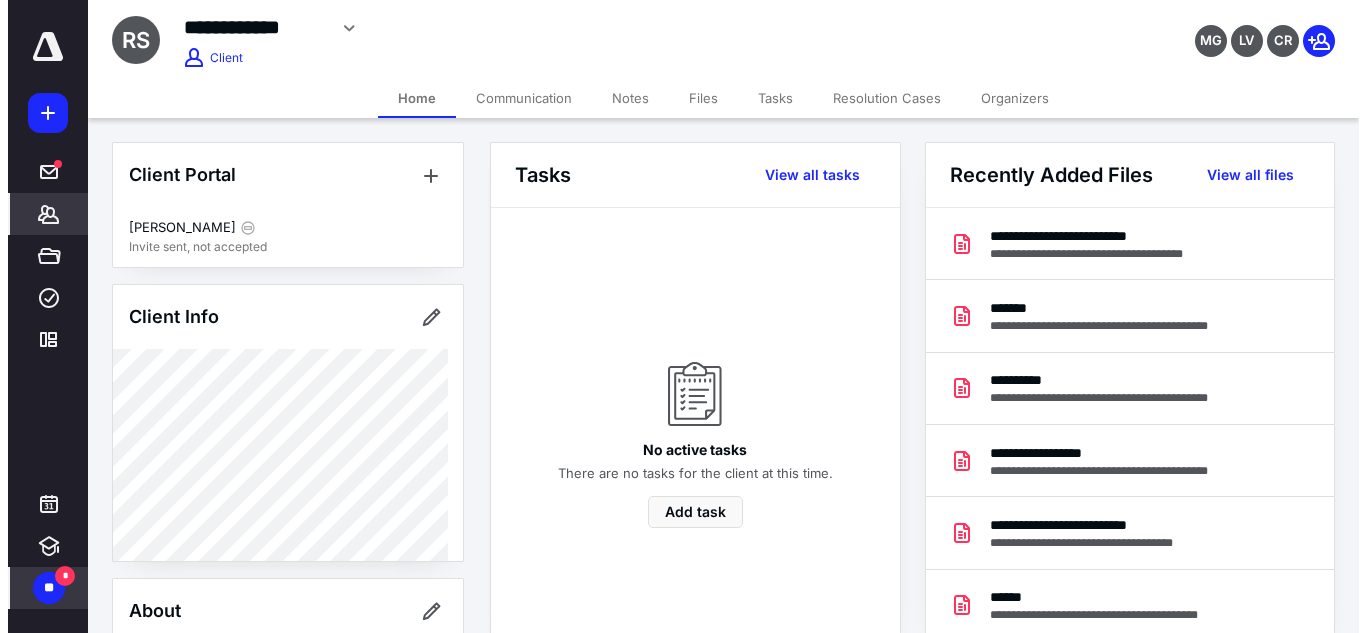 scroll, scrollTop: 563, scrollLeft: 0, axis: vertical 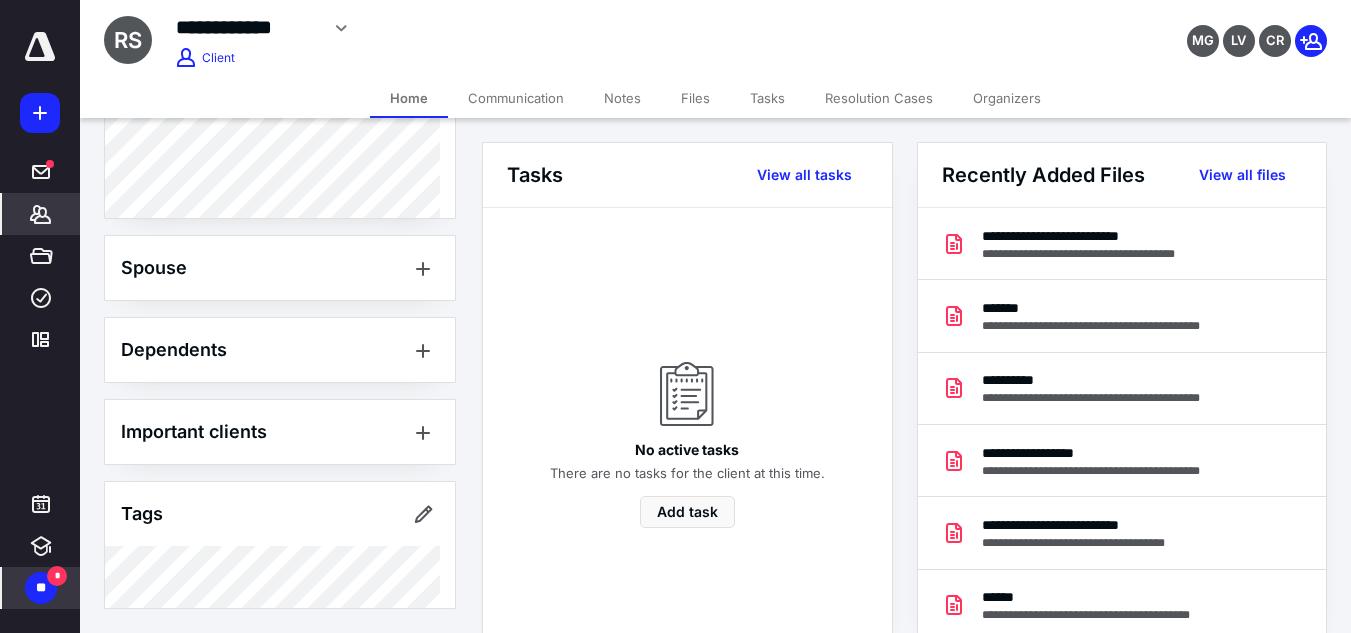 click on "Files" at bounding box center (695, 98) 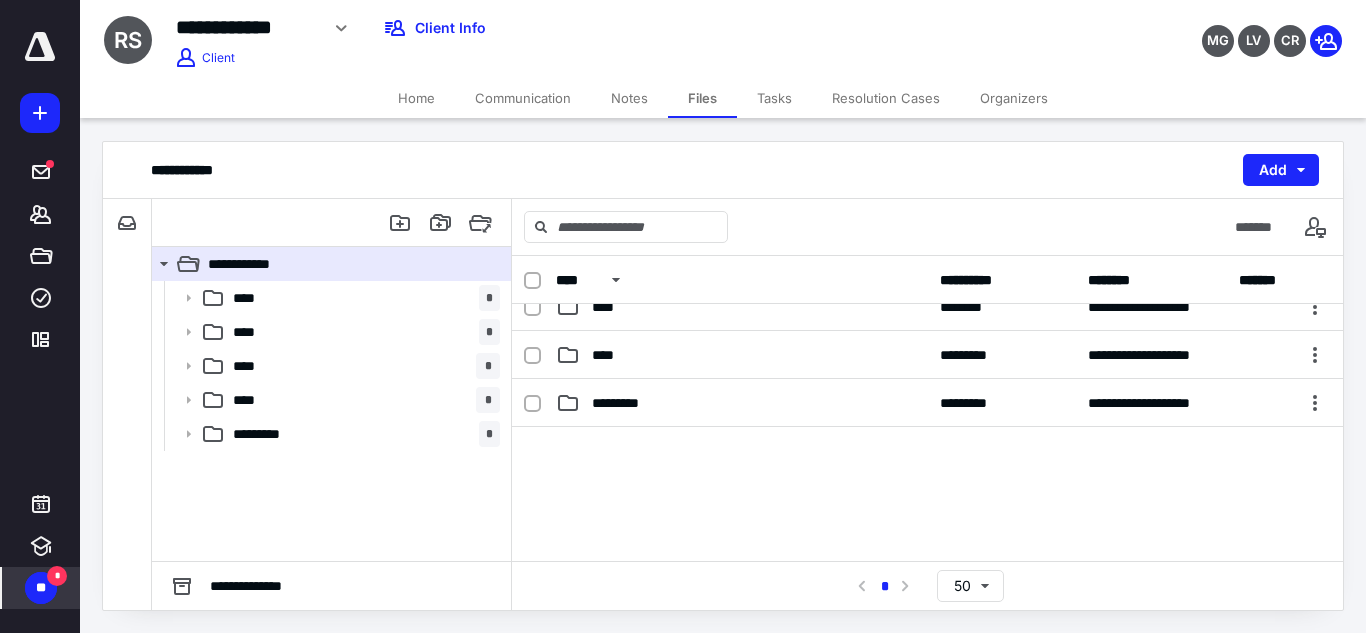 scroll, scrollTop: 118, scrollLeft: 0, axis: vertical 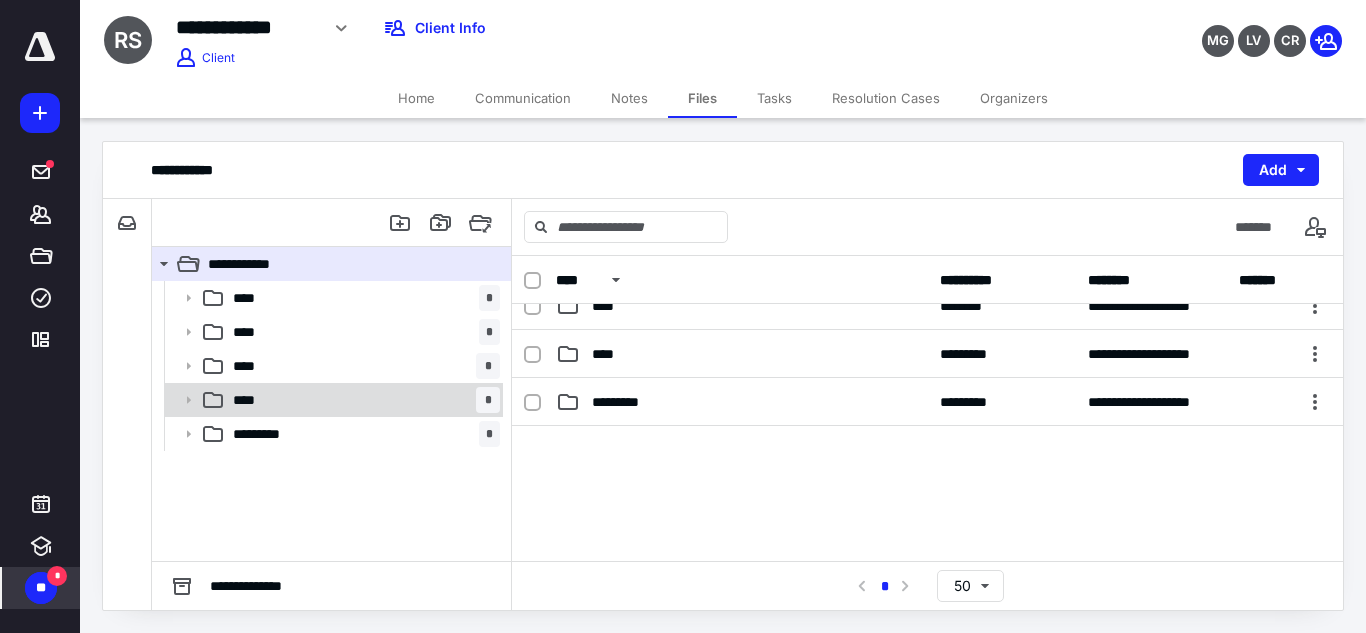 click on "**** *" at bounding box center [362, 400] 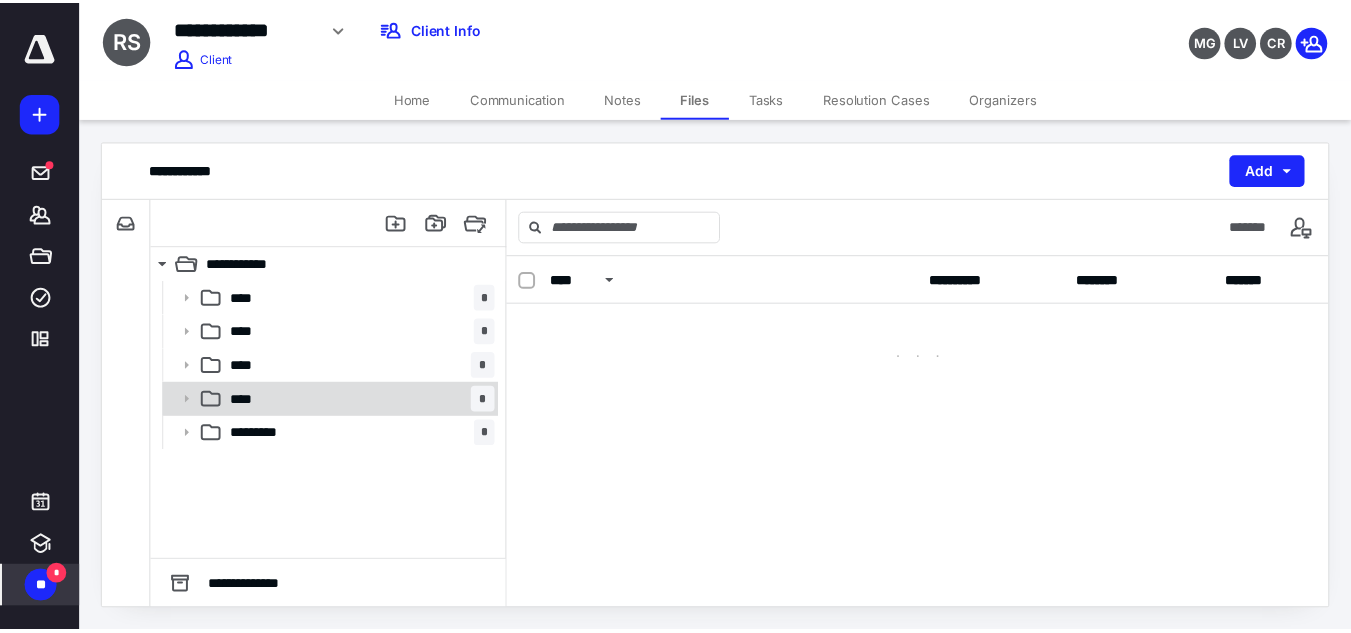 scroll, scrollTop: 0, scrollLeft: 0, axis: both 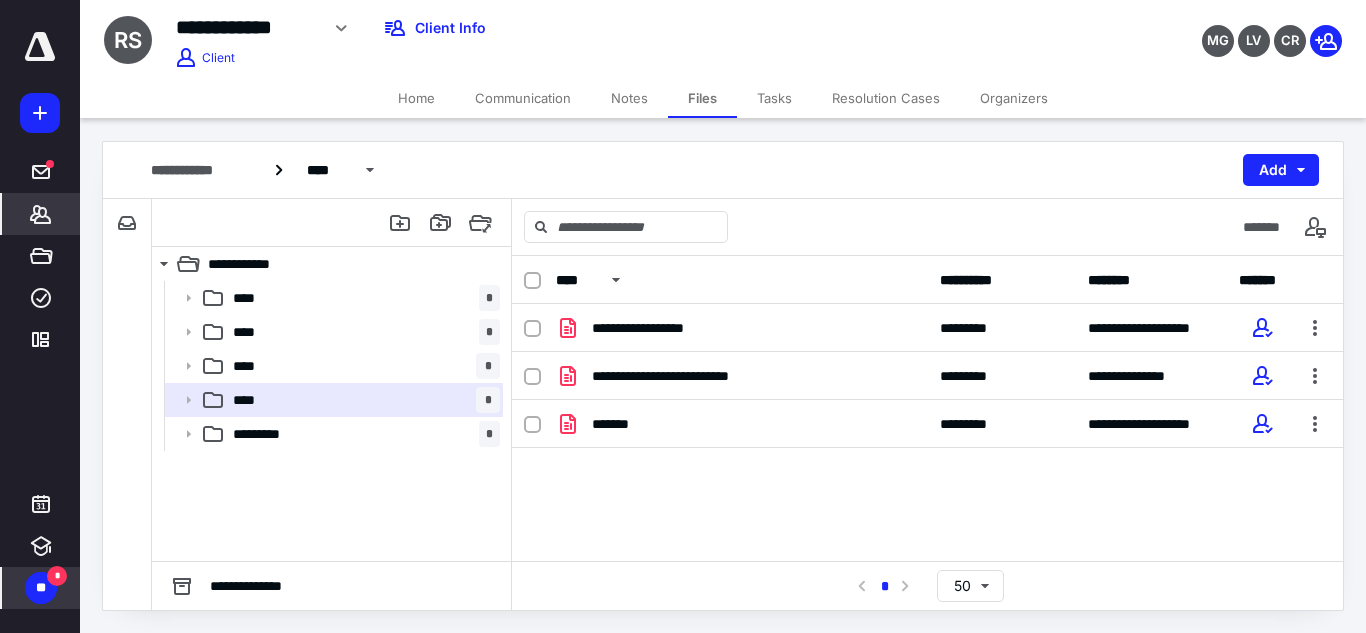 click 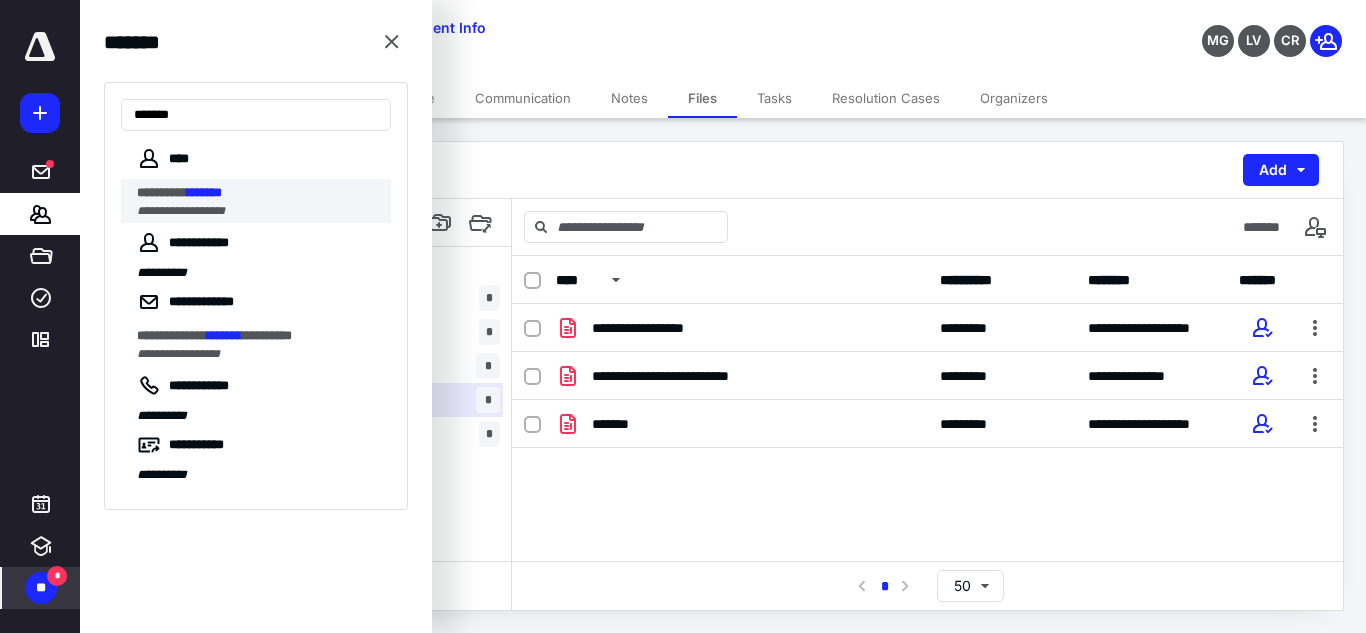 type on "*******" 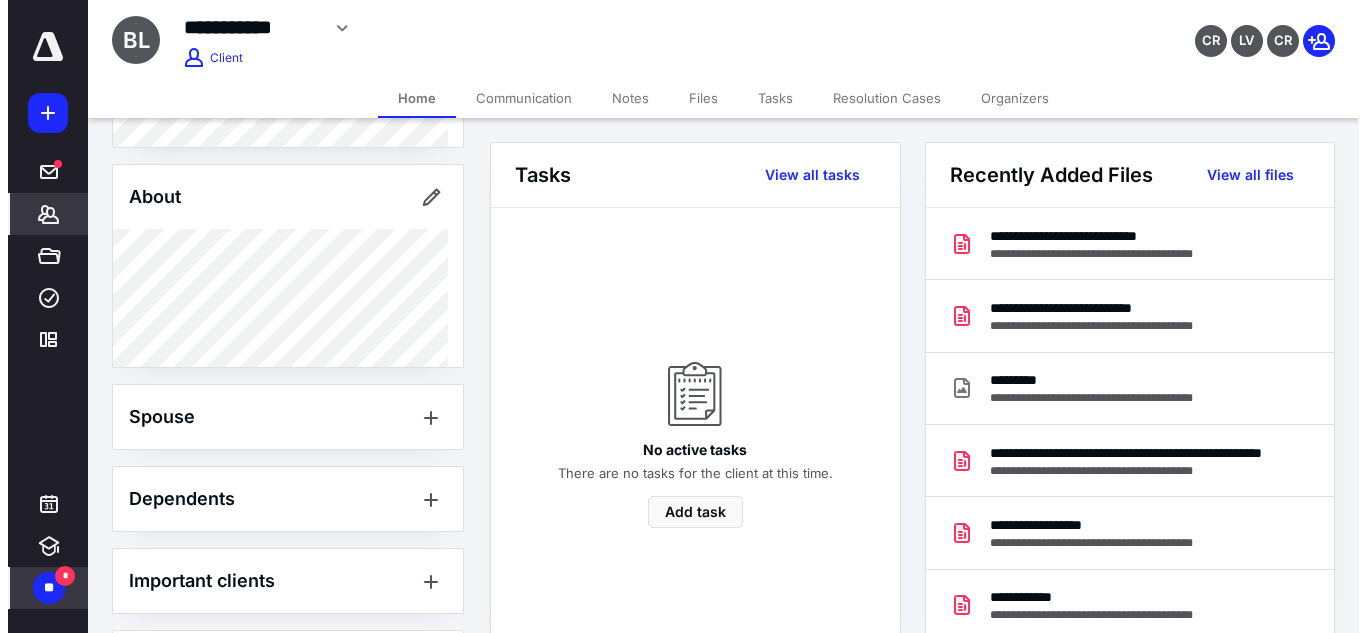 scroll, scrollTop: 592, scrollLeft: 0, axis: vertical 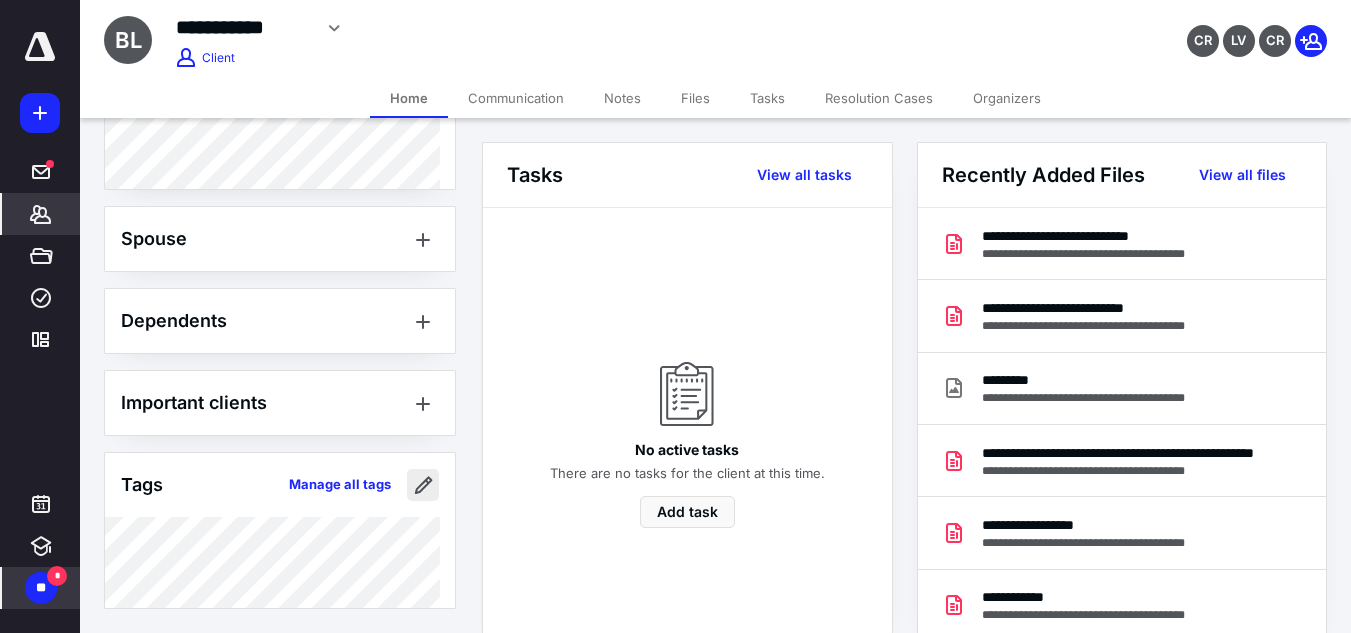 click at bounding box center (423, 485) 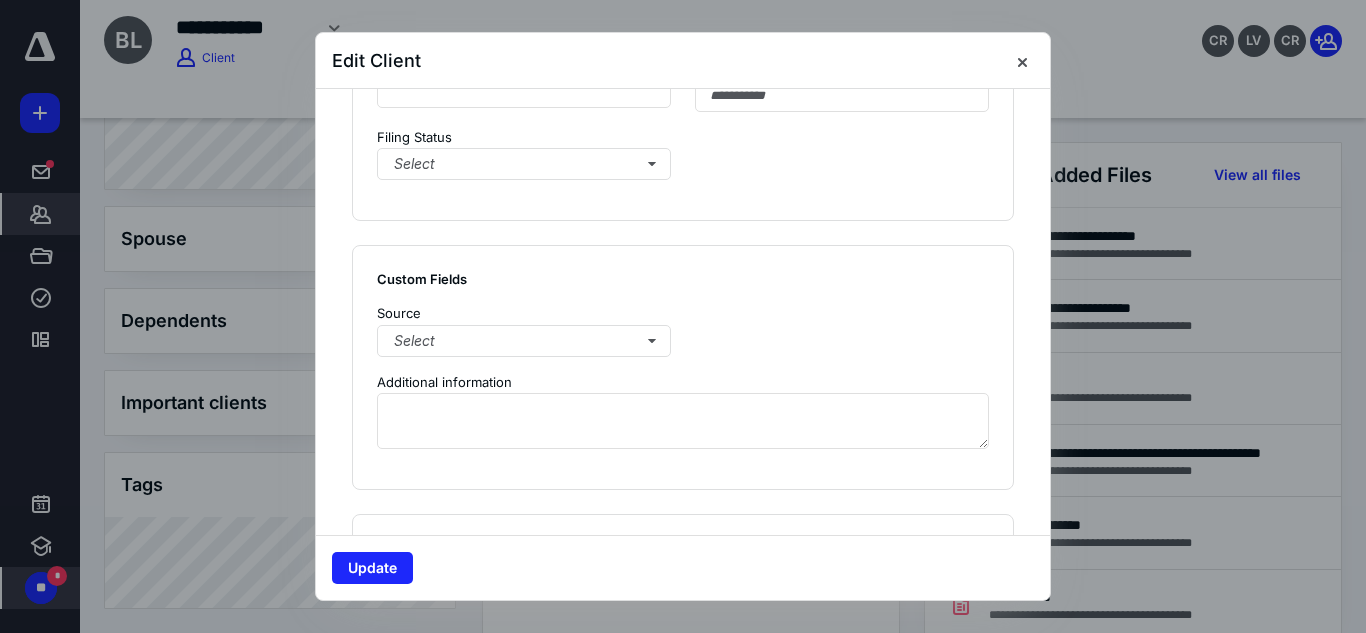 scroll, scrollTop: 1645, scrollLeft: 0, axis: vertical 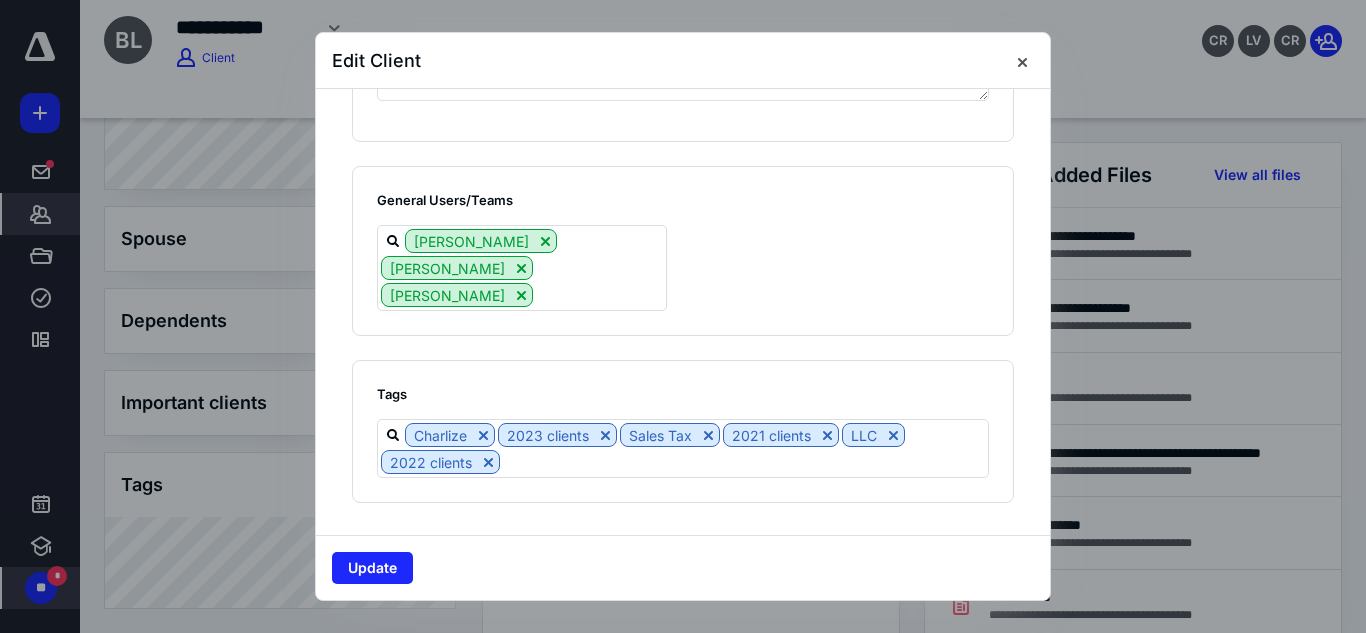 click on "Tags Charlize 2023 clients Sales Tax 2021 clients LLC 2022 clients" at bounding box center (683, 431) 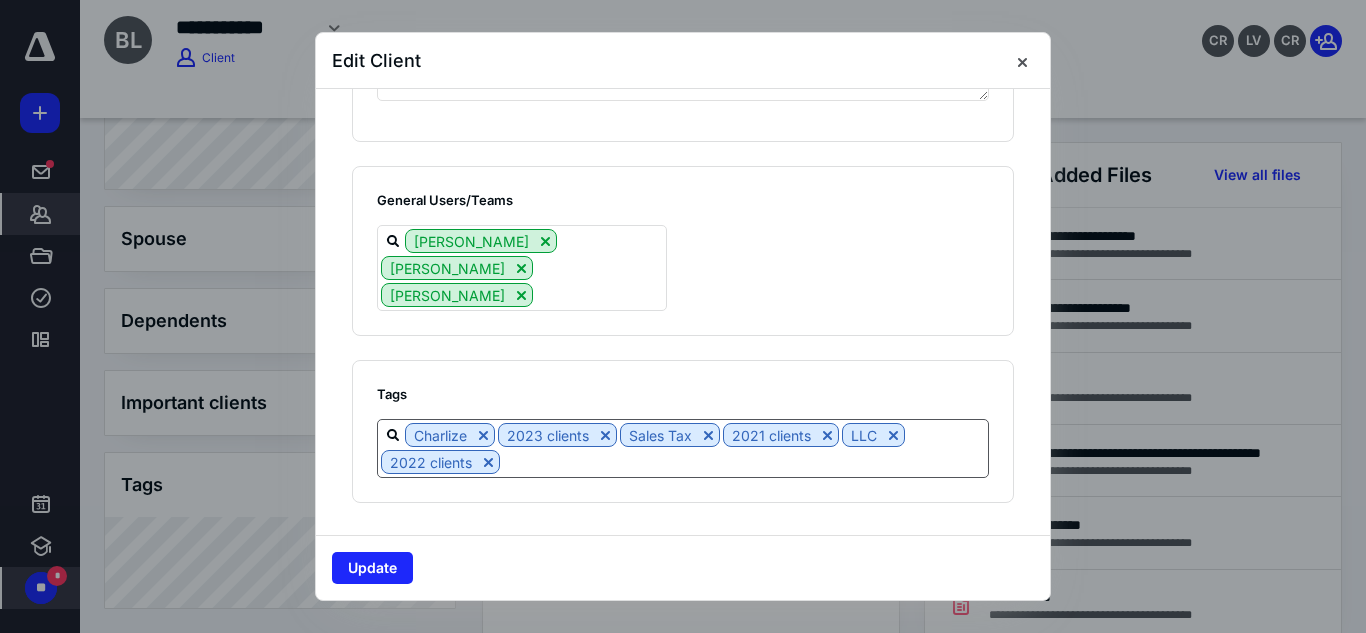 click at bounding box center (744, 461) 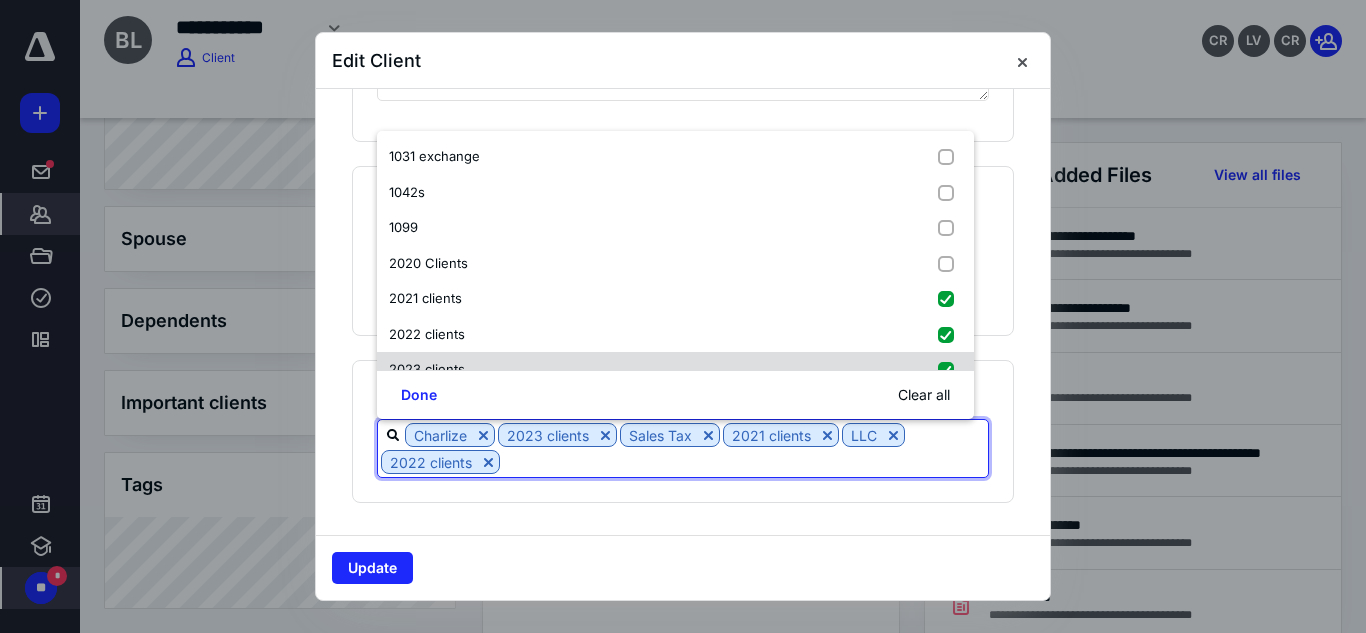 scroll, scrollTop: 145, scrollLeft: 0, axis: vertical 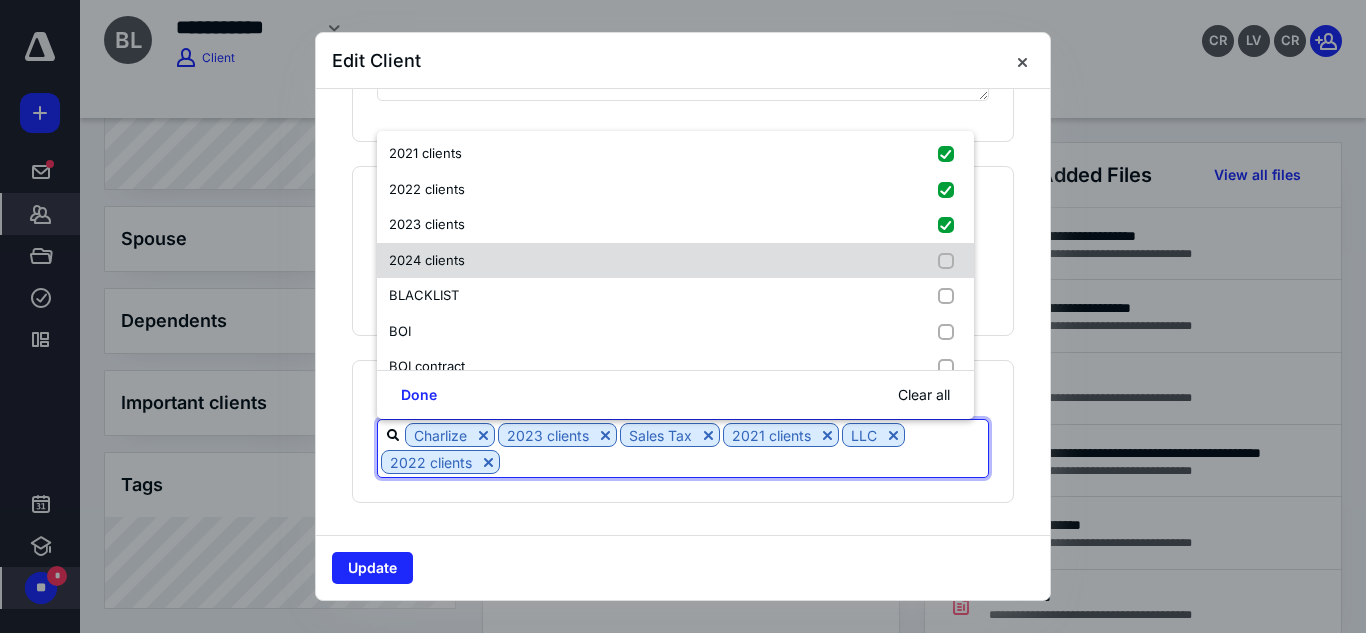 click on "2024 clients" at bounding box center [675, 261] 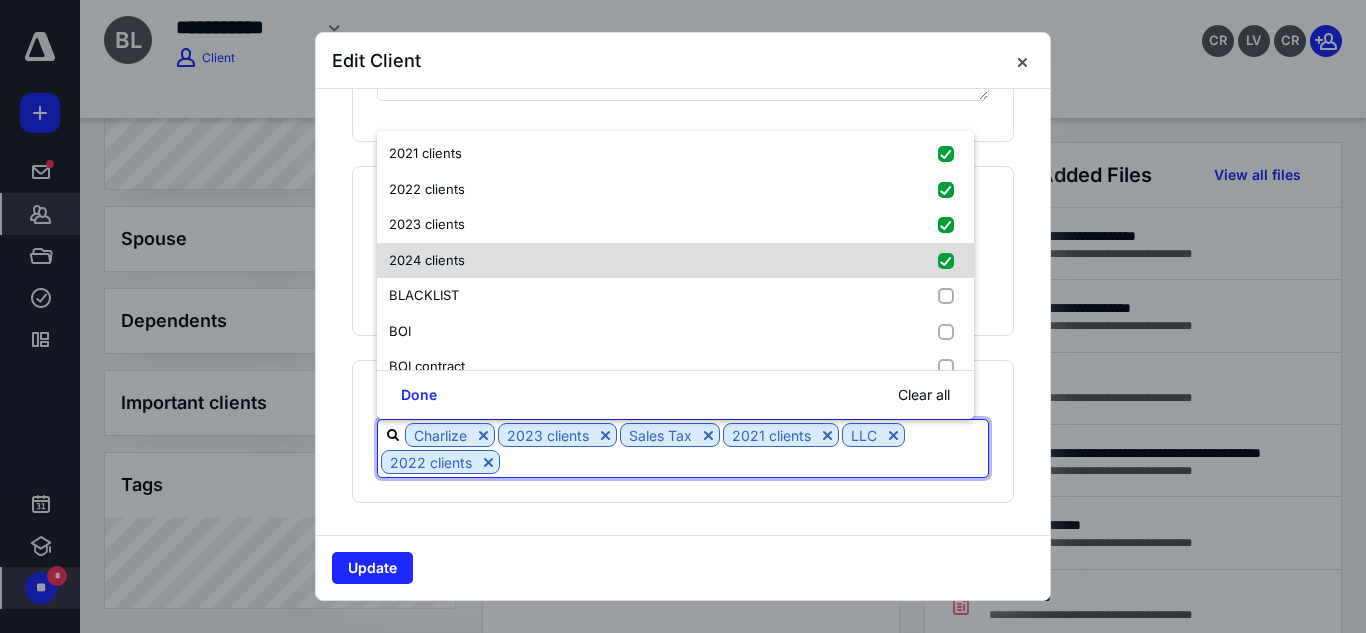 checkbox on "true" 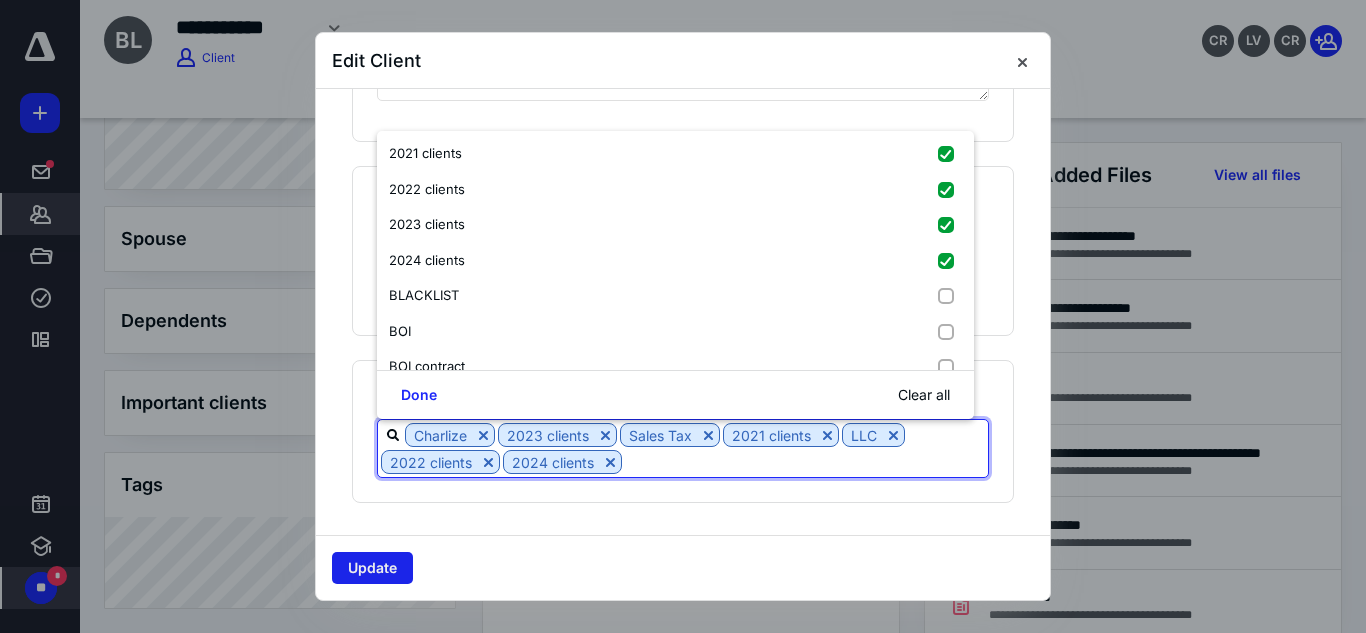 click on "Update" at bounding box center [372, 568] 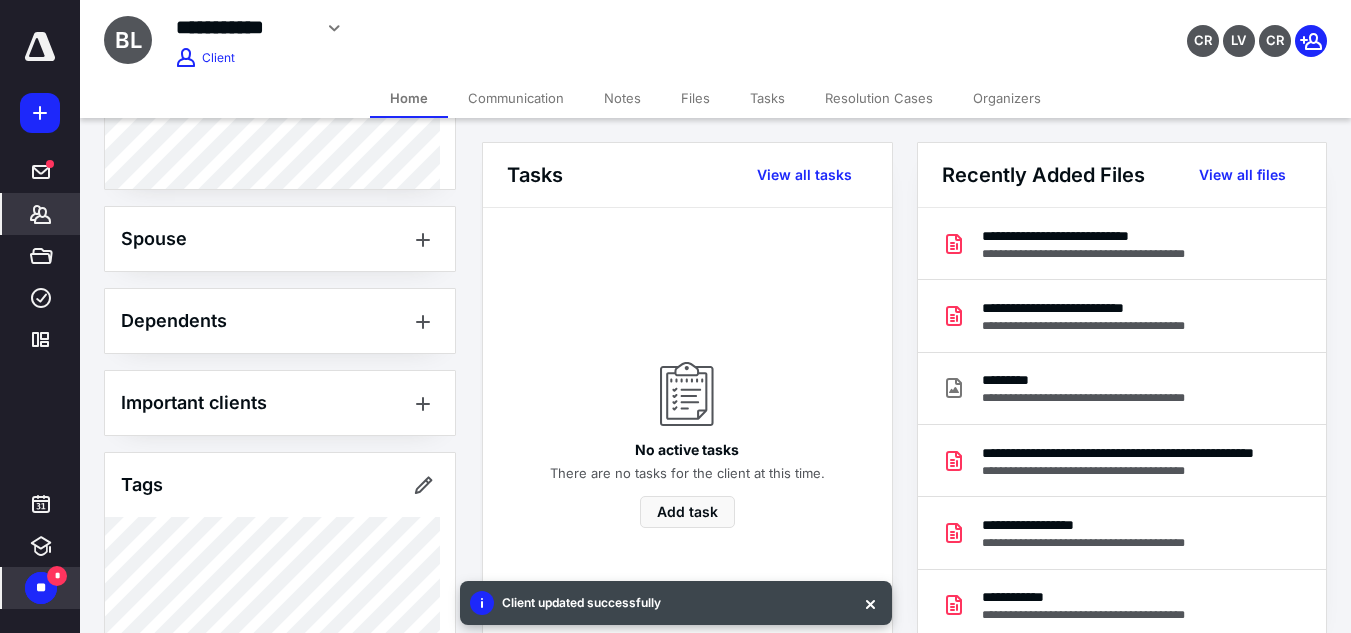 click on "Files" at bounding box center [695, 98] 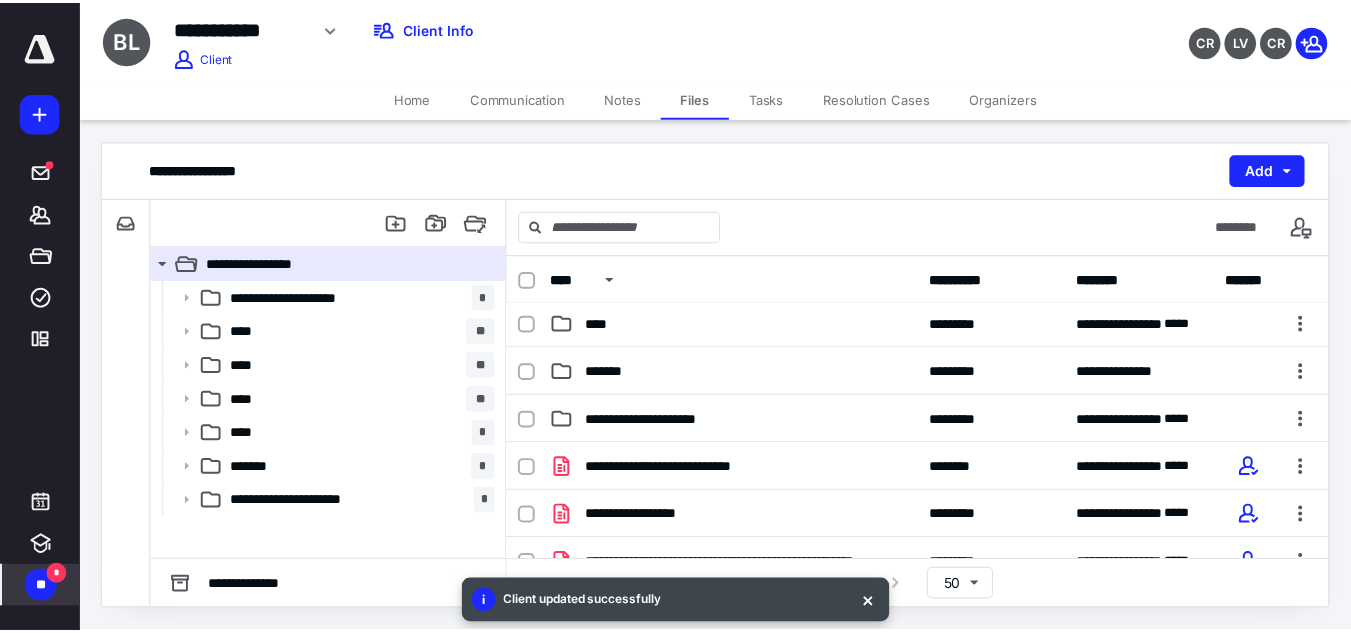 scroll, scrollTop: 230, scrollLeft: 0, axis: vertical 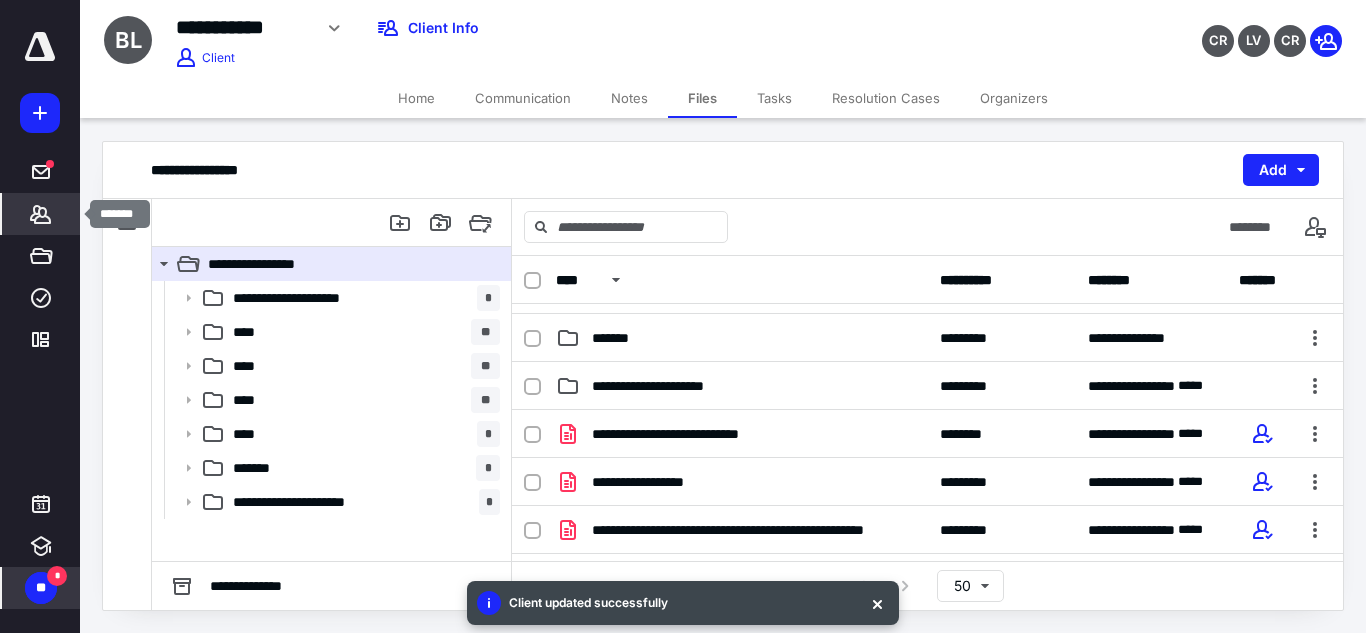 click on "*******" at bounding box center (41, 214) 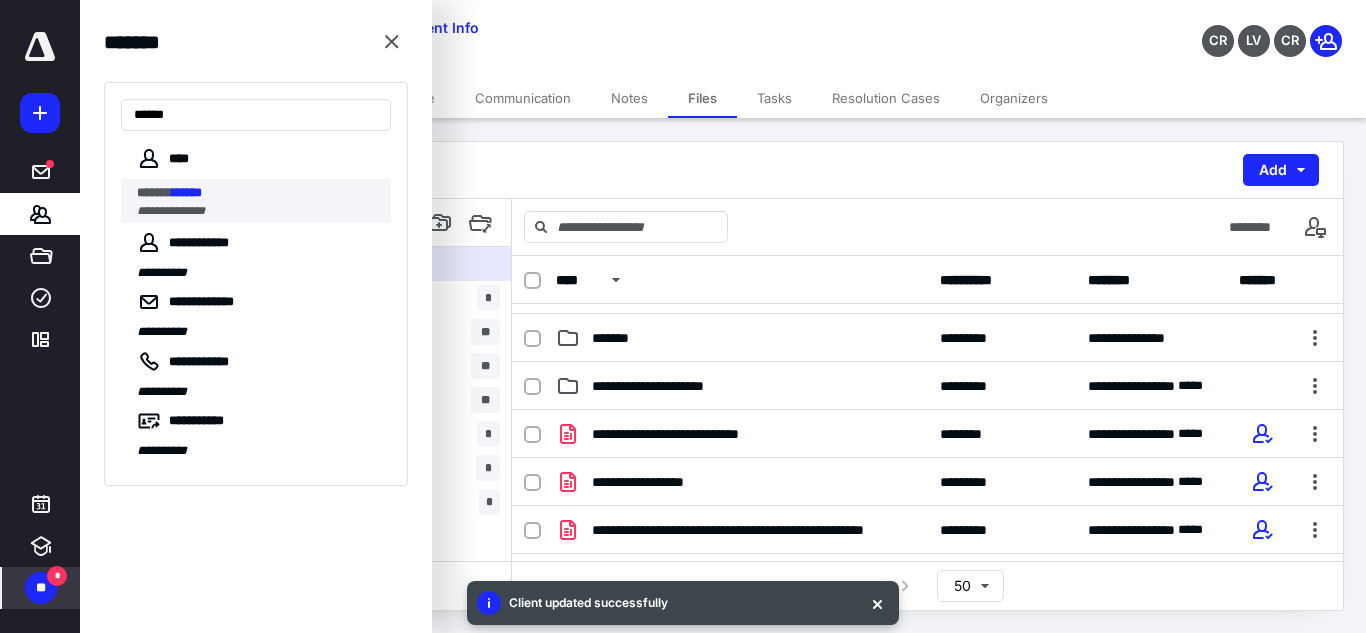 type on "******" 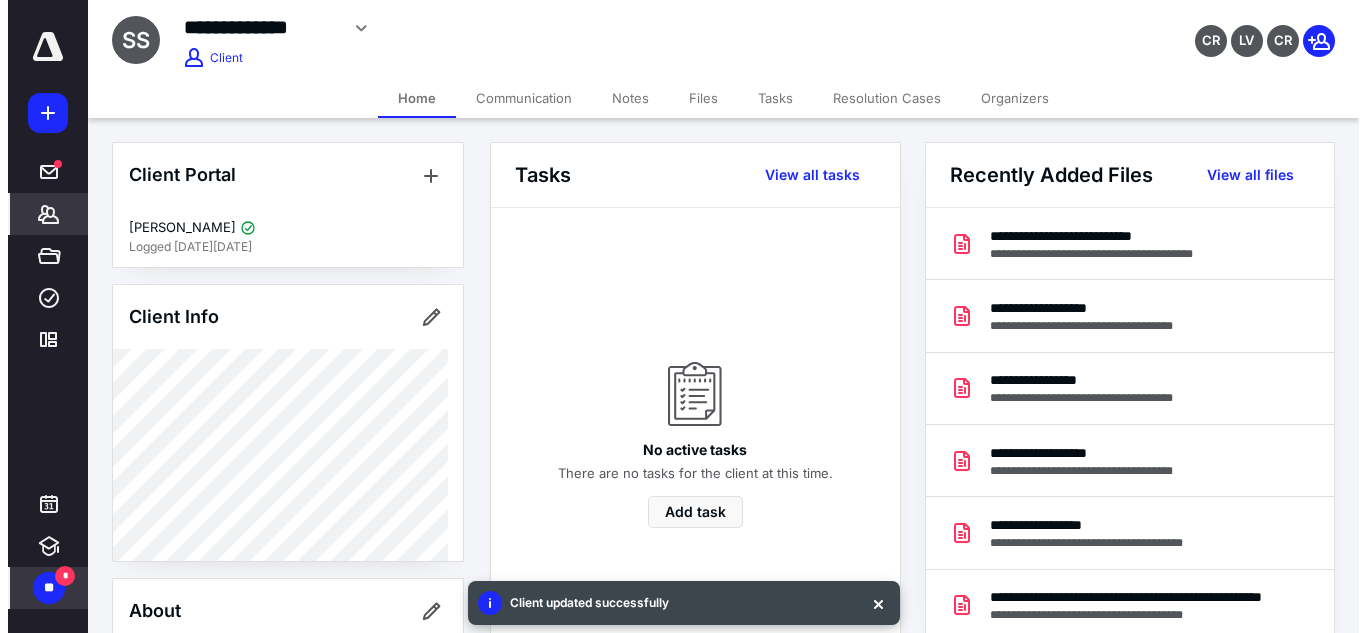 scroll, scrollTop: 563, scrollLeft: 0, axis: vertical 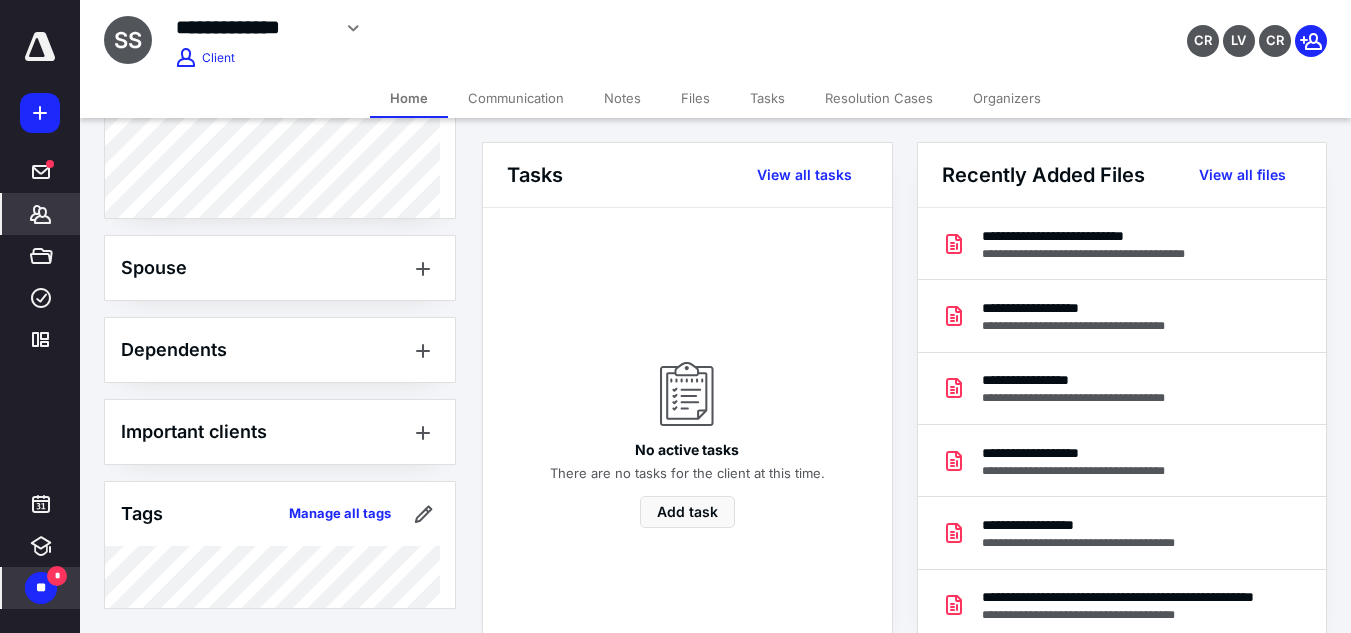 click on "Tags Manage all tags" at bounding box center (280, 514) 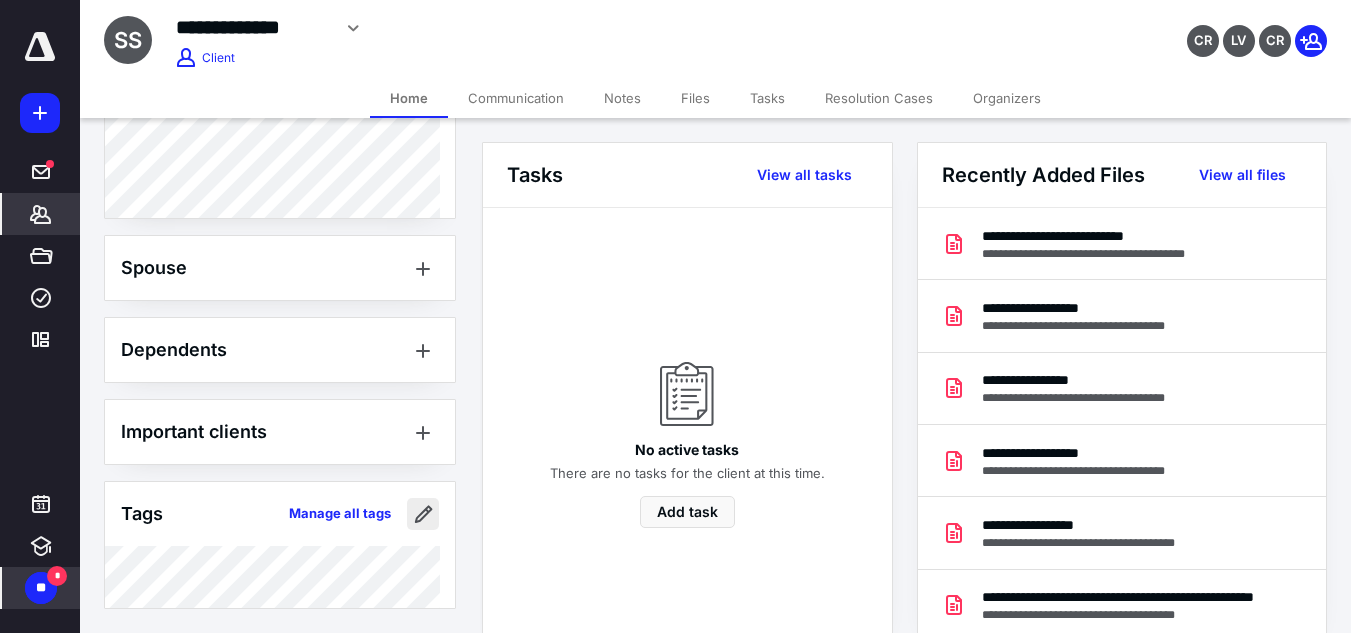 click at bounding box center [423, 514] 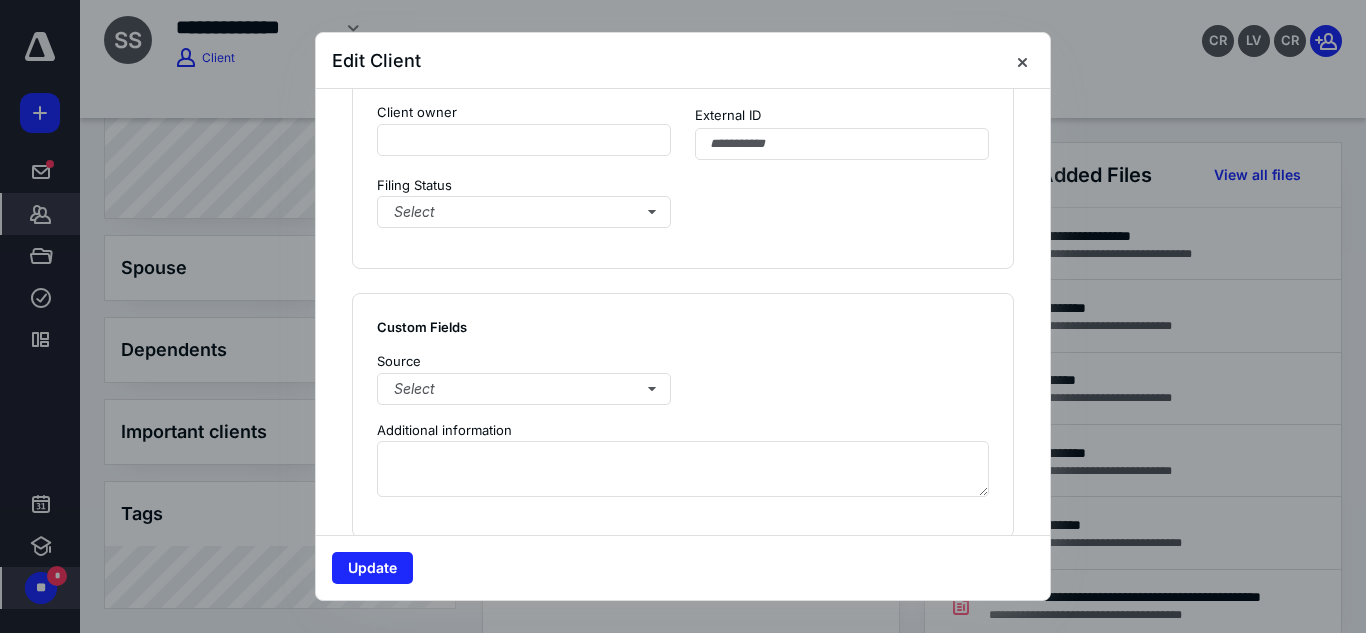 scroll, scrollTop: 1618, scrollLeft: 0, axis: vertical 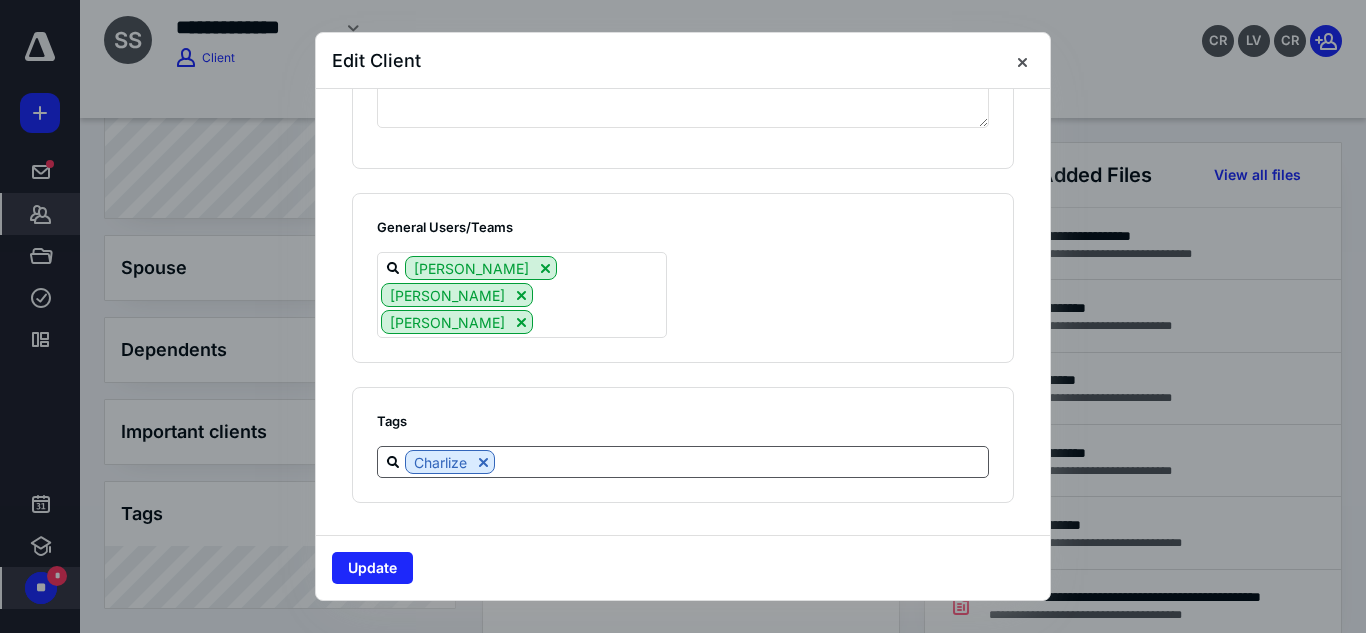 click at bounding box center [741, 461] 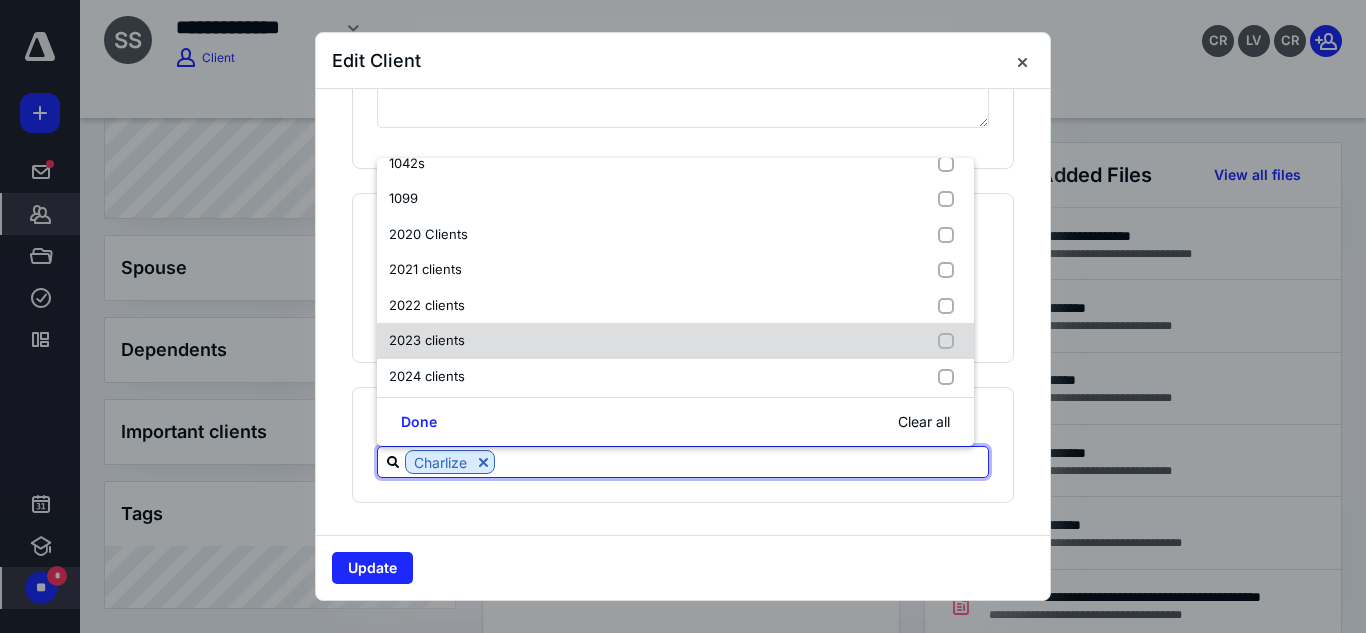 scroll, scrollTop: 57, scrollLeft: 0, axis: vertical 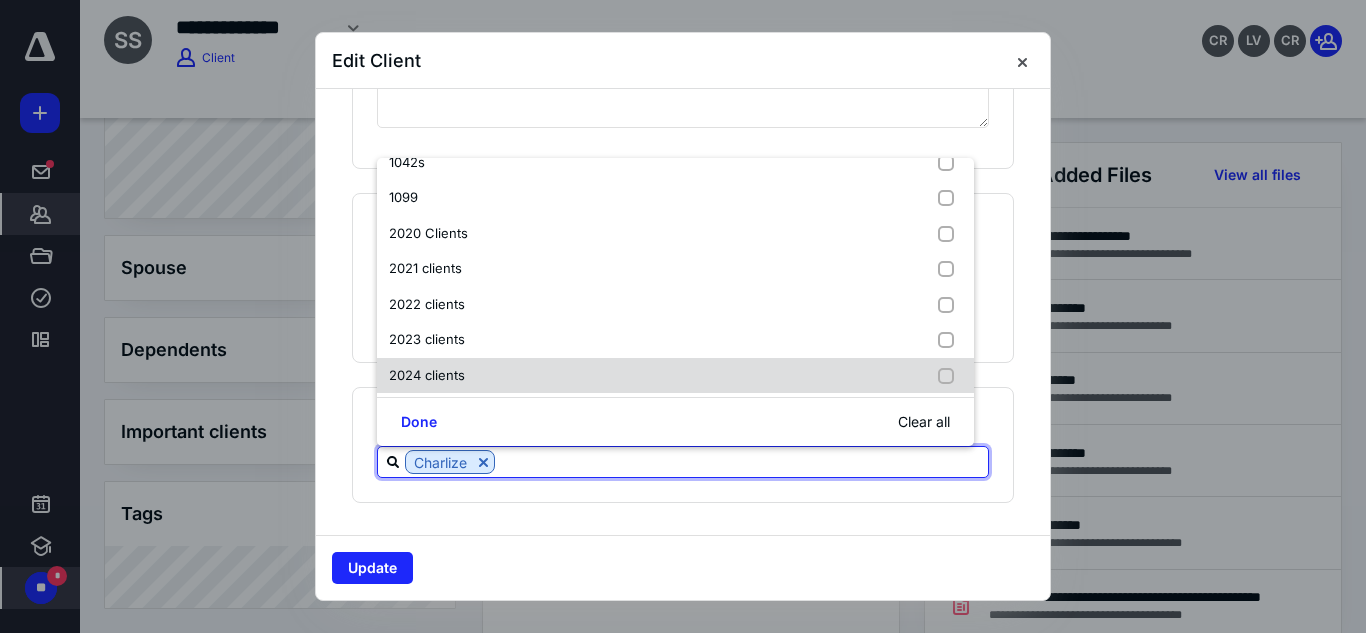 click on "2024 clients" at bounding box center (675, 376) 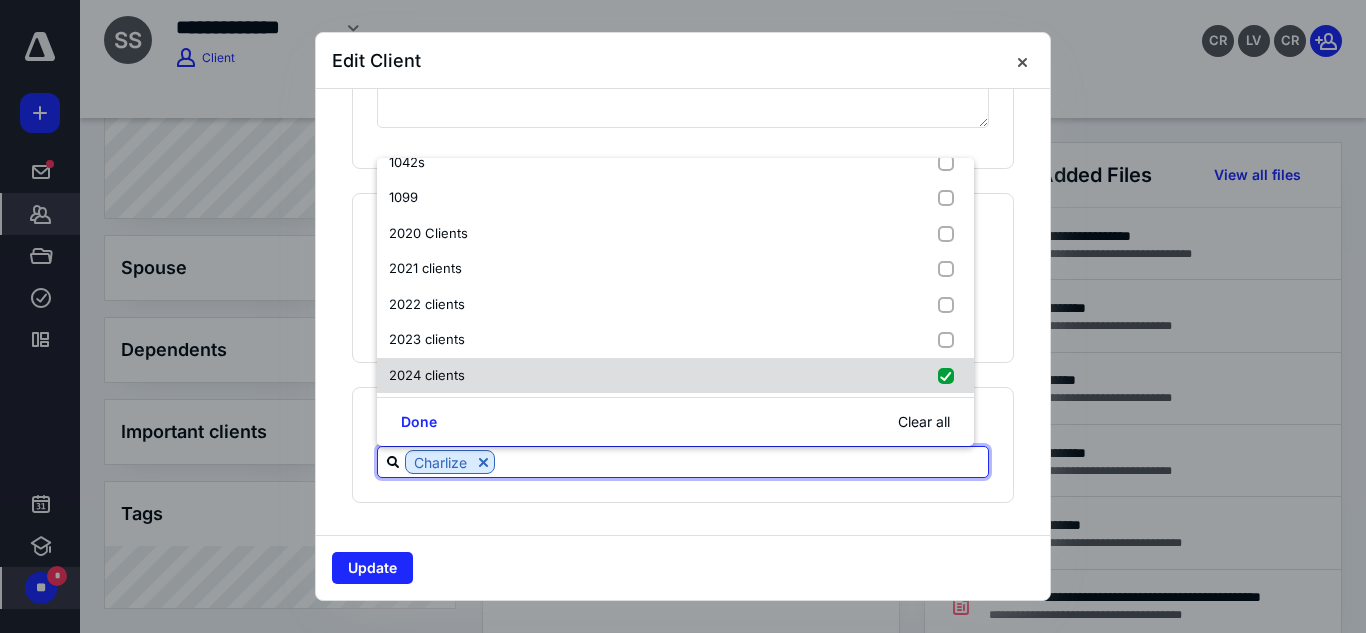 checkbox on "true" 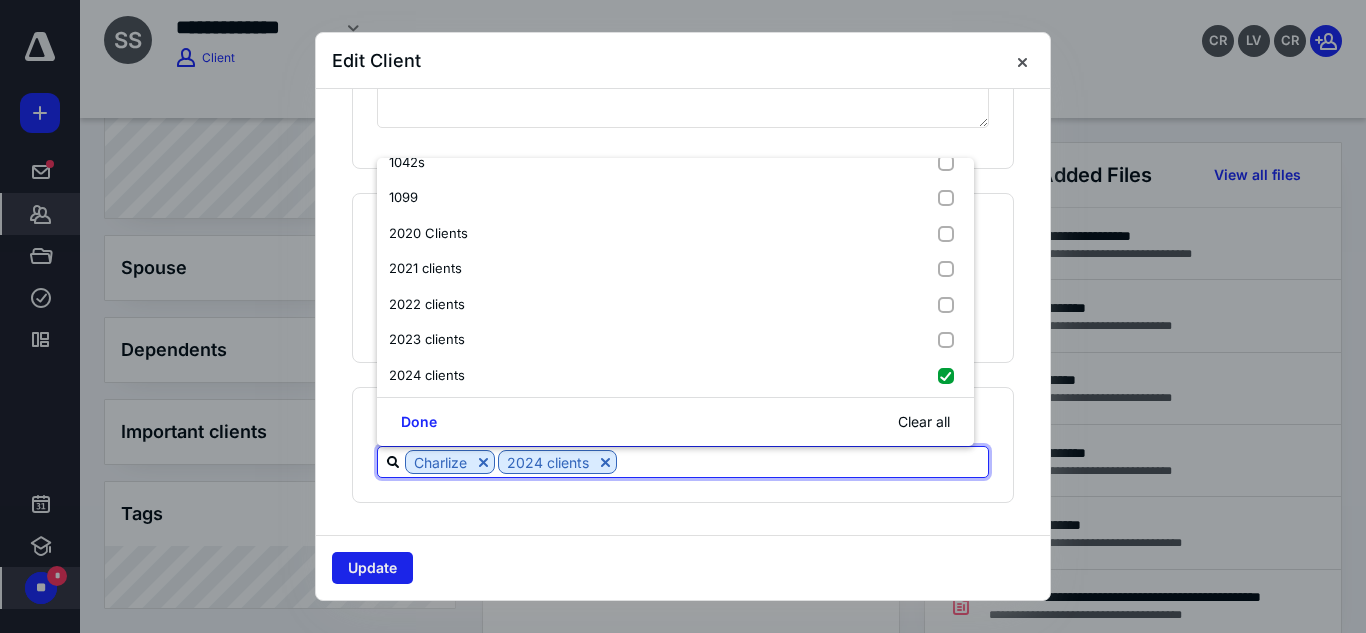 click on "Update" at bounding box center [372, 568] 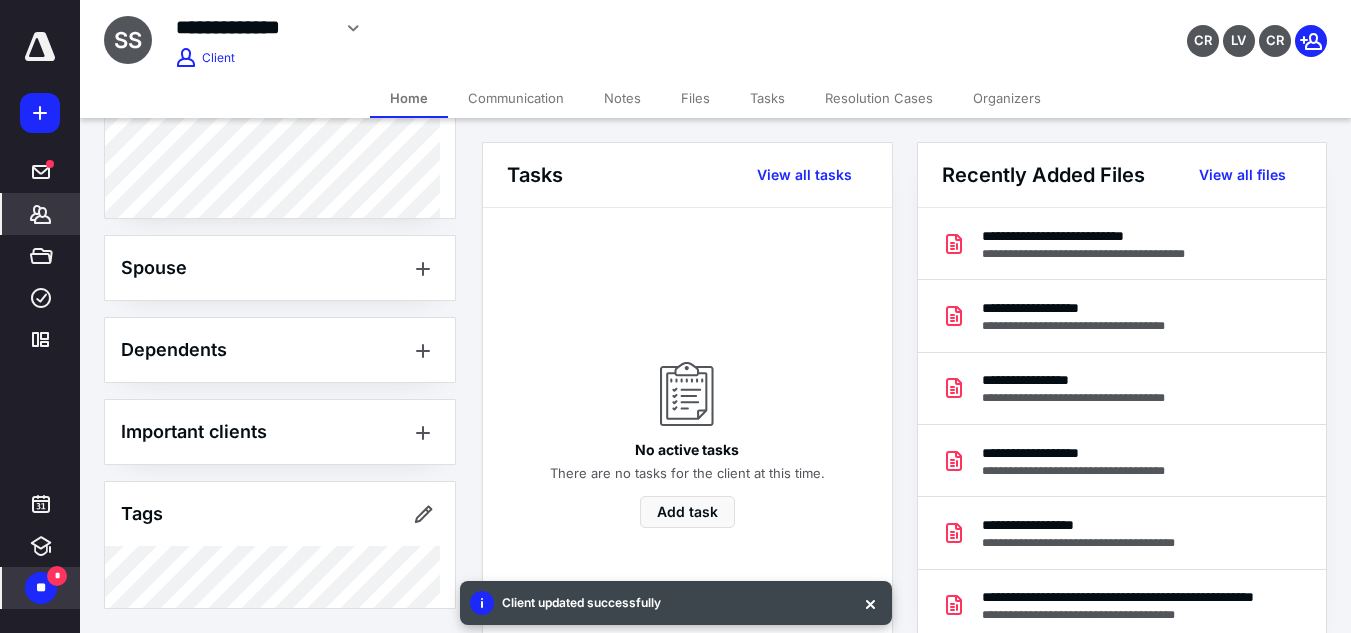 click on "Files" at bounding box center [695, 98] 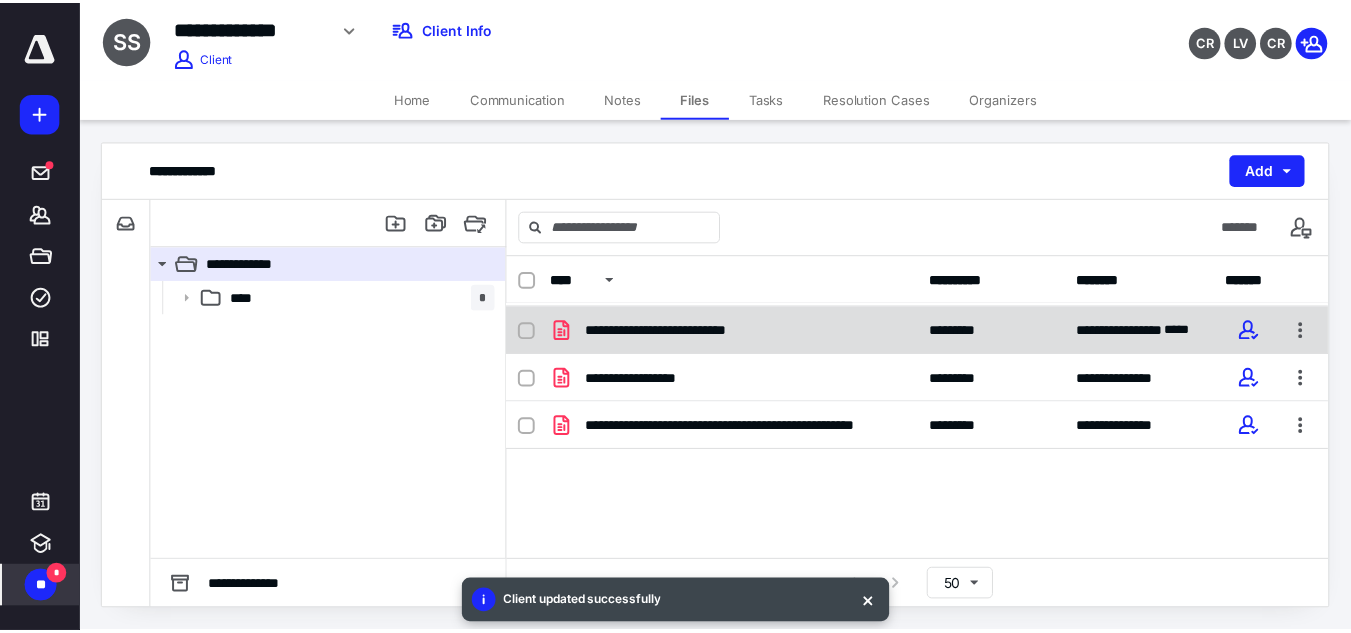 scroll, scrollTop: 46, scrollLeft: 0, axis: vertical 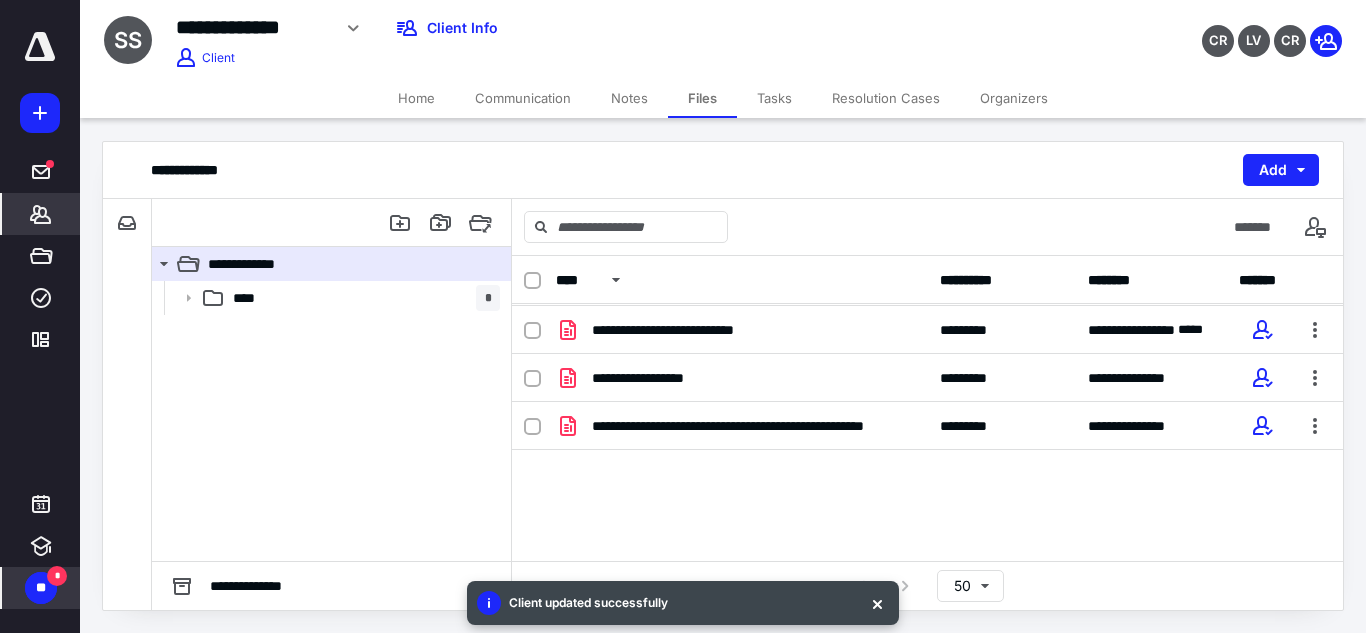 click on "*******" at bounding box center (41, 214) 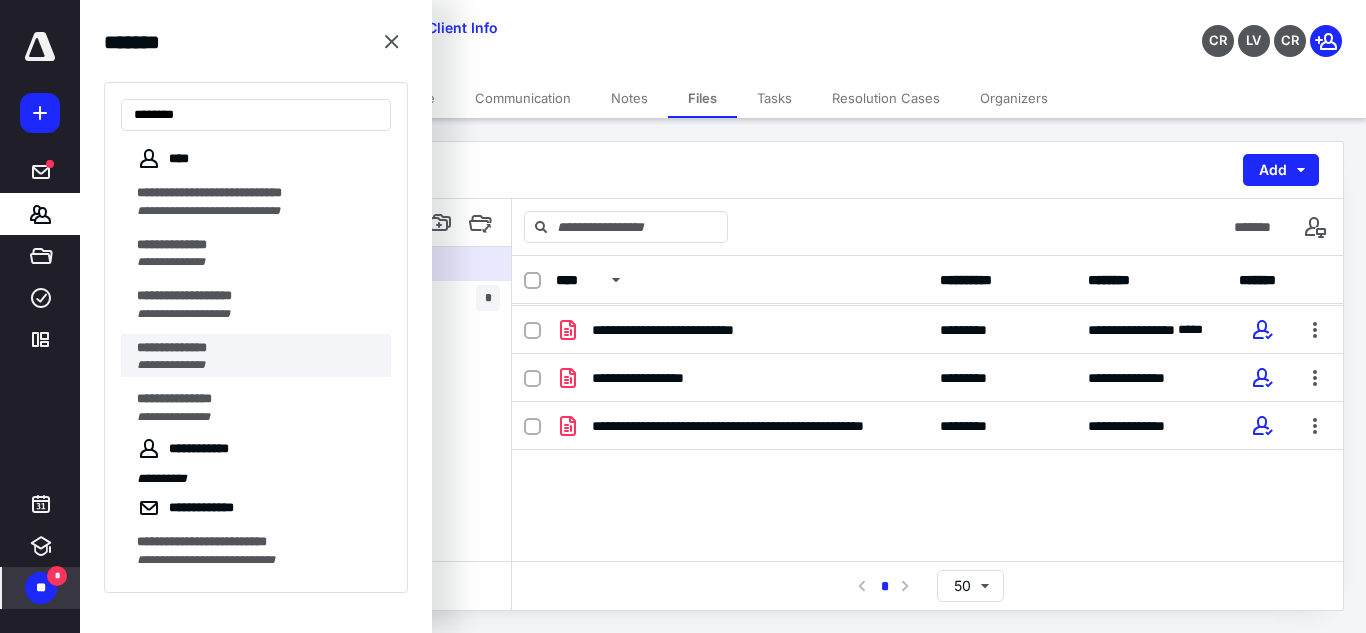 type on "*******" 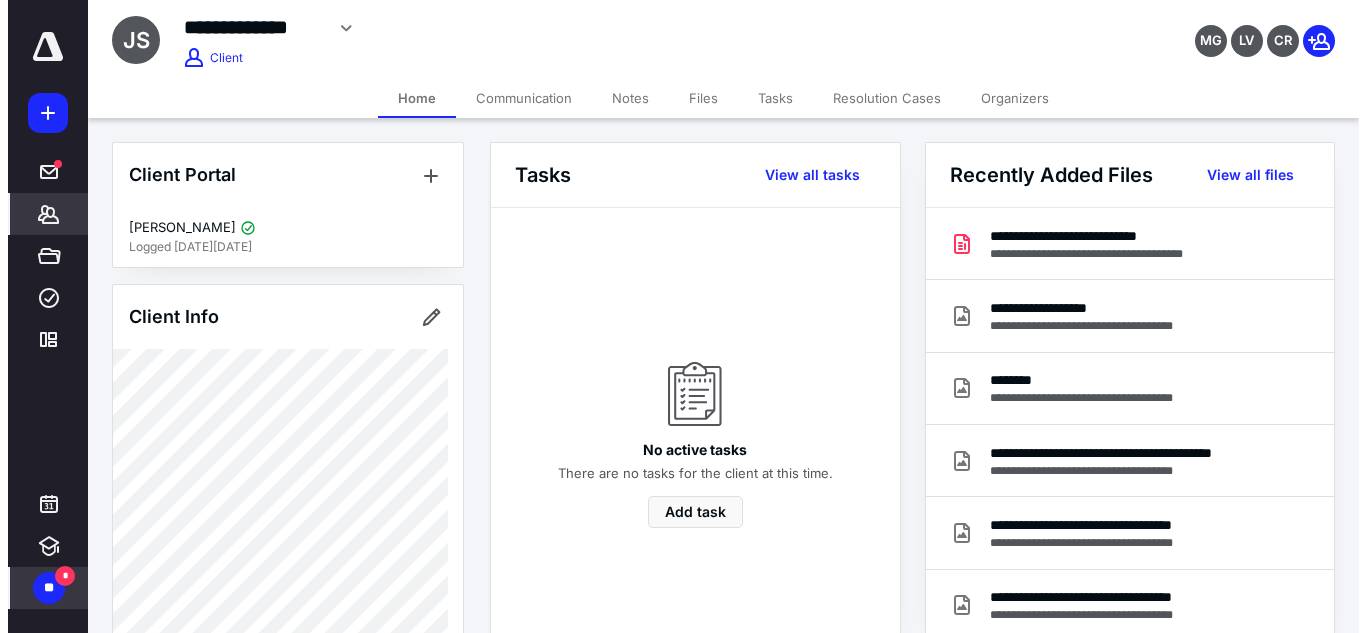 scroll, scrollTop: 670, scrollLeft: 0, axis: vertical 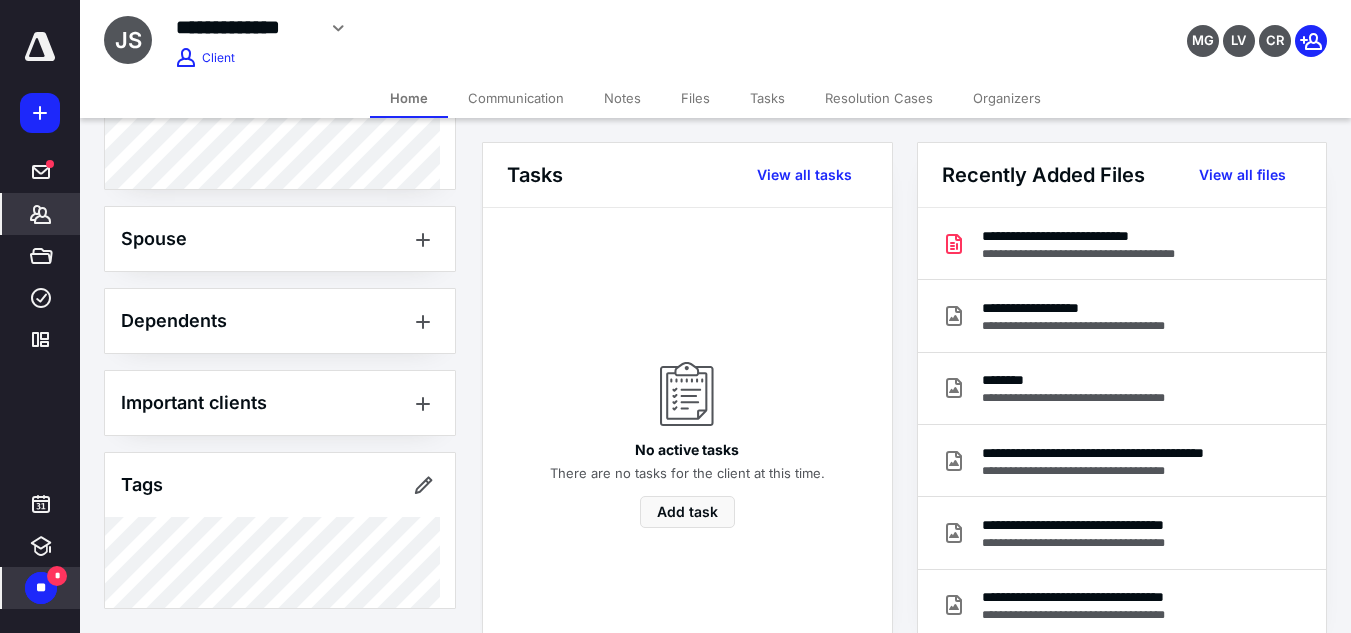 click on "**********" at bounding box center [915, 884] 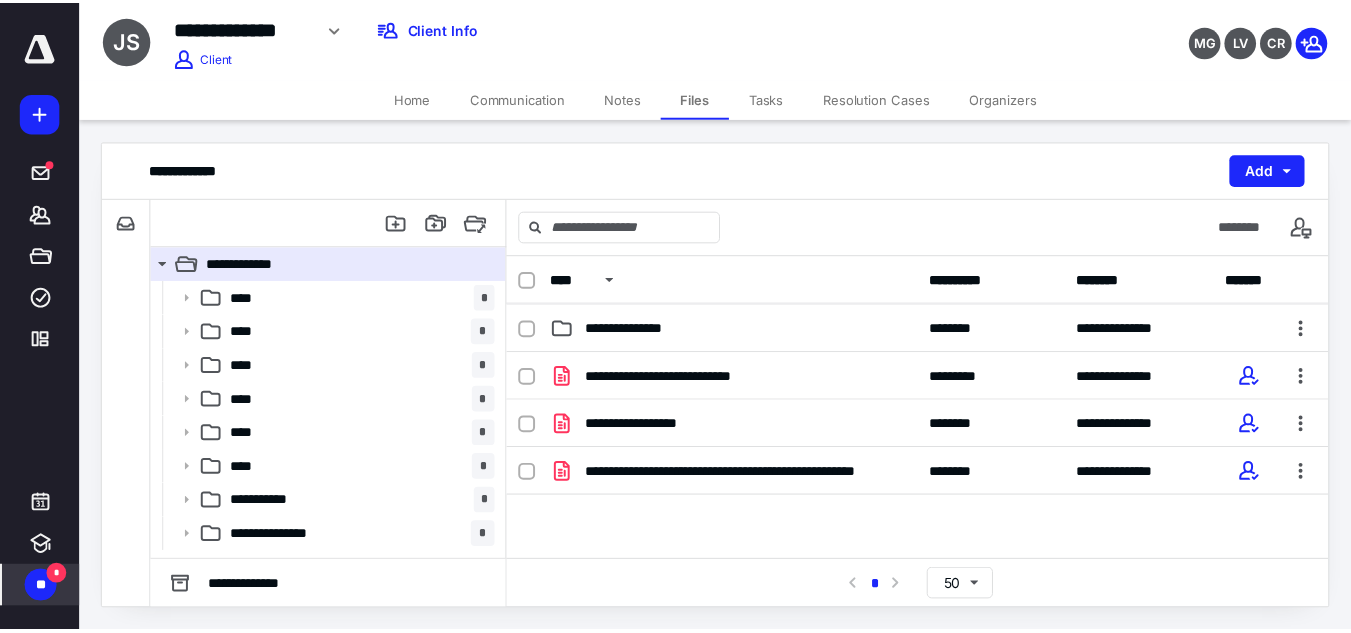 scroll, scrollTop: 336, scrollLeft: 0, axis: vertical 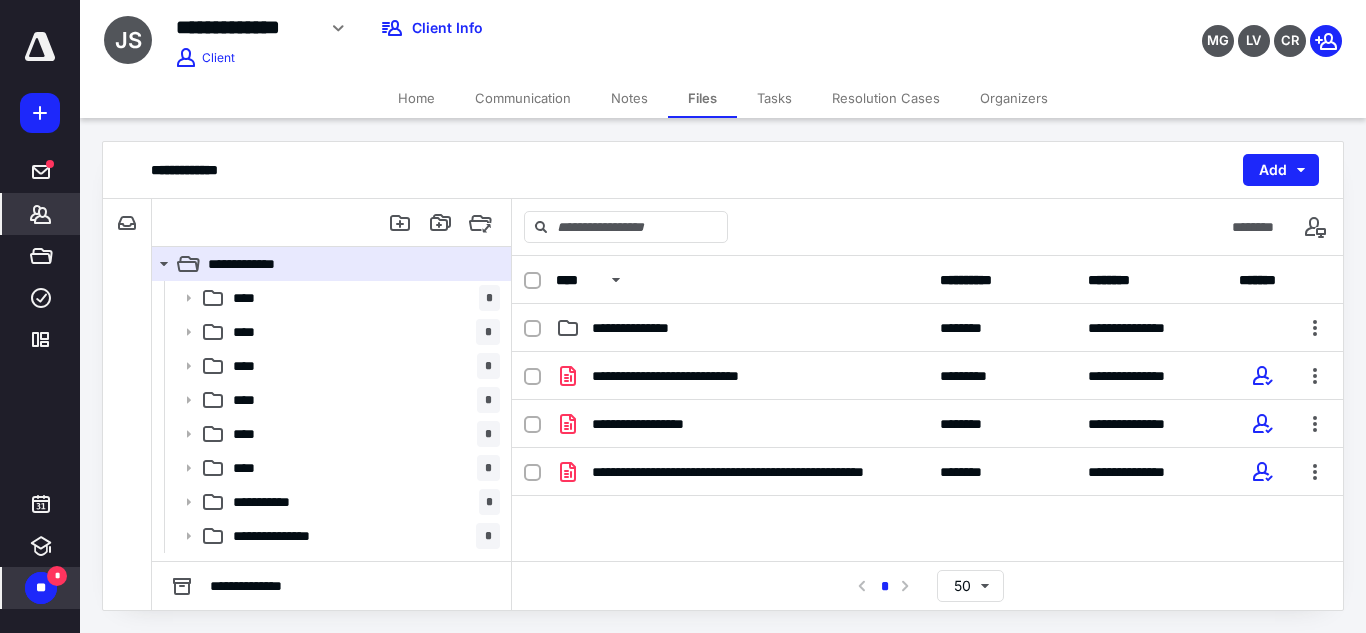click 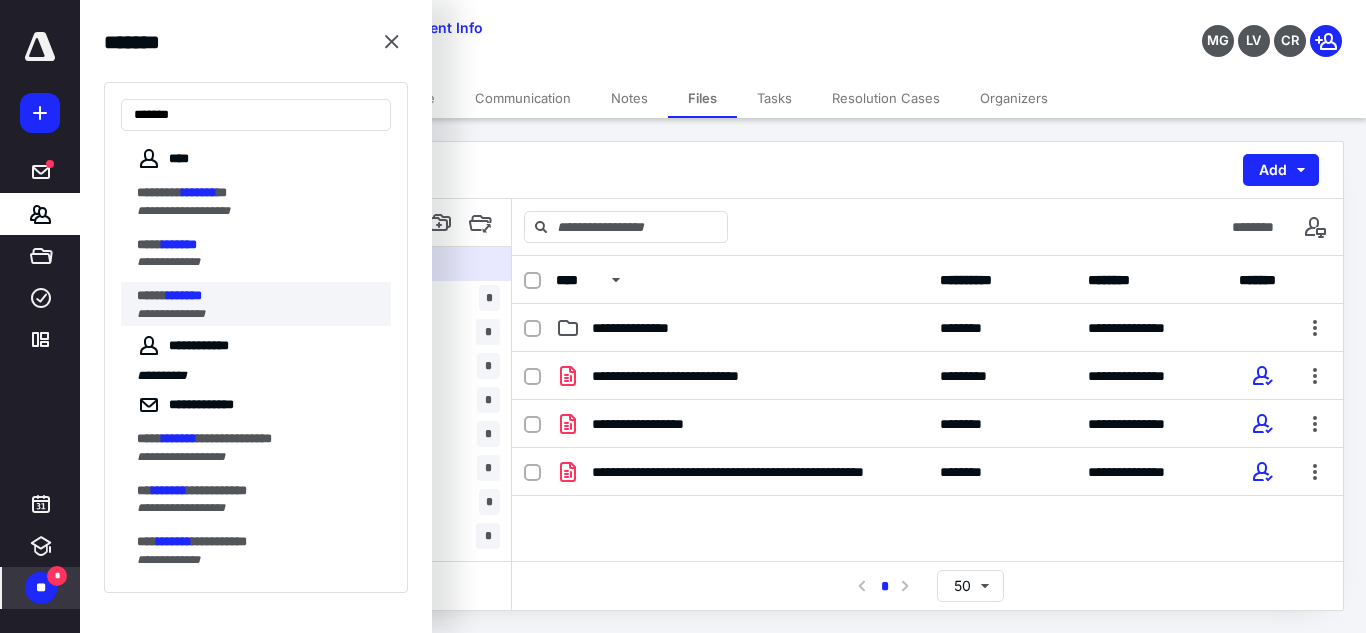 type on "*******" 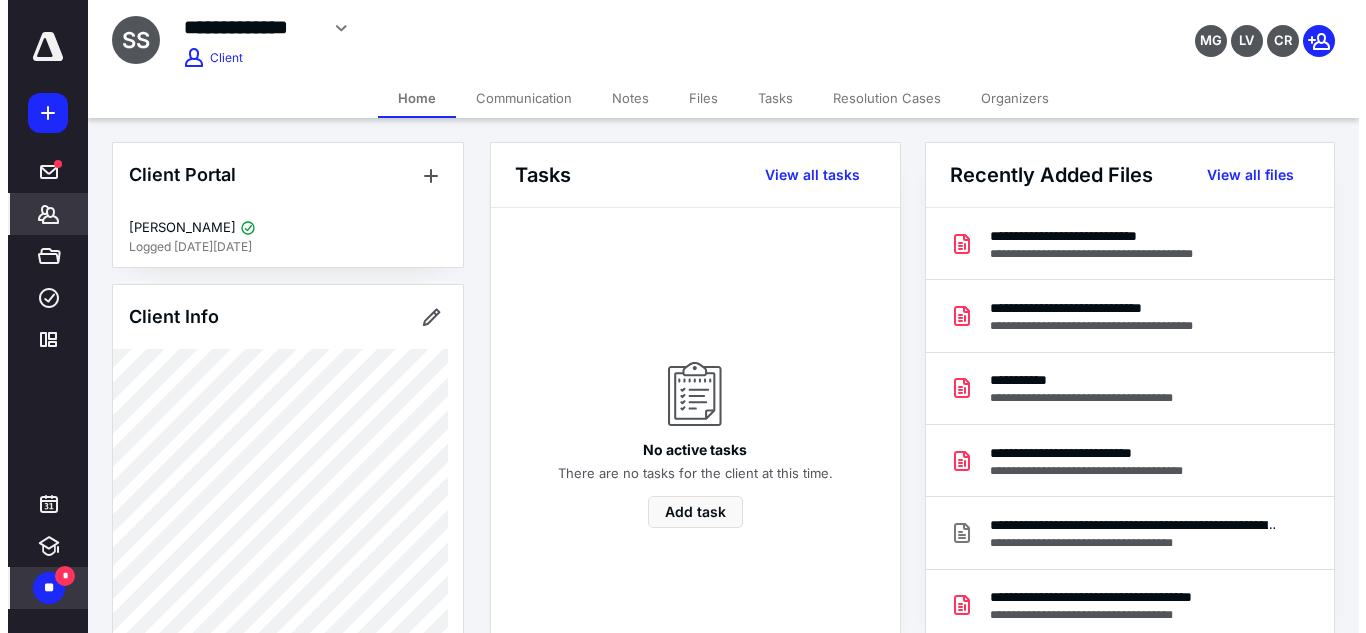 scroll, scrollTop: 747, scrollLeft: 0, axis: vertical 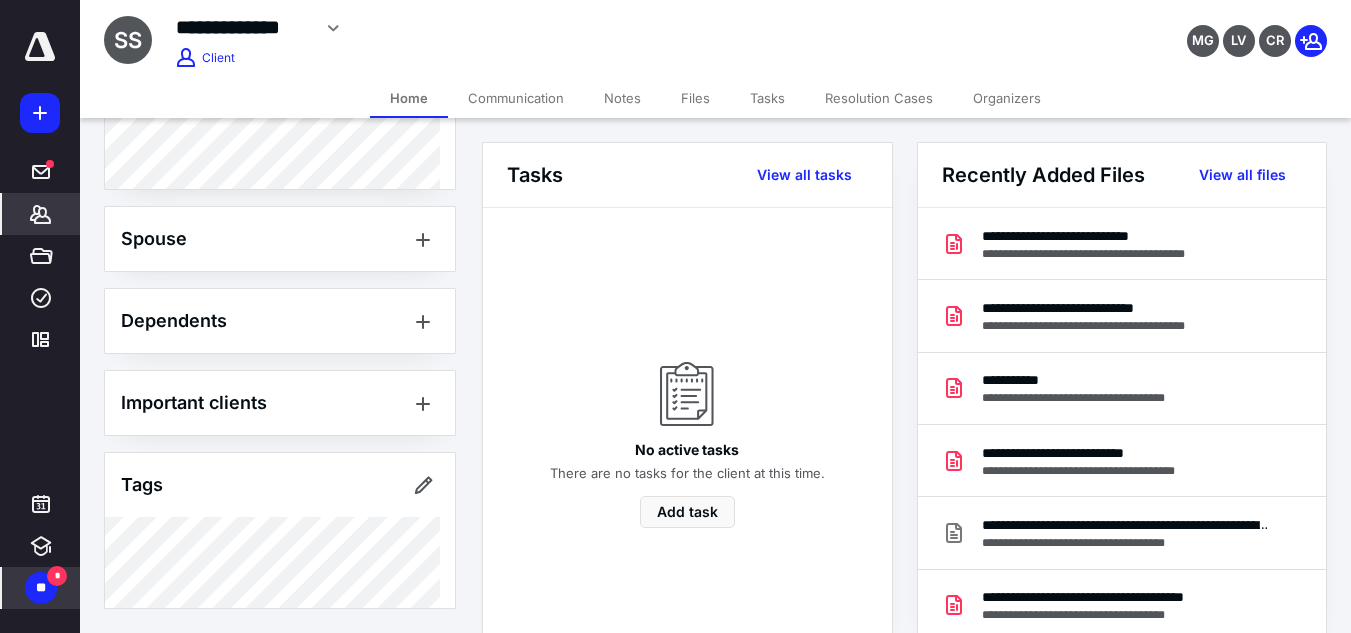 click on "Files" at bounding box center [695, 98] 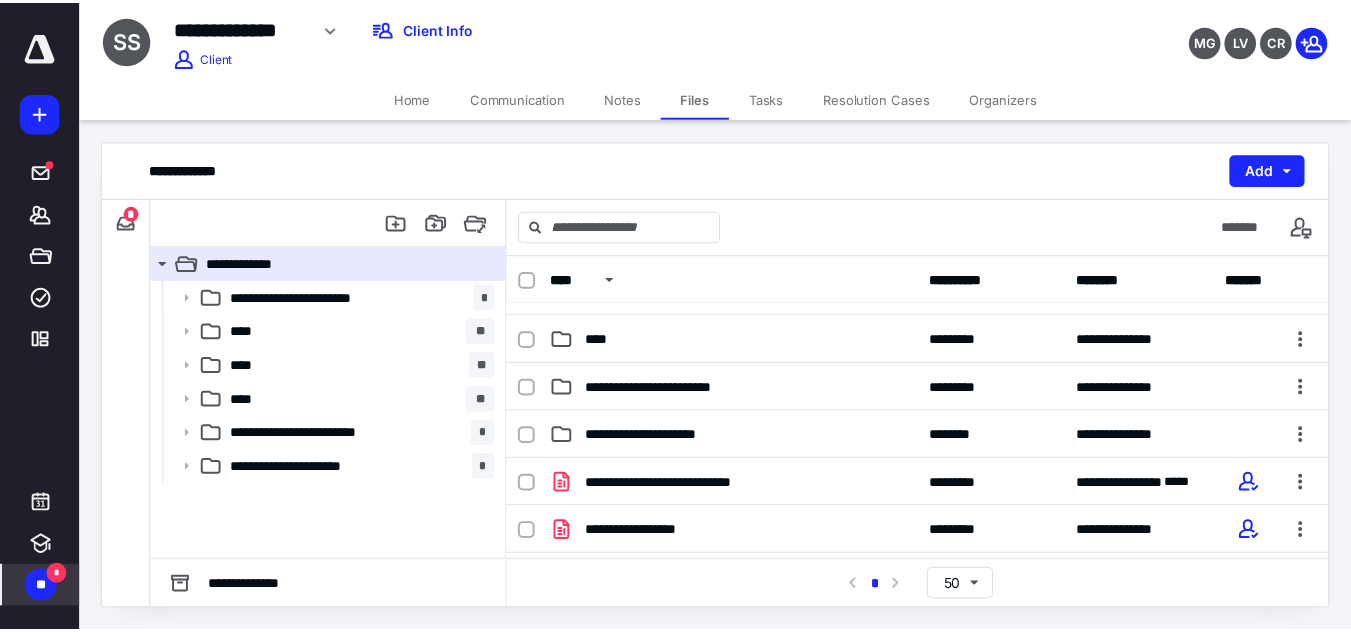 scroll, scrollTop: 135, scrollLeft: 0, axis: vertical 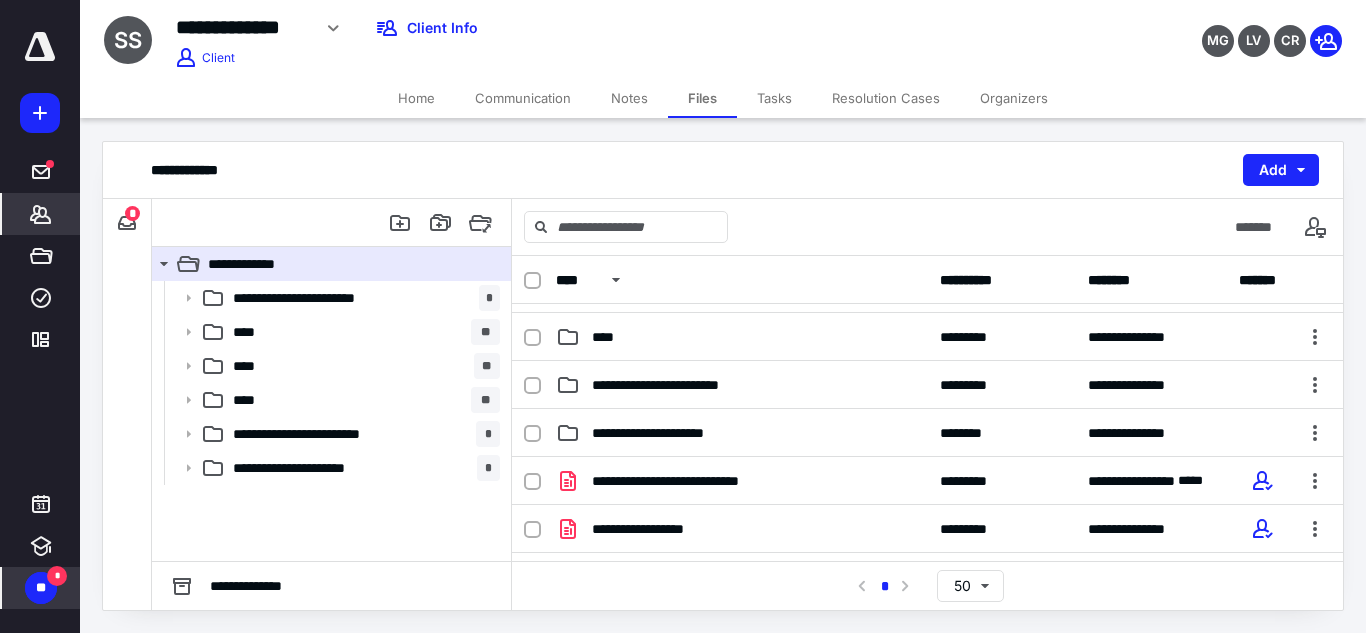 click 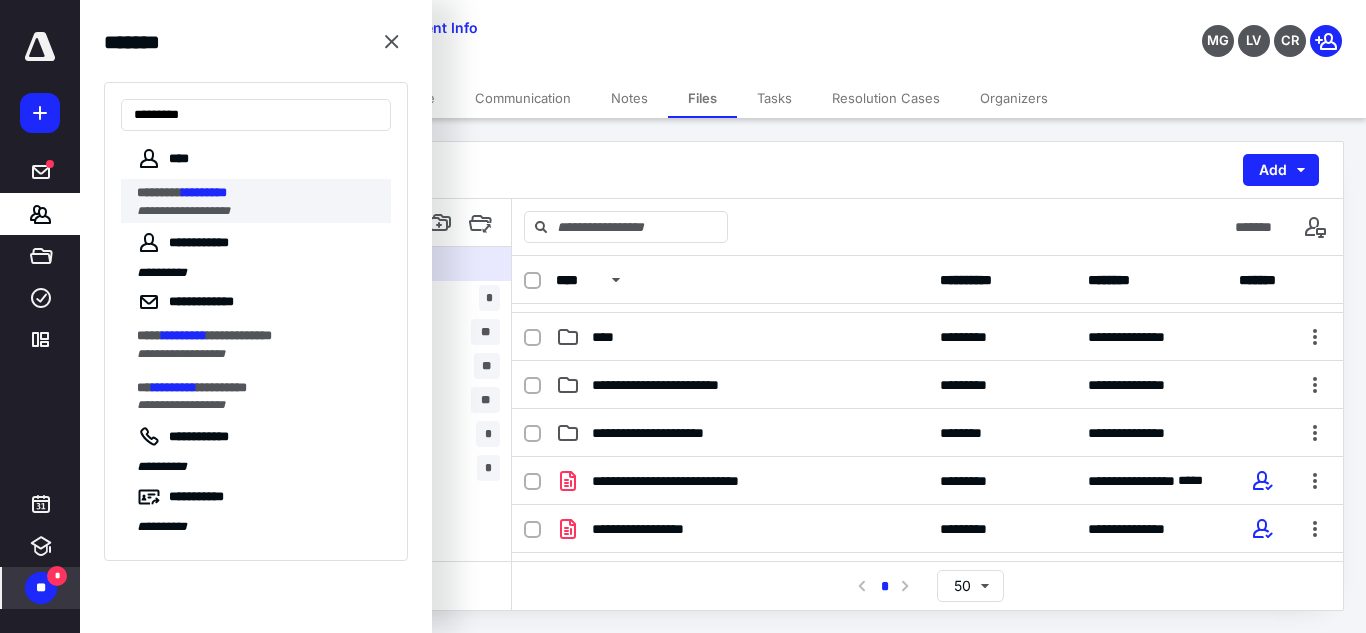 type on "*********" 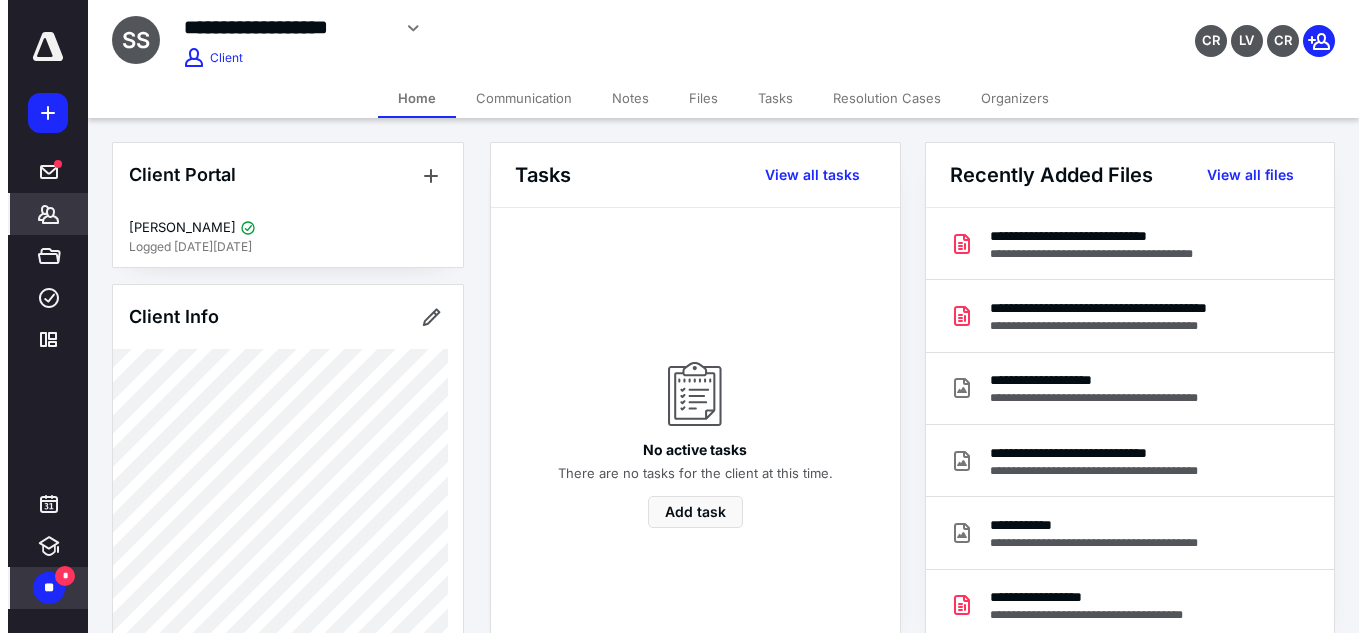 scroll, scrollTop: 670, scrollLeft: 0, axis: vertical 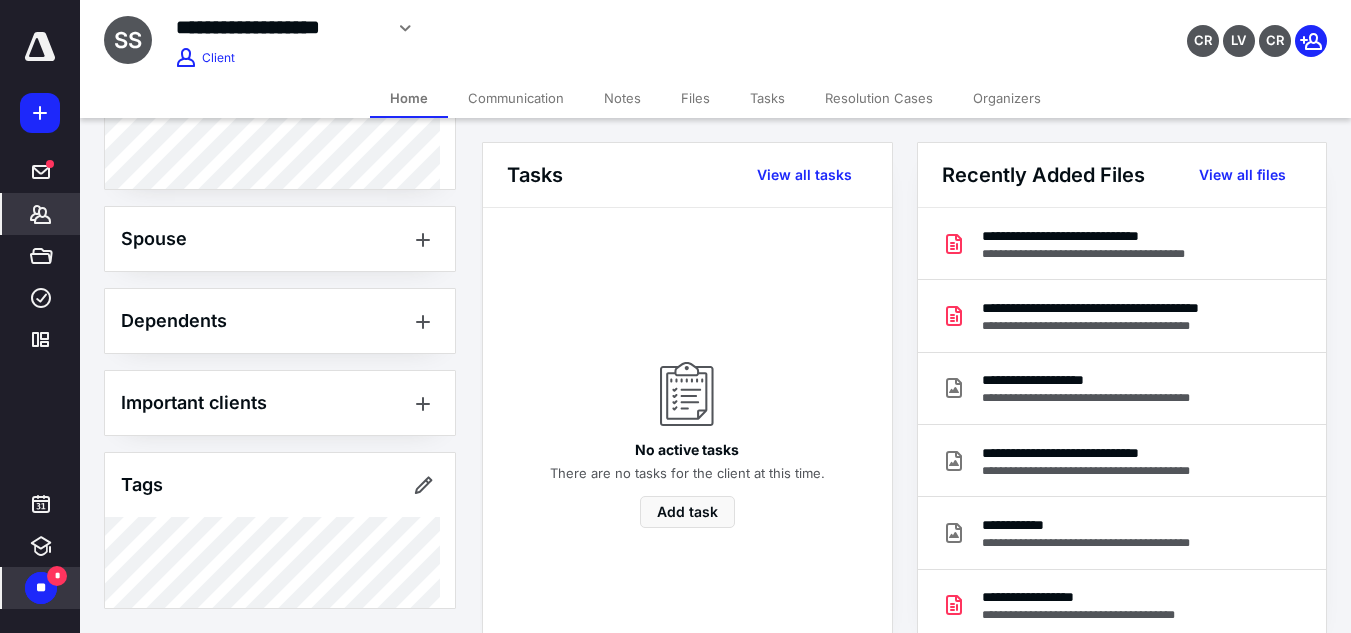 click on "Files" at bounding box center (695, 98) 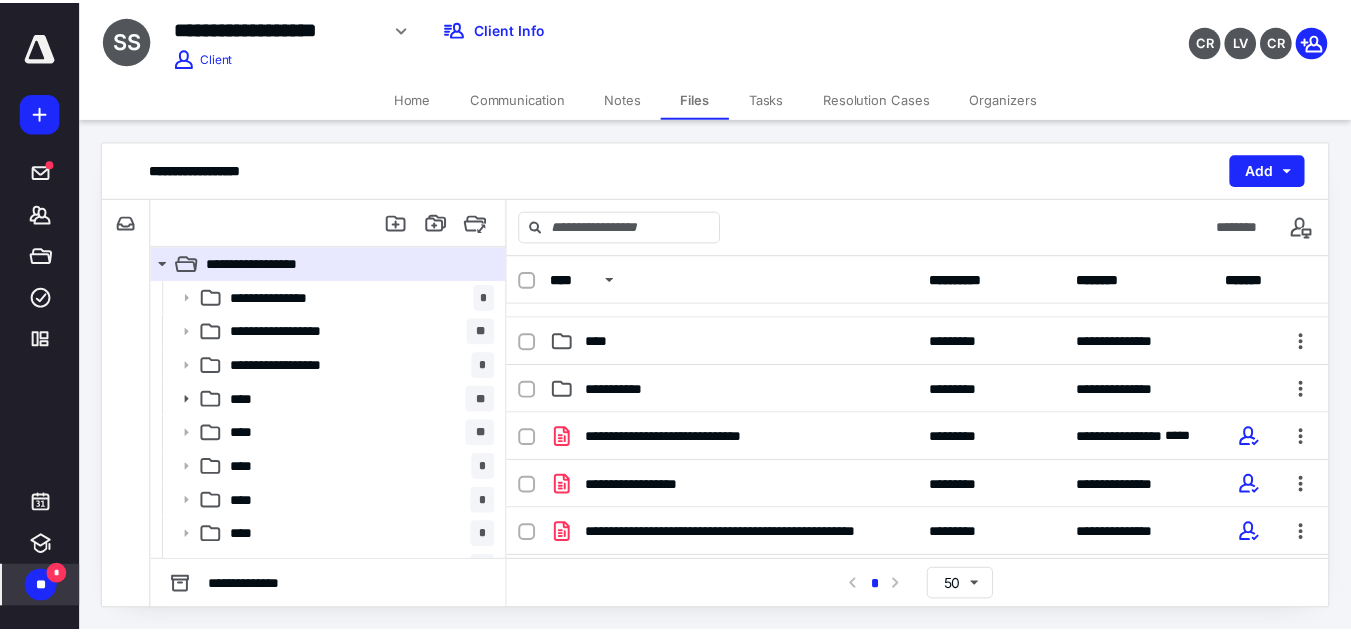scroll, scrollTop: 356, scrollLeft: 0, axis: vertical 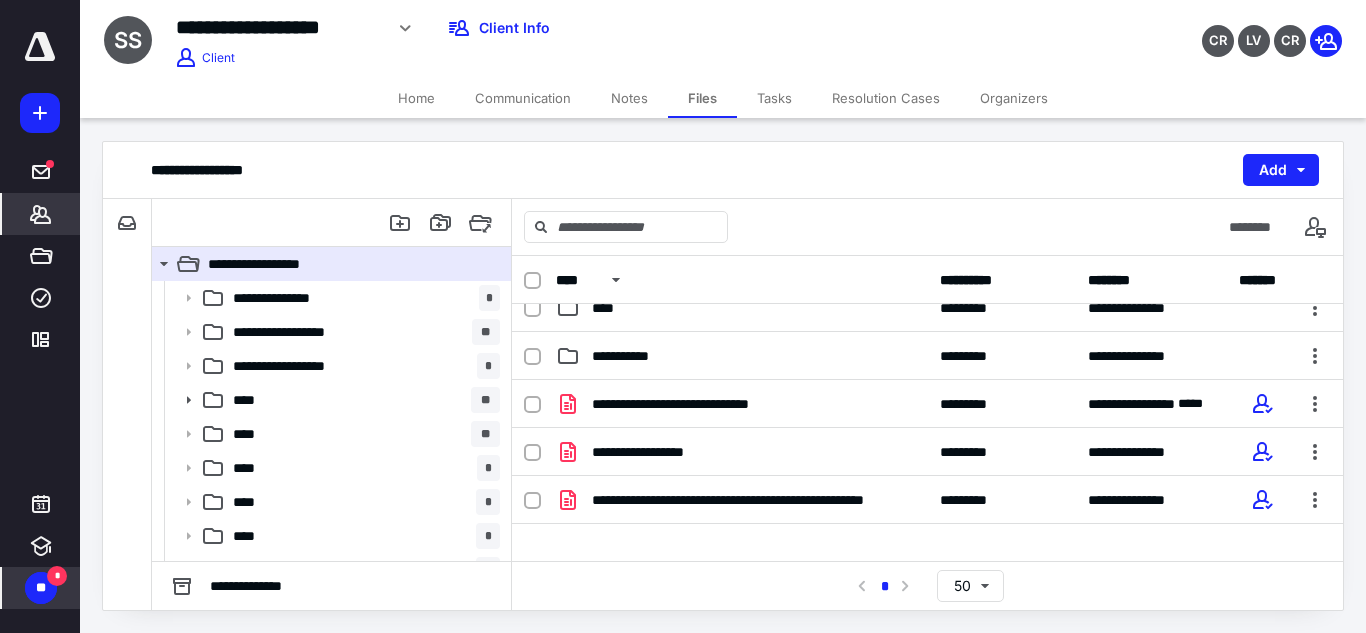 click on "*******" at bounding box center (41, 214) 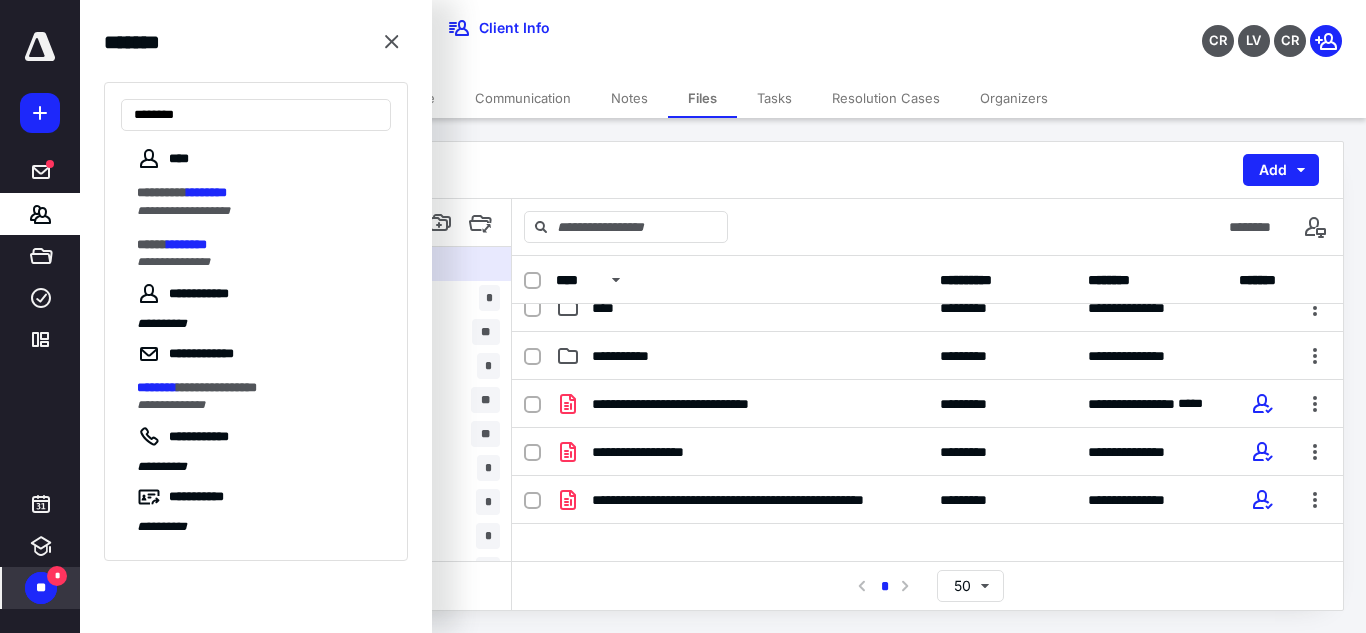 type on "********" 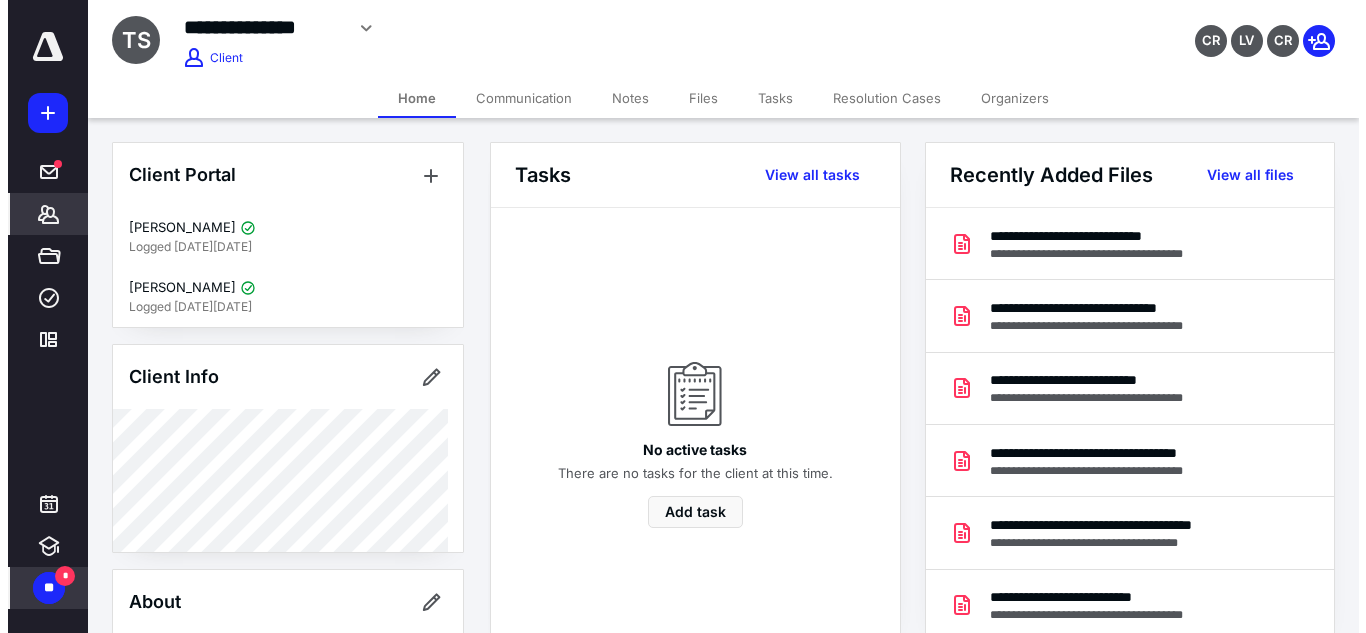 scroll, scrollTop: 612, scrollLeft: 0, axis: vertical 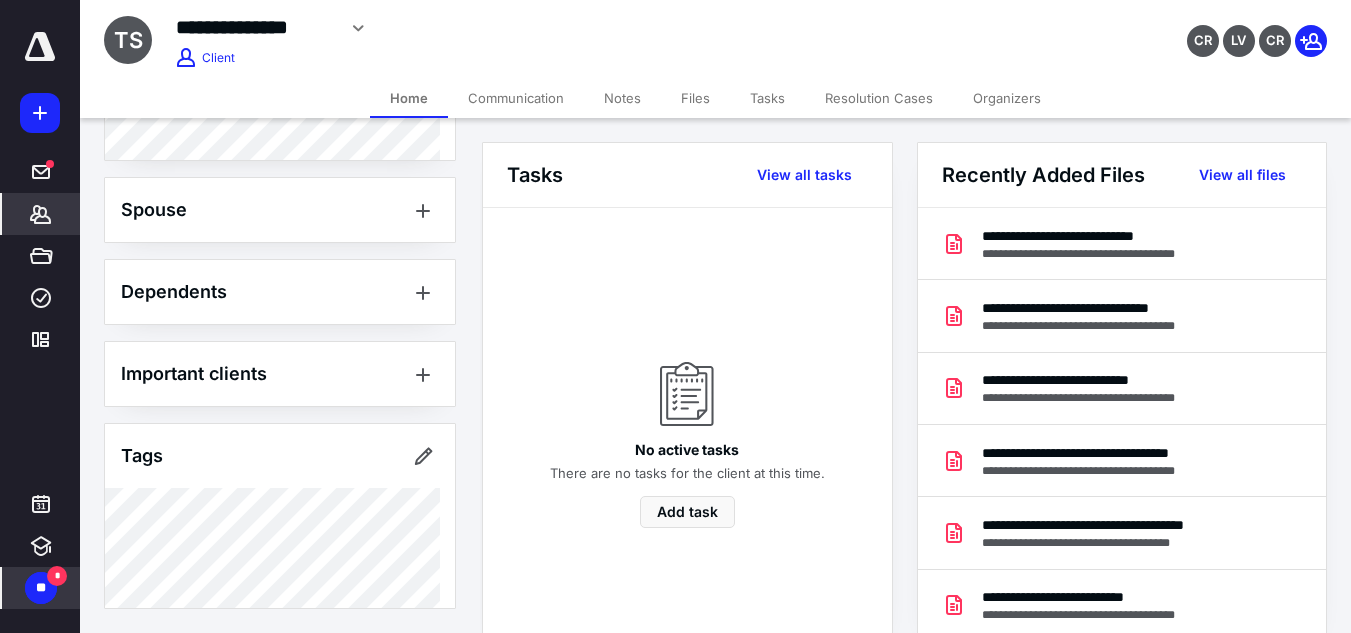 click on "Files" at bounding box center (695, 98) 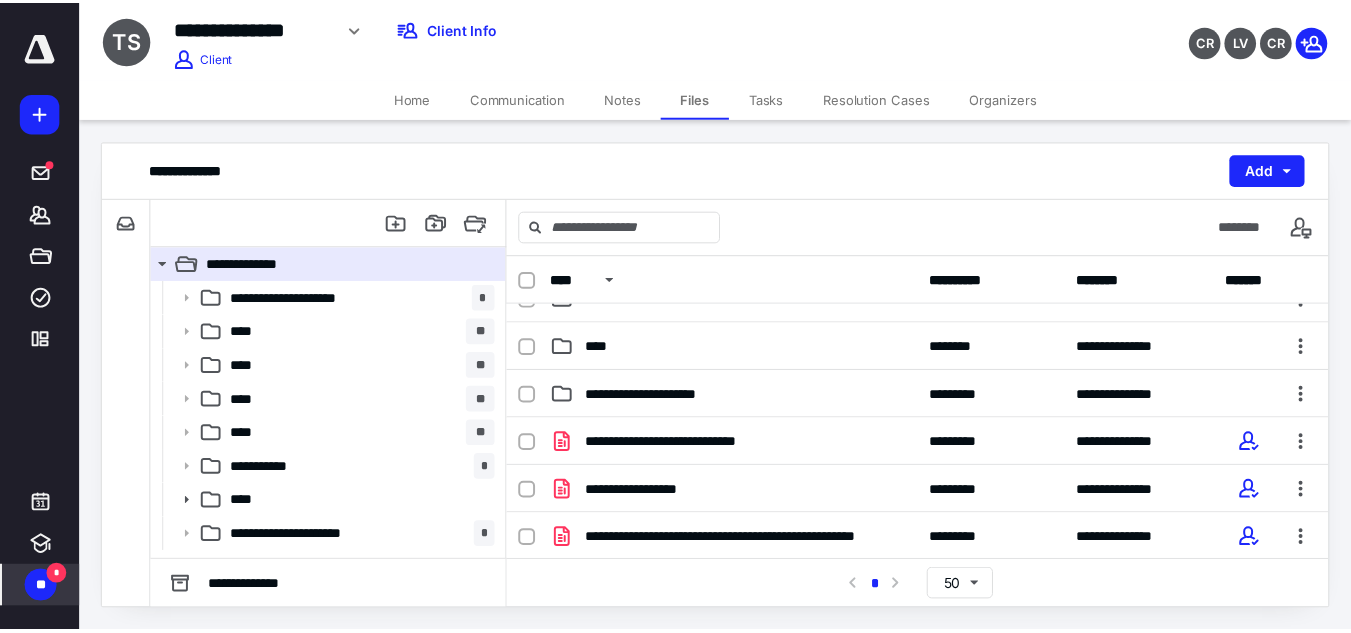 scroll, scrollTop: 279, scrollLeft: 0, axis: vertical 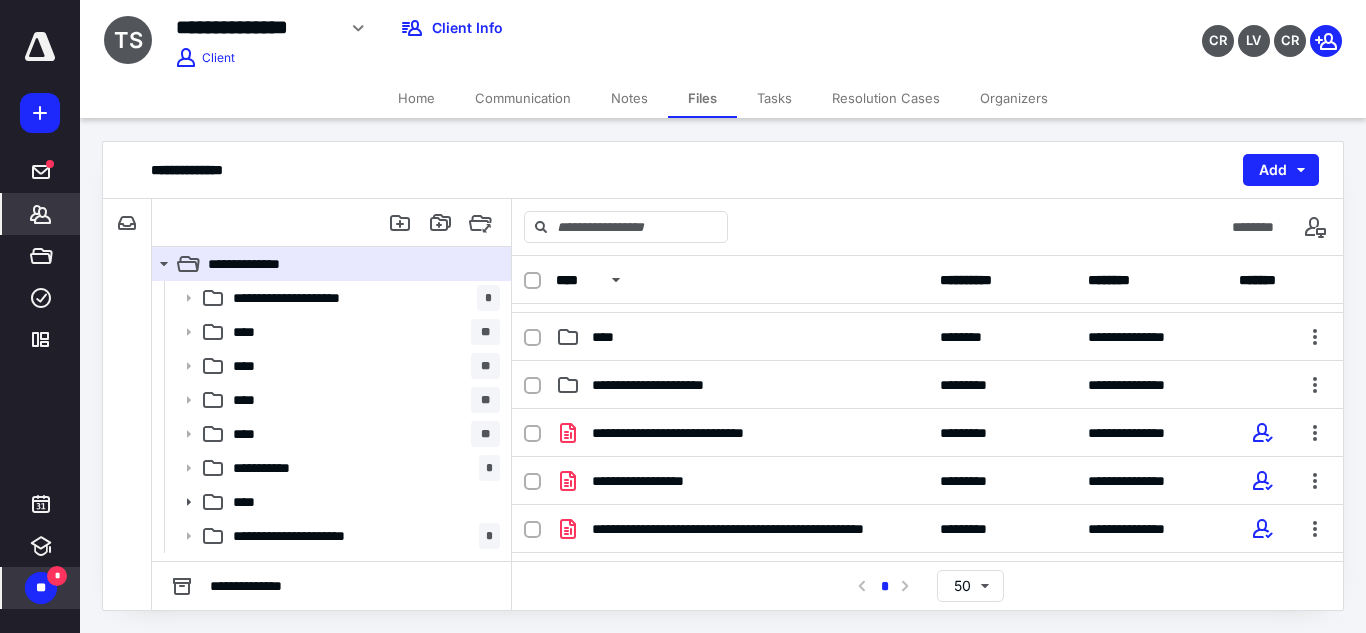 click on "*******" at bounding box center (41, 214) 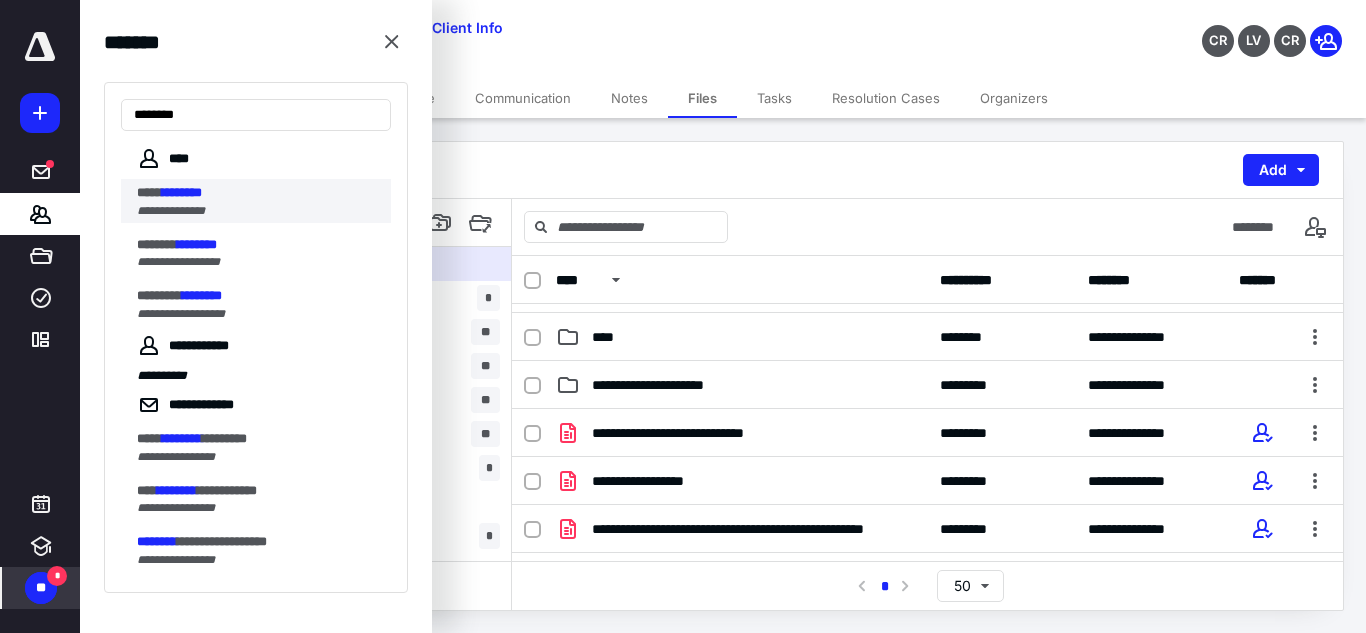 type on "********" 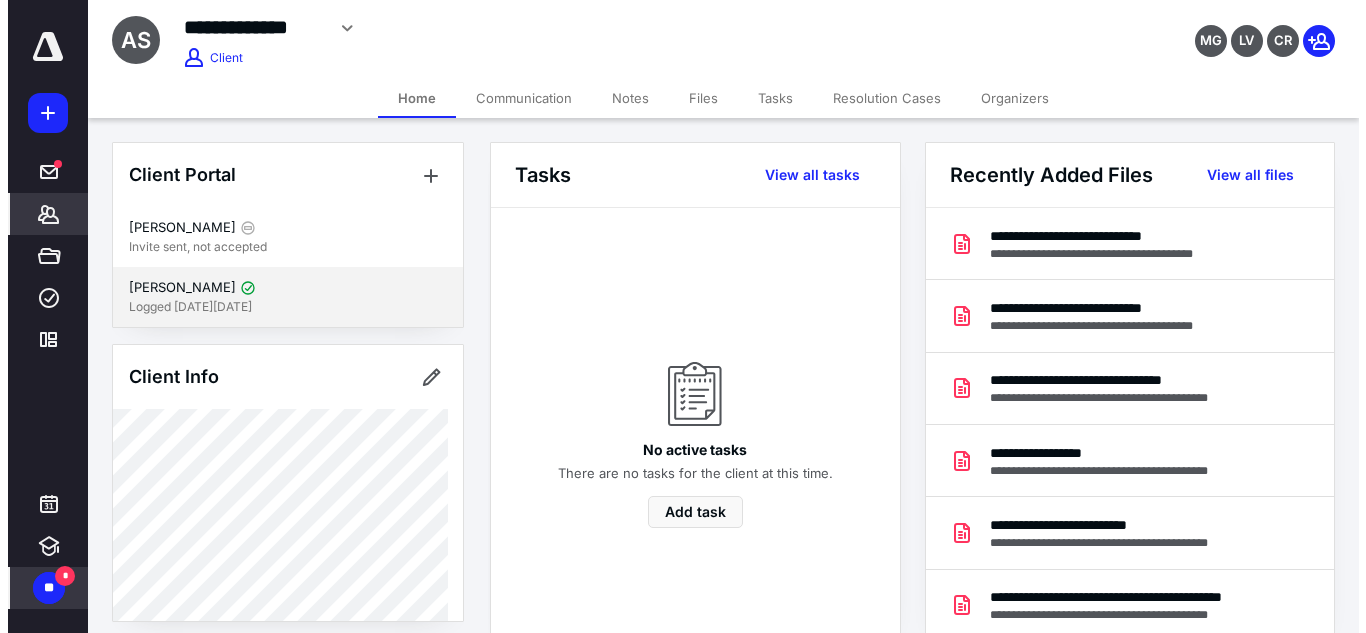 scroll, scrollTop: 561, scrollLeft: 0, axis: vertical 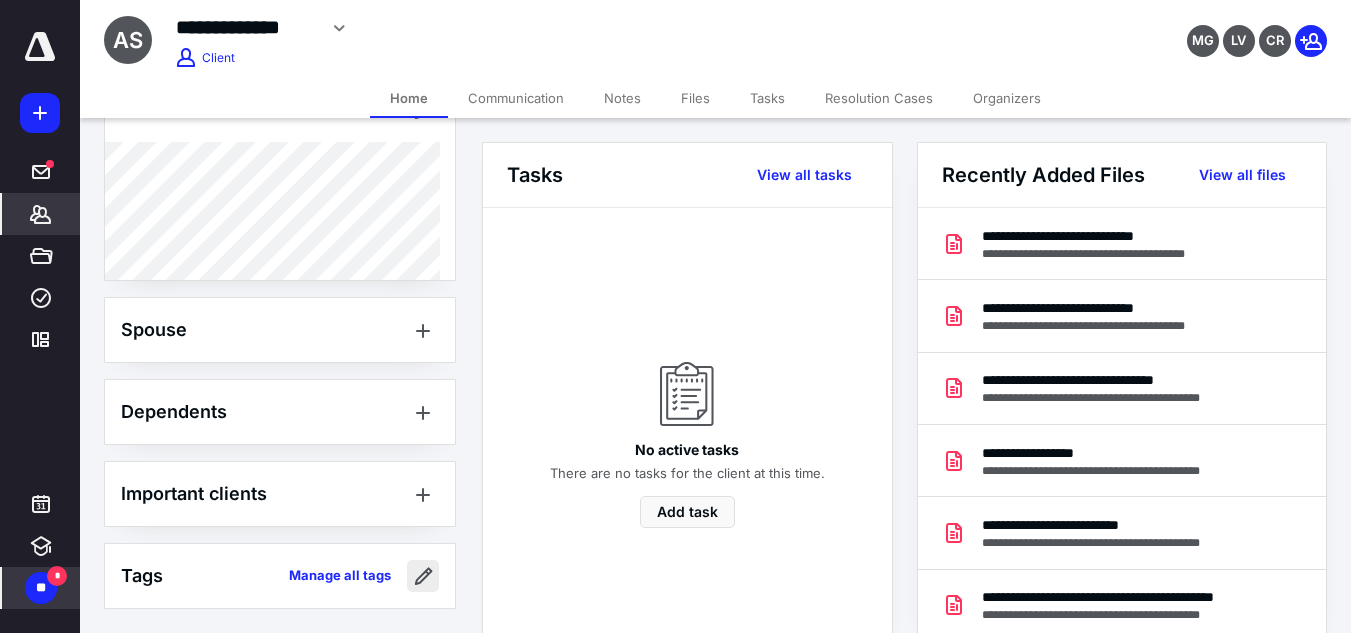 click at bounding box center [423, 576] 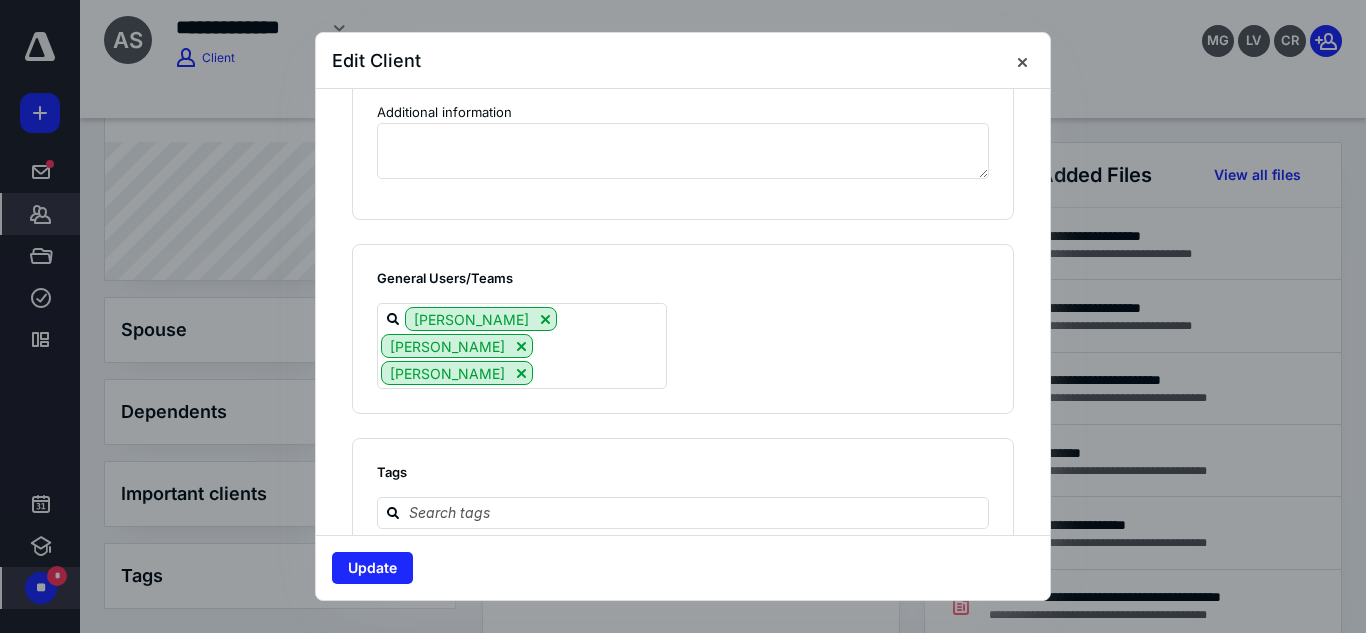 scroll, scrollTop: 1618, scrollLeft: 0, axis: vertical 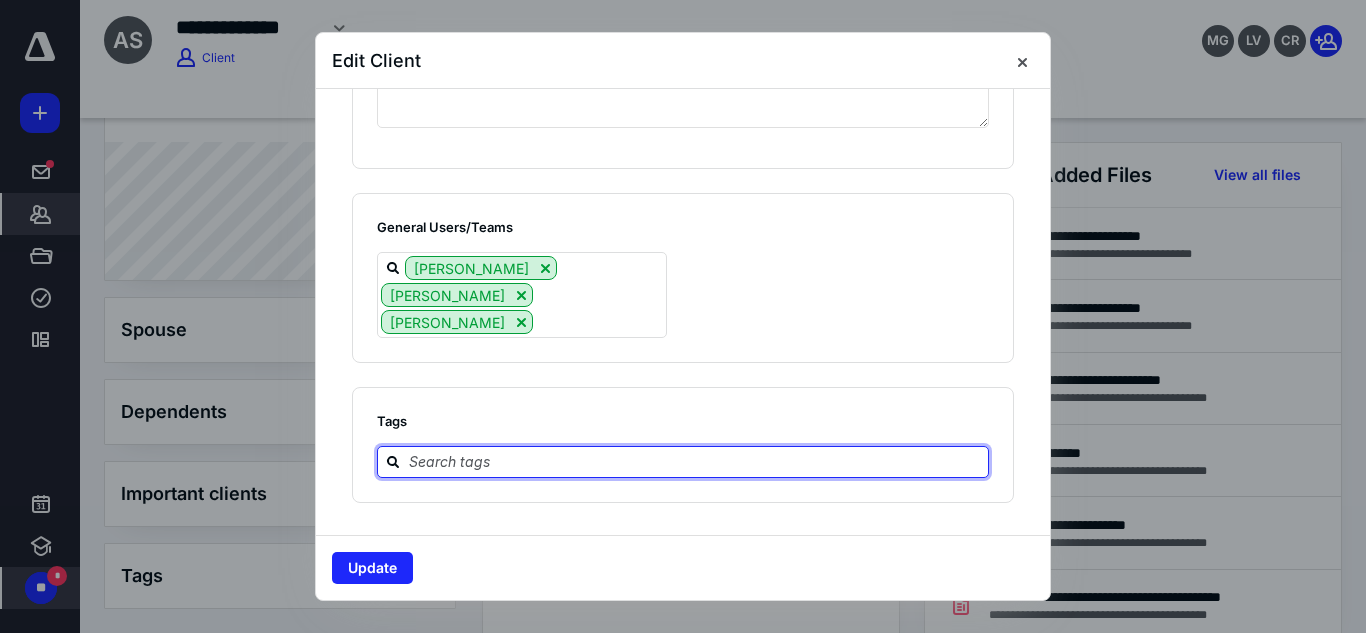 click at bounding box center [695, 461] 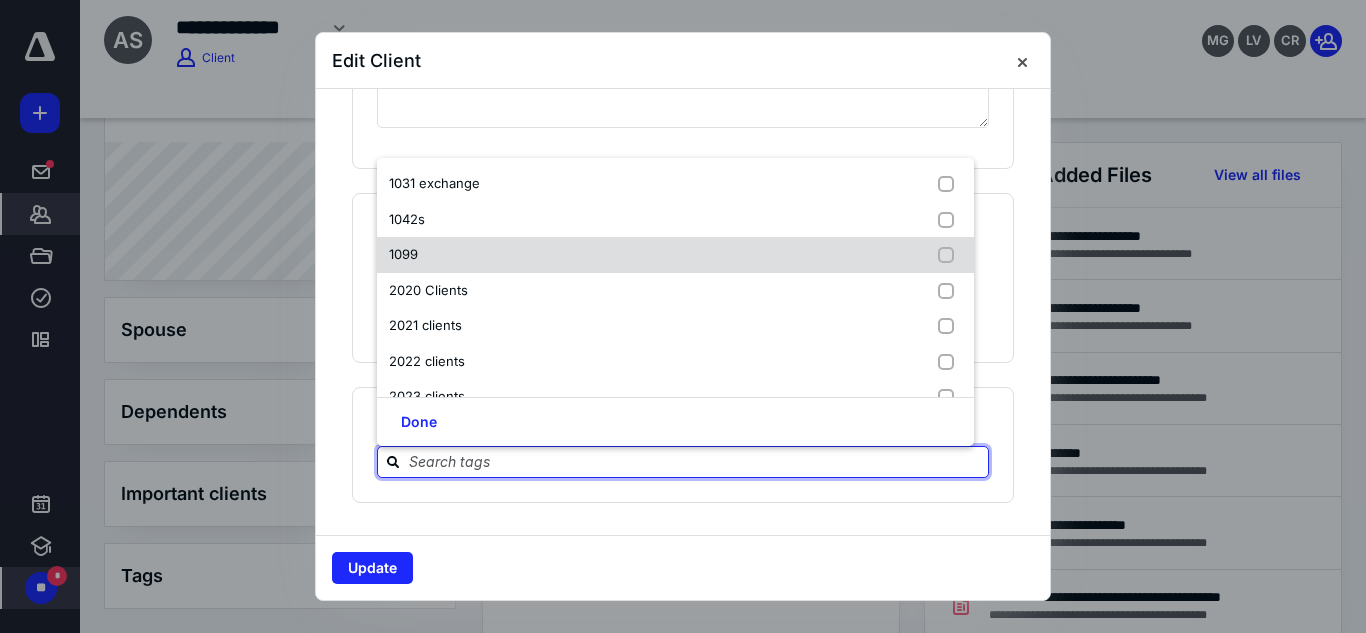 scroll, scrollTop: 54, scrollLeft: 0, axis: vertical 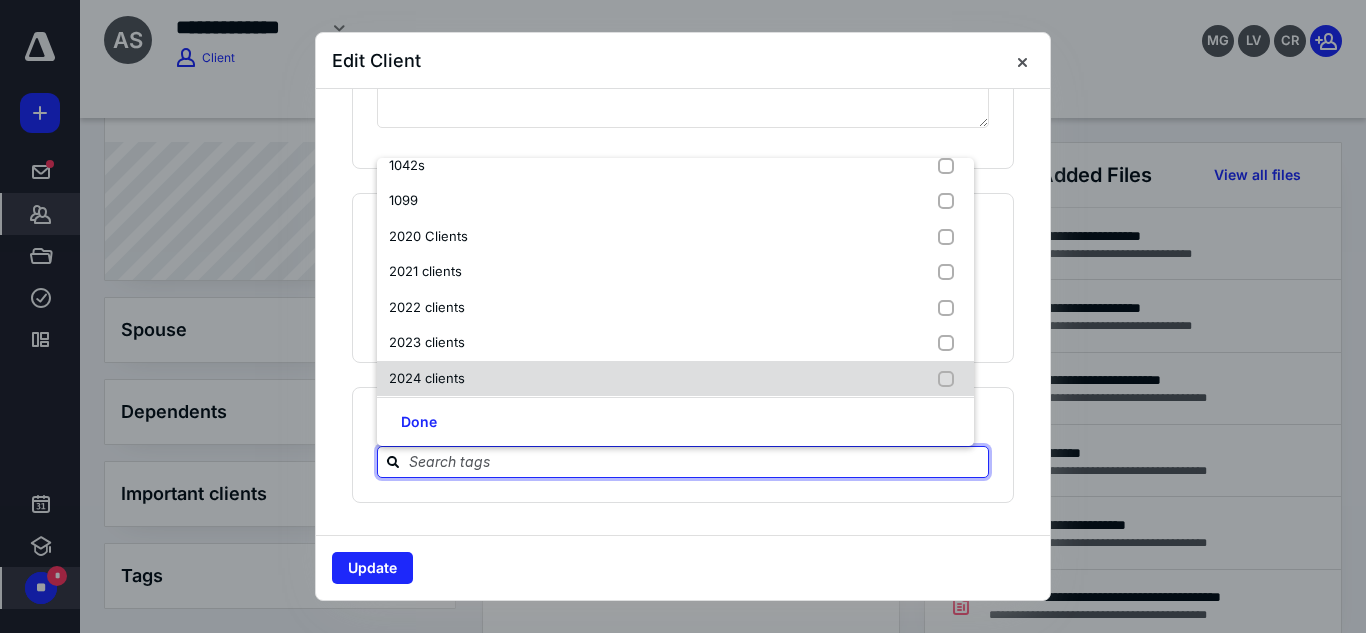 click on "2024 clients" at bounding box center (675, 379) 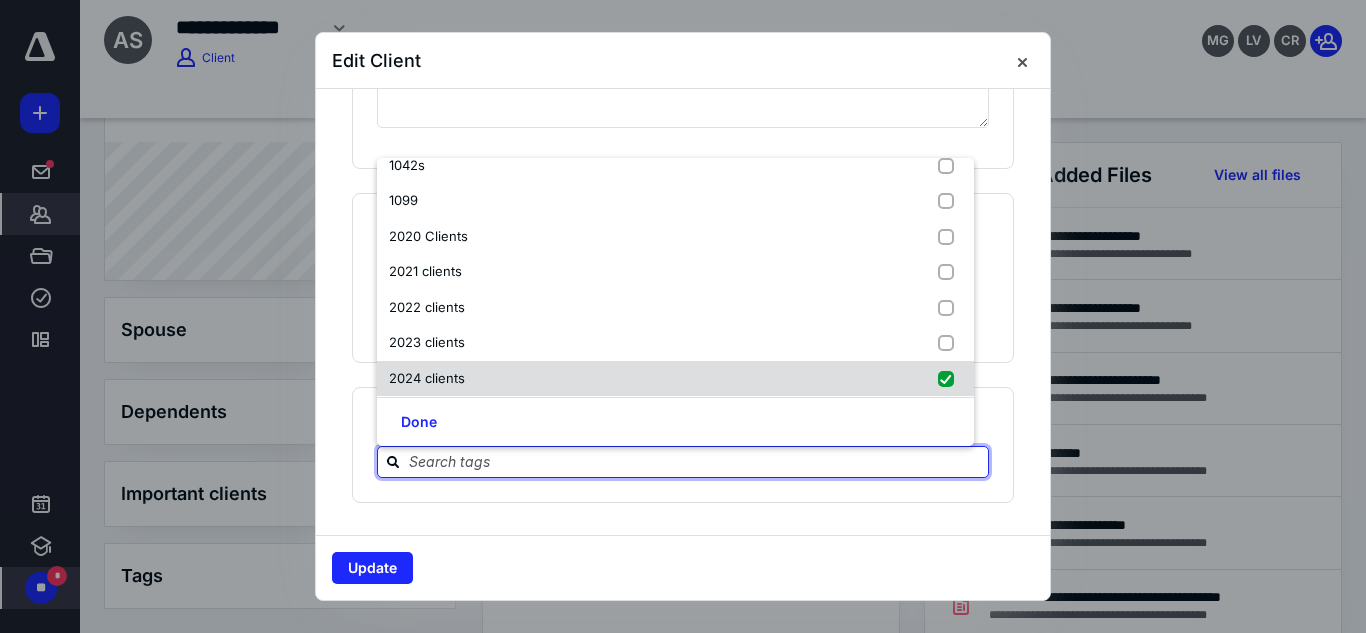 checkbox on "true" 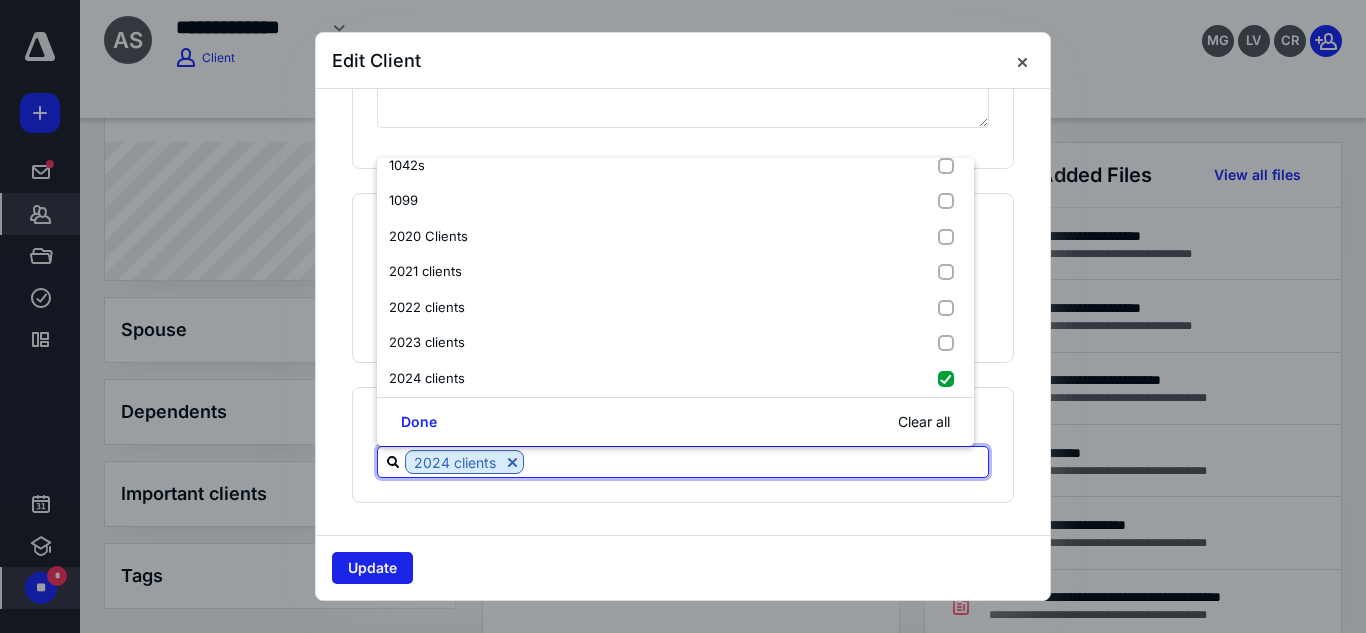 click on "Update" at bounding box center (372, 568) 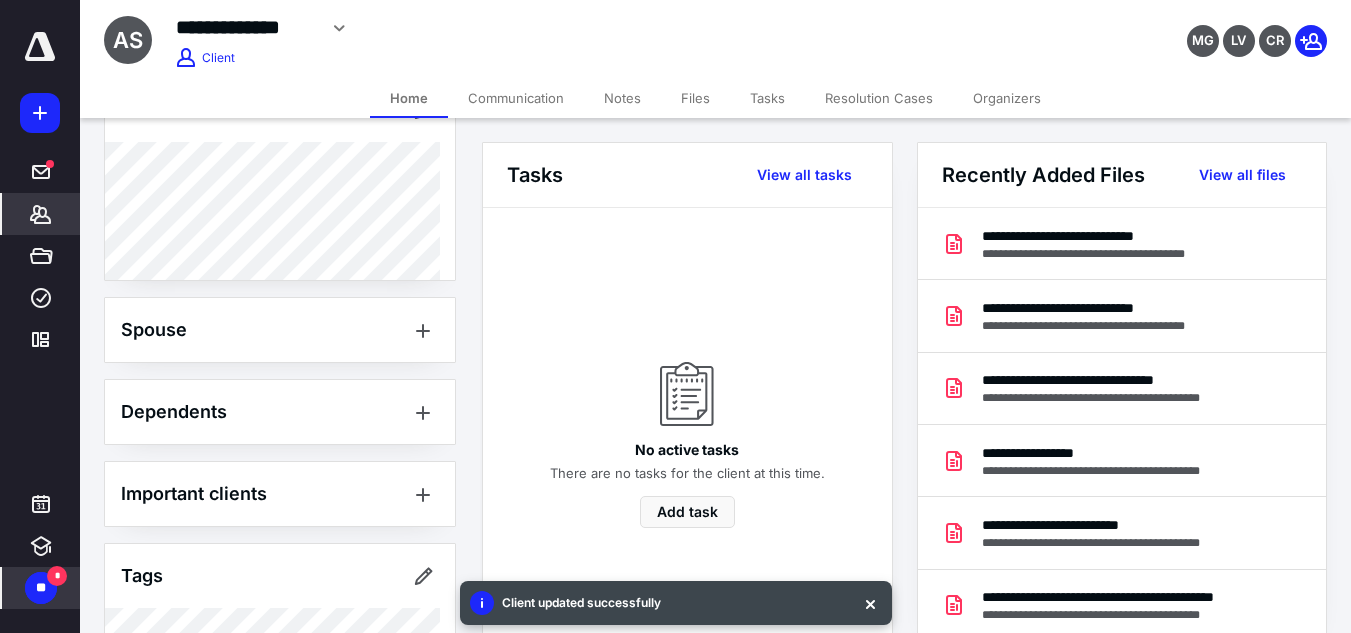 click on "Files" at bounding box center (695, 98) 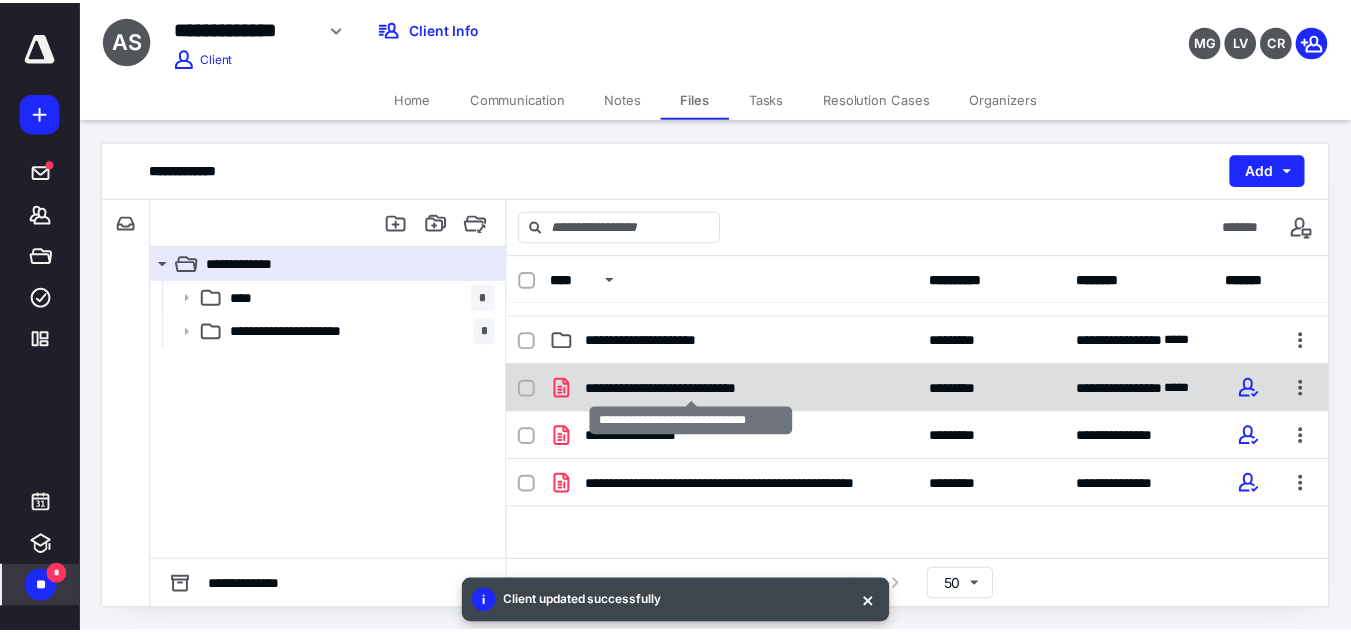 scroll, scrollTop: 36, scrollLeft: 0, axis: vertical 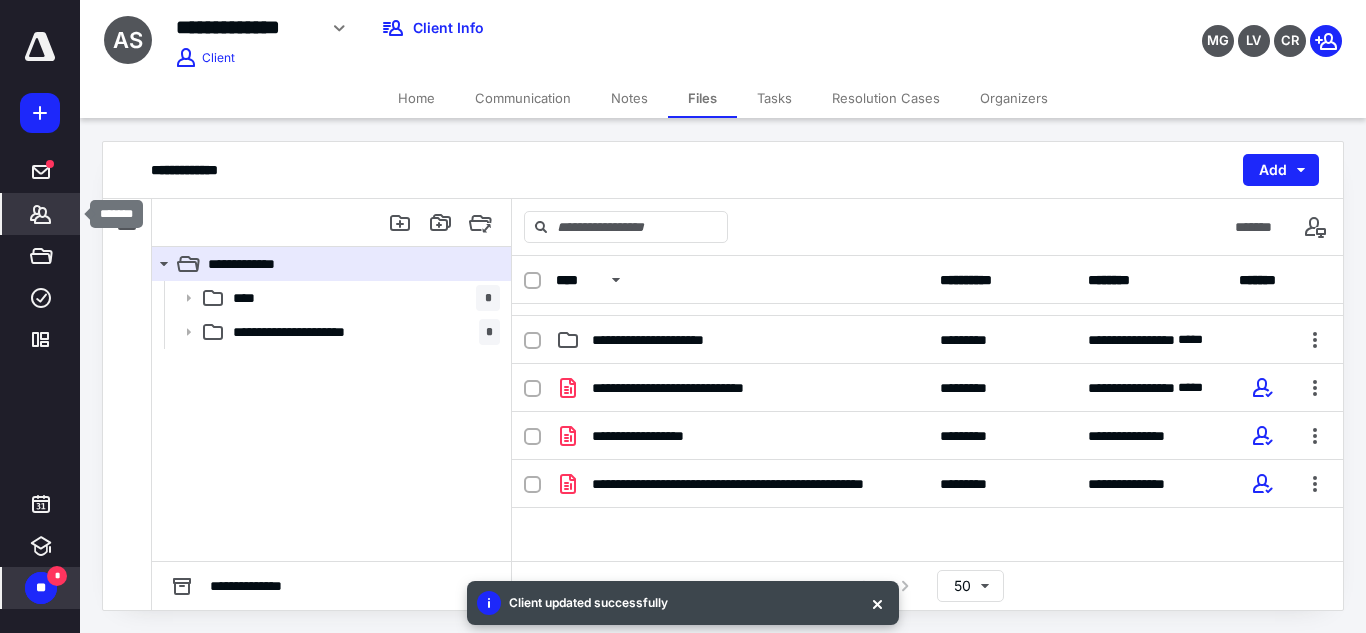 click on "*******" at bounding box center [41, 214] 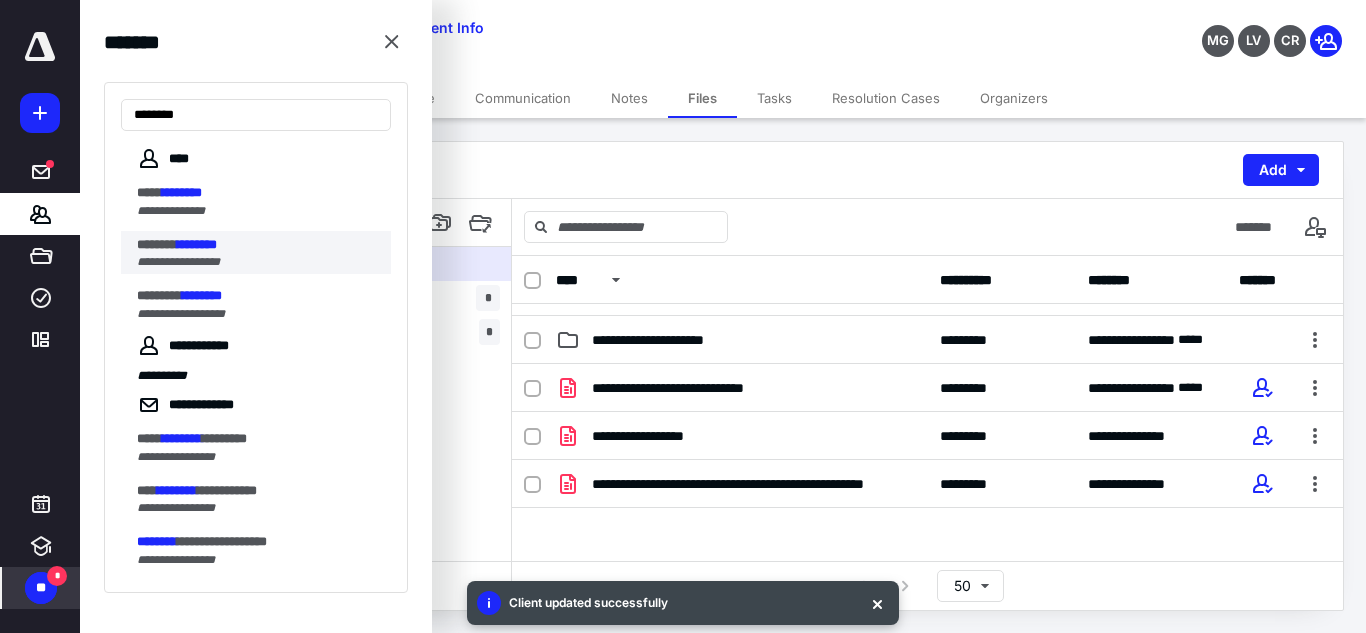 type on "********" 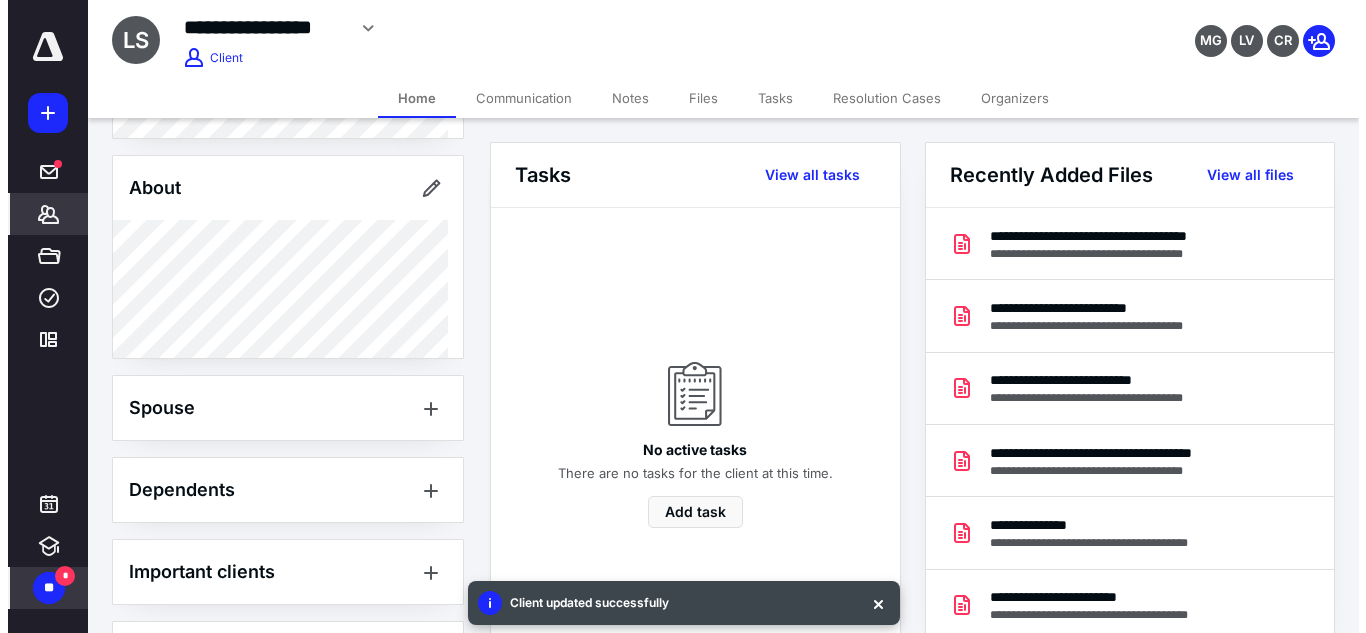 scroll, scrollTop: 747, scrollLeft: 0, axis: vertical 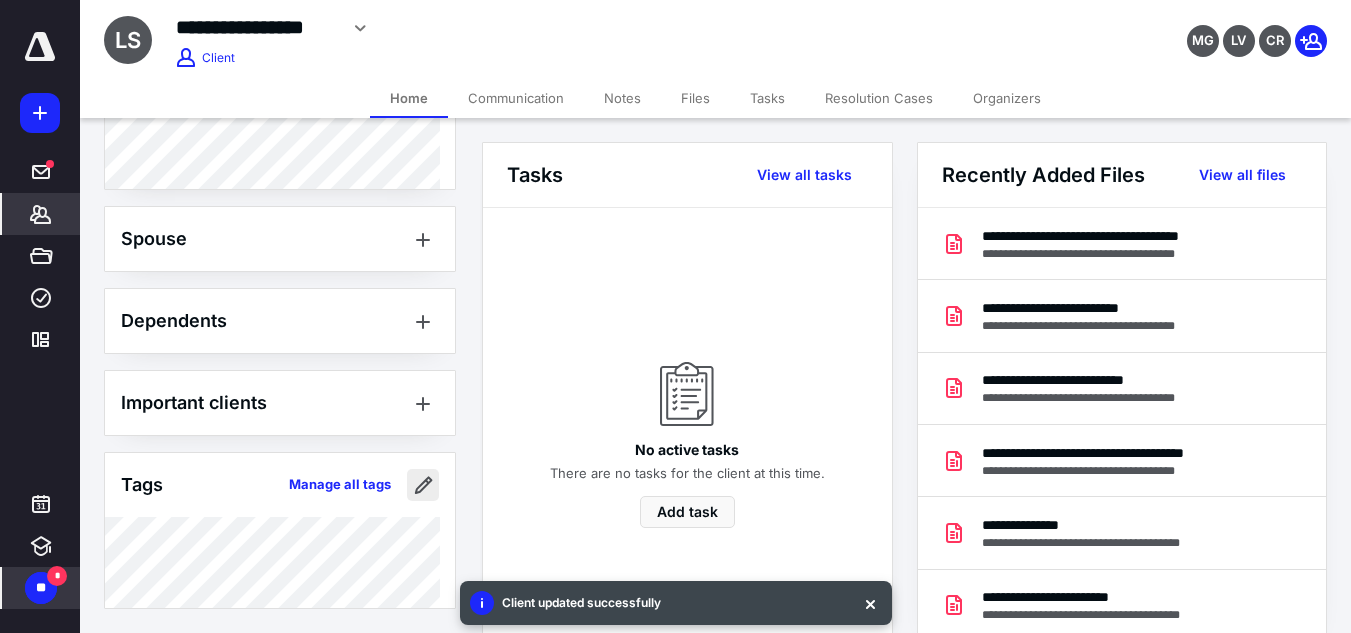 click at bounding box center (423, 485) 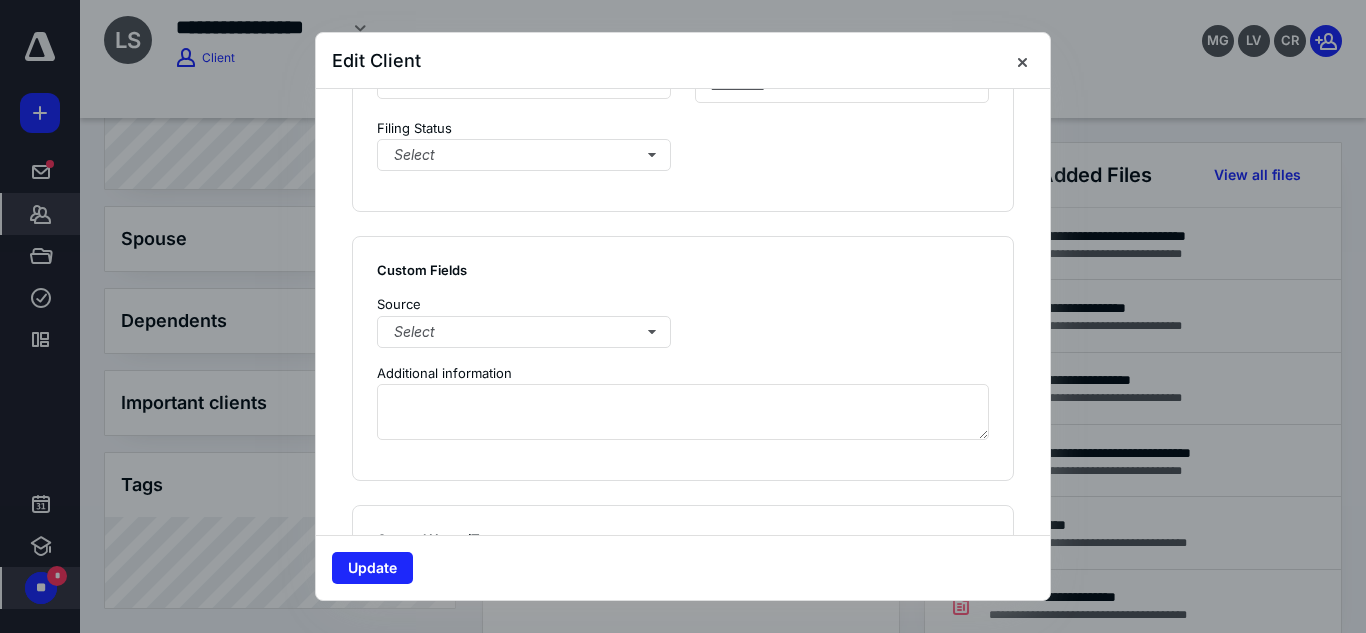 scroll, scrollTop: 1741, scrollLeft: 0, axis: vertical 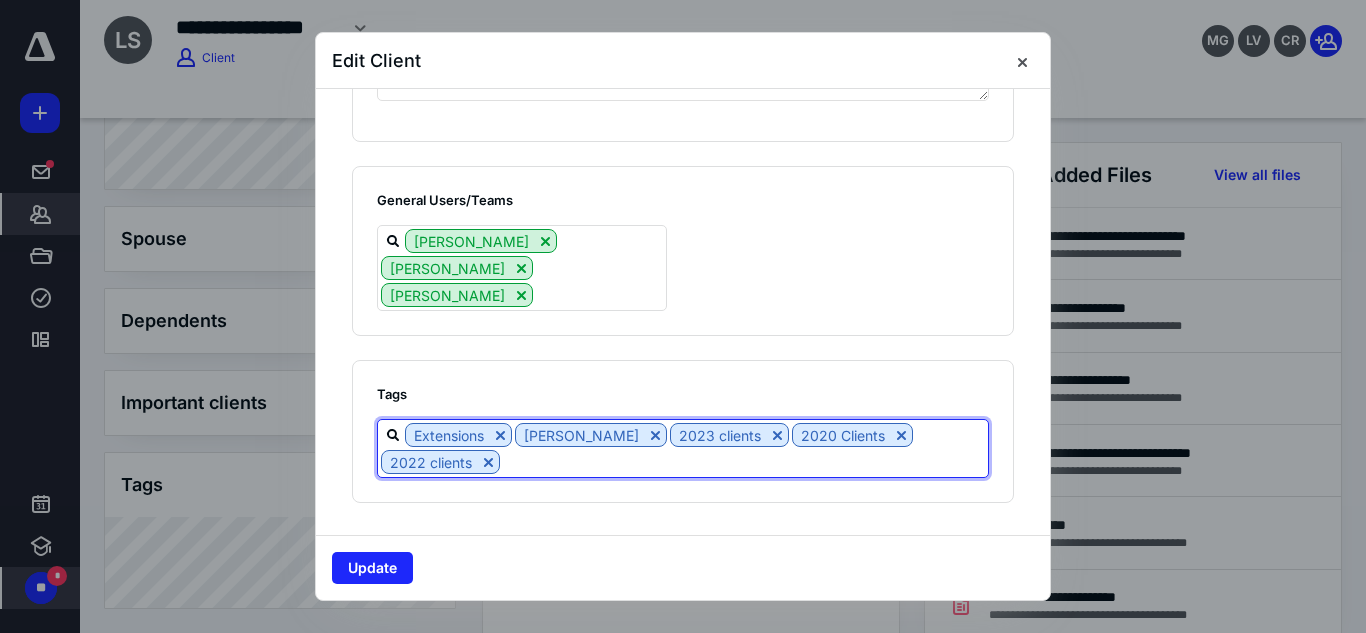 click at bounding box center [744, 461] 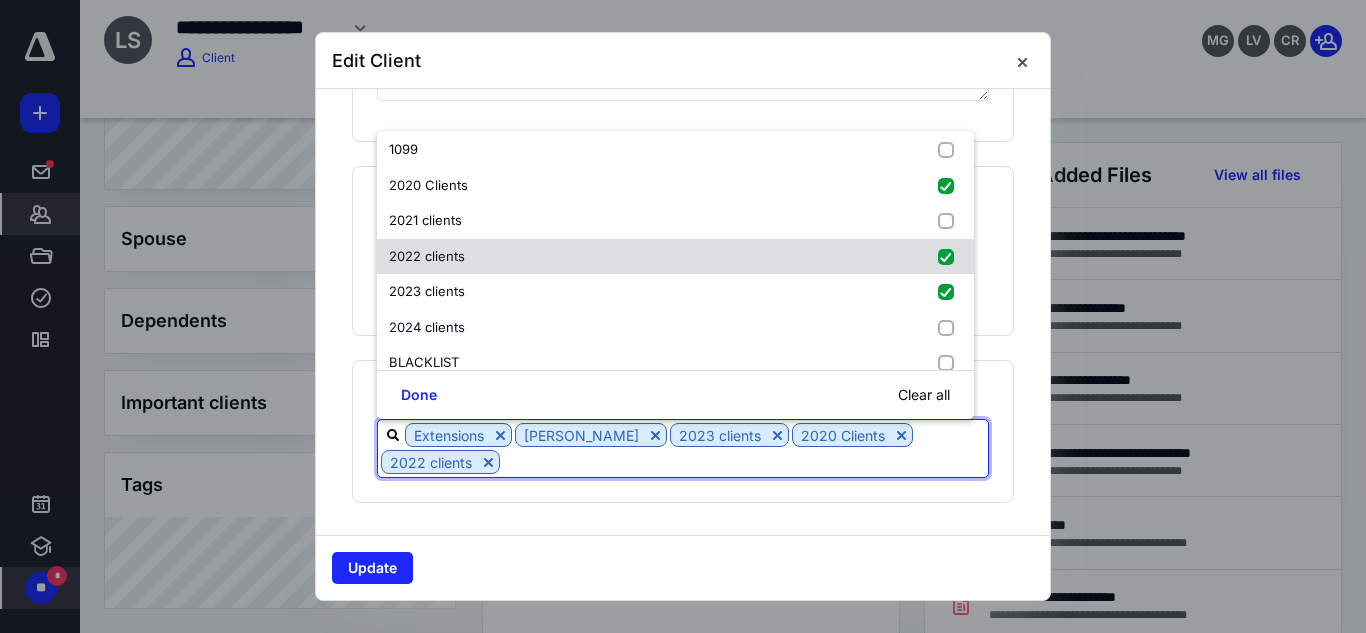 scroll, scrollTop: 77, scrollLeft: 0, axis: vertical 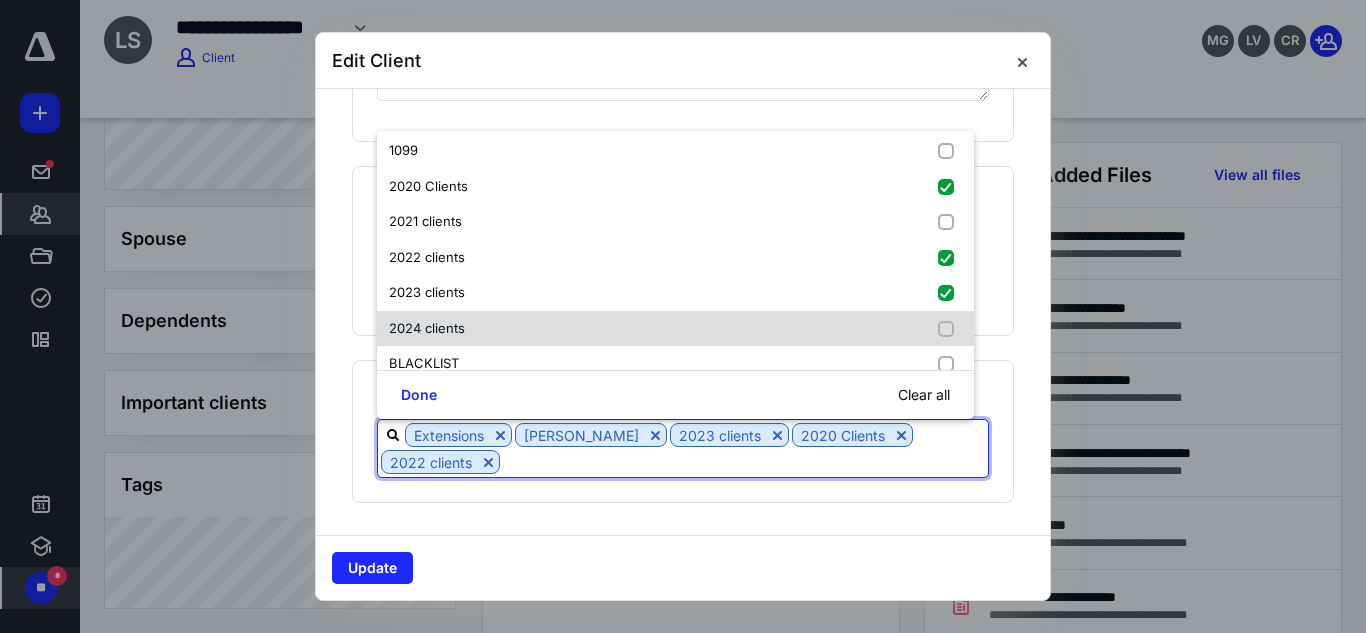click on "2024 clients" at bounding box center [675, 329] 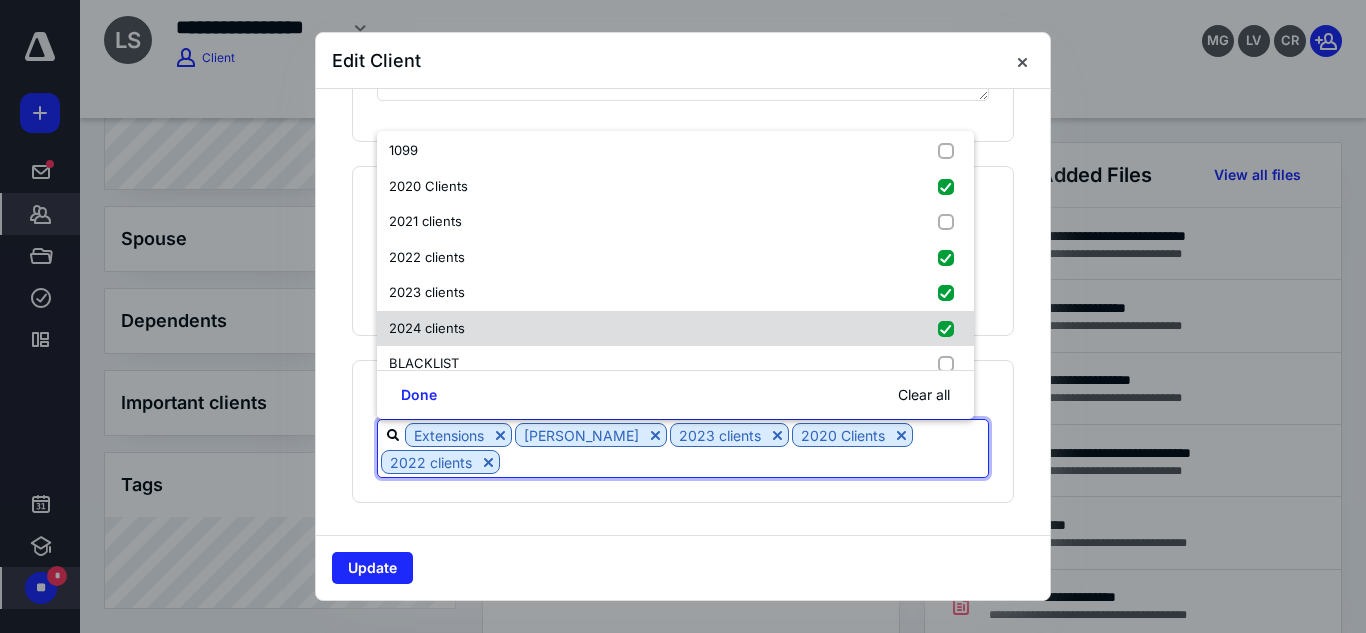 checkbox on "true" 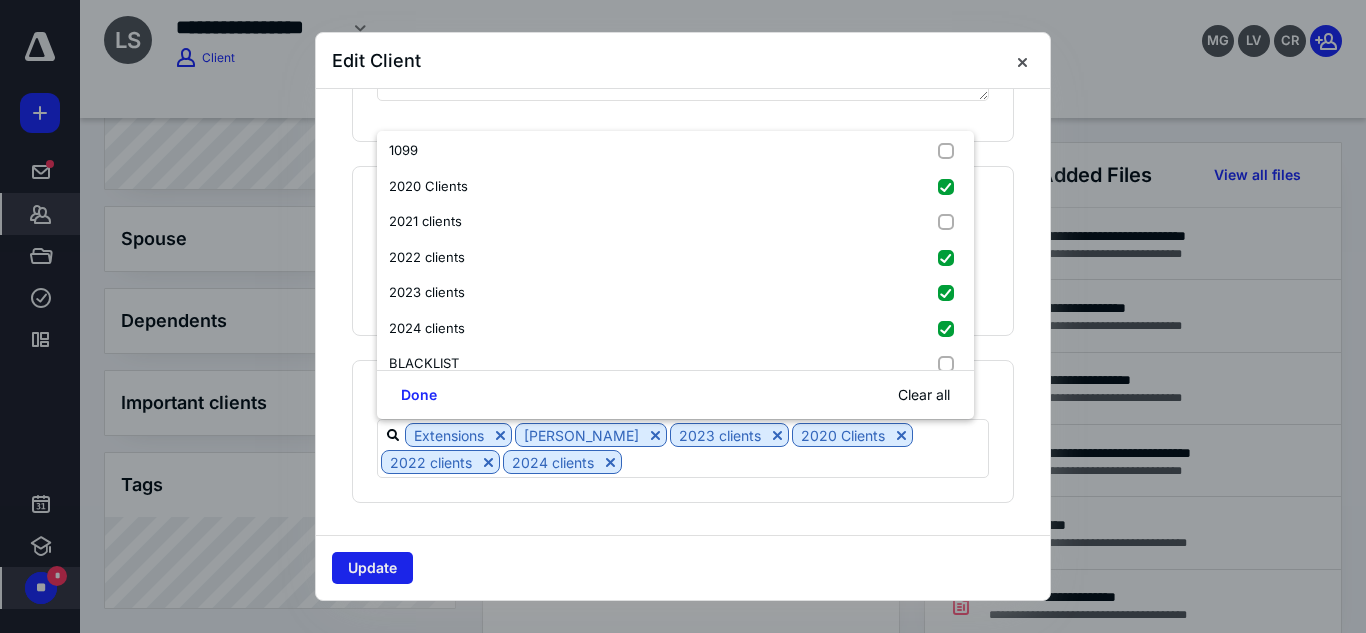 click on "Update" at bounding box center [372, 568] 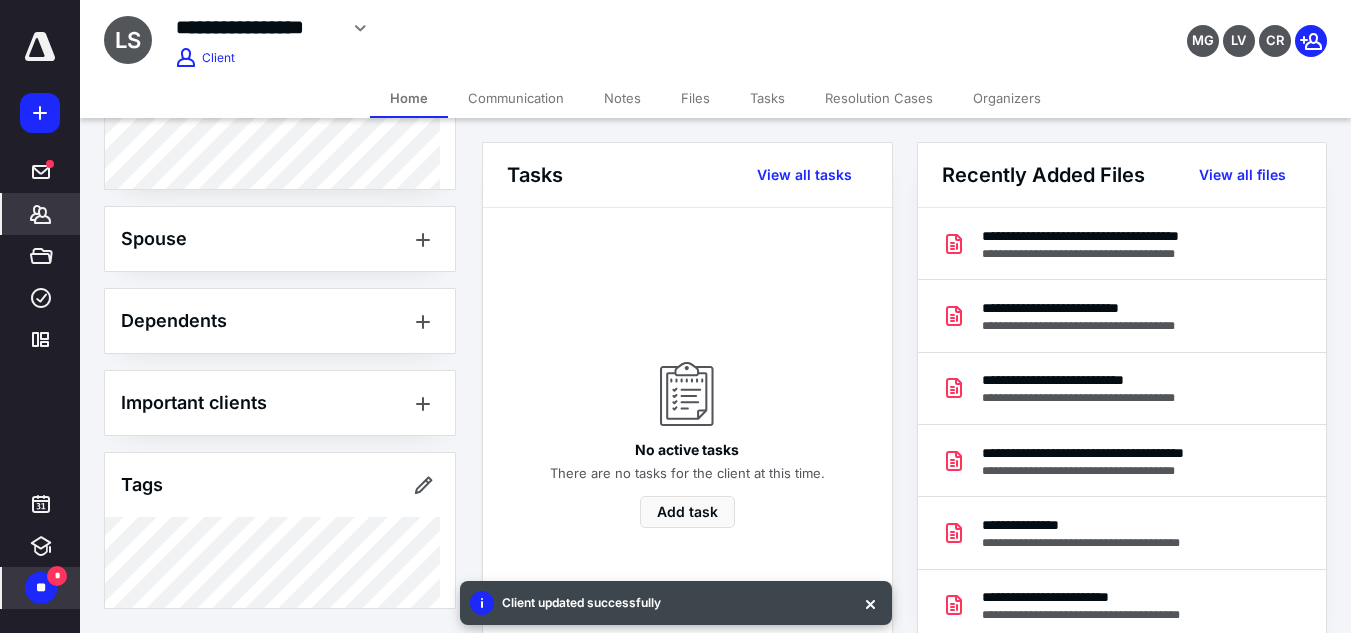 click on "Files" at bounding box center [695, 98] 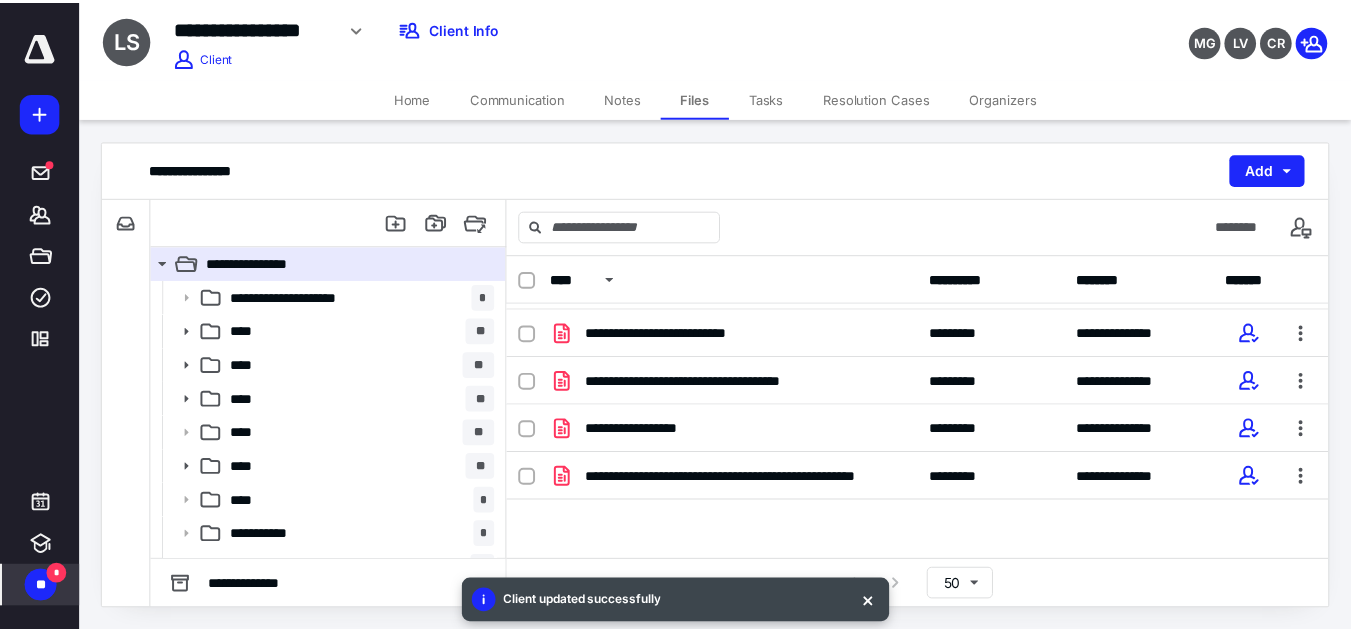 scroll, scrollTop: 475, scrollLeft: 0, axis: vertical 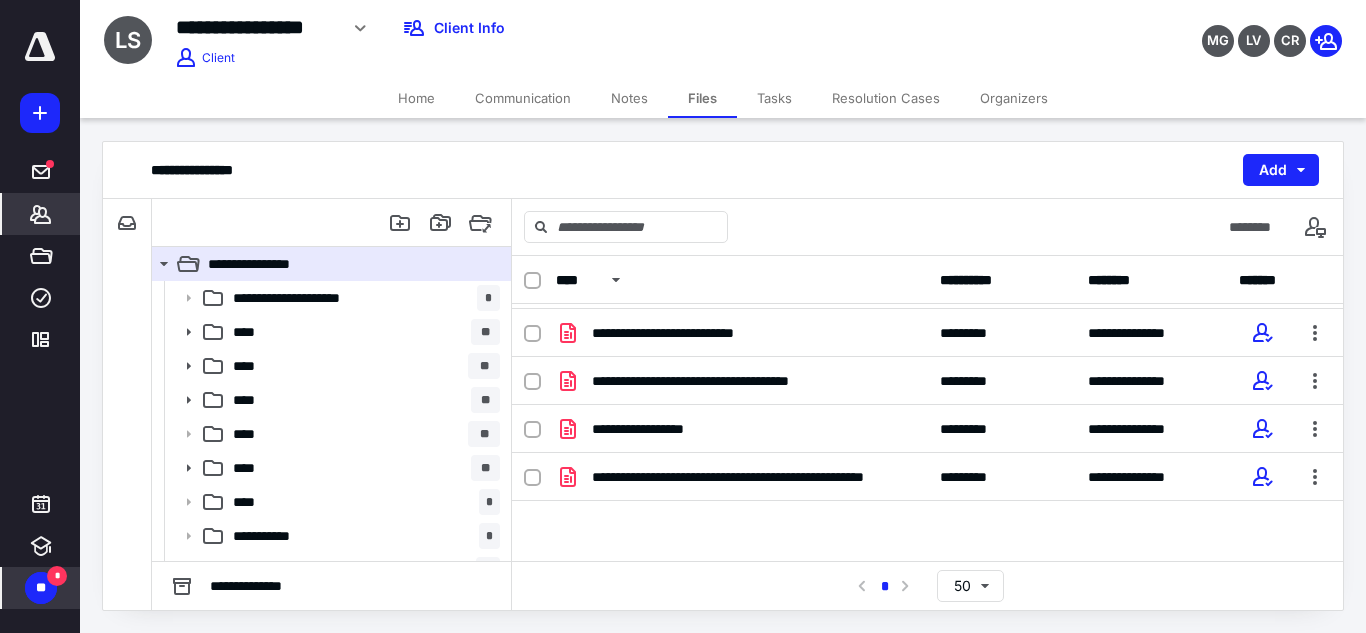 click 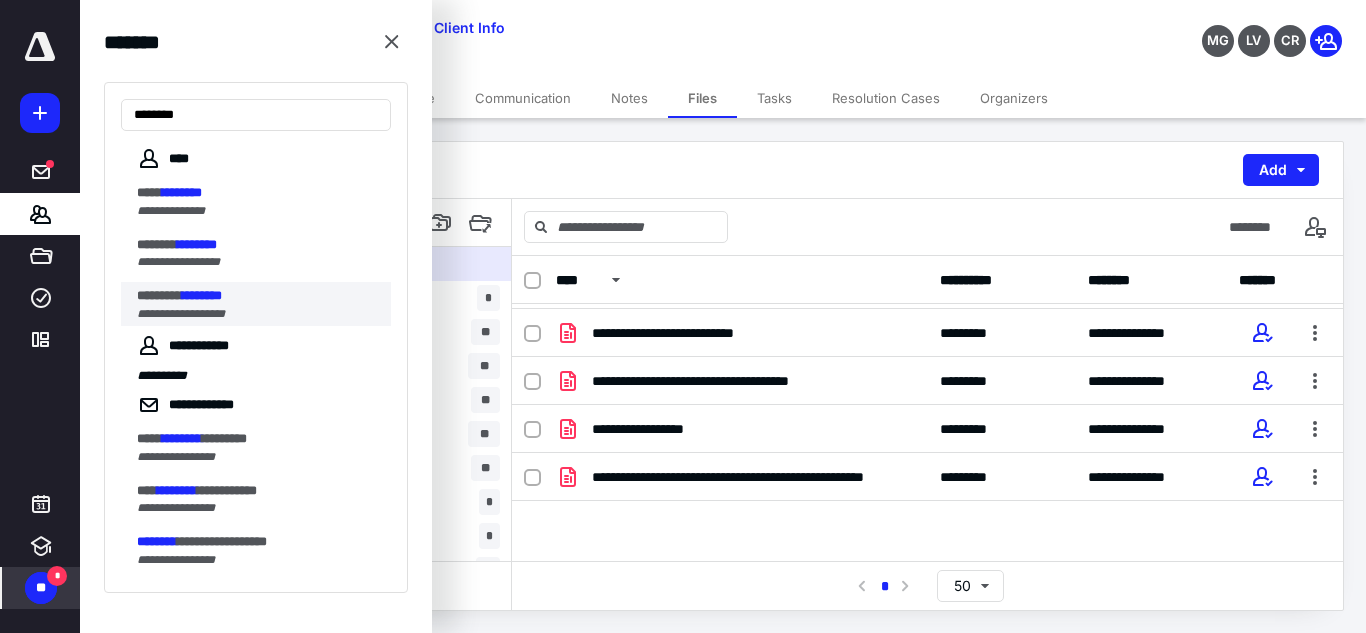 type on "********" 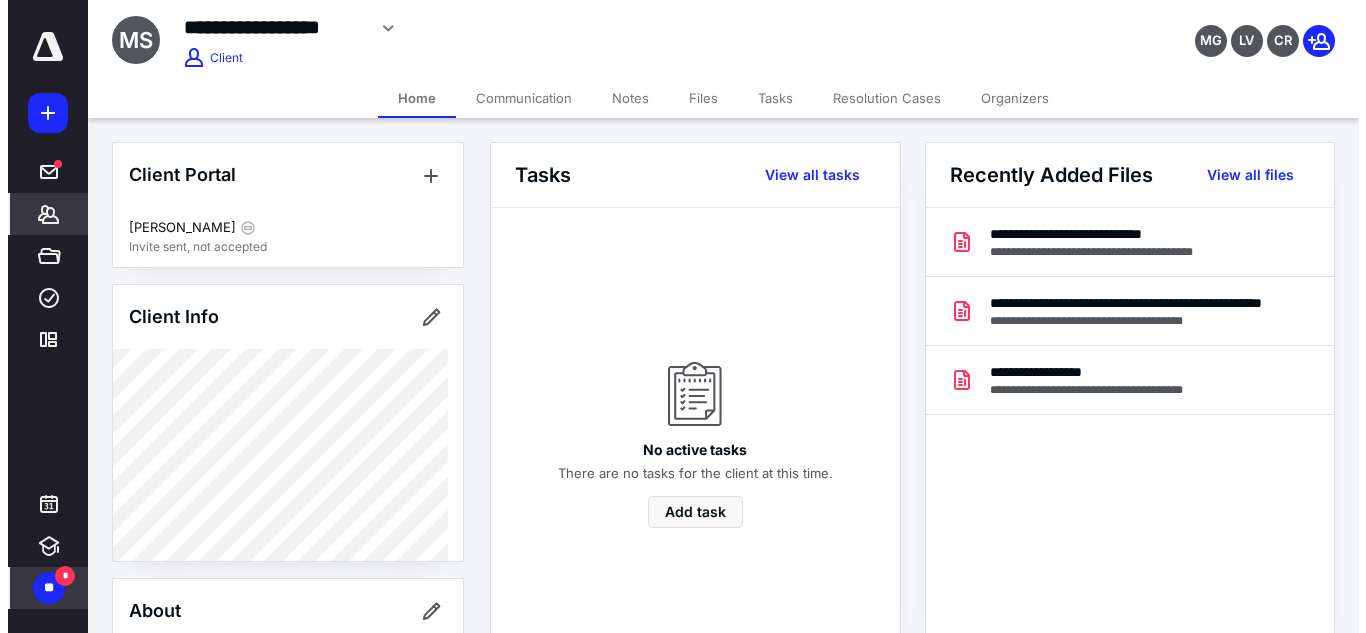 scroll, scrollTop: 501, scrollLeft: 0, axis: vertical 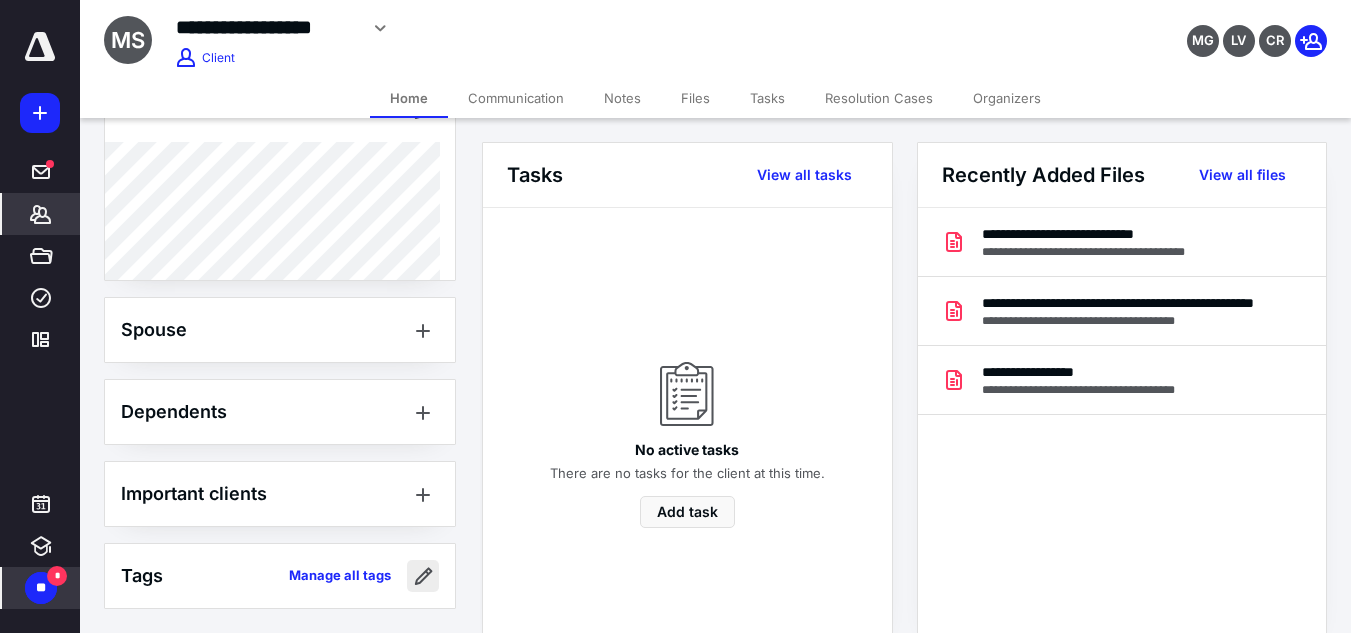click at bounding box center (423, 576) 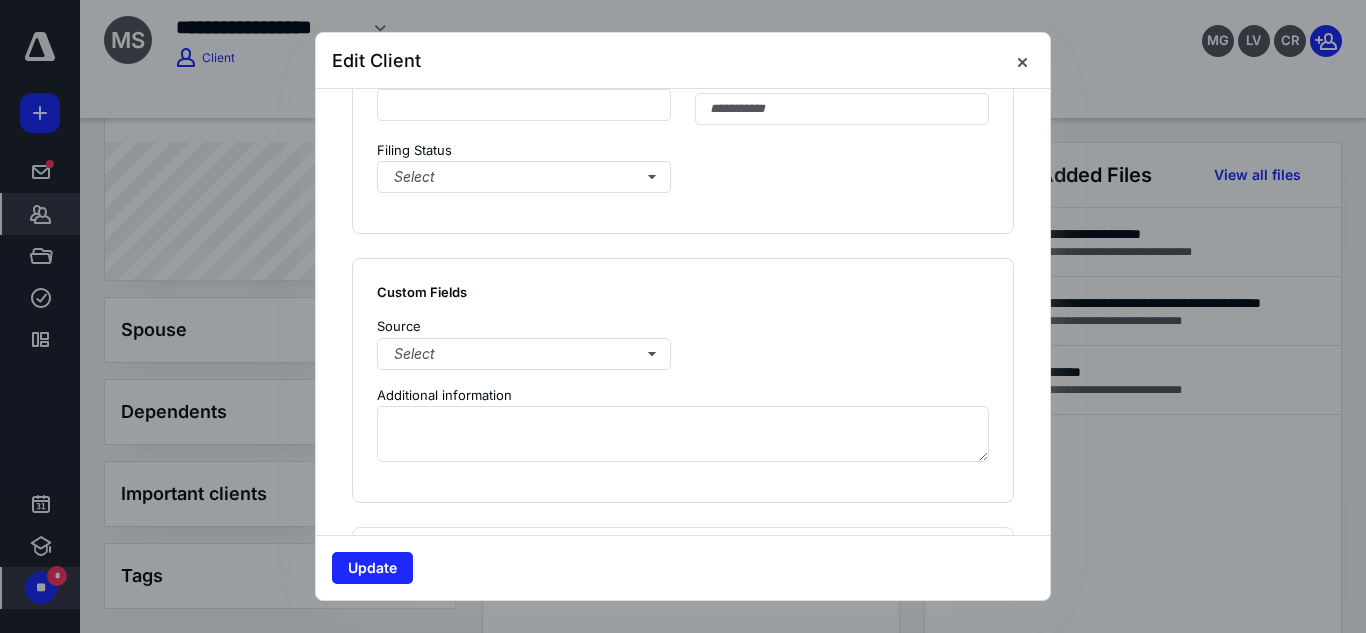 scroll, scrollTop: 1618, scrollLeft: 0, axis: vertical 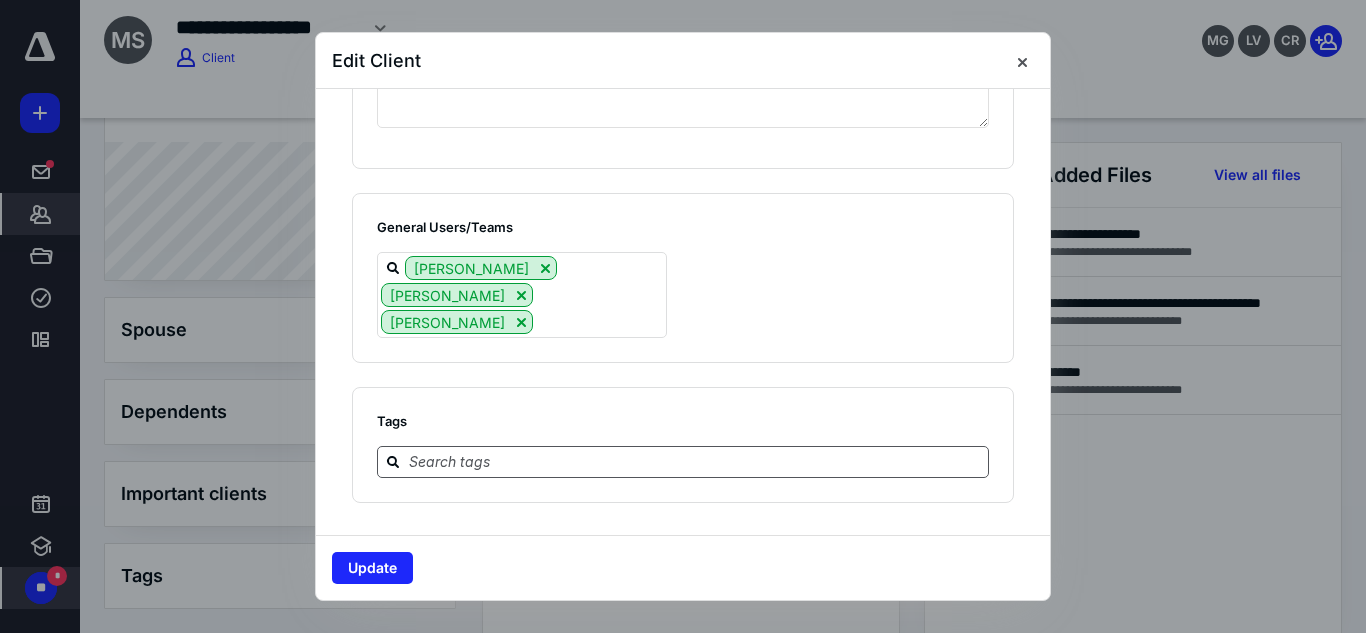click at bounding box center [695, 461] 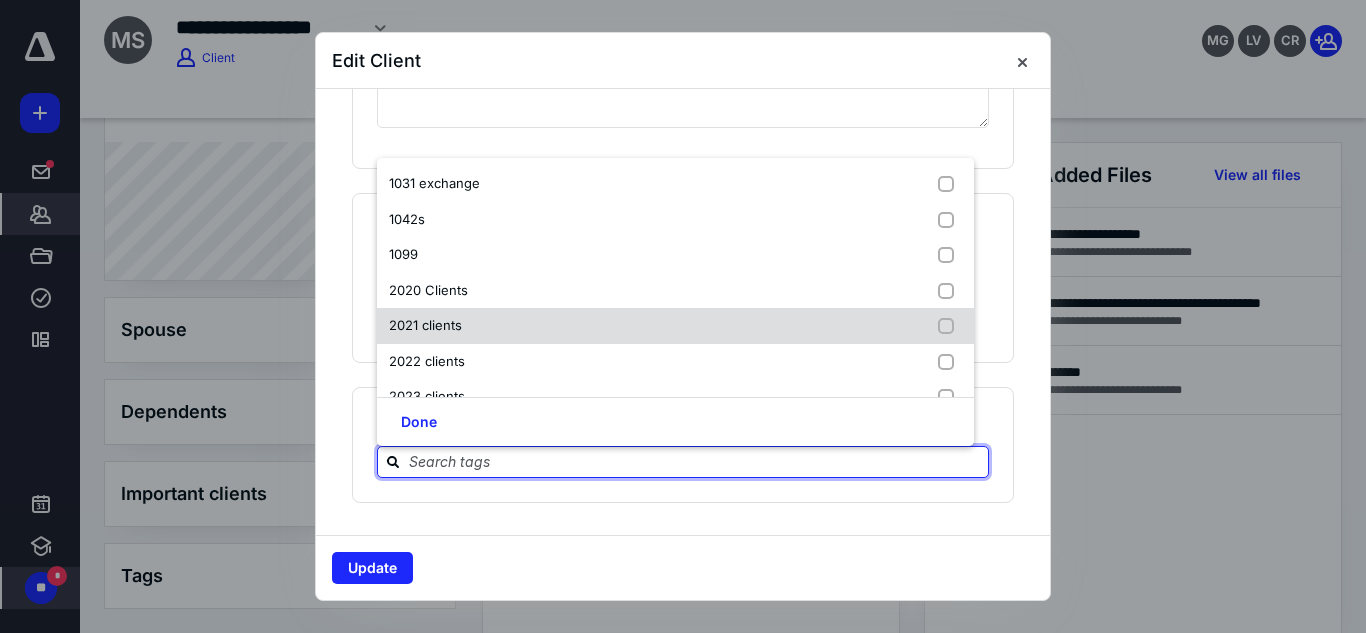 scroll, scrollTop: 87, scrollLeft: 0, axis: vertical 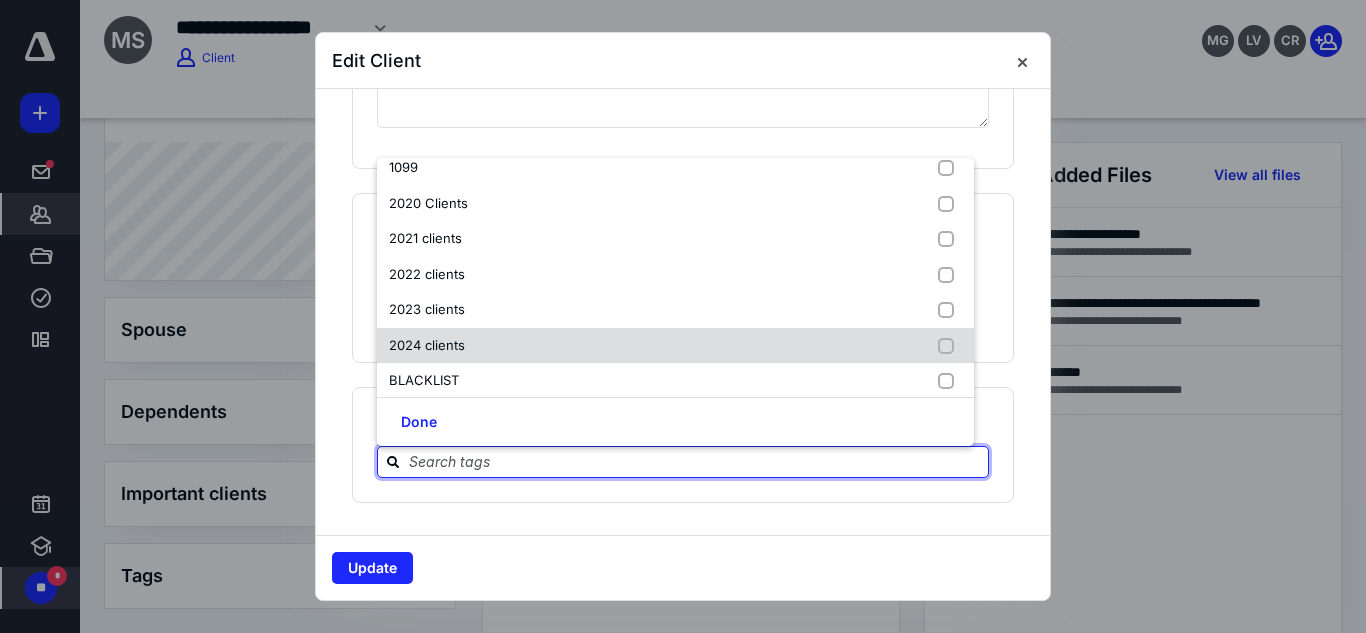 click on "2024 clients" at bounding box center (675, 346) 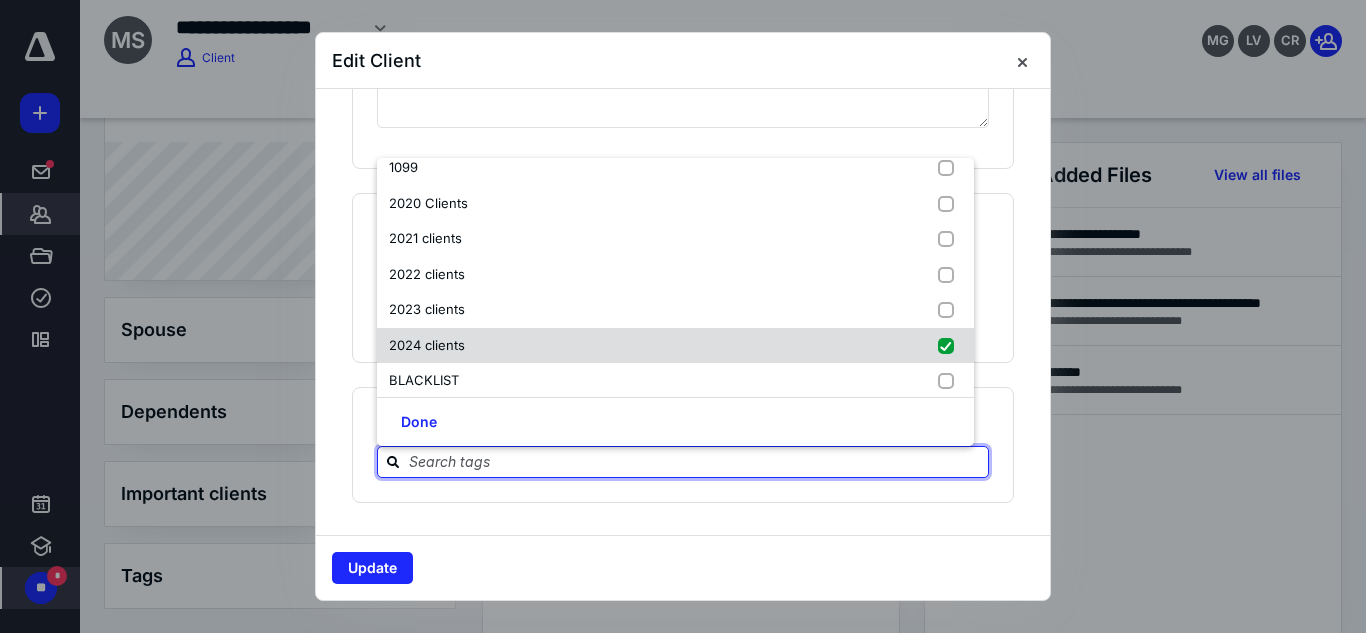 checkbox on "true" 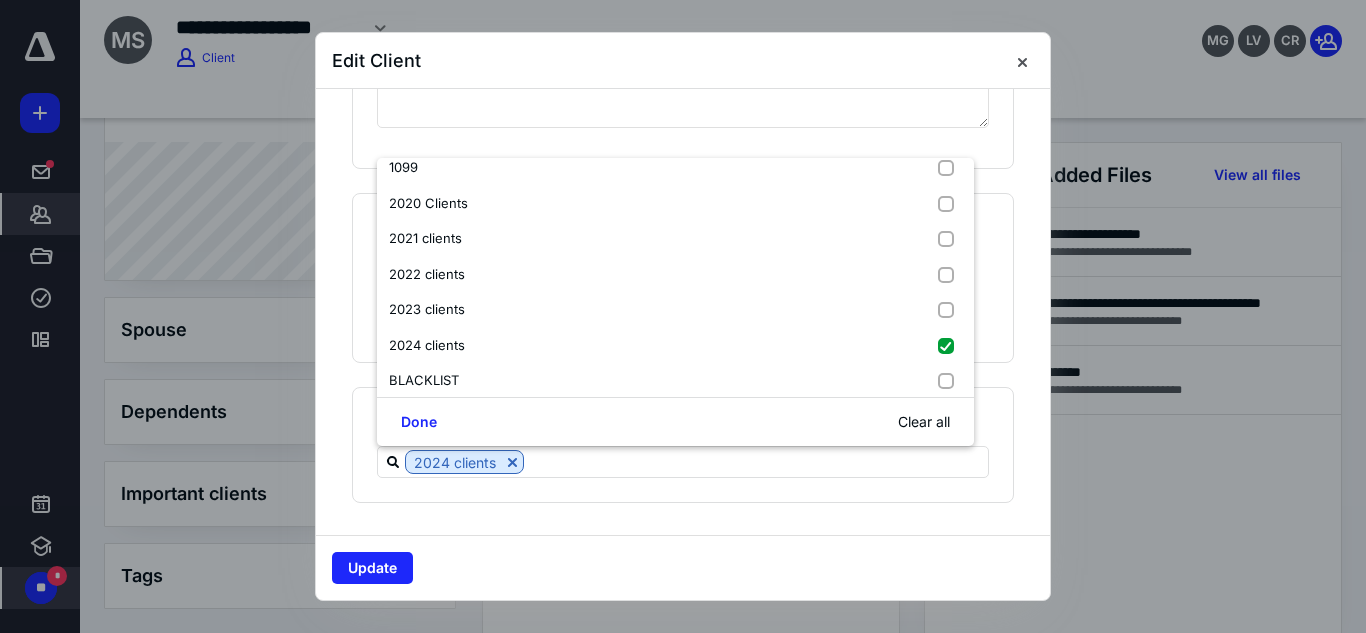click on "Update" at bounding box center [683, 567] 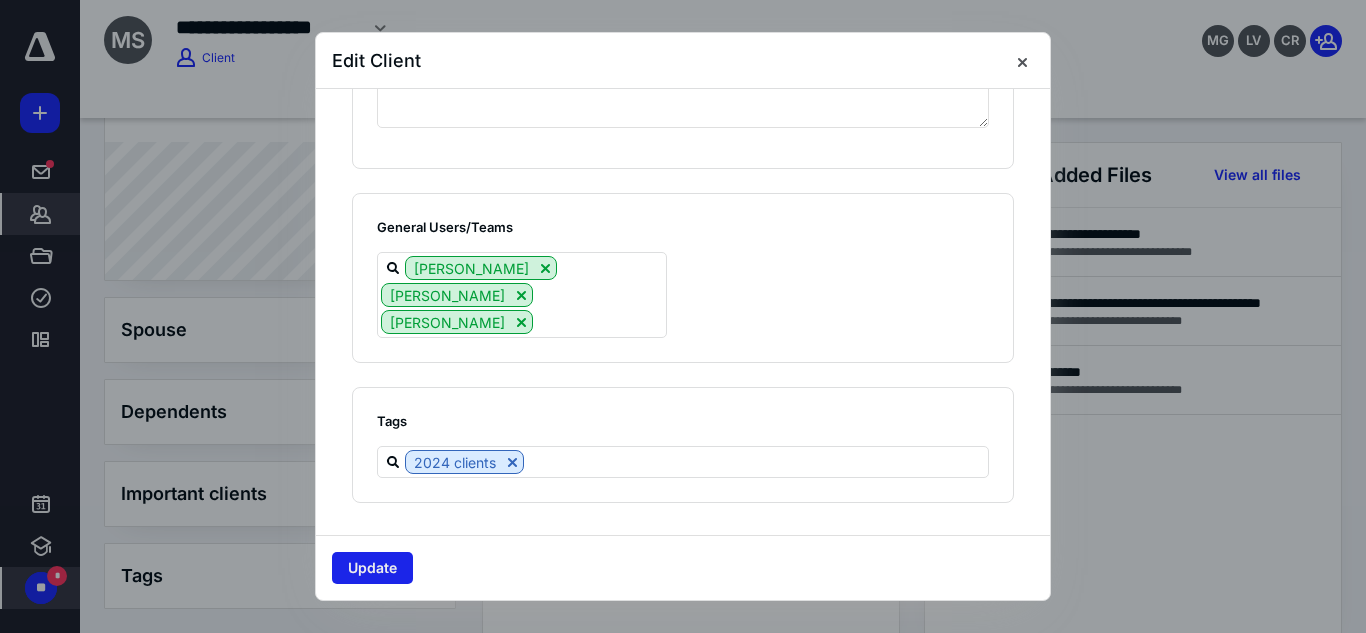 click on "Update" at bounding box center [372, 568] 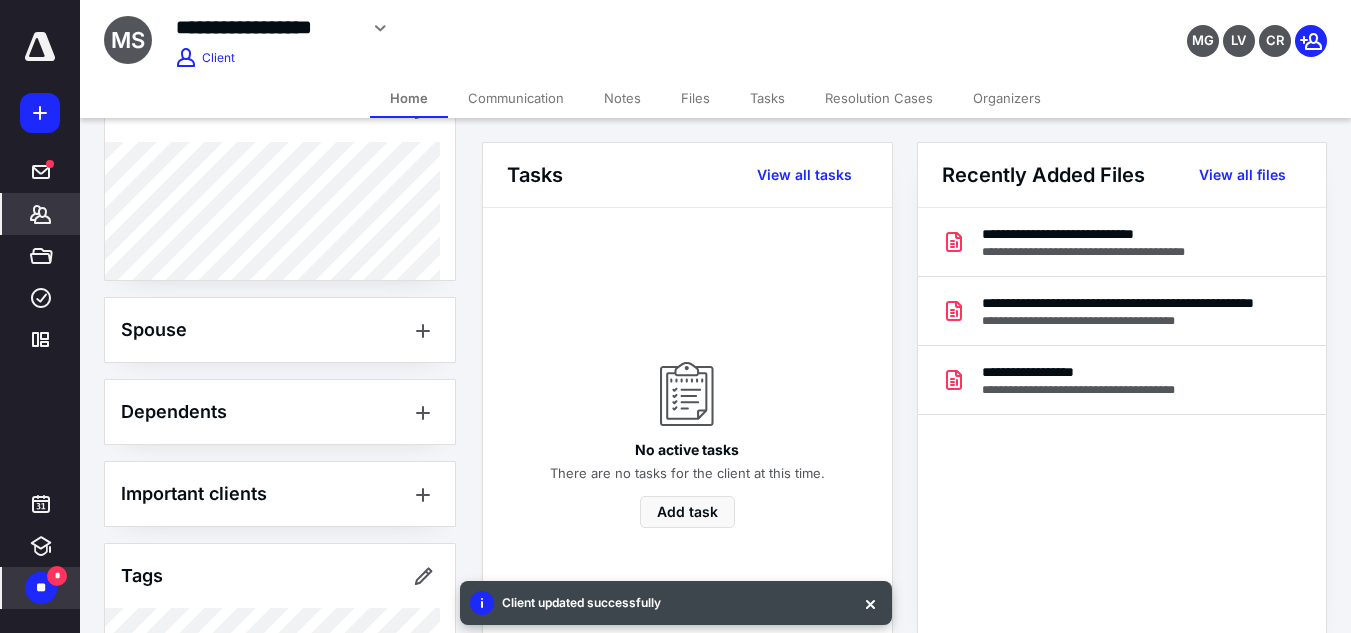 click on "Files" at bounding box center [695, 98] 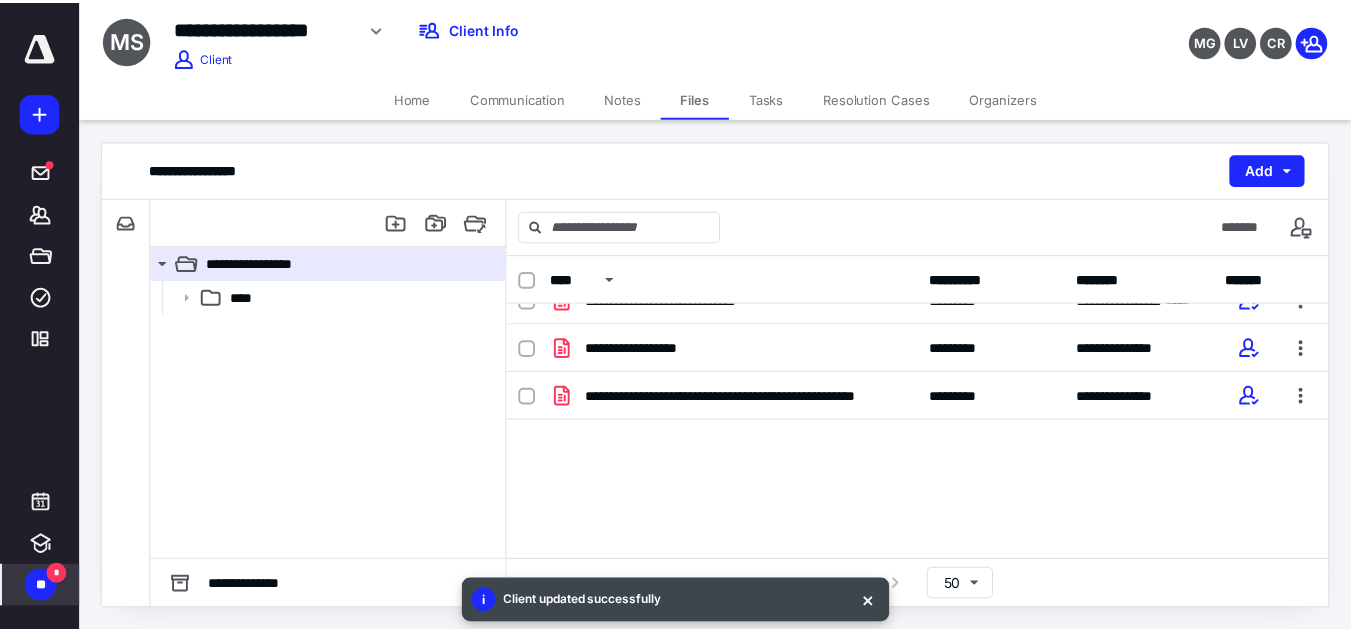 scroll, scrollTop: 52, scrollLeft: 0, axis: vertical 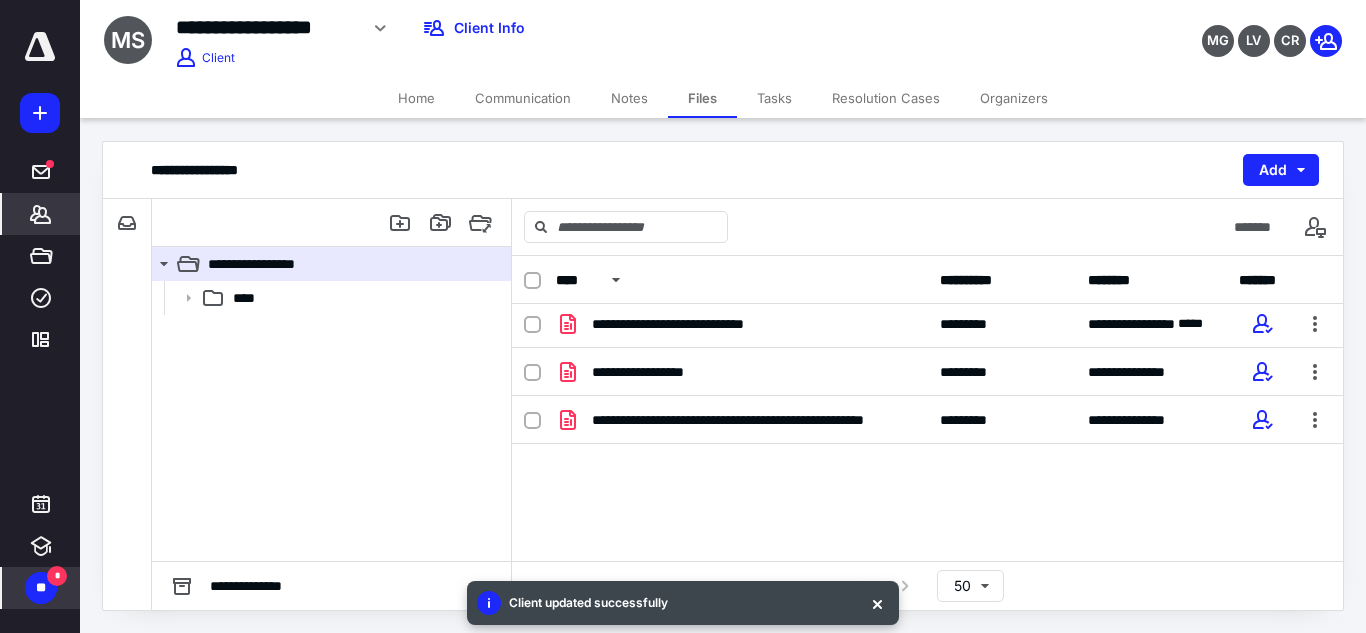 click 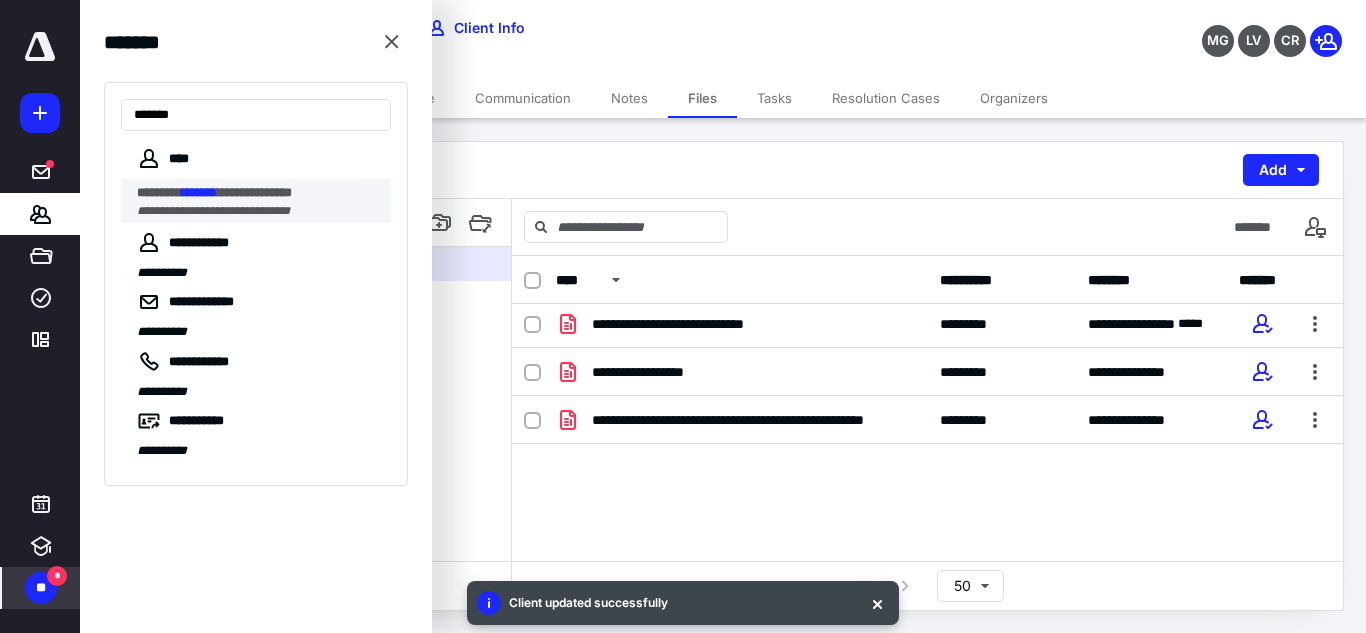 type on "*******" 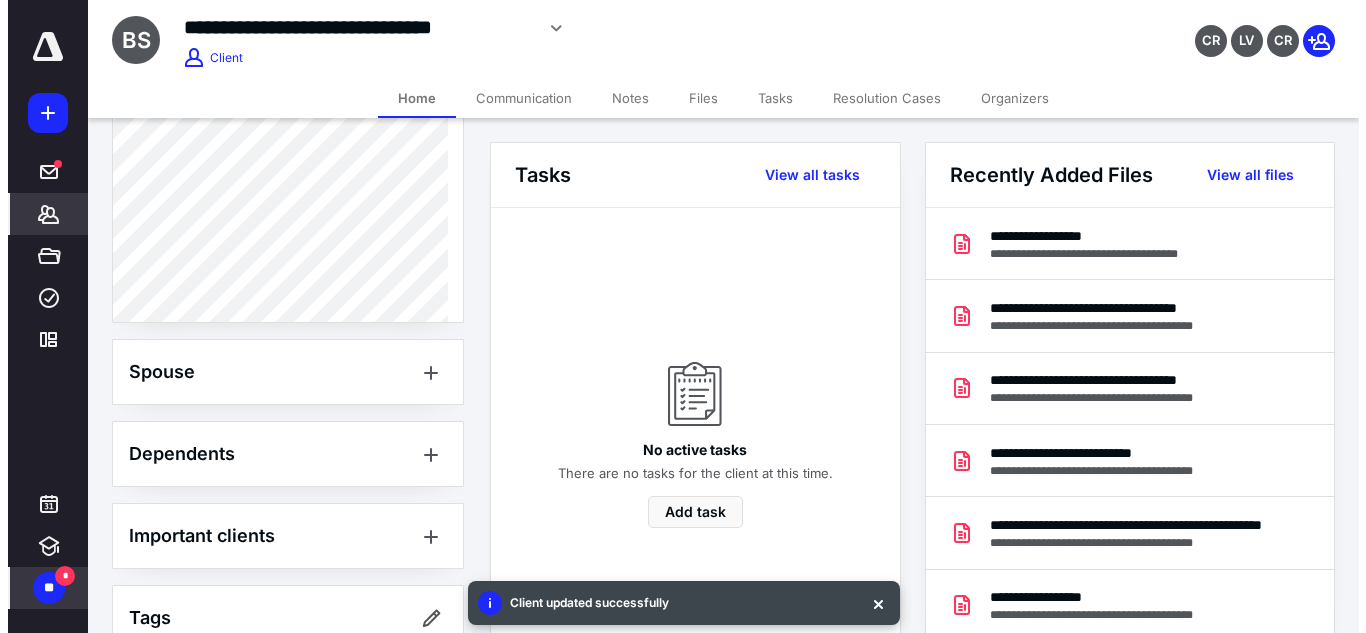 scroll, scrollTop: 981, scrollLeft: 0, axis: vertical 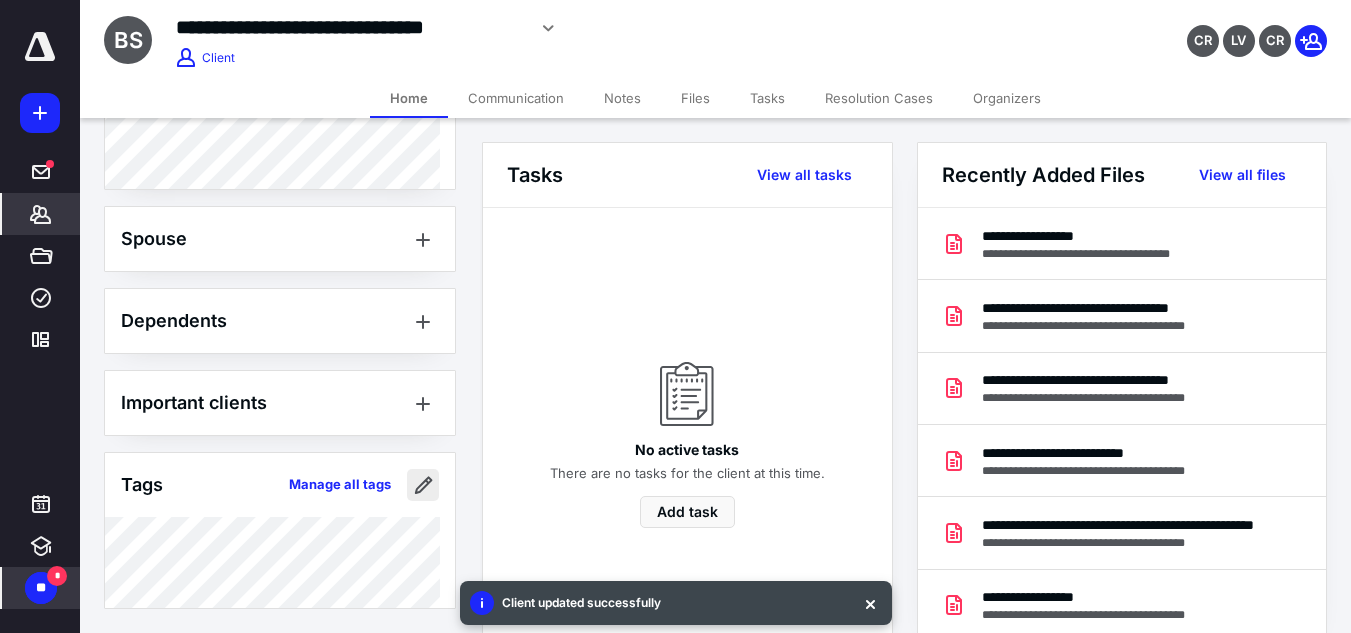 click at bounding box center [423, 485] 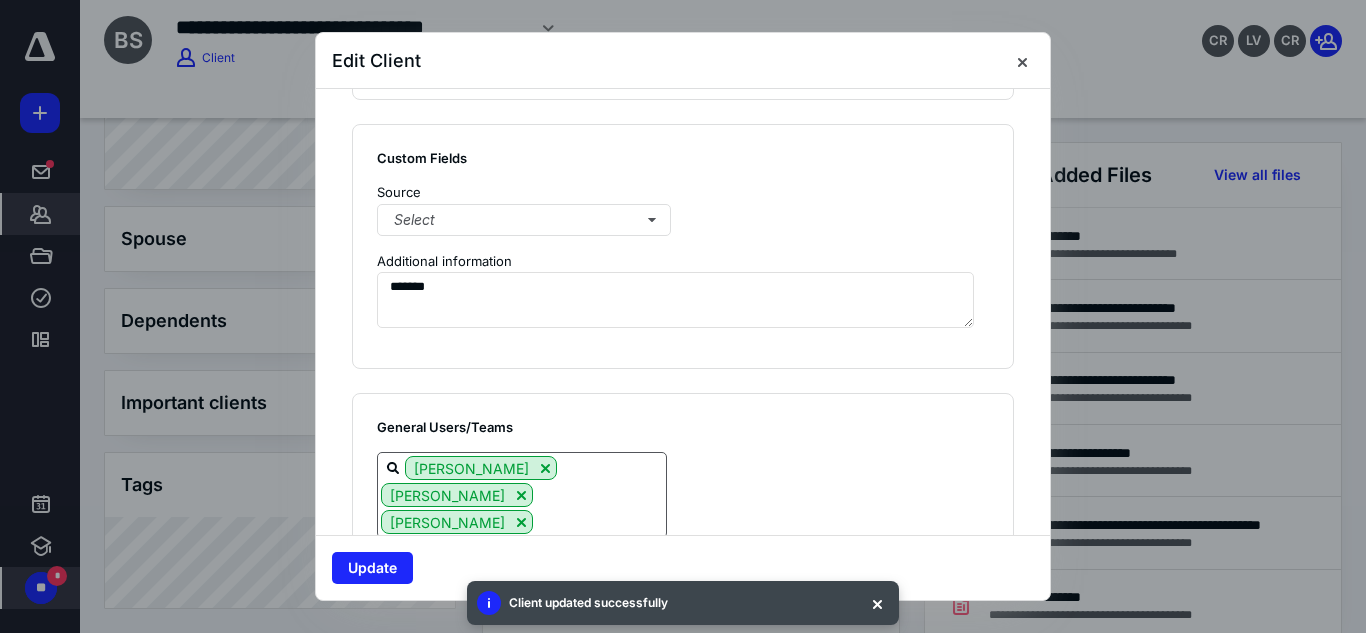 scroll, scrollTop: 1874, scrollLeft: 0, axis: vertical 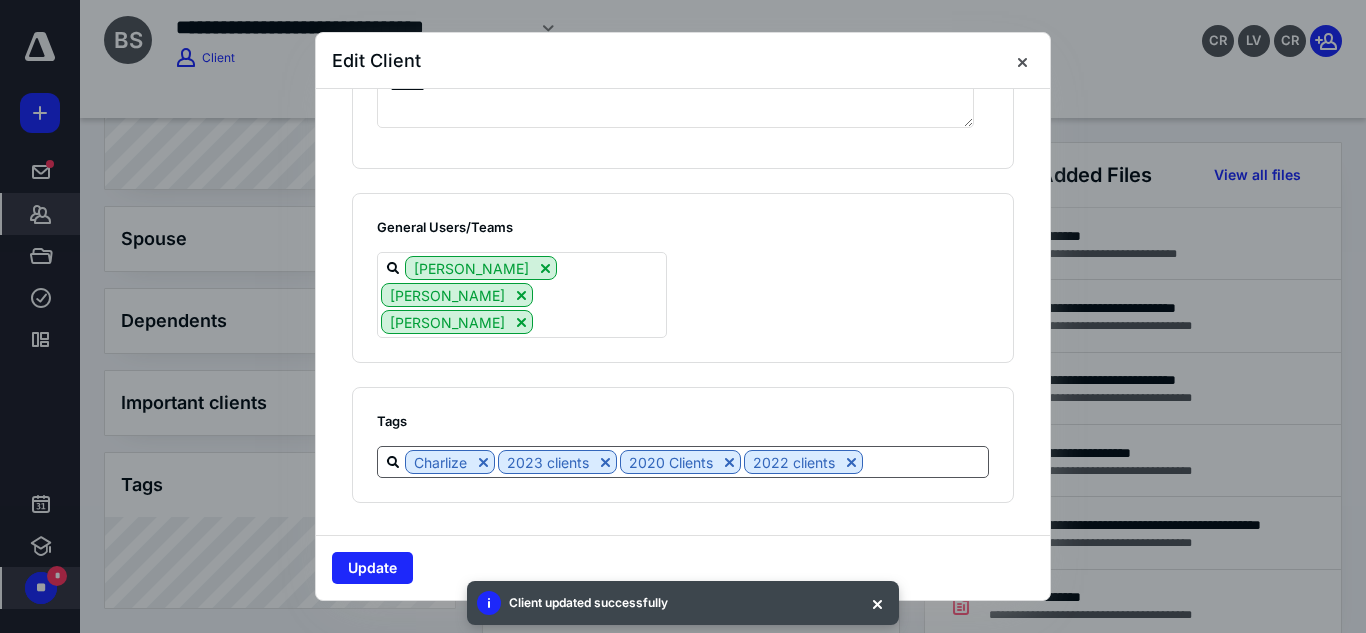 click at bounding box center (925, 461) 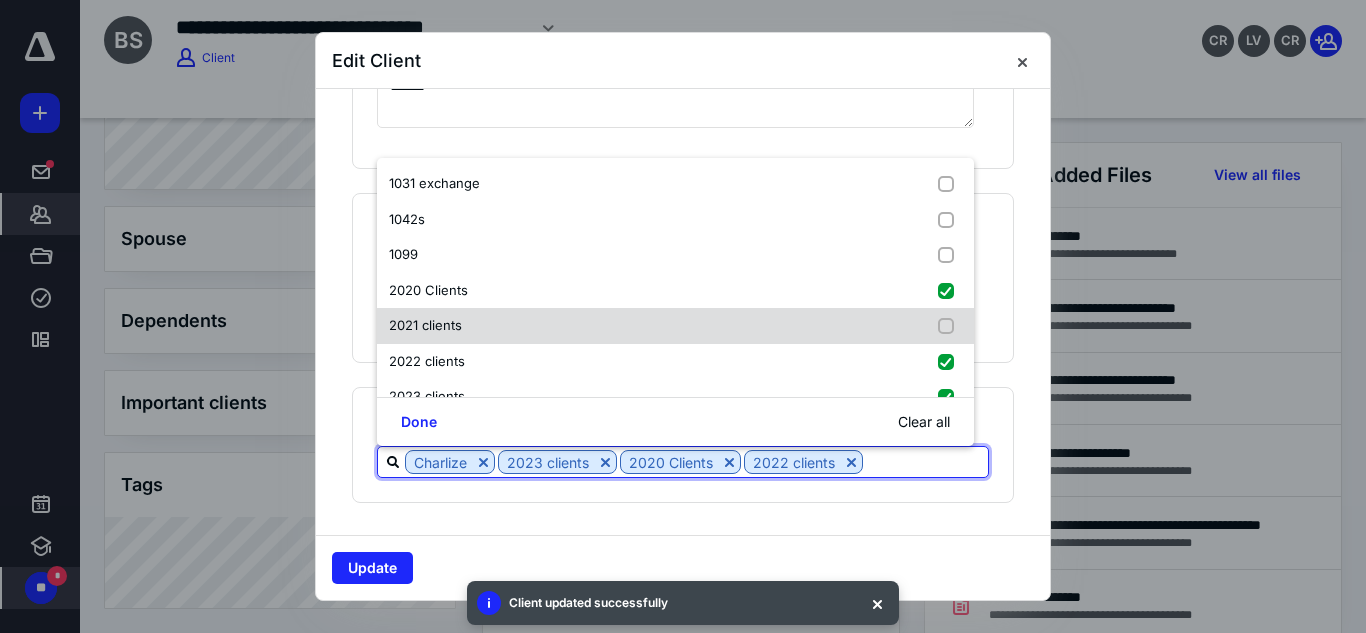 scroll, scrollTop: 95, scrollLeft: 0, axis: vertical 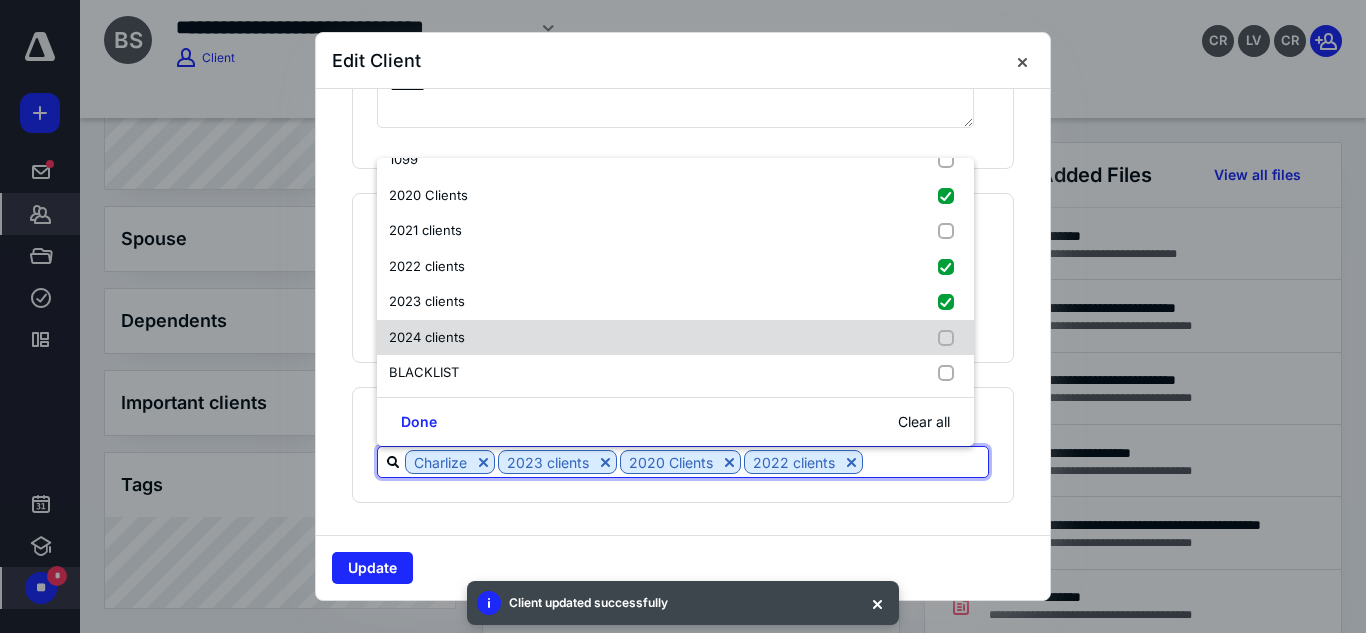 click on "2024 clients" at bounding box center [675, 338] 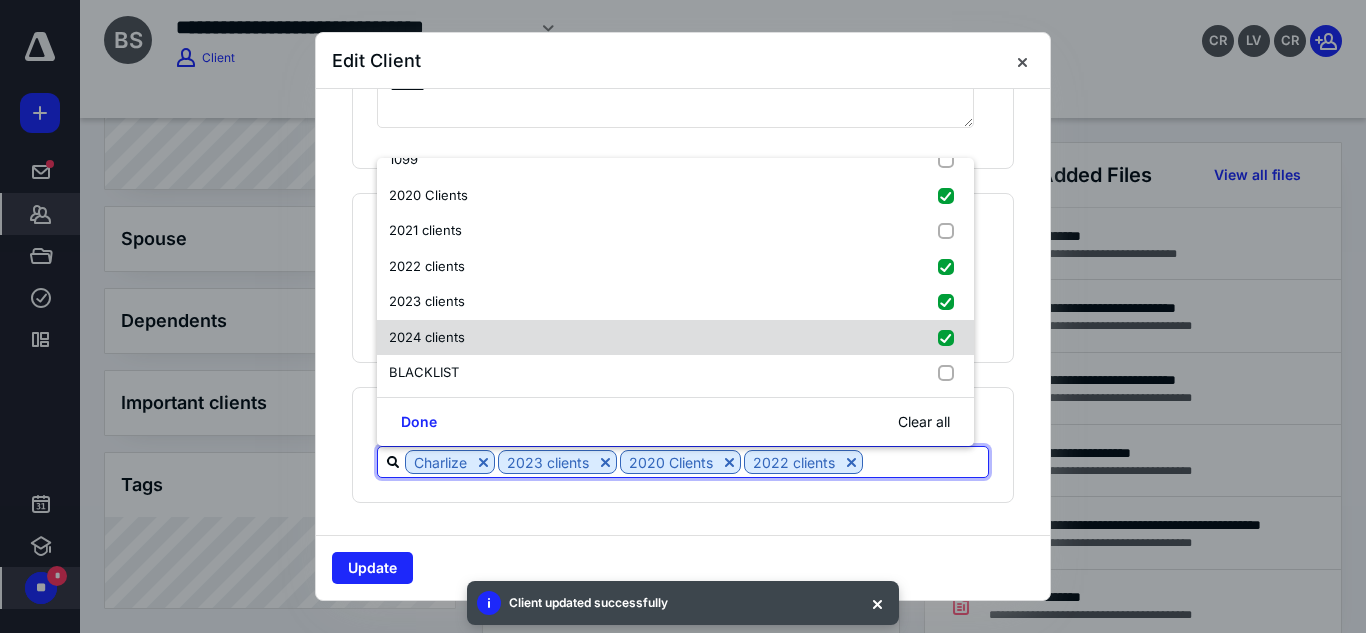 checkbox on "true" 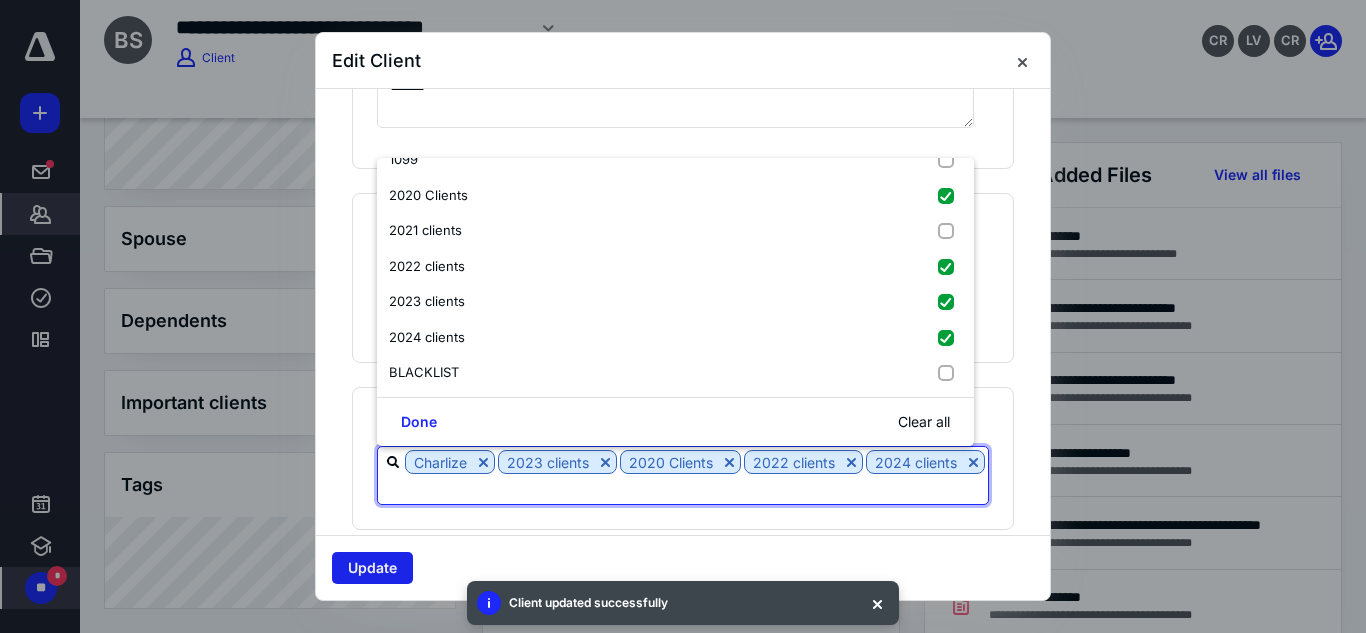 click on "Update" at bounding box center (372, 568) 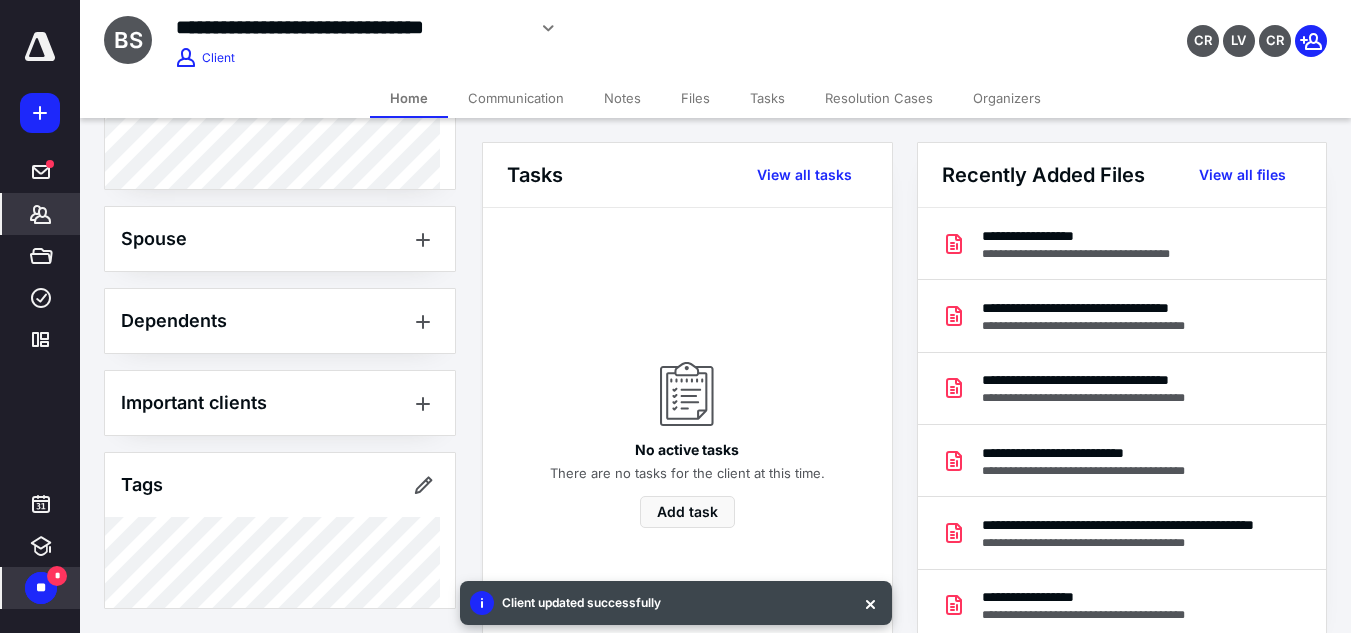 click on "Files" at bounding box center [695, 98] 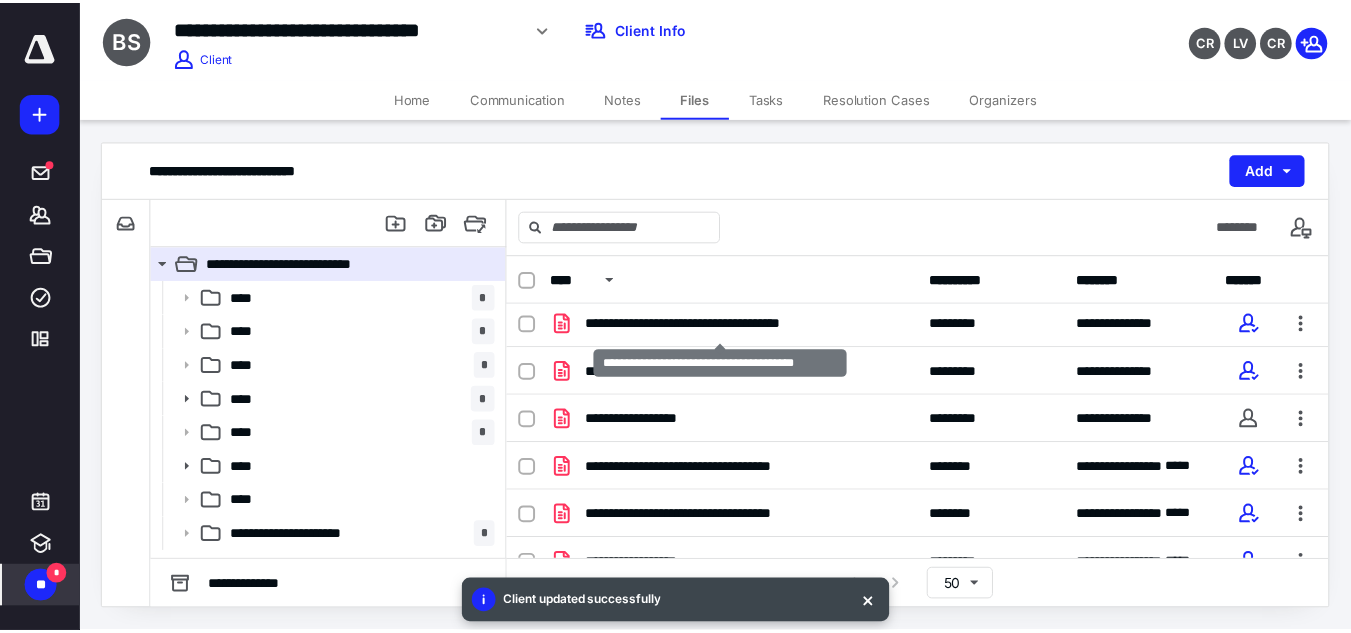 scroll, scrollTop: 390, scrollLeft: 0, axis: vertical 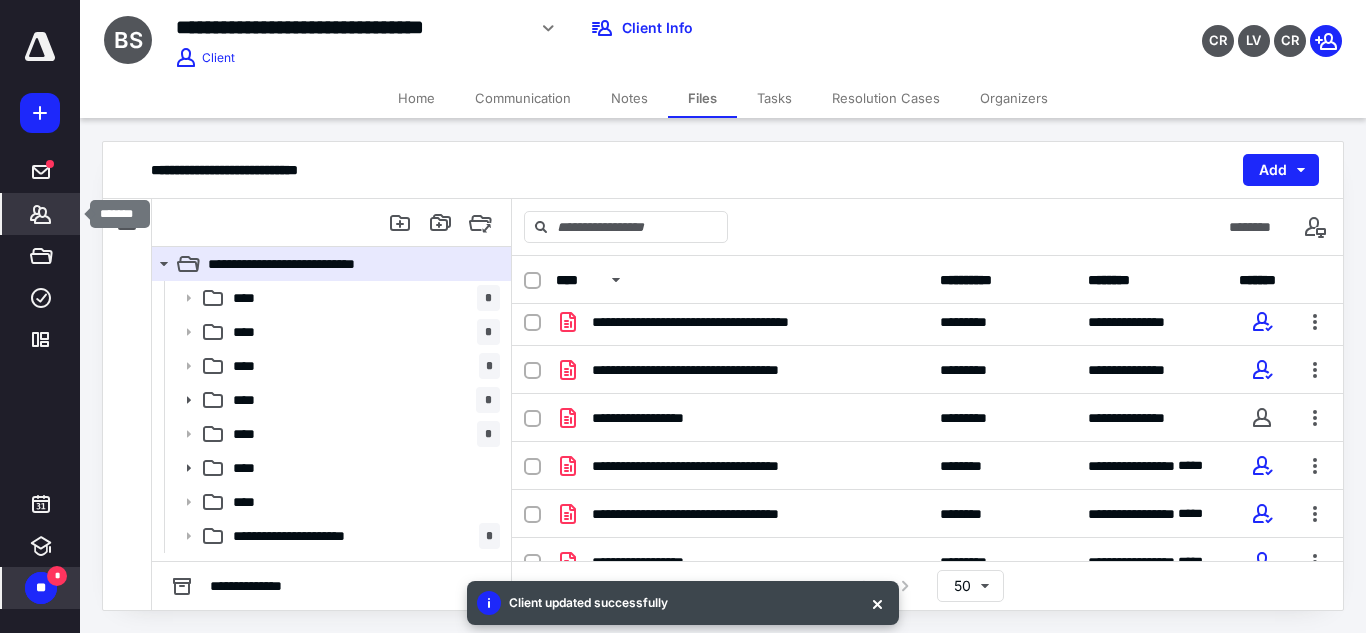 click 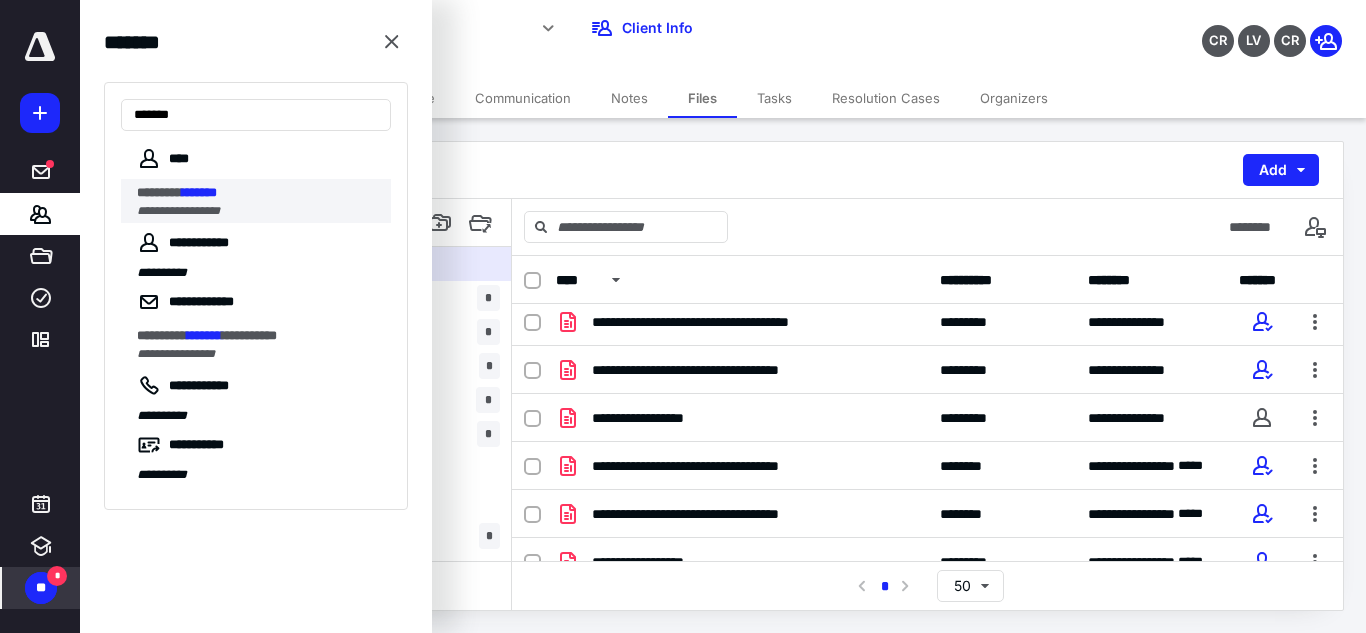 type on "*******" 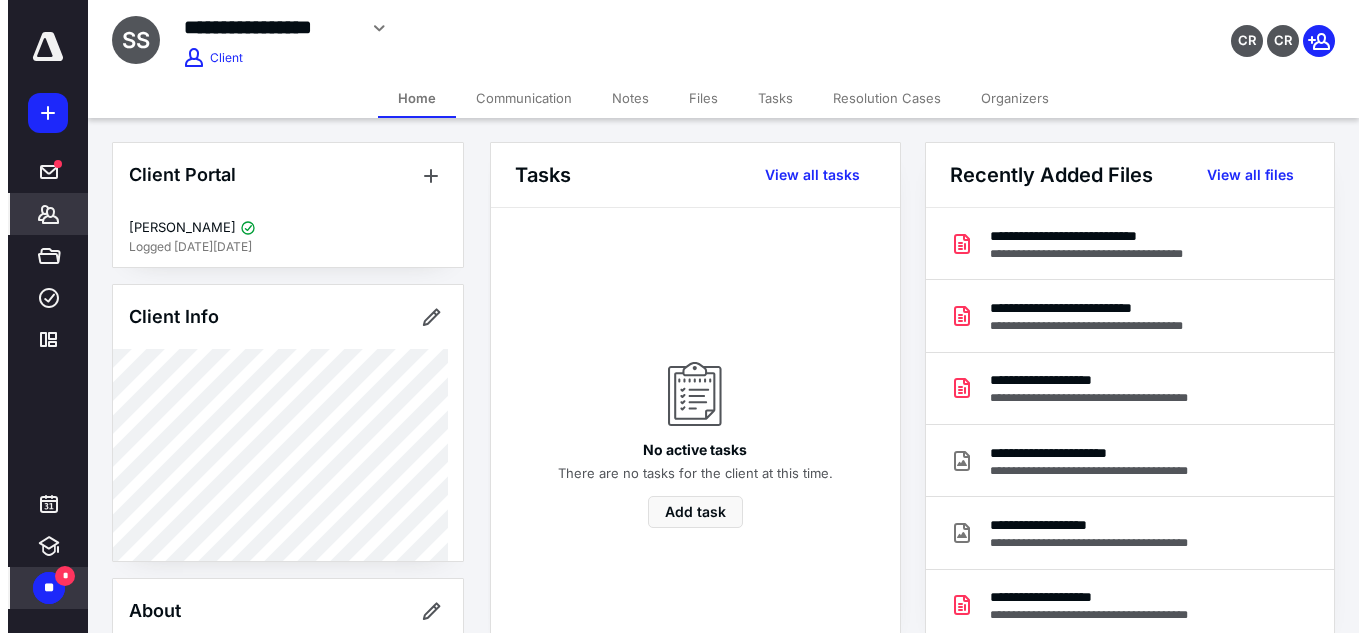scroll, scrollTop: 563, scrollLeft: 0, axis: vertical 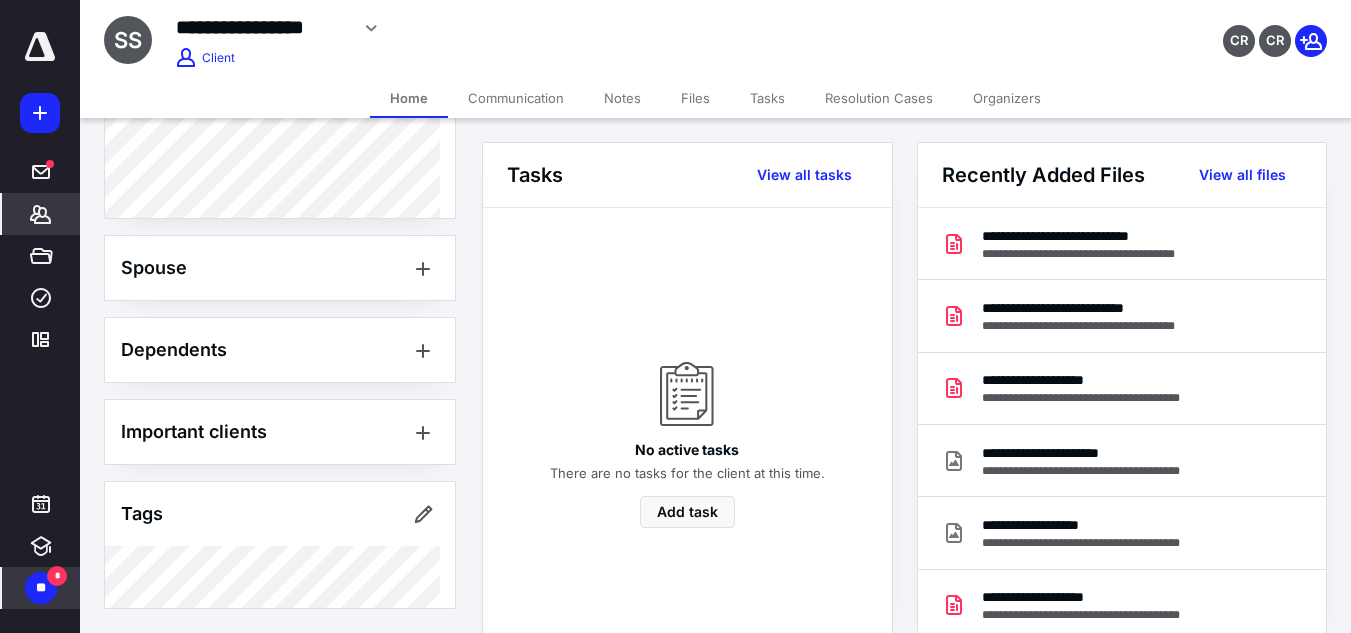 click on "Organizers" at bounding box center [1007, 98] 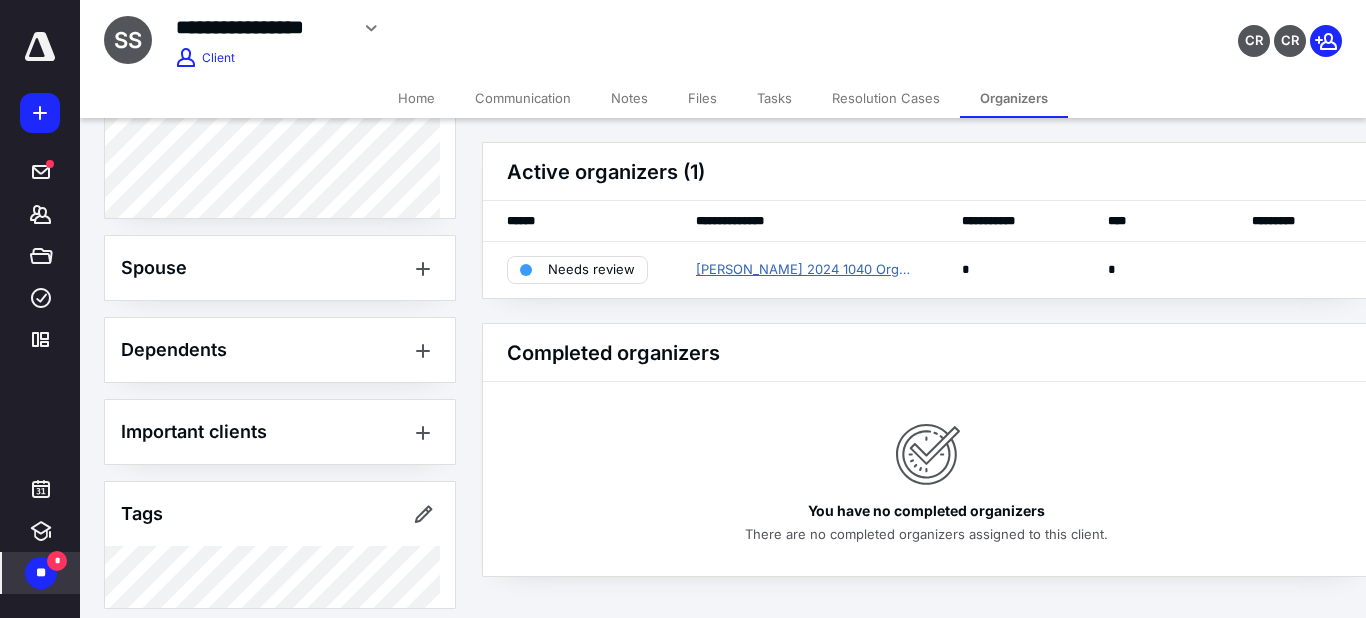 click on "Samantha Scalise 2024 1040 Organizer" at bounding box center [805, 270] 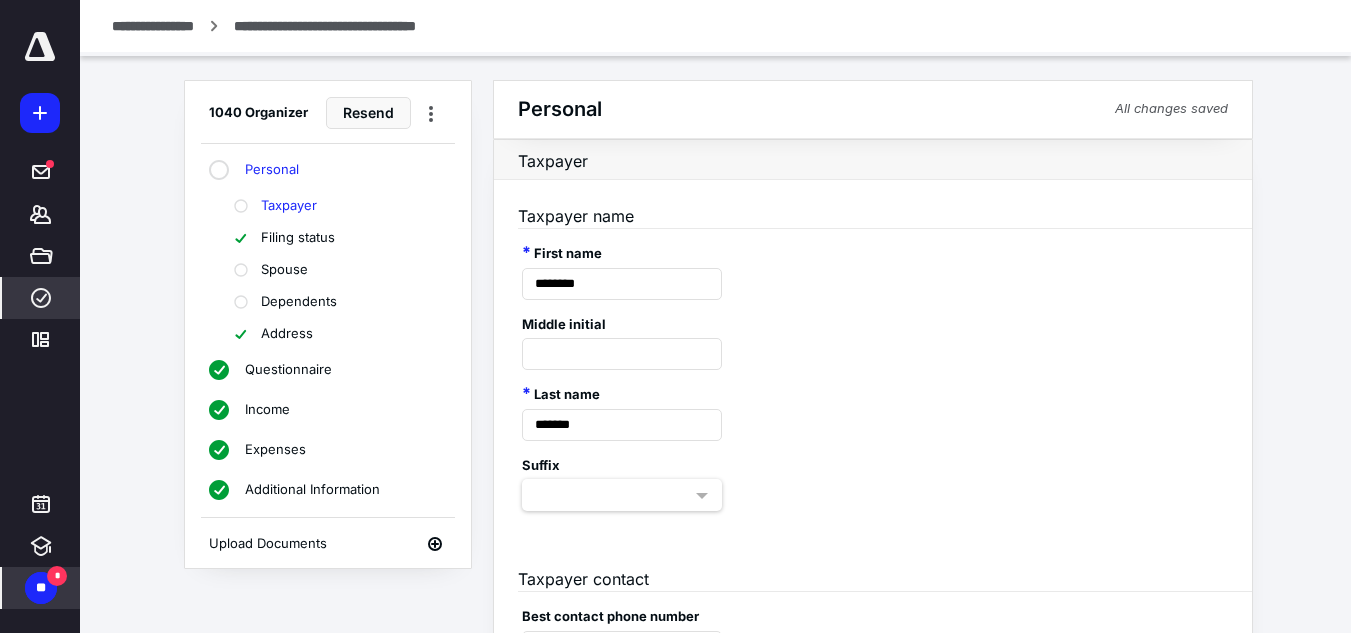 click on "Spouse" at bounding box center [338, 270] 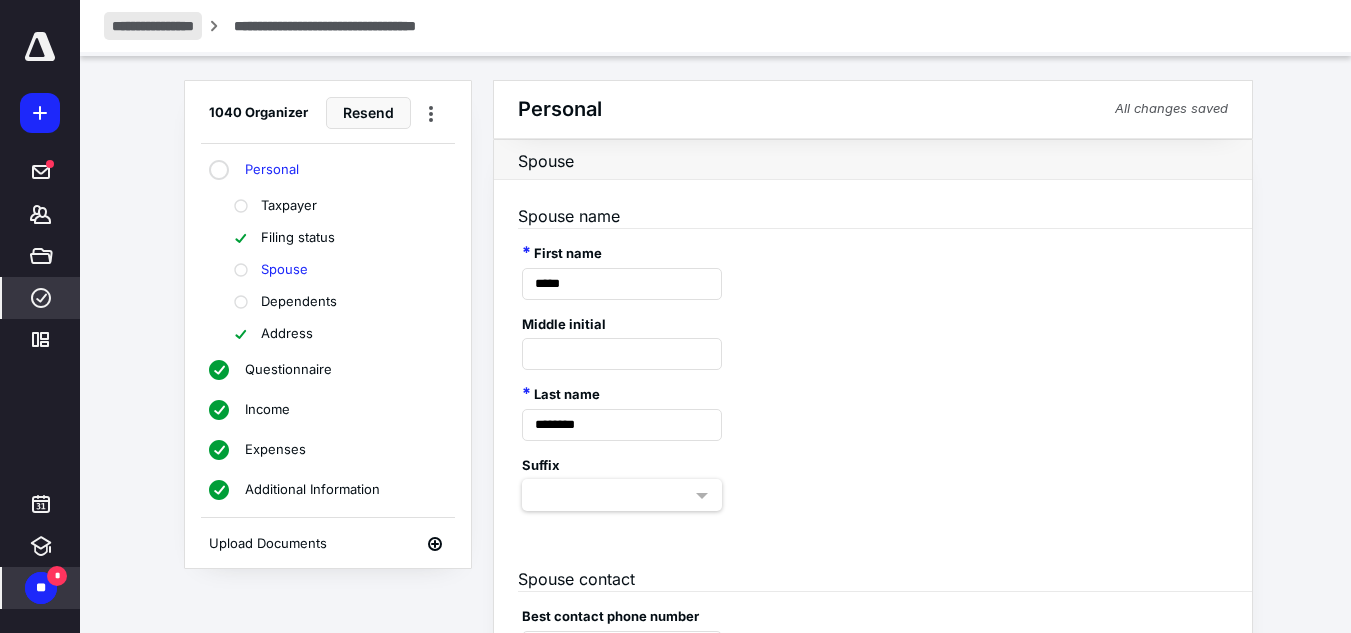 click on "**********" at bounding box center (153, 26) 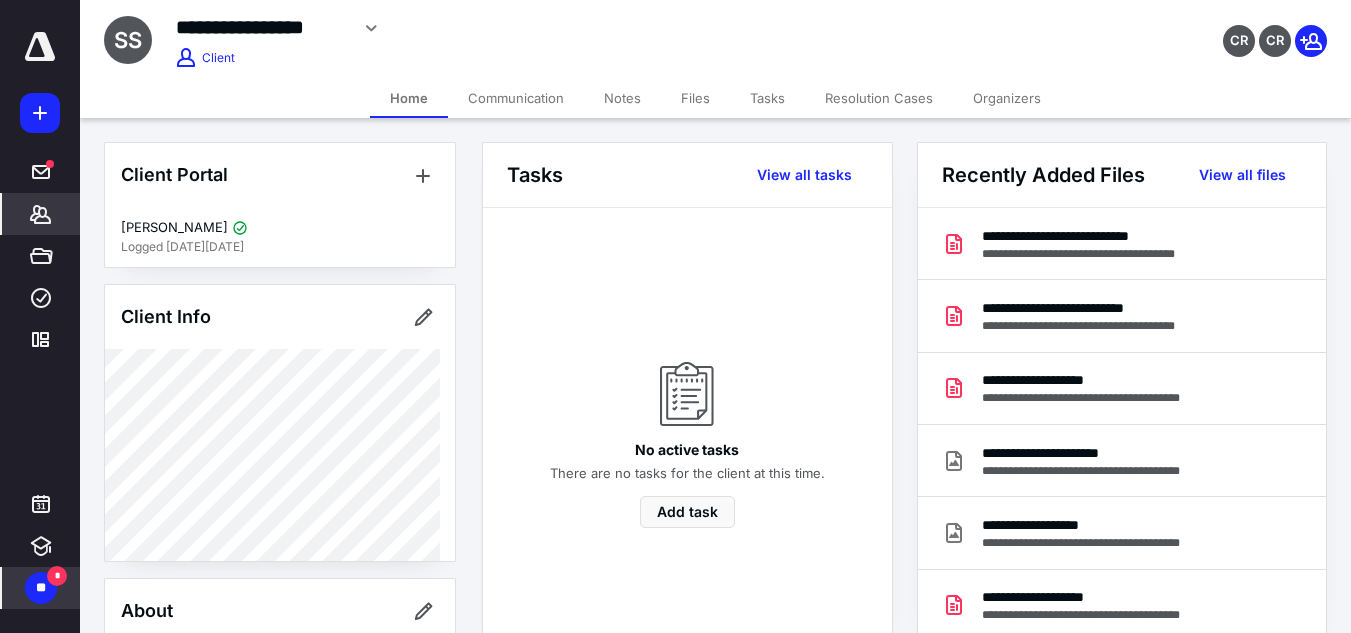 click on "Files" at bounding box center [695, 98] 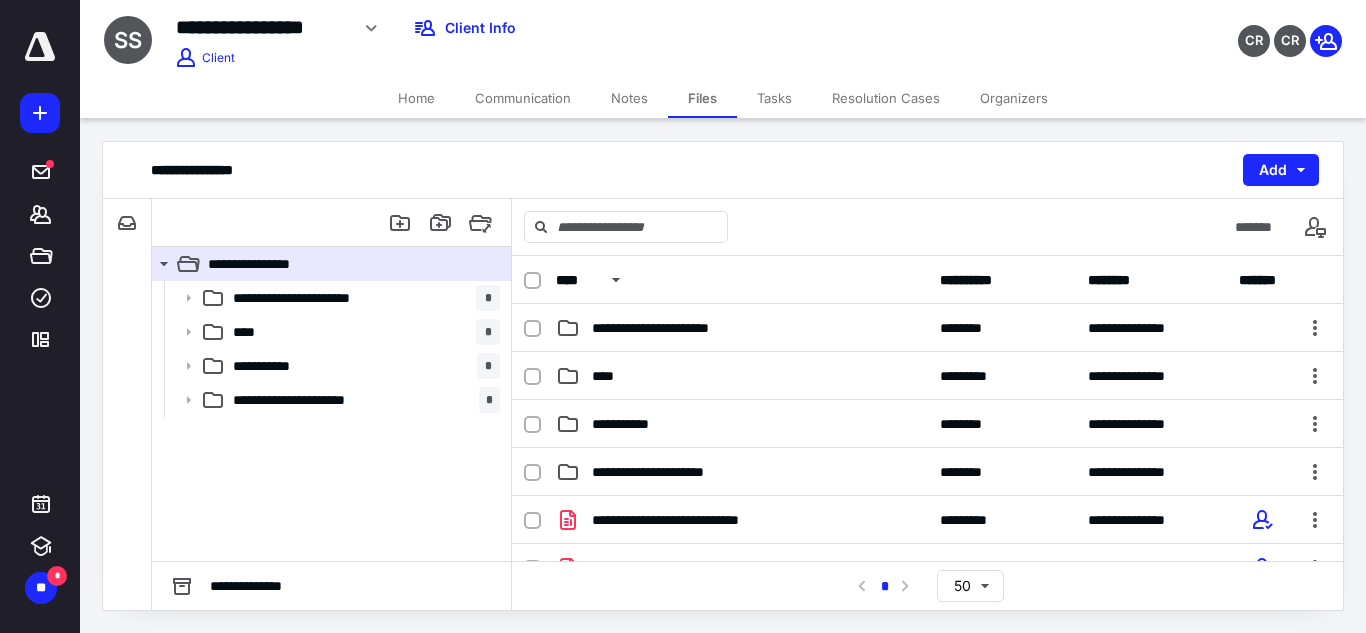 scroll, scrollTop: 0, scrollLeft: 0, axis: both 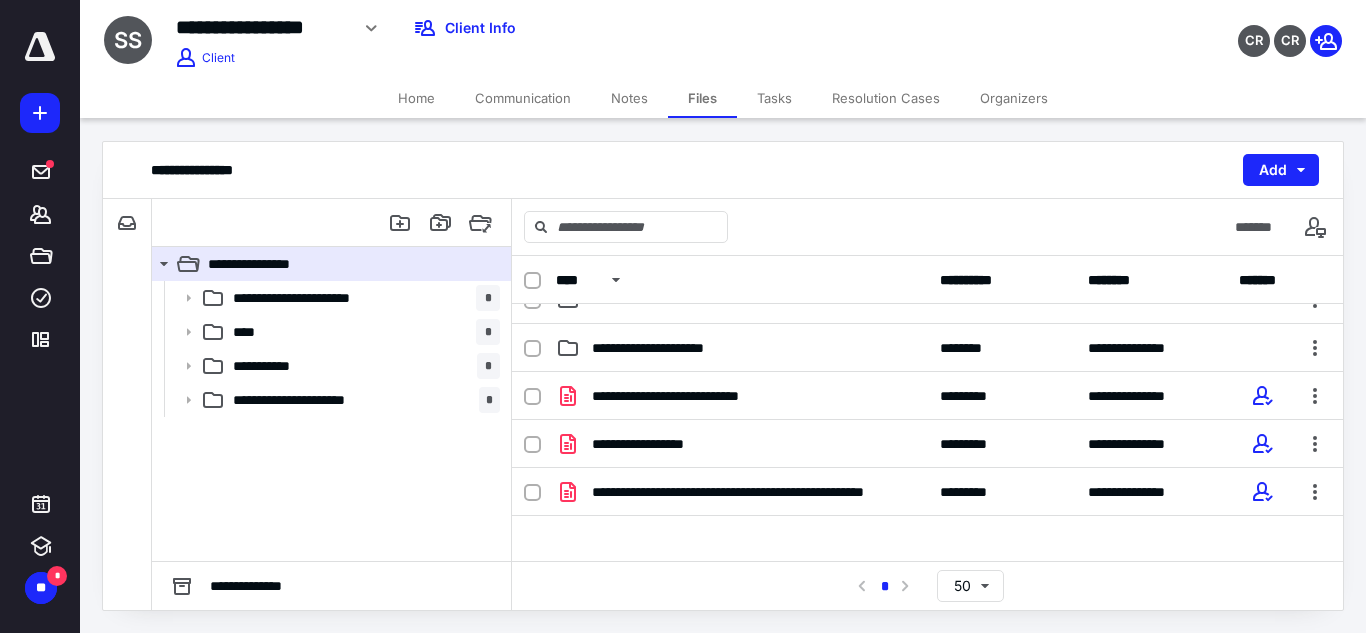 click on "Home" at bounding box center (416, 98) 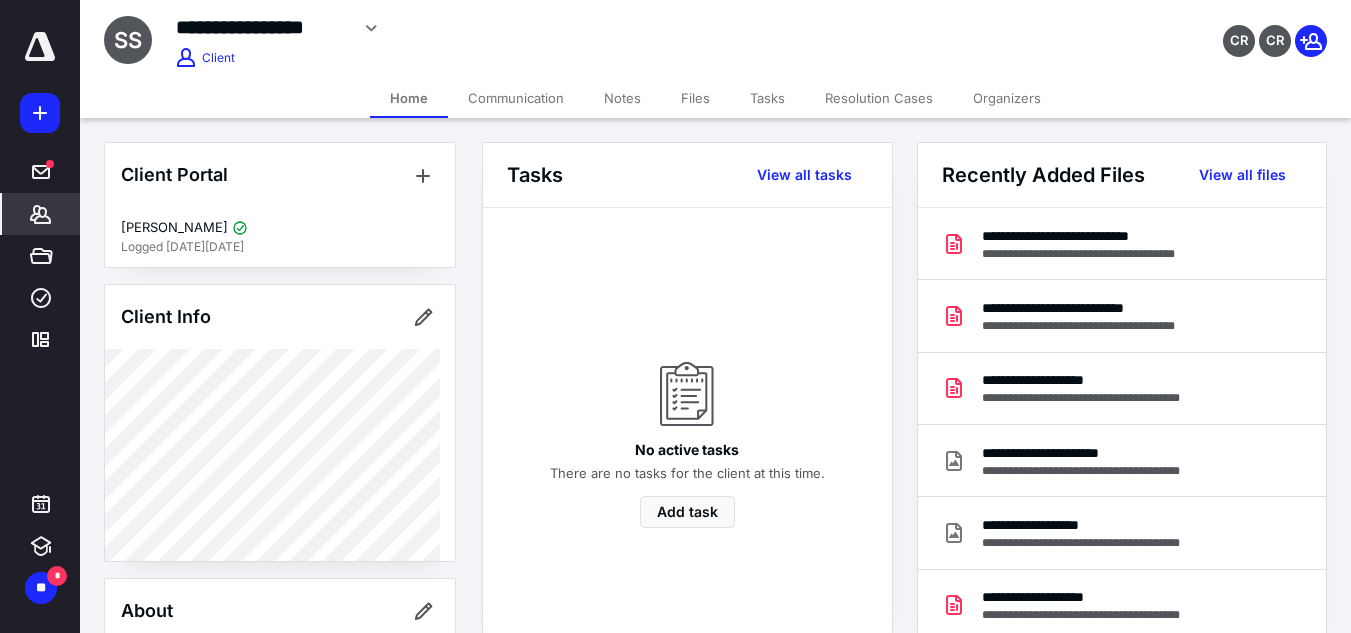 scroll, scrollTop: 563, scrollLeft: 0, axis: vertical 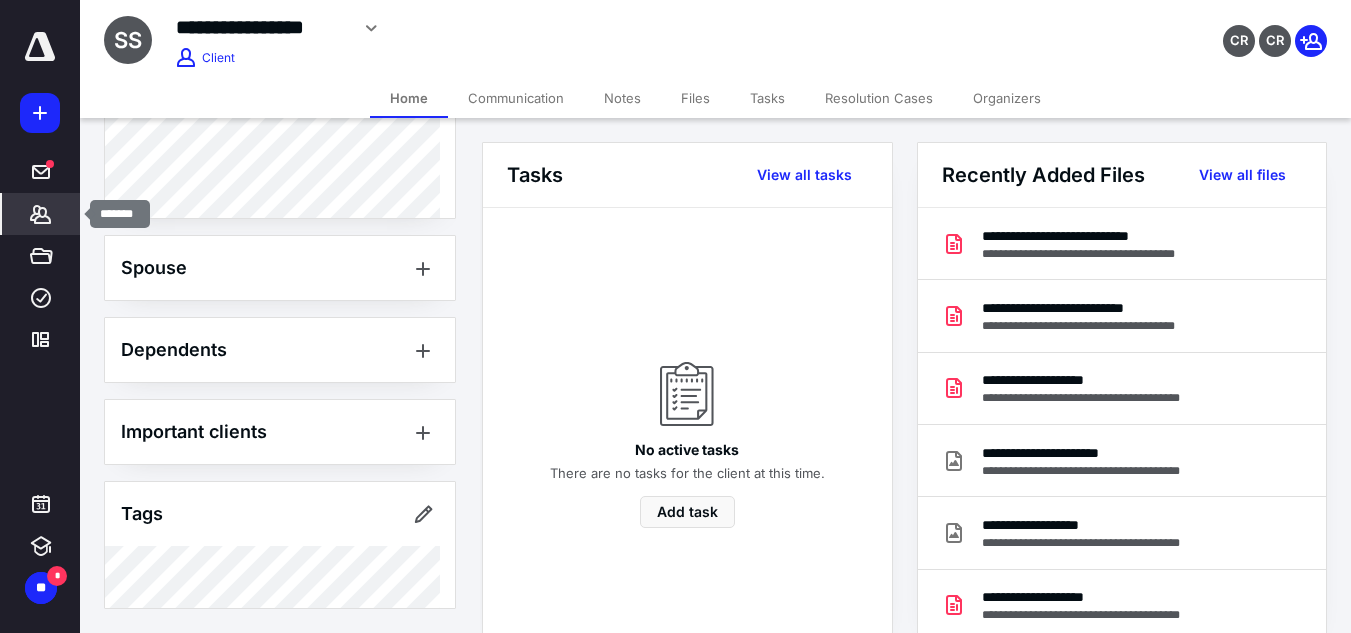 click 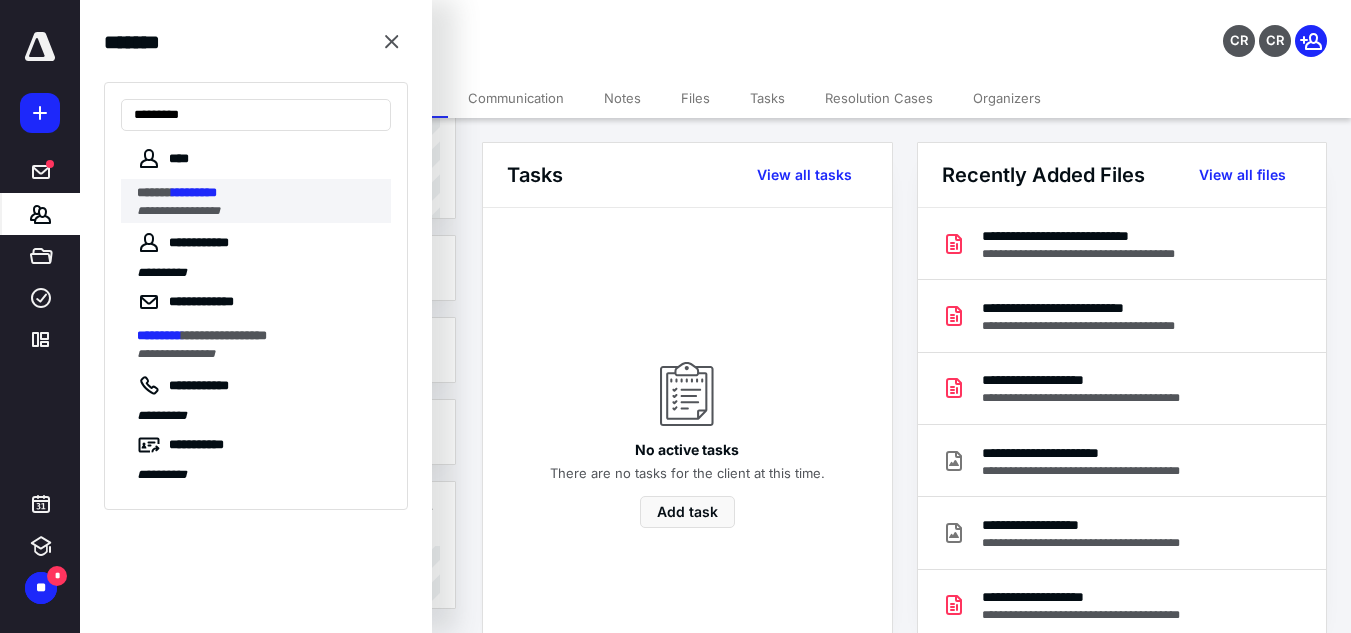 type on "*********" 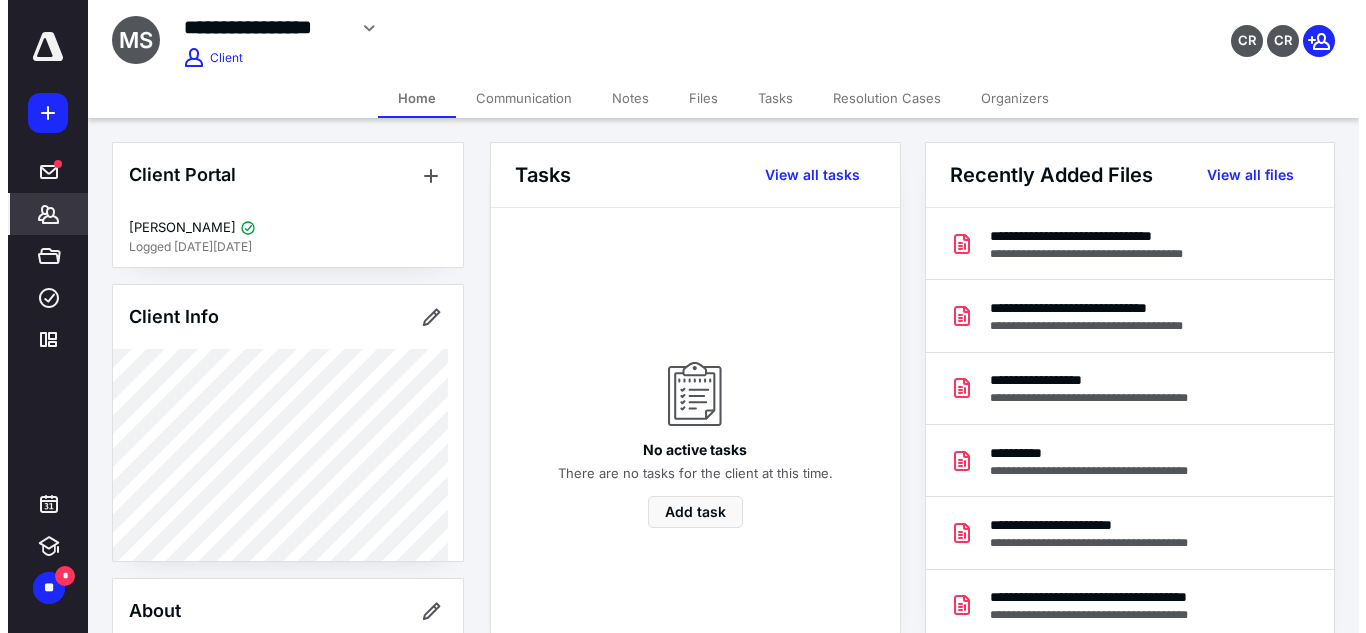 scroll, scrollTop: 563, scrollLeft: 0, axis: vertical 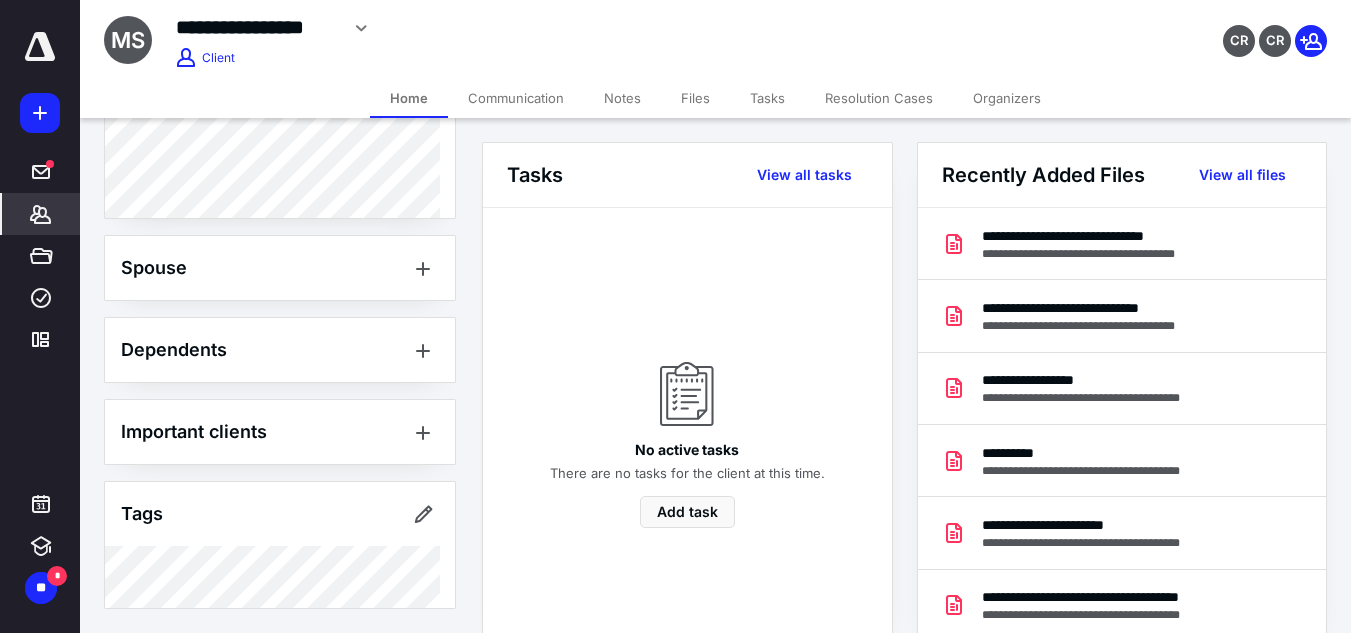 click on "Files" at bounding box center (695, 98) 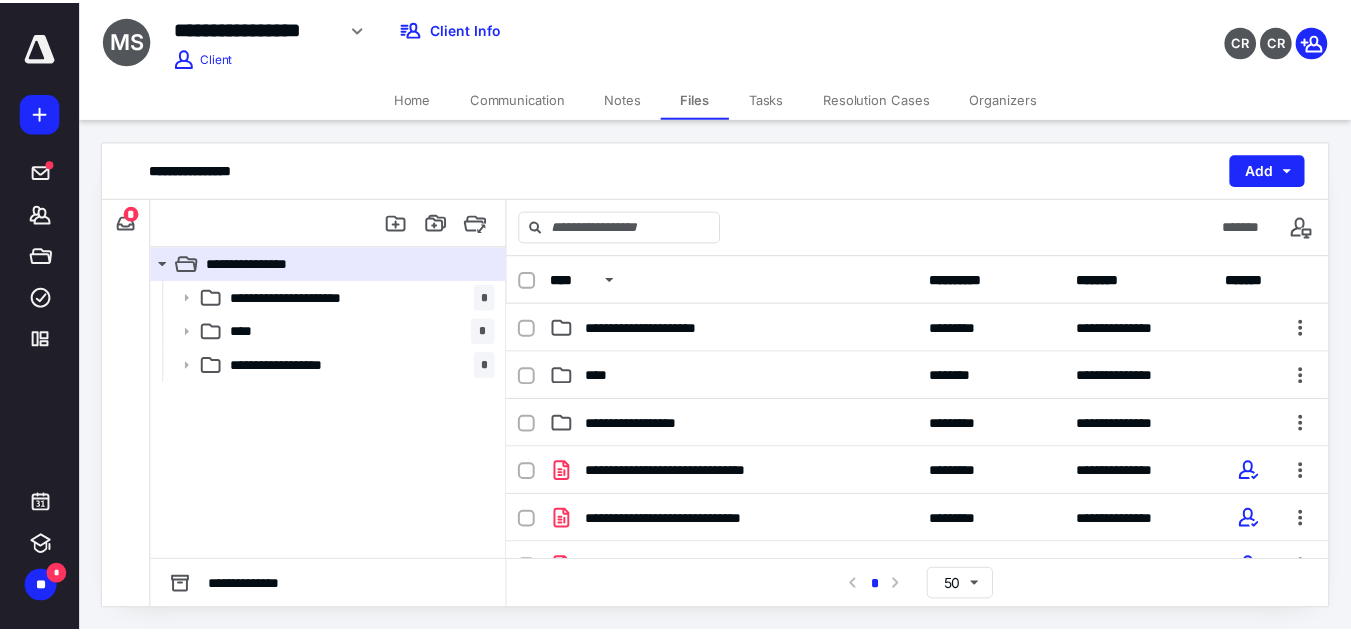 scroll, scrollTop: 128, scrollLeft: 0, axis: vertical 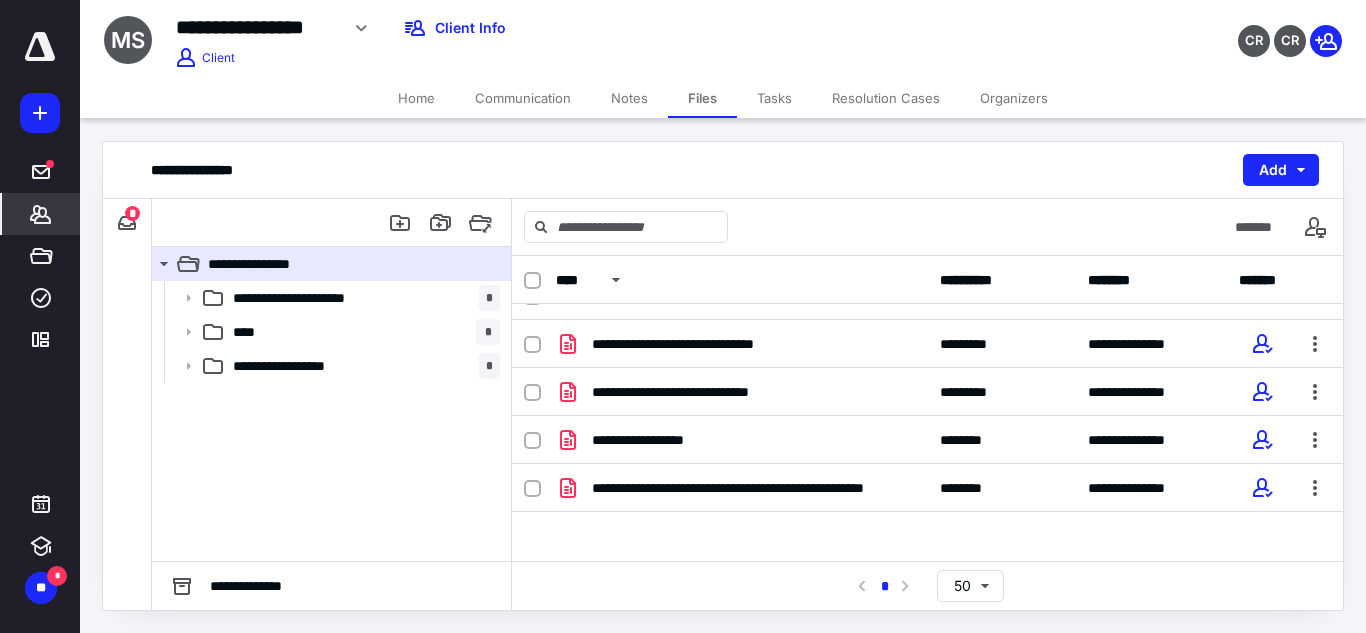 click 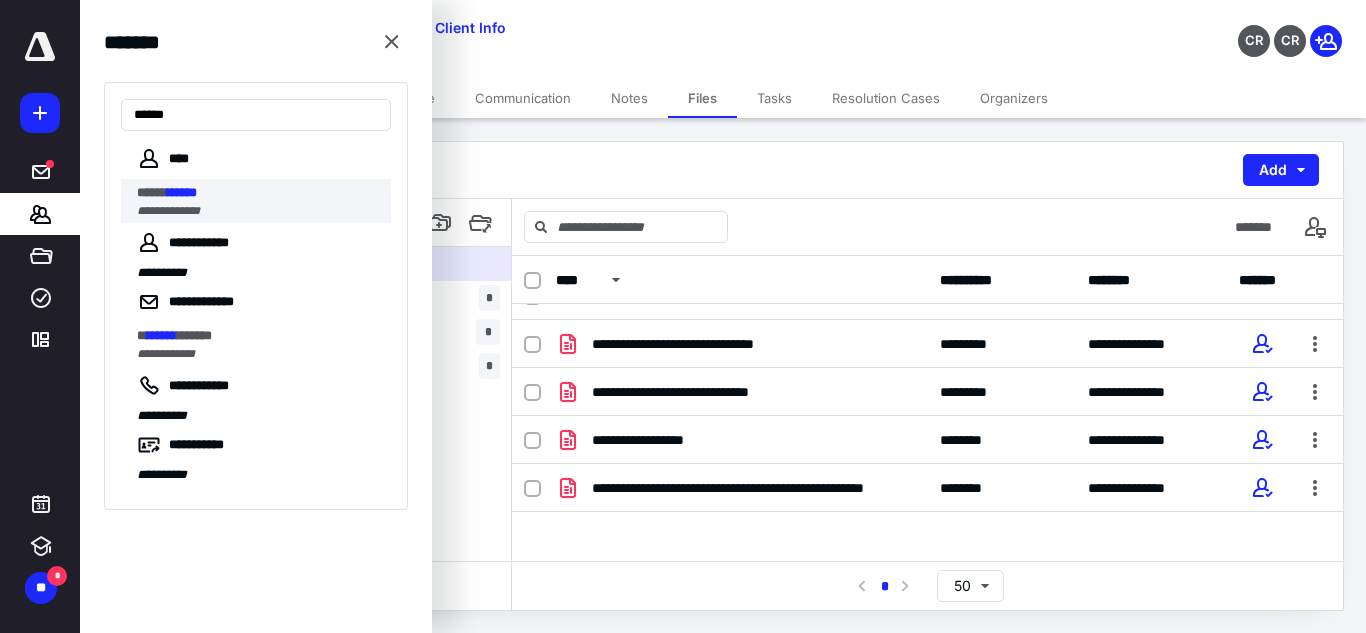 type on "******" 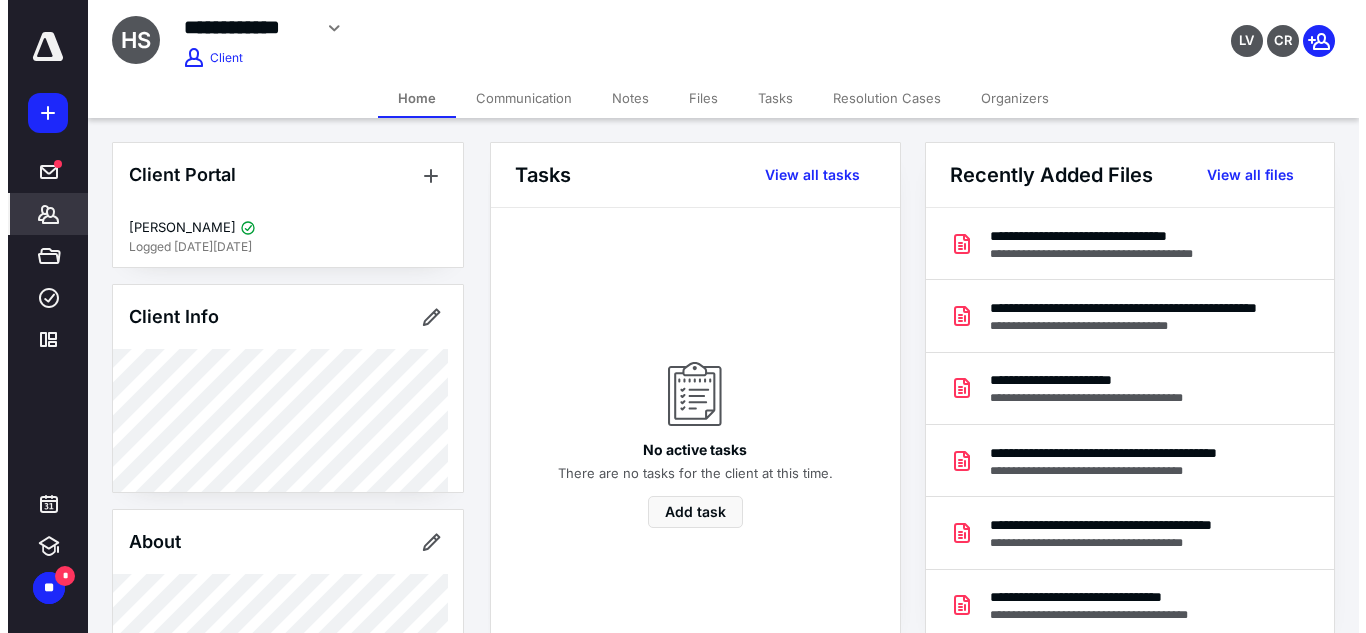 scroll, scrollTop: 523, scrollLeft: 0, axis: vertical 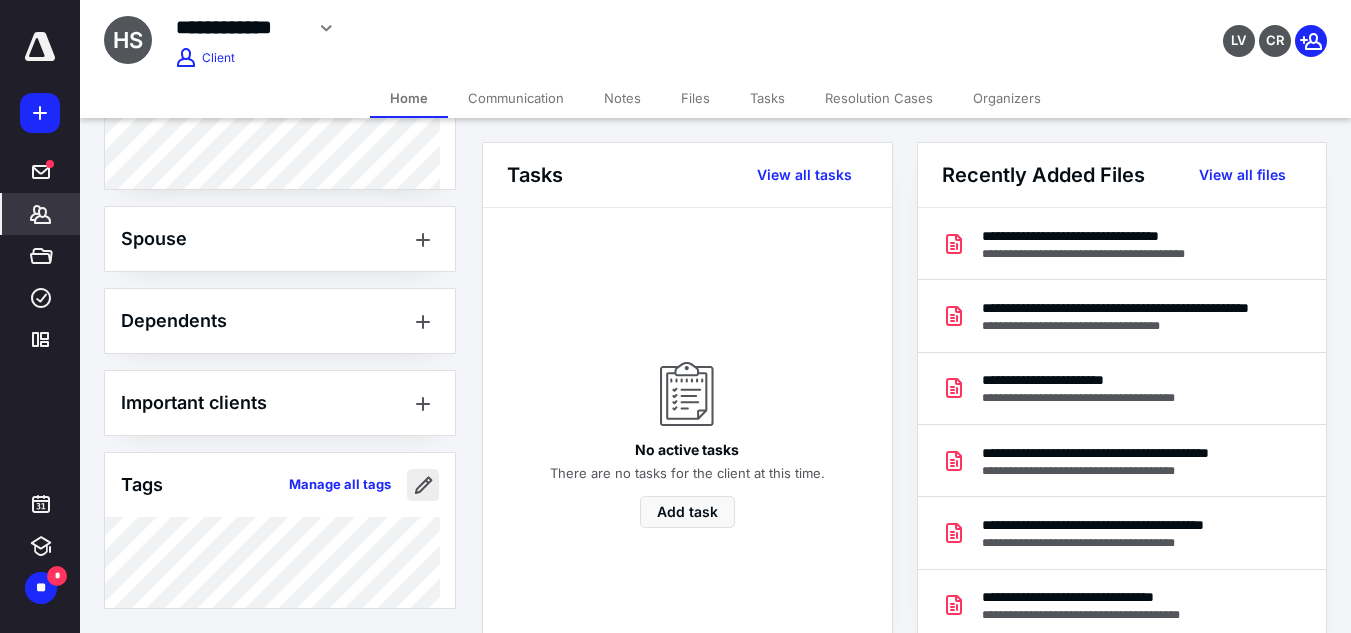 click at bounding box center [423, 485] 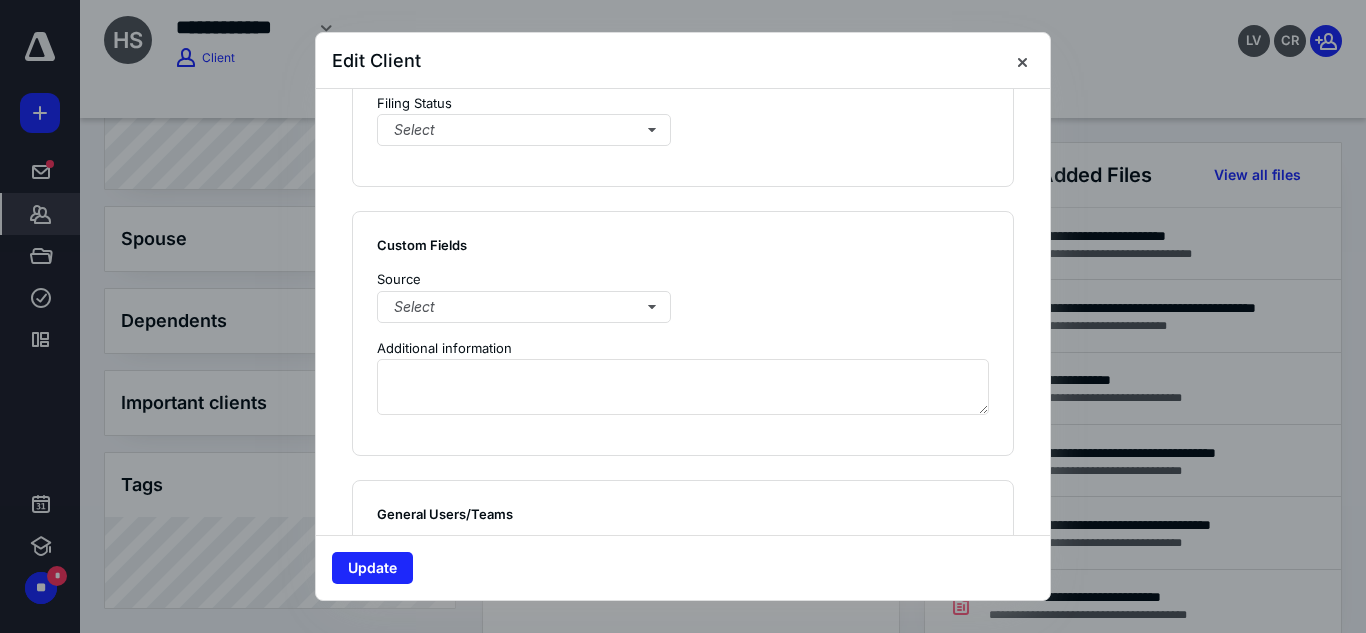 scroll, scrollTop: 1609, scrollLeft: 0, axis: vertical 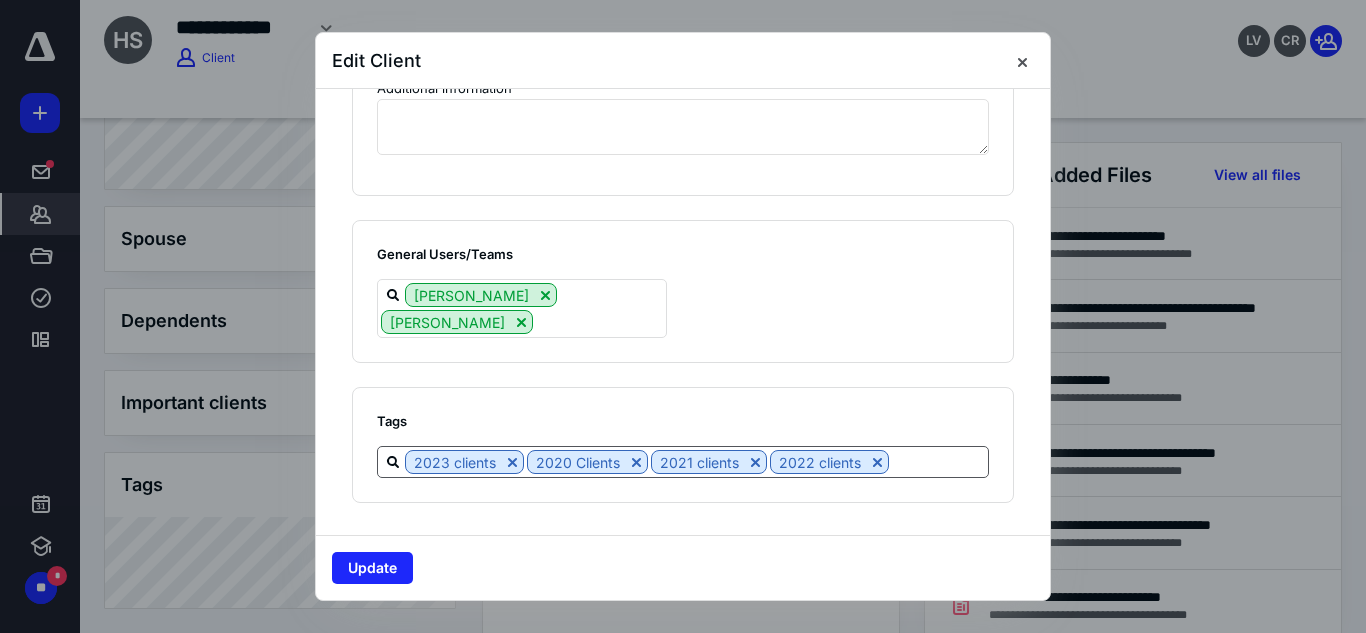 click at bounding box center [938, 461] 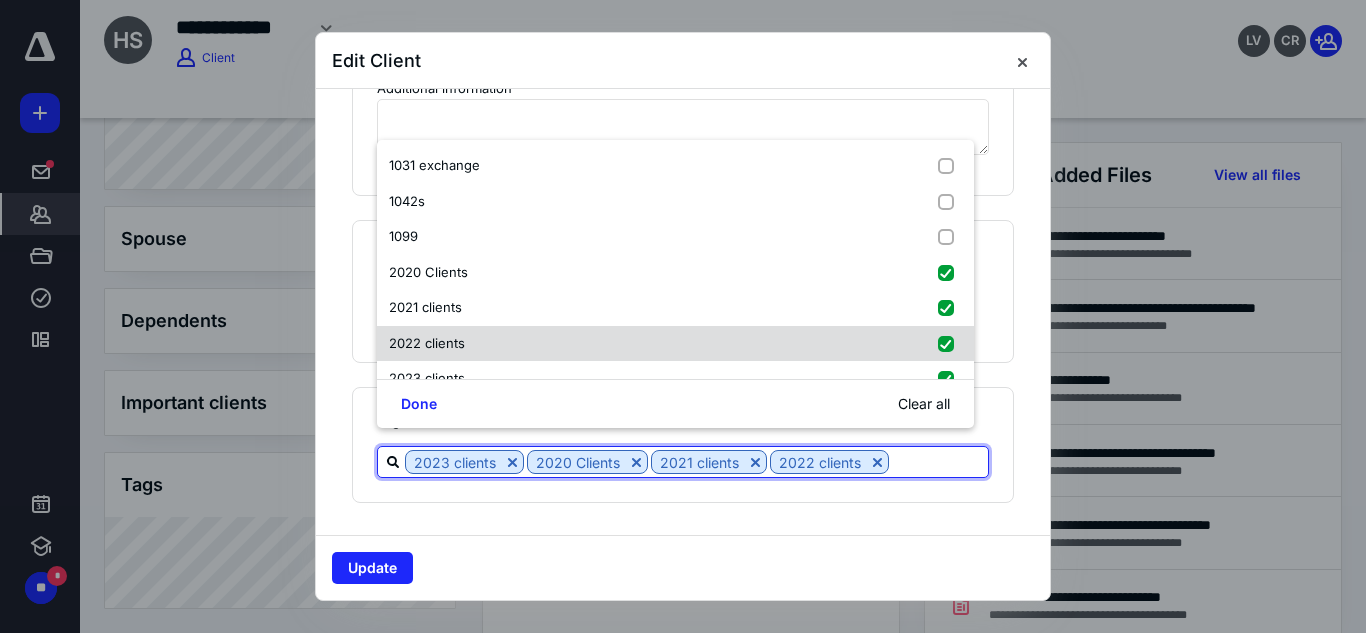 scroll, scrollTop: 70, scrollLeft: 0, axis: vertical 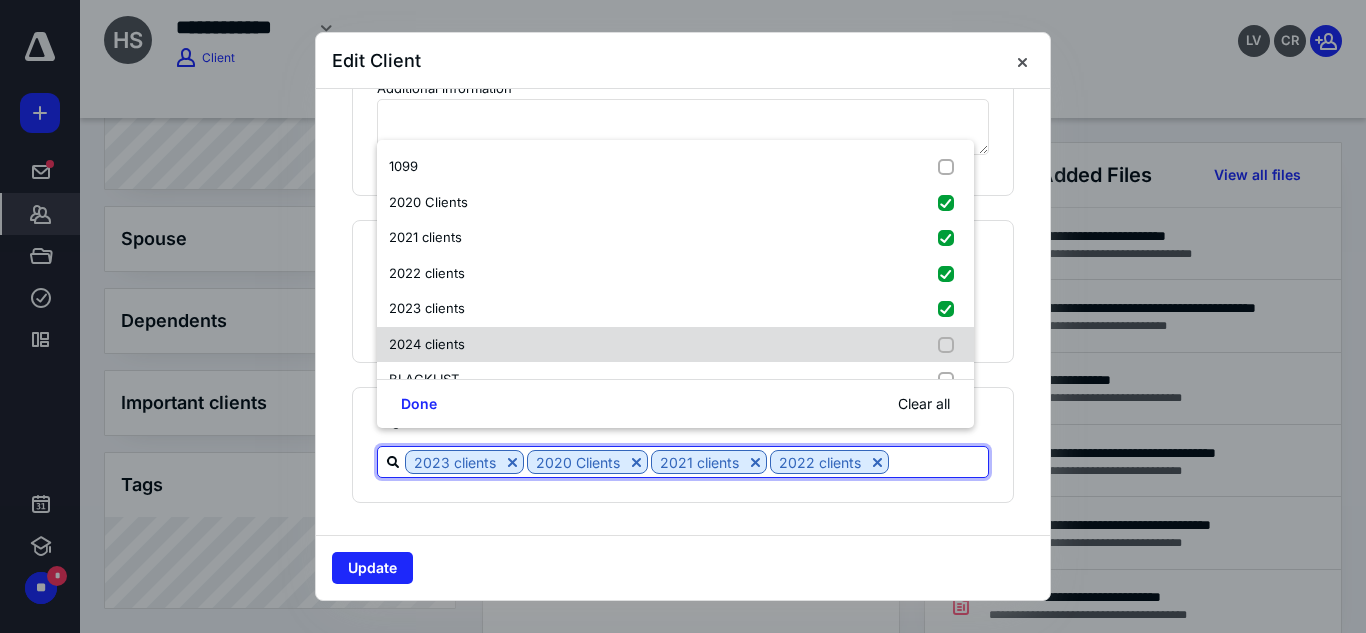 click on "2024 clients" at bounding box center (675, 345) 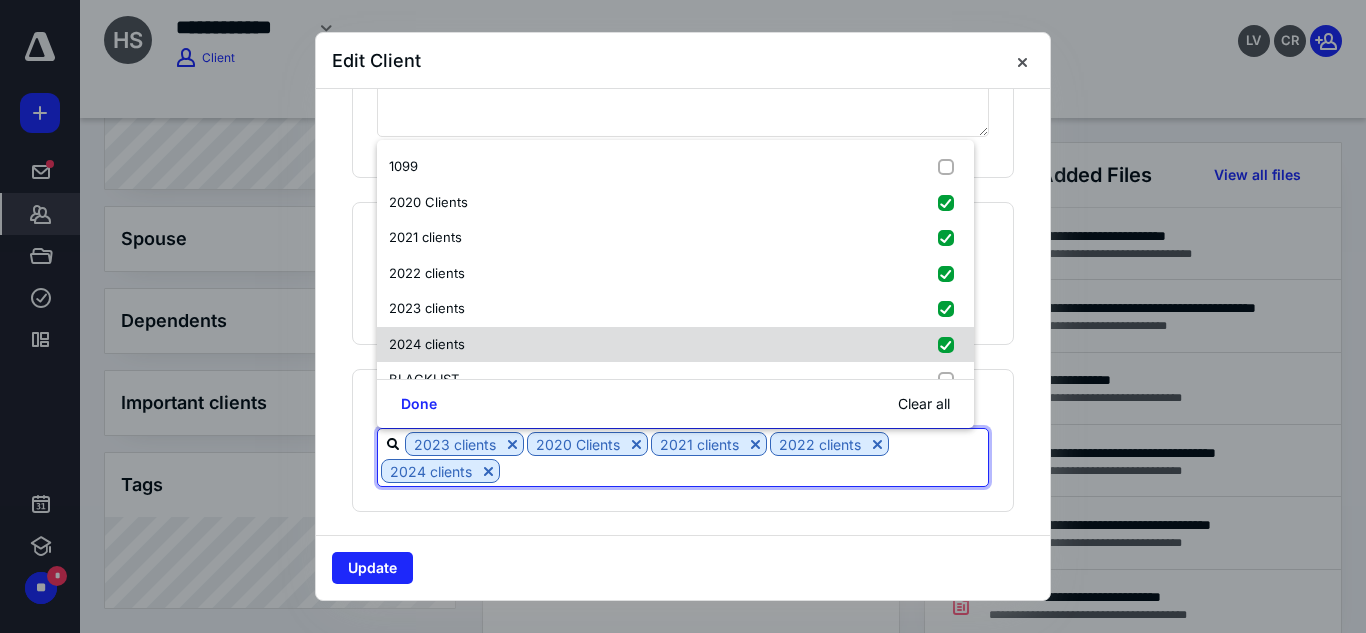 checkbox on "true" 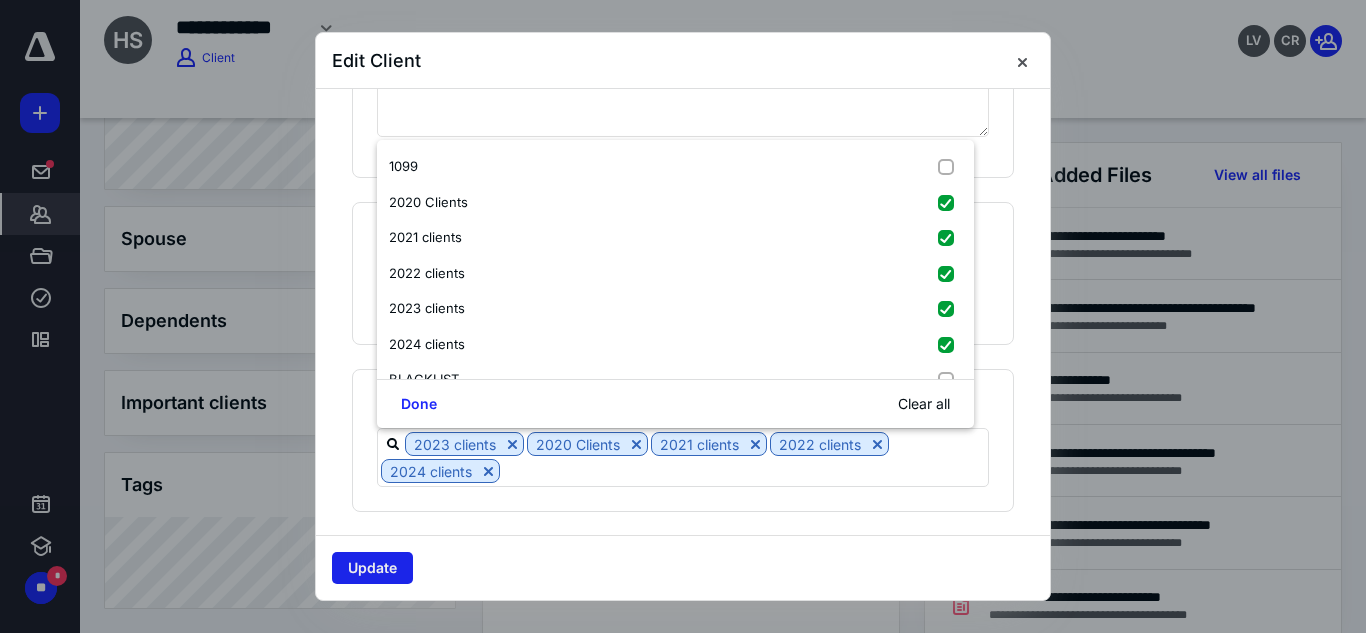 click on "Update" at bounding box center [372, 568] 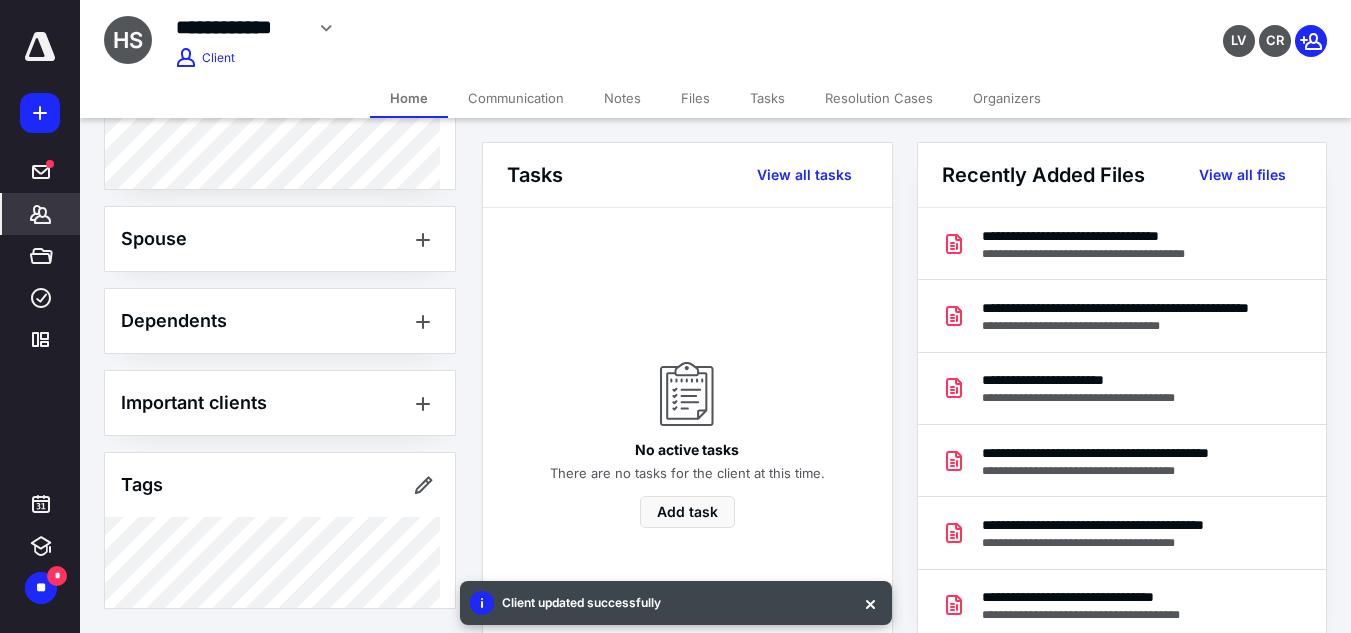 click on "Files" at bounding box center [695, 98] 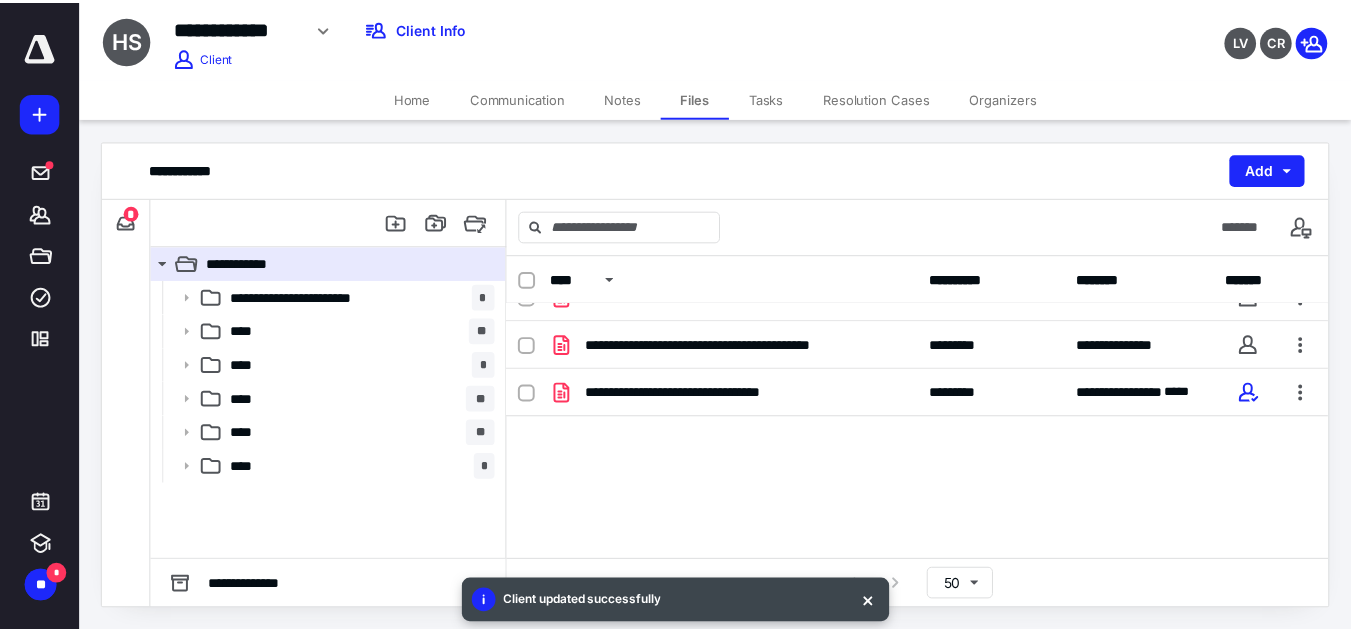 scroll, scrollTop: 280, scrollLeft: 0, axis: vertical 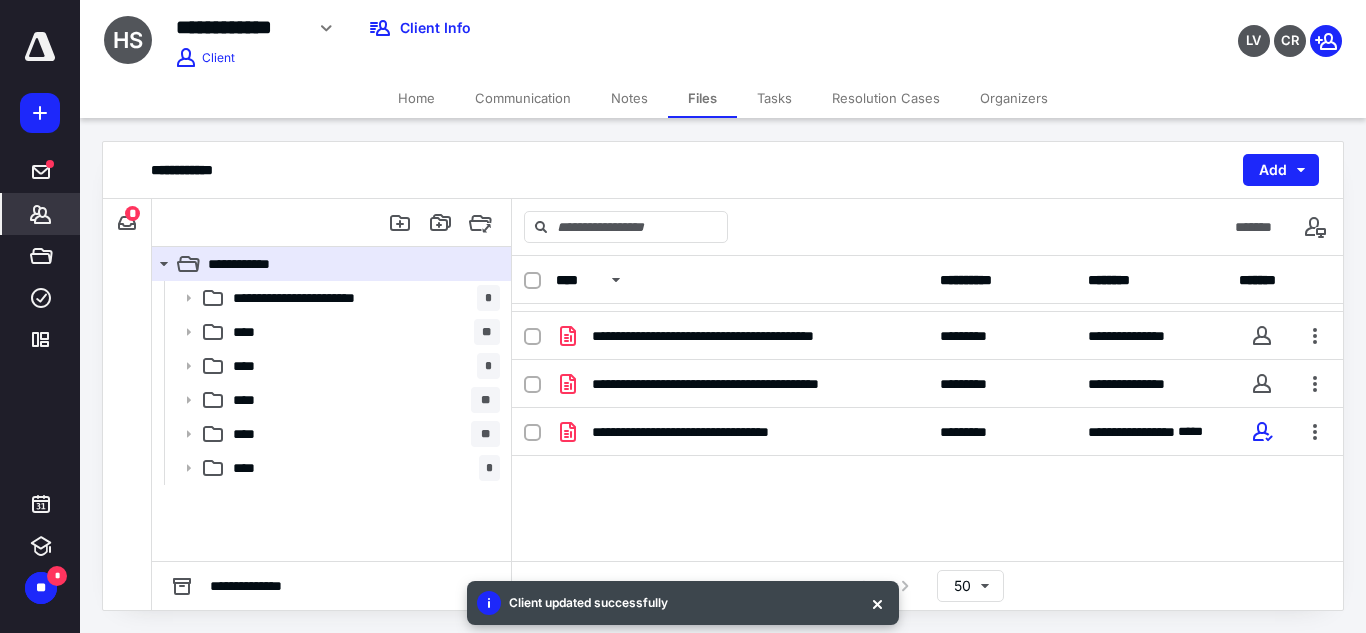 click 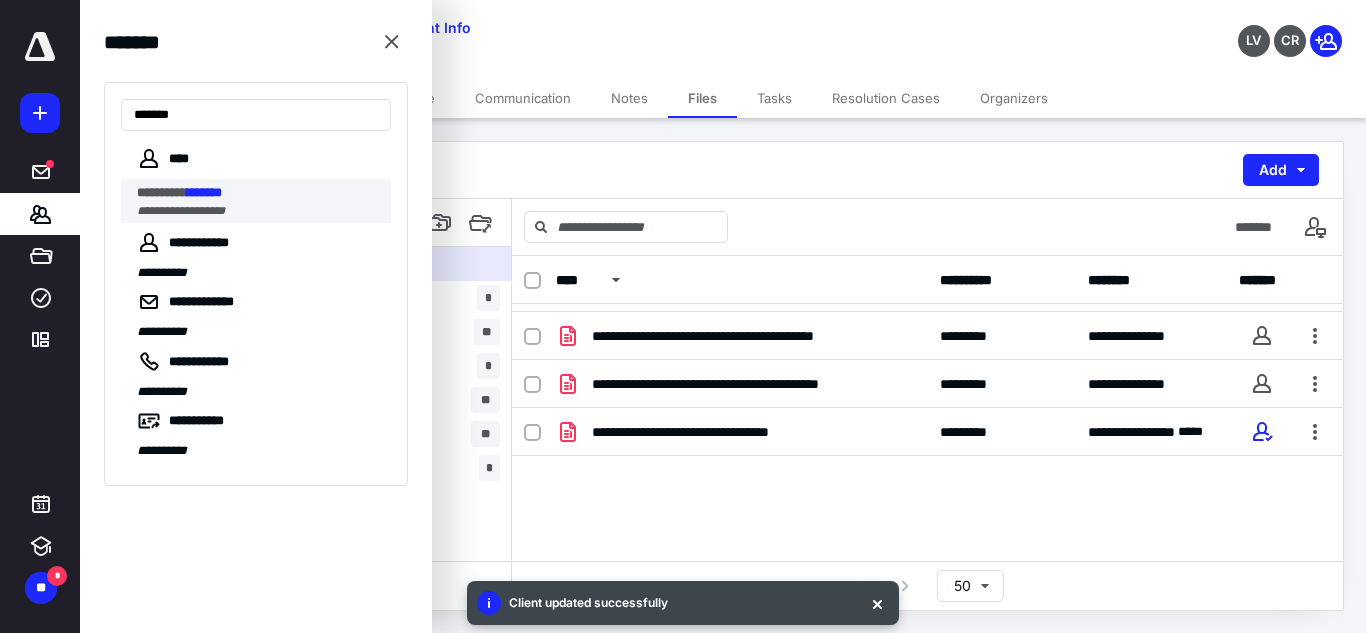 type on "*******" 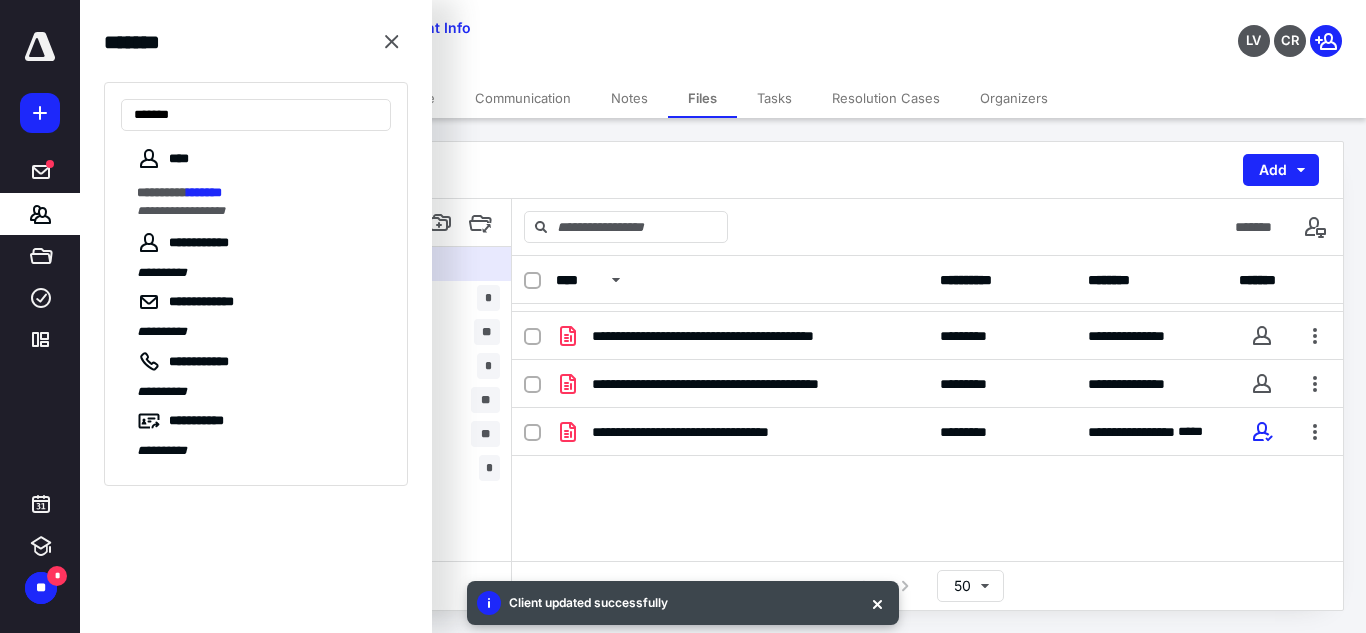 click on "********* *******" at bounding box center [258, 193] 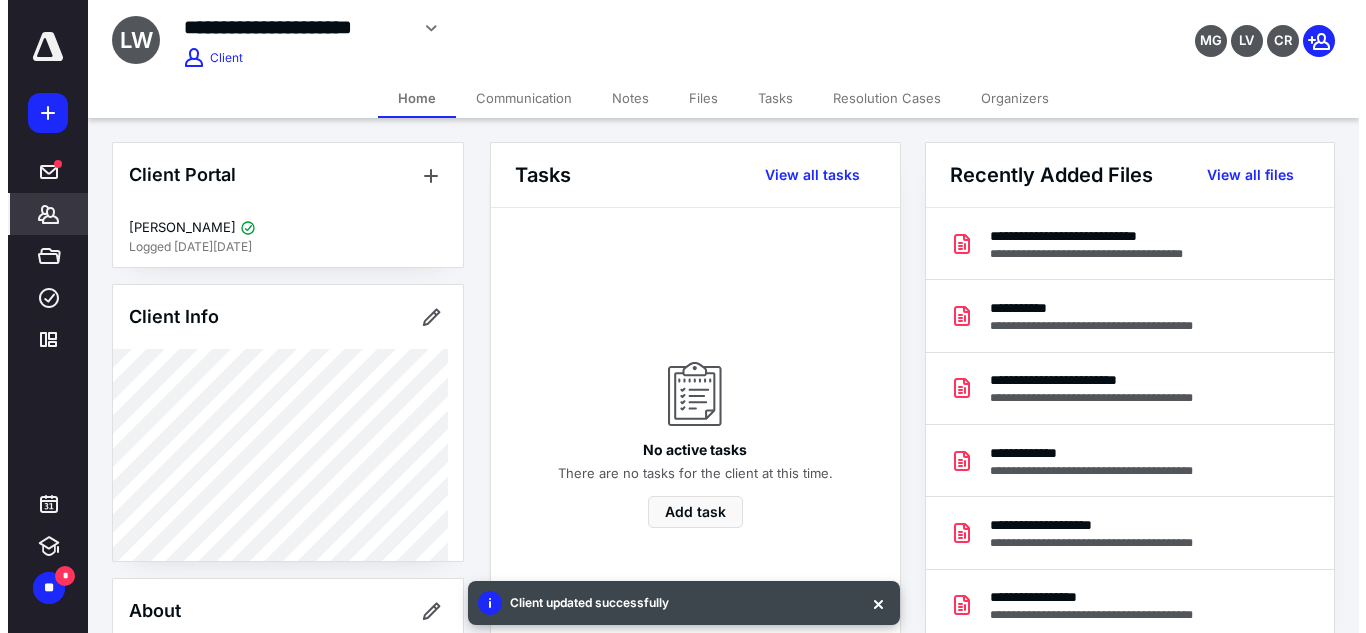 scroll, scrollTop: 622, scrollLeft: 0, axis: vertical 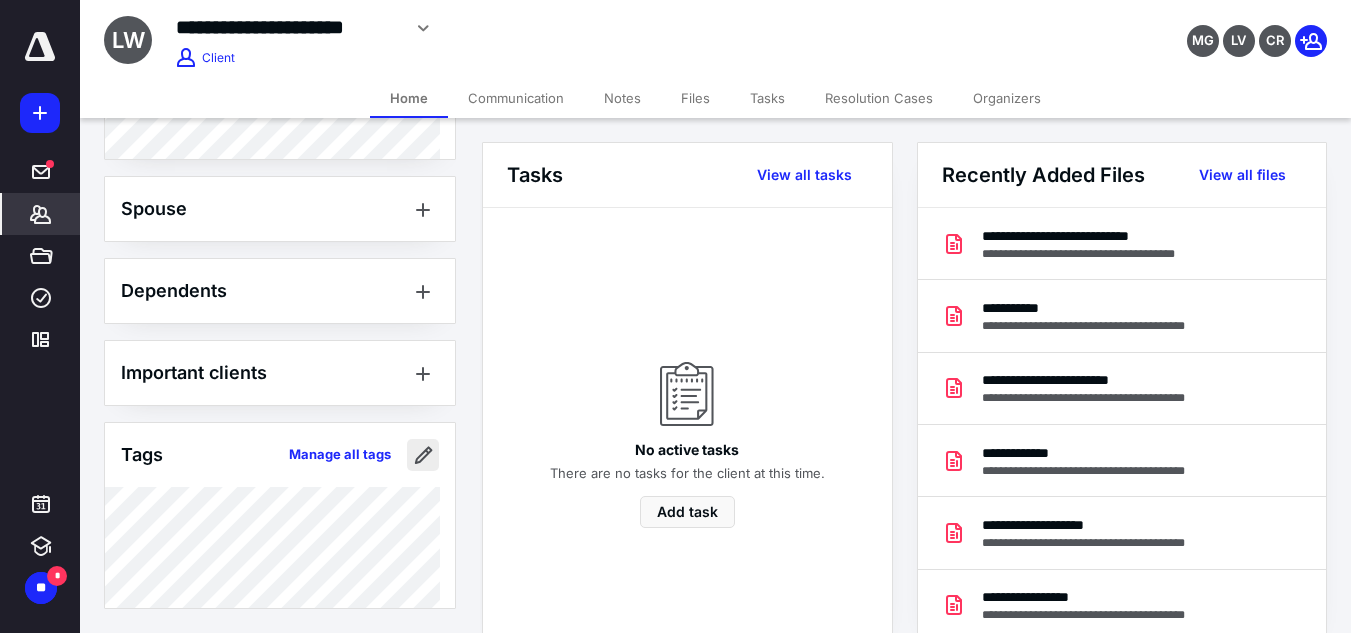 click at bounding box center (423, 455) 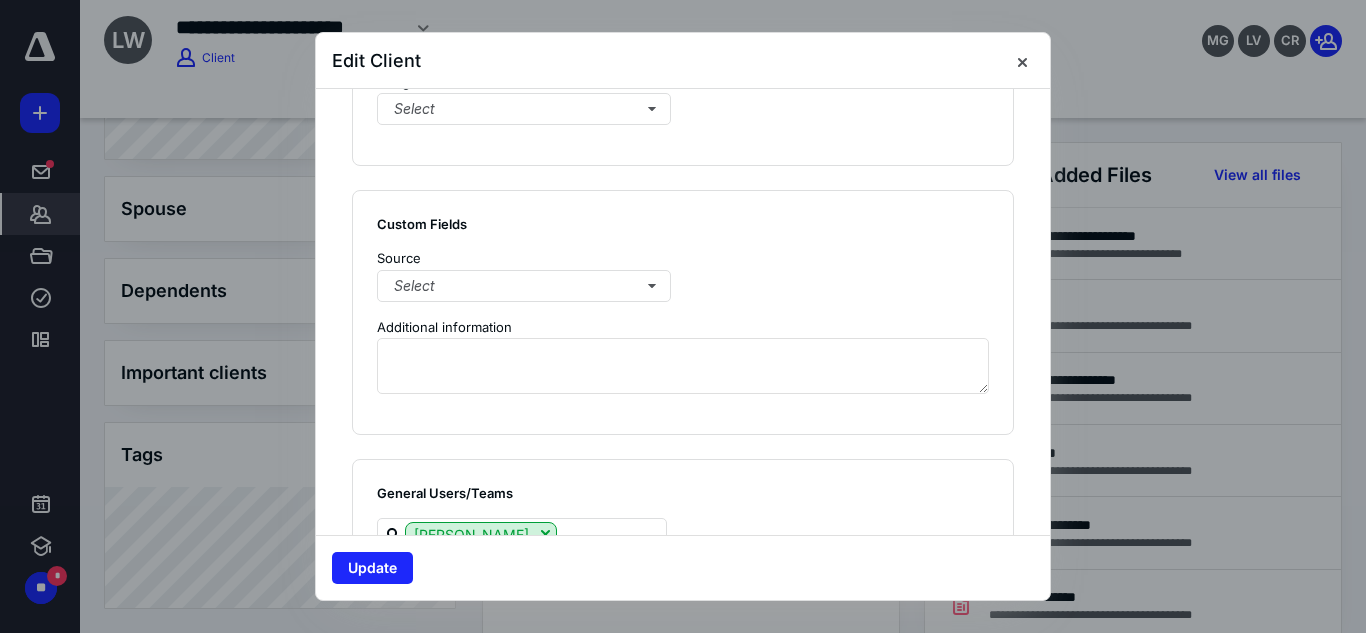 scroll, scrollTop: 1645, scrollLeft: 0, axis: vertical 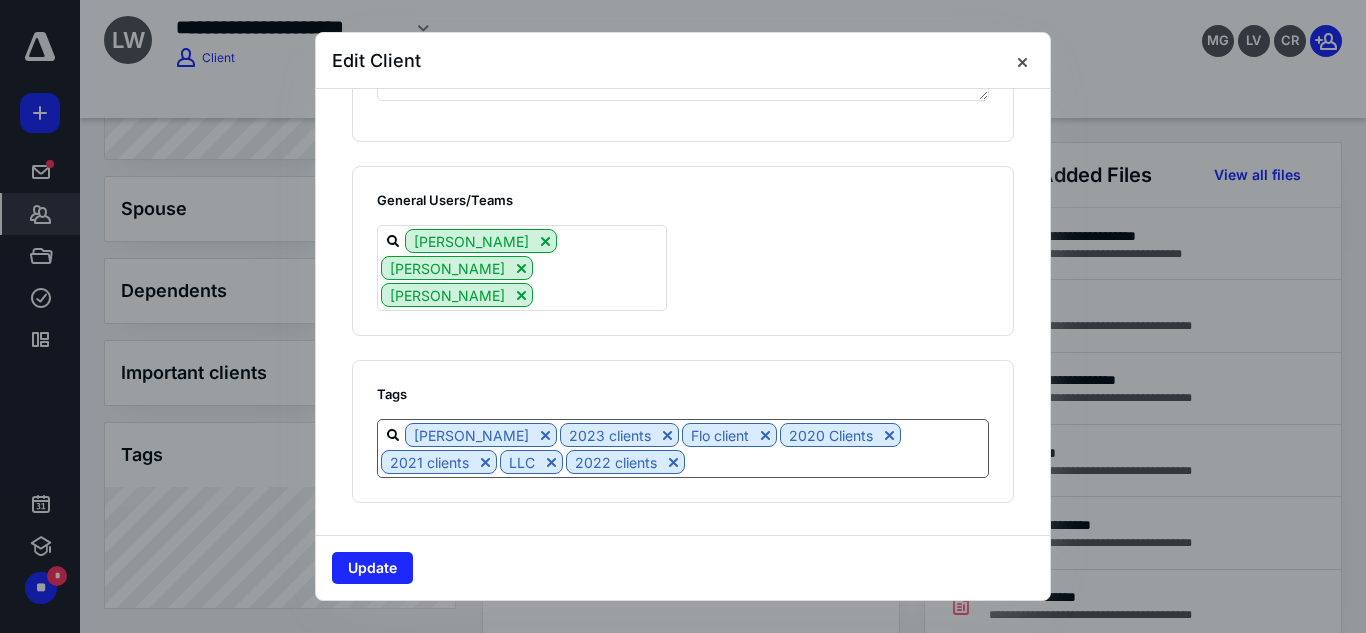 click at bounding box center (836, 461) 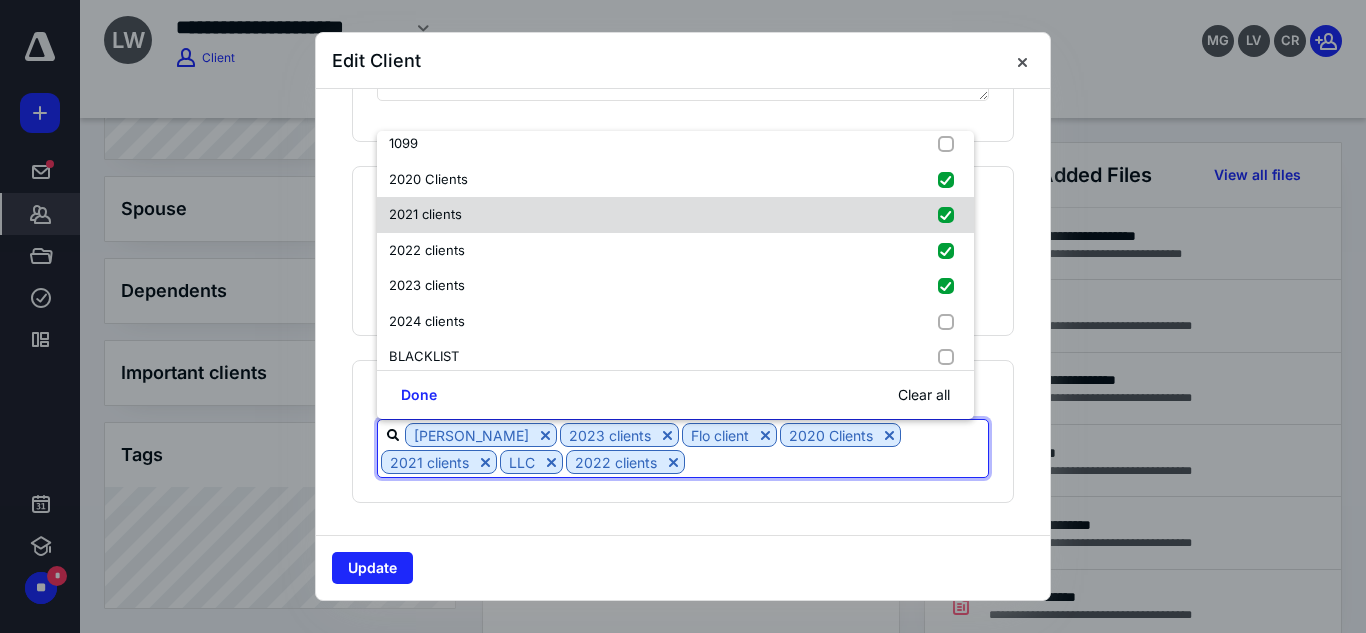 scroll, scrollTop: 84, scrollLeft: 0, axis: vertical 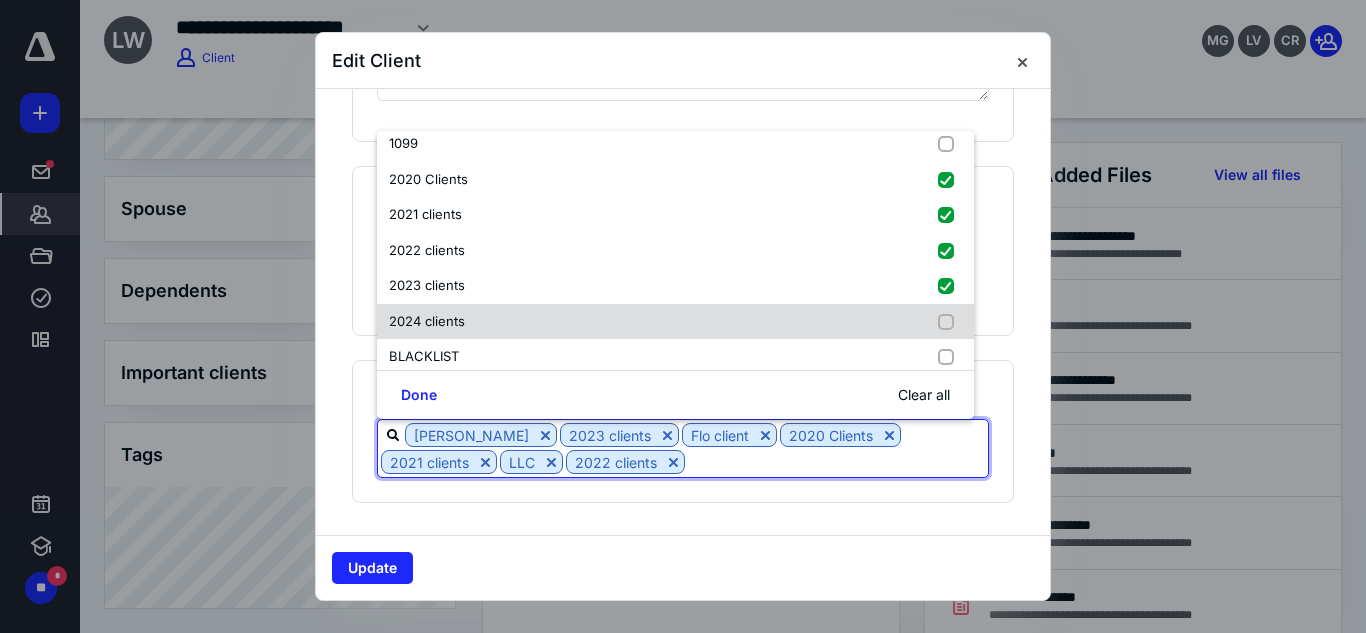 click on "2024 clients" at bounding box center [675, 322] 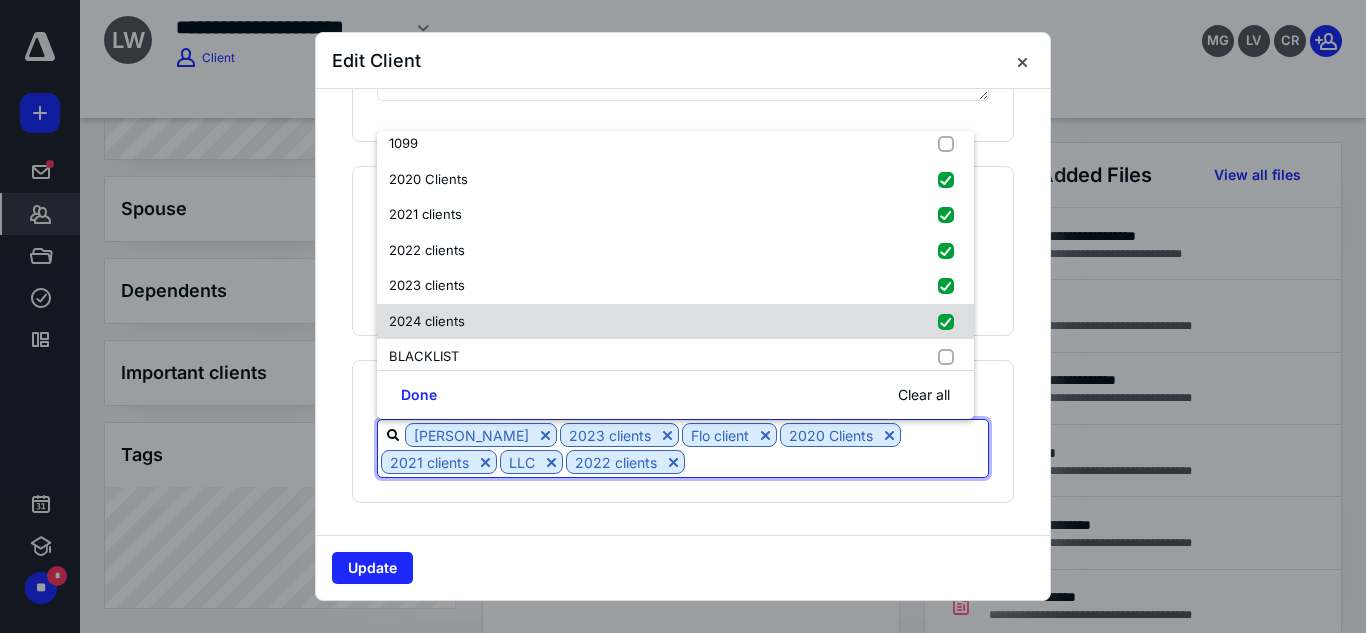 checkbox on "true" 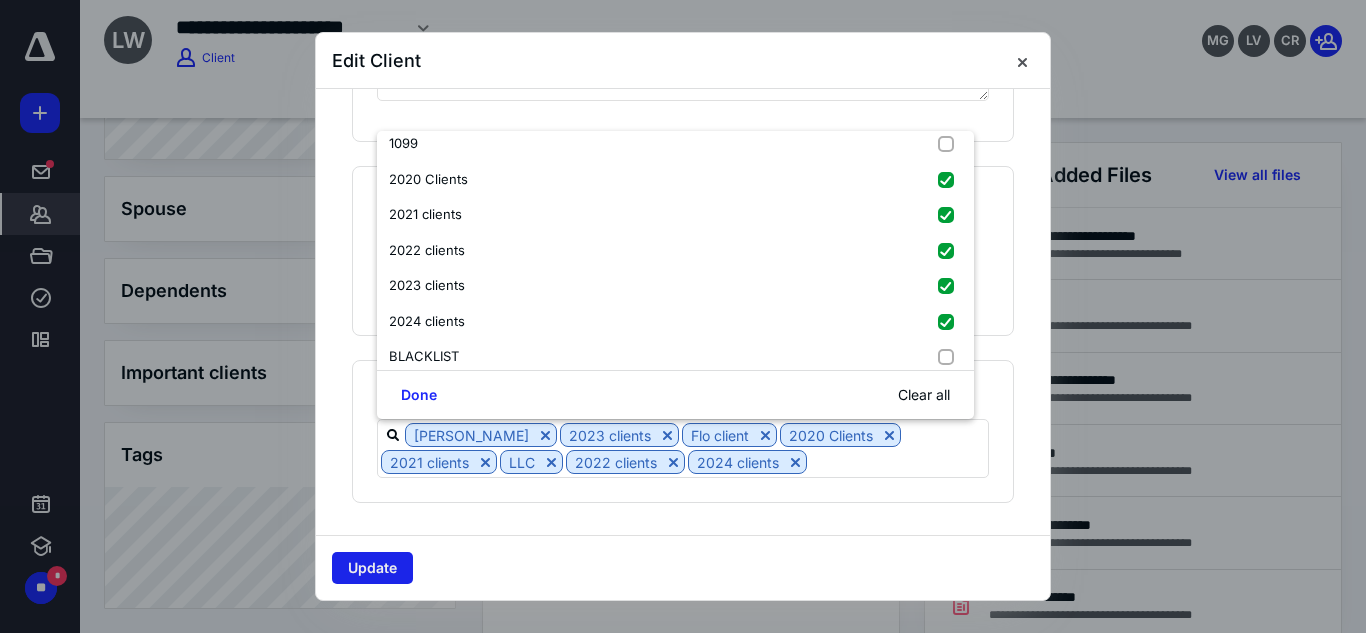 click on "Update" at bounding box center [372, 568] 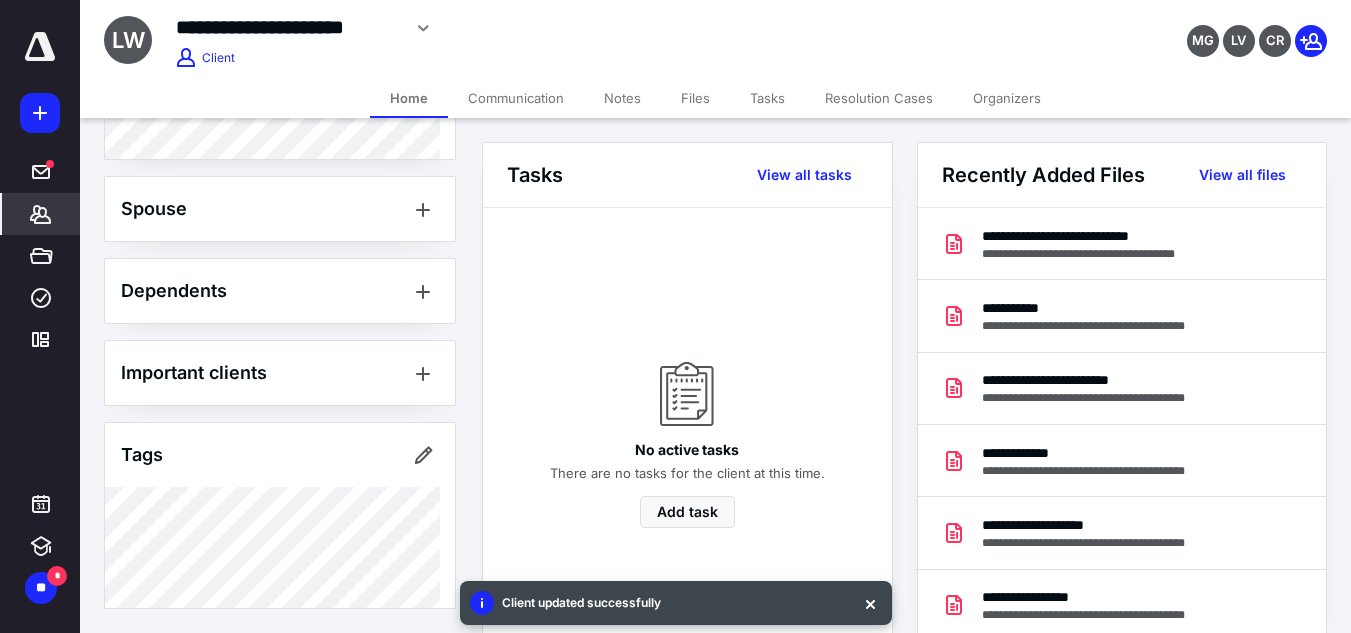 click on "Files" at bounding box center (695, 98) 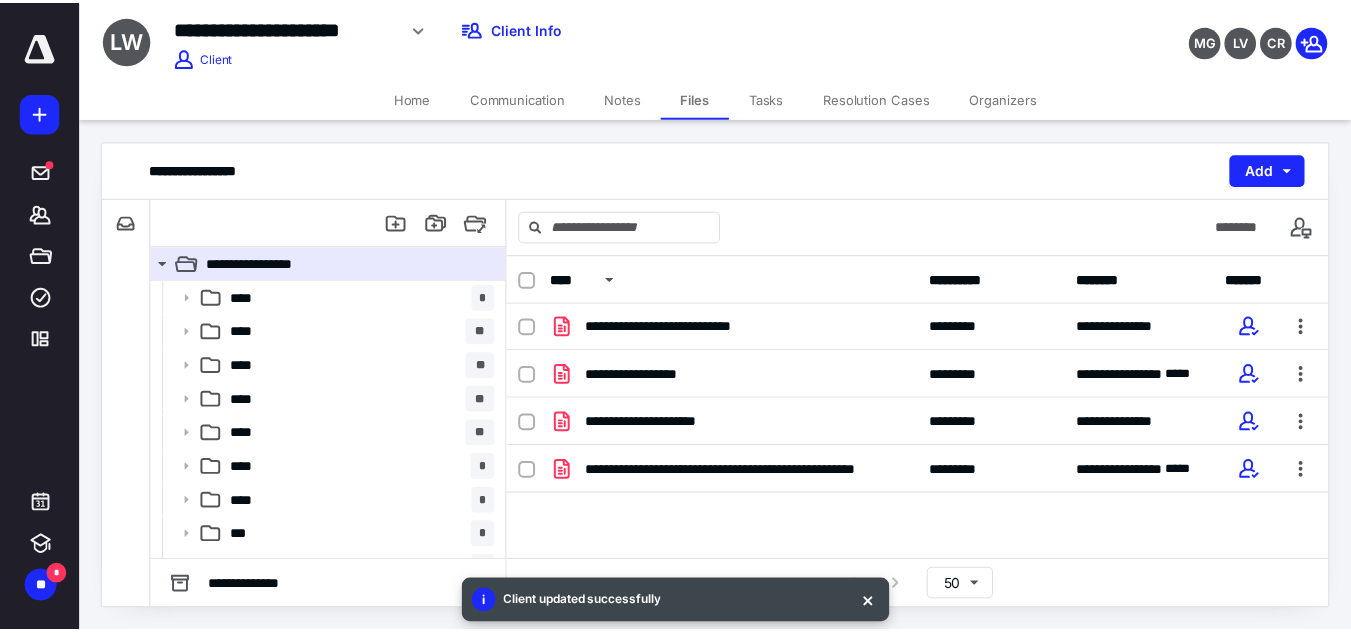 scroll, scrollTop: 482, scrollLeft: 0, axis: vertical 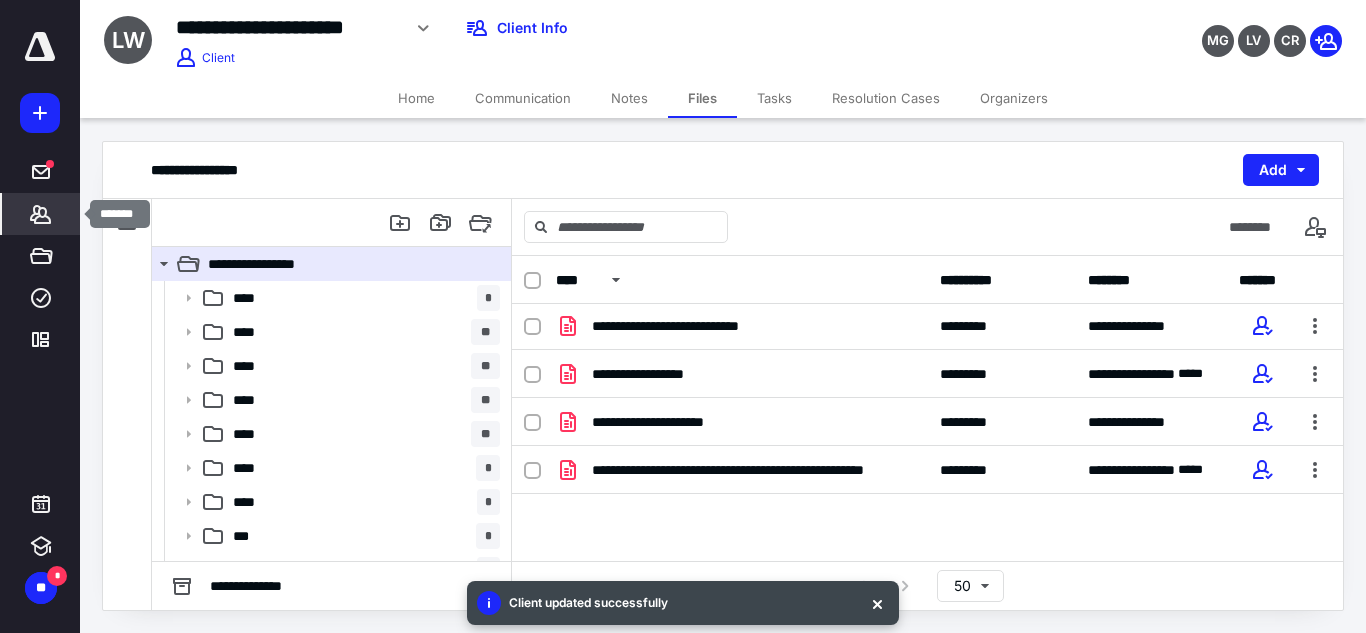 click on "*******" at bounding box center (41, 214) 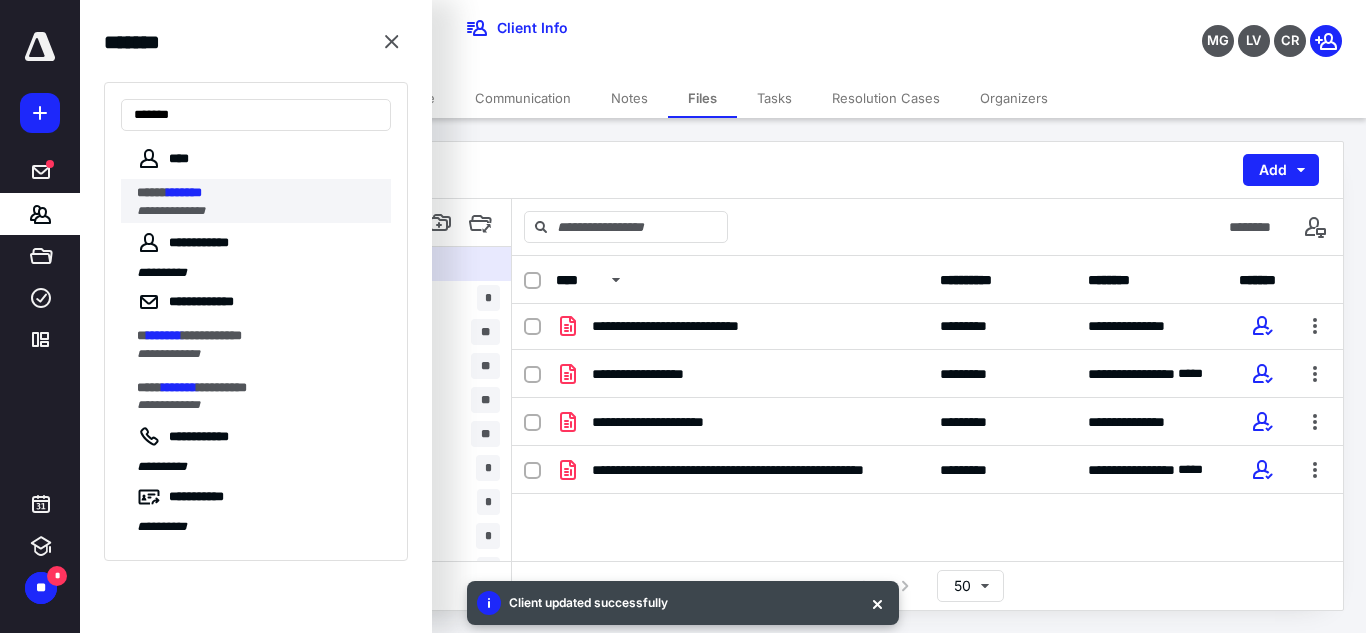 type on "*******" 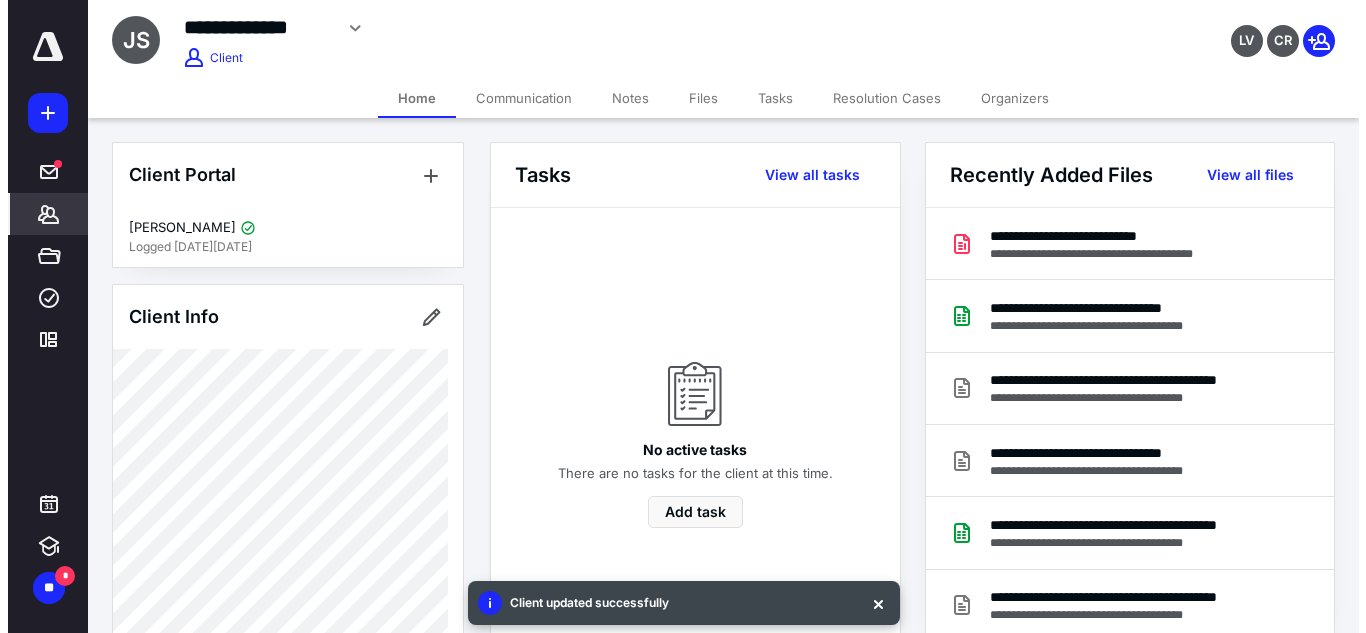 scroll, scrollTop: 735, scrollLeft: 0, axis: vertical 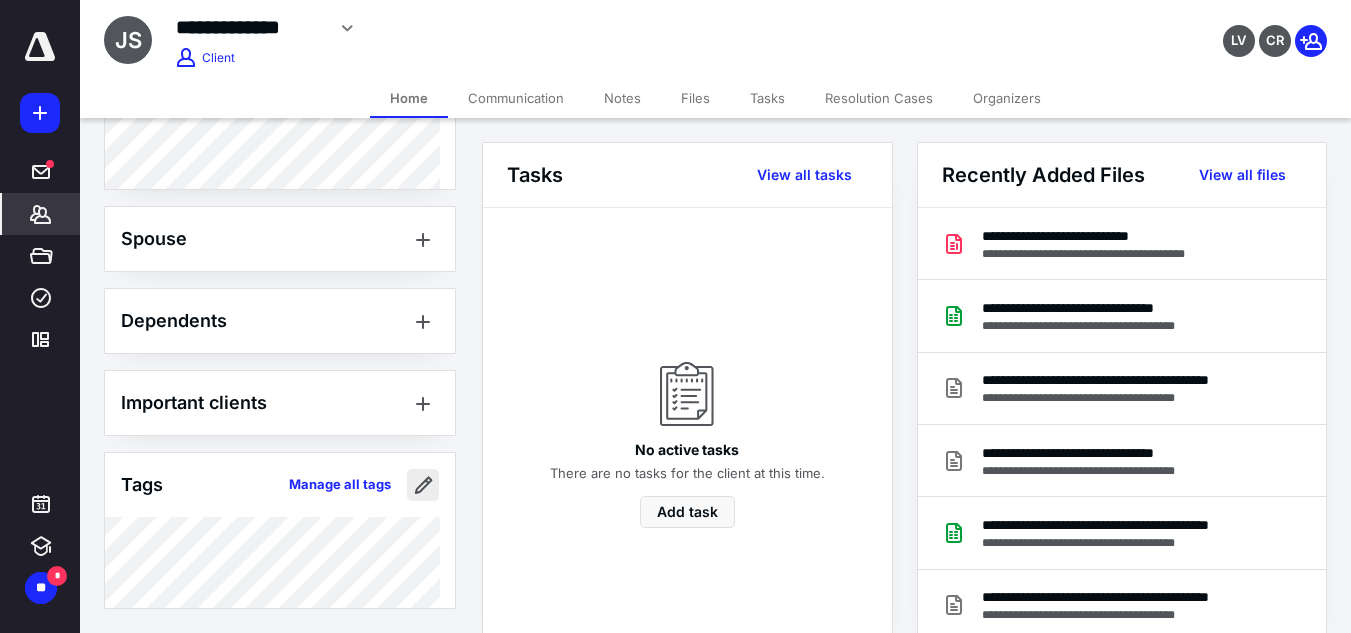 click at bounding box center [423, 485] 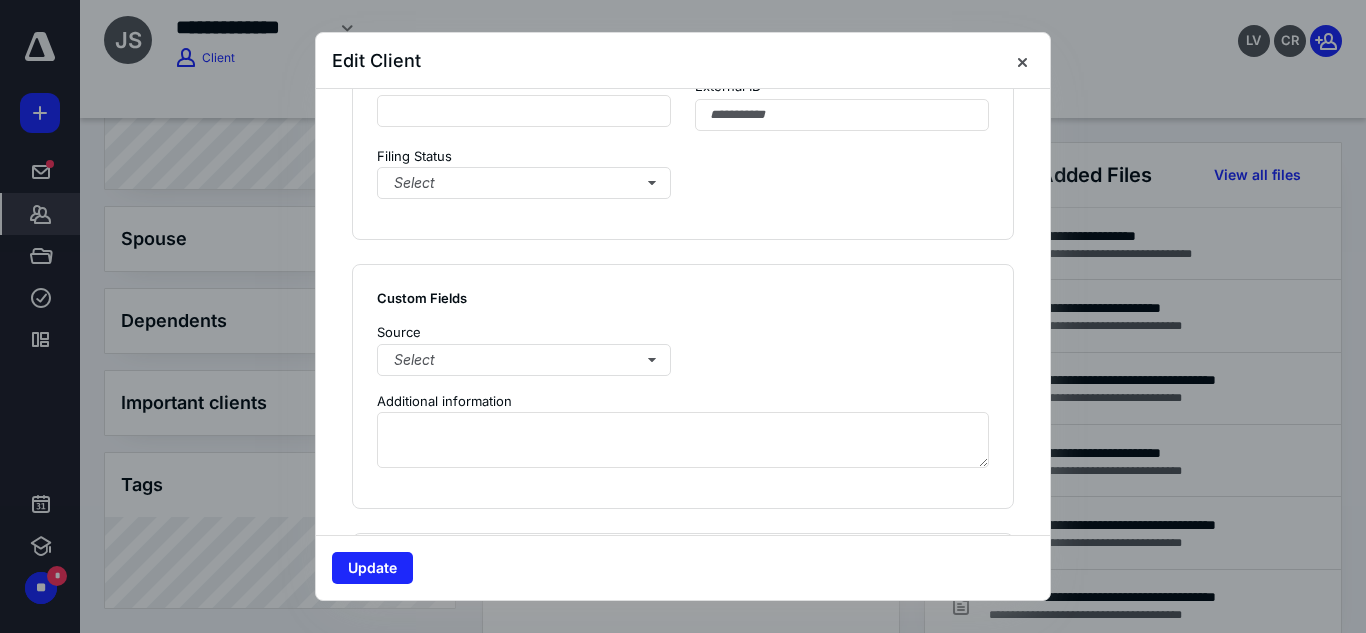 scroll, scrollTop: 1714, scrollLeft: 0, axis: vertical 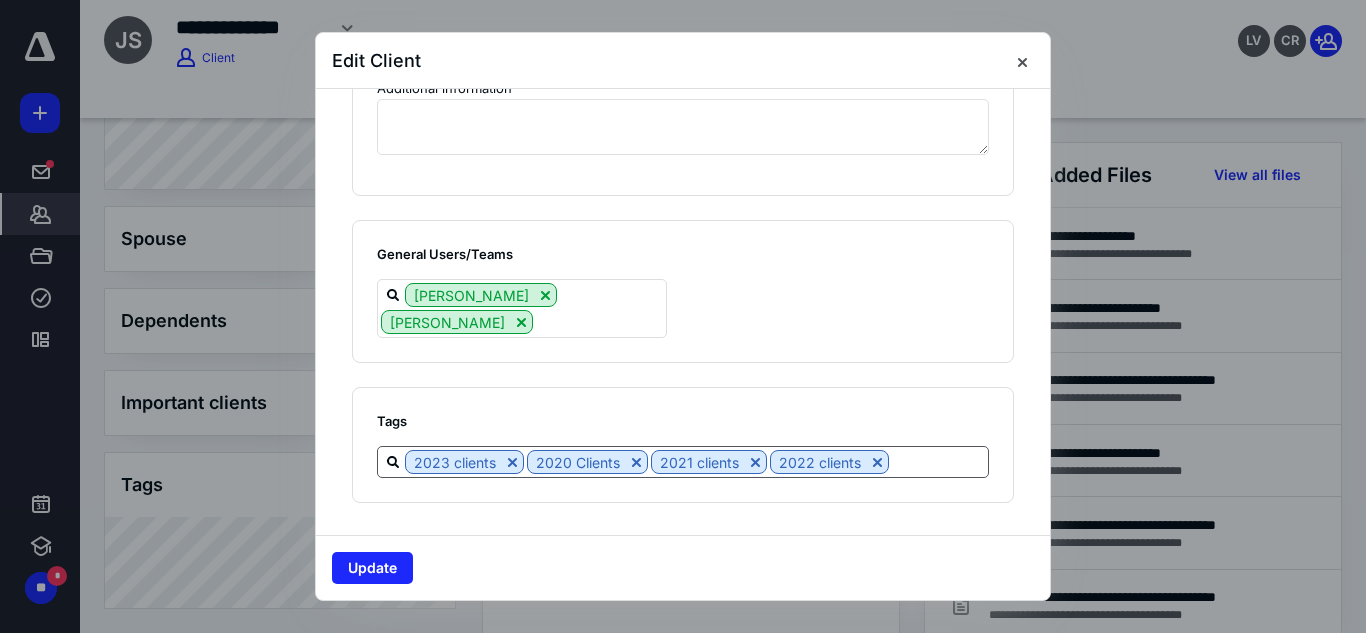 click at bounding box center (938, 461) 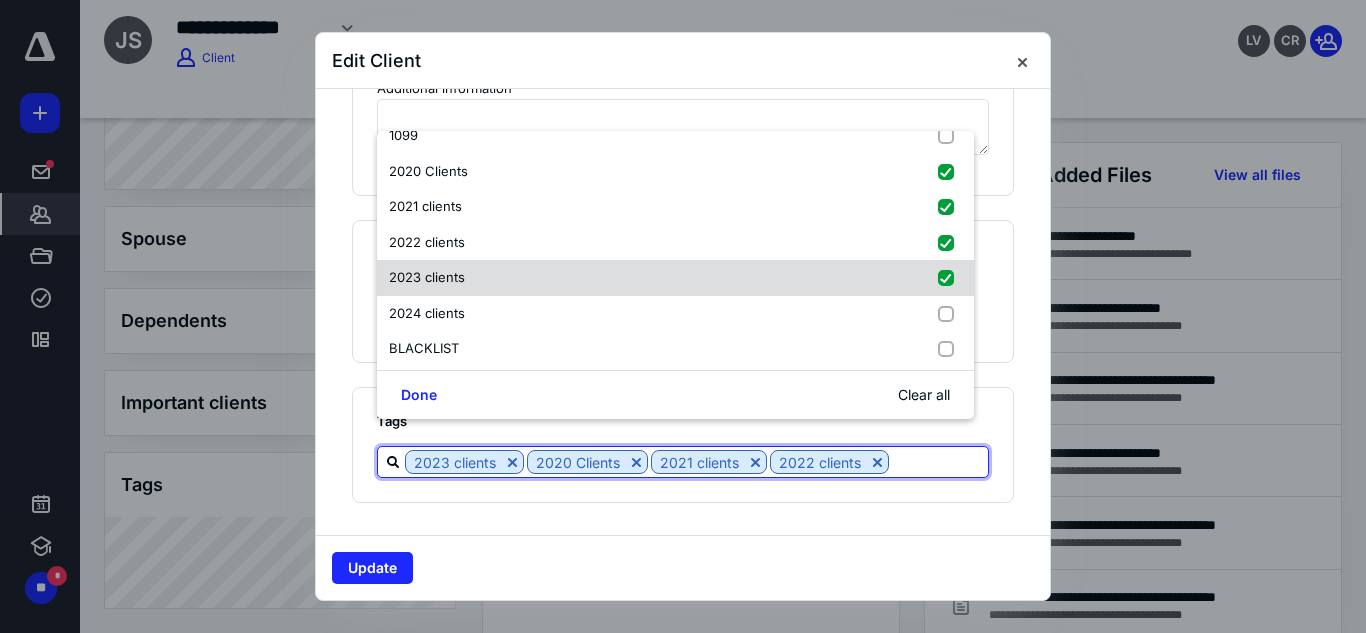 scroll, scrollTop: 92, scrollLeft: 0, axis: vertical 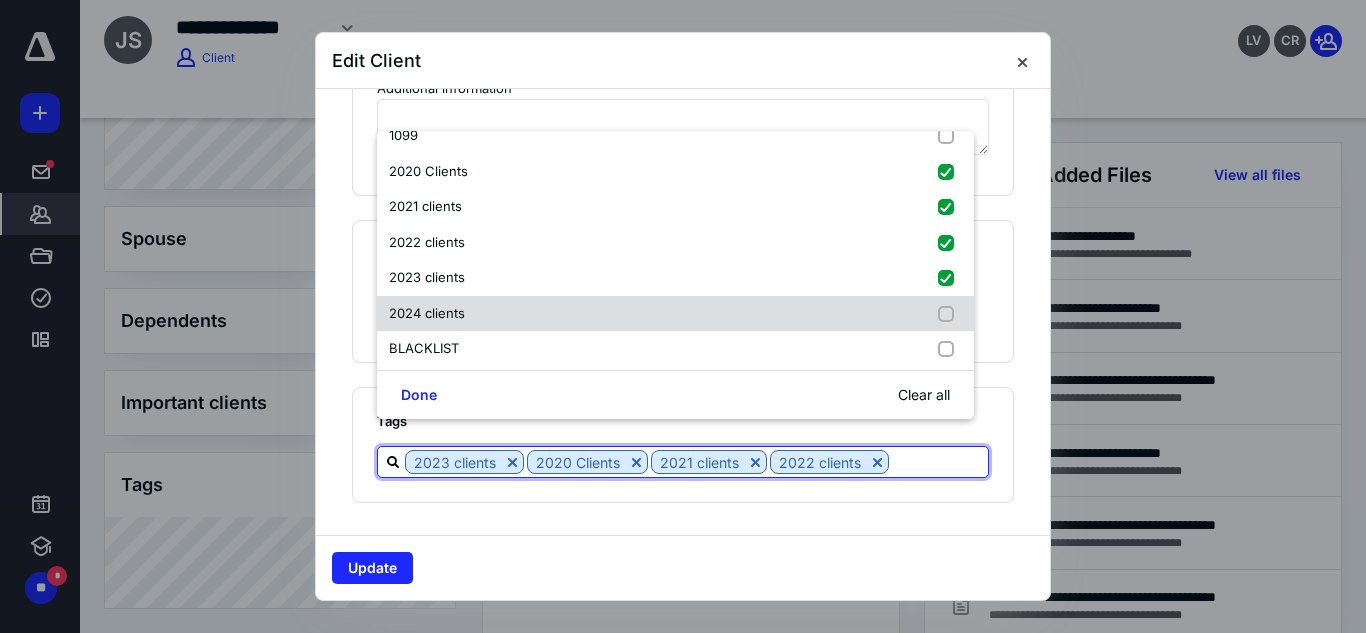 click on "1031 exchange 1042s 1099 2020 Clients 2021 clients 2022 clients 2023 clients 2024 clients BLACKLIST BOI BOI contract Business 101  Business Extensions Business Tax Return Carola client Charlize Child Care Provider [PERSON_NAME] Client Estimated taxes Extensions FBAR Feast Day Festival 2021 Flo client Foreign income Fountain business [PERSON_NAME]/Funds Installment payments [PERSON_NAME]'s Networking 01/18 LLC [PERSON_NAME] [PERSON_NAME] Monthly Reconciliation Monthly sales taxes Networking - [DATE] Non-profit/990 Payroll Peak Professional Quarterly Sales Taxes Quickbooks Ray Realtor S-Corp/Reasonable Compens Sales Tax [PERSON_NAME] [PERSON_NAME] Thunder in the Valley 18 Trust return bah 03/18 teen tax/ teen credit" at bounding box center (675, 250) 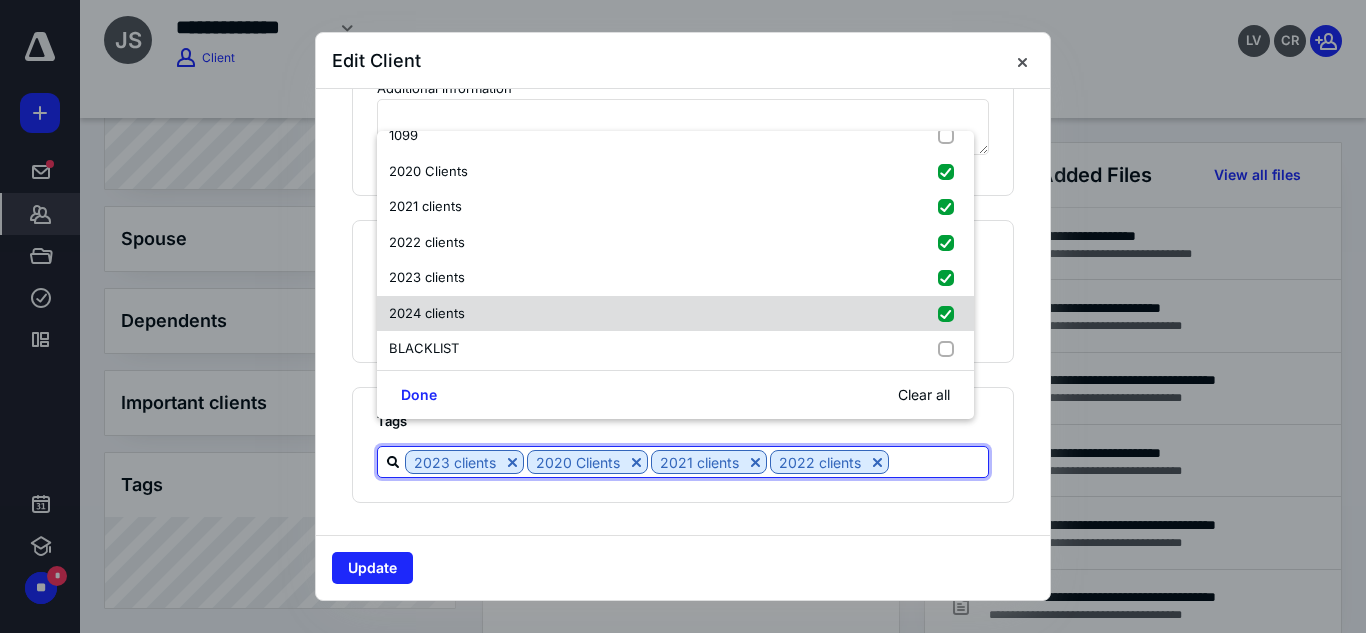 checkbox on "true" 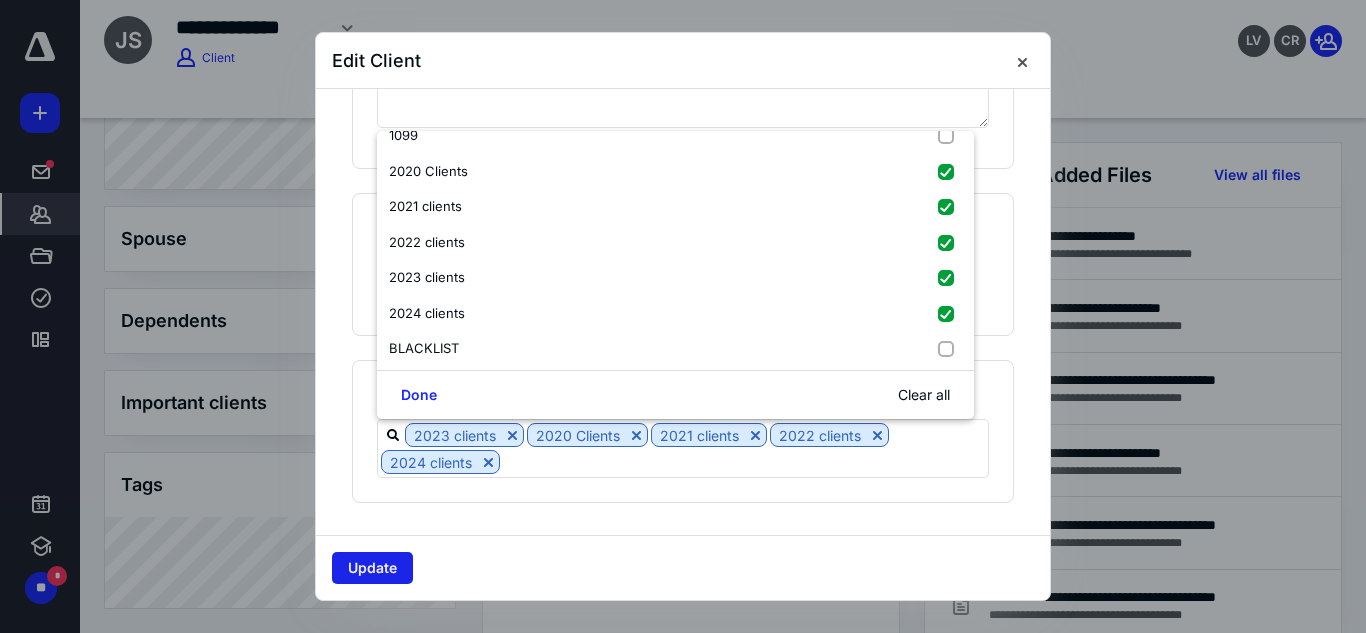 click on "Update" at bounding box center (372, 568) 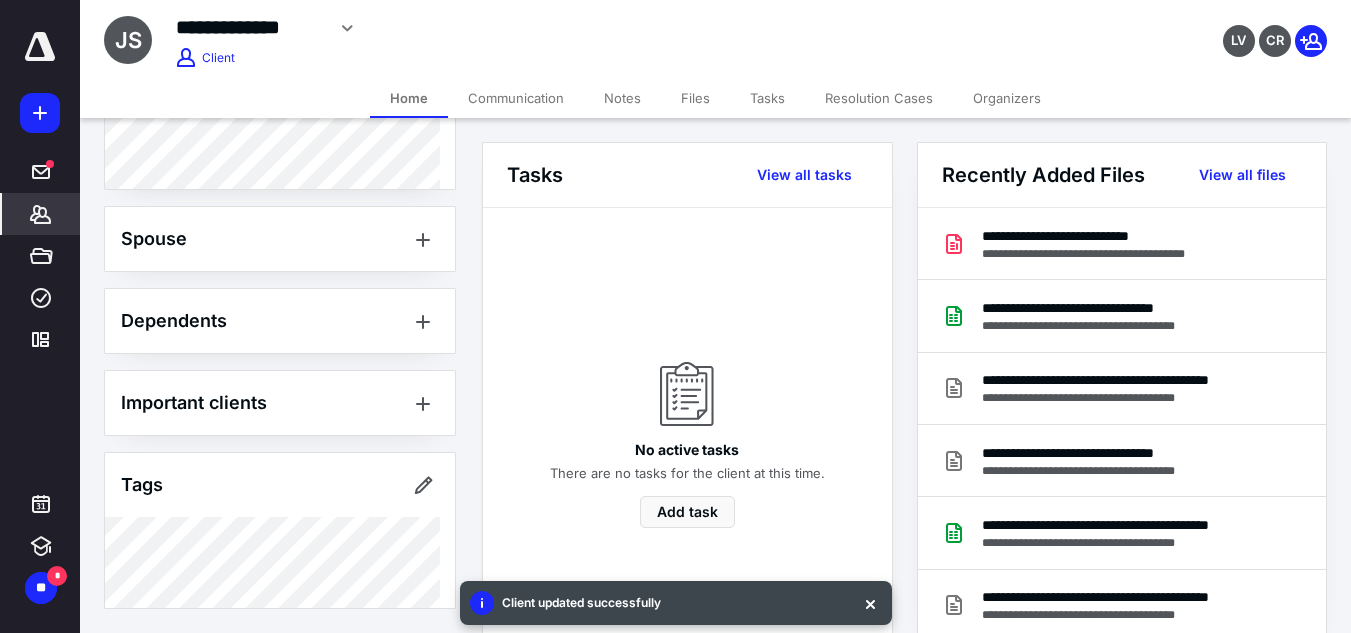 click on "Files" at bounding box center (695, 98) 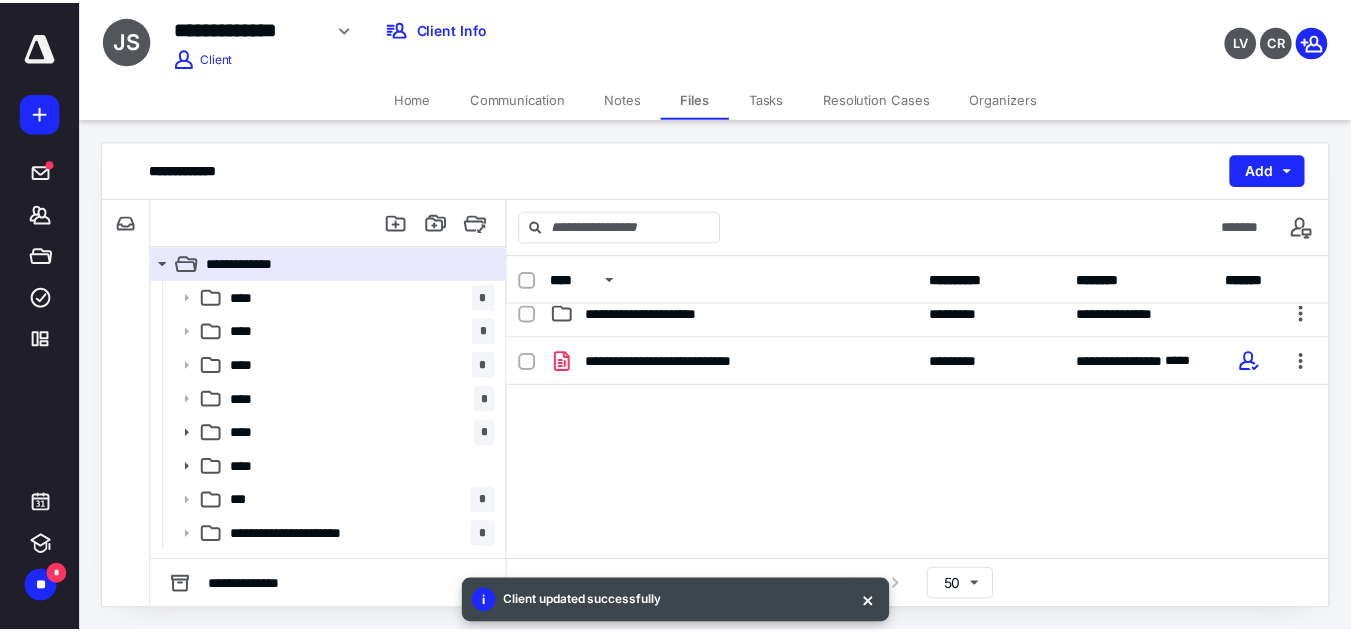 scroll, scrollTop: 351, scrollLeft: 0, axis: vertical 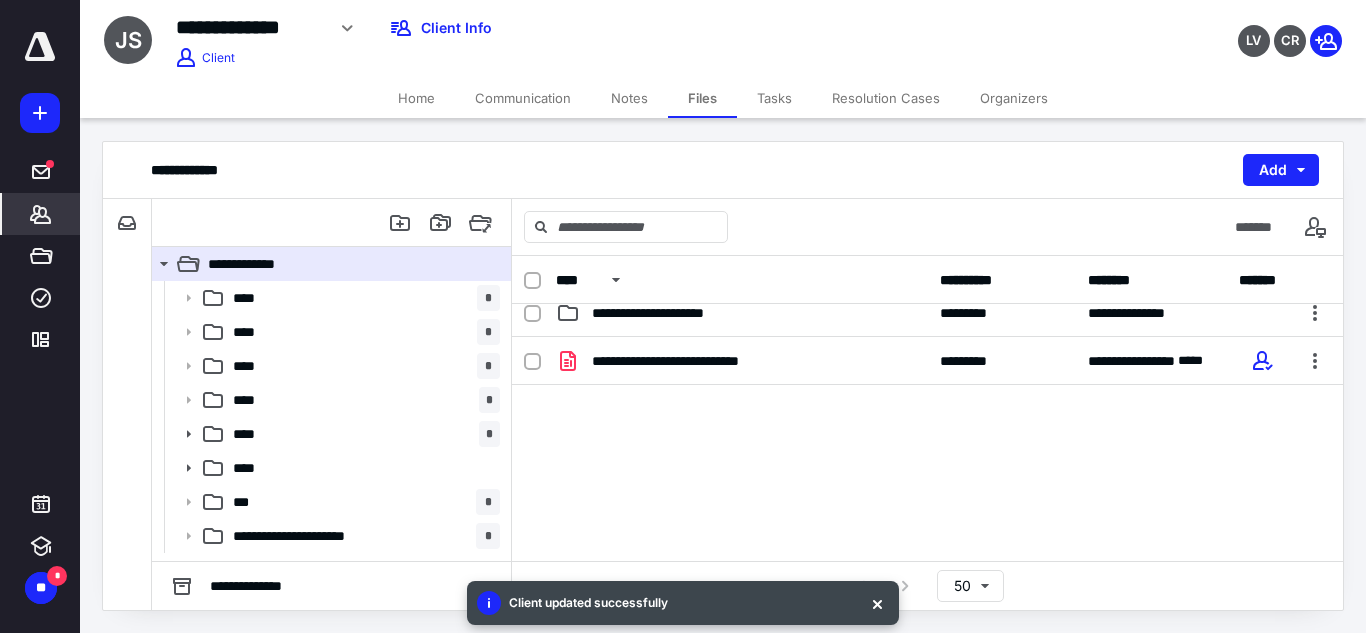 click on "*******" at bounding box center (41, 214) 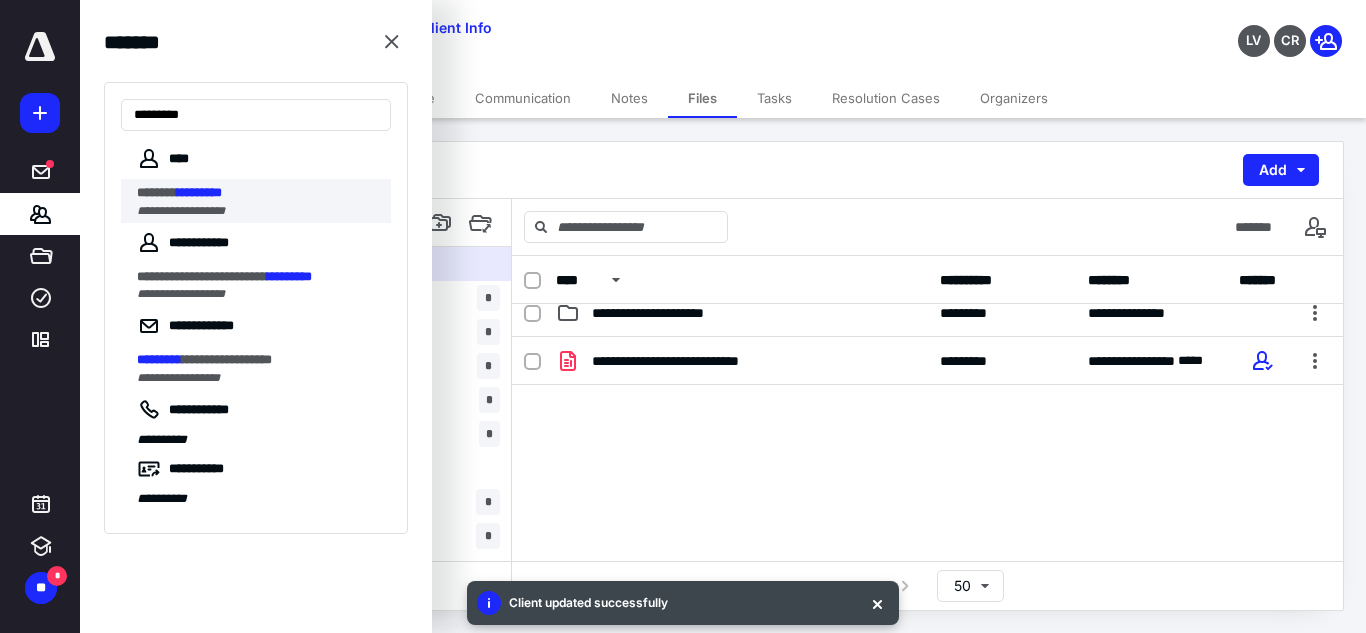 type on "*********" 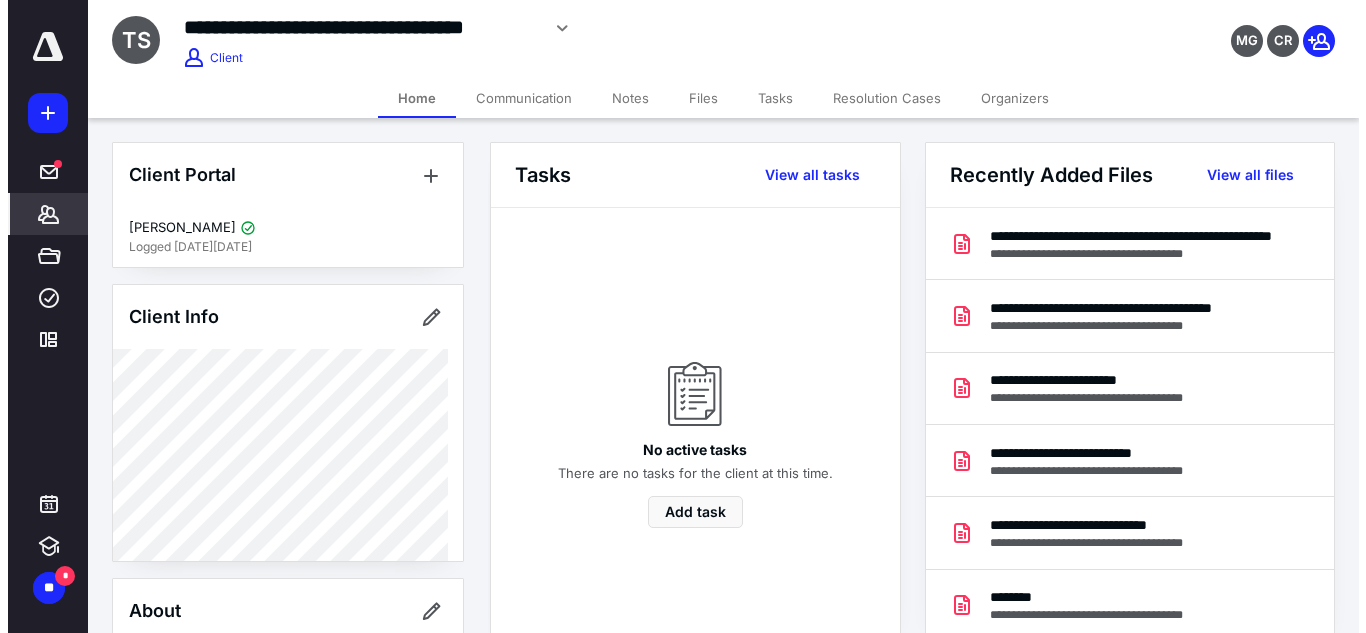 scroll, scrollTop: 563, scrollLeft: 0, axis: vertical 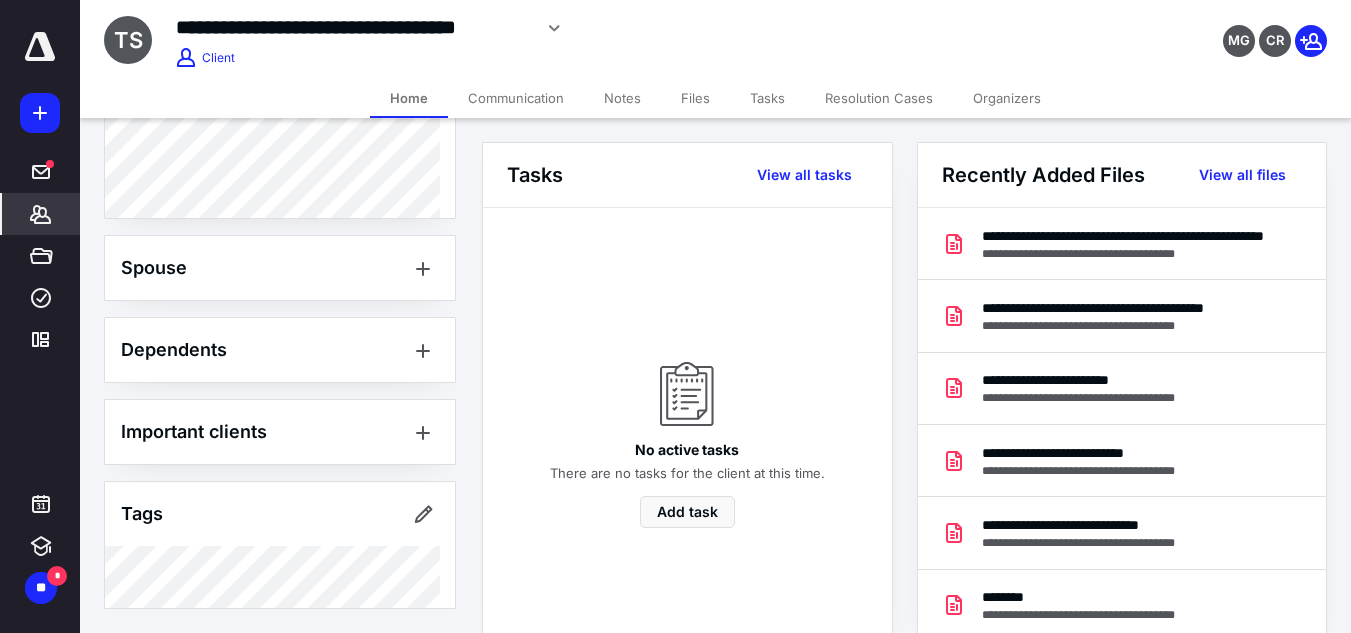 click on "Files" at bounding box center [695, 98] 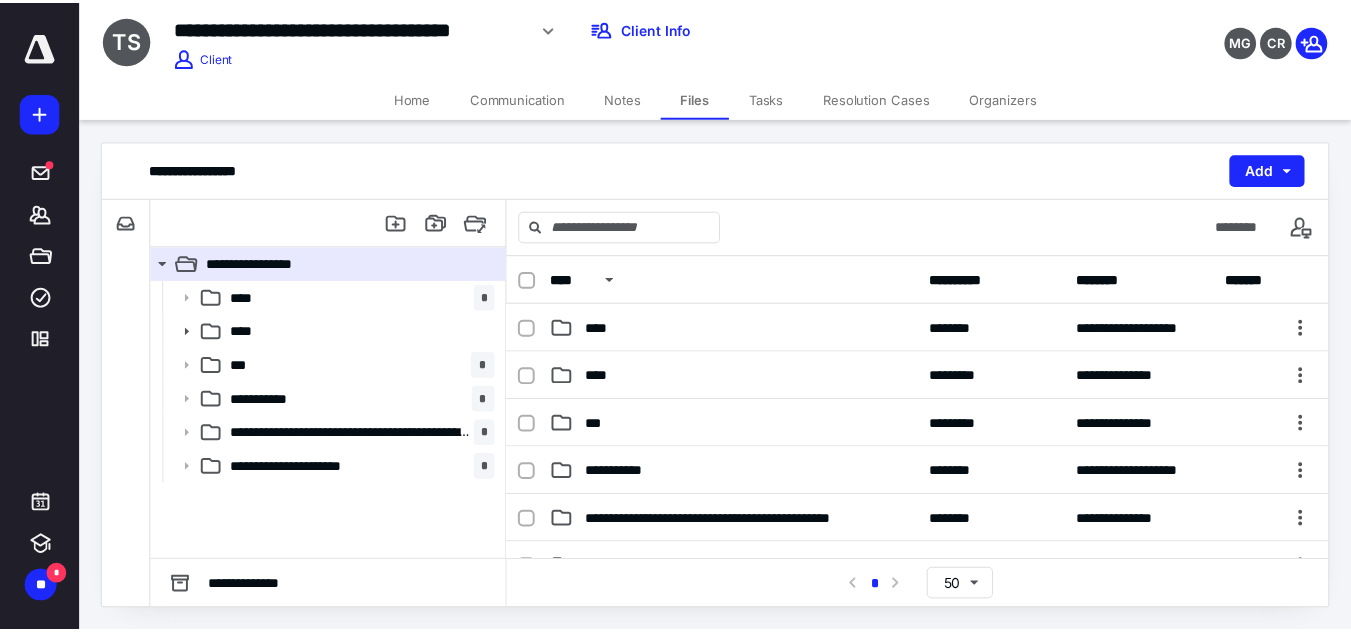 scroll, scrollTop: 181, scrollLeft: 0, axis: vertical 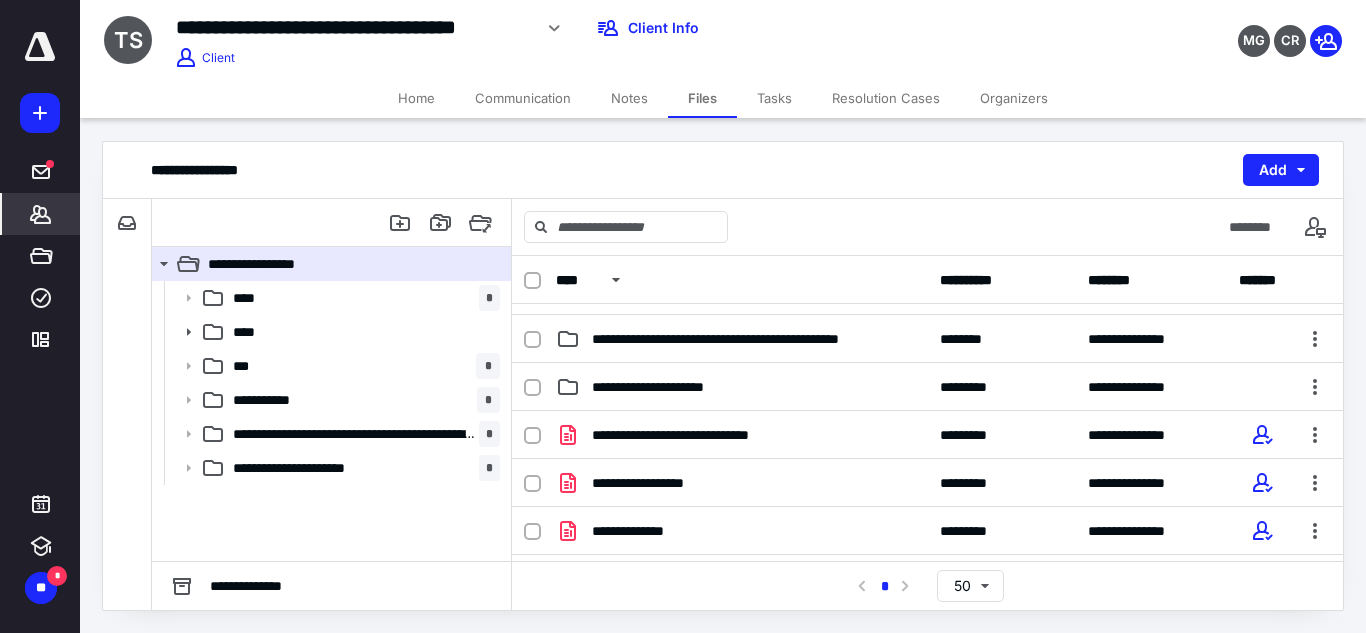 click 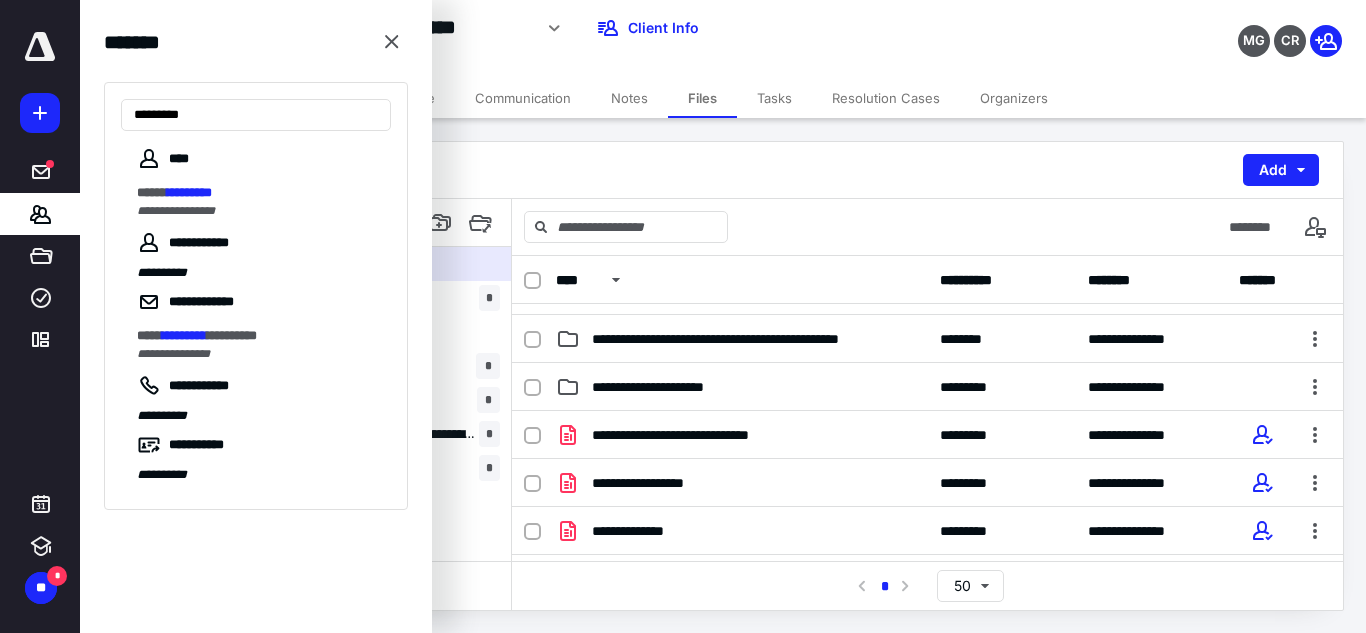 type on "*********" 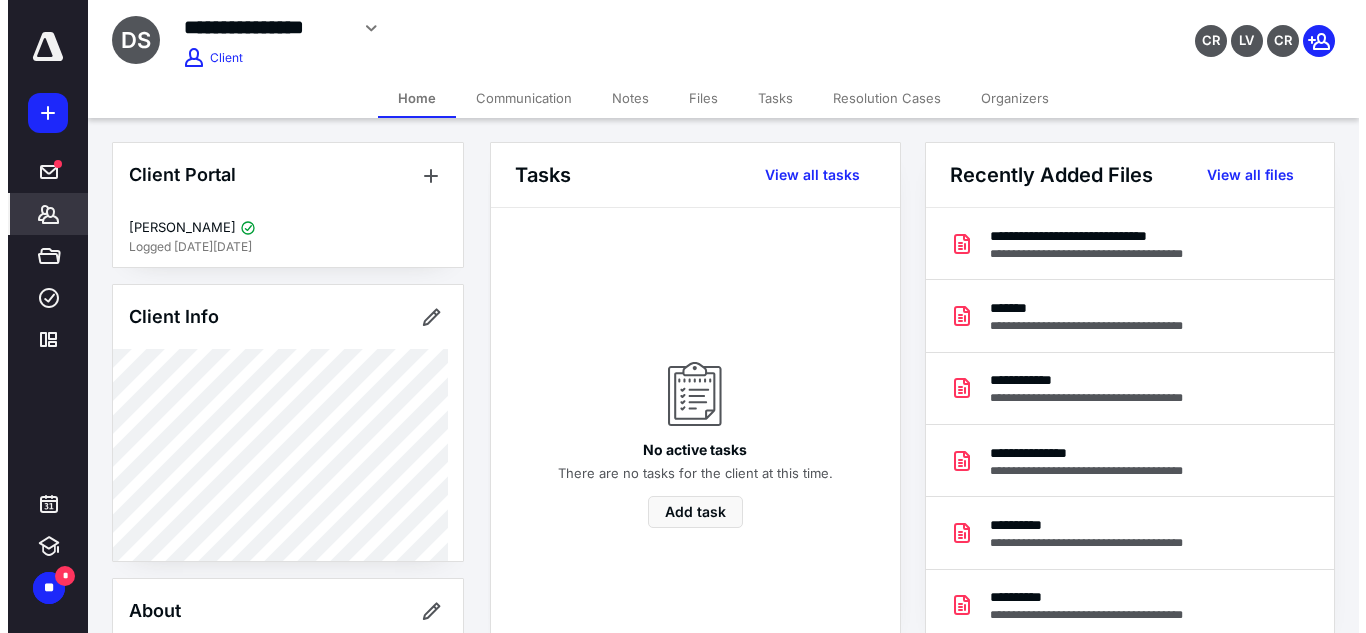 scroll, scrollTop: 592, scrollLeft: 0, axis: vertical 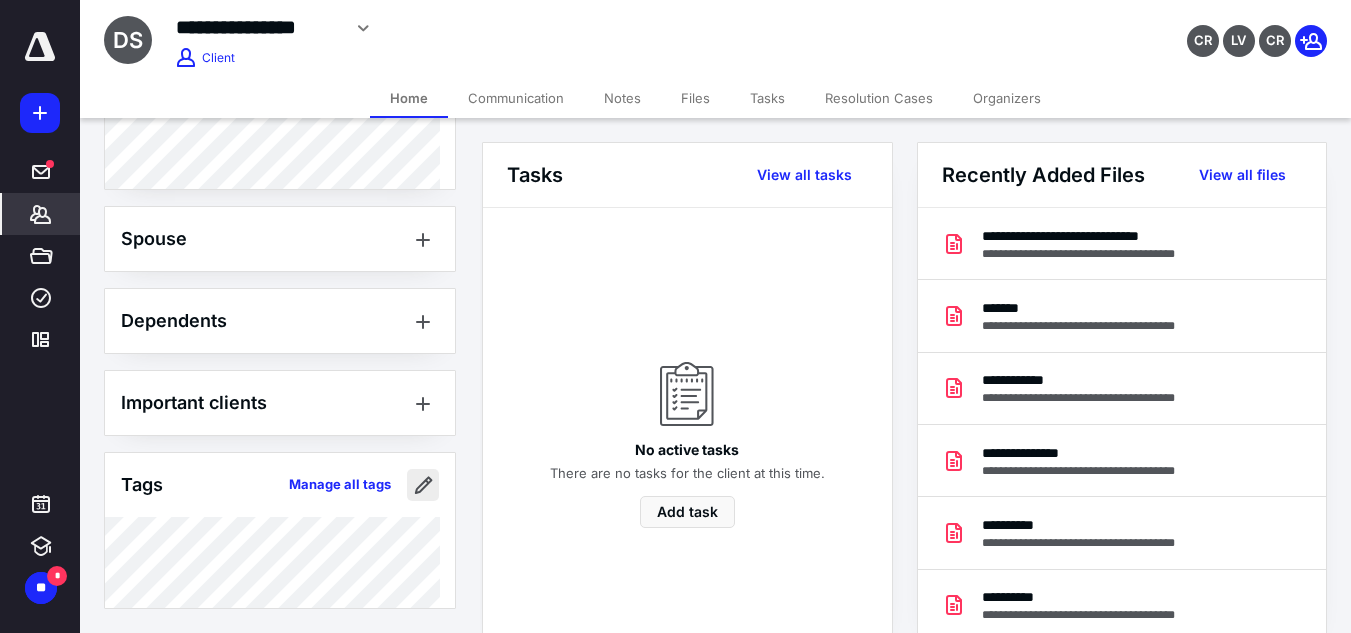 click at bounding box center [423, 485] 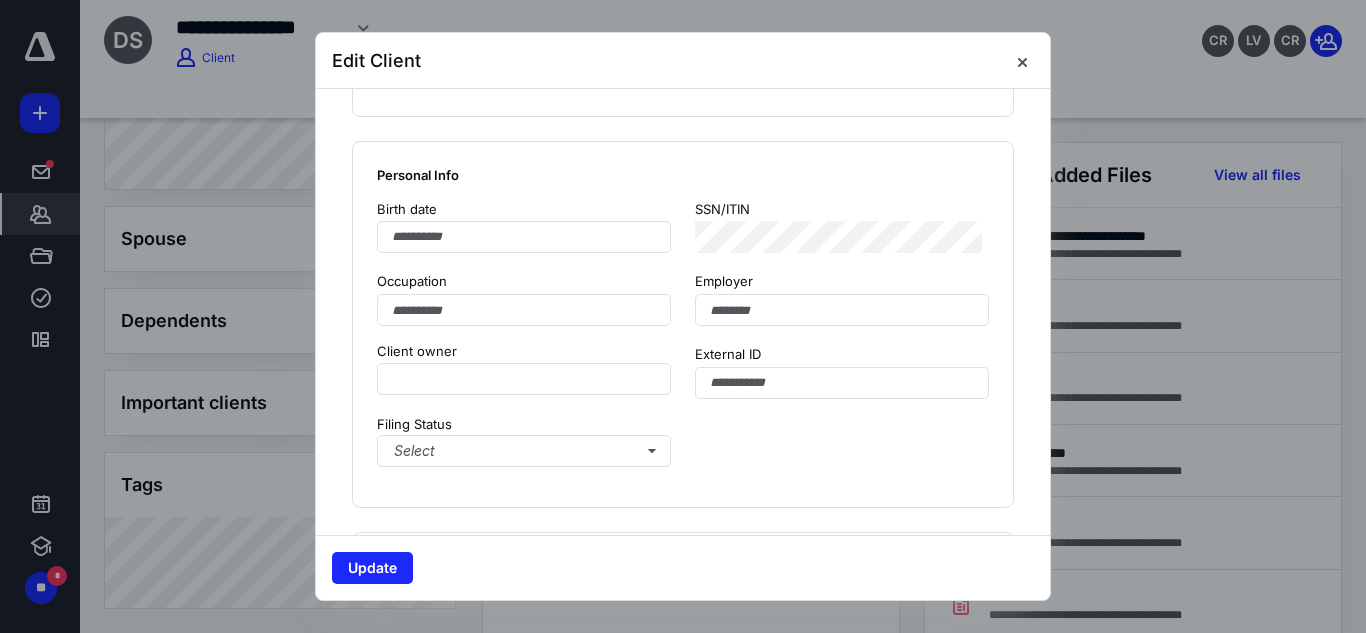 scroll, scrollTop: 1645, scrollLeft: 0, axis: vertical 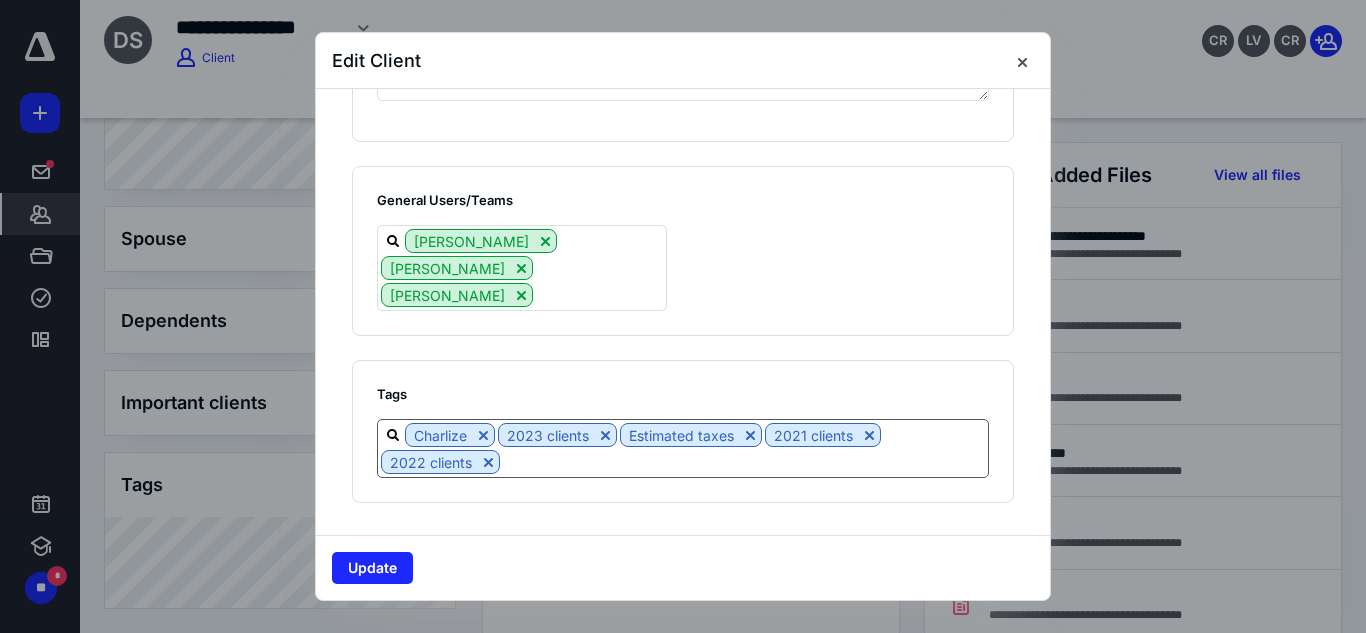 click at bounding box center [744, 461] 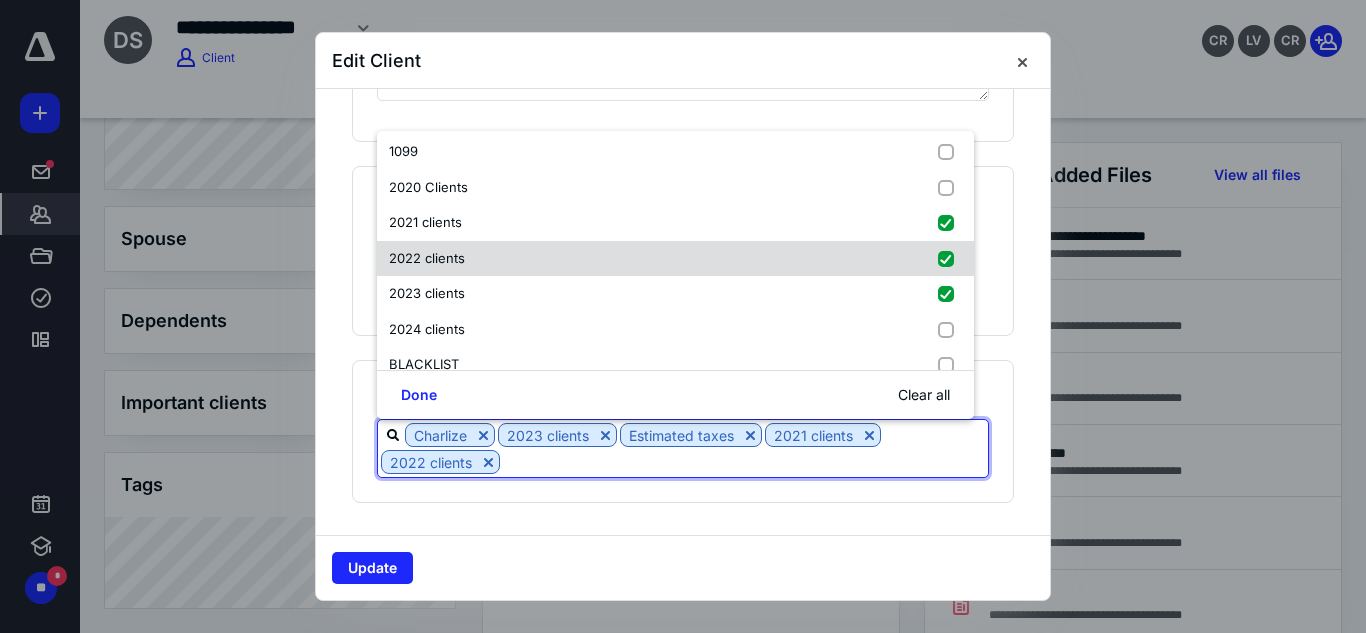 scroll, scrollTop: 77, scrollLeft: 0, axis: vertical 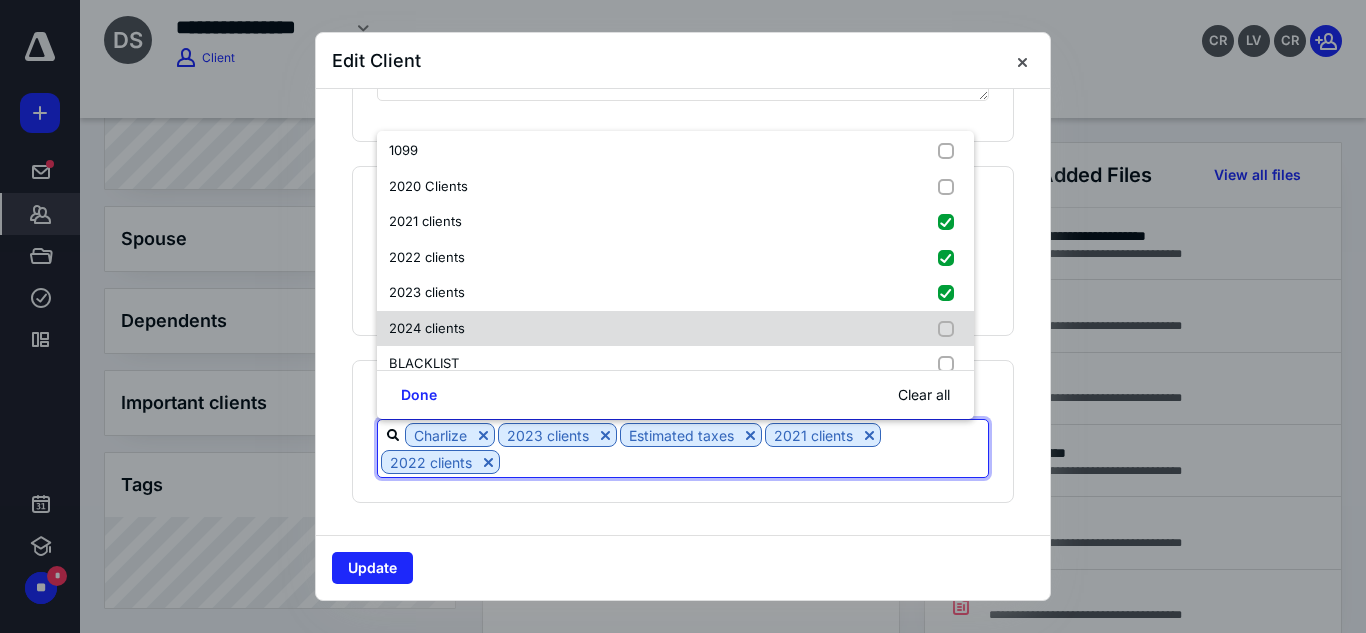 click on "2024 clients" at bounding box center [675, 329] 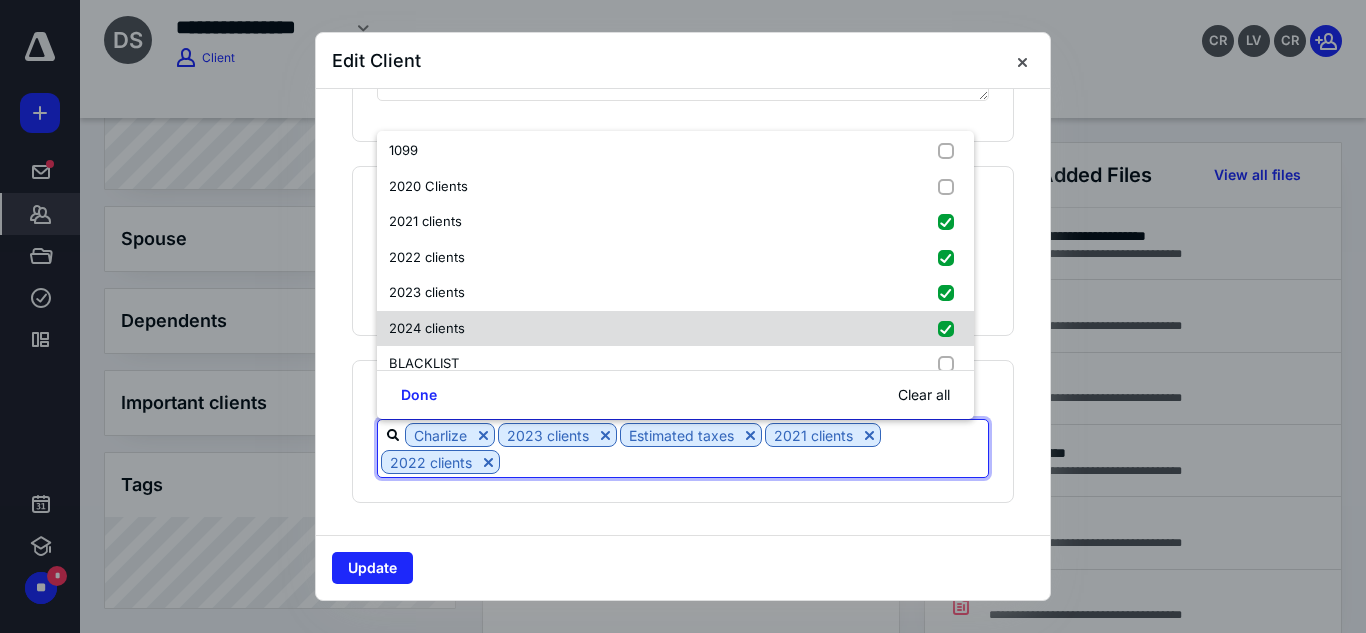 checkbox on "true" 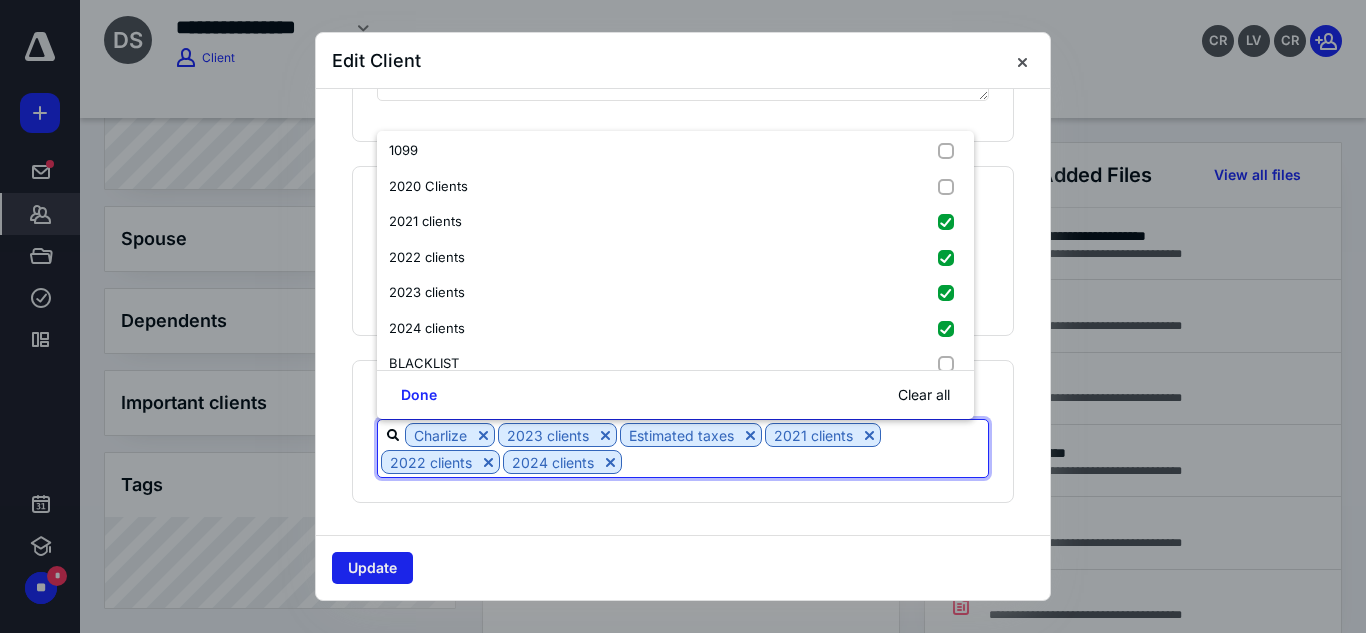 click on "Update" at bounding box center (372, 568) 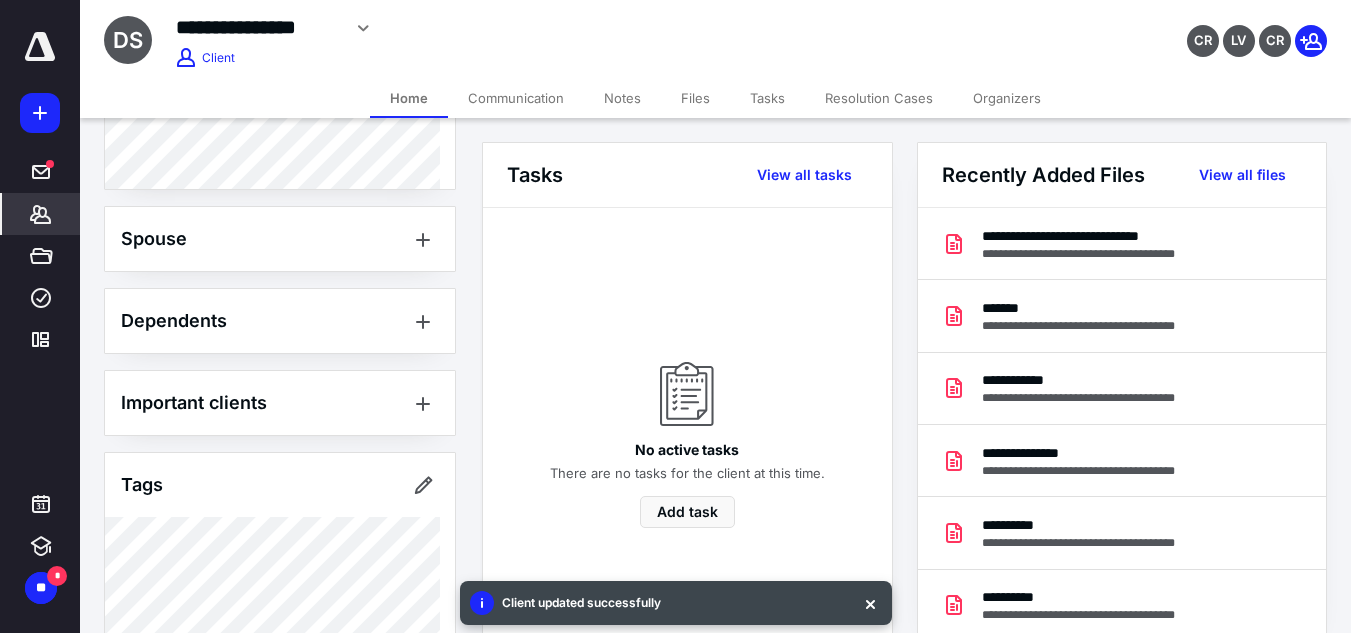 click on "Files" at bounding box center (695, 98) 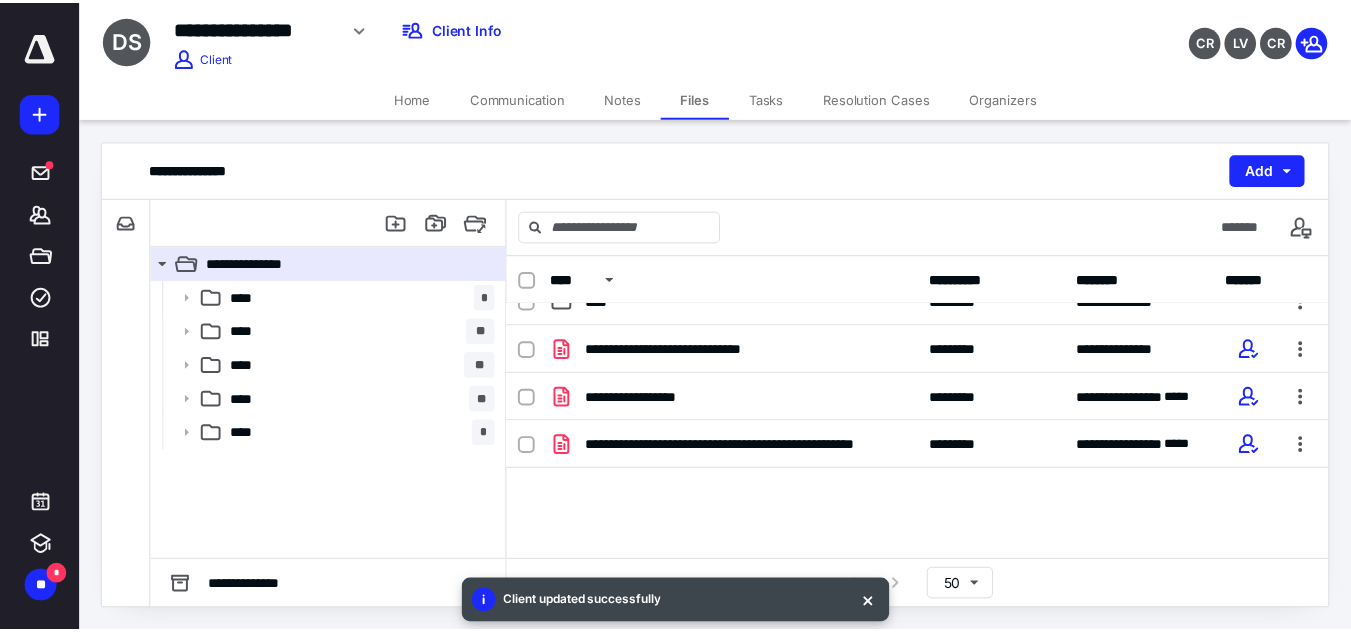 scroll, scrollTop: 217, scrollLeft: 0, axis: vertical 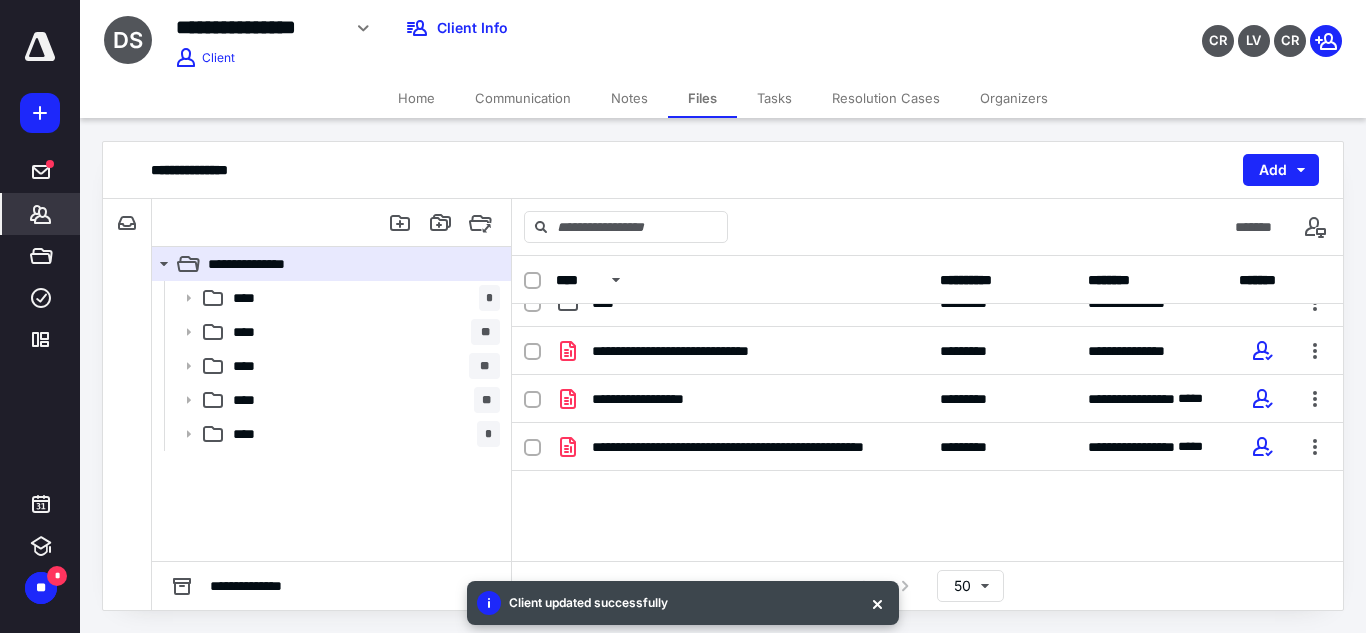 click 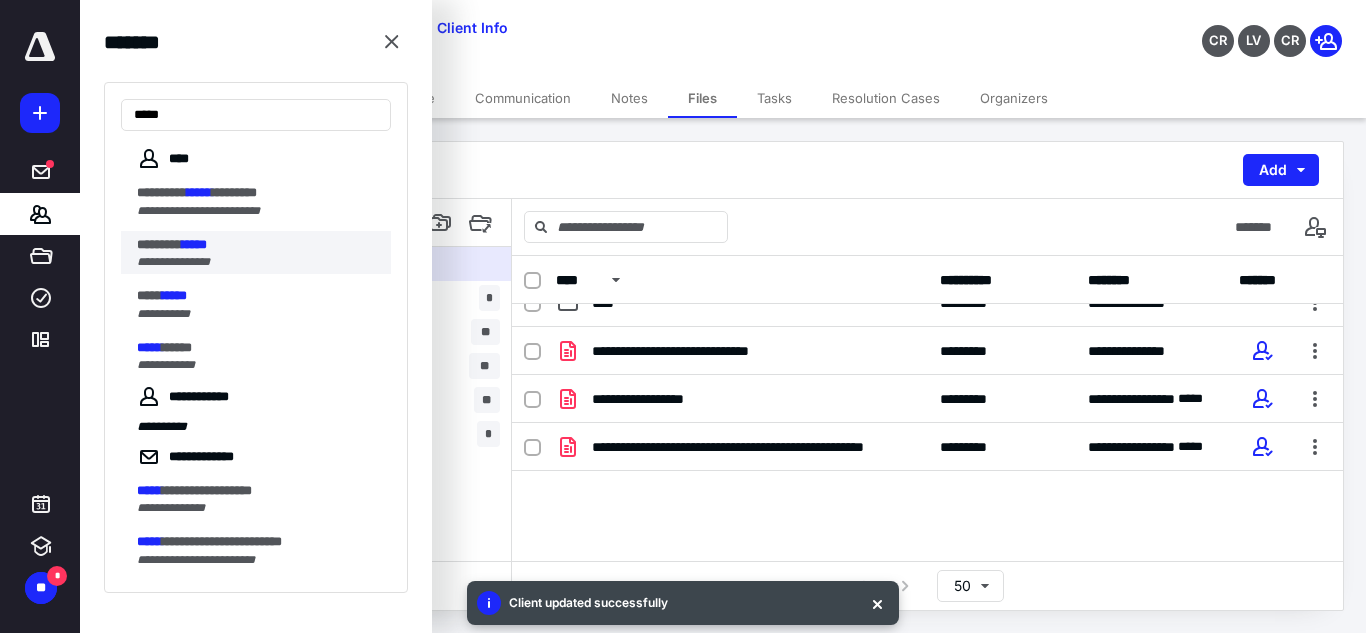 type on "*****" 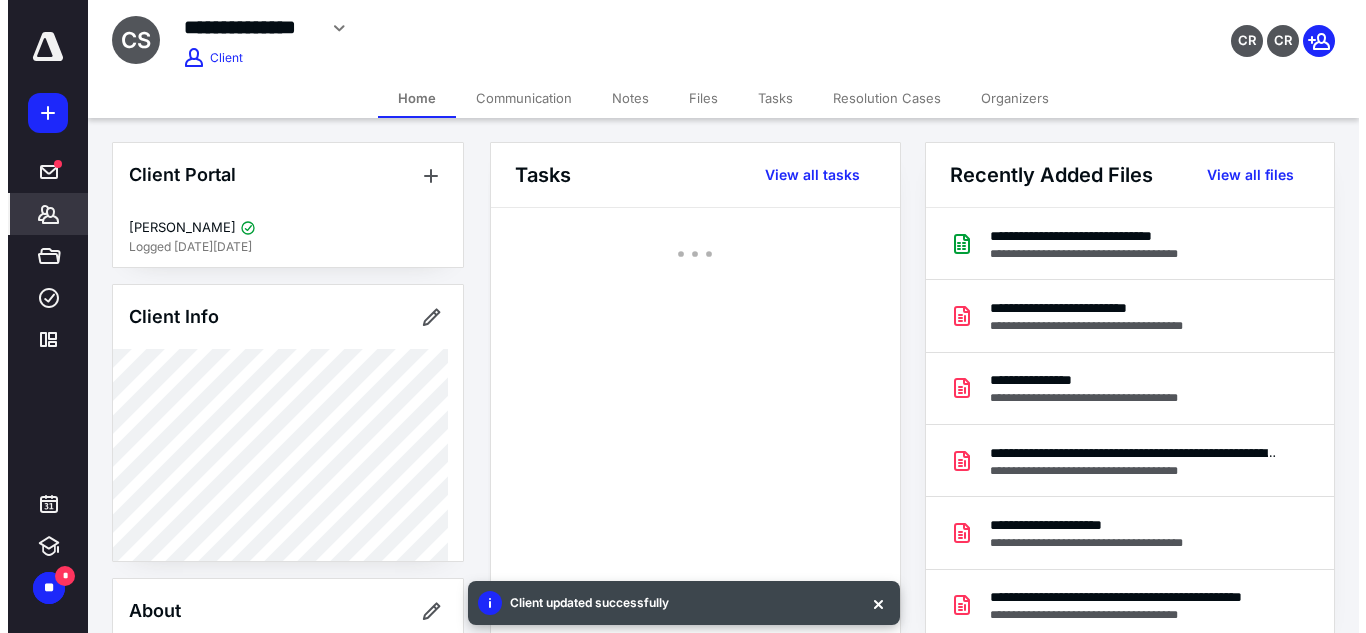 scroll, scrollTop: 563, scrollLeft: 0, axis: vertical 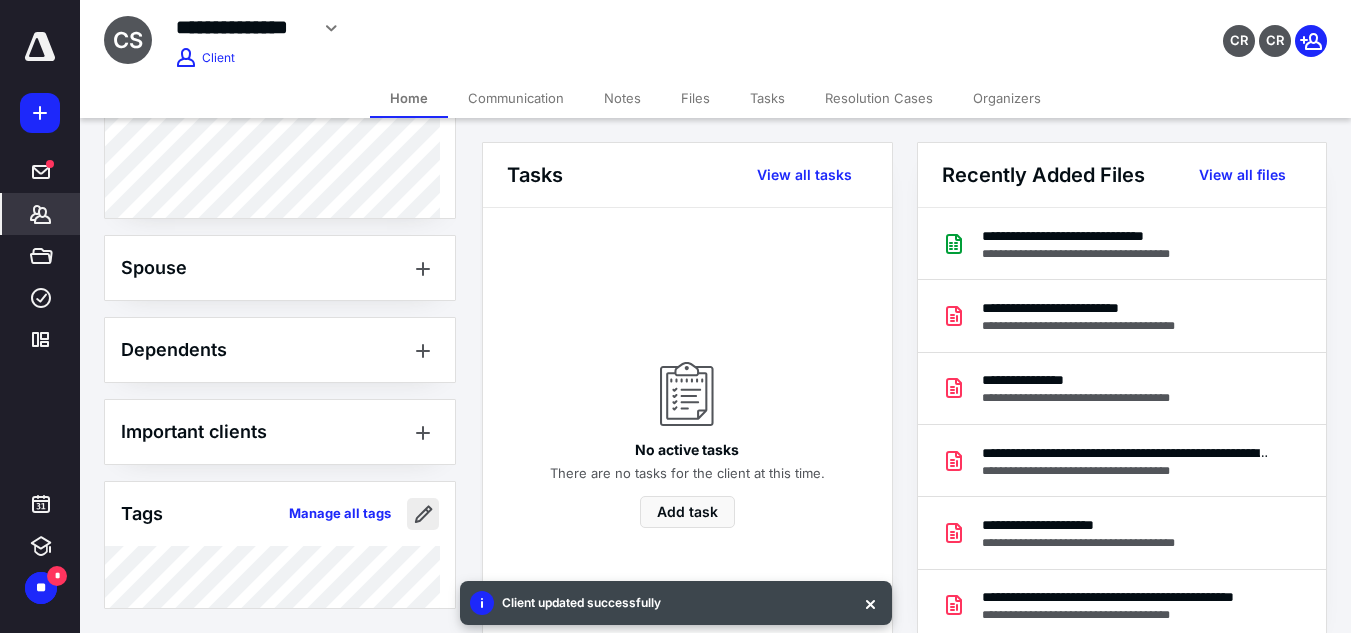 click at bounding box center (423, 514) 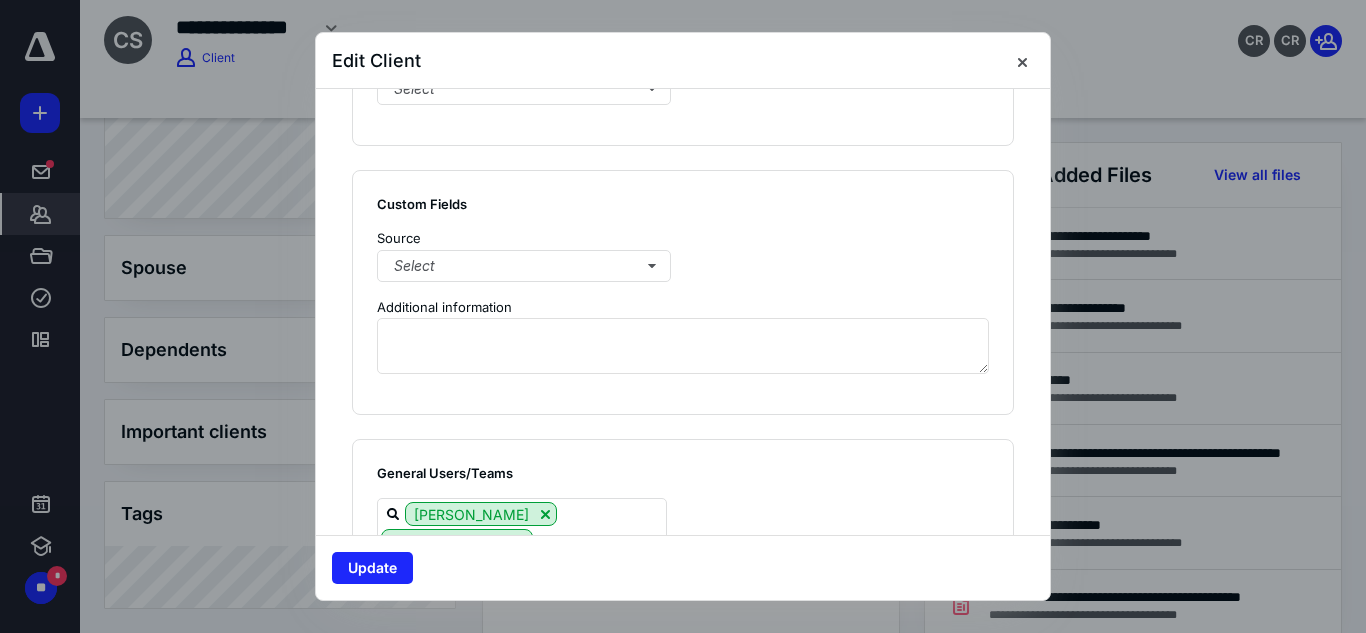 scroll, scrollTop: 1591, scrollLeft: 0, axis: vertical 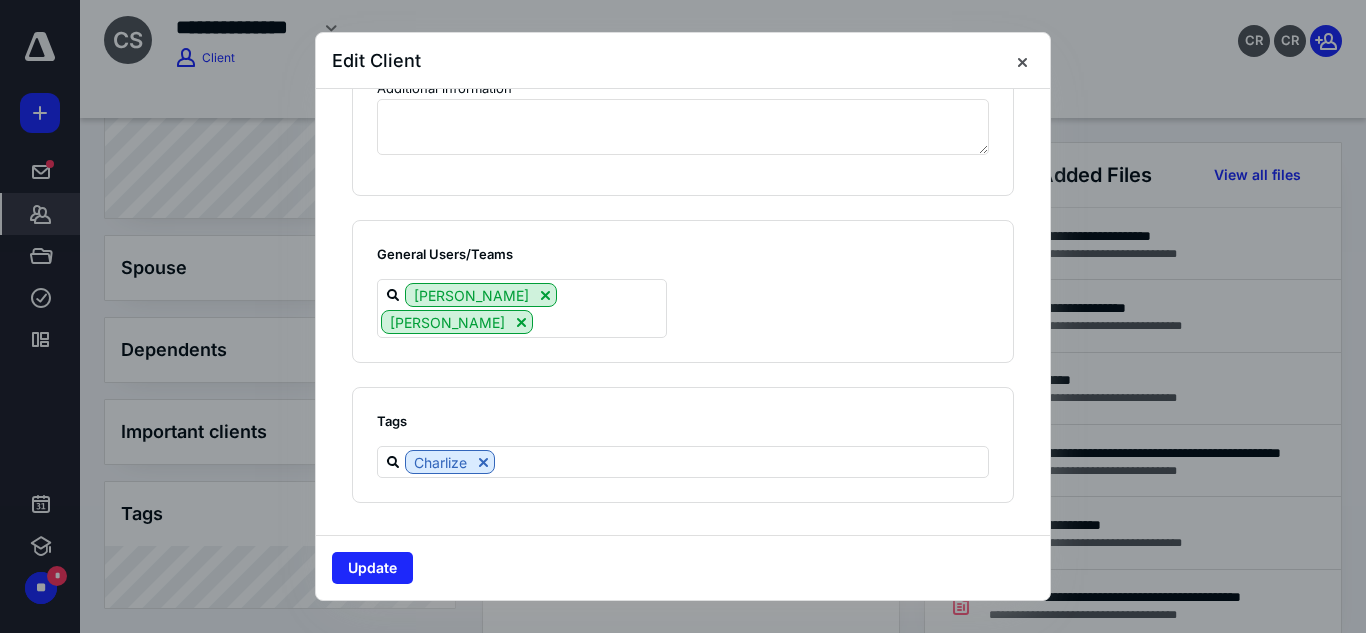 click on "Tags Charlize" at bounding box center [683, 445] 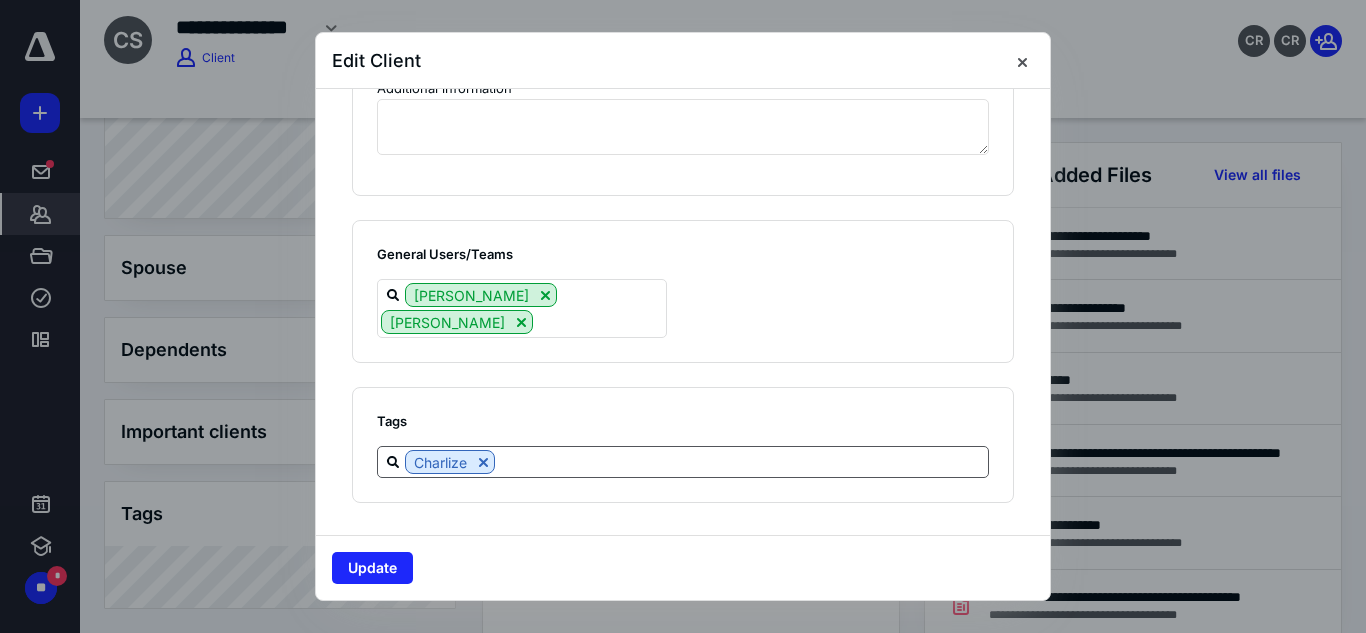 click at bounding box center (741, 461) 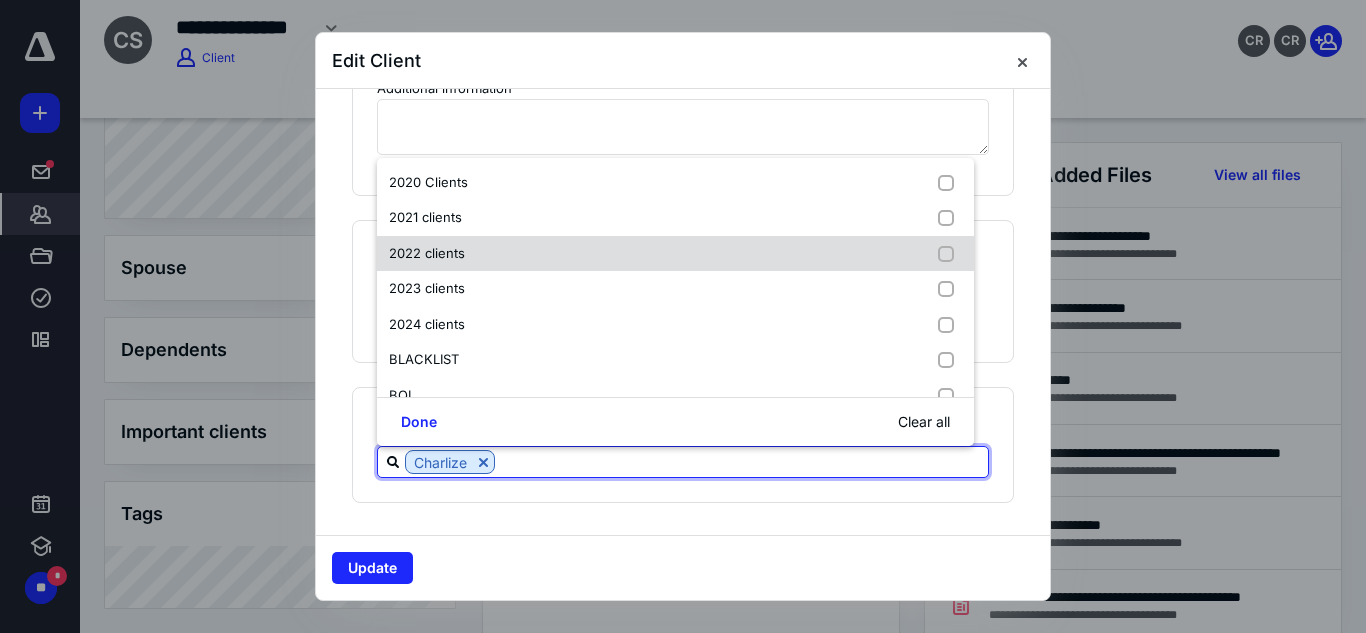scroll, scrollTop: 108, scrollLeft: 0, axis: vertical 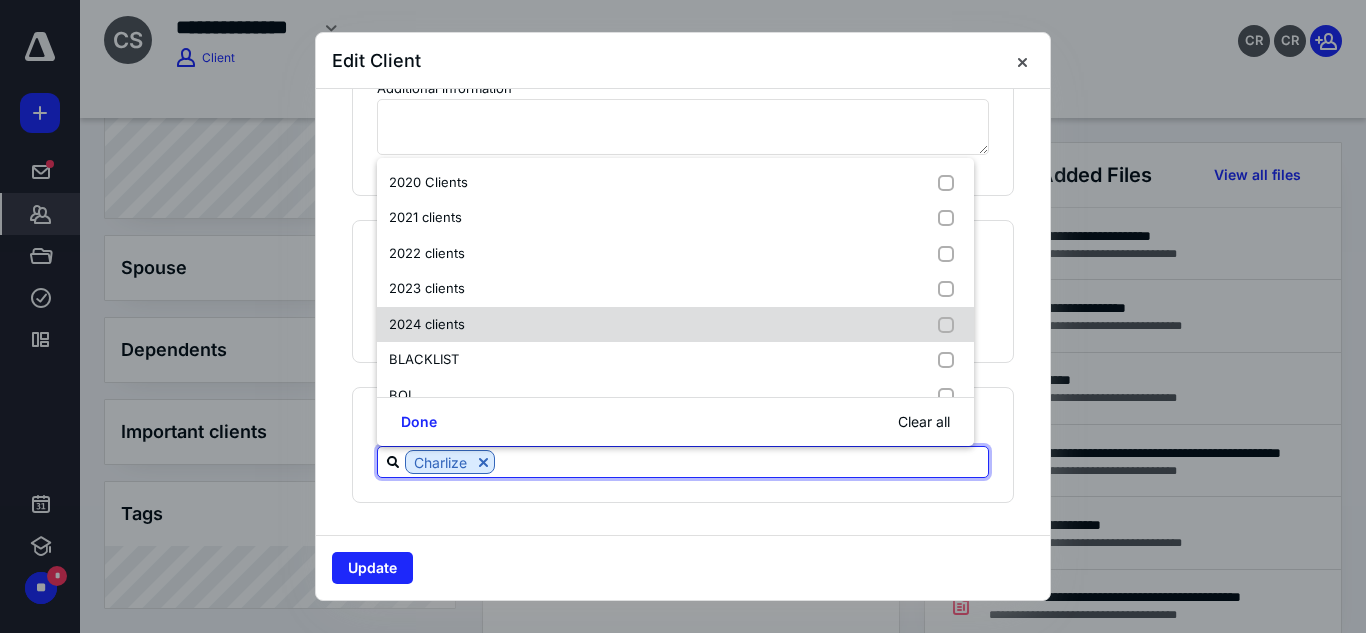 click on "2024 clients" at bounding box center (675, 325) 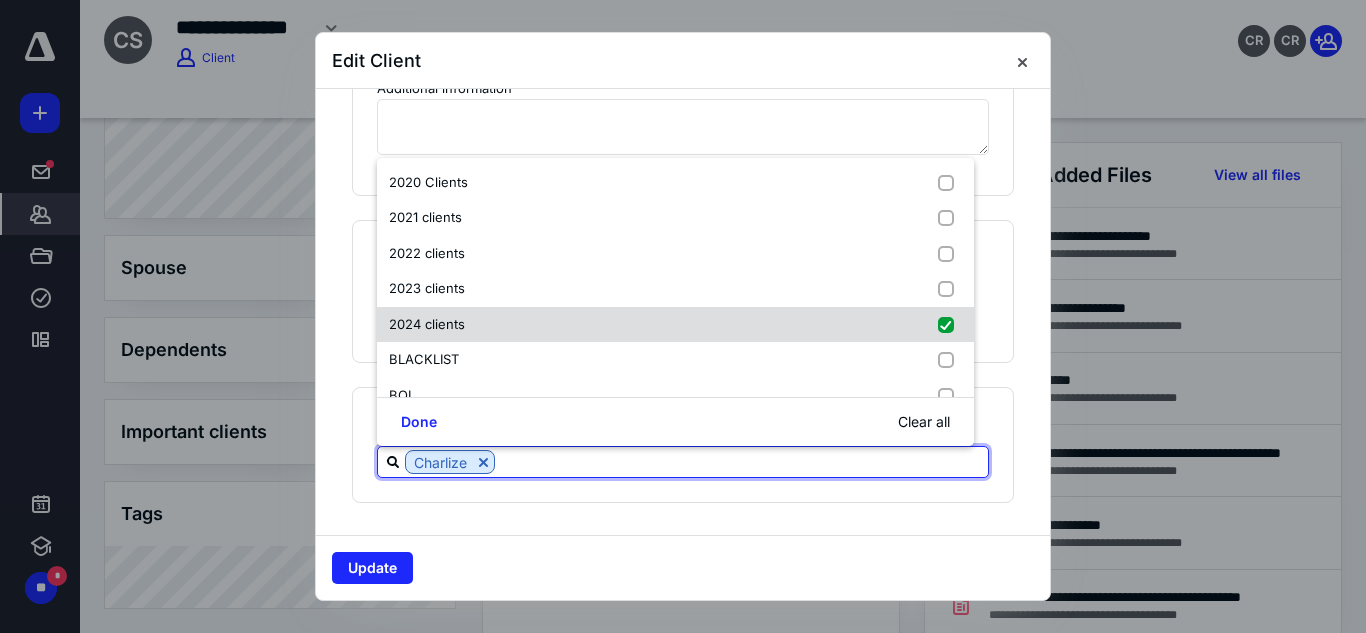 checkbox on "true" 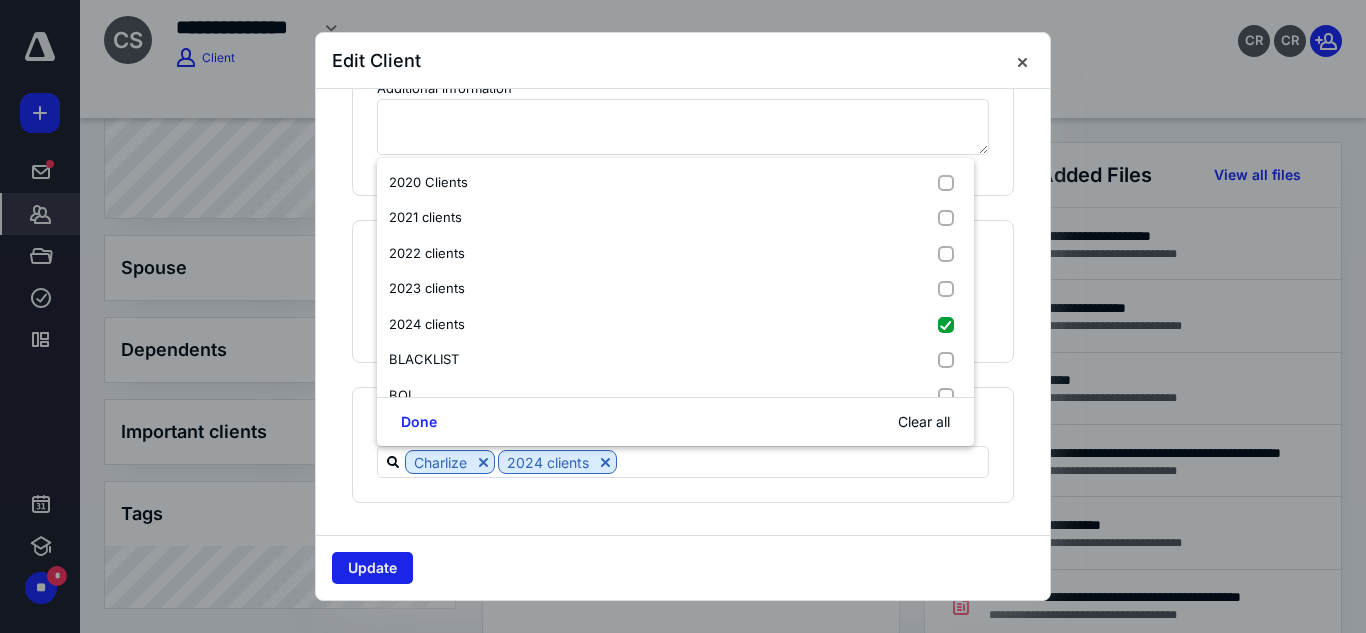 click on "Update" at bounding box center [372, 568] 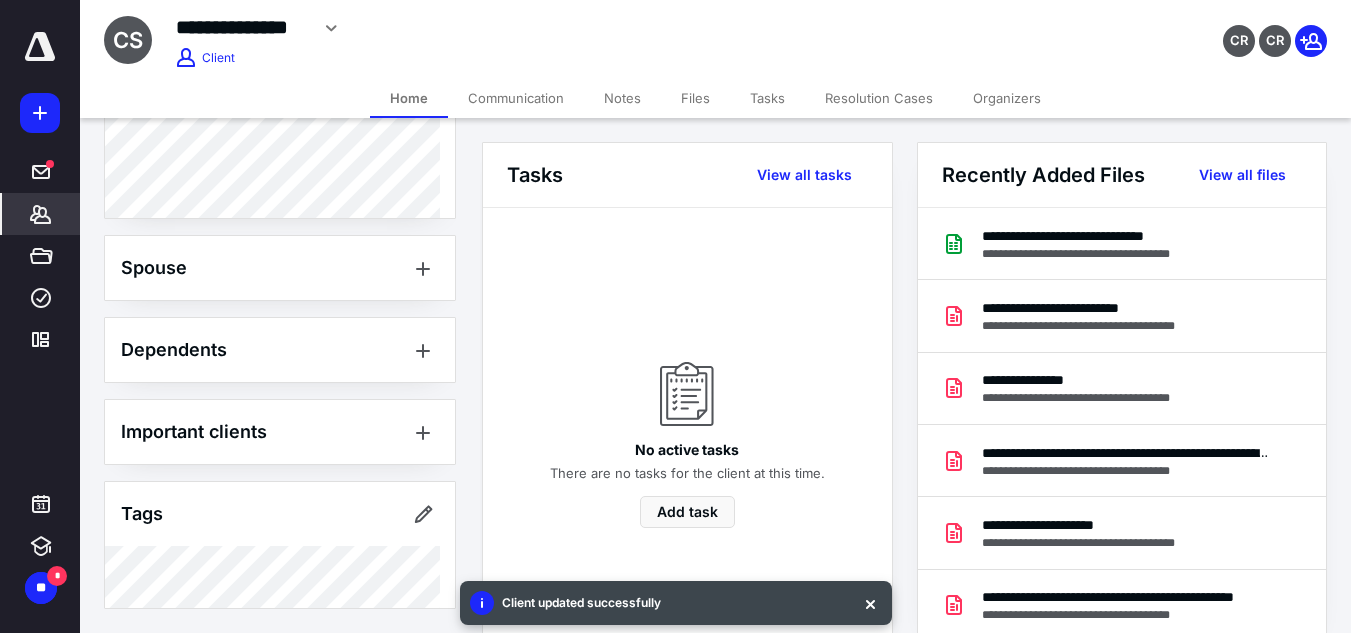 click on "Files" at bounding box center (695, 98) 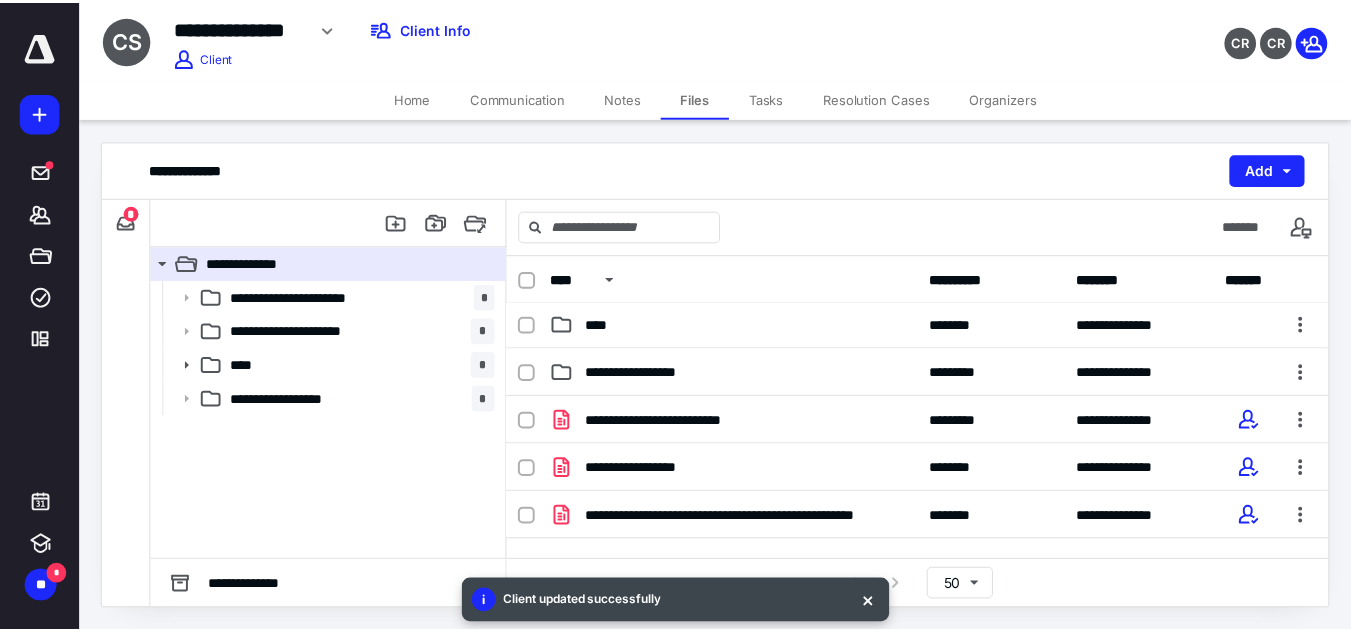 scroll, scrollTop: 100, scrollLeft: 0, axis: vertical 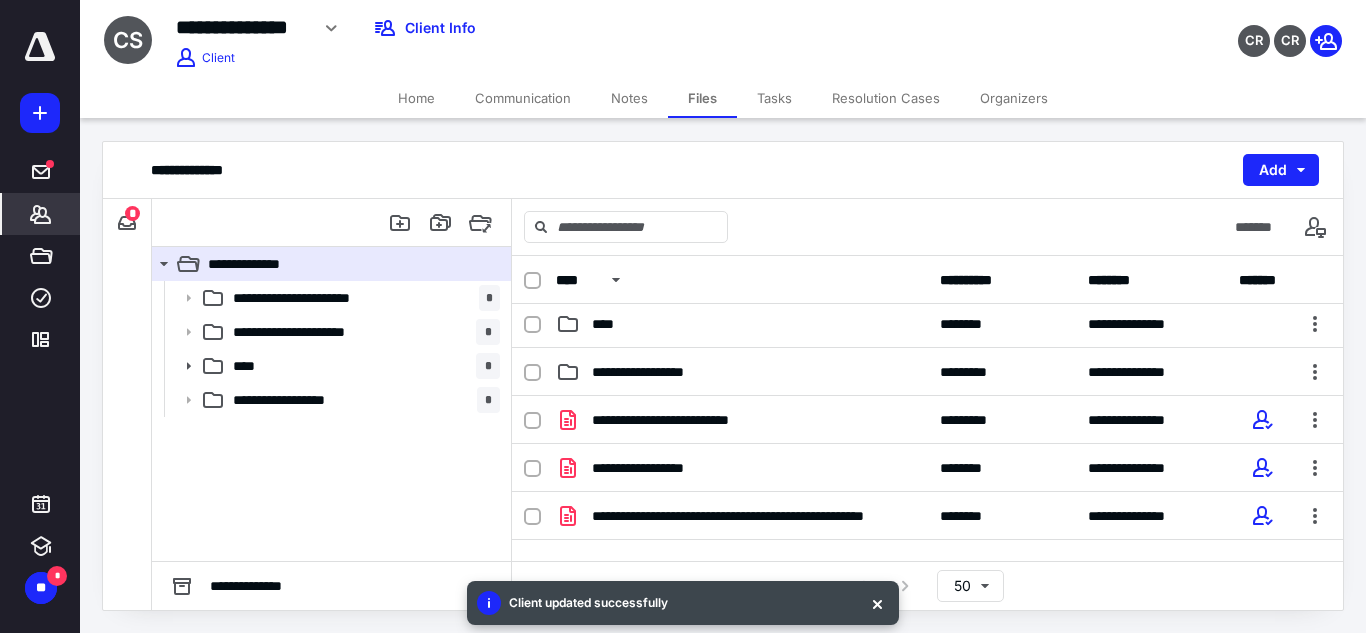 click on "*******" at bounding box center [40, 214] 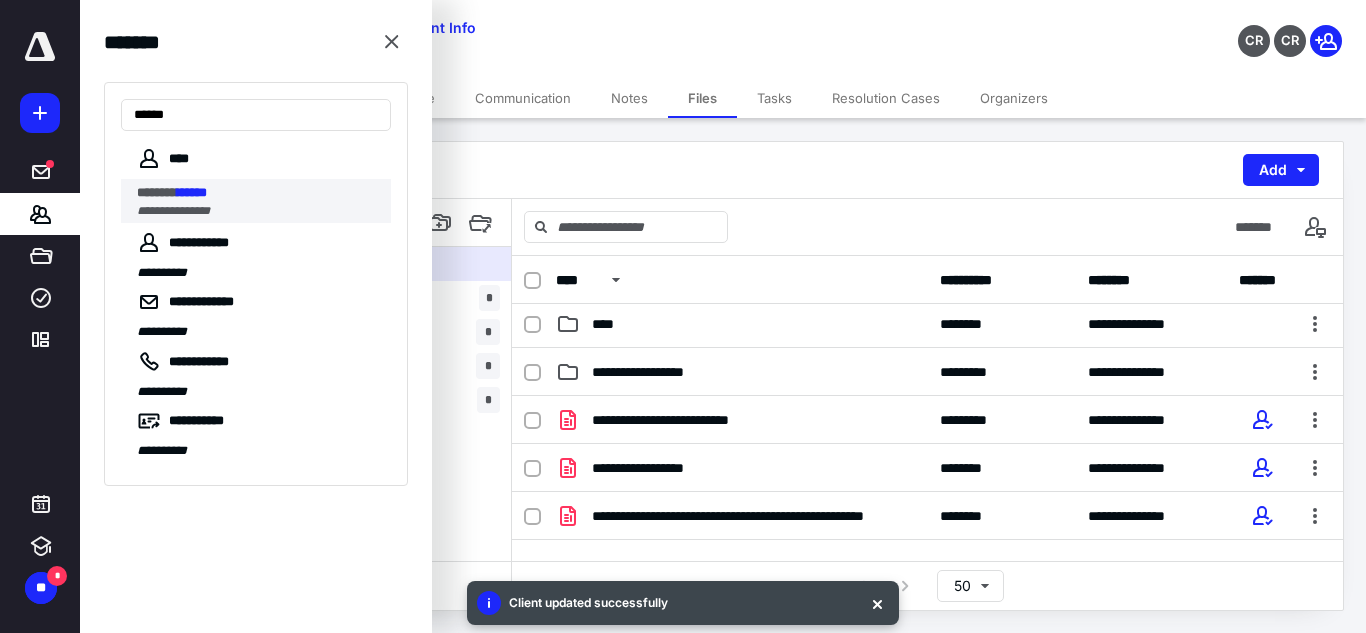 type on "******" 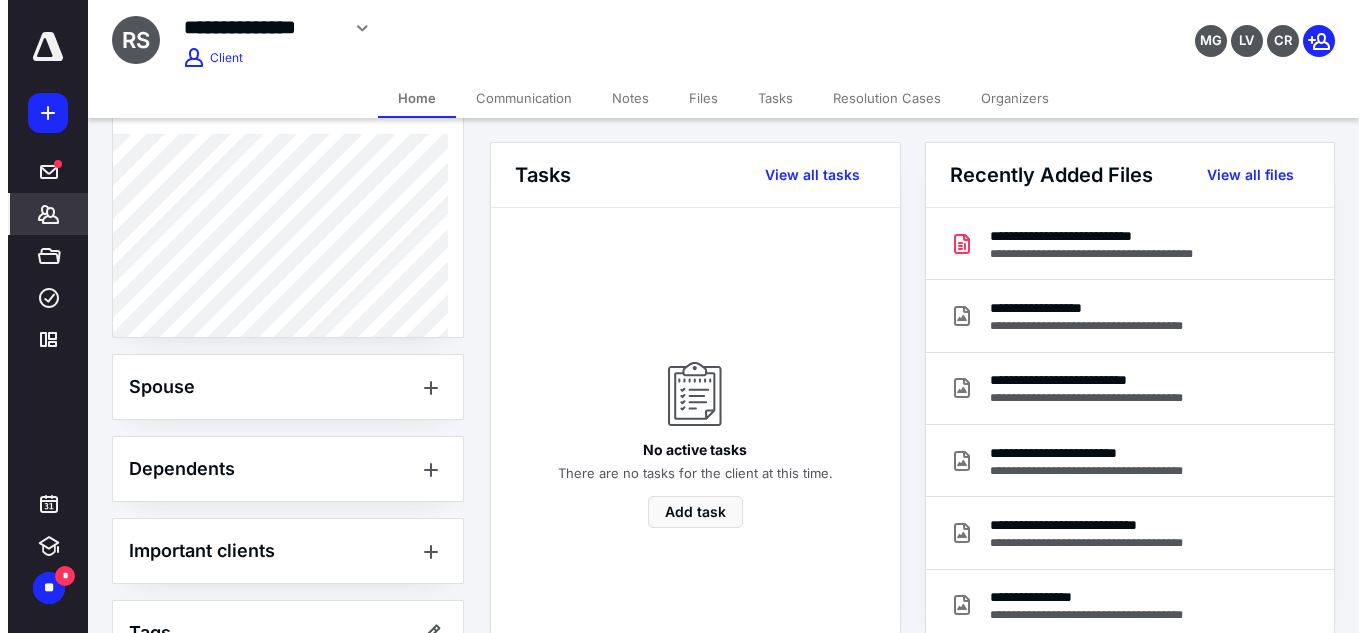 scroll, scrollTop: 657, scrollLeft: 0, axis: vertical 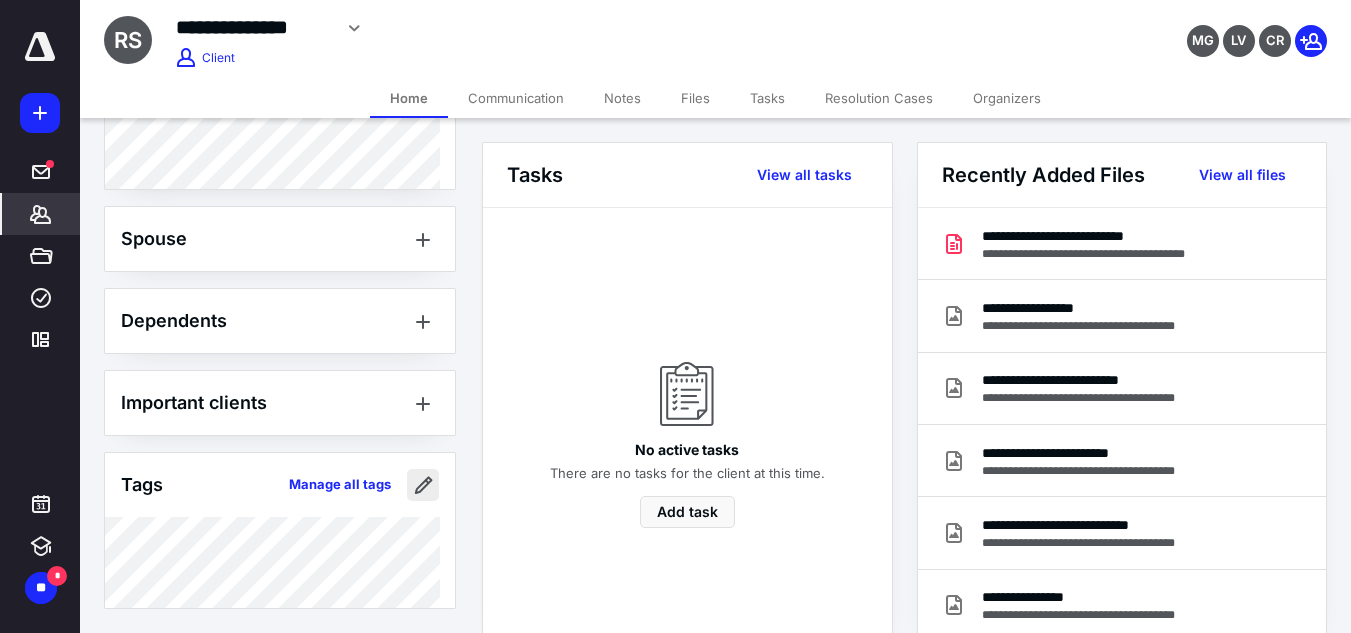 click at bounding box center [423, 485] 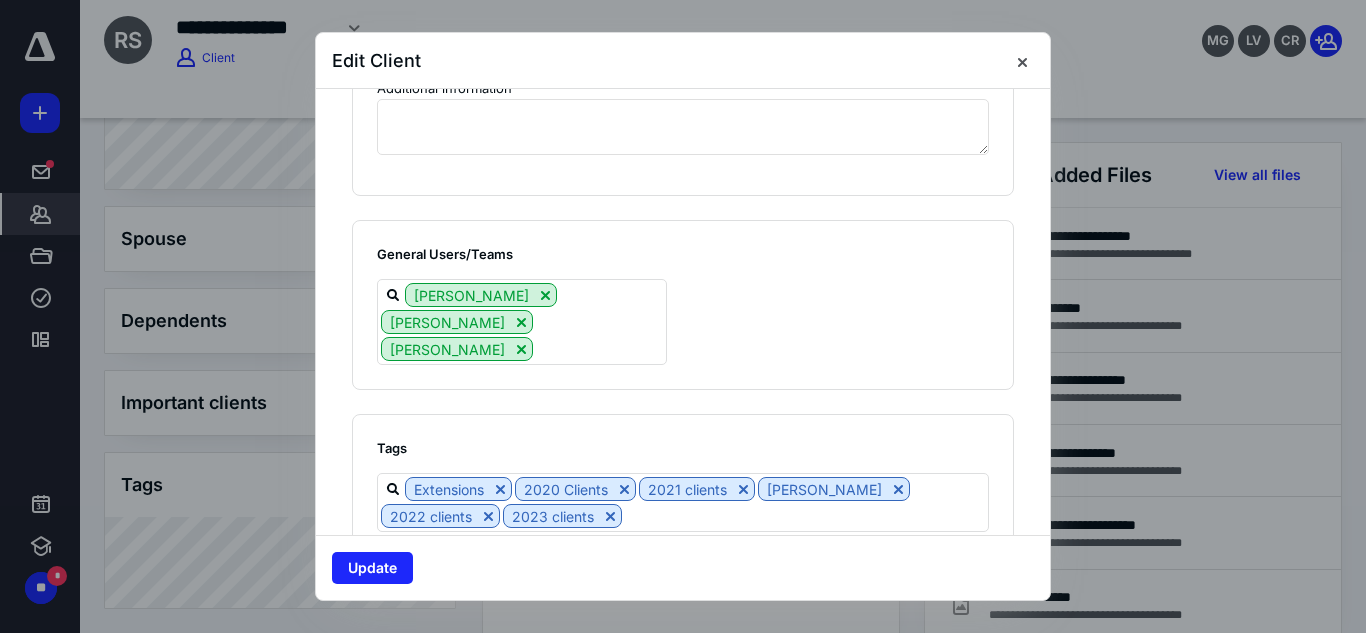 scroll, scrollTop: 1645, scrollLeft: 0, axis: vertical 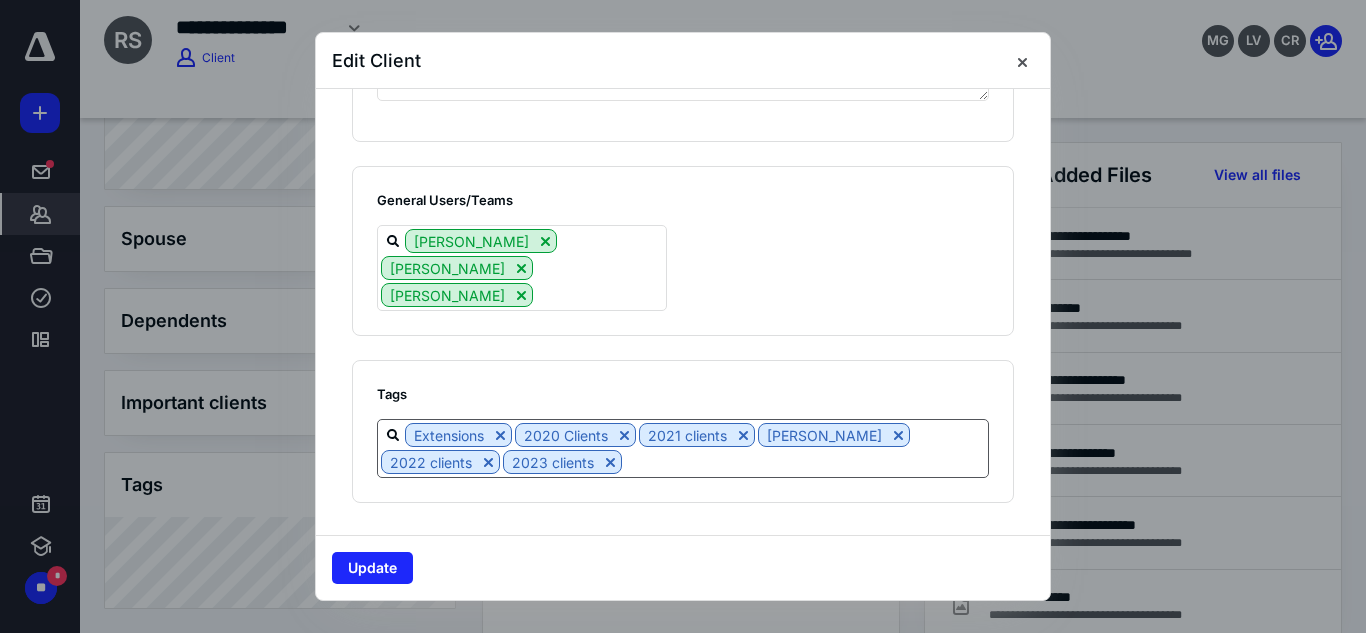 click on "Tags Extensions 2020 Clients 2021 clients [PERSON_NAME] 2022 clients 2023 clients" at bounding box center [683, 431] 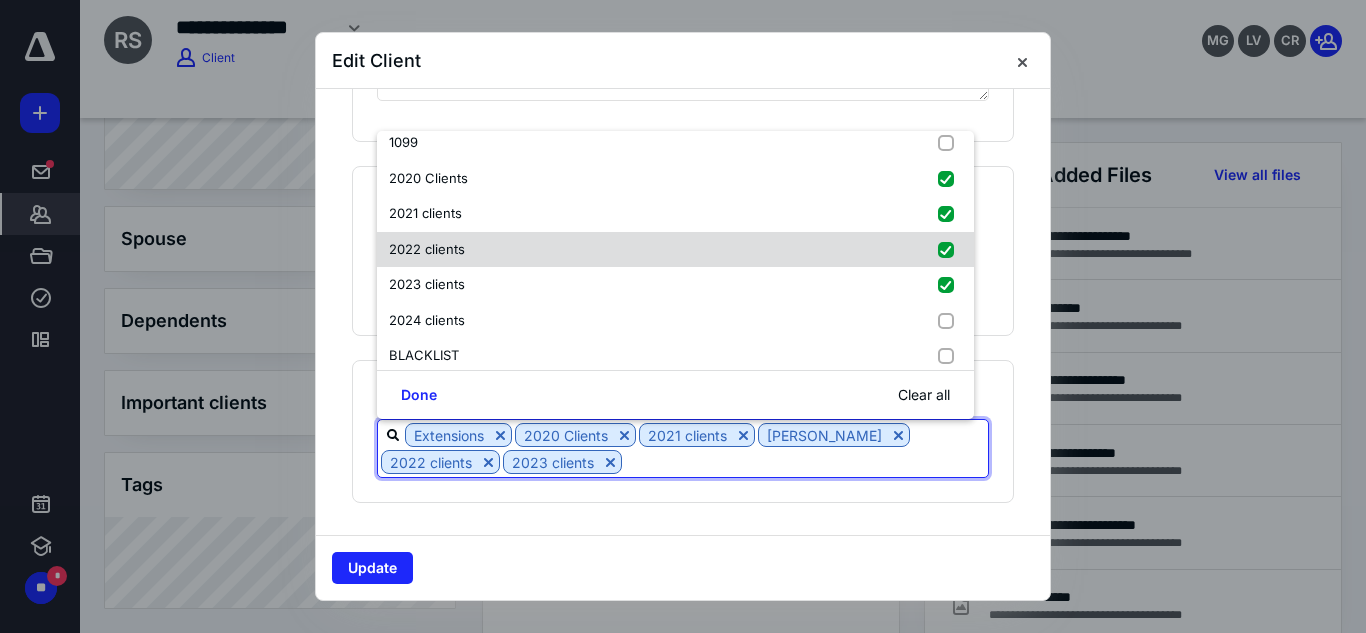 scroll, scrollTop: 86, scrollLeft: 0, axis: vertical 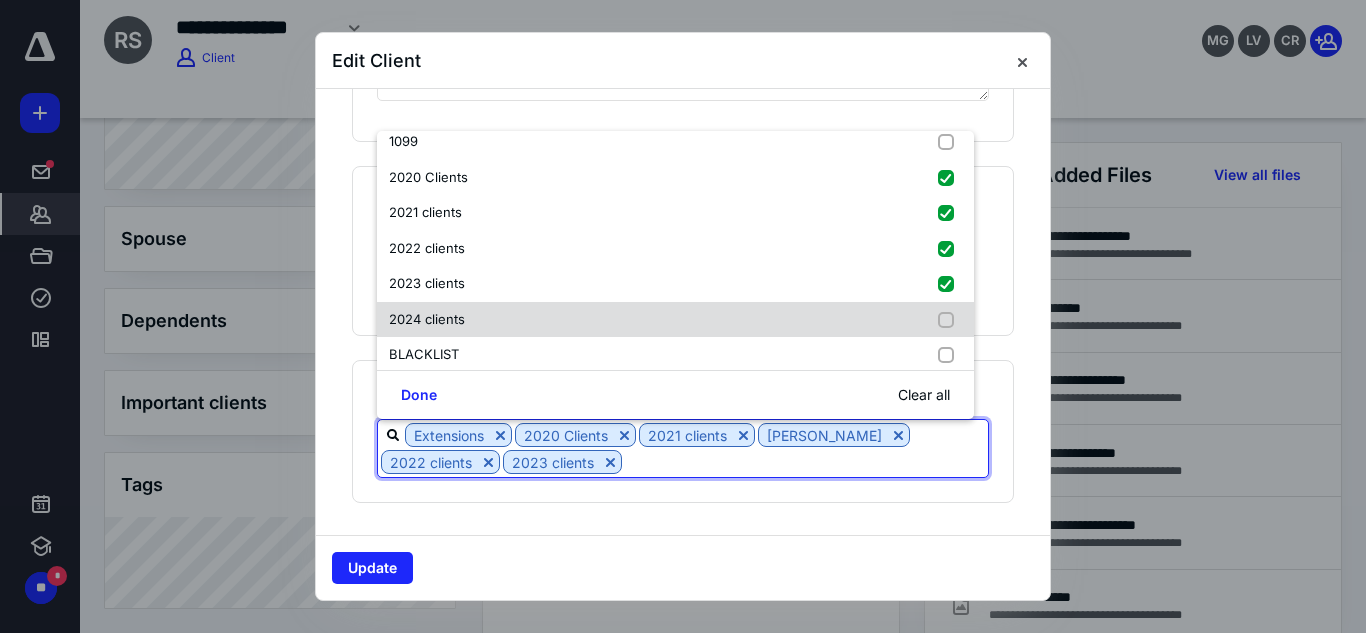 click on "2024 clients" at bounding box center [675, 320] 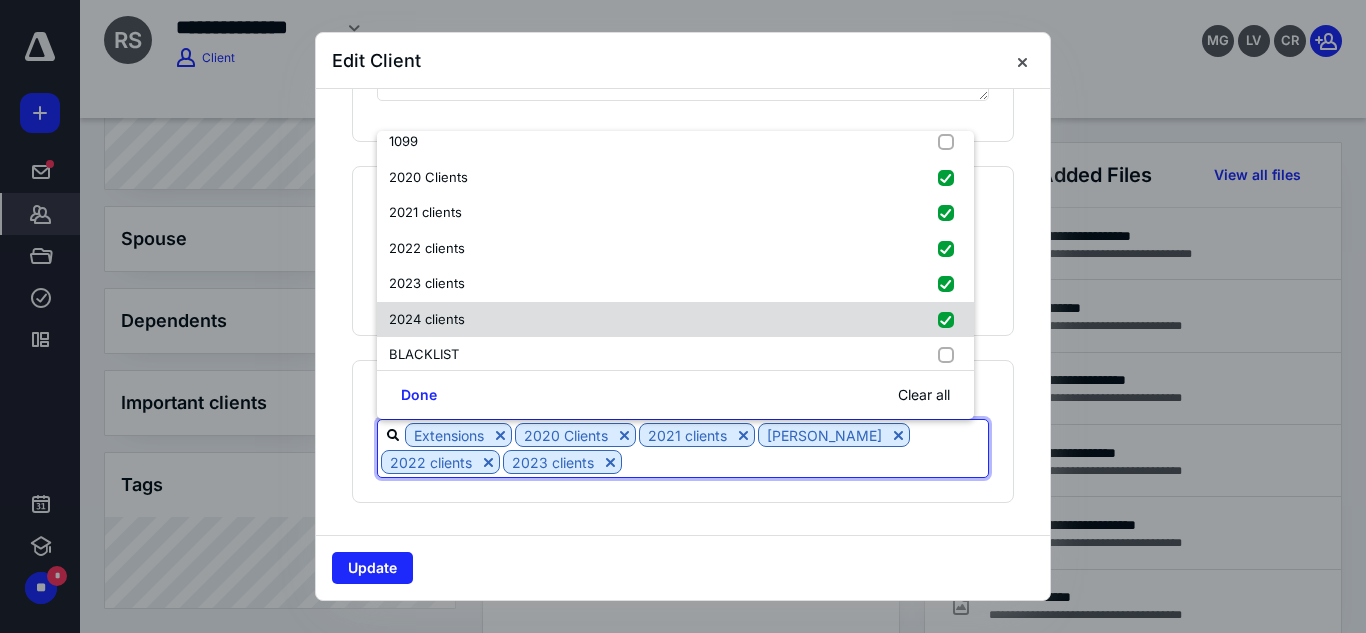 checkbox on "true" 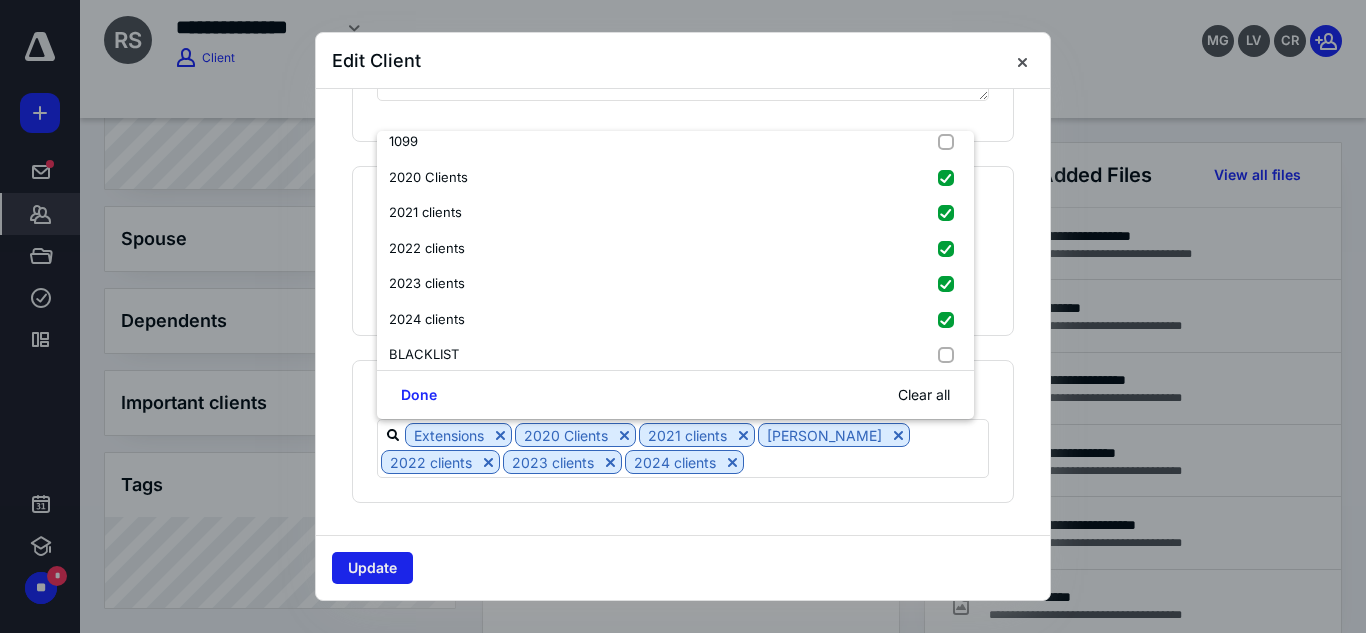 click on "Update" at bounding box center (372, 568) 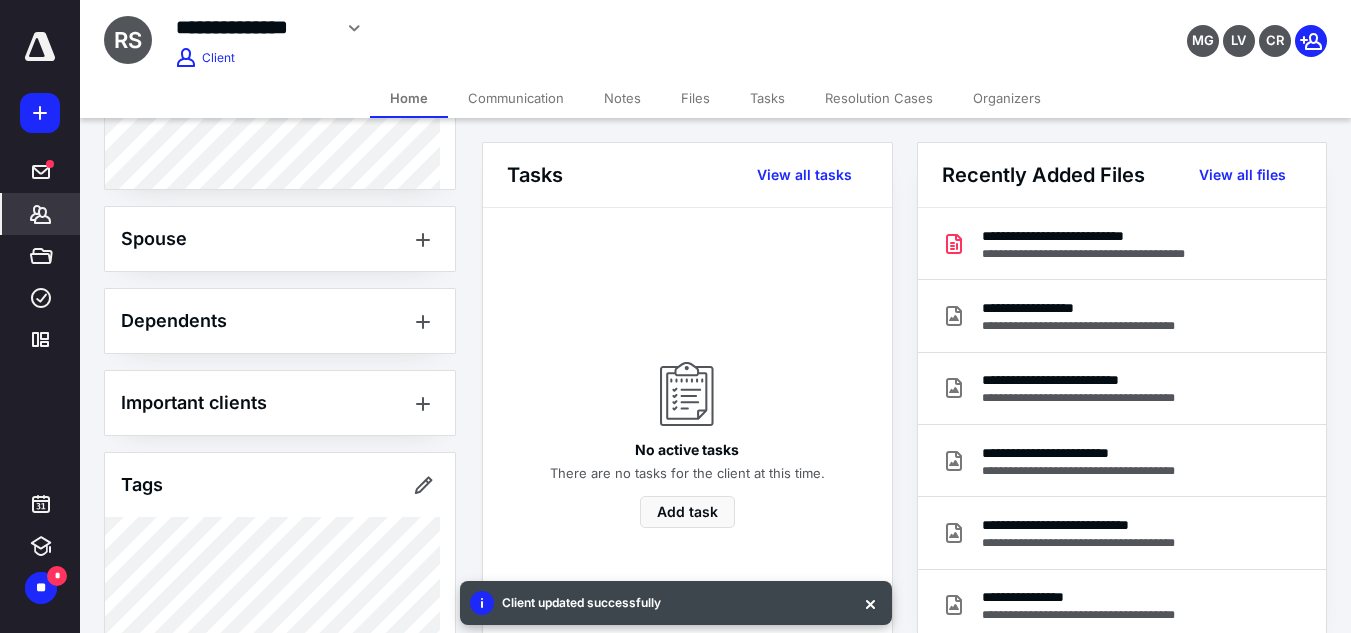 click on "**********" at bounding box center (715, 39) 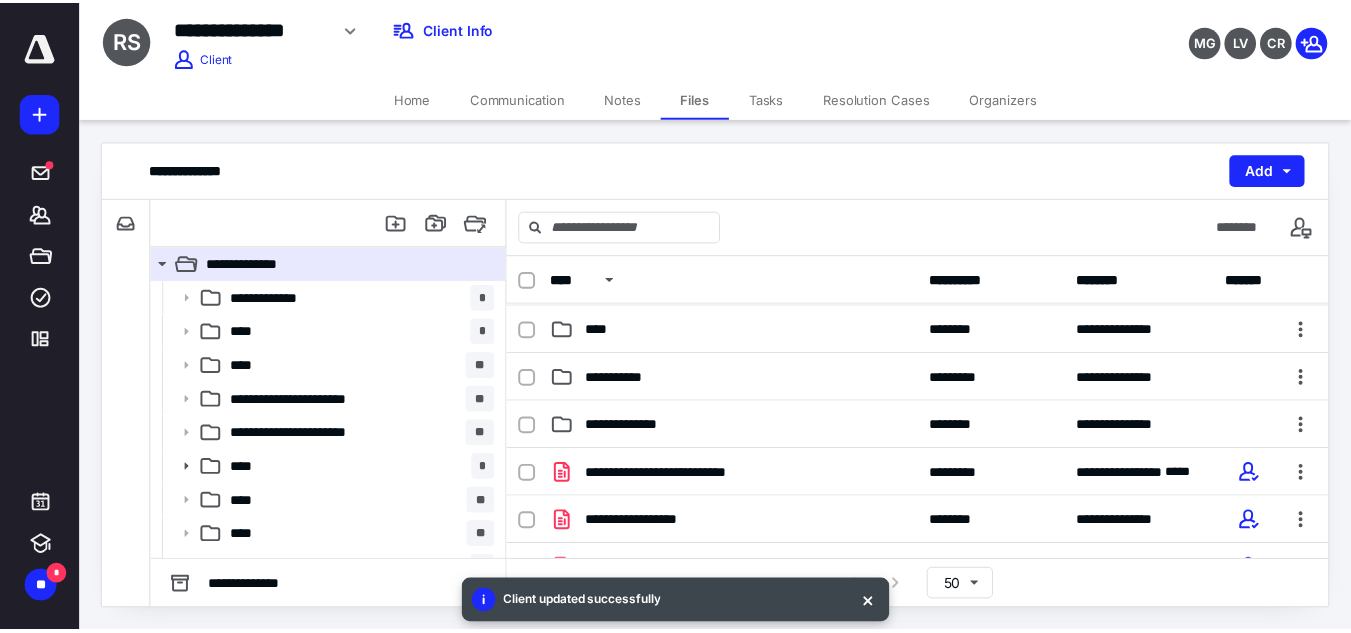 scroll, scrollTop: 337, scrollLeft: 0, axis: vertical 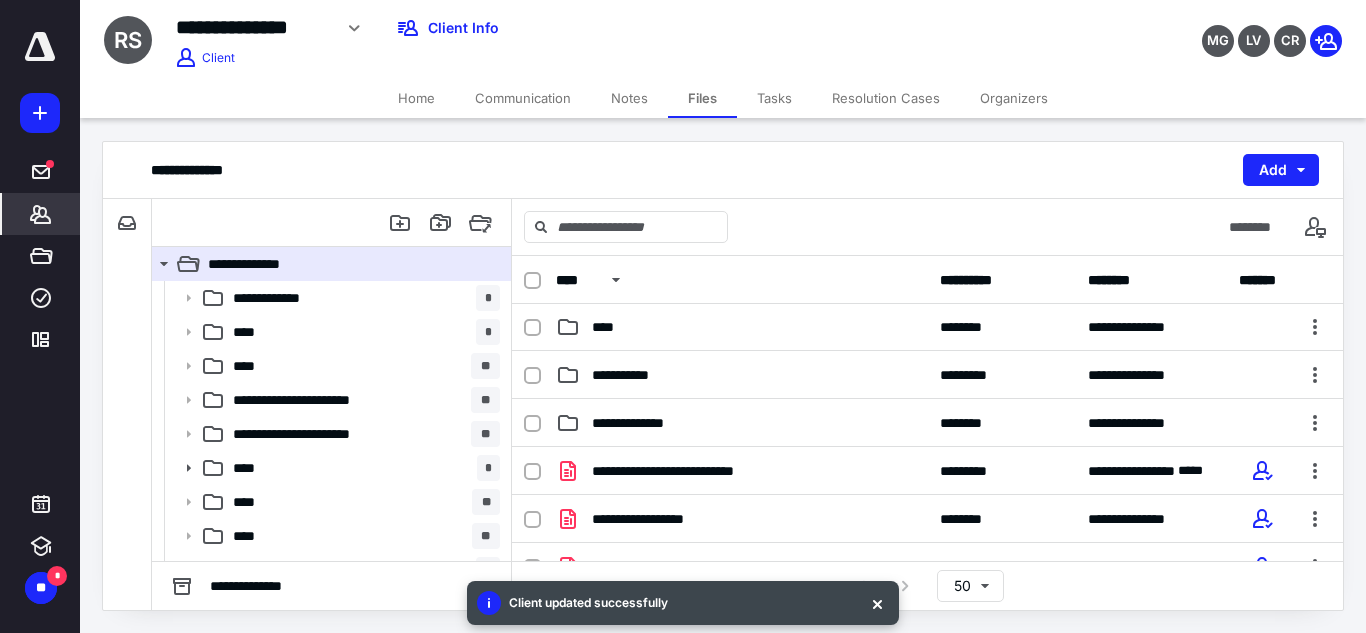 click on "*******" at bounding box center (41, 214) 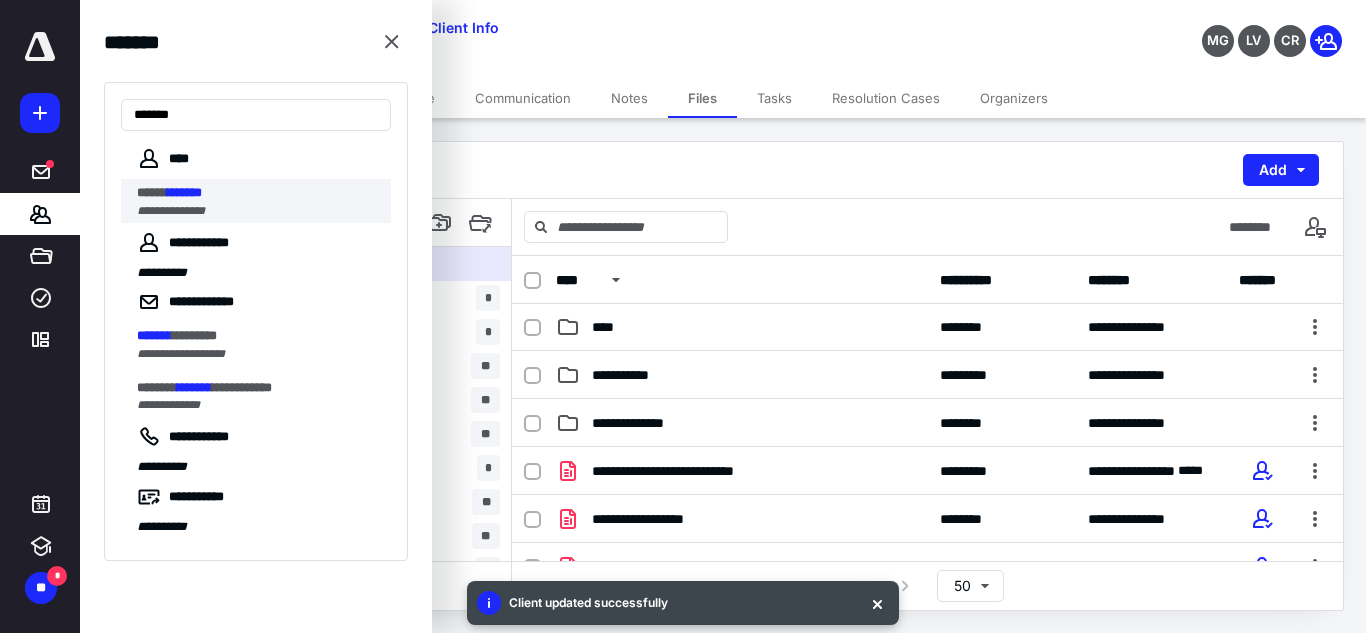 type on "*******" 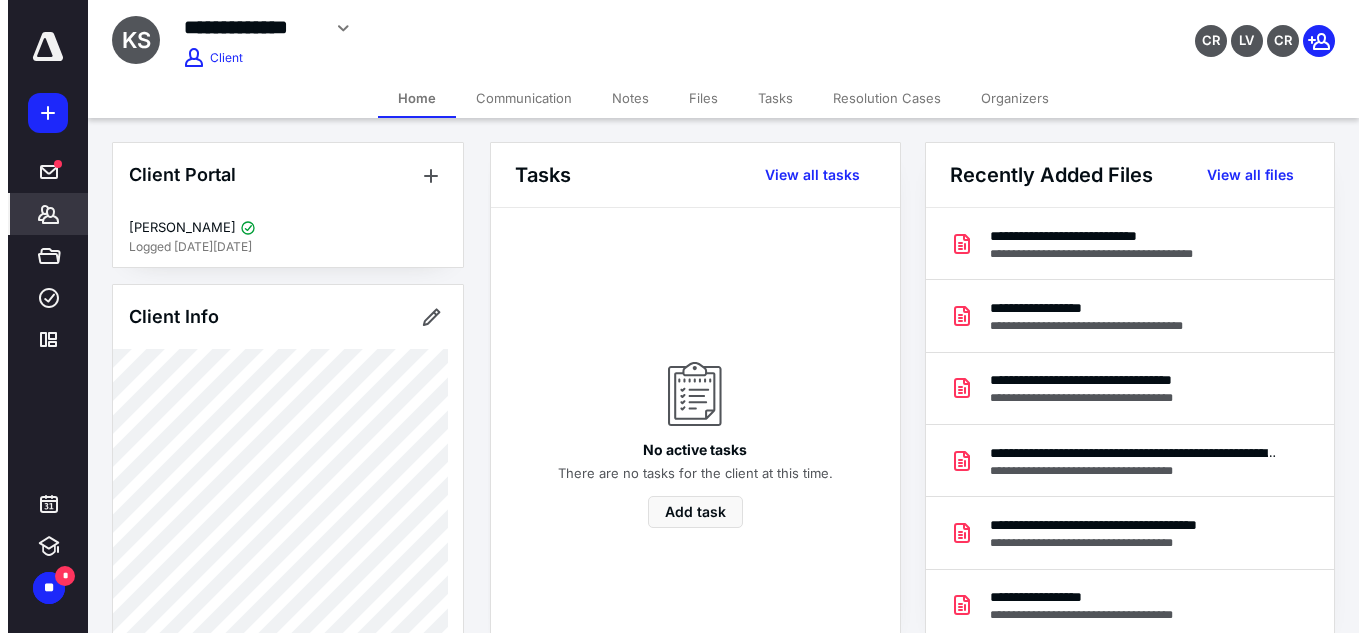scroll, scrollTop: 640, scrollLeft: 0, axis: vertical 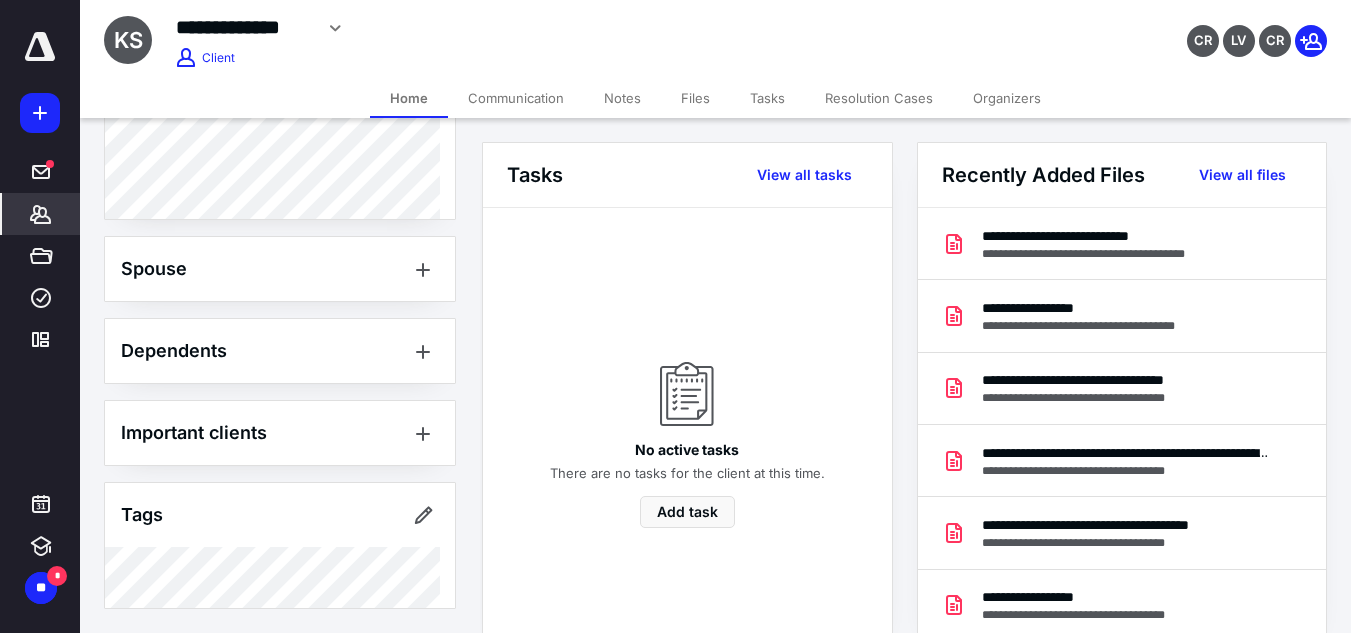 click on "Files" at bounding box center [695, 98] 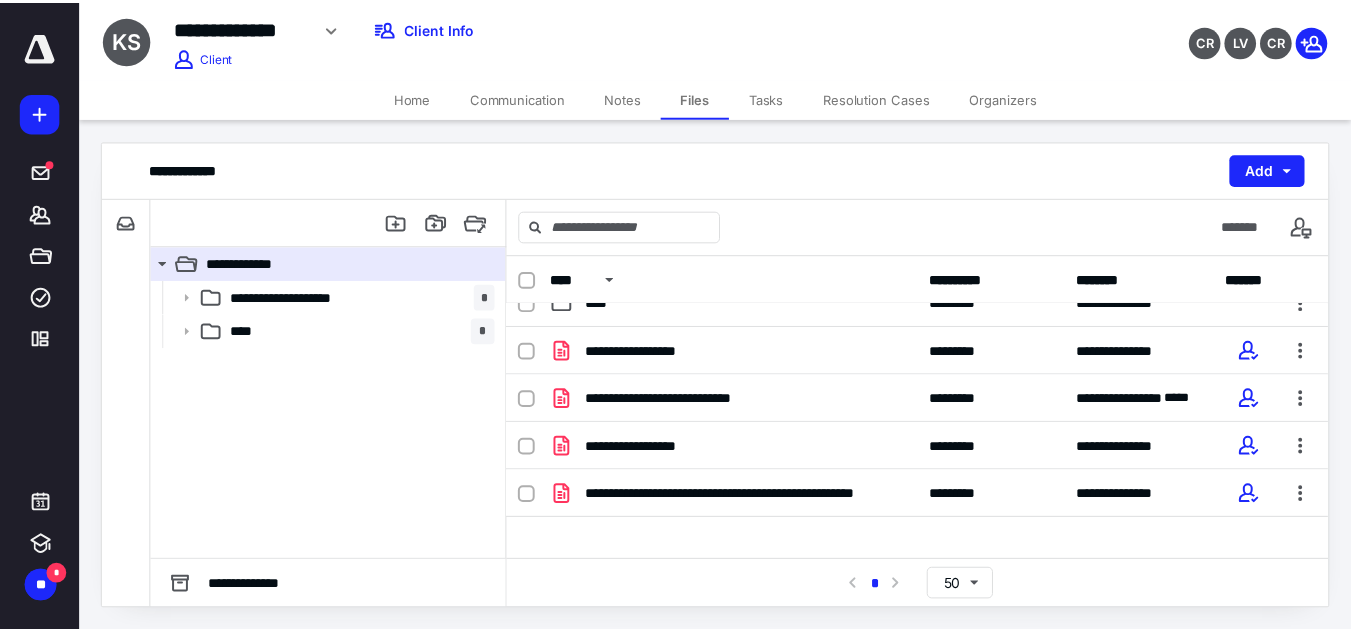 scroll, scrollTop: 73, scrollLeft: 0, axis: vertical 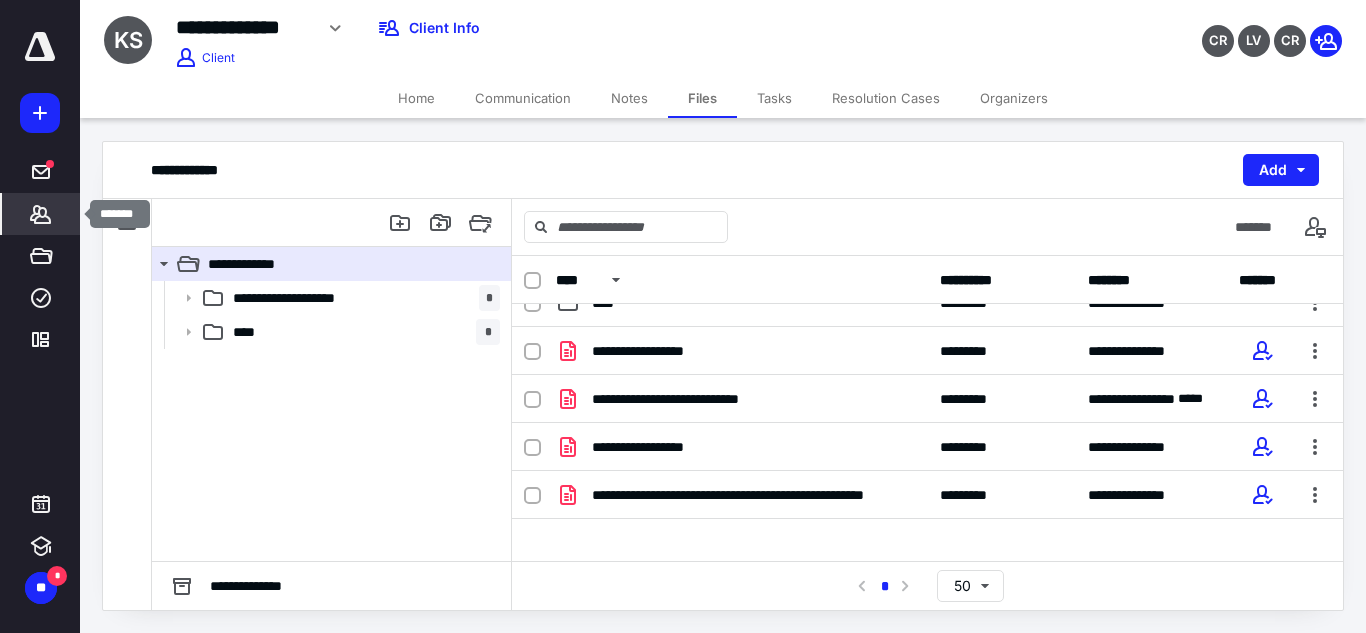 click on "*******" at bounding box center (41, 214) 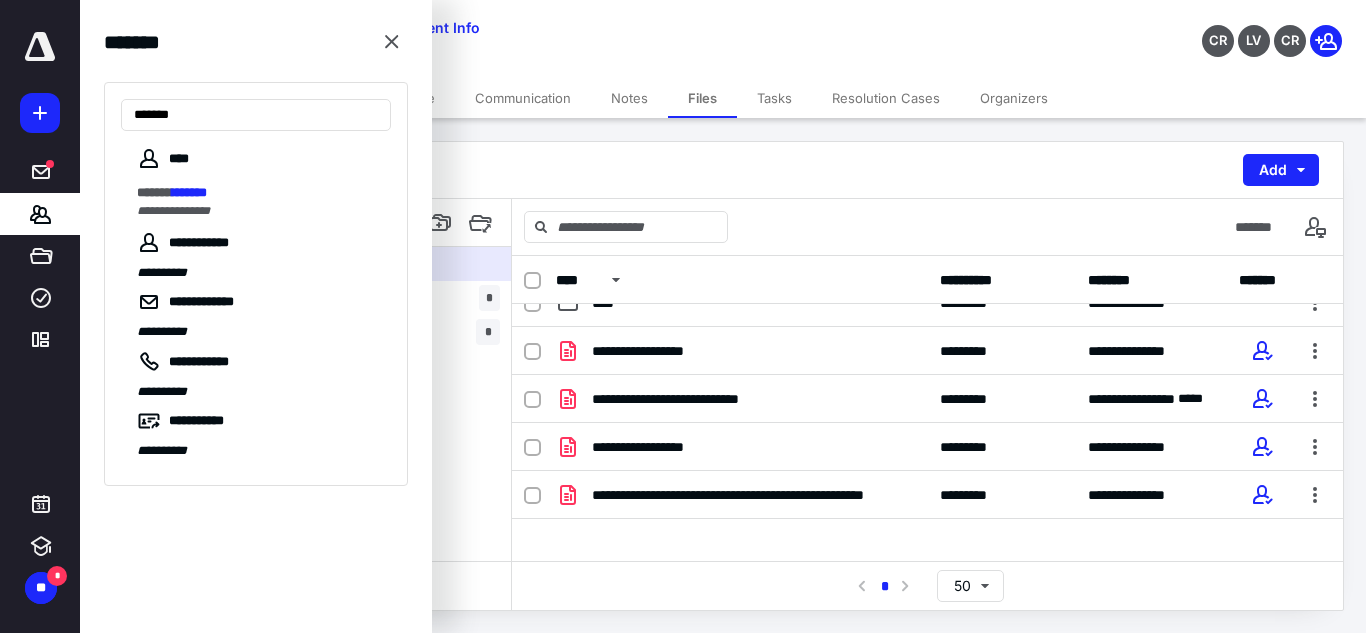 type on "*******" 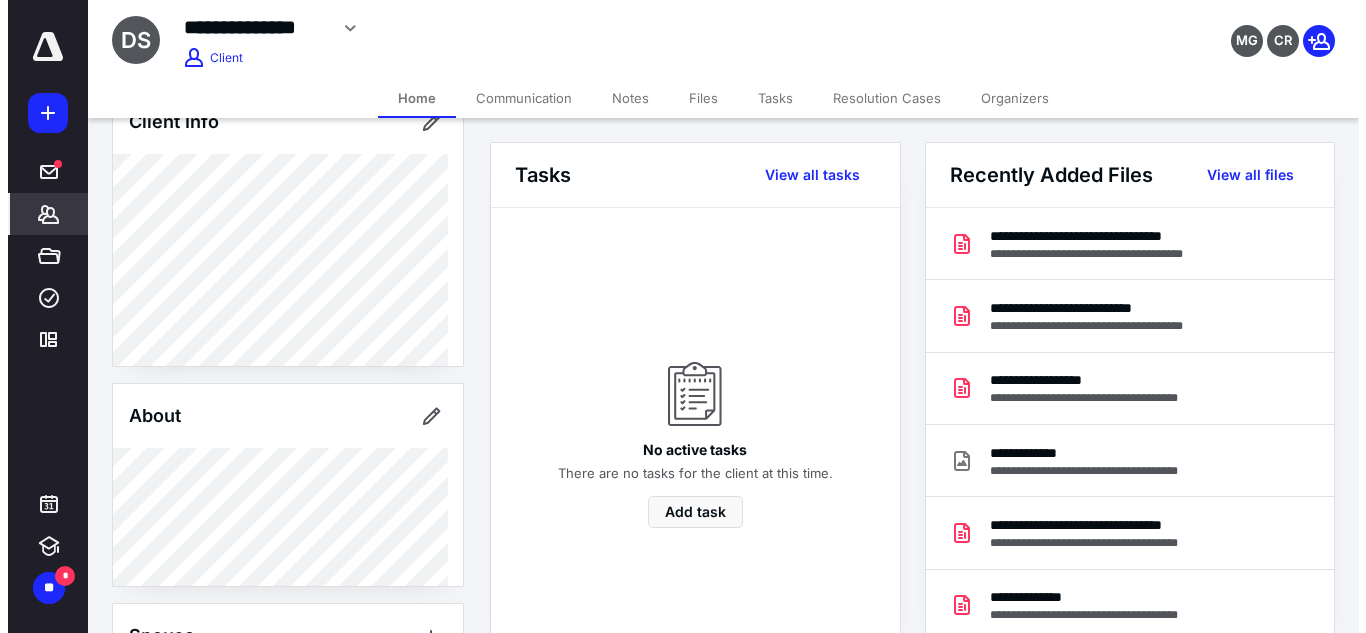 scroll, scrollTop: 563, scrollLeft: 0, axis: vertical 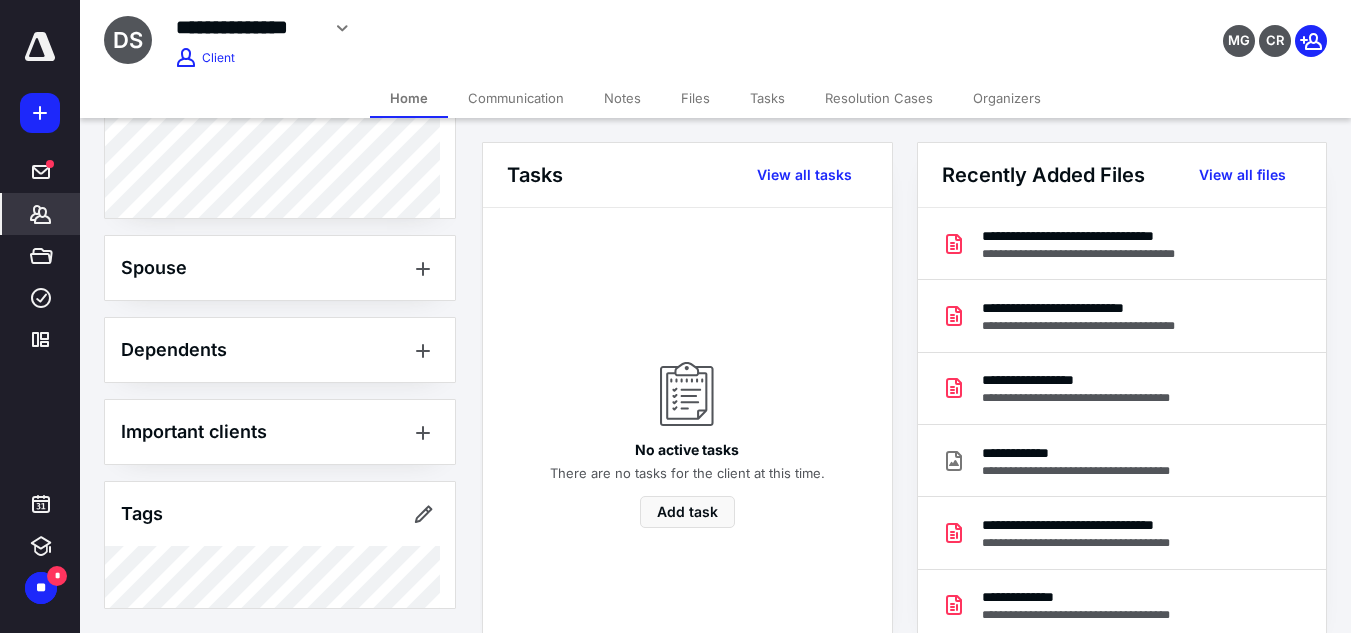 click on "Files" at bounding box center (695, 98) 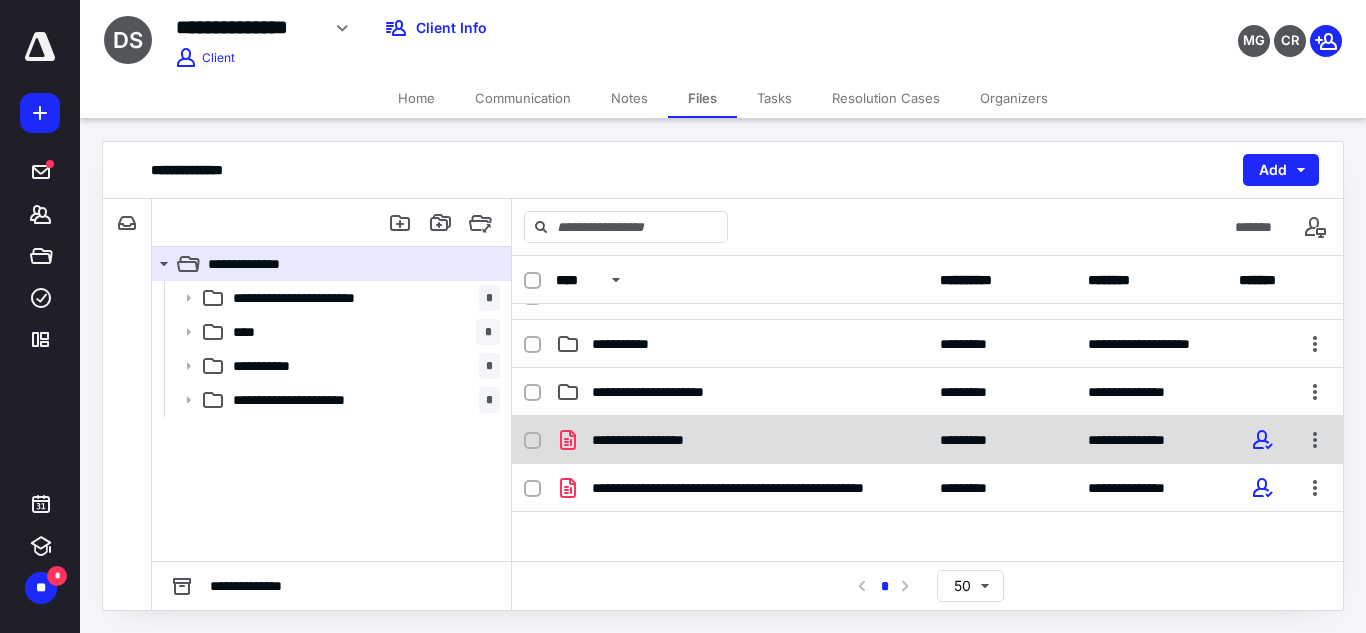 scroll, scrollTop: 0, scrollLeft: 0, axis: both 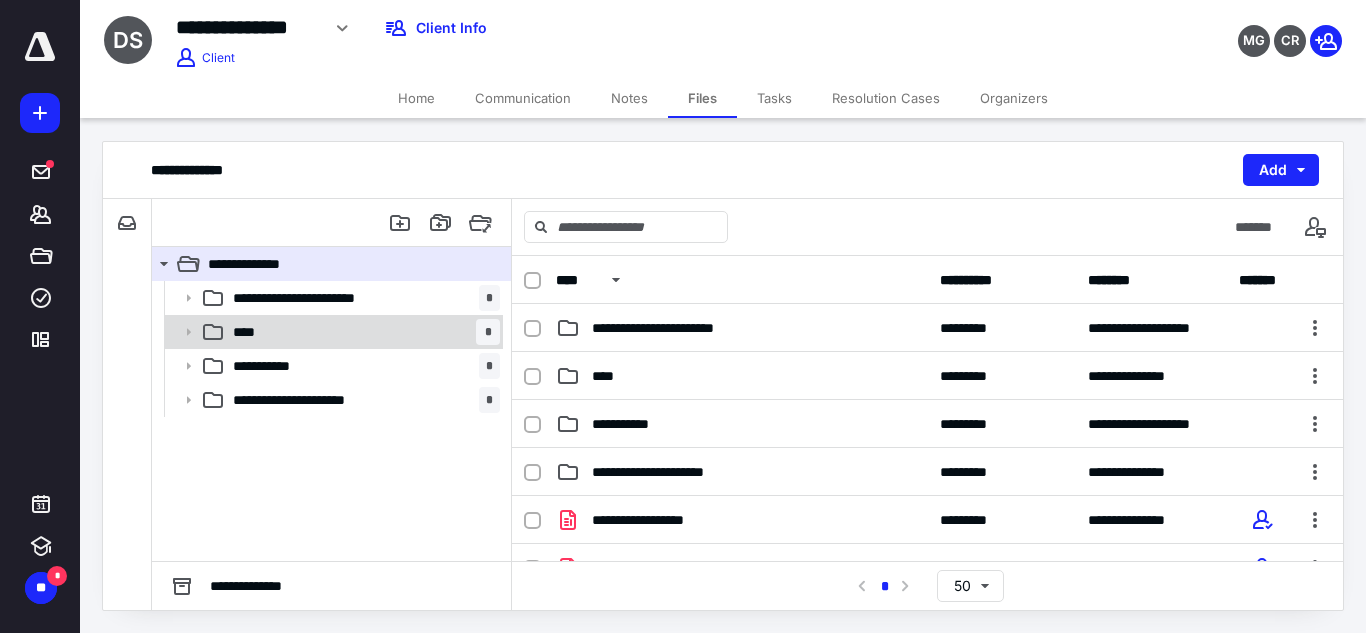 click on "**** *" at bounding box center [362, 332] 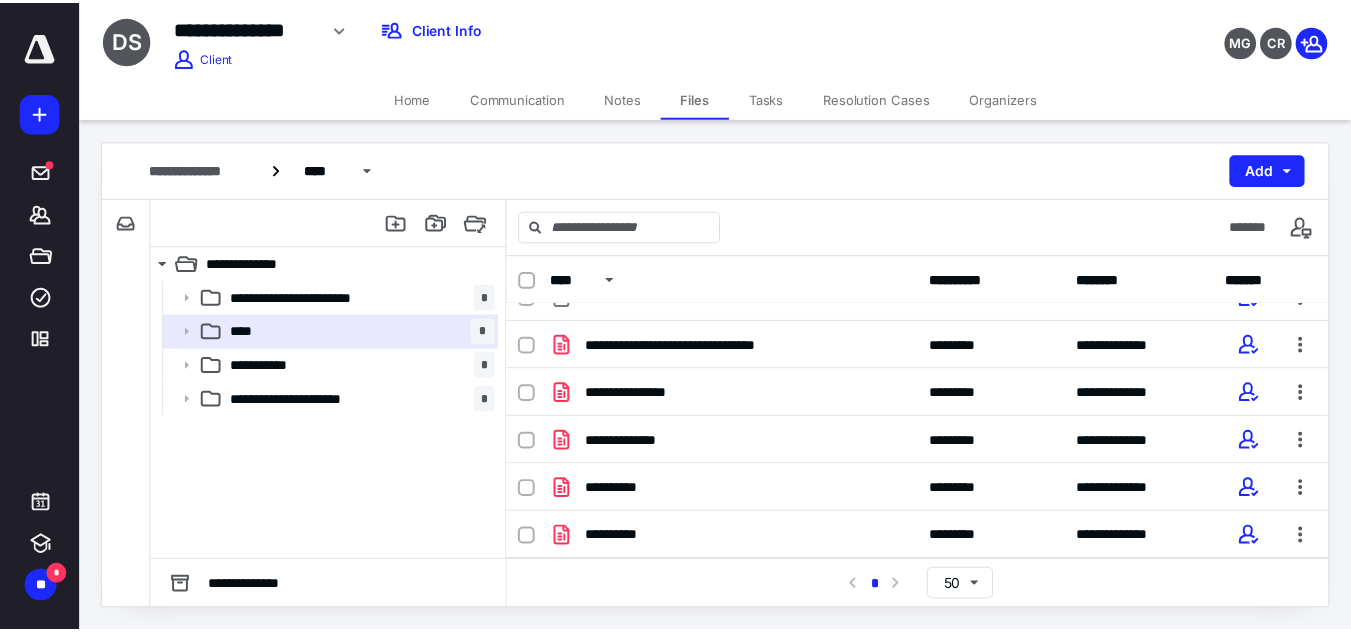 scroll, scrollTop: 0, scrollLeft: 0, axis: both 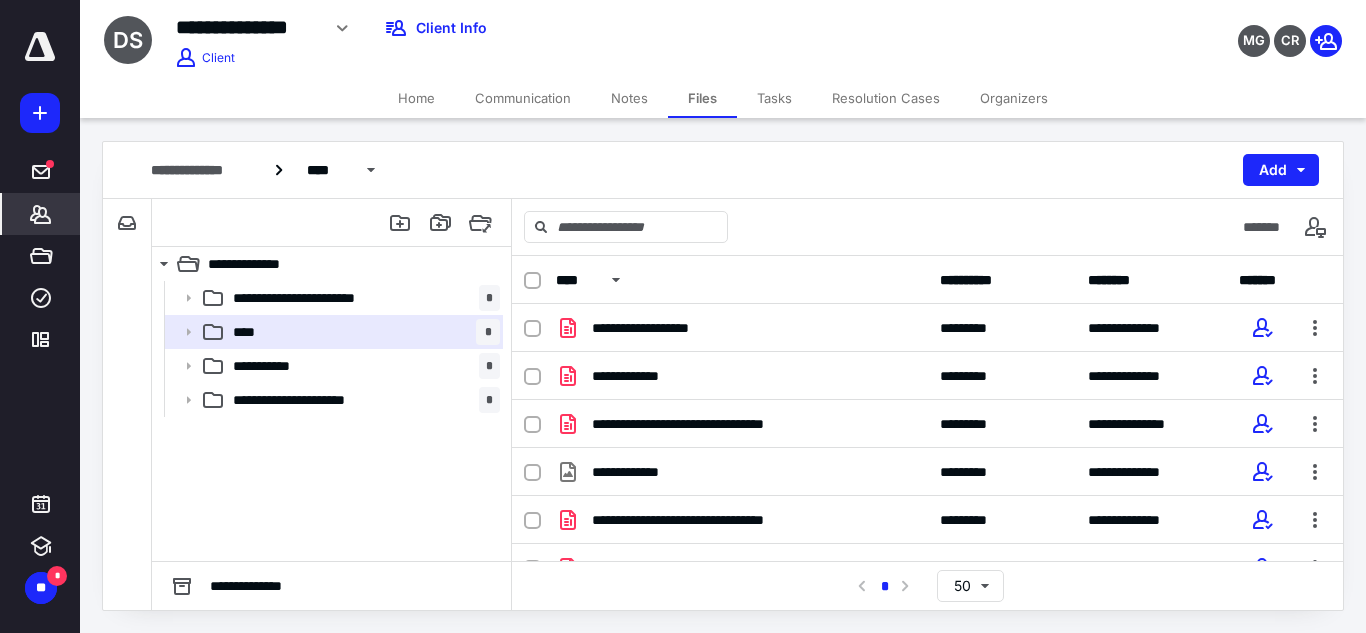 click on "*******" at bounding box center (41, 214) 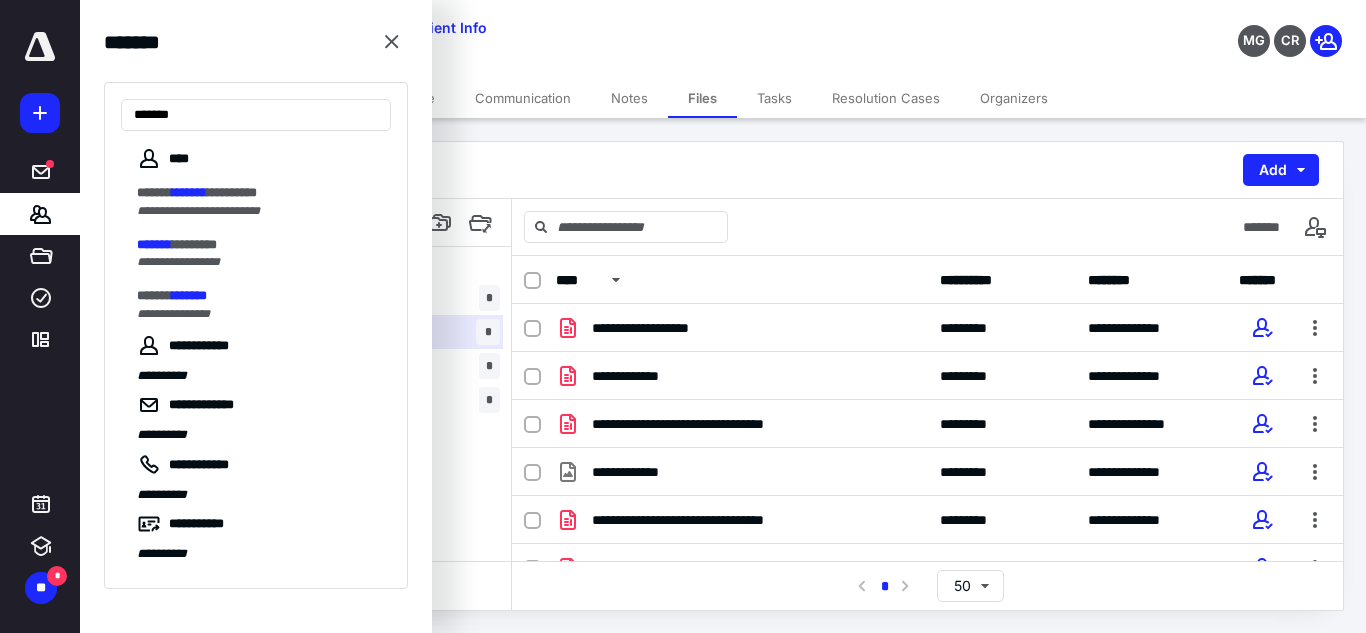 type on "*******" 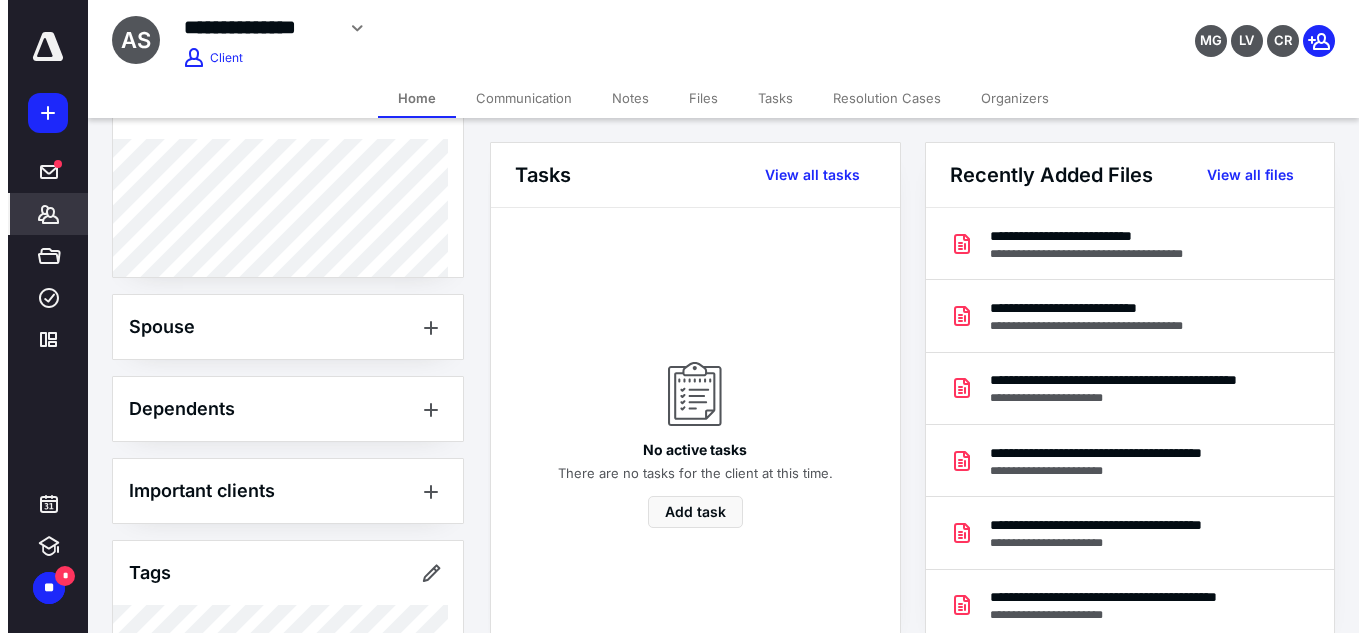 scroll, scrollTop: 846, scrollLeft: 0, axis: vertical 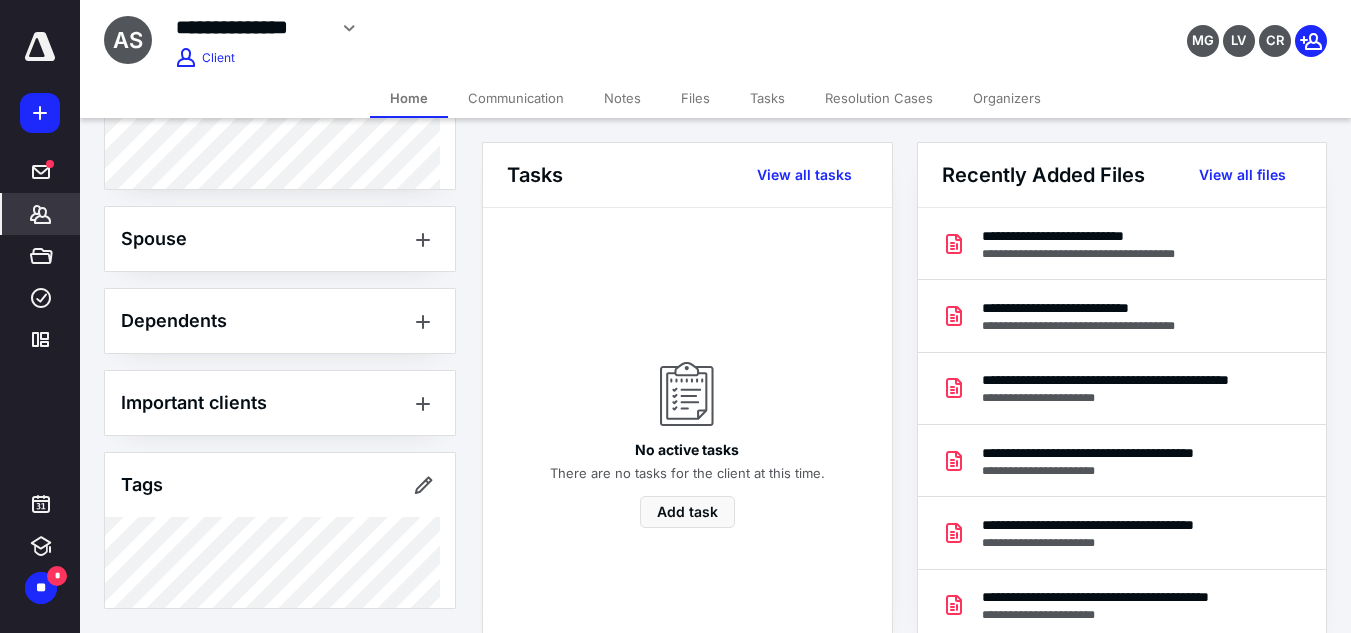 click on "Files" at bounding box center (695, 98) 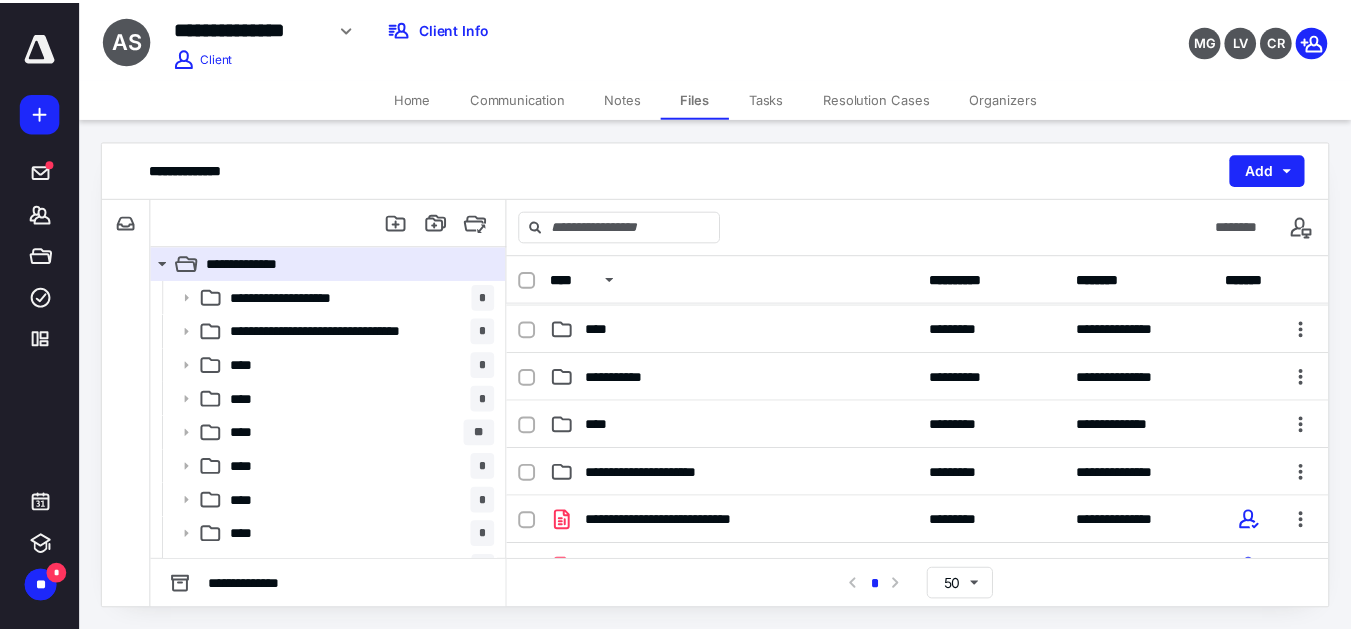 scroll, scrollTop: 347, scrollLeft: 0, axis: vertical 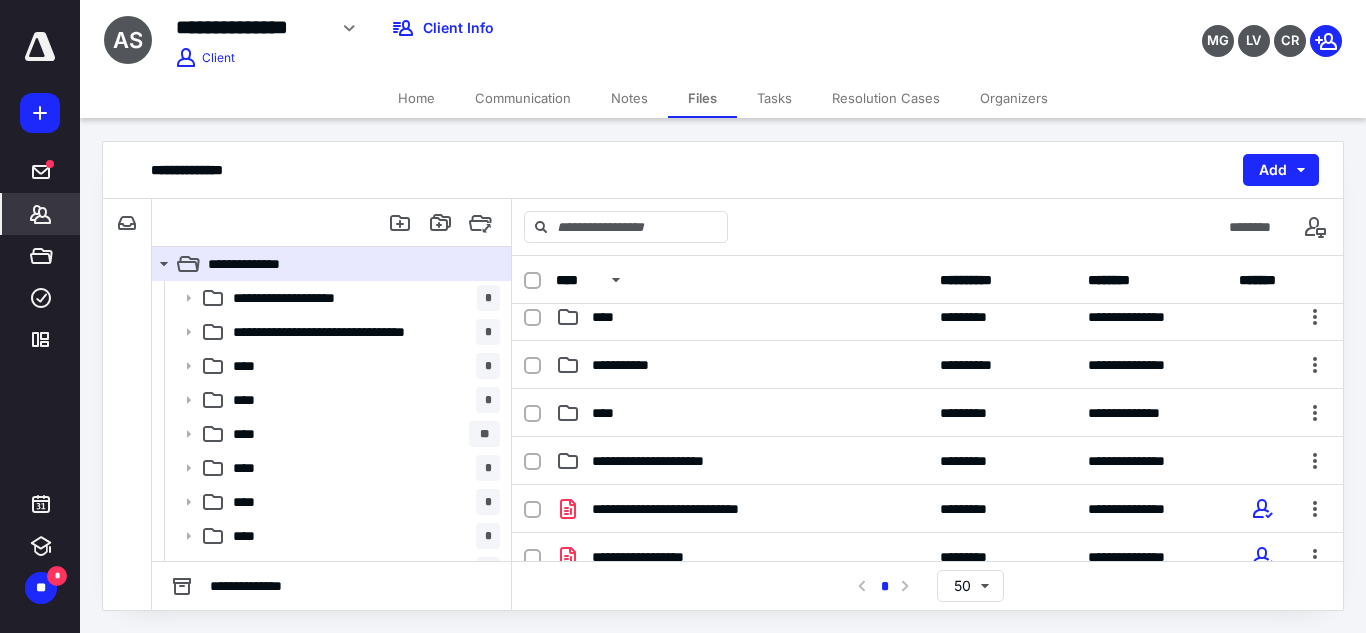 click on "*******" at bounding box center (41, 214) 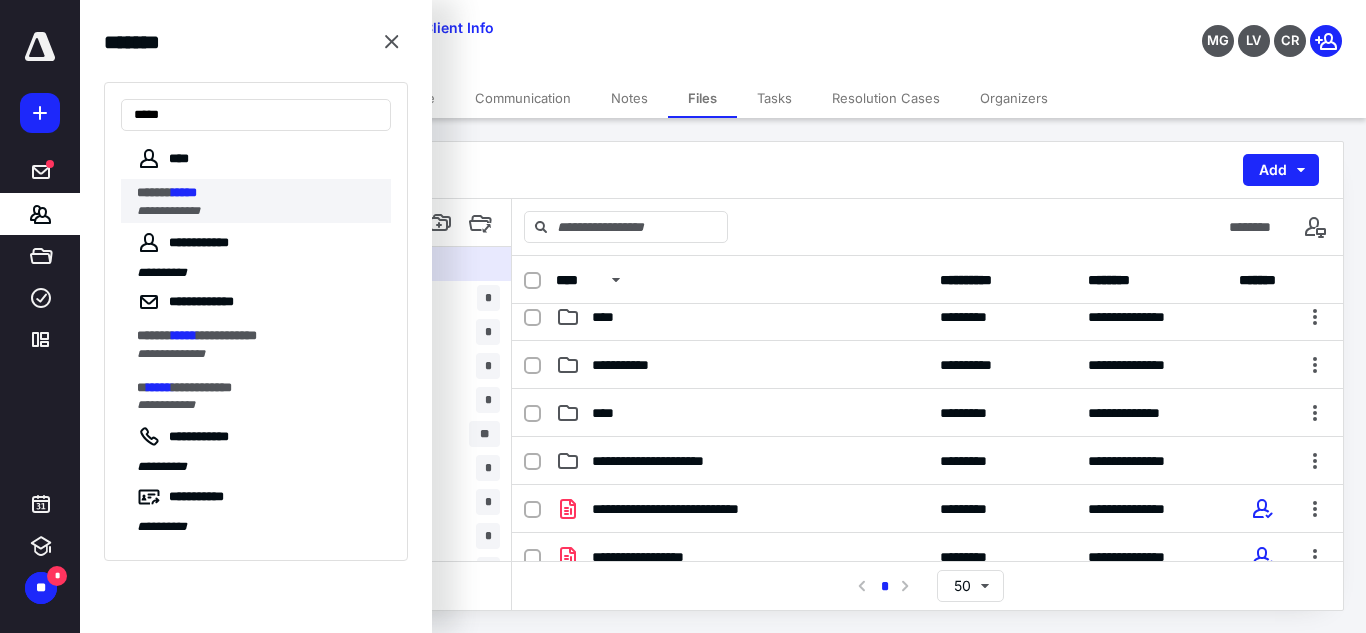type on "*****" 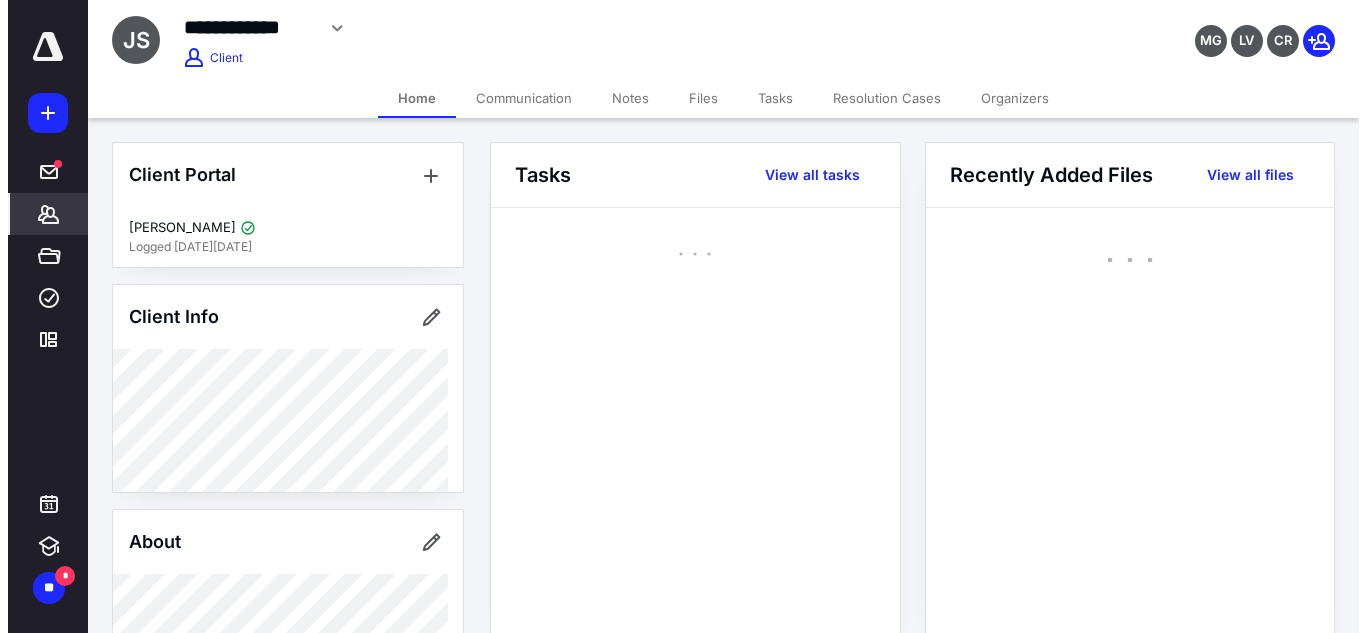 scroll, scrollTop: 493, scrollLeft: 0, axis: vertical 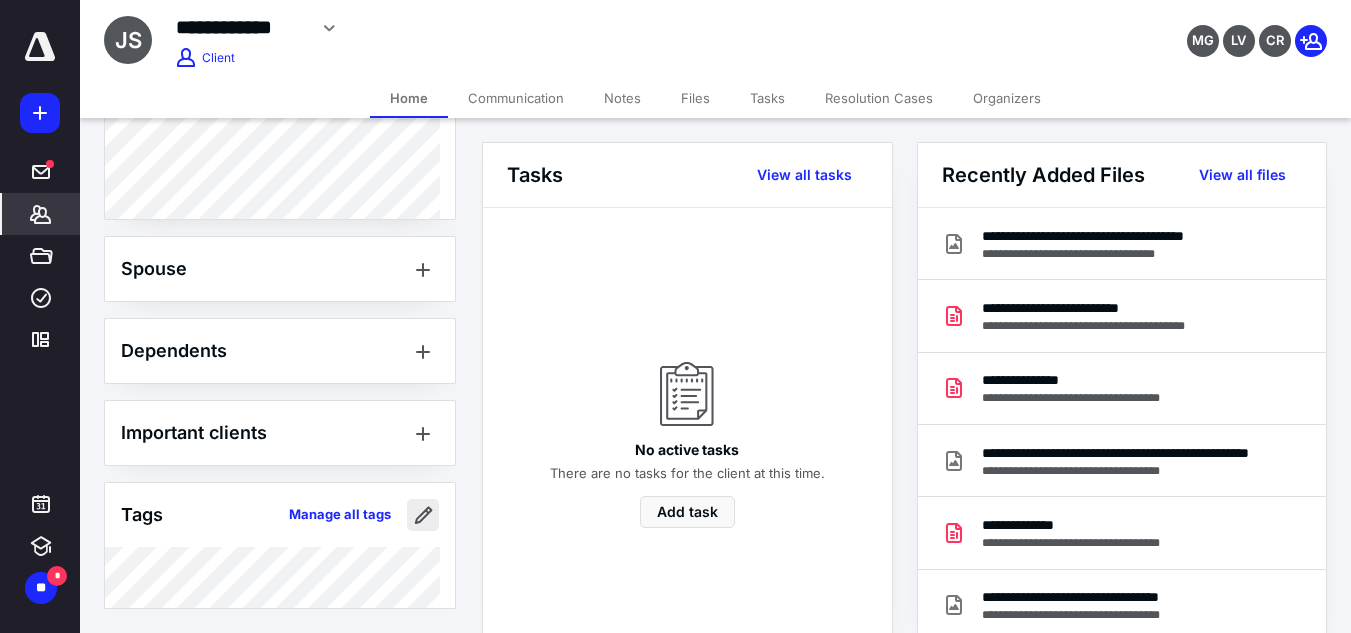 click at bounding box center (423, 515) 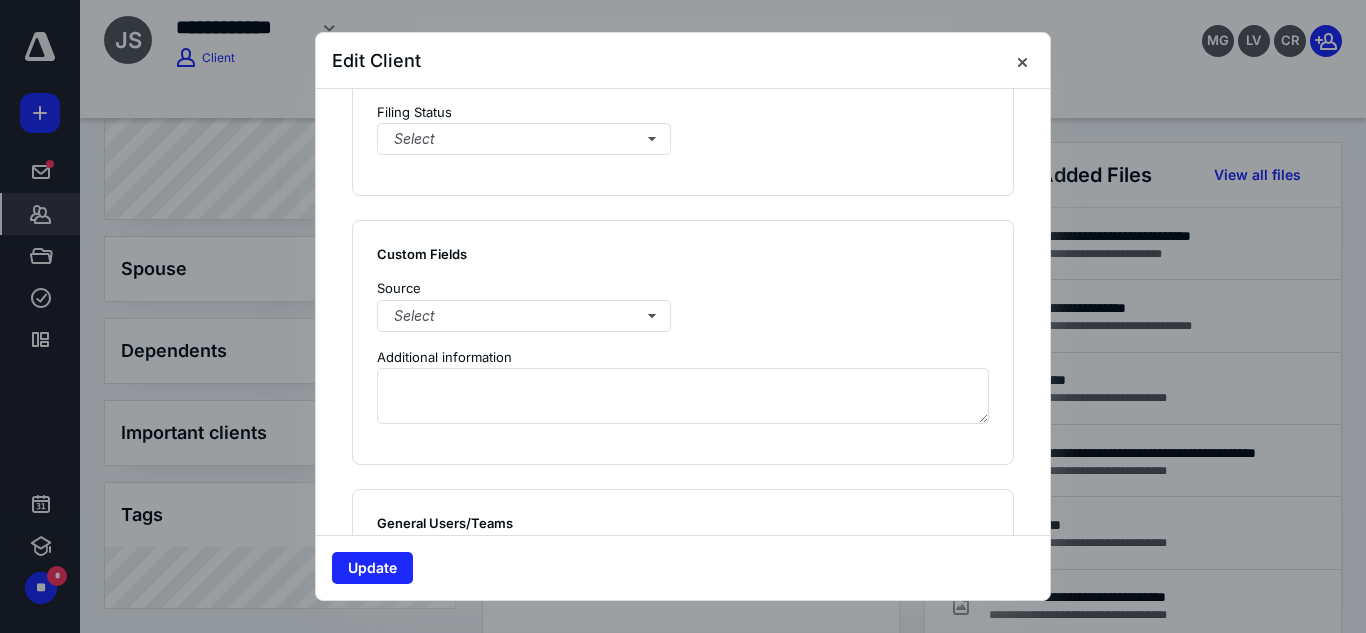 scroll, scrollTop: 1618, scrollLeft: 0, axis: vertical 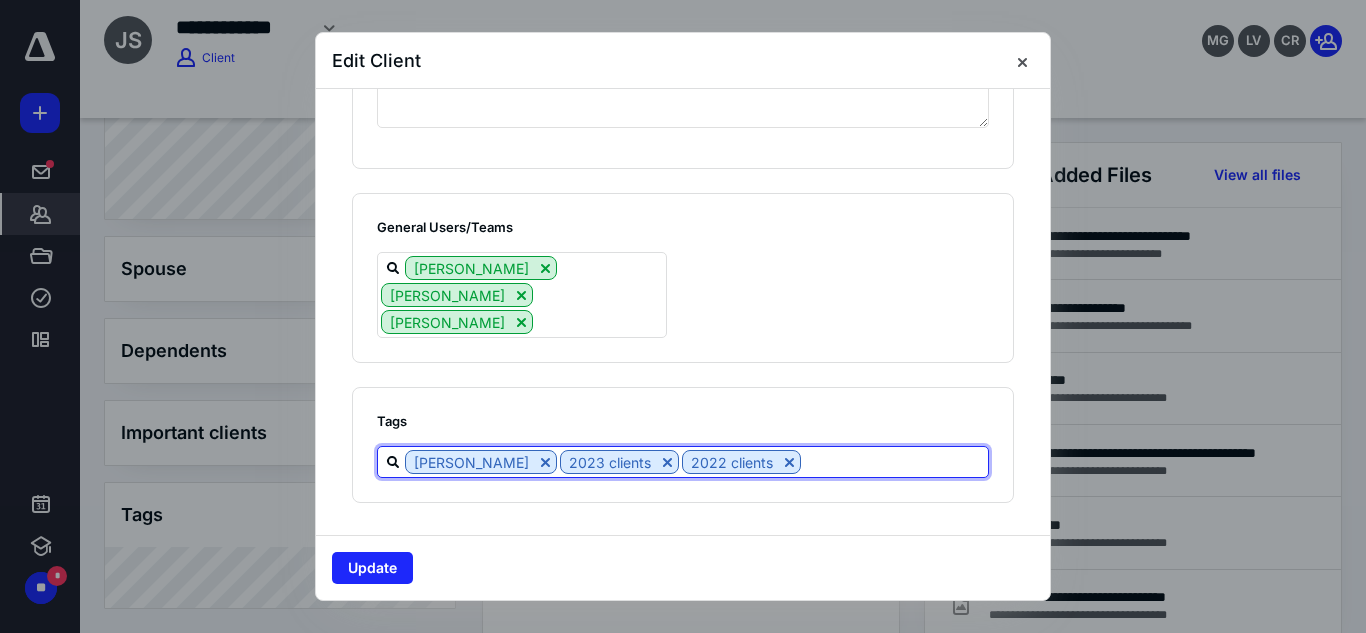 click at bounding box center [894, 461] 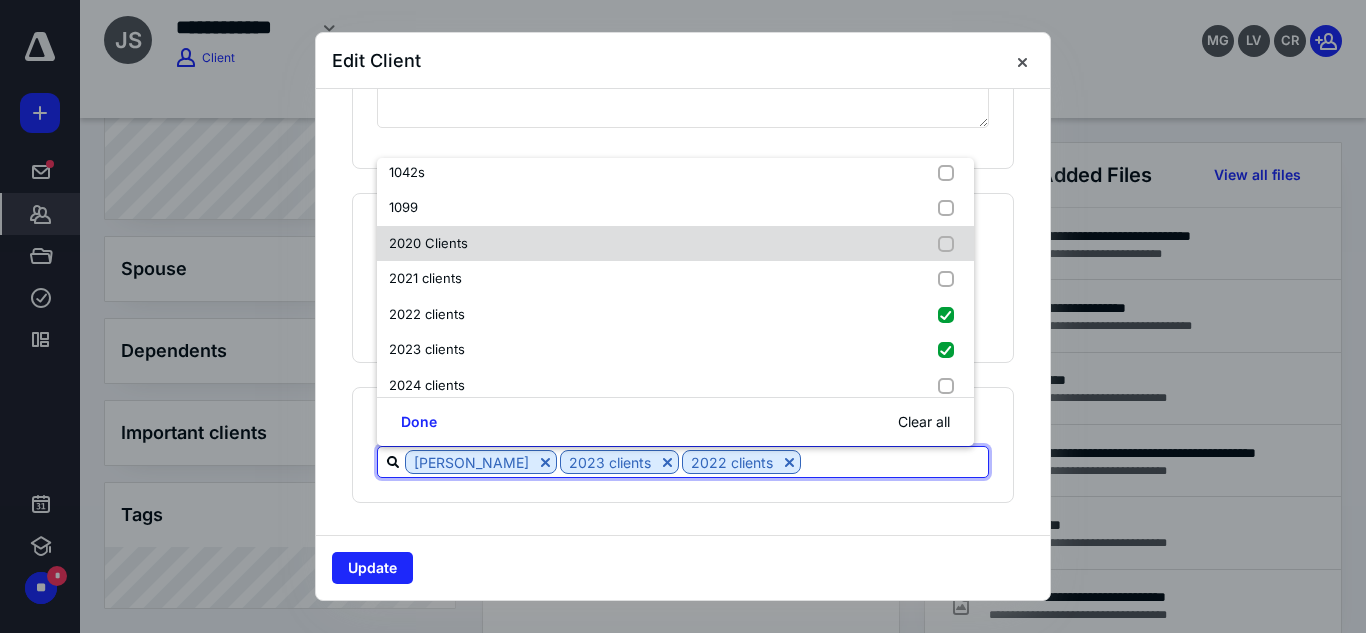 scroll, scrollTop: 59, scrollLeft: 0, axis: vertical 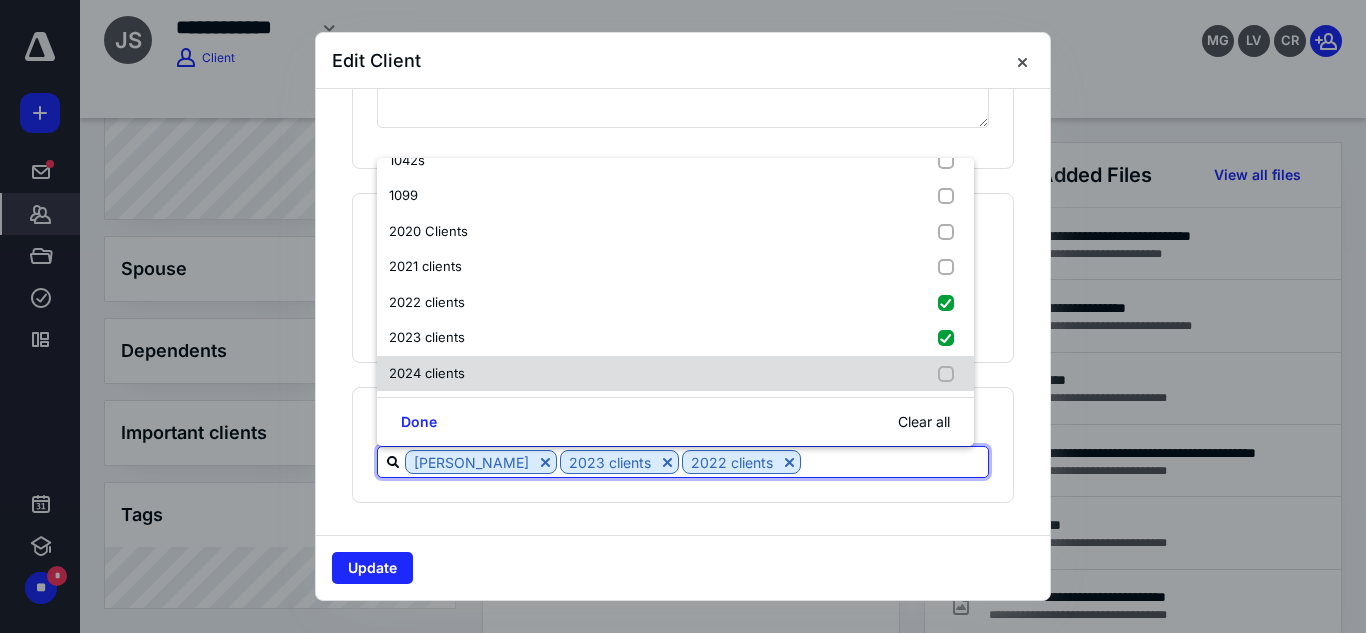 click on "2024 clients" at bounding box center [675, 374] 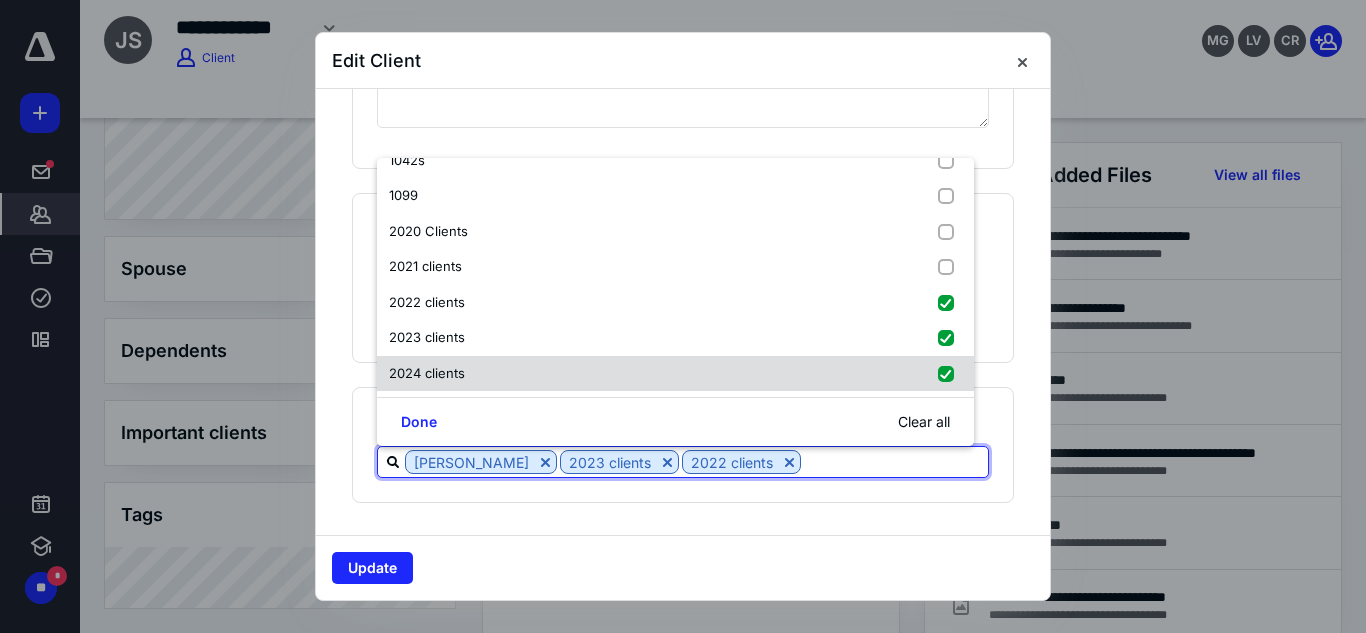 checkbox on "true" 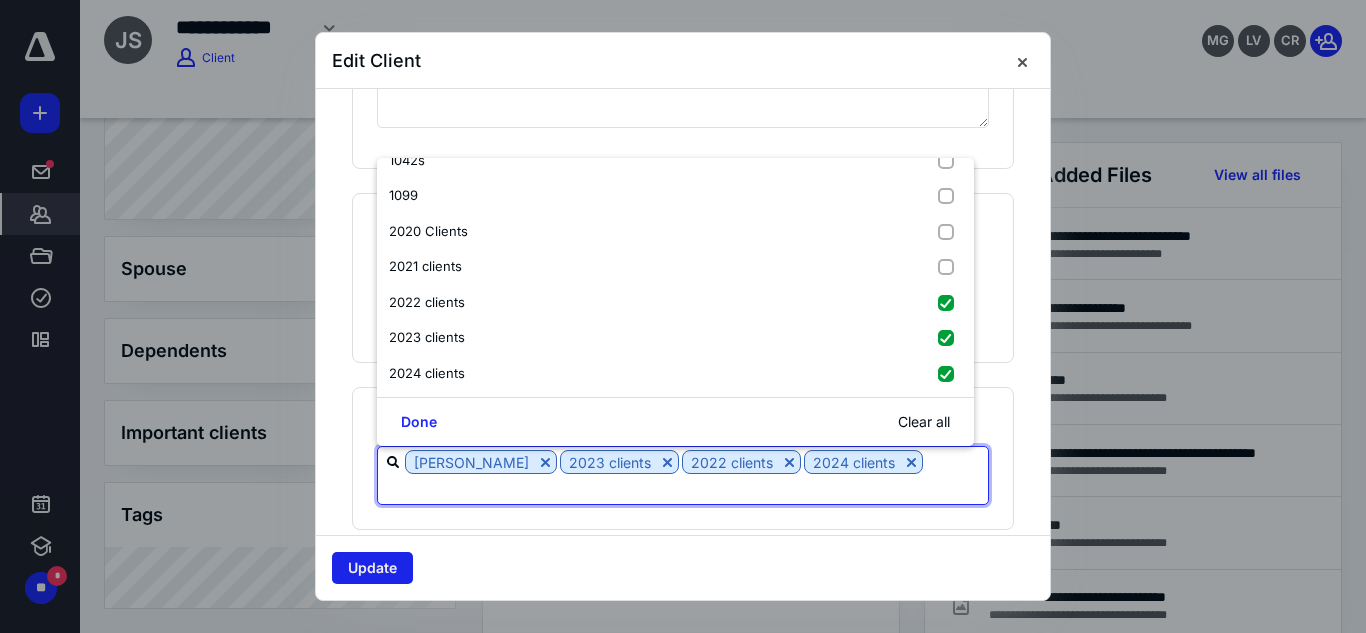 click on "Update" at bounding box center (372, 568) 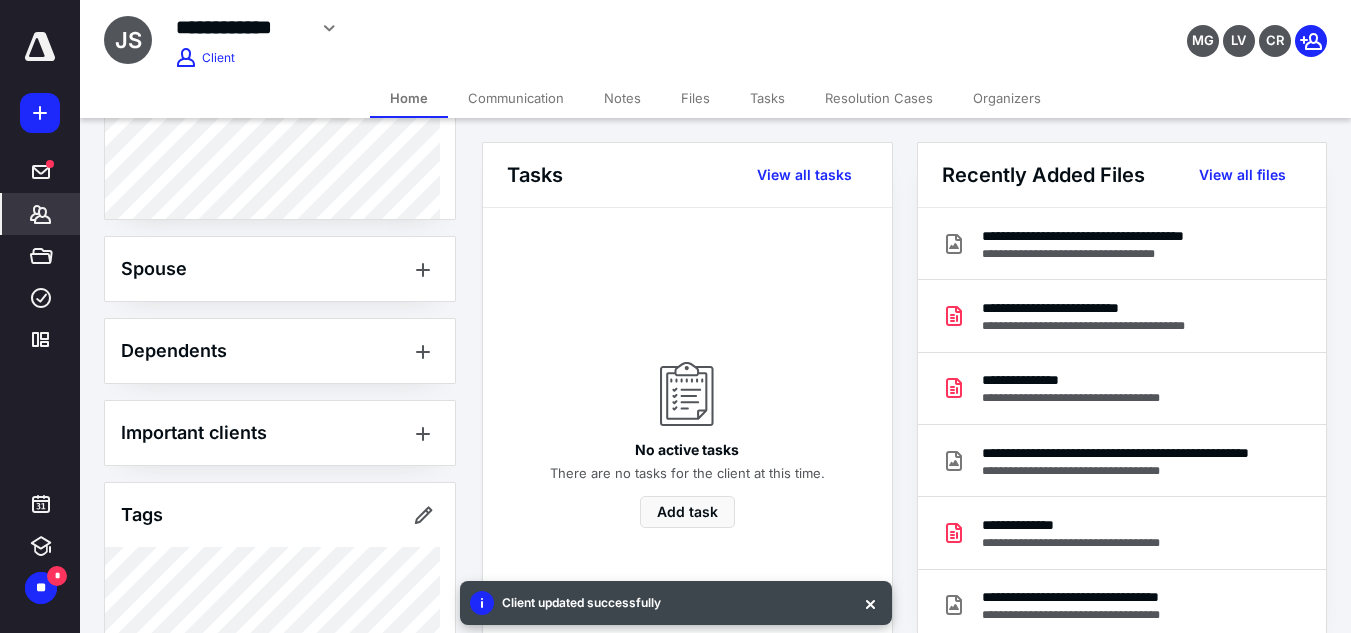 click on "Files" at bounding box center (695, 98) 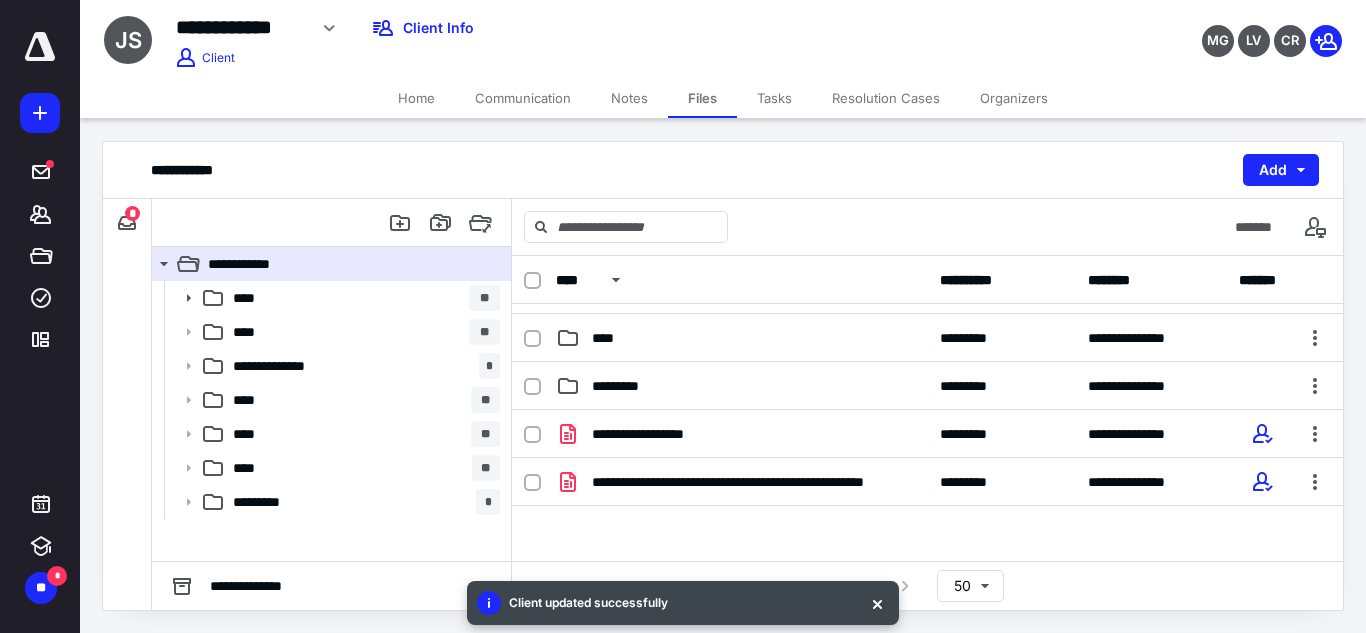 scroll, scrollTop: 230, scrollLeft: 0, axis: vertical 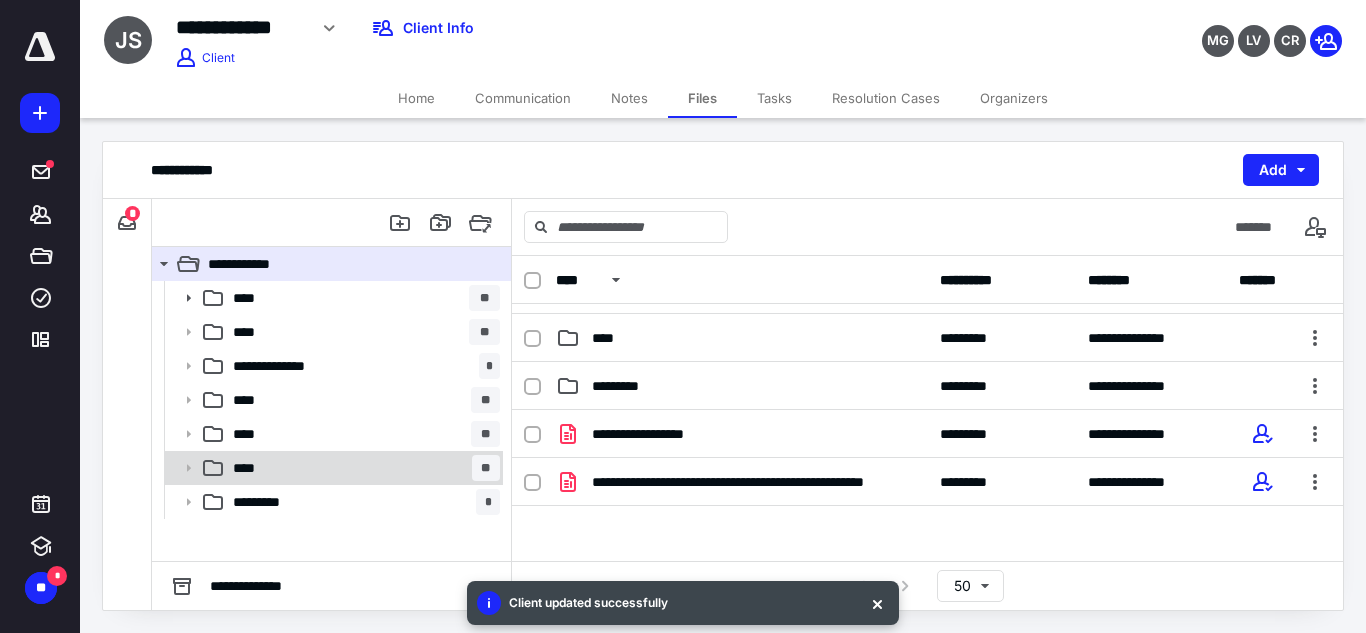 click on "**** **" at bounding box center [362, 468] 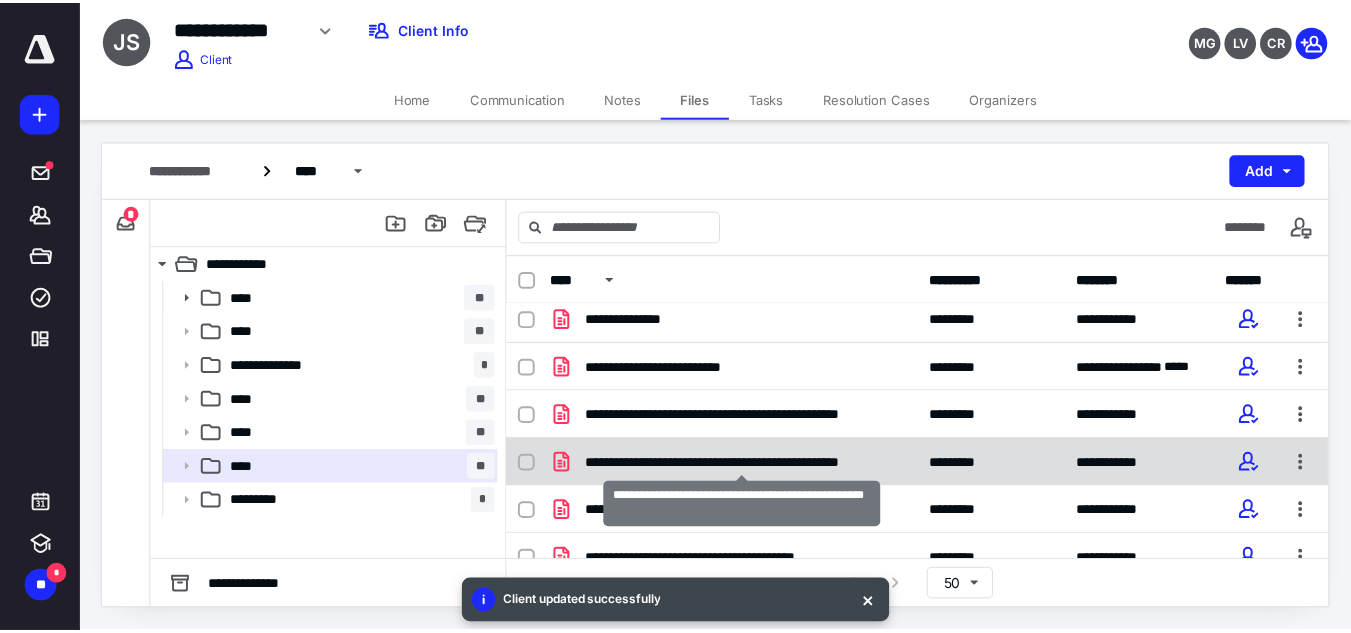scroll, scrollTop: 58, scrollLeft: 0, axis: vertical 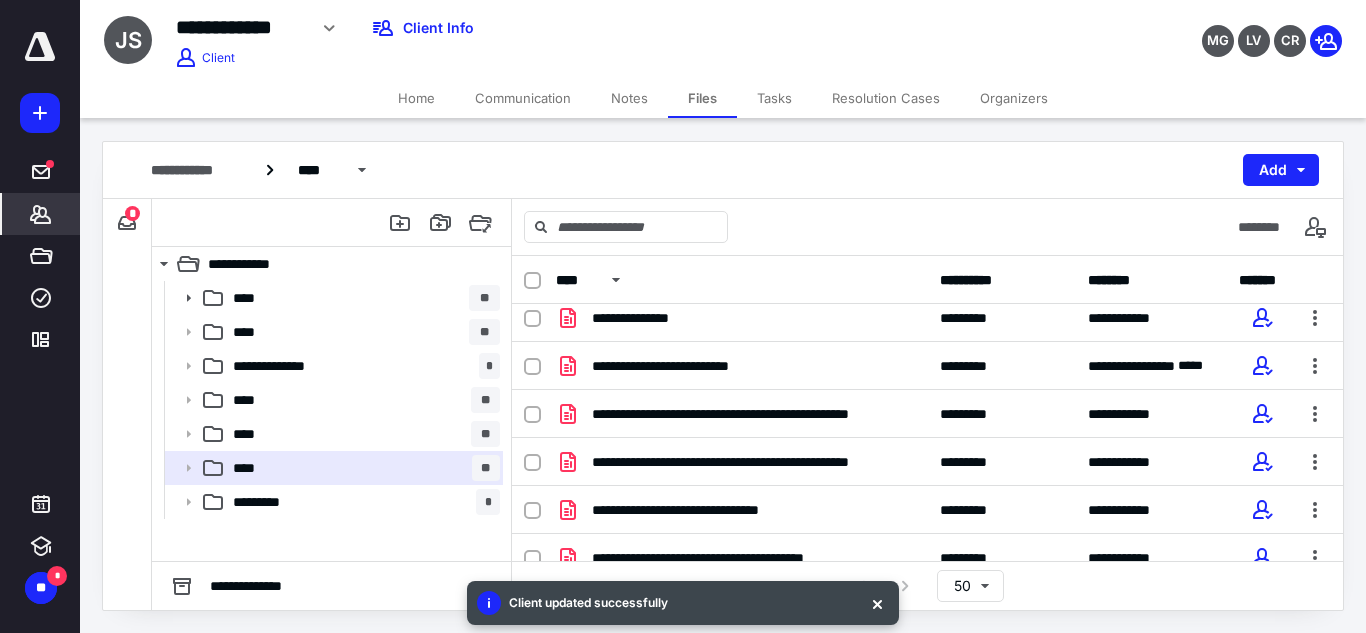 click 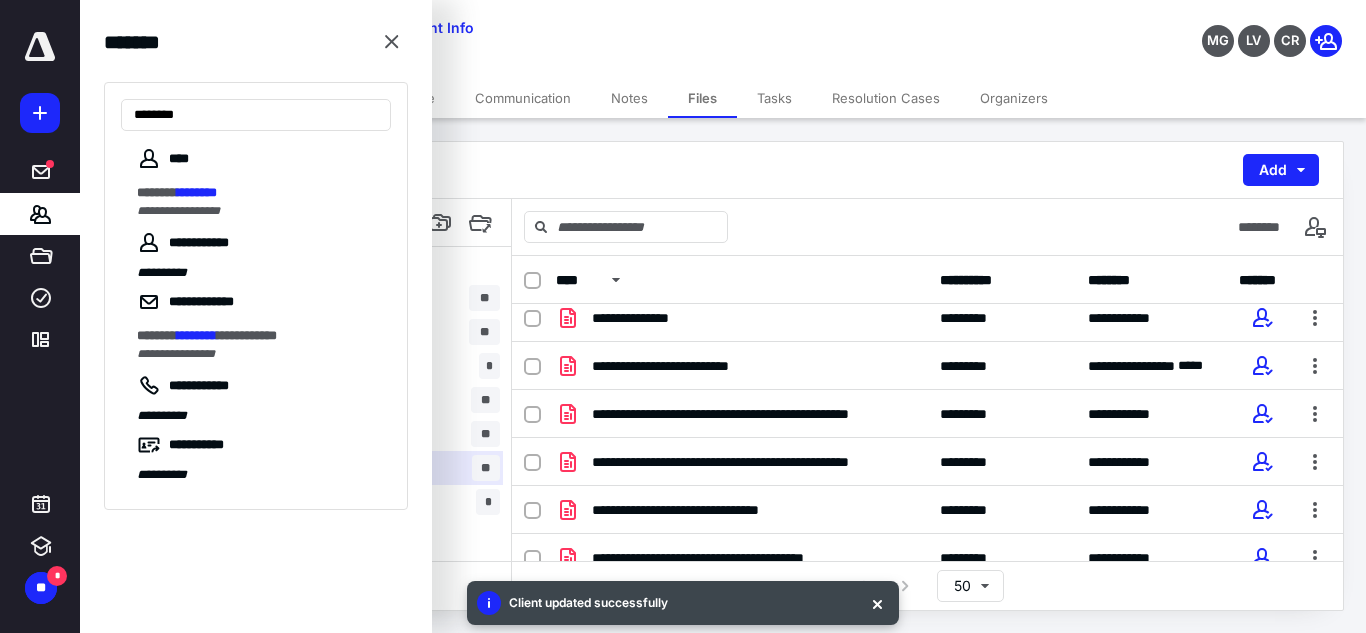 type on "********" 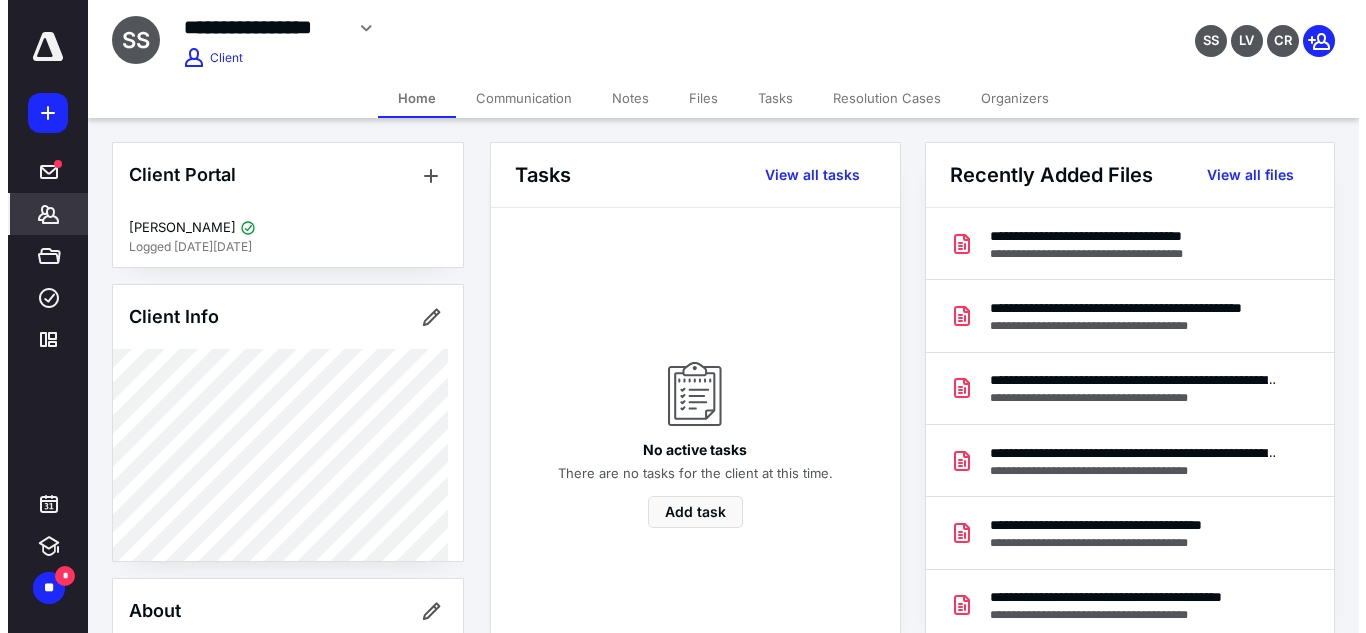 scroll, scrollTop: 557, scrollLeft: 0, axis: vertical 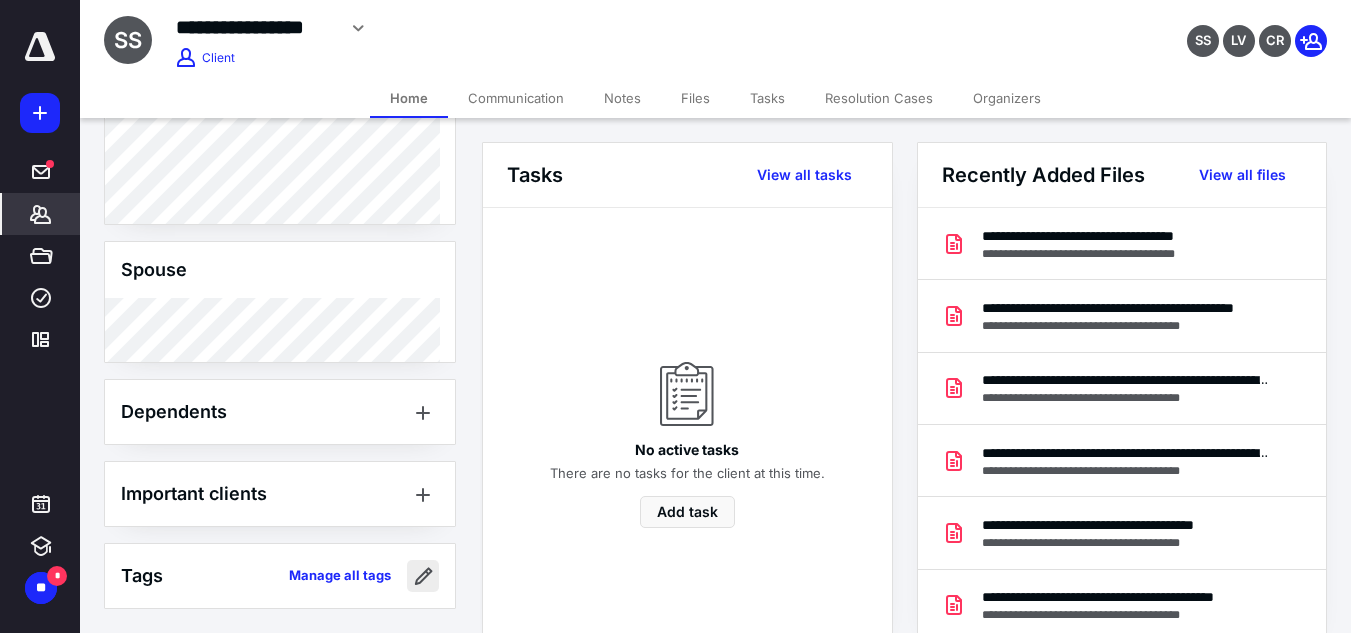 click at bounding box center (423, 576) 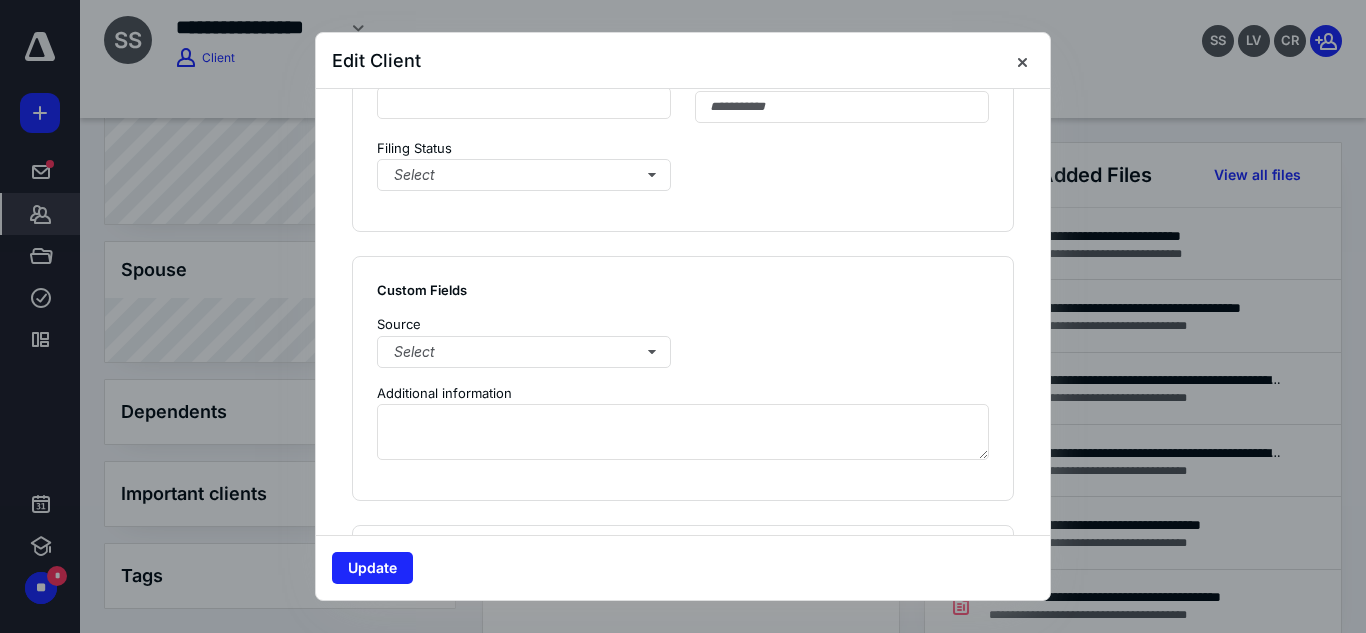 scroll, scrollTop: 1618, scrollLeft: 0, axis: vertical 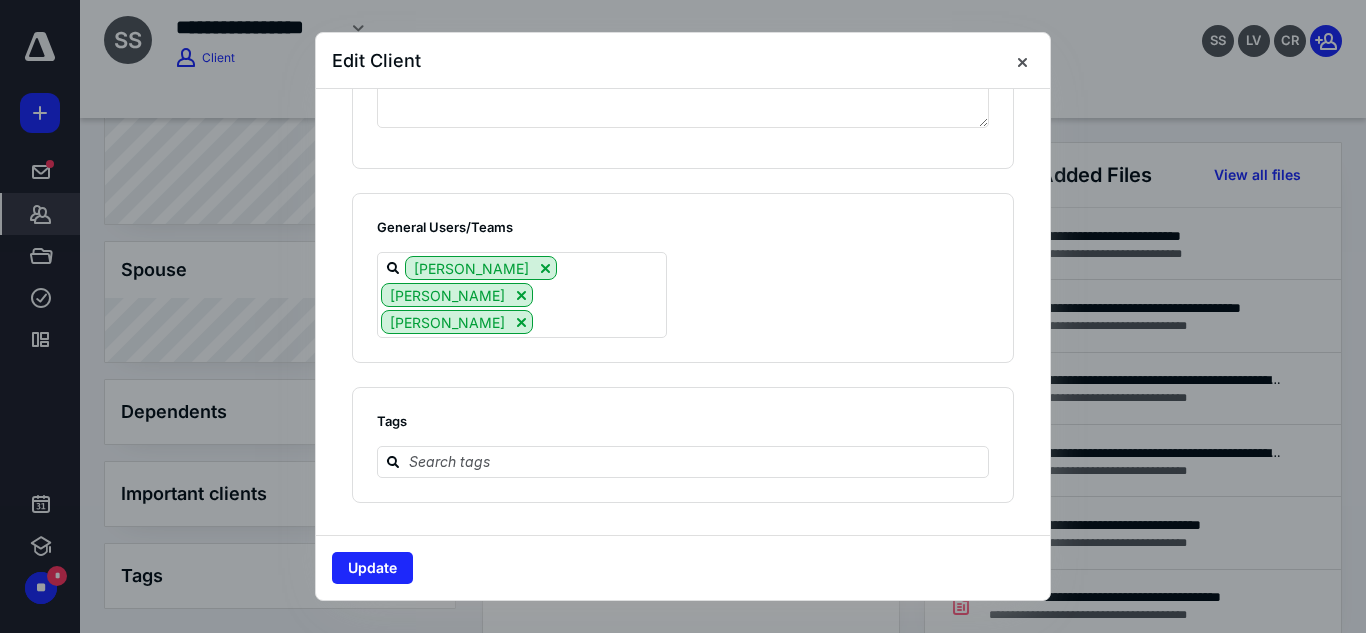 click on "Tags" at bounding box center [683, 445] 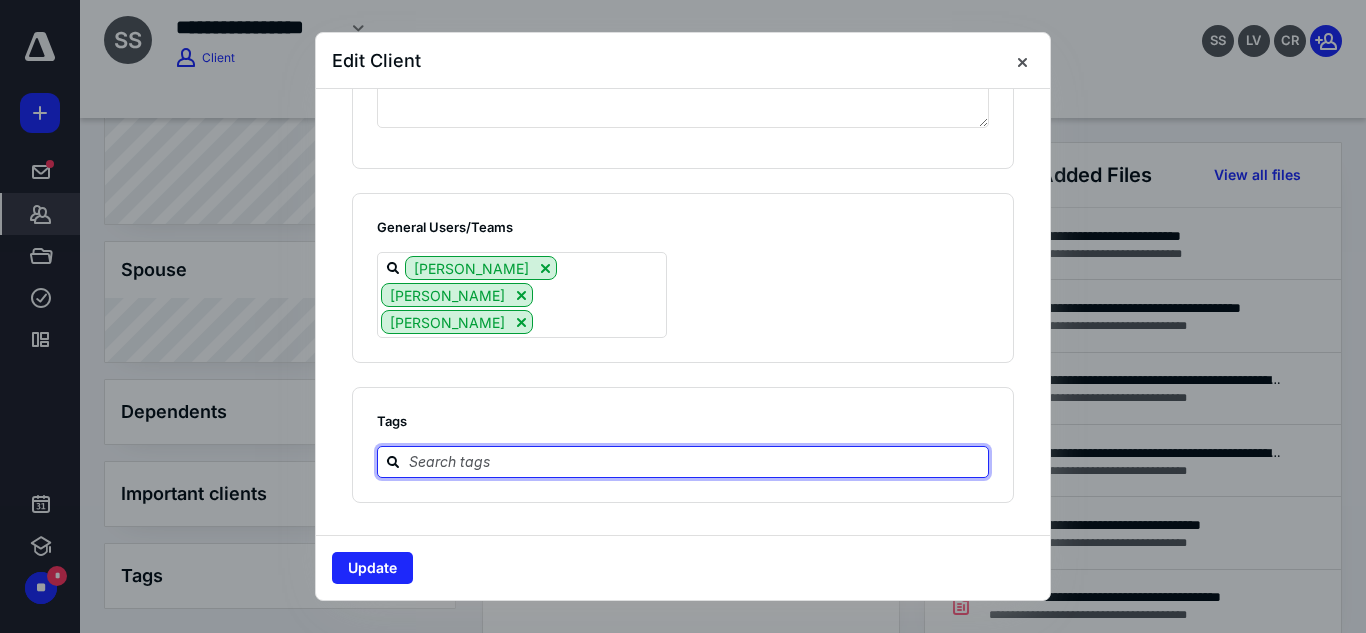 click at bounding box center [695, 461] 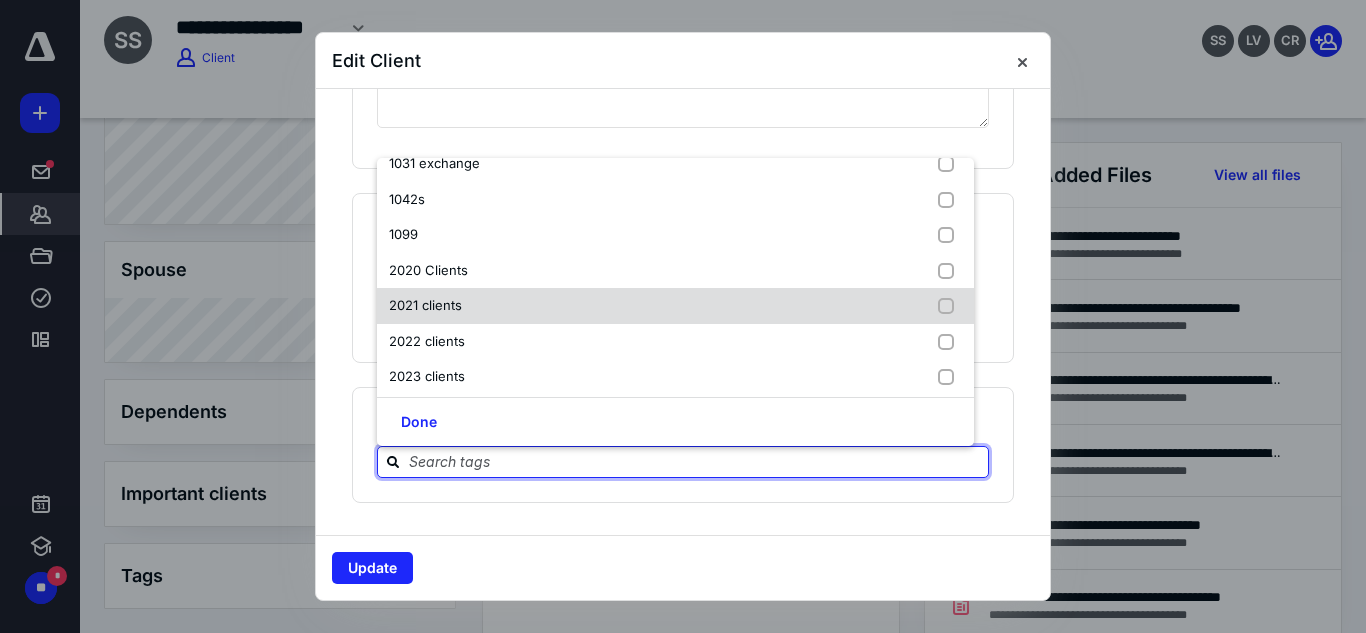 scroll, scrollTop: 84, scrollLeft: 0, axis: vertical 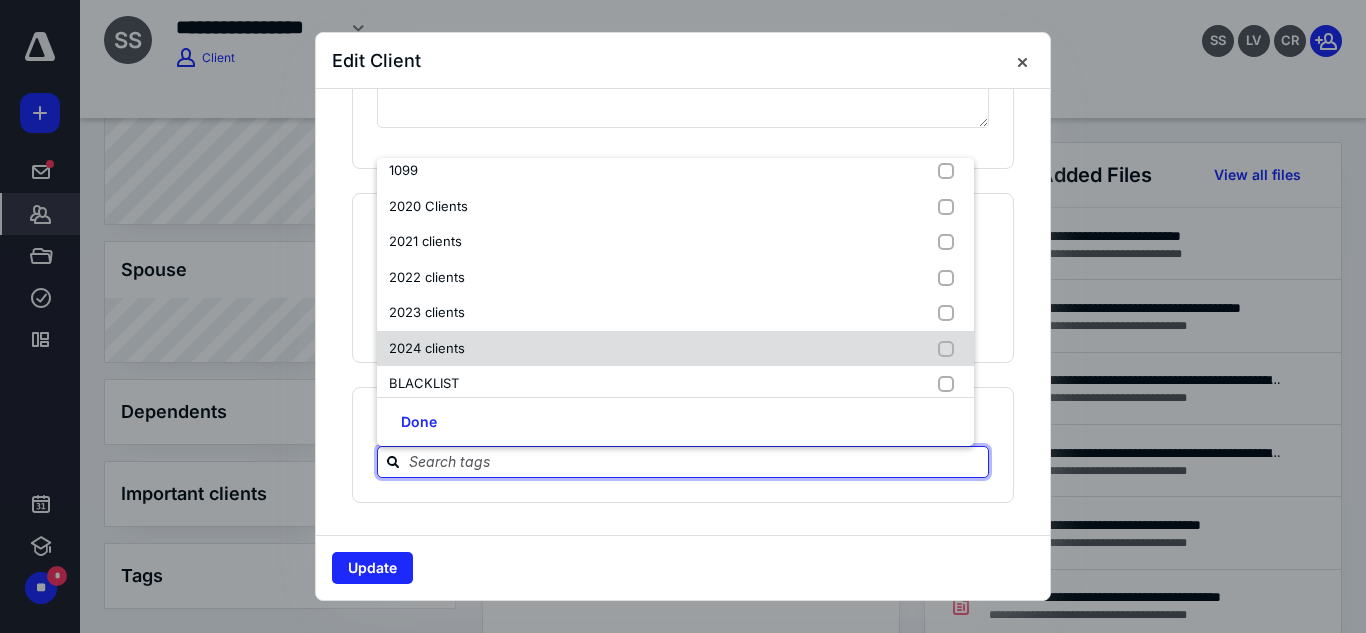 click on "2024 clients" at bounding box center (675, 349) 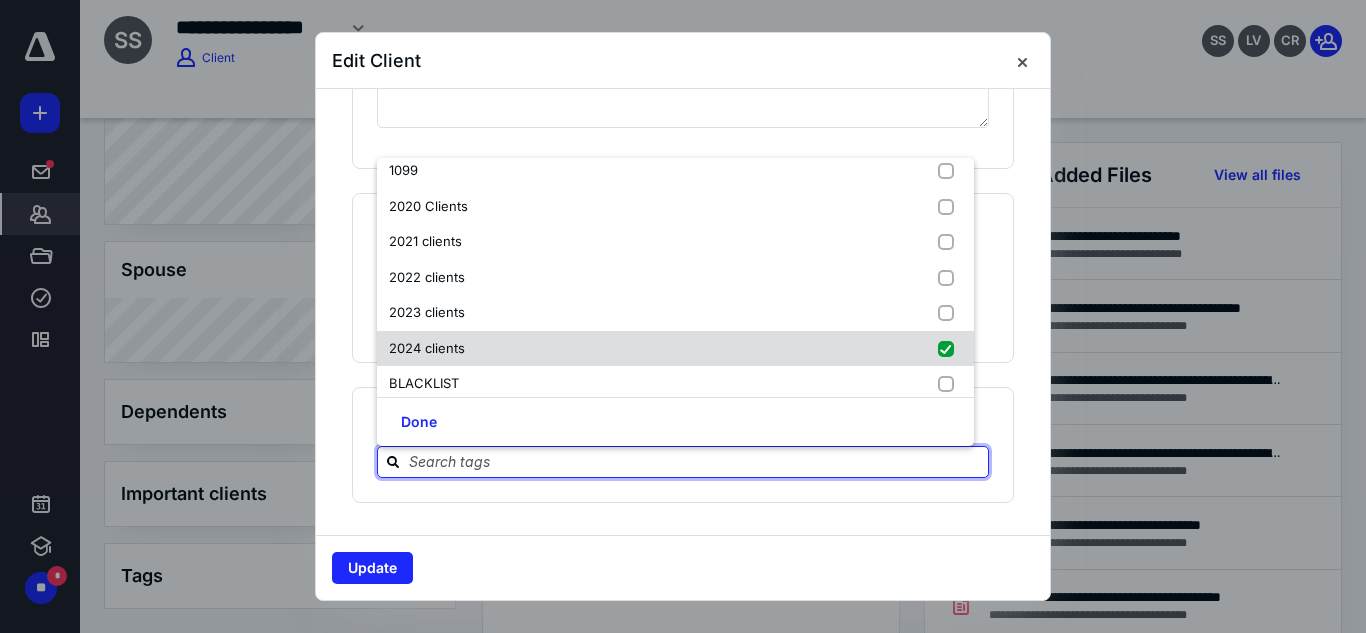 checkbox on "true" 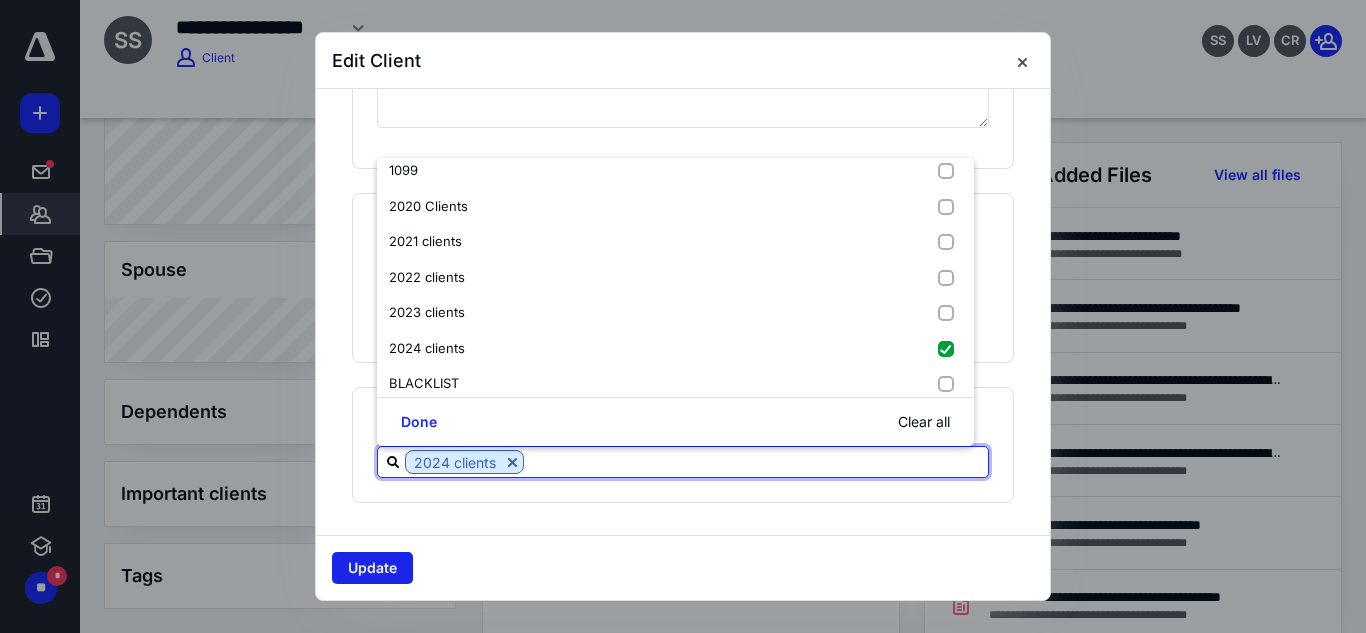 click on "Update" at bounding box center [372, 568] 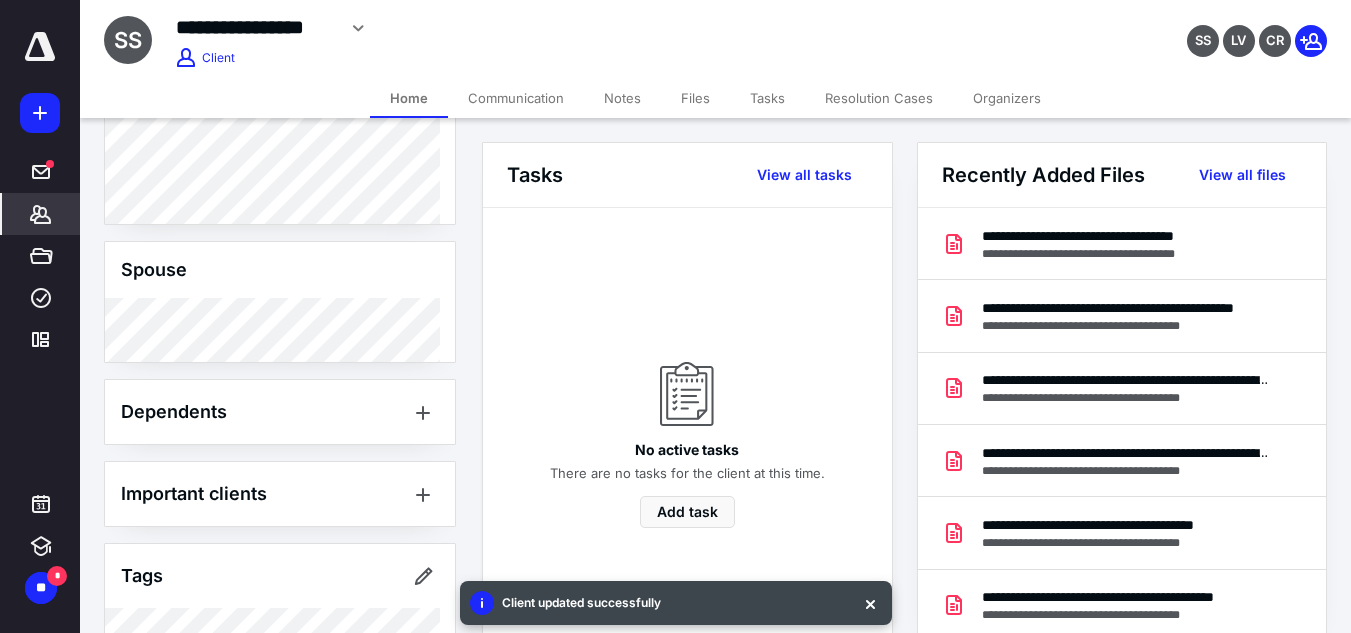 click on "Files" at bounding box center (695, 98) 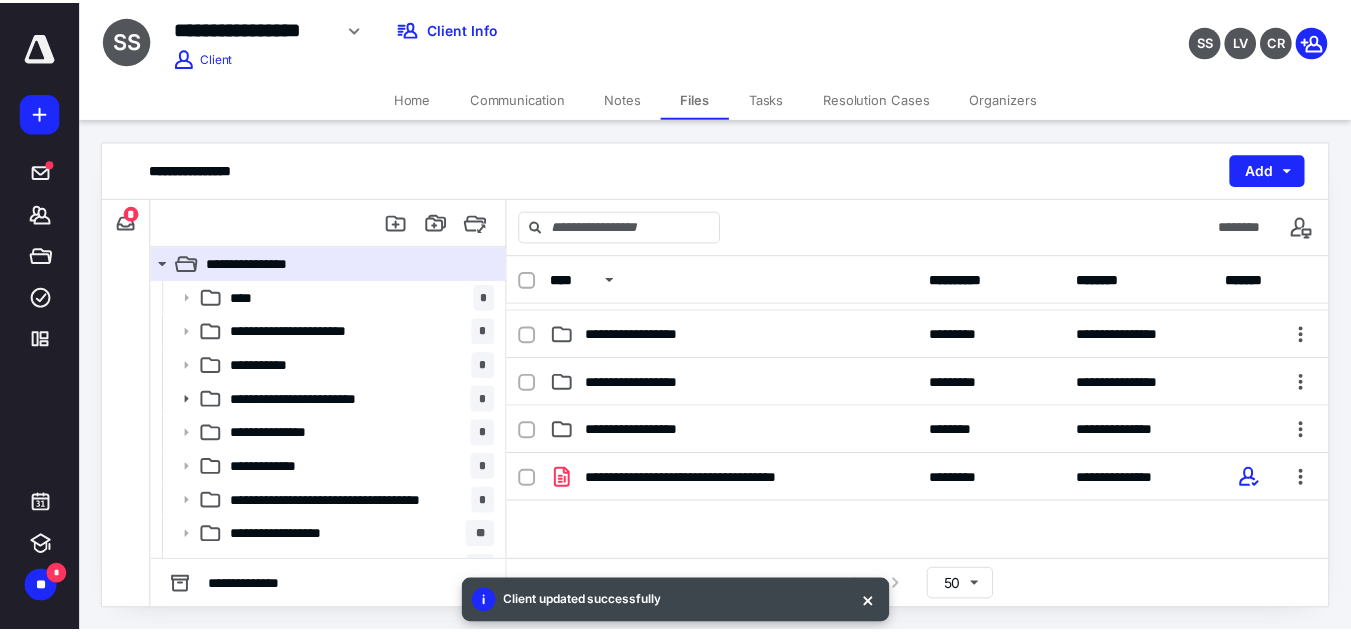 scroll, scrollTop: 330, scrollLeft: 0, axis: vertical 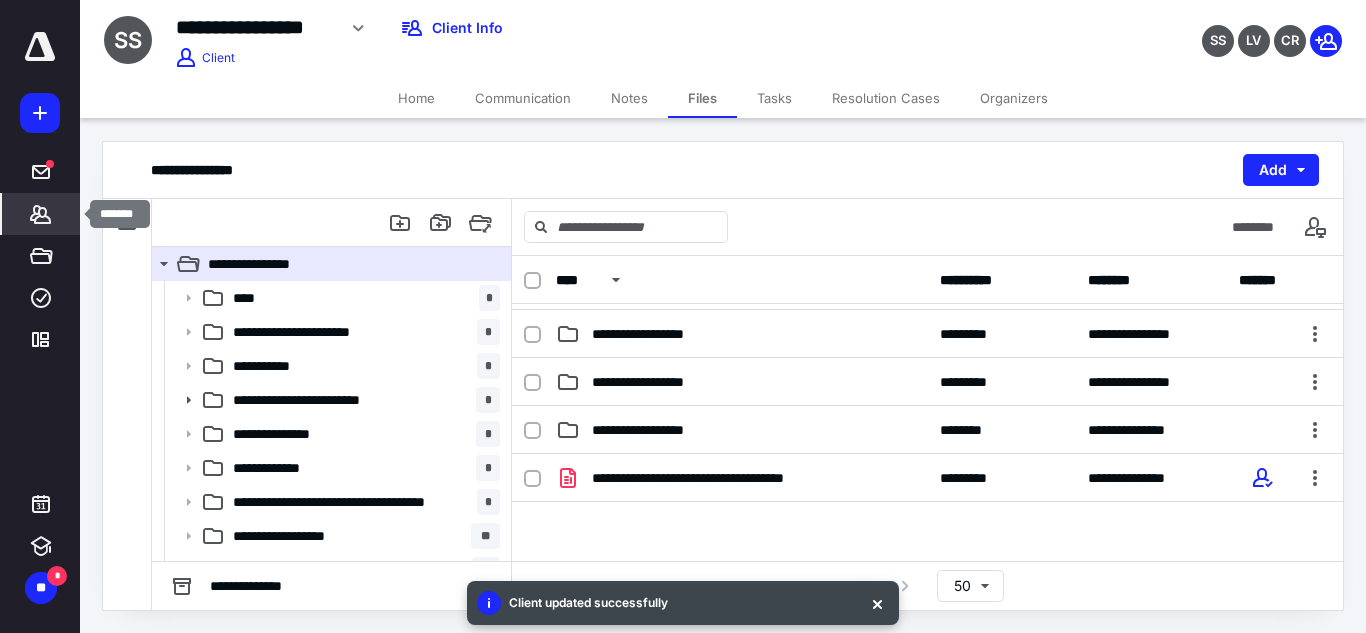click on "*******" at bounding box center (41, 214) 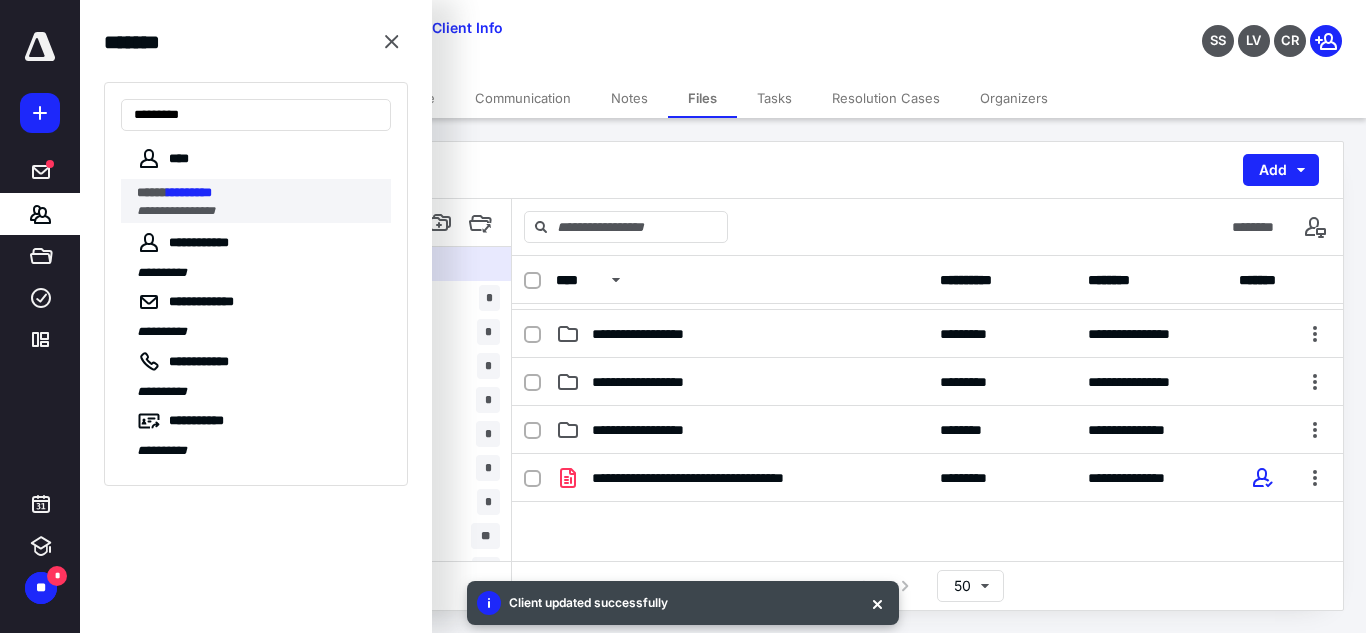 type on "*********" 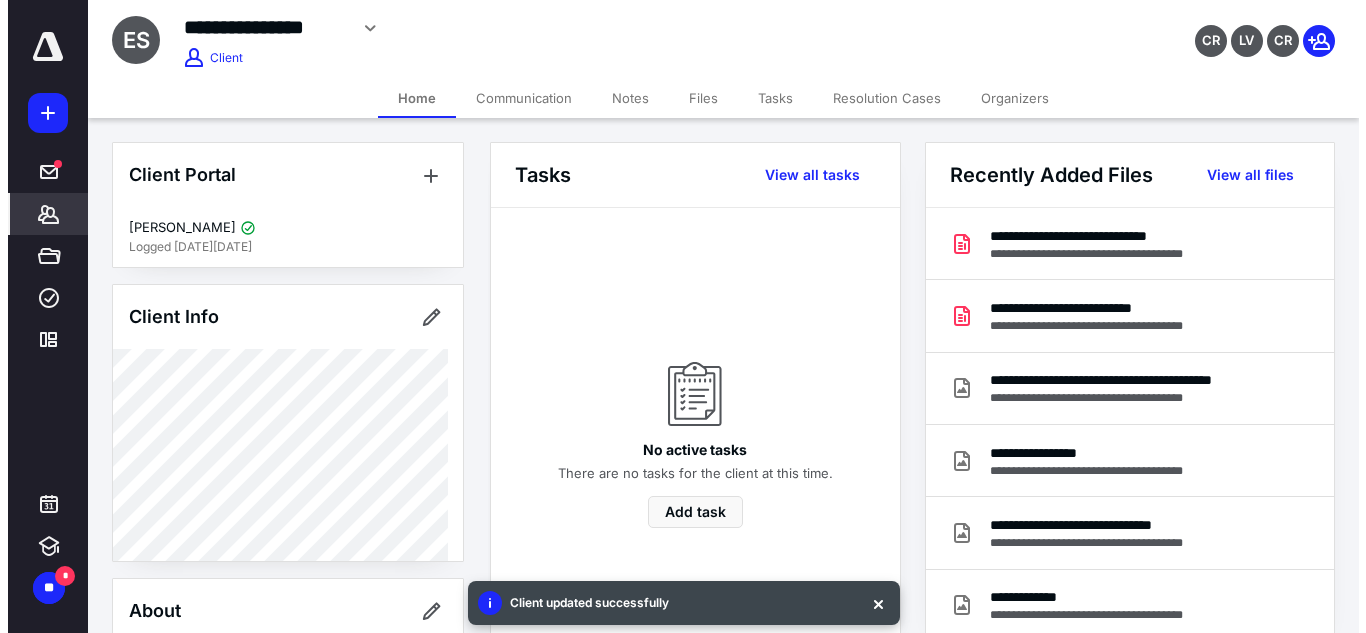 scroll, scrollTop: 592, scrollLeft: 0, axis: vertical 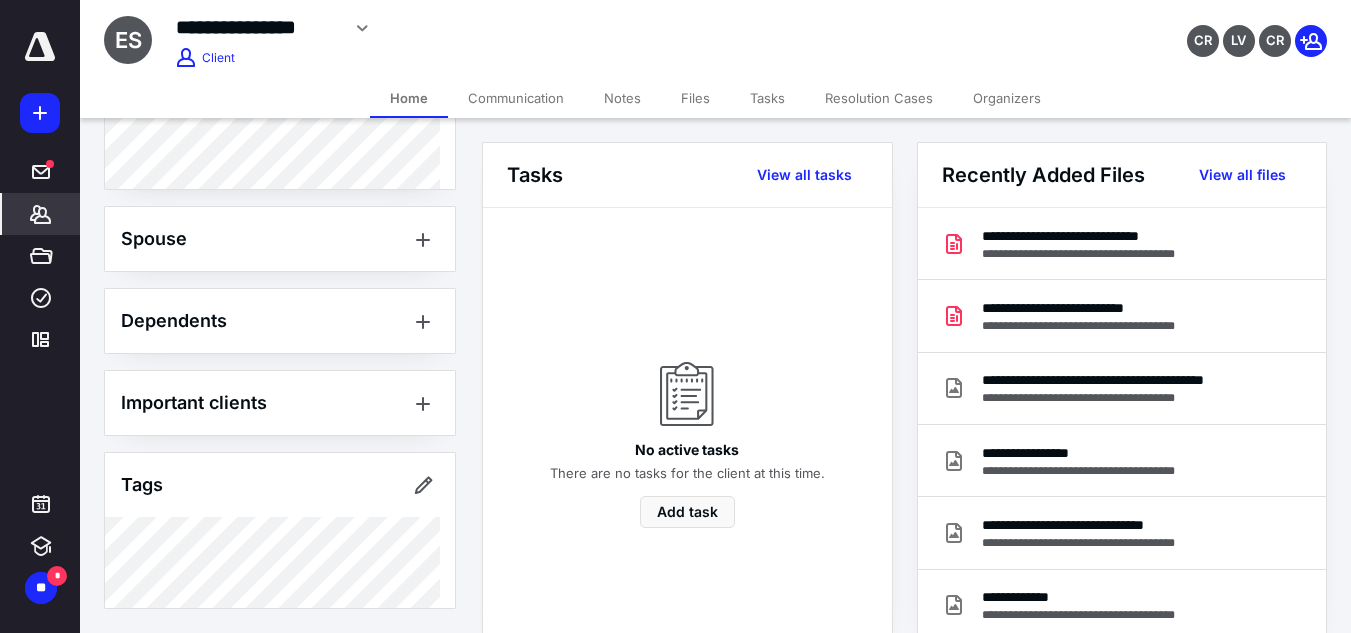 click on "Files" at bounding box center (695, 98) 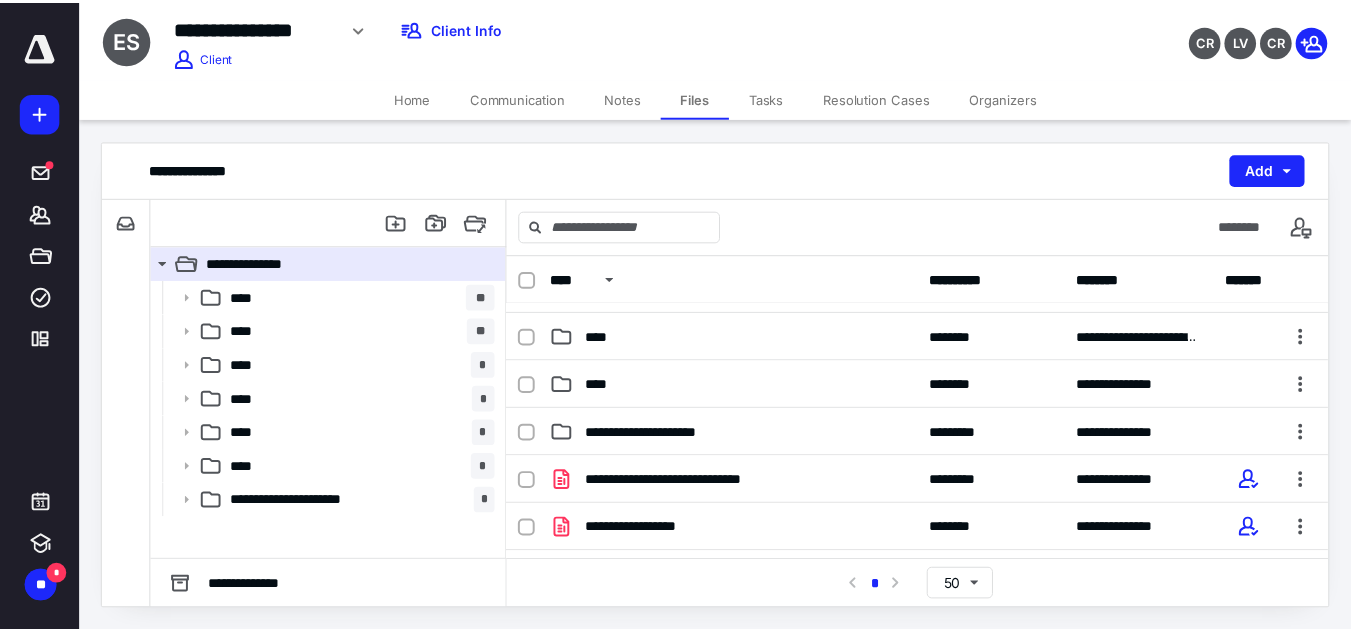 scroll, scrollTop: 184, scrollLeft: 0, axis: vertical 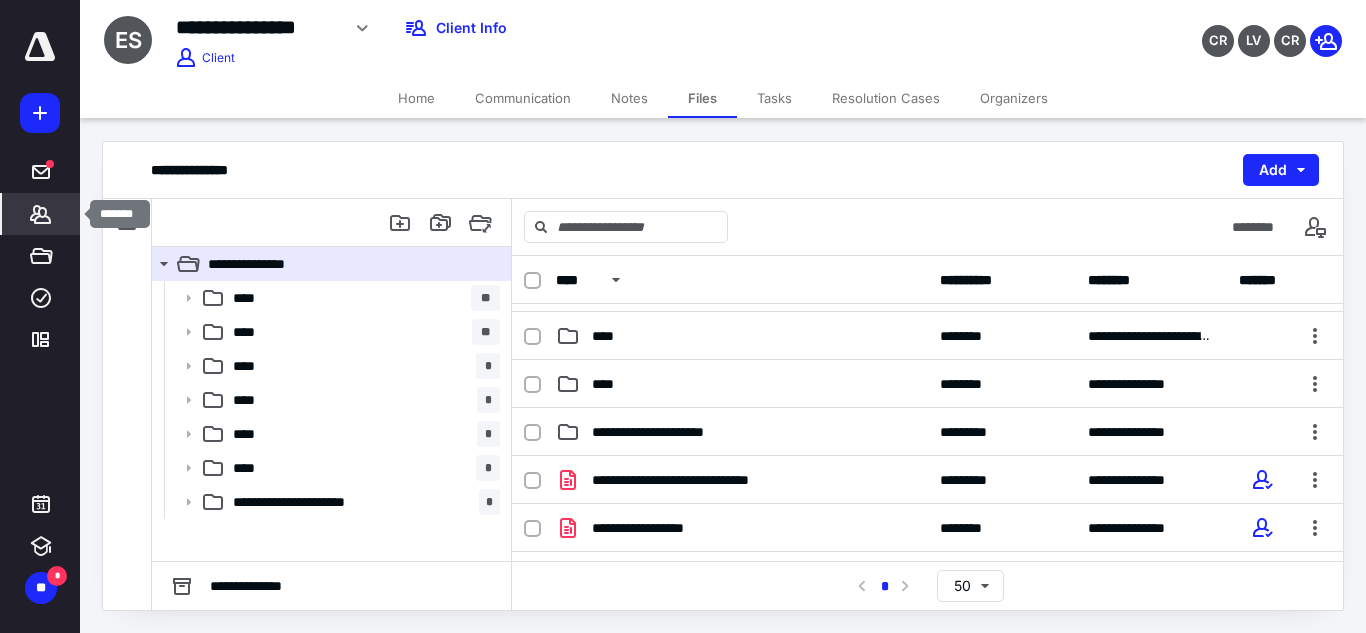 click 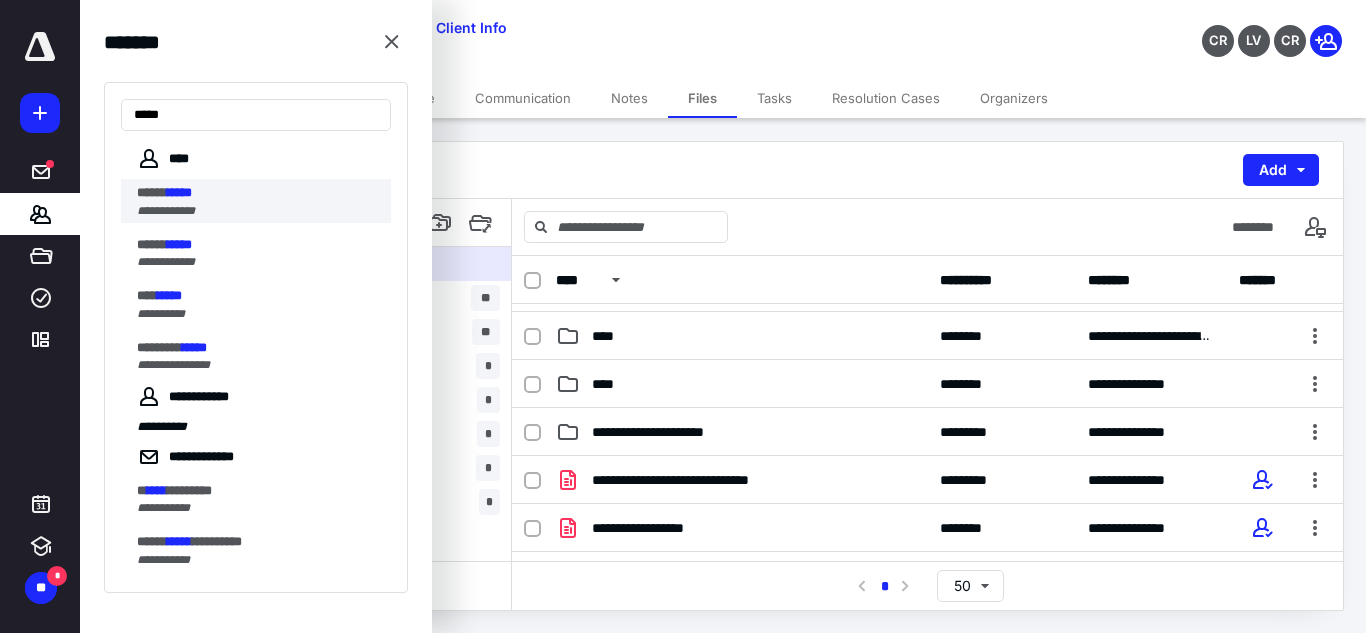 type on "*****" 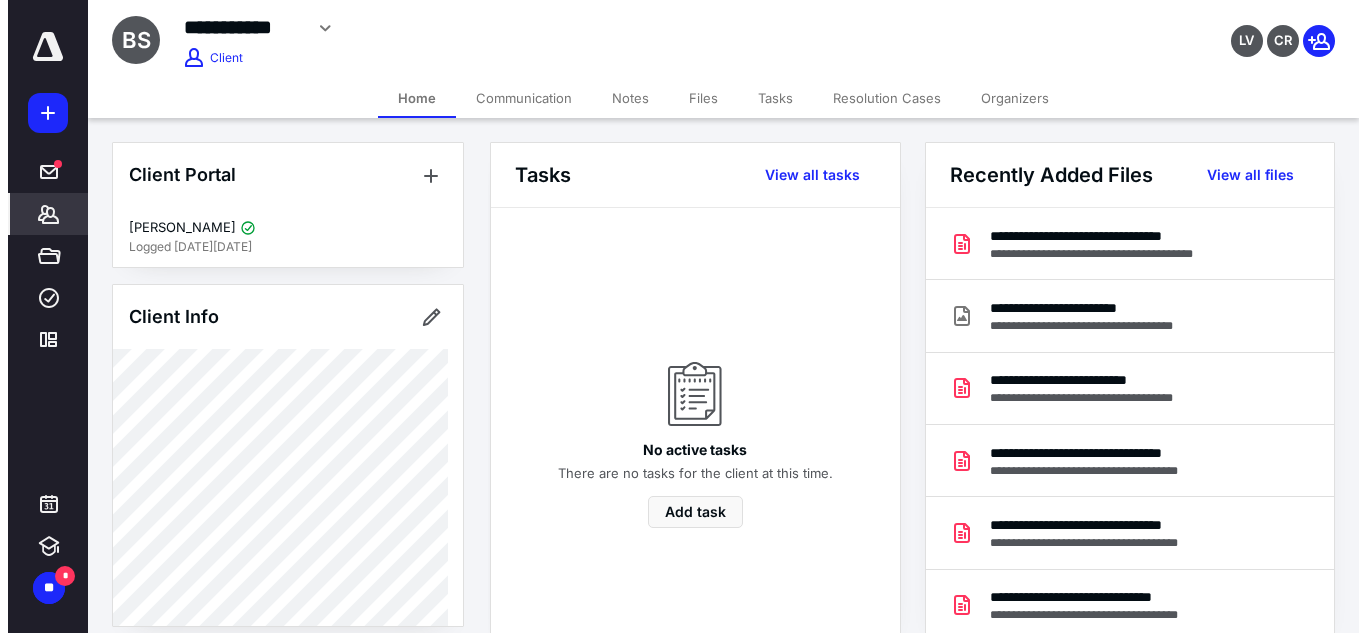 scroll, scrollTop: 787, scrollLeft: 0, axis: vertical 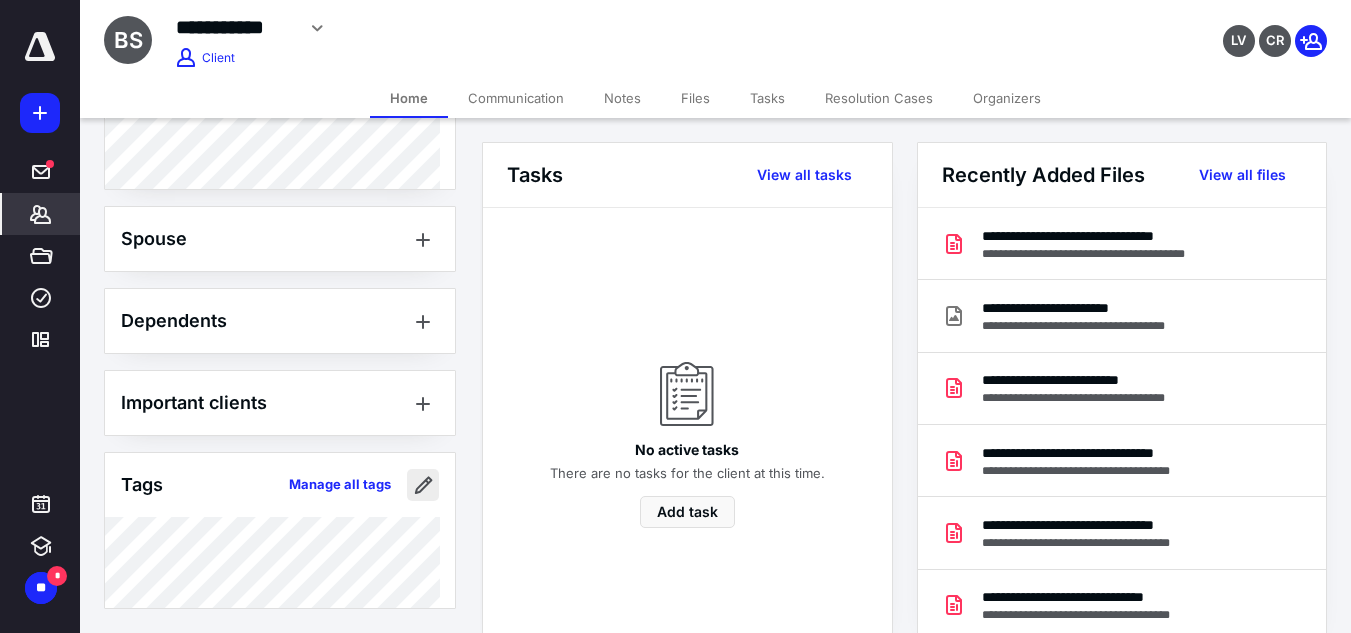click at bounding box center [423, 485] 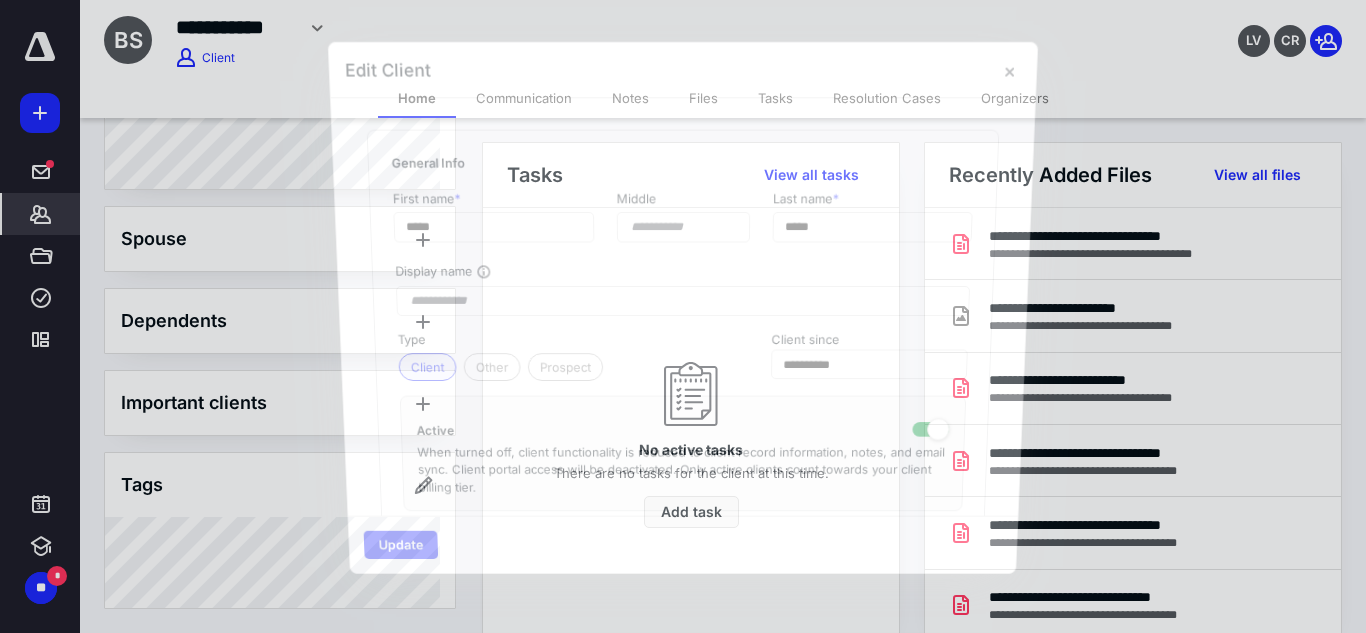 type on "**********" 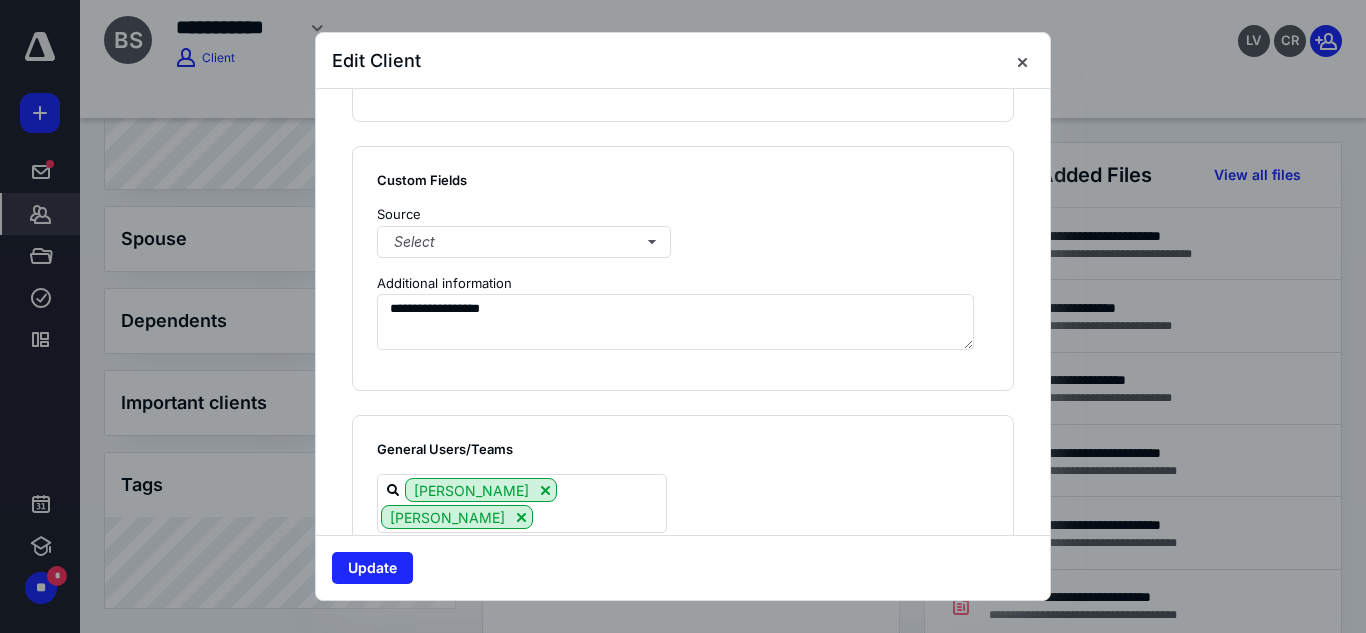 scroll, scrollTop: 1666, scrollLeft: 0, axis: vertical 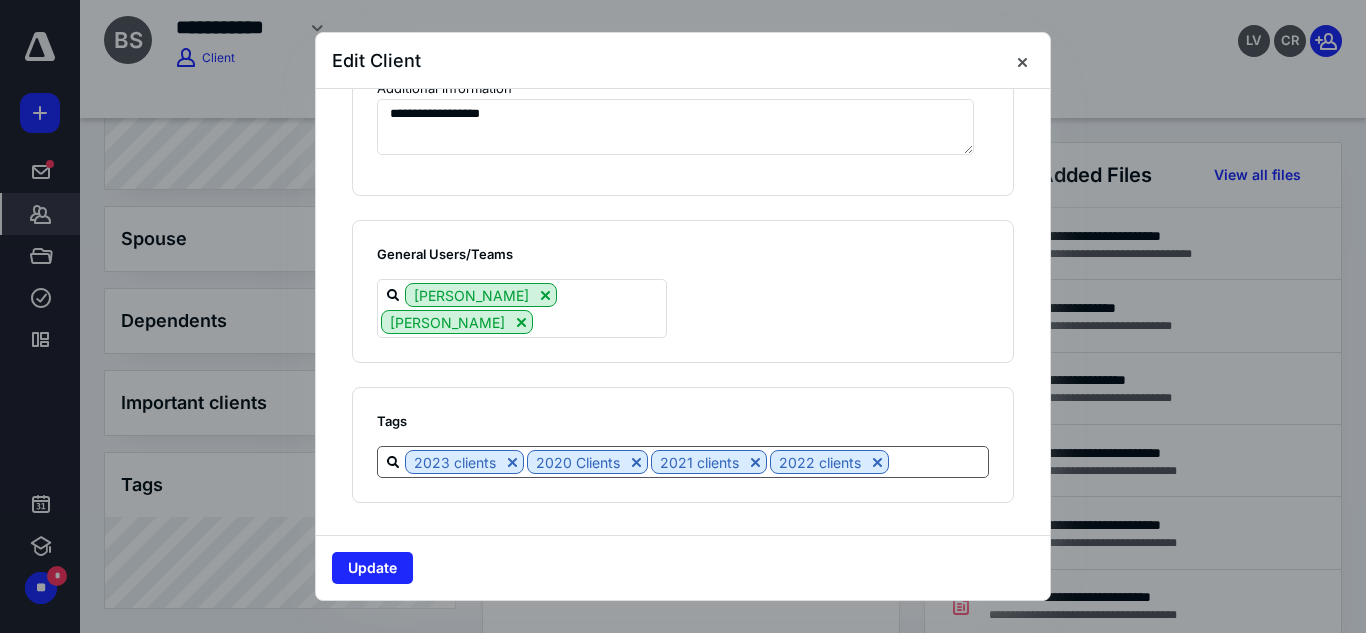 click at bounding box center [938, 461] 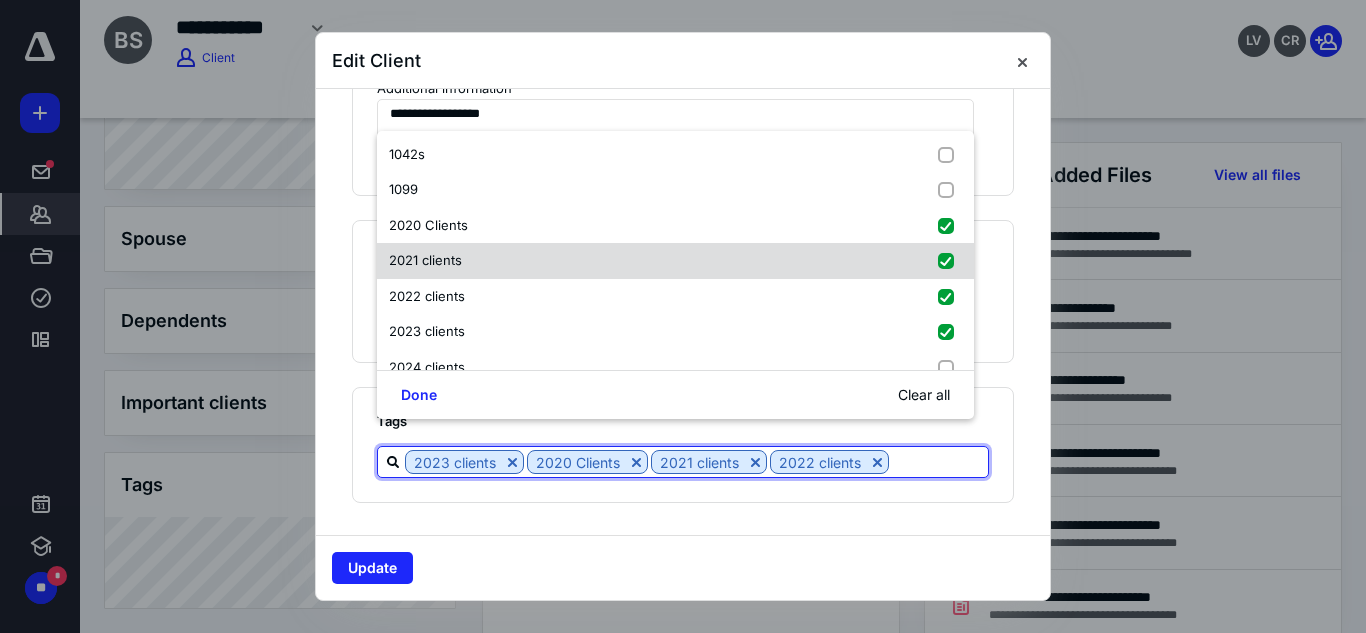 scroll, scrollTop: 40, scrollLeft: 0, axis: vertical 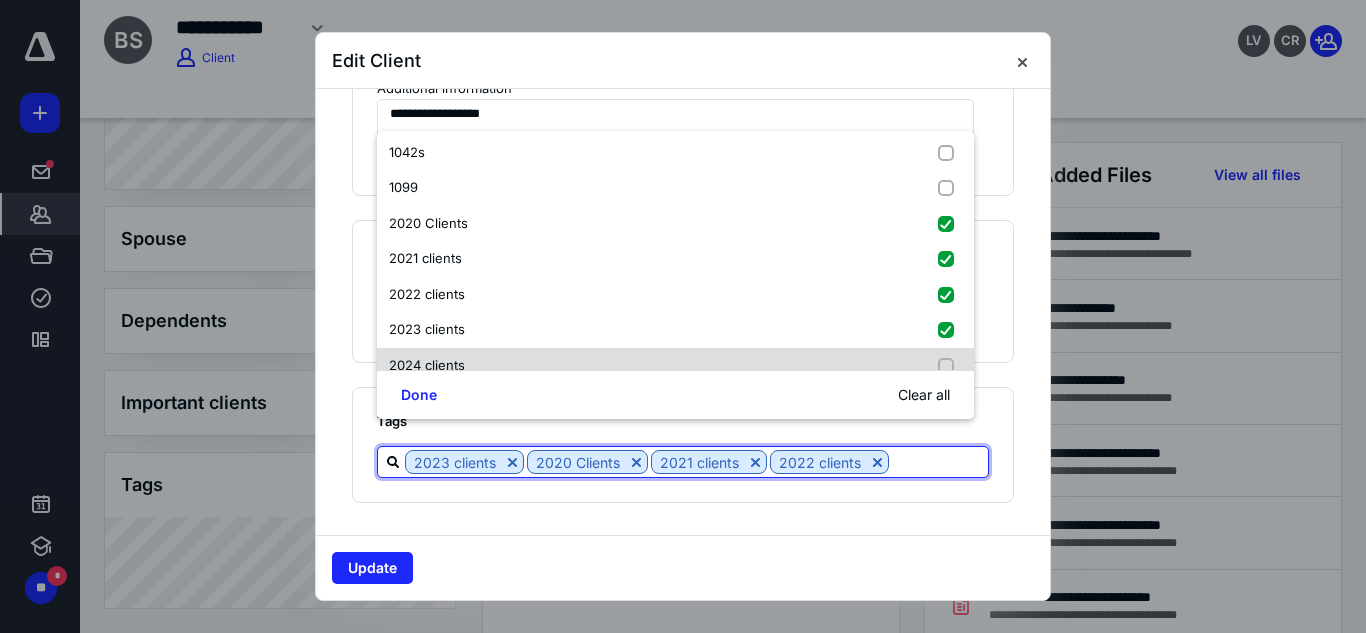 click on "2024 clients" at bounding box center [675, 366] 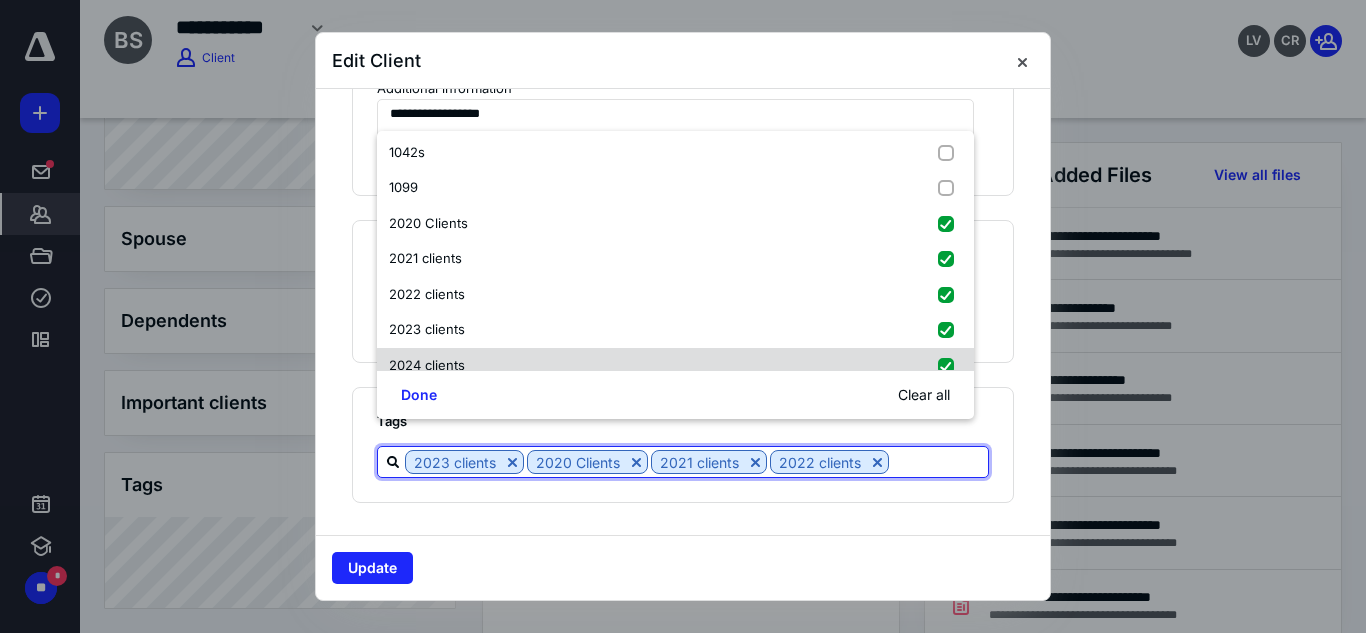 checkbox on "true" 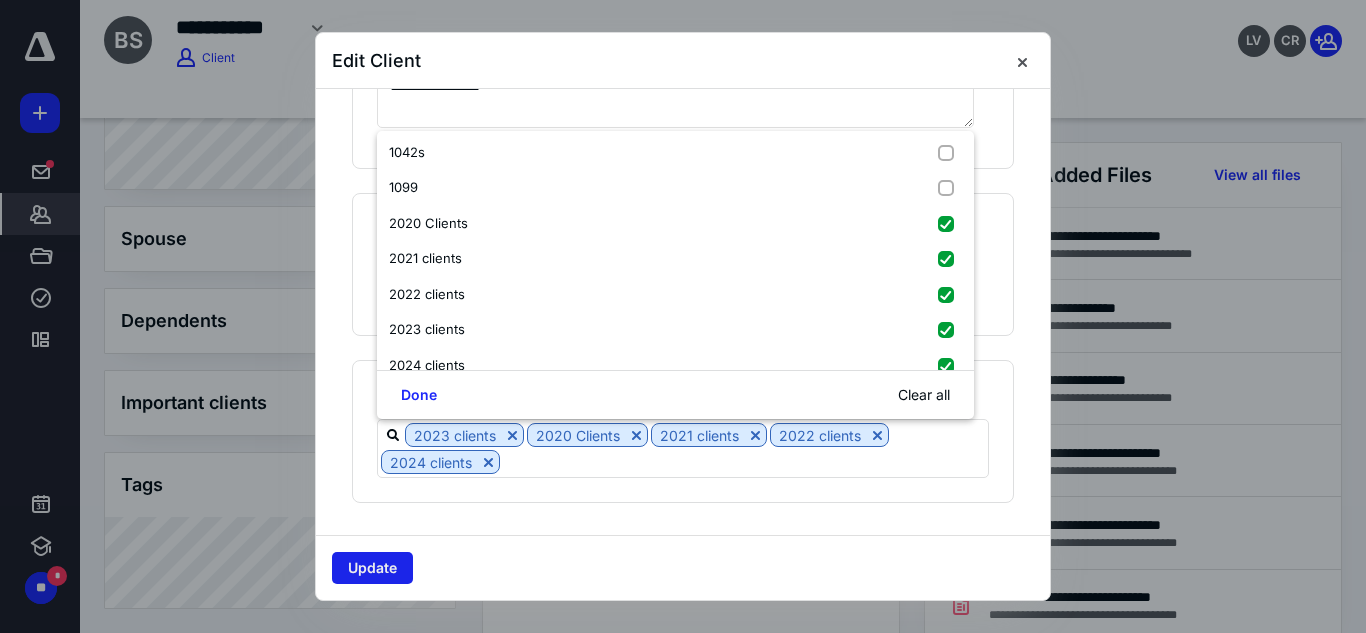 click on "Update" at bounding box center [372, 568] 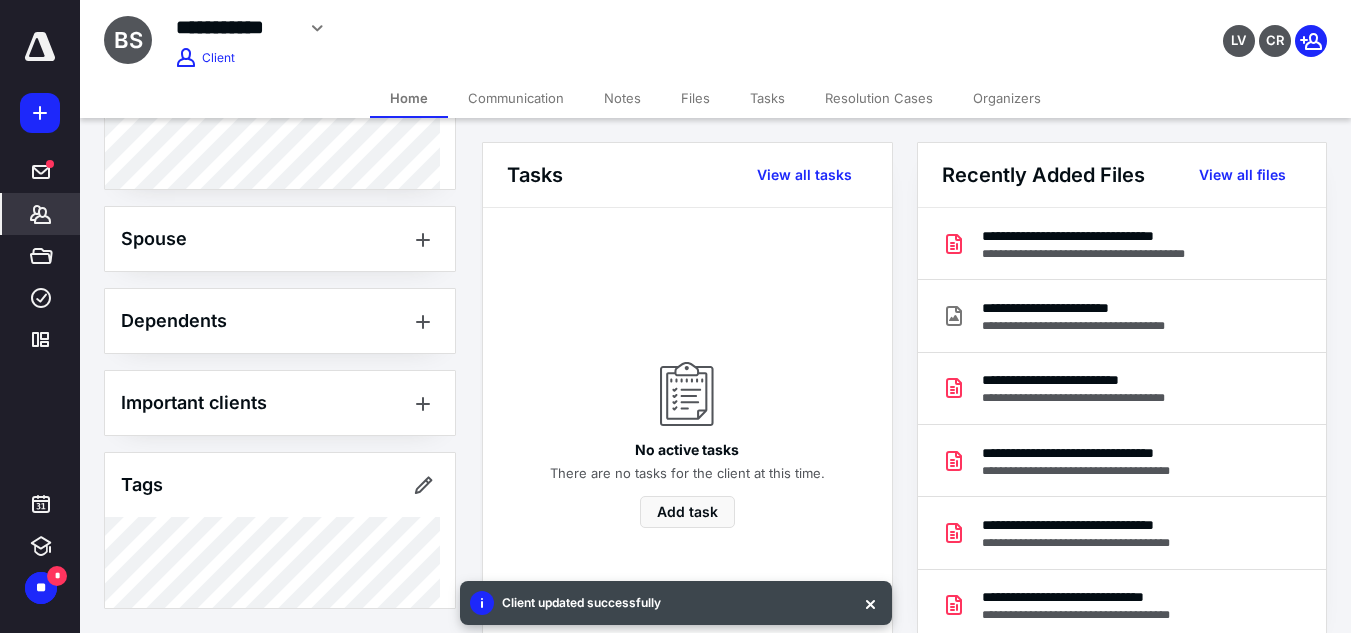 click on "Files" at bounding box center (695, 98) 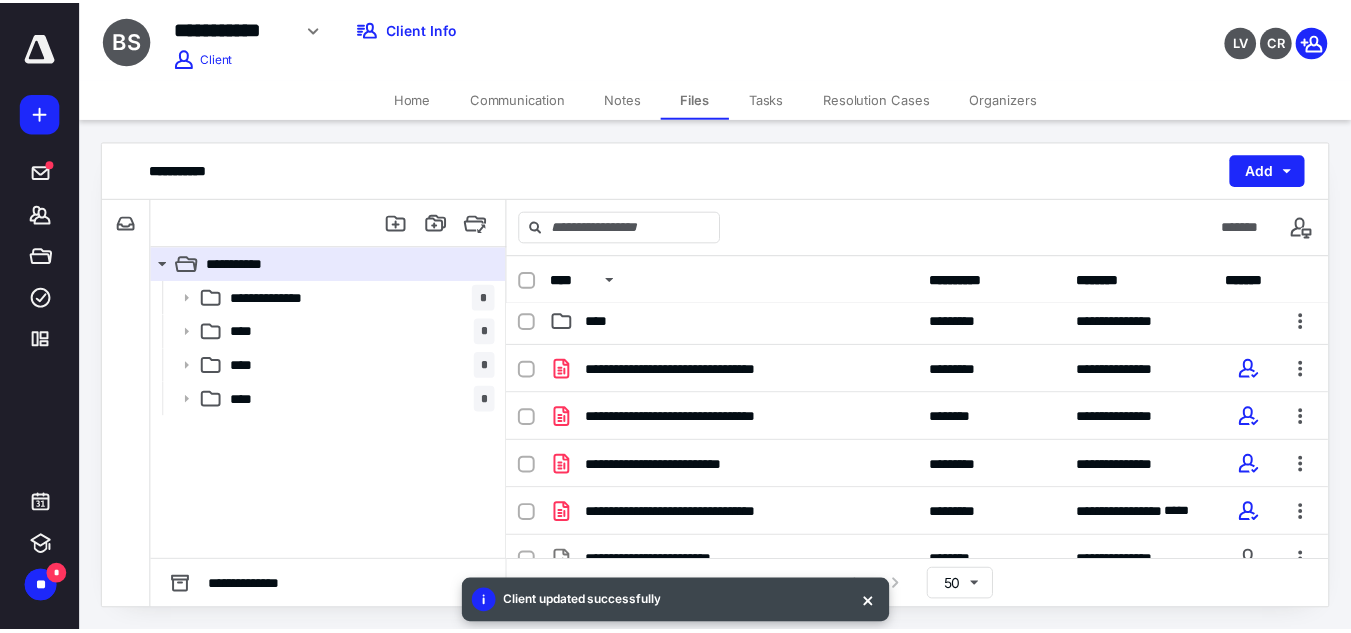 scroll, scrollTop: 151, scrollLeft: 0, axis: vertical 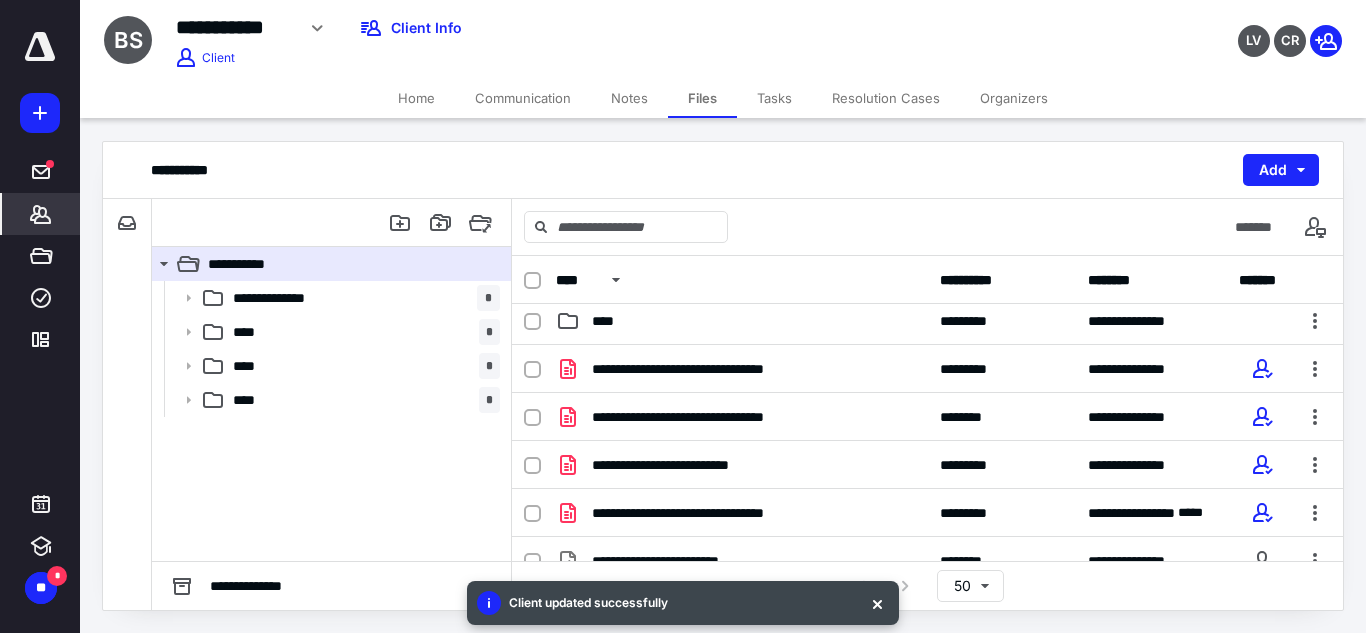 click 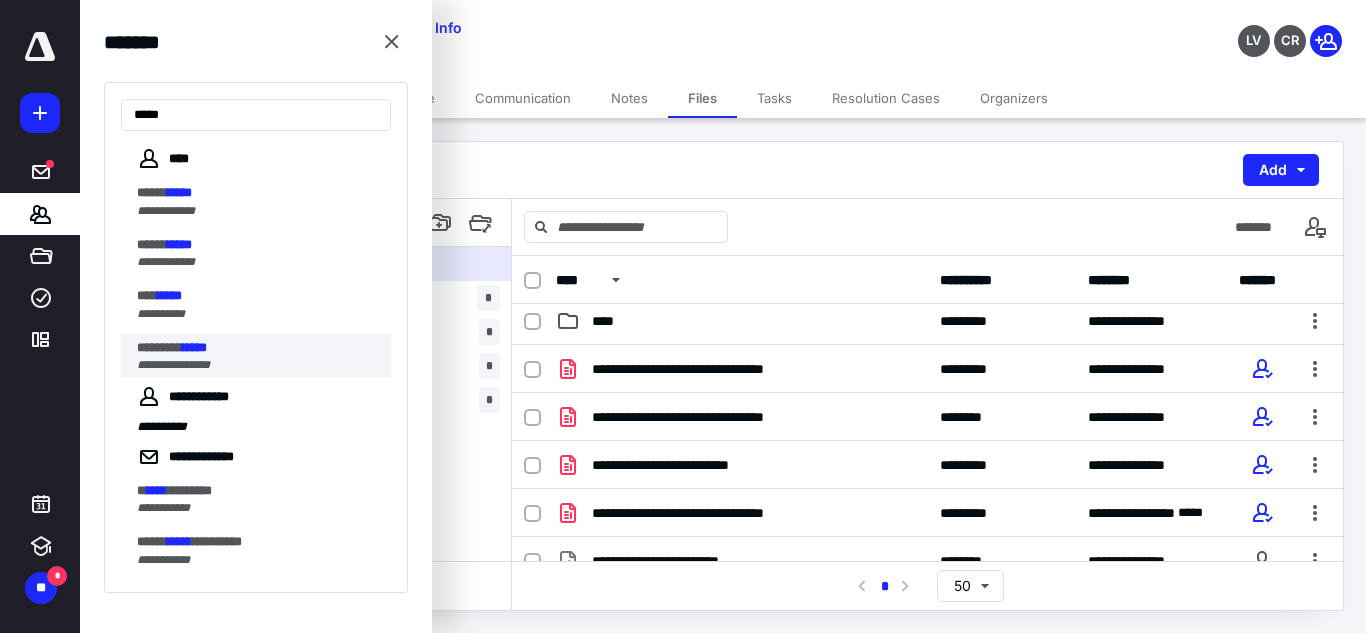 type on "*****" 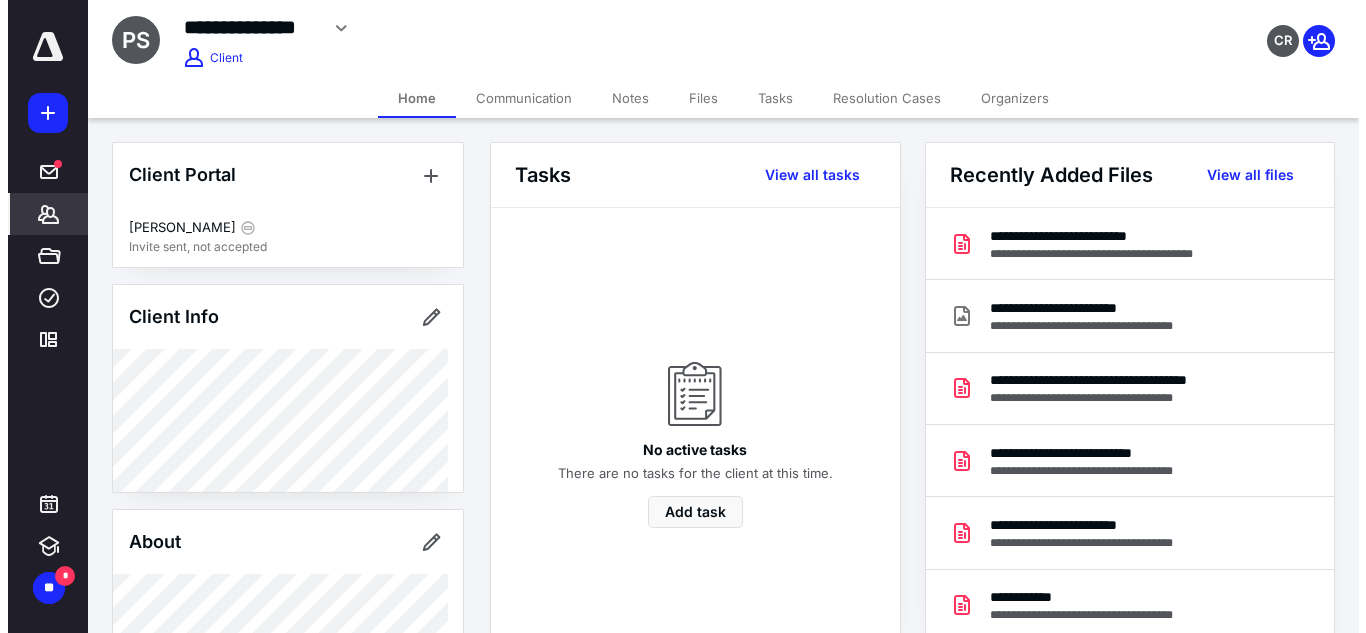 scroll, scrollTop: 493, scrollLeft: 0, axis: vertical 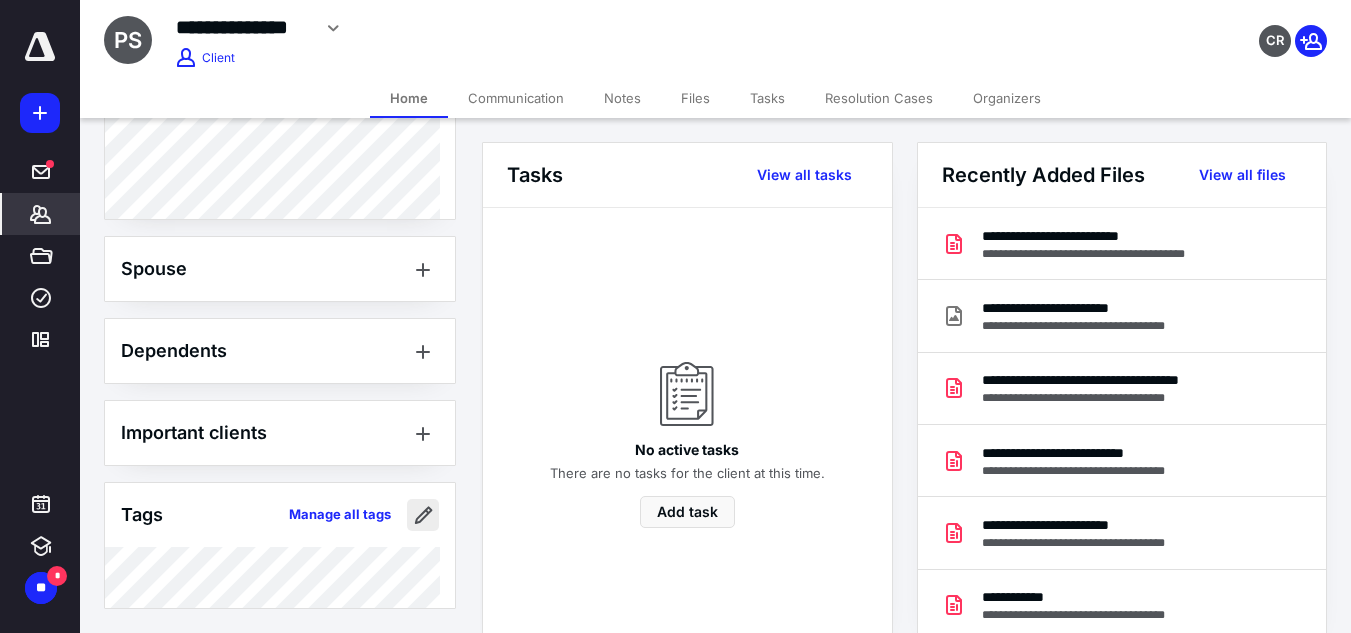 click at bounding box center (423, 515) 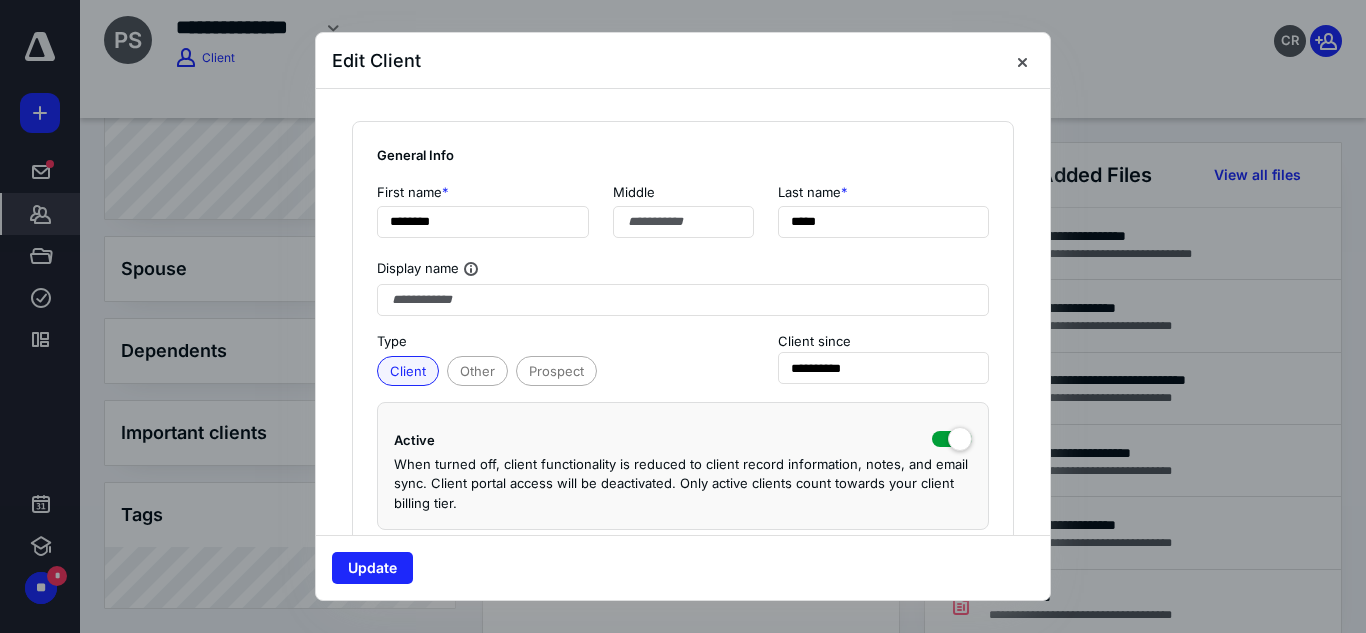 scroll, scrollTop: 1564, scrollLeft: 0, axis: vertical 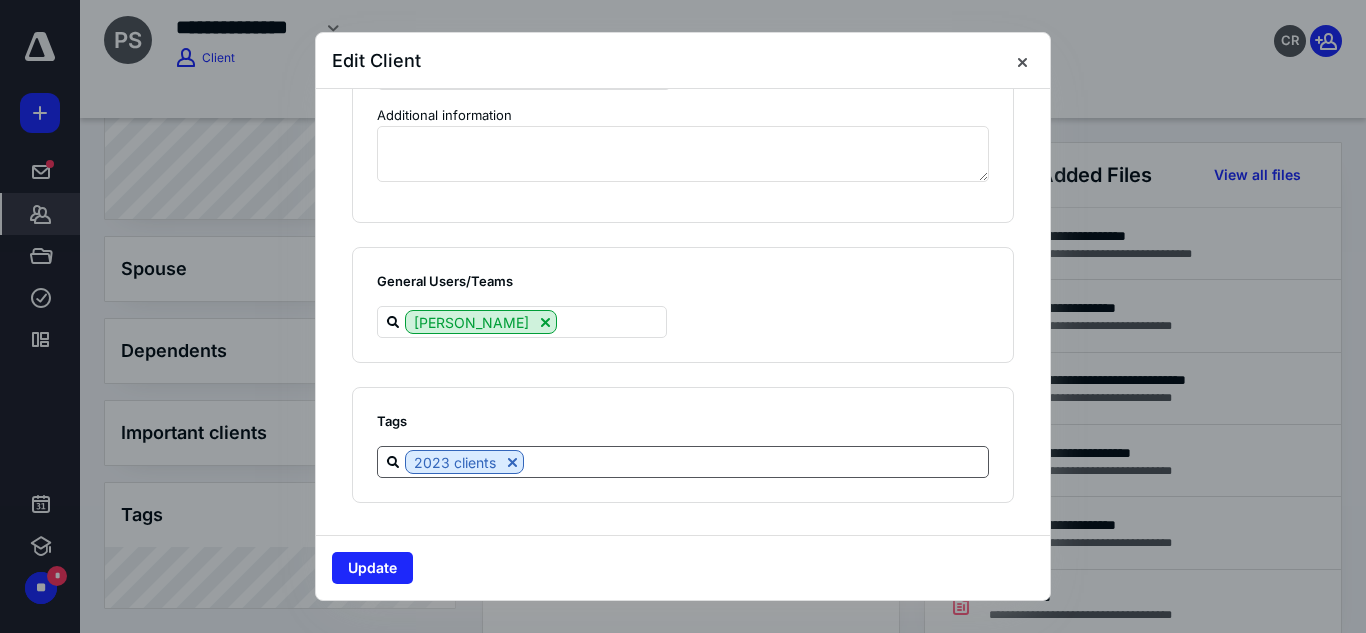 click at bounding box center [756, 461] 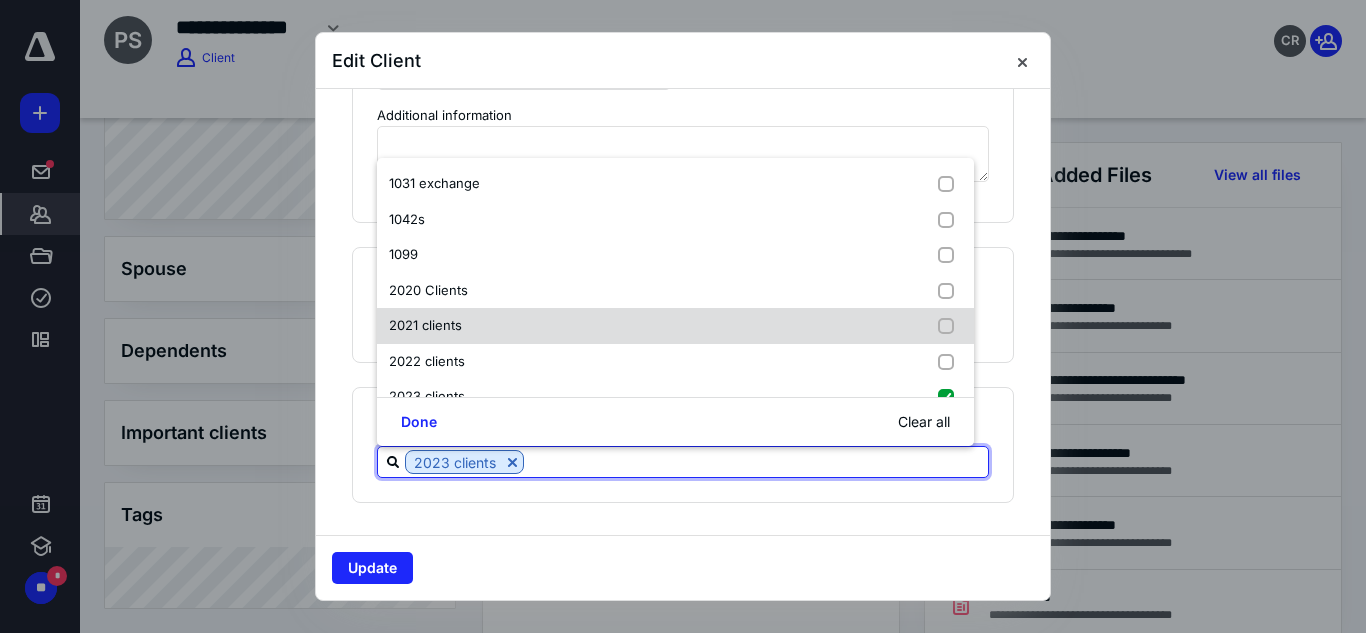 scroll, scrollTop: 128, scrollLeft: 0, axis: vertical 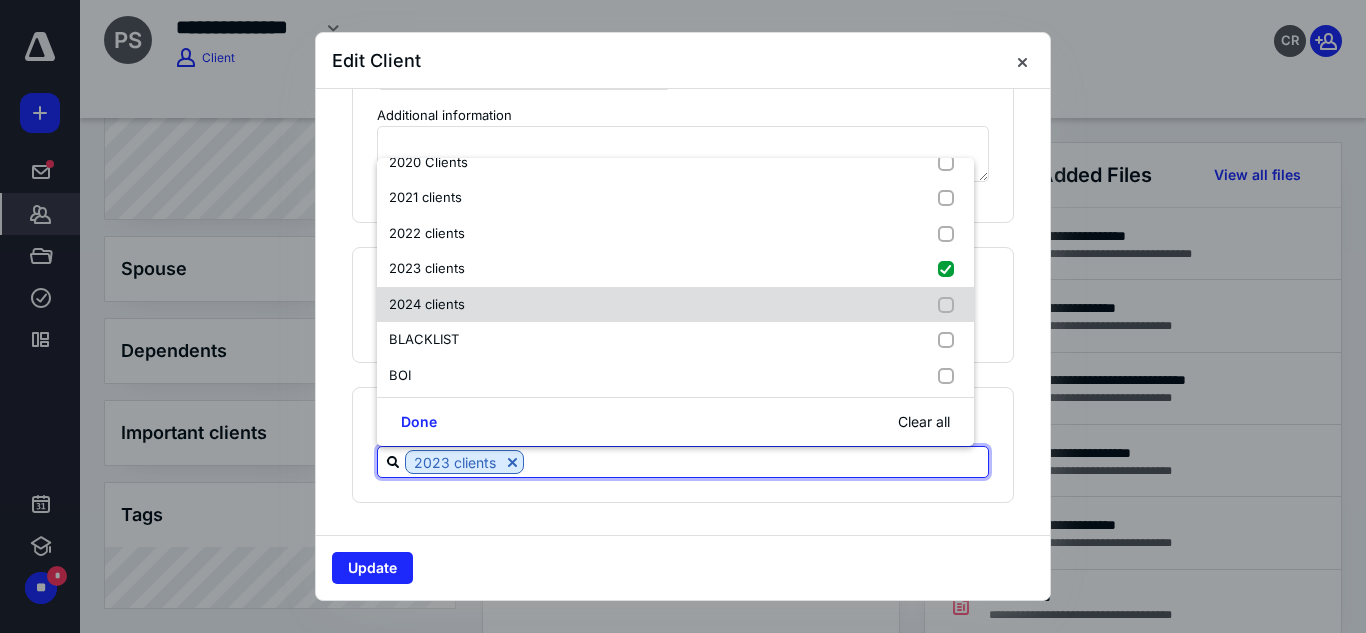 click on "2024 clients" at bounding box center (675, 305) 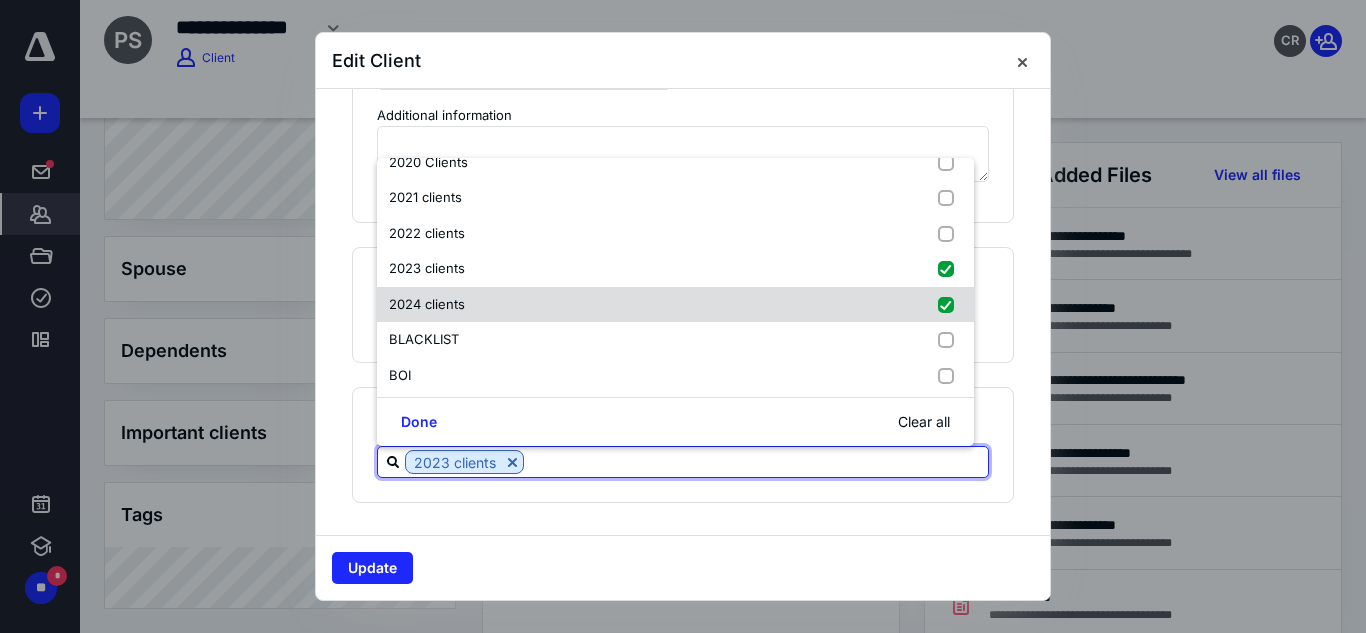 checkbox on "true" 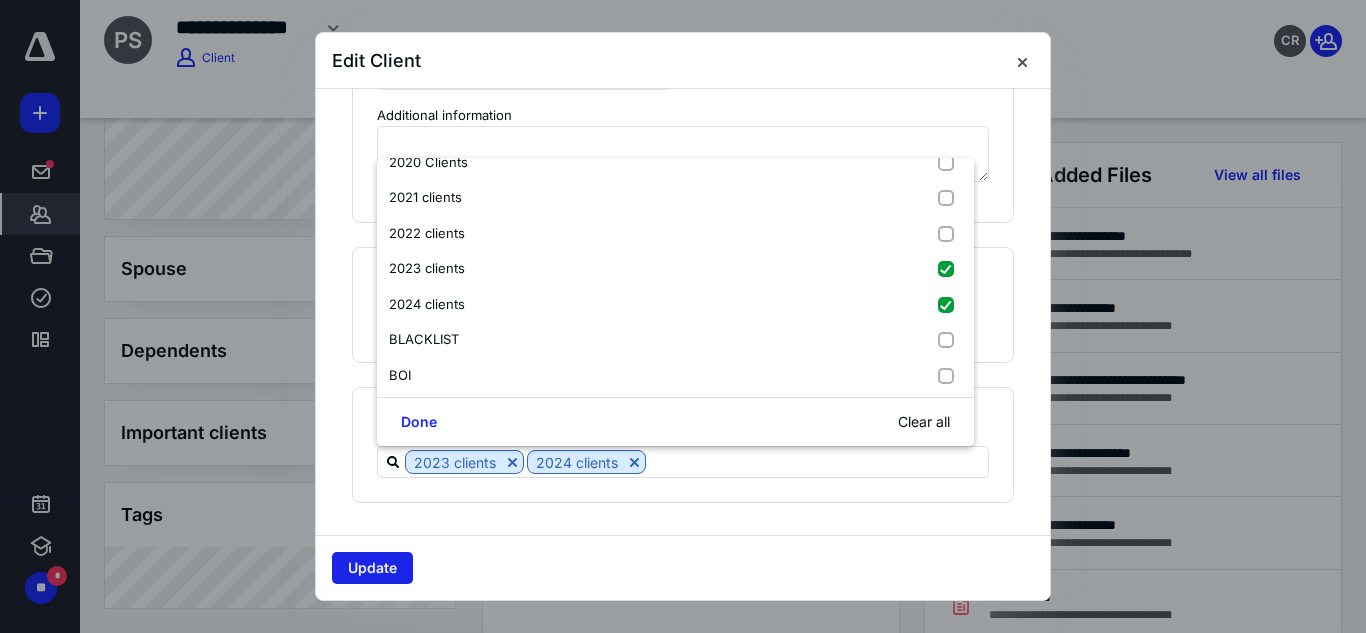 click on "Update" at bounding box center [372, 568] 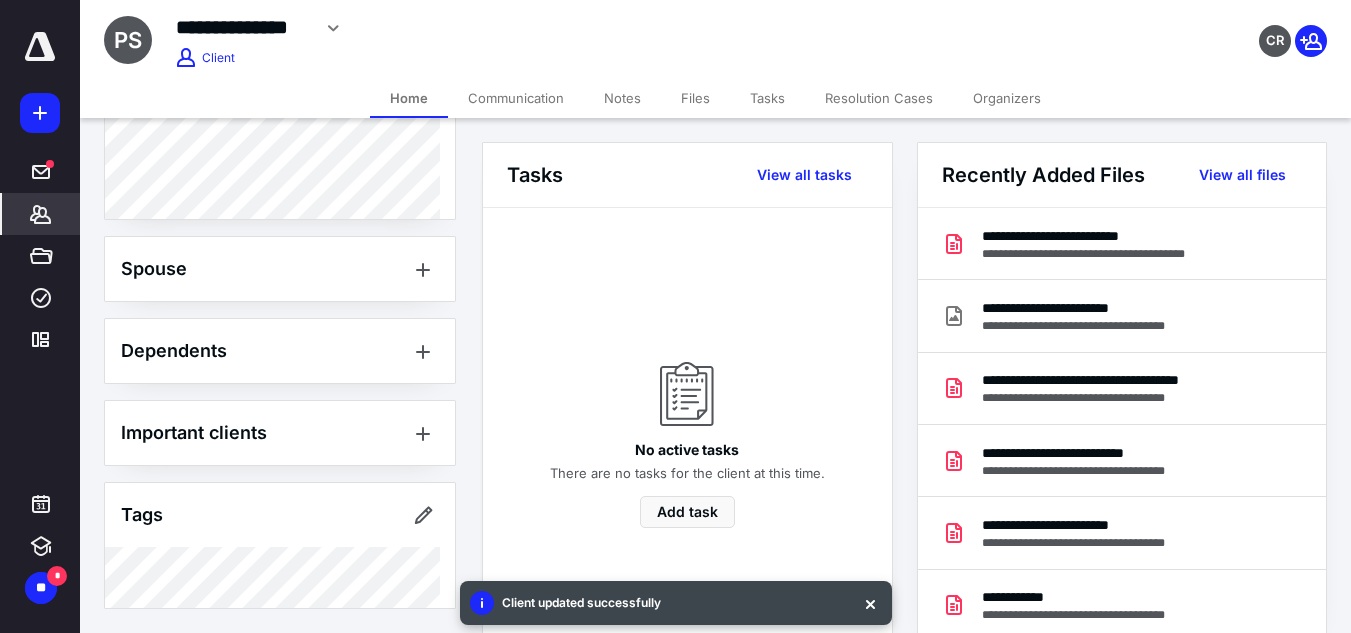 click on "Files" at bounding box center (695, 98) 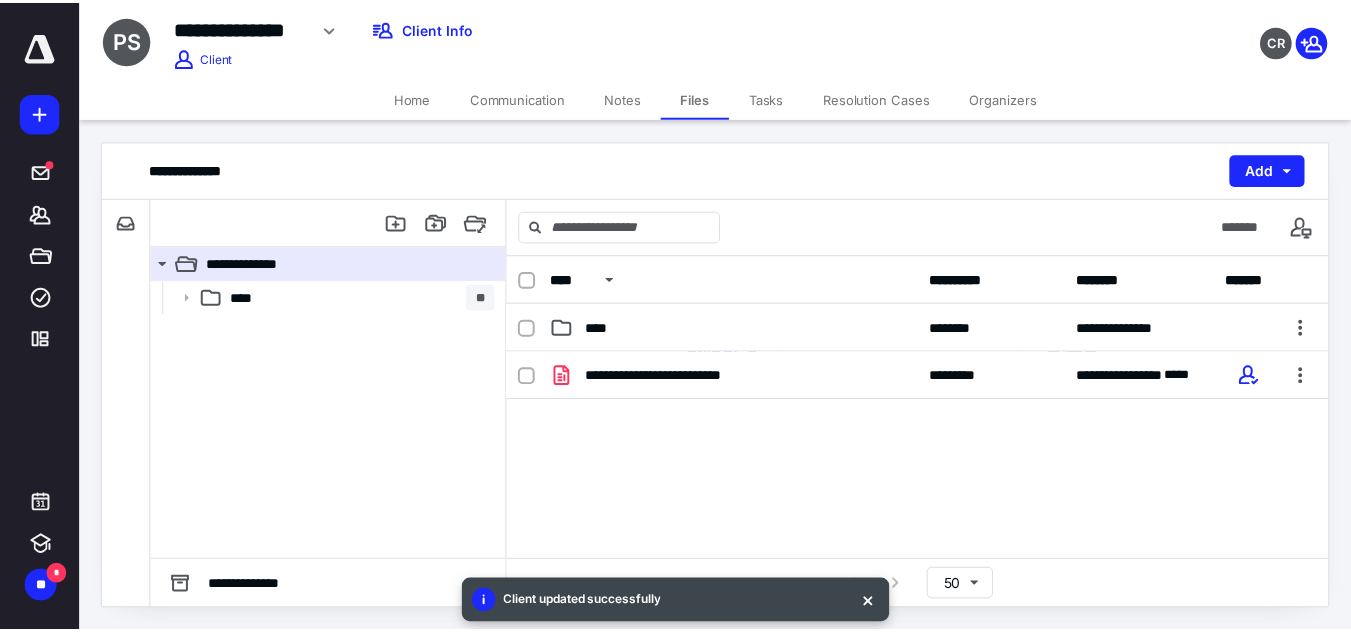 scroll, scrollTop: 1, scrollLeft: 0, axis: vertical 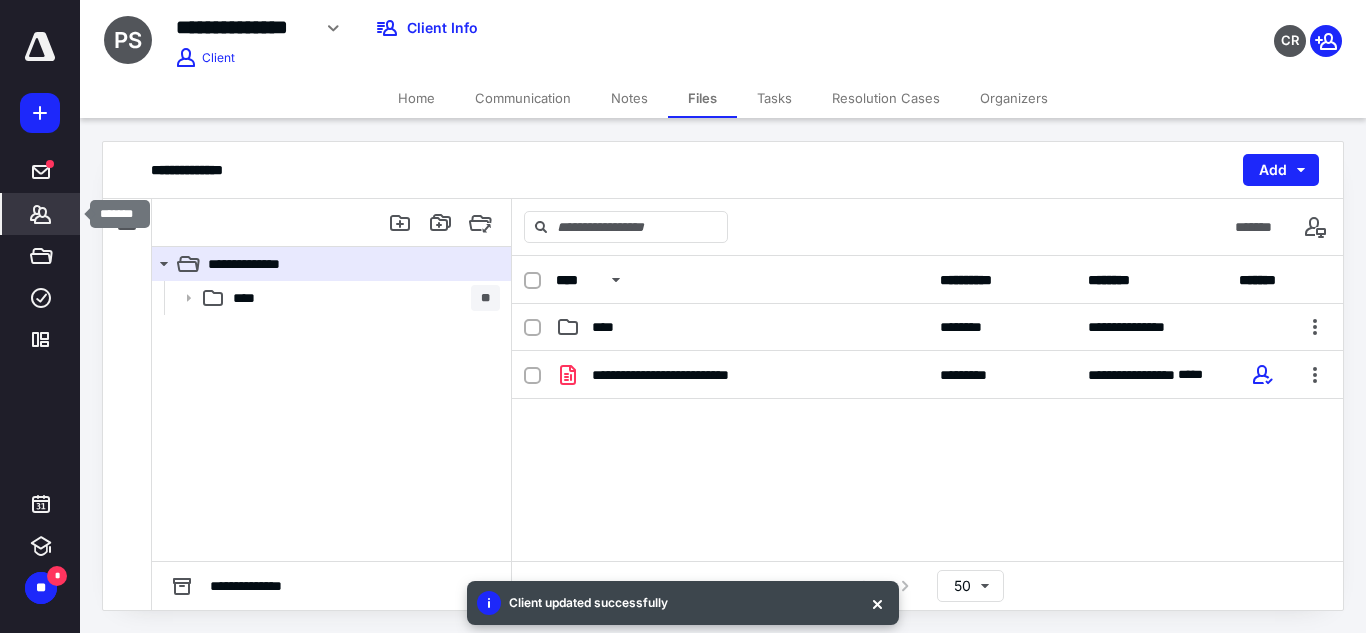 click on "*******" at bounding box center (41, 214) 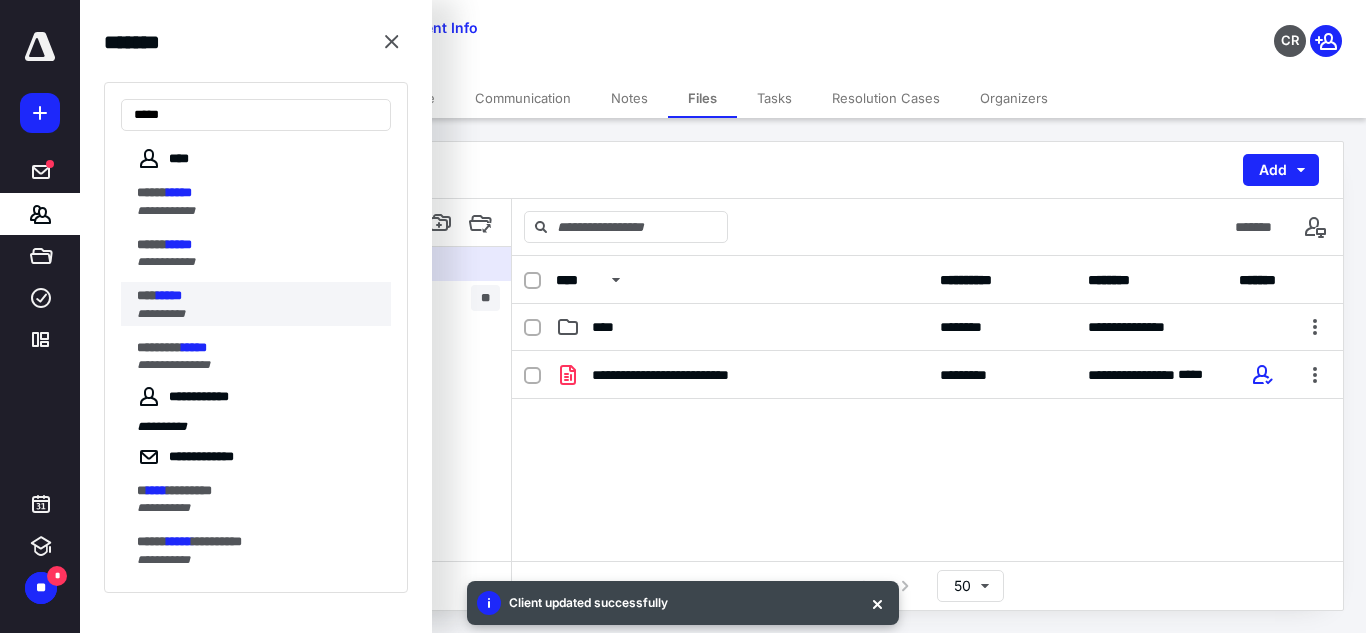type on "*****" 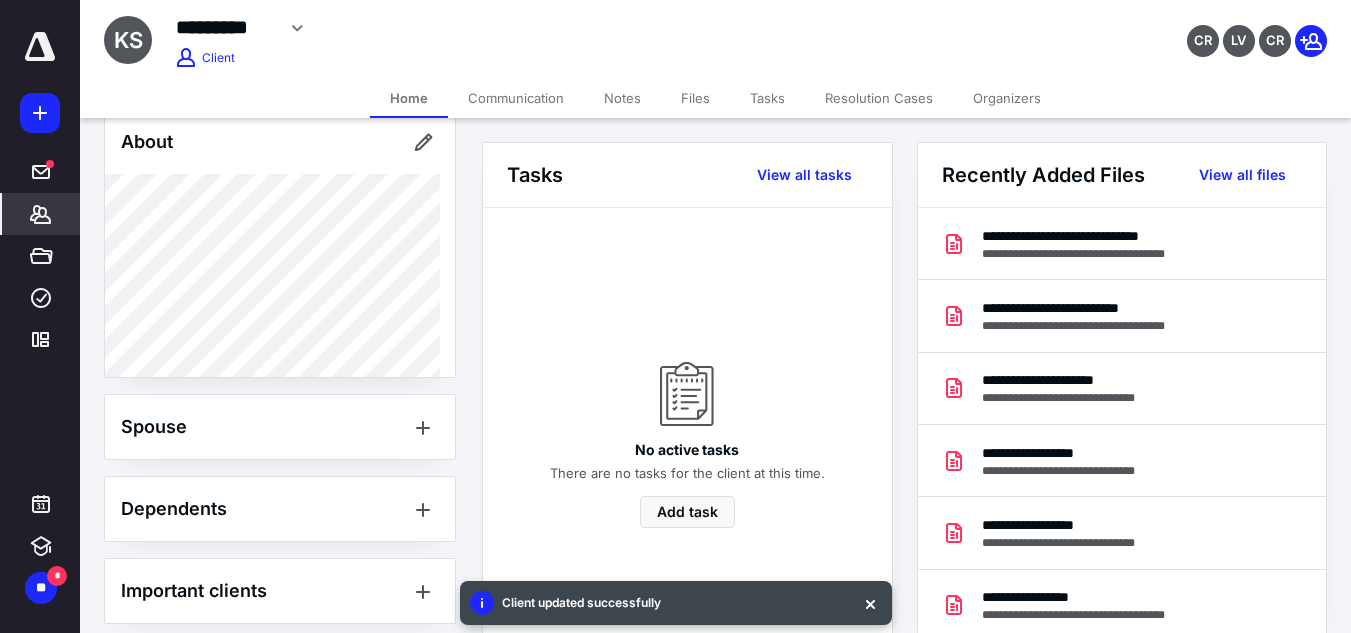 scroll, scrollTop: 657, scrollLeft: 0, axis: vertical 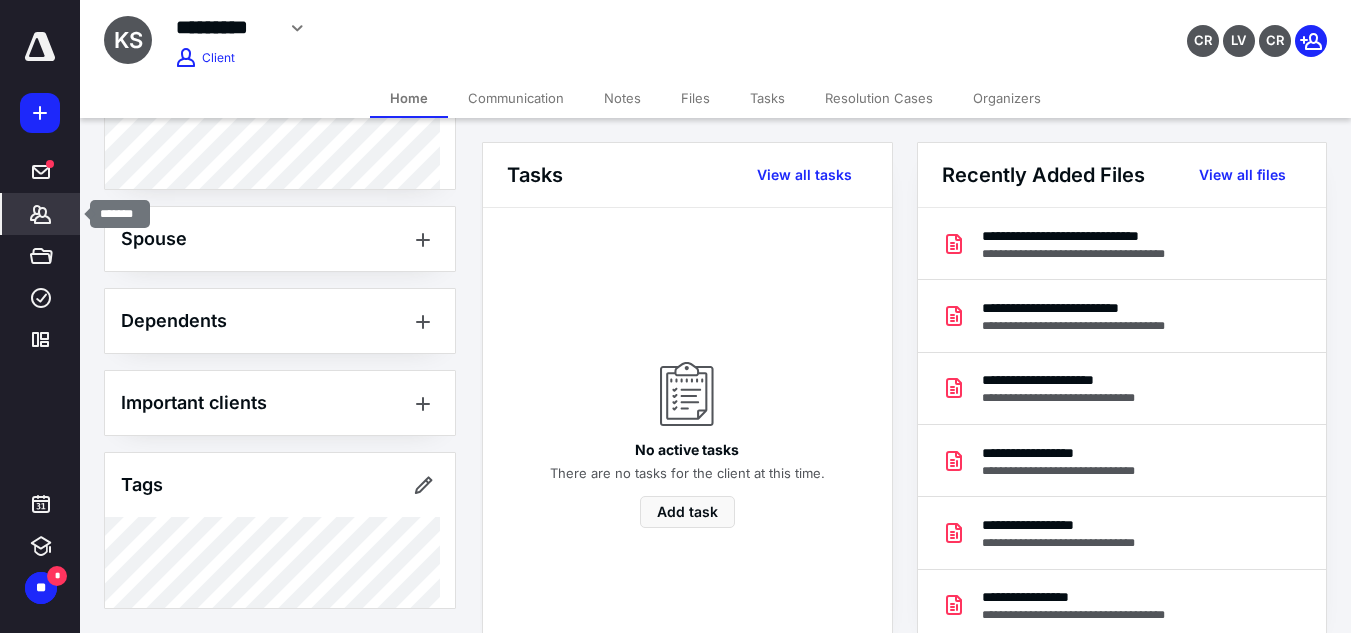 click on "*******" at bounding box center (41, 214) 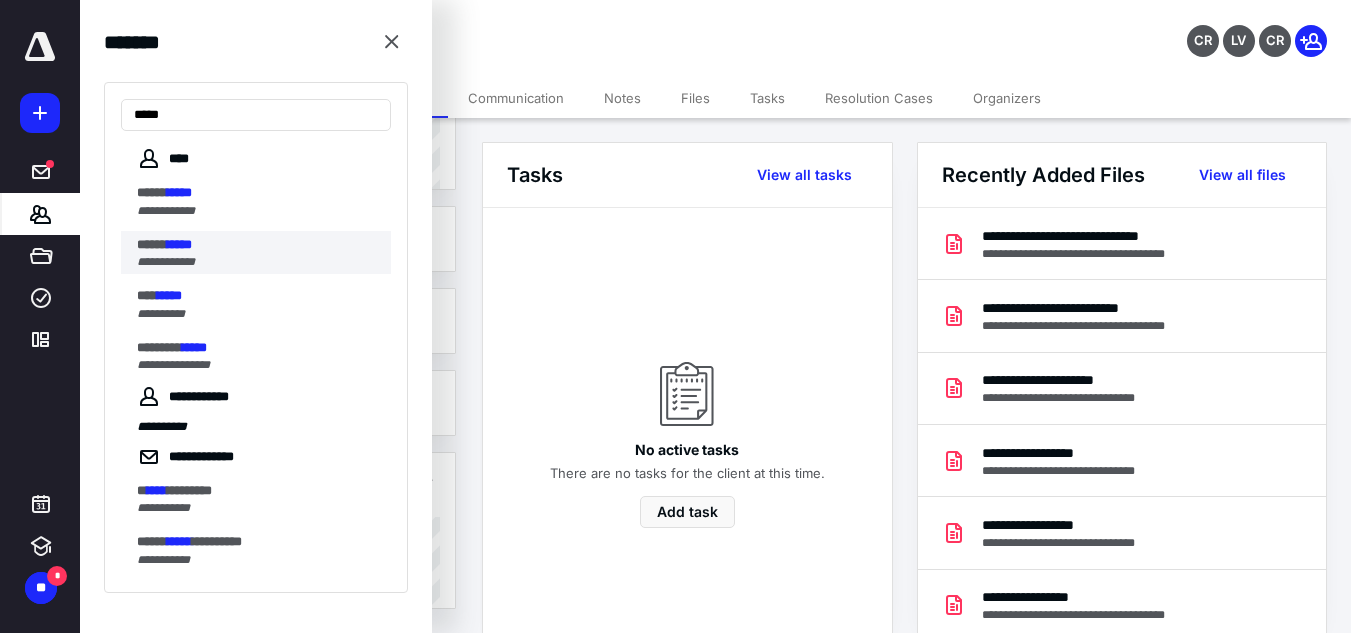 type on "*****" 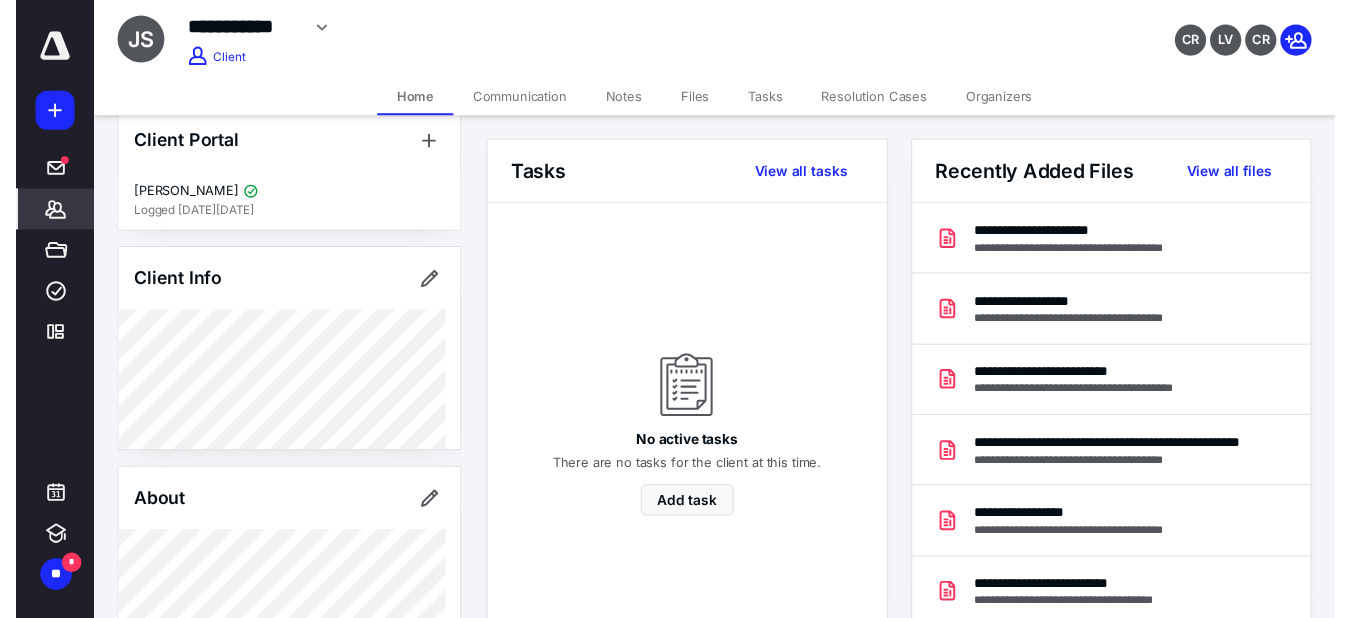 scroll, scrollTop: 493, scrollLeft: 0, axis: vertical 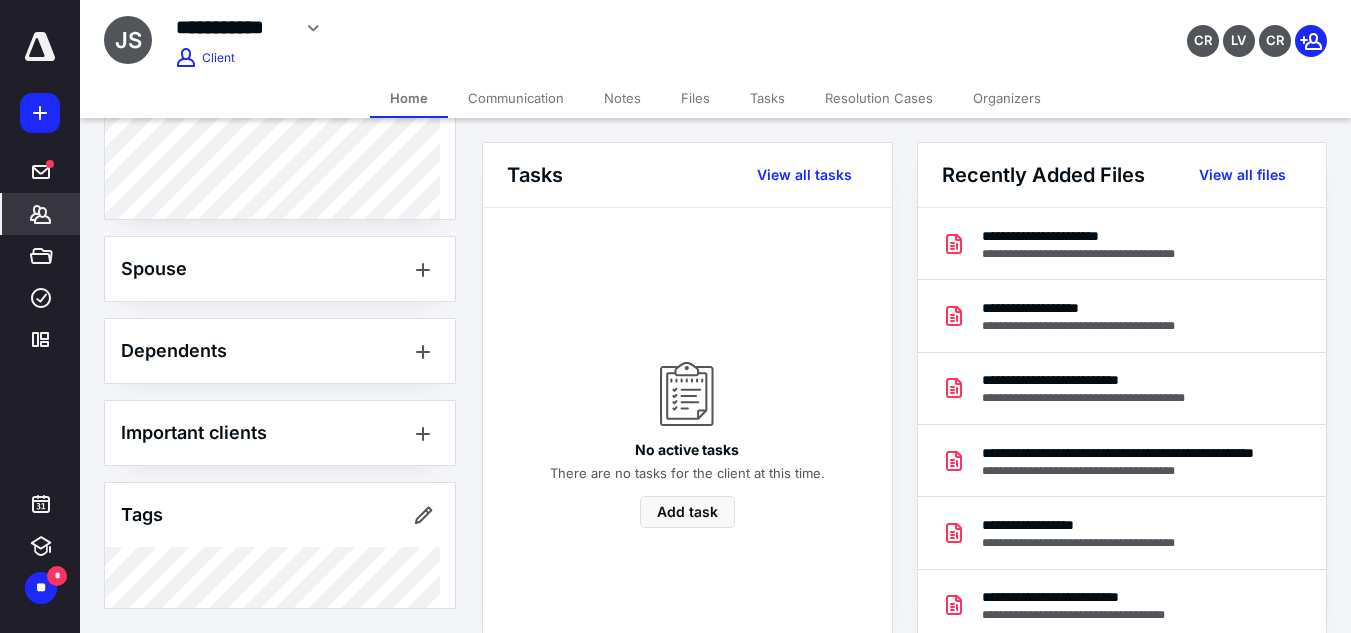 click on "Organizers" at bounding box center [1007, 98] 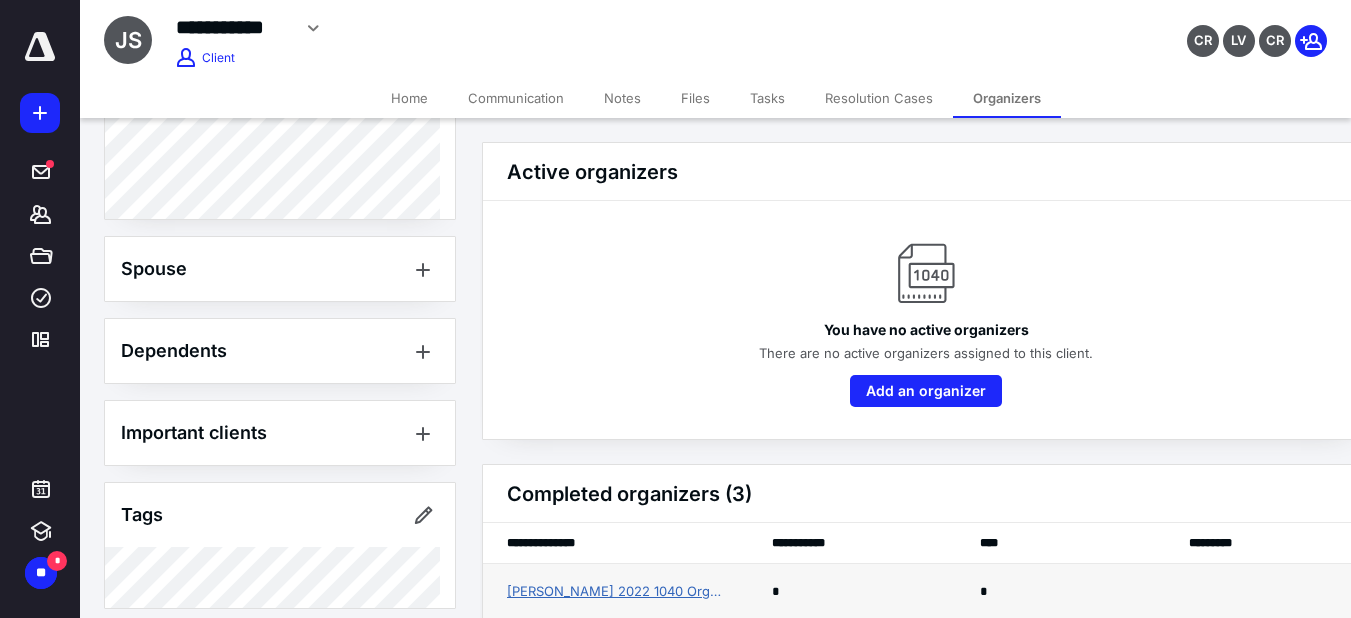 click on "[PERSON_NAME] 2022 1040 Organizer" at bounding box center (615, 592) 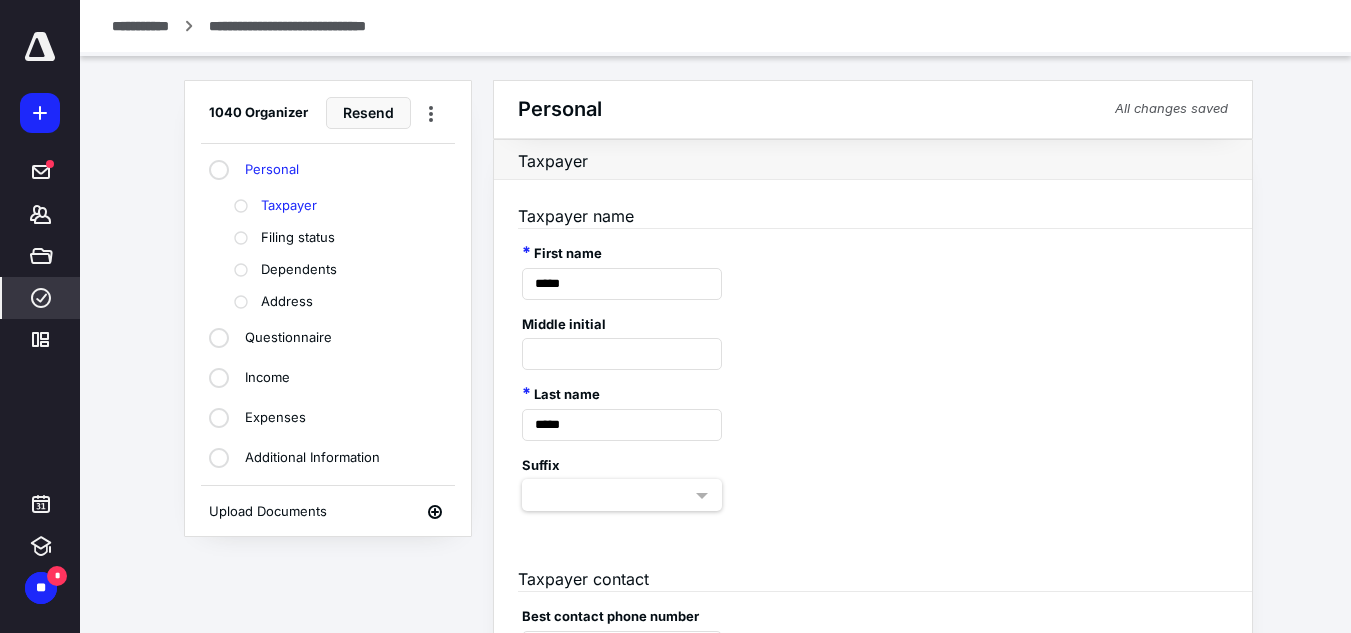 click on "Filing status" at bounding box center [298, 238] 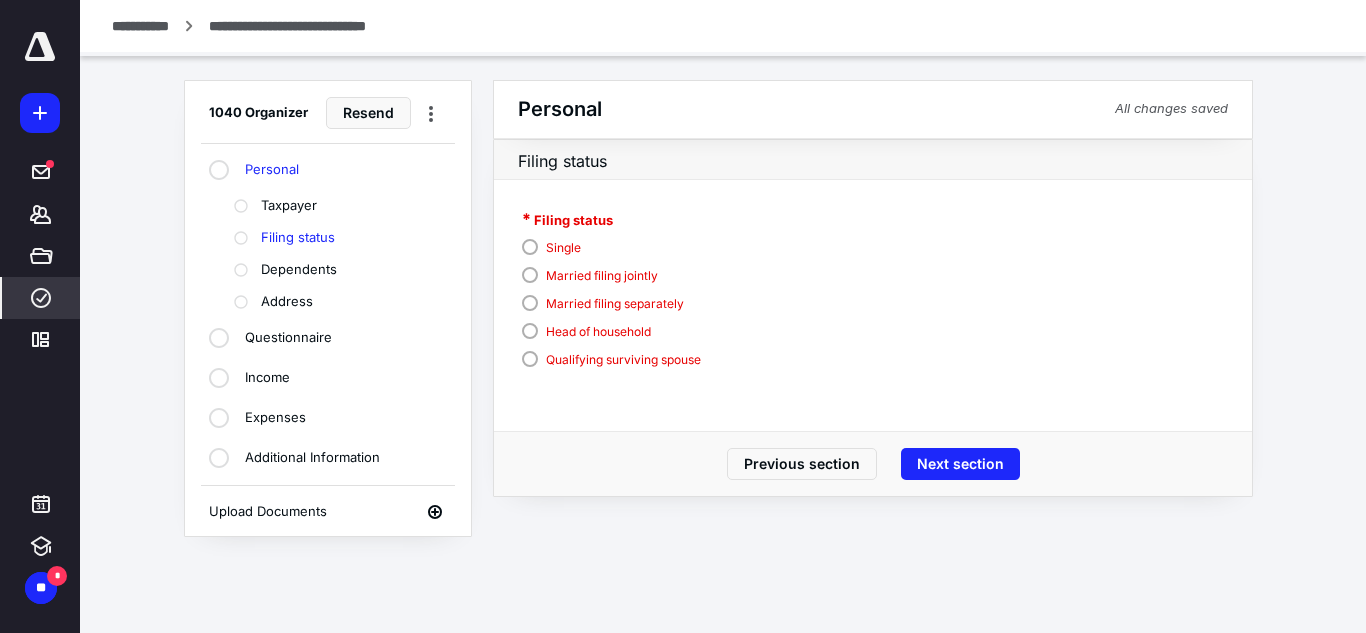 click on "**********" at bounding box center [723, 26] 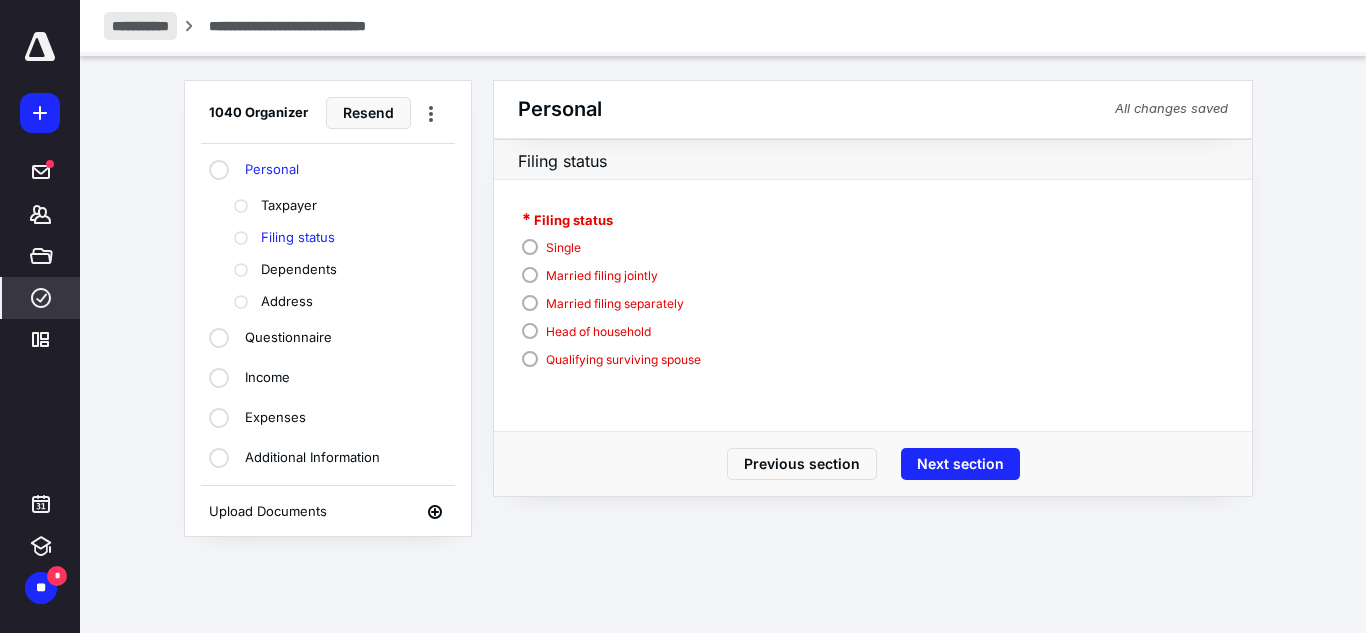 click on "**********" at bounding box center [140, 26] 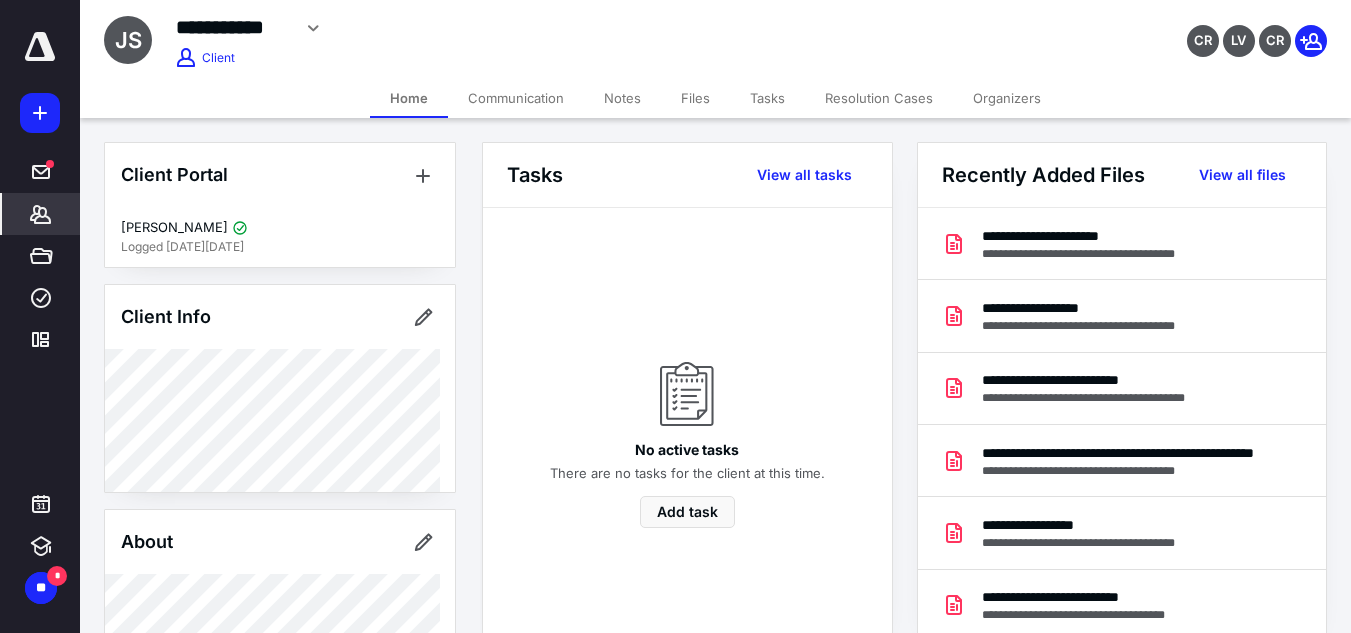 click on "Organizers" at bounding box center (1007, 98) 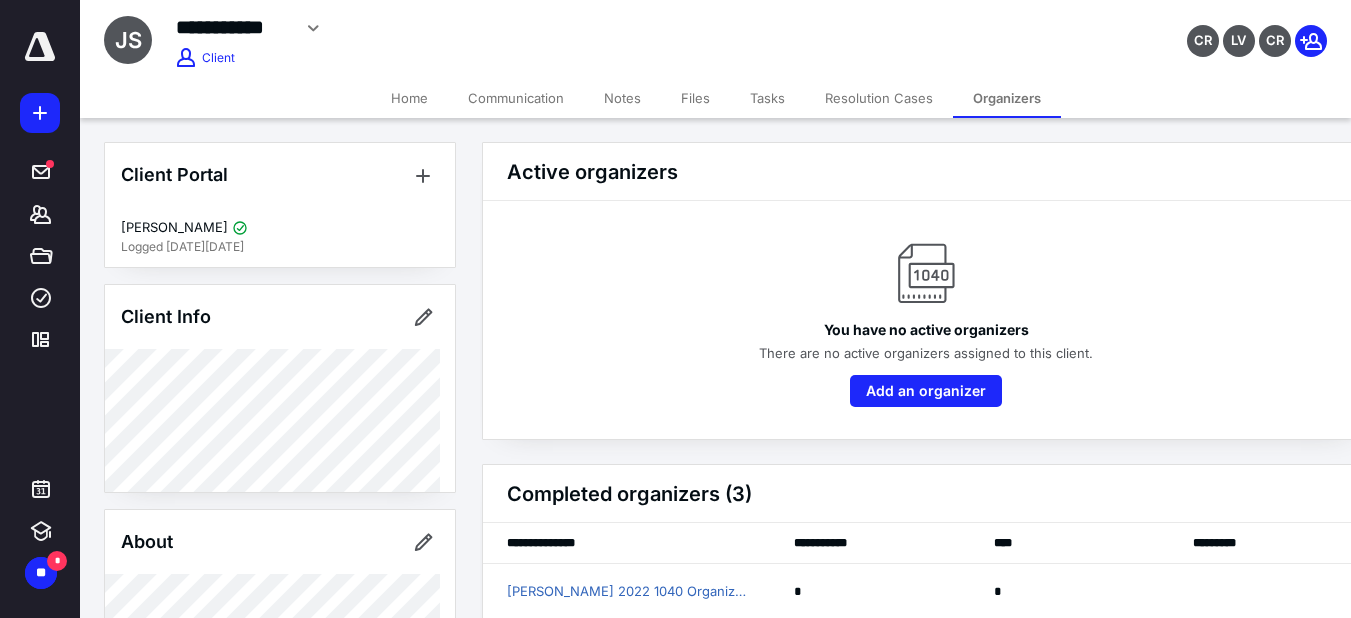 scroll, scrollTop: 139, scrollLeft: 0, axis: vertical 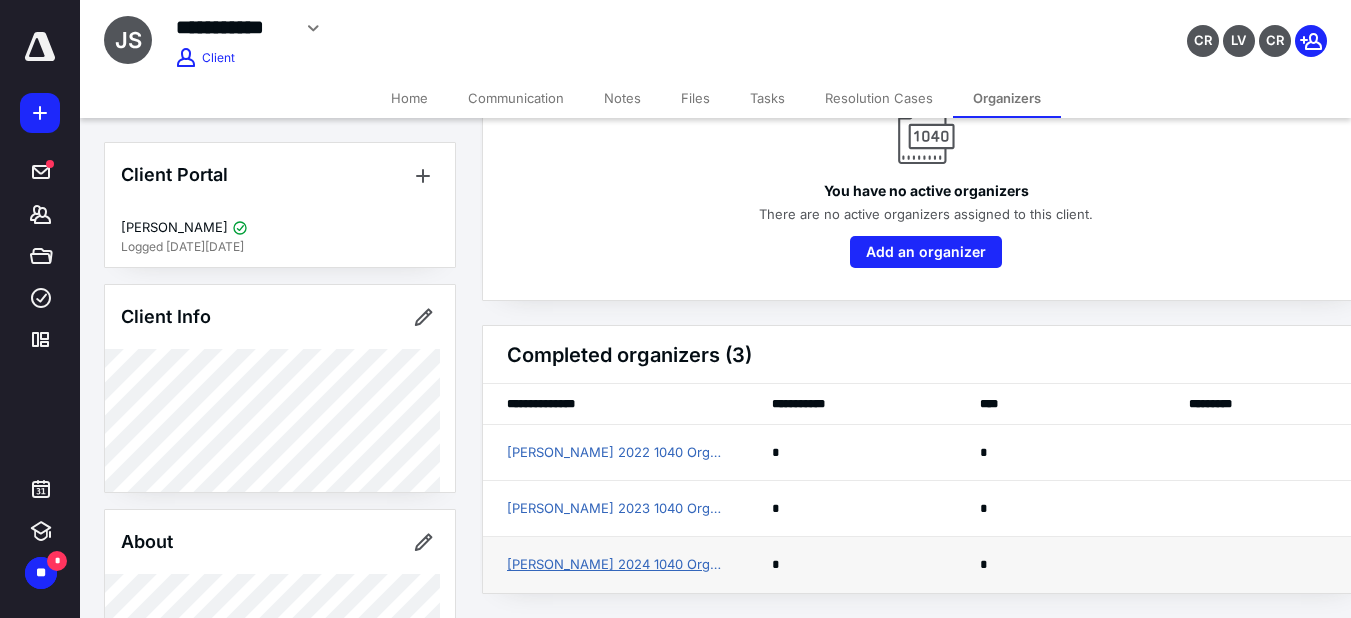 click on "[PERSON_NAME] 2024 1040 Organizer" at bounding box center (615, 565) 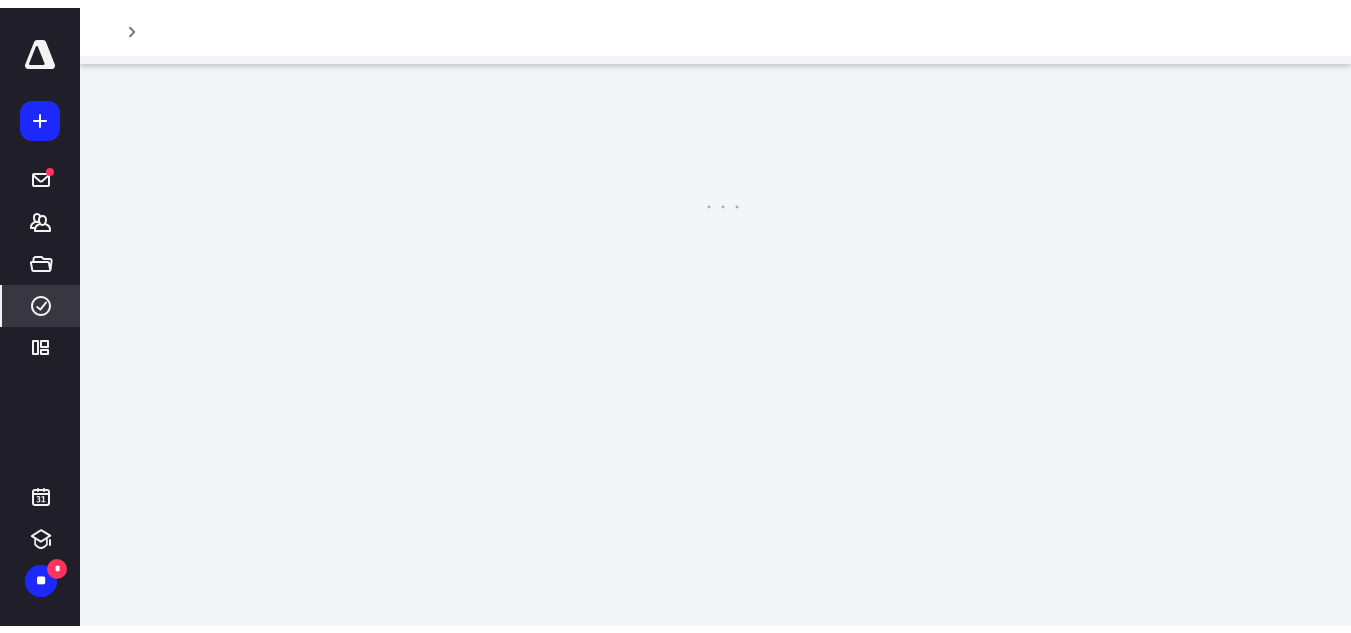 scroll, scrollTop: 0, scrollLeft: 0, axis: both 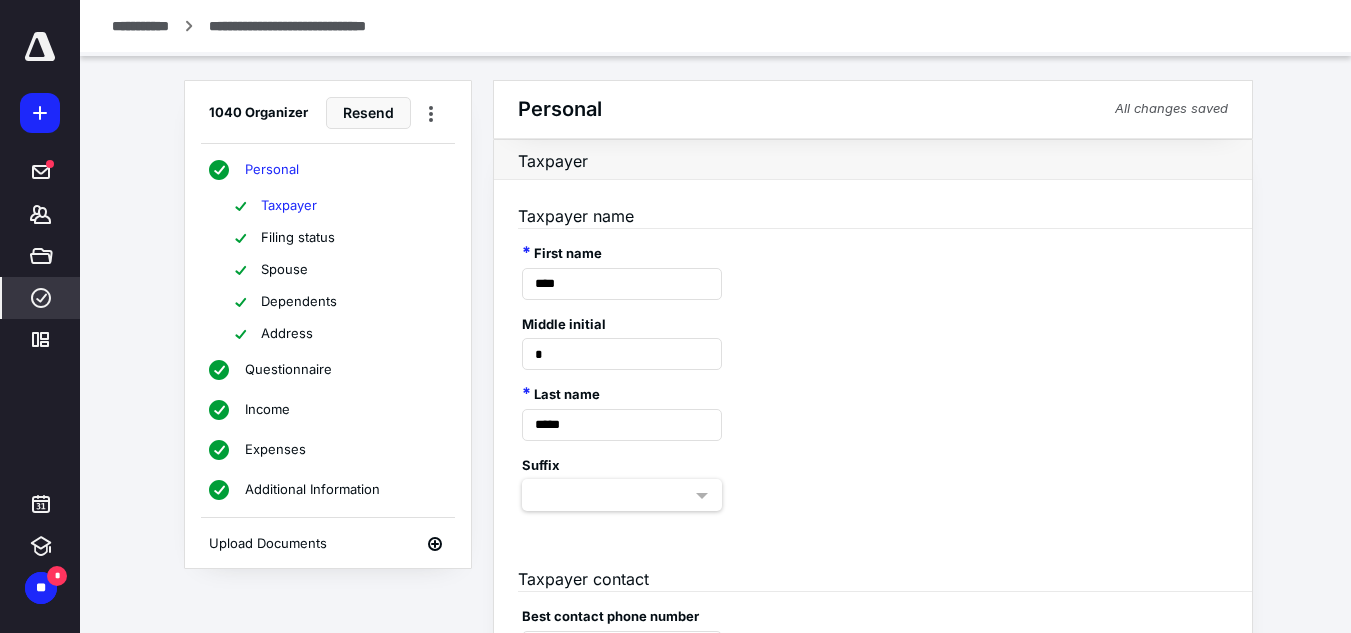 click on "Spouse" at bounding box center [338, 270] 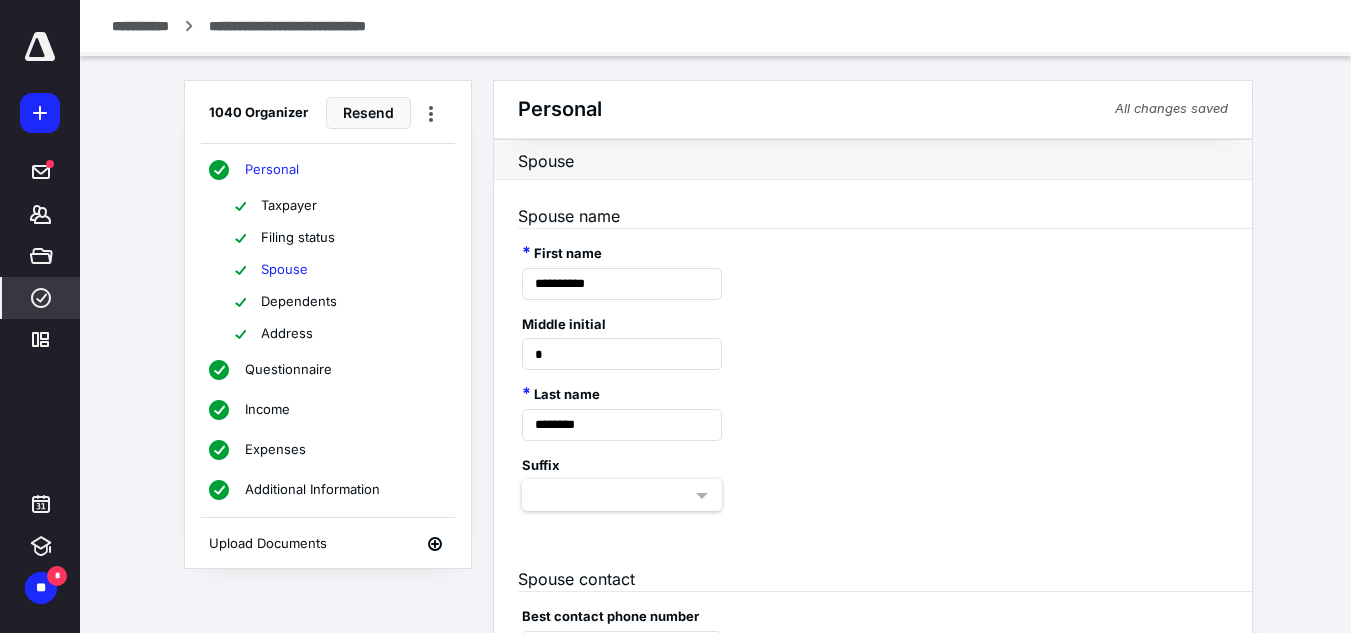 click on "**********" at bounding box center [715, 26] 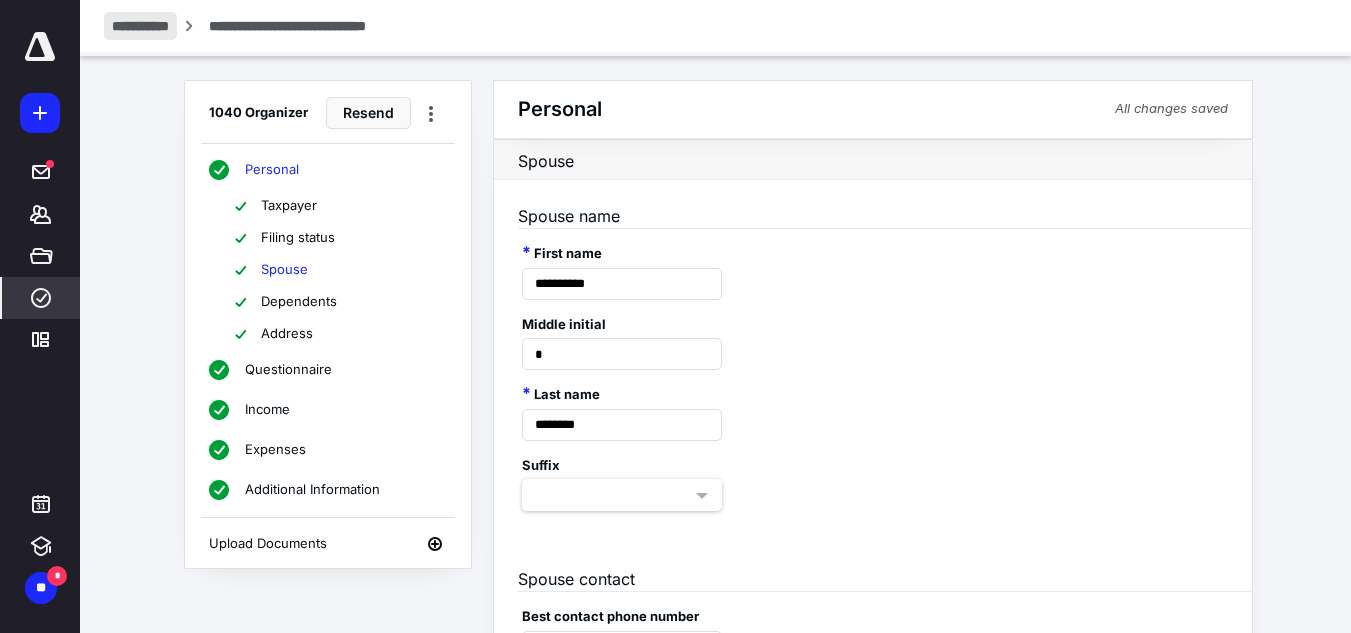 click on "**********" at bounding box center [140, 26] 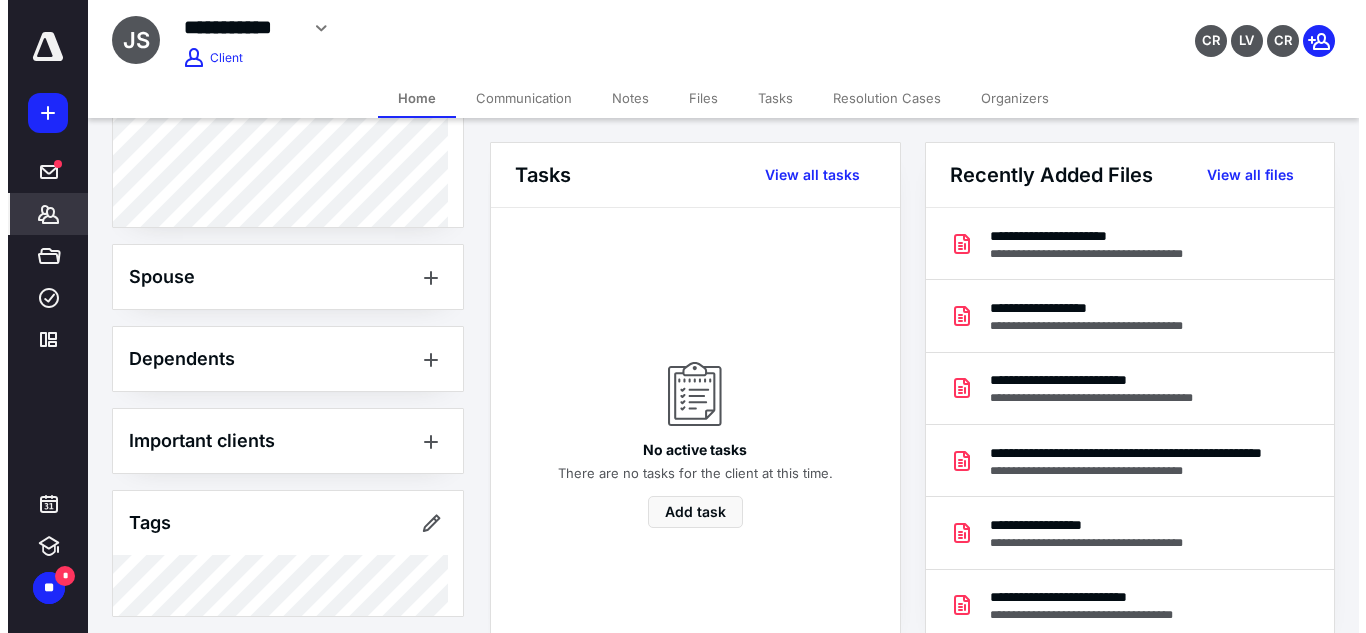 scroll, scrollTop: 493, scrollLeft: 0, axis: vertical 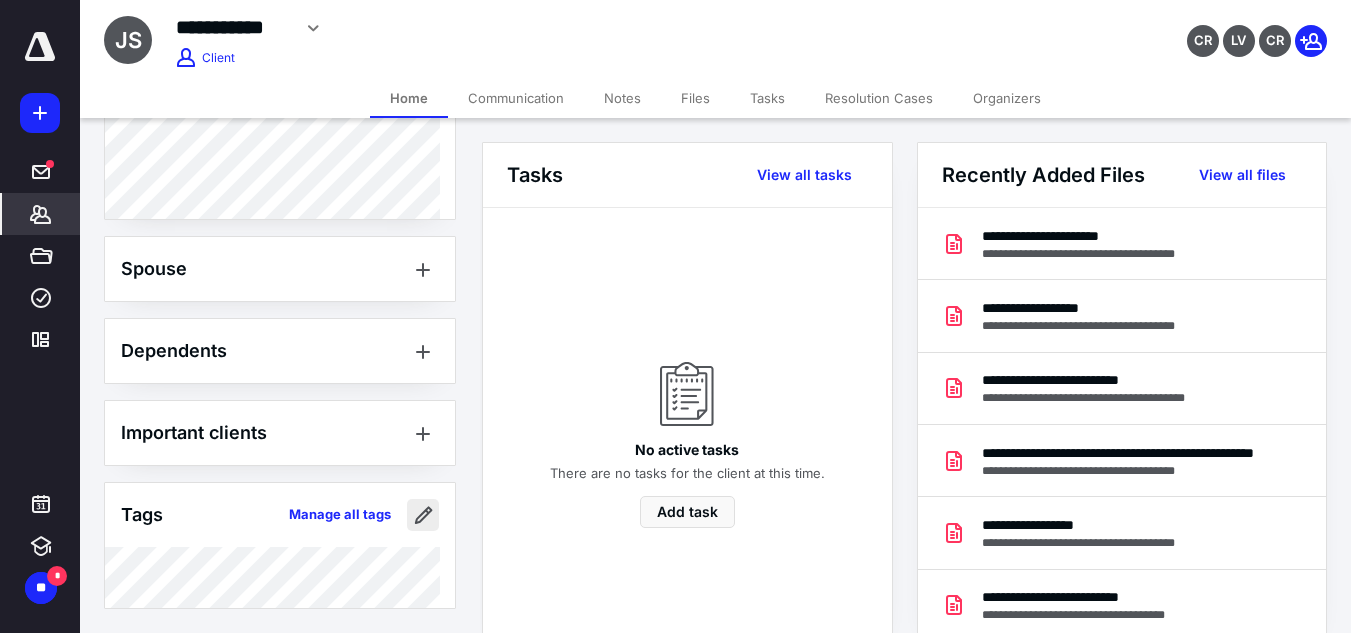 click at bounding box center (423, 515) 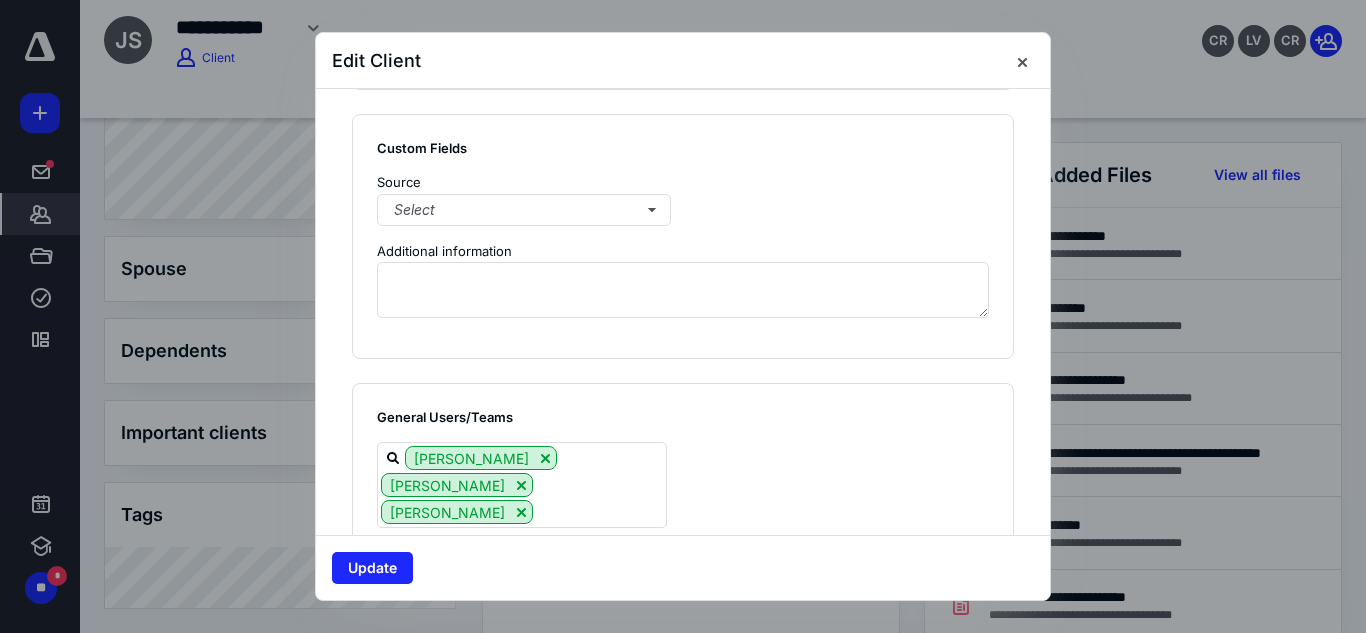 scroll, scrollTop: 1618, scrollLeft: 0, axis: vertical 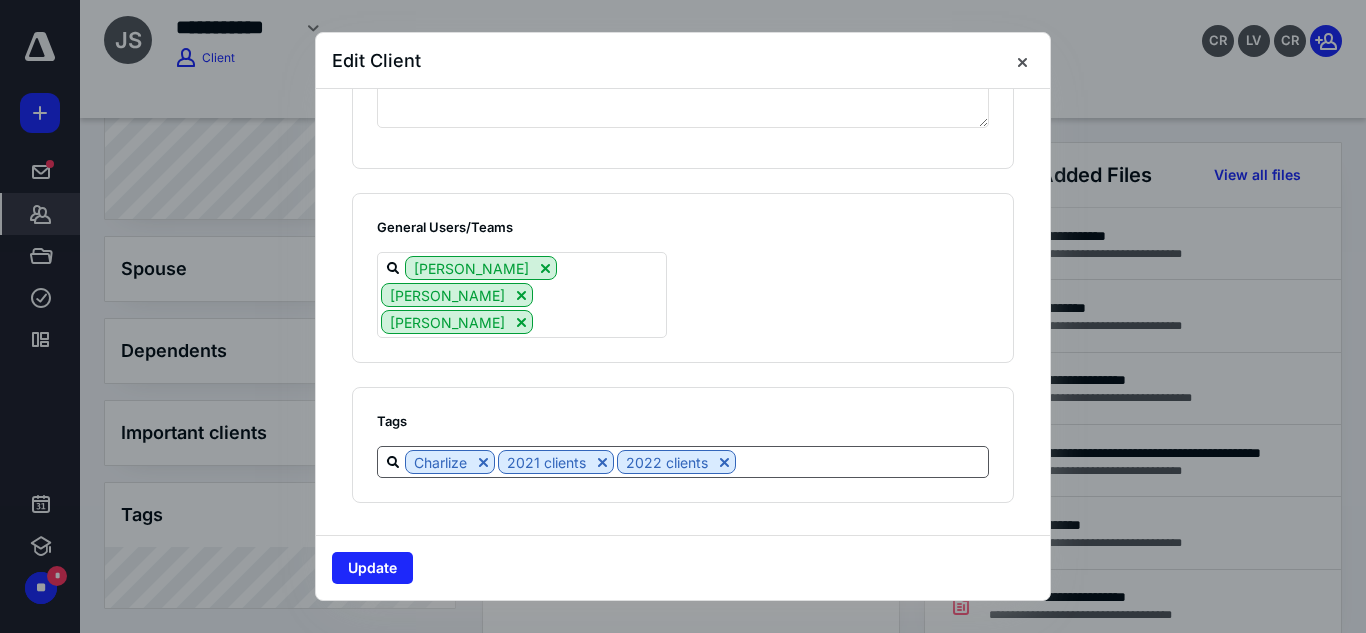 click at bounding box center [862, 461] 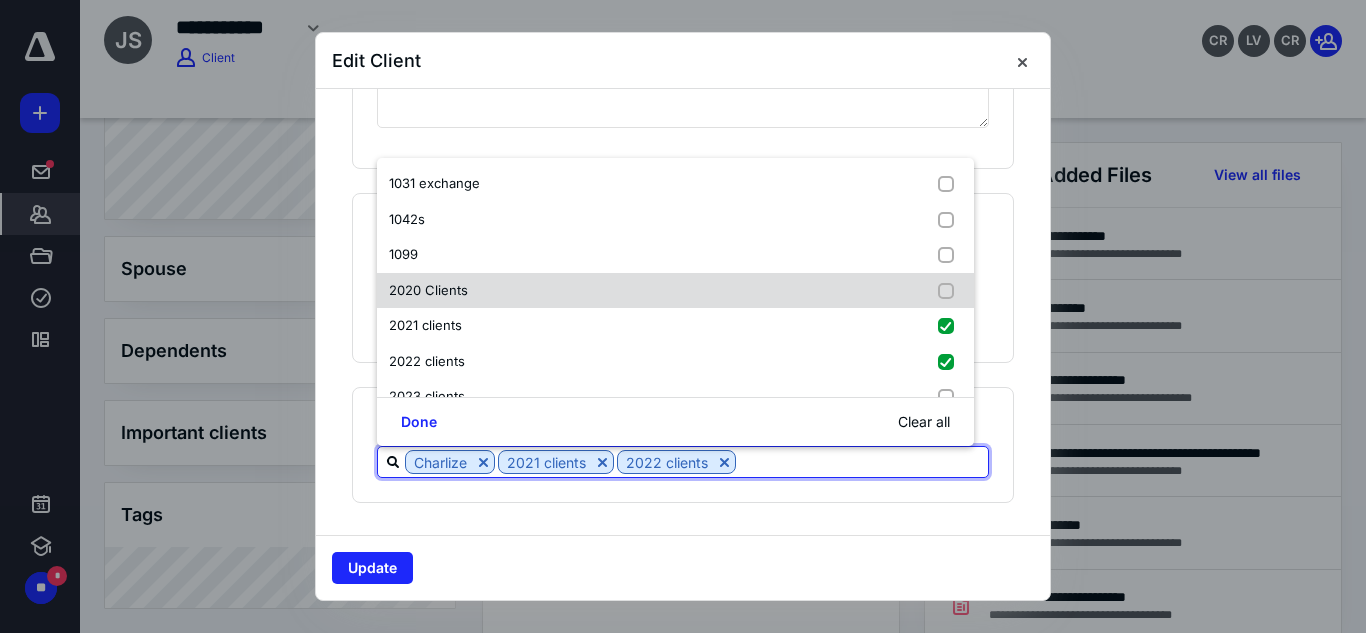 scroll, scrollTop: 105, scrollLeft: 0, axis: vertical 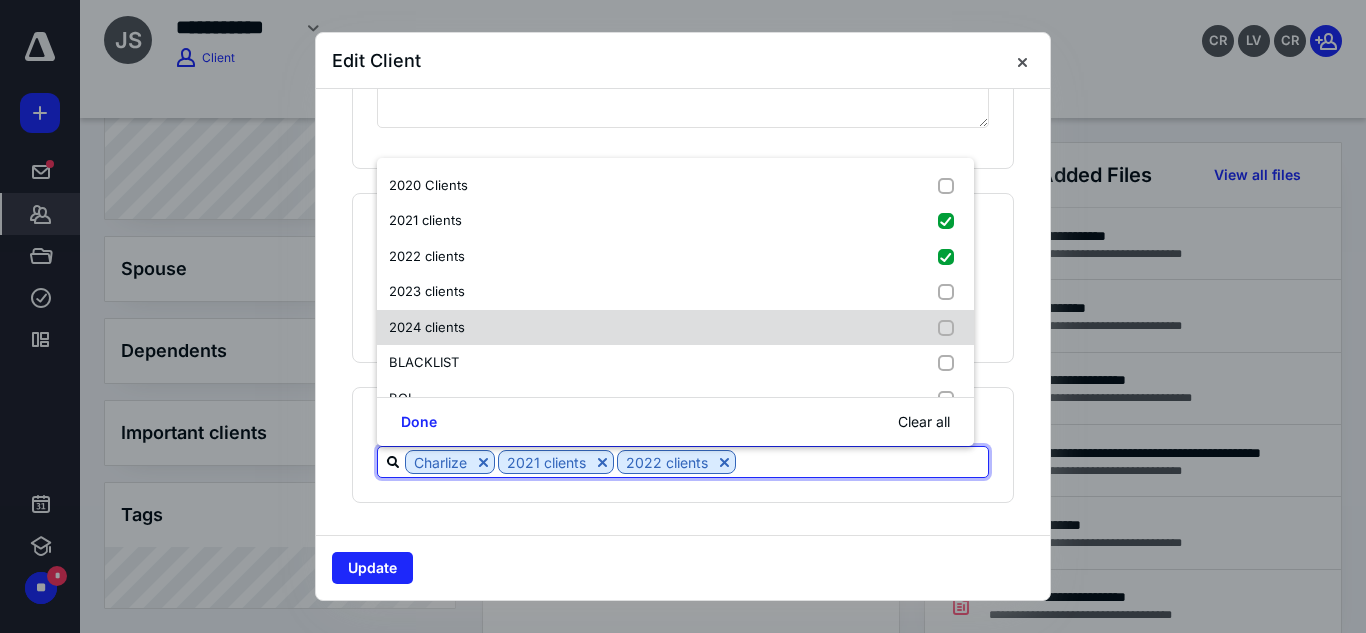 click on "2024 clients" at bounding box center (675, 328) 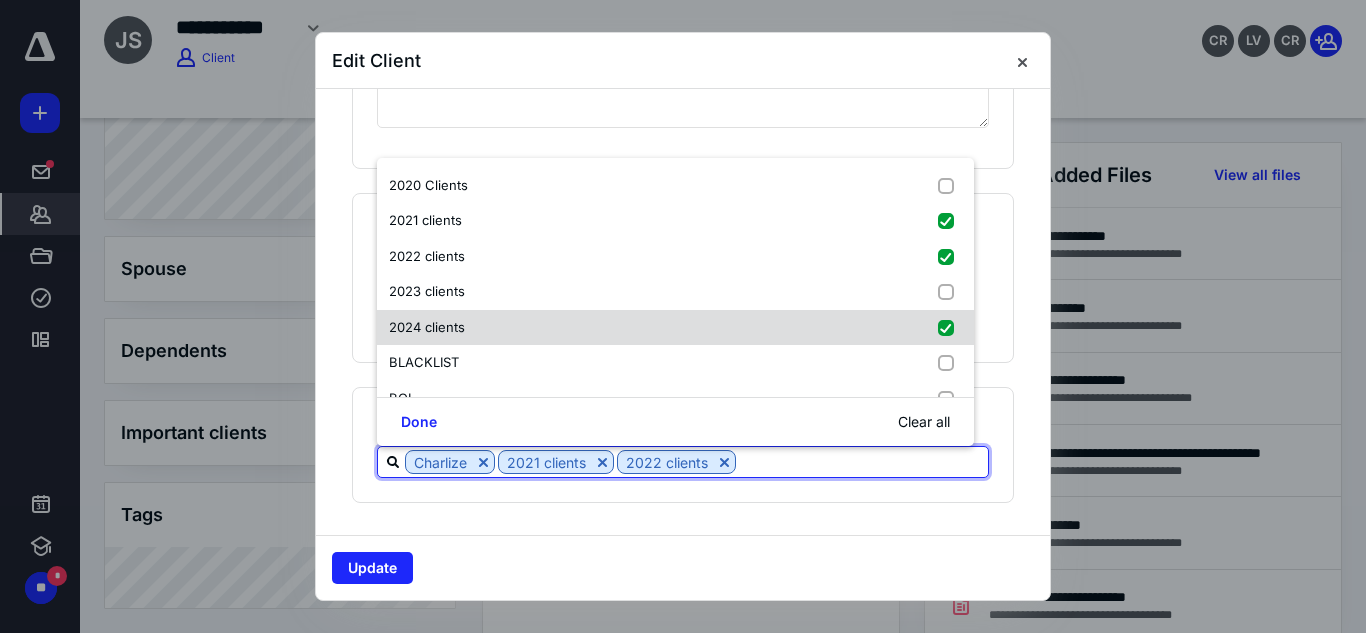 checkbox on "true" 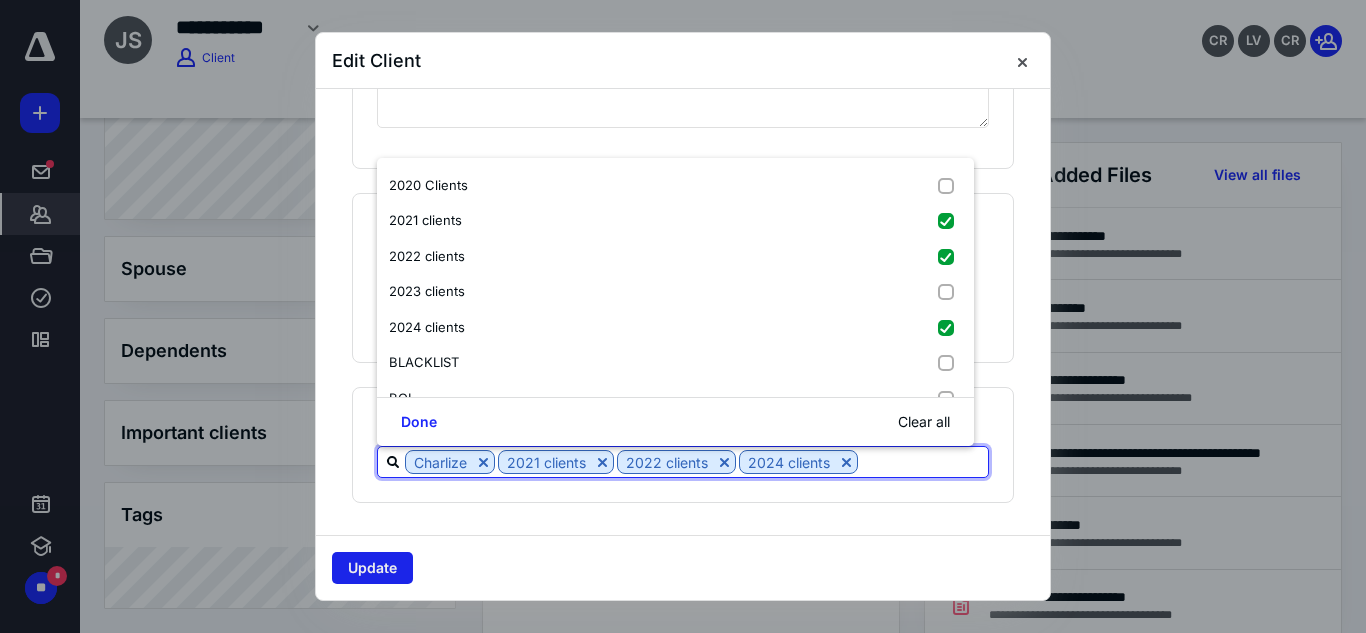 click on "Update" at bounding box center [372, 568] 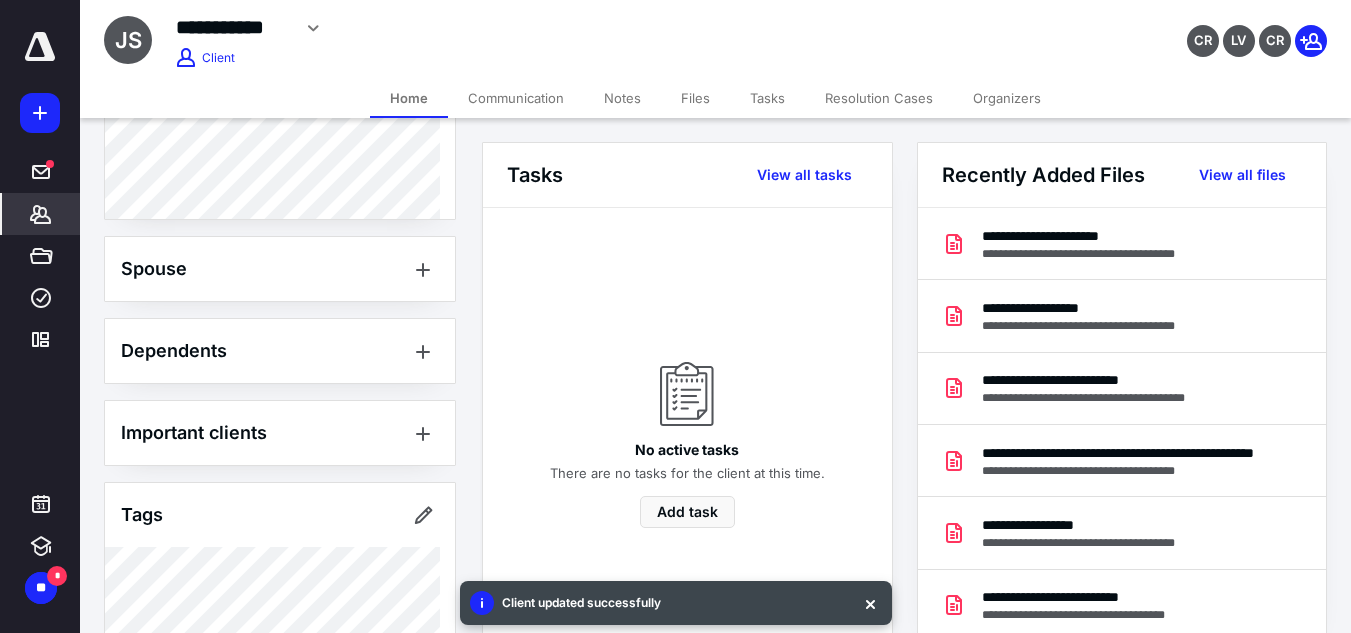 click on "Files" at bounding box center (695, 98) 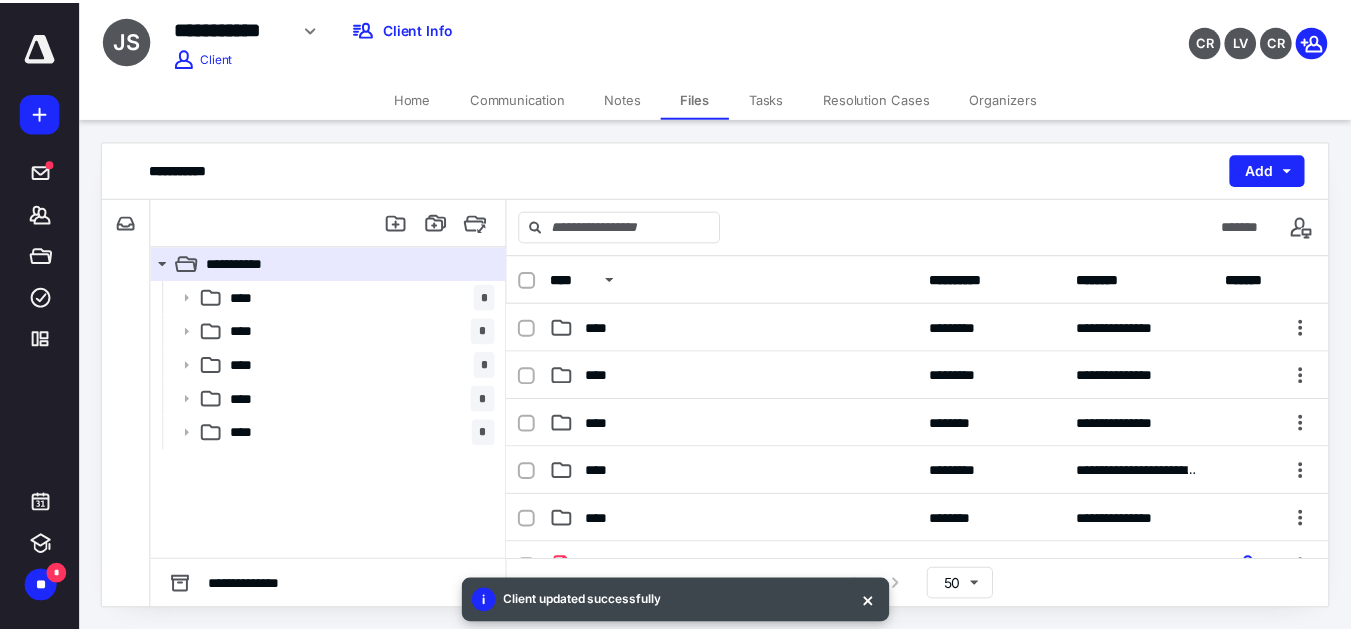 scroll, scrollTop: 146, scrollLeft: 0, axis: vertical 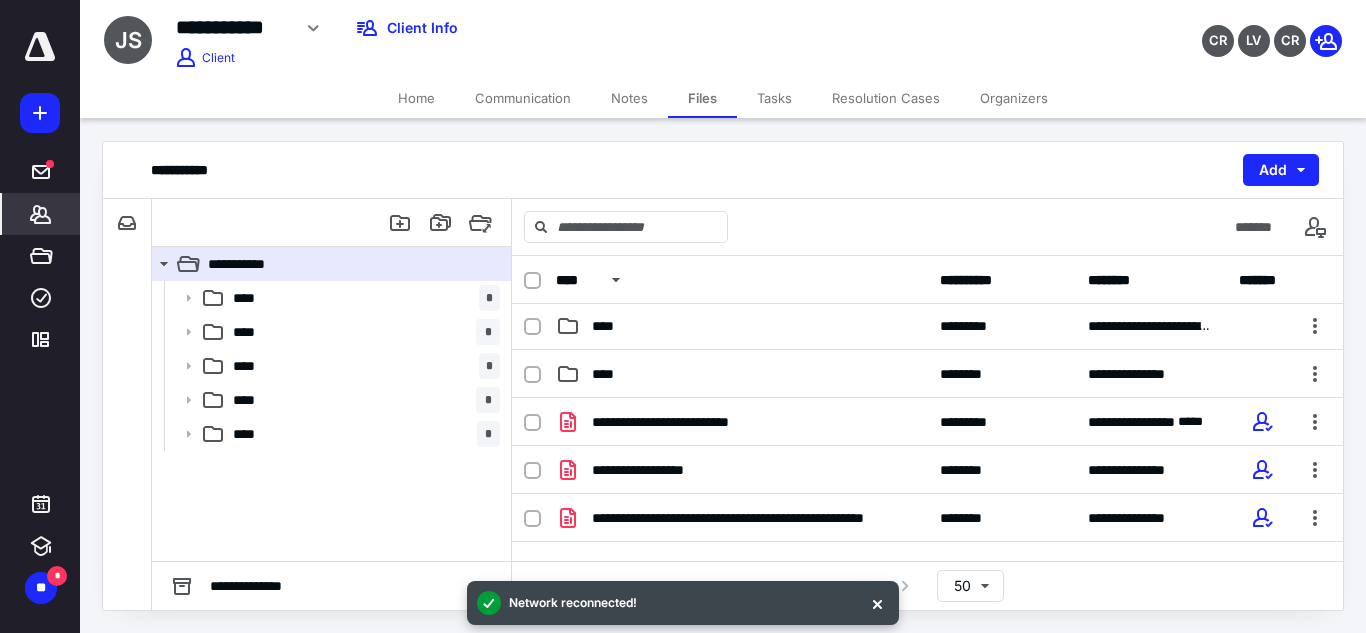 click on "*******" at bounding box center [41, 214] 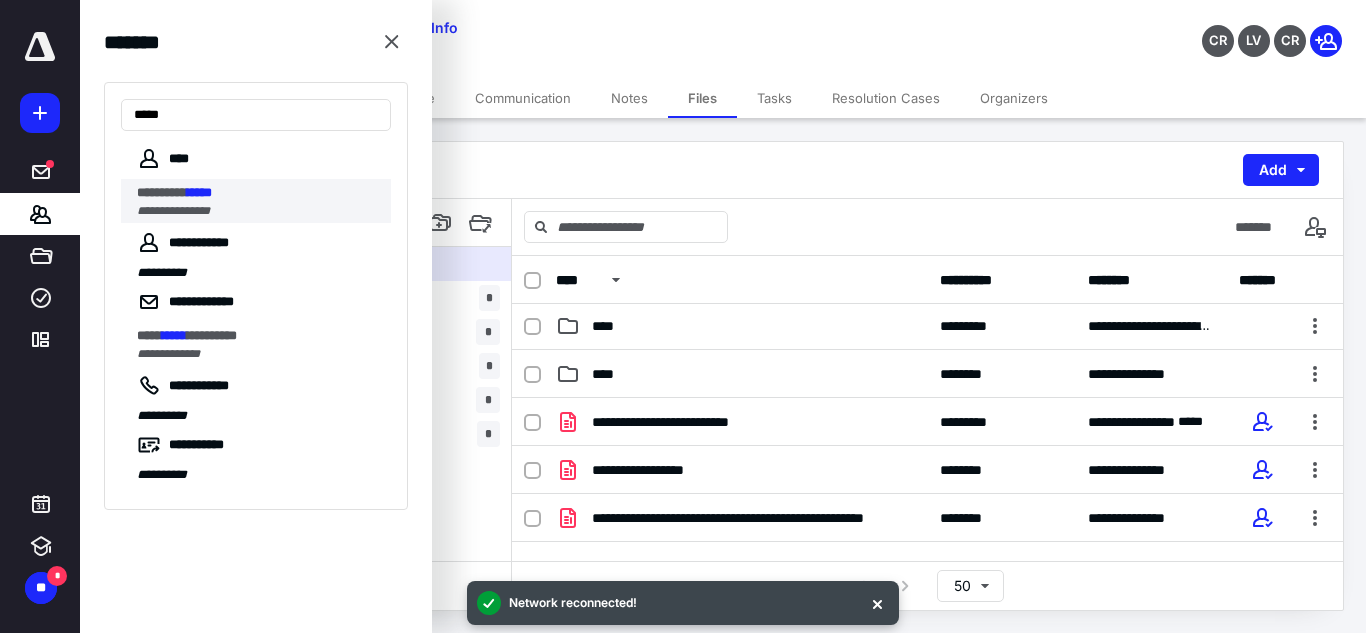 type on "*****" 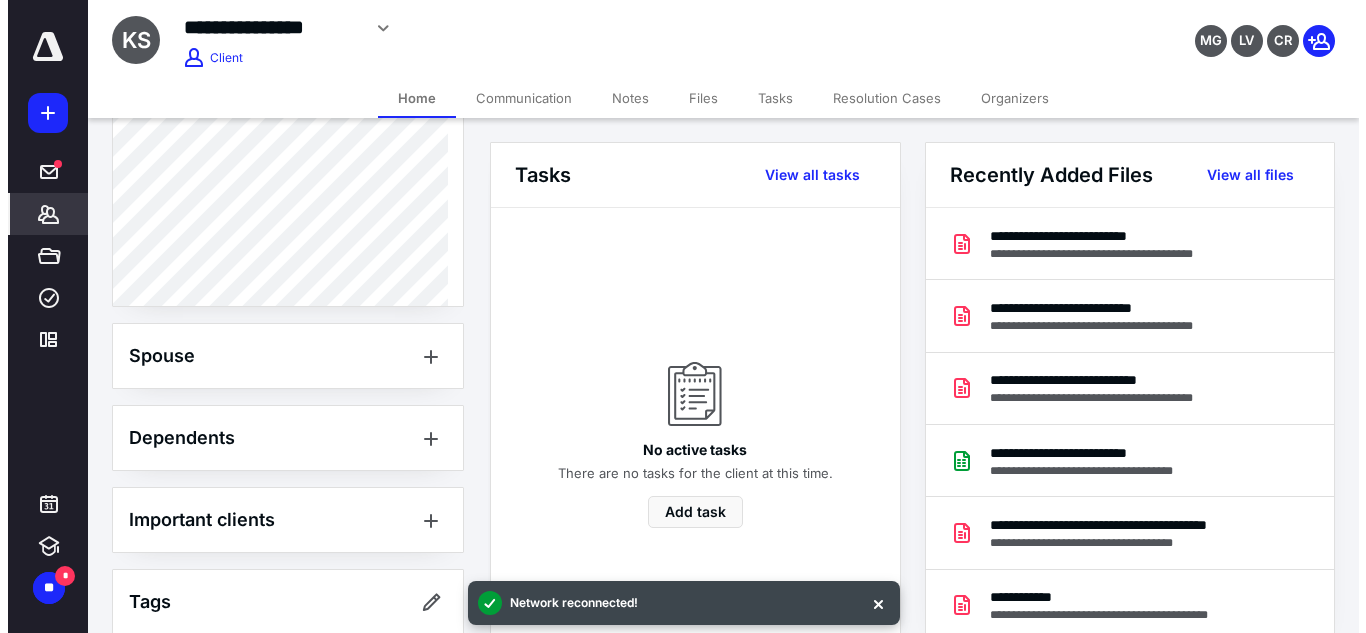 scroll, scrollTop: 865, scrollLeft: 0, axis: vertical 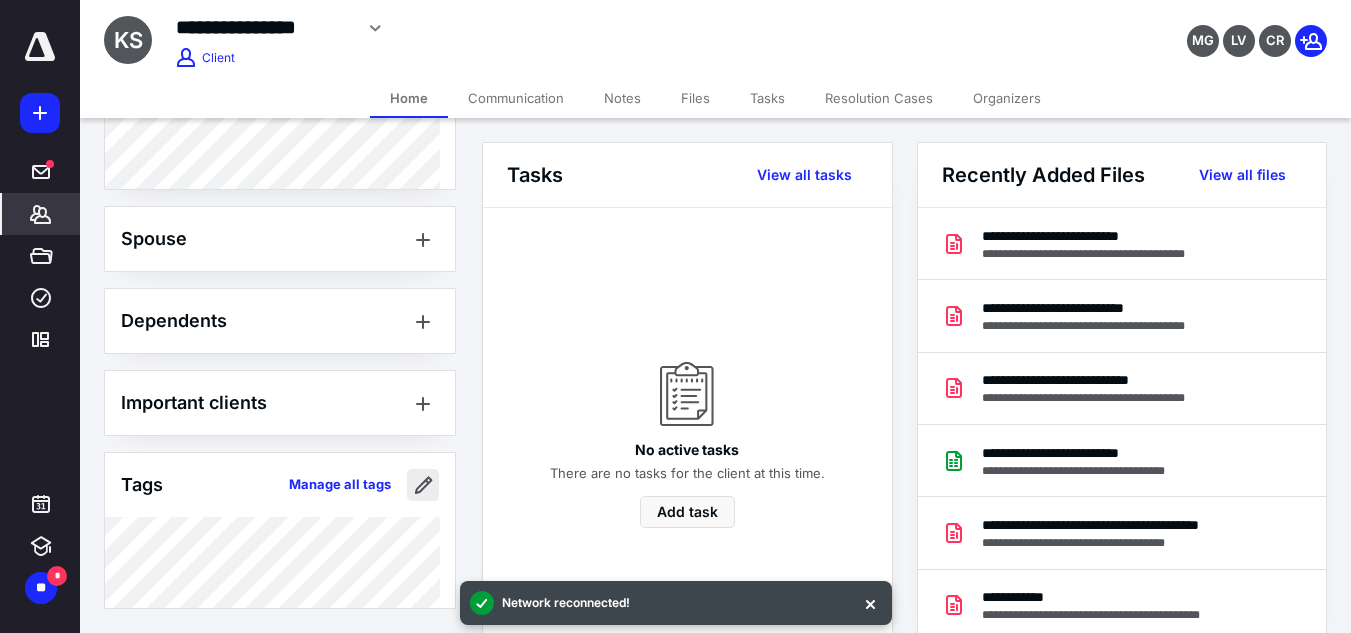 click at bounding box center [423, 485] 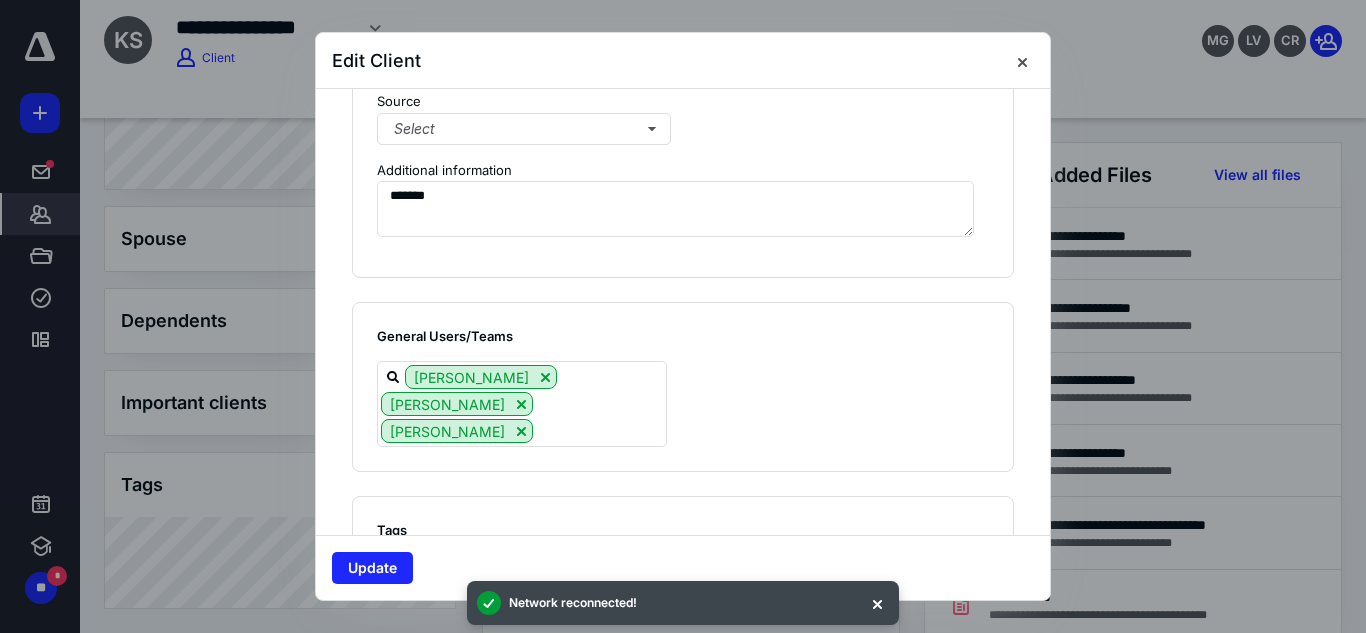 scroll, scrollTop: 1693, scrollLeft: 0, axis: vertical 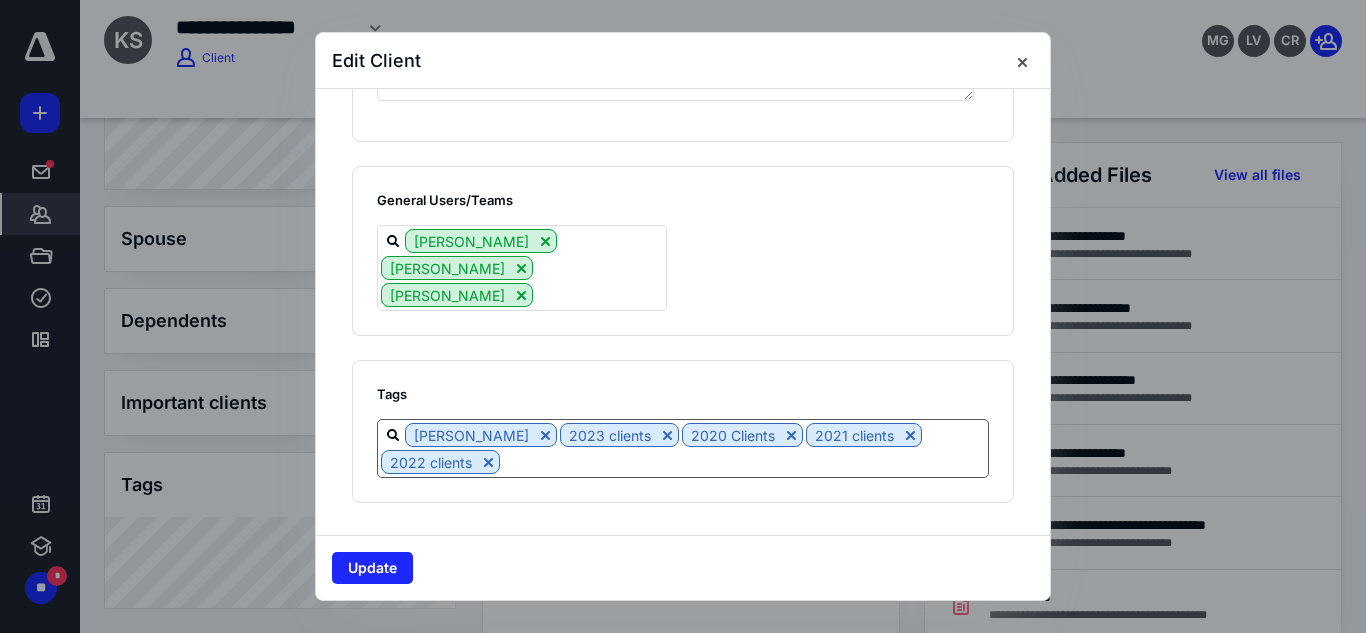click at bounding box center (744, 461) 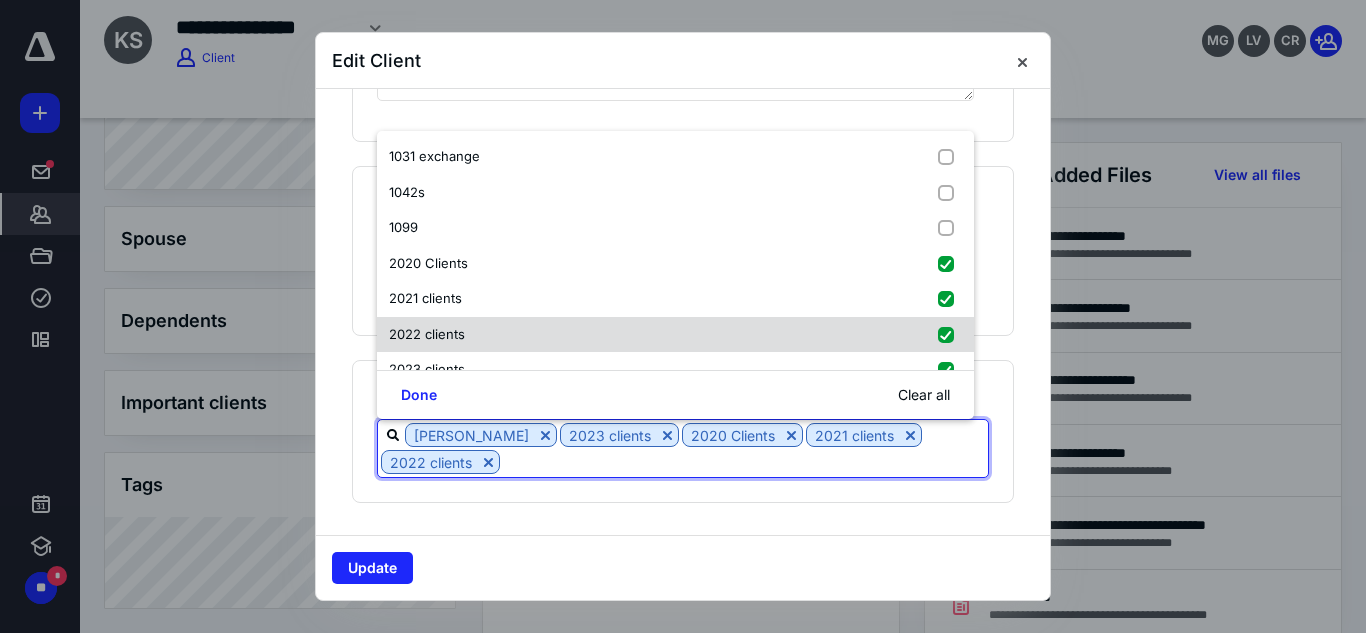 scroll, scrollTop: 111, scrollLeft: 0, axis: vertical 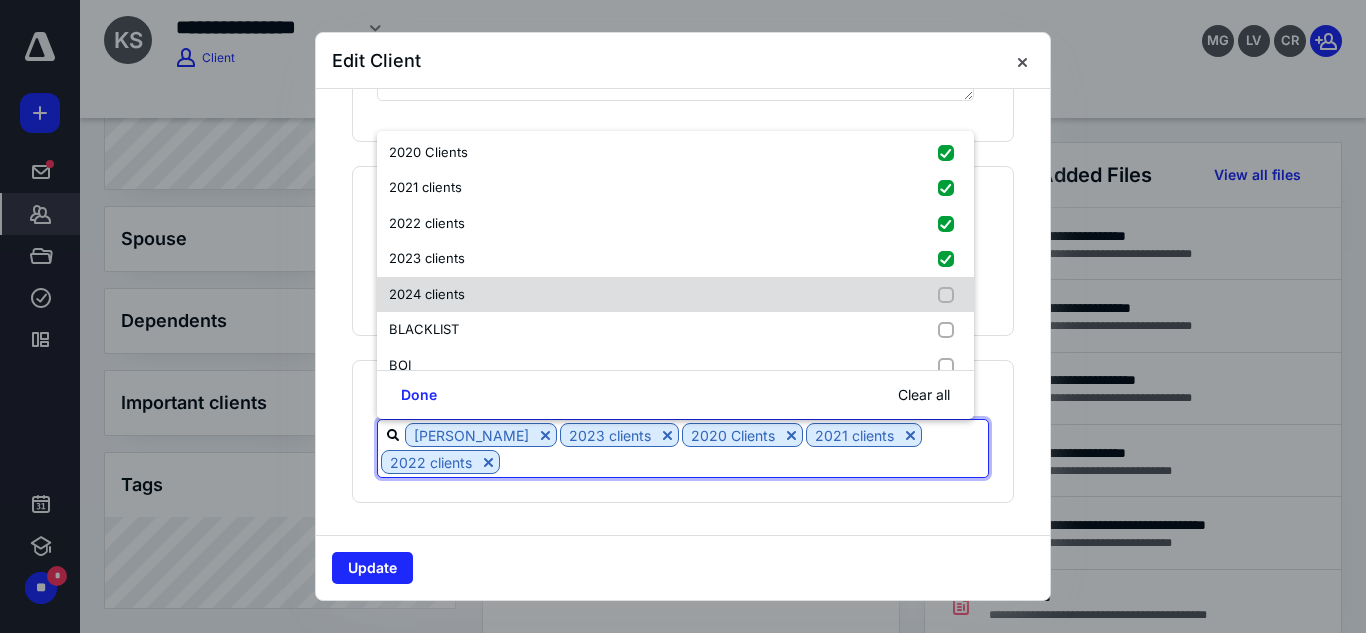 click on "2024 clients" at bounding box center (675, 295) 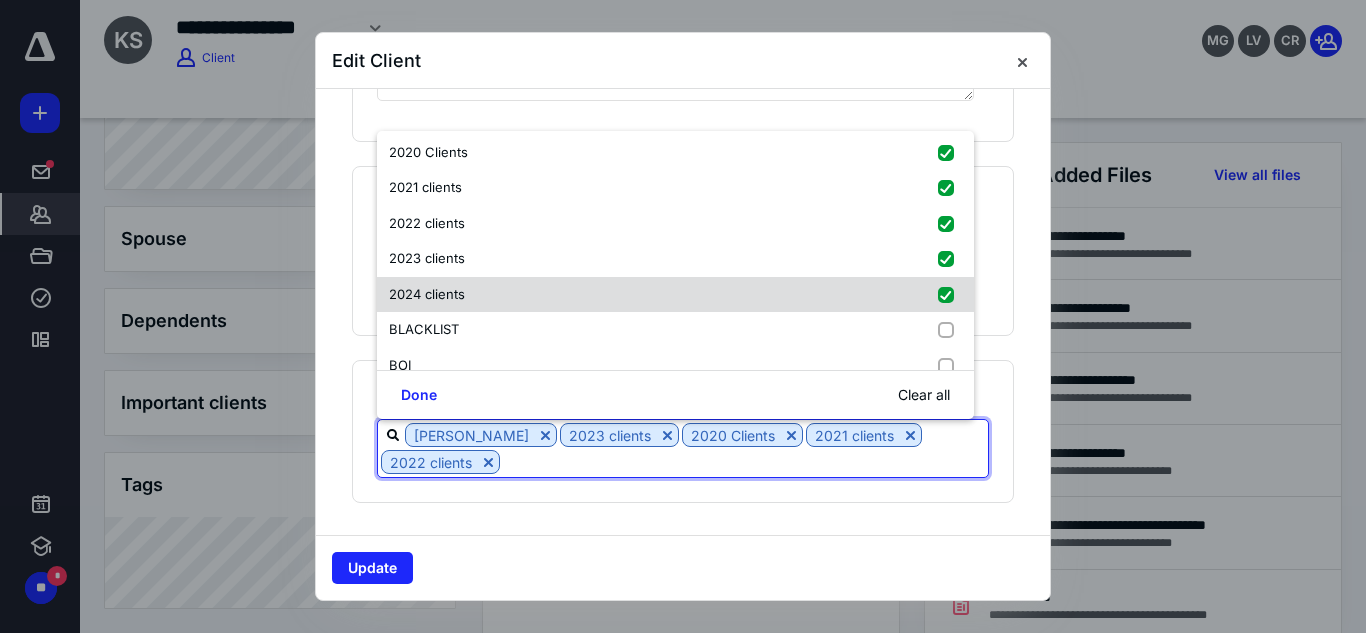checkbox on "true" 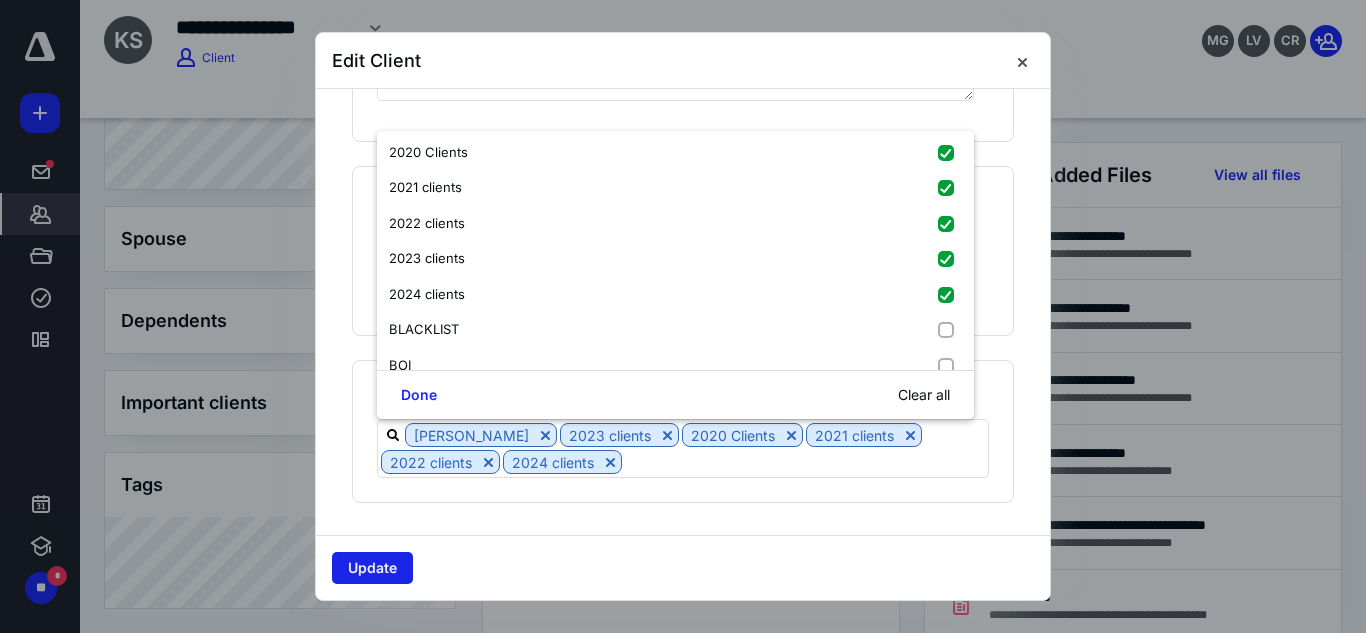 click on "Update" at bounding box center [372, 568] 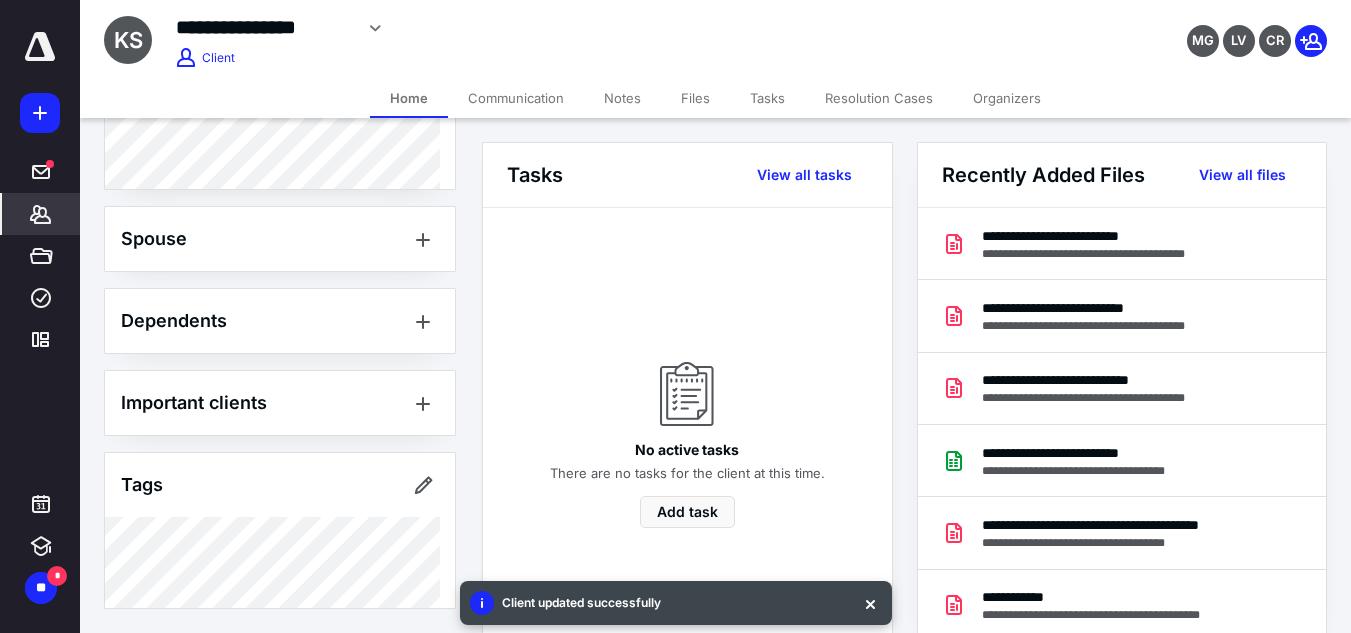 click on "Files" at bounding box center (695, 98) 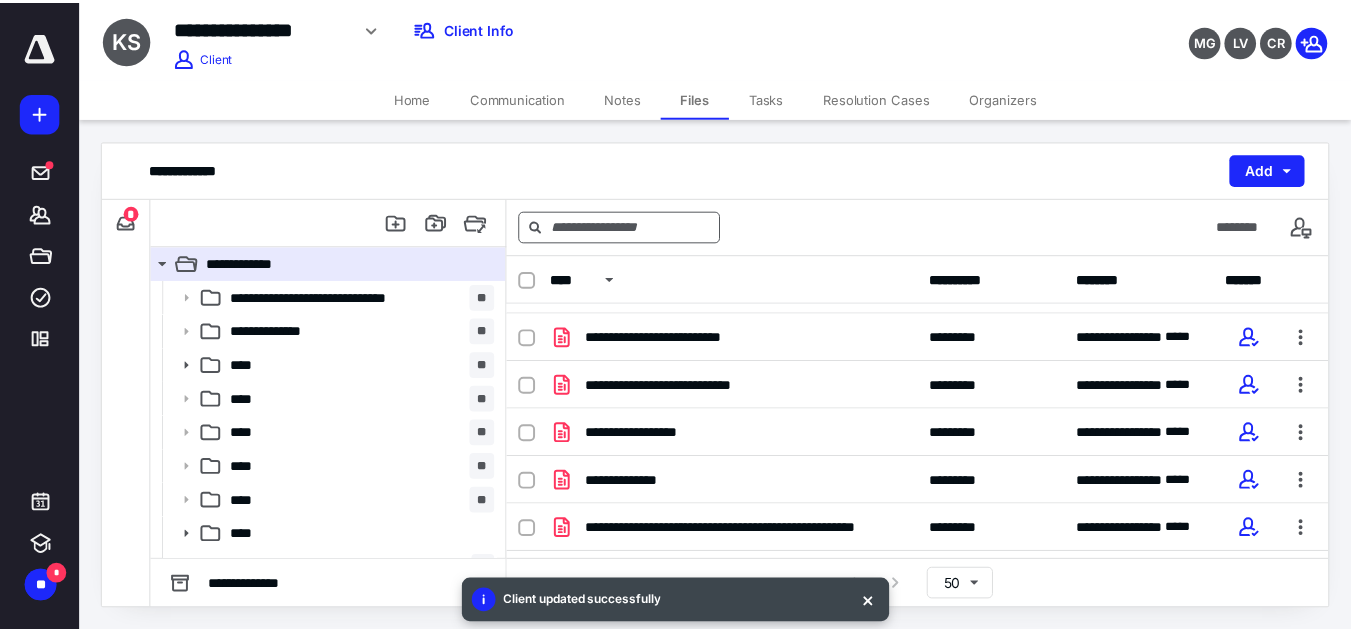 scroll, scrollTop: 467, scrollLeft: 0, axis: vertical 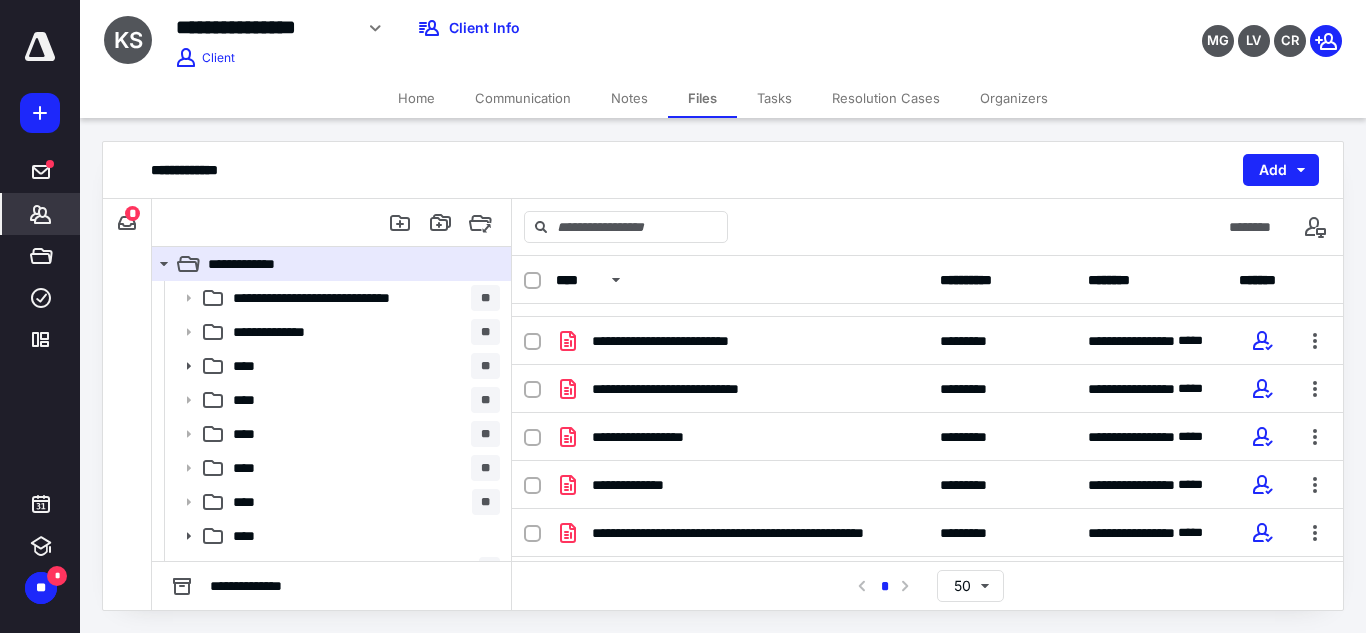 click on "*******" at bounding box center (41, 214) 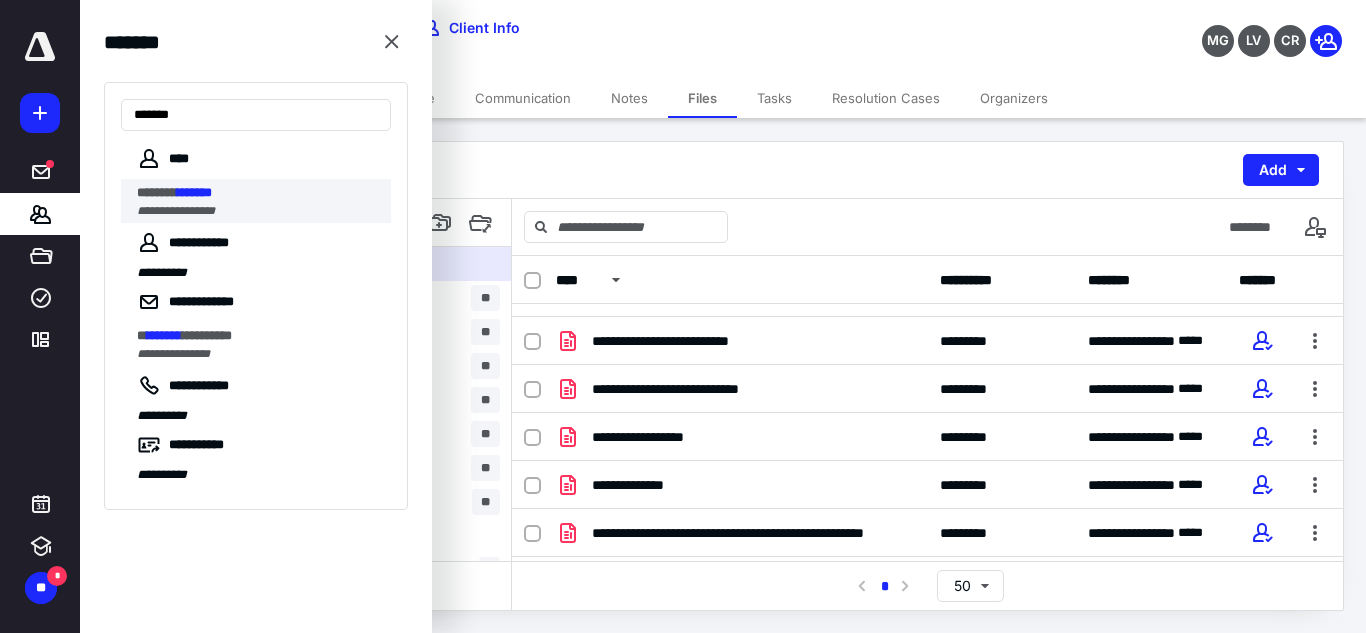type on "*******" 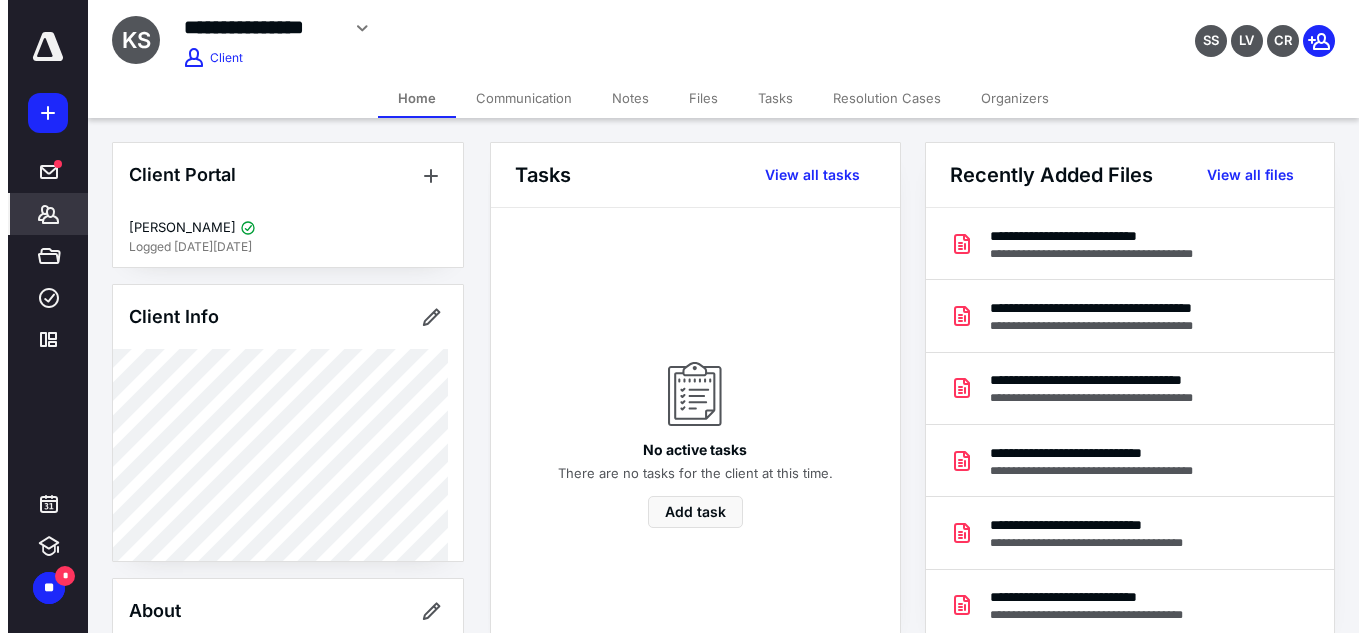 scroll, scrollTop: 592, scrollLeft: 0, axis: vertical 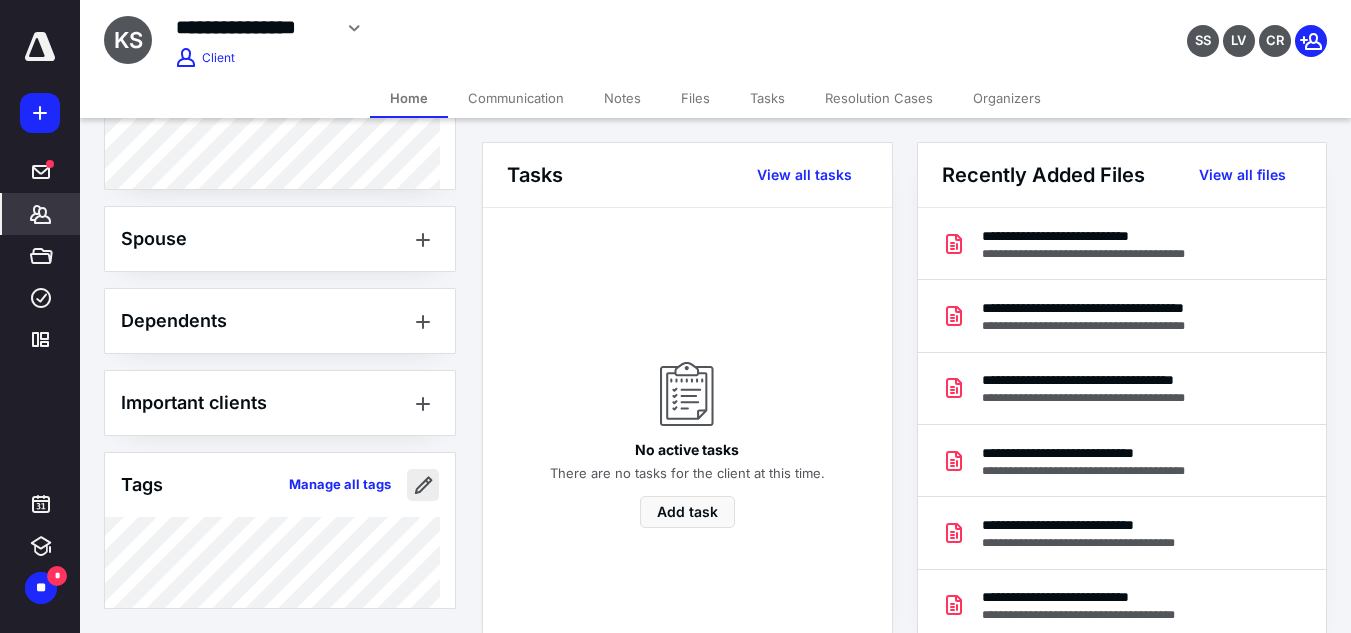click at bounding box center [423, 485] 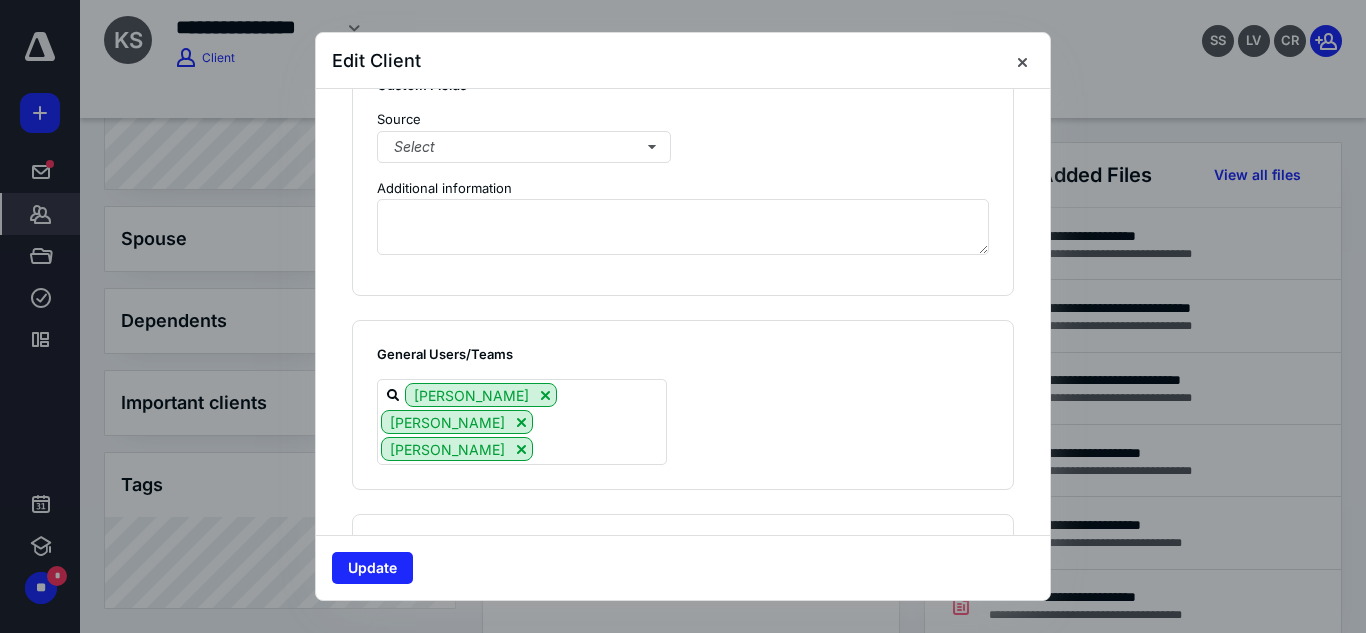 scroll, scrollTop: 1645, scrollLeft: 0, axis: vertical 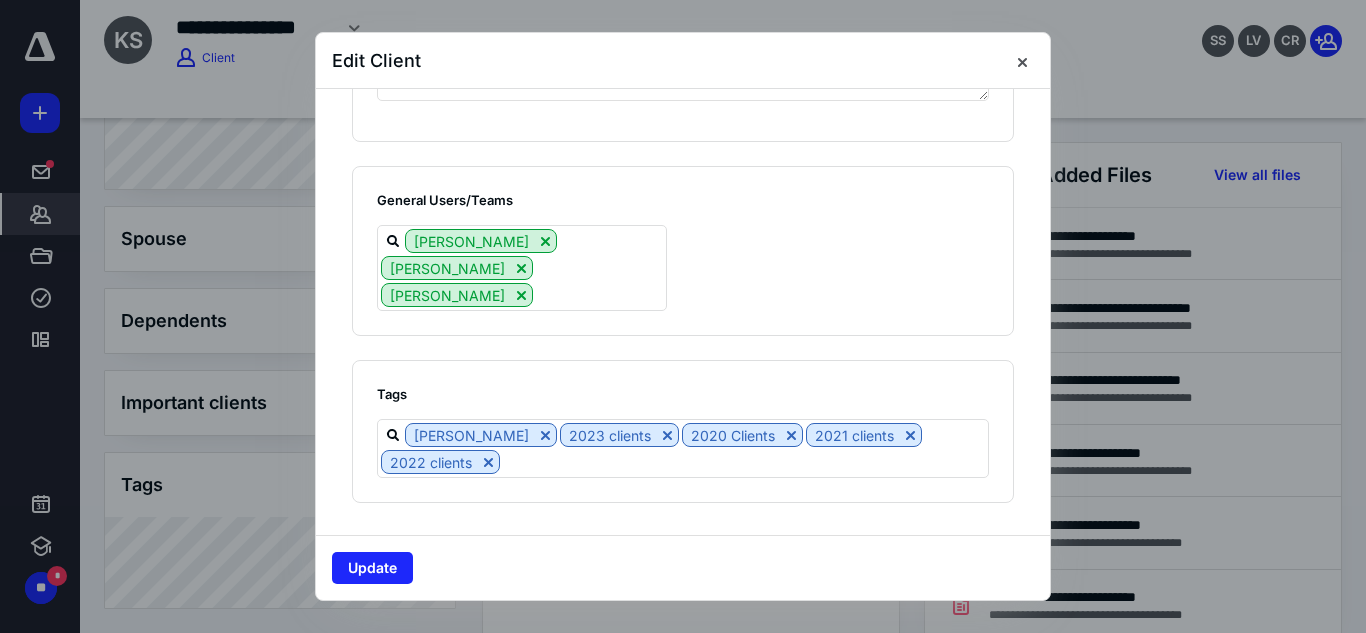 click on "Tags [PERSON_NAME] 2023 clients 2020 Clients 2021 clients 2022 clients" at bounding box center (683, 431) 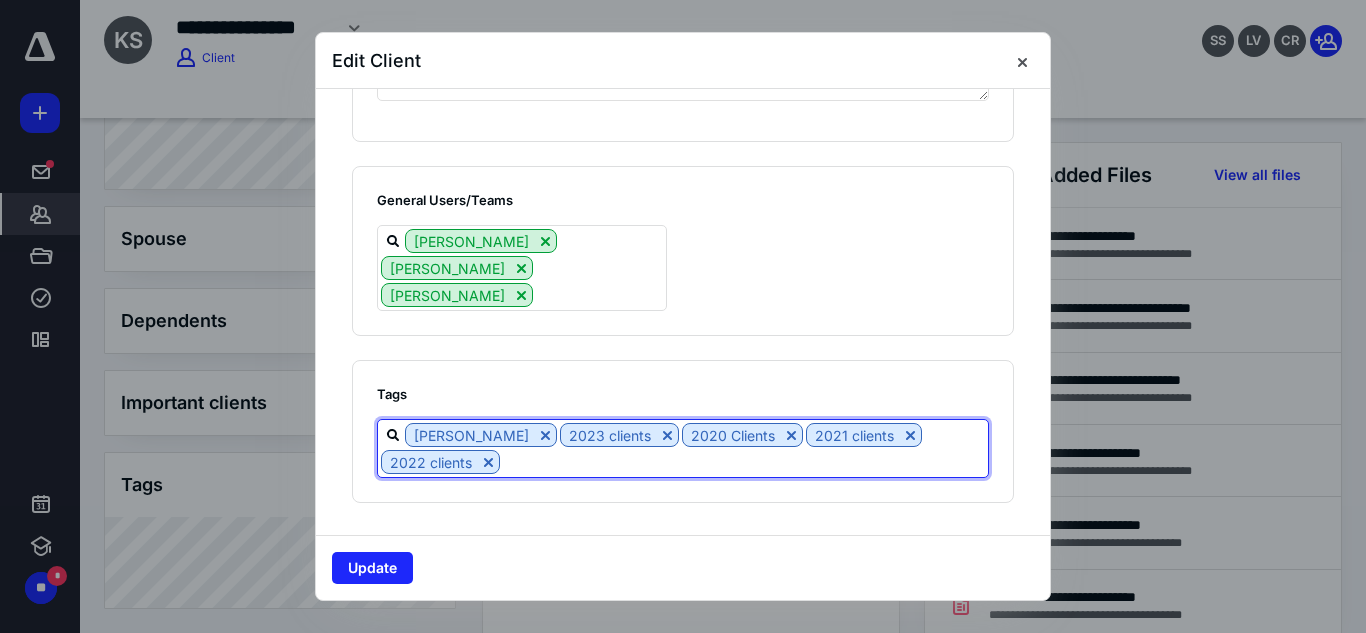 click at bounding box center (744, 461) 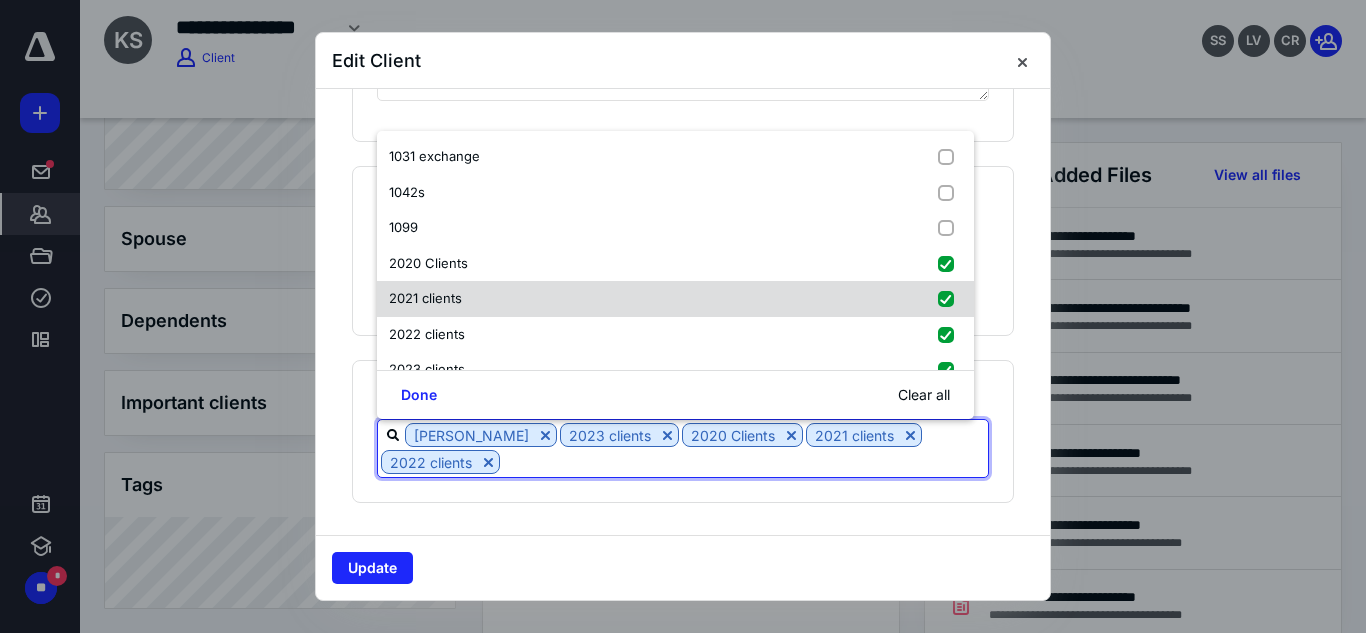 scroll, scrollTop: 187, scrollLeft: 0, axis: vertical 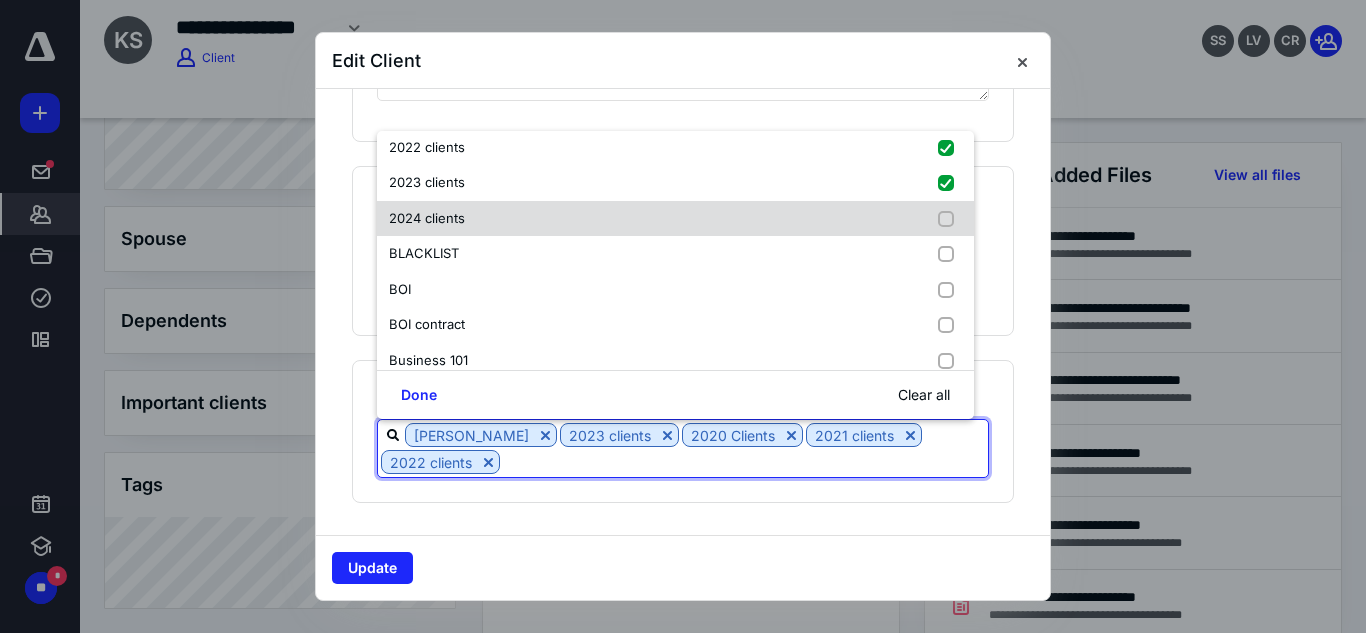 click on "2024 clients" at bounding box center (675, 219) 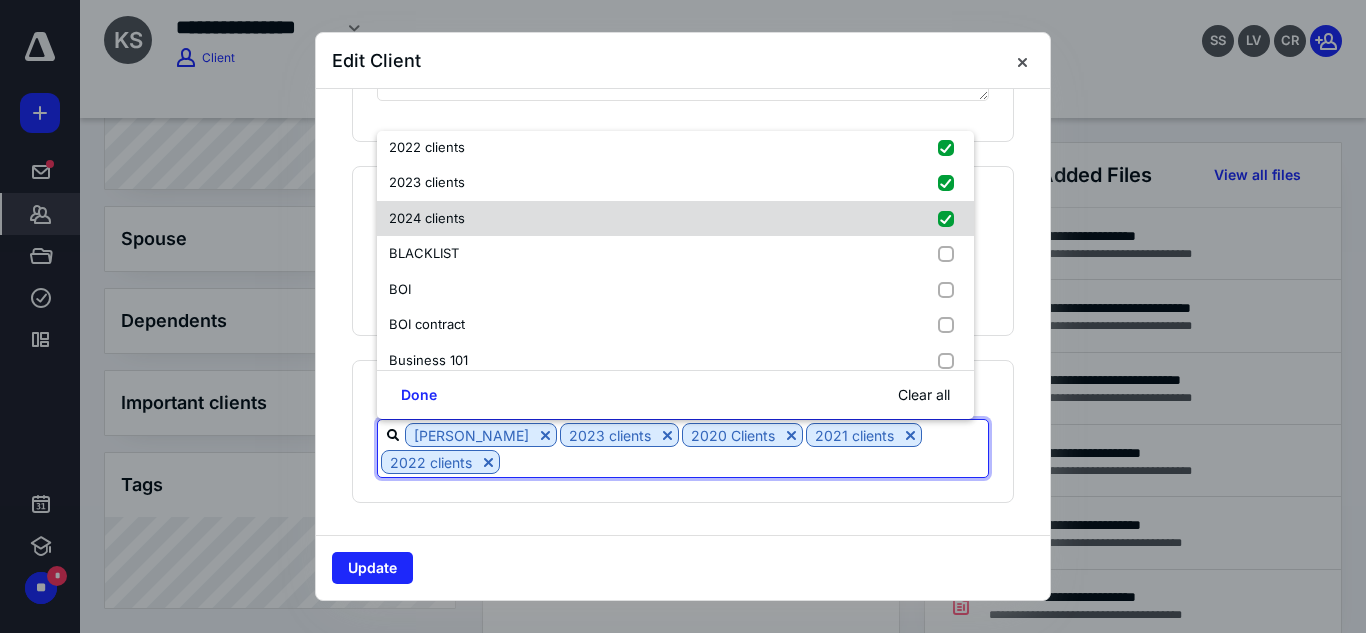 checkbox on "true" 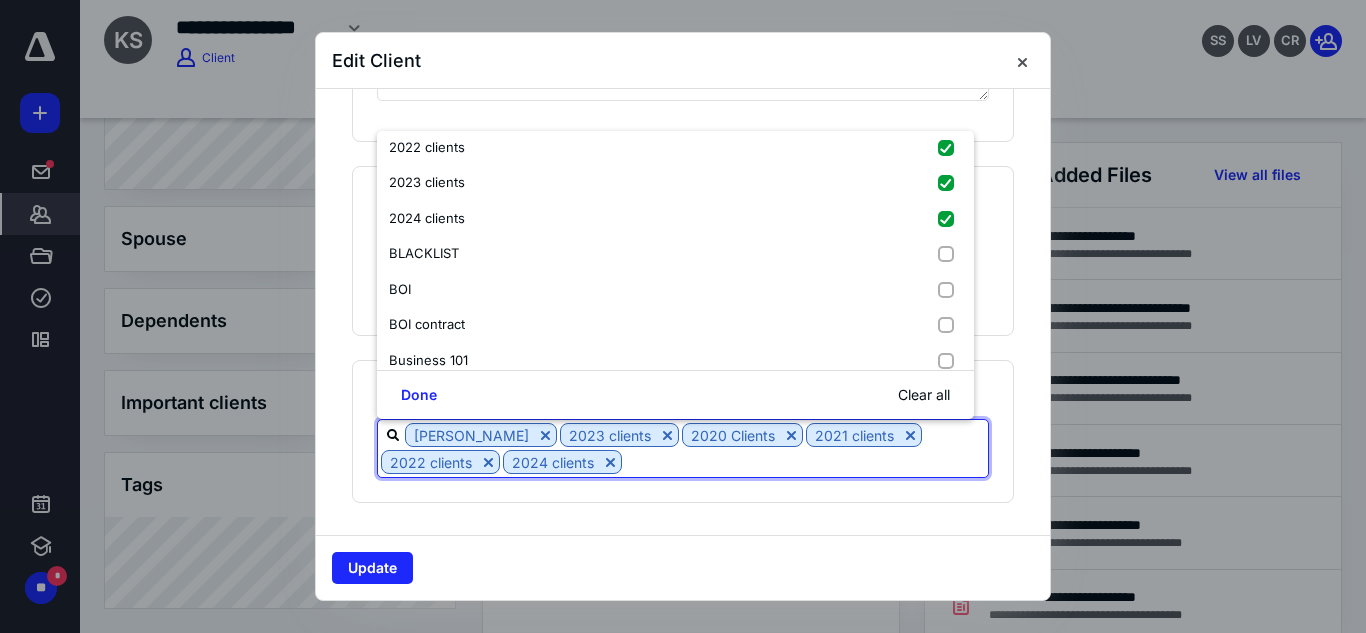 click on "Update" at bounding box center (683, 567) 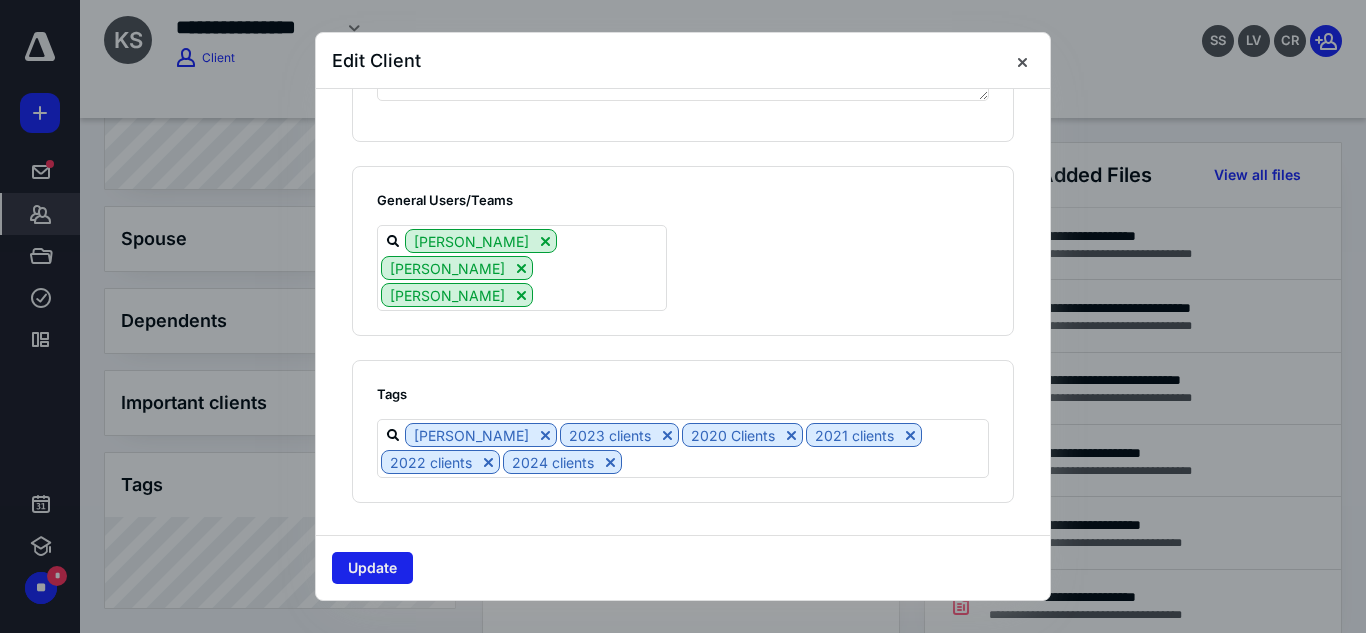 click on "Update" at bounding box center (372, 568) 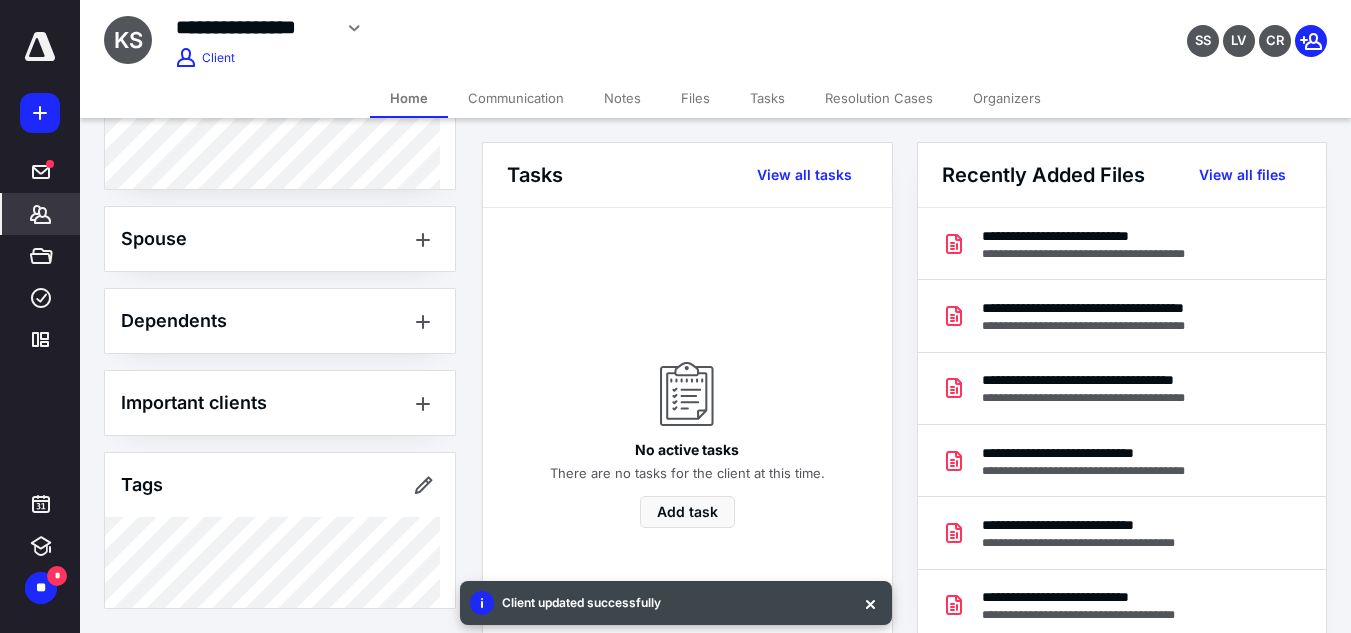 click on "Files" at bounding box center [695, 98] 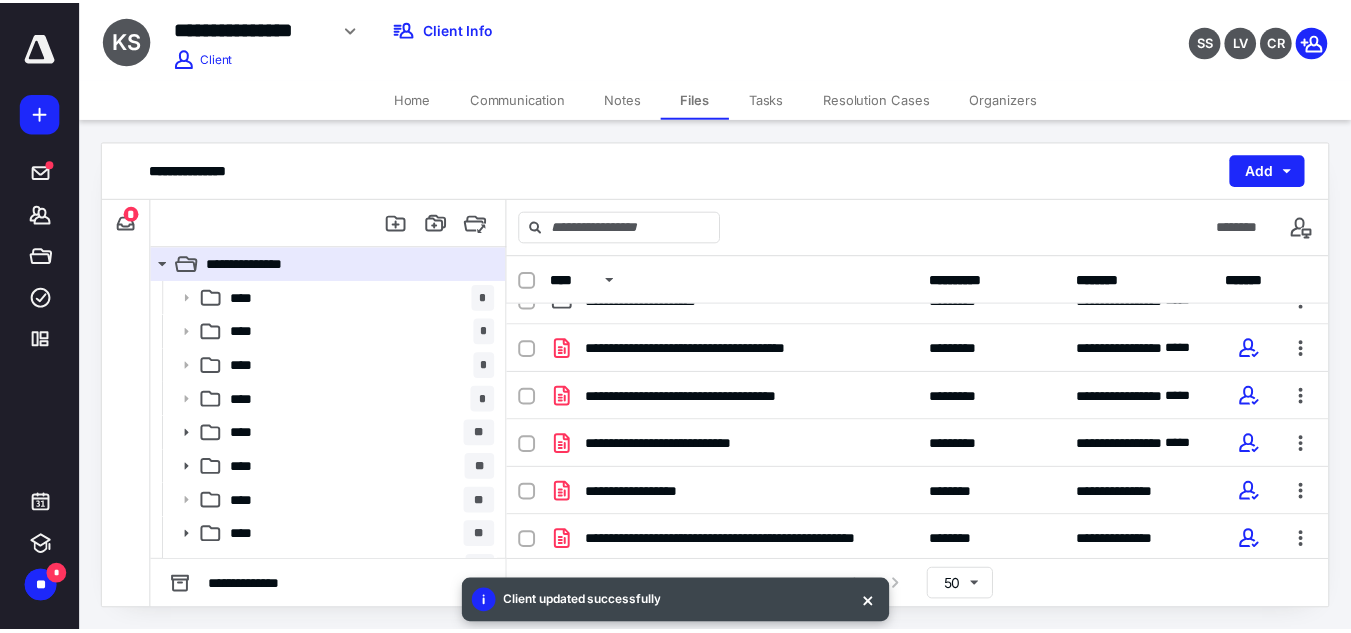 scroll, scrollTop: 601, scrollLeft: 0, axis: vertical 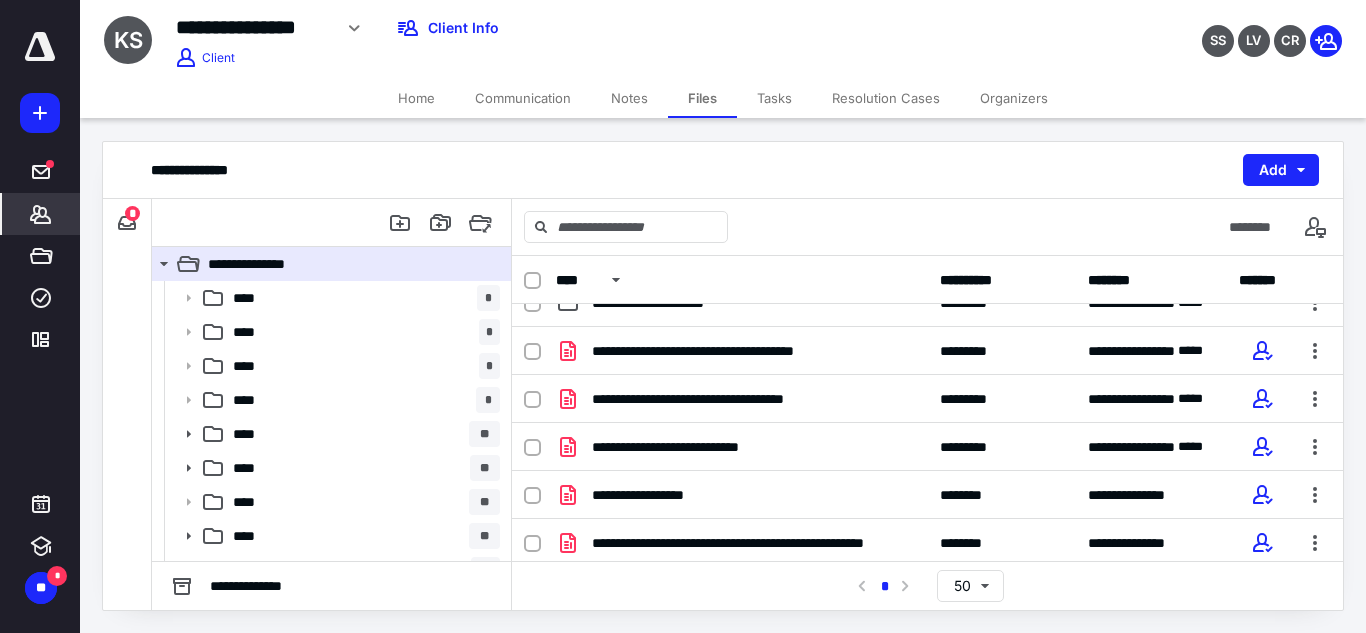 click on "*******" at bounding box center [41, 214] 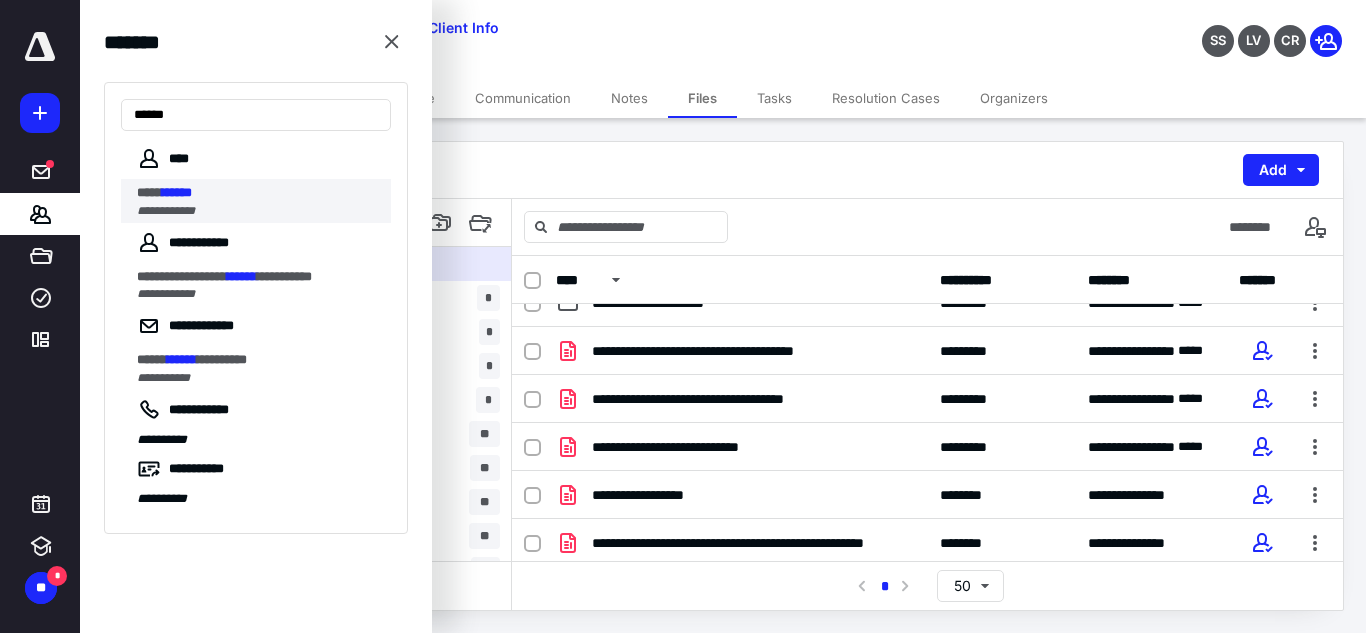 type on "******" 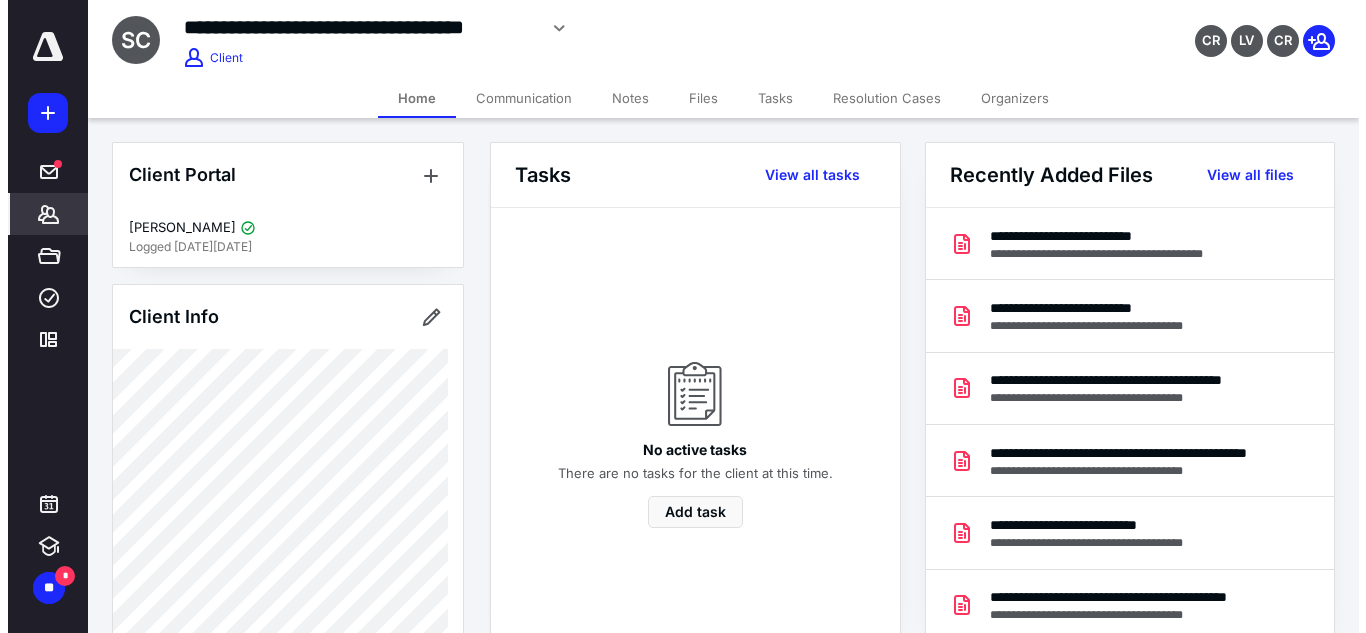 scroll, scrollTop: 881, scrollLeft: 0, axis: vertical 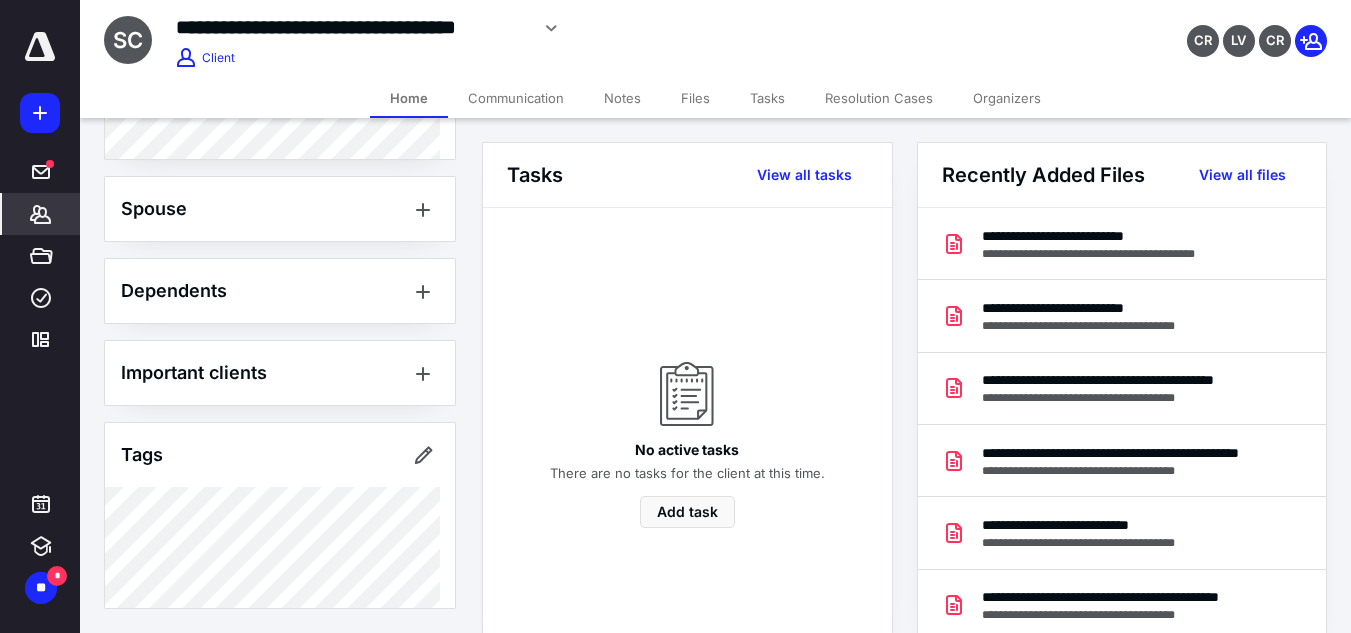 click on "Files" at bounding box center (695, 98) 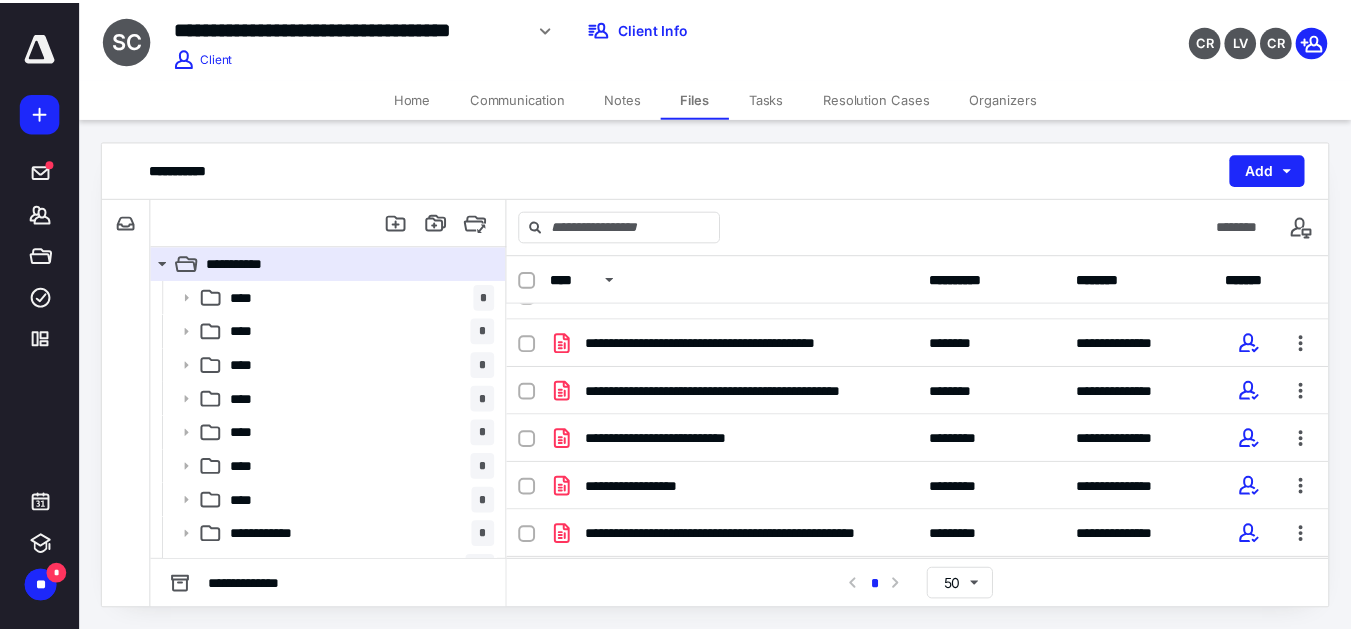 scroll, scrollTop: 656, scrollLeft: 0, axis: vertical 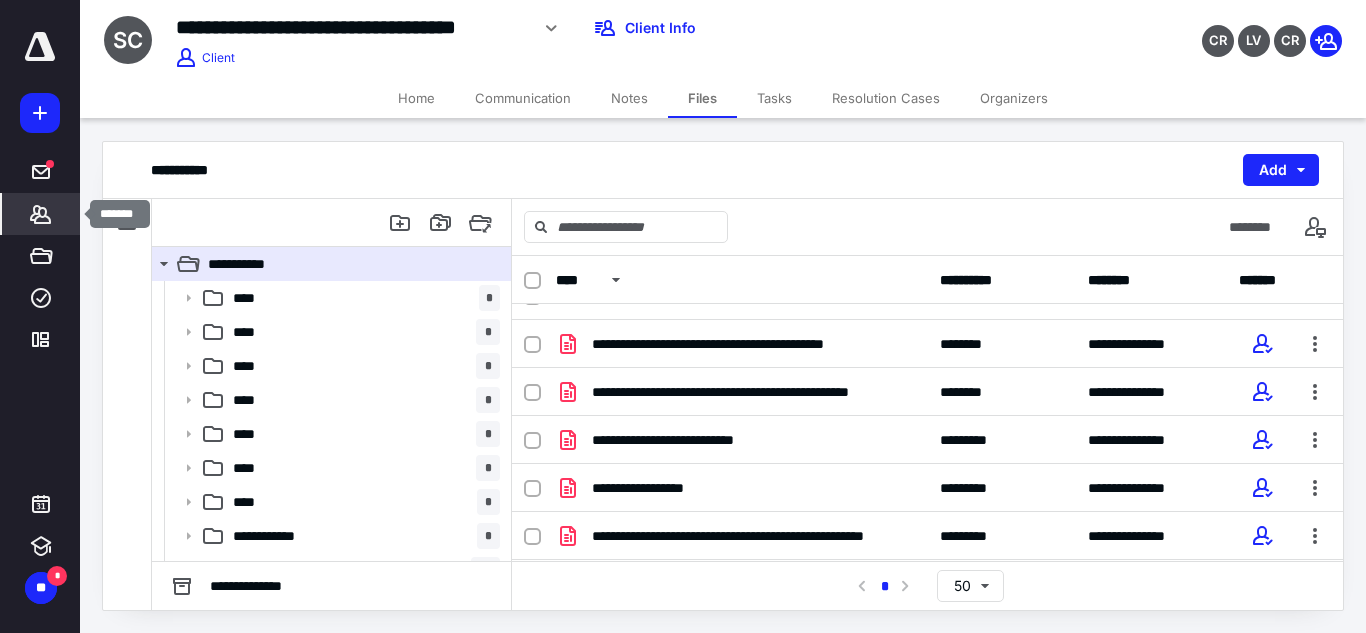 click 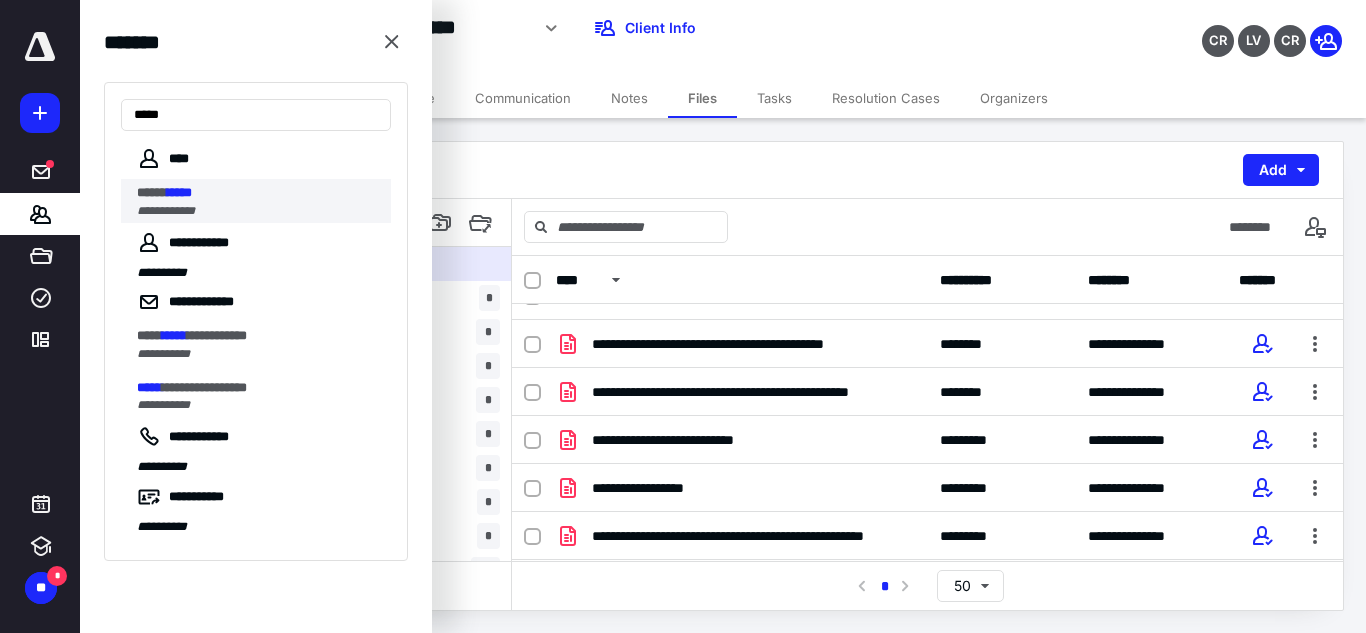 type on "*****" 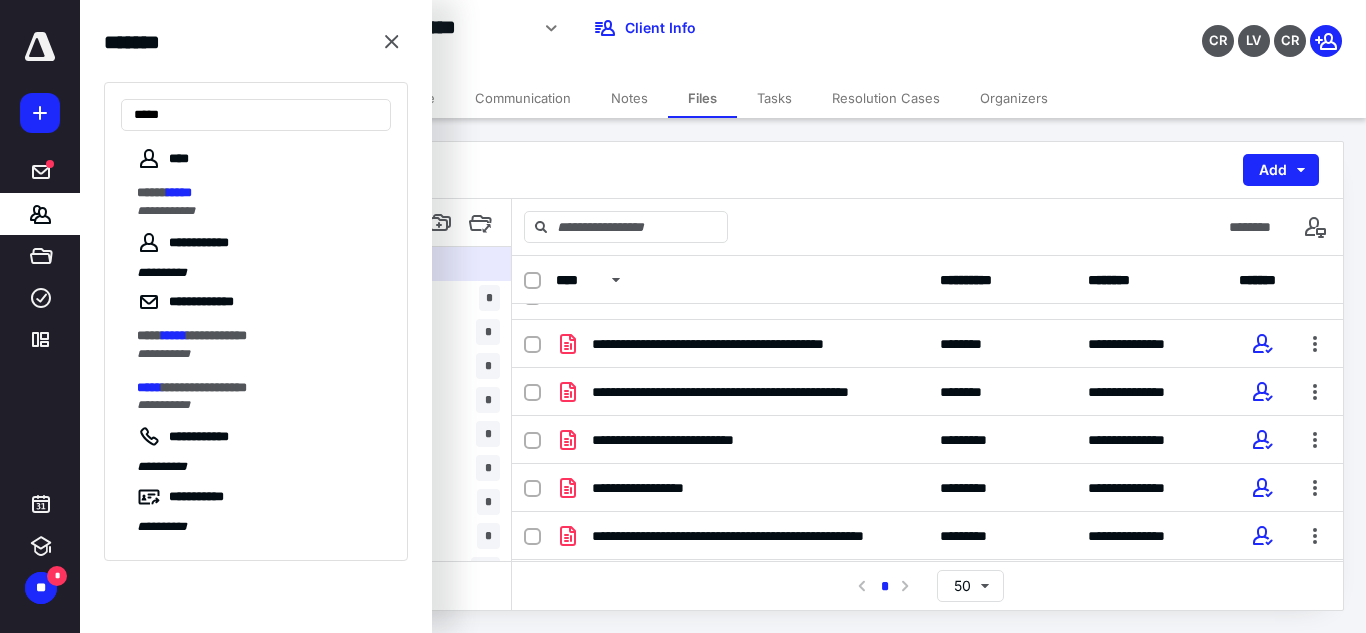 click on "**********" at bounding box center (258, 211) 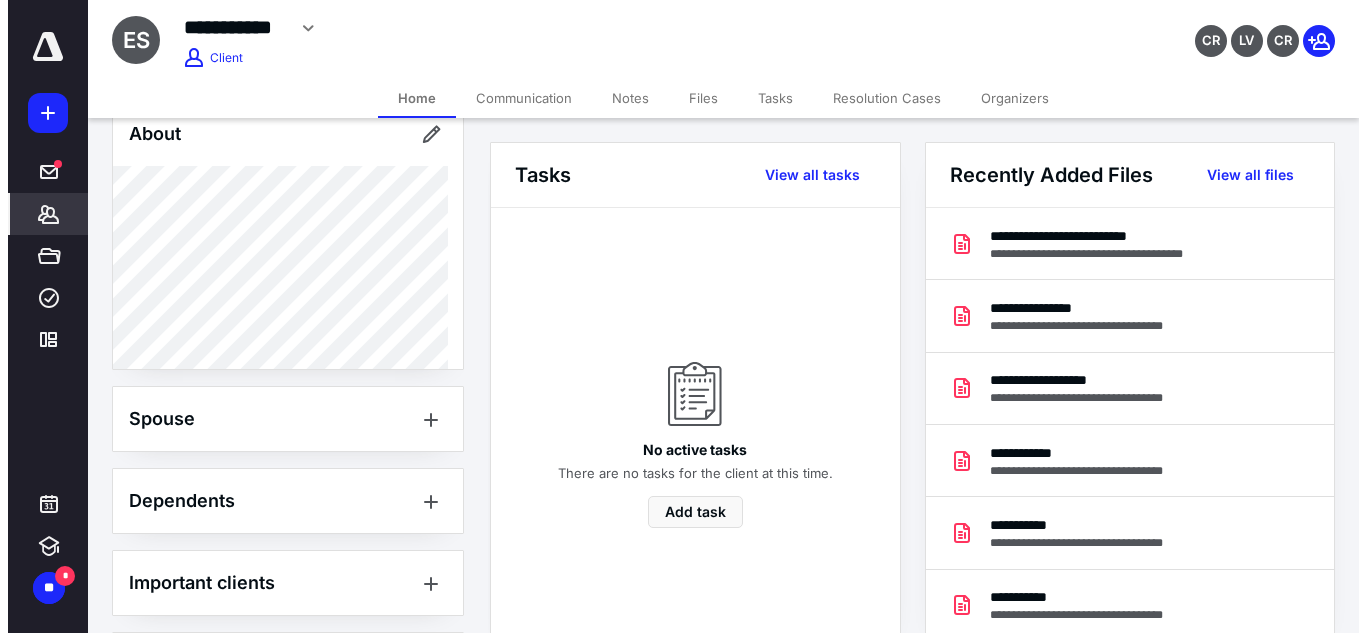 scroll, scrollTop: 1006, scrollLeft: 0, axis: vertical 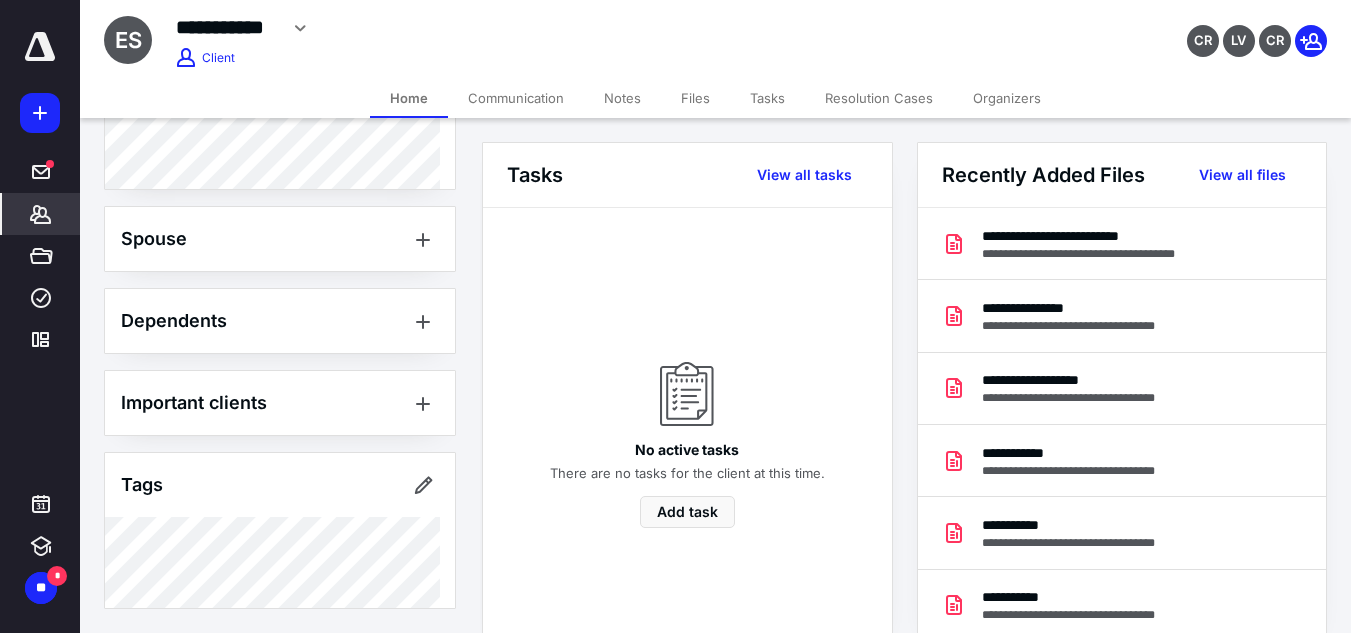click on "Files" at bounding box center (695, 98) 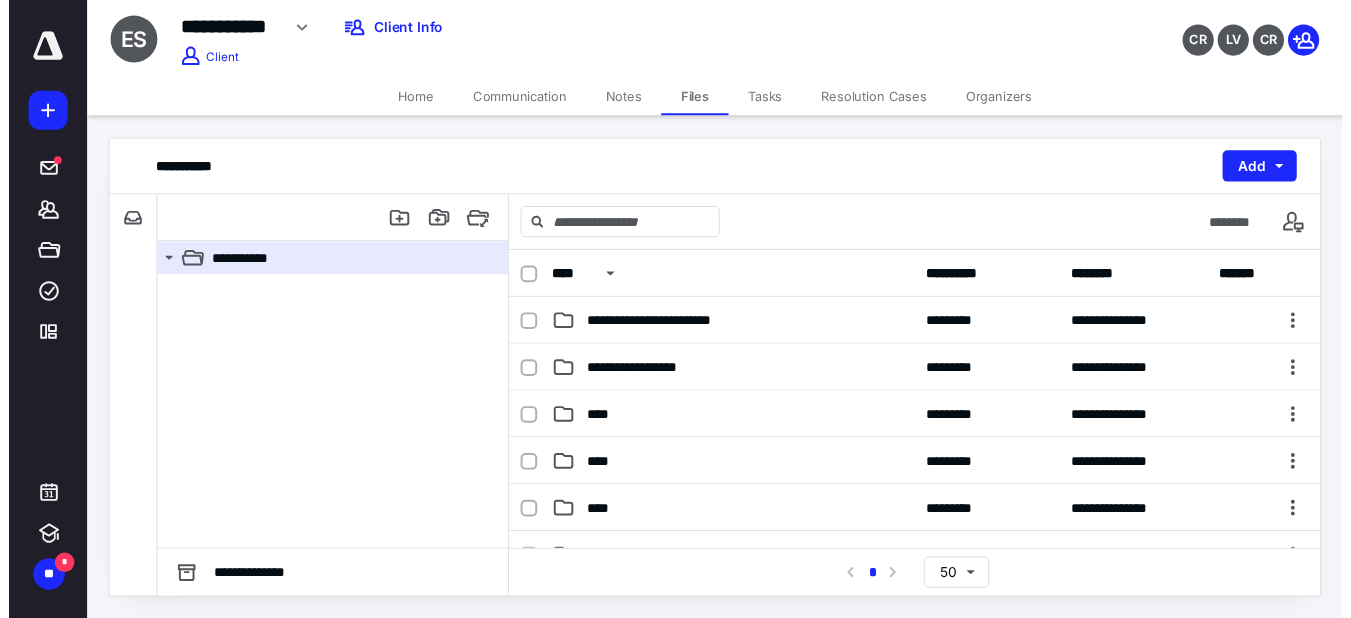 scroll, scrollTop: 348, scrollLeft: 0, axis: vertical 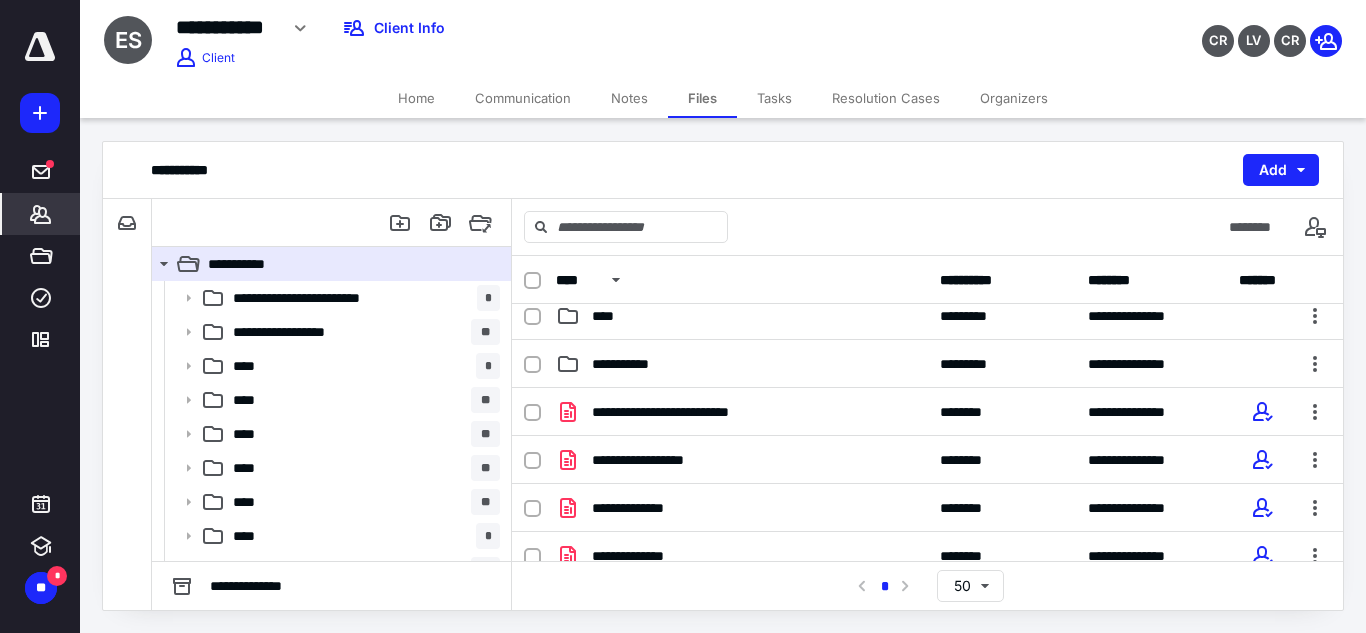 click on "*******" at bounding box center (41, 214) 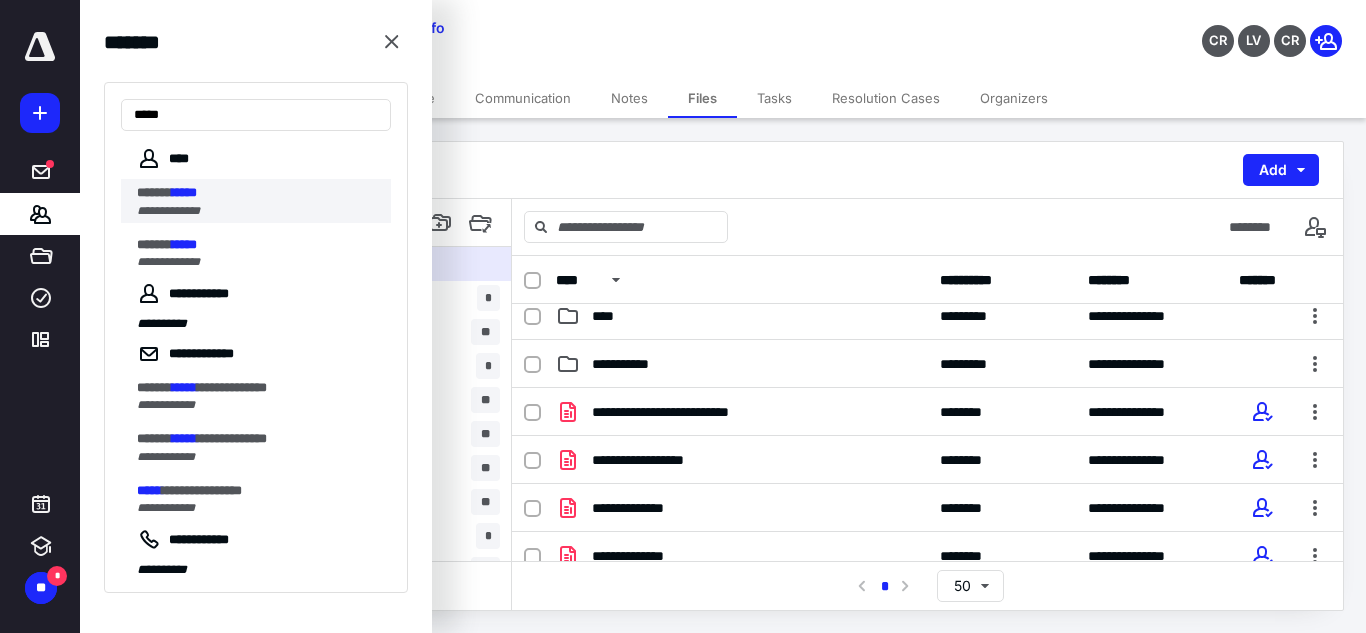type on "*****" 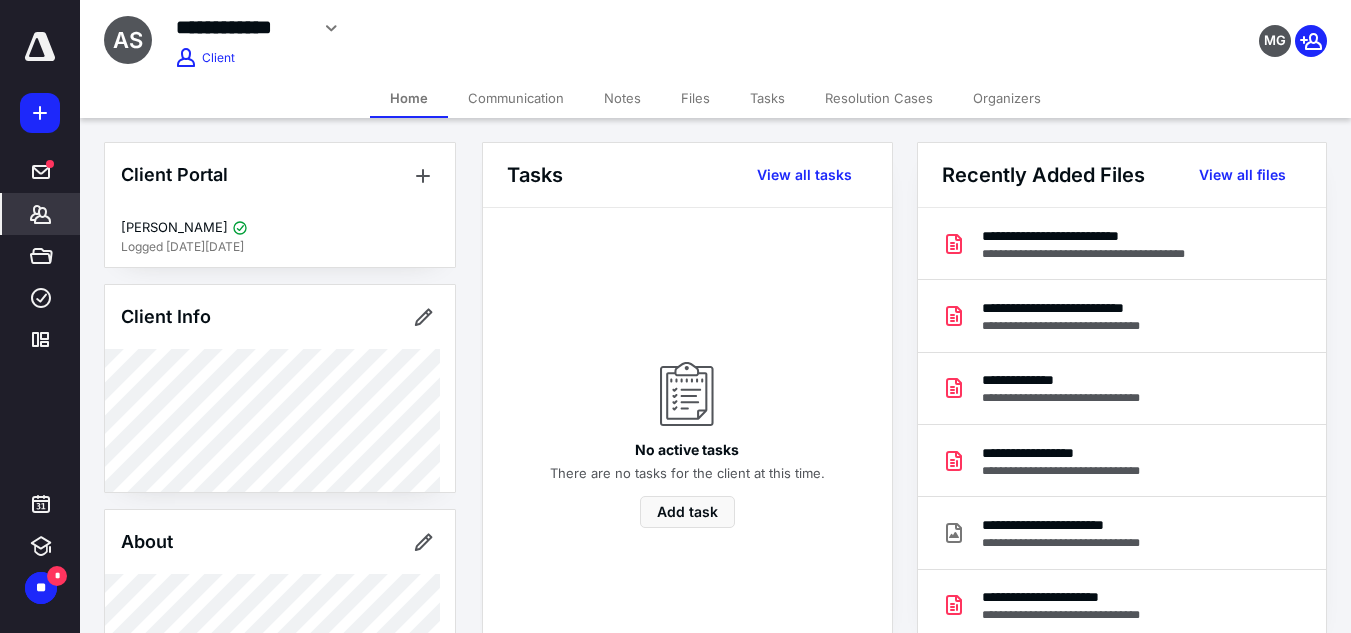 click on "Organizers" at bounding box center [1007, 98] 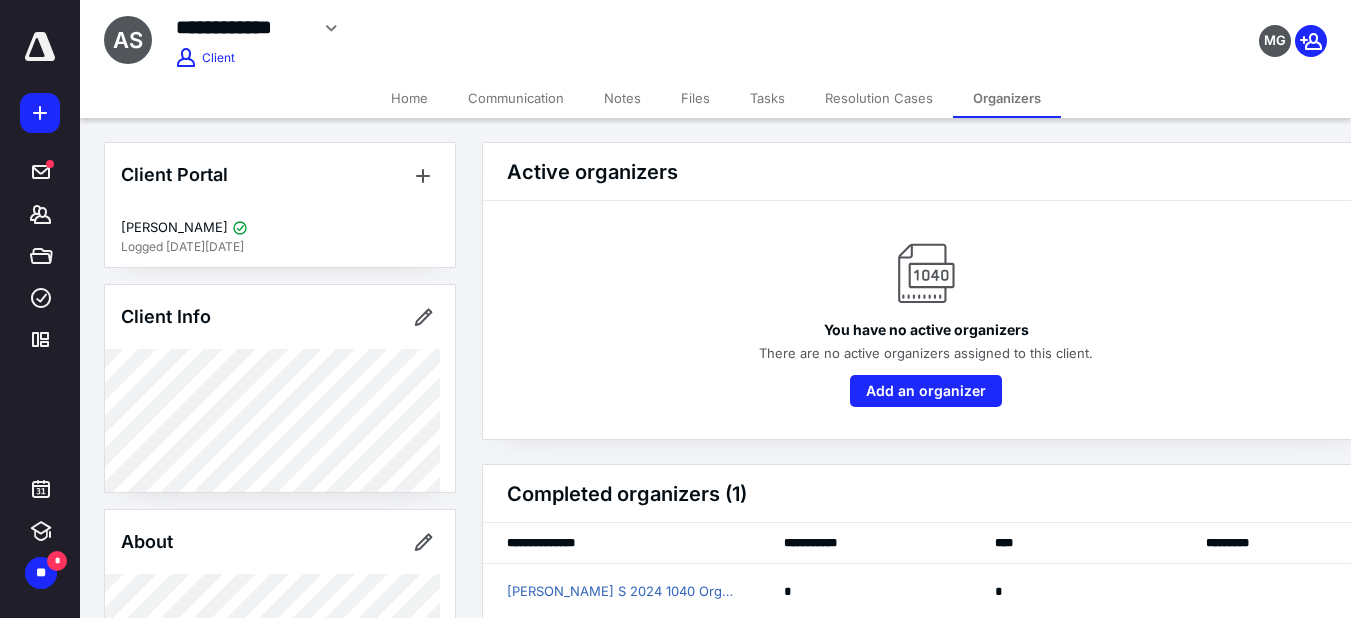 scroll, scrollTop: 27, scrollLeft: 0, axis: vertical 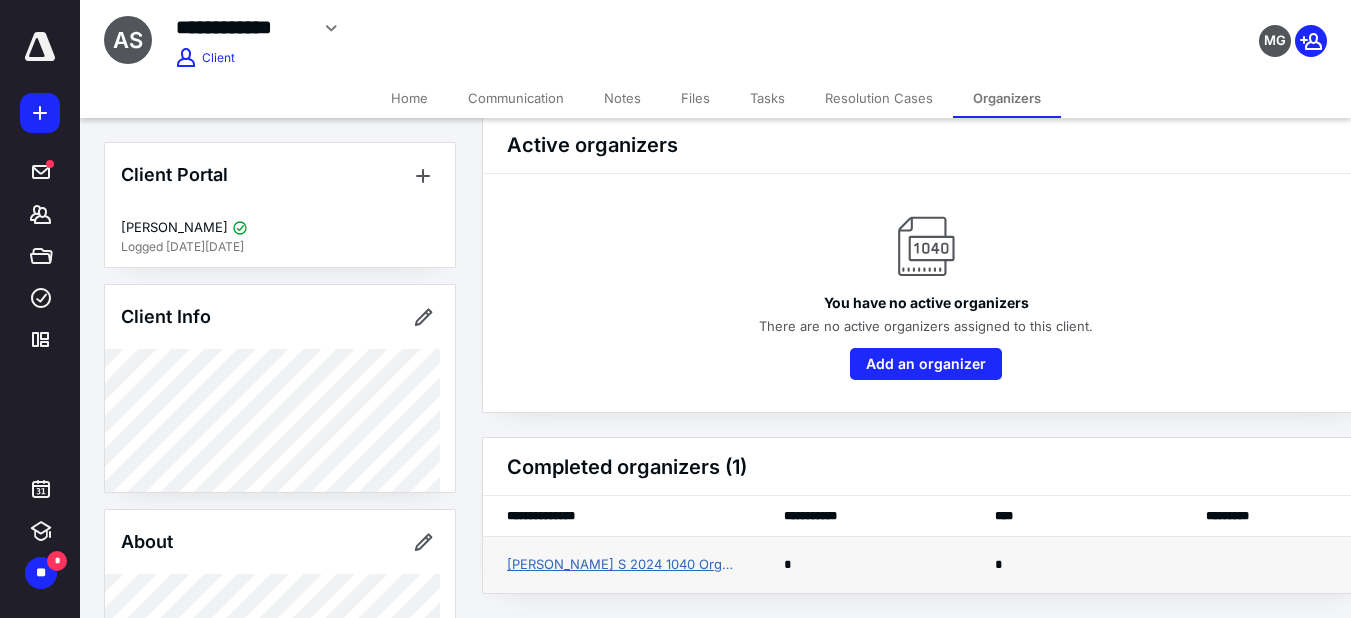 click on "[PERSON_NAME] S 2024 1040 Organizer" at bounding box center (621, 565) 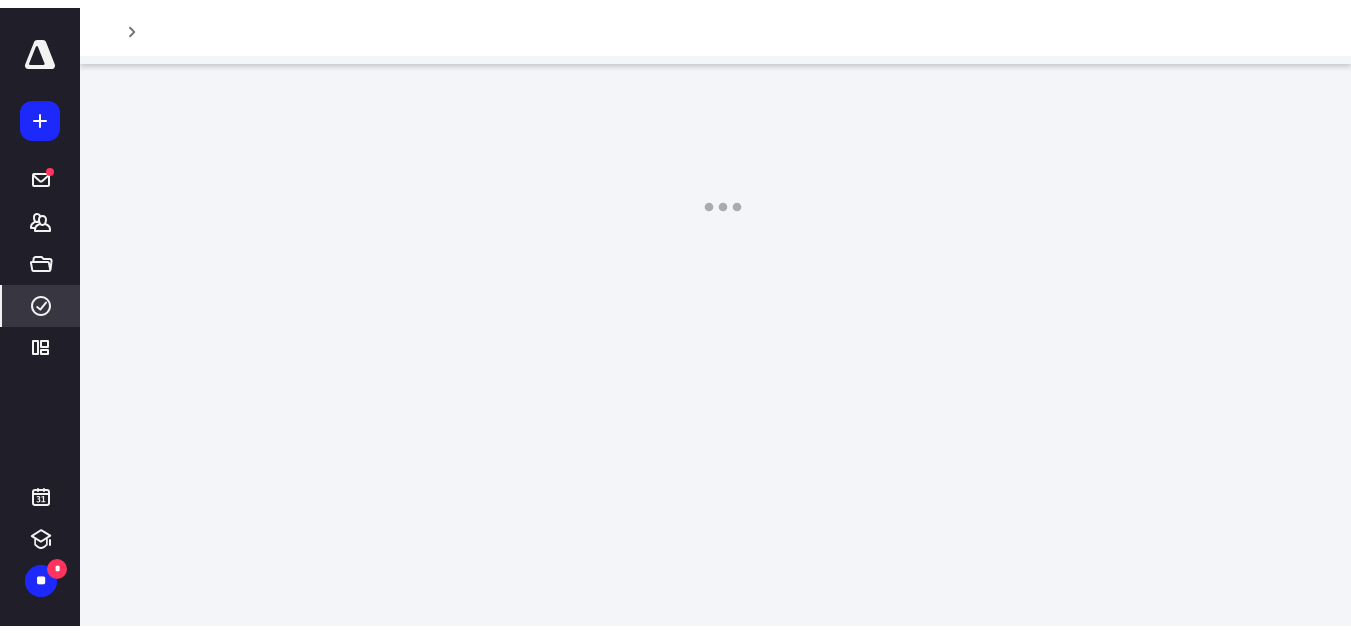 scroll, scrollTop: 0, scrollLeft: 0, axis: both 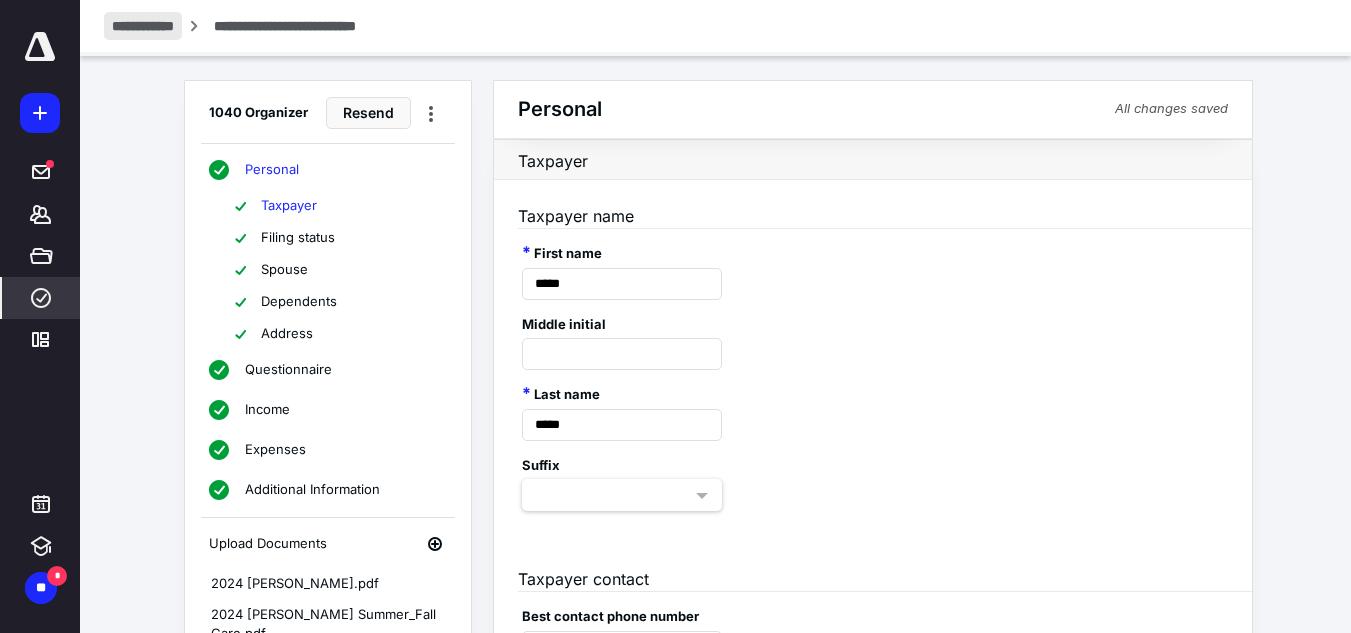 click on "**********" at bounding box center [143, 26] 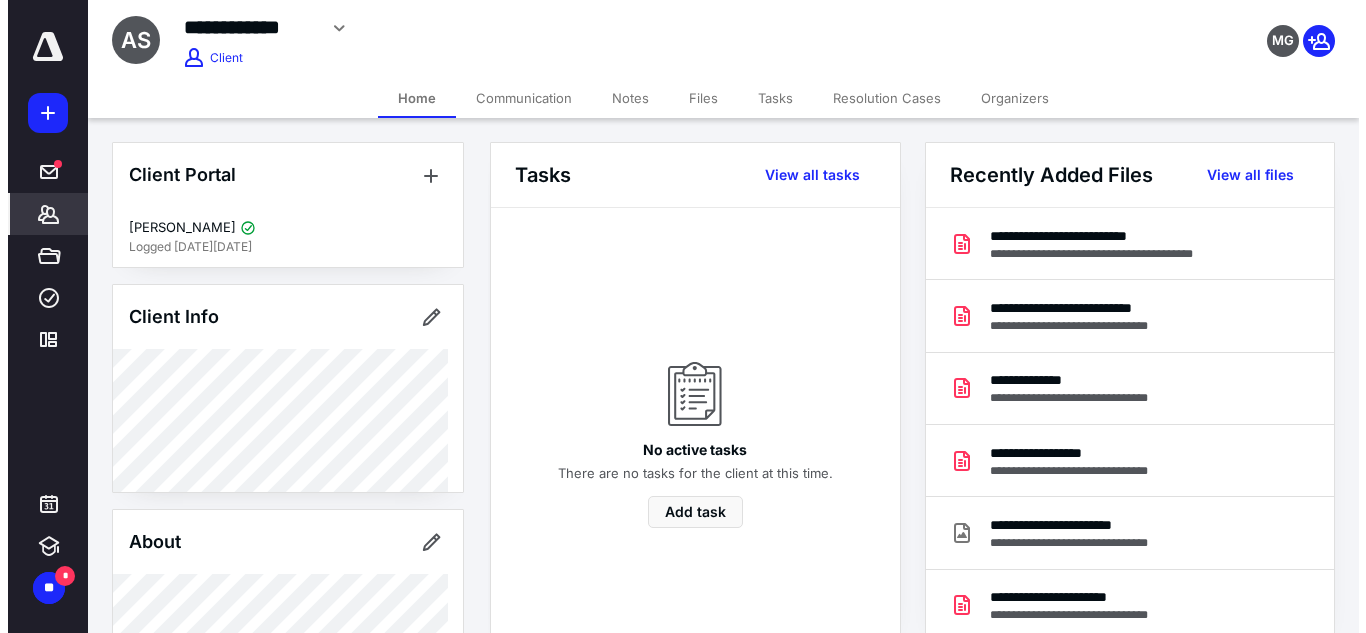scroll, scrollTop: 432, scrollLeft: 0, axis: vertical 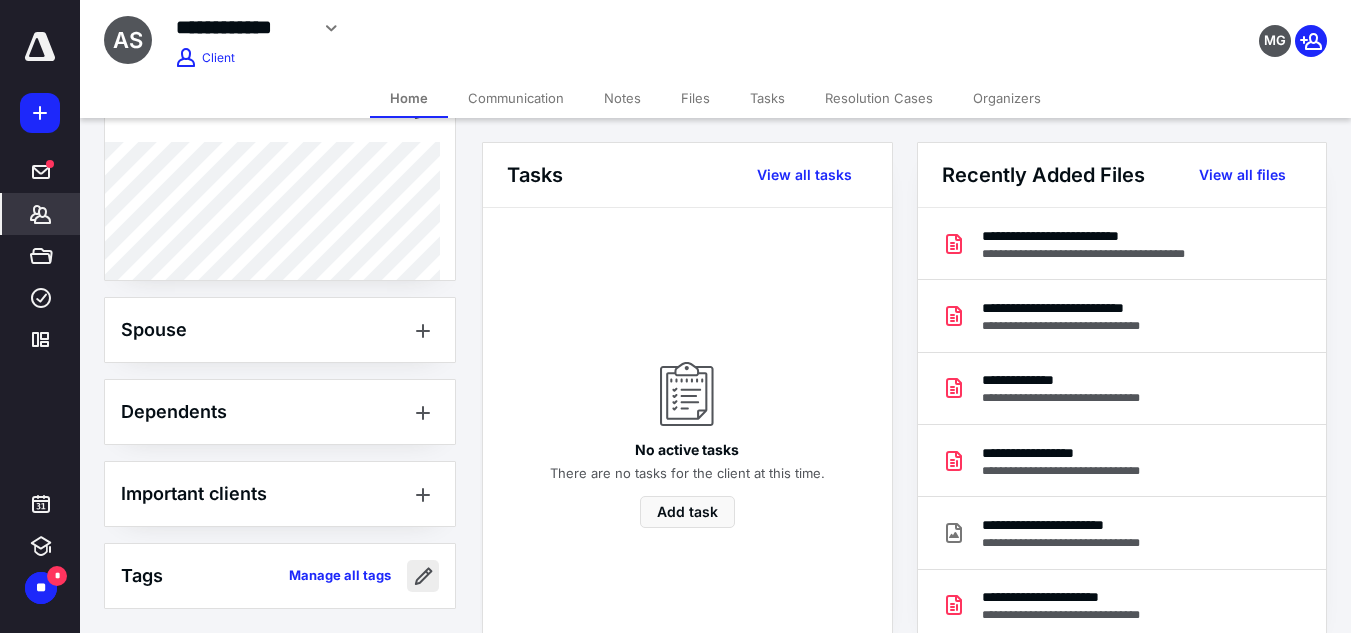 click at bounding box center (423, 576) 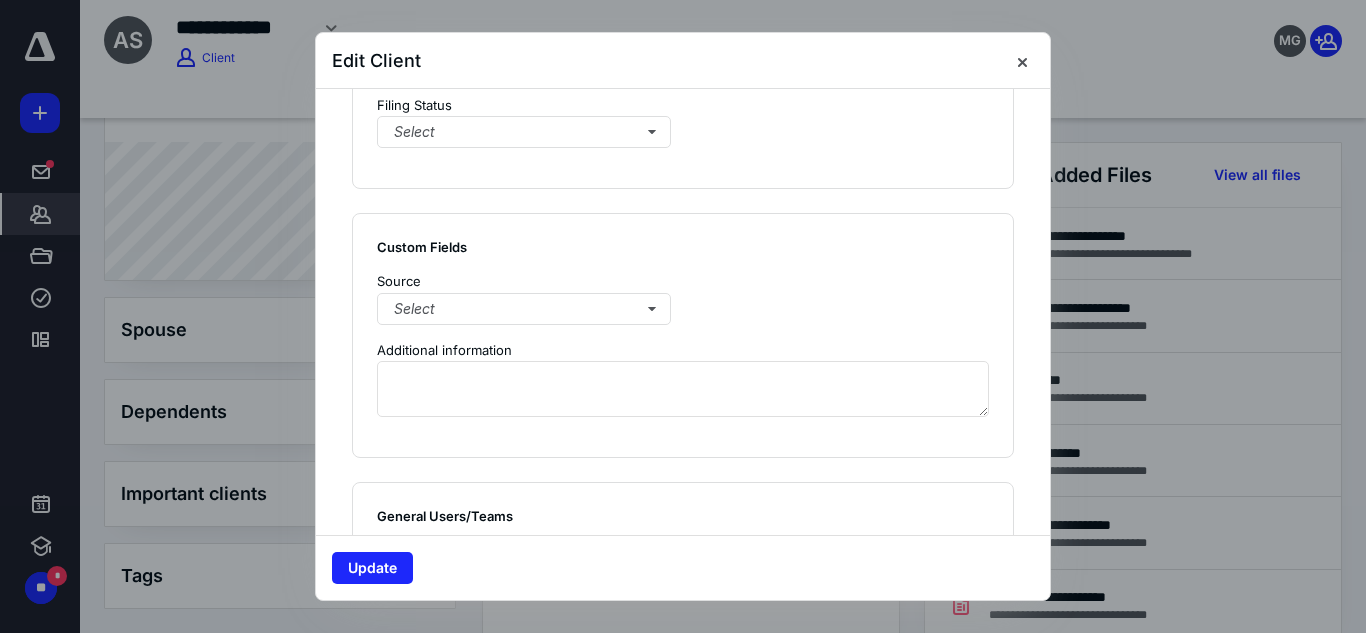 scroll, scrollTop: 1564, scrollLeft: 0, axis: vertical 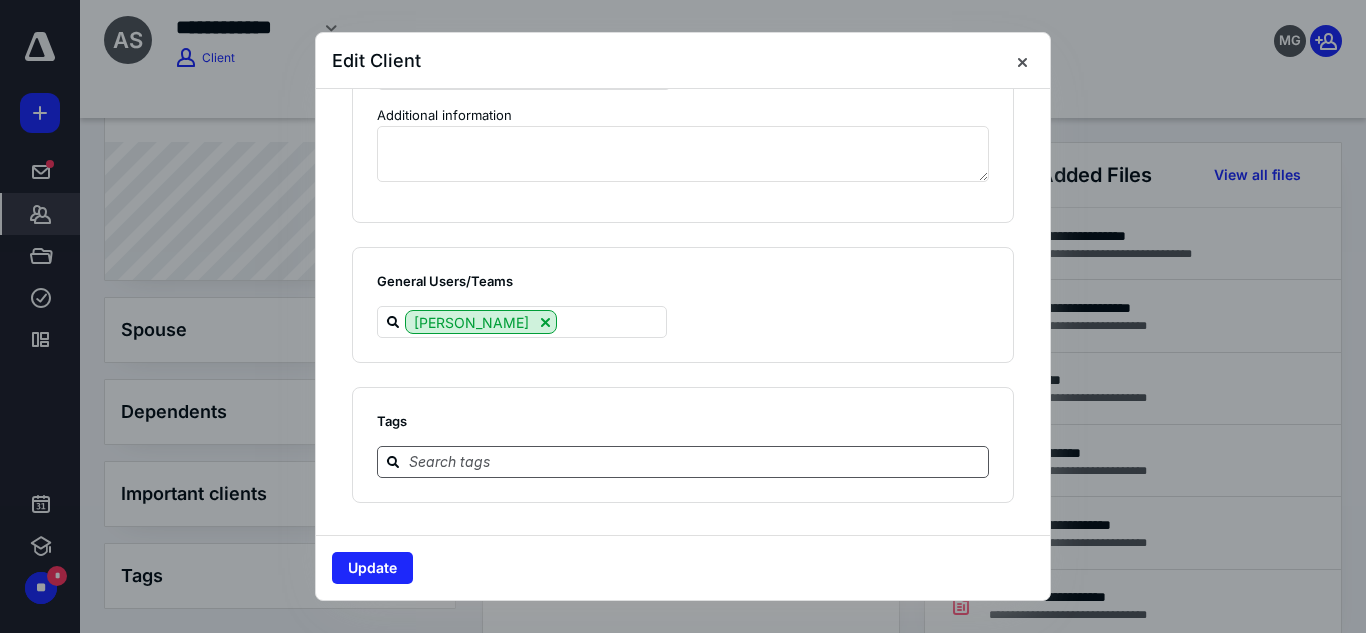 click at bounding box center (695, 462) 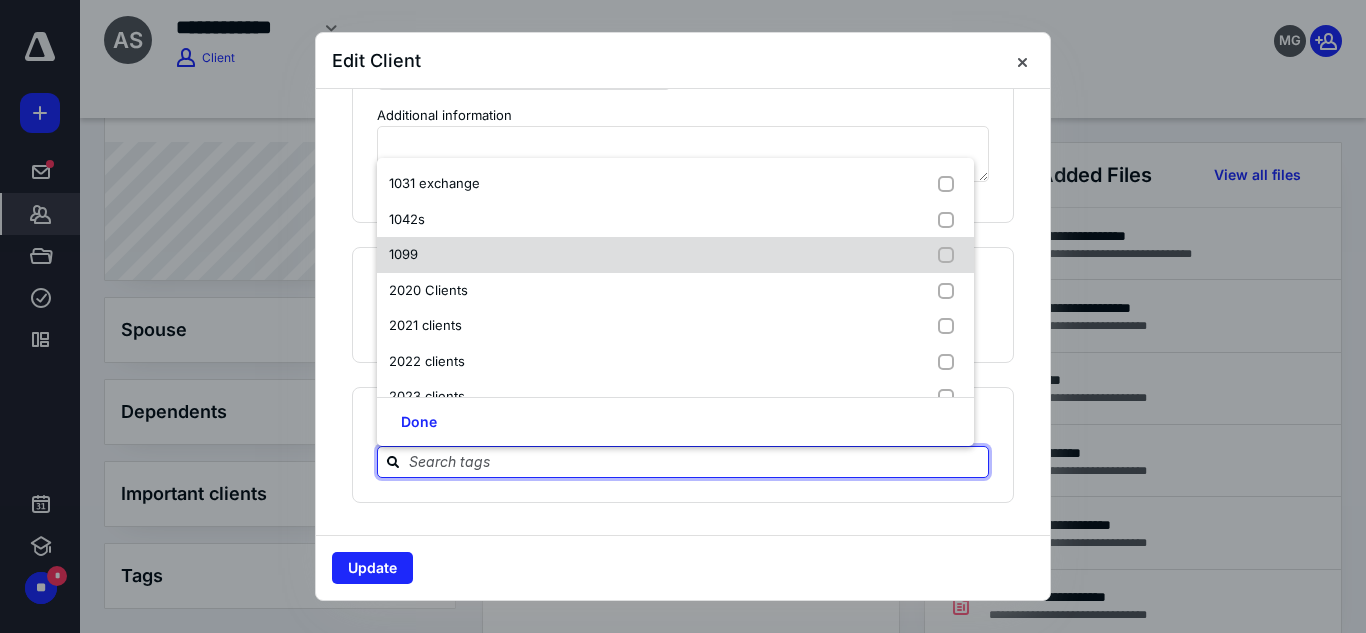 scroll, scrollTop: 198, scrollLeft: 0, axis: vertical 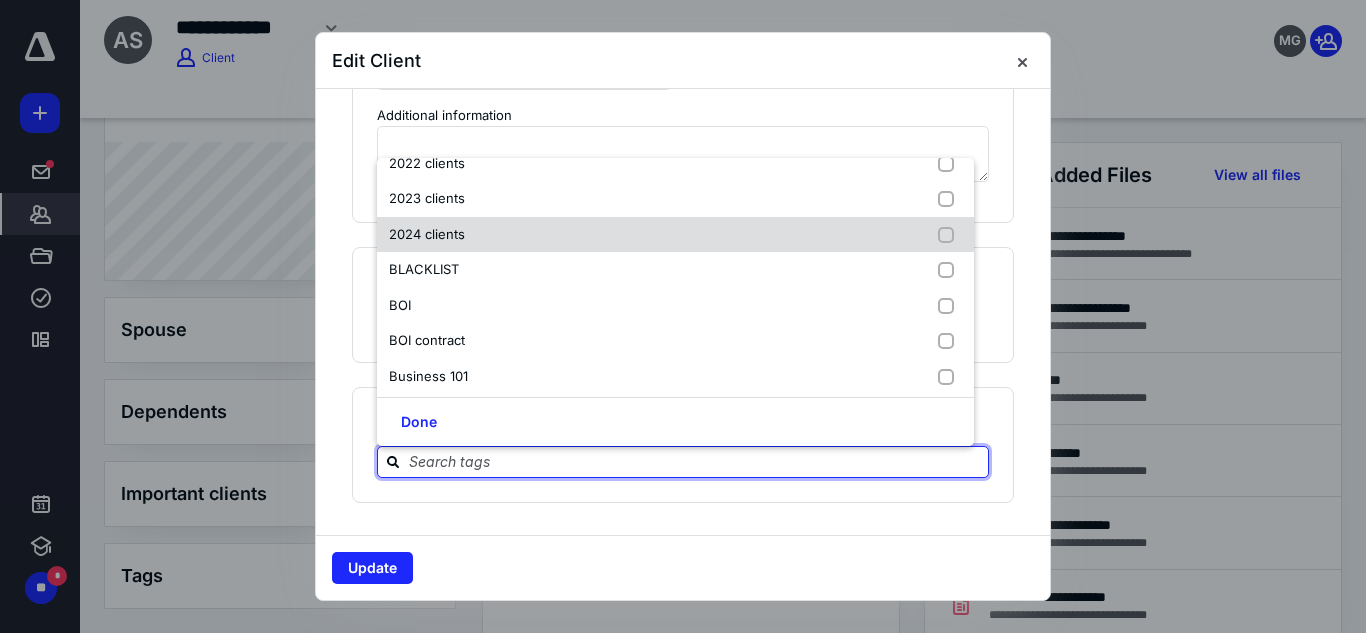 click on "2024 clients" at bounding box center [675, 235] 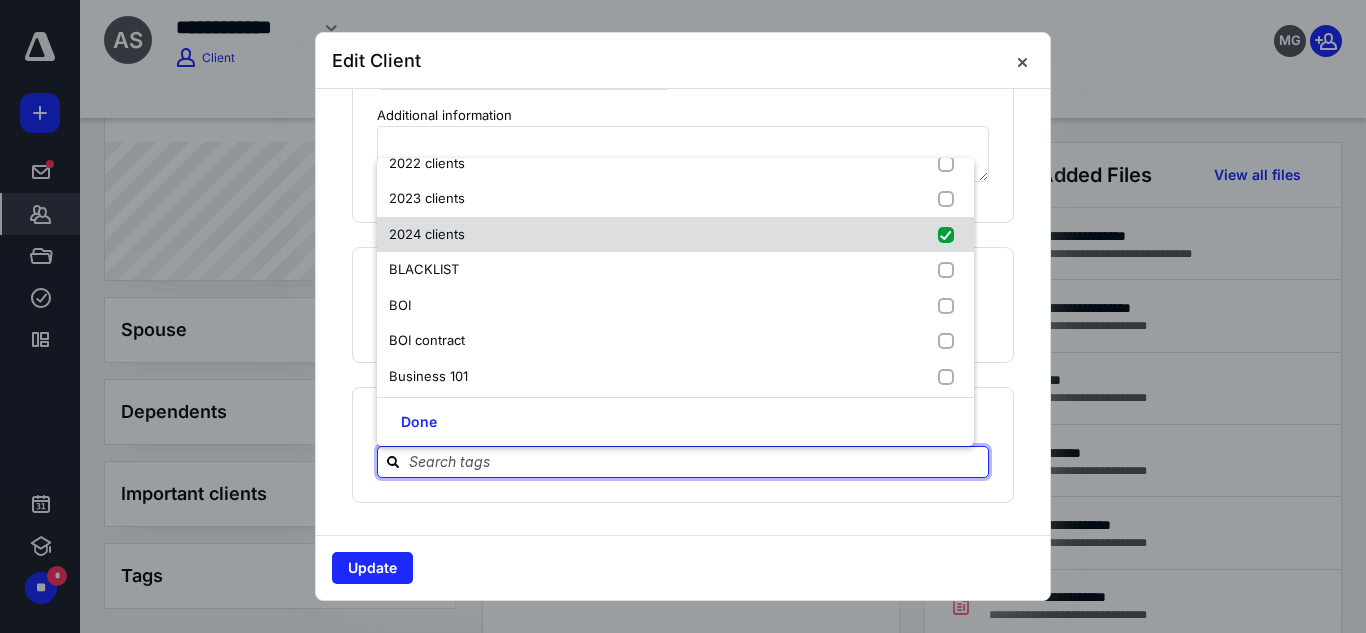 checkbox on "true" 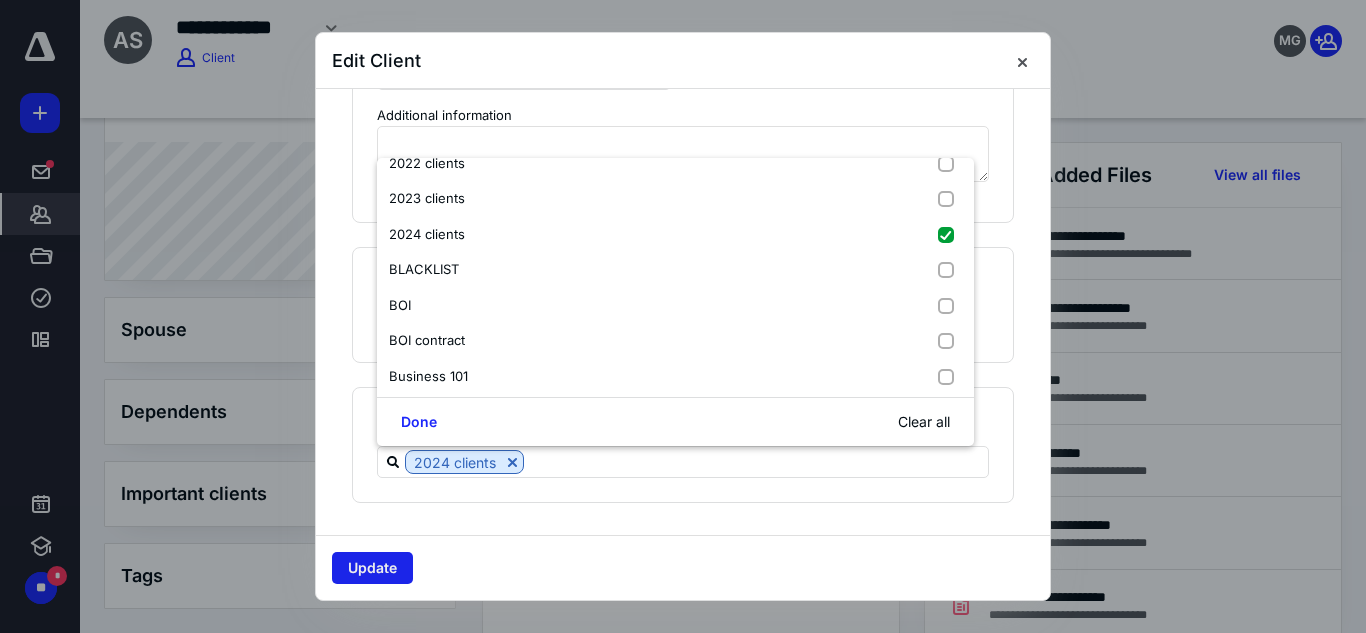 click on "Update" at bounding box center (372, 568) 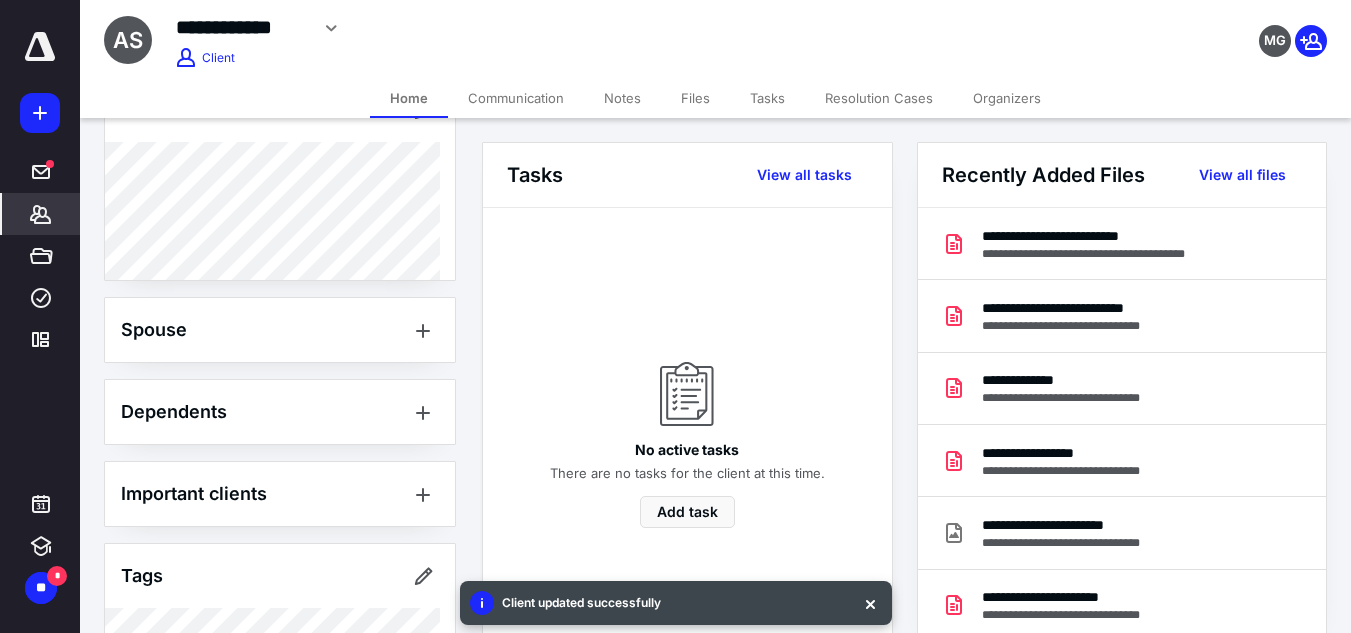 click on "**********" at bounding box center (715, 39) 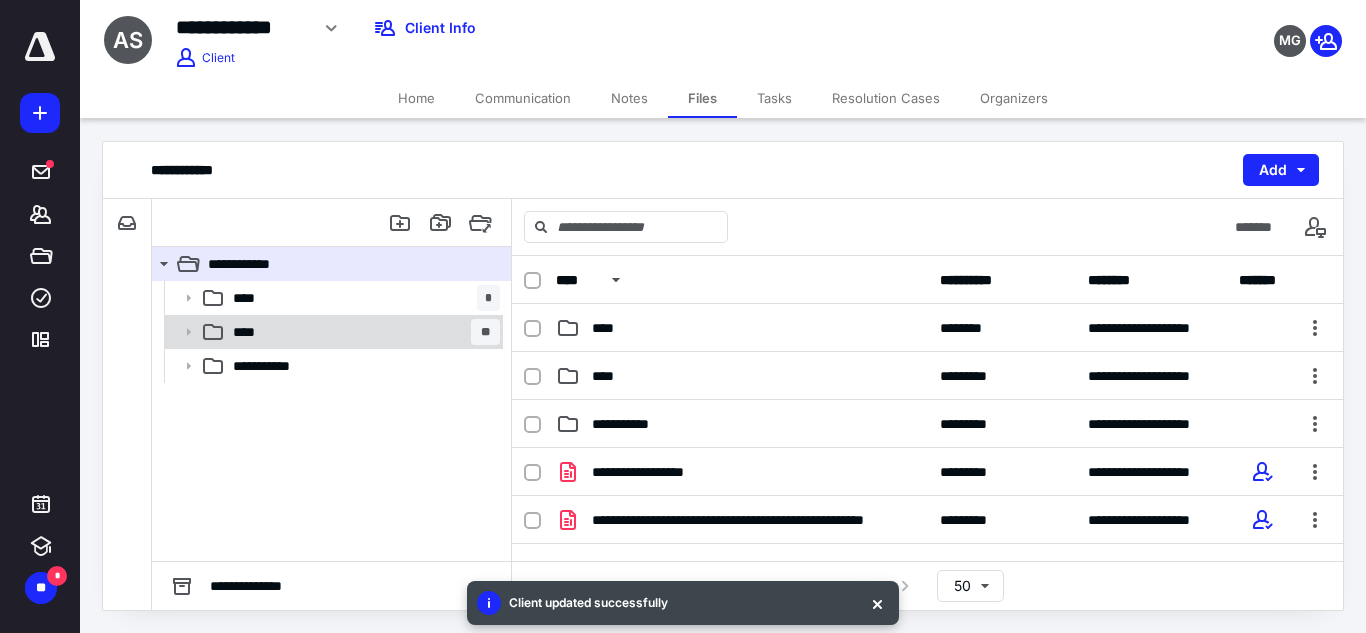 click on "**** **" at bounding box center (362, 332) 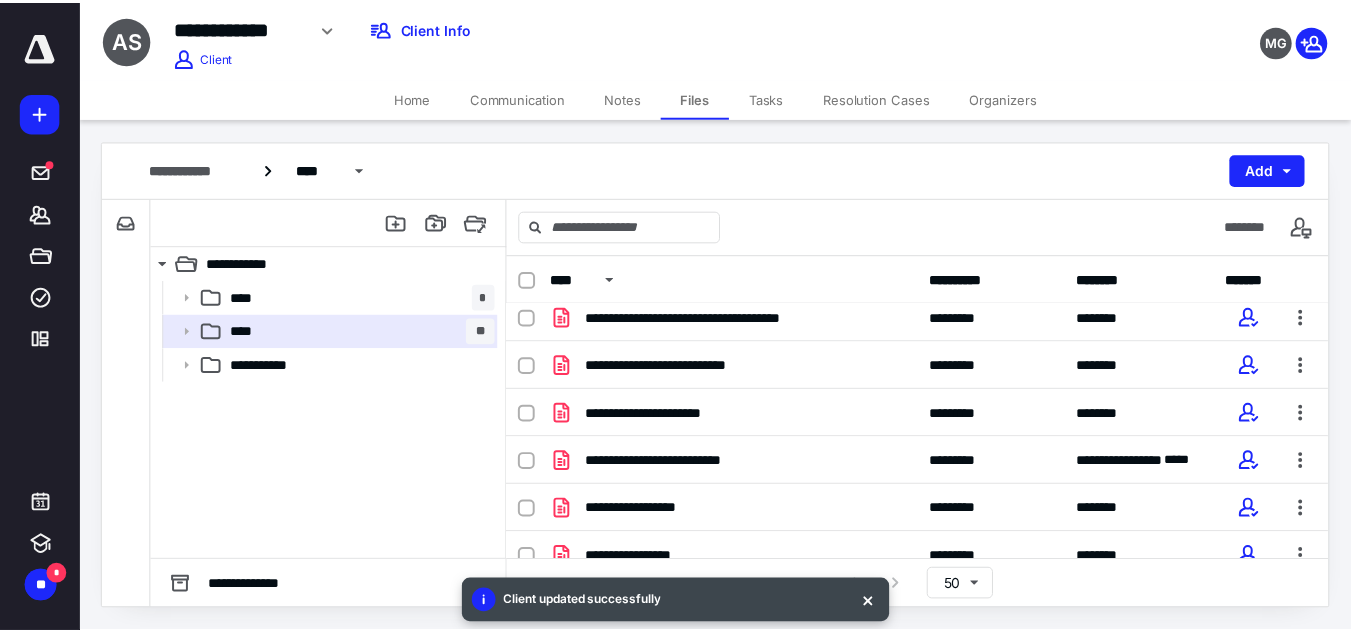 scroll, scrollTop: 203, scrollLeft: 0, axis: vertical 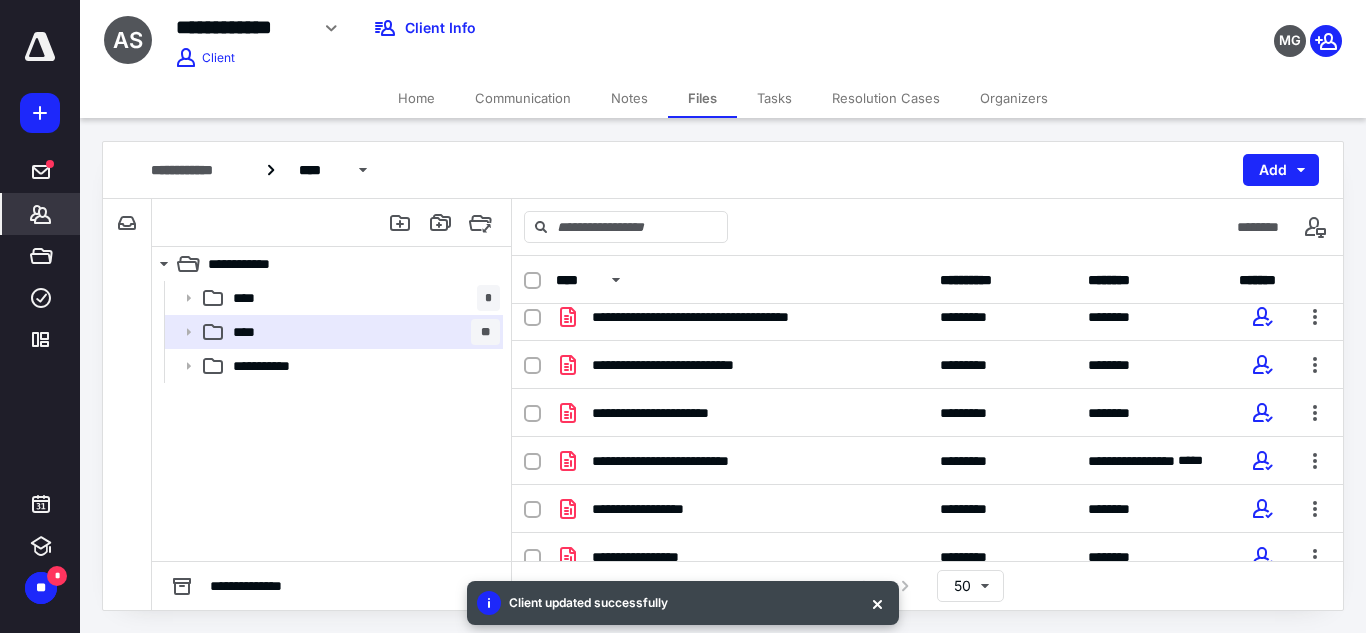 click on "*******" at bounding box center (40, 214) 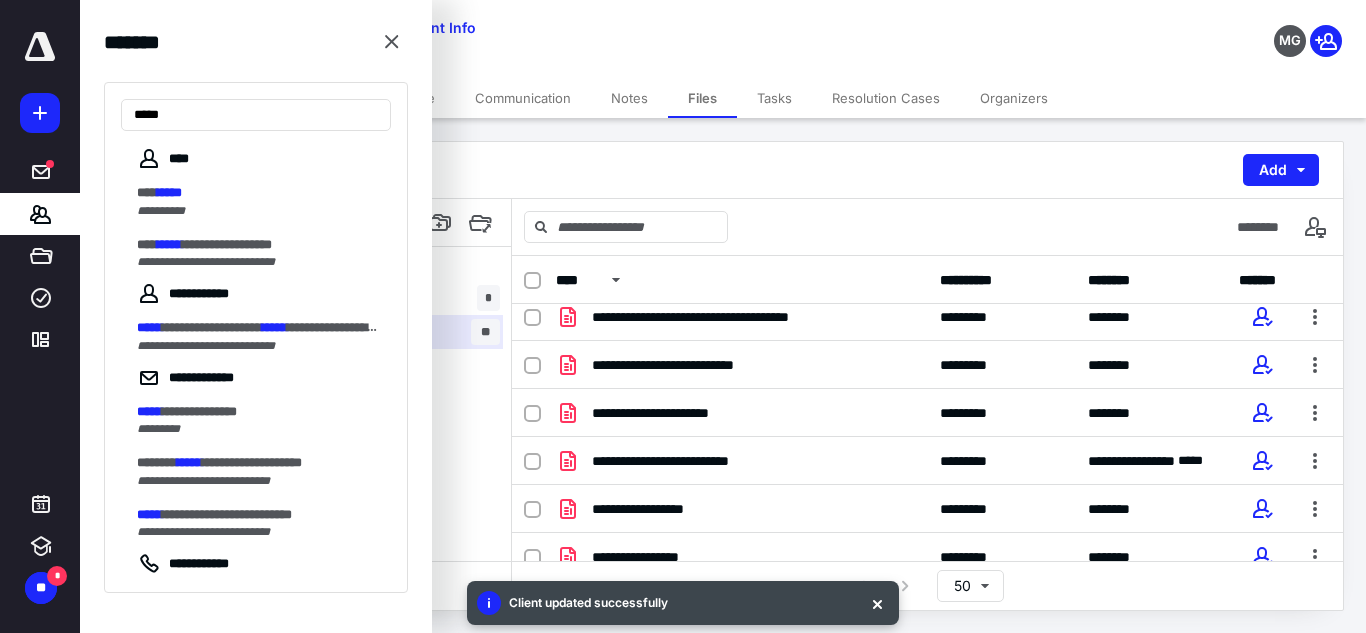 type on "*****" 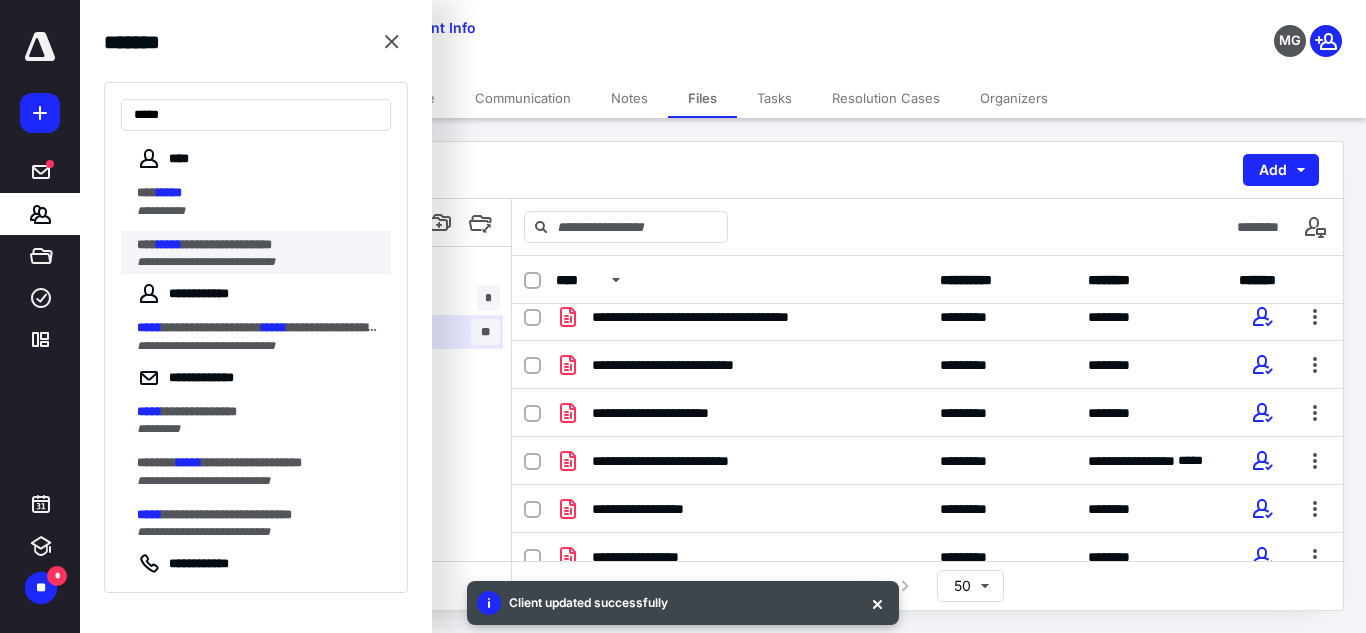 click on "**********" at bounding box center [256, 357] 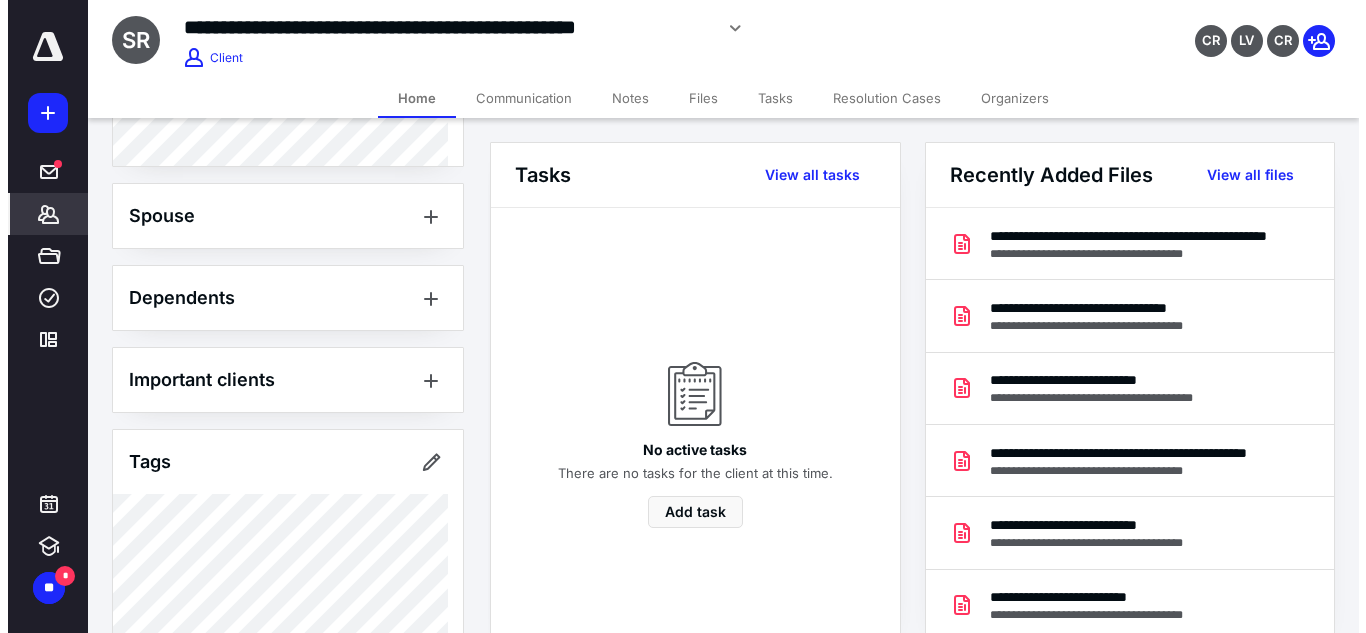 scroll, scrollTop: 848, scrollLeft: 0, axis: vertical 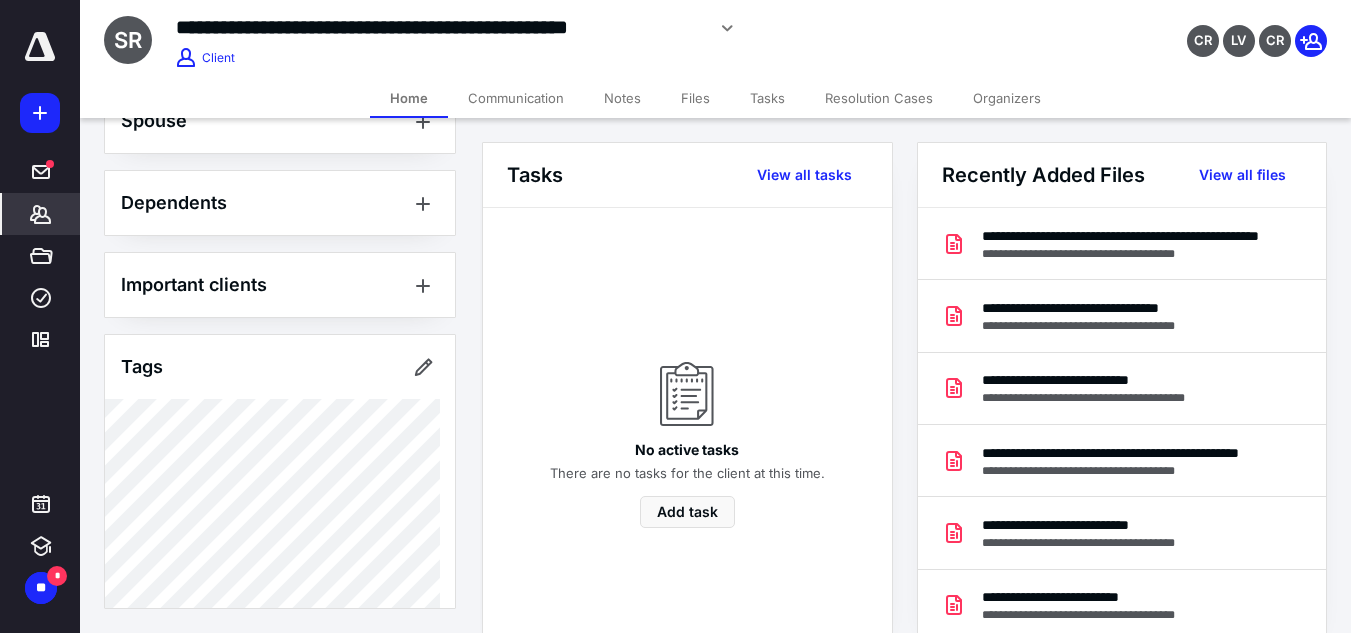 click on "Files" at bounding box center [695, 98] 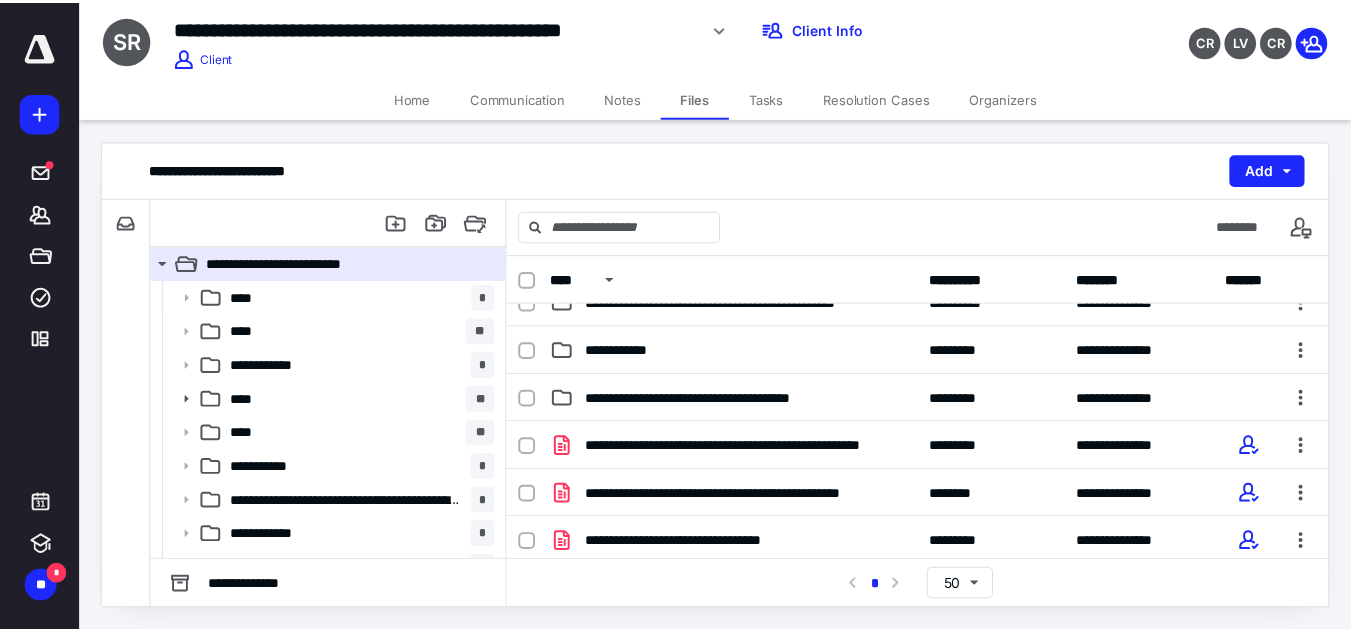 scroll, scrollTop: 314, scrollLeft: 0, axis: vertical 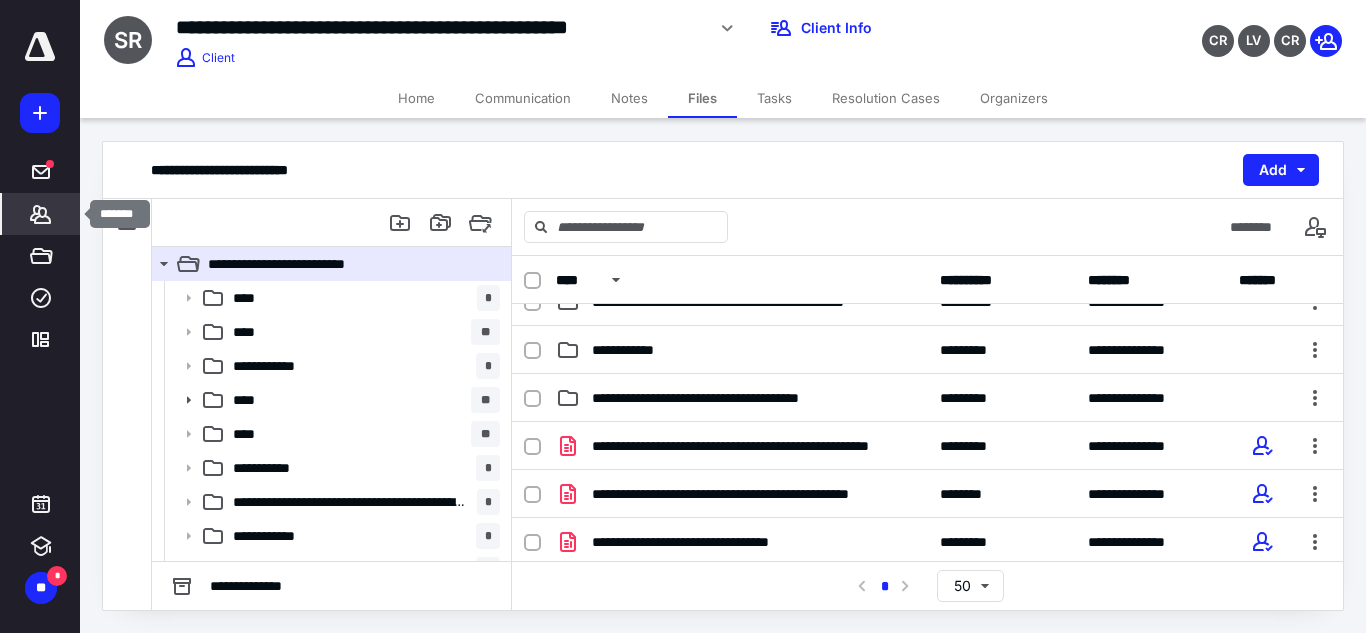 click 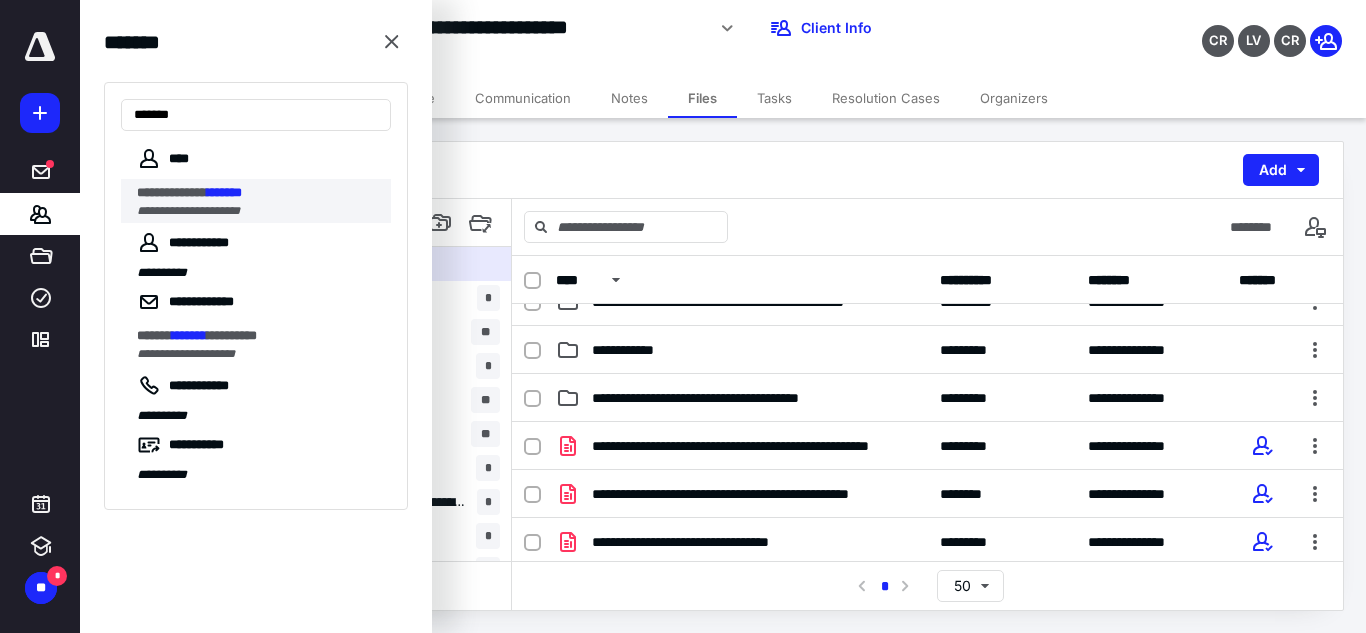 type on "*******" 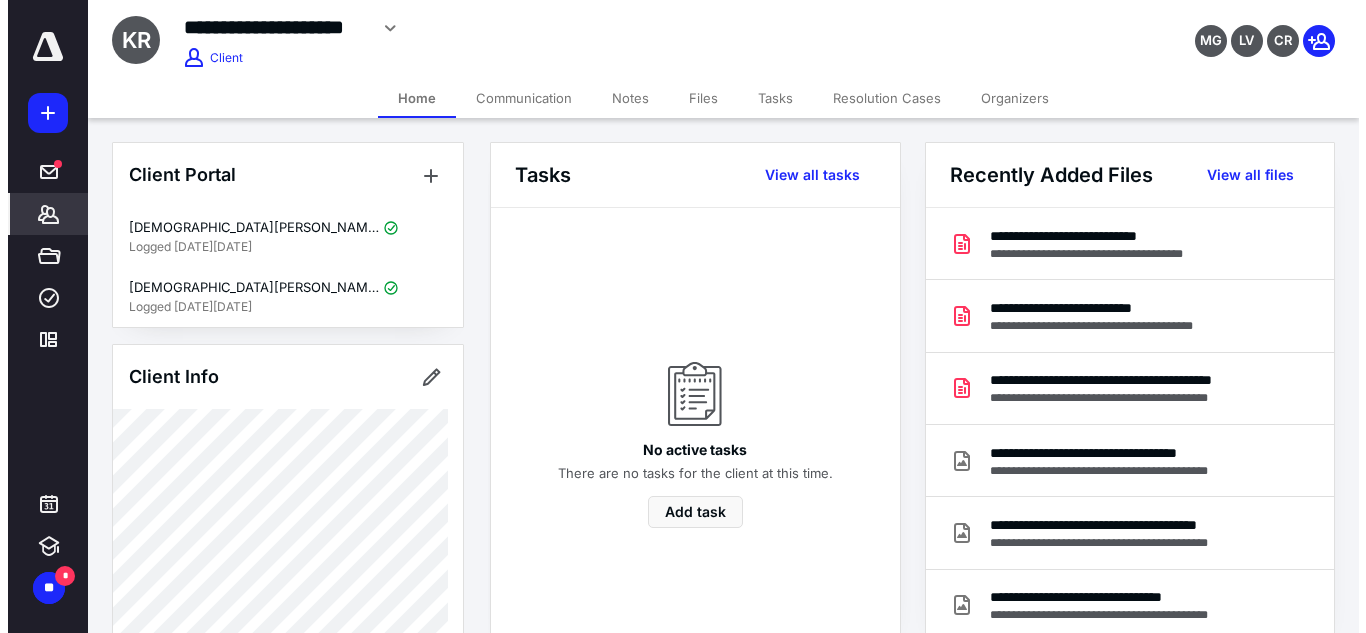 scroll, scrollTop: 730, scrollLeft: 0, axis: vertical 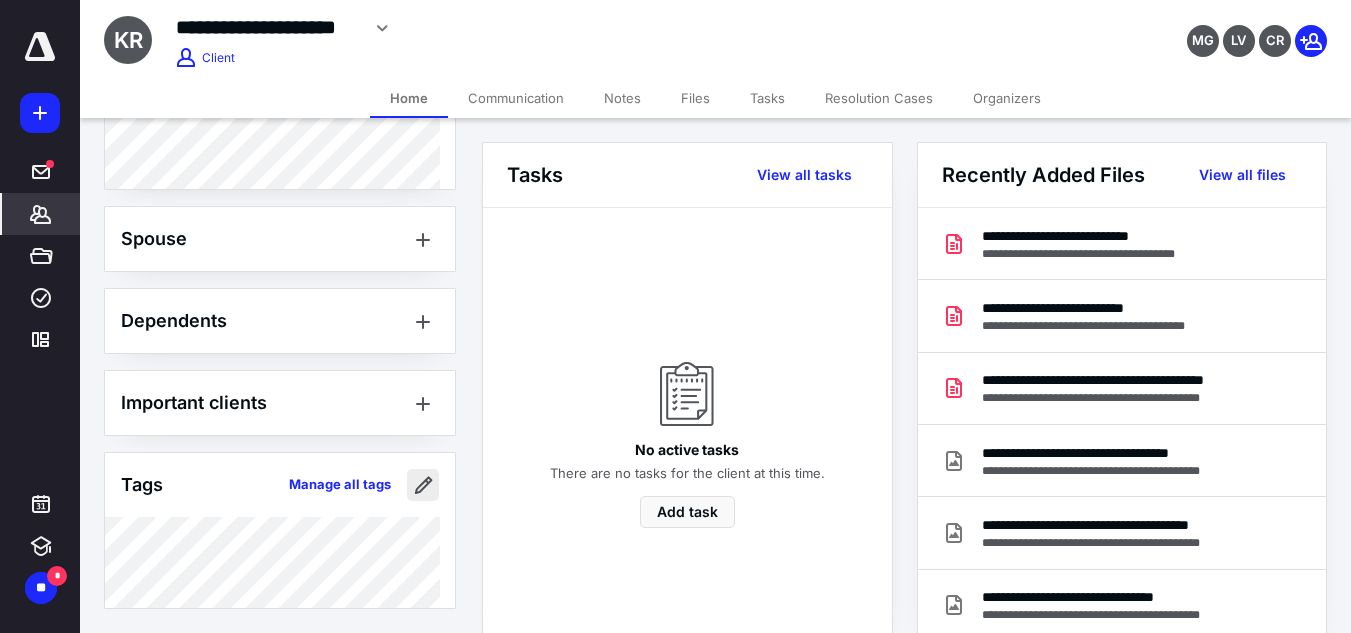 click at bounding box center (423, 485) 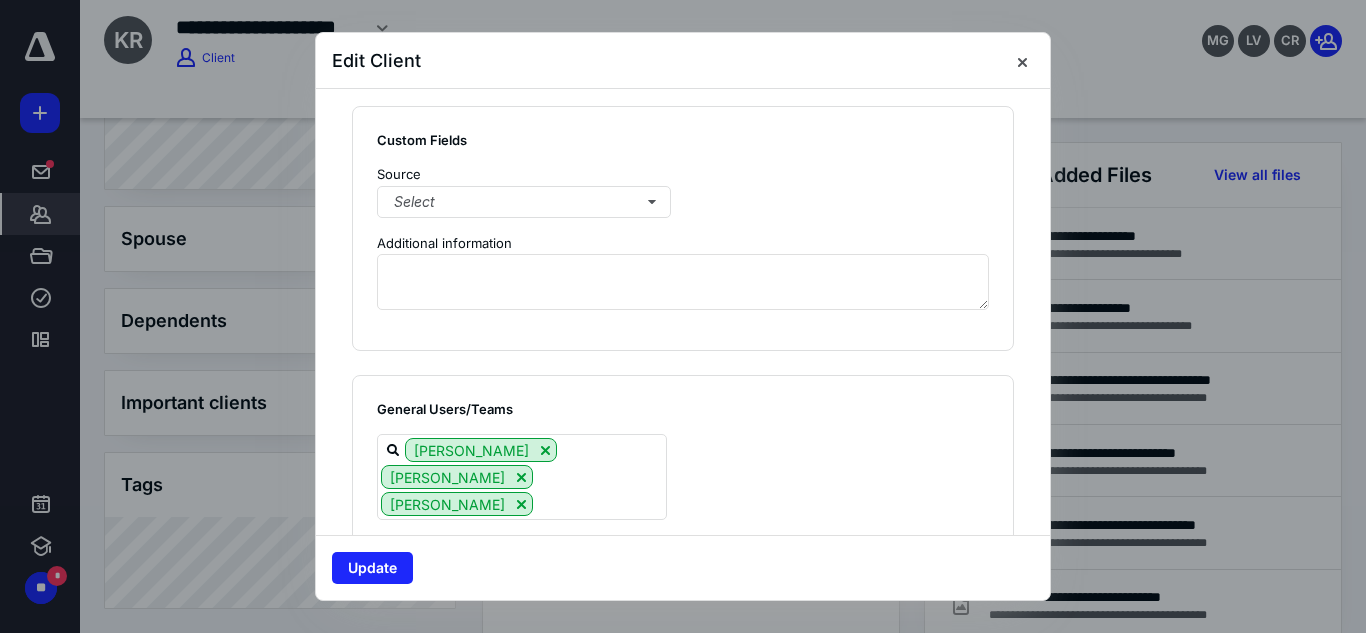 scroll, scrollTop: 1693, scrollLeft: 0, axis: vertical 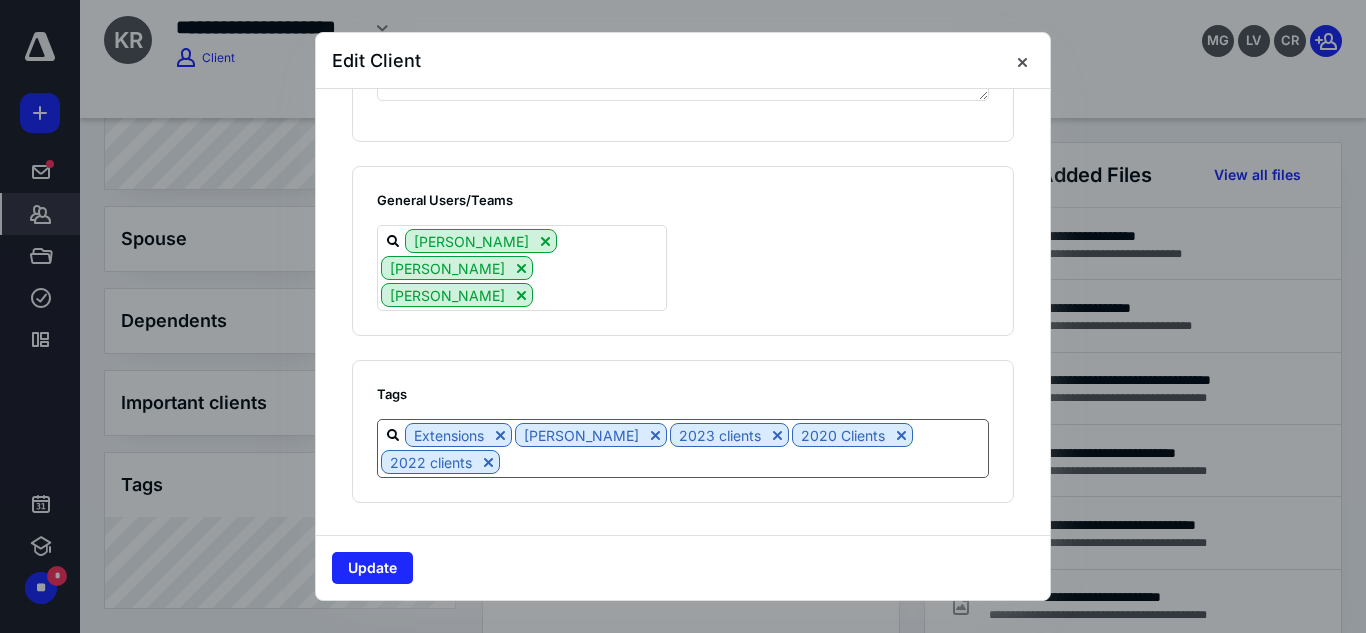click at bounding box center (744, 461) 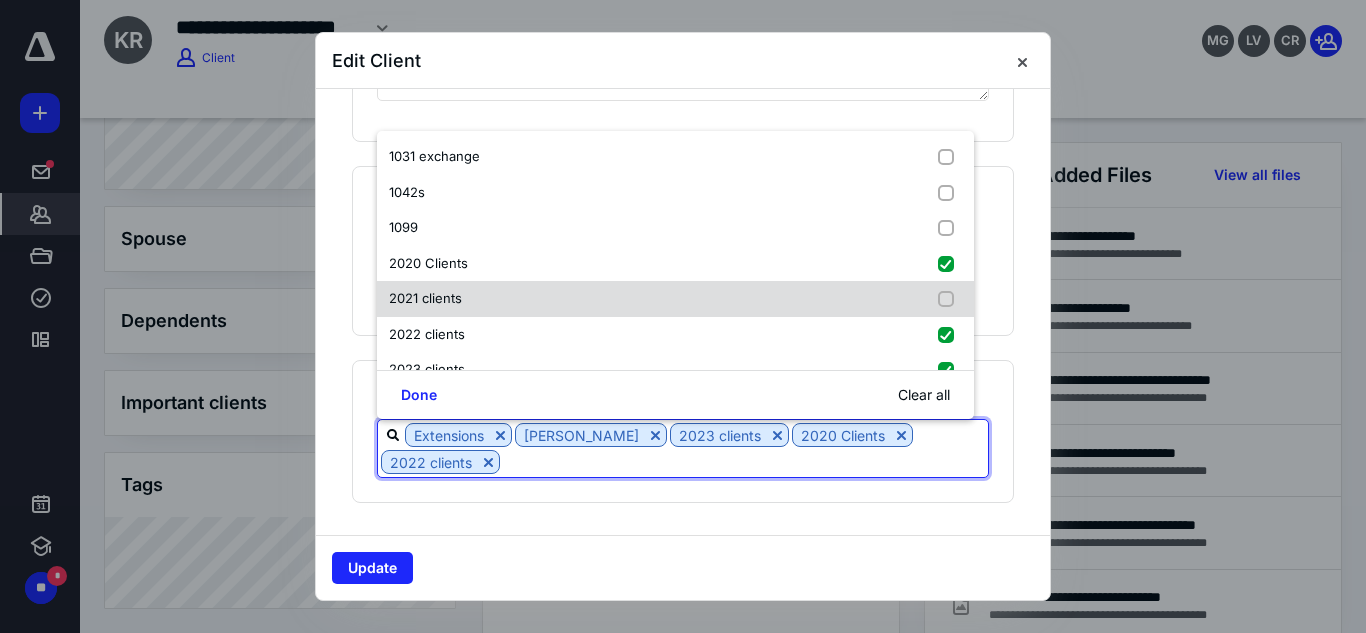 scroll, scrollTop: 81, scrollLeft: 0, axis: vertical 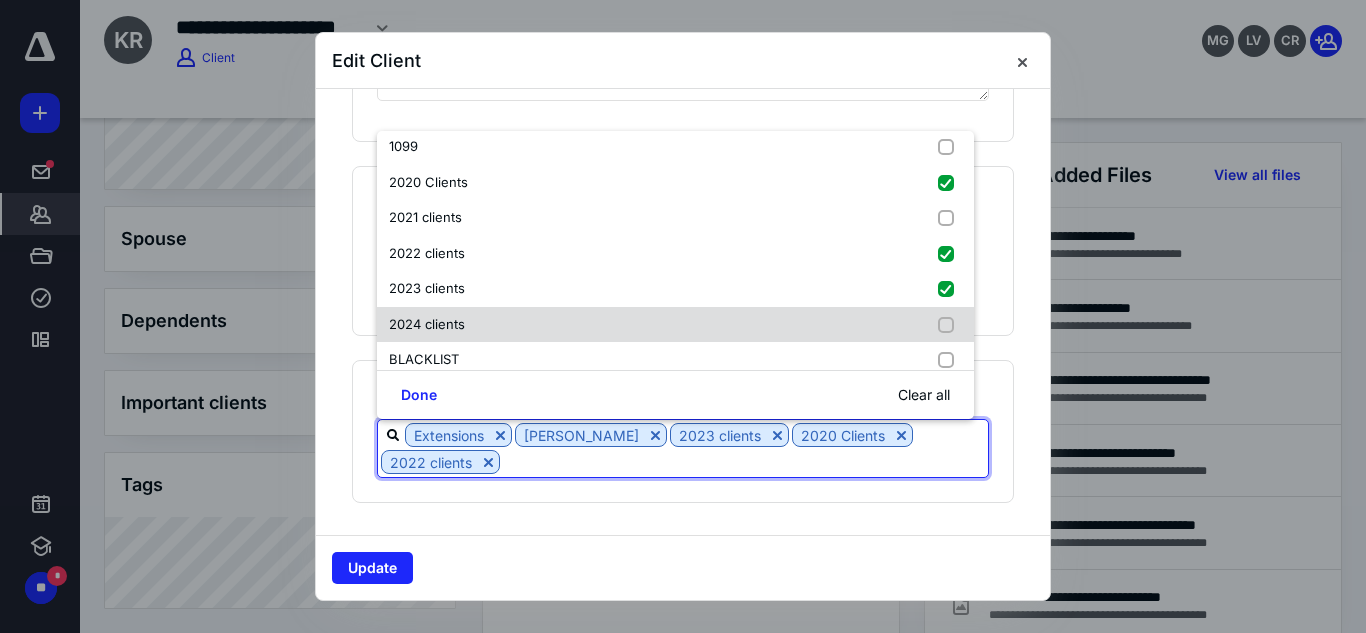 click on "2024 clients" at bounding box center (675, 325) 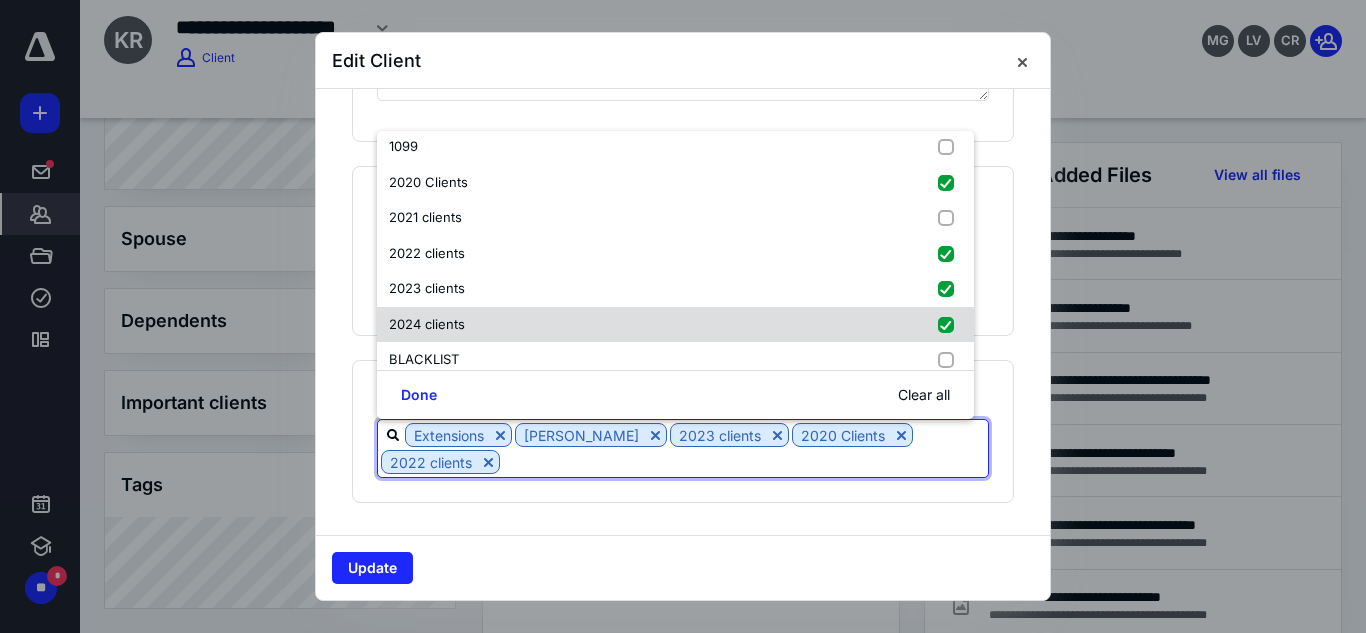 checkbox on "true" 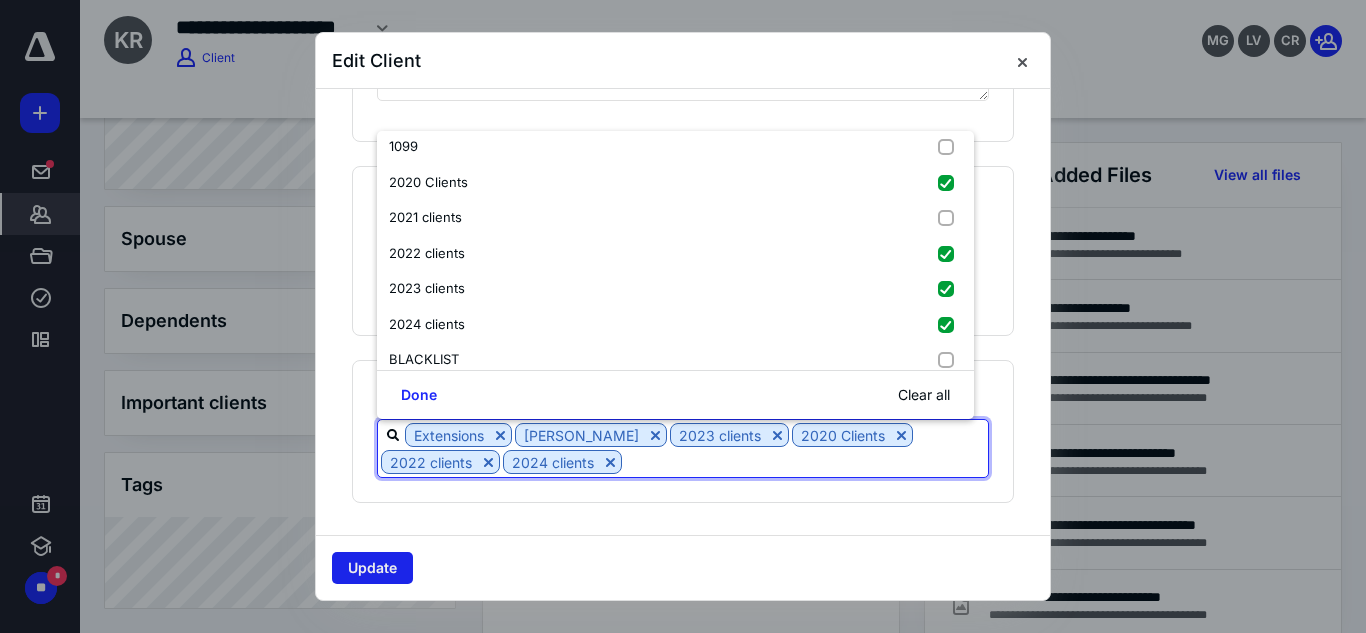 click on "Update" at bounding box center [372, 568] 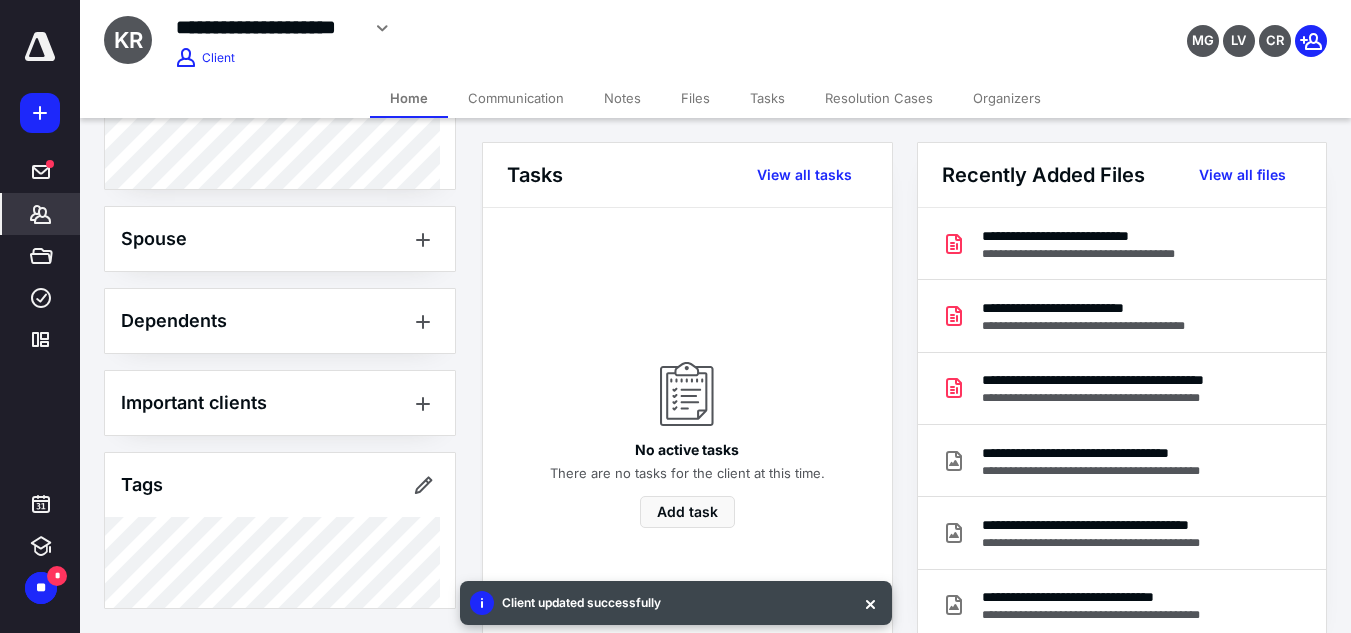 click on "Files" at bounding box center (695, 98) 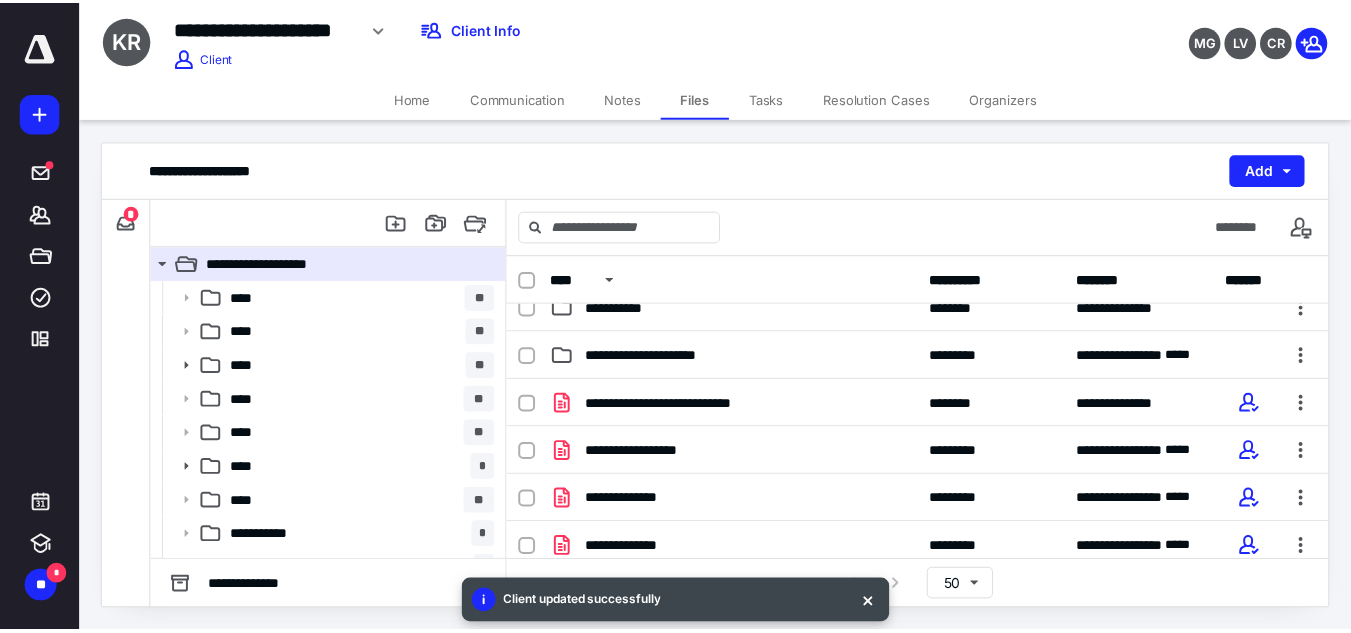 scroll, scrollTop: 355, scrollLeft: 0, axis: vertical 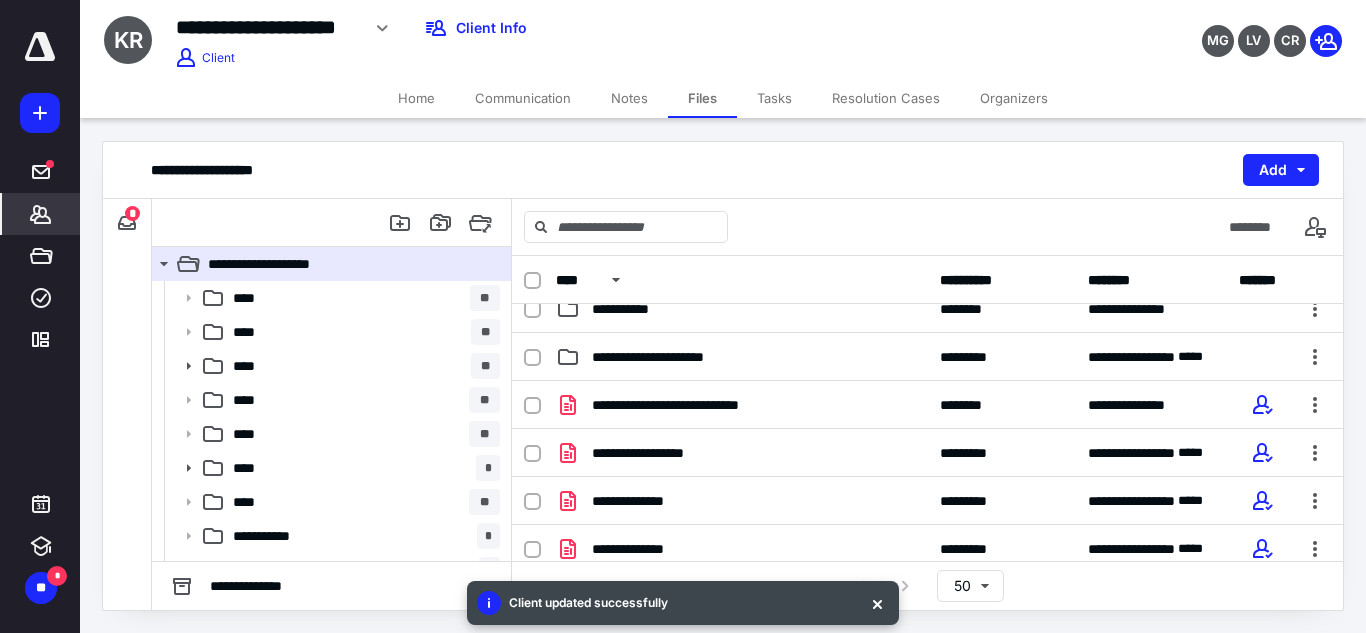 click 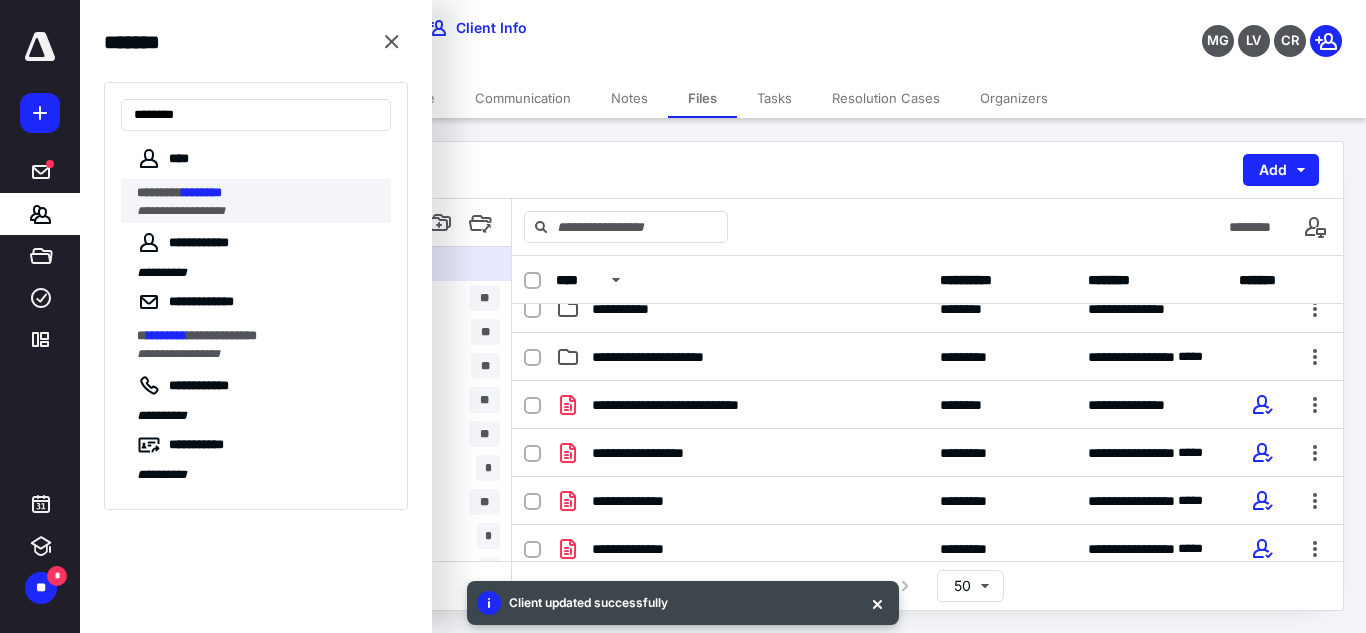 type on "********" 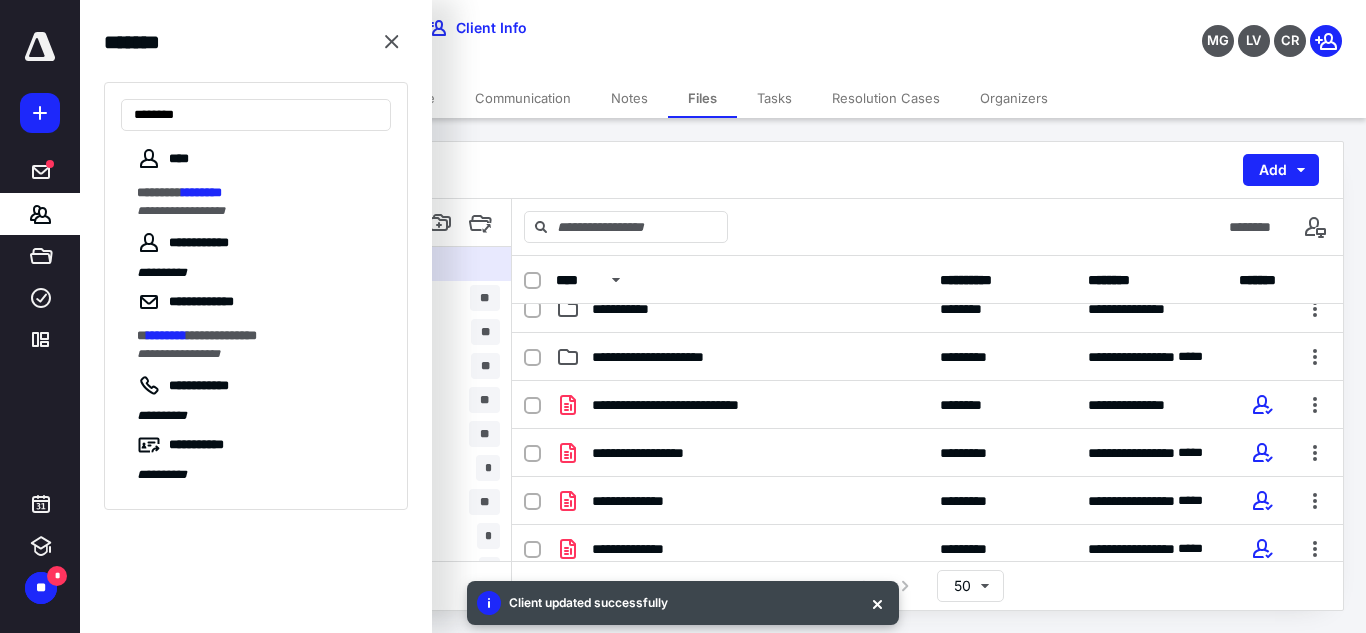 click on "**********" at bounding box center (264, 201) 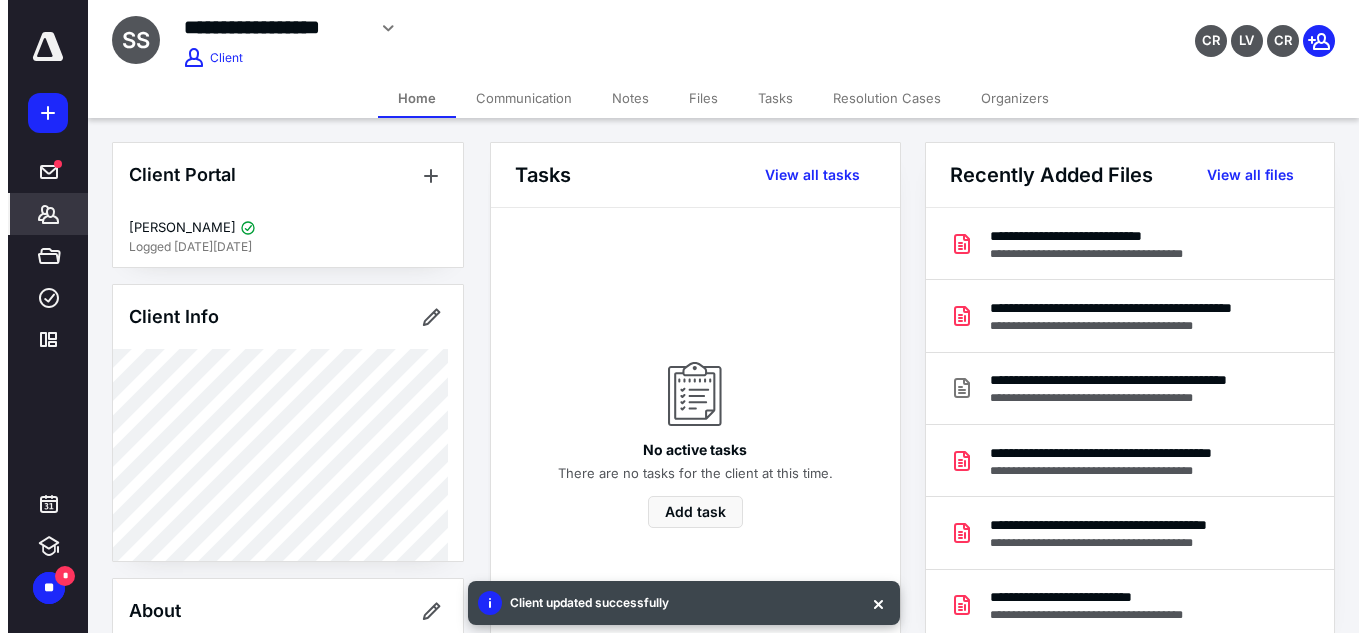 scroll, scrollTop: 687, scrollLeft: 0, axis: vertical 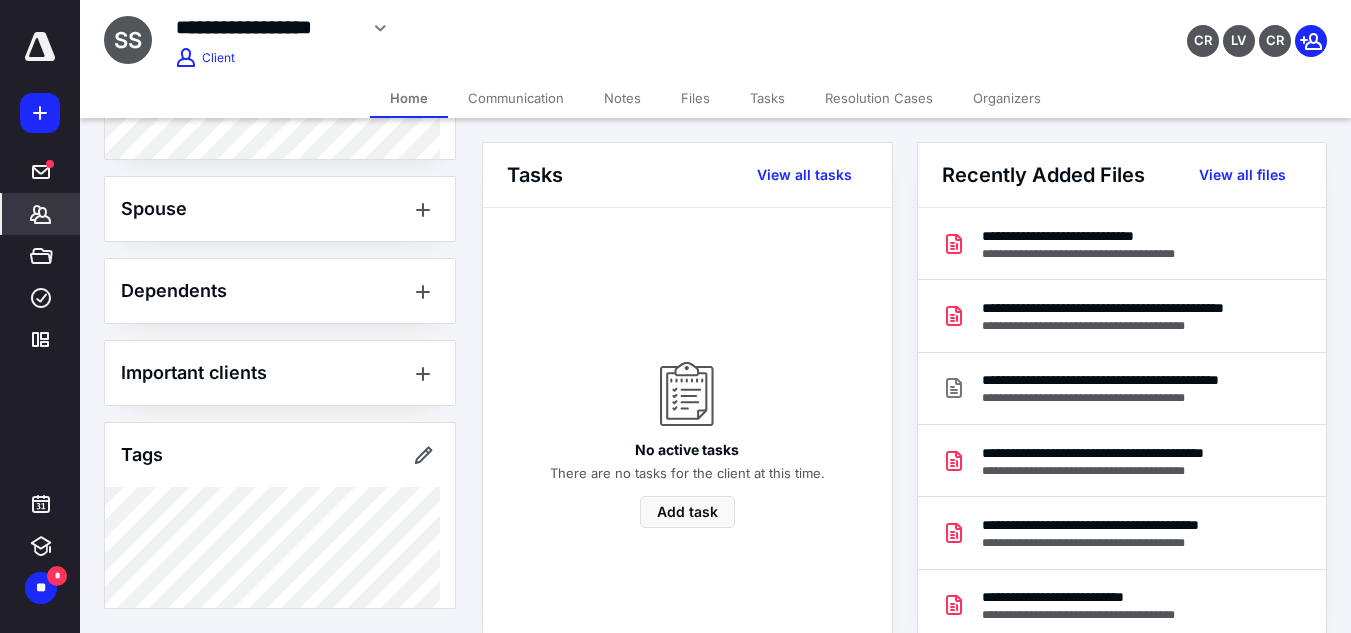 click on "Files" at bounding box center (695, 98) 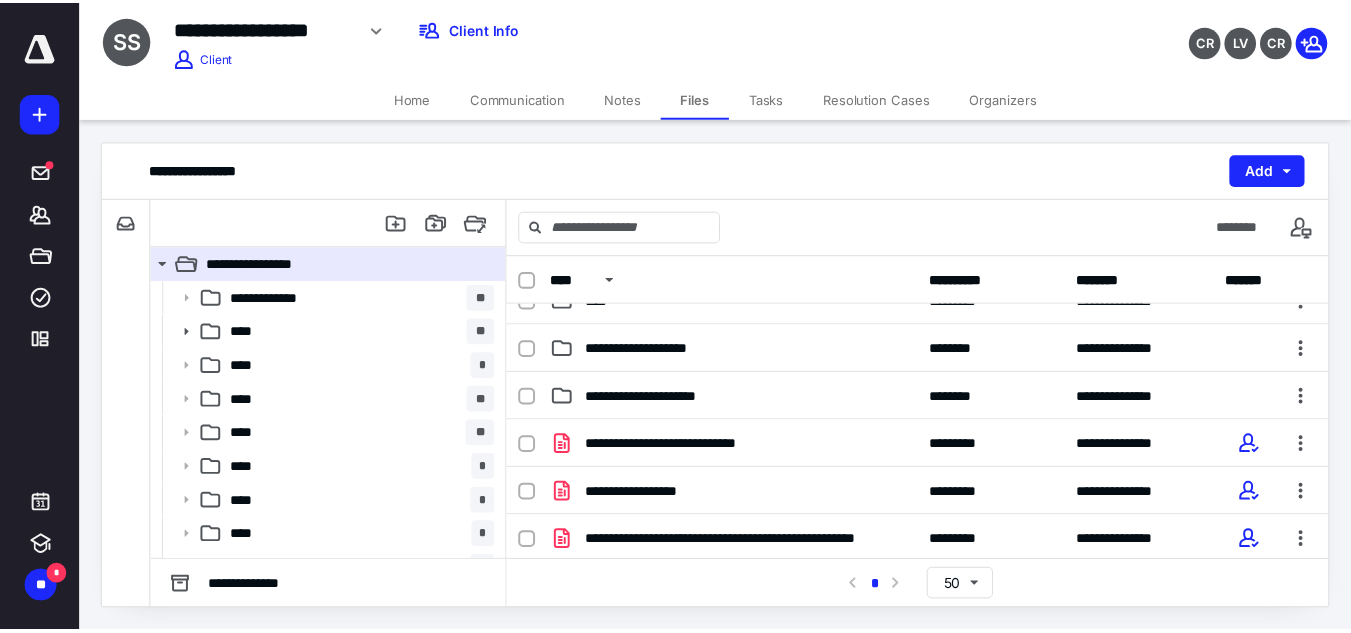 scroll, scrollTop: 364, scrollLeft: 0, axis: vertical 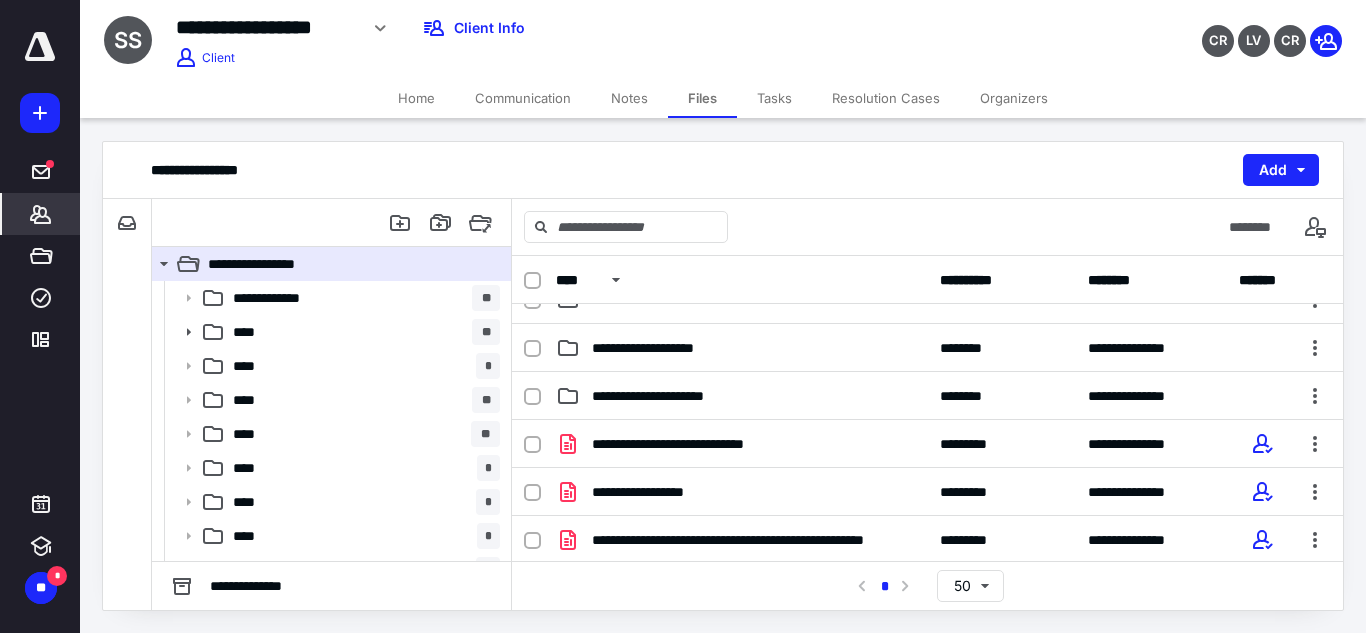 click 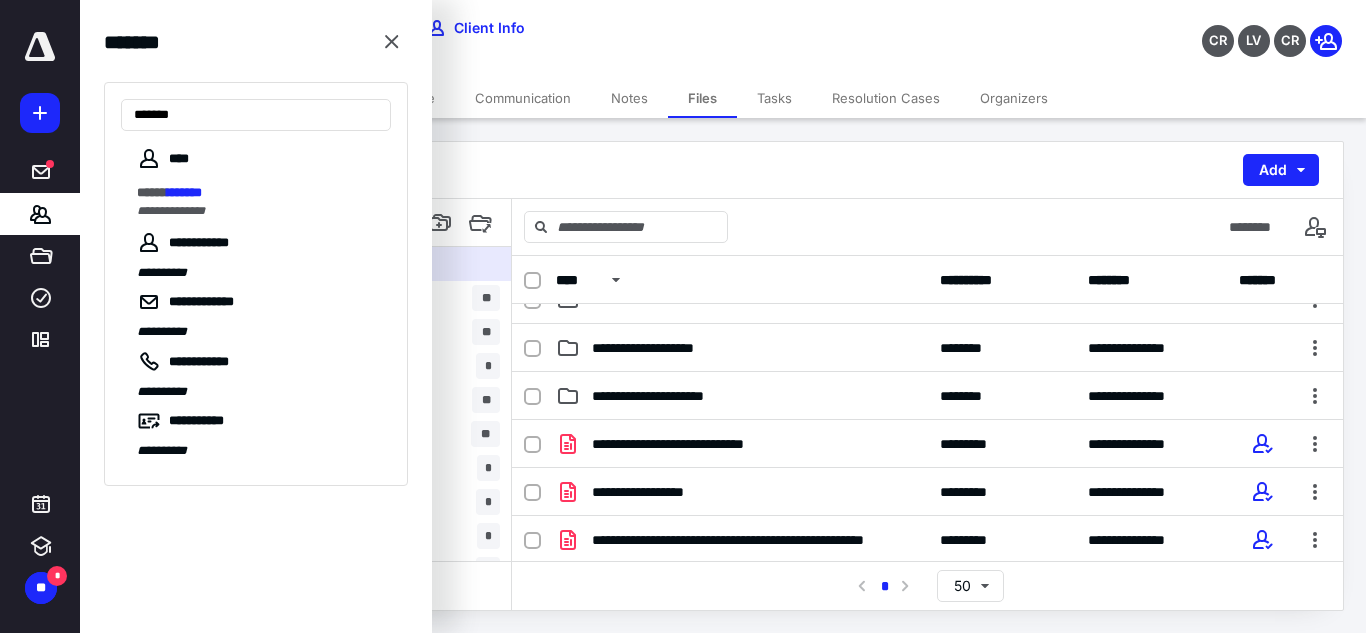 type on "*******" 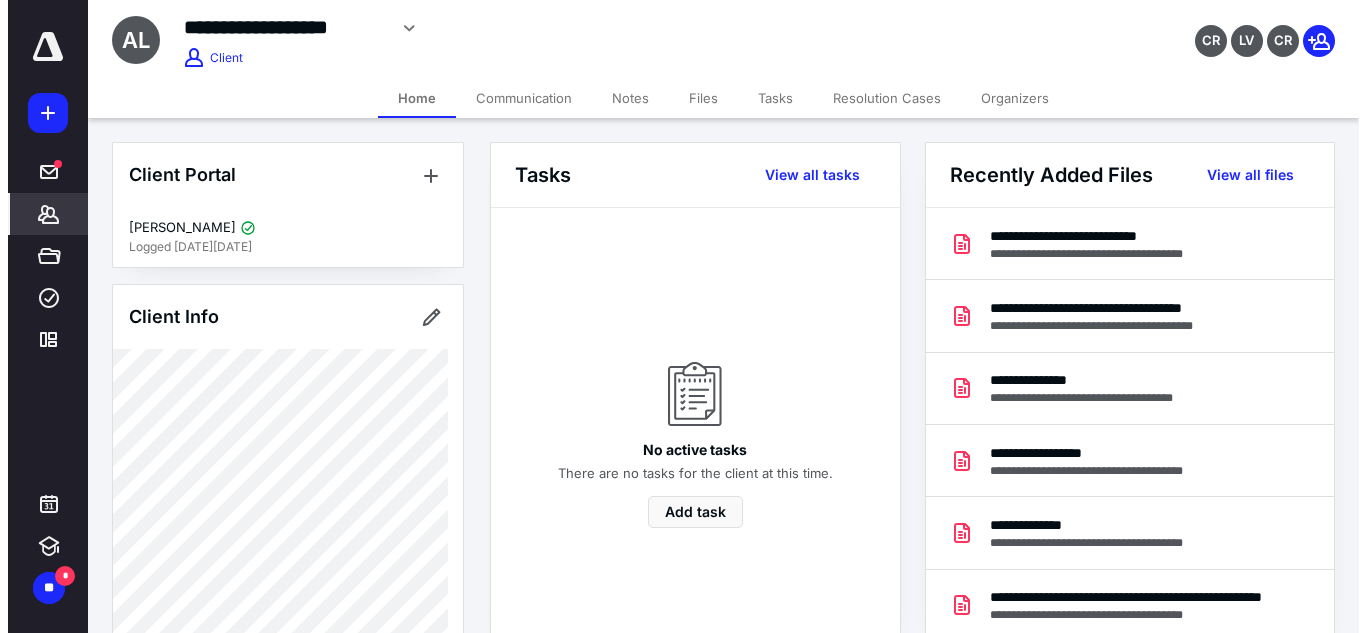scroll, scrollTop: 699, scrollLeft: 0, axis: vertical 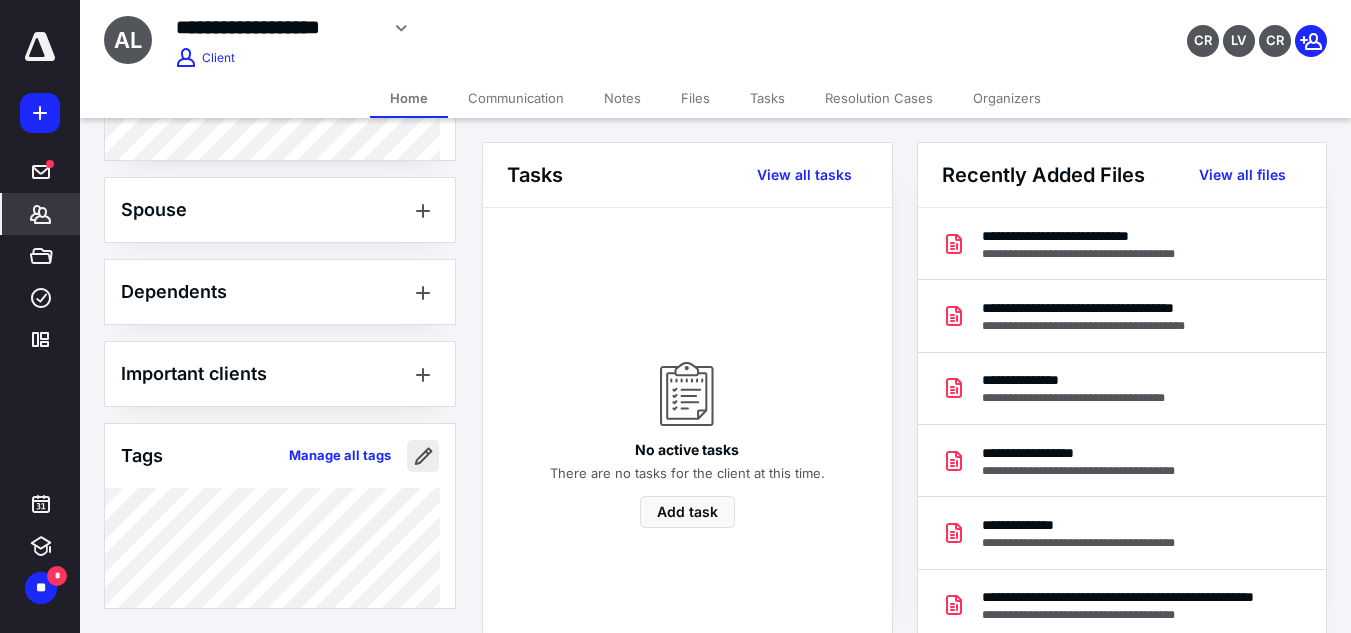 click at bounding box center [423, 456] 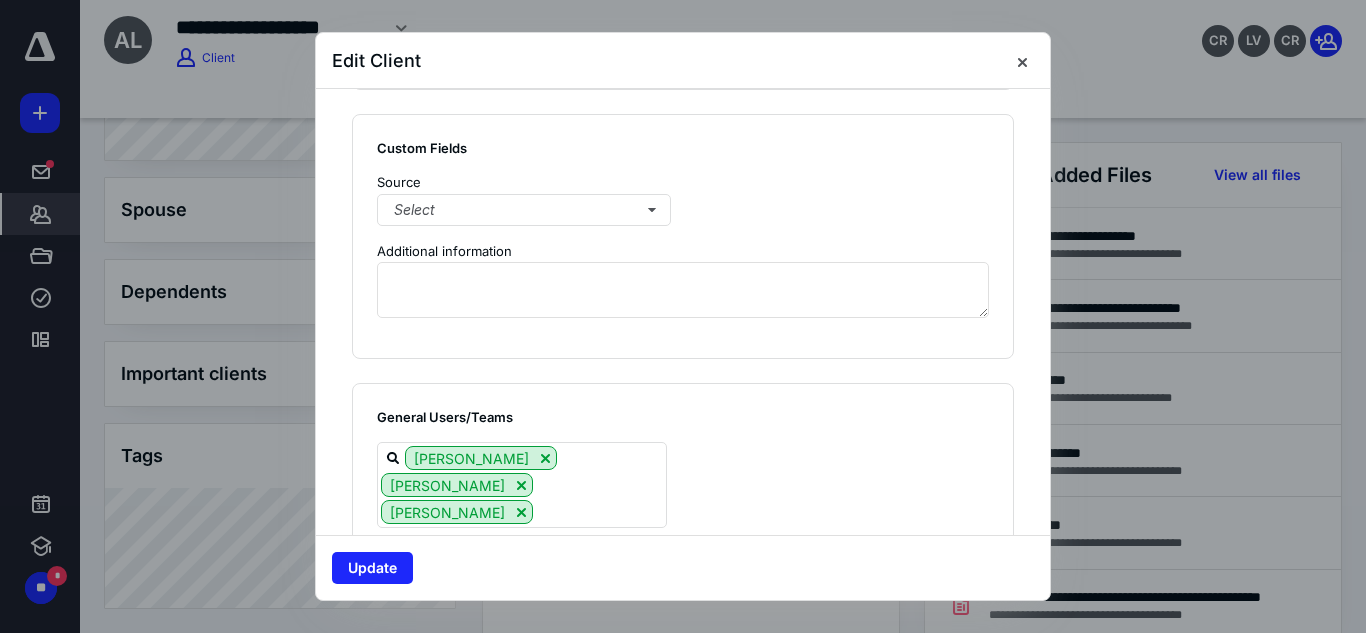 scroll, scrollTop: 1609, scrollLeft: 0, axis: vertical 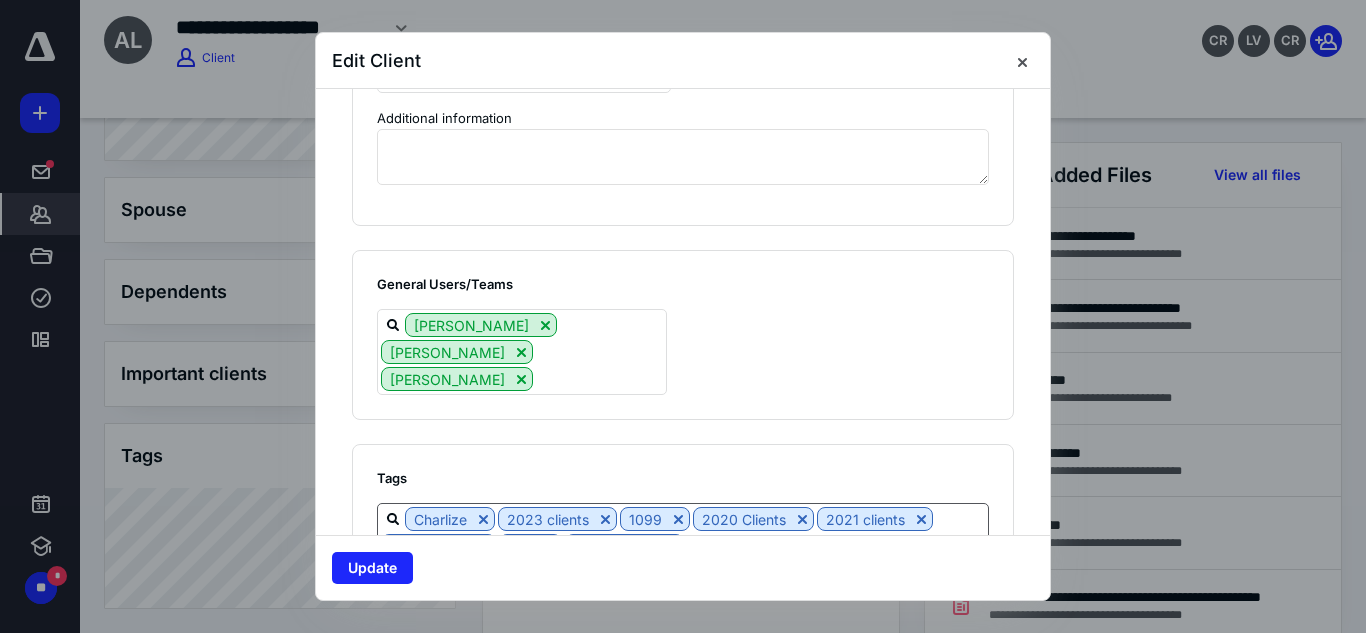 click on "Charlize 2023 clients 1099 2020 Clients 2021 clients Quickbooks LLC 2022 clients" at bounding box center [683, 532] 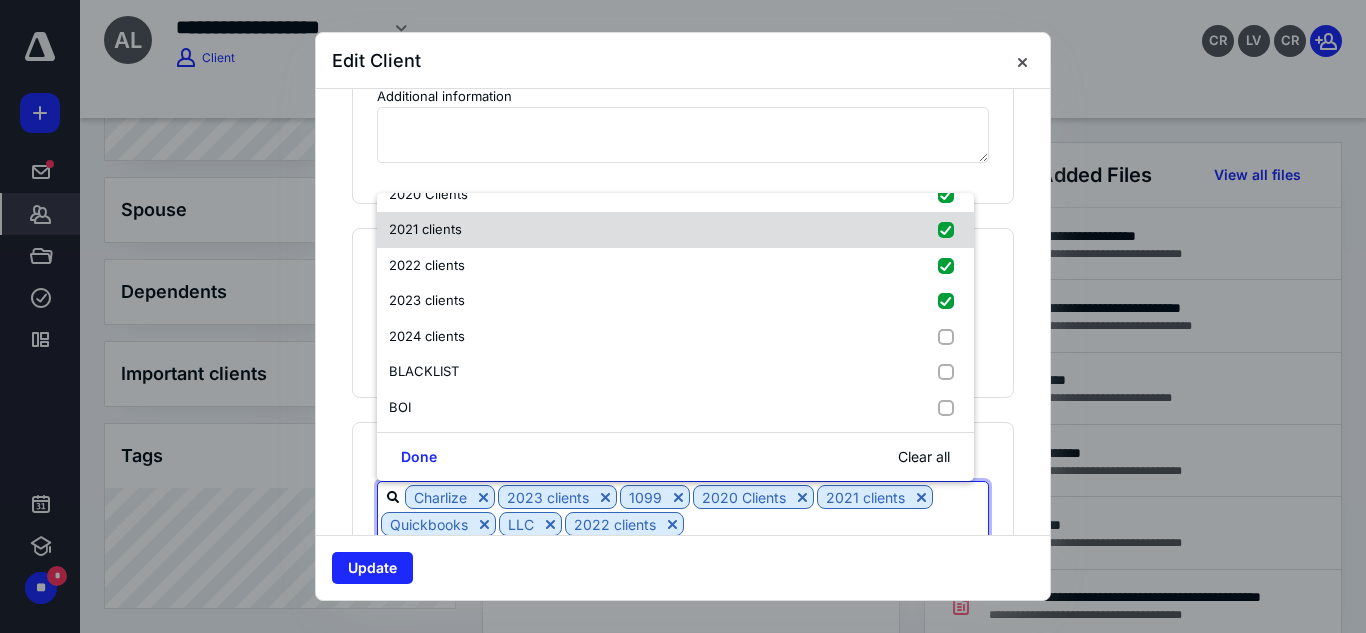 scroll, scrollTop: 132, scrollLeft: 0, axis: vertical 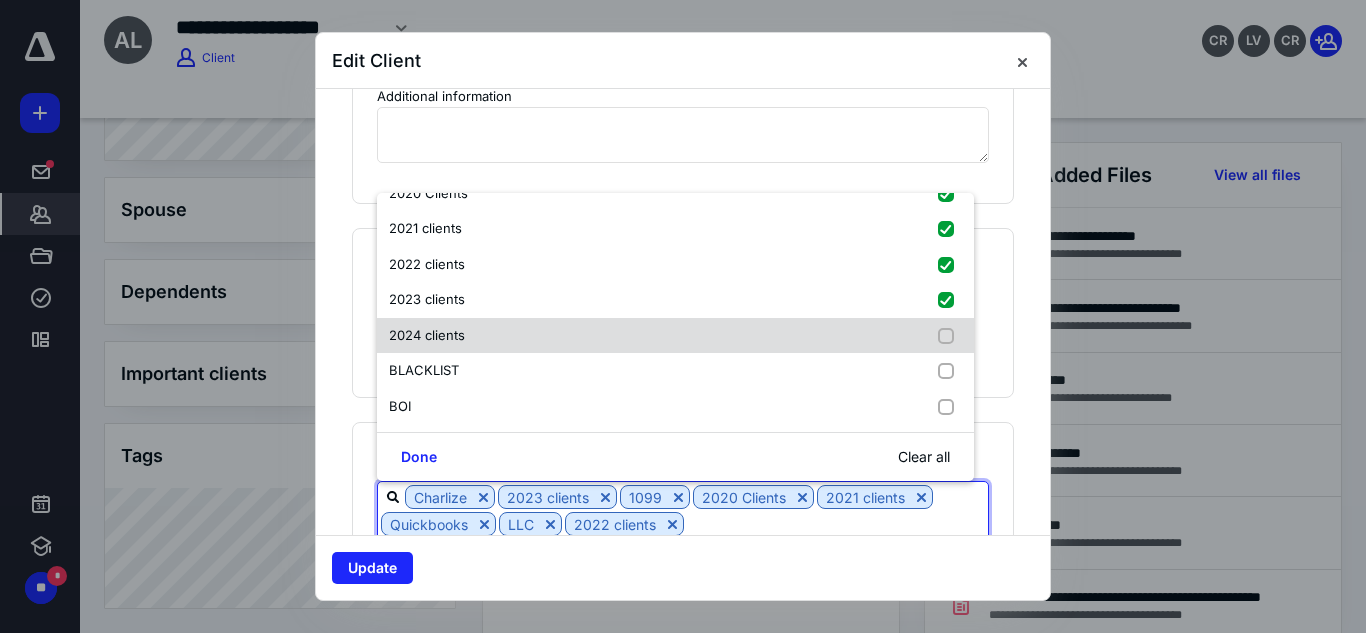 click on "2024 clients" at bounding box center (675, 336) 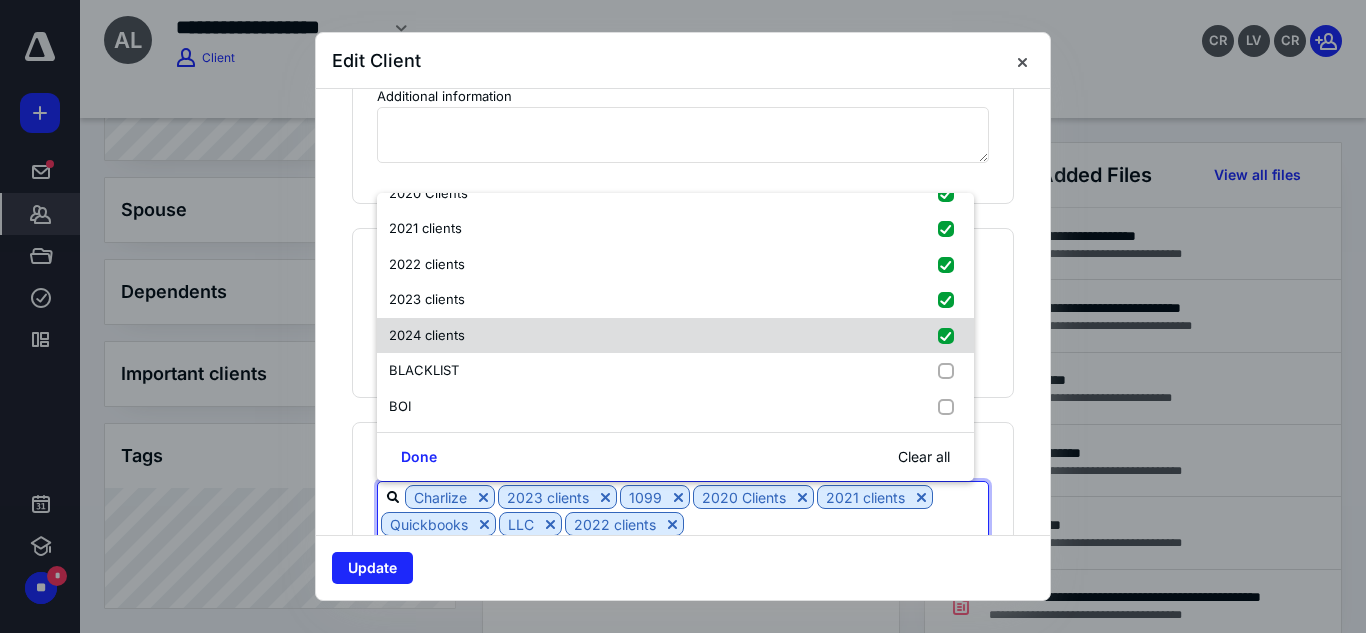 checkbox on "true" 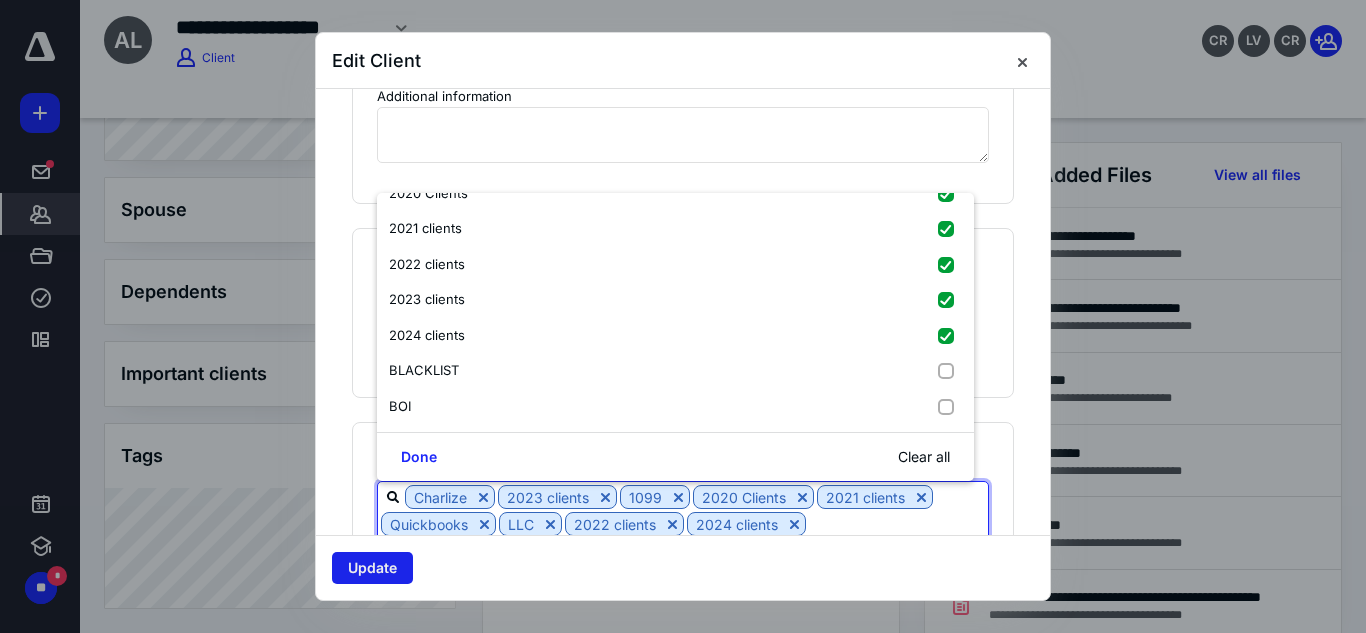 click on "Update" at bounding box center (372, 568) 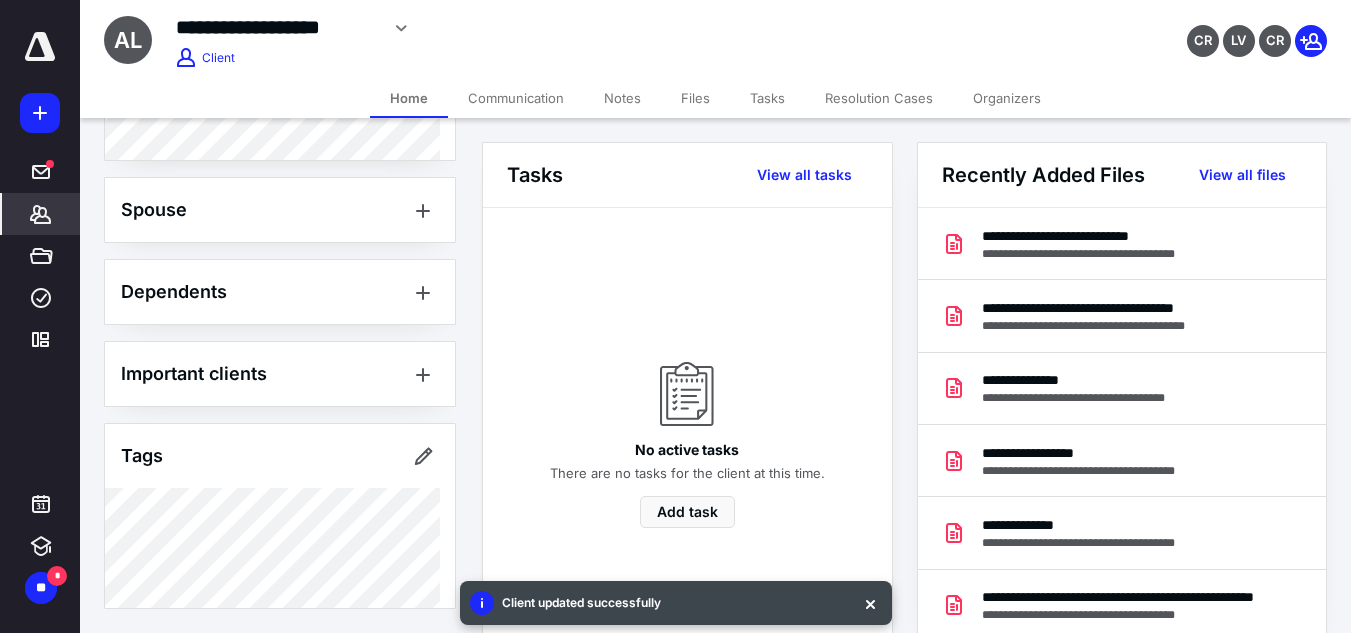 click on "Files" at bounding box center [695, 98] 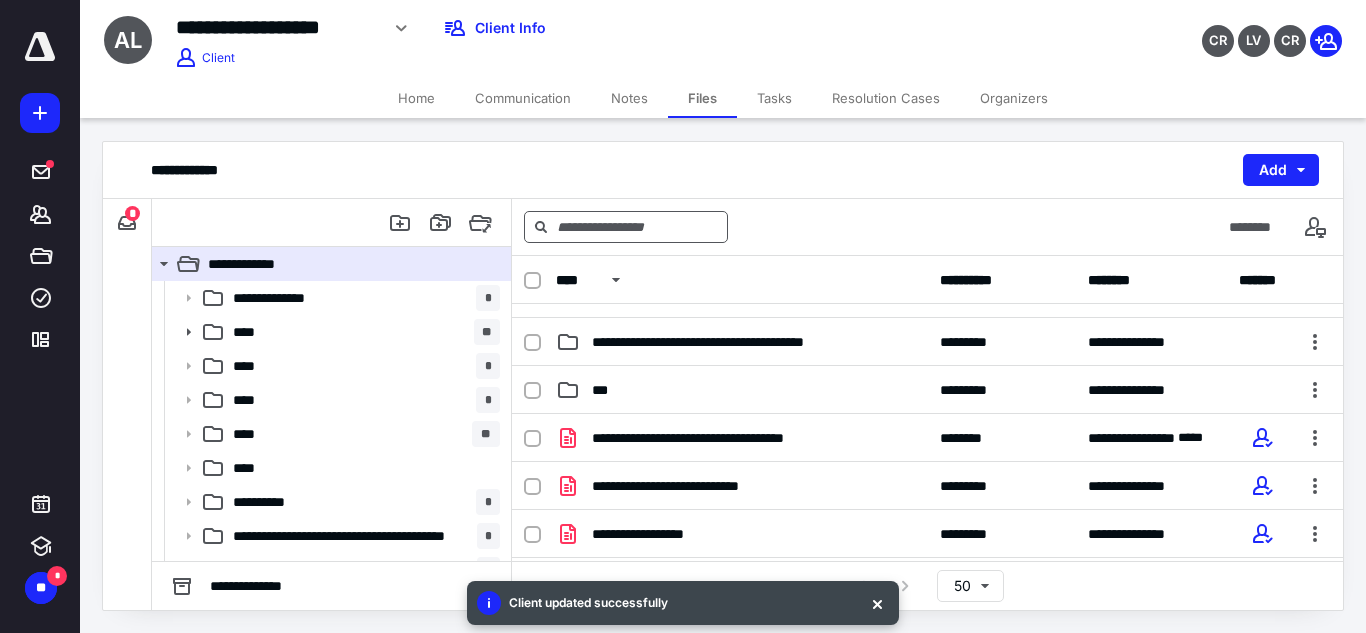scroll, scrollTop: 323, scrollLeft: 0, axis: vertical 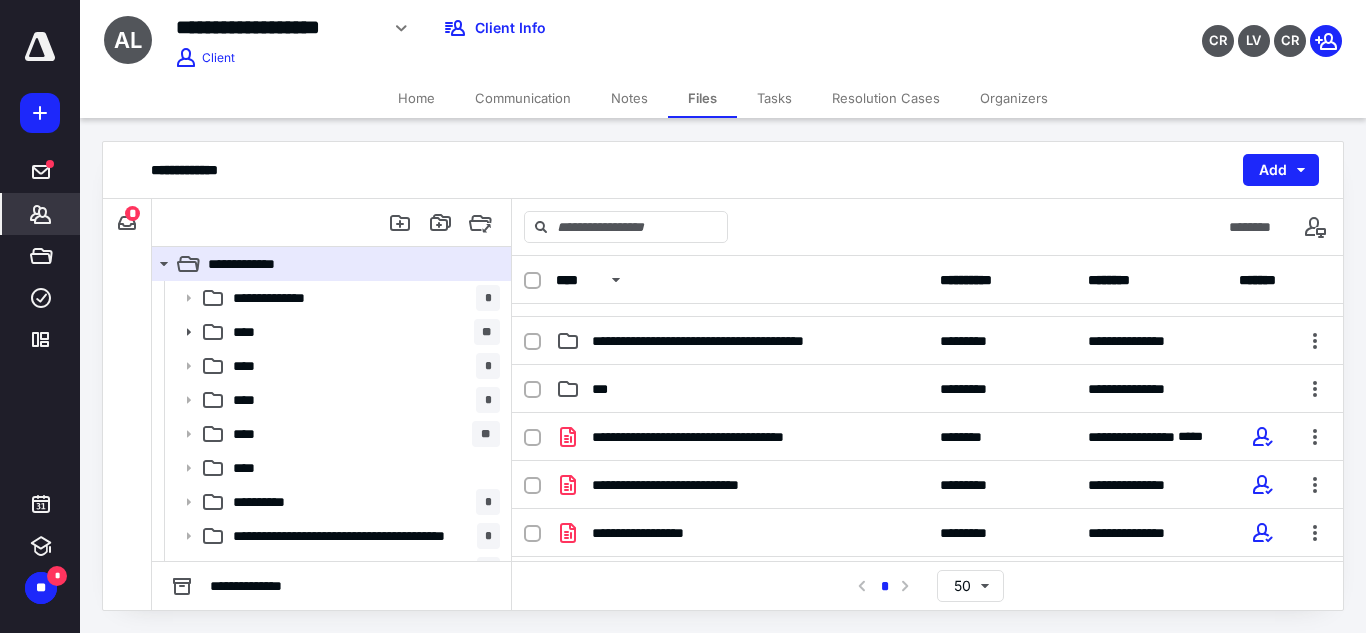 click on "*******" at bounding box center [41, 214] 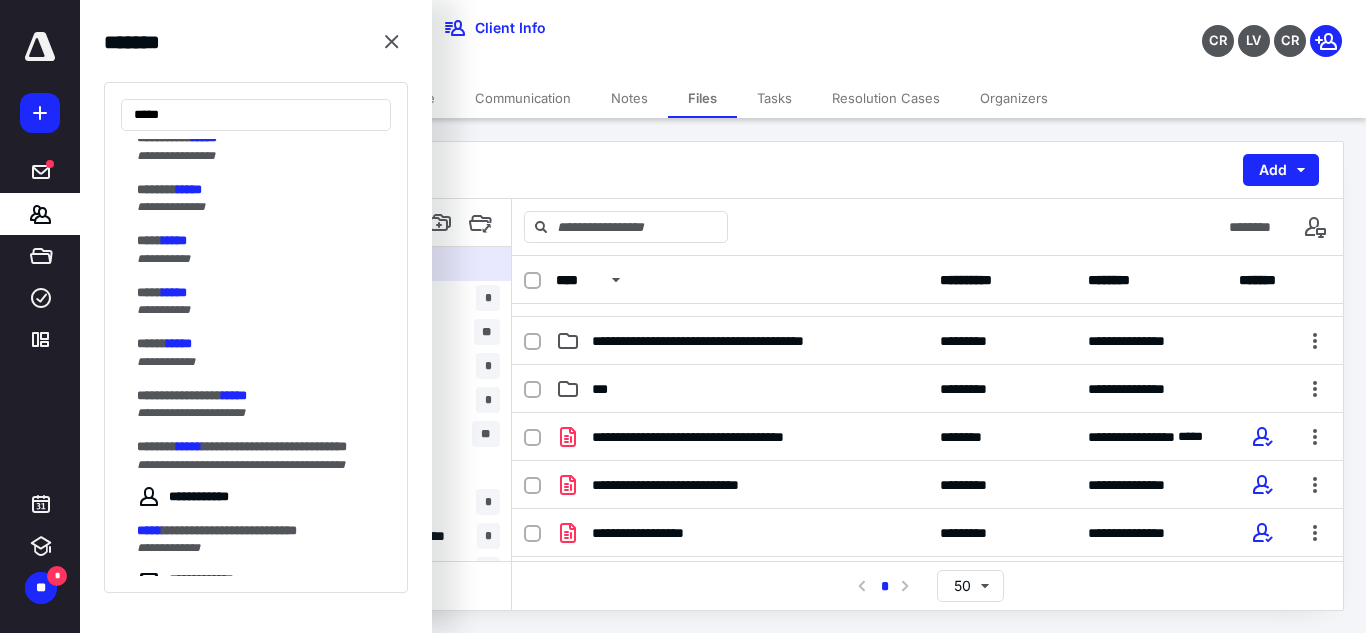 scroll, scrollTop: 0, scrollLeft: 0, axis: both 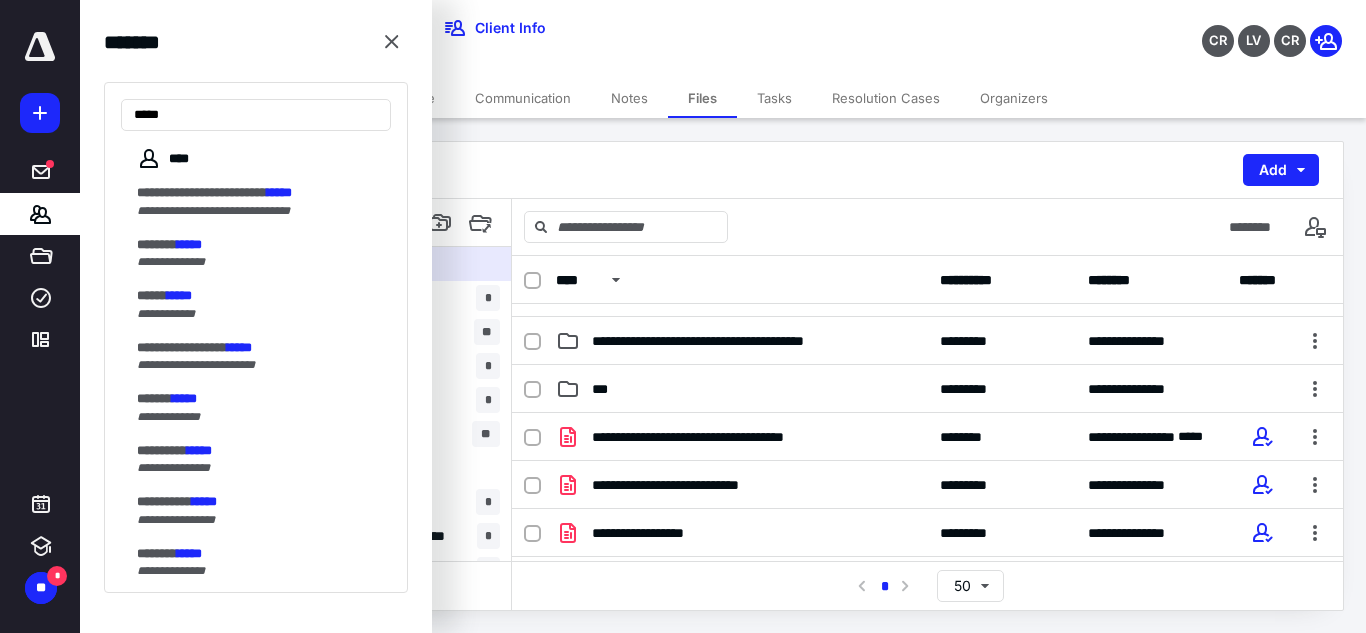 type on "*****" 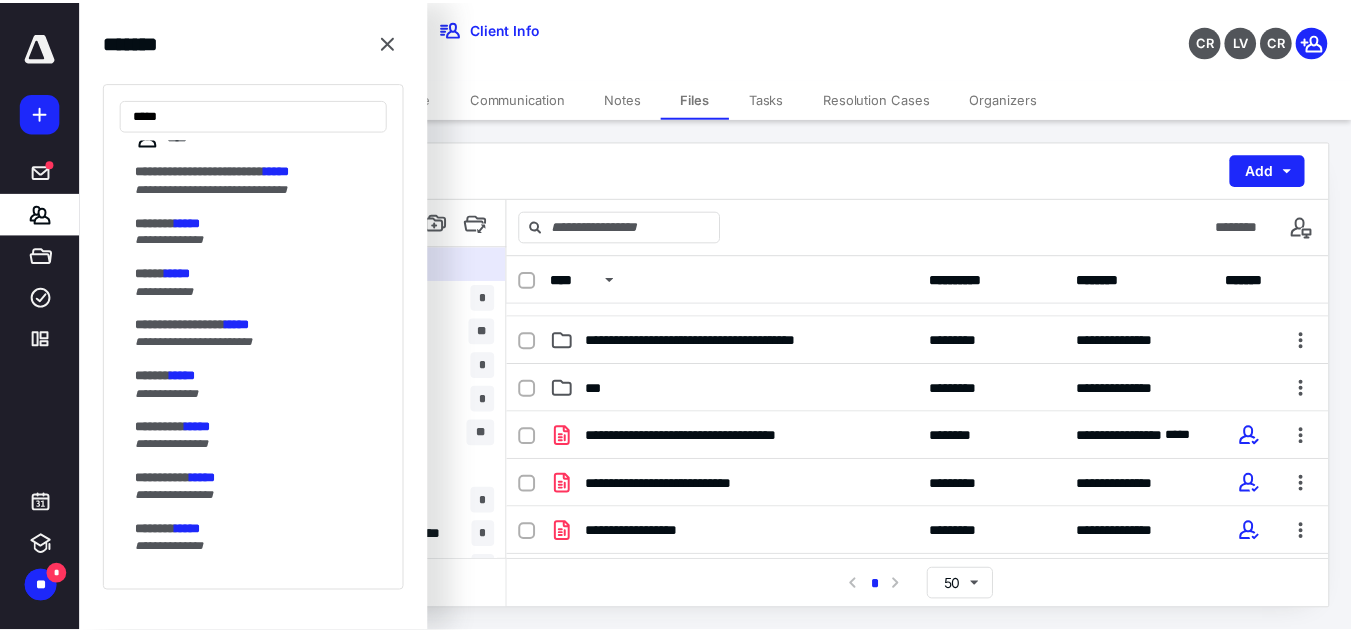 scroll, scrollTop: 0, scrollLeft: 0, axis: both 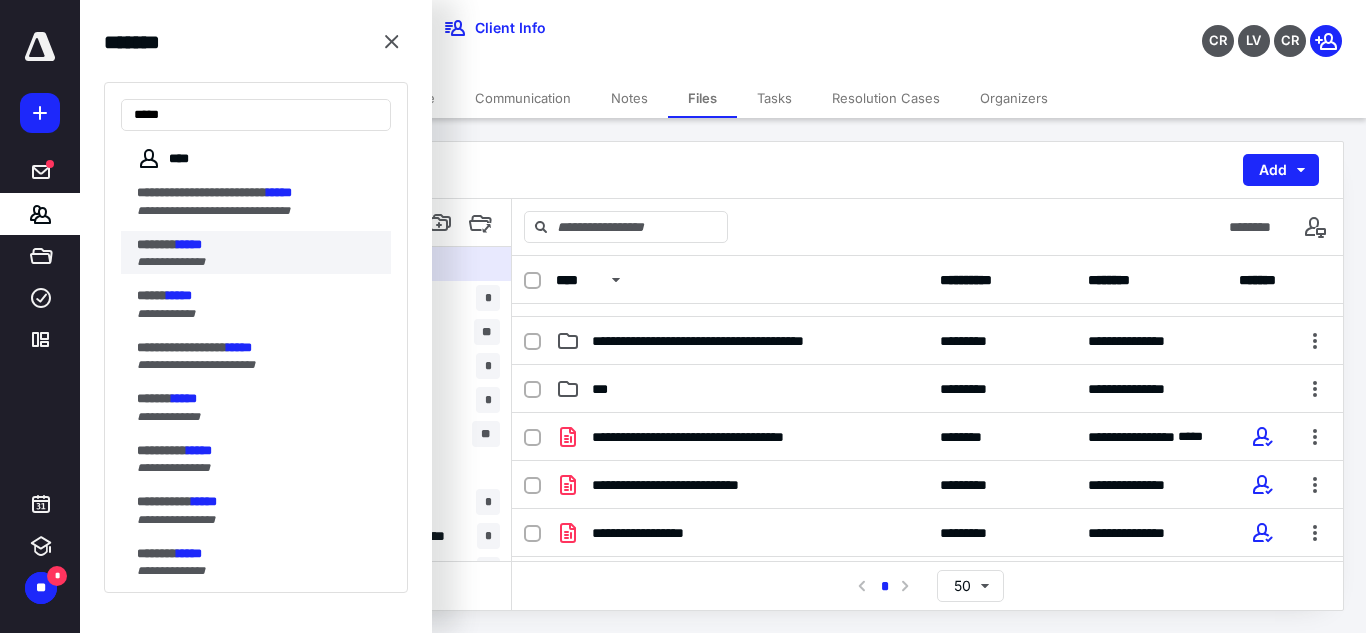 click on "*****" at bounding box center [189, 244] 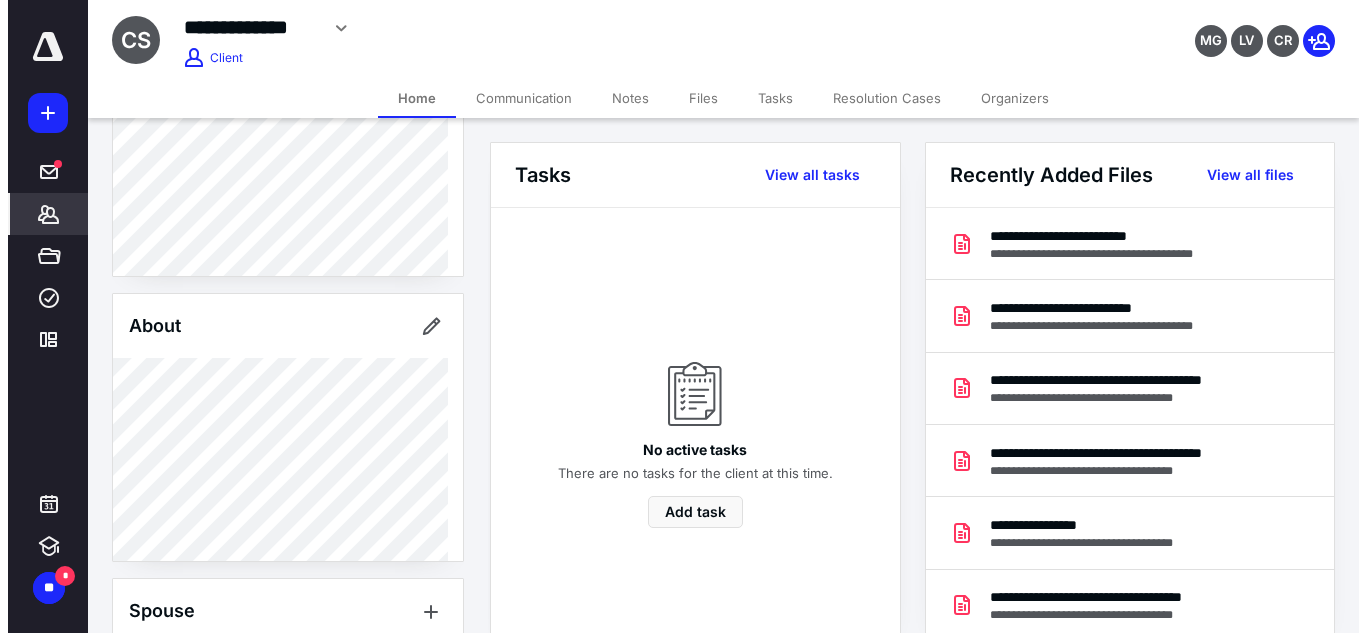 scroll, scrollTop: 989, scrollLeft: 0, axis: vertical 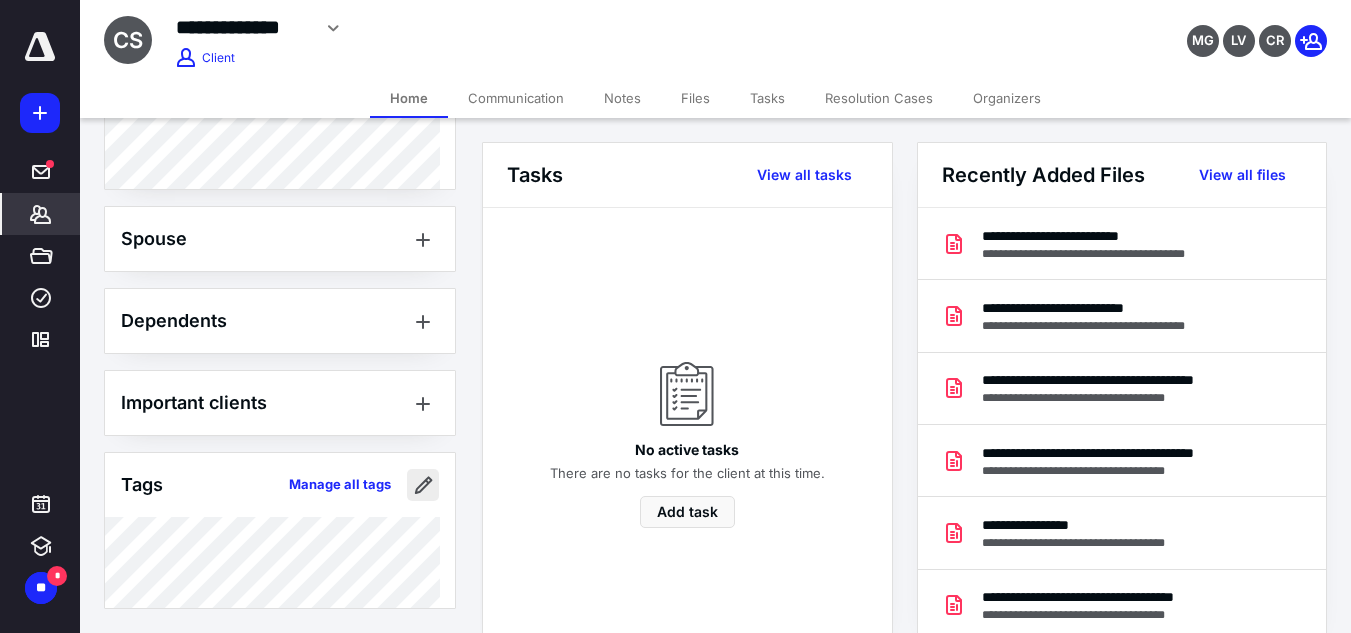 click at bounding box center [423, 485] 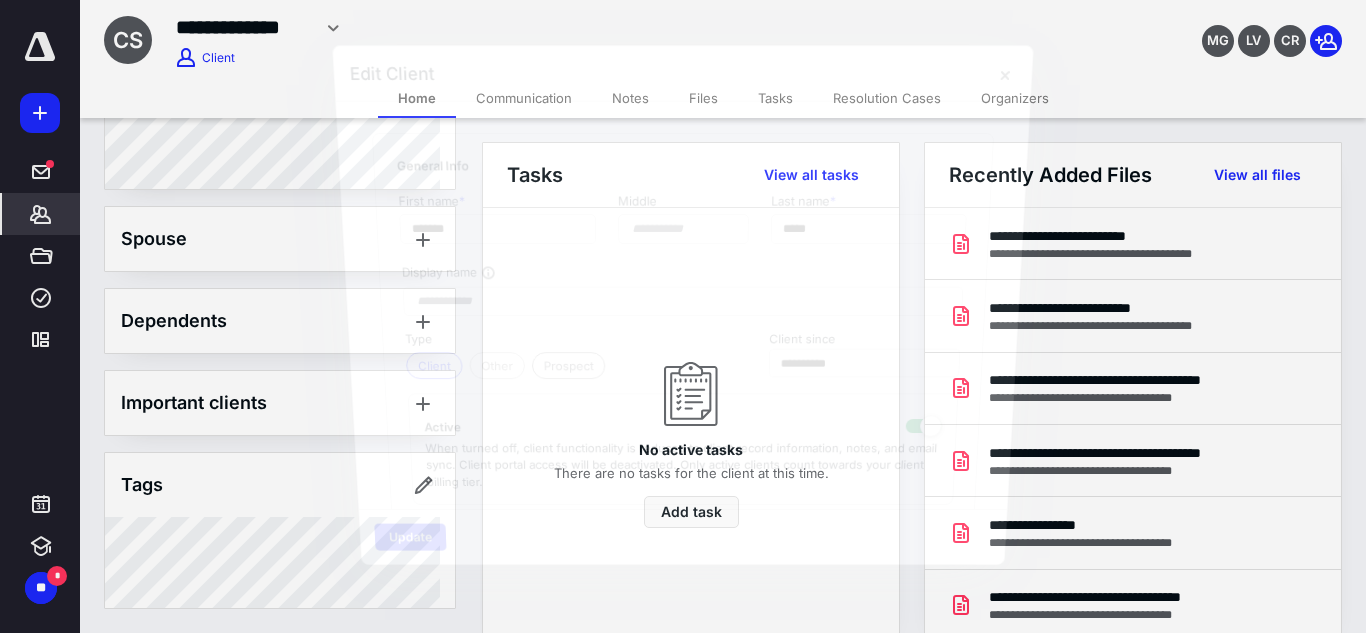 type on "**********" 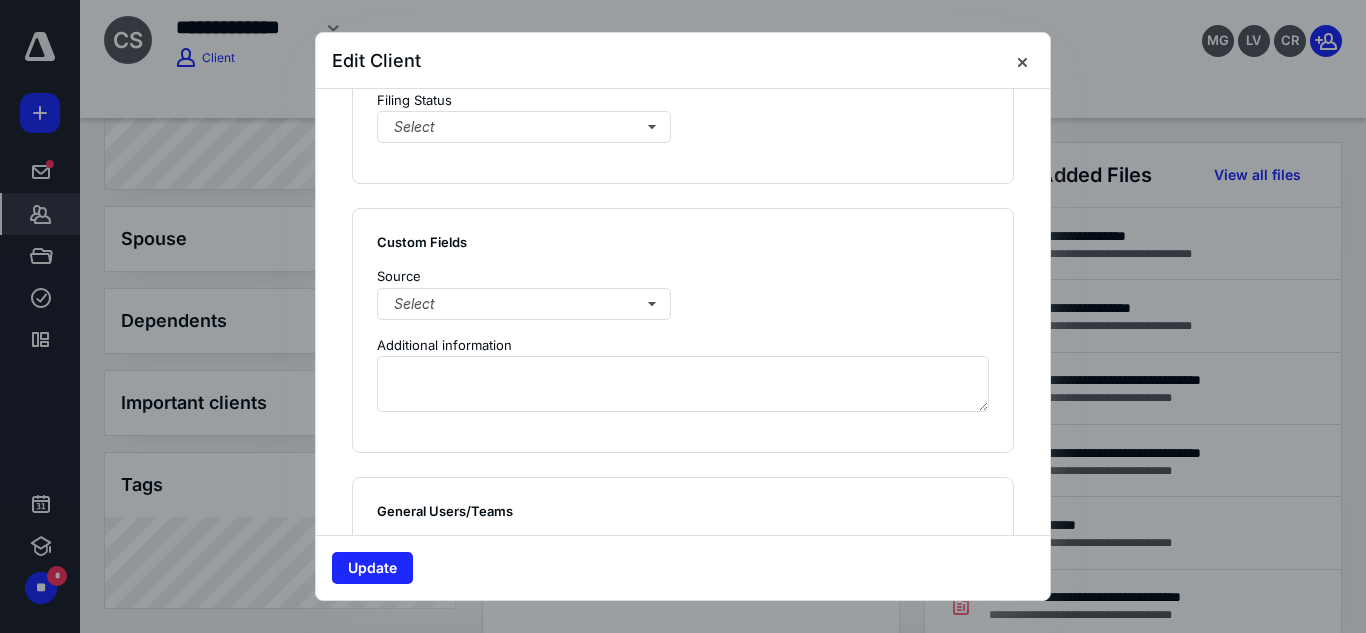 scroll, scrollTop: 1949, scrollLeft: 0, axis: vertical 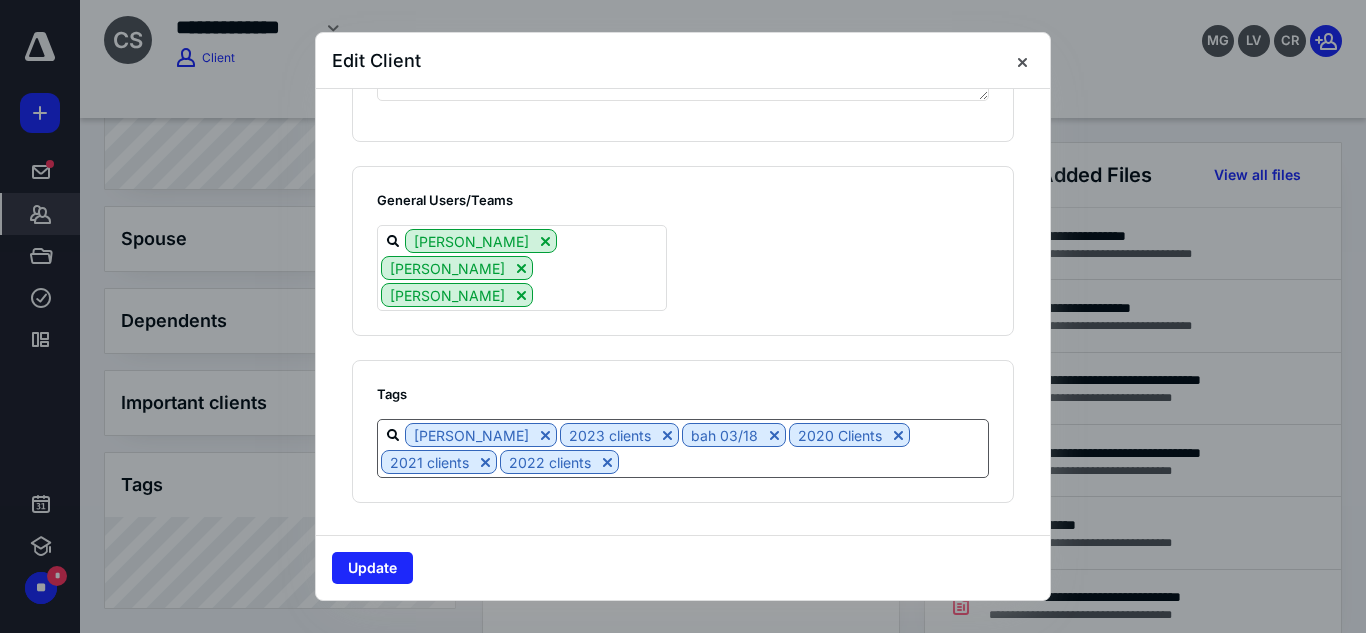 click at bounding box center (803, 461) 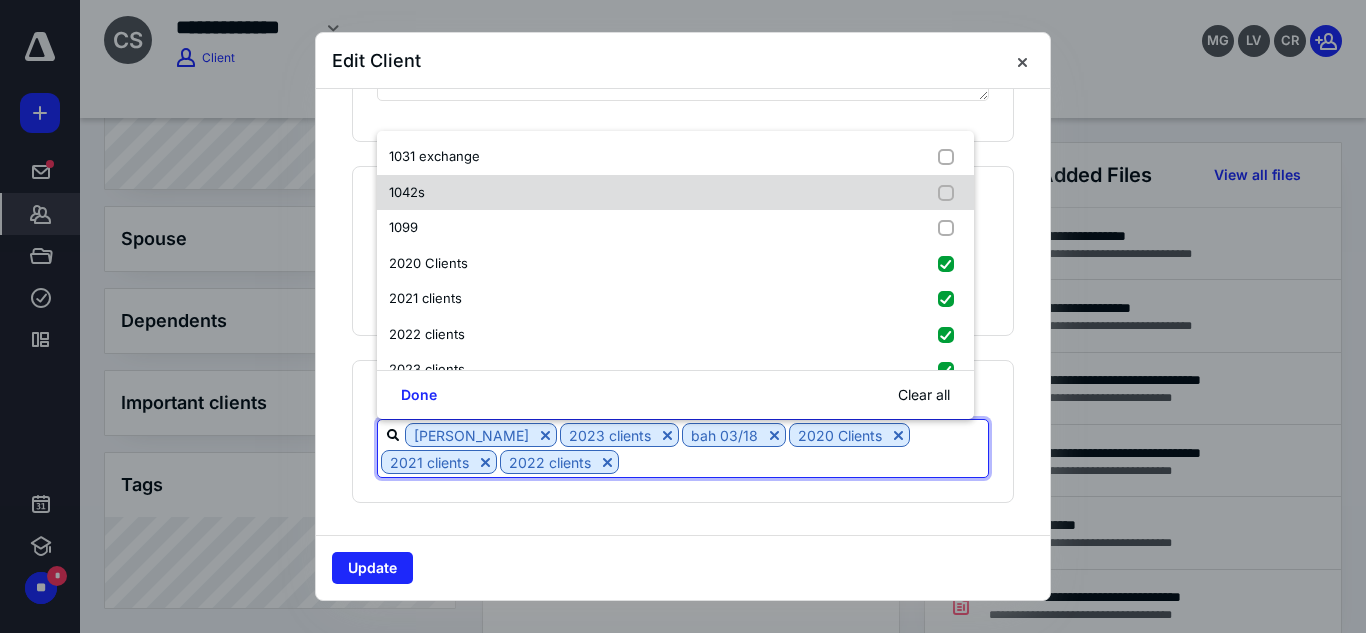scroll, scrollTop: 100, scrollLeft: 0, axis: vertical 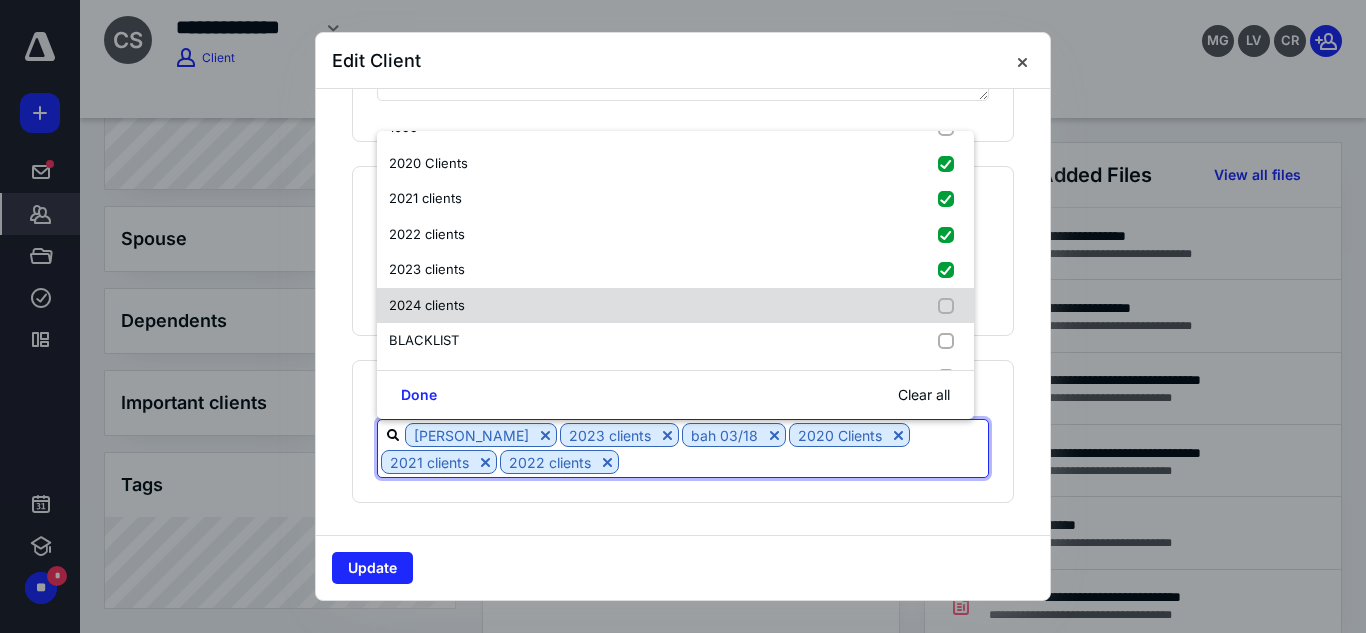 click on "2024 clients" at bounding box center (675, 306) 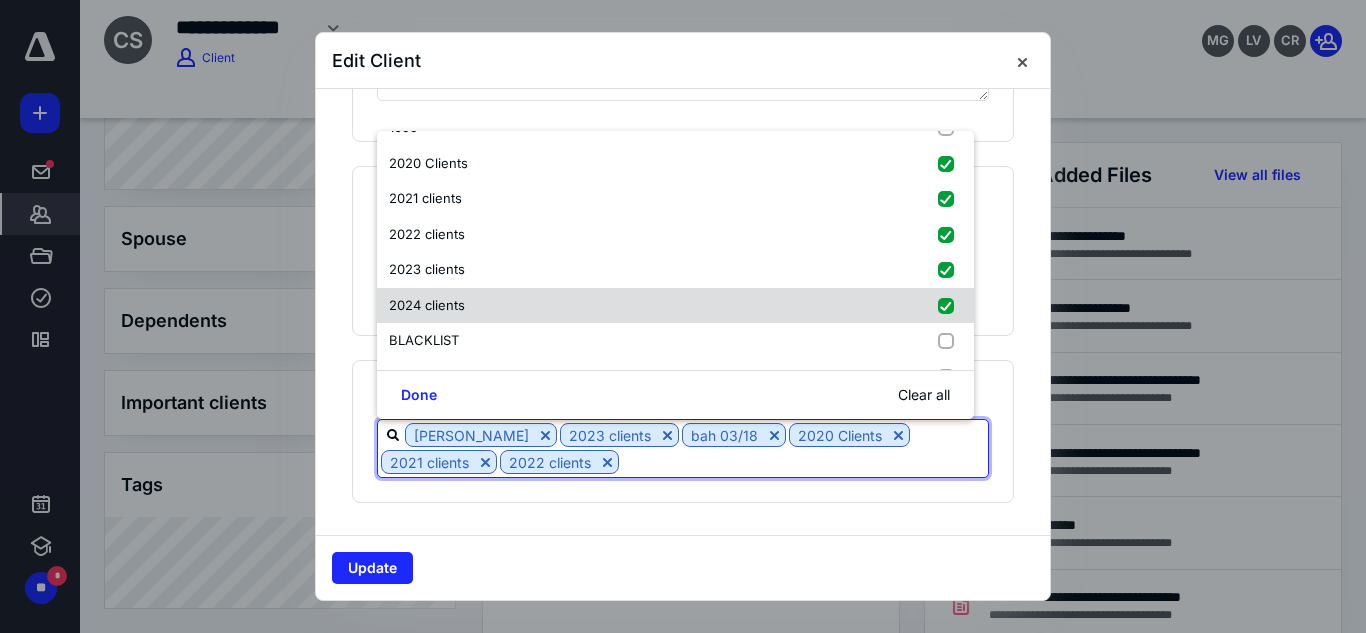 checkbox on "true" 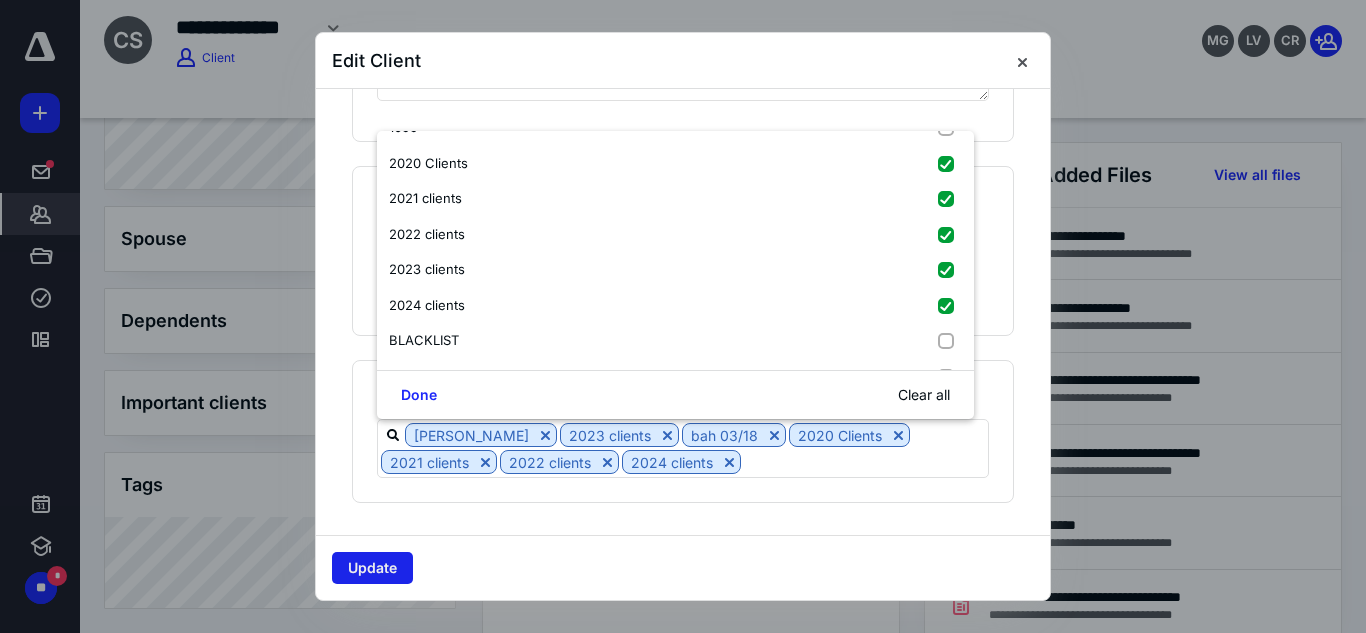 click on "Update" at bounding box center [372, 568] 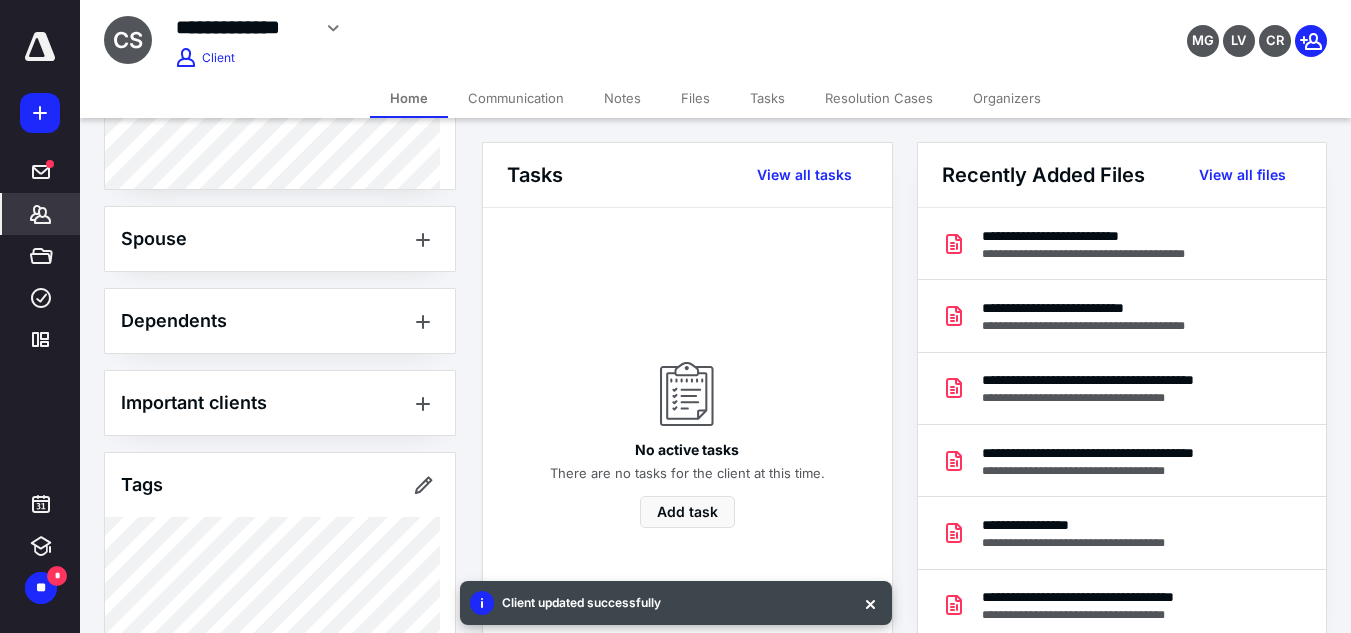 click on "Files" at bounding box center (695, 98) 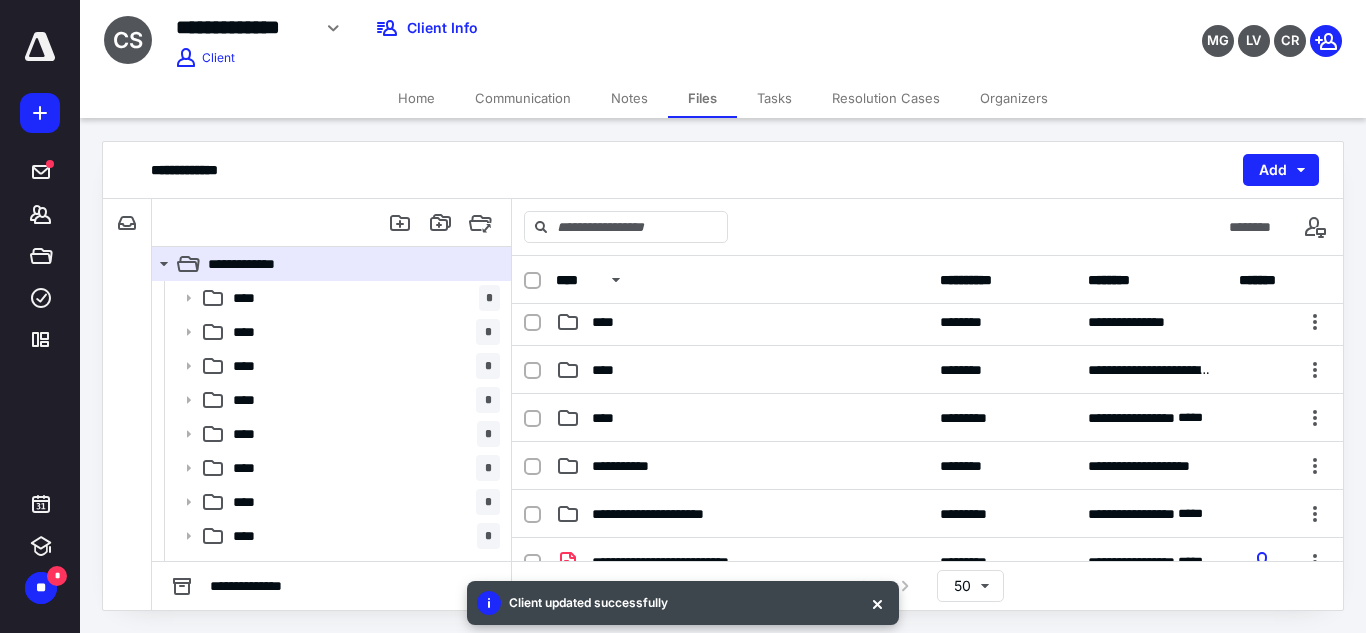 scroll, scrollTop: 471, scrollLeft: 0, axis: vertical 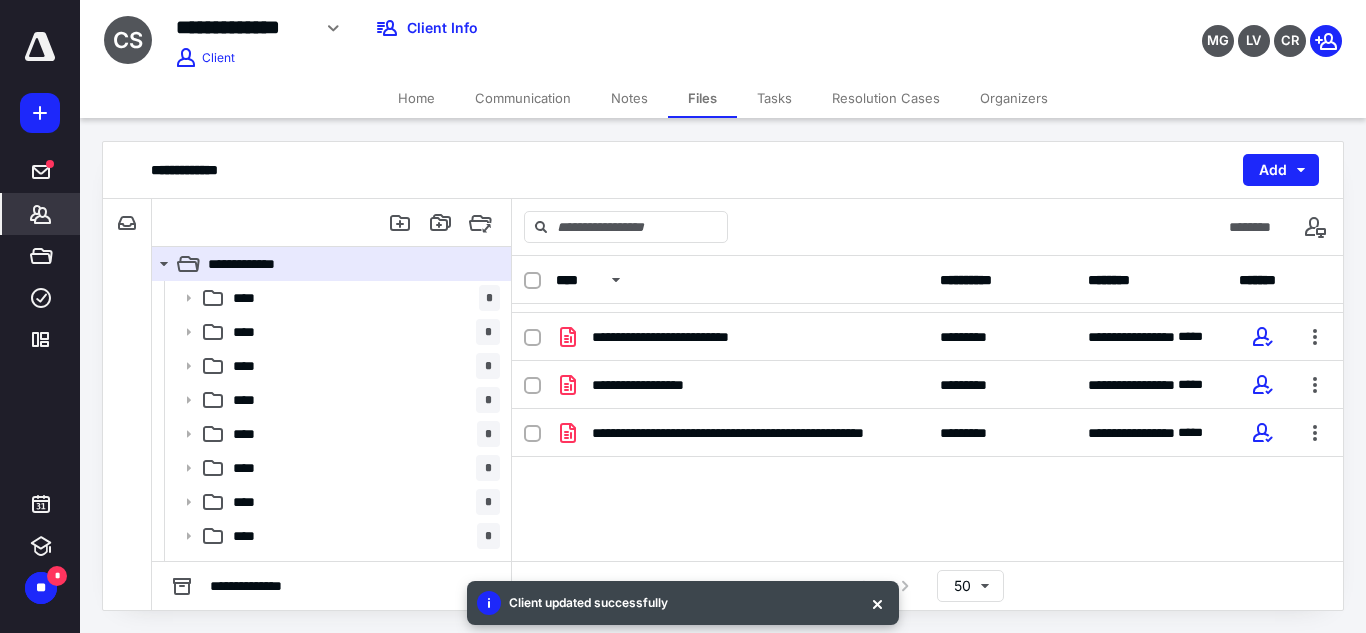 click on "*******" at bounding box center (40, 214) 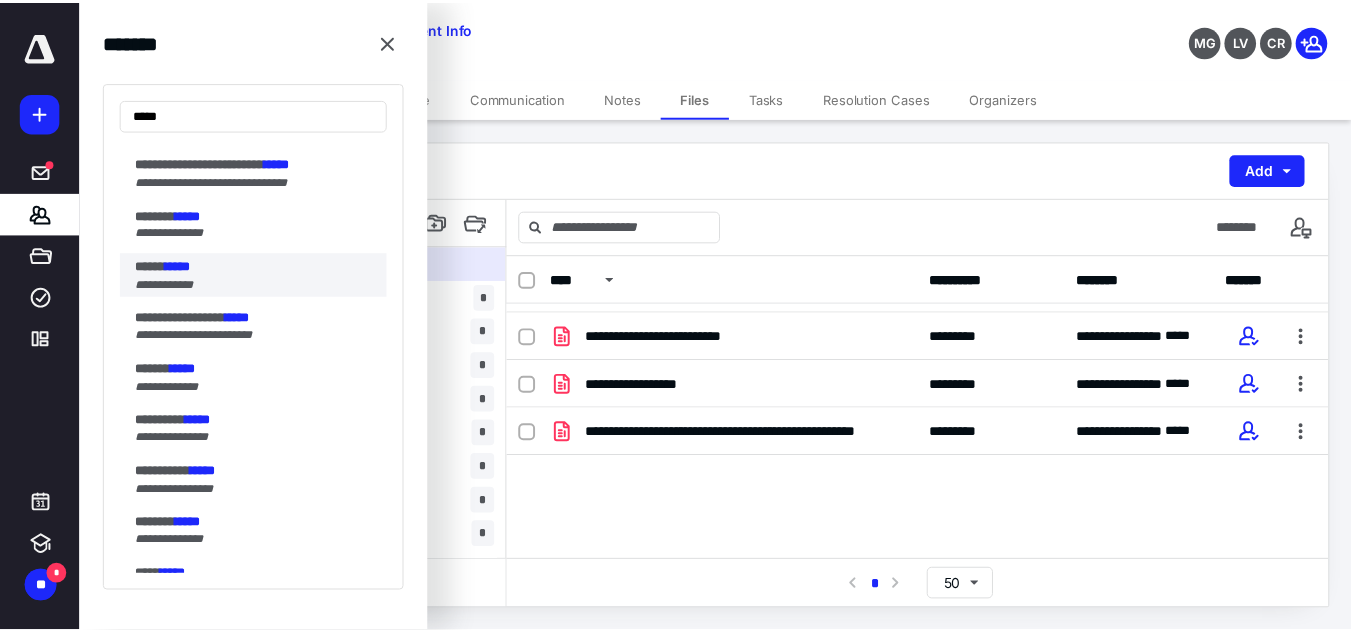 scroll, scrollTop: 30, scrollLeft: 0, axis: vertical 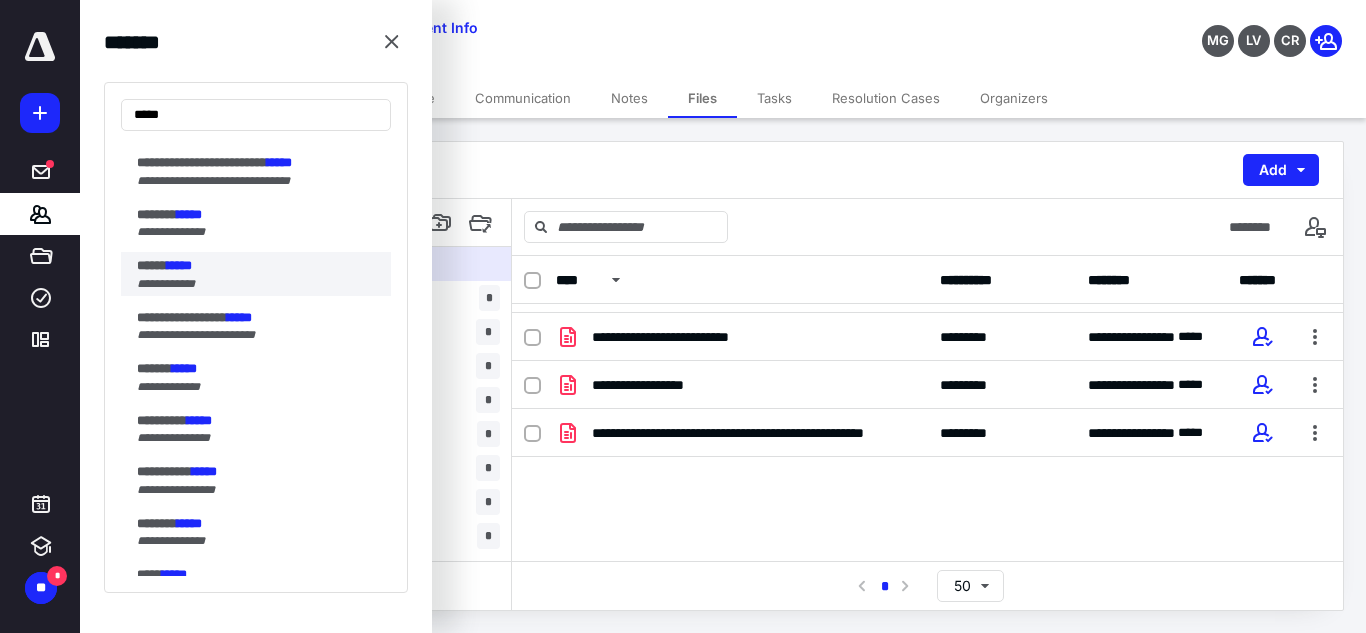 type on "*****" 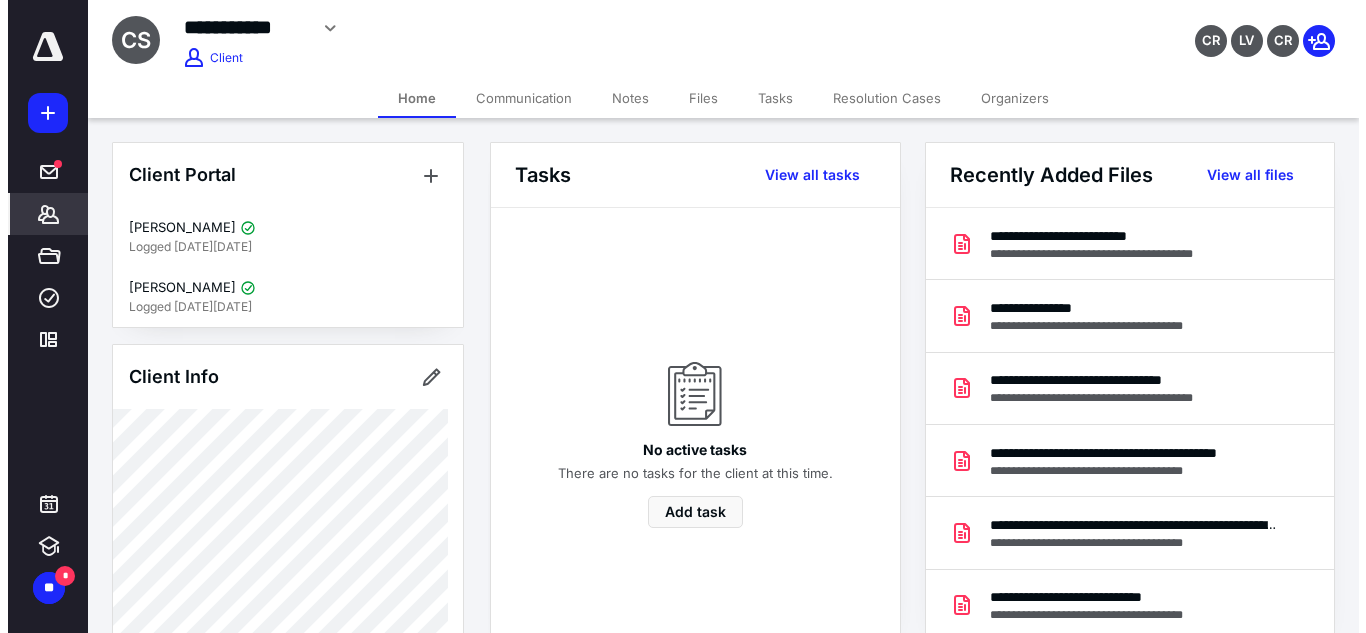 scroll, scrollTop: 795, scrollLeft: 0, axis: vertical 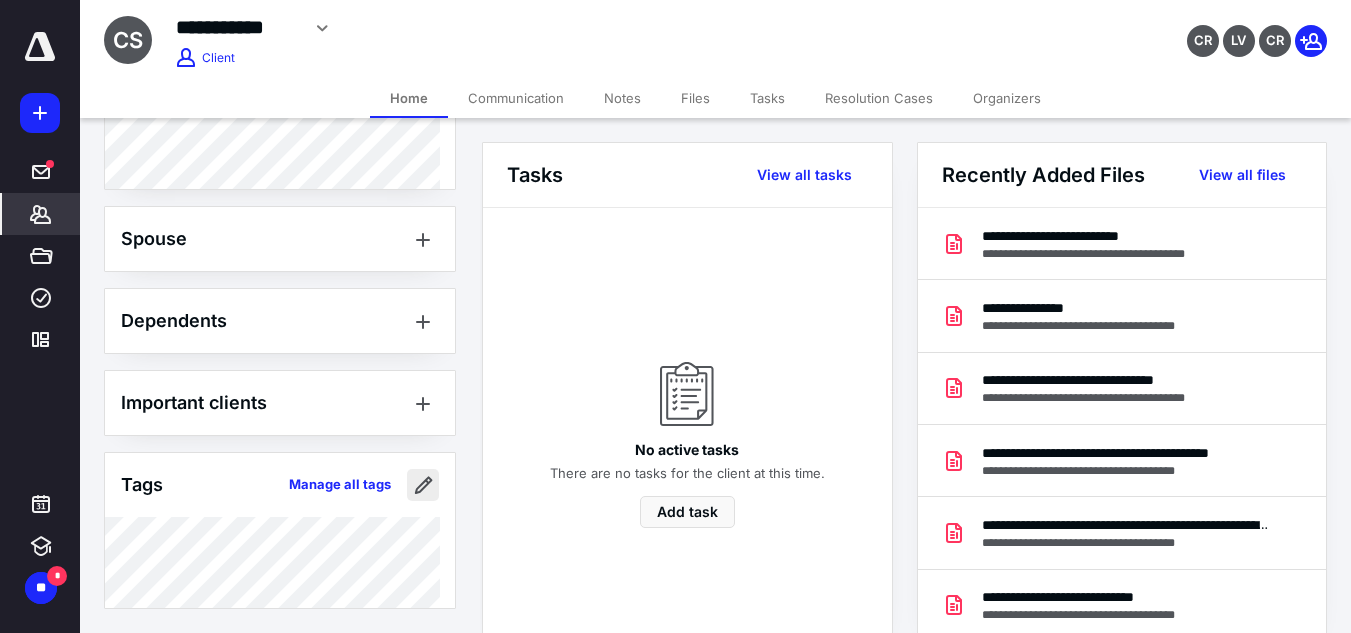 click at bounding box center (423, 485) 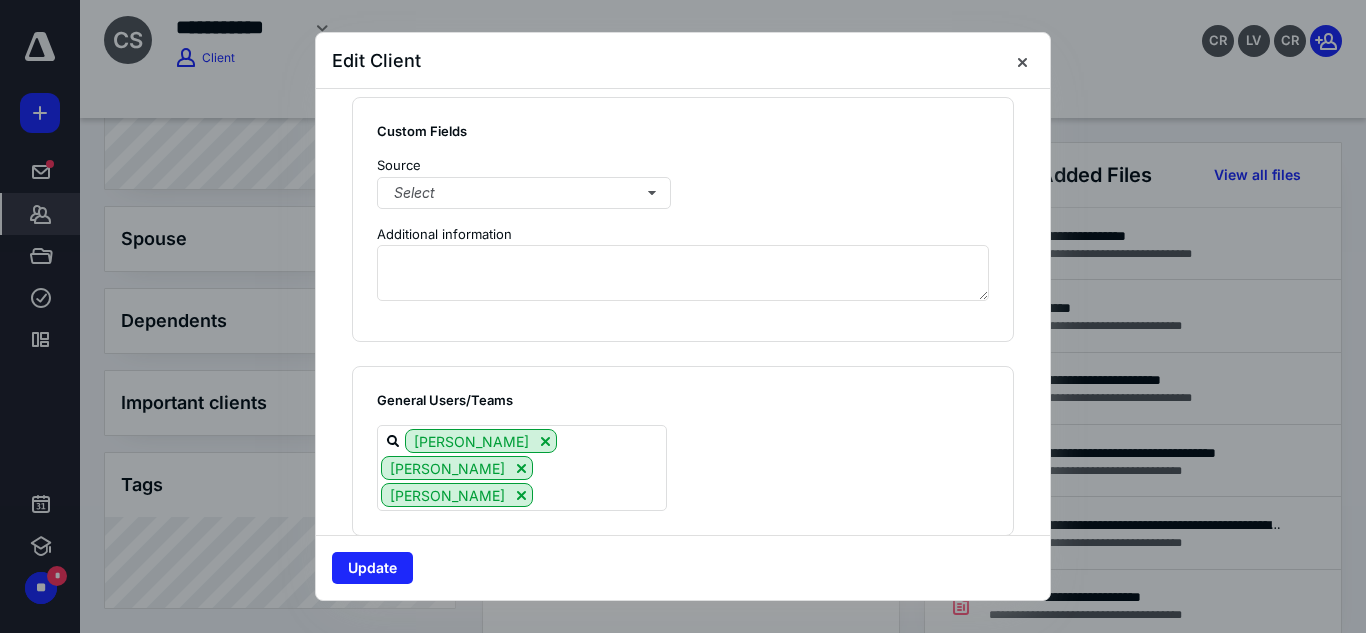 scroll, scrollTop: 1693, scrollLeft: 0, axis: vertical 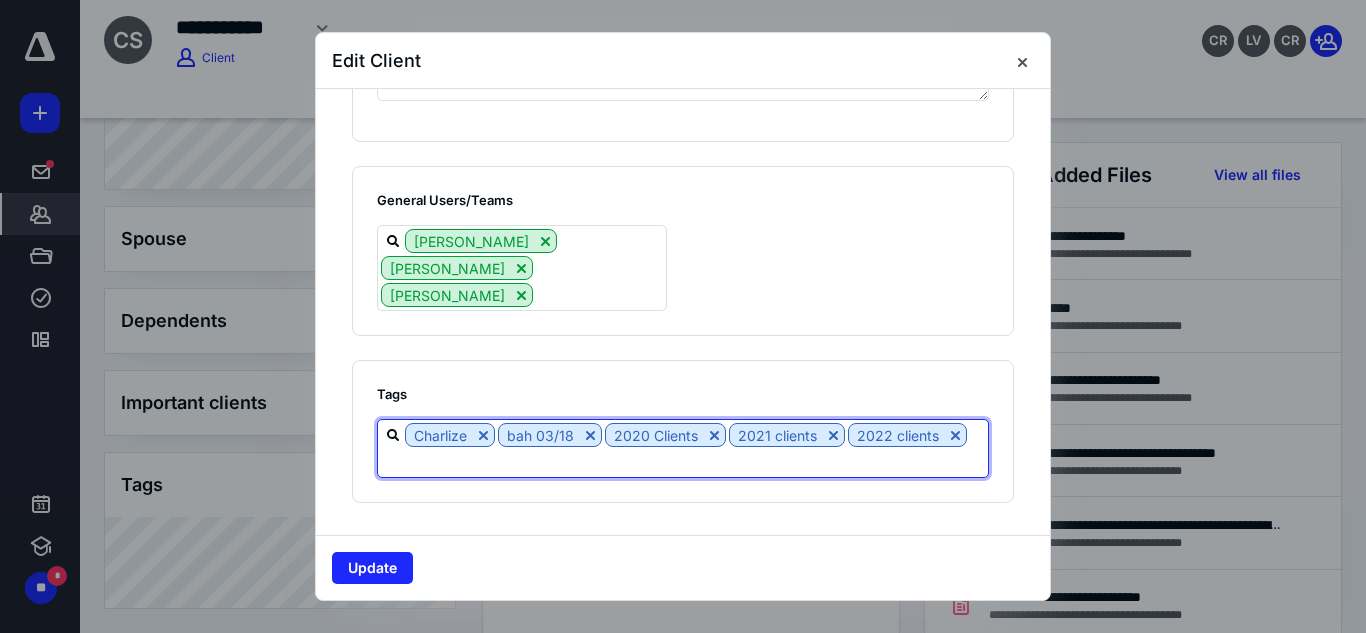 click at bounding box center (683, 461) 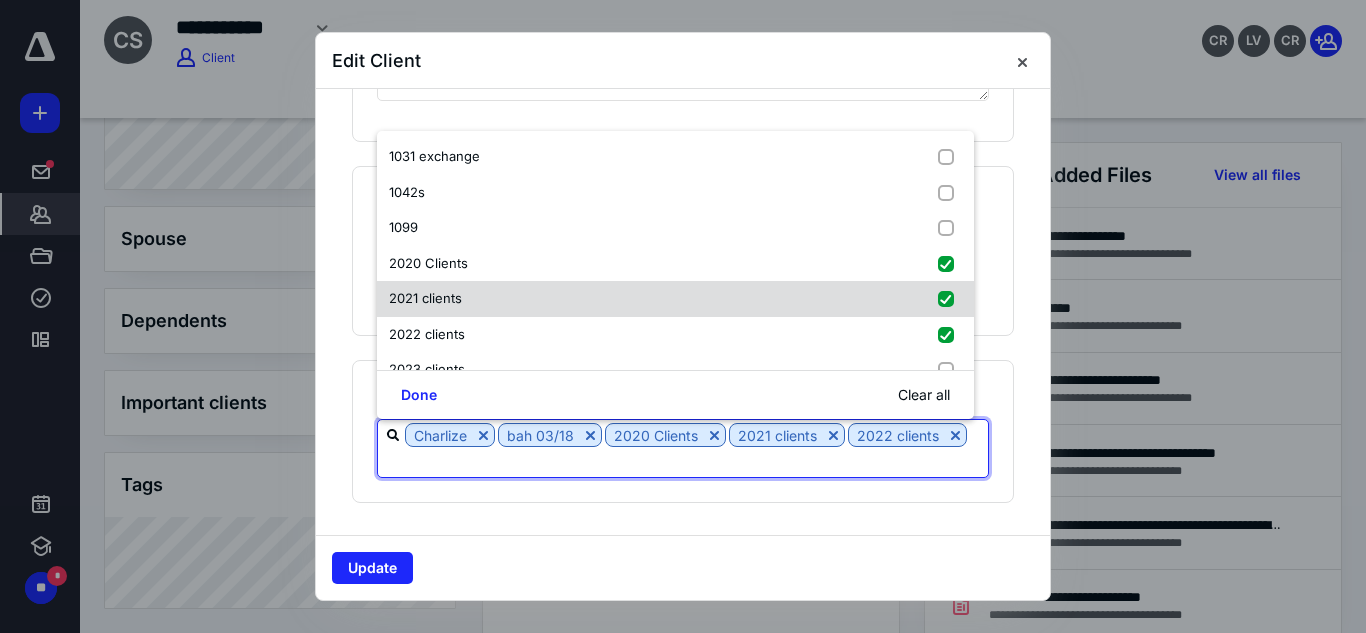 scroll, scrollTop: 117, scrollLeft: 0, axis: vertical 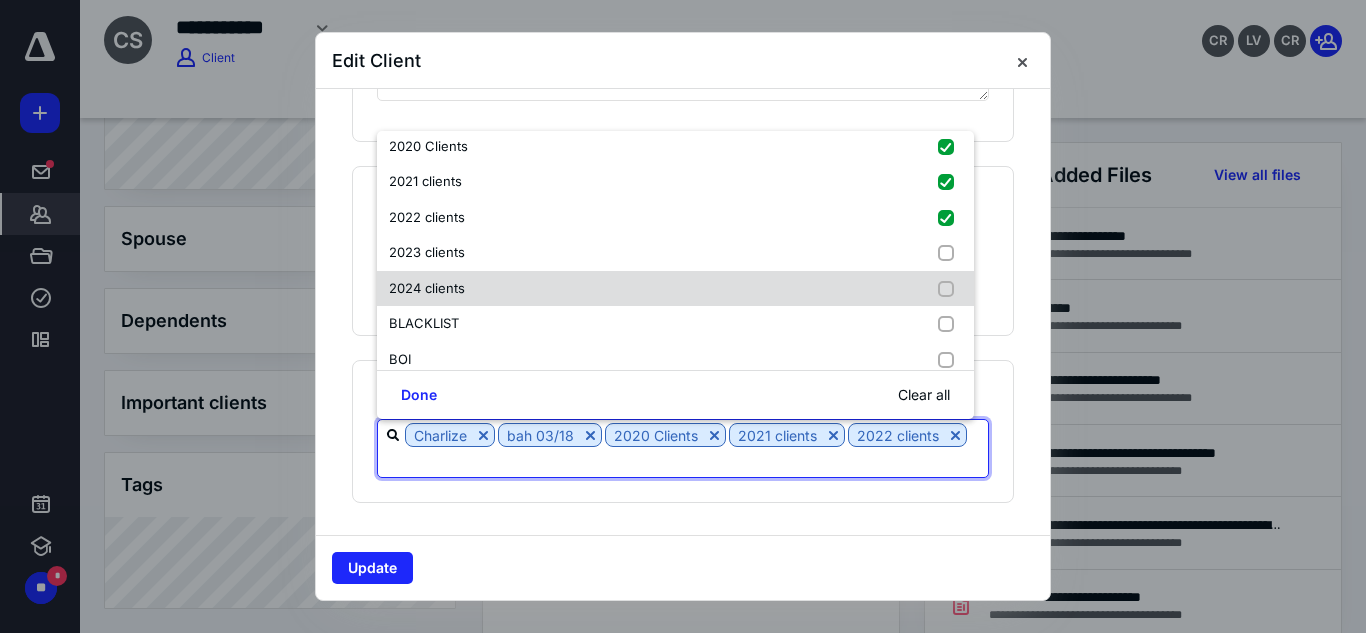 drag, startPoint x: 581, startPoint y: 307, endPoint x: 581, endPoint y: 295, distance: 12 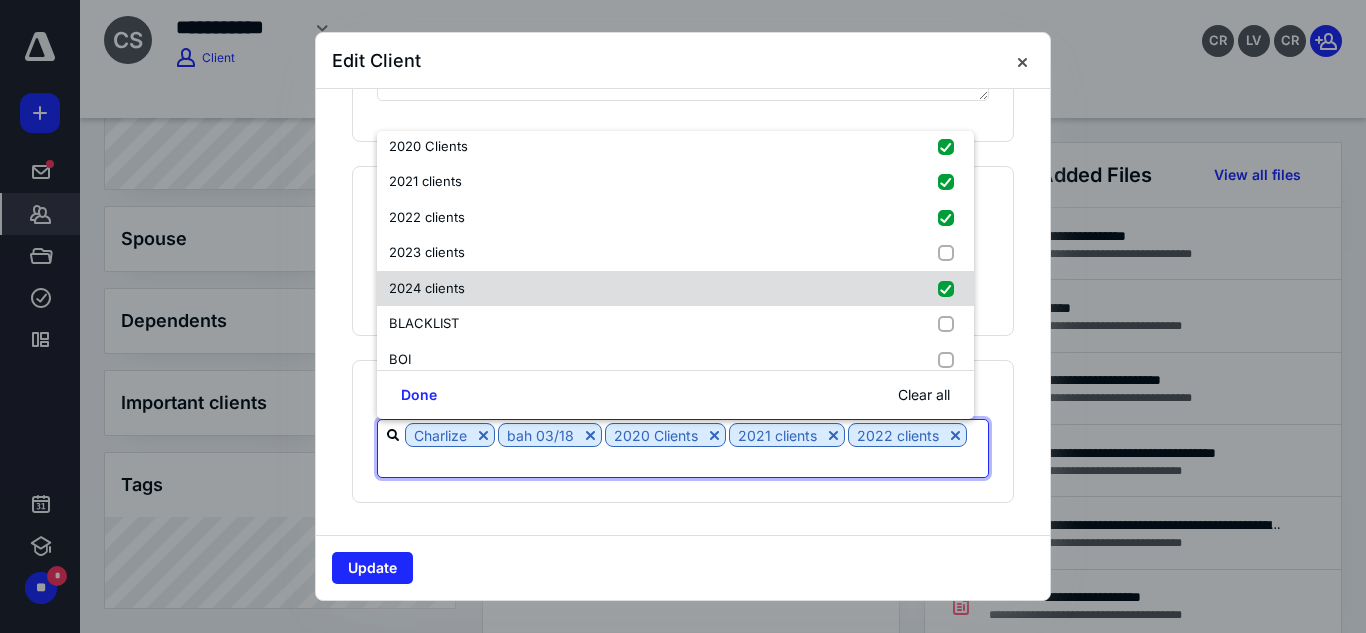checkbox on "true" 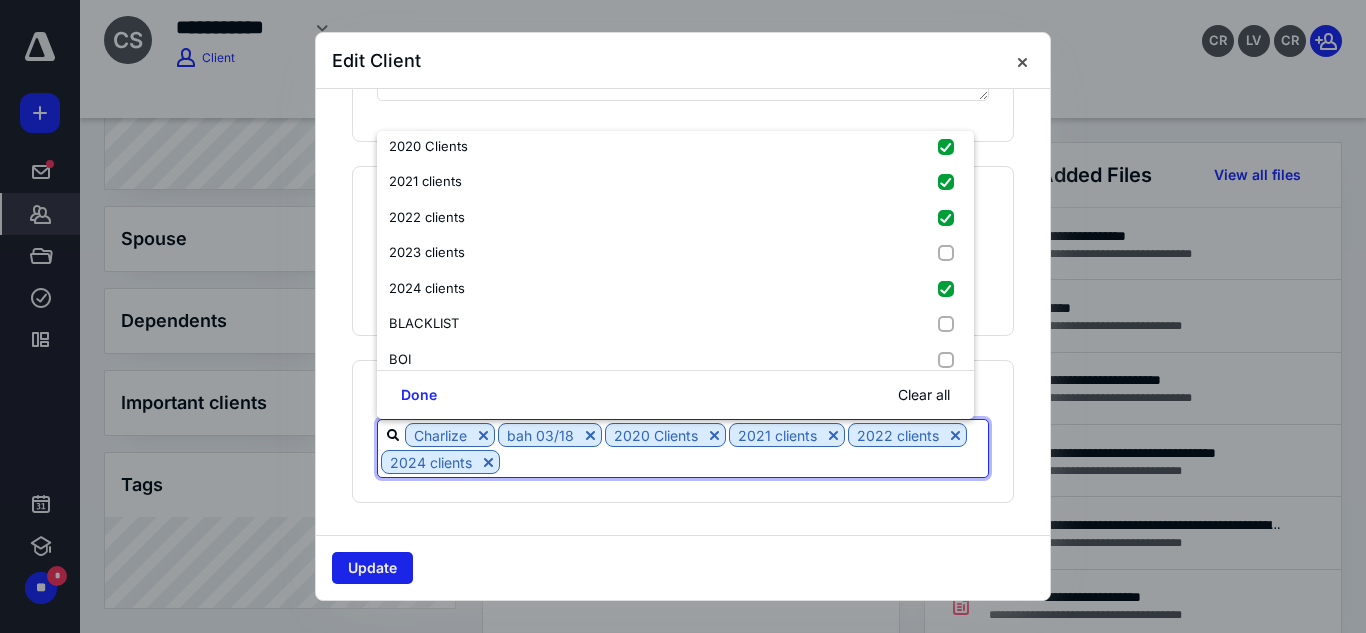 click on "Update" at bounding box center (372, 568) 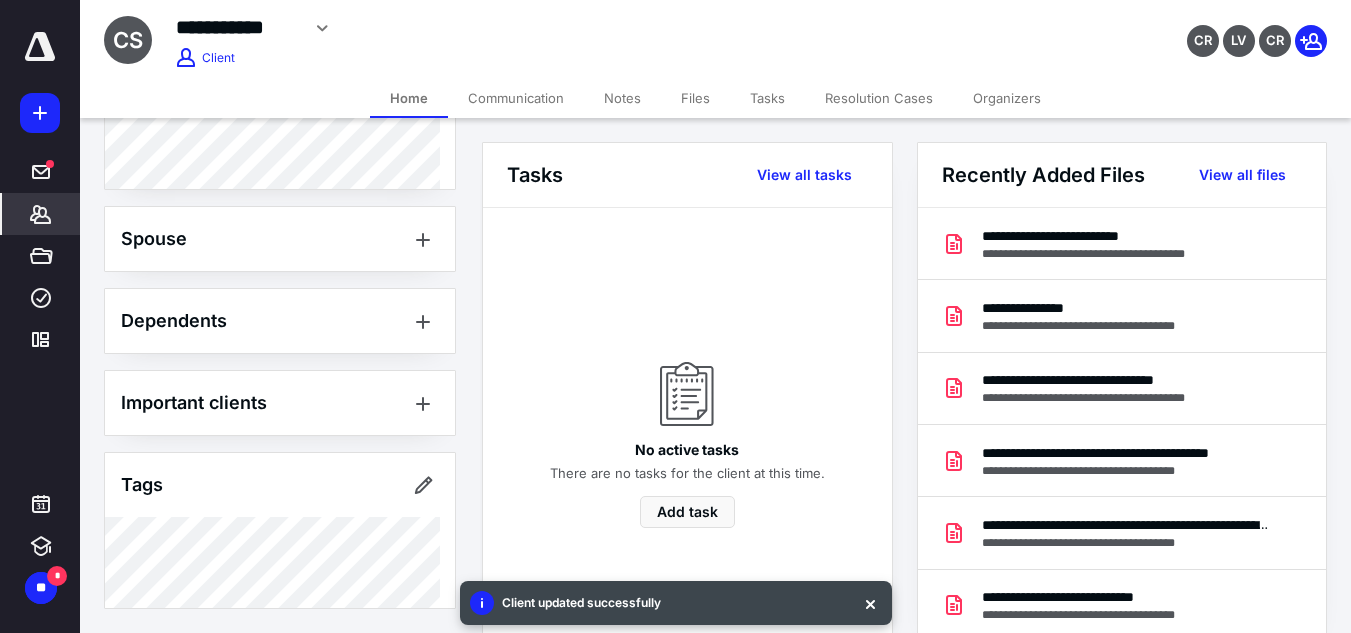 click on "Files" at bounding box center [695, 98] 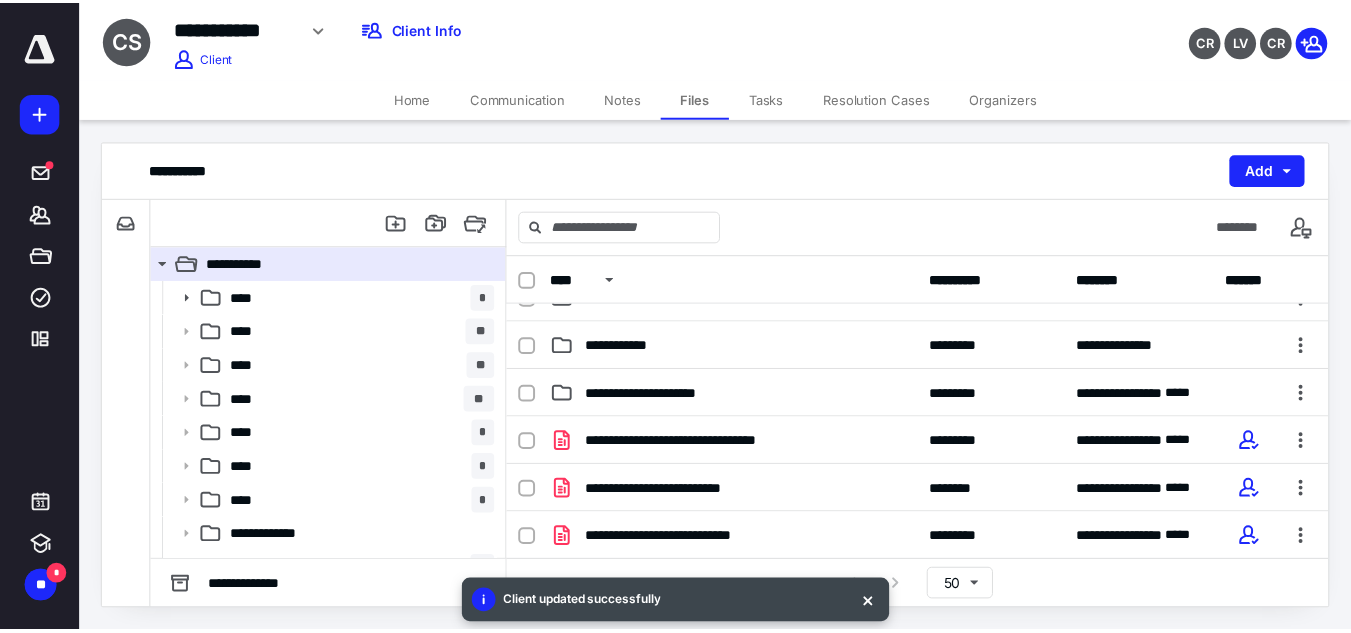 scroll, scrollTop: 418, scrollLeft: 0, axis: vertical 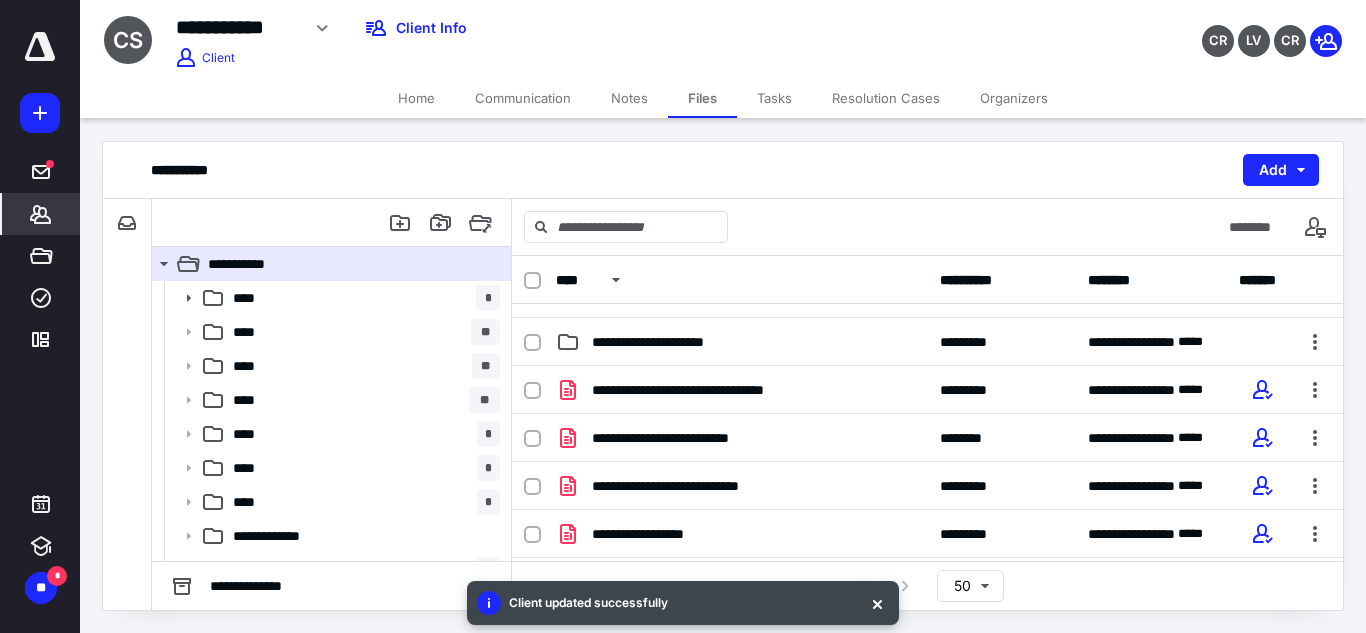 click on "*******" at bounding box center (40, 214) 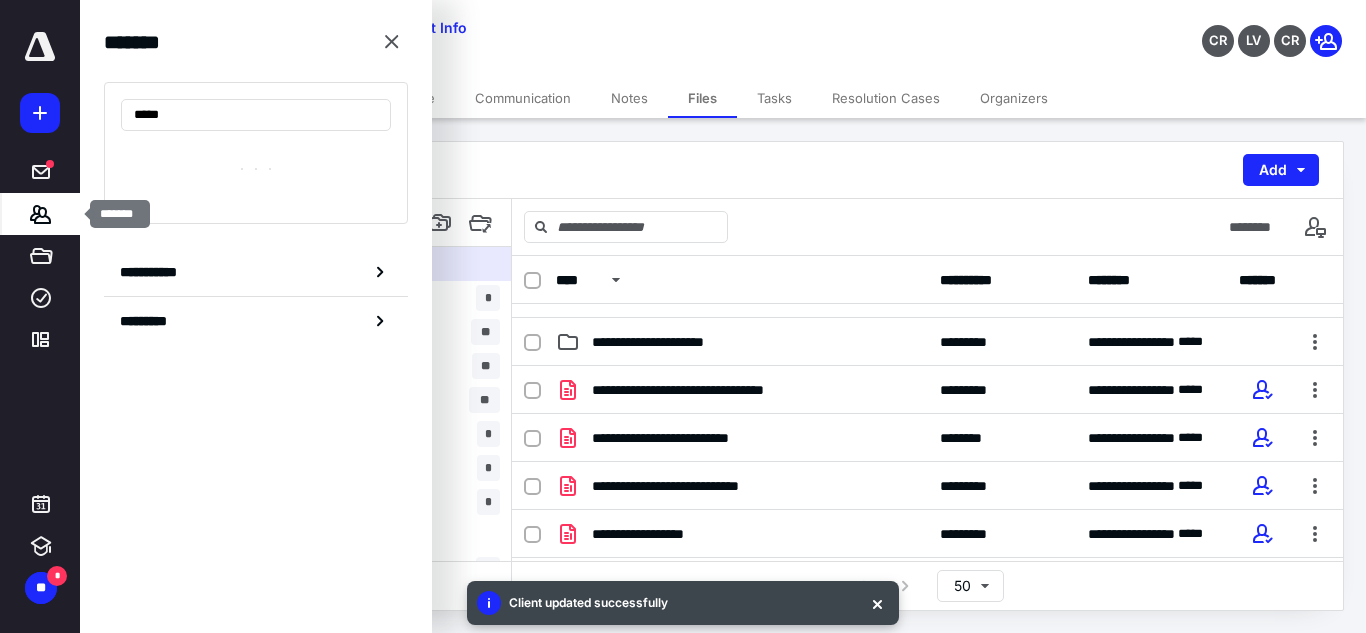 type on "*****" 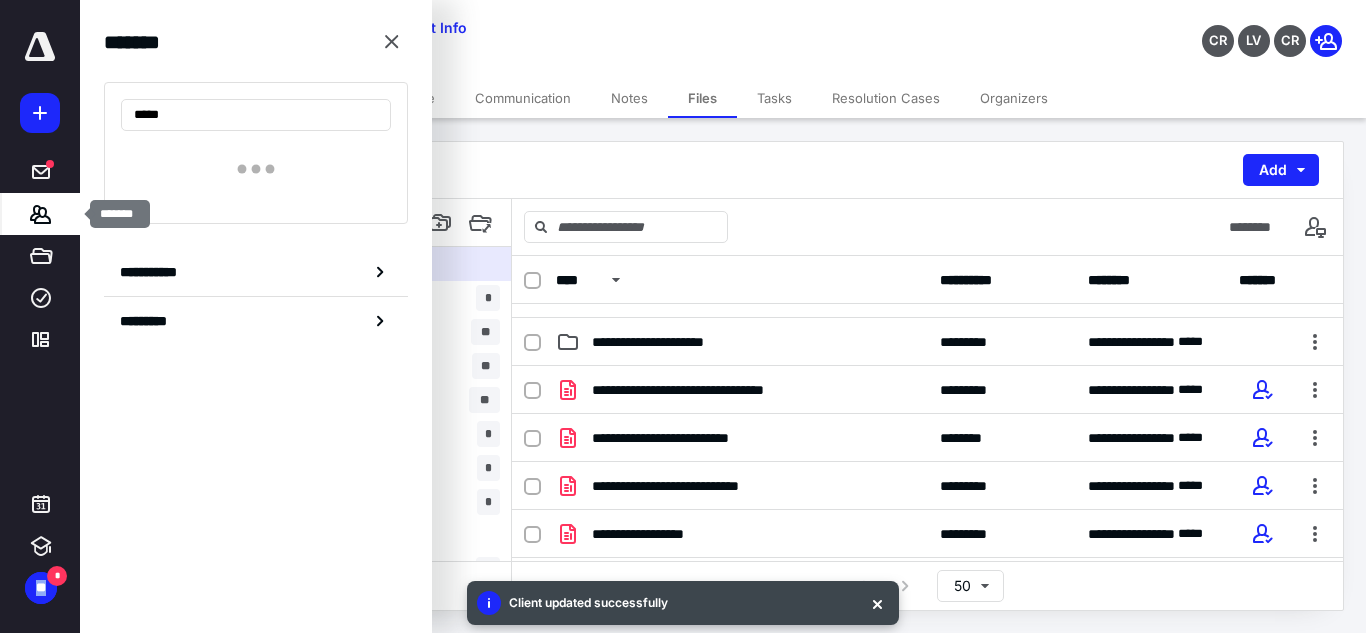 click on "*******" at bounding box center [41, 214] 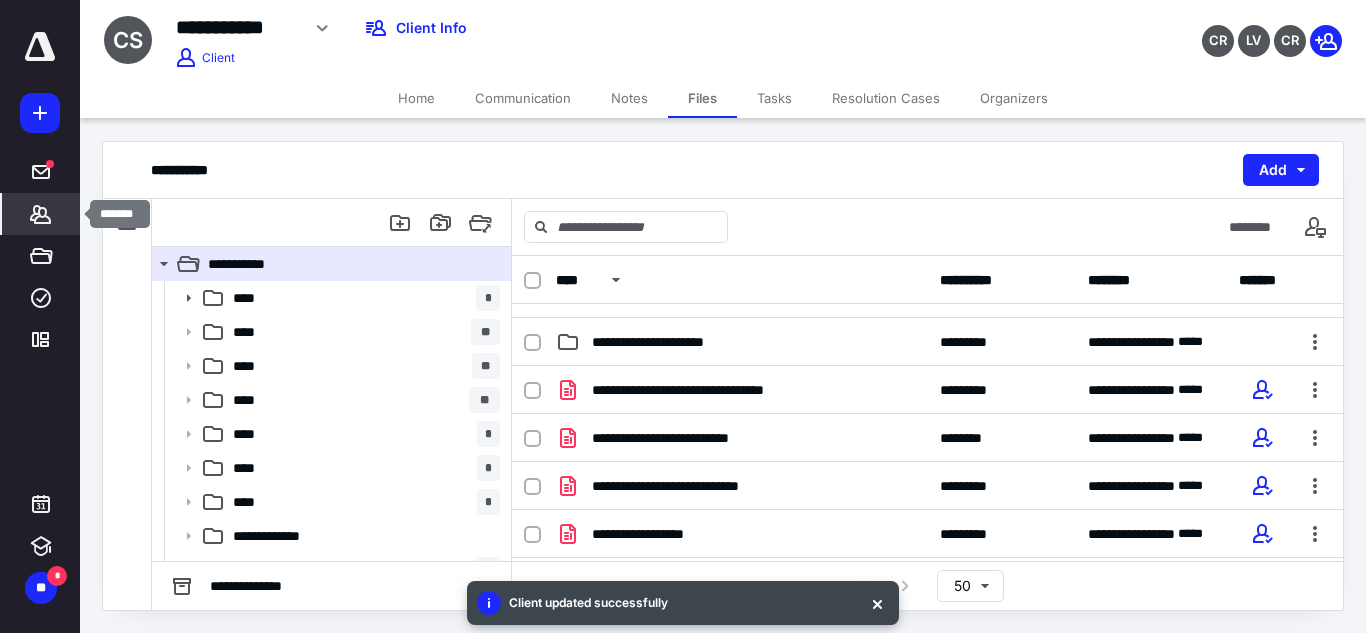 click on "*******" at bounding box center (41, 214) 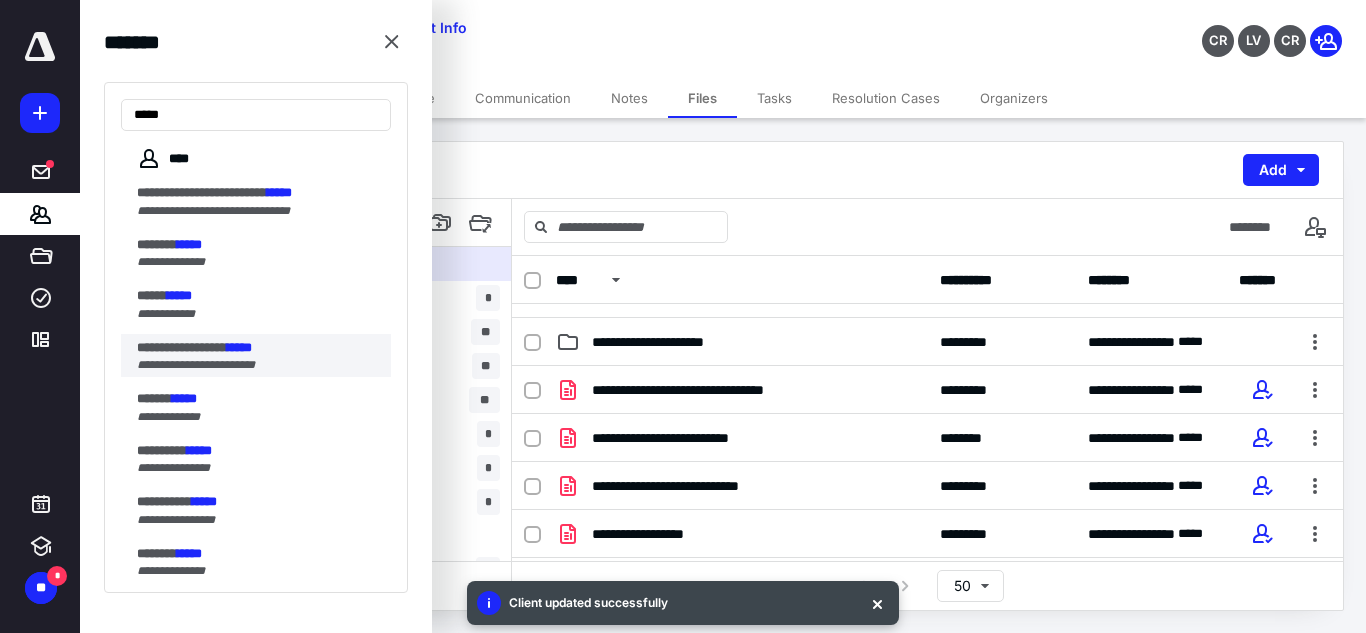 type on "*****" 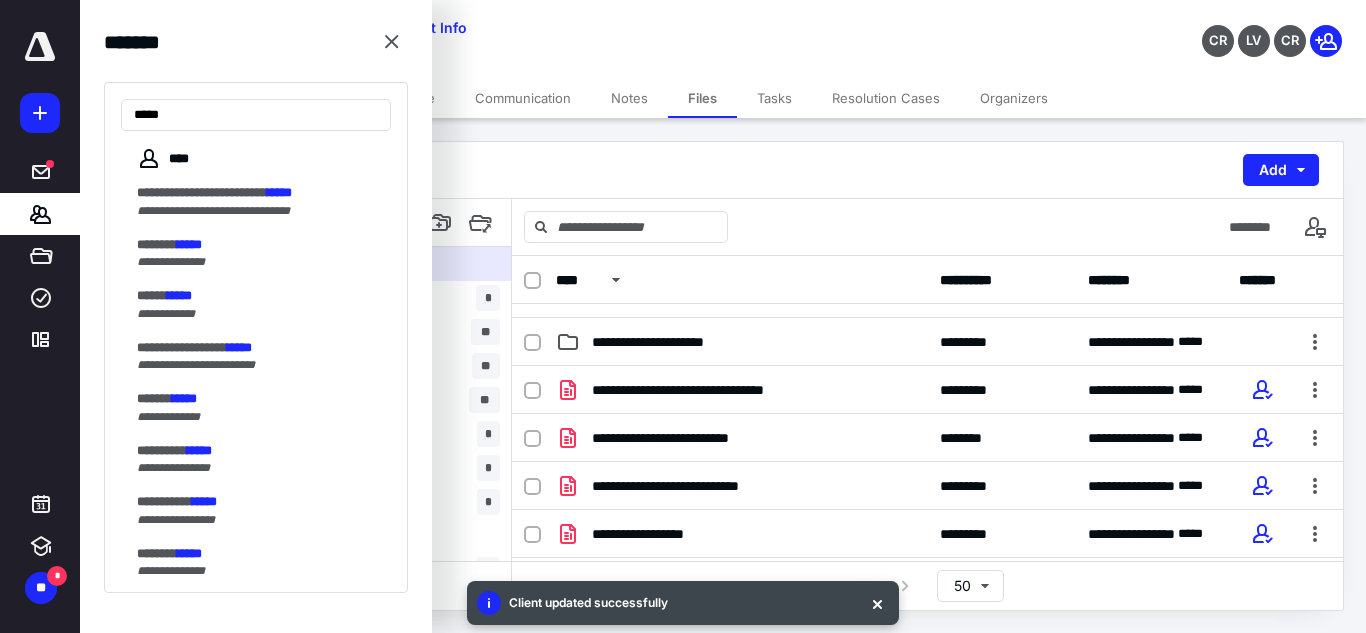 click on "**********" at bounding box center [264, 356] 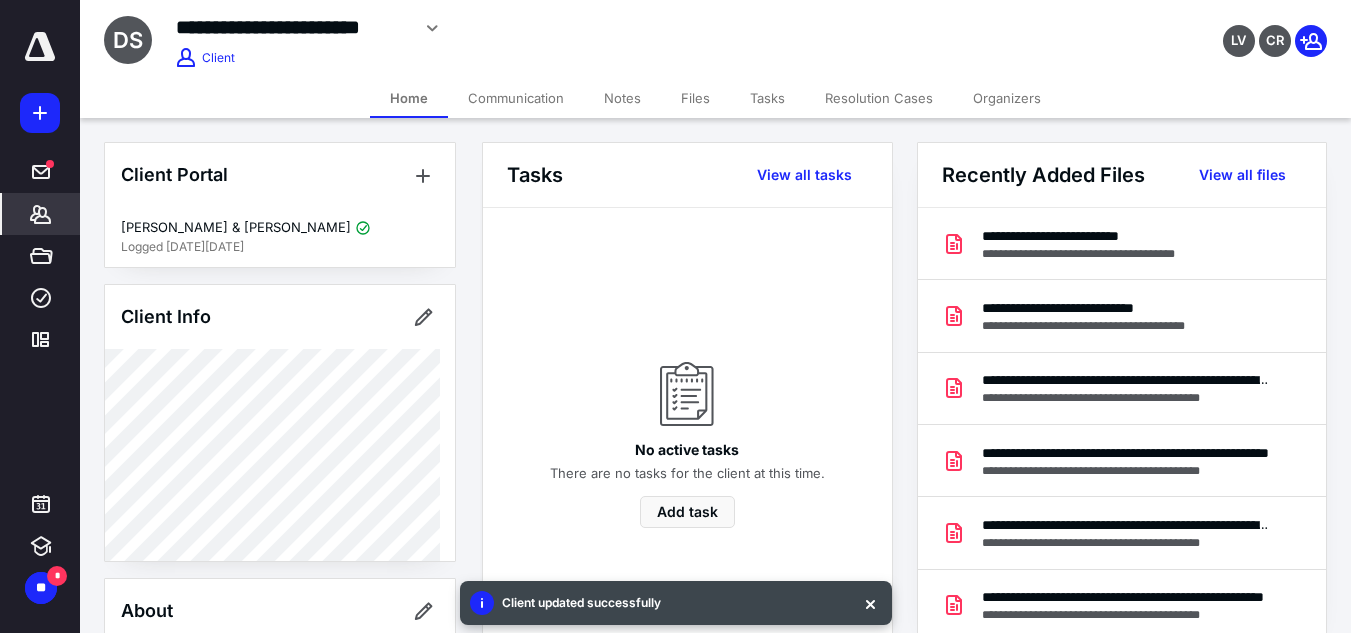 scroll, scrollTop: 563, scrollLeft: 0, axis: vertical 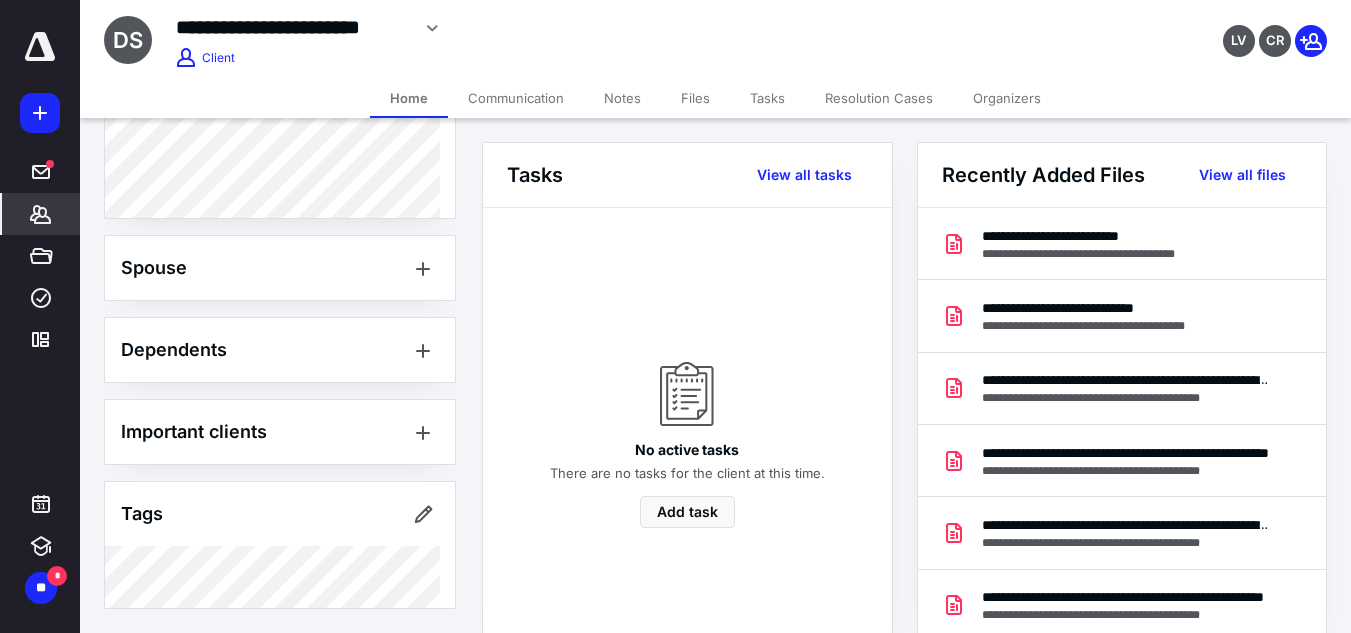 click on "Files" at bounding box center (695, 98) 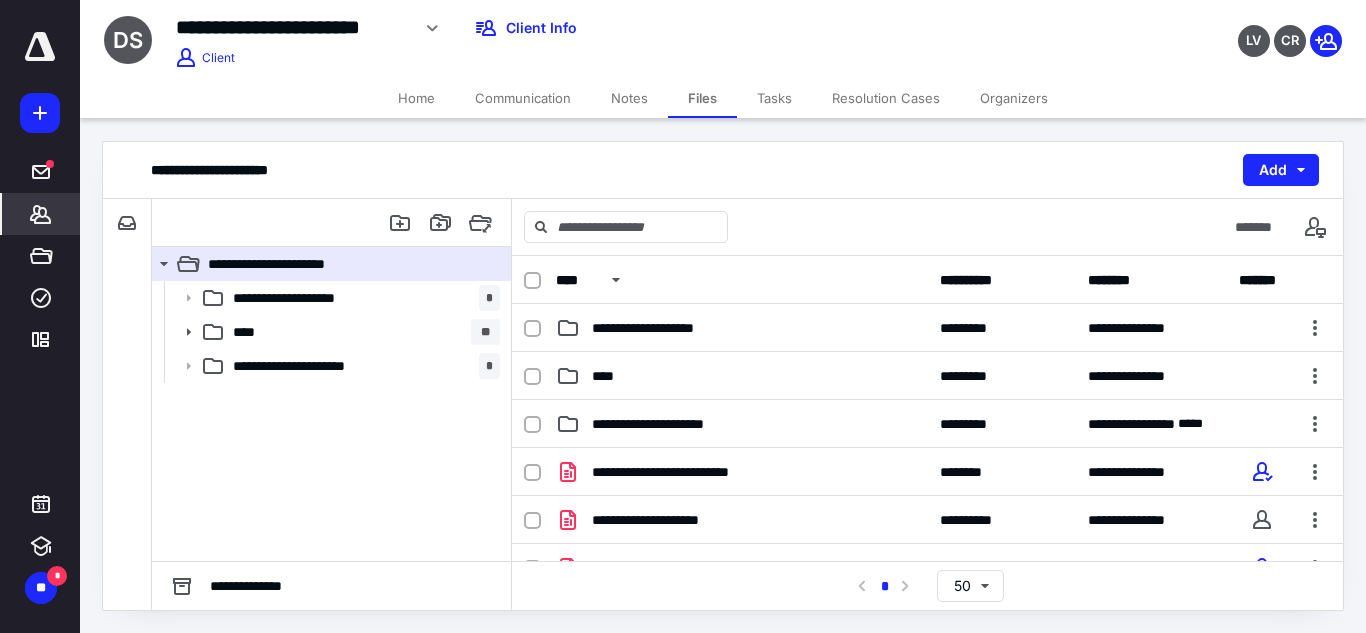 click 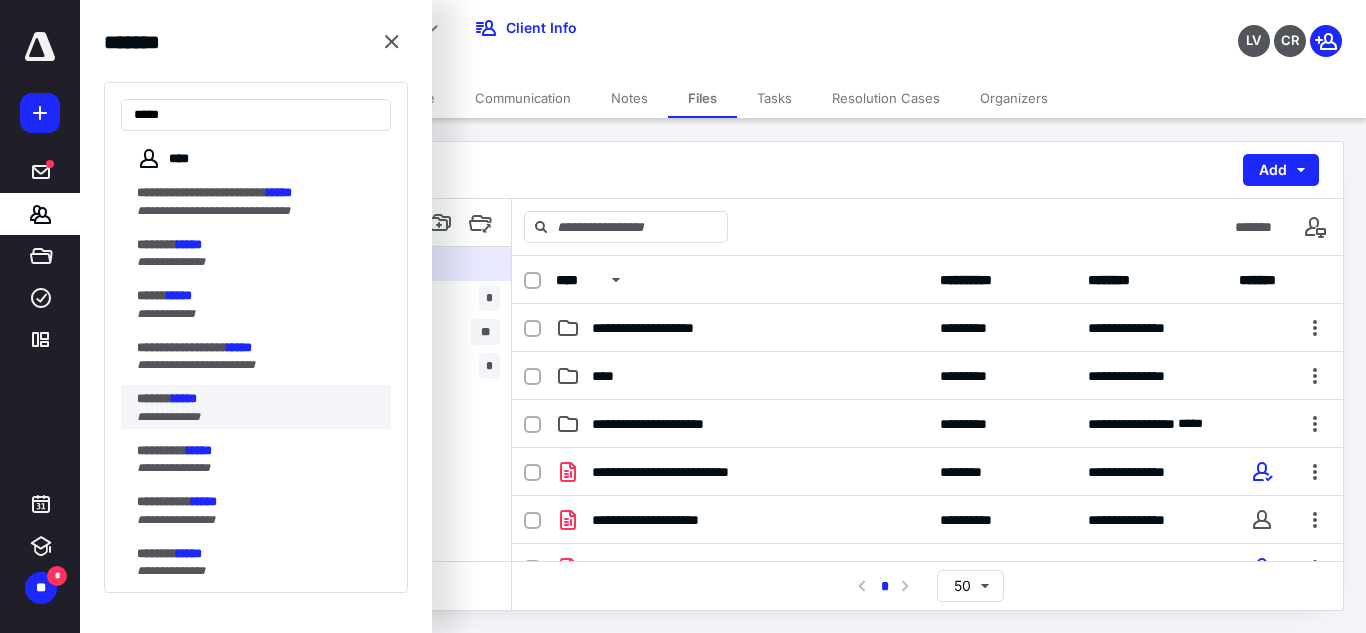 type on "*****" 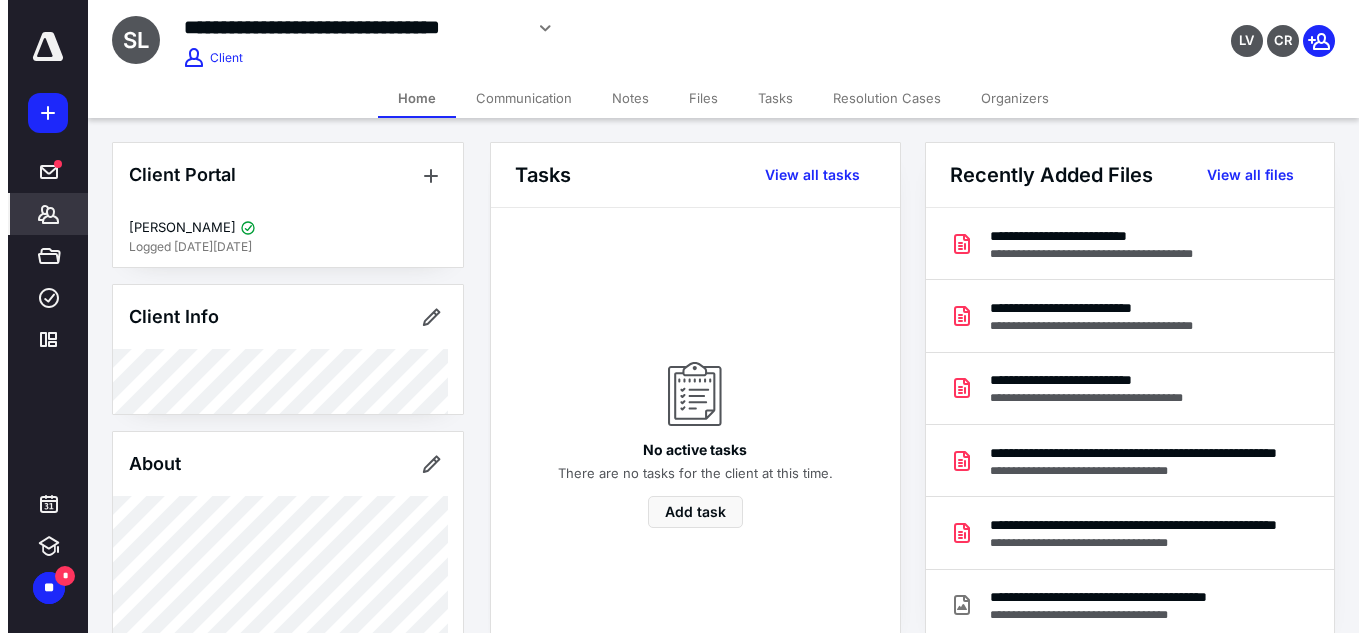 scroll, scrollTop: 416, scrollLeft: 0, axis: vertical 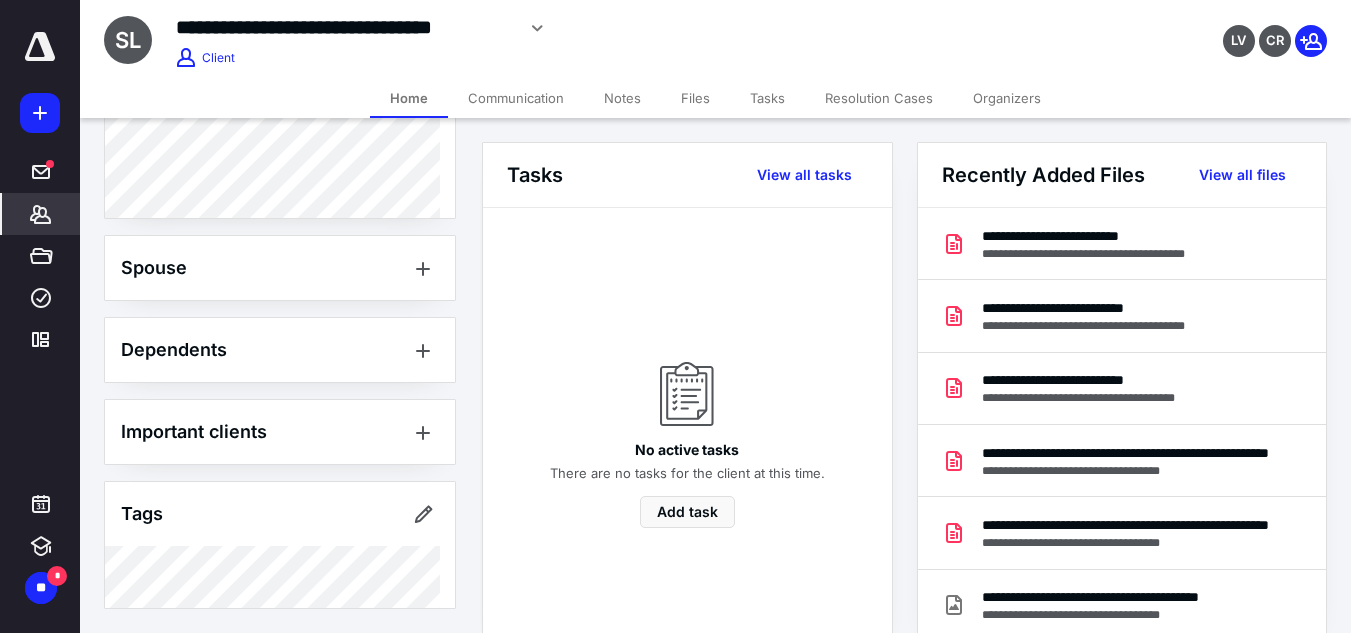 click on "Files" at bounding box center (695, 98) 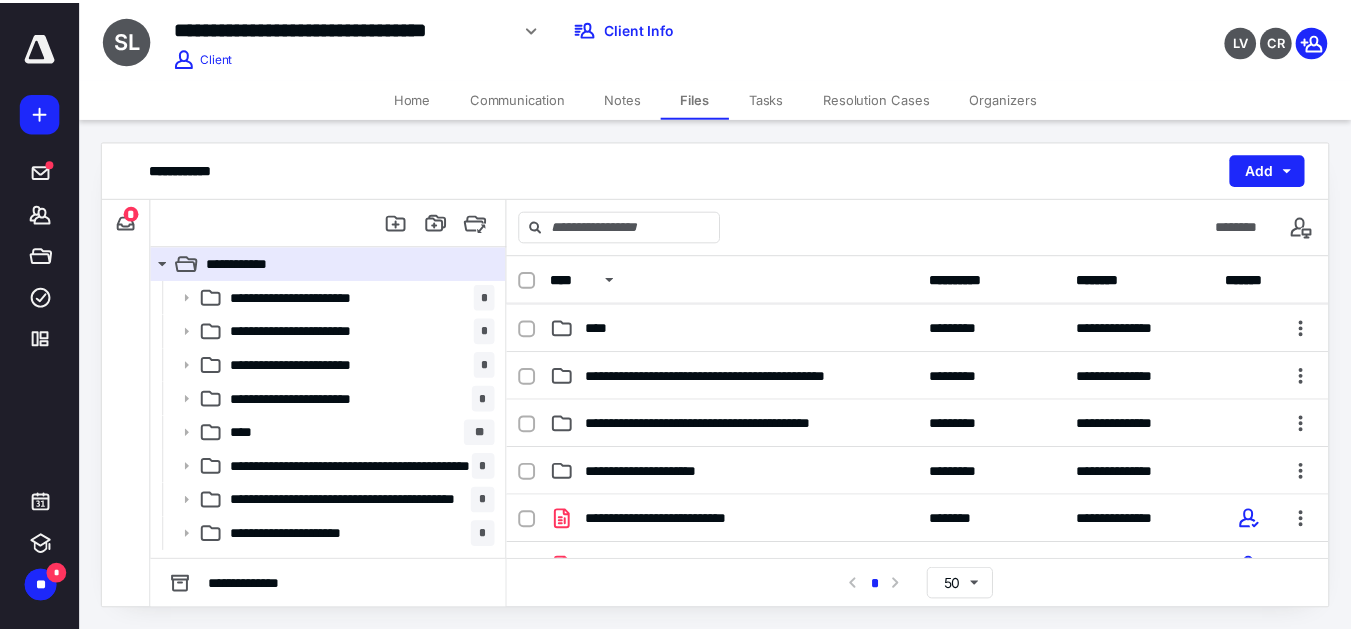 scroll, scrollTop: 193, scrollLeft: 0, axis: vertical 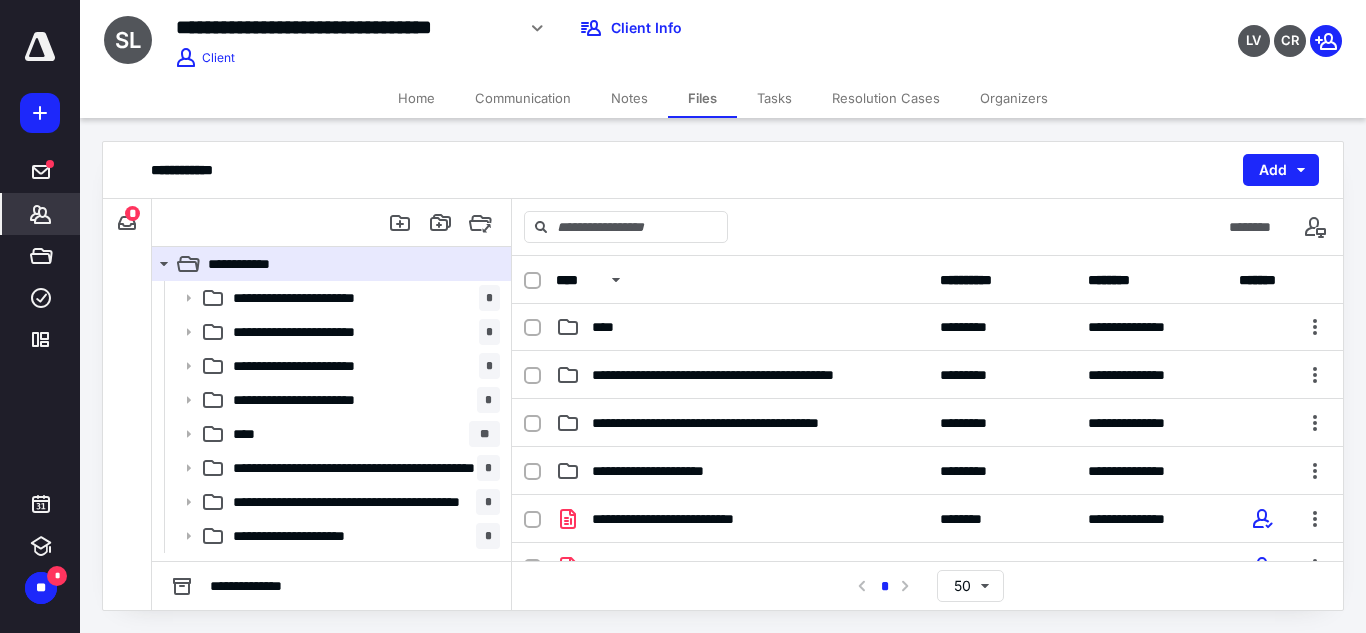 click on "*******" at bounding box center [41, 214] 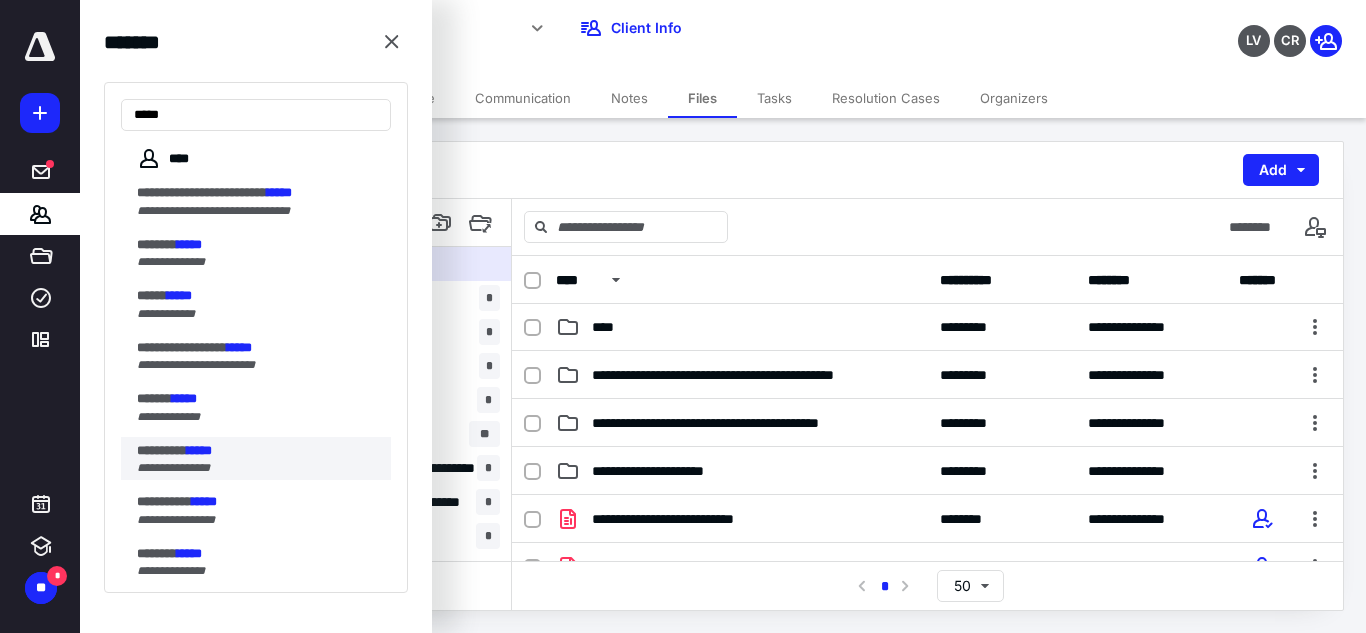 type on "*****" 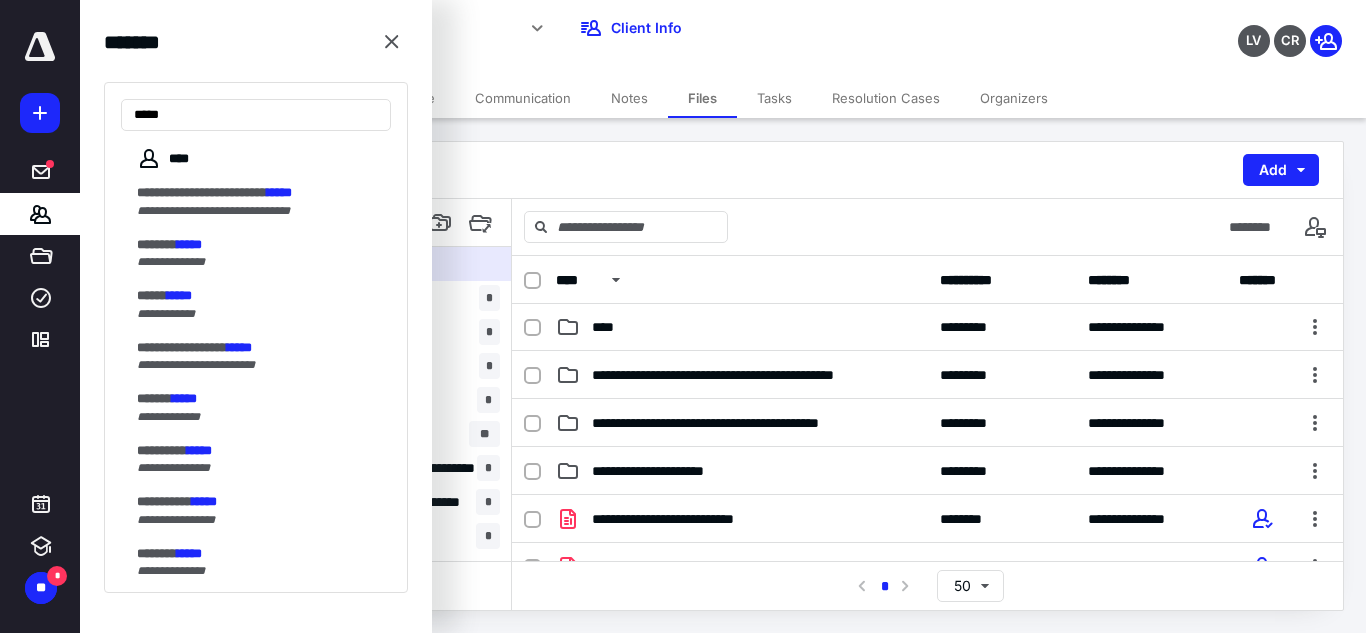 click on "**********" at bounding box center (264, 459) 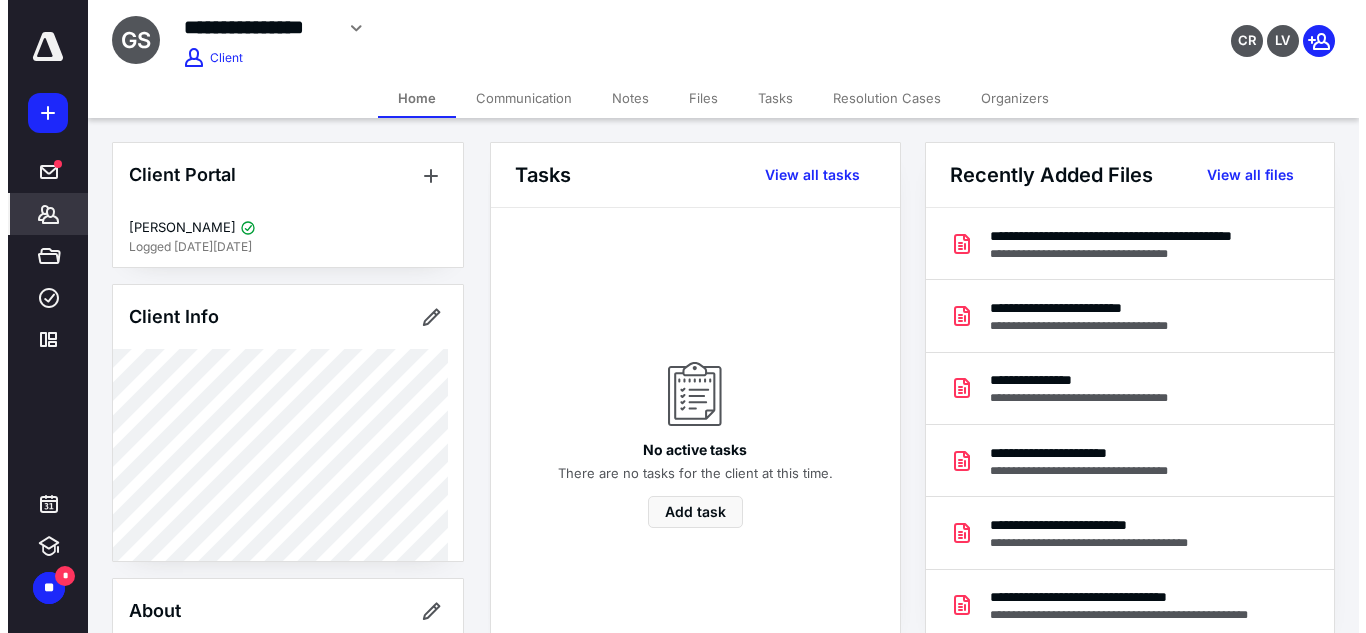 scroll, scrollTop: 563, scrollLeft: 0, axis: vertical 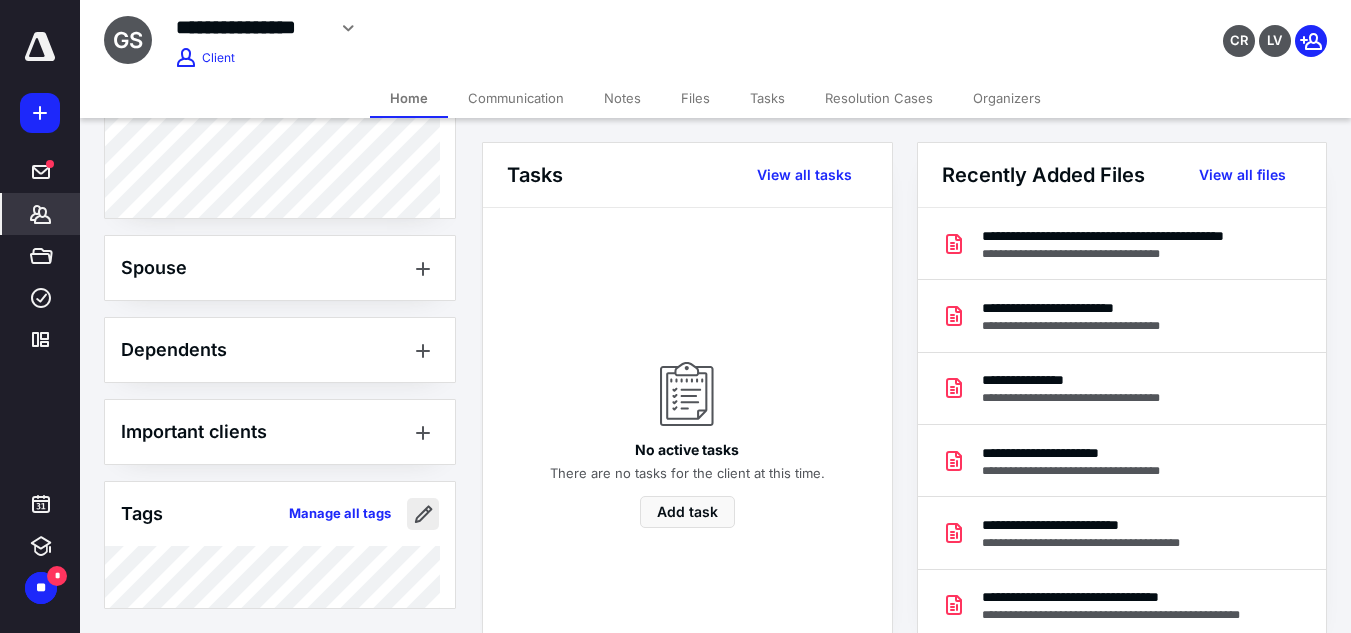 click at bounding box center (423, 514) 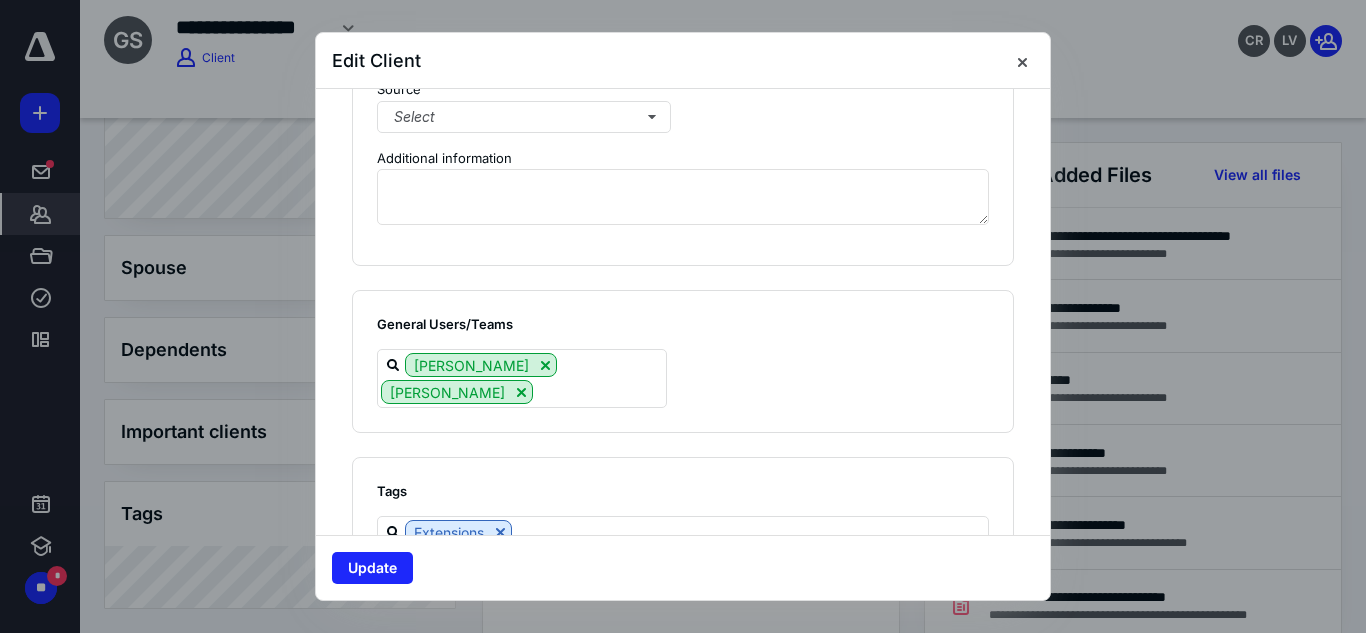 scroll, scrollTop: 1591, scrollLeft: 0, axis: vertical 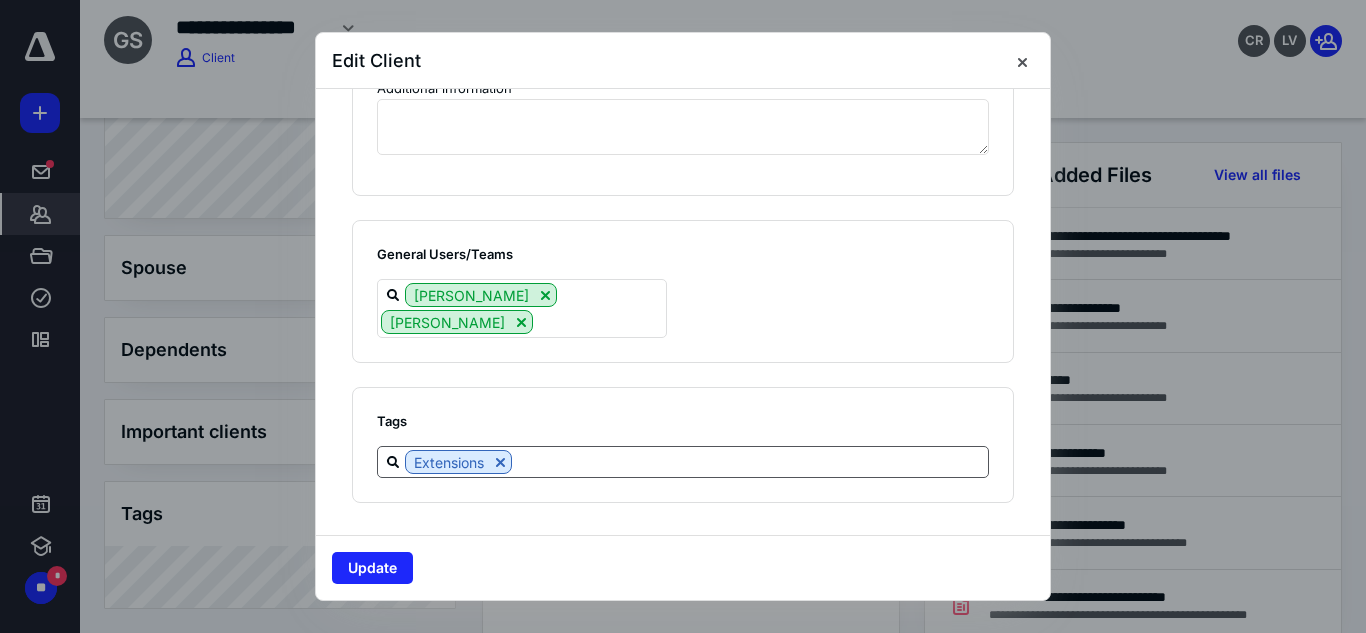 click on "Tags Extensions" at bounding box center (683, 445) 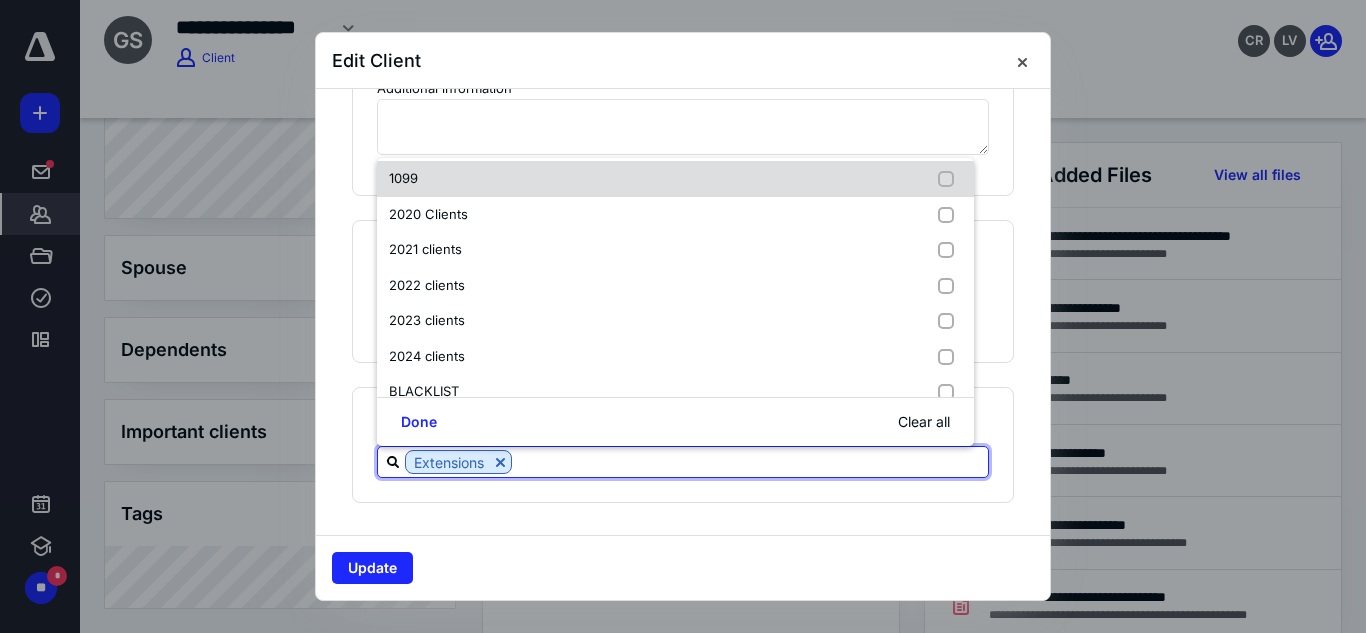scroll, scrollTop: 77, scrollLeft: 0, axis: vertical 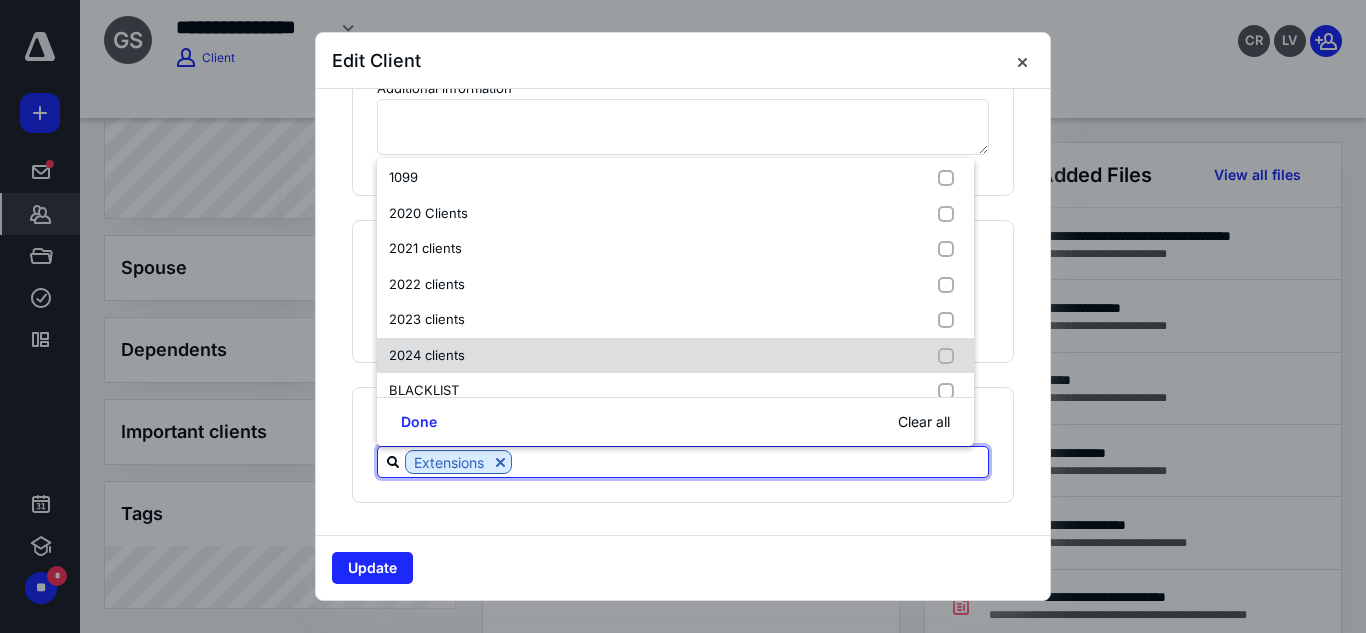 click on "2024 clients" at bounding box center (675, 356) 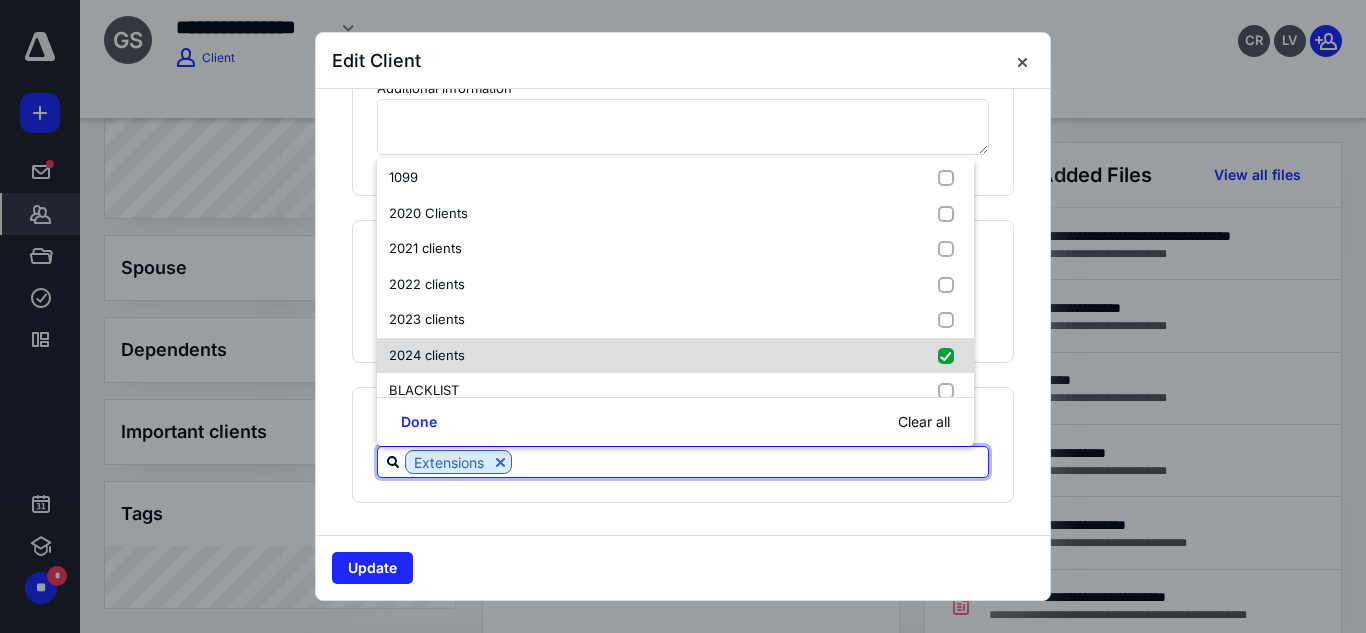 checkbox on "true" 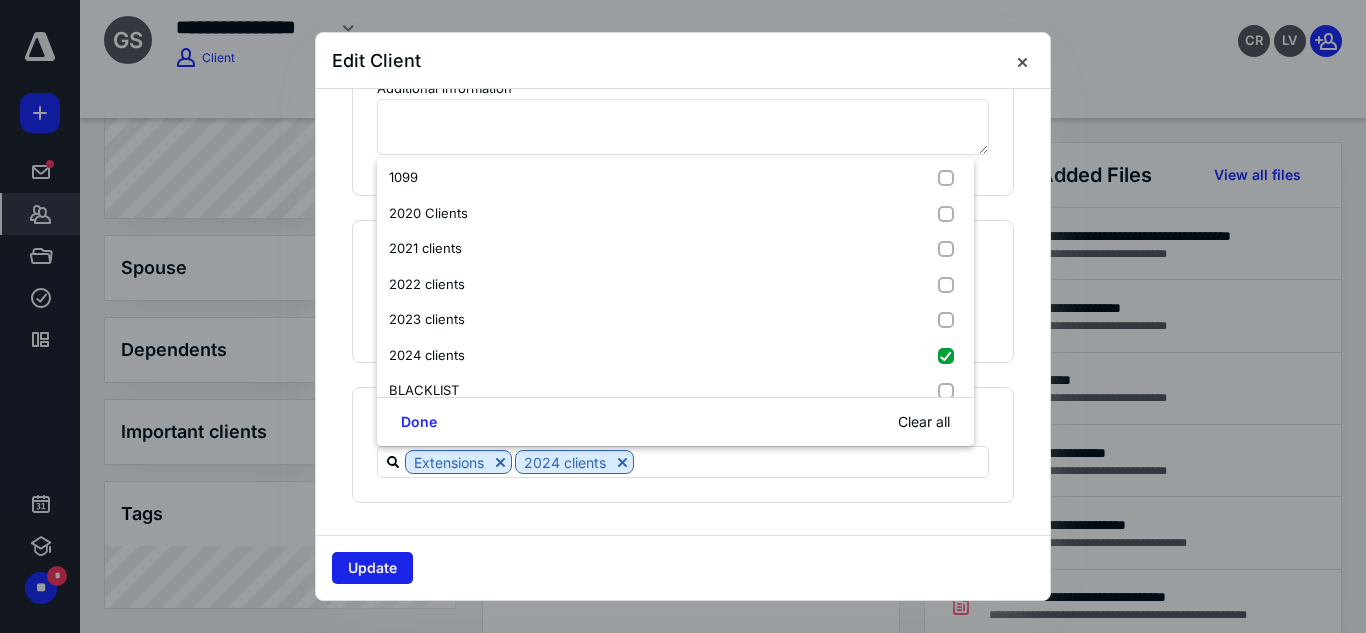 click on "Update" at bounding box center [372, 568] 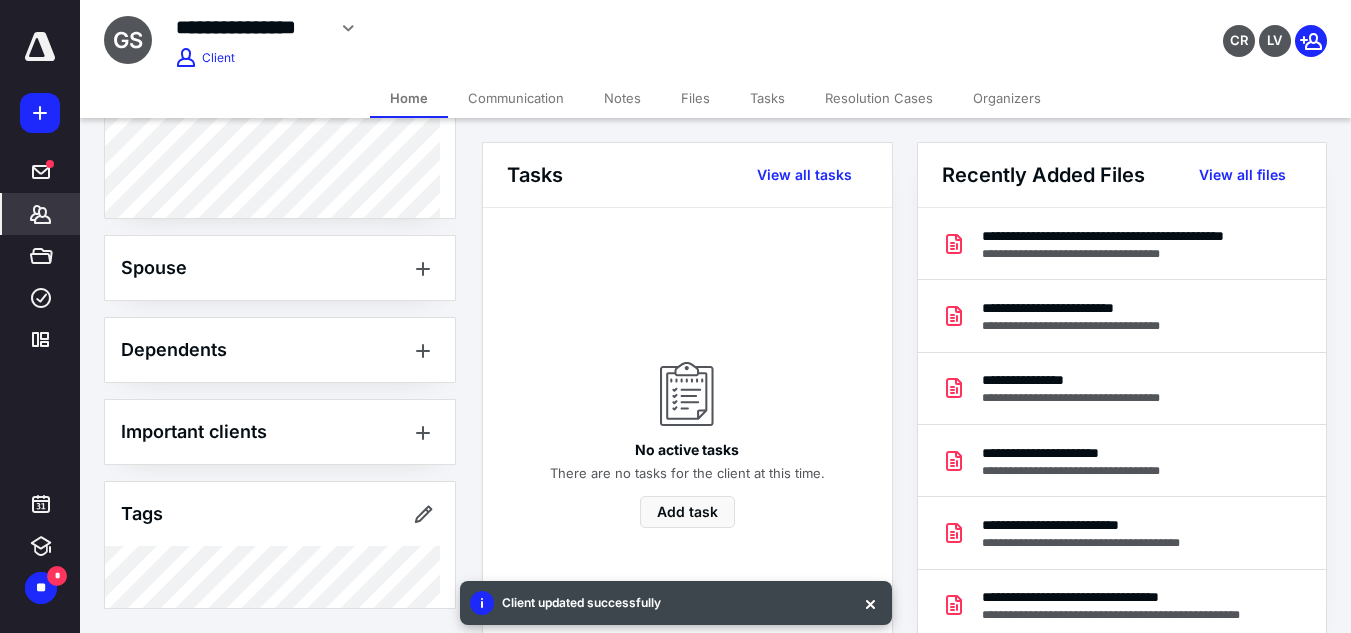click on "Files" at bounding box center [695, 98] 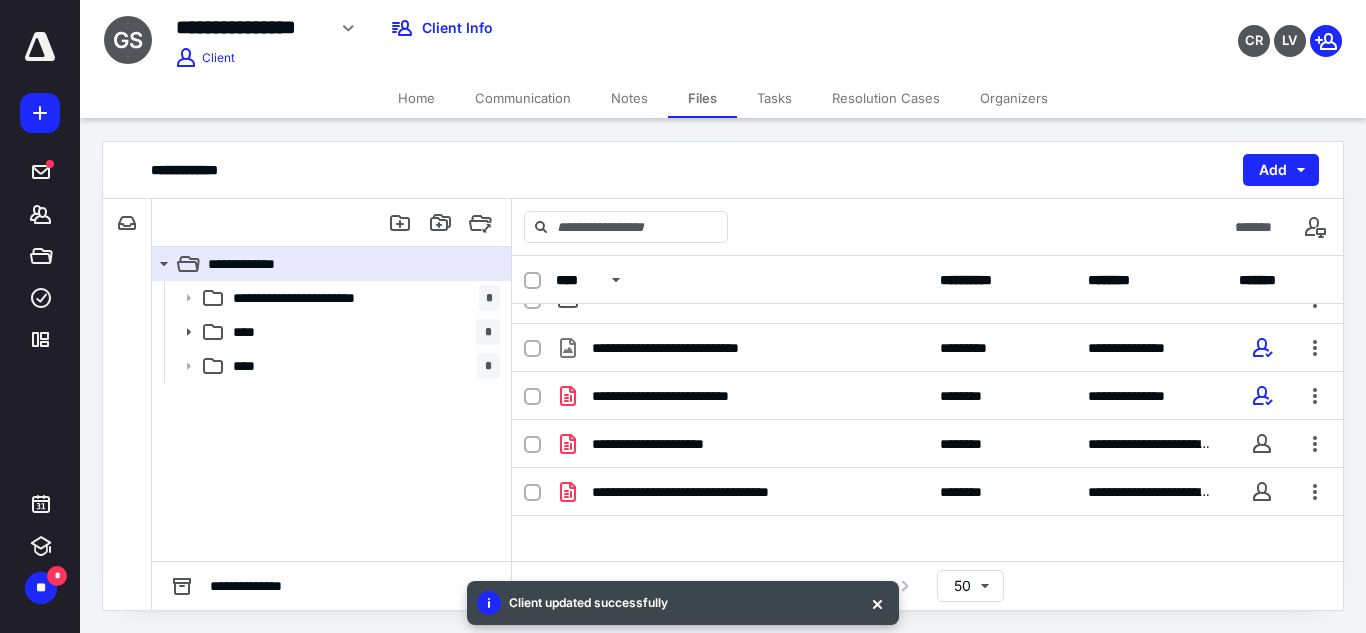 scroll, scrollTop: 123, scrollLeft: 0, axis: vertical 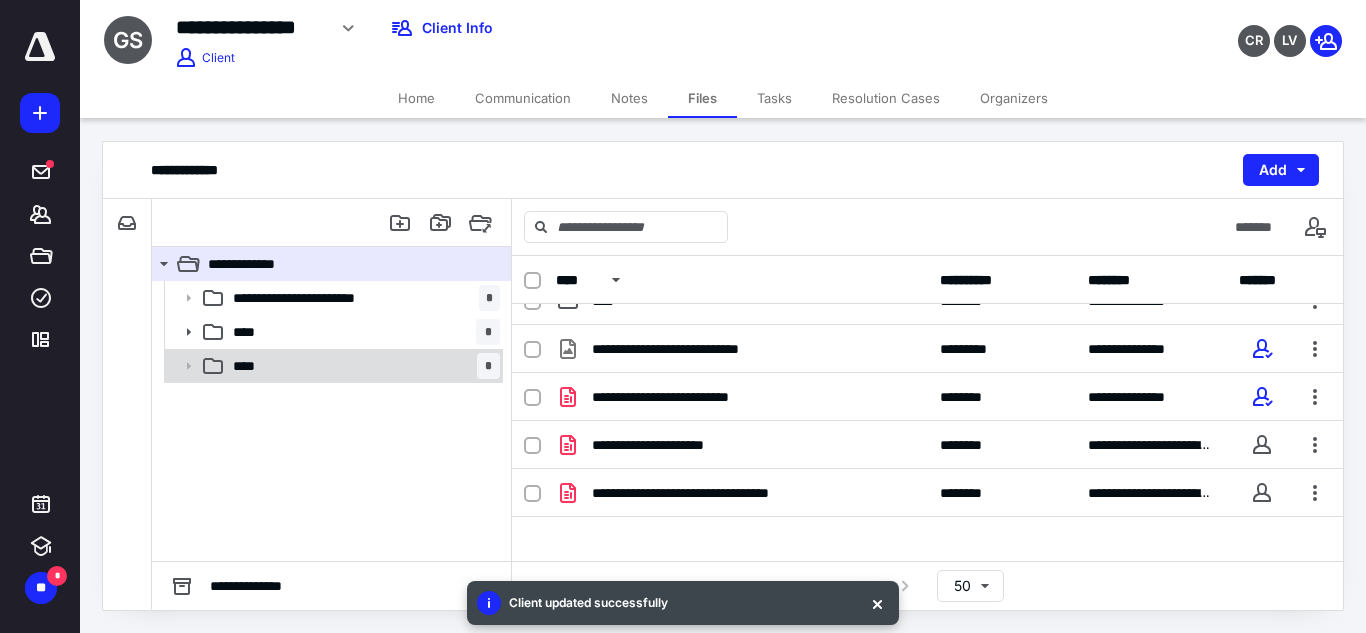 click on "**** *" at bounding box center [332, 366] 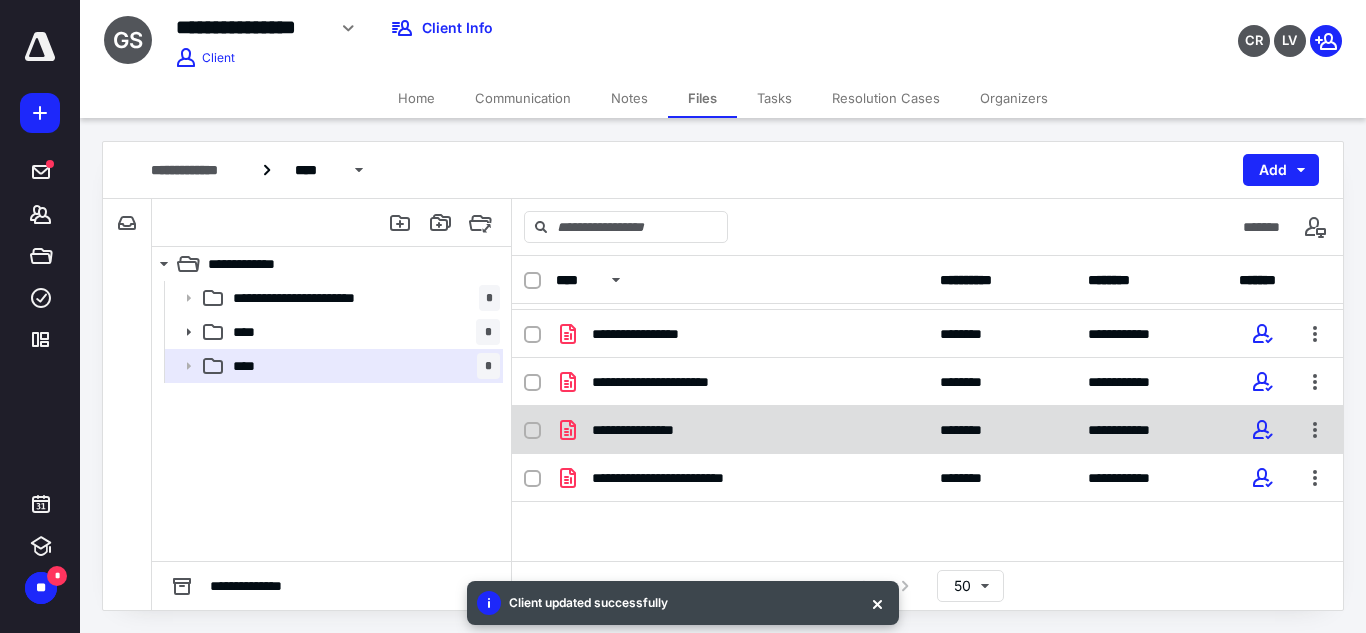 scroll, scrollTop: 42, scrollLeft: 0, axis: vertical 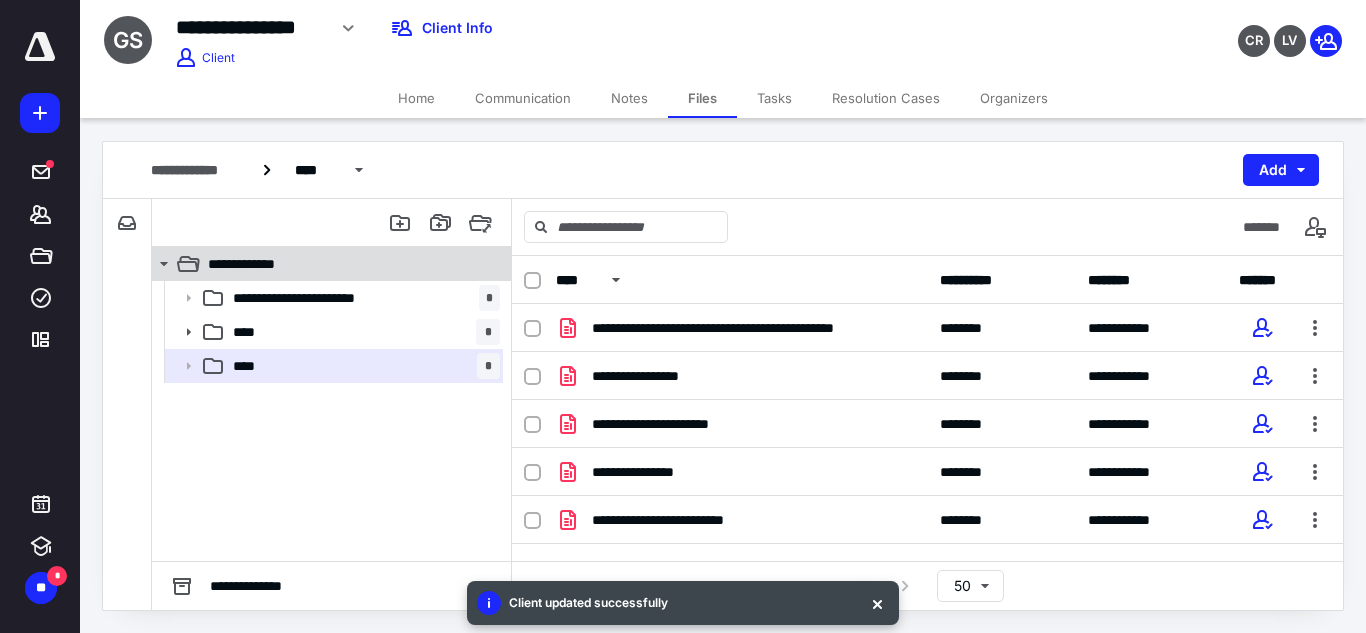 click on "**********" at bounding box center (320, 264) 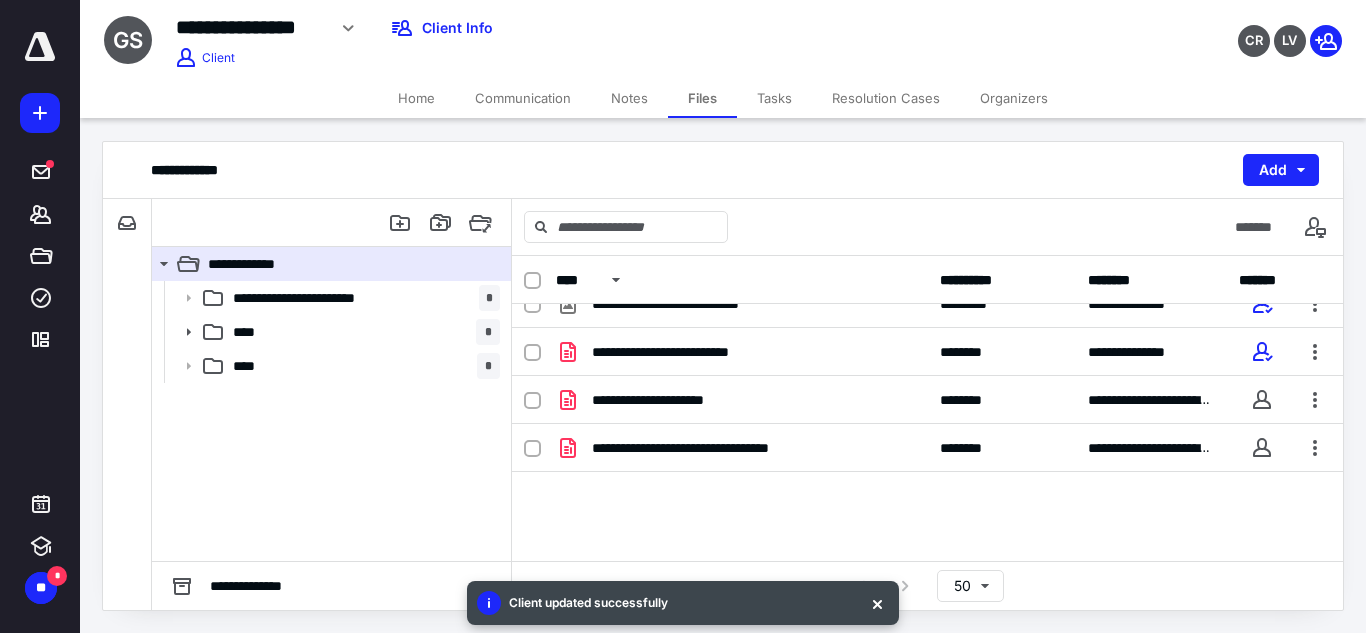scroll, scrollTop: 187, scrollLeft: 0, axis: vertical 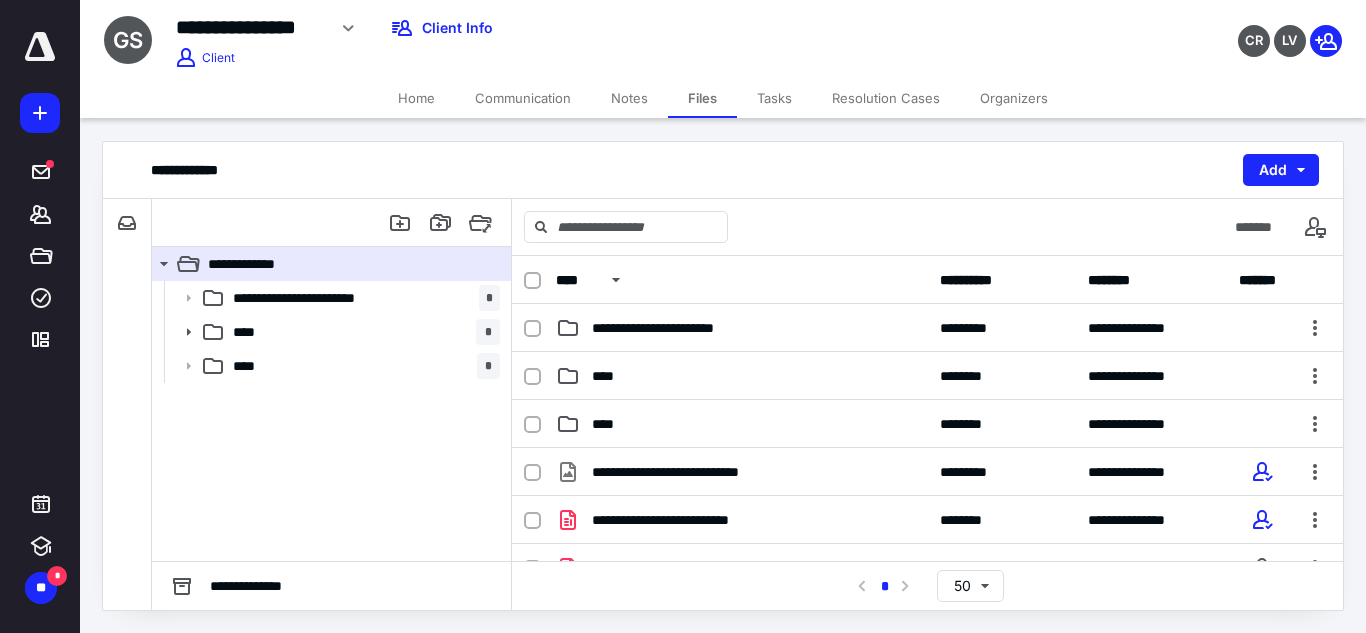 click on "Home" at bounding box center (416, 98) 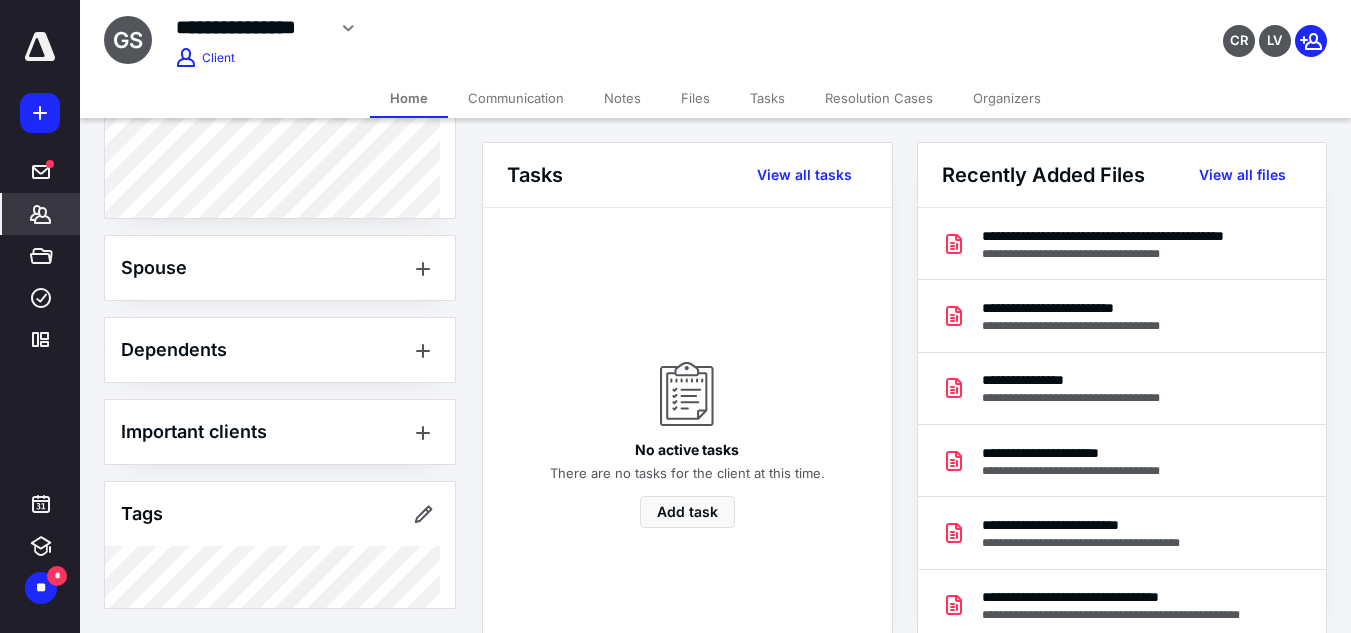 scroll, scrollTop: 0, scrollLeft: 0, axis: both 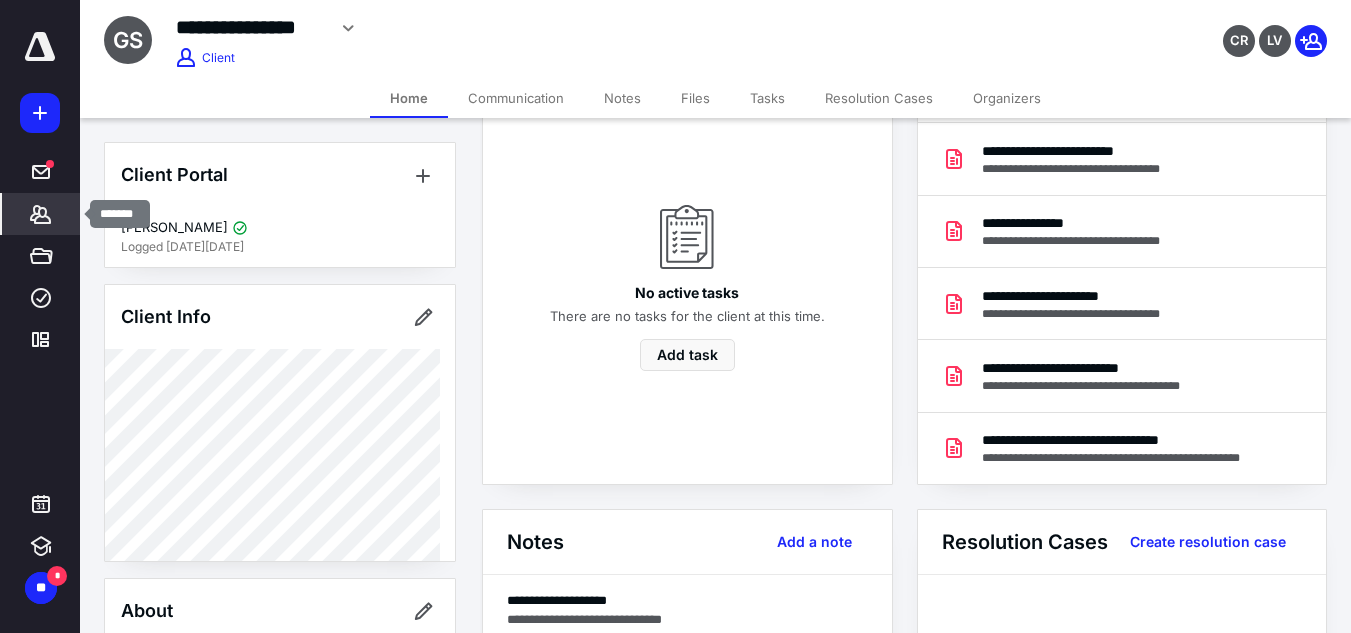 click on "*******" at bounding box center (41, 214) 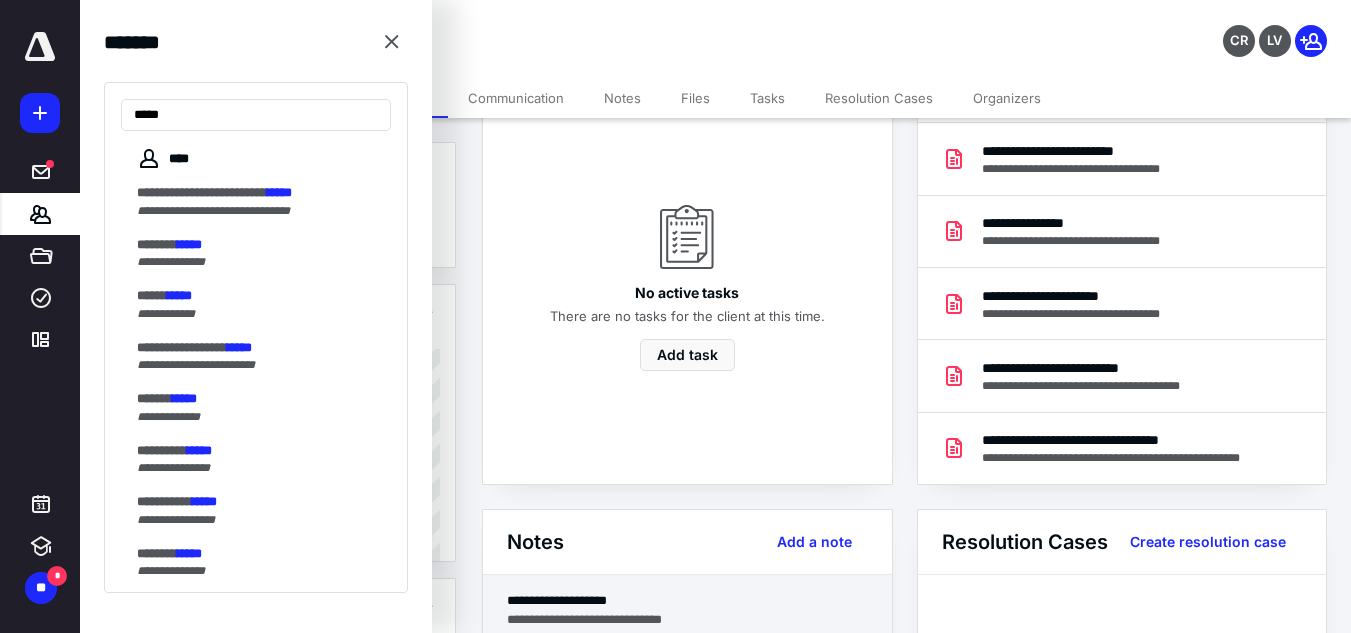 type on "*****" 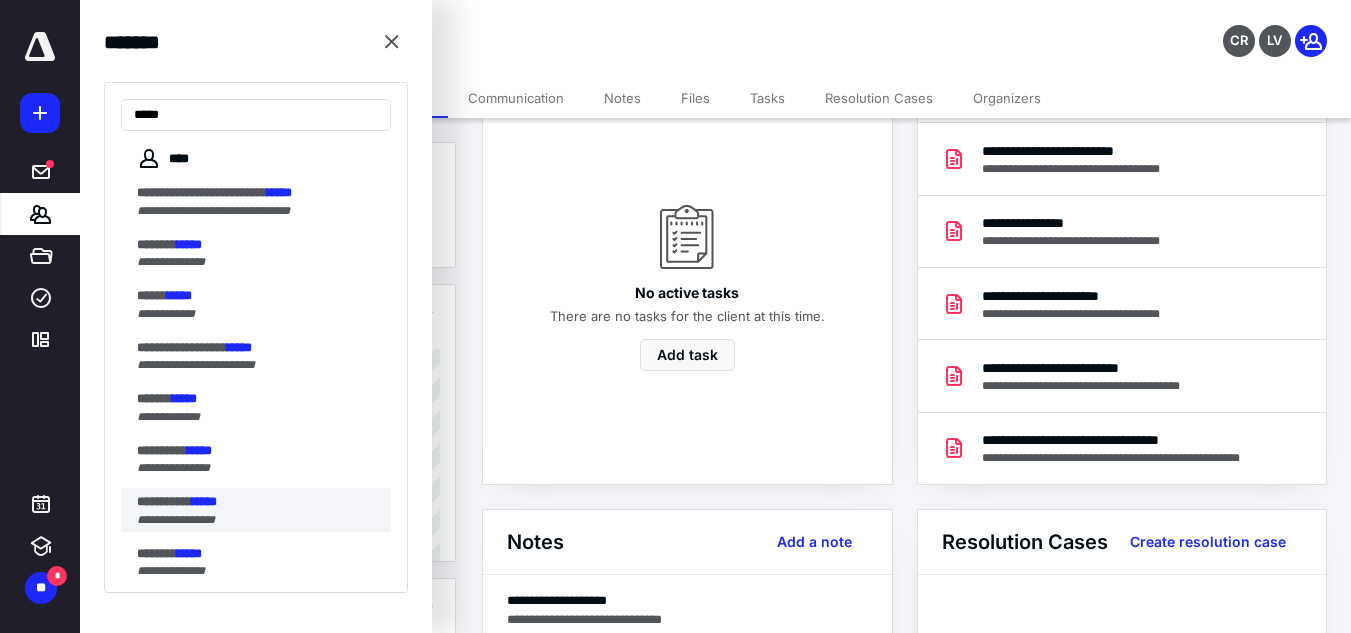 click on "**********" at bounding box center [258, 502] 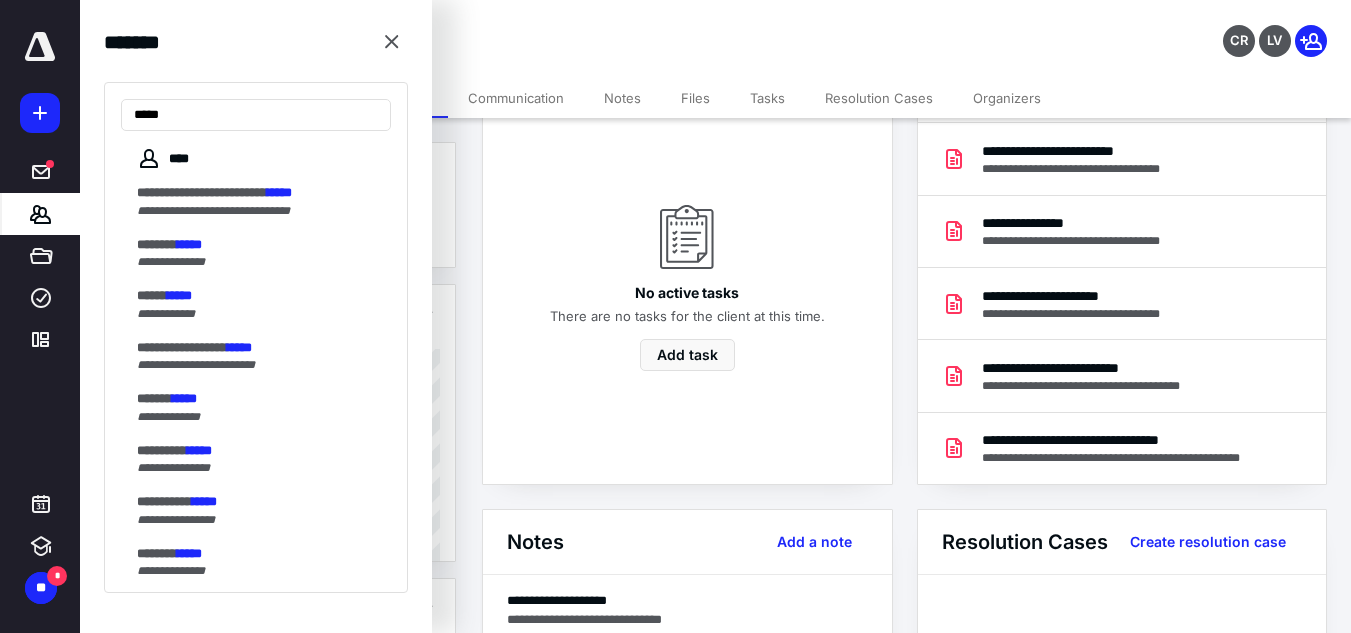 scroll, scrollTop: 0, scrollLeft: 0, axis: both 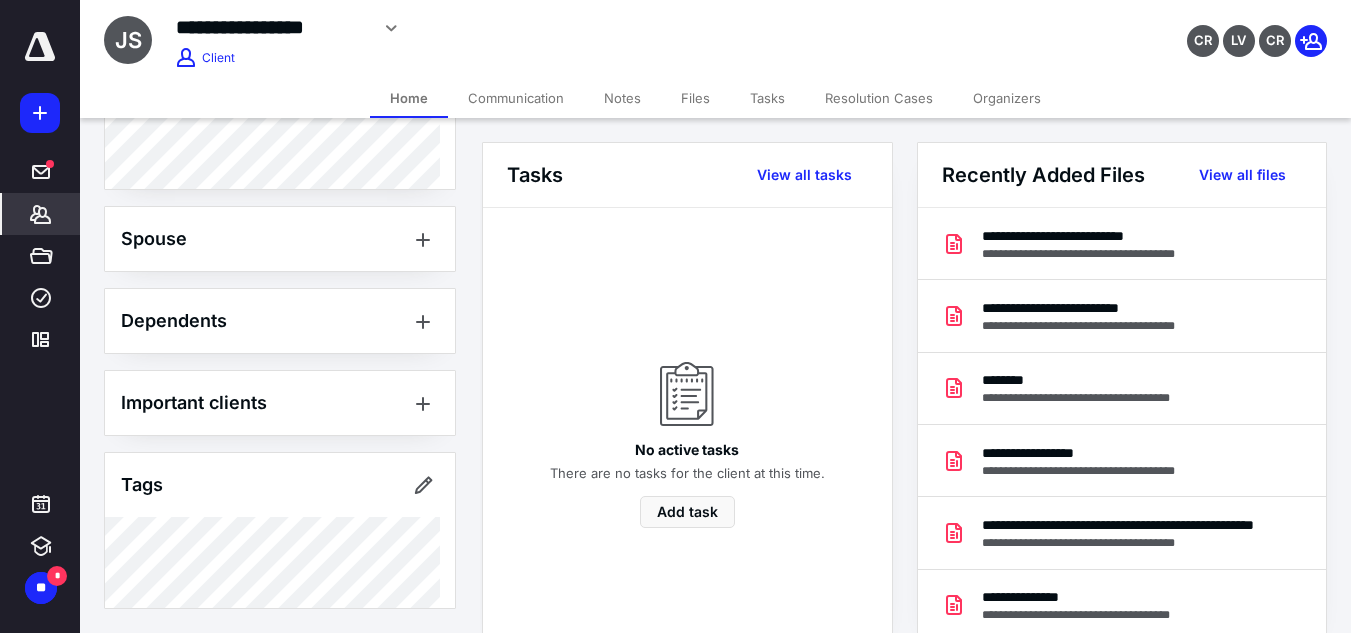click on "Files" at bounding box center [695, 98] 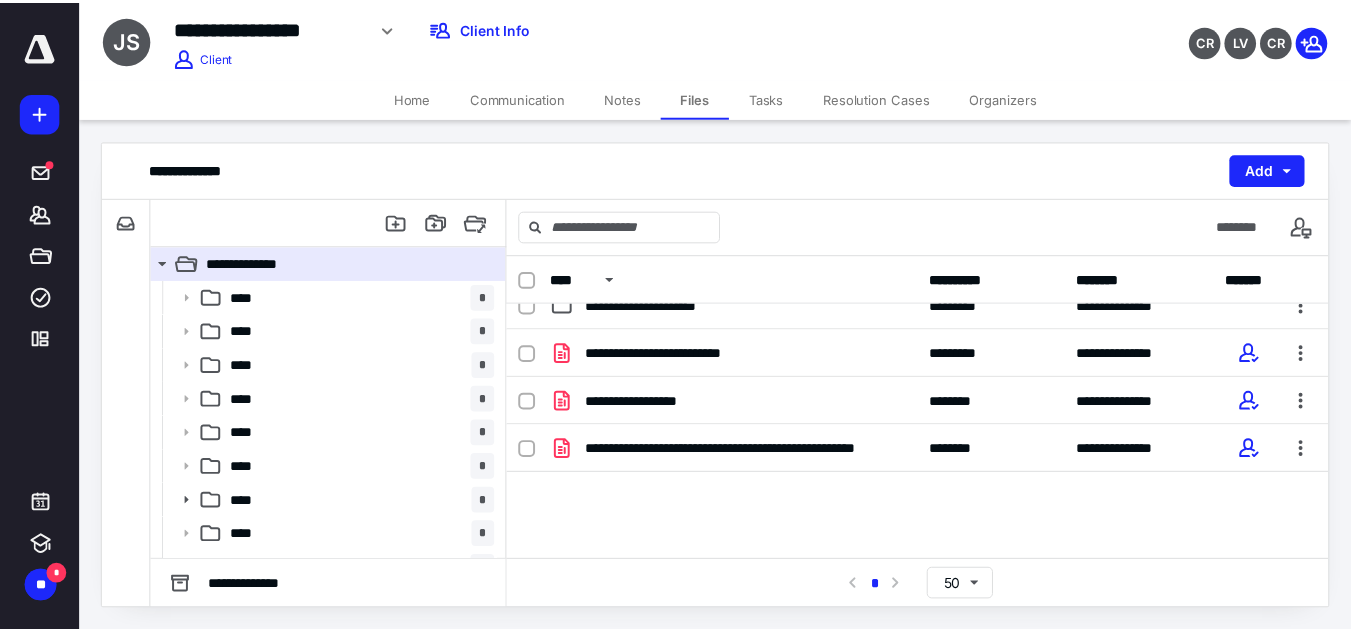 scroll, scrollTop: 454, scrollLeft: 0, axis: vertical 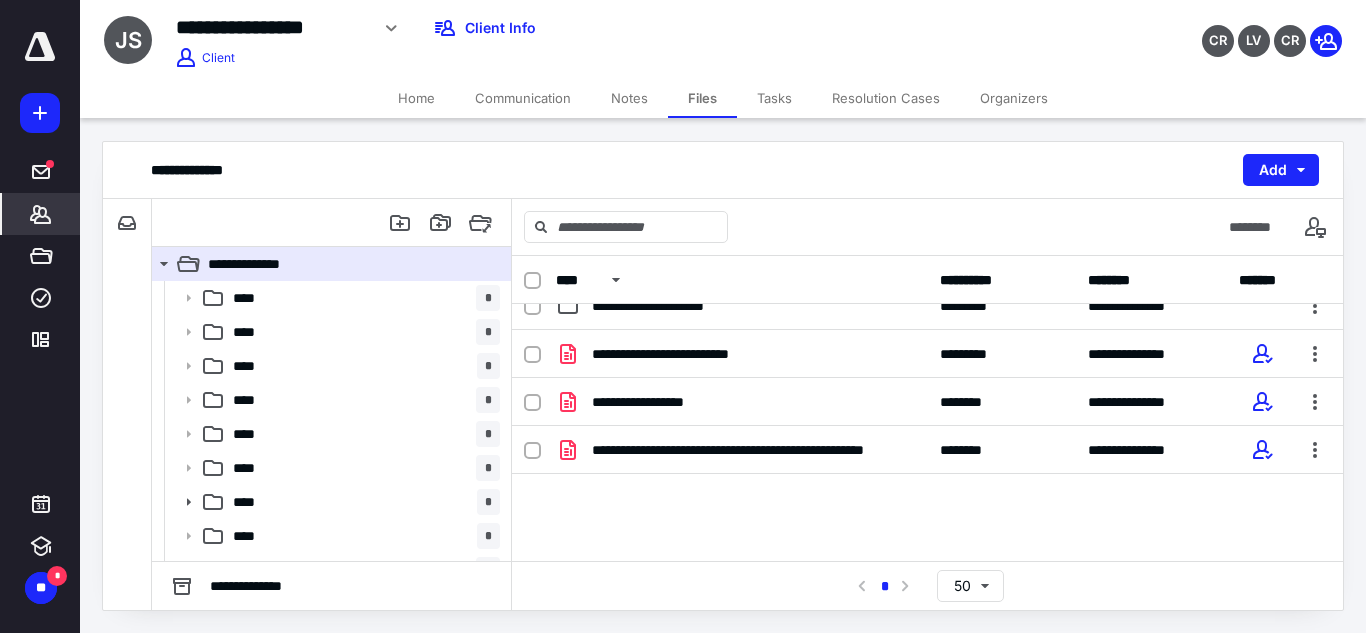 click 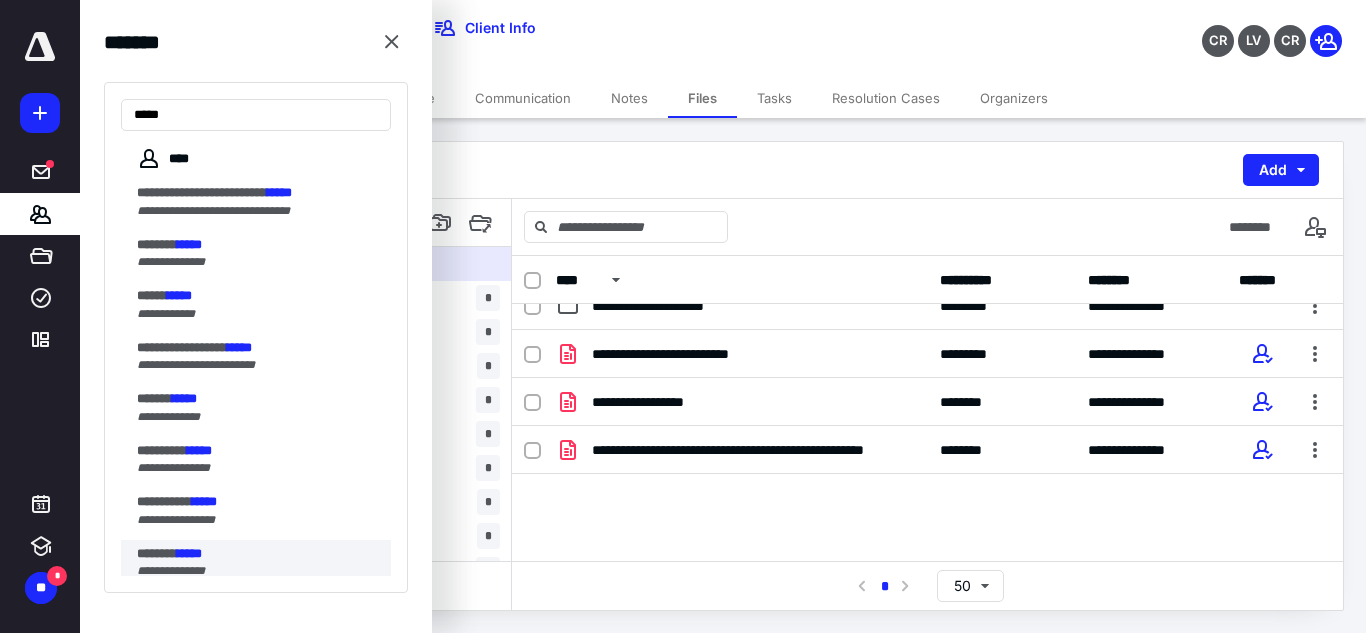 type on "*****" 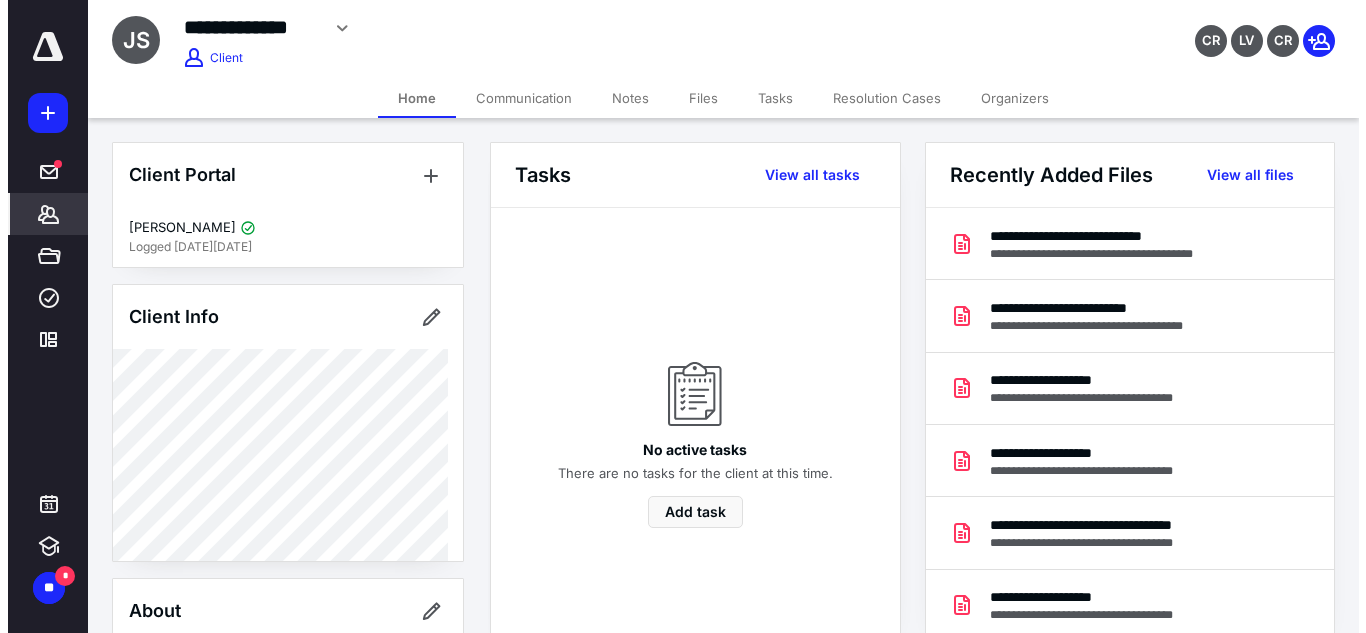 scroll, scrollTop: 563, scrollLeft: 0, axis: vertical 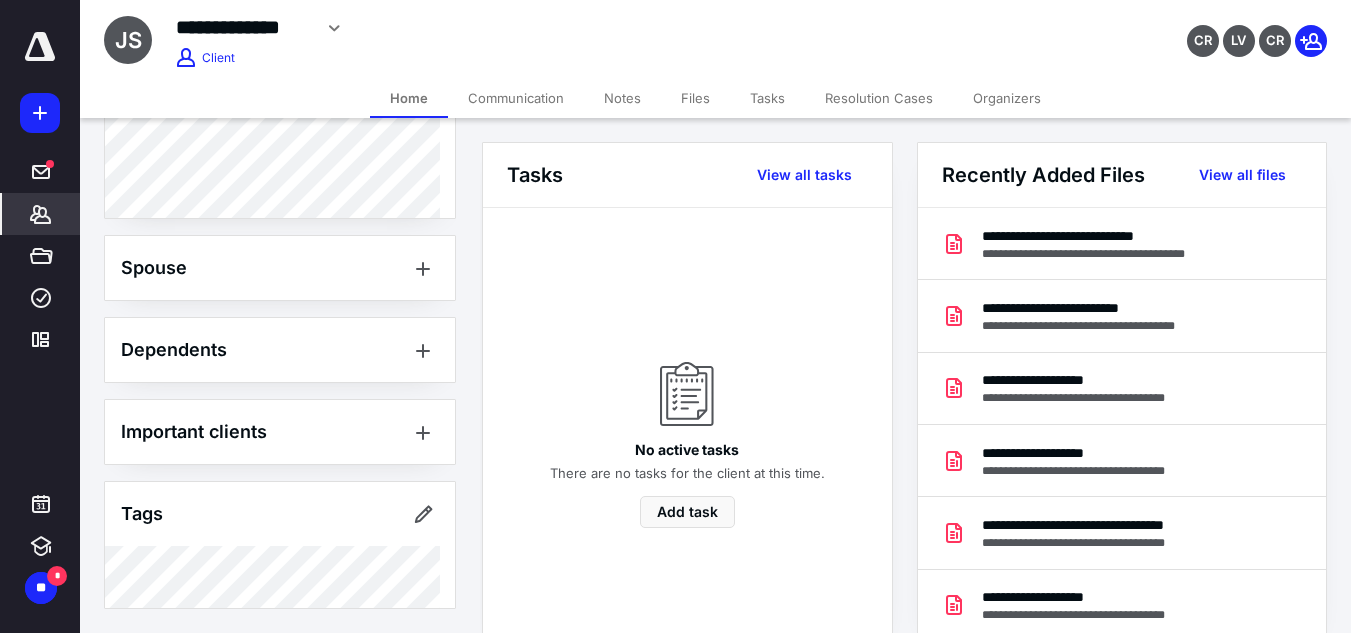 click on "Files" at bounding box center [695, 98] 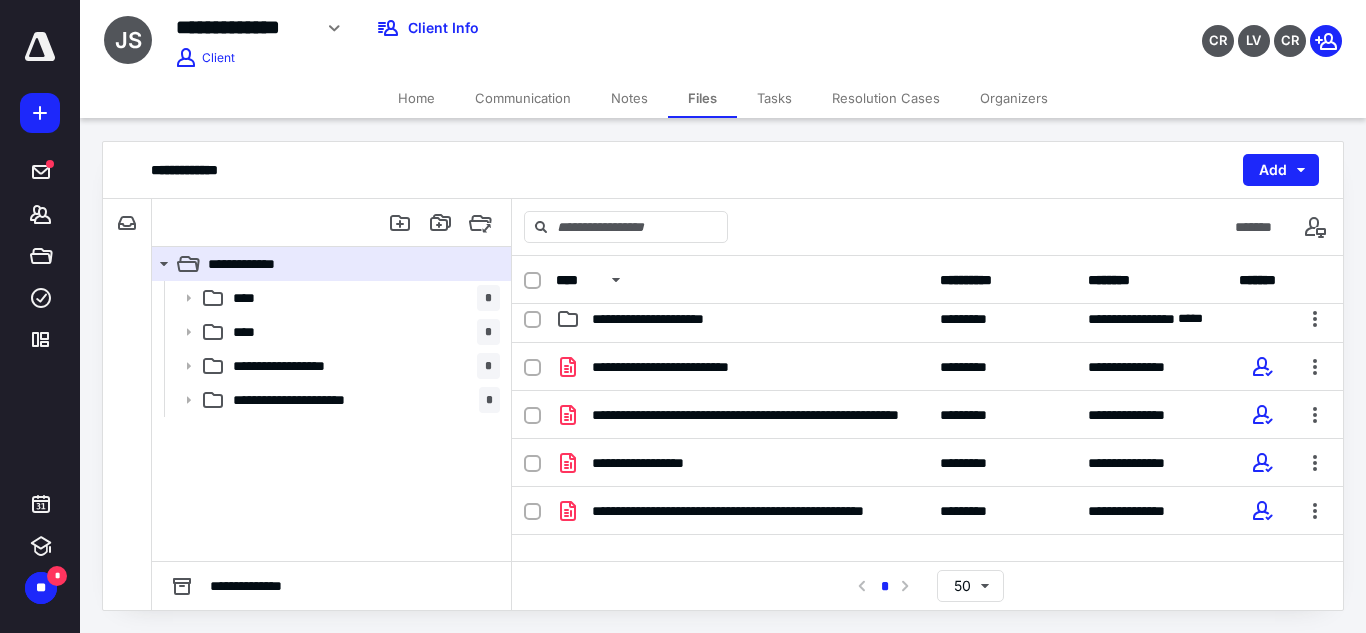 scroll, scrollTop: 154, scrollLeft: 0, axis: vertical 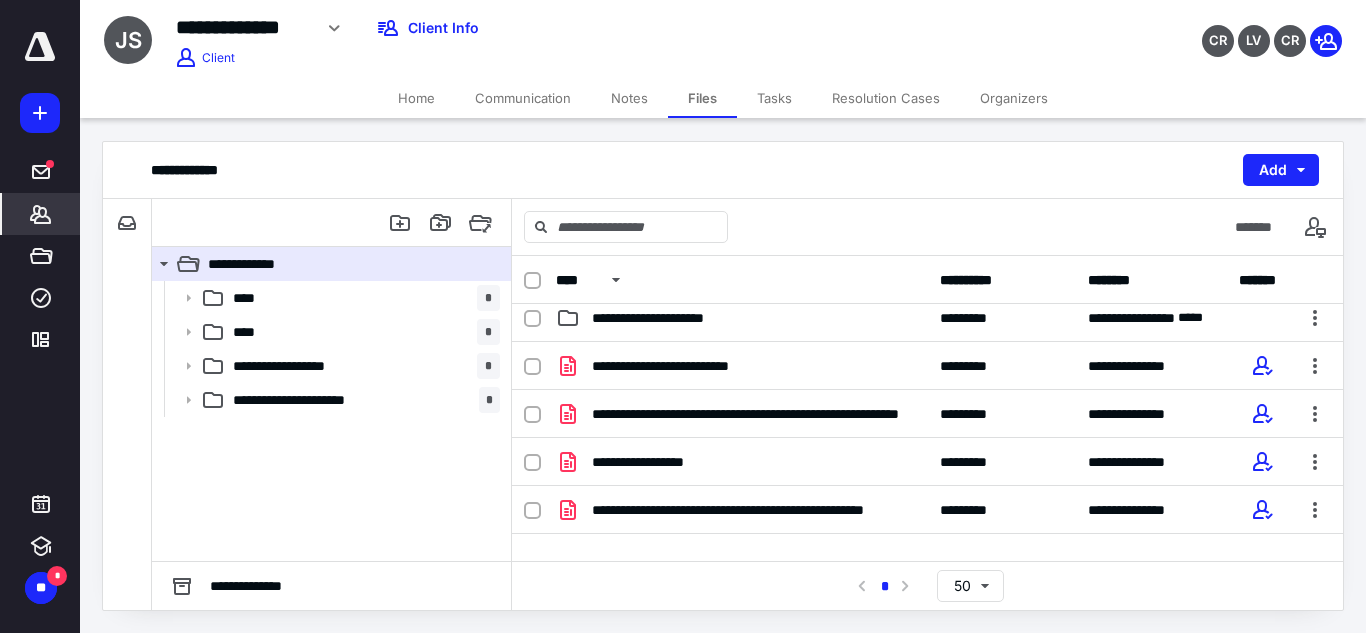 click on "*******" at bounding box center (41, 214) 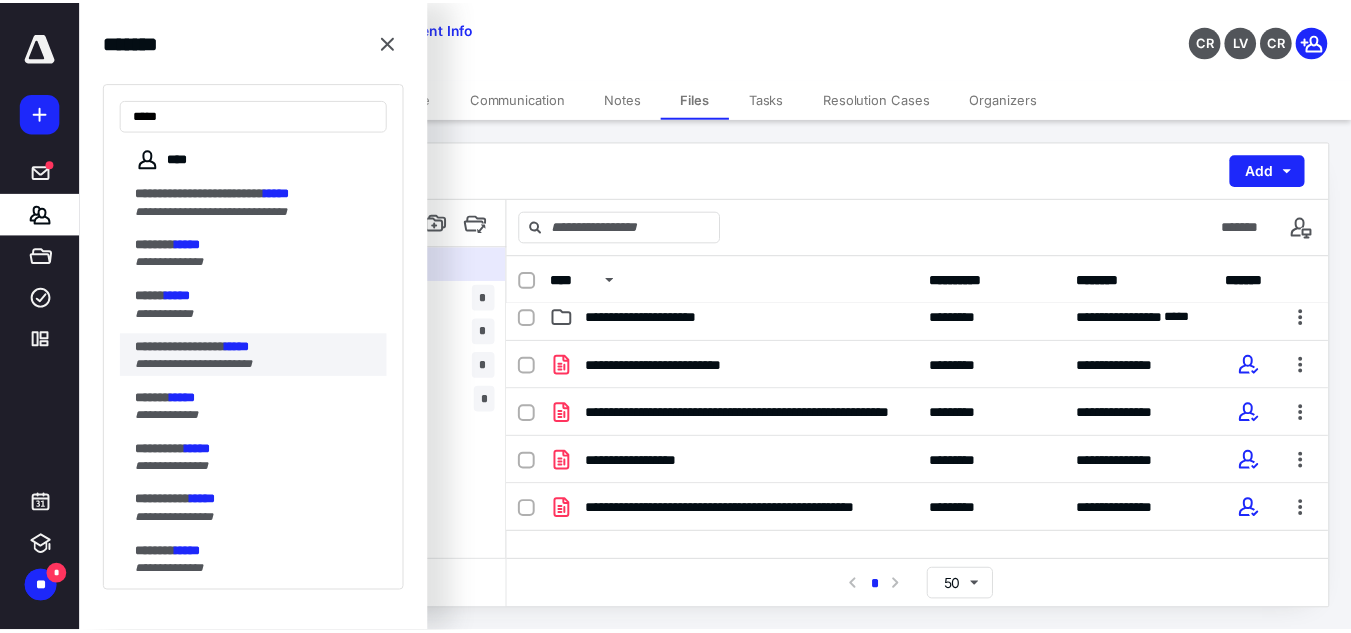 scroll, scrollTop: 200, scrollLeft: 0, axis: vertical 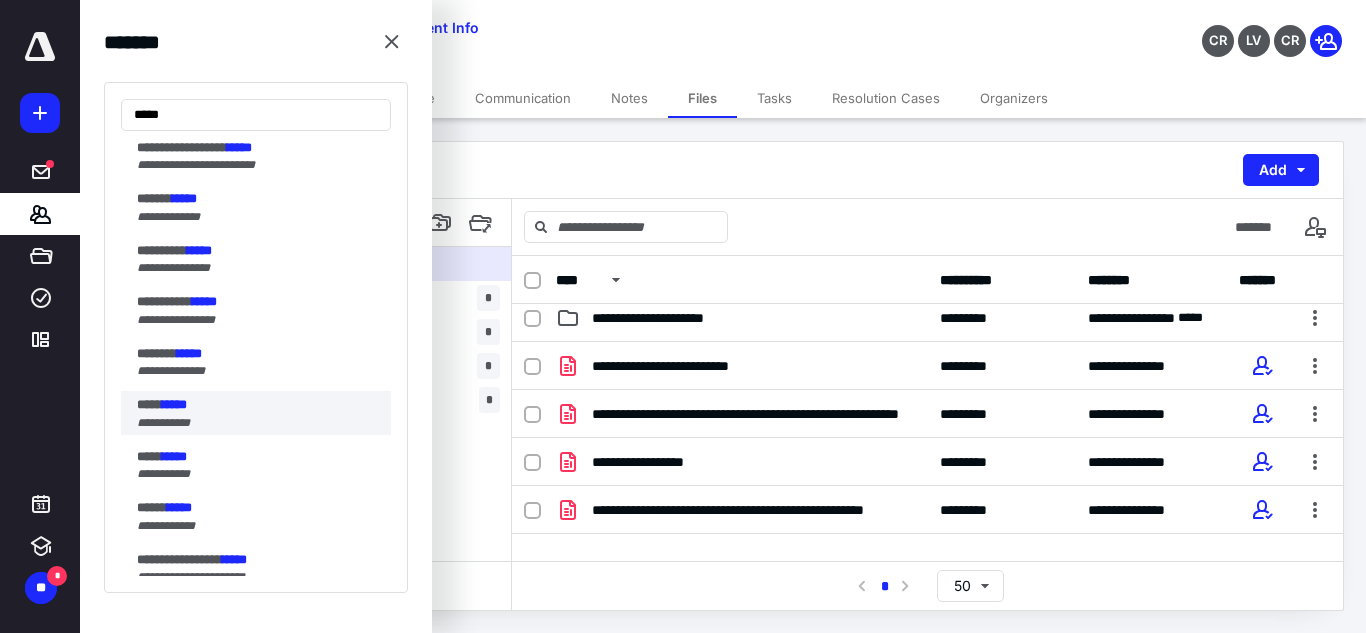 type on "*****" 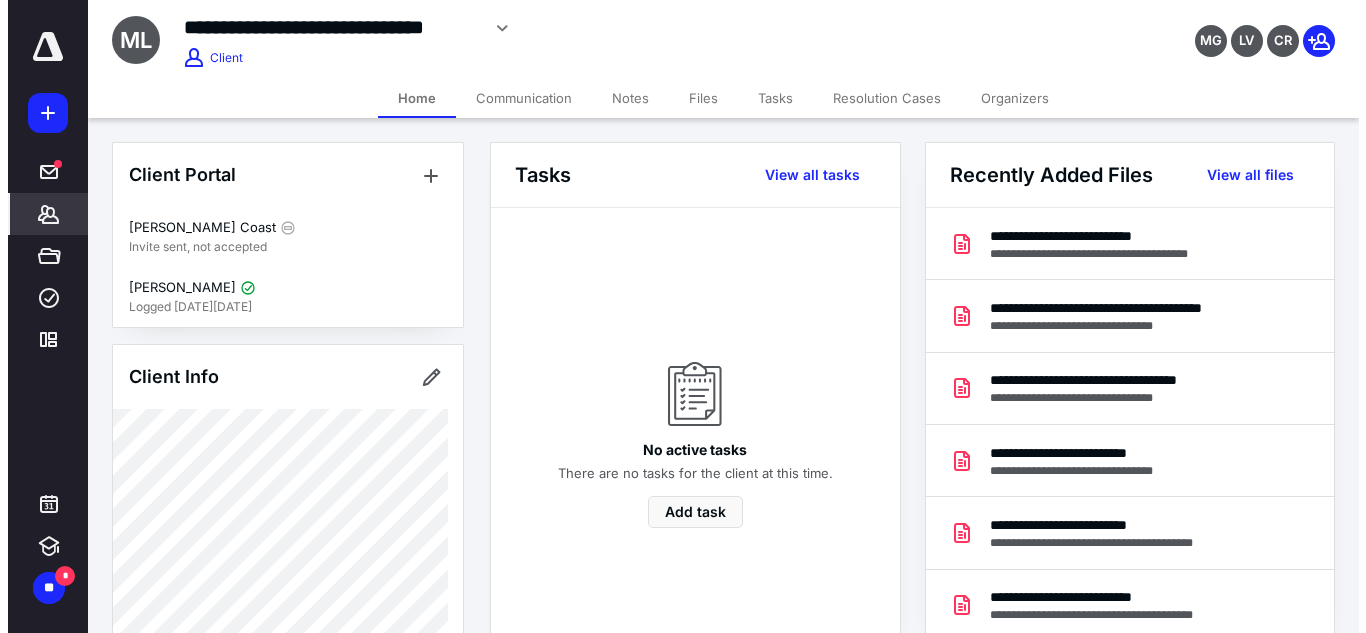scroll, scrollTop: 730, scrollLeft: 0, axis: vertical 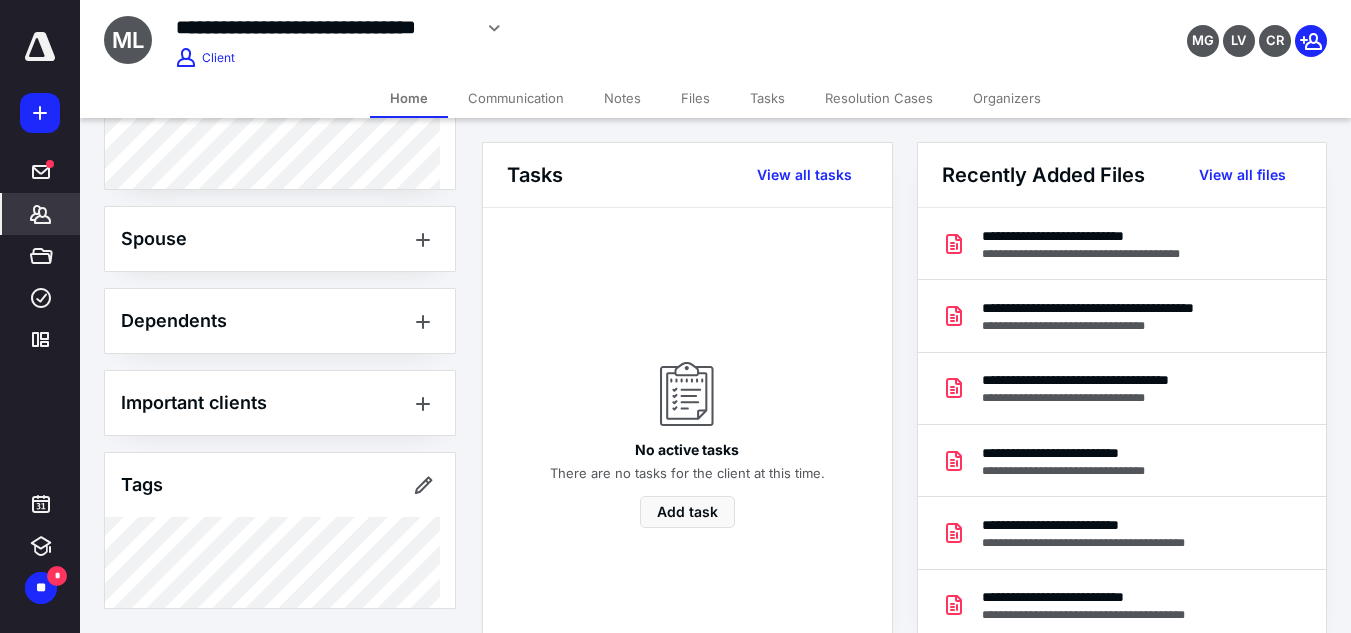 click on "Files" at bounding box center [695, 98] 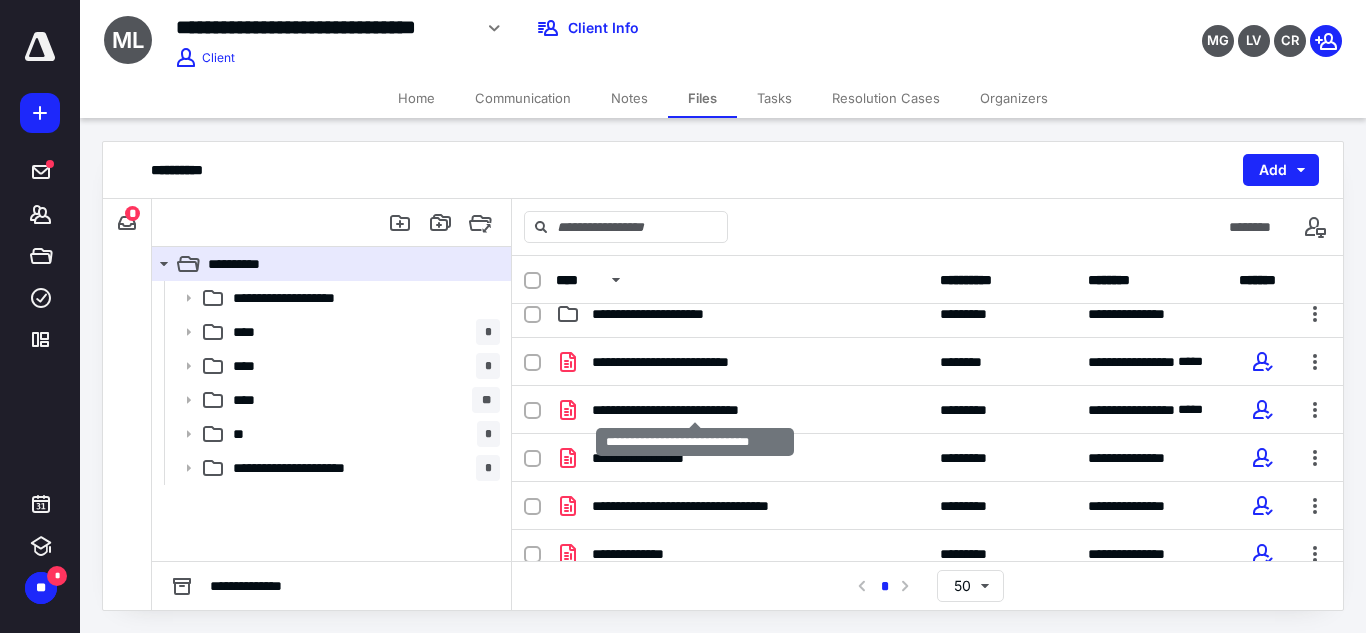 scroll, scrollTop: 253, scrollLeft: 0, axis: vertical 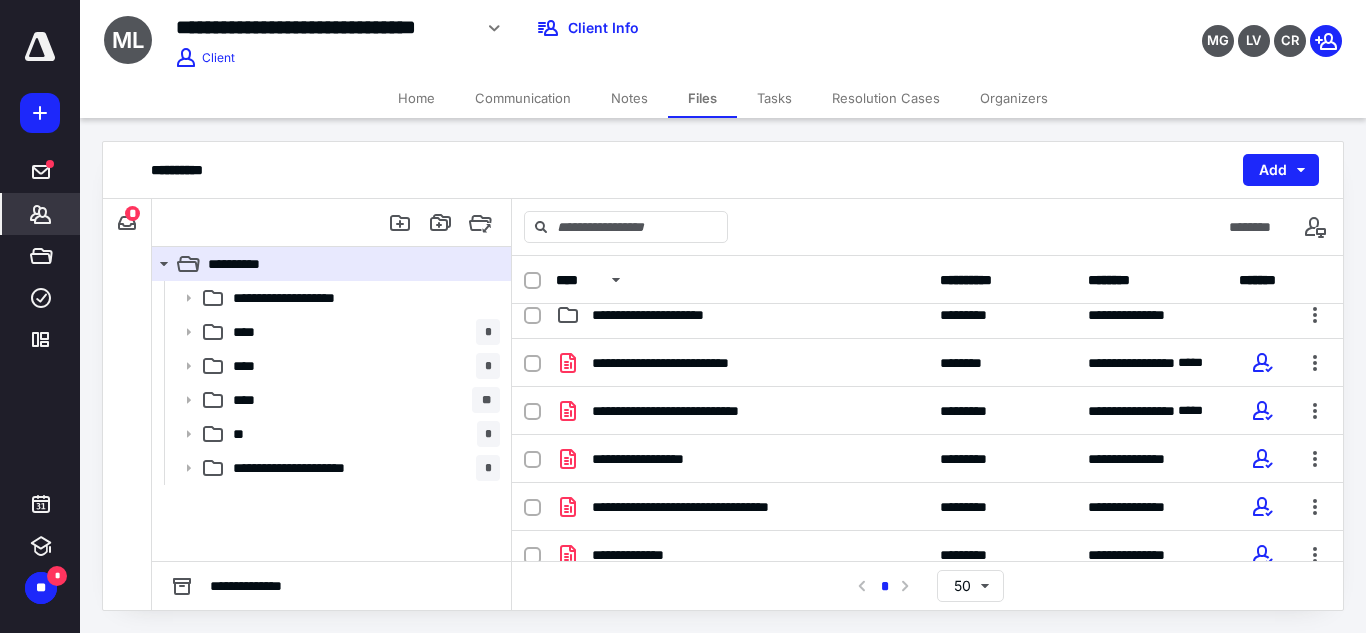 click 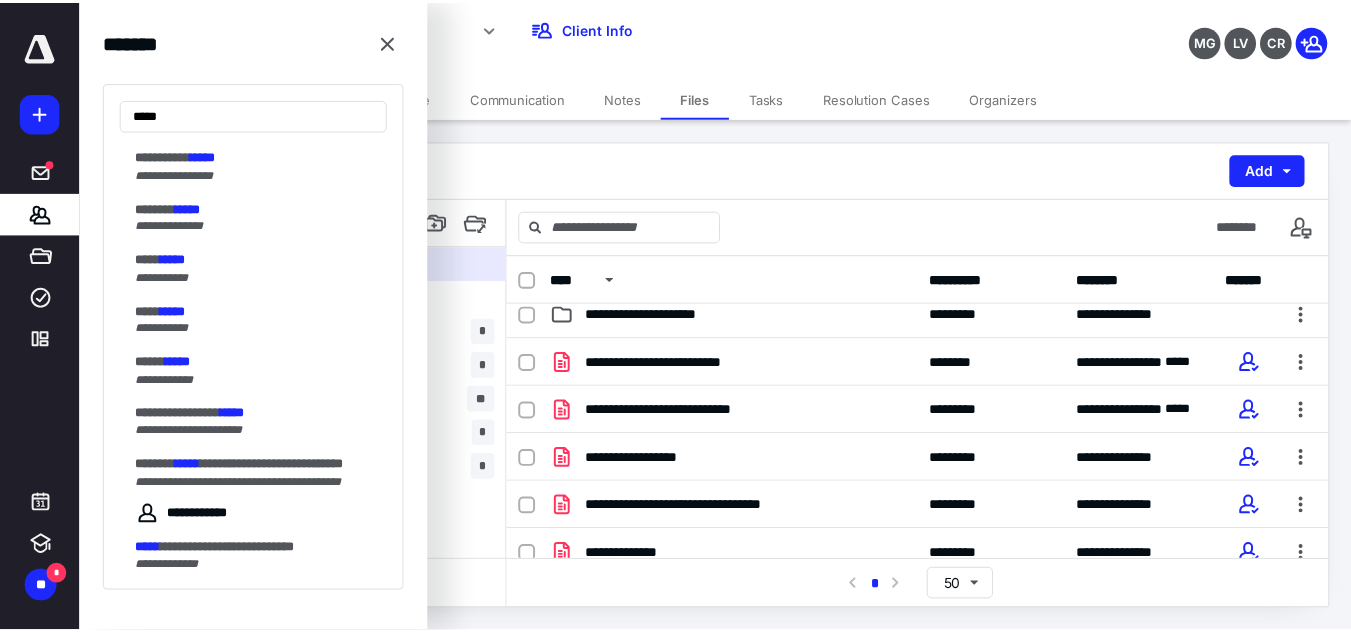 scroll, scrollTop: 0, scrollLeft: 0, axis: both 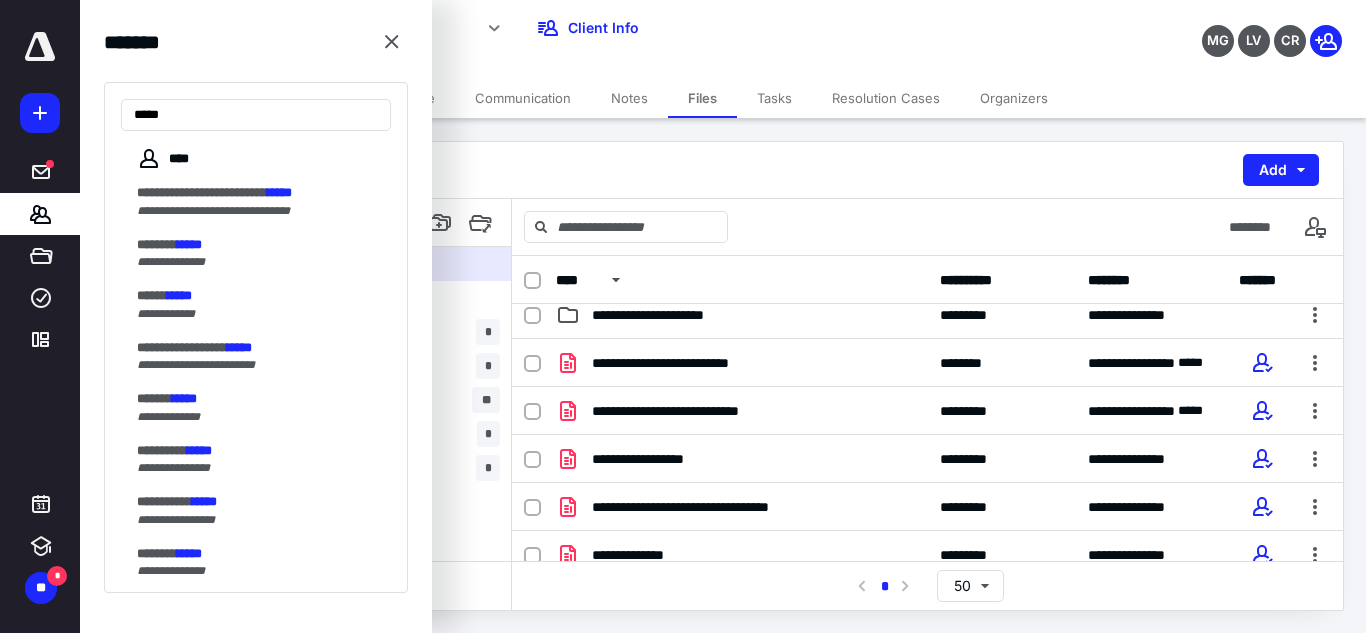 type on "*****" 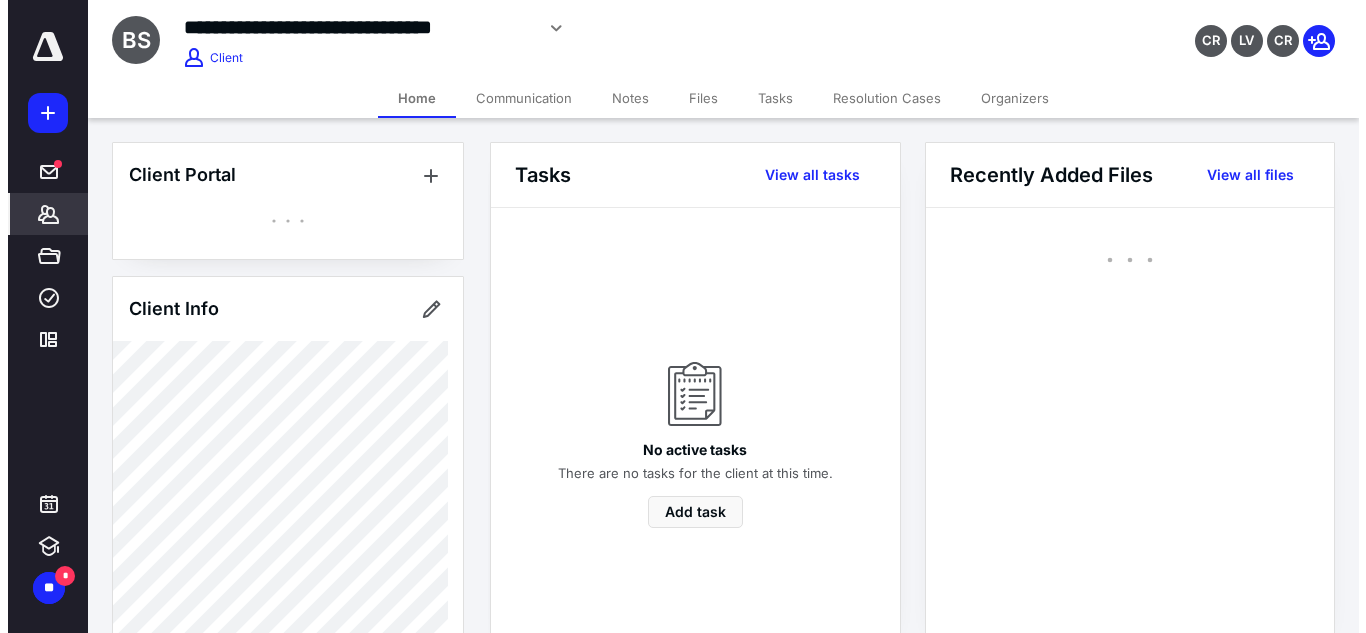 scroll, scrollTop: 981, scrollLeft: 0, axis: vertical 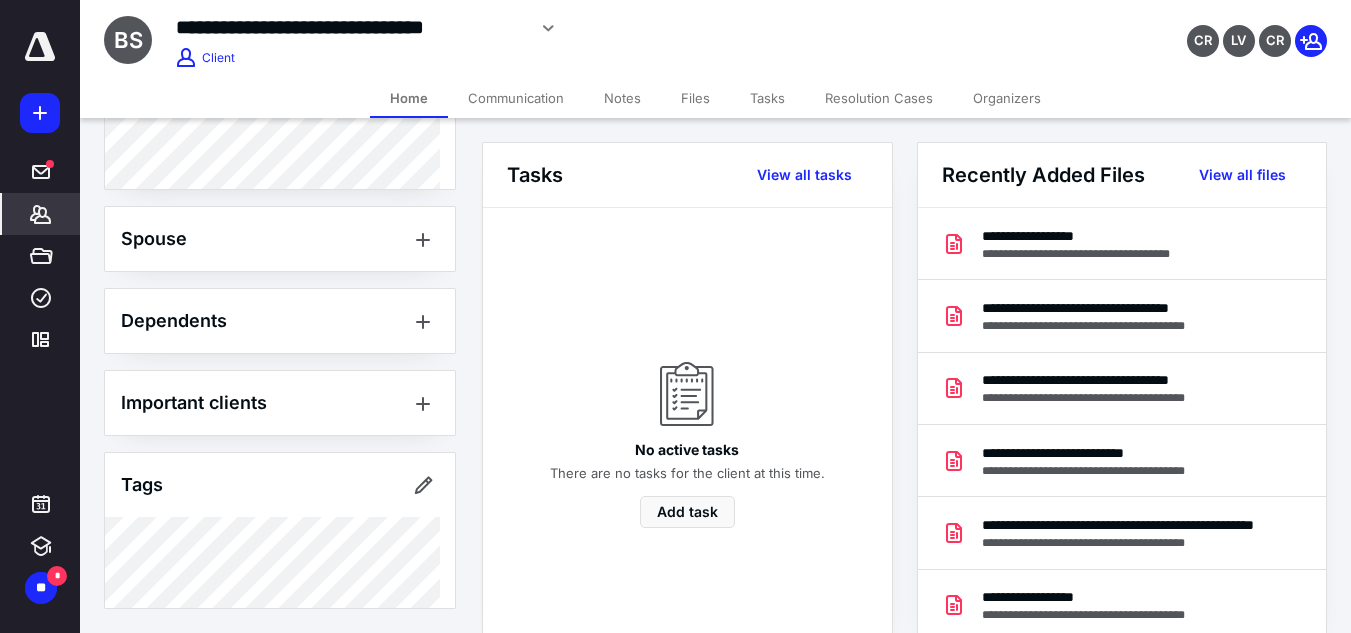 click on "Files" at bounding box center [695, 98] 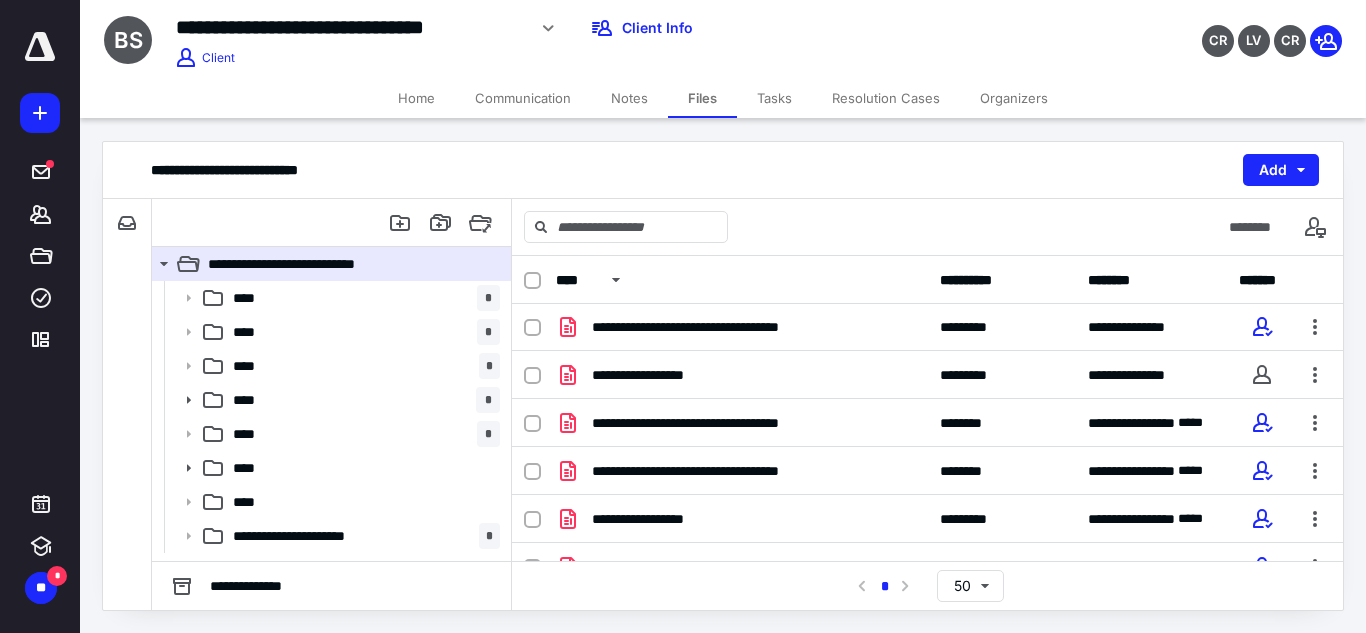 scroll, scrollTop: 435, scrollLeft: 0, axis: vertical 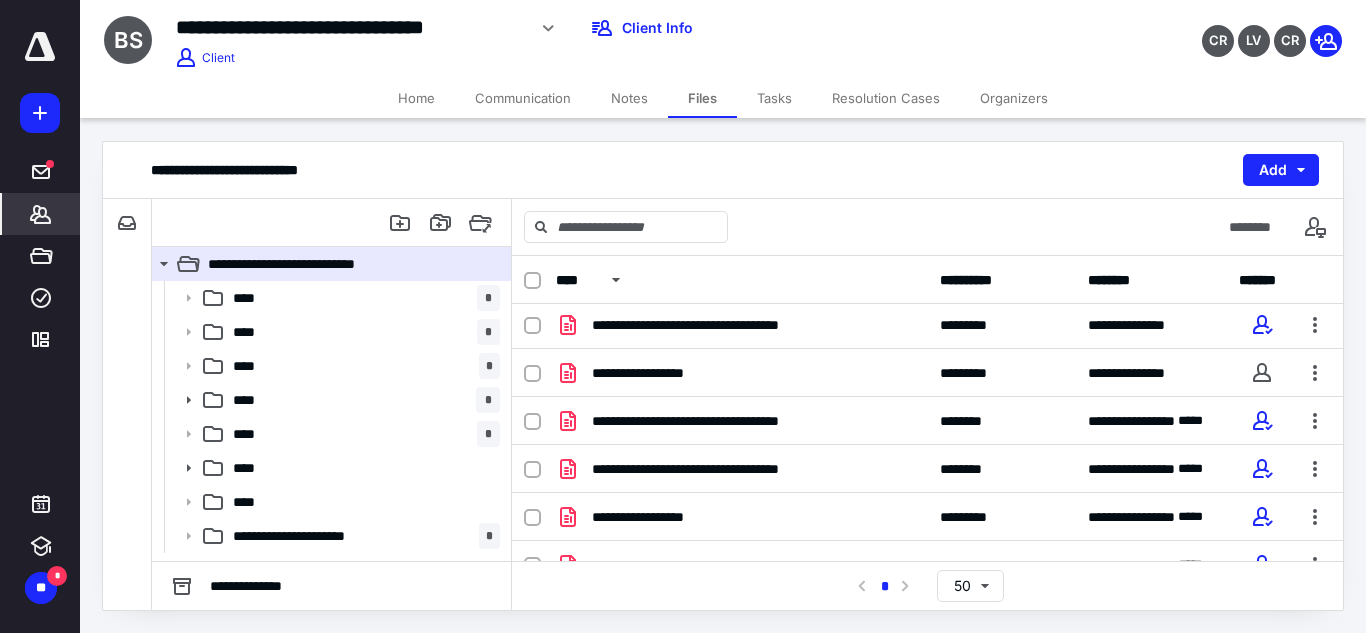 click on "*******" at bounding box center (41, 214) 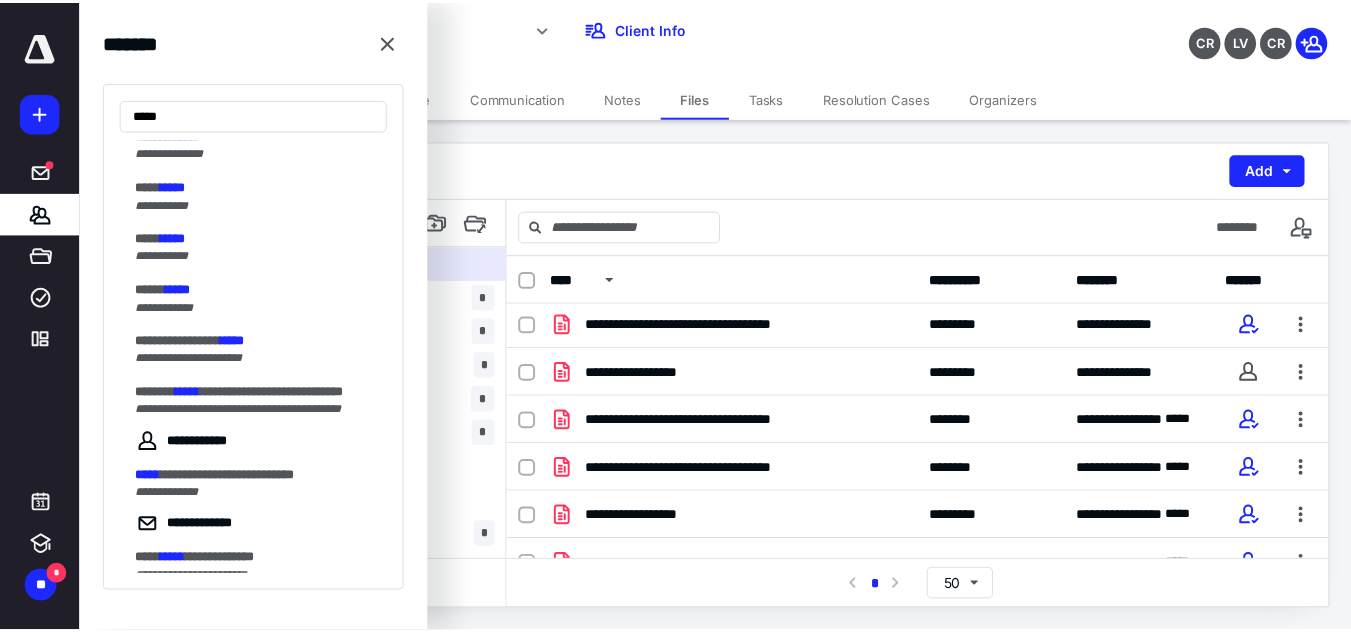 scroll, scrollTop: 419, scrollLeft: 0, axis: vertical 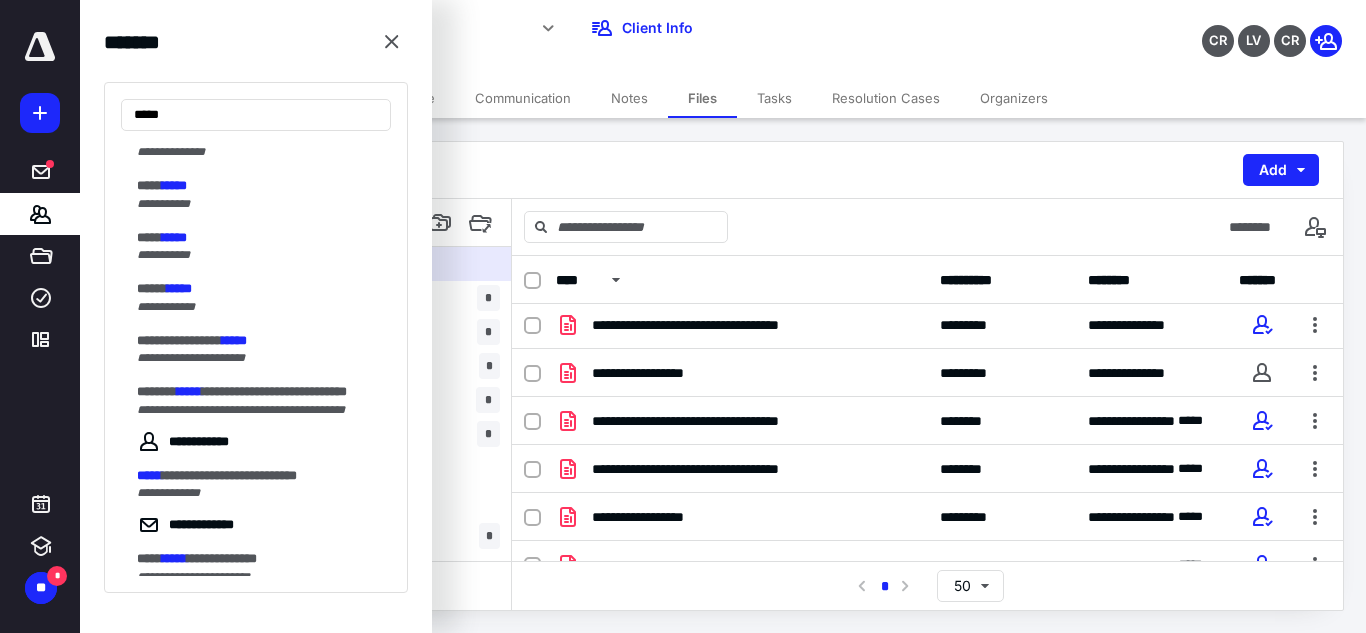 type on "*****" 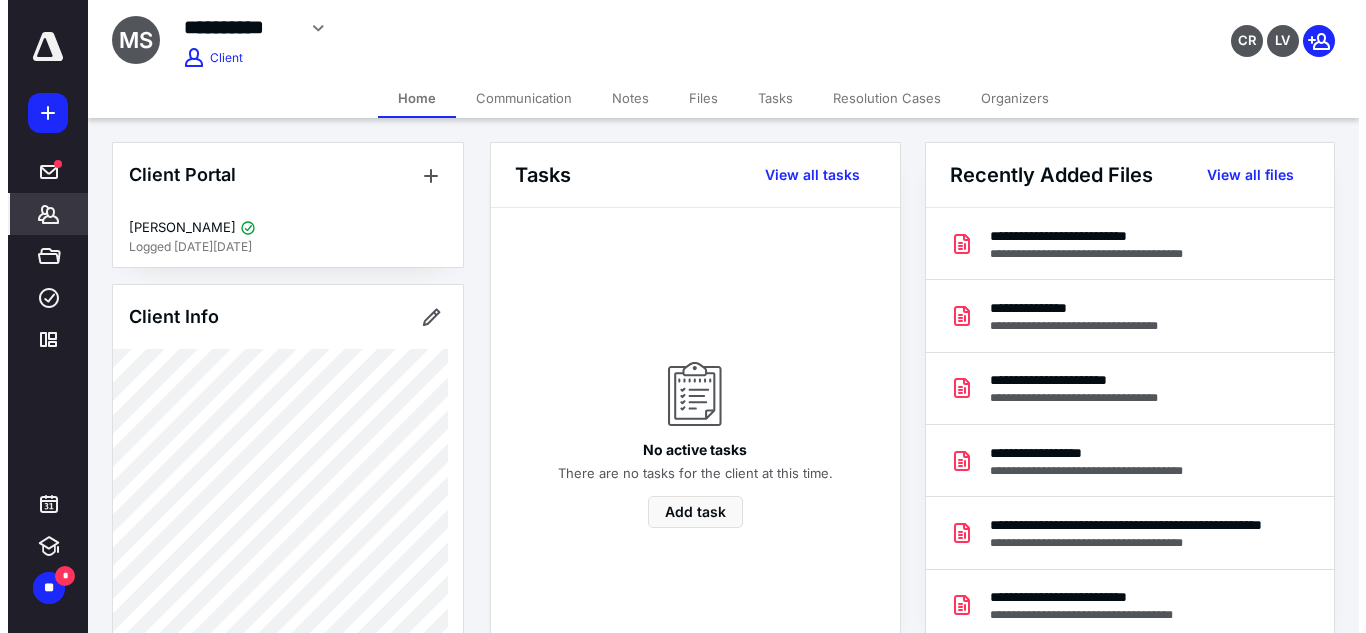 scroll, scrollTop: 640, scrollLeft: 0, axis: vertical 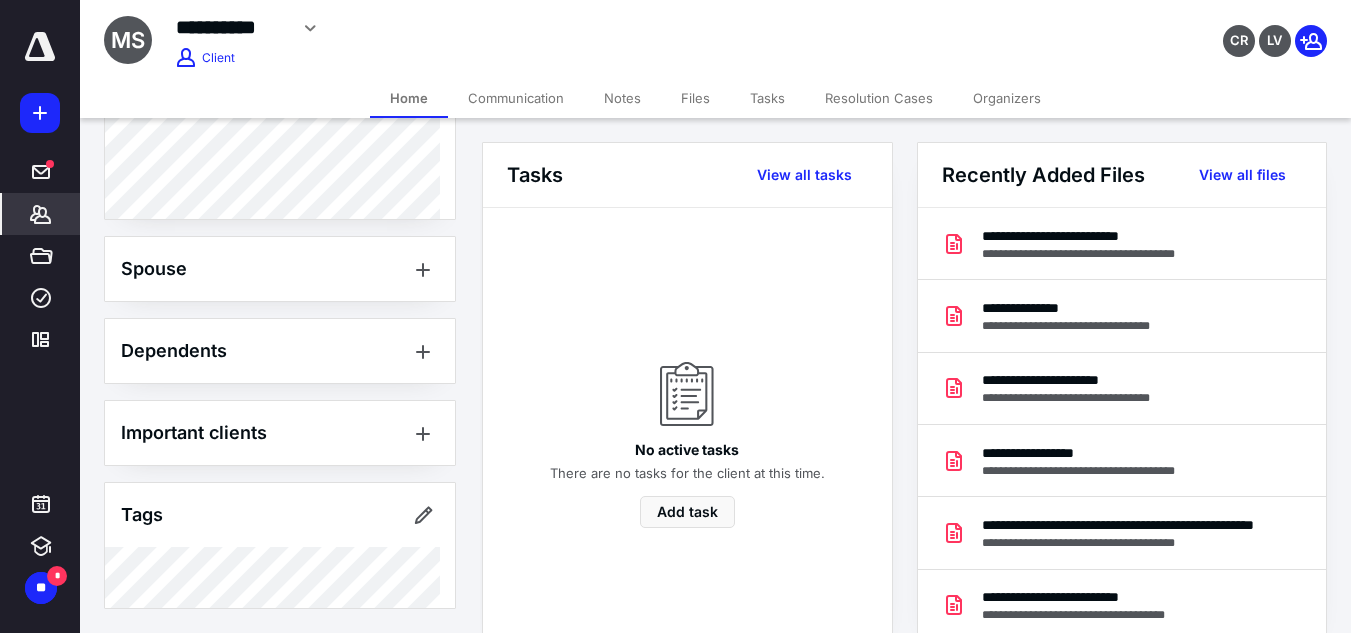 click on "Files" at bounding box center (695, 98) 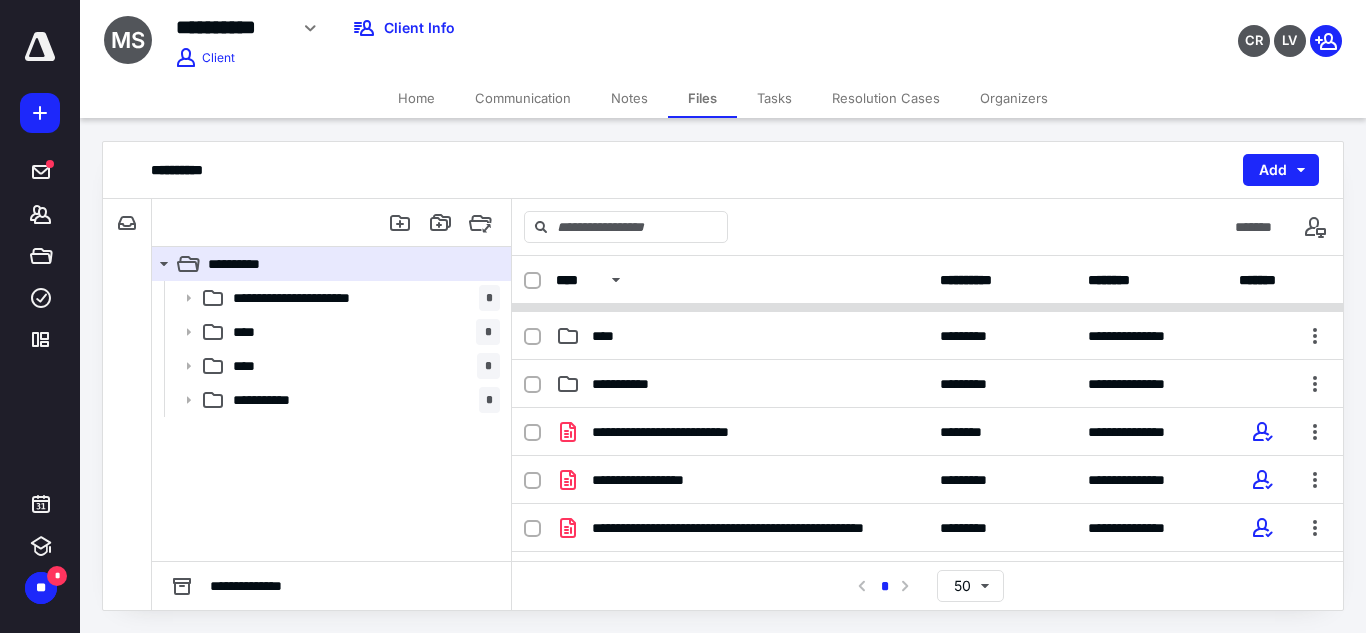 scroll, scrollTop: 89, scrollLeft: 0, axis: vertical 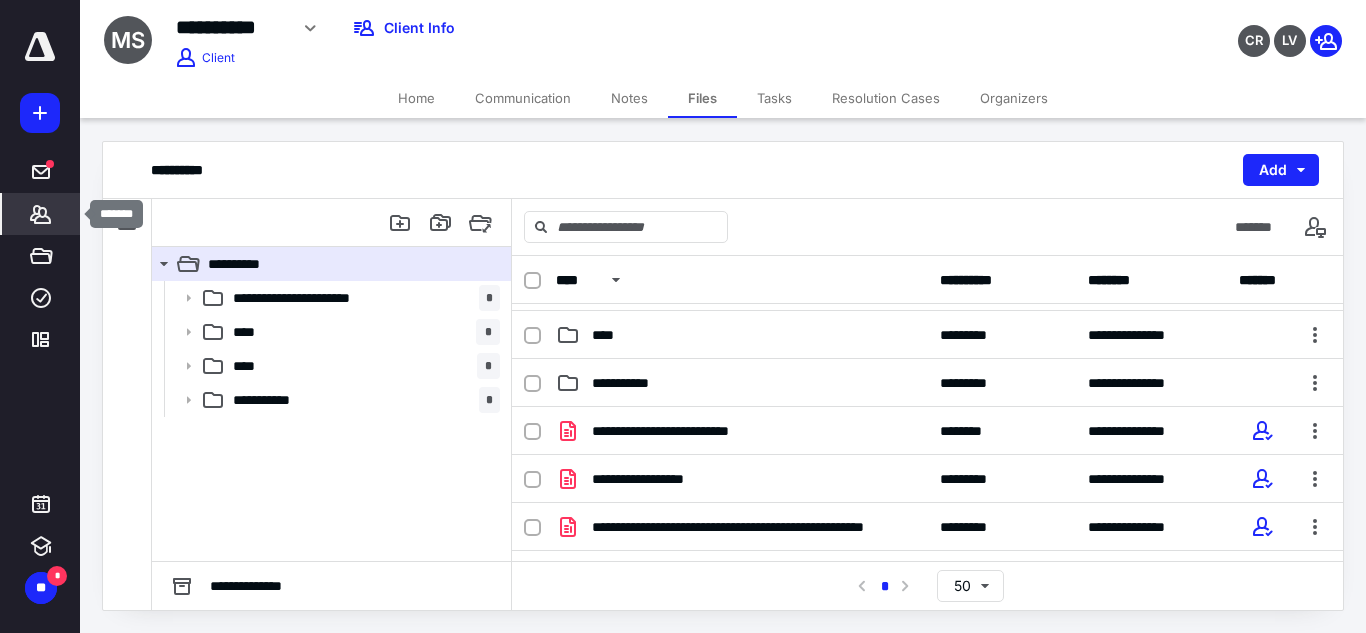click on "*******" at bounding box center [41, 214] 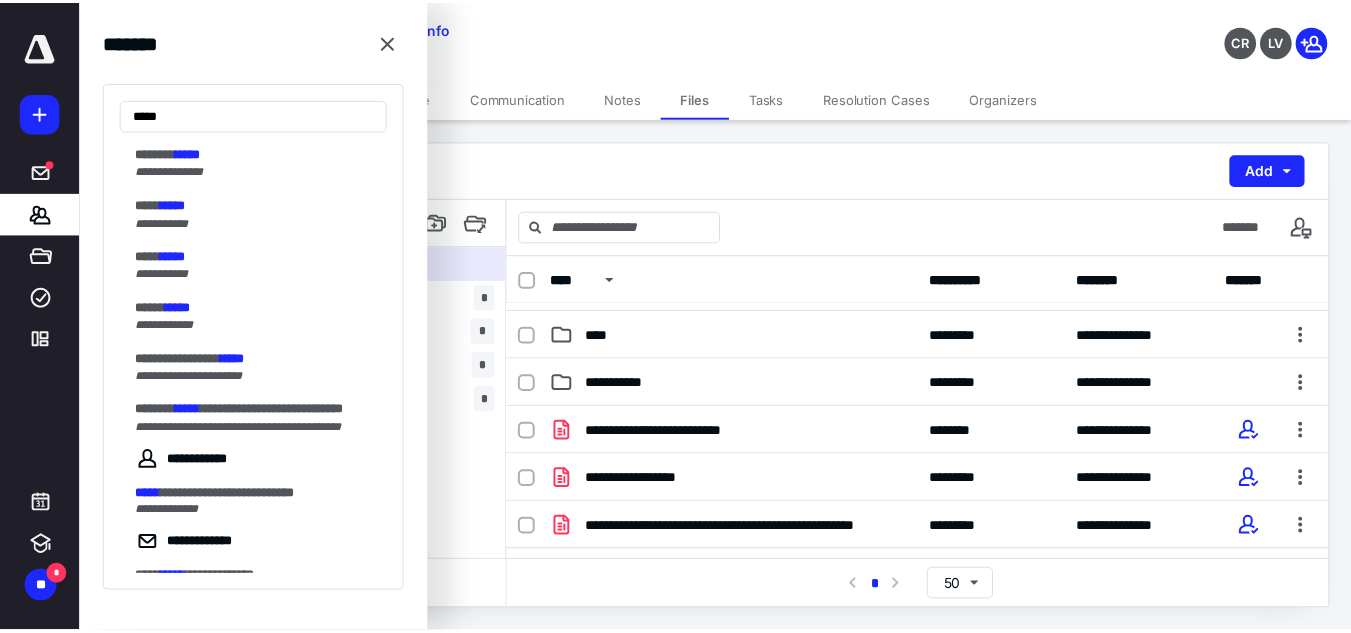 scroll, scrollTop: 401, scrollLeft: 0, axis: vertical 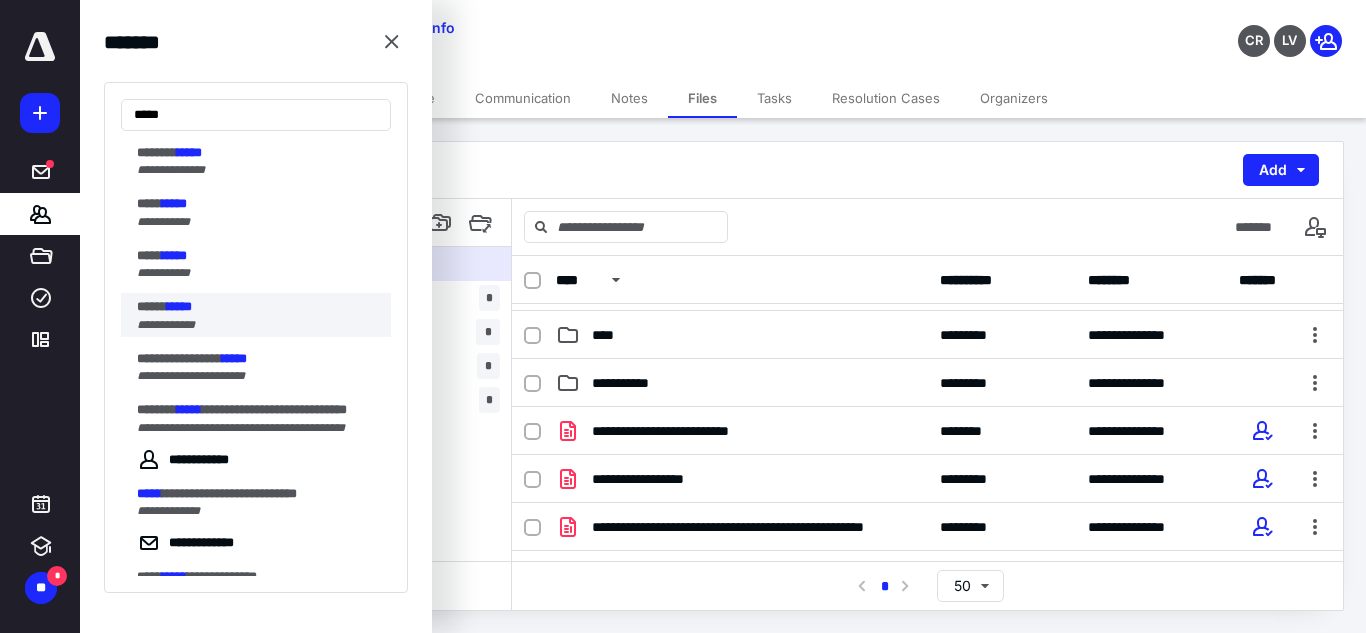 type on "*****" 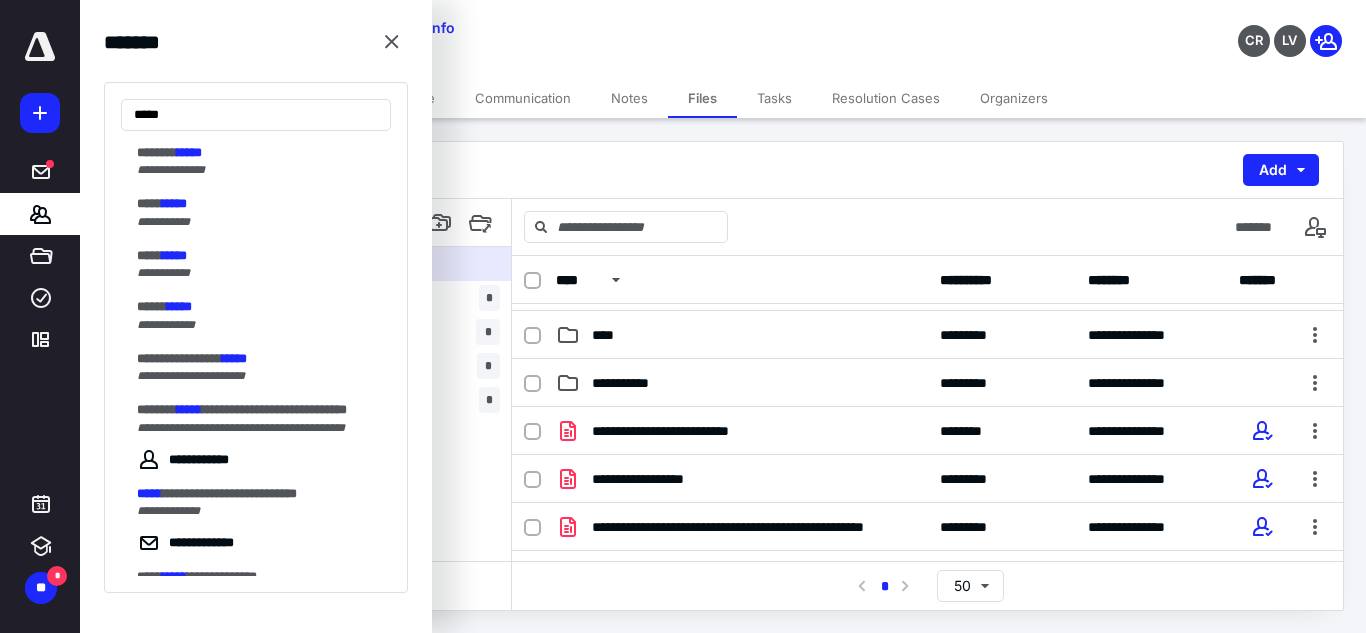 click on "***** *****" at bounding box center (258, 307) 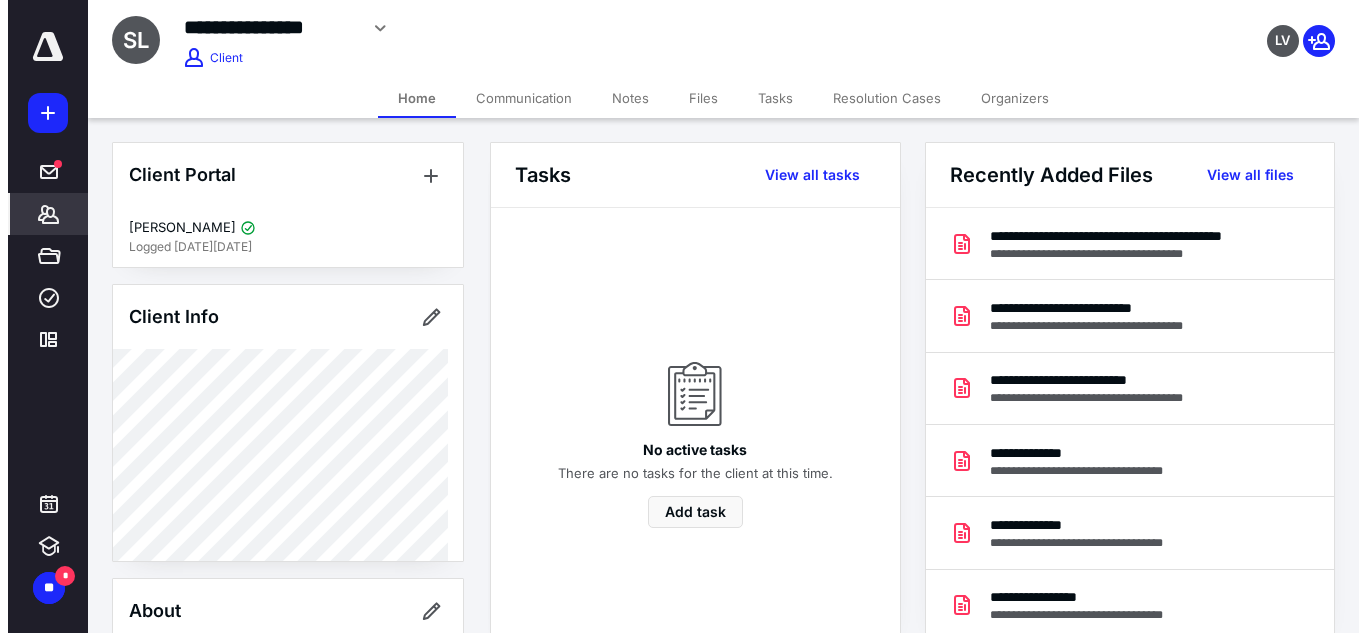 scroll, scrollTop: 622, scrollLeft: 0, axis: vertical 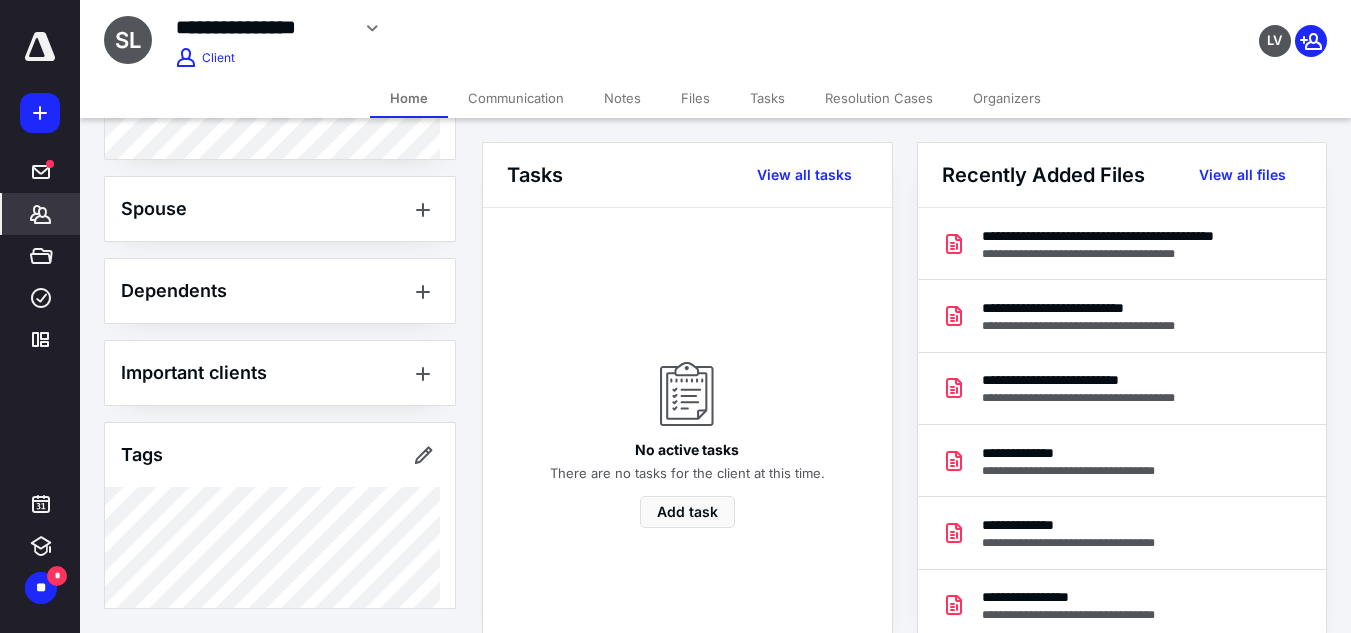 click on "Notes" at bounding box center (622, 98) 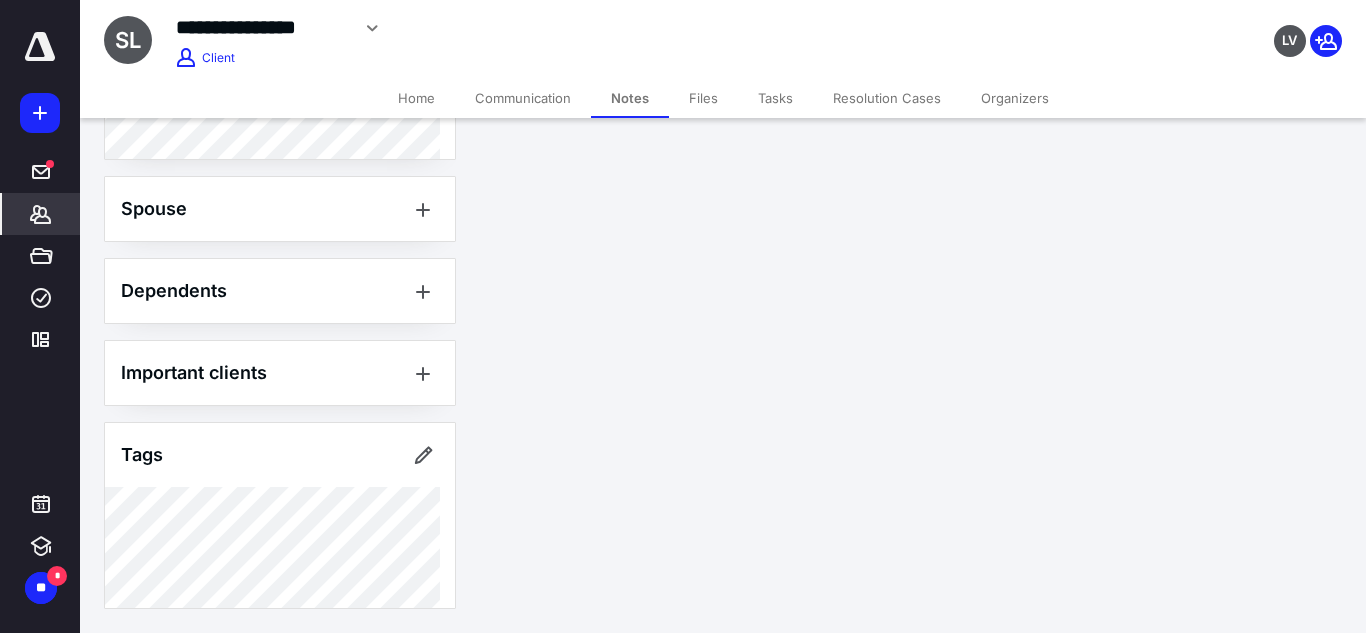 click on "Files" at bounding box center [703, 98] 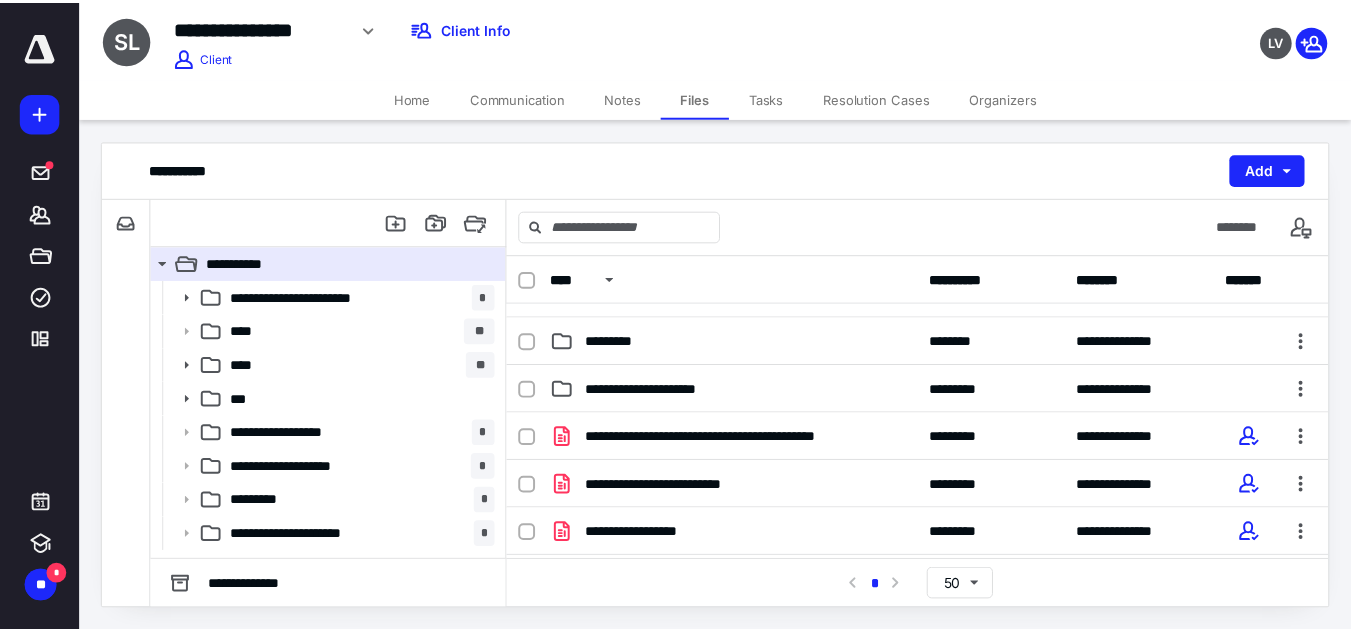scroll, scrollTop: 276, scrollLeft: 0, axis: vertical 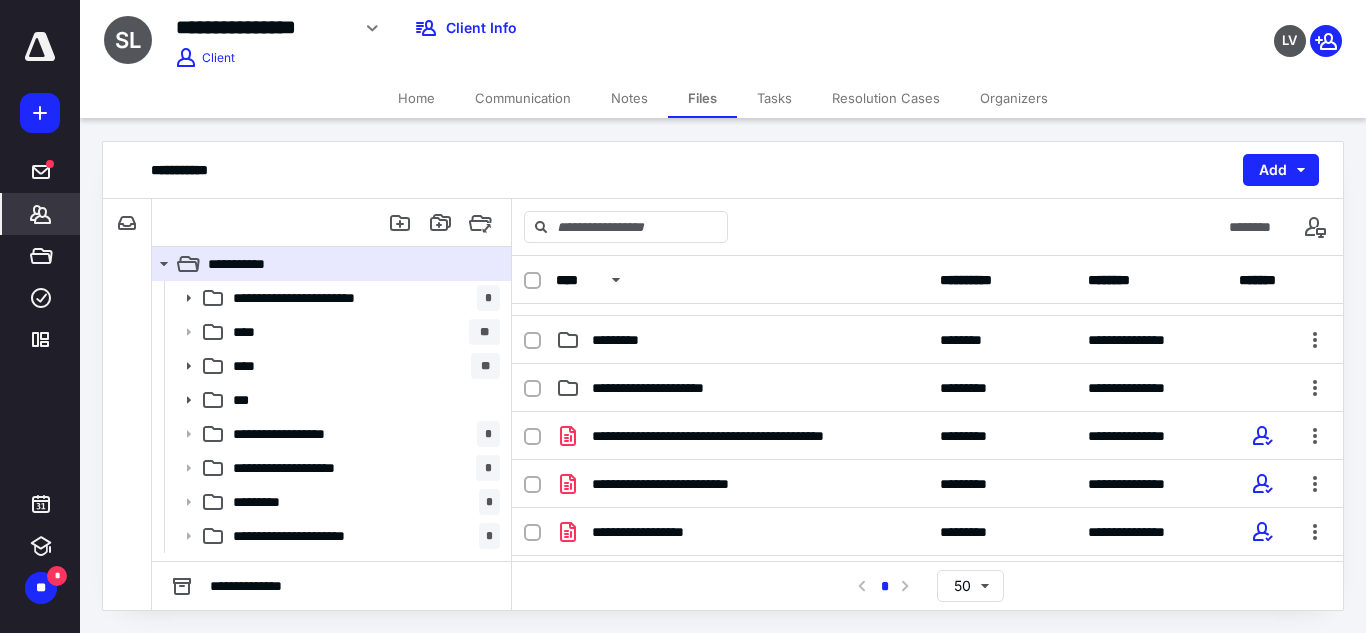 click 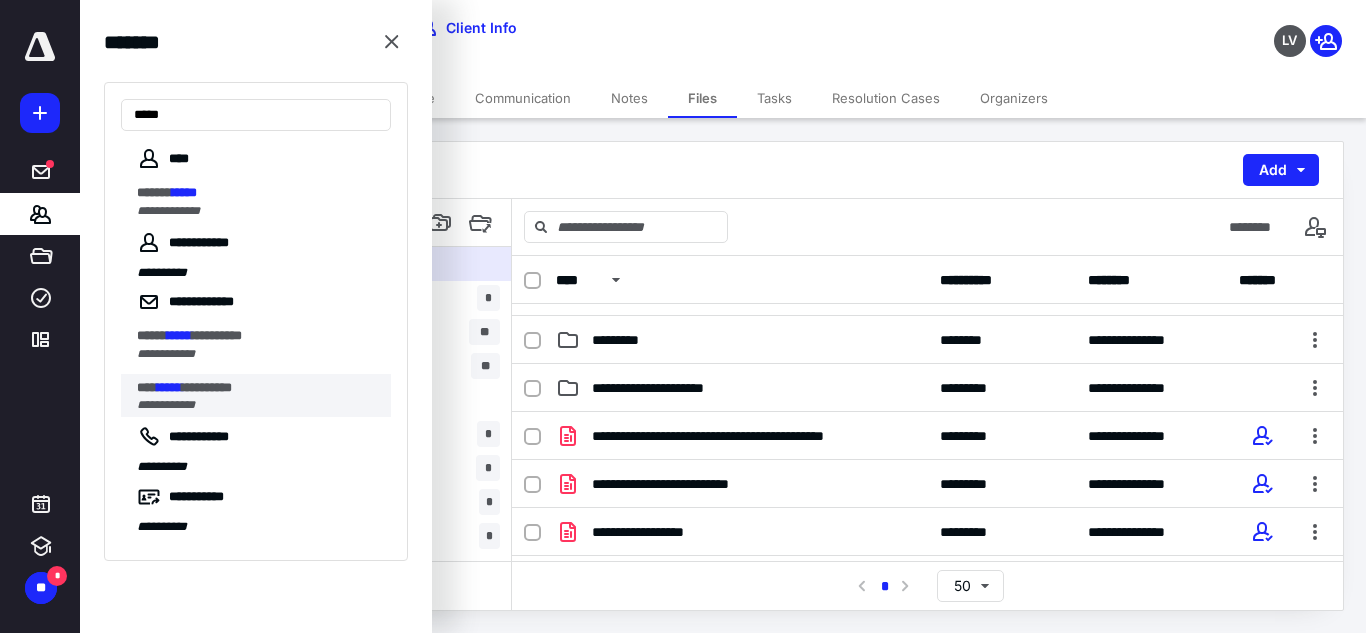 type on "*****" 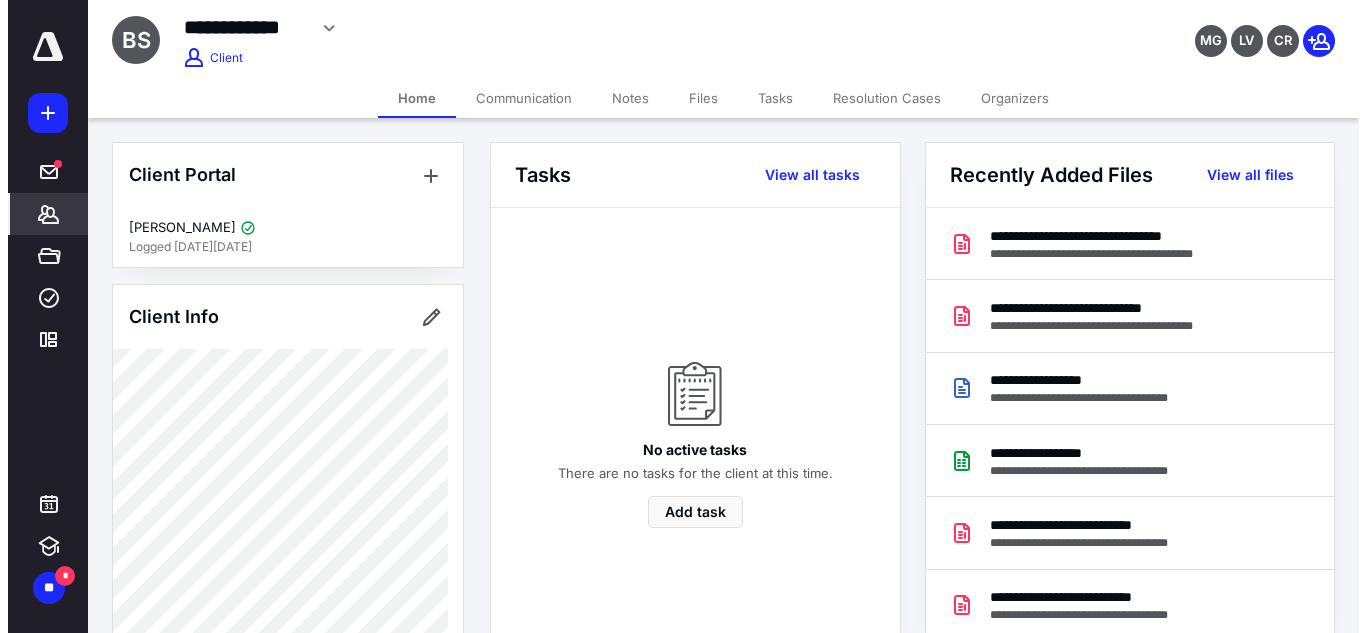 scroll, scrollTop: 670, scrollLeft: 0, axis: vertical 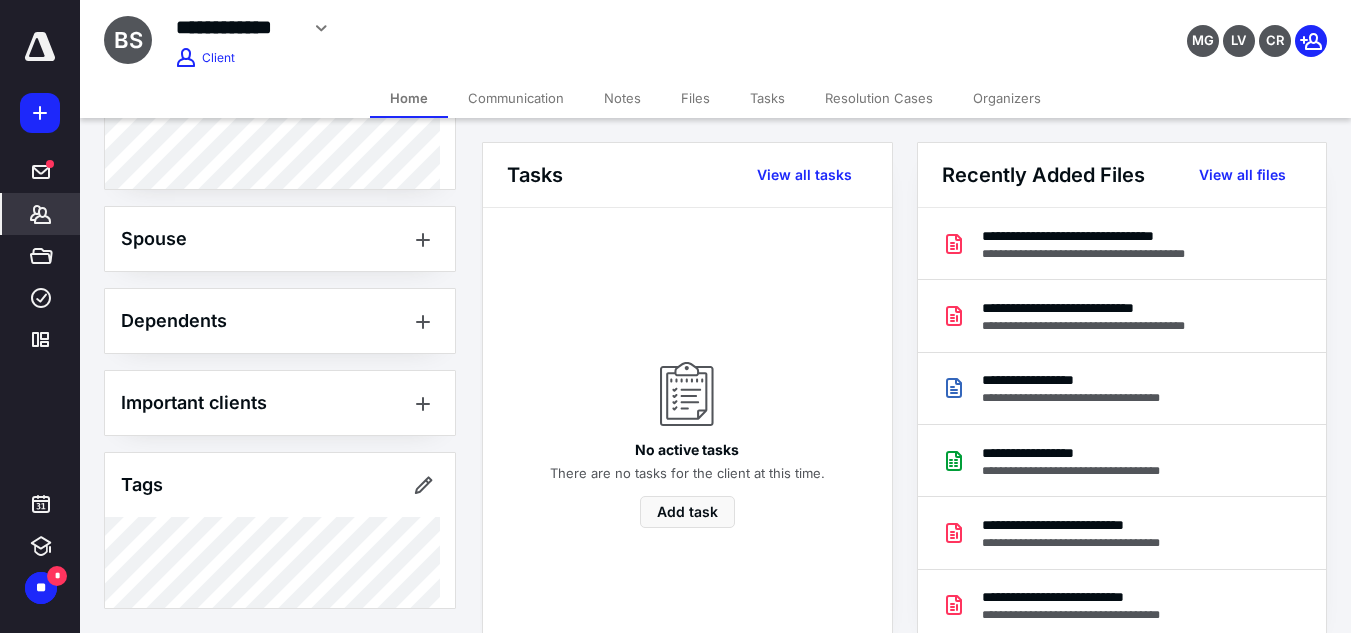click on "Files" at bounding box center [695, 98] 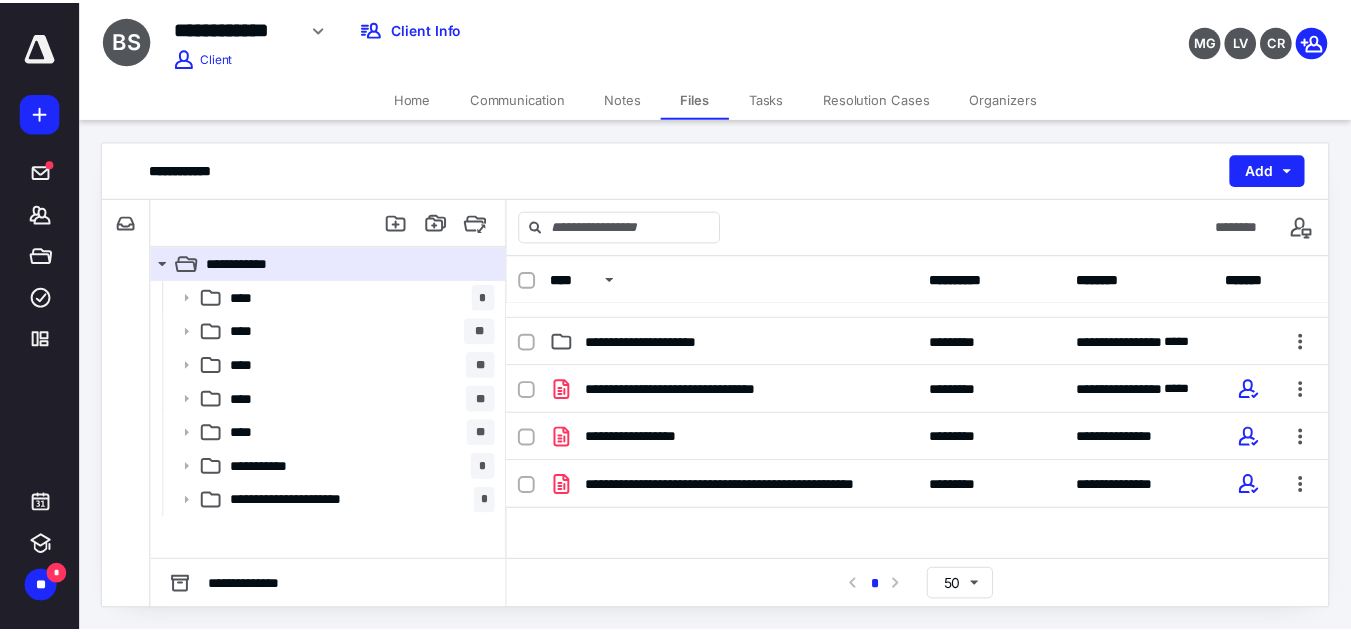 scroll, scrollTop: 274, scrollLeft: 0, axis: vertical 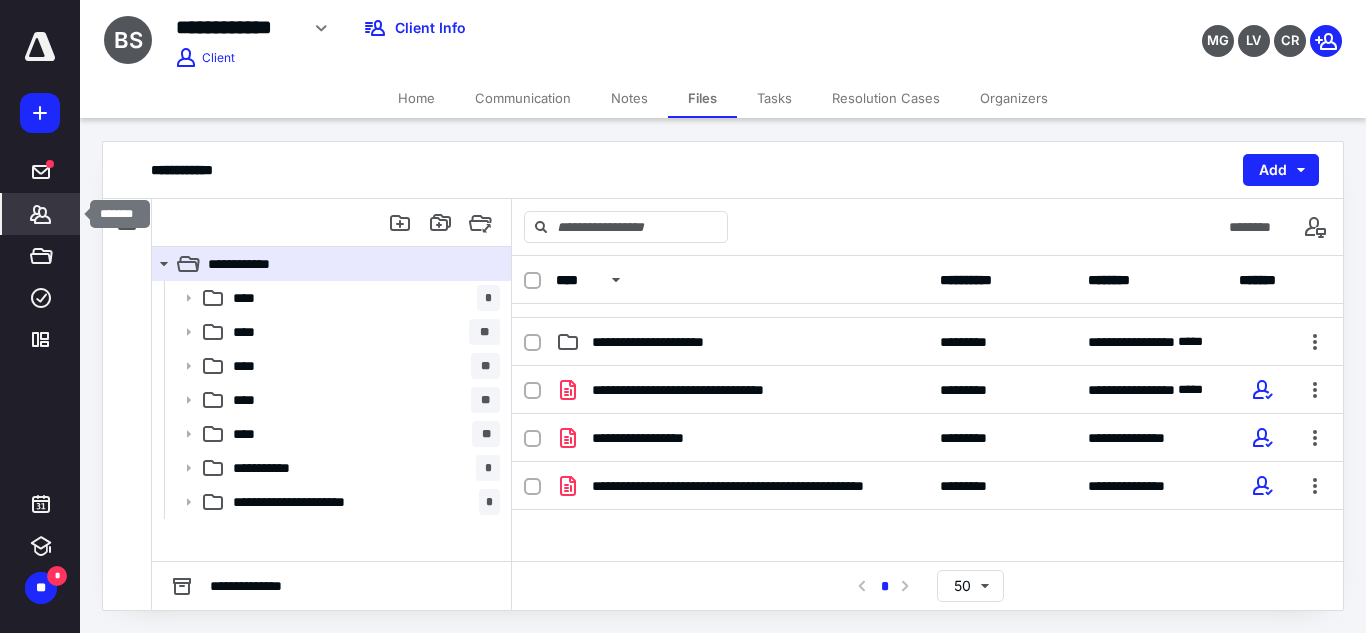 click 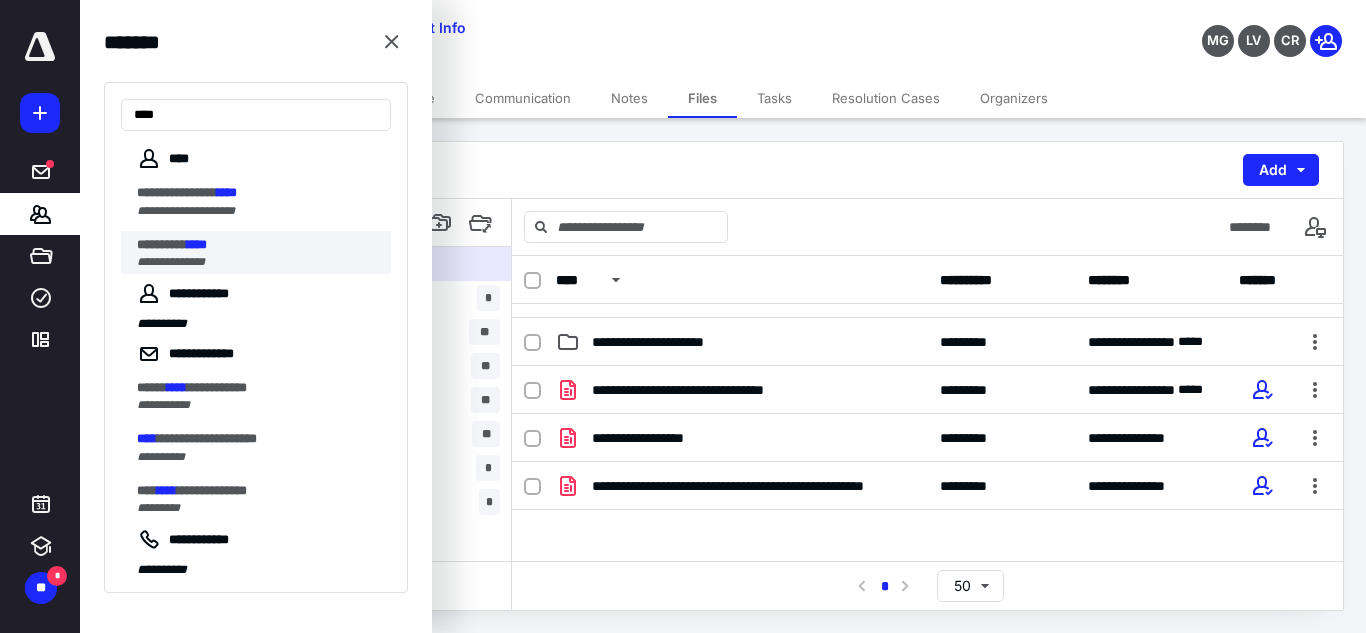 type on "****" 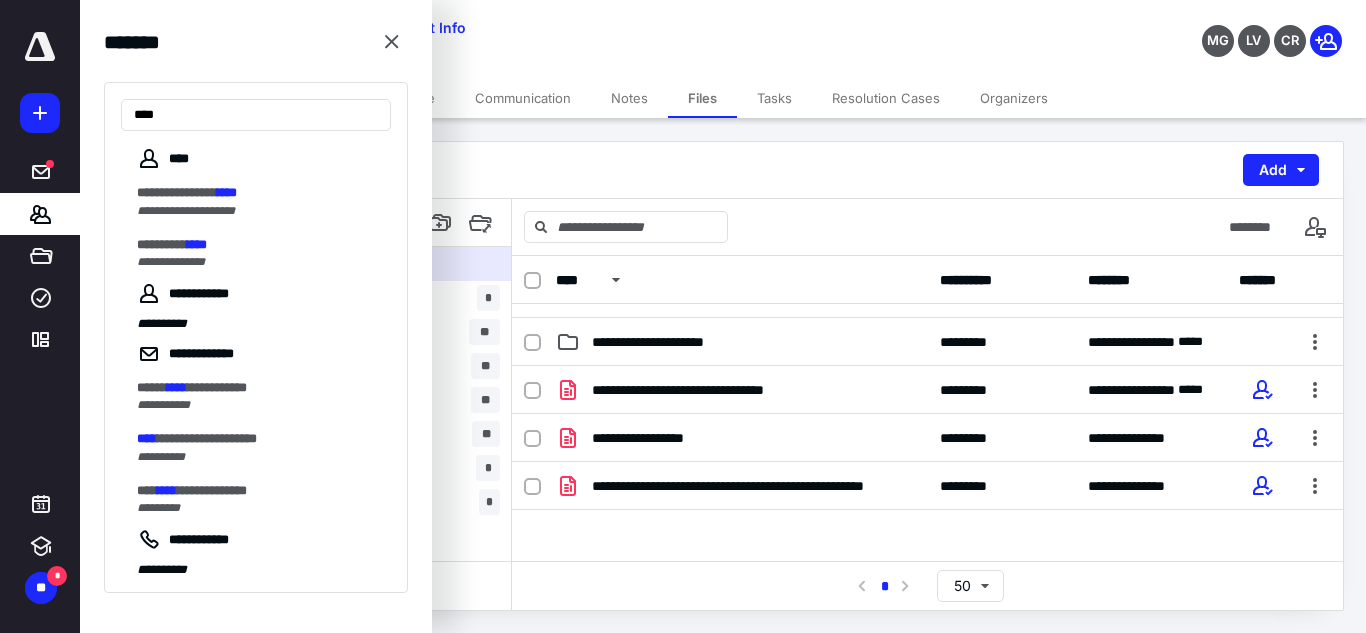 click on "********* ****" at bounding box center [258, 245] 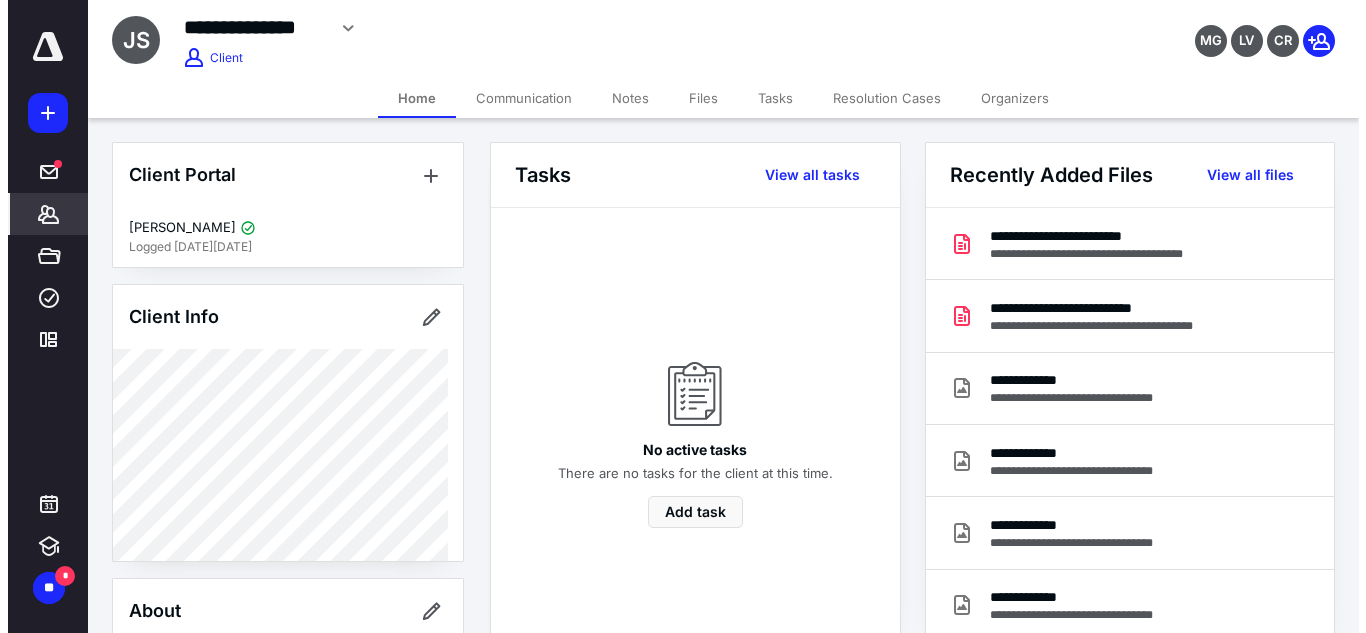 scroll, scrollTop: 592, scrollLeft: 0, axis: vertical 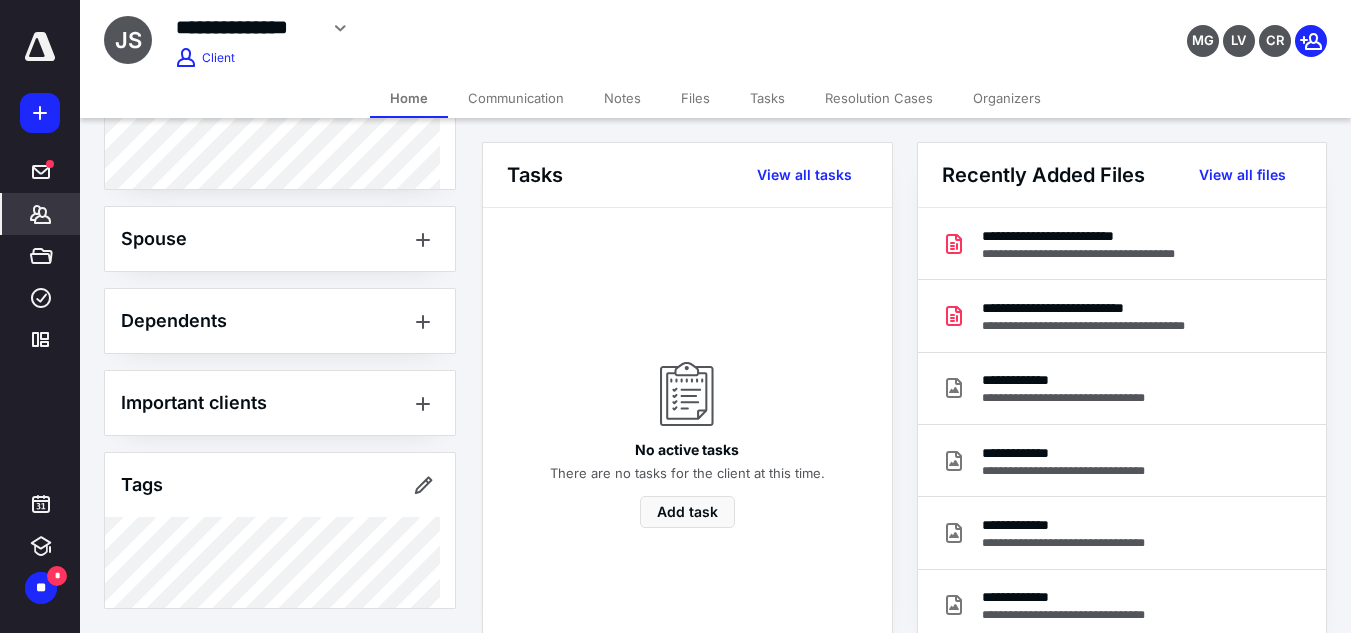 click on "Files" at bounding box center [695, 98] 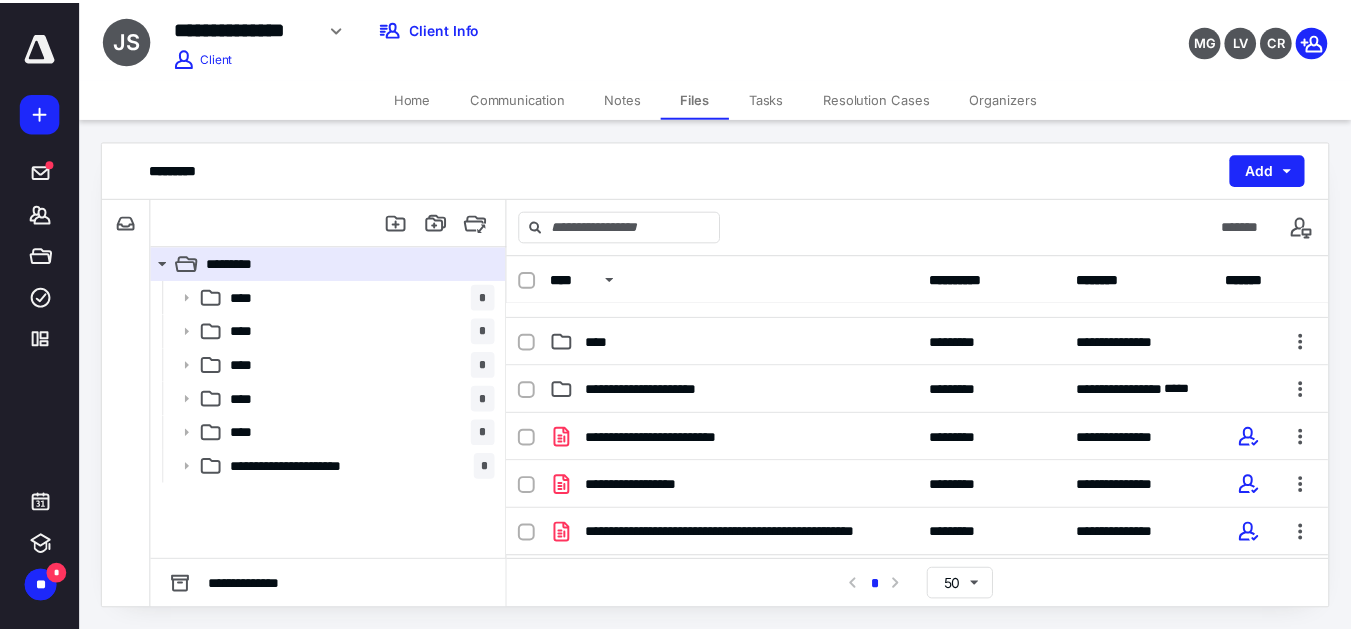 scroll, scrollTop: 180, scrollLeft: 0, axis: vertical 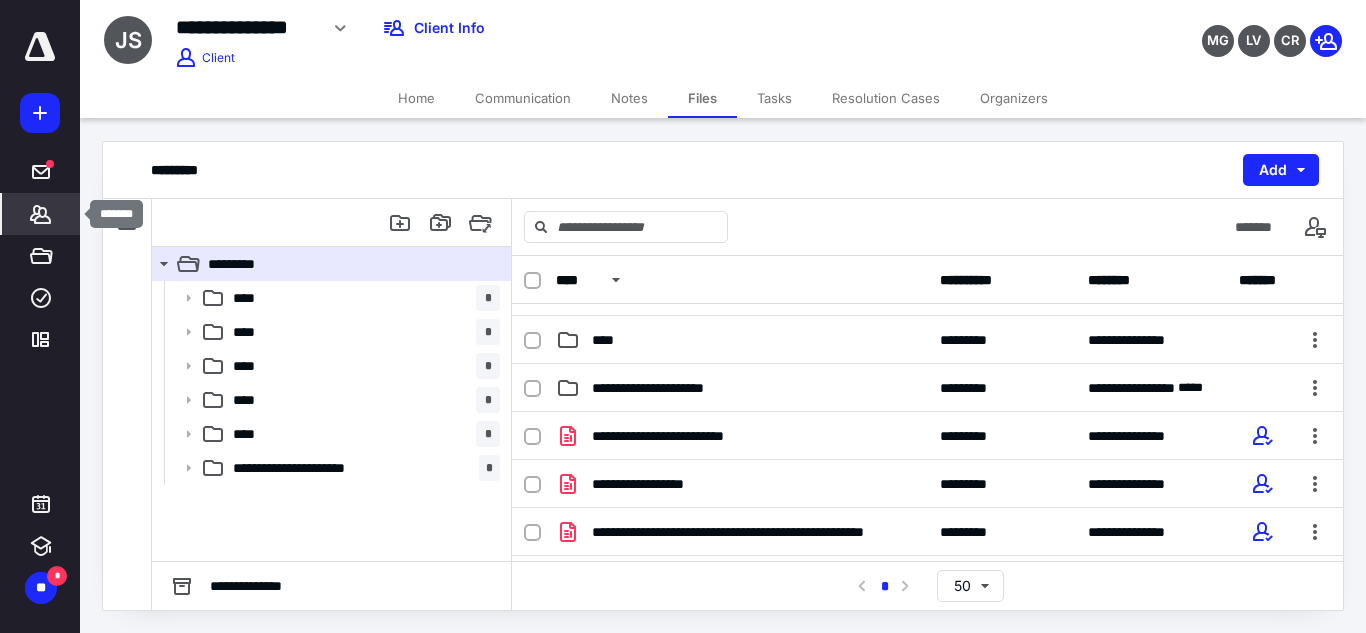 click on "*******" at bounding box center [41, 214] 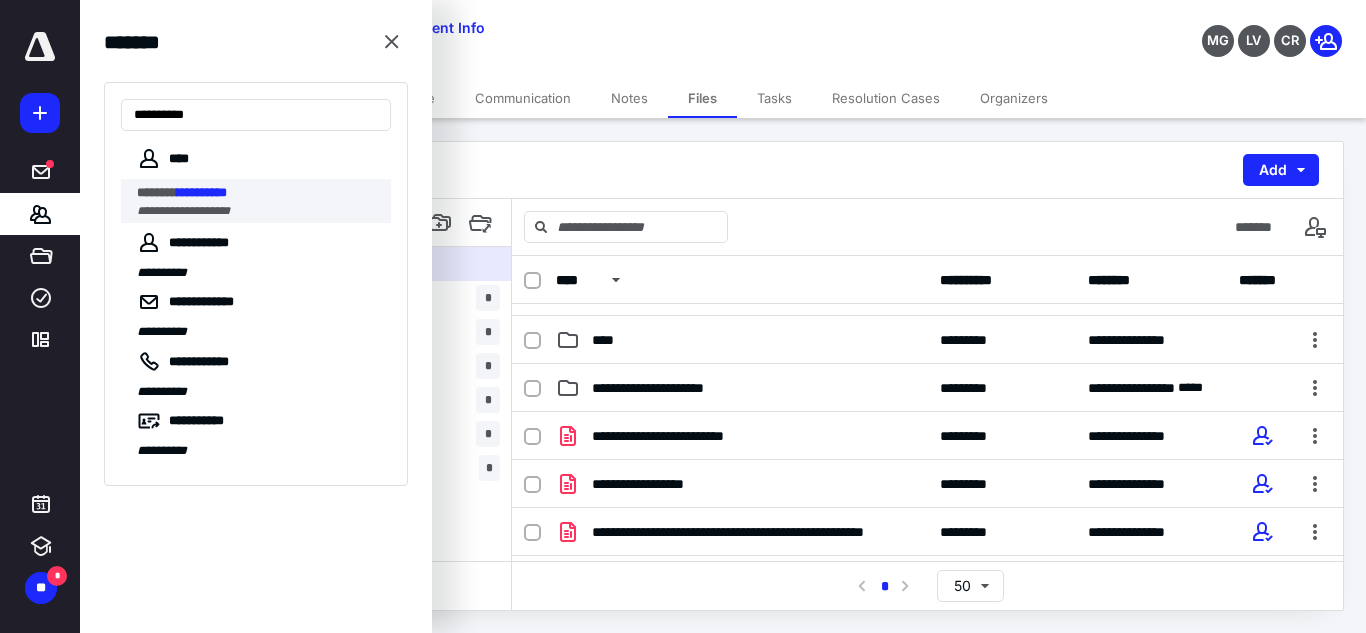 type on "**********" 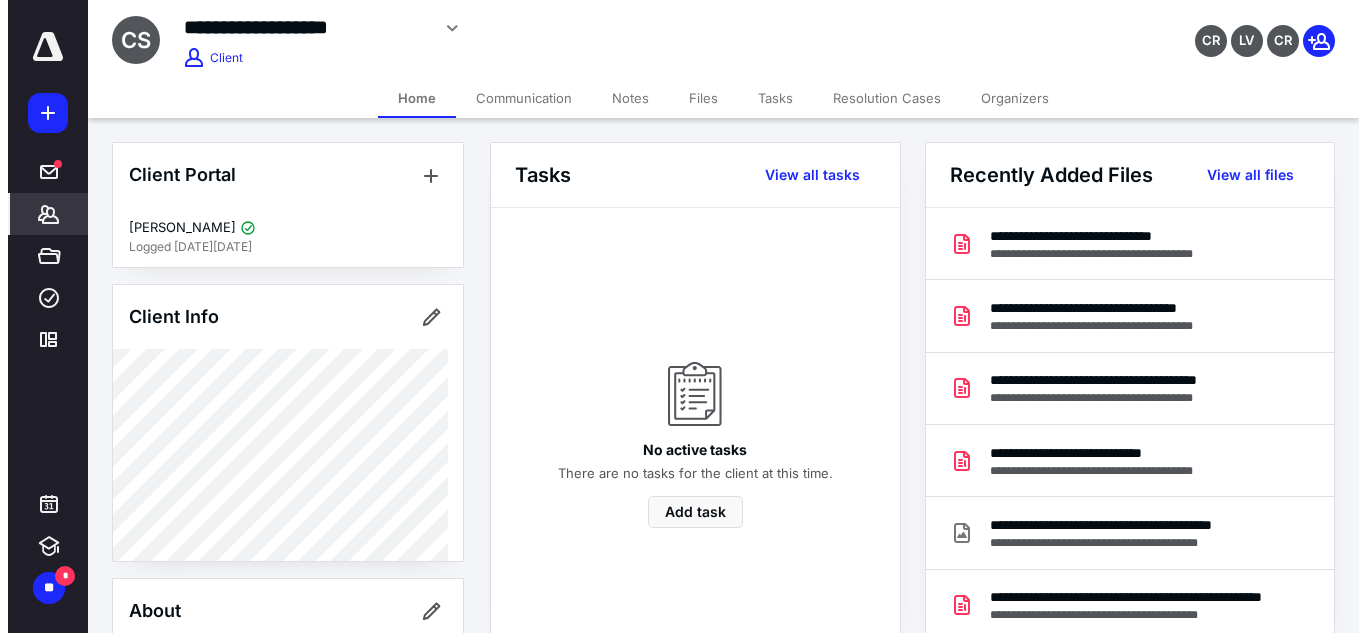 scroll, scrollTop: 787, scrollLeft: 0, axis: vertical 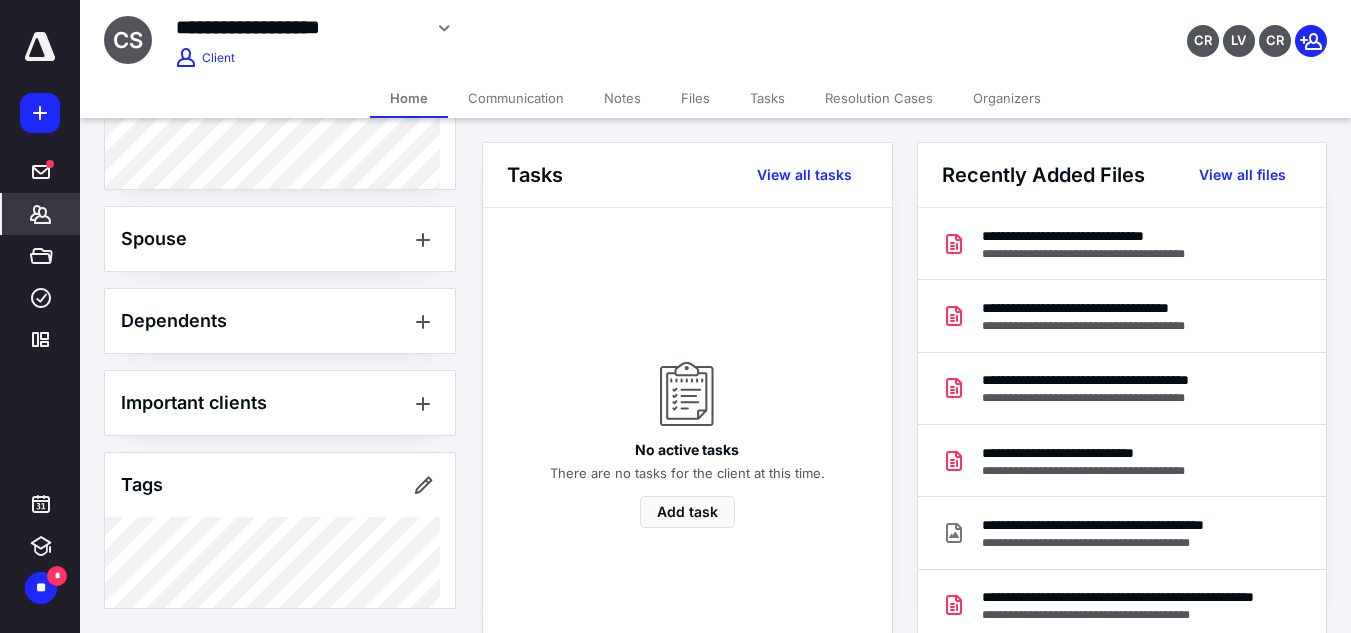 click on "**********" at bounding box center [915, 884] 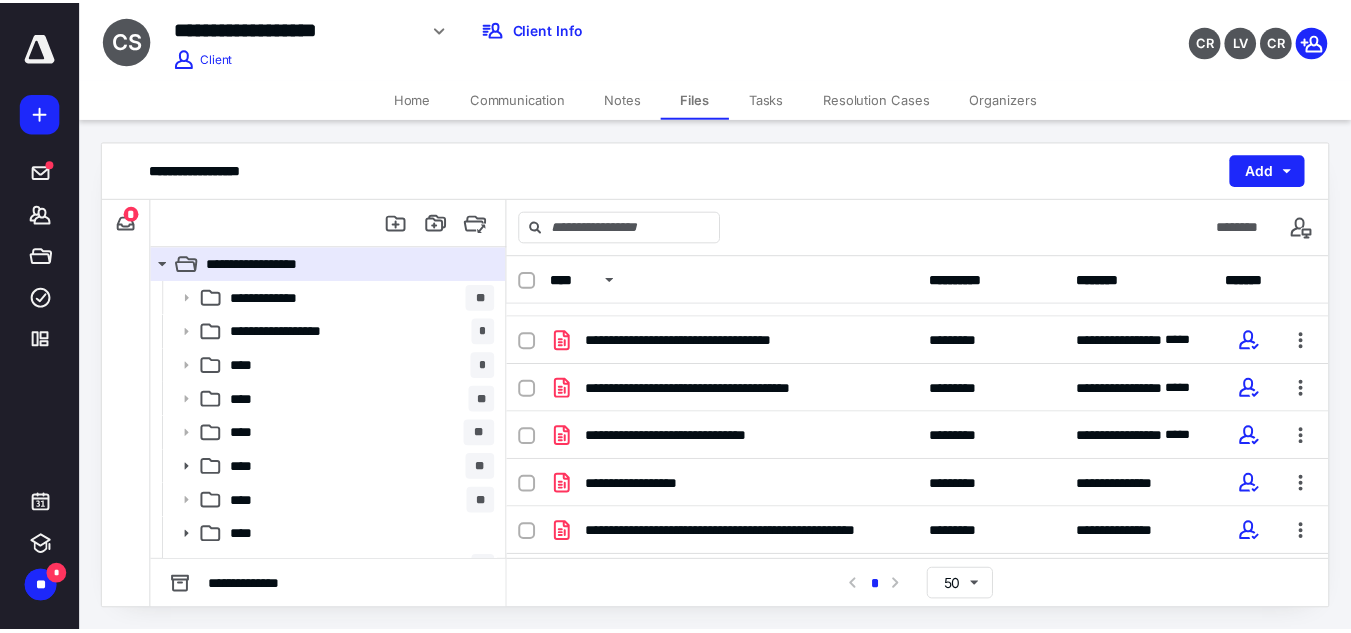scroll, scrollTop: 562, scrollLeft: 0, axis: vertical 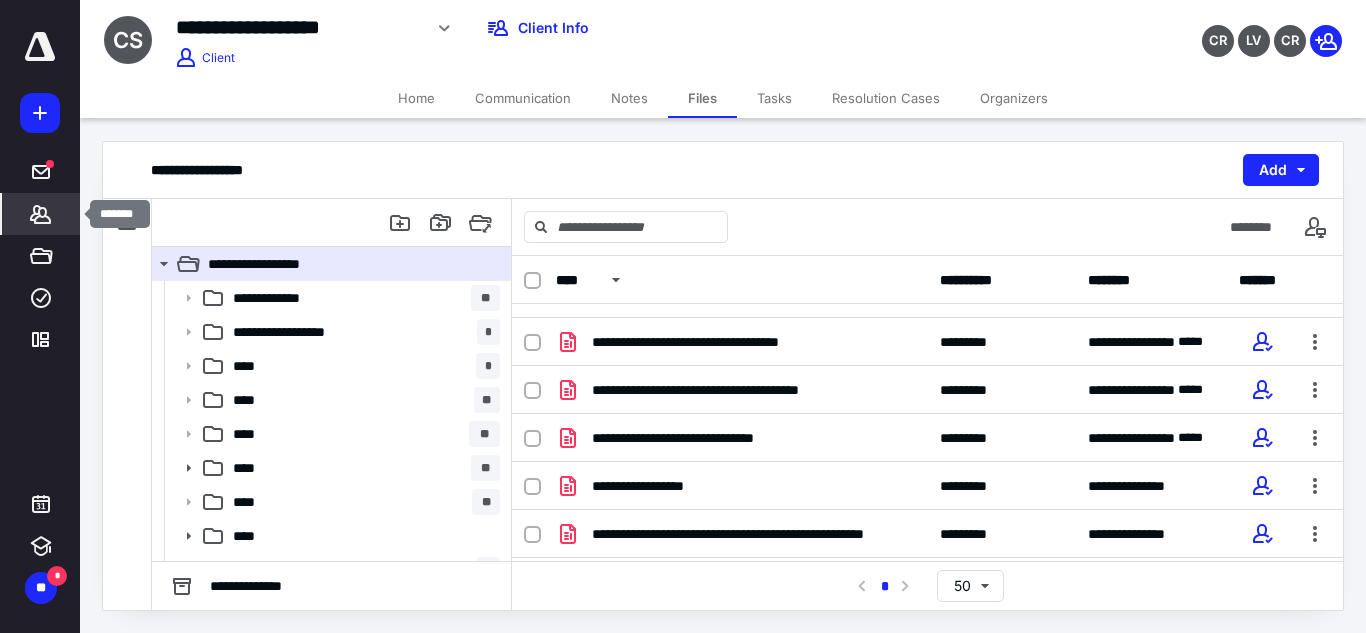 click 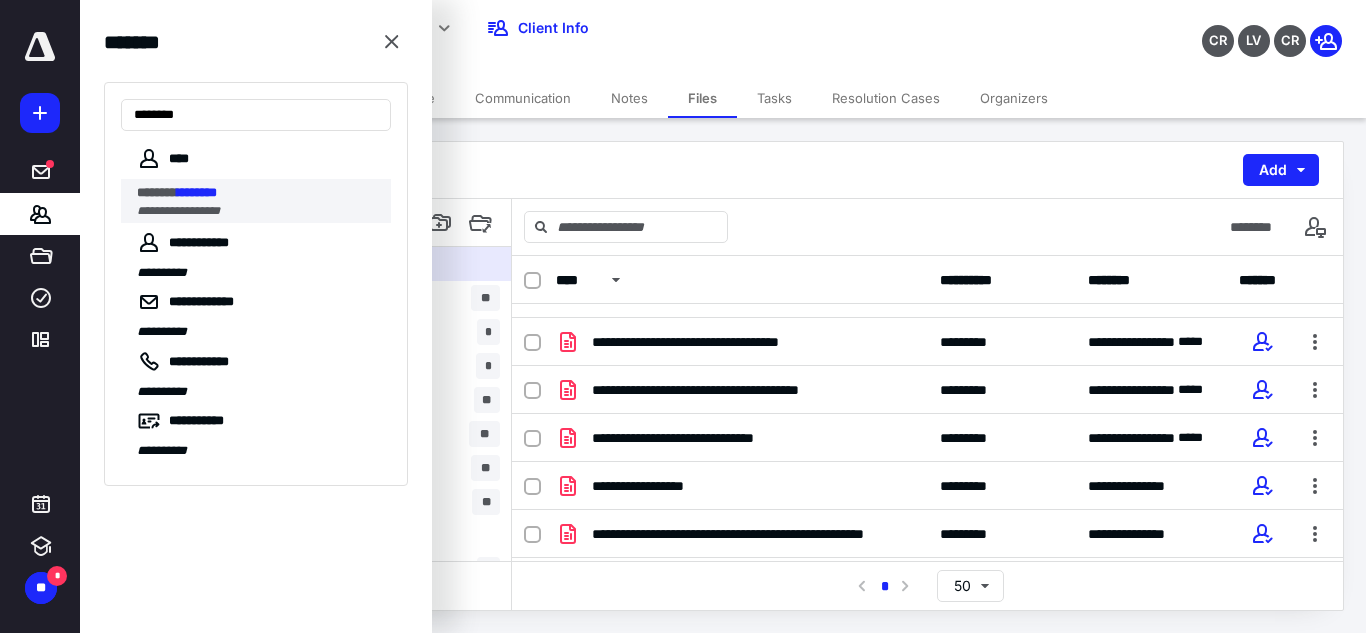 type on "********" 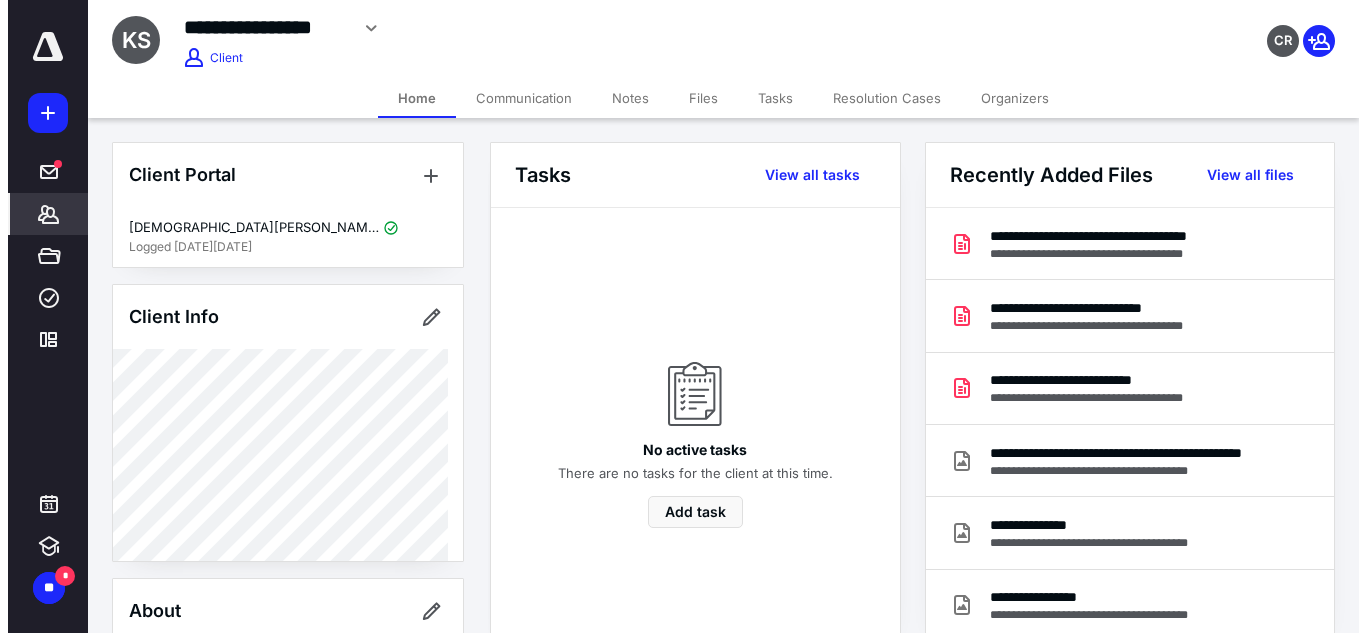 scroll, scrollTop: 563, scrollLeft: 0, axis: vertical 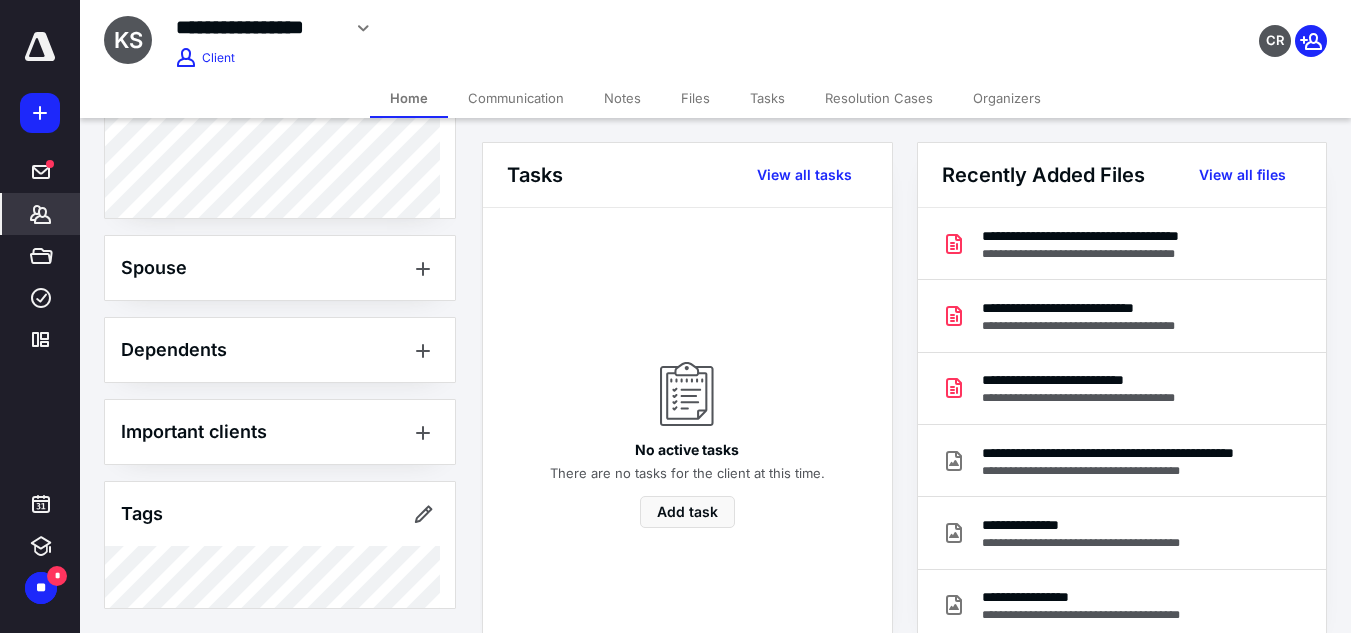 click on "Files" at bounding box center [695, 98] 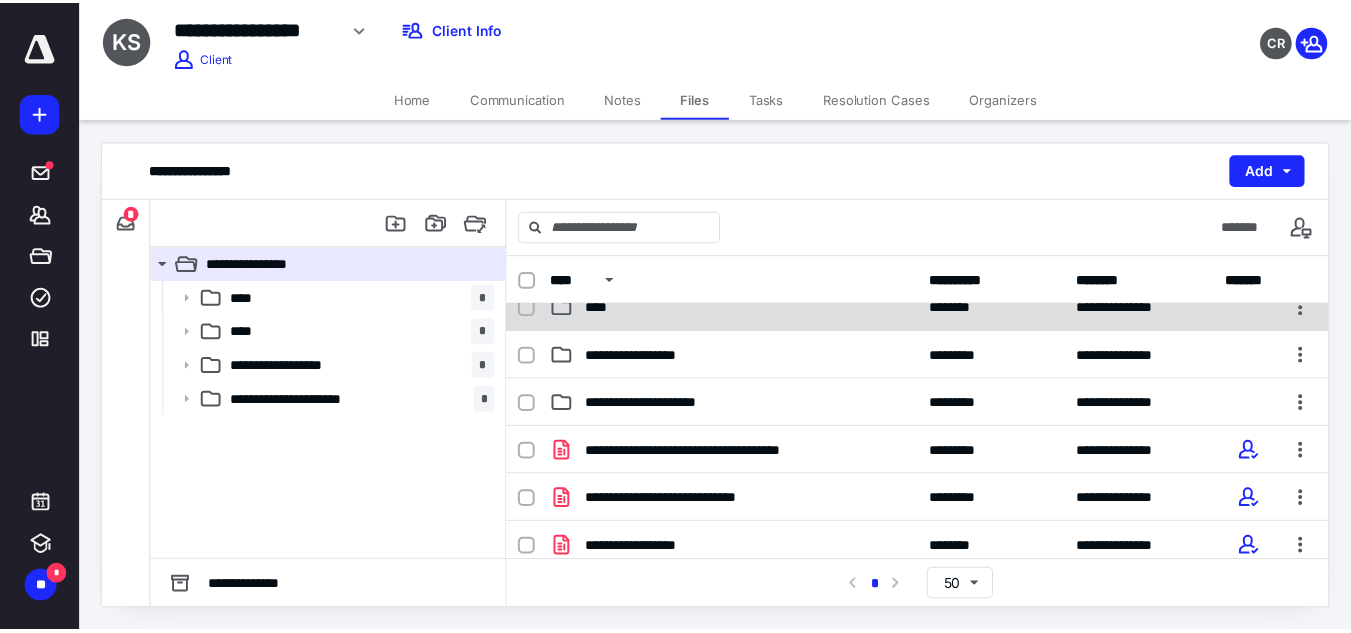 scroll, scrollTop: 68, scrollLeft: 0, axis: vertical 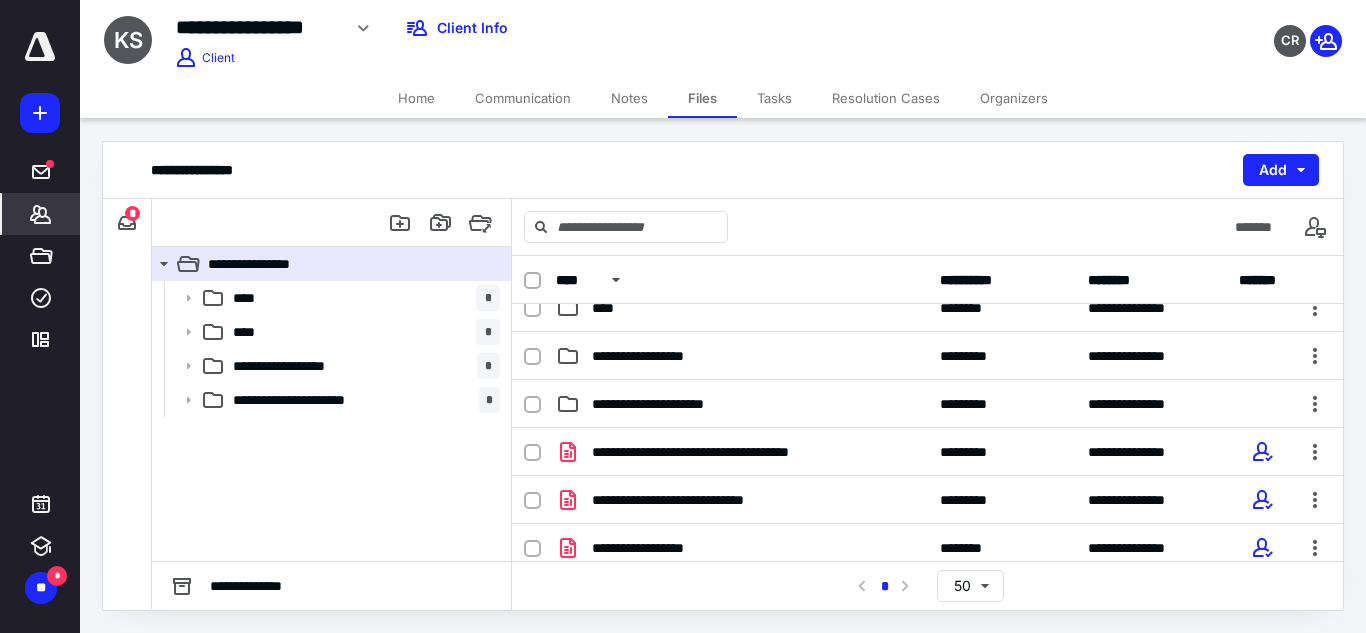 click on "*******" at bounding box center (41, 214) 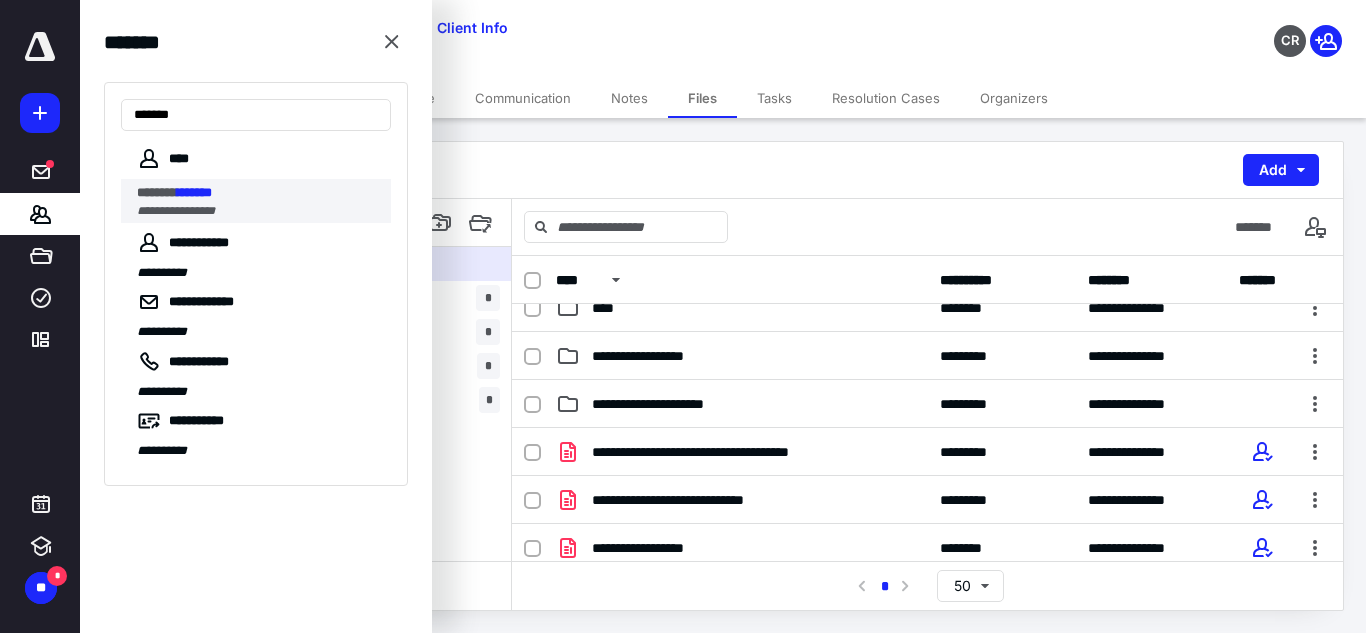 type on "*******" 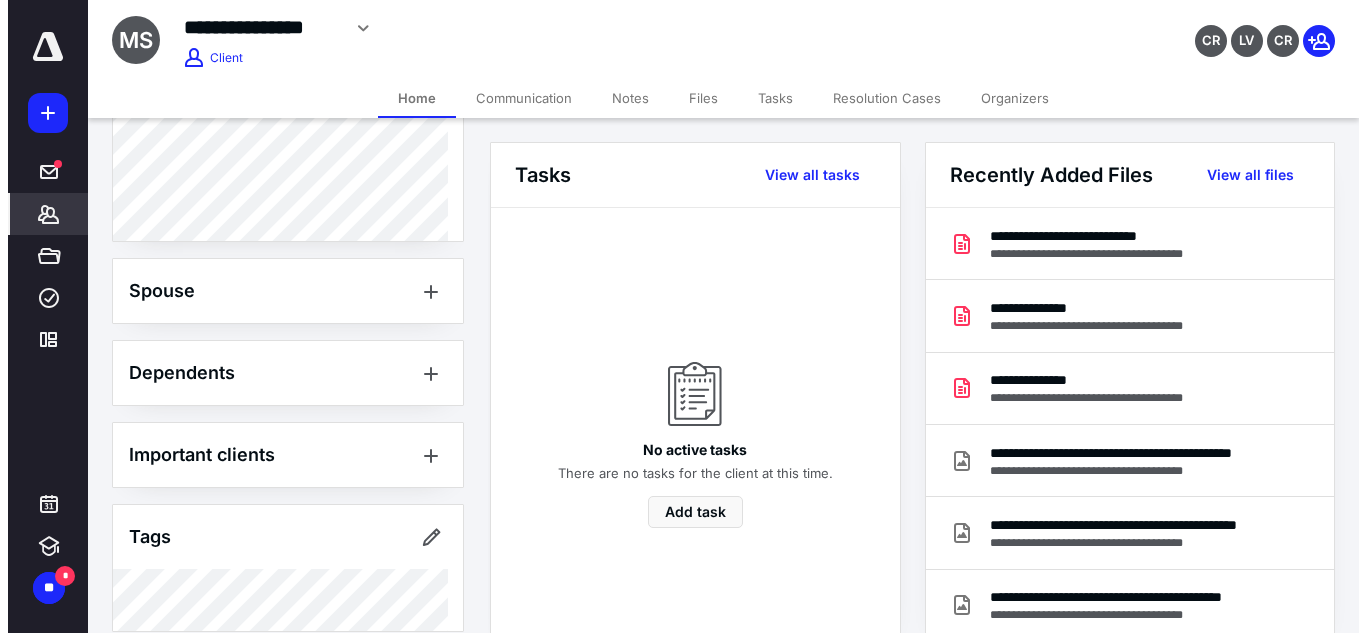 scroll, scrollTop: 563, scrollLeft: 0, axis: vertical 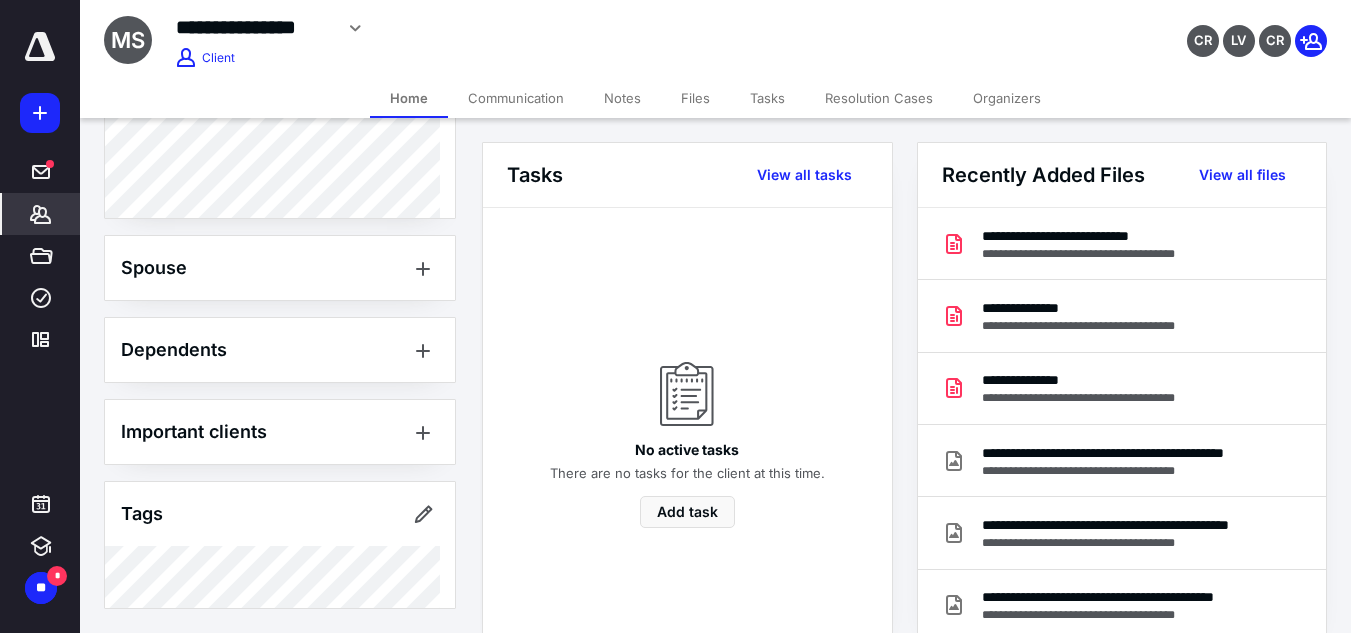 click on "Files" at bounding box center (695, 98) 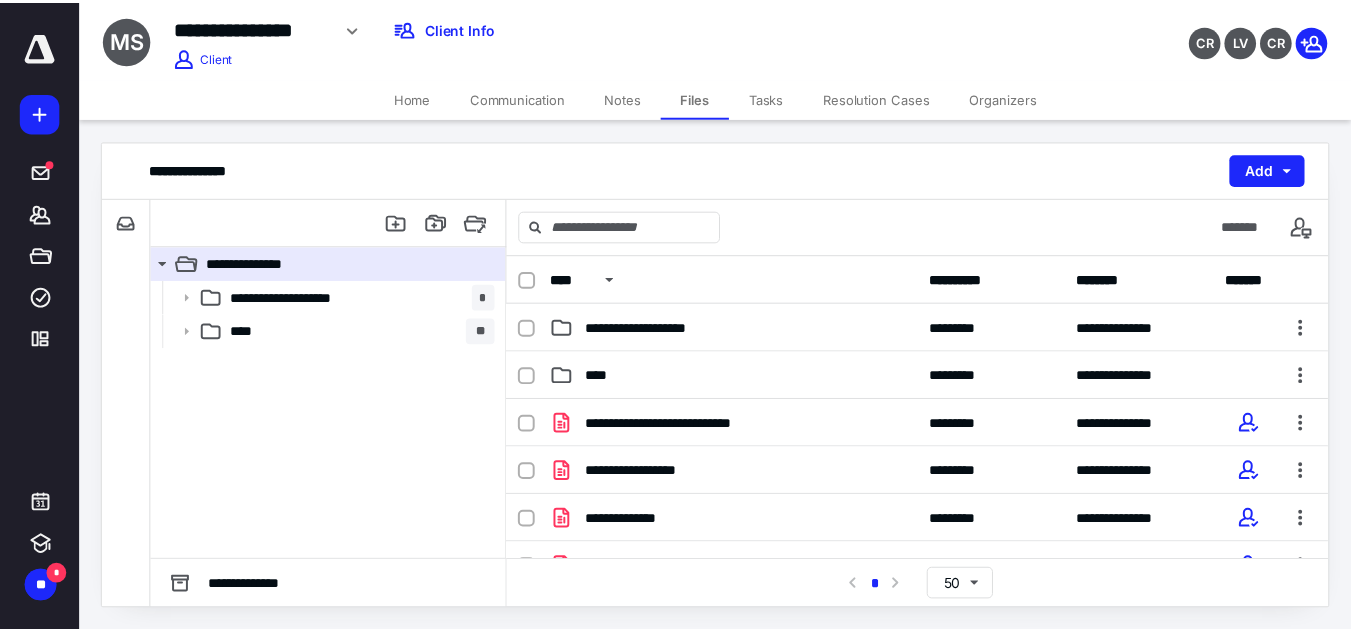 scroll, scrollTop: 1, scrollLeft: 0, axis: vertical 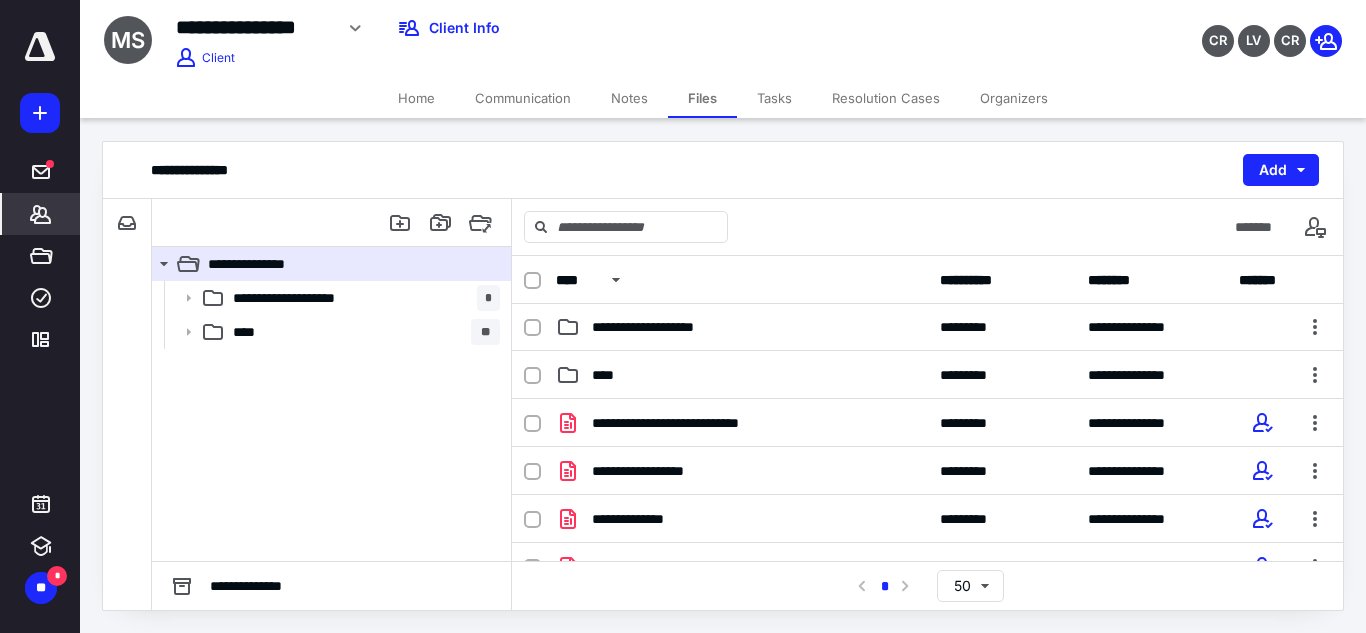 click 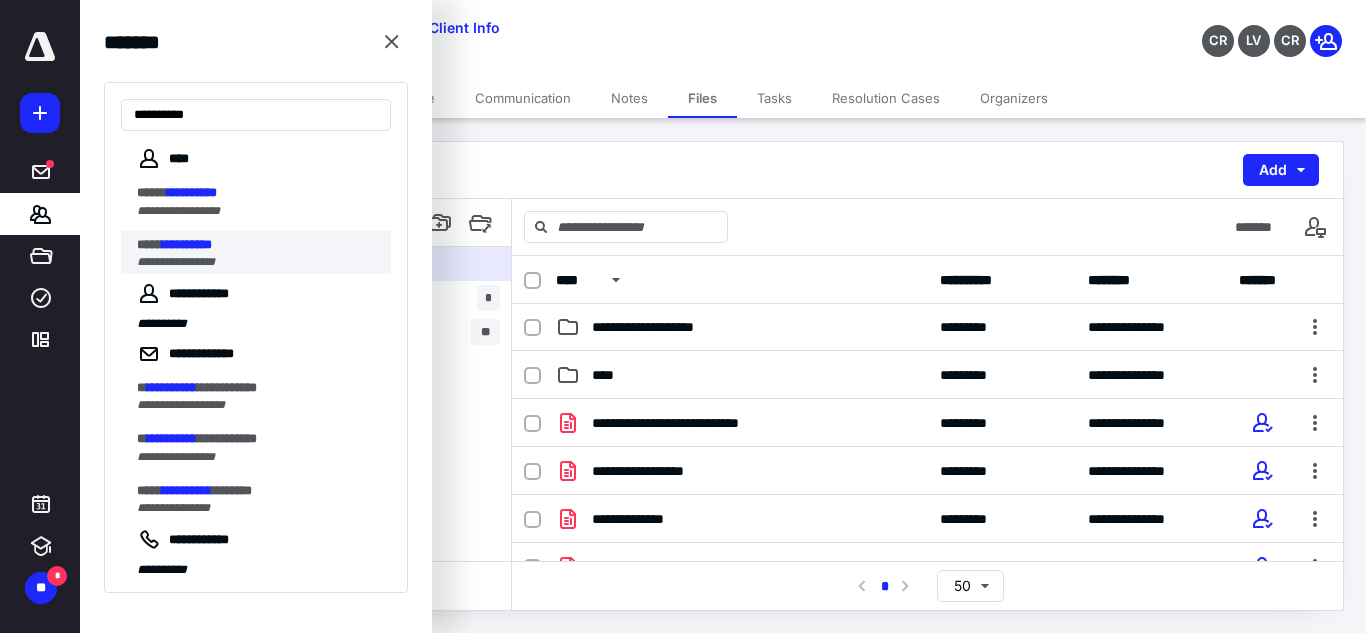 type on "**********" 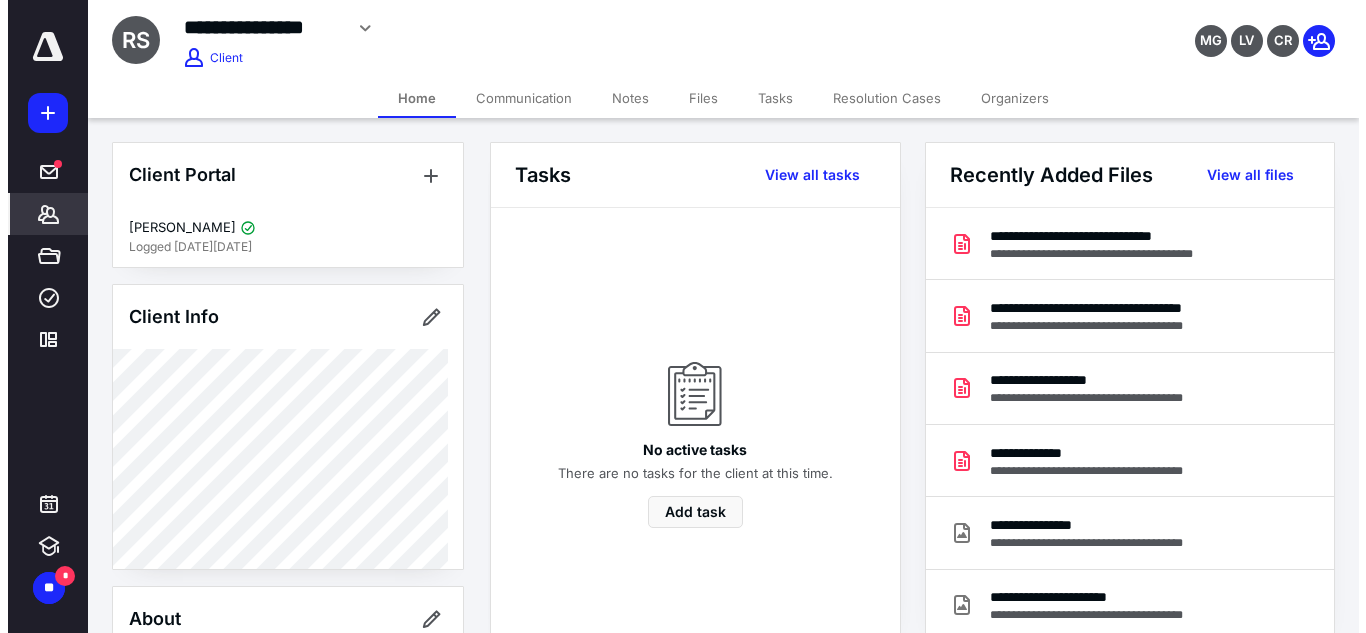 scroll, scrollTop: 630, scrollLeft: 0, axis: vertical 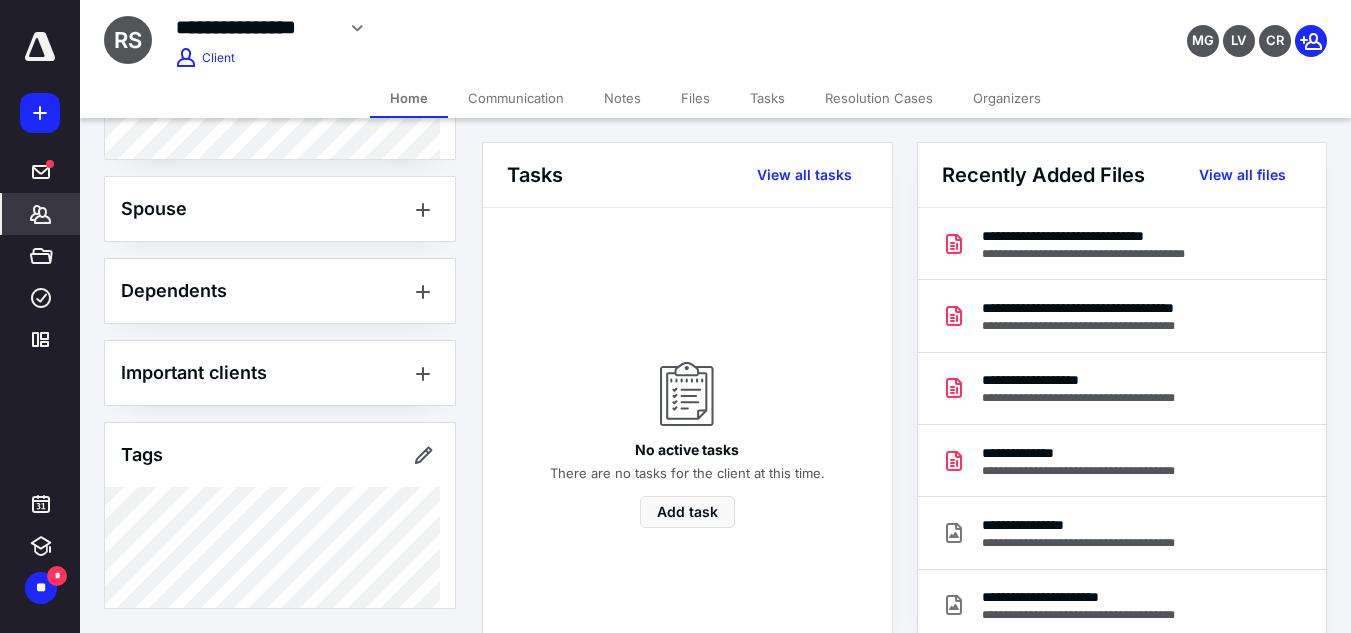 click on "Files" at bounding box center (695, 98) 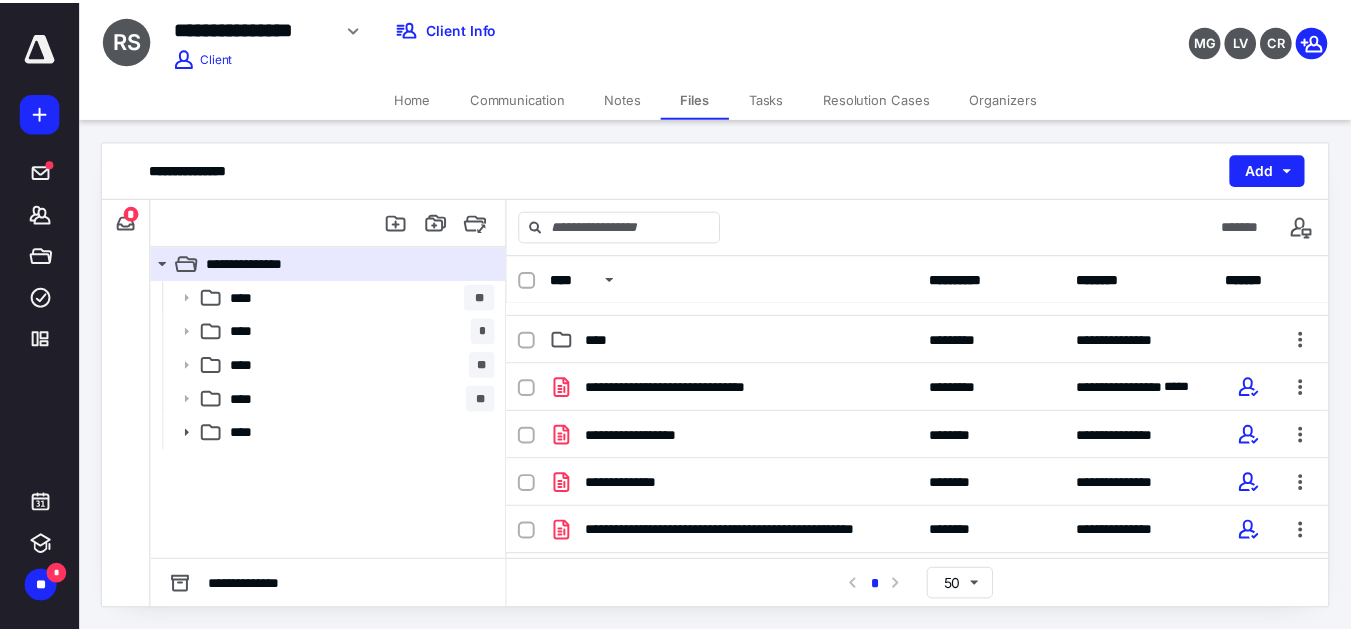 scroll, scrollTop: 181, scrollLeft: 0, axis: vertical 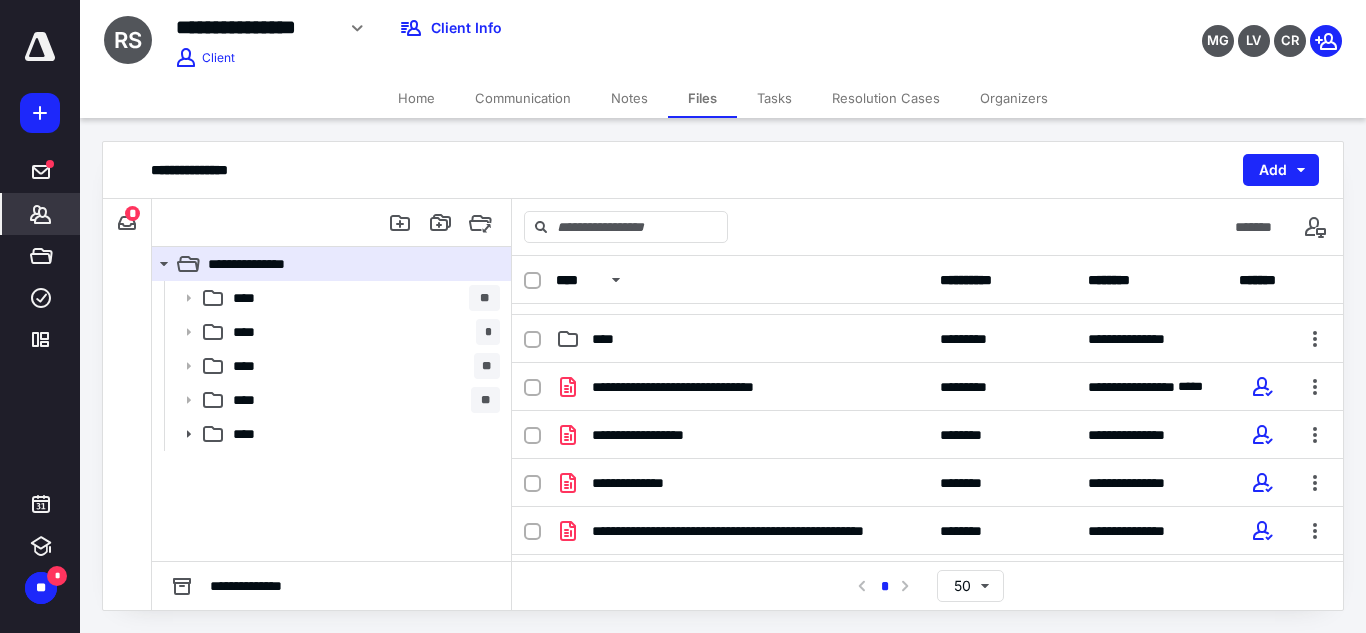 click 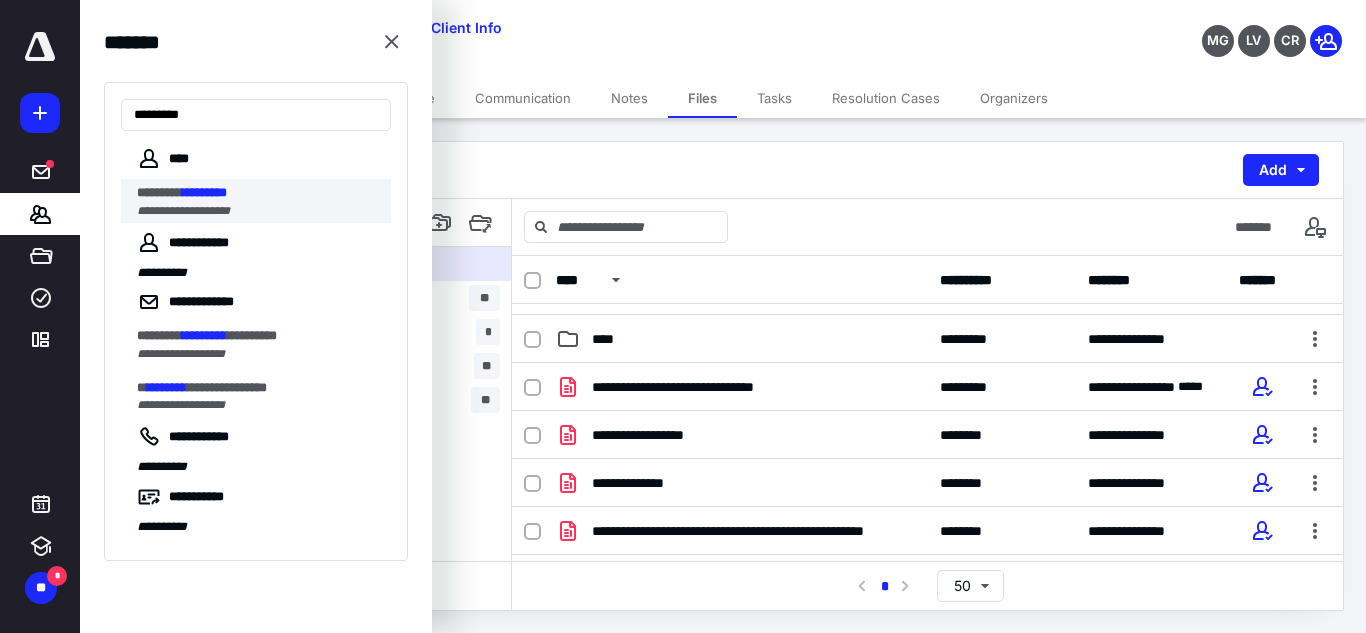 type on "*********" 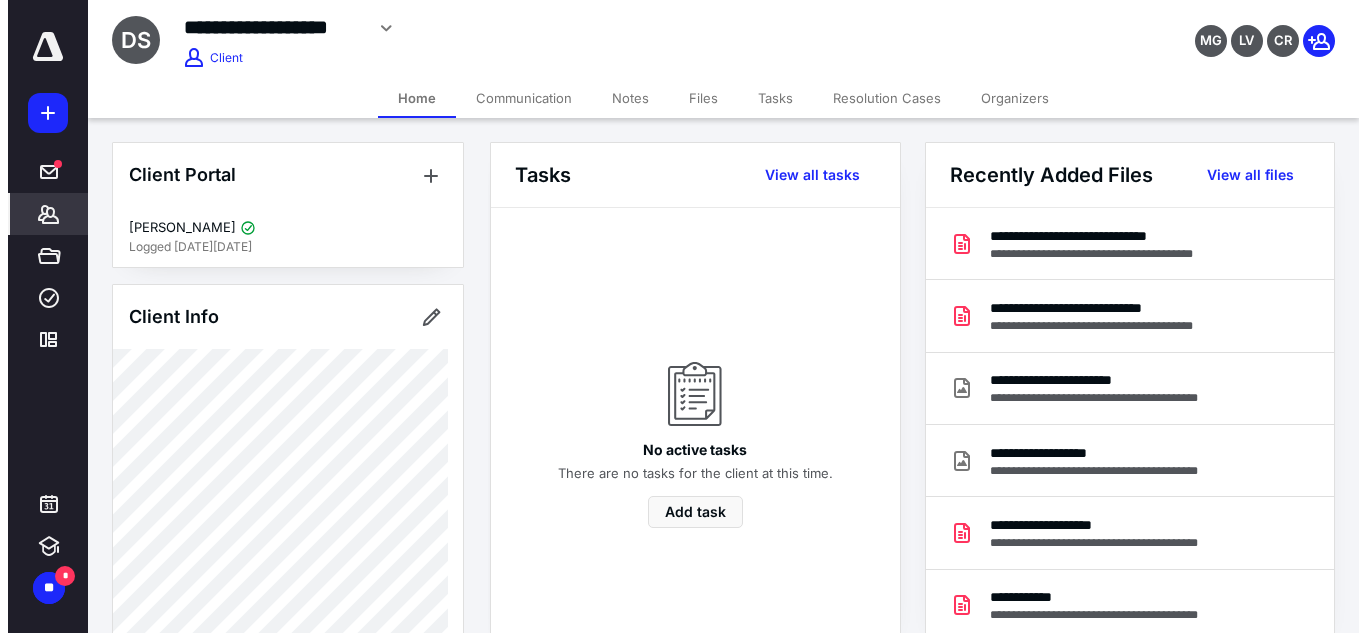 scroll, scrollTop: 670, scrollLeft: 0, axis: vertical 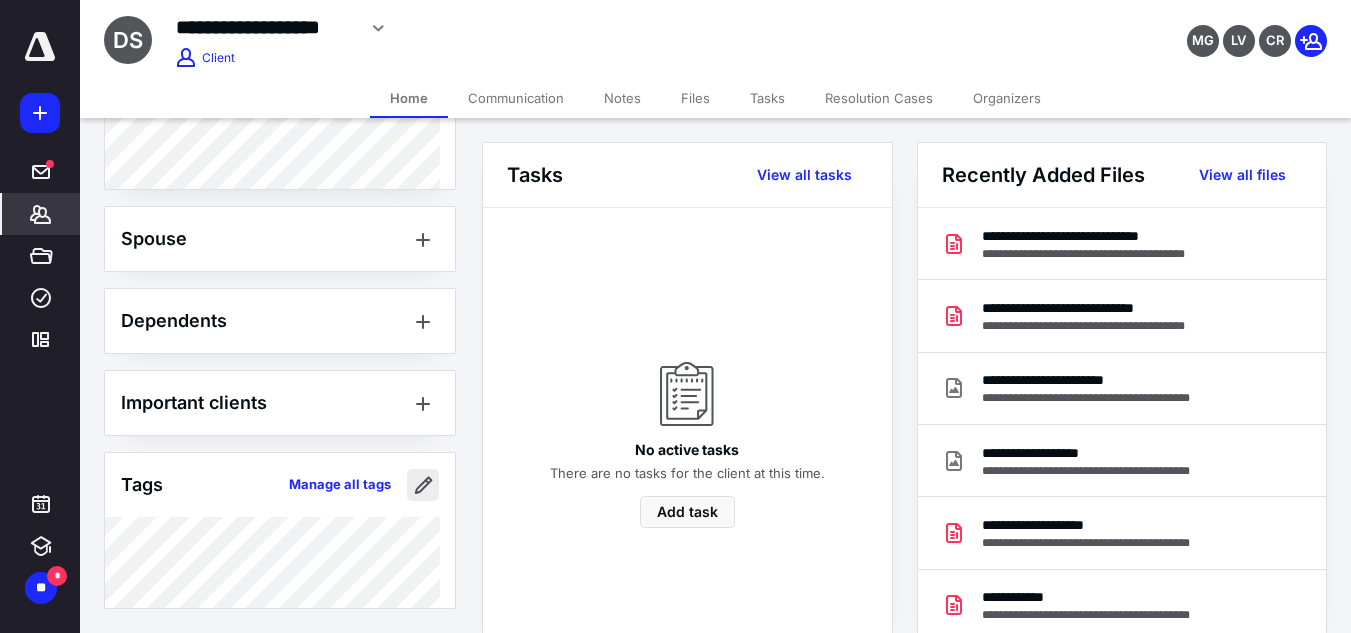 click at bounding box center (423, 485) 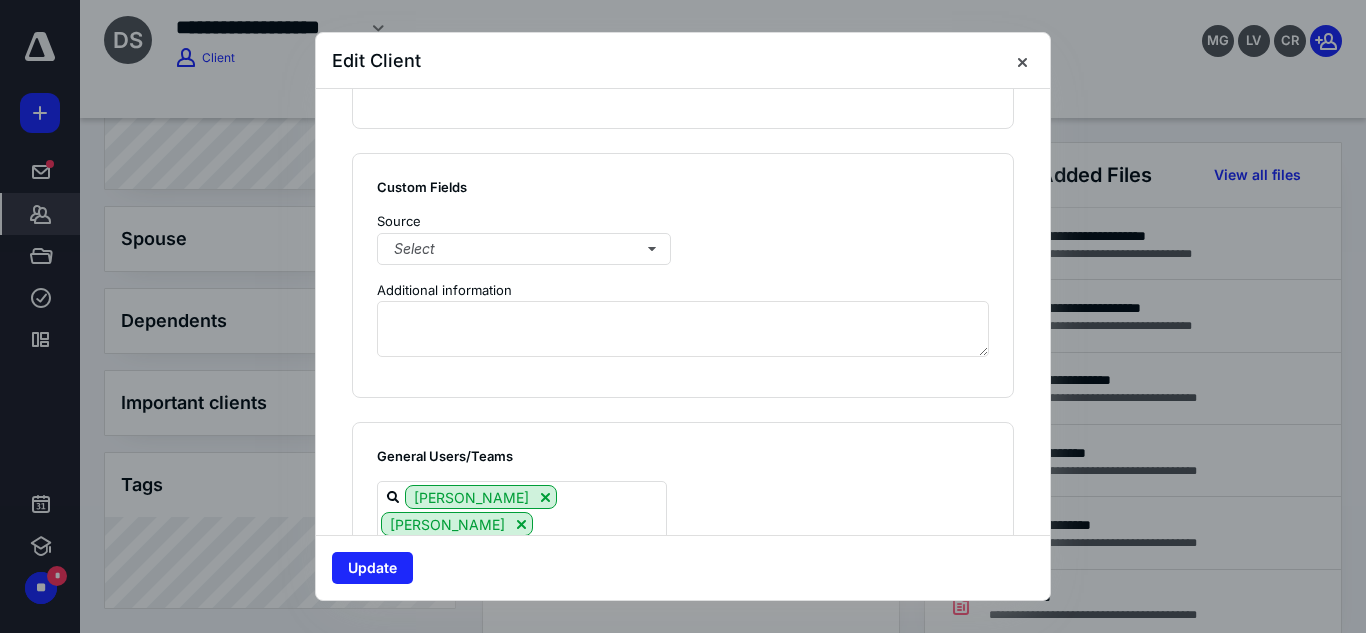 scroll, scrollTop: 1693, scrollLeft: 0, axis: vertical 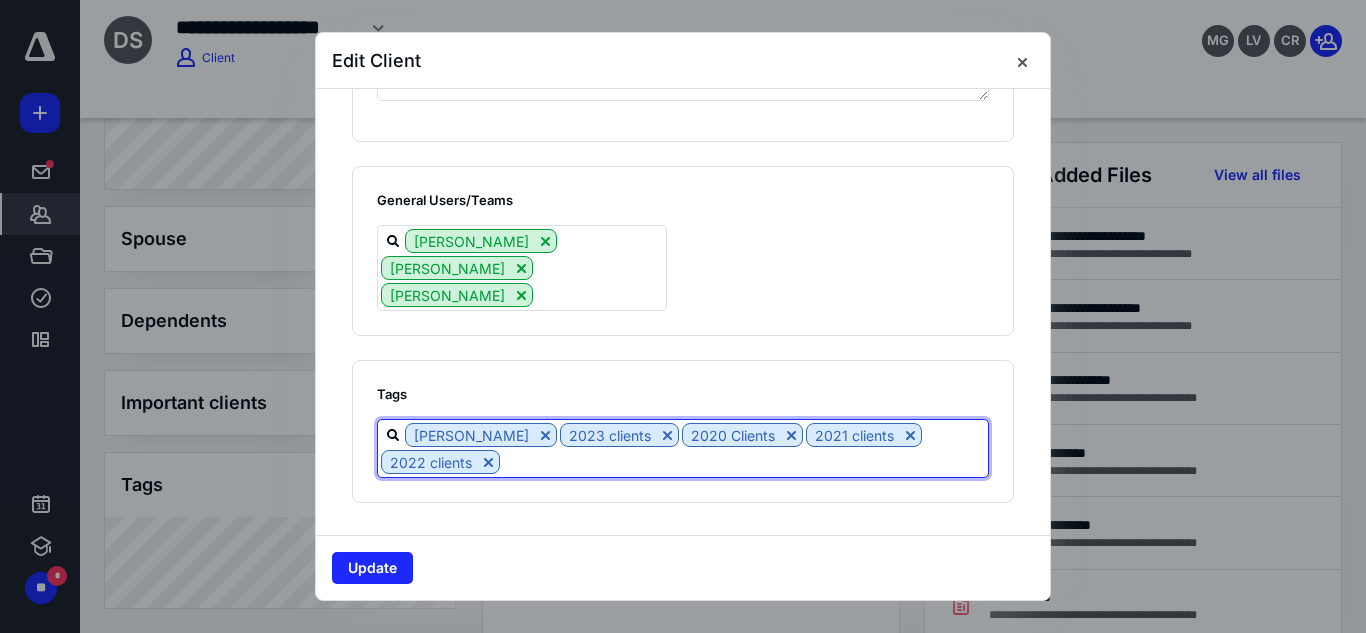 click at bounding box center (744, 461) 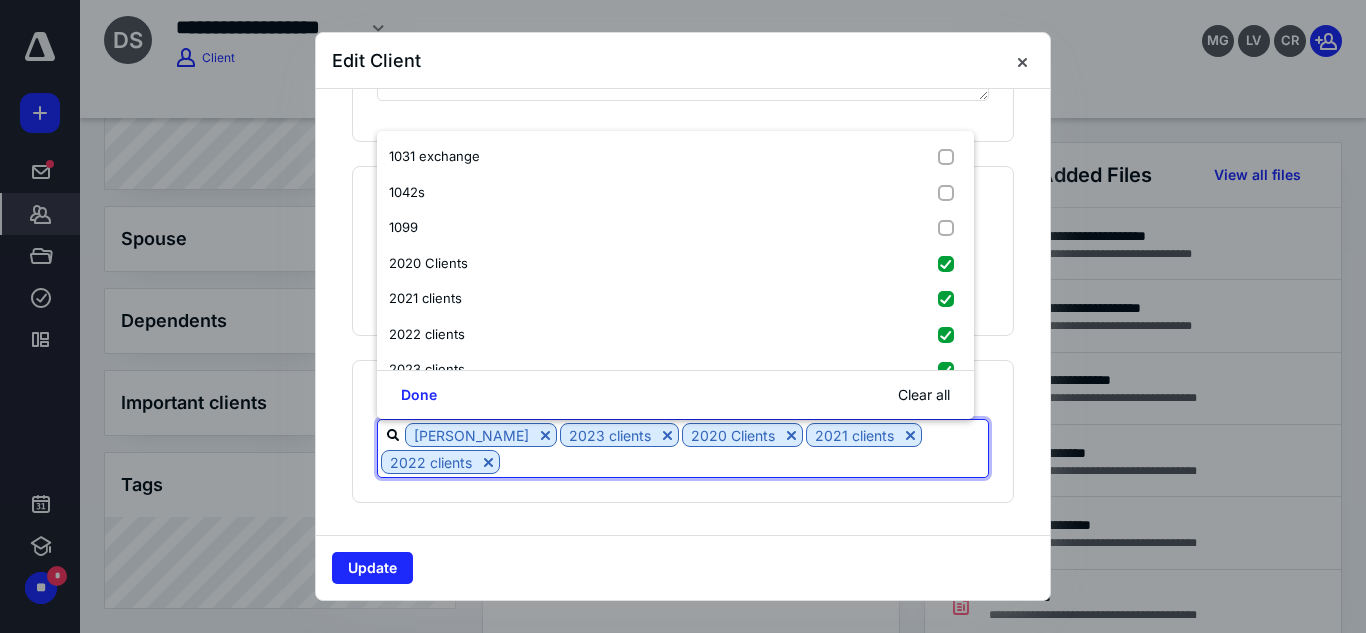 scroll, scrollTop: 153, scrollLeft: 0, axis: vertical 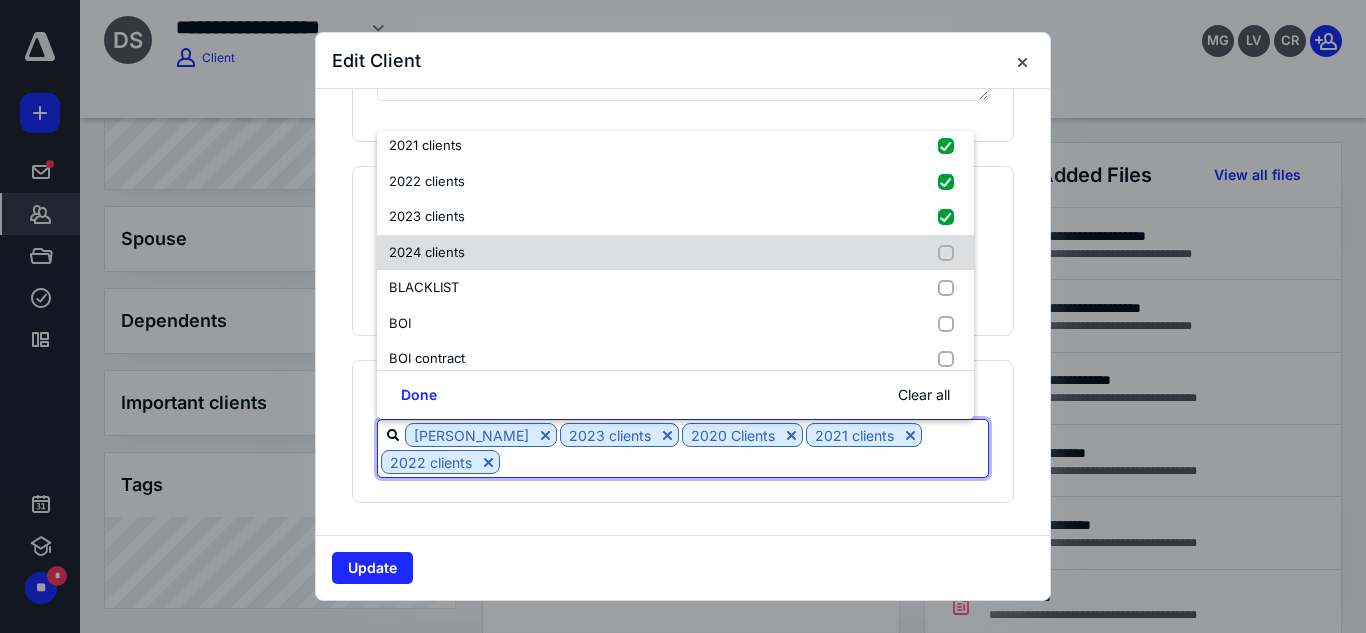 click on "2024 clients" at bounding box center (675, 253) 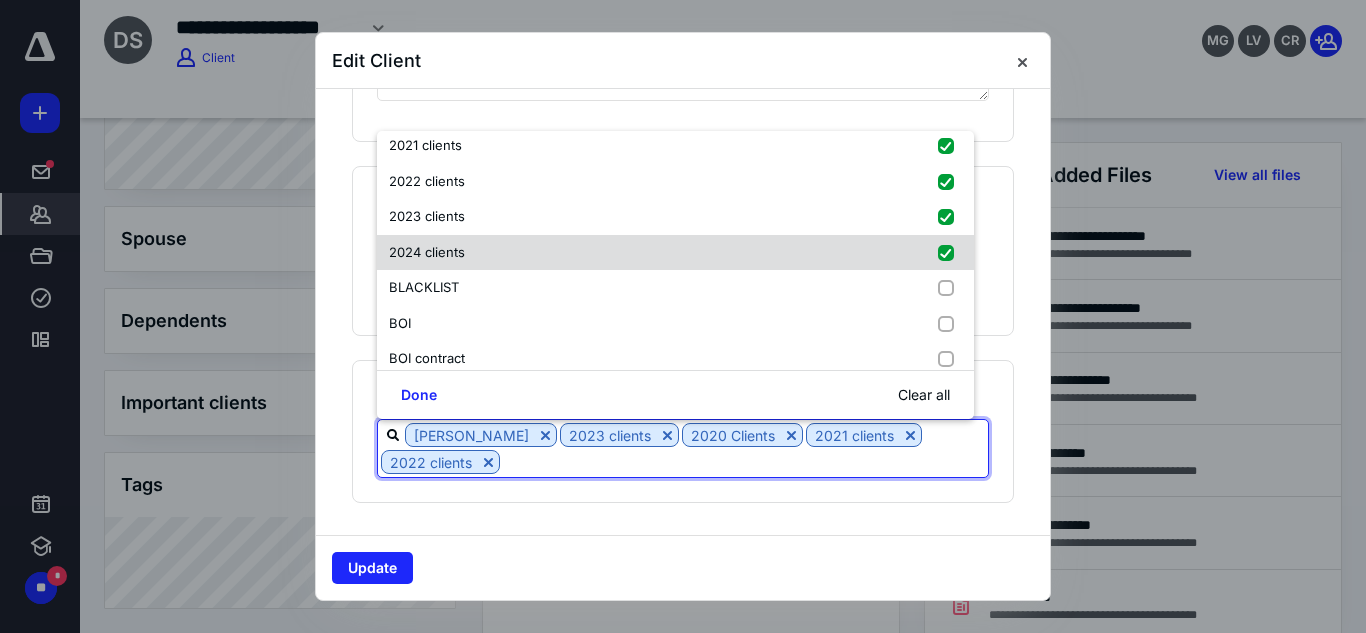 checkbox on "true" 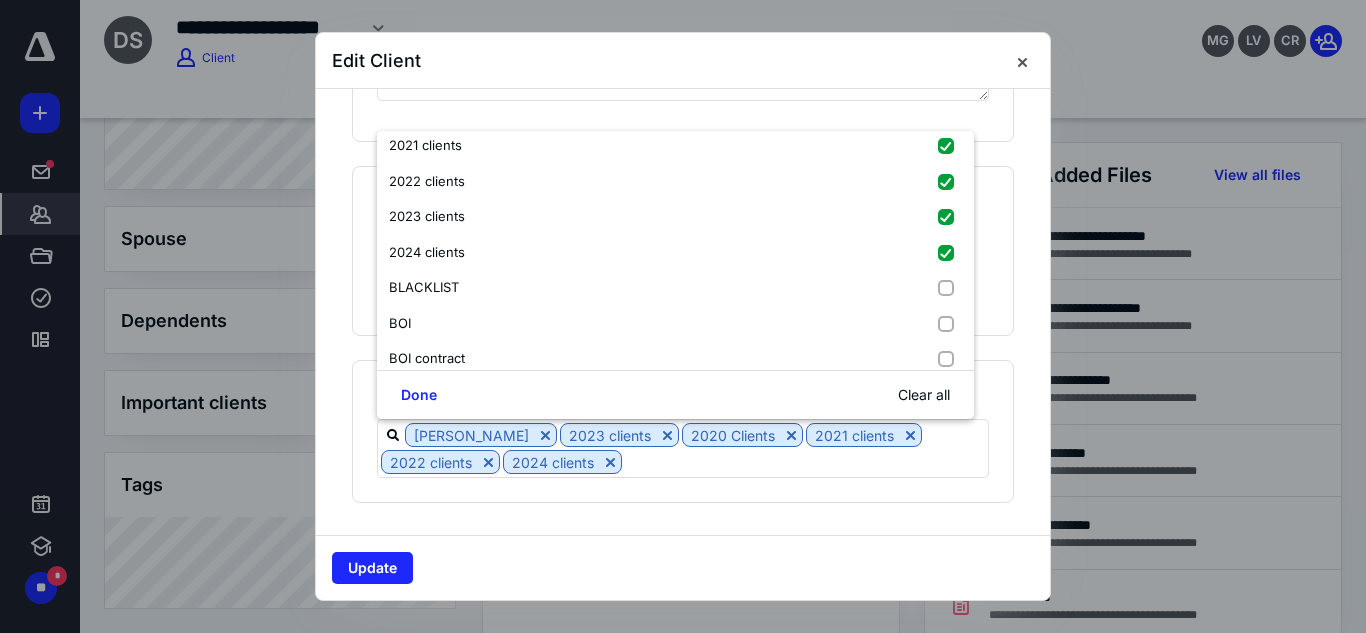 click on "Update" at bounding box center [683, 567] 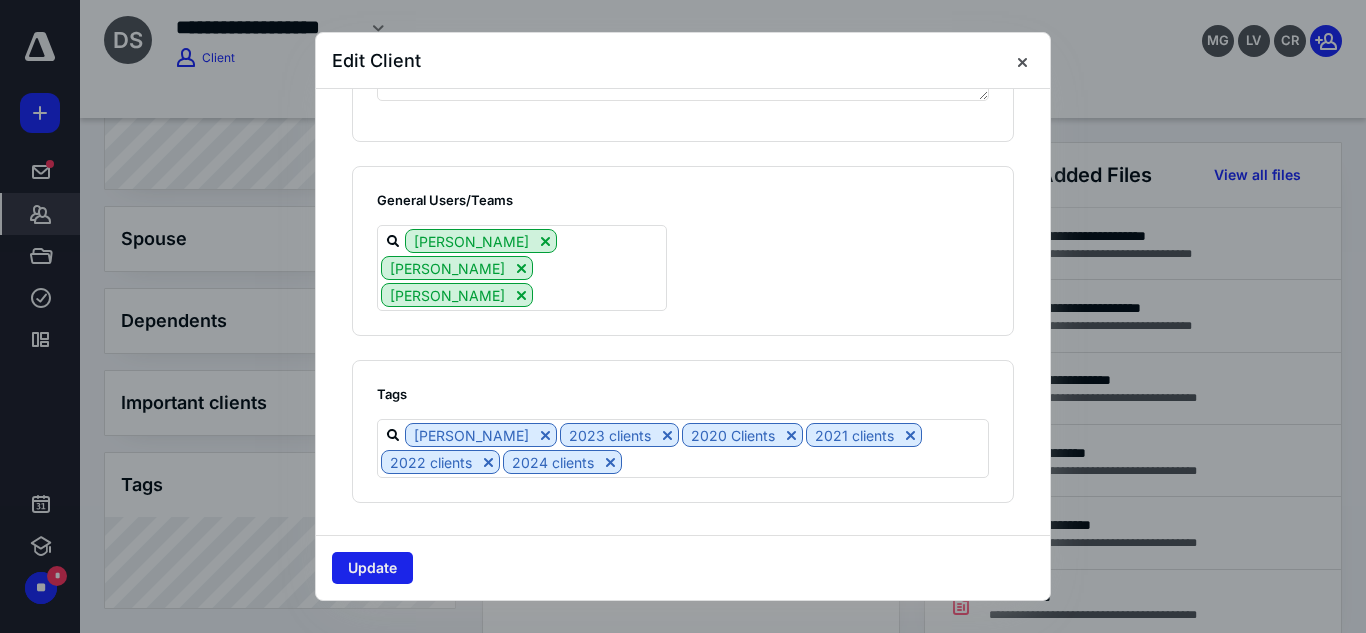 click on "Update" at bounding box center [372, 568] 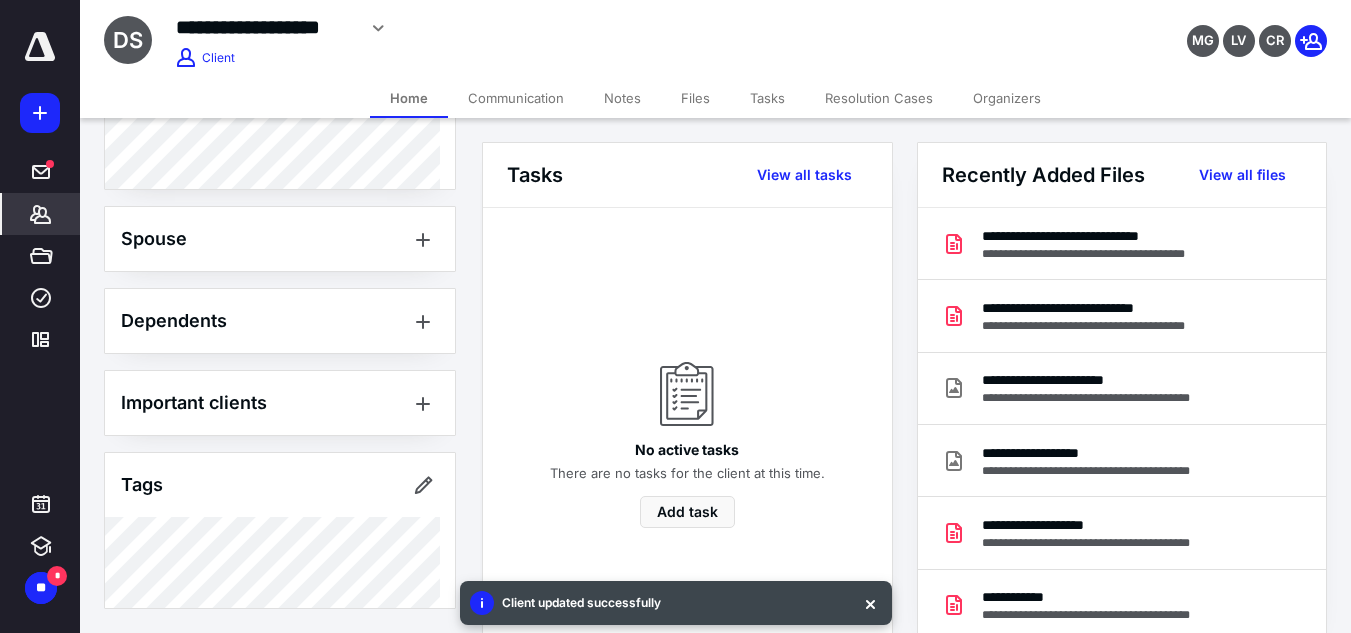 click on "Files" at bounding box center (695, 98) 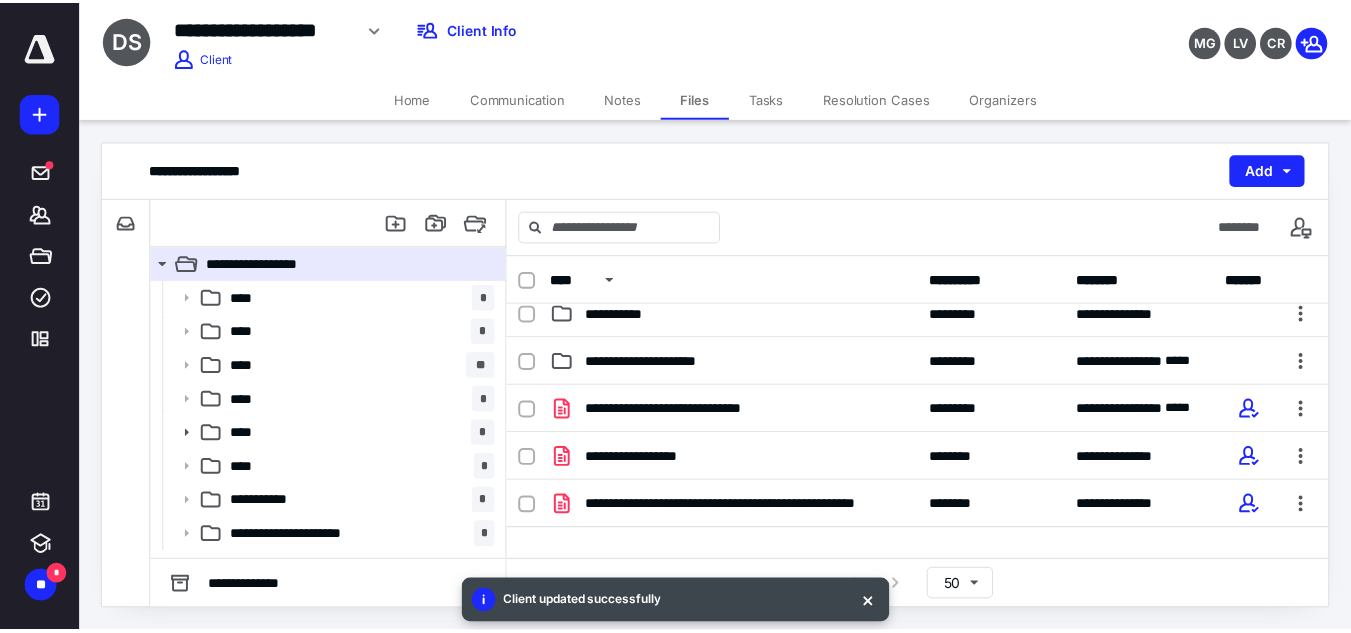 scroll, scrollTop: 300, scrollLeft: 0, axis: vertical 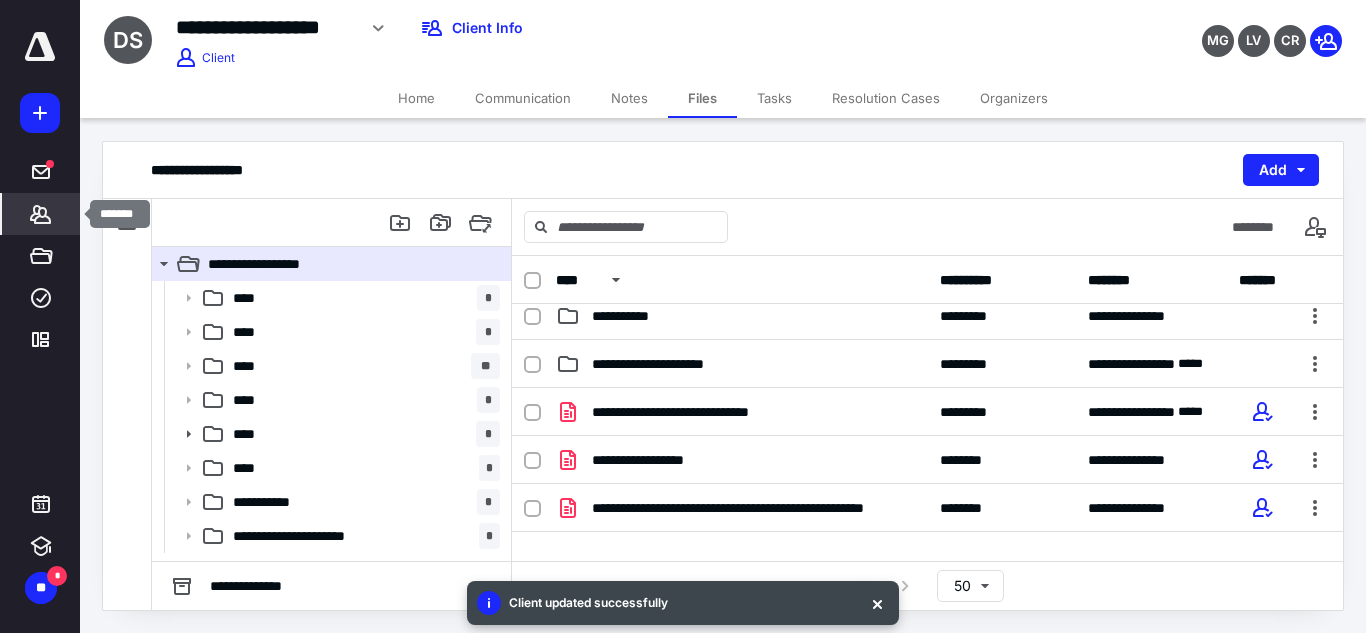 click on "*******" at bounding box center [41, 214] 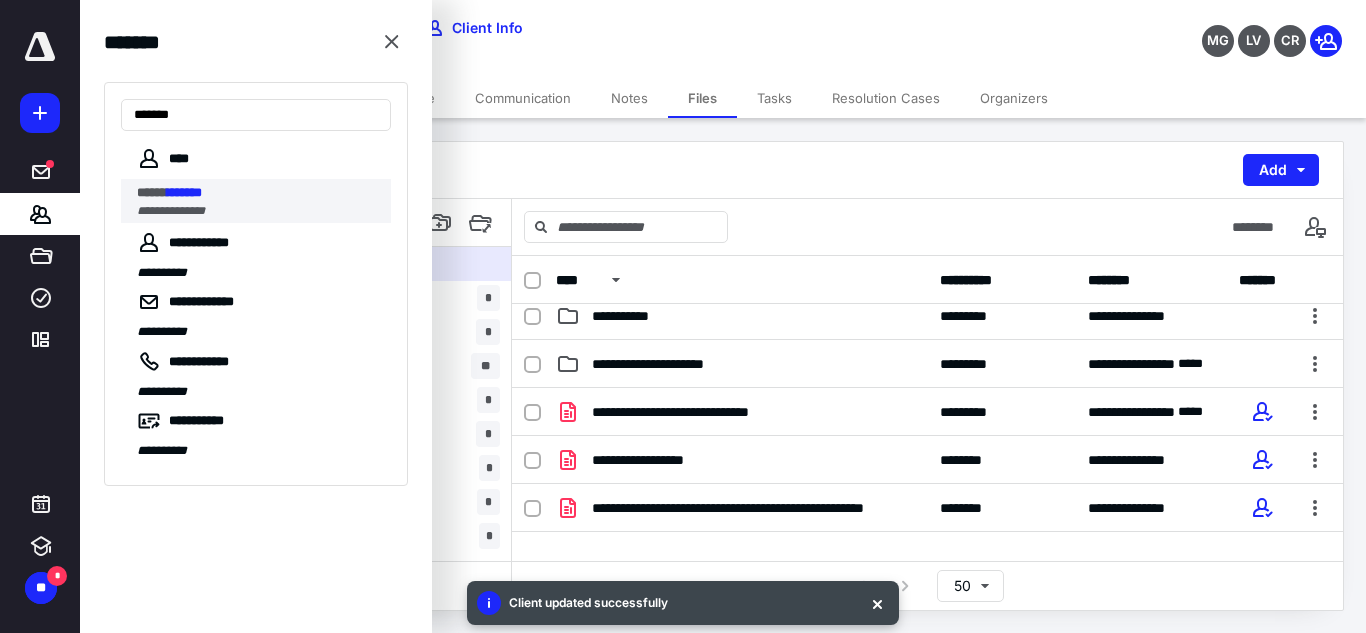 type on "*******" 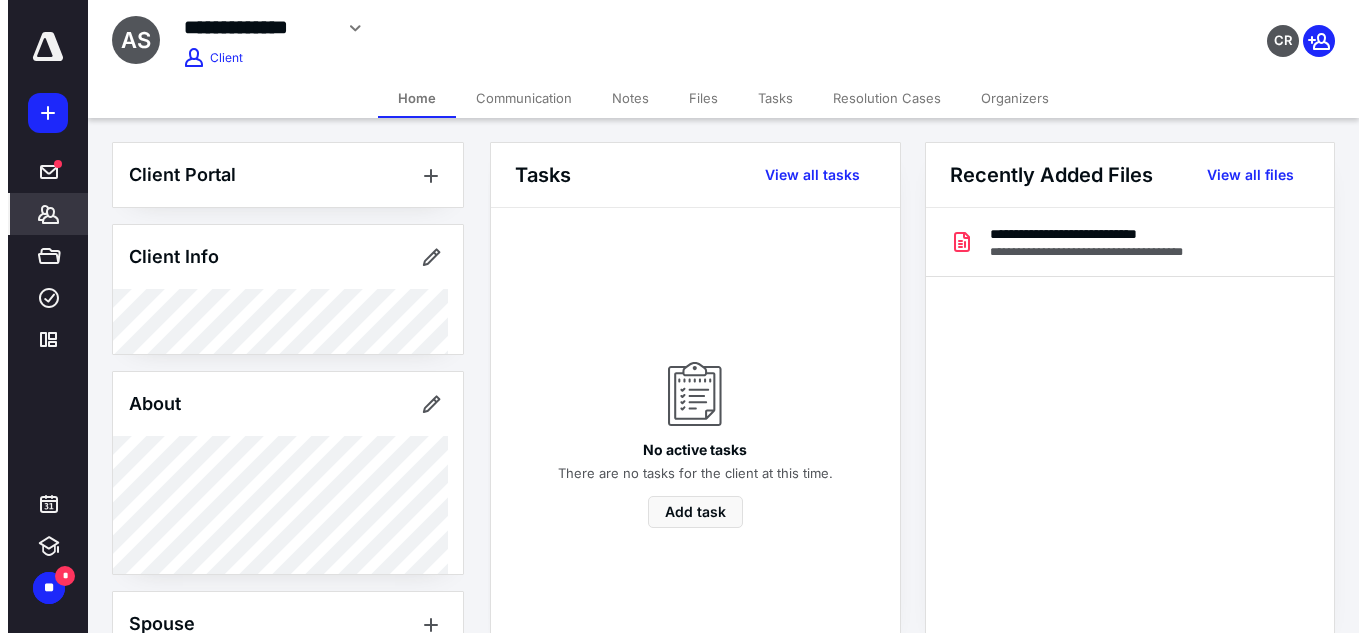 scroll, scrollTop: 356, scrollLeft: 0, axis: vertical 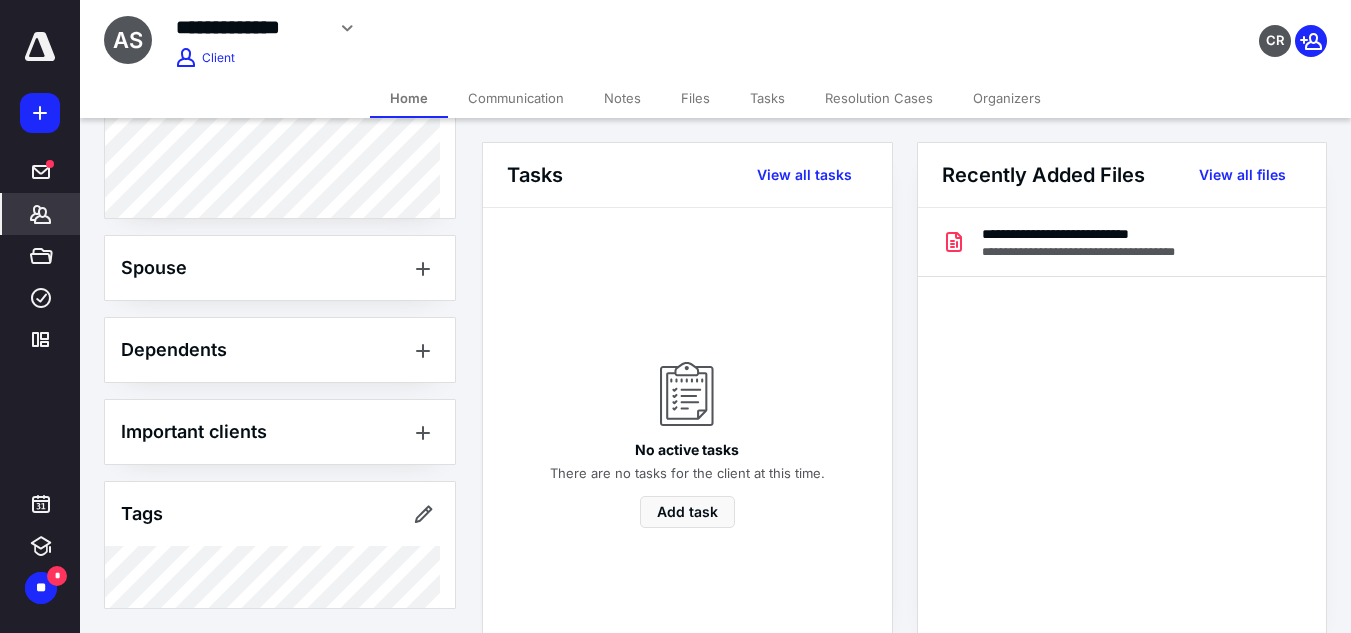 click on "Files" at bounding box center (695, 98) 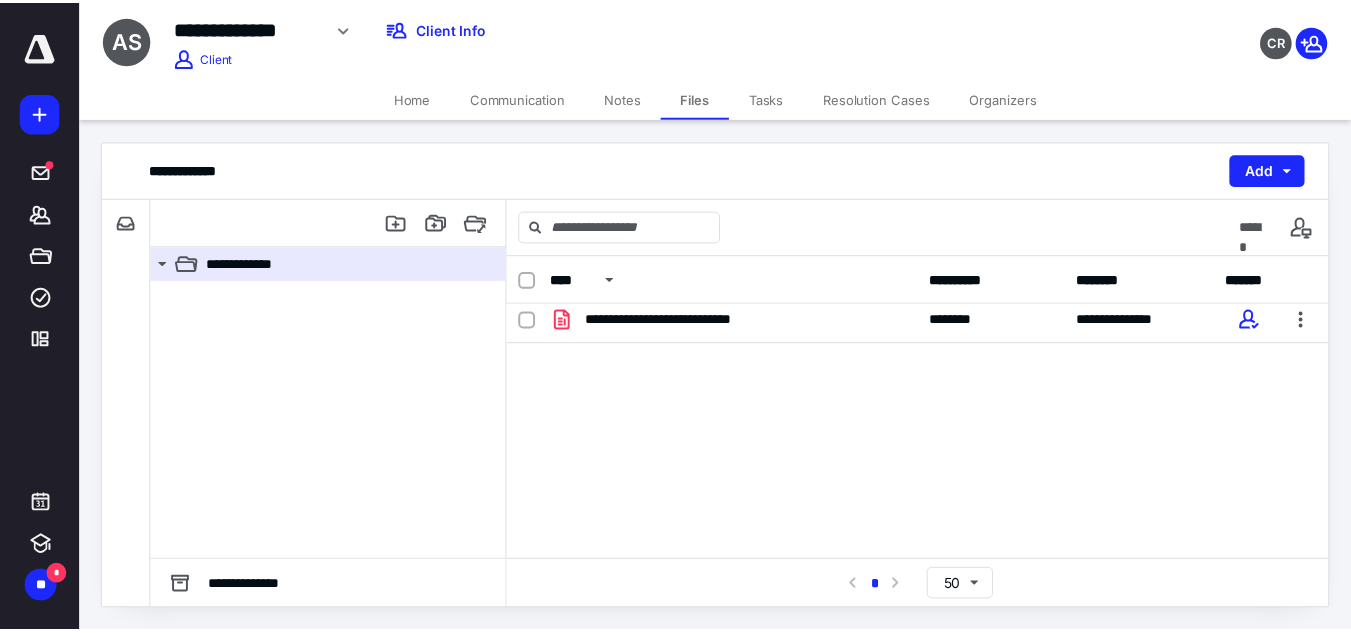 scroll, scrollTop: 13, scrollLeft: 0, axis: vertical 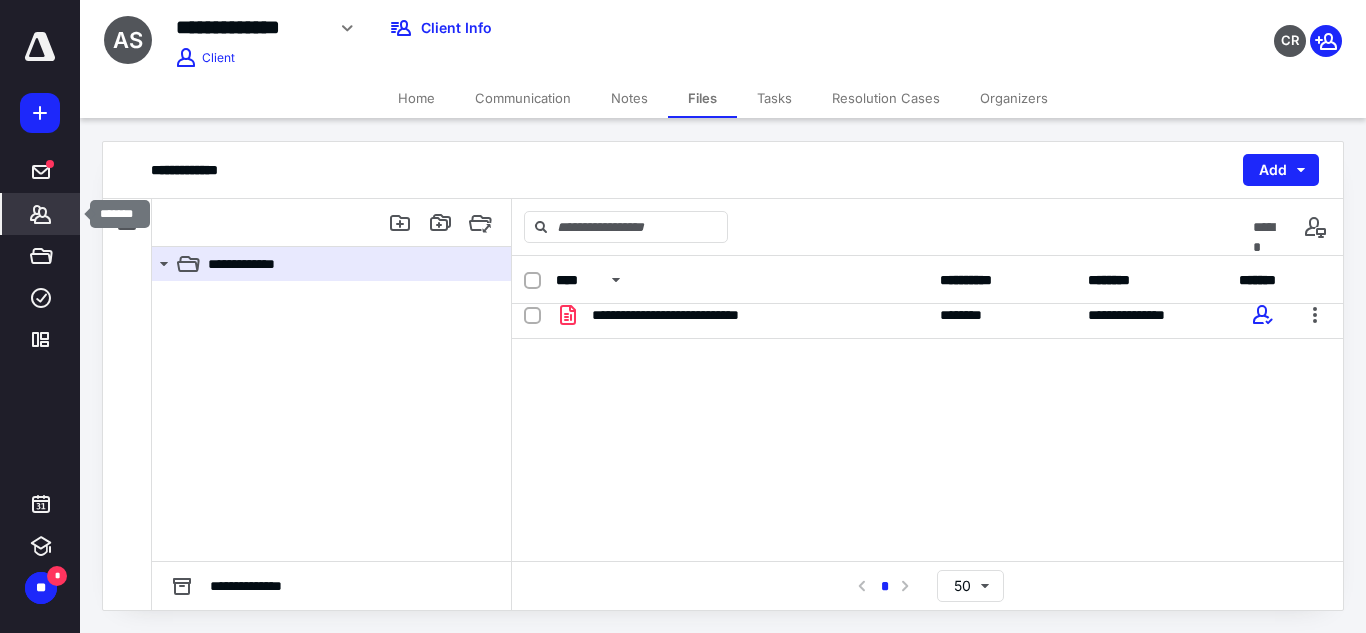 click on "*******" at bounding box center (41, 214) 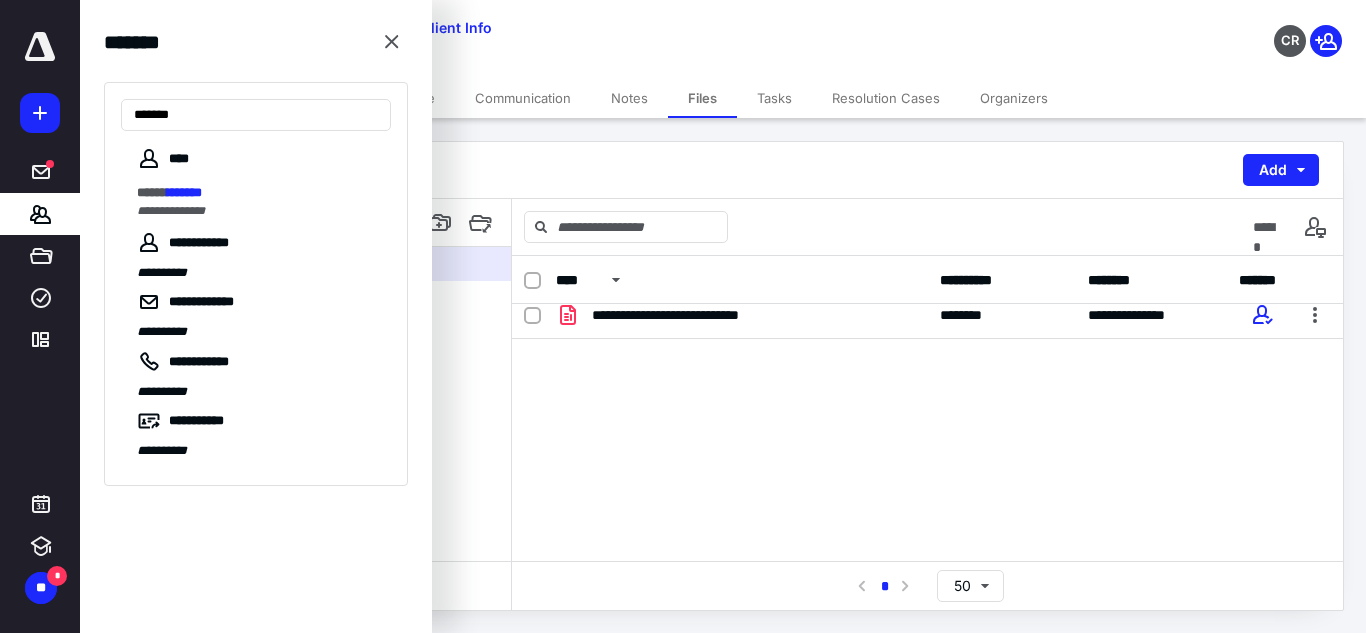 drag, startPoint x: 205, startPoint y: 110, endPoint x: 103, endPoint y: 103, distance: 102.239914 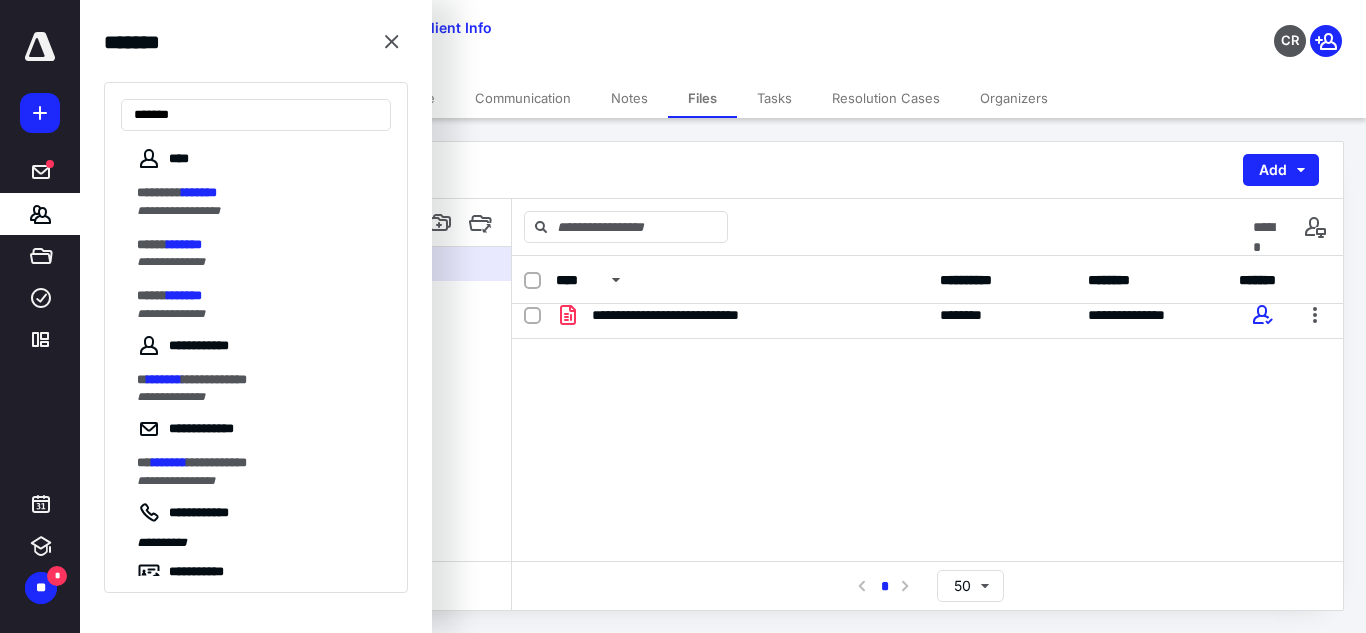 type on "*******" 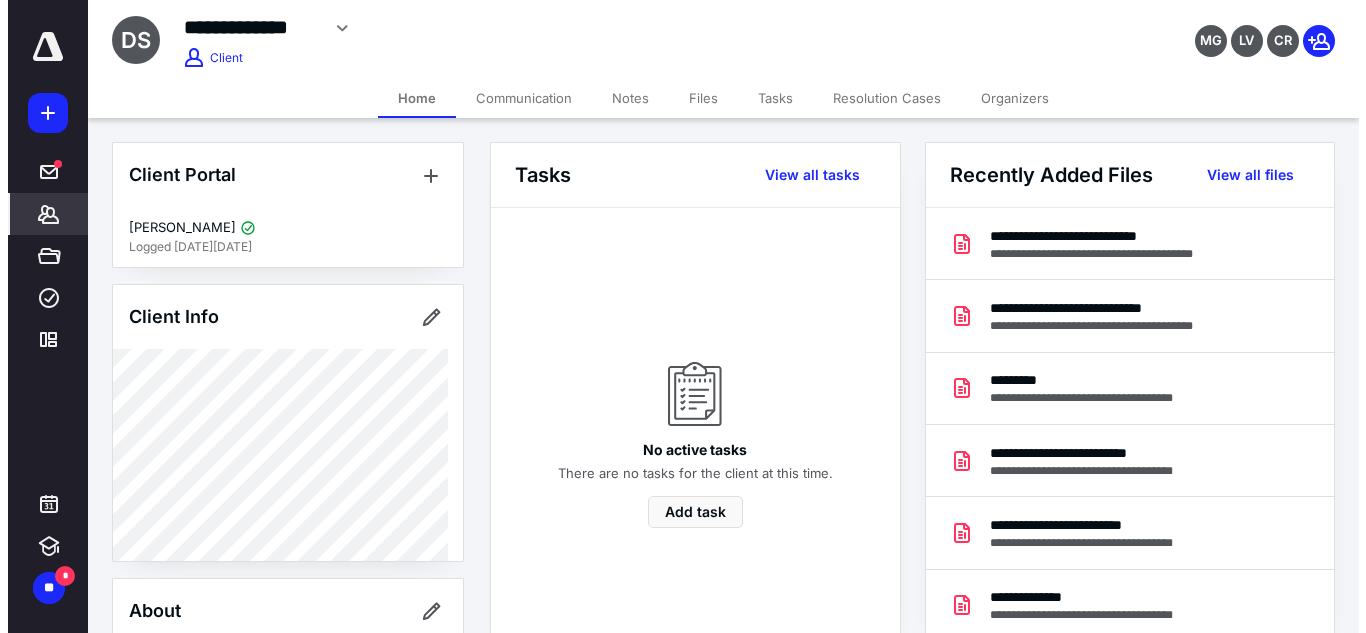 scroll, scrollTop: 592, scrollLeft: 0, axis: vertical 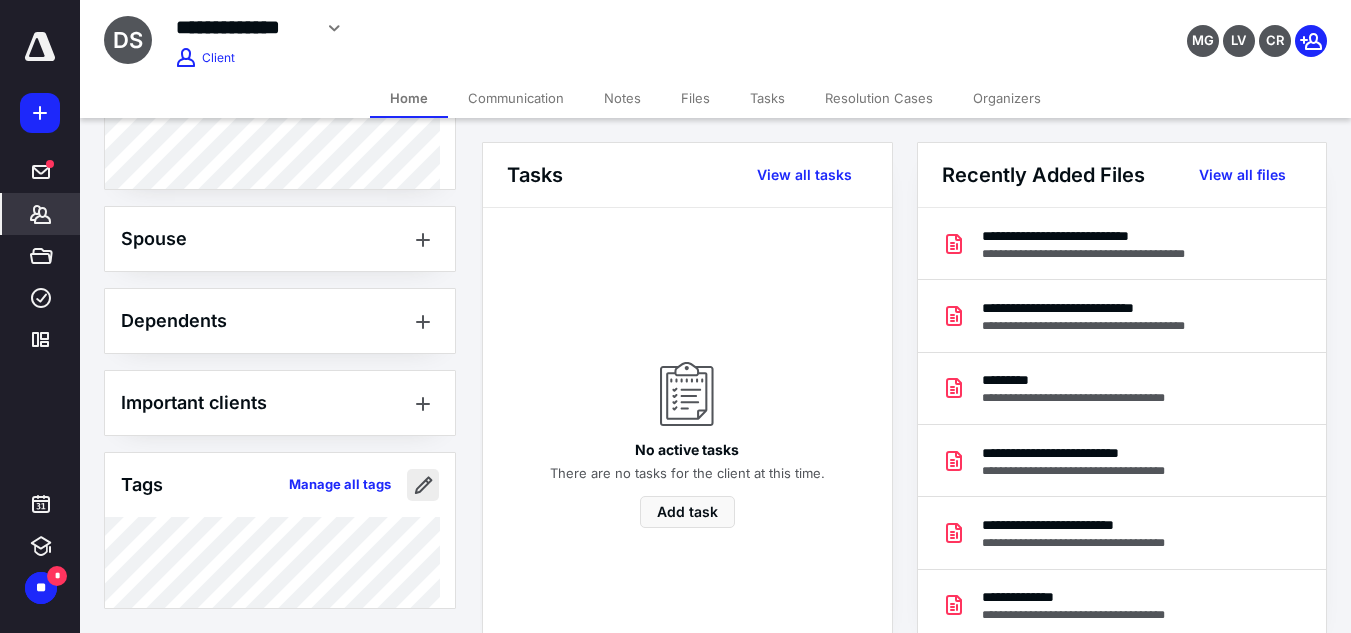 click at bounding box center (423, 485) 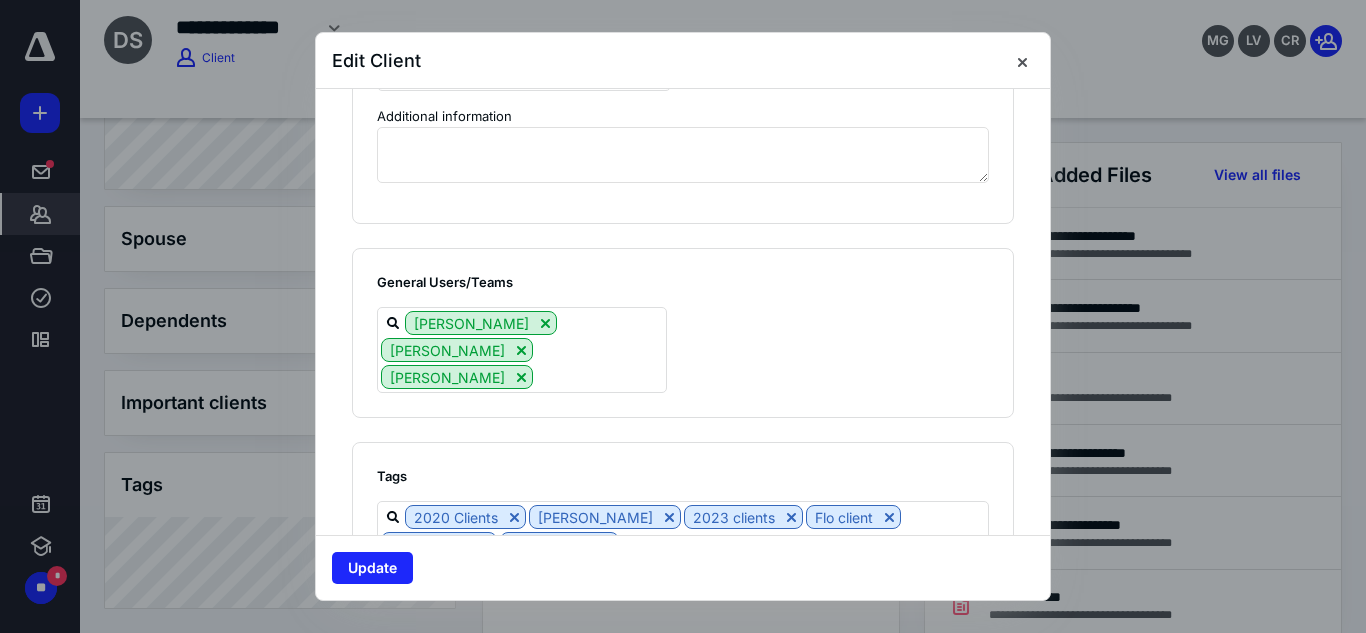 scroll, scrollTop: 1645, scrollLeft: 0, axis: vertical 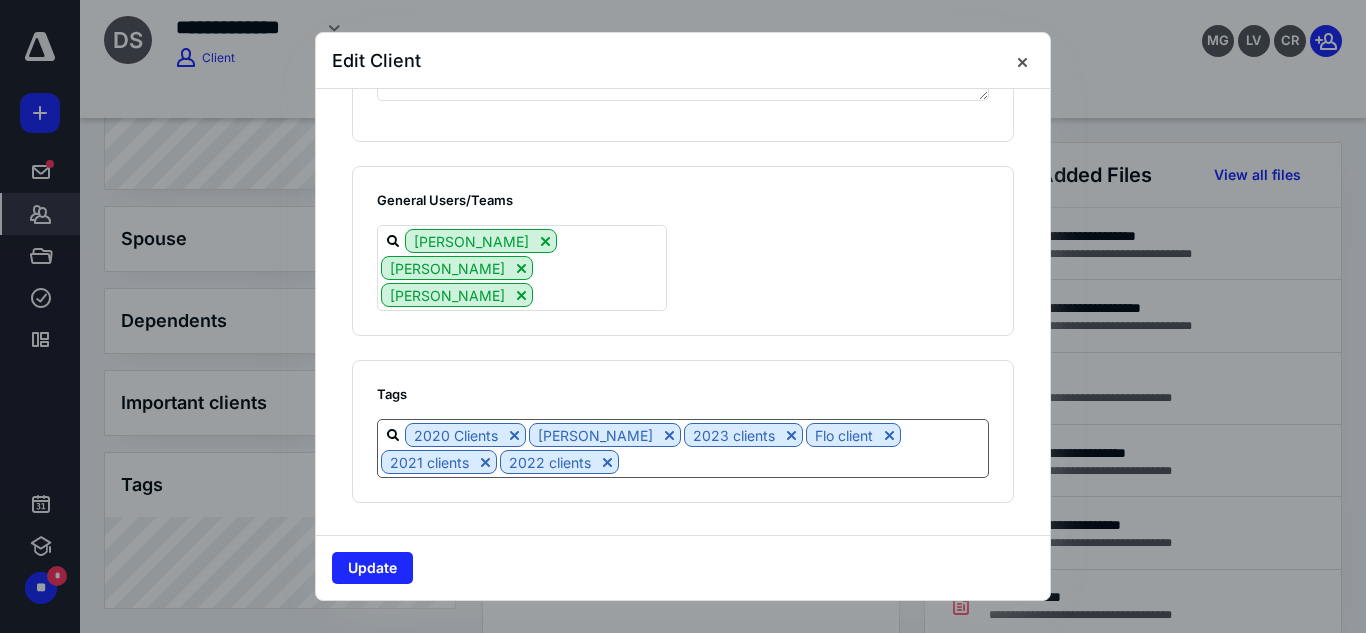 click on "2020 Clients [PERSON_NAME] 2023 clients Flo client 2021 clients 2022 clients" at bounding box center (683, 448) 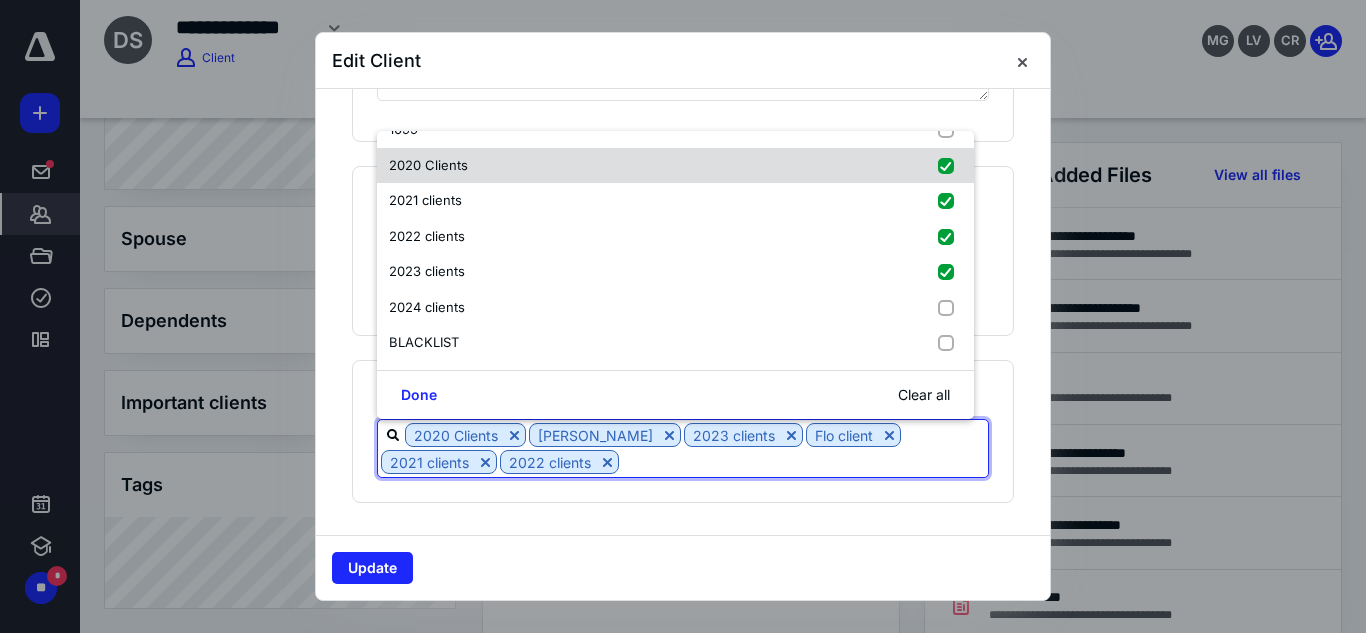 scroll, scrollTop: 98, scrollLeft: 0, axis: vertical 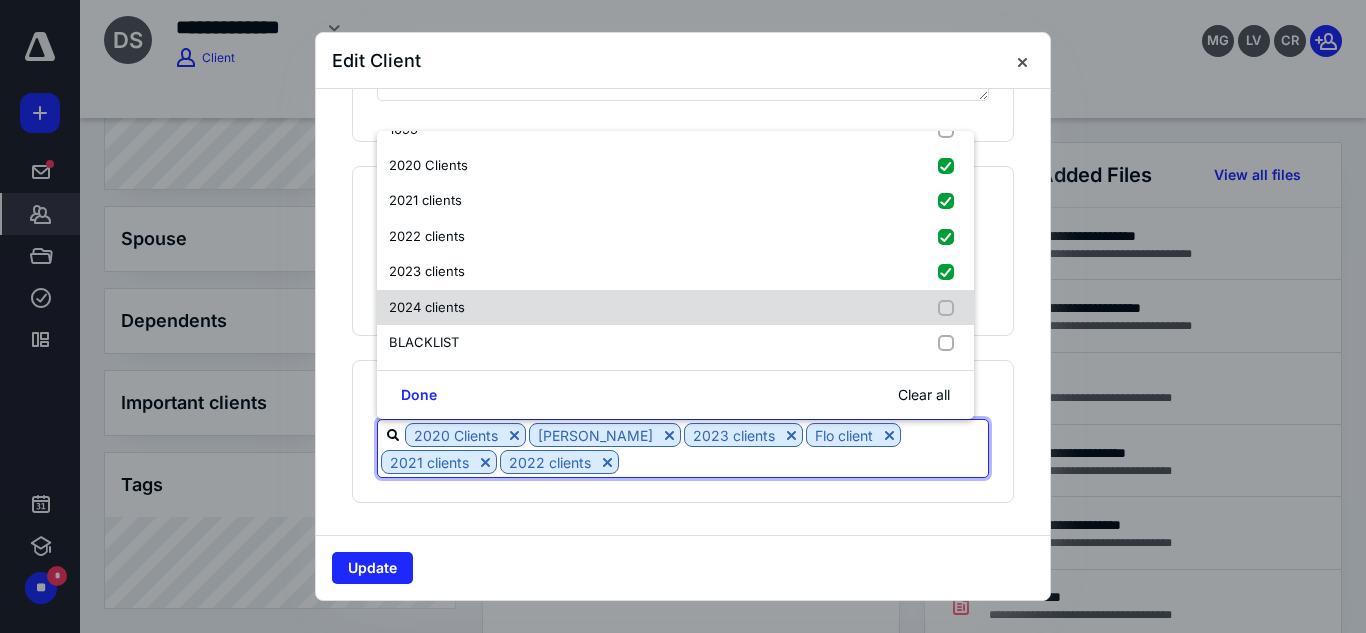 click on "2024 clients" at bounding box center (675, 308) 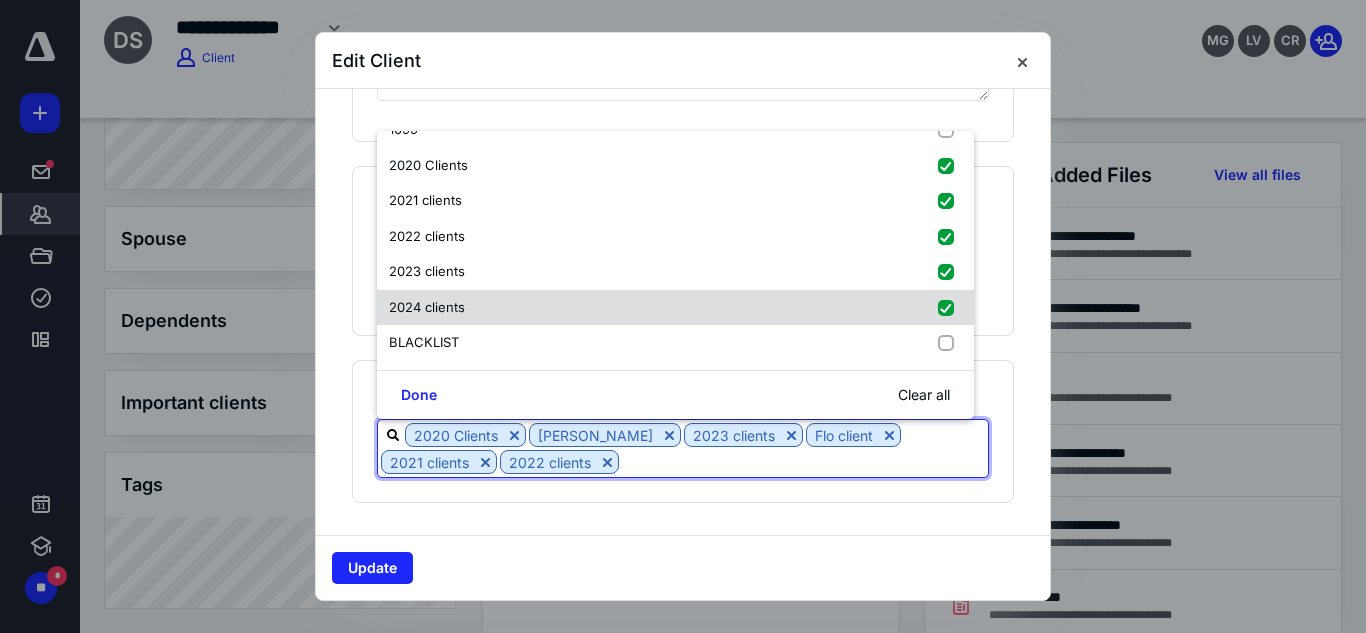 checkbox on "true" 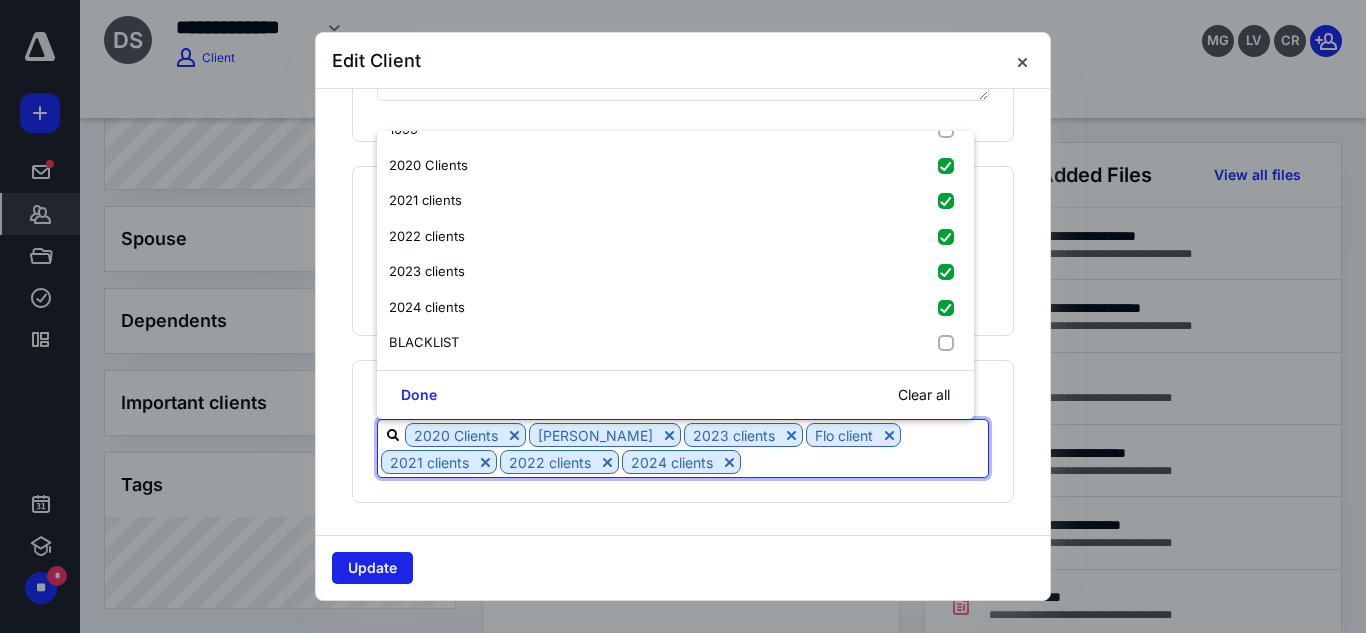 click on "Update" at bounding box center (372, 568) 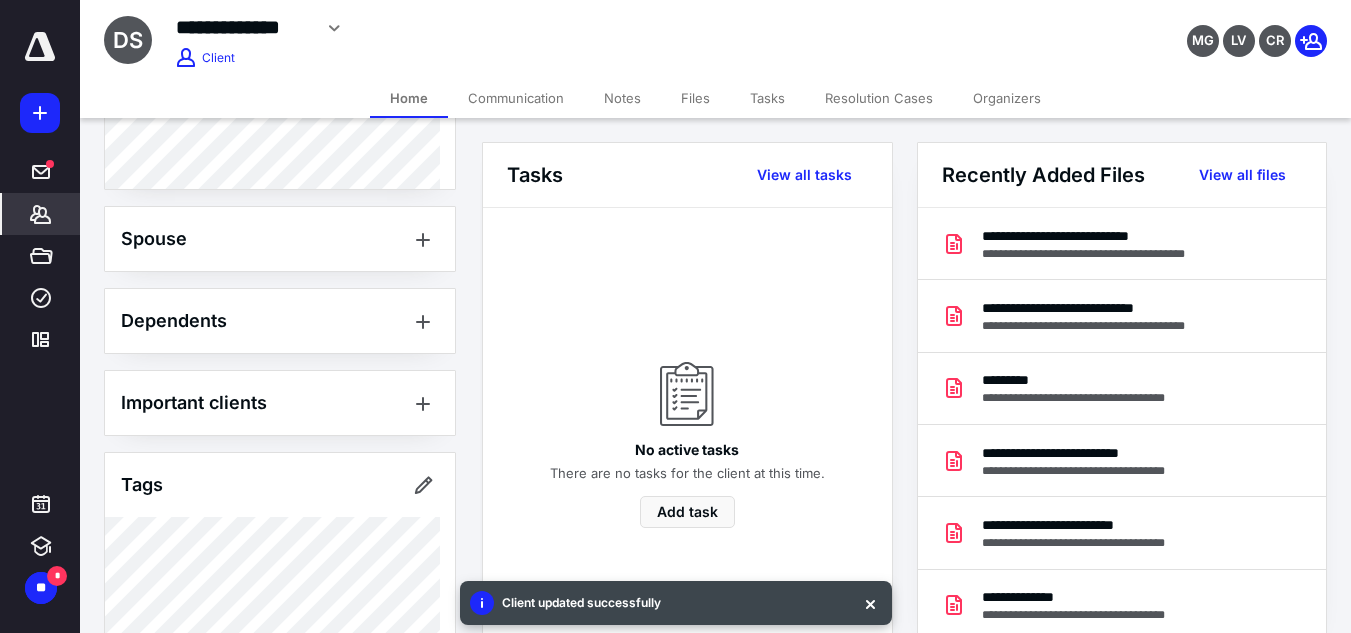 click on "Files" at bounding box center [695, 98] 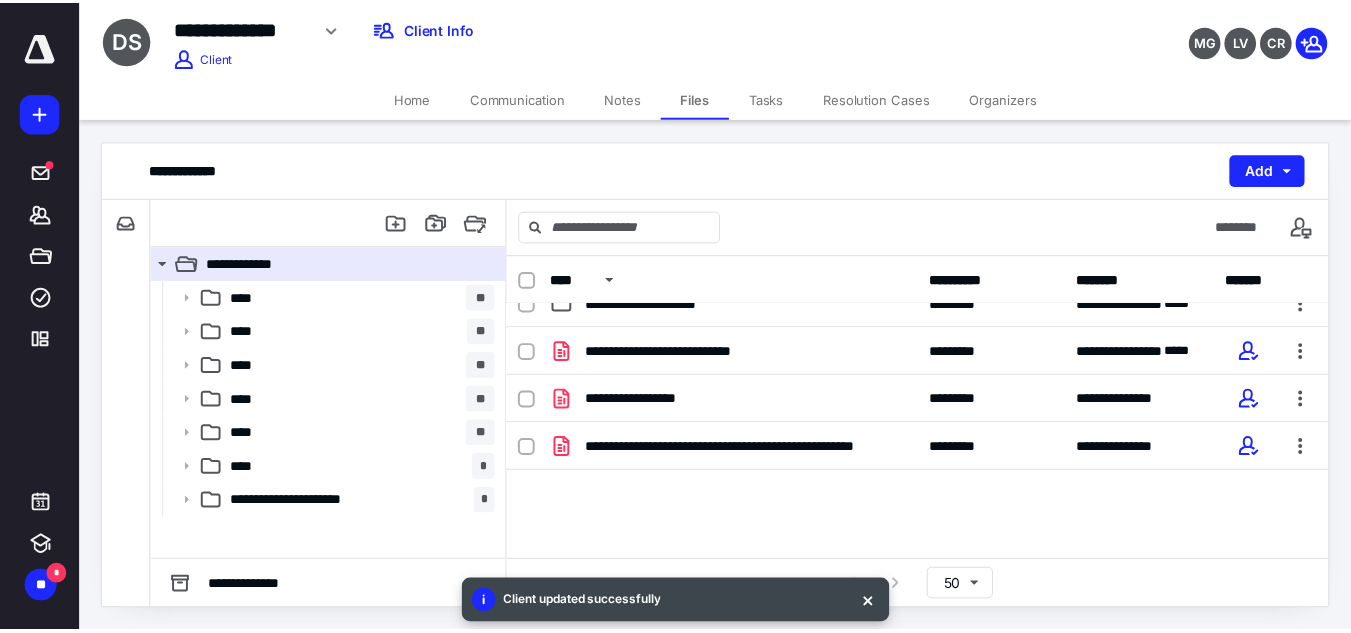 scroll, scrollTop: 307, scrollLeft: 0, axis: vertical 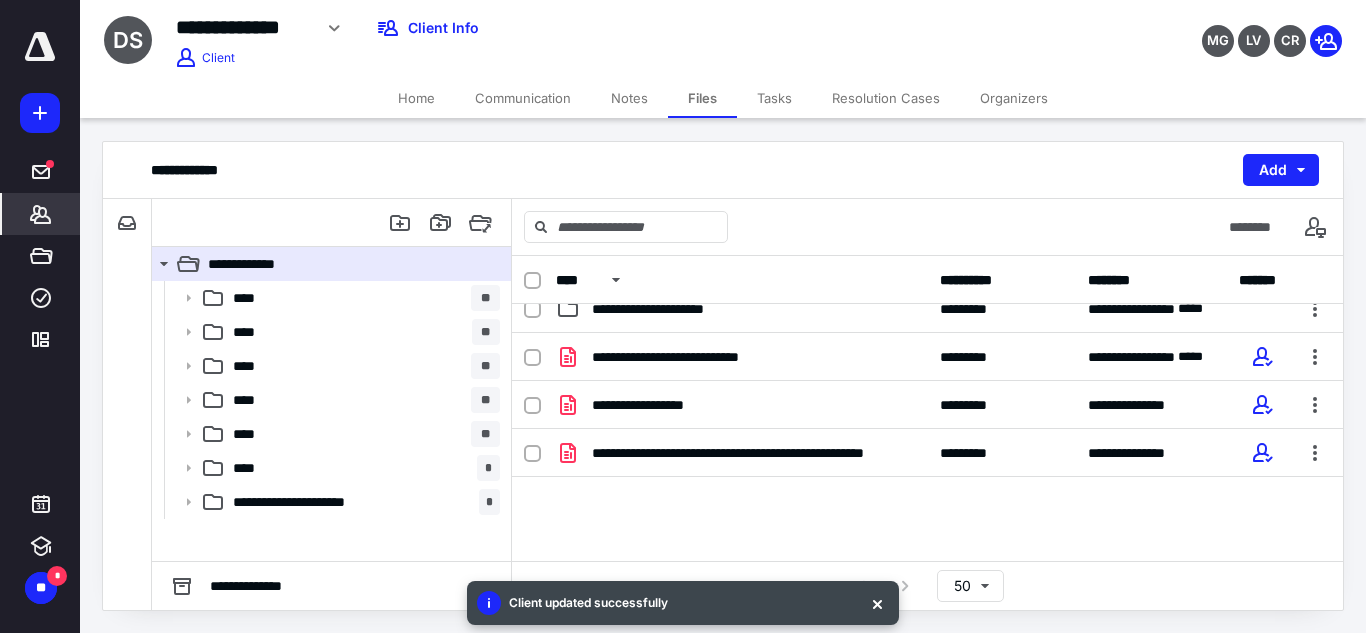 click on "*******" at bounding box center (41, 214) 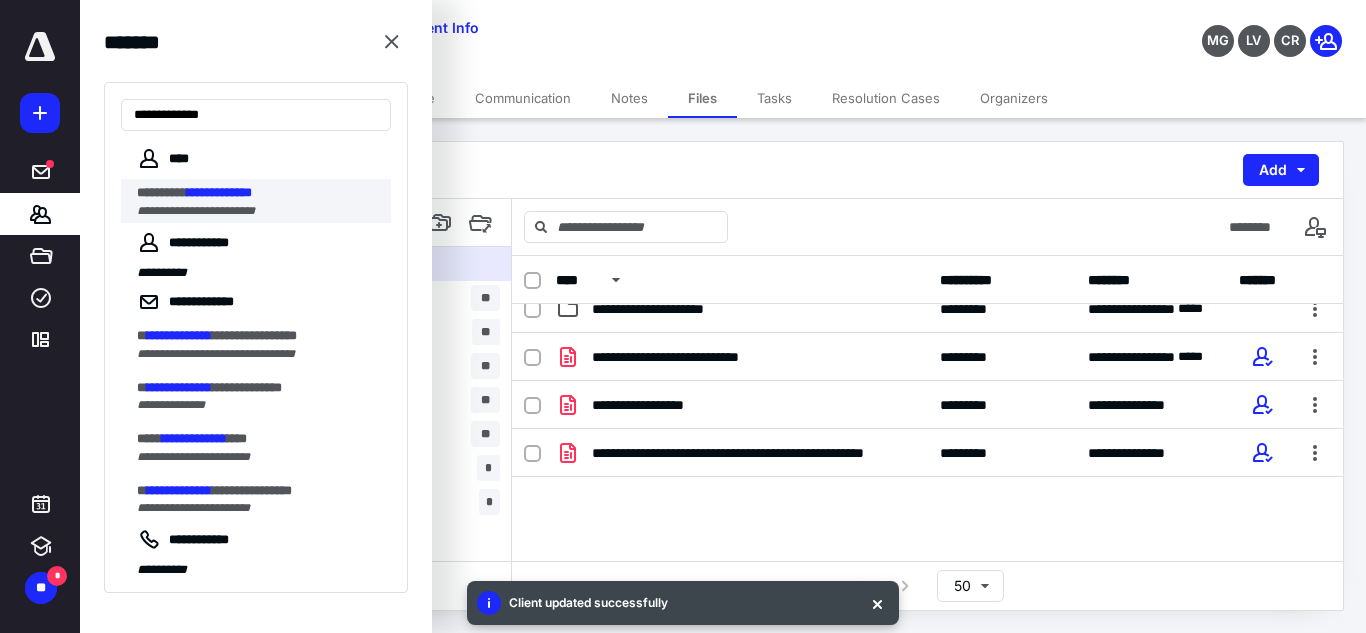 type on "**********" 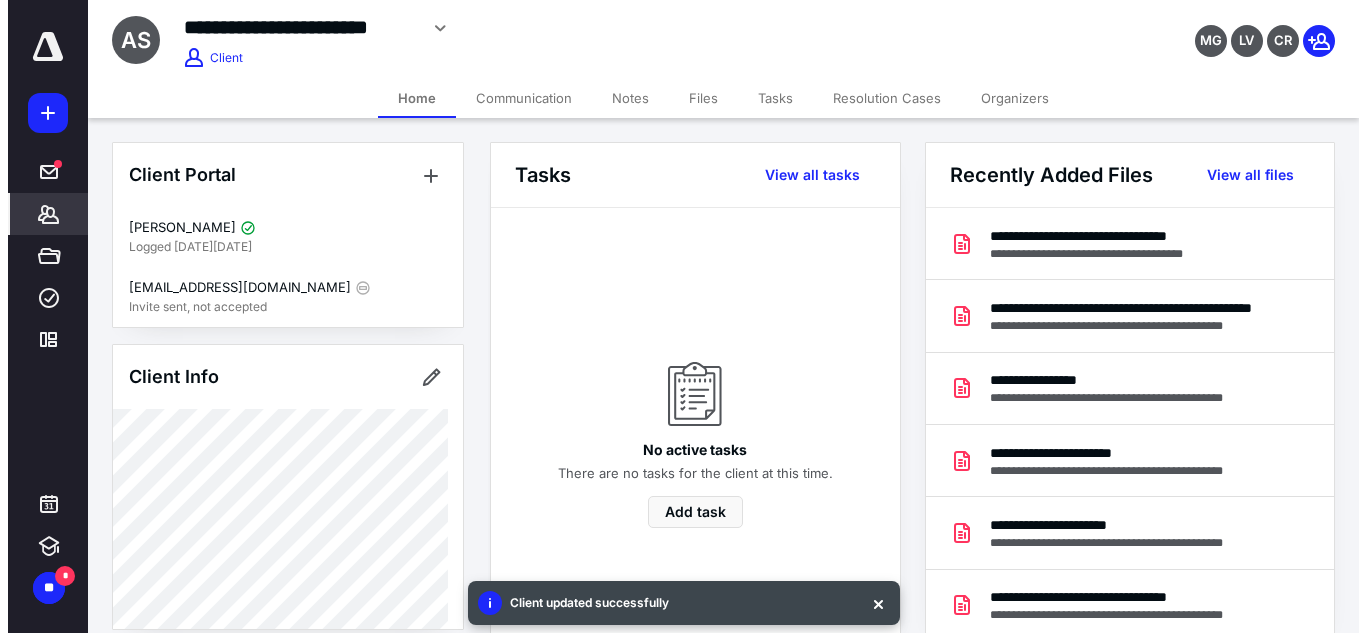 scroll, scrollTop: 660, scrollLeft: 0, axis: vertical 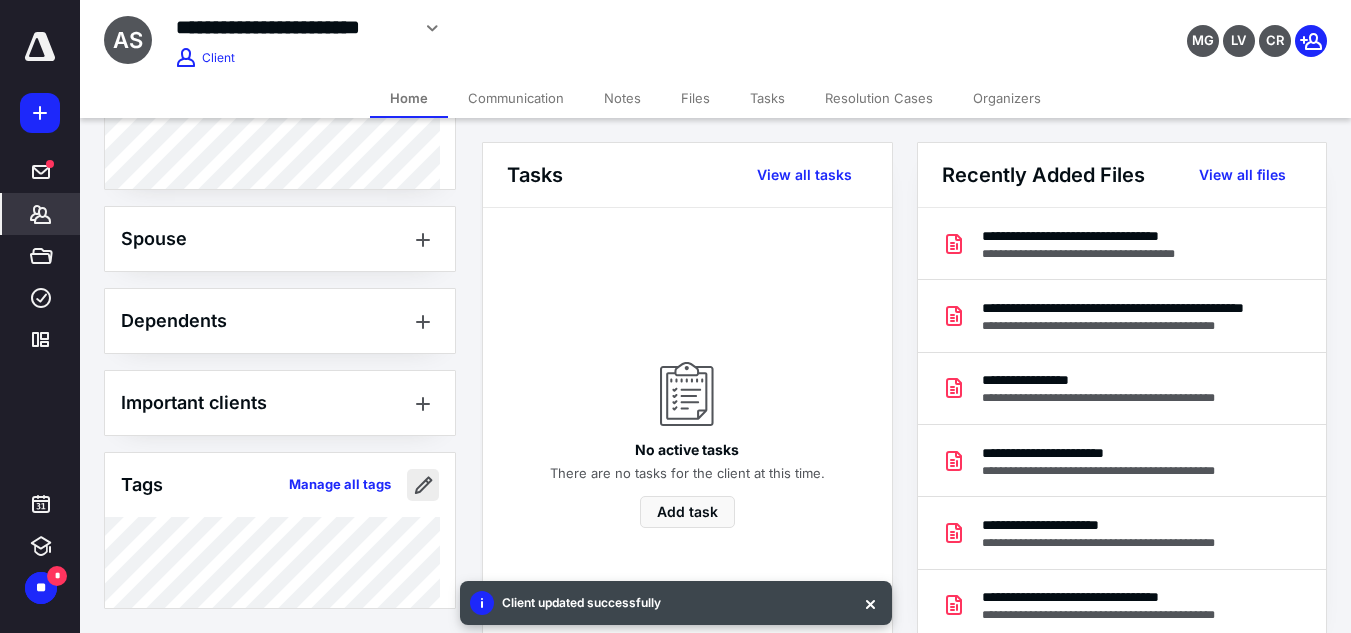 click at bounding box center (423, 485) 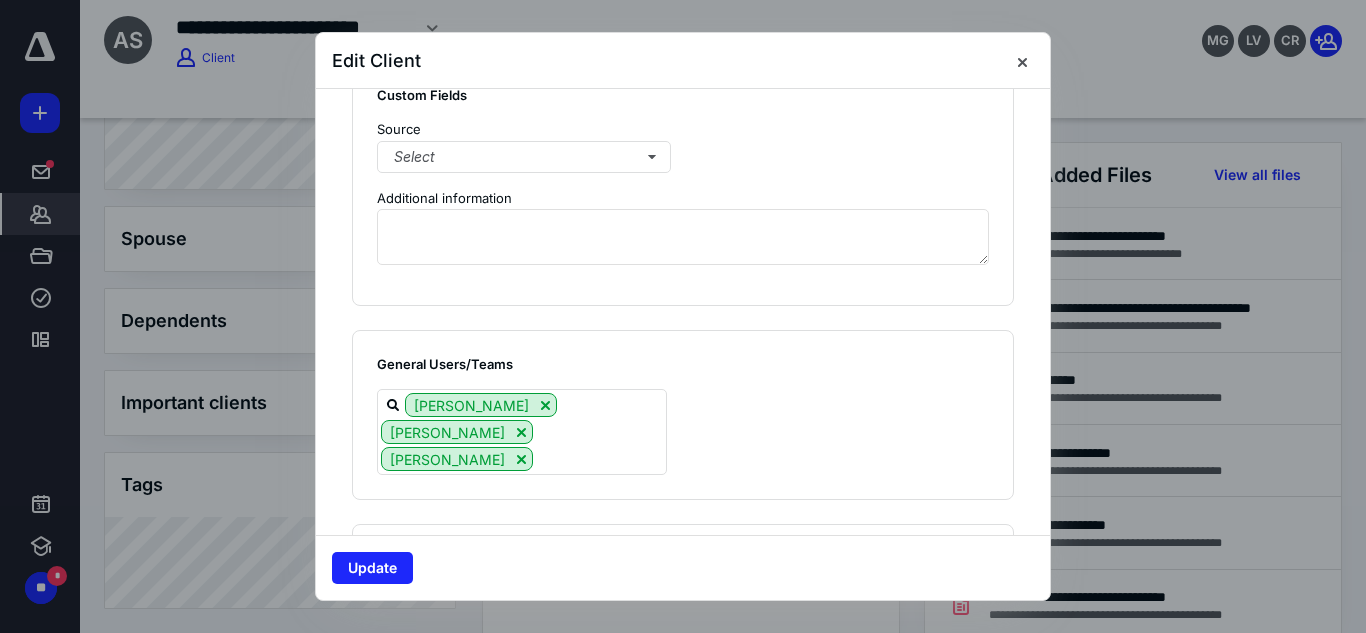 scroll, scrollTop: 1646, scrollLeft: 0, axis: vertical 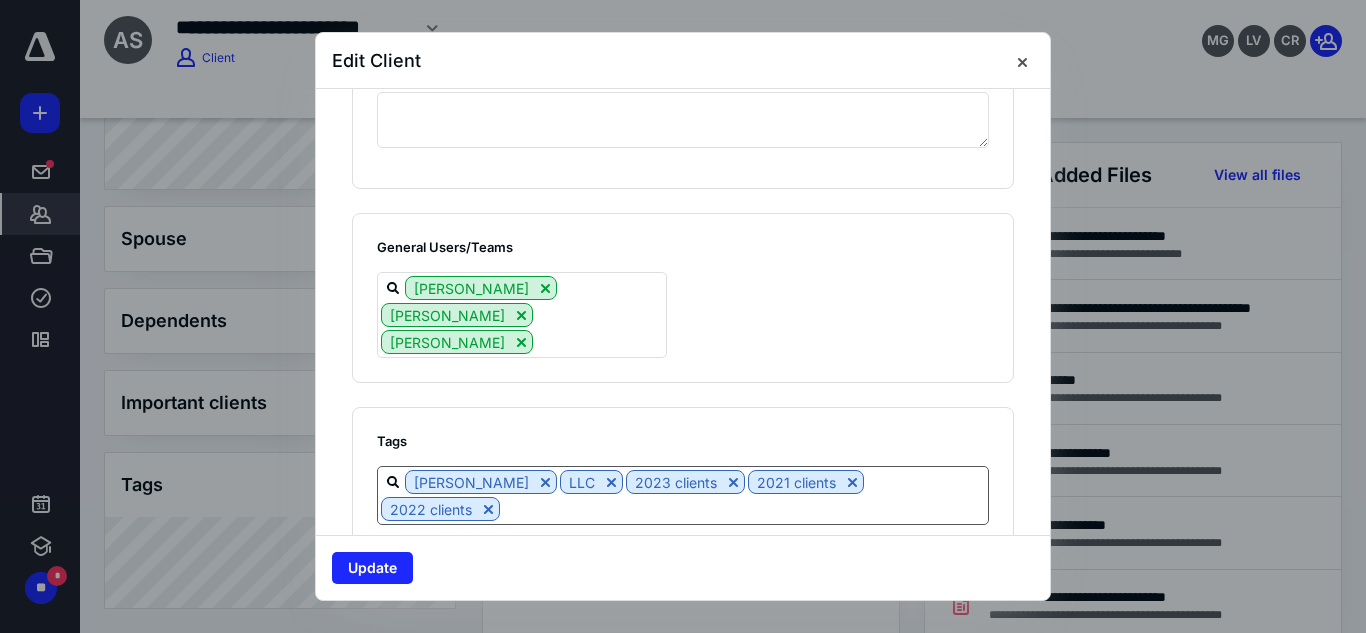 click at bounding box center (744, 509) 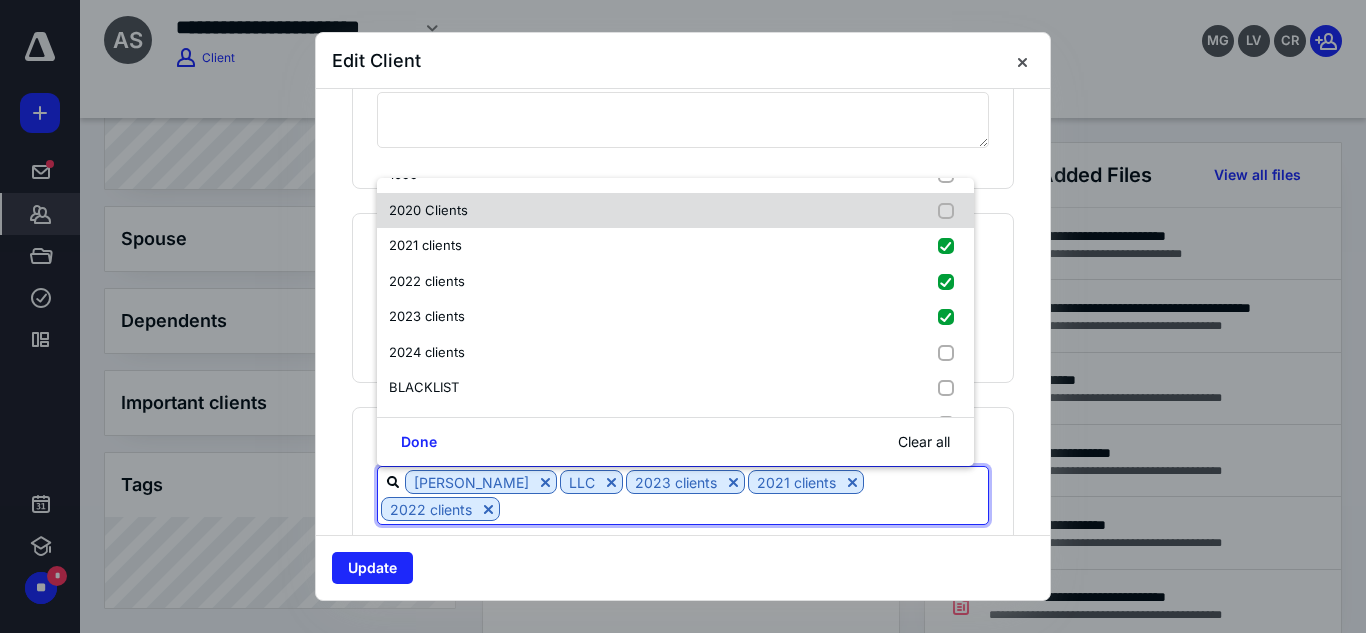 scroll, scrollTop: 101, scrollLeft: 0, axis: vertical 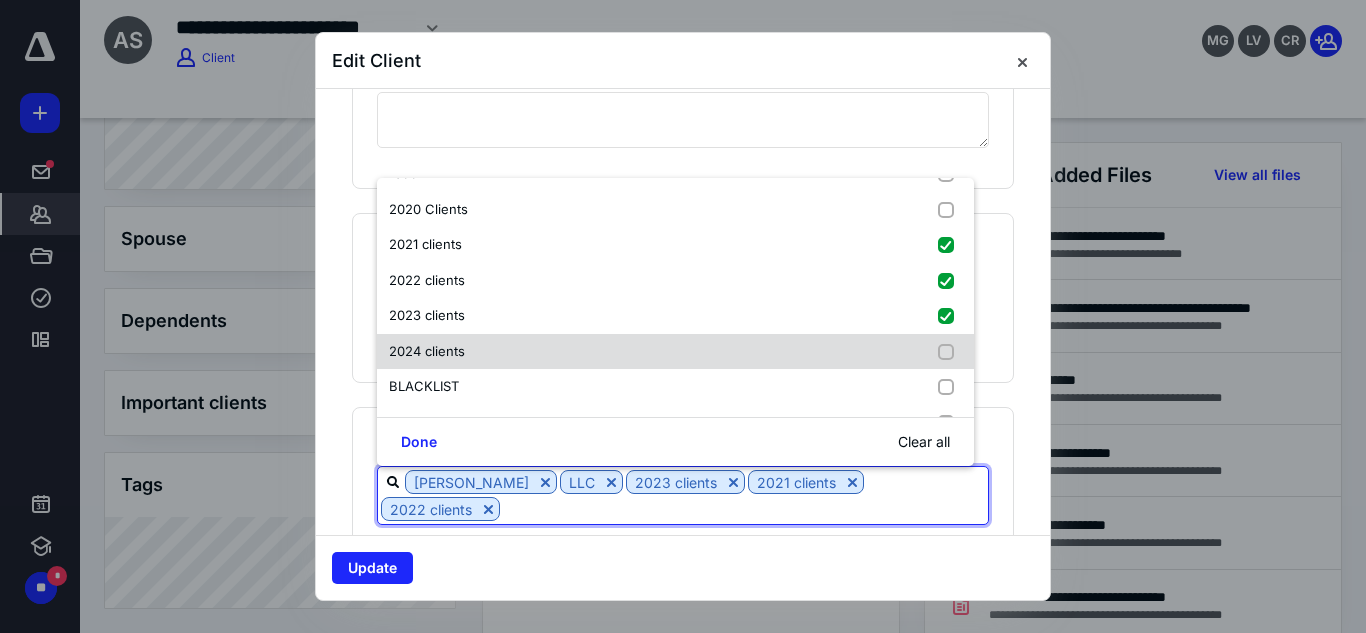 click on "2024 clients" at bounding box center (675, 352) 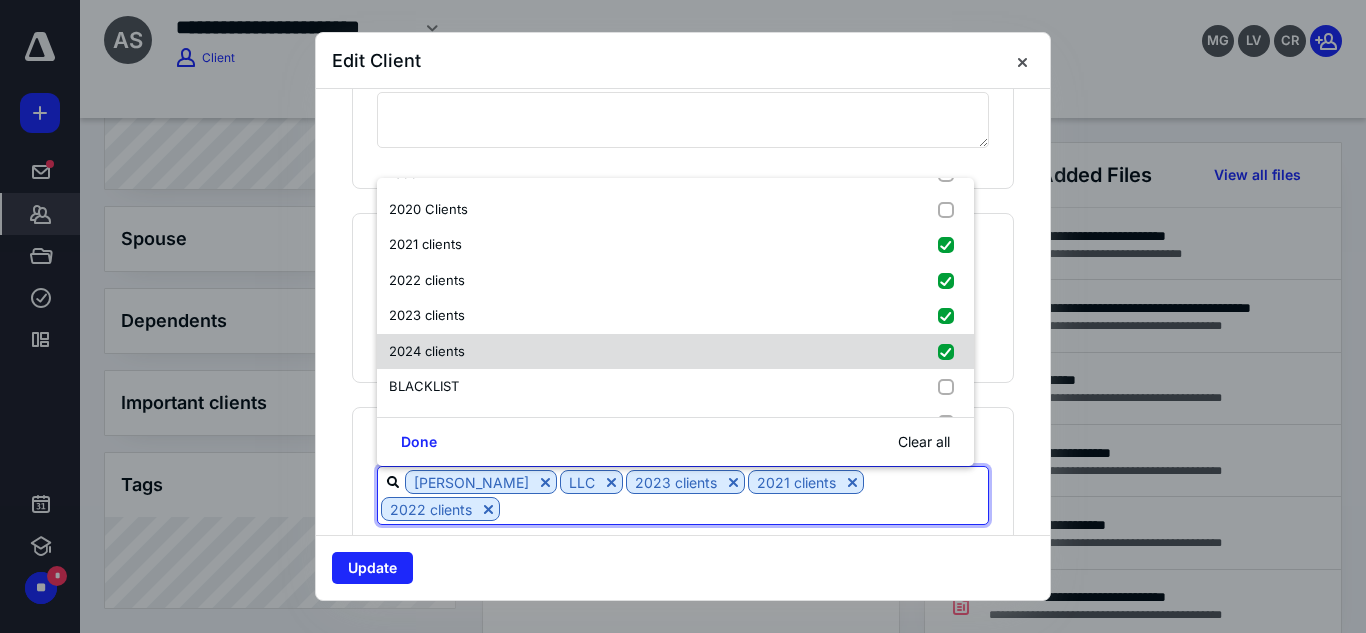 checkbox on "true" 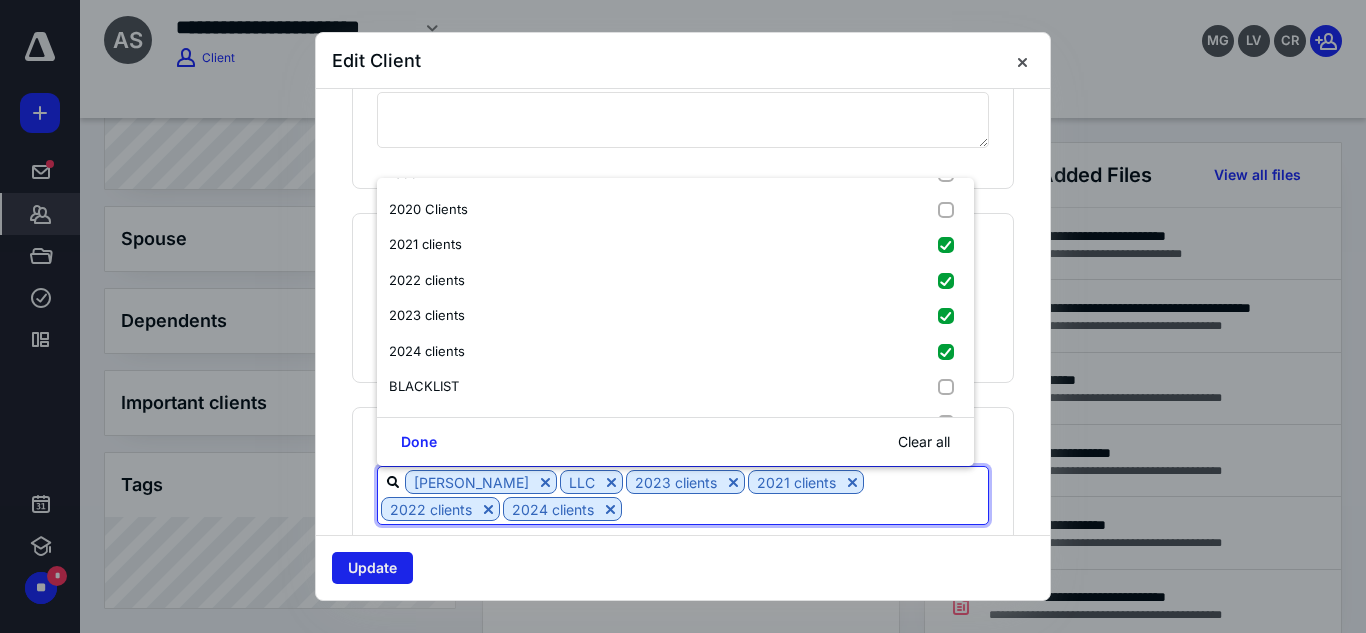 click on "Update" at bounding box center (372, 568) 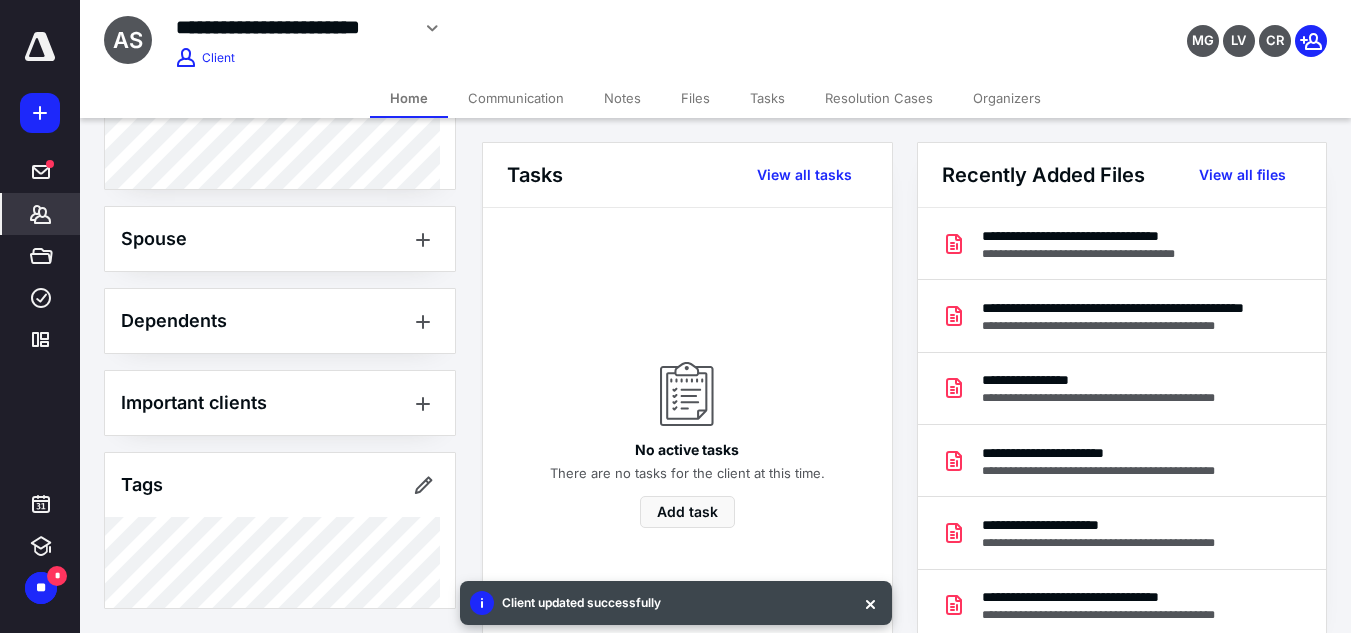 click on "Files" at bounding box center [695, 98] 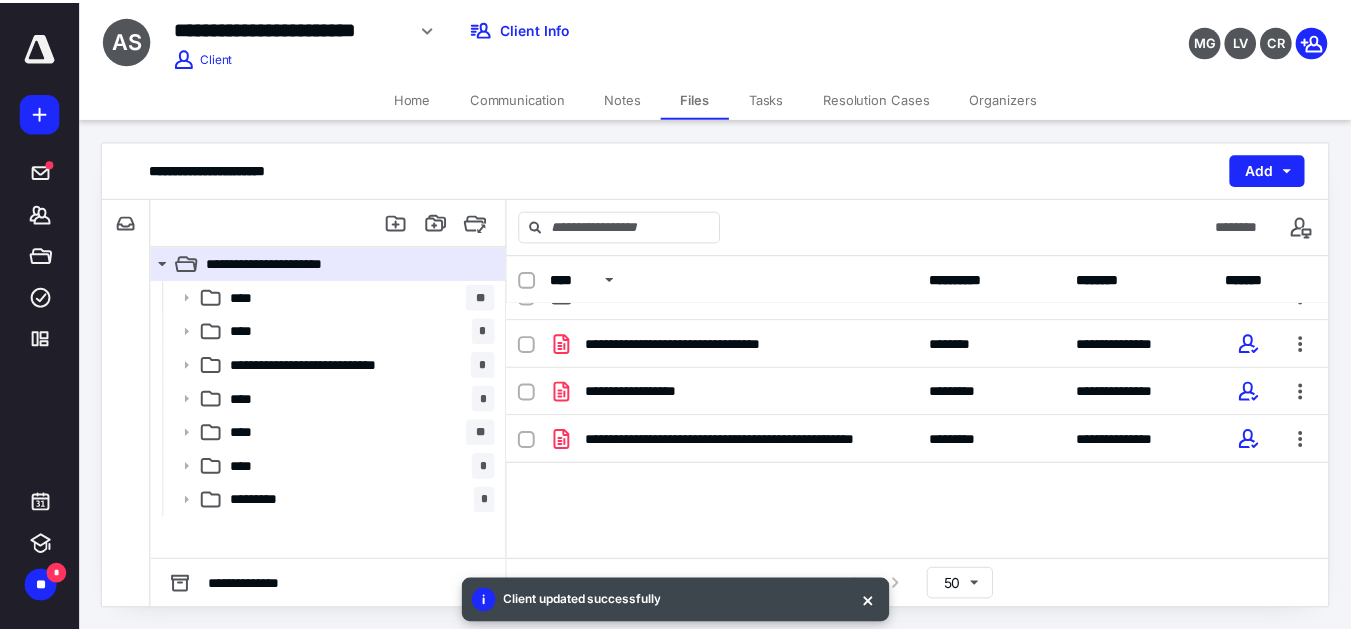 scroll, scrollTop: 319, scrollLeft: 0, axis: vertical 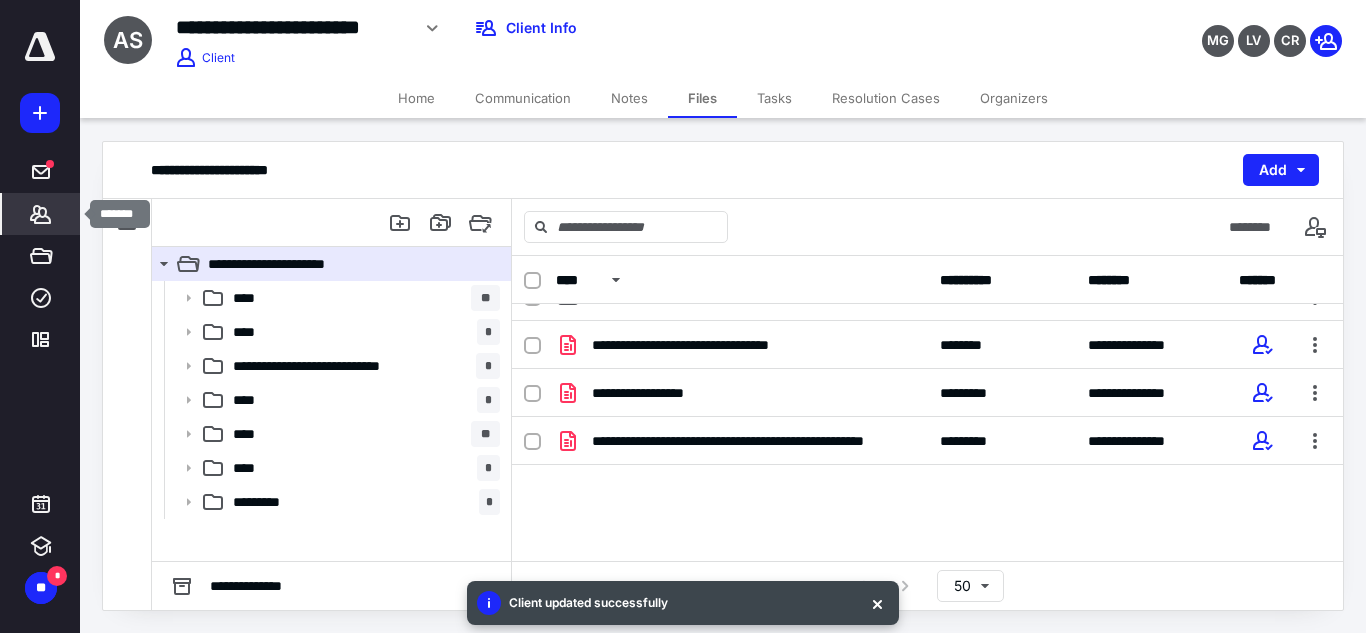 click on "*******" at bounding box center (41, 214) 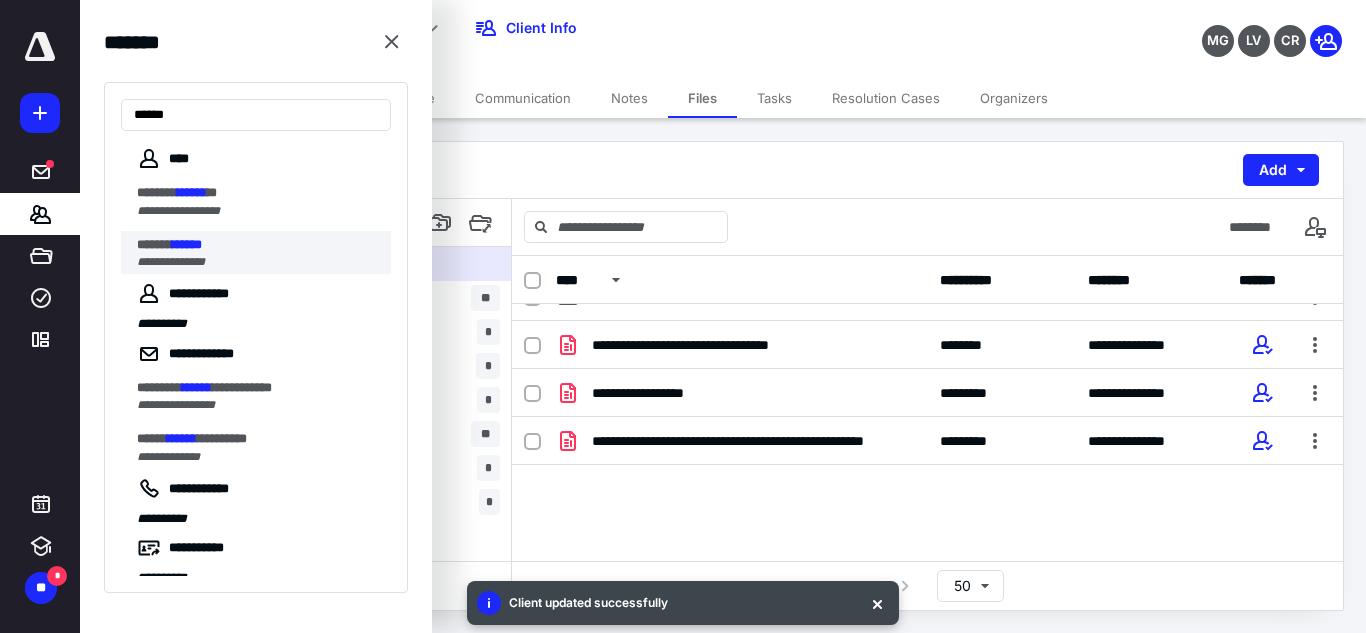 type on "******" 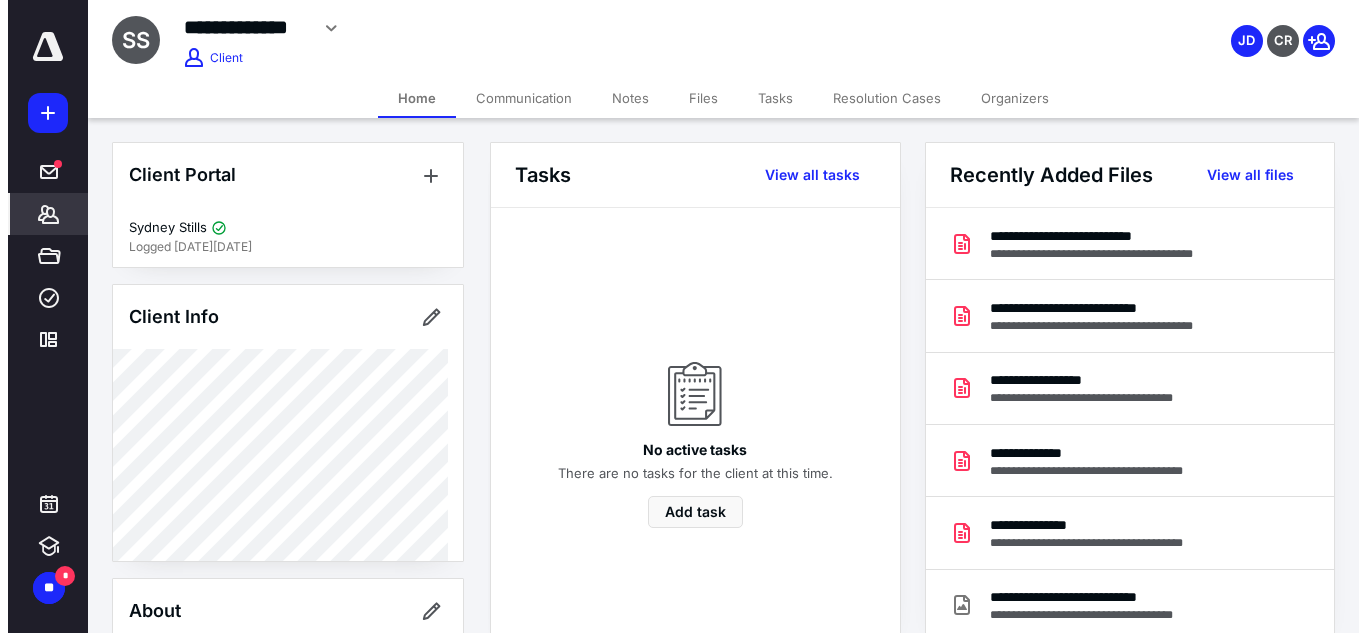 scroll, scrollTop: 563, scrollLeft: 0, axis: vertical 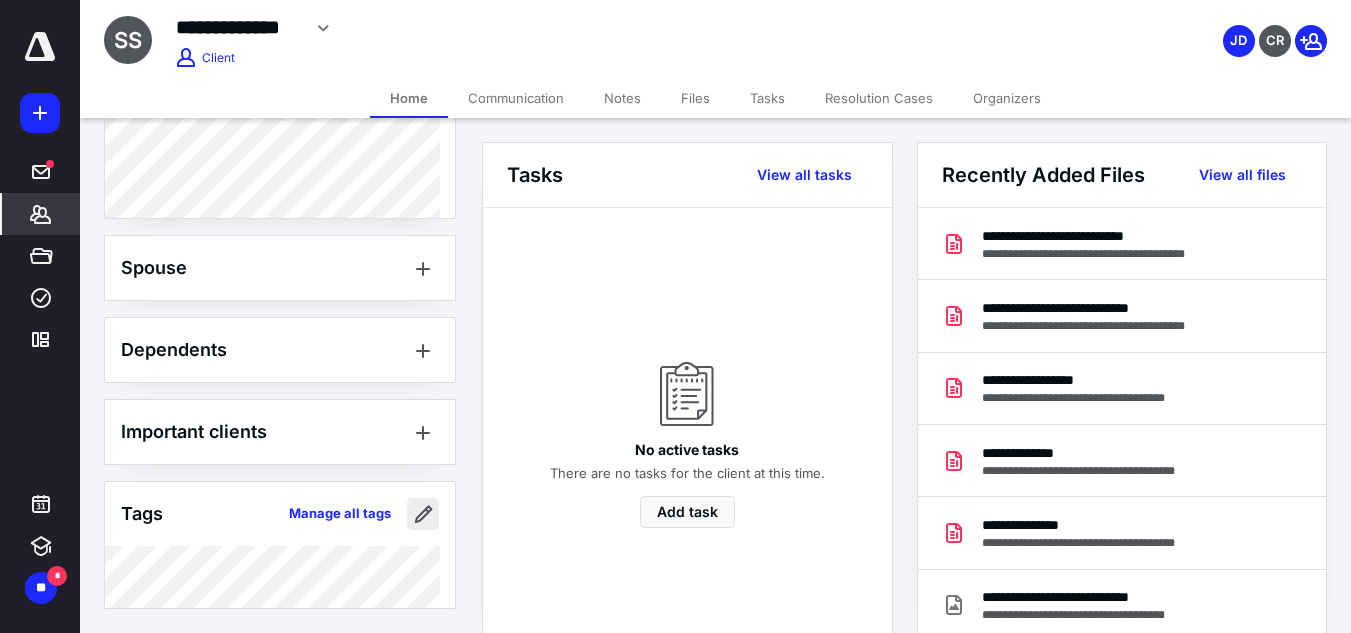 click at bounding box center [423, 514] 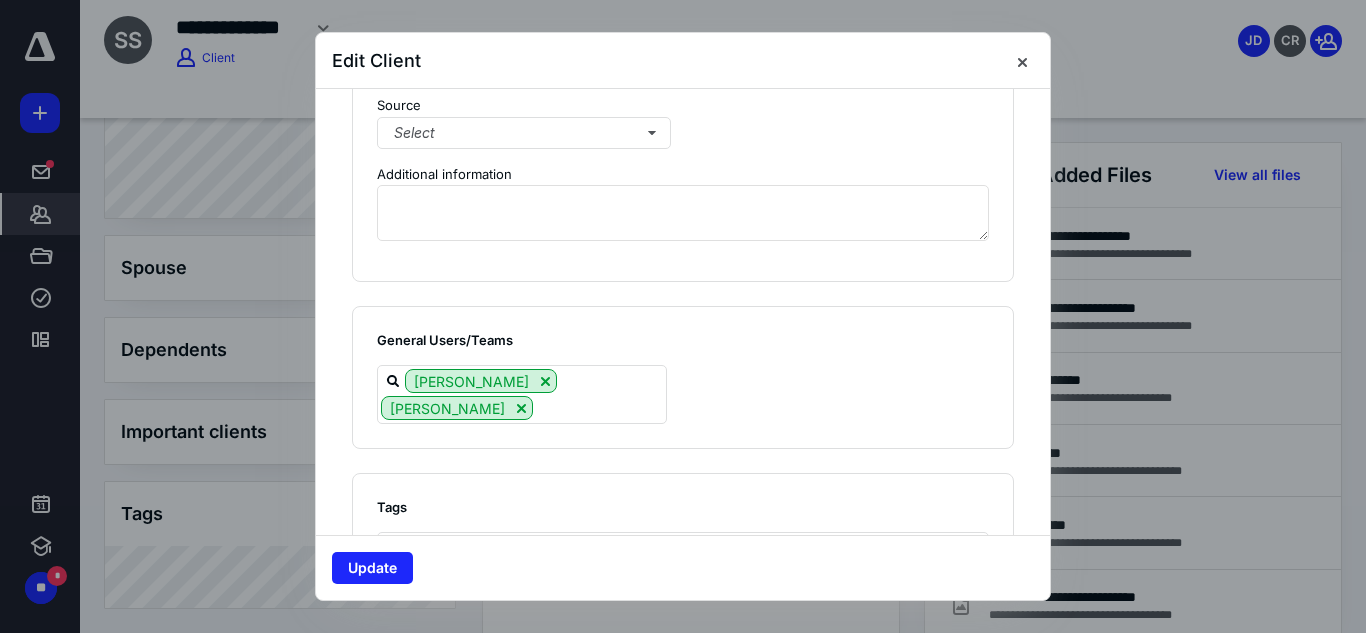 scroll, scrollTop: 1591, scrollLeft: 0, axis: vertical 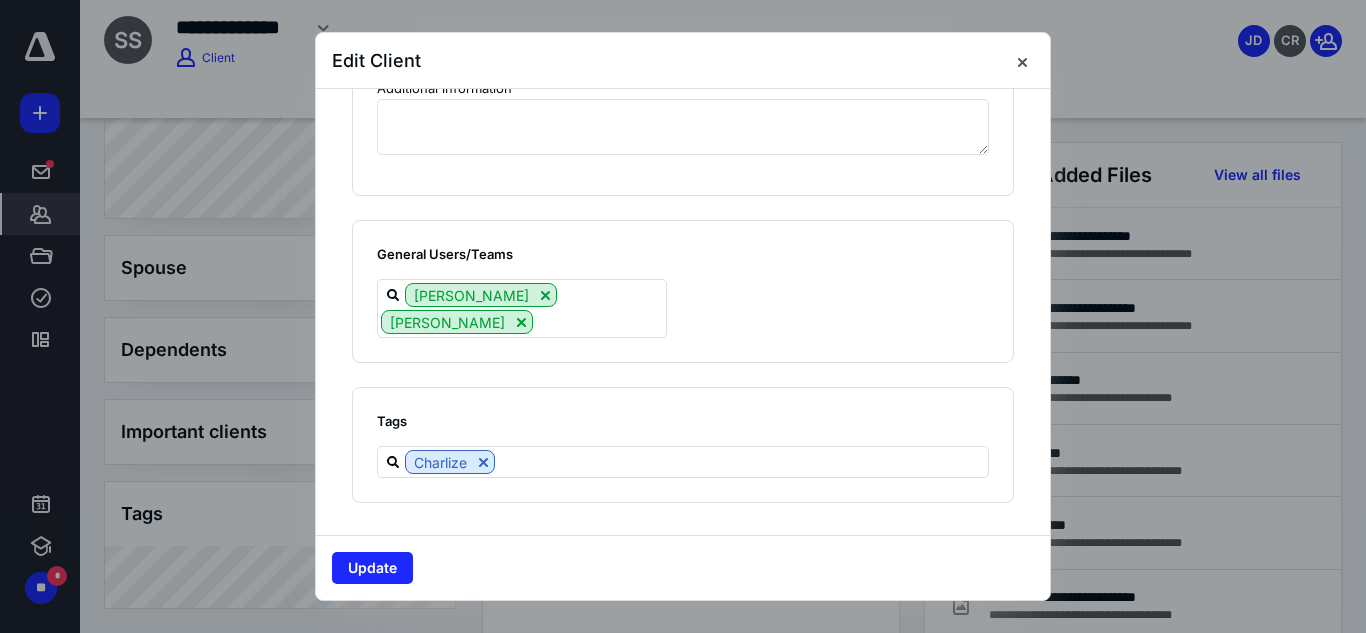 click on "Tags Charlize" at bounding box center [683, 445] 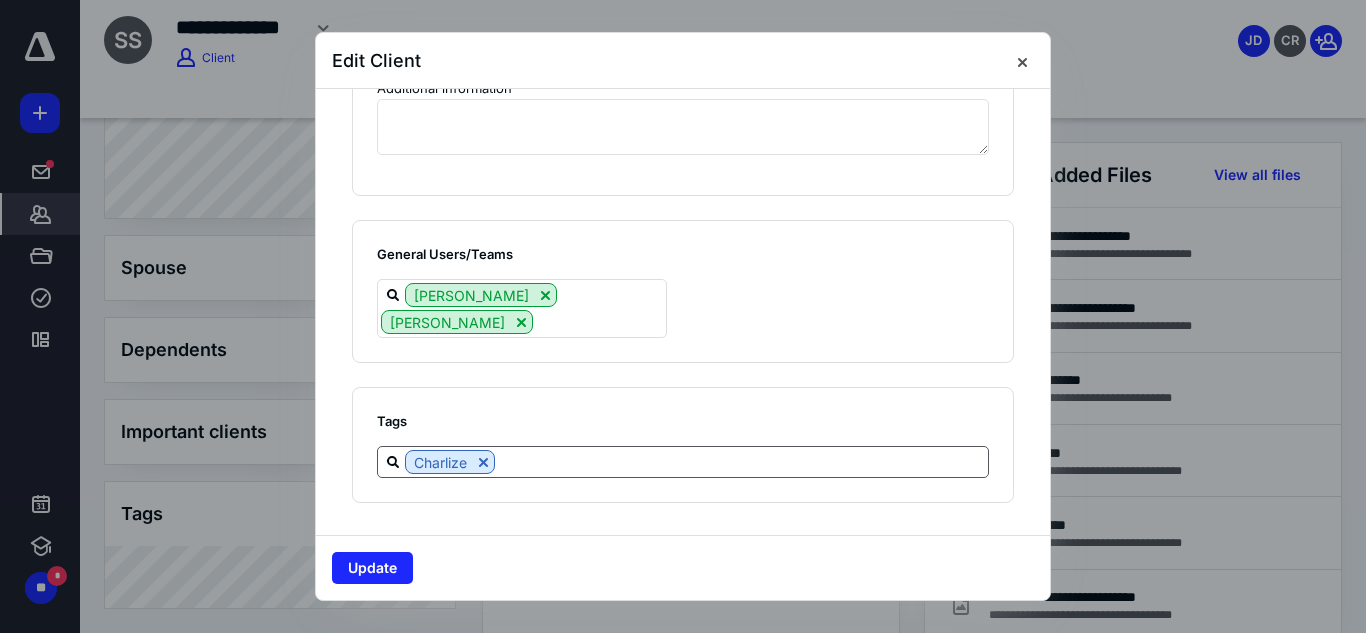 click on "Charlize" at bounding box center [683, 462] 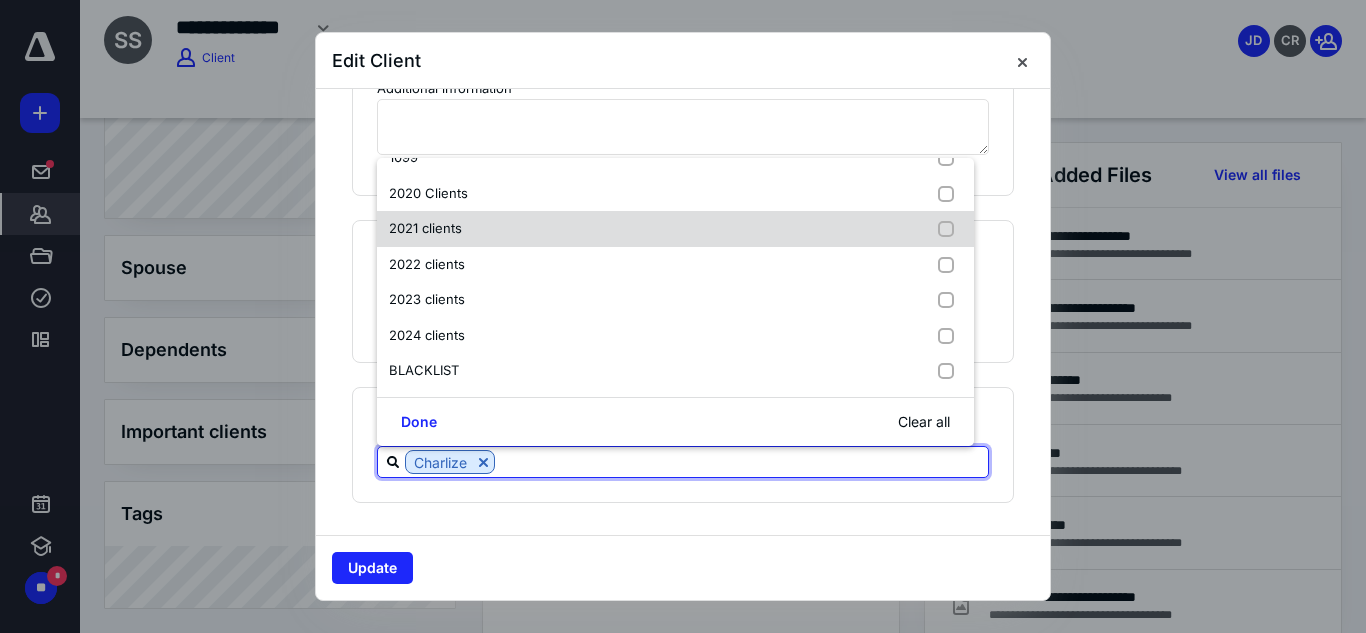 scroll, scrollTop: 98, scrollLeft: 0, axis: vertical 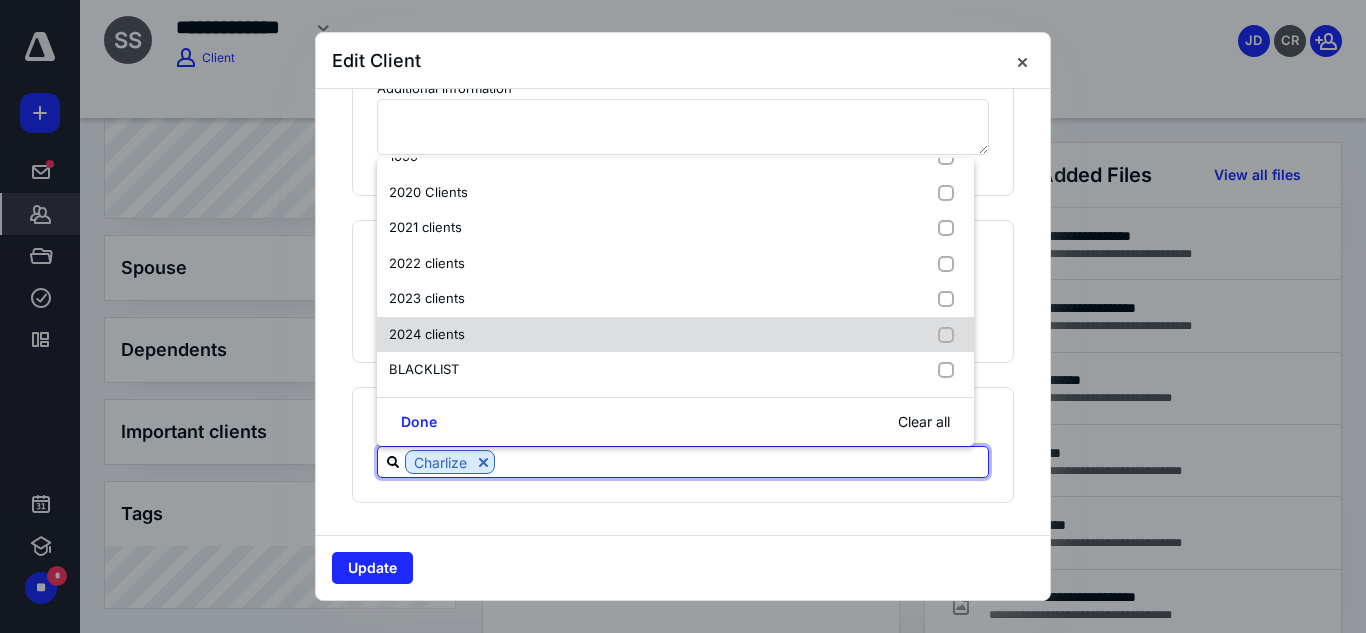 click on "2024 clients" at bounding box center (675, 335) 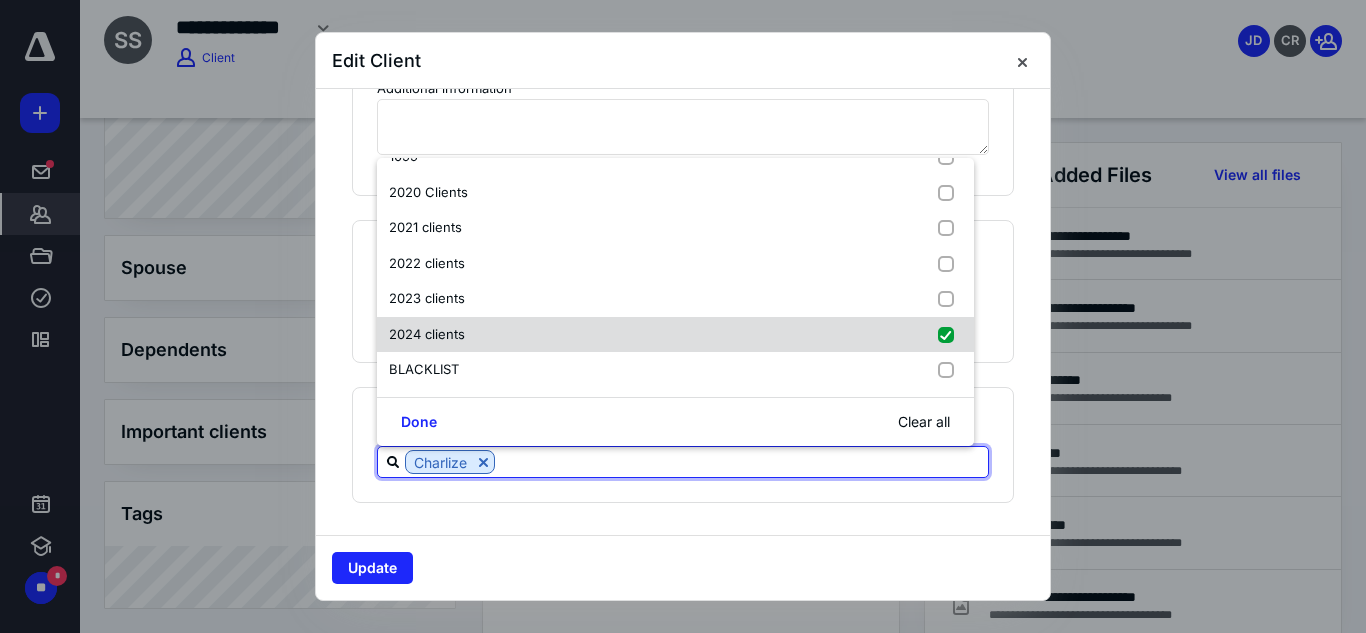 checkbox on "true" 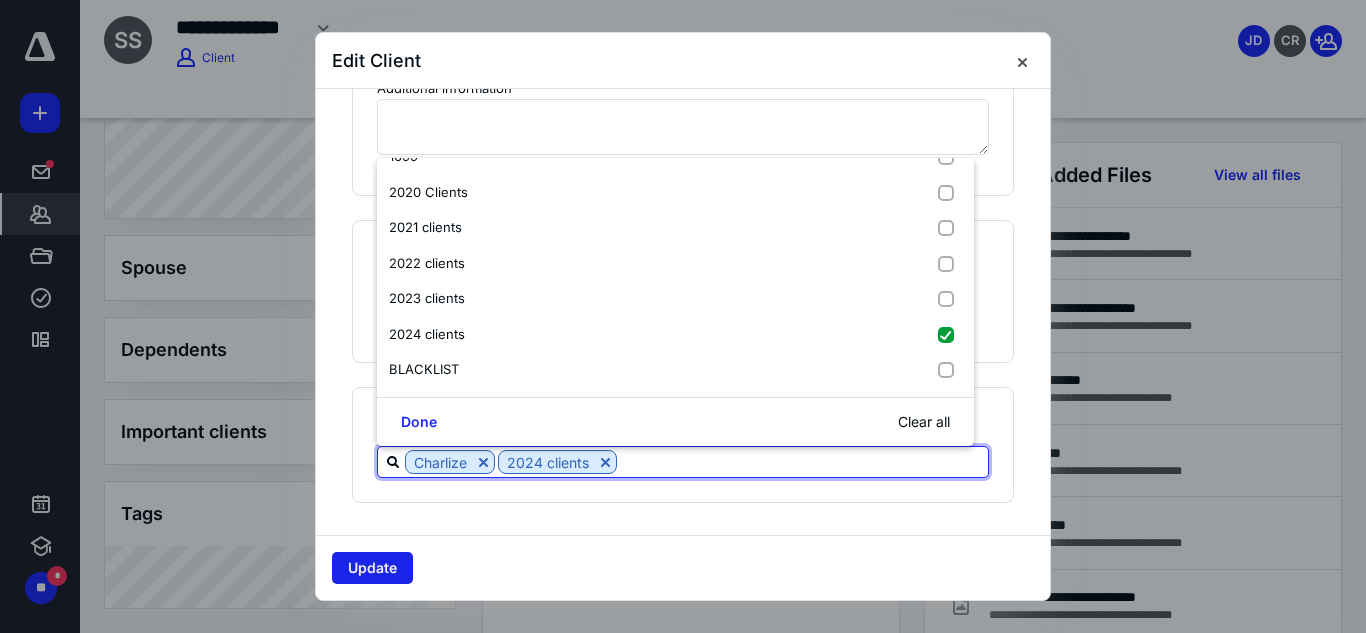 click on "Update" at bounding box center (372, 568) 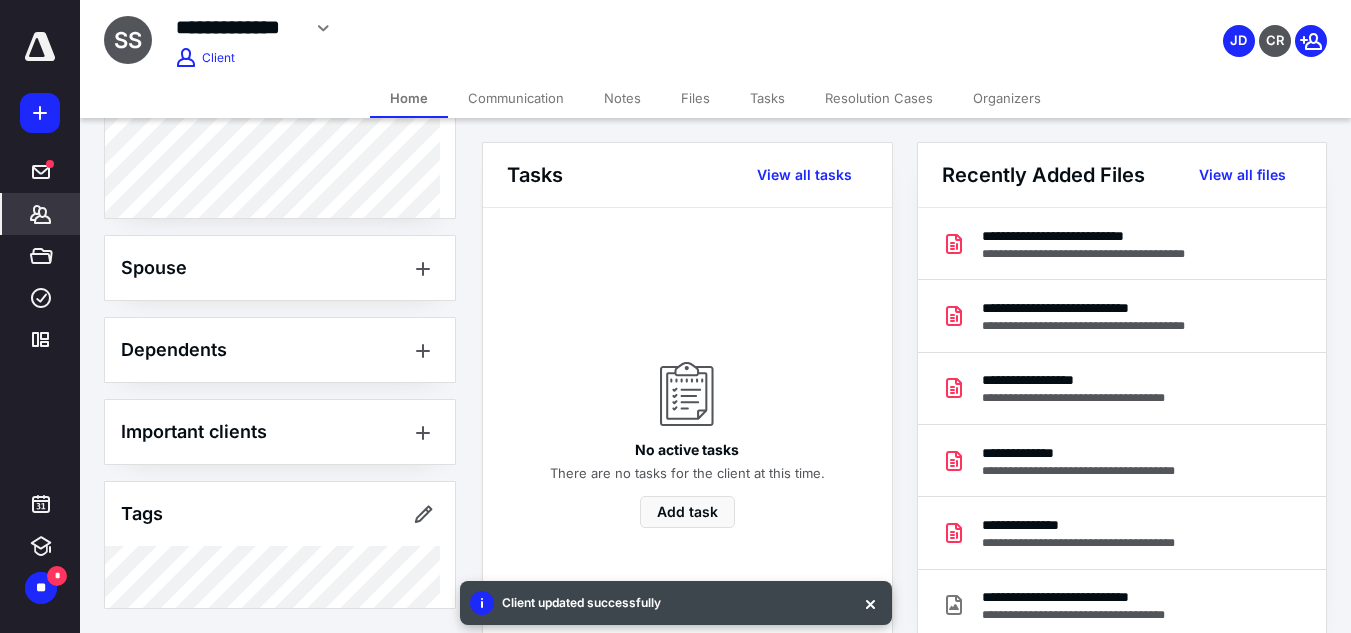 click on "Files" at bounding box center (695, 98) 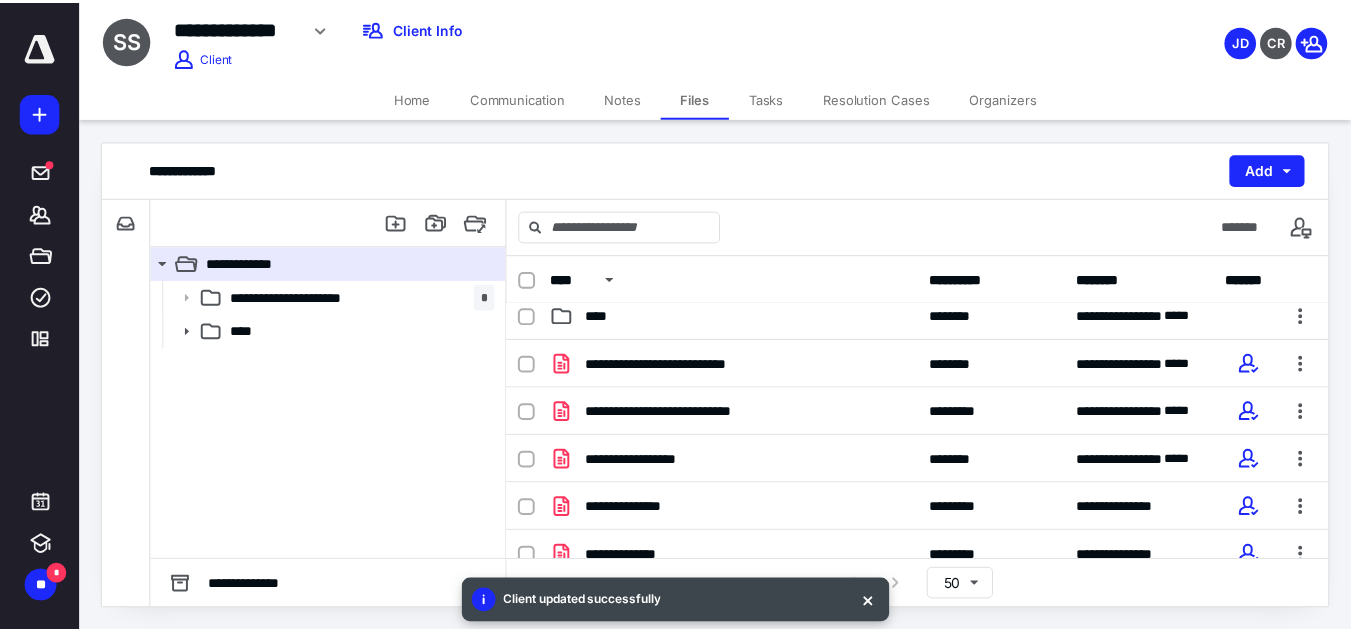 scroll, scrollTop: 60, scrollLeft: 0, axis: vertical 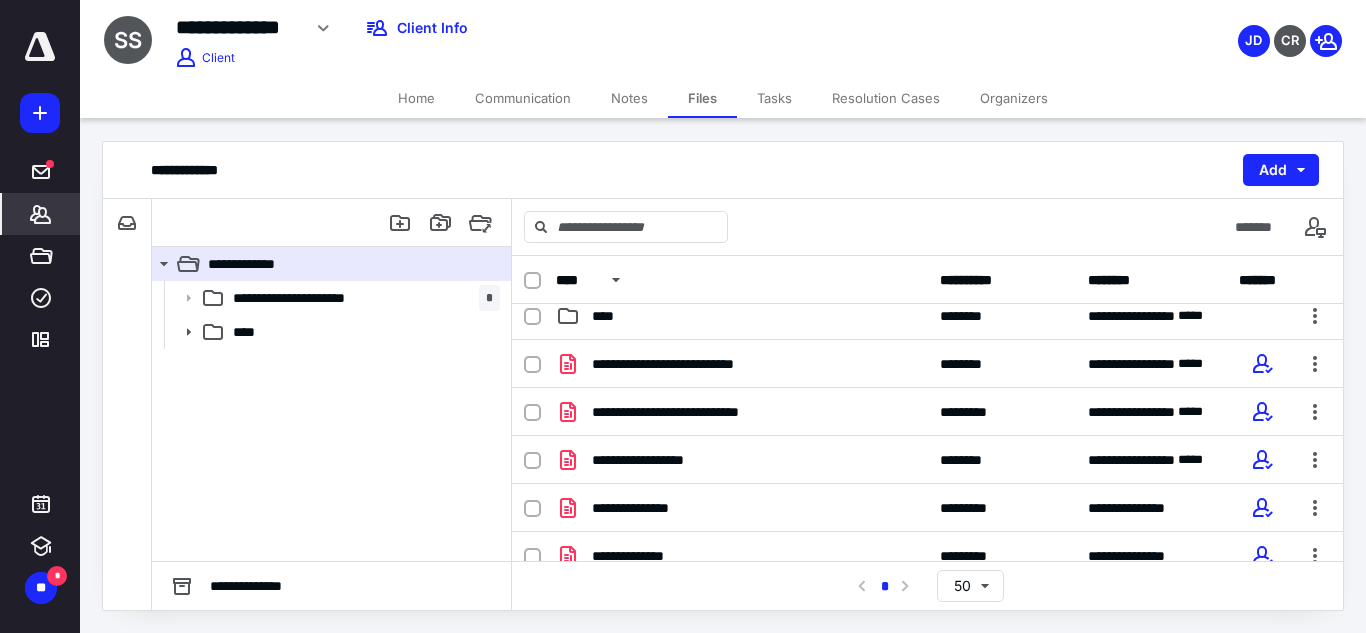 click 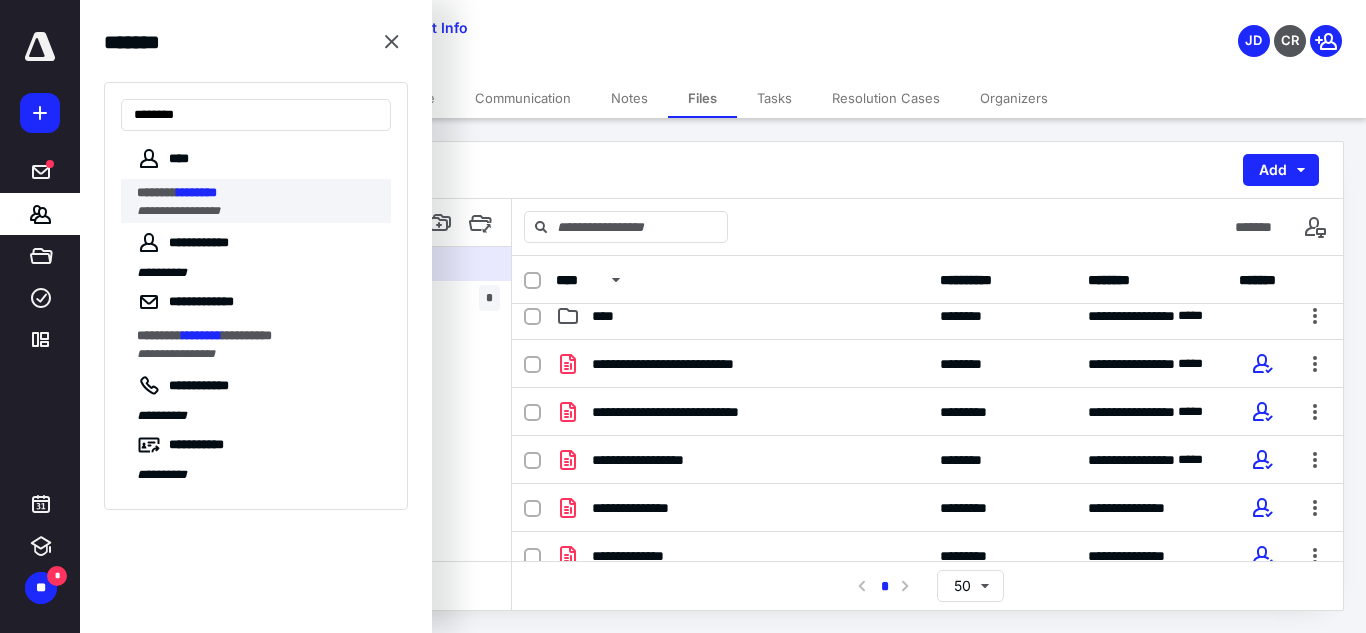 type on "********" 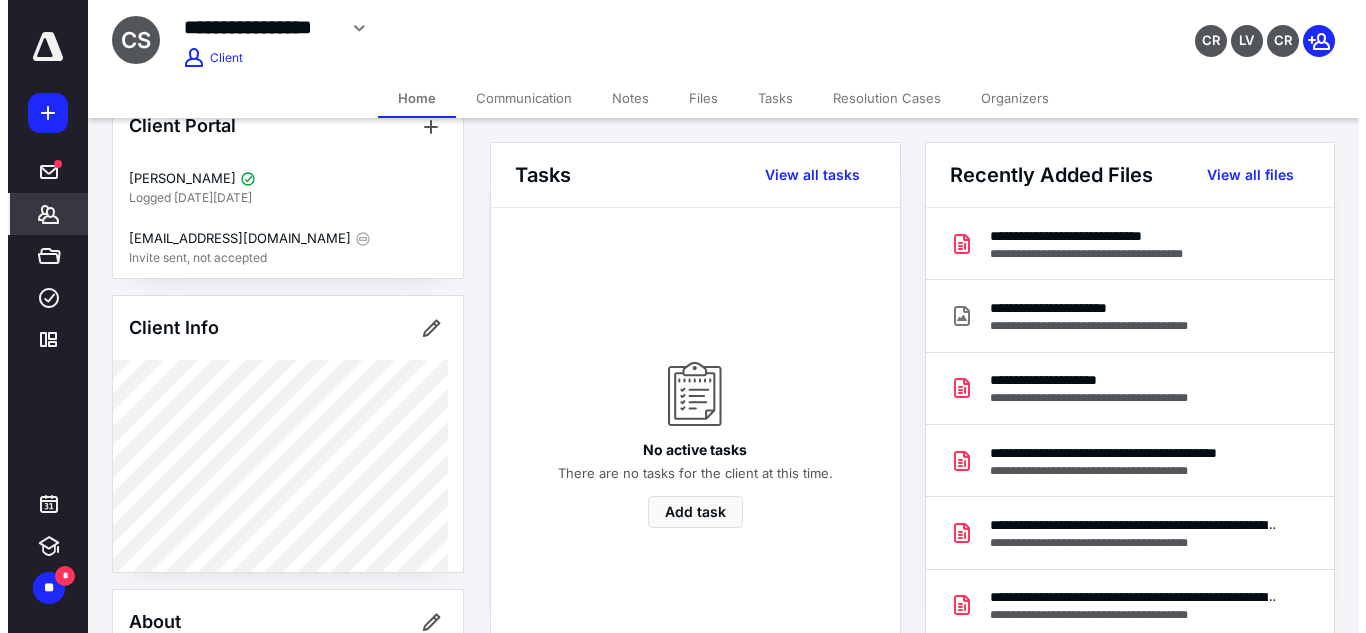 scroll, scrollTop: 652, scrollLeft: 0, axis: vertical 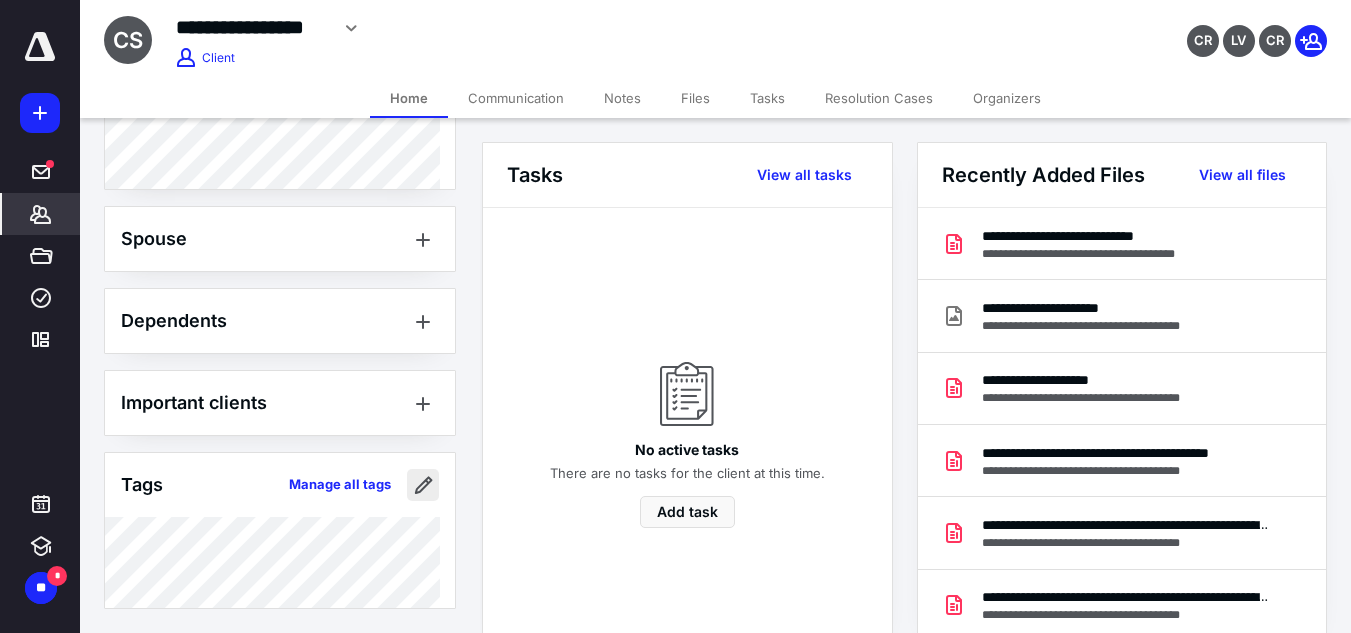 click at bounding box center [423, 485] 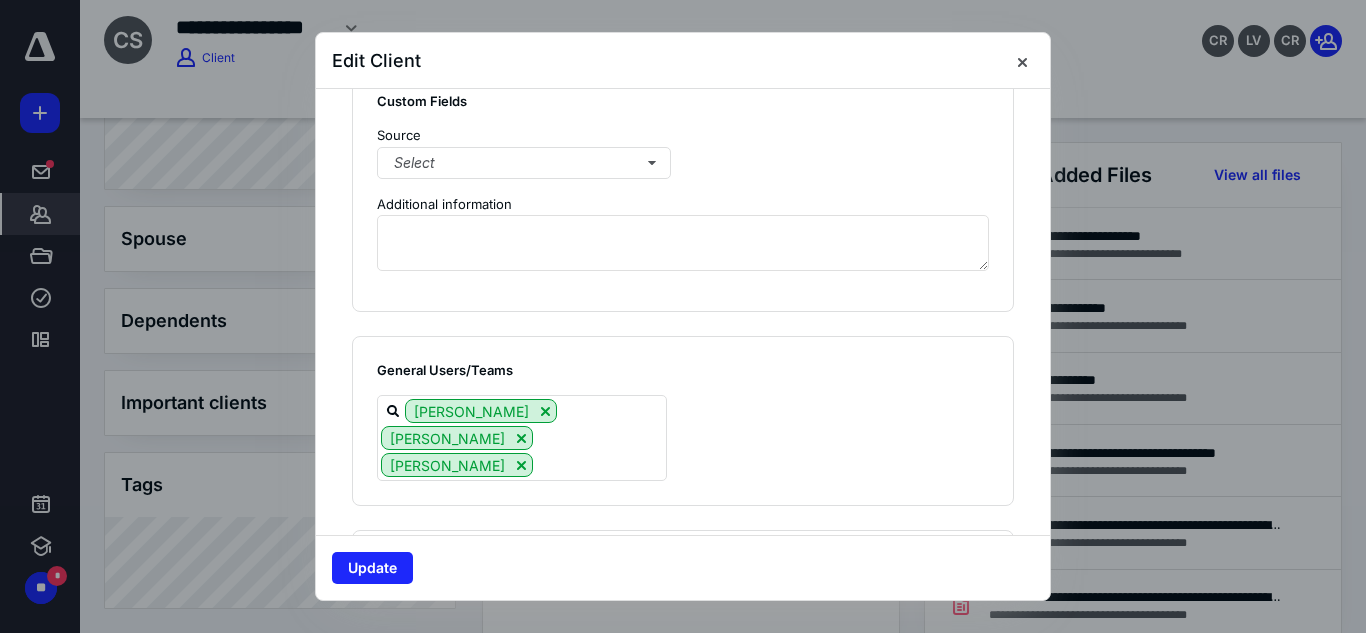 scroll, scrollTop: 1645, scrollLeft: 0, axis: vertical 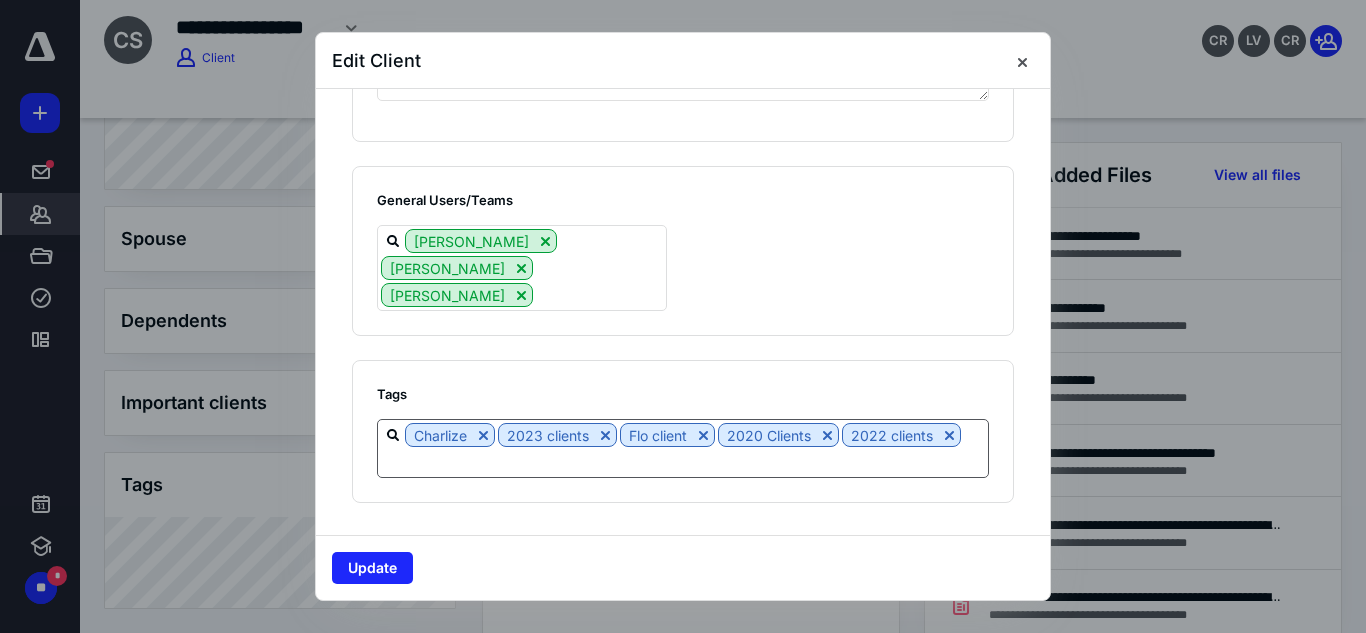click at bounding box center (683, 461) 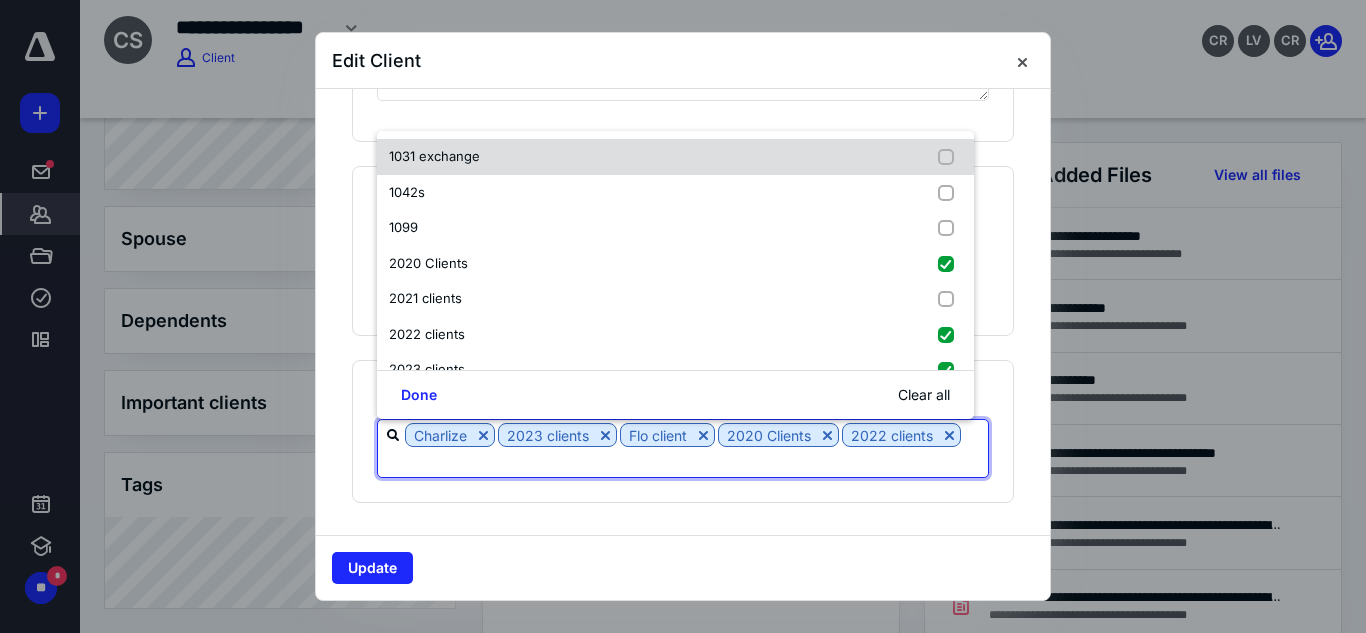 scroll, scrollTop: 63, scrollLeft: 0, axis: vertical 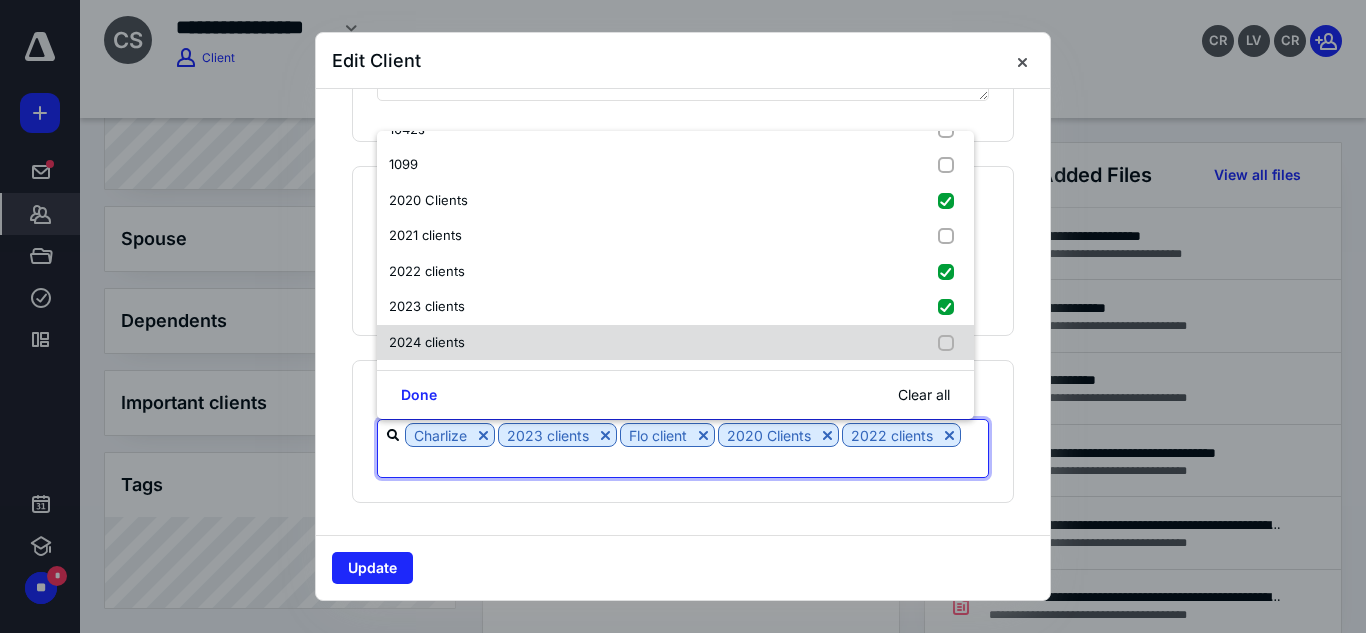 click on "2024 clients" at bounding box center [675, 343] 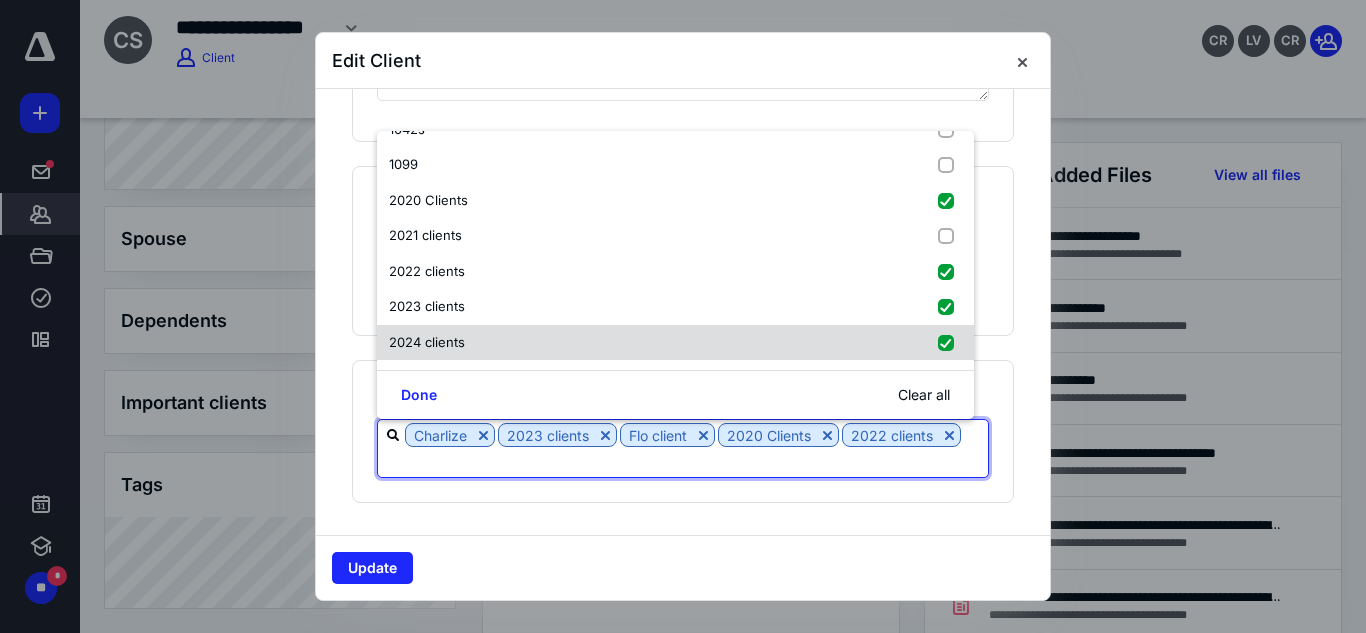 checkbox on "true" 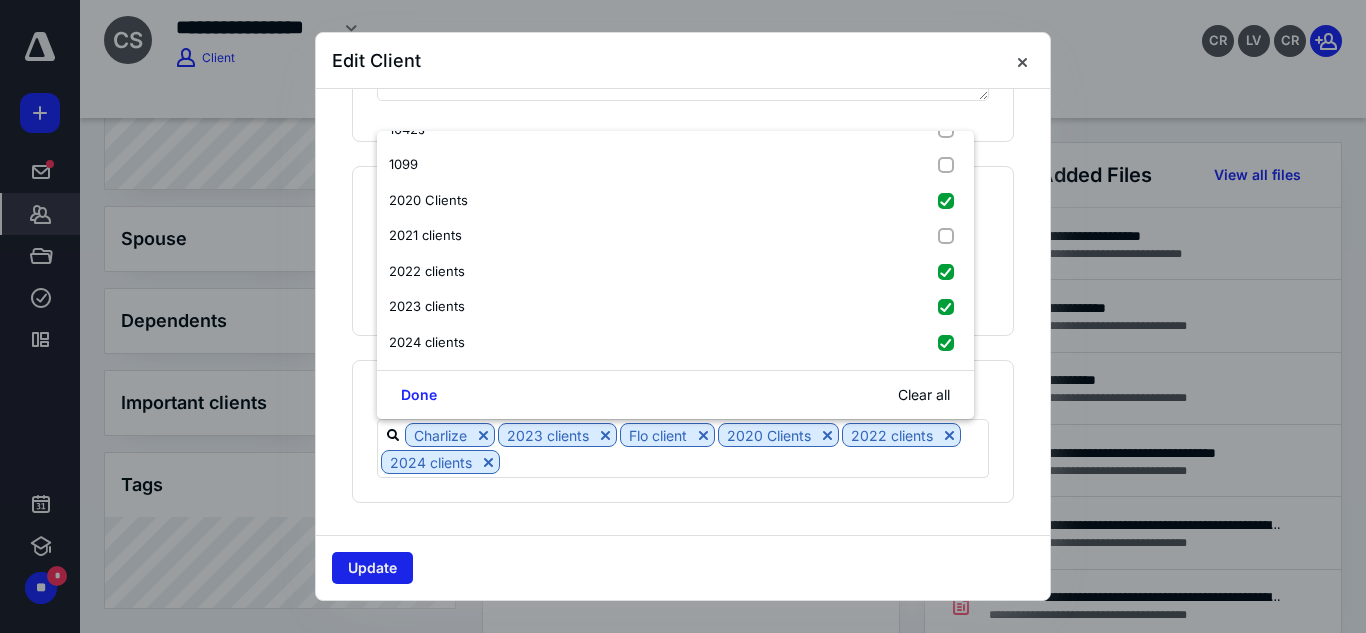click on "Update" at bounding box center [372, 568] 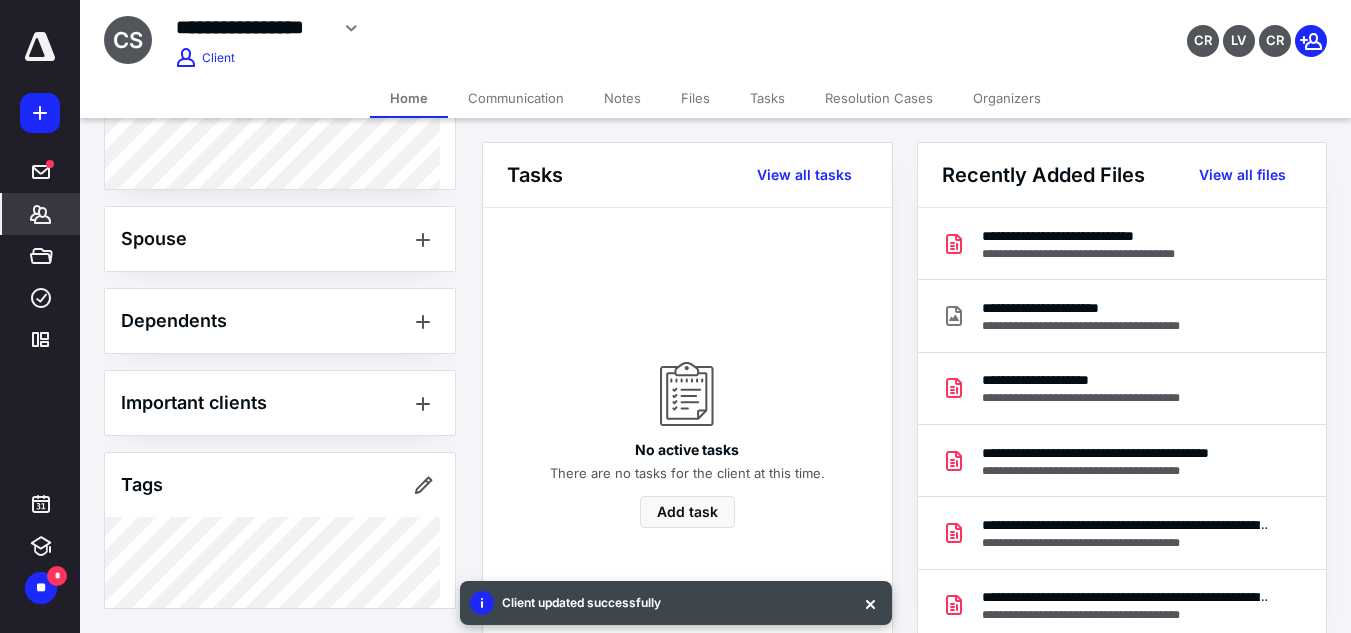 click on "Files" at bounding box center [695, 98] 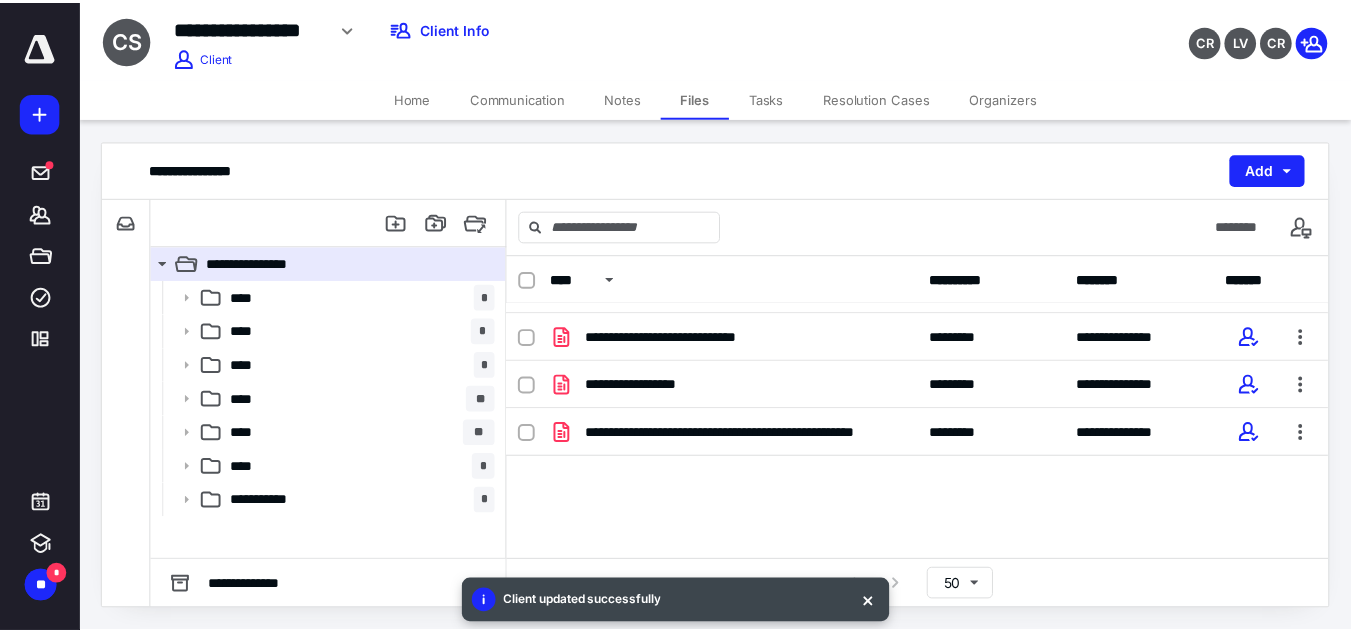 scroll, scrollTop: 328, scrollLeft: 0, axis: vertical 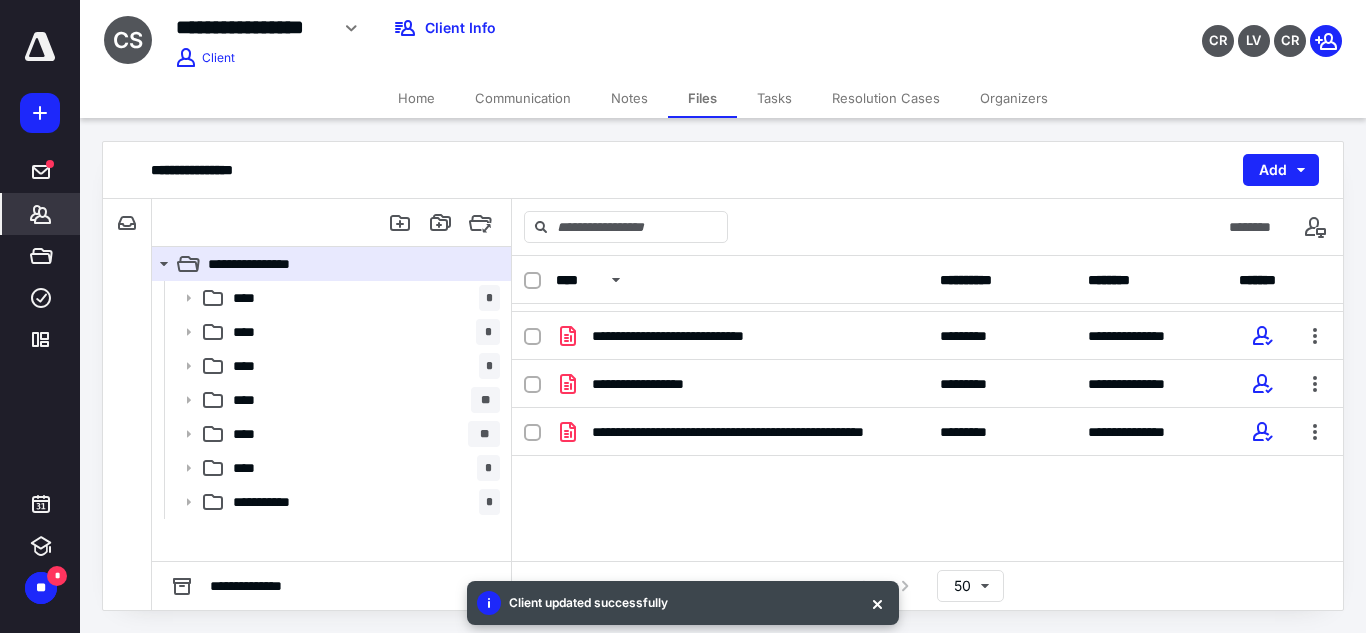click on "*******" at bounding box center [41, 214] 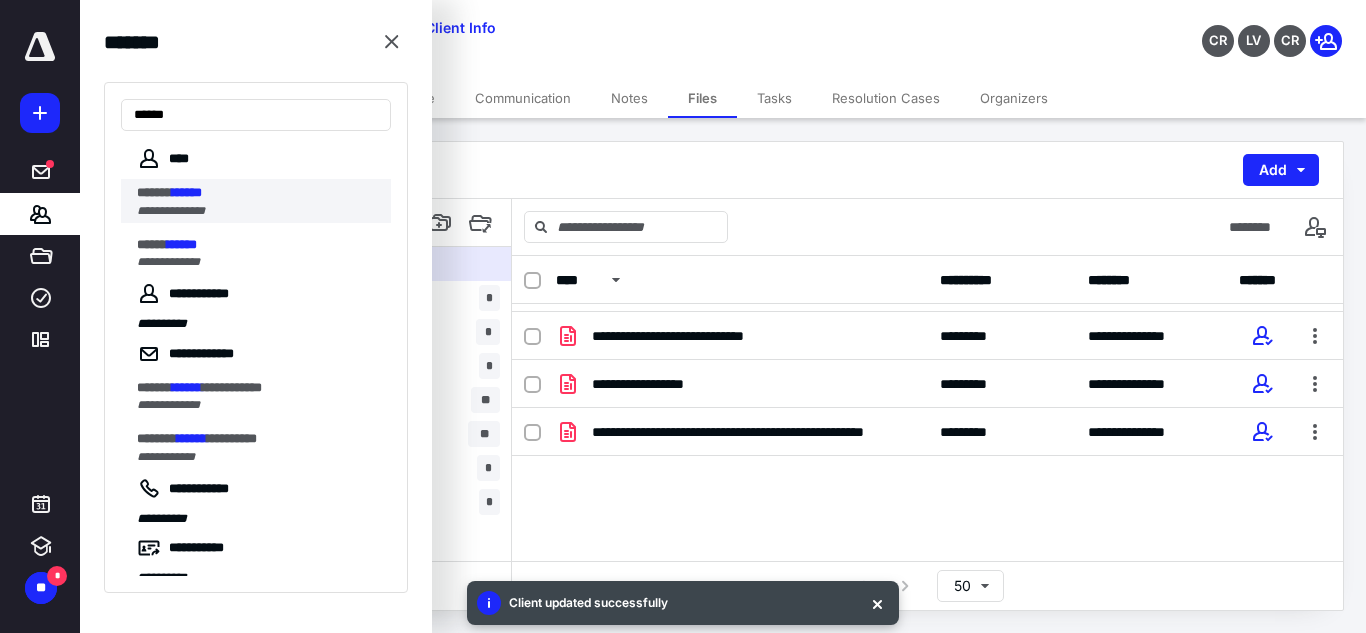type on "******" 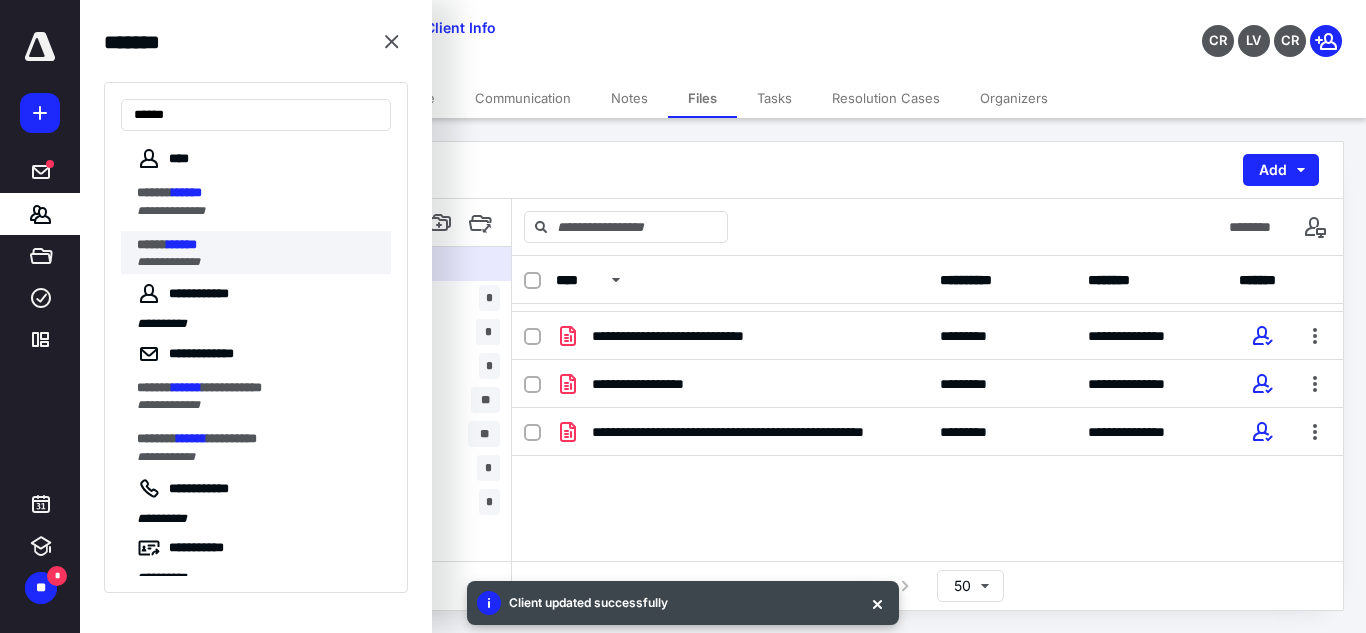 click on "******" at bounding box center [182, 244] 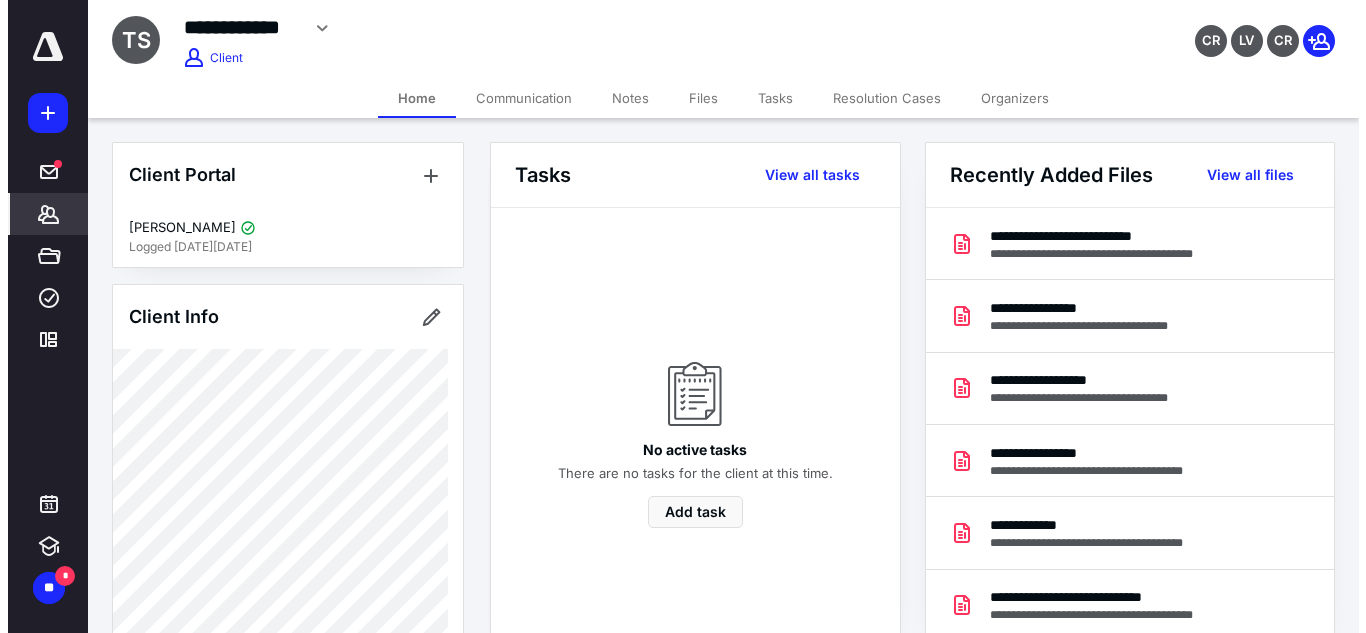 scroll, scrollTop: 747, scrollLeft: 0, axis: vertical 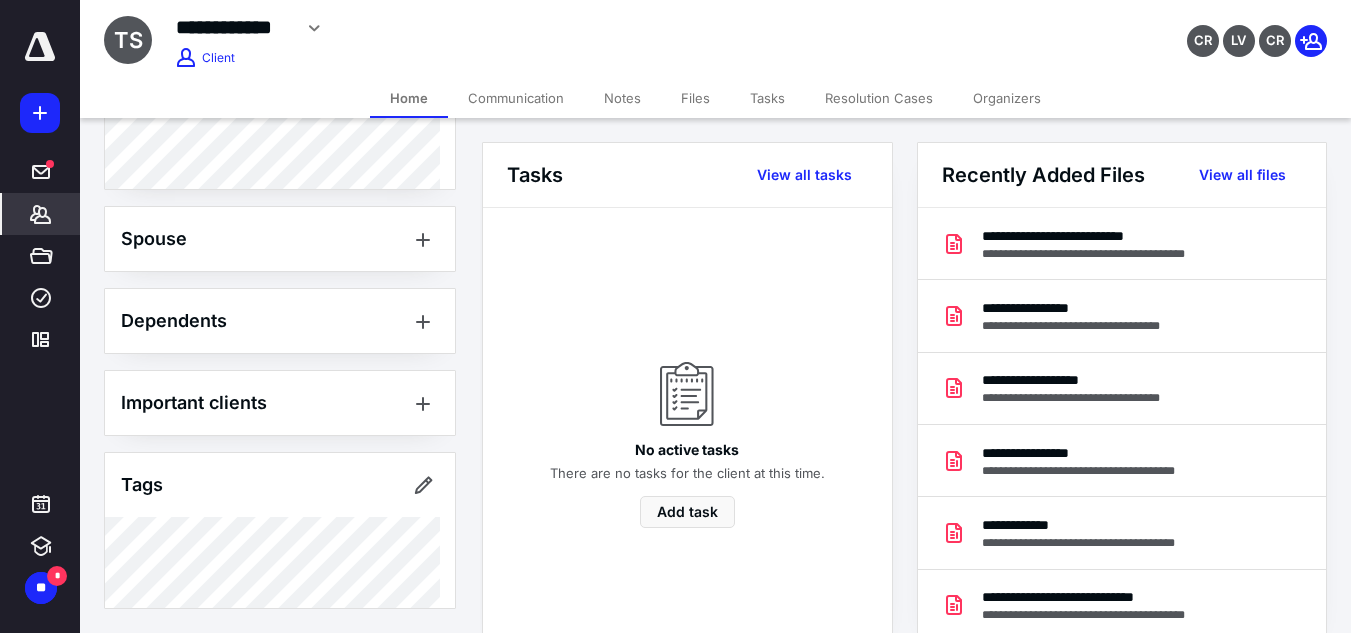 click on "Files" at bounding box center (695, 98) 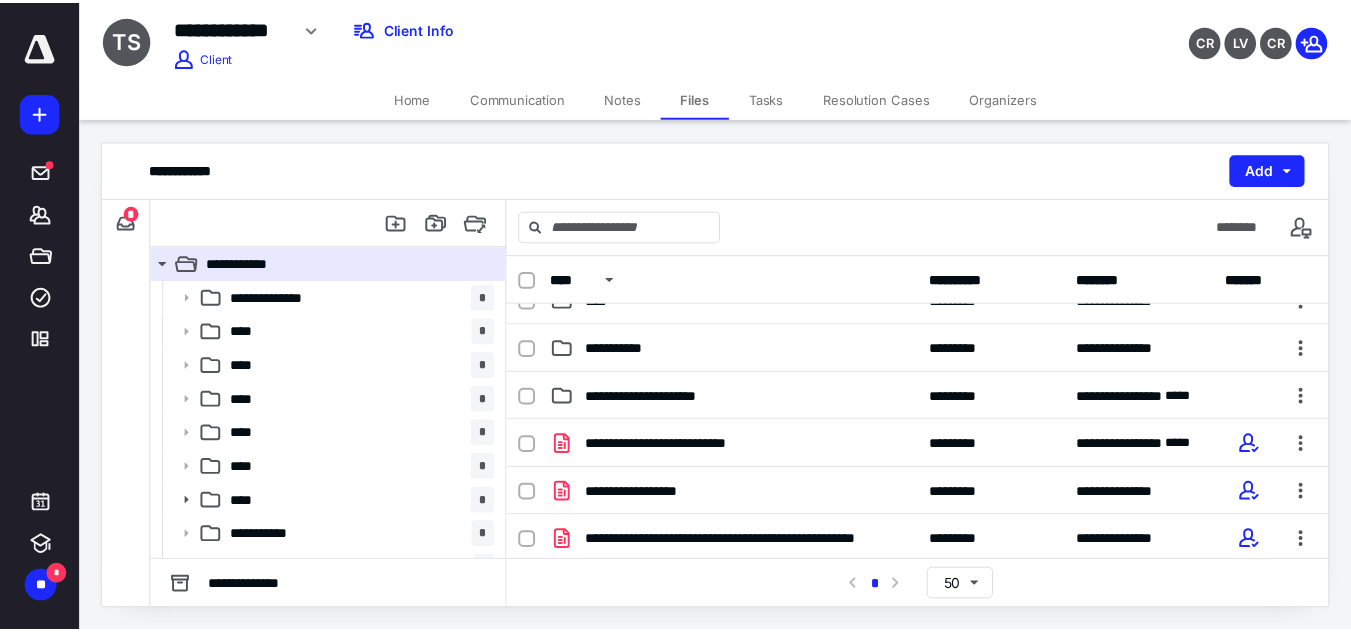 scroll, scrollTop: 316, scrollLeft: 0, axis: vertical 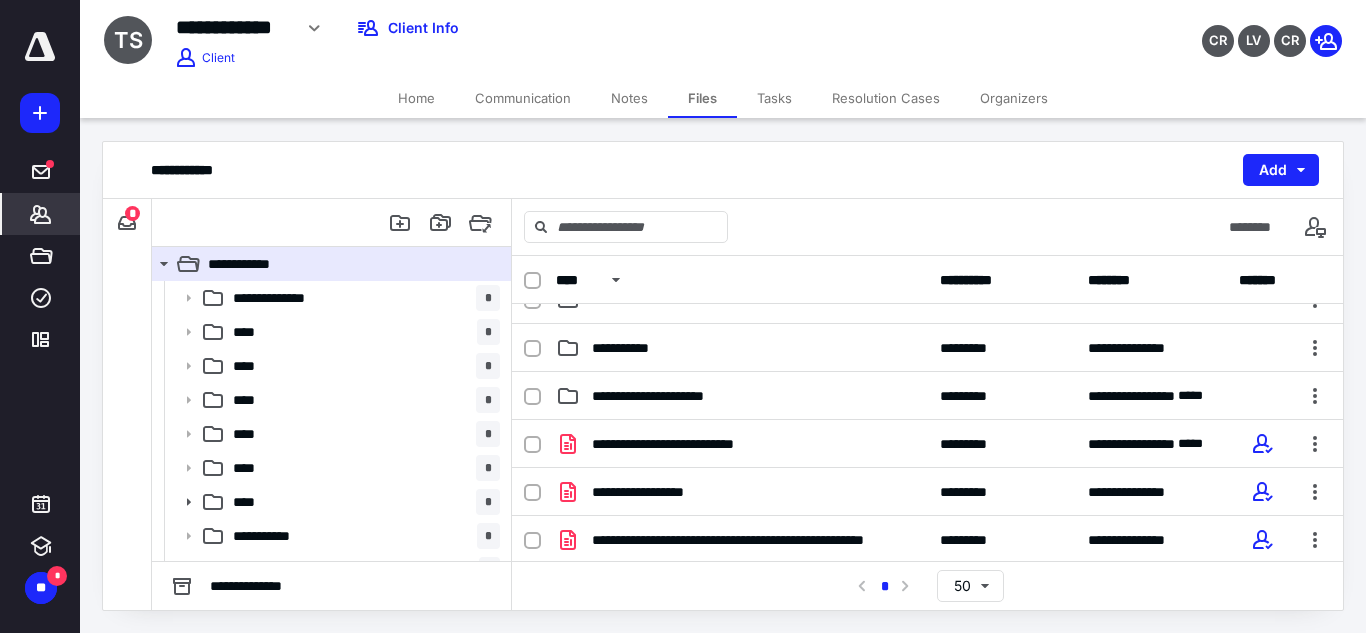 click on "*******" at bounding box center [41, 214] 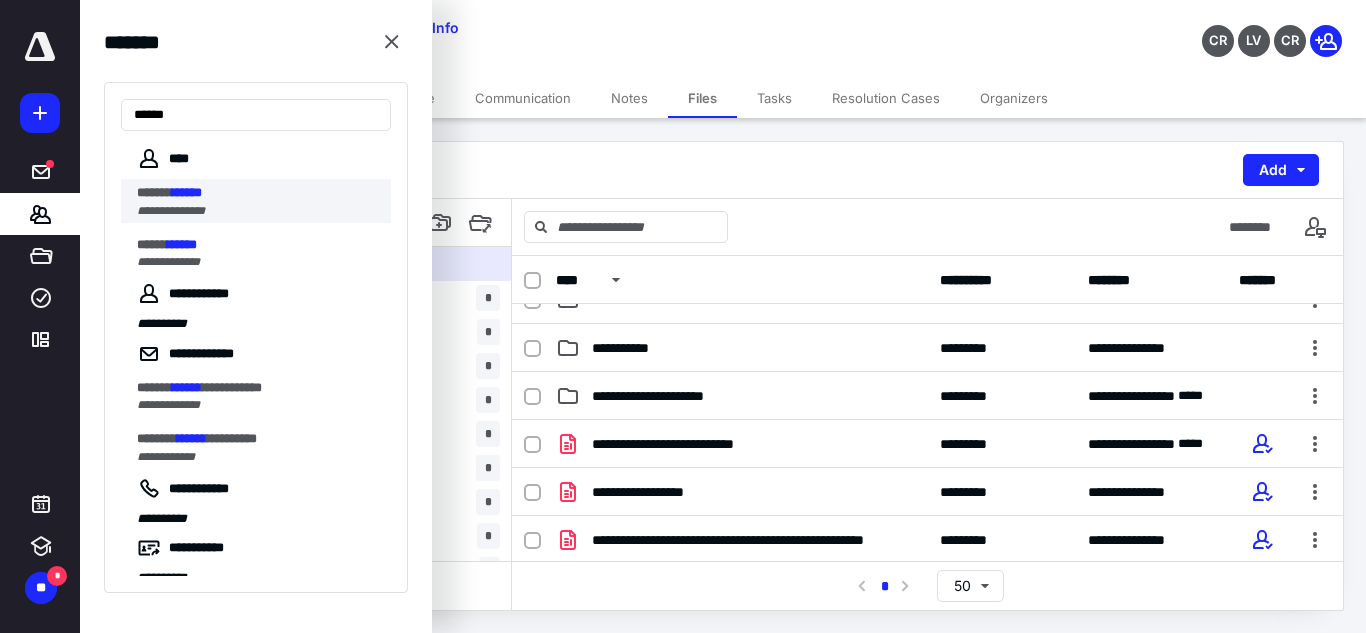 type on "******" 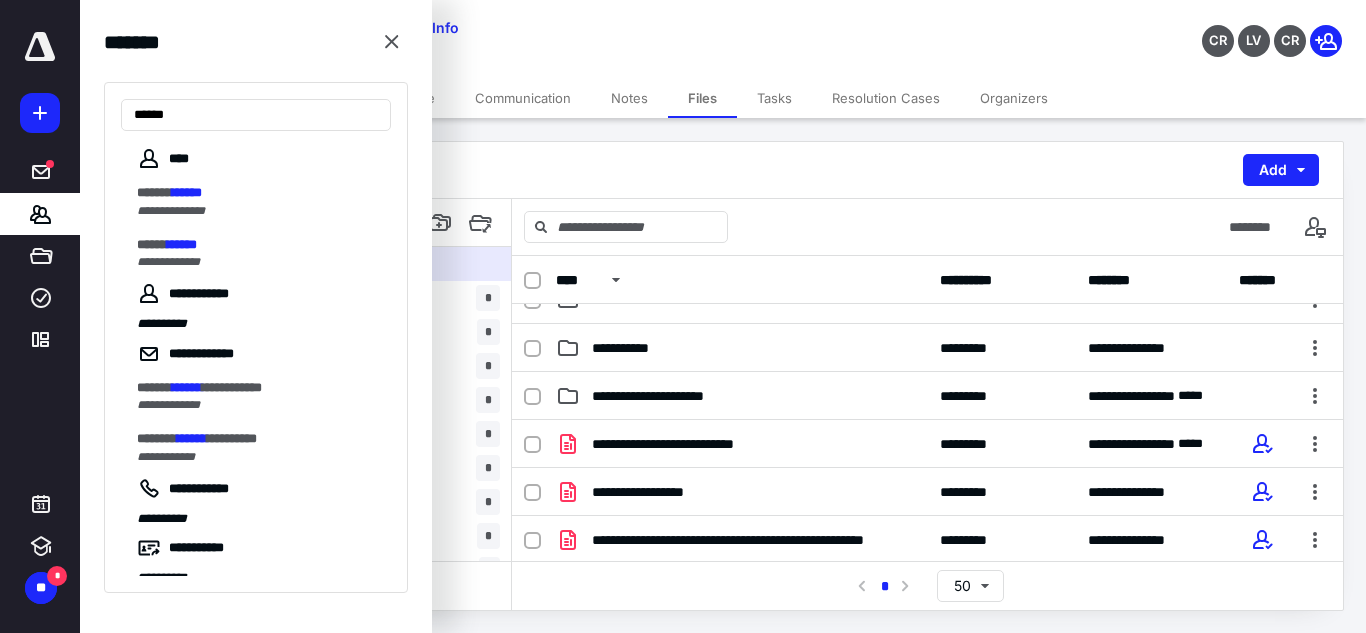 click on "**********" at bounding box center [258, 211] 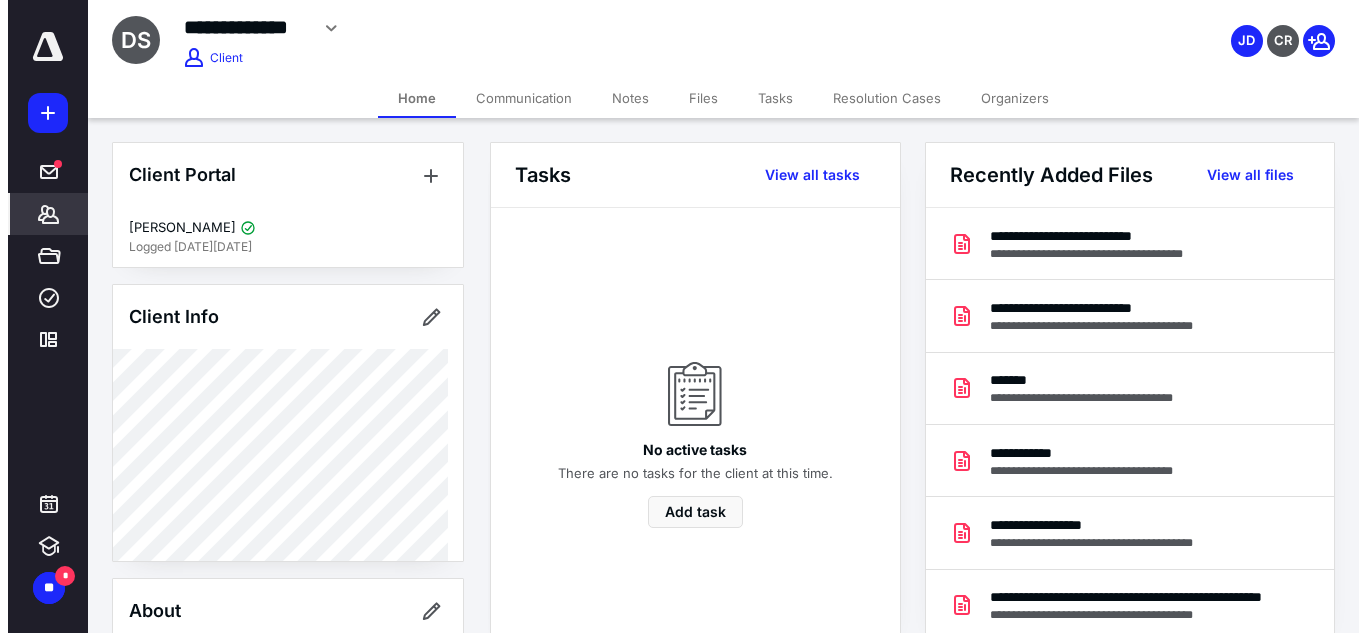 scroll, scrollTop: 563, scrollLeft: 0, axis: vertical 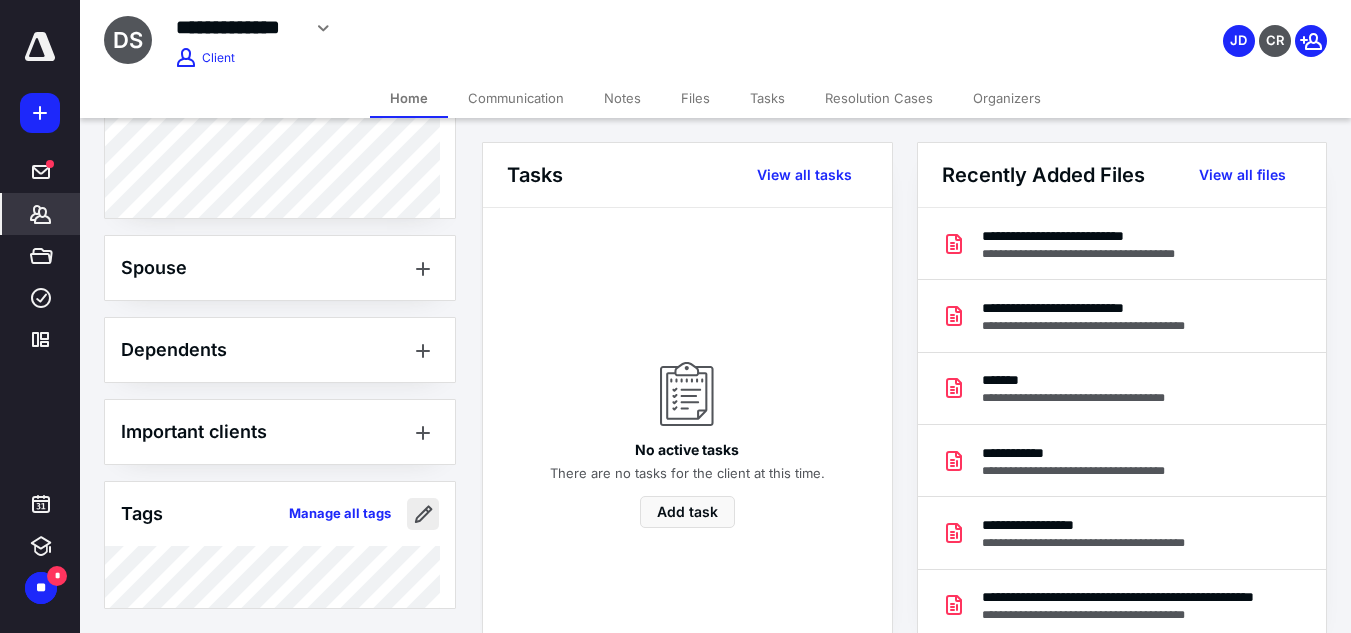 click at bounding box center (423, 514) 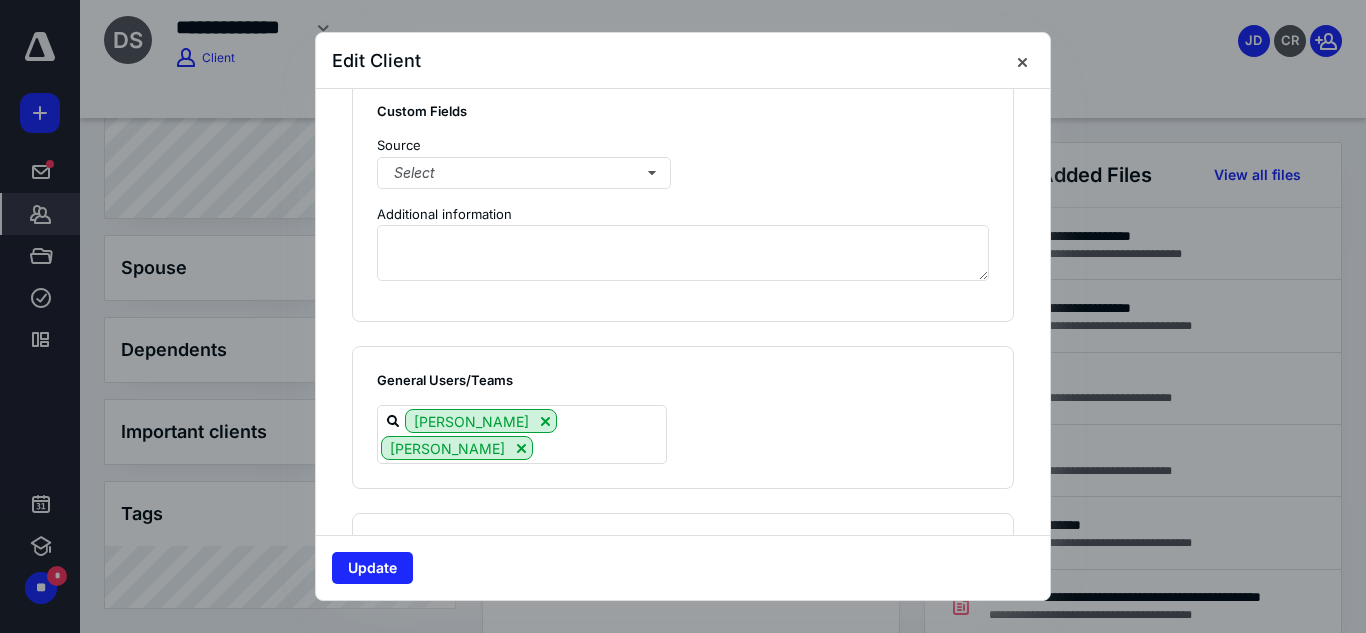 scroll, scrollTop: 1591, scrollLeft: 0, axis: vertical 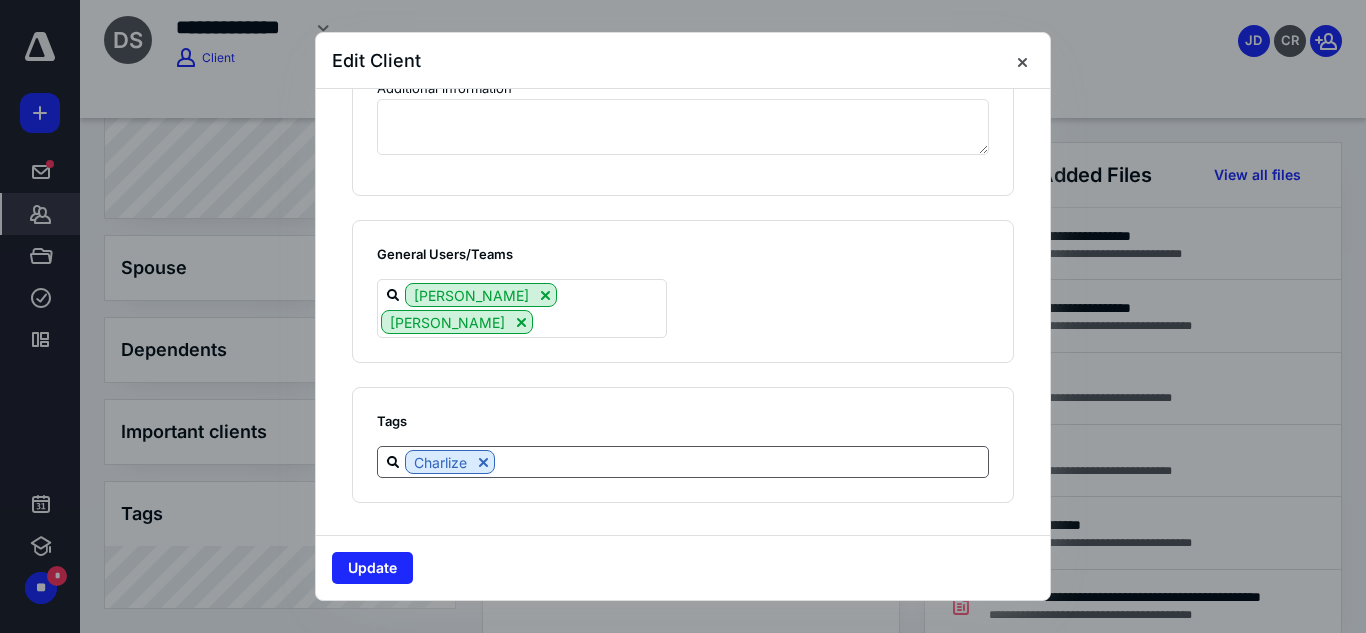 click at bounding box center [741, 461] 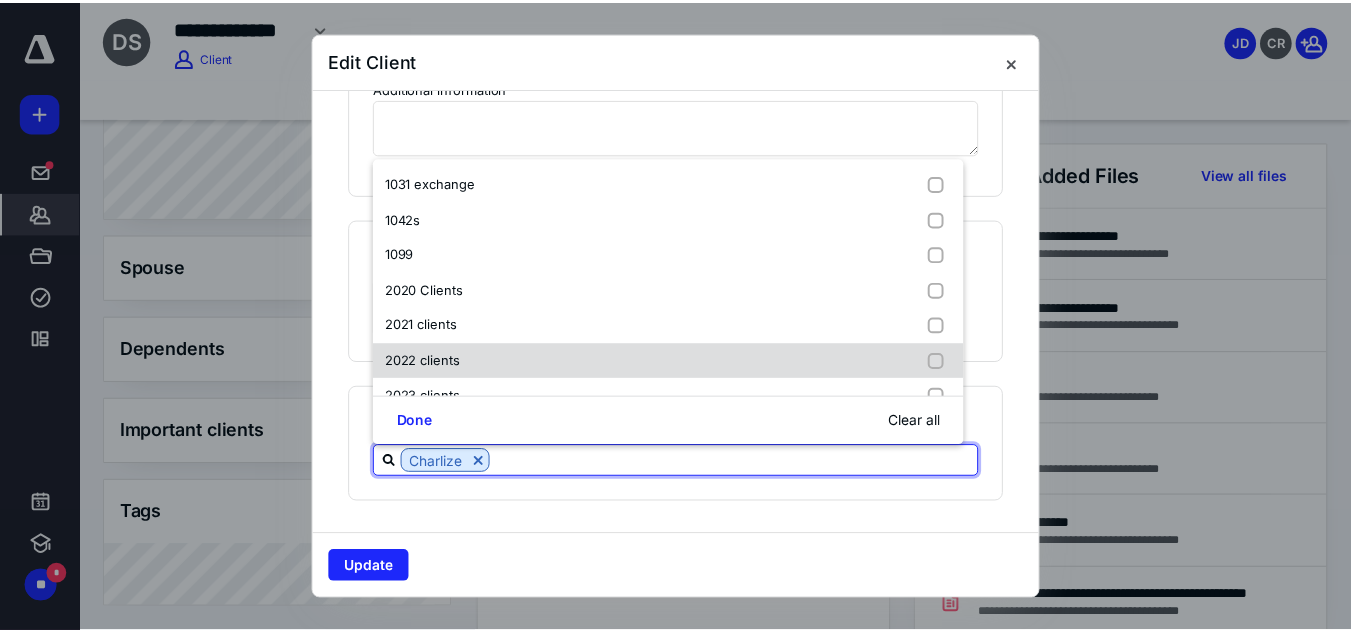 scroll, scrollTop: 85, scrollLeft: 0, axis: vertical 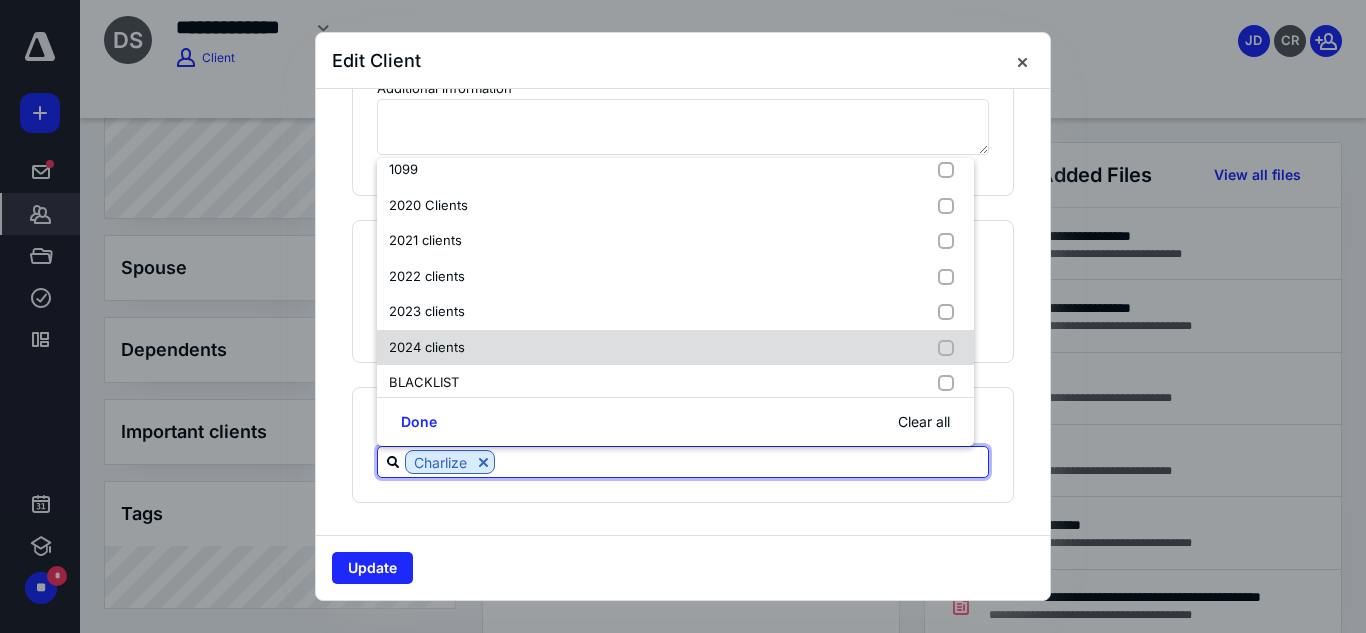 click on "2024 clients" at bounding box center [675, 348] 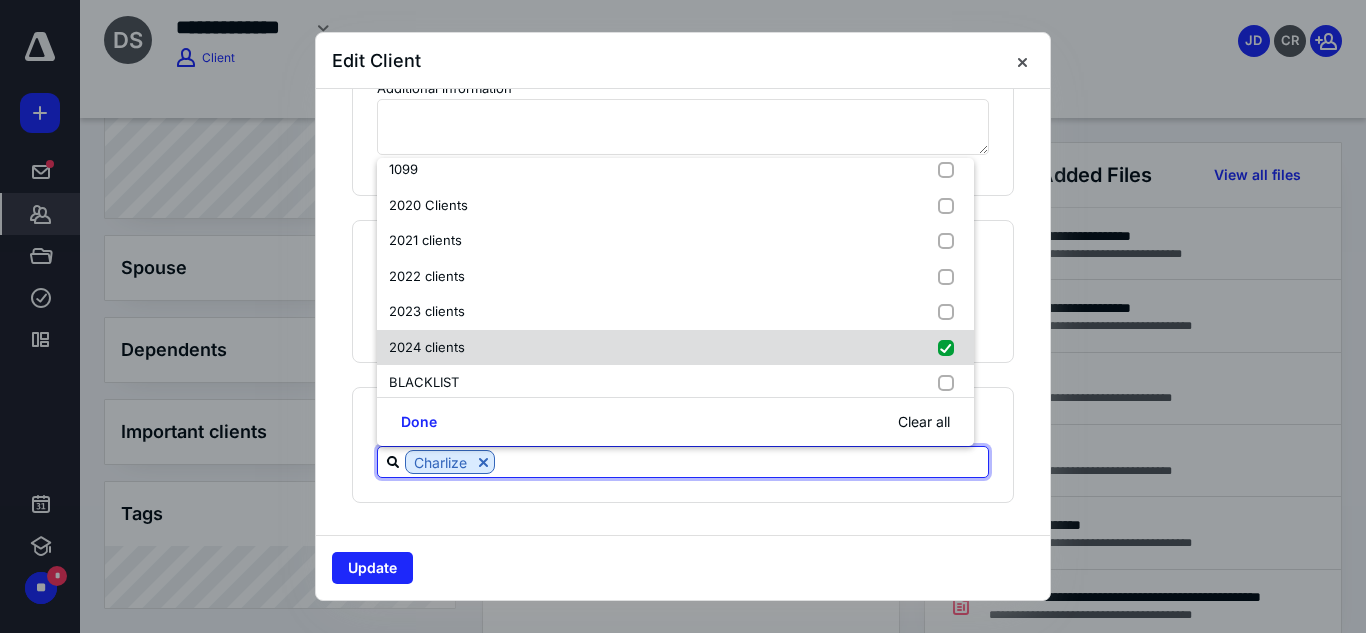 checkbox on "true" 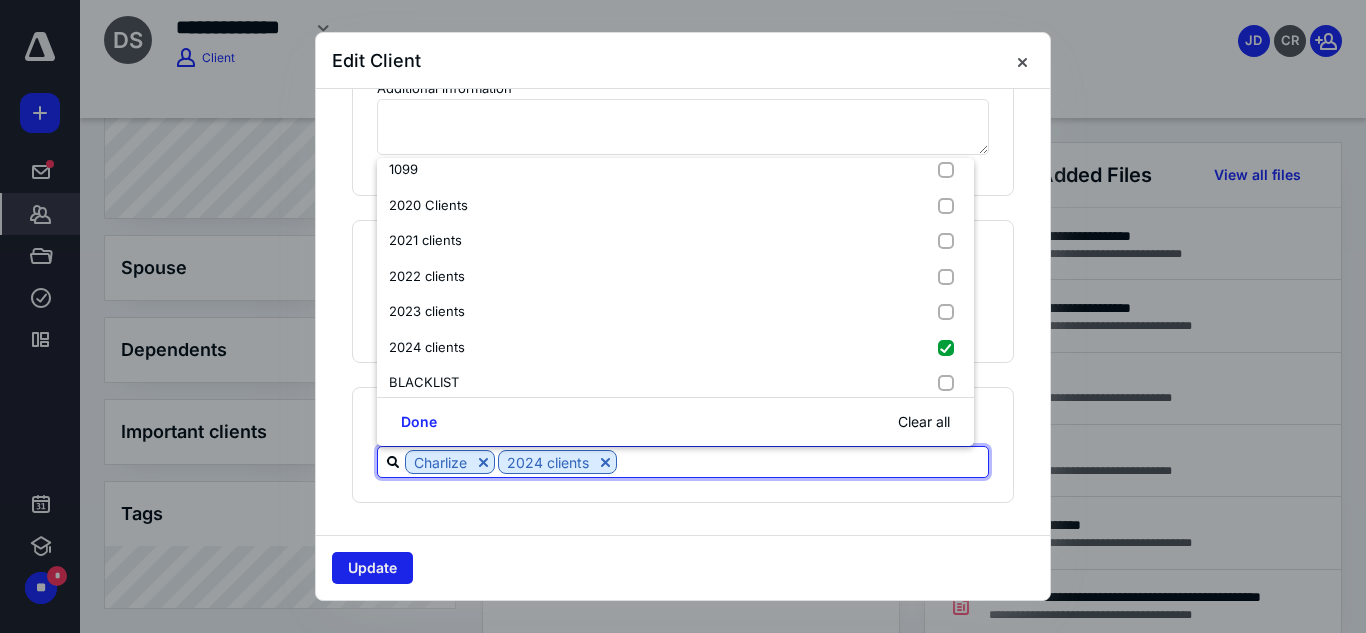 click on "Update" at bounding box center (372, 568) 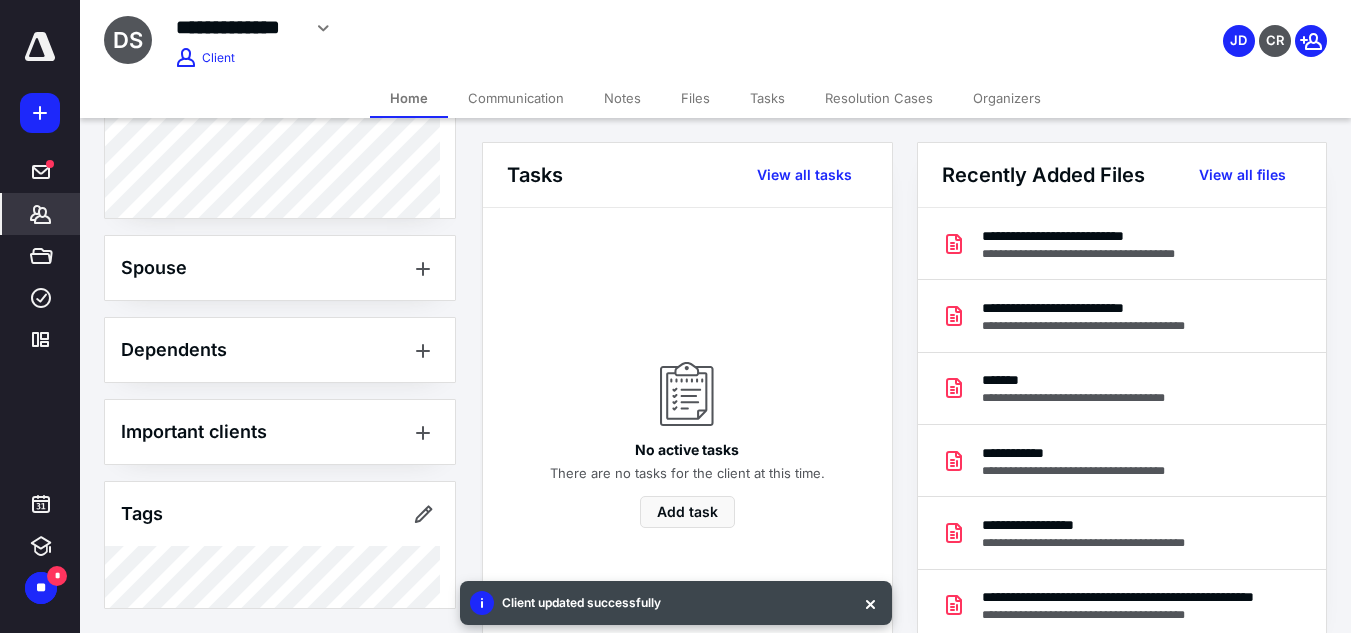 click on "Files" at bounding box center (695, 98) 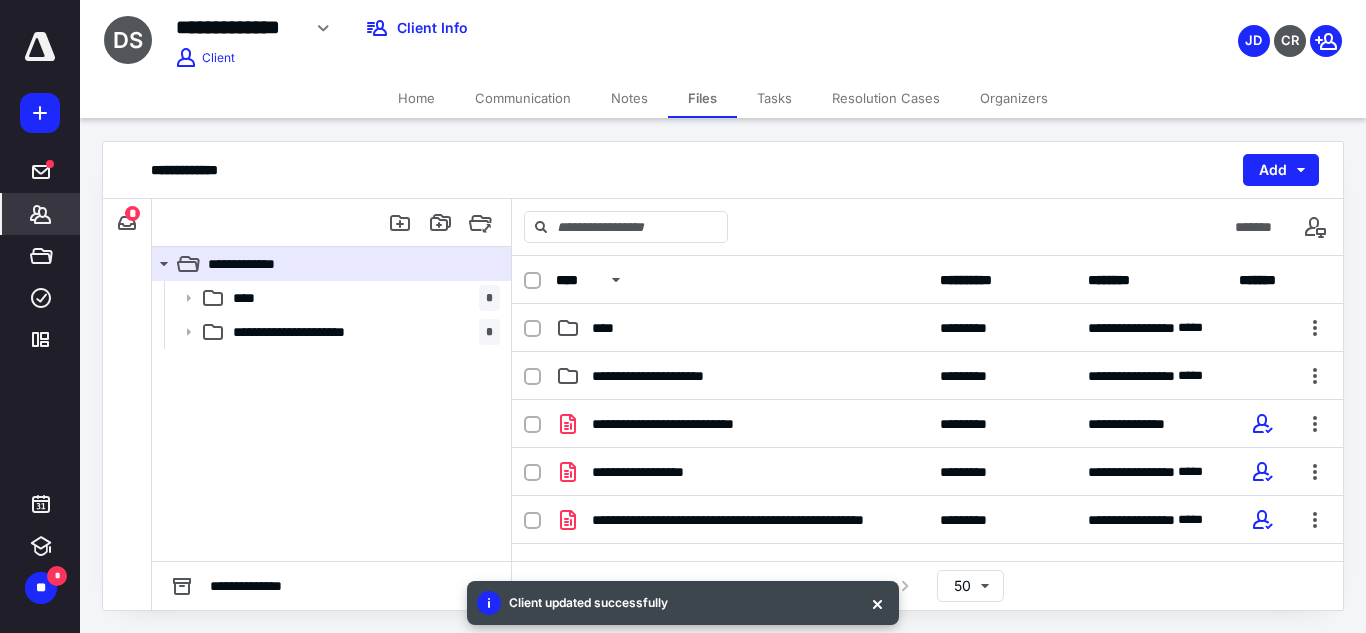 click 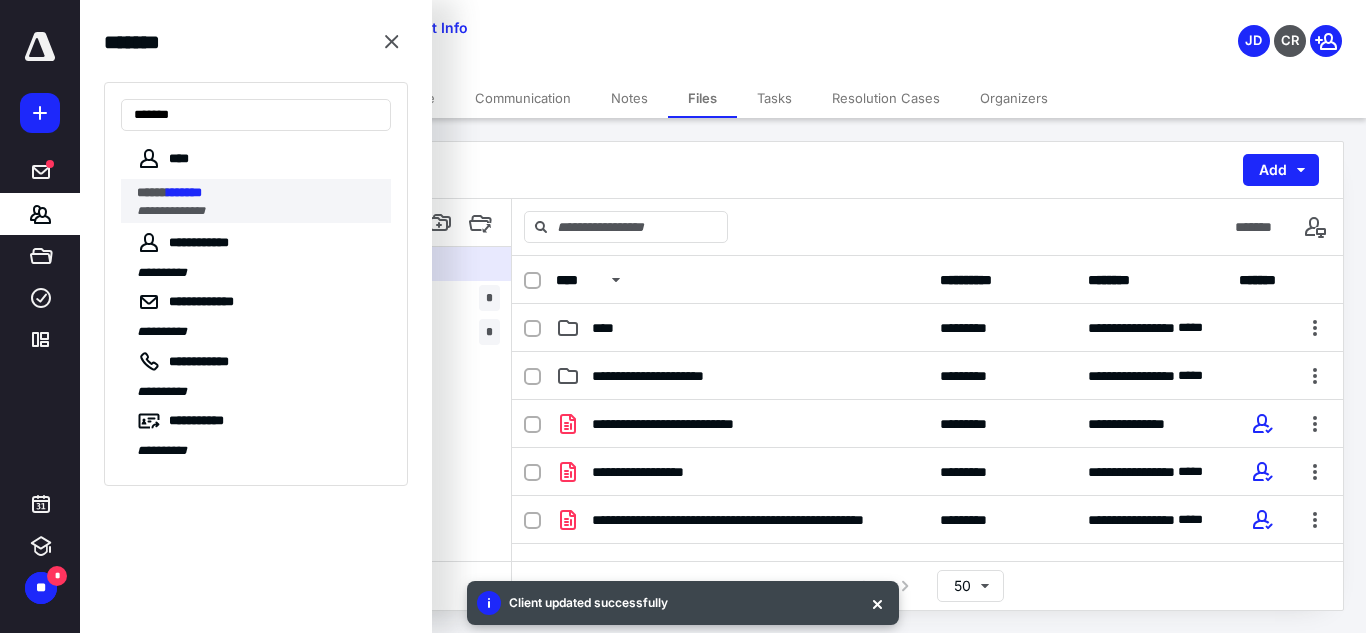 type on "*******" 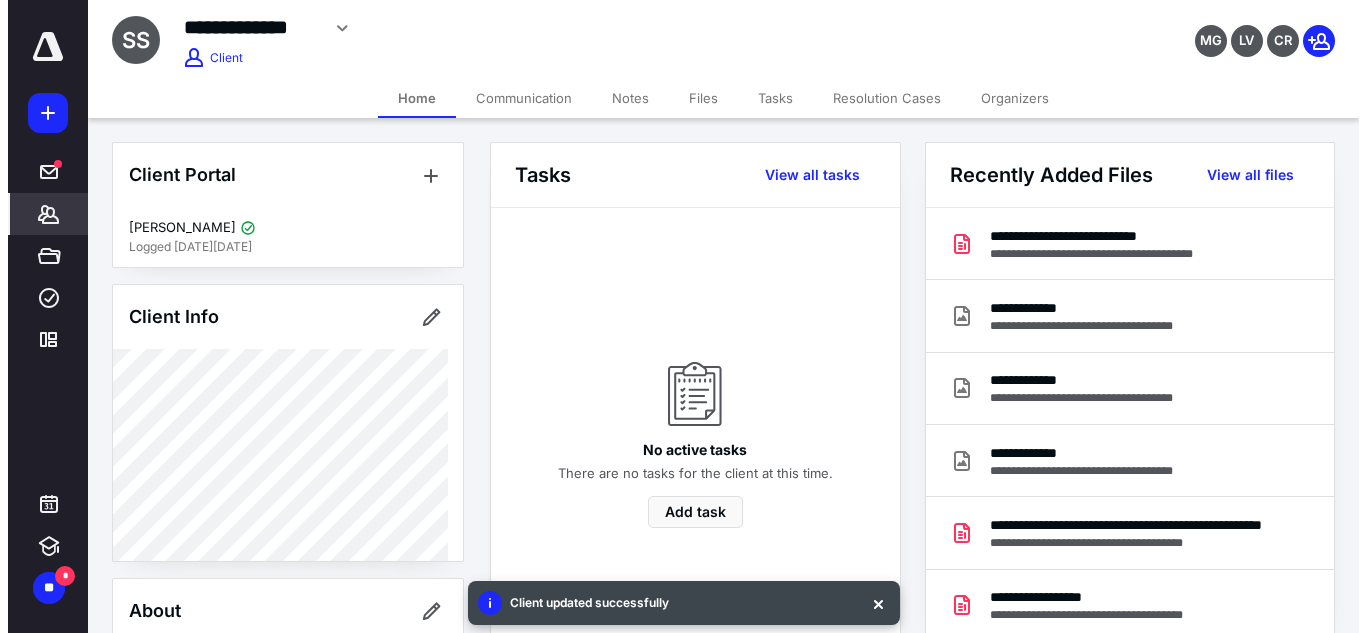 scroll, scrollTop: 592, scrollLeft: 0, axis: vertical 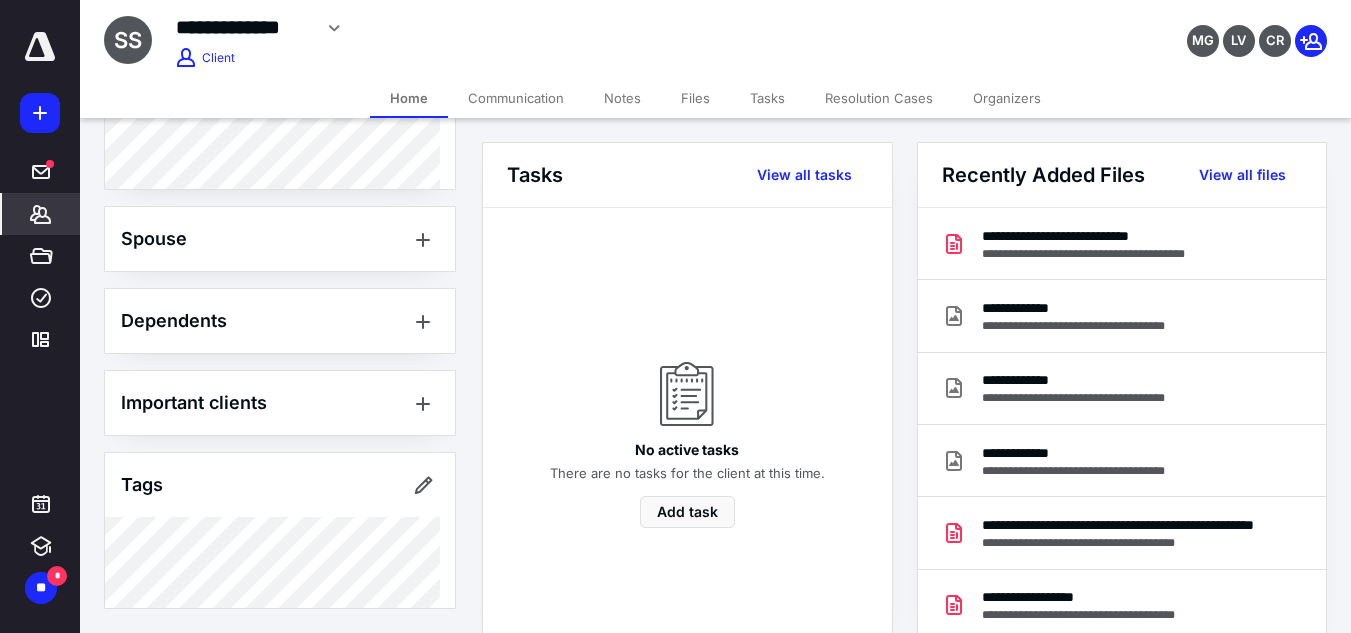 click on "Files" at bounding box center [695, 98] 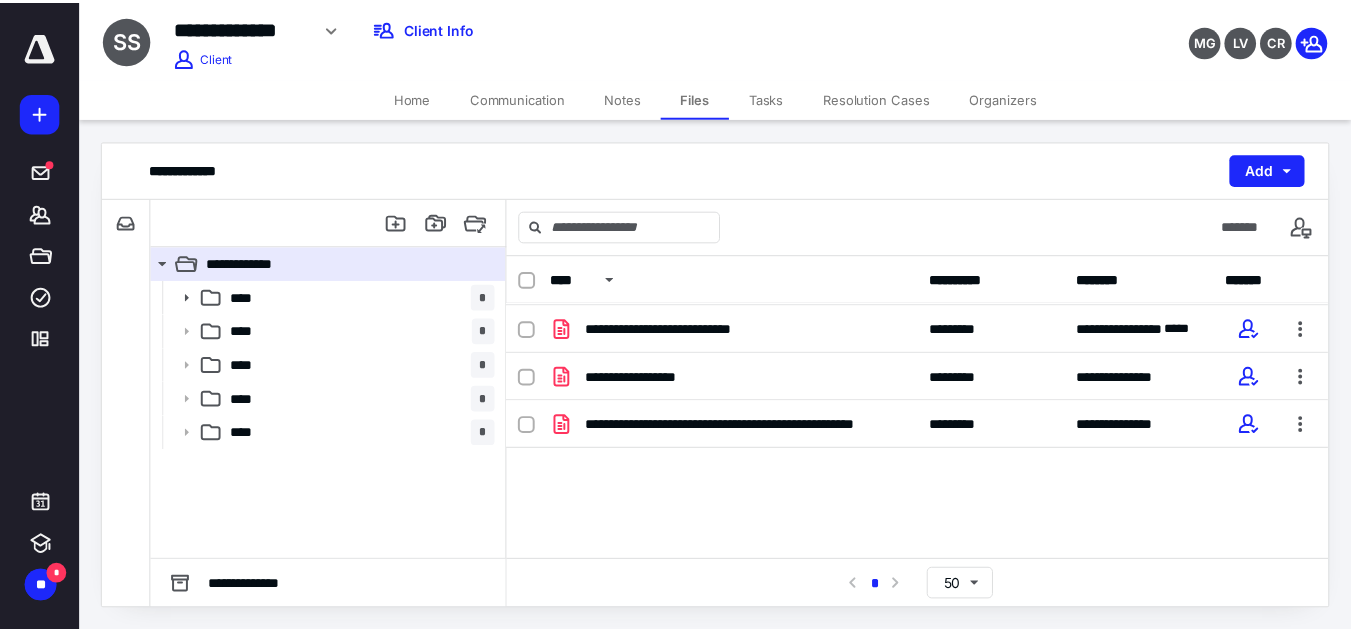scroll, scrollTop: 238, scrollLeft: 0, axis: vertical 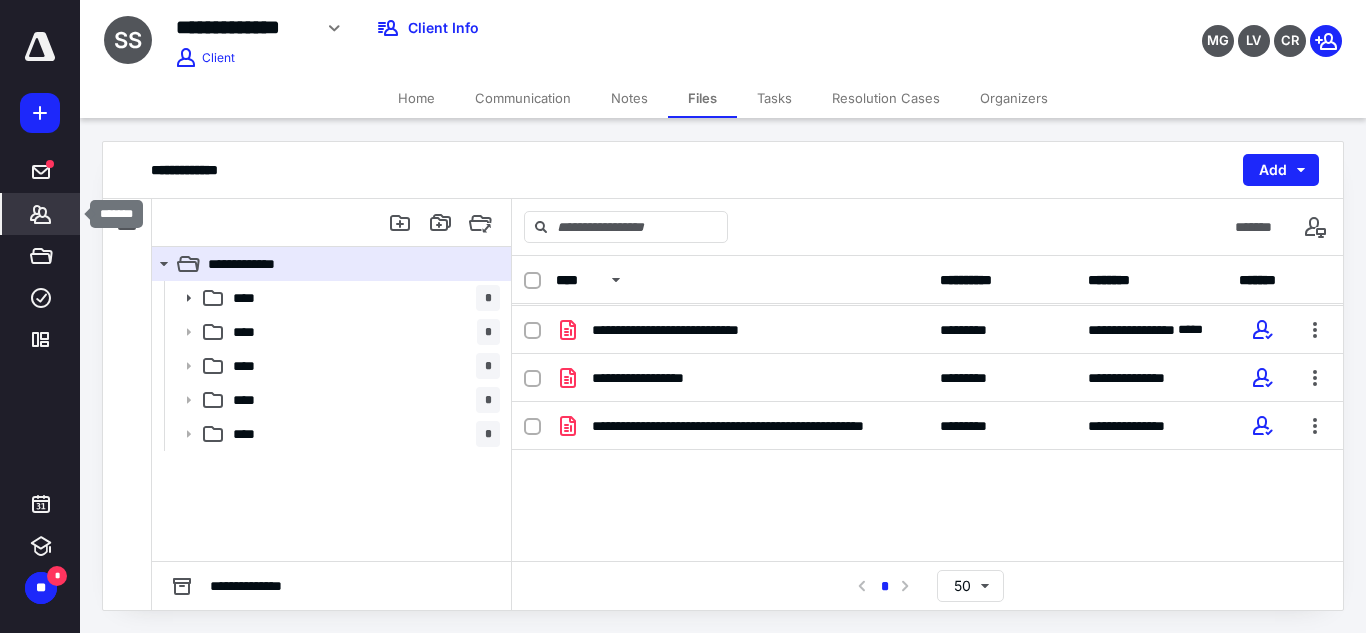click 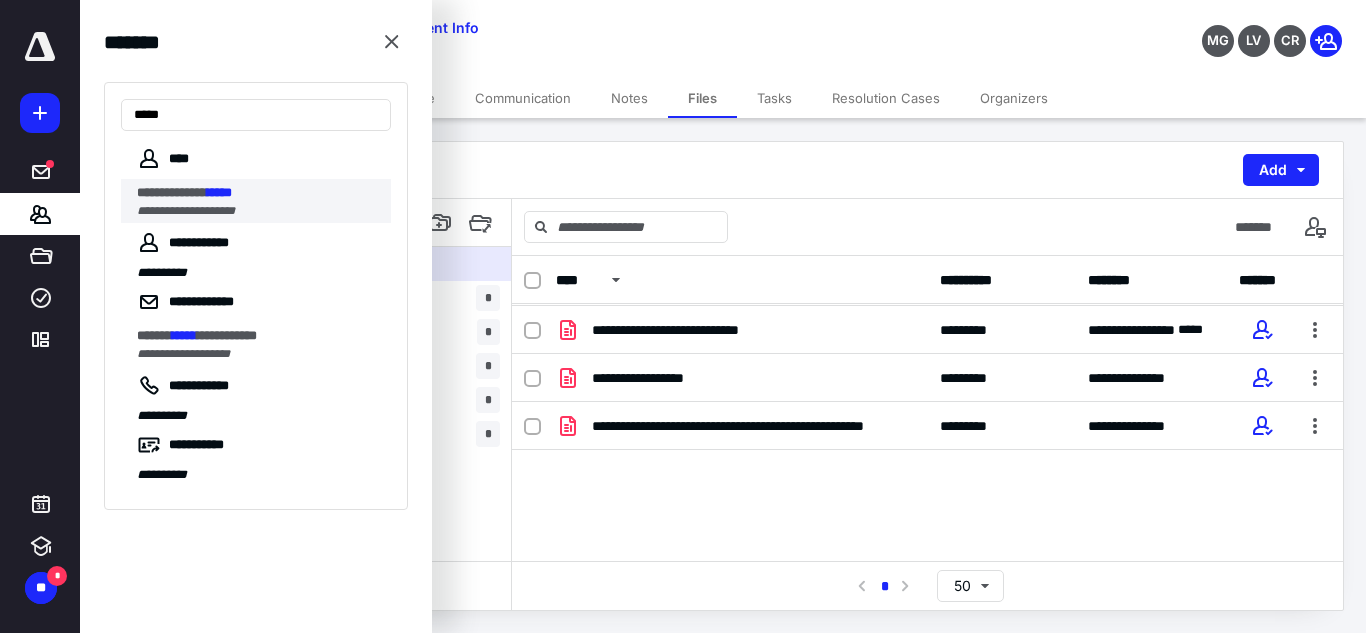 type on "*****" 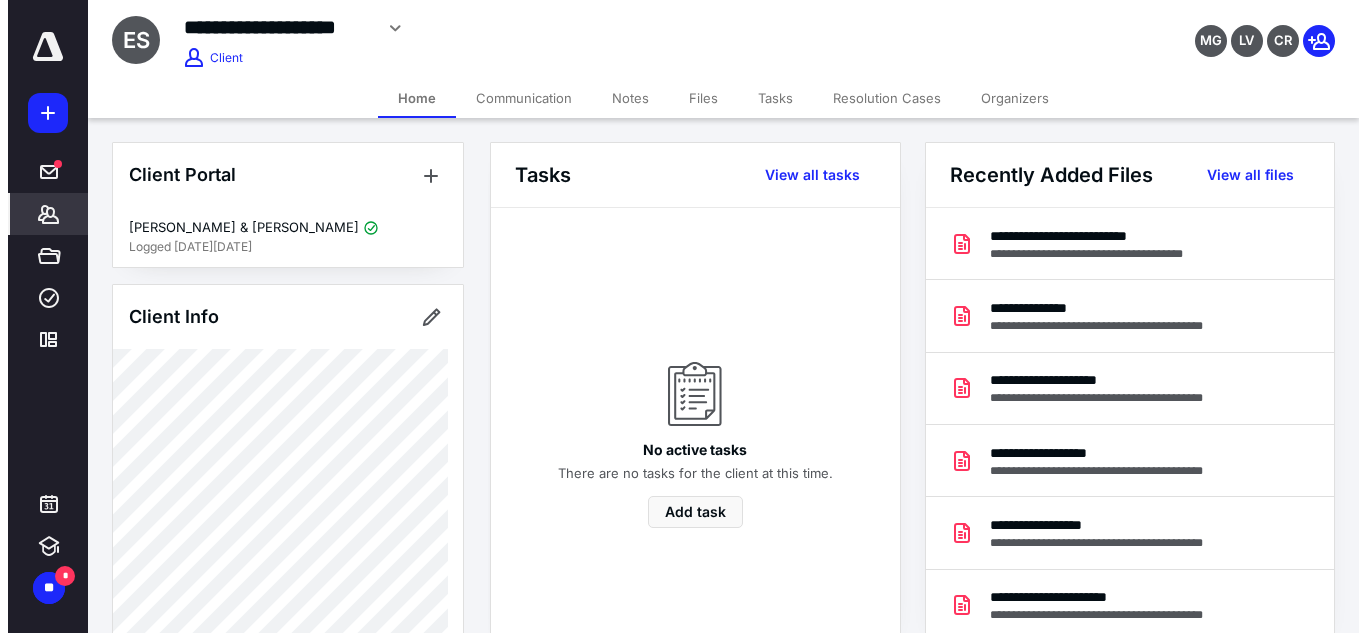 scroll, scrollTop: 670, scrollLeft: 0, axis: vertical 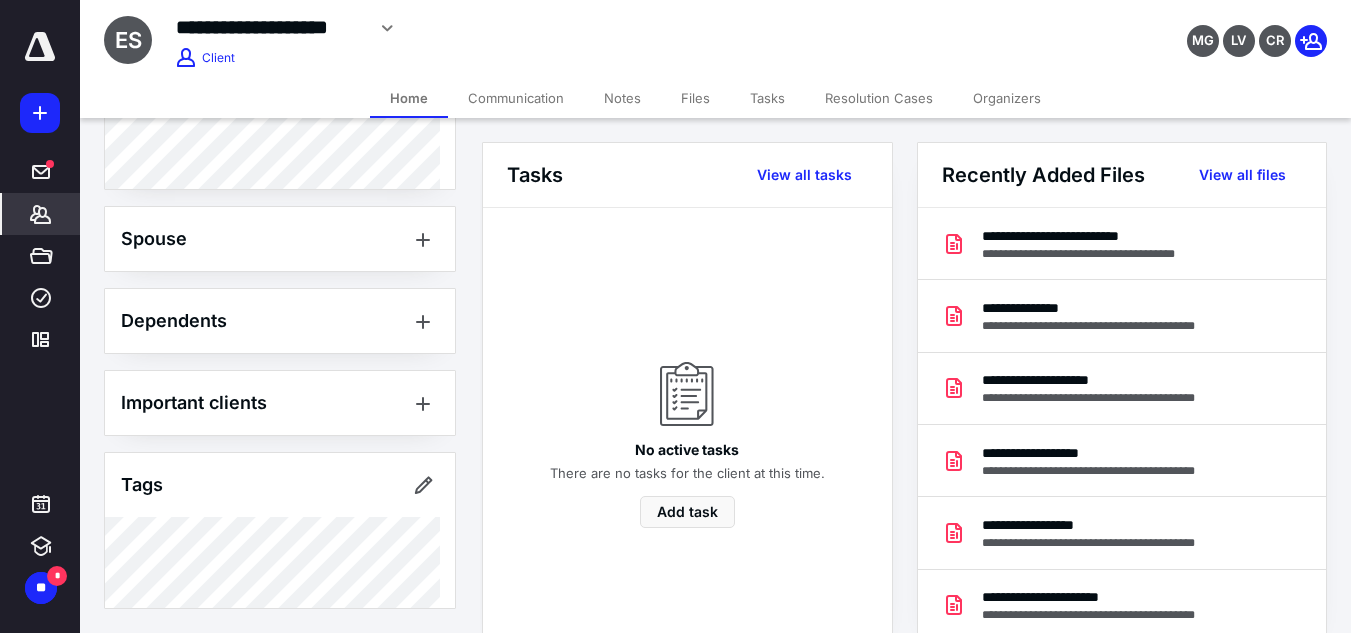 click on "Files" at bounding box center [695, 98] 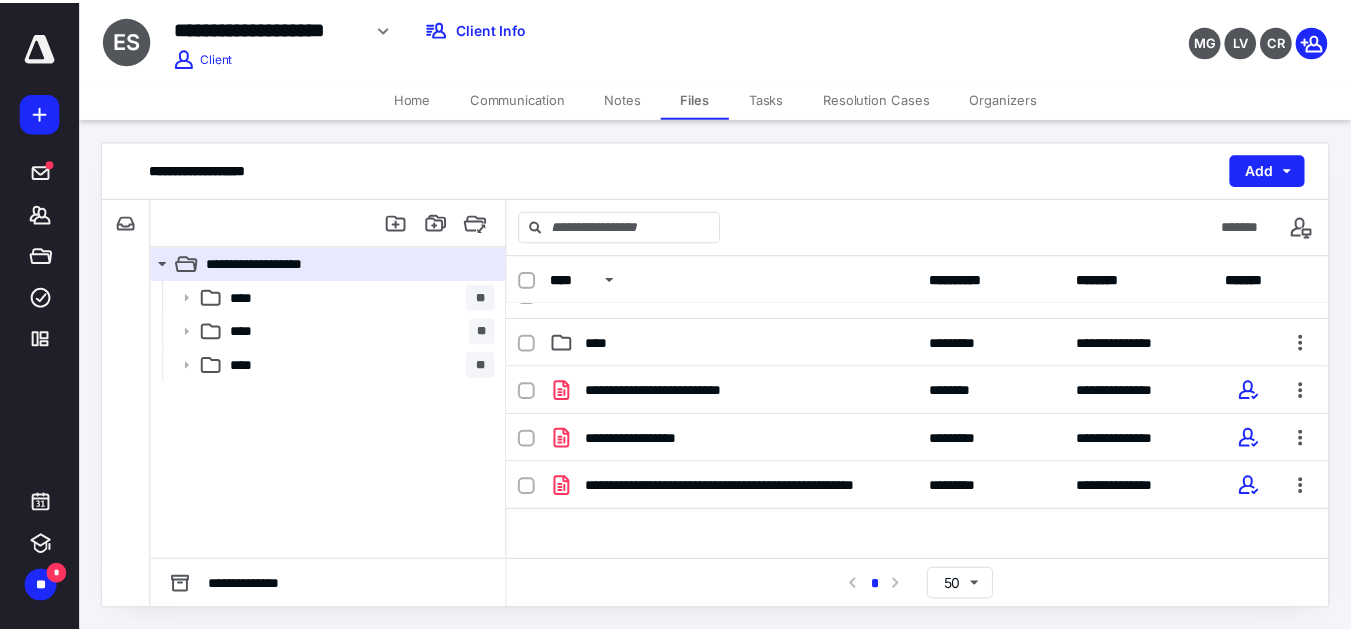 scroll, scrollTop: 82, scrollLeft: 0, axis: vertical 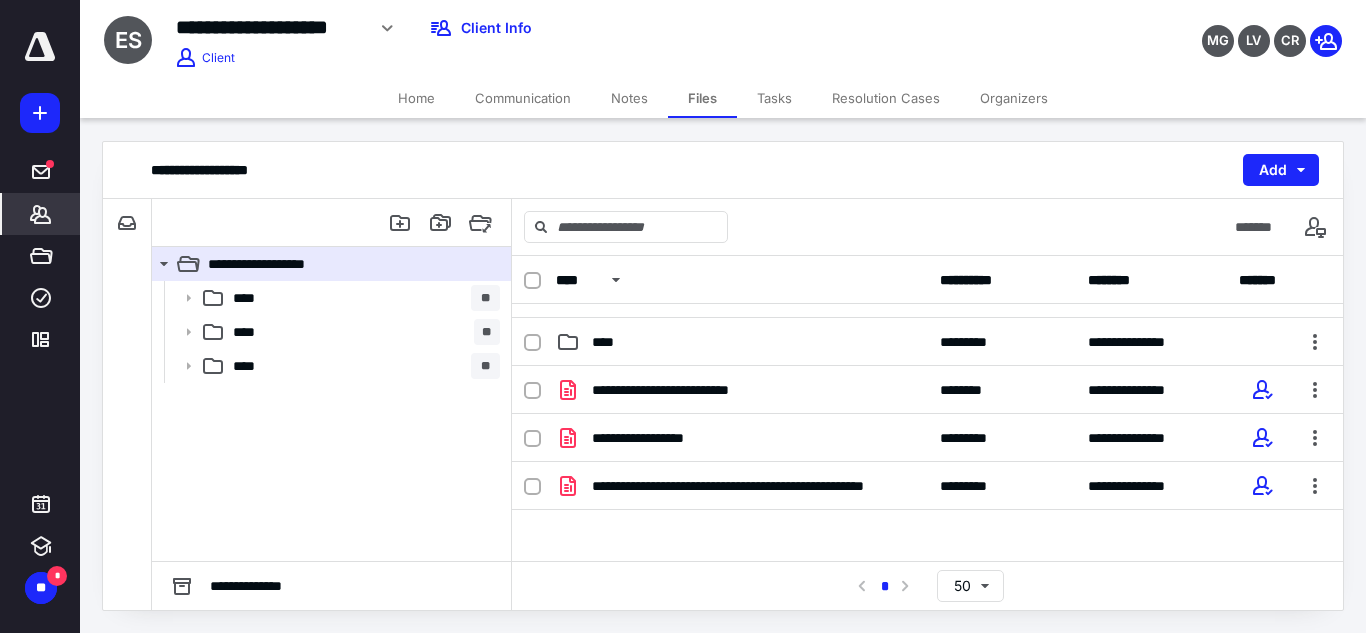 click on "*******" at bounding box center (41, 214) 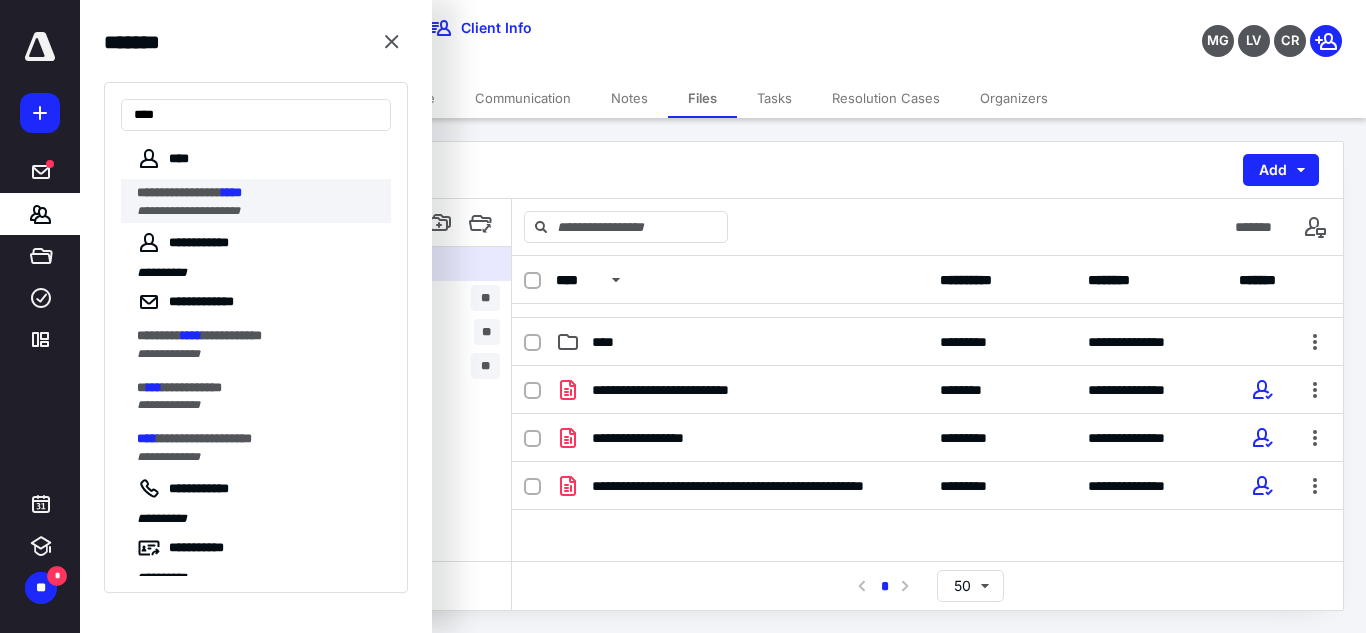 type on "****" 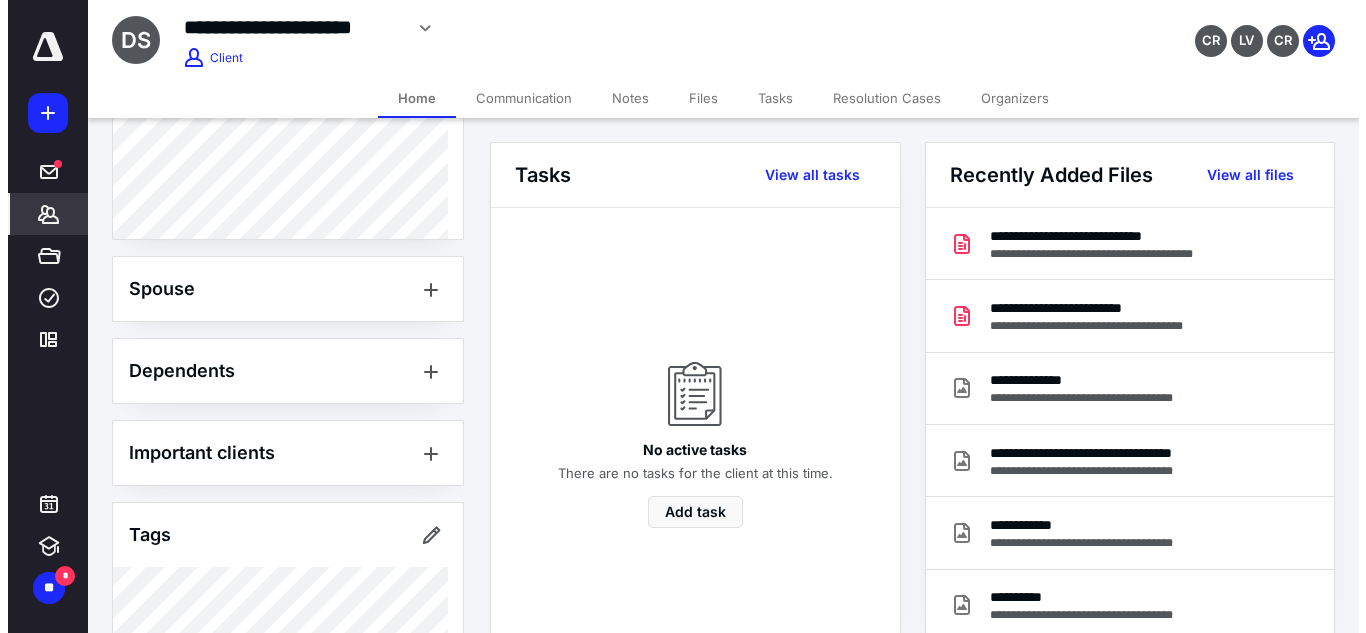 scroll, scrollTop: 874, scrollLeft: 0, axis: vertical 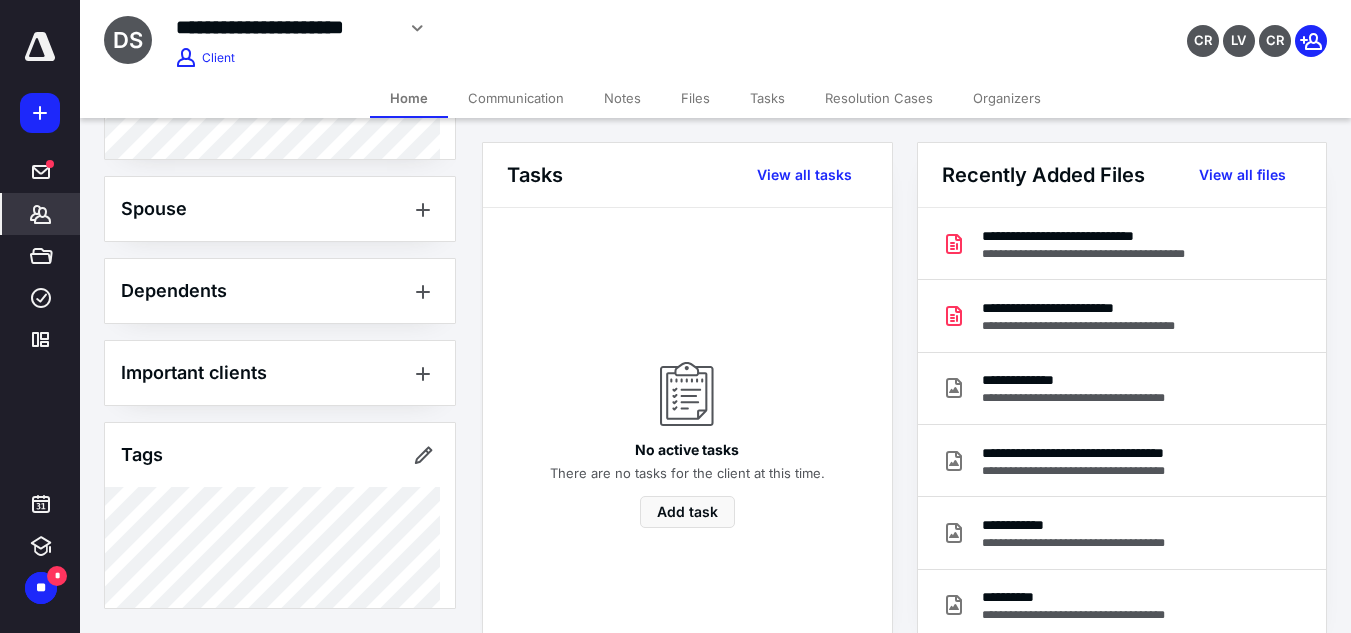 click on "Files" at bounding box center (695, 98) 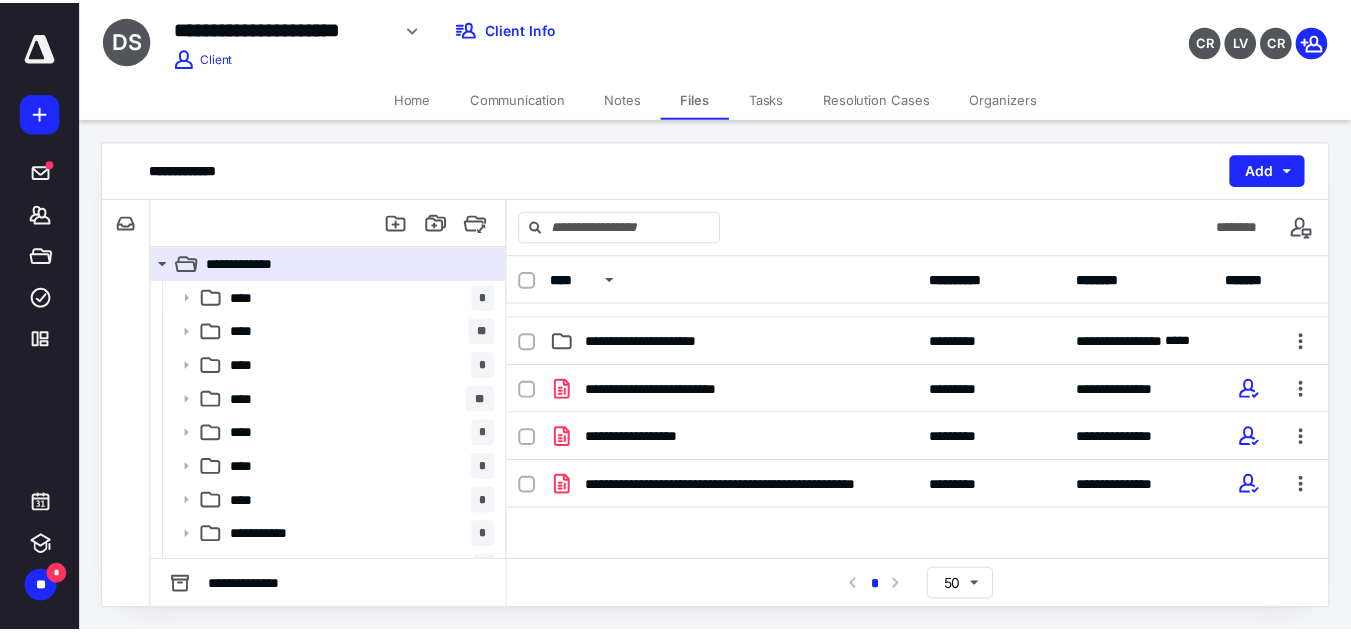scroll, scrollTop: 371, scrollLeft: 0, axis: vertical 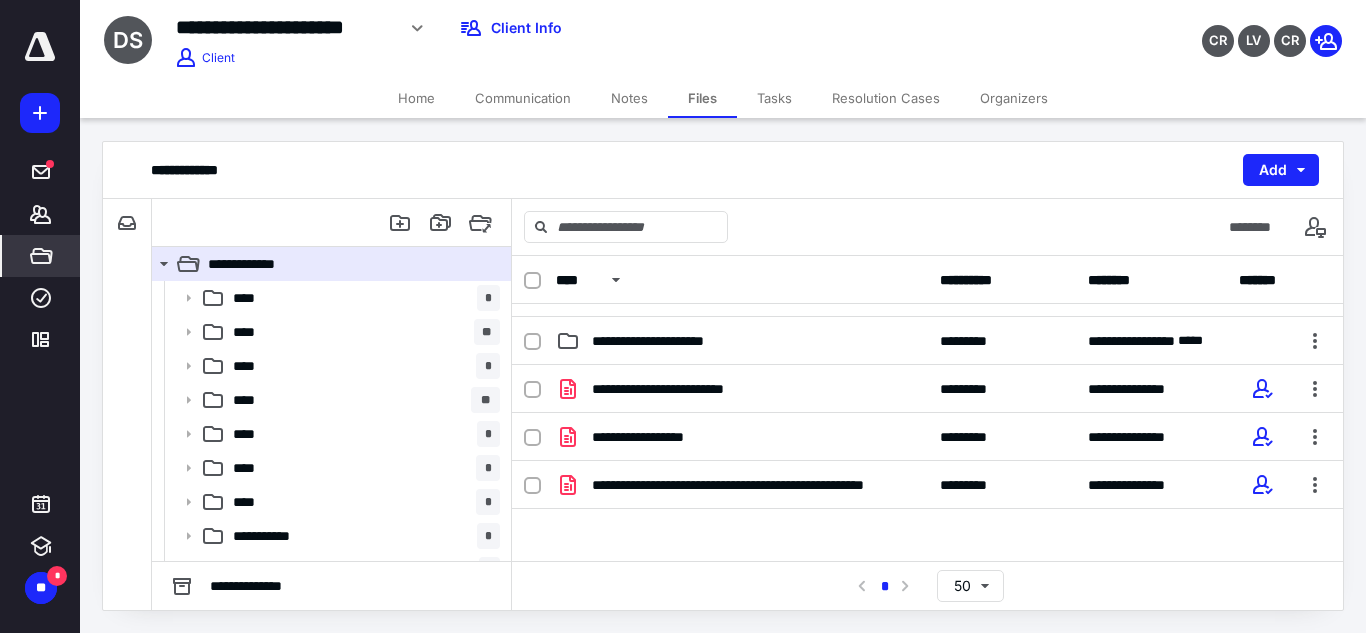 click on "*****" at bounding box center [41, 256] 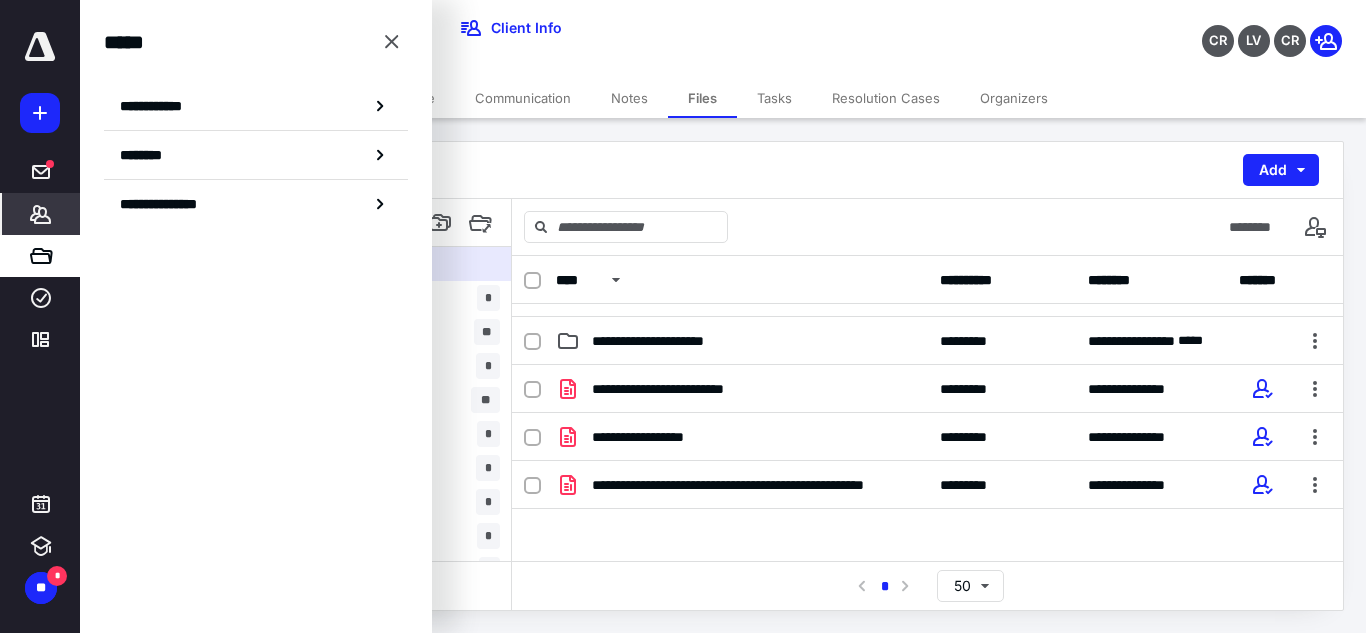click on "*******" at bounding box center [41, 214] 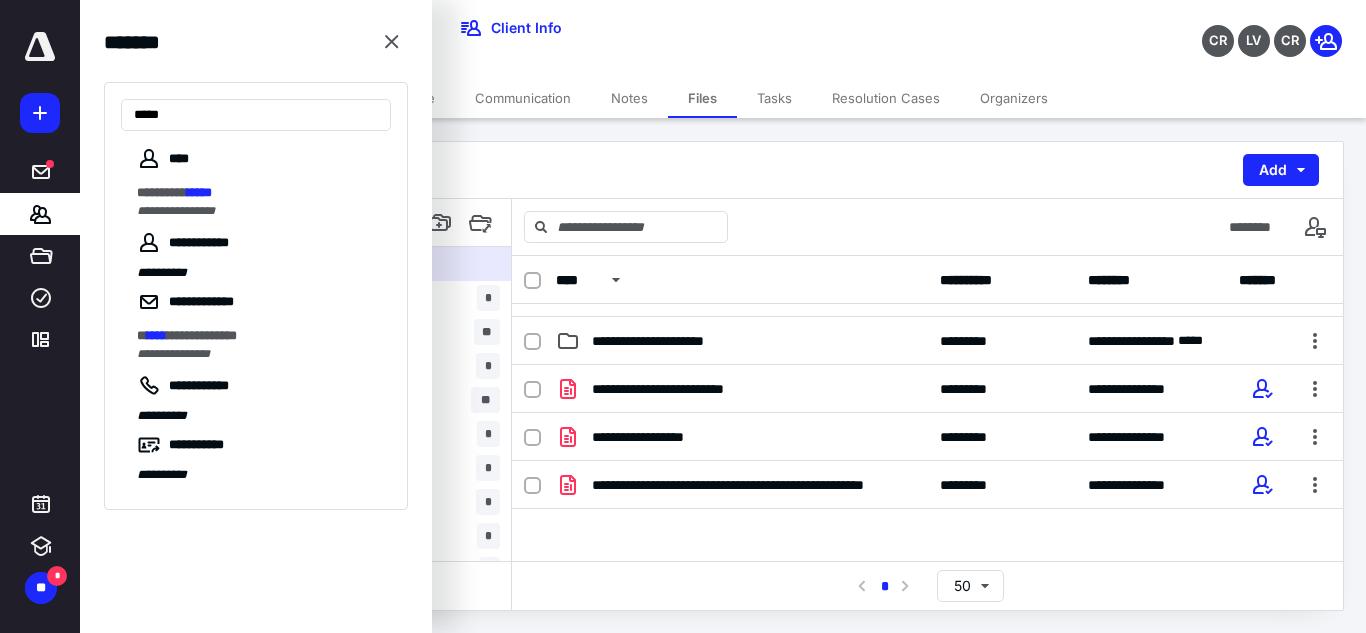 type on "*****" 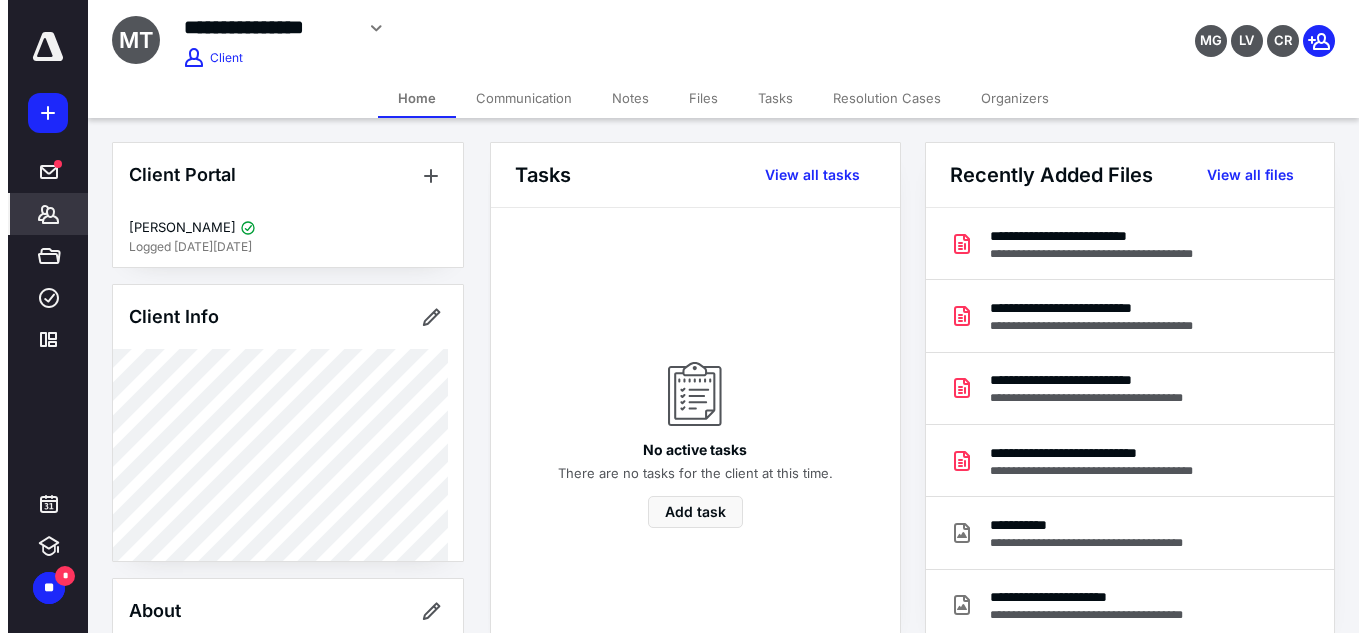 scroll, scrollTop: 592, scrollLeft: 0, axis: vertical 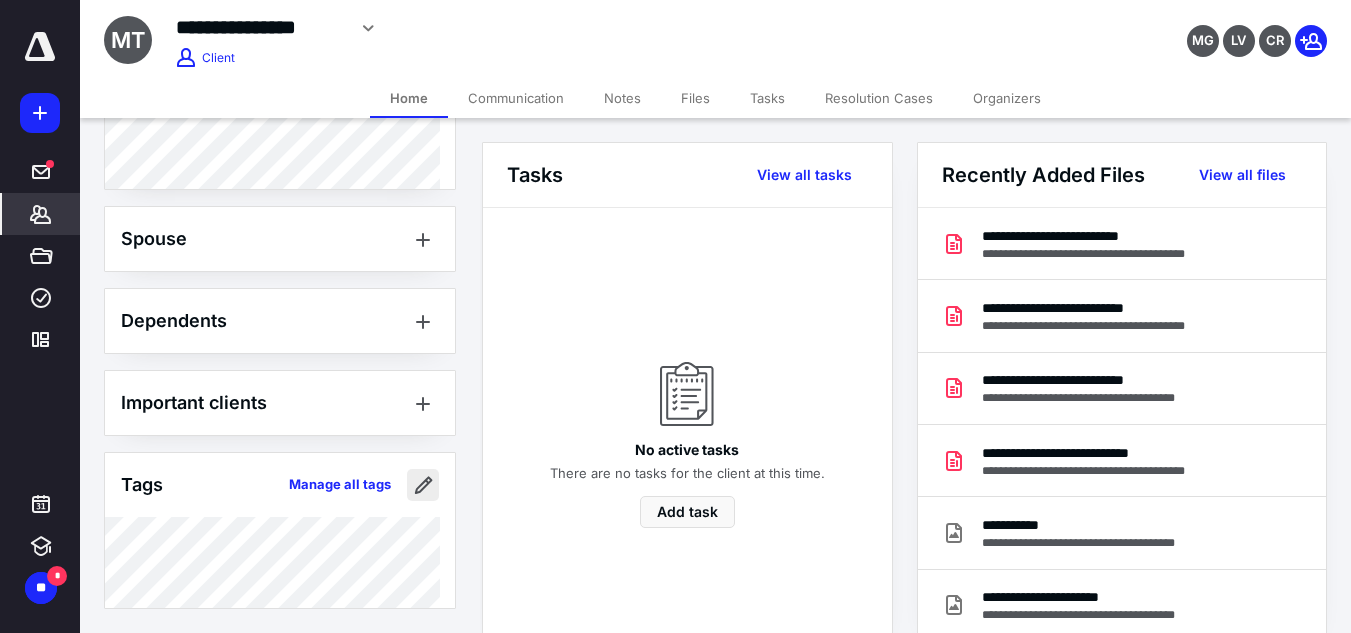 click at bounding box center (423, 485) 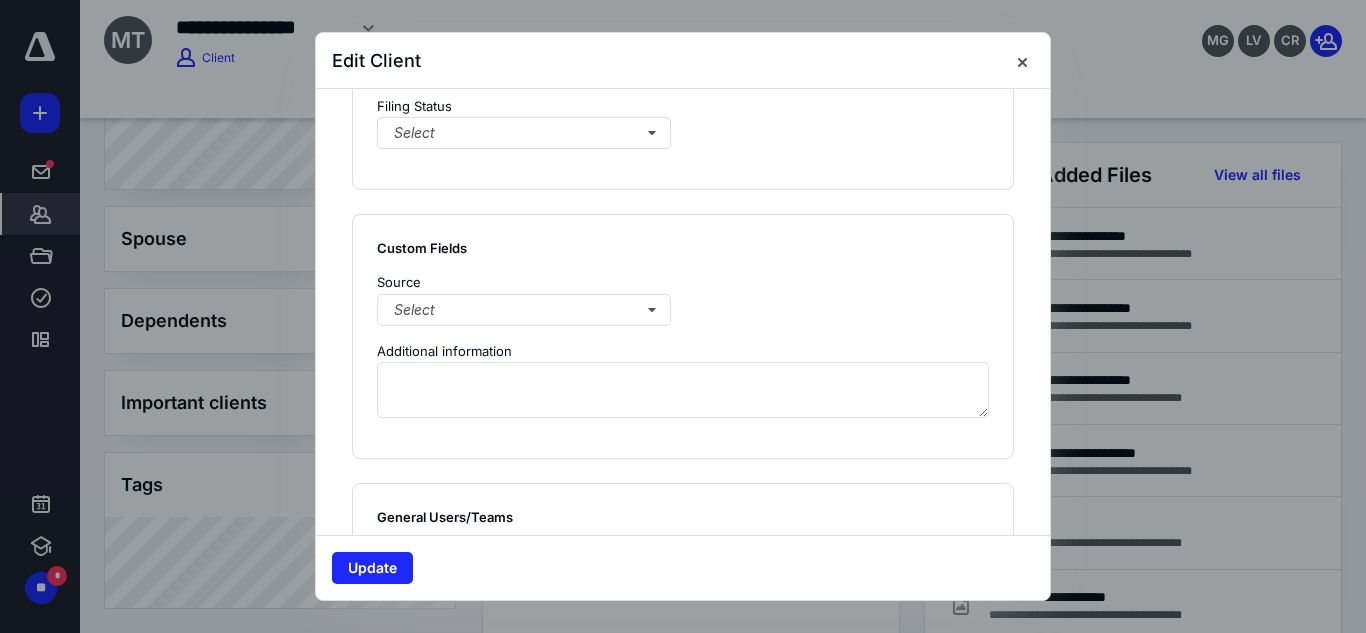 scroll, scrollTop: 1618, scrollLeft: 0, axis: vertical 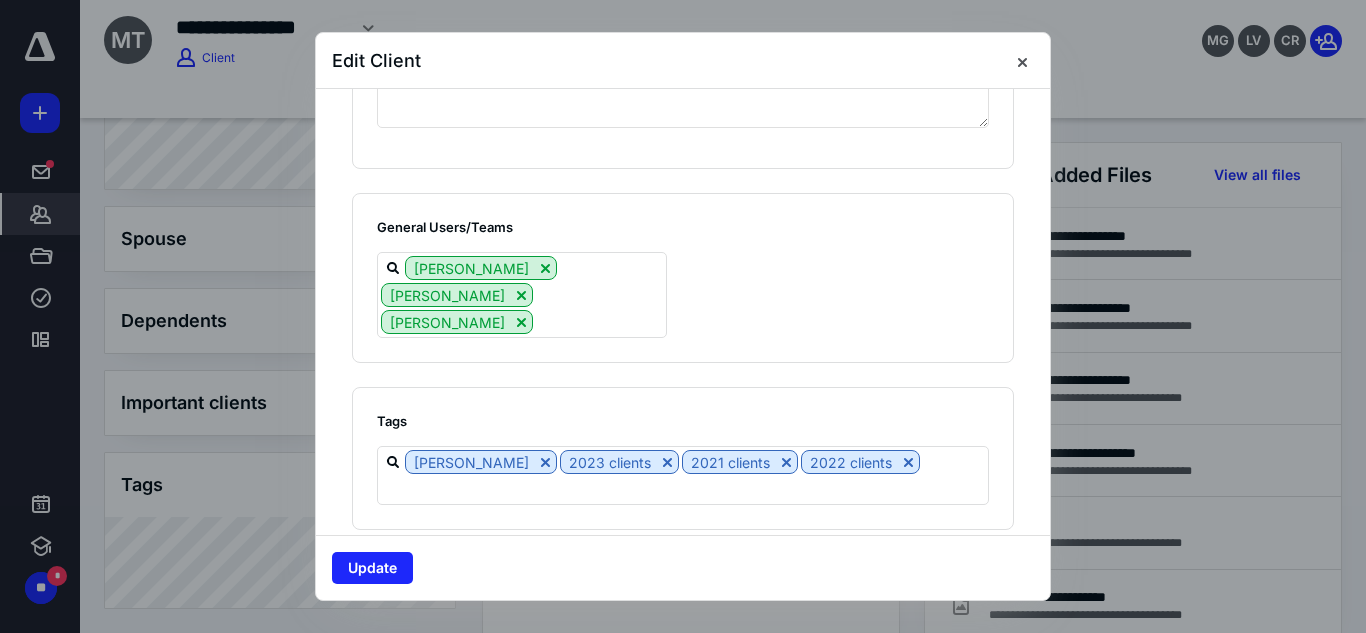click on "Tags [PERSON_NAME] 2023 clients 2021 clients 2022 clients" at bounding box center (683, 458) 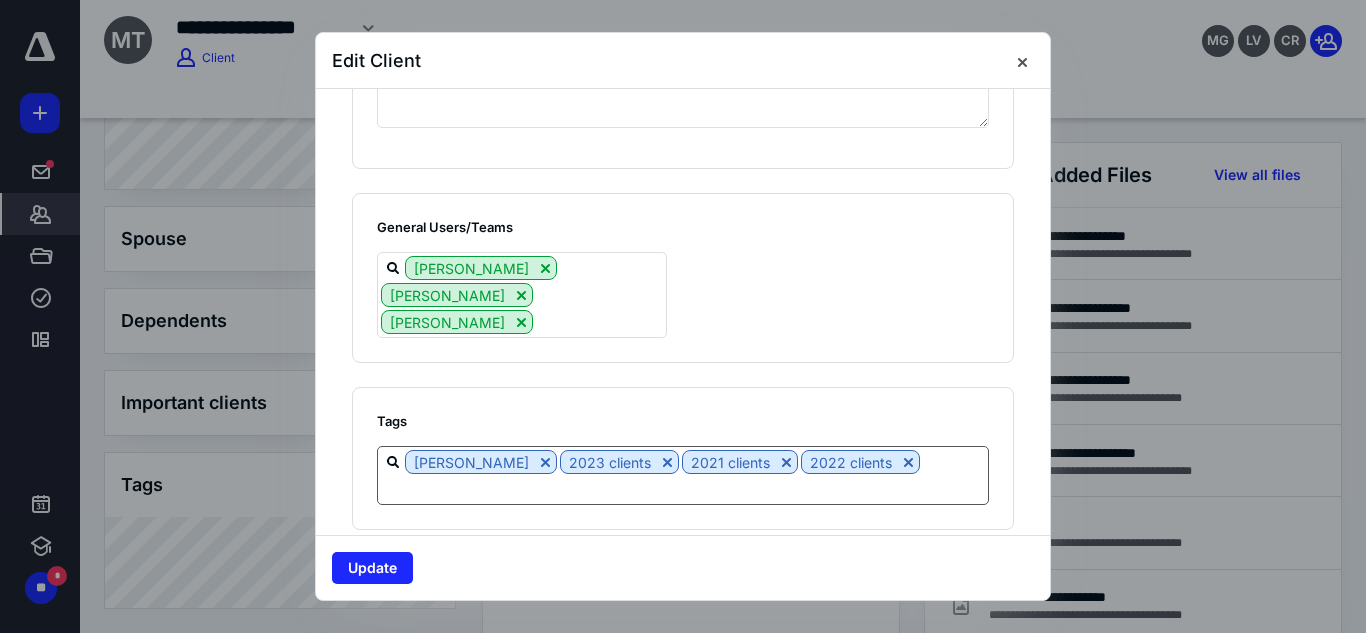 click at bounding box center [683, 488] 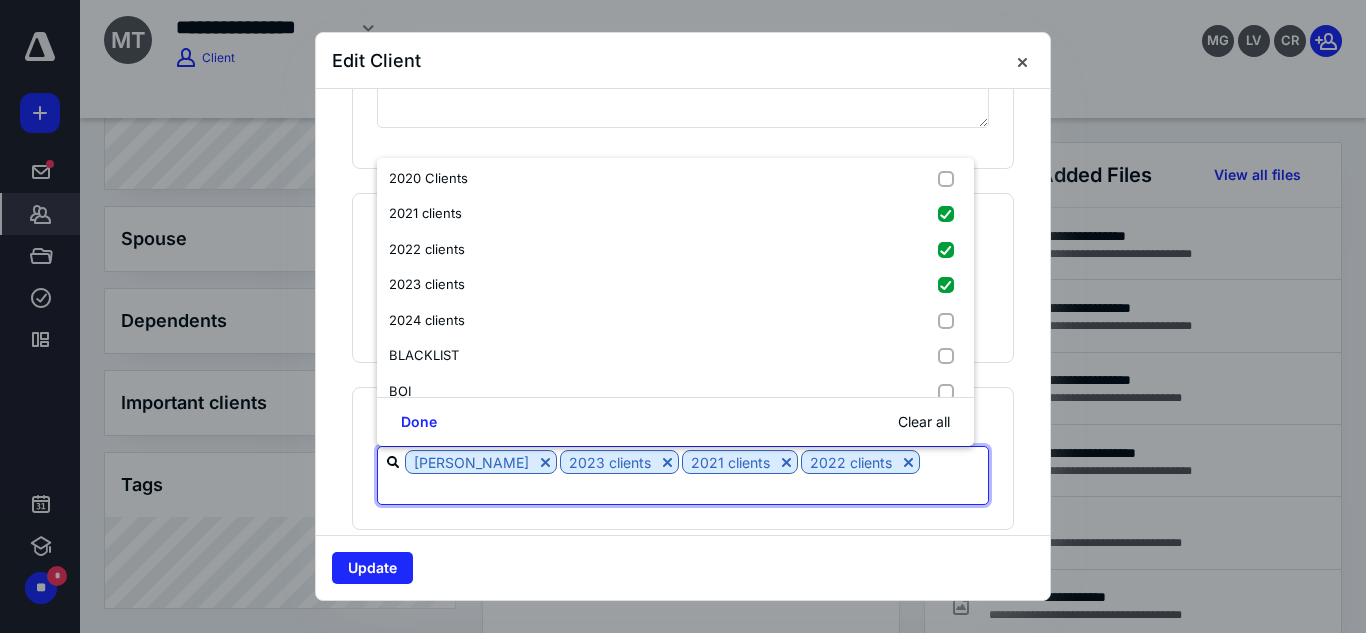 scroll, scrollTop: 113, scrollLeft: 0, axis: vertical 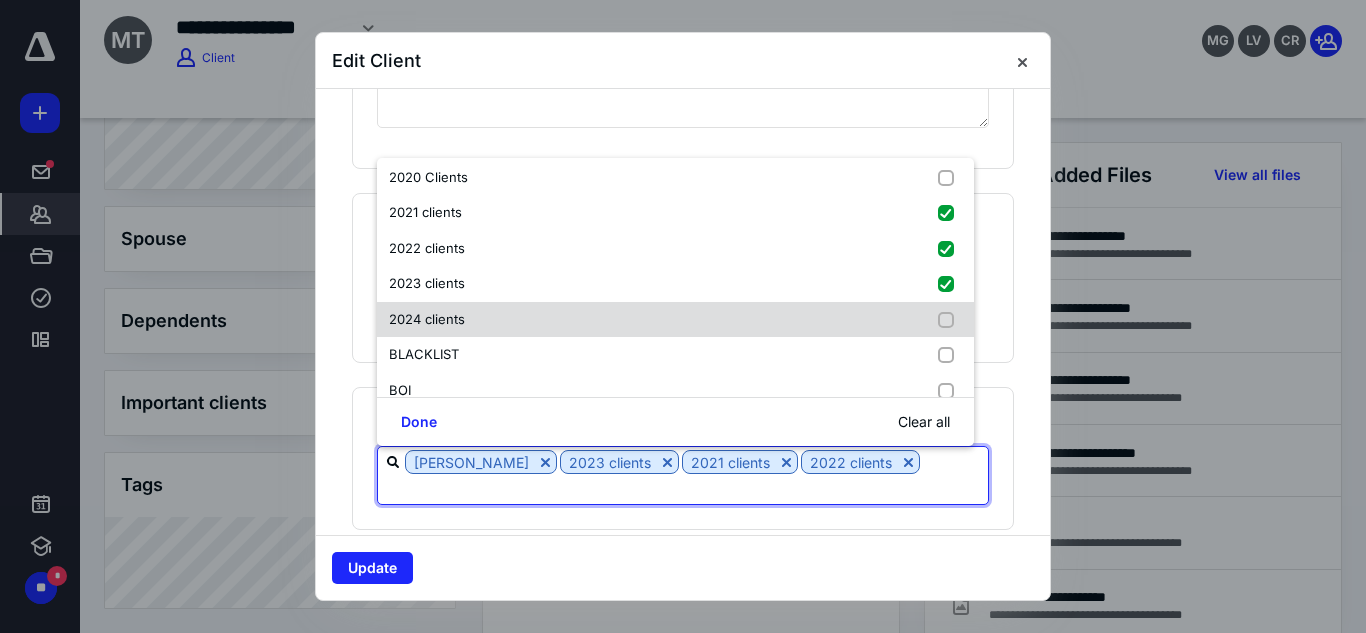 click on "2024 clients" at bounding box center [675, 320] 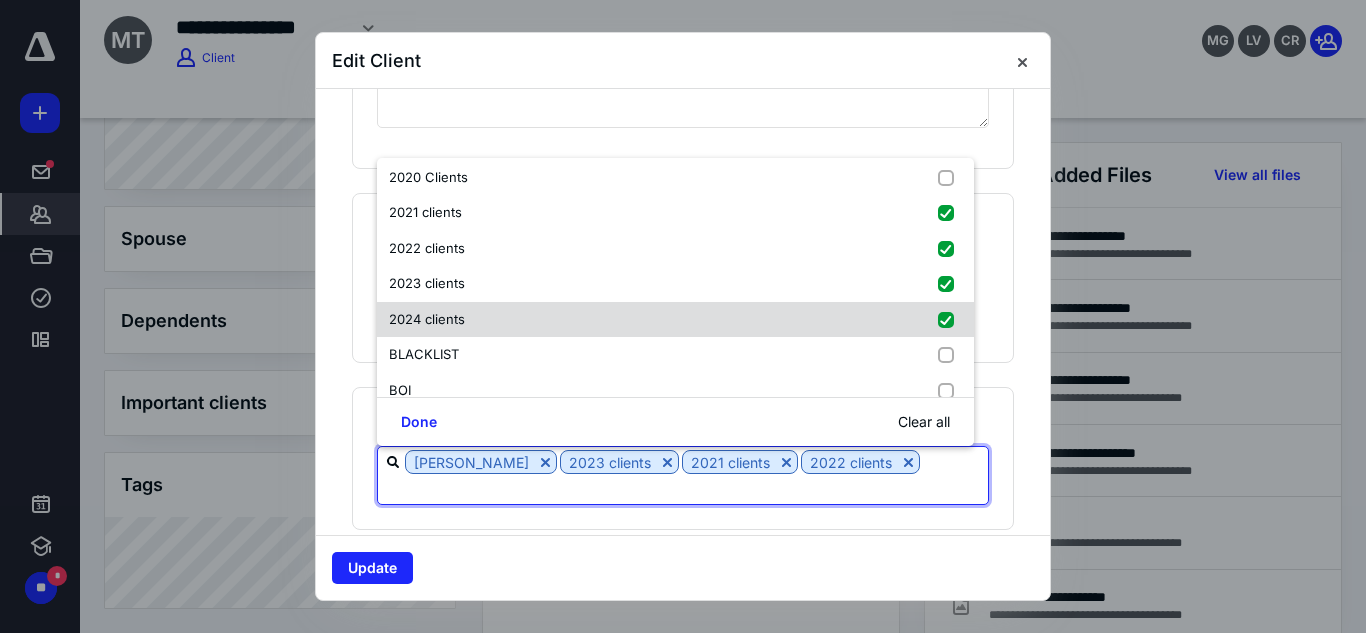 checkbox on "true" 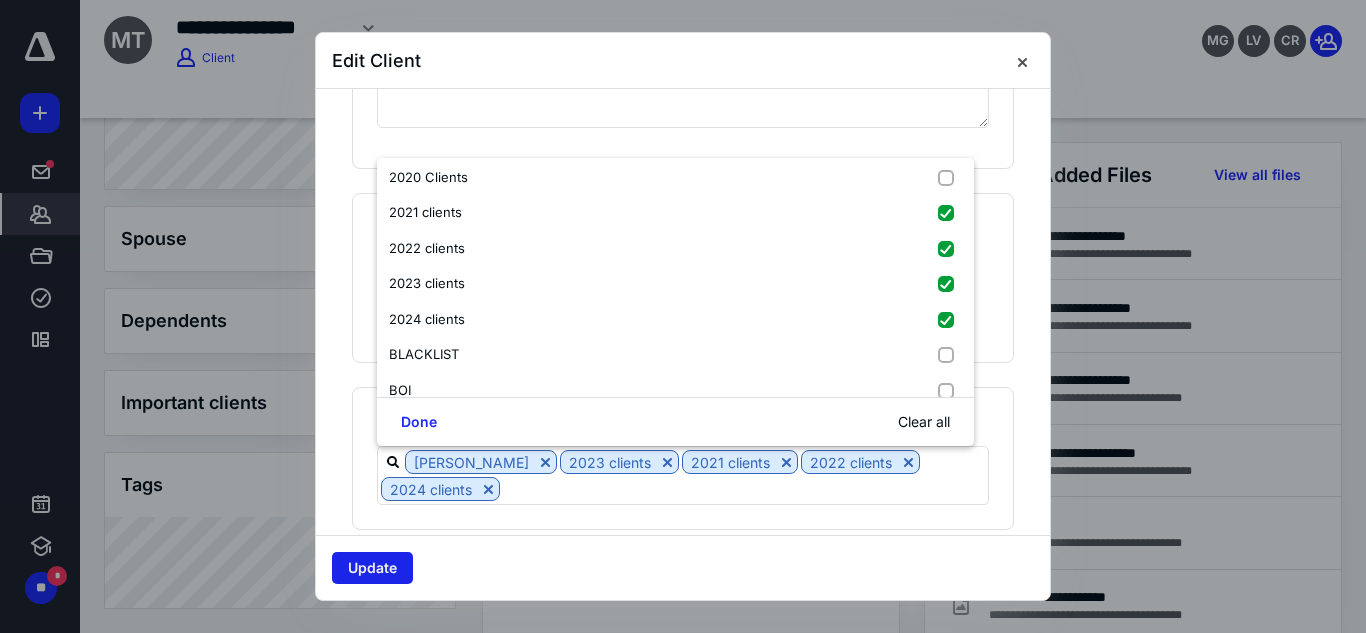 click on "Update" at bounding box center (372, 568) 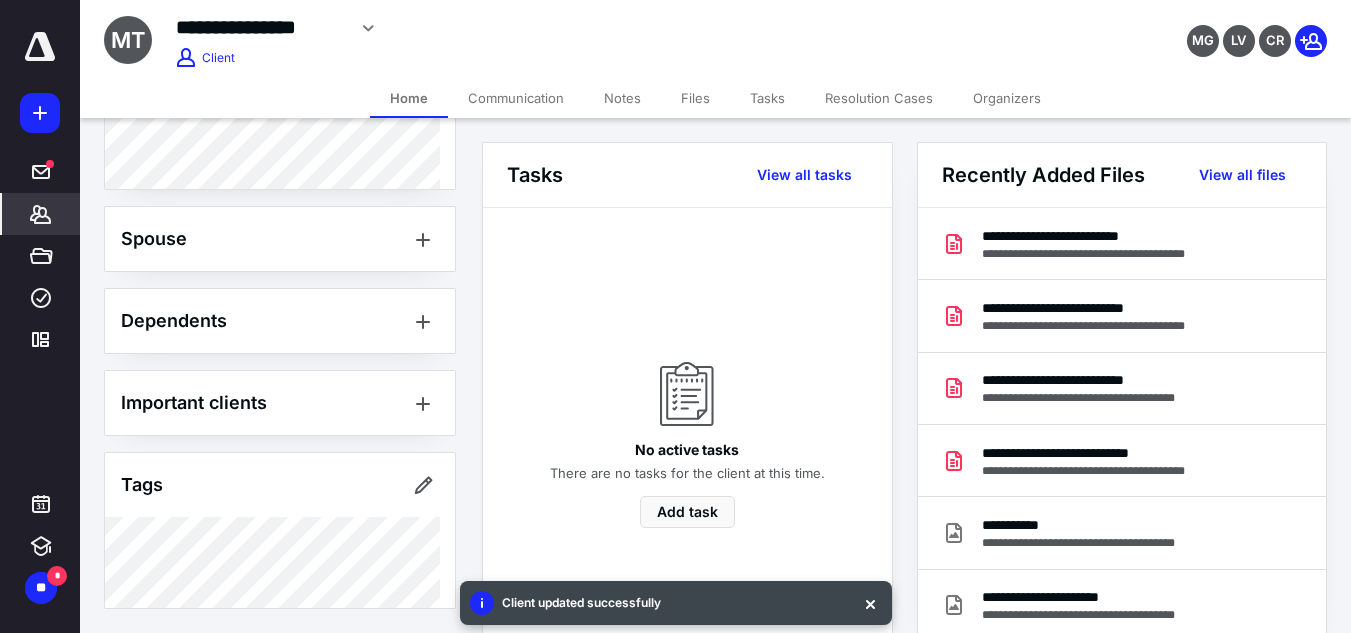 click on "Files" at bounding box center [695, 98] 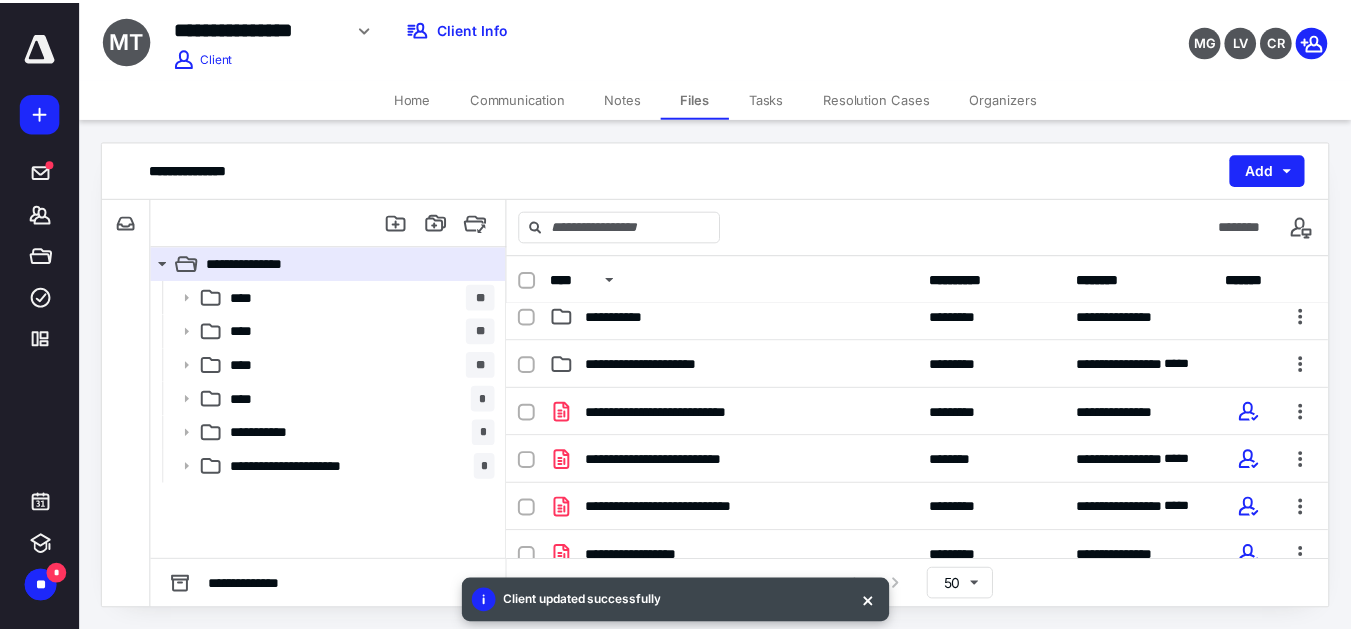 scroll, scrollTop: 288, scrollLeft: 0, axis: vertical 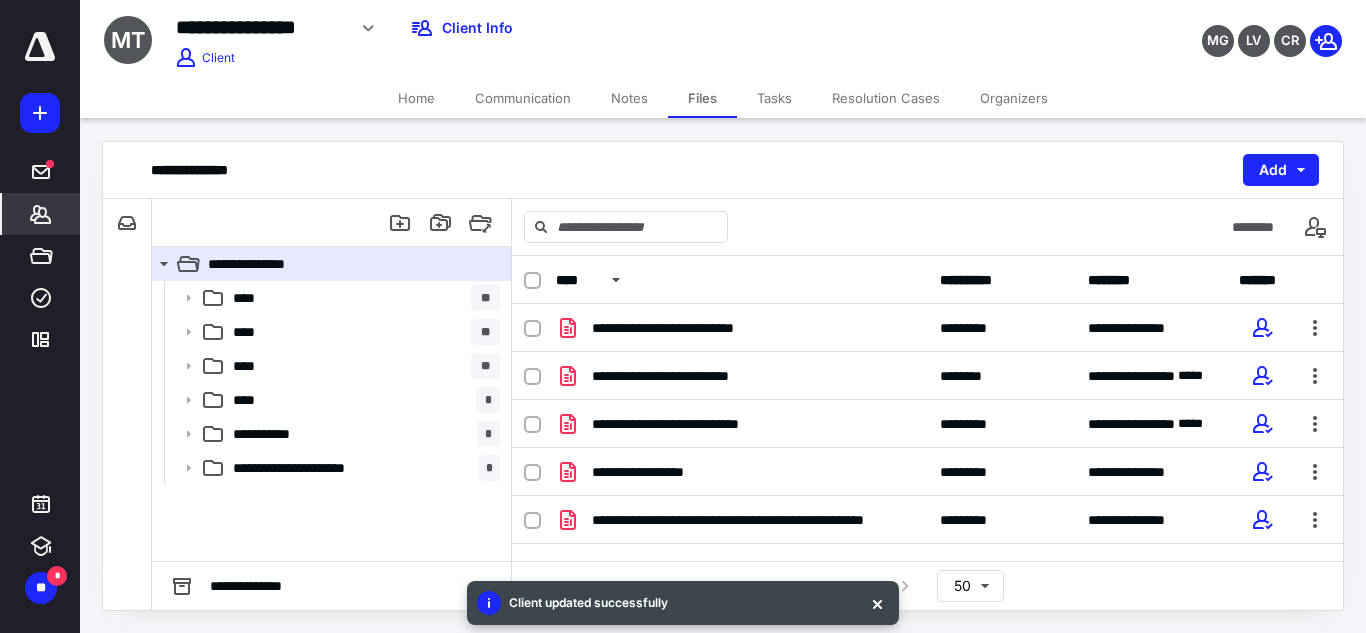 click on "*******" at bounding box center (41, 214) 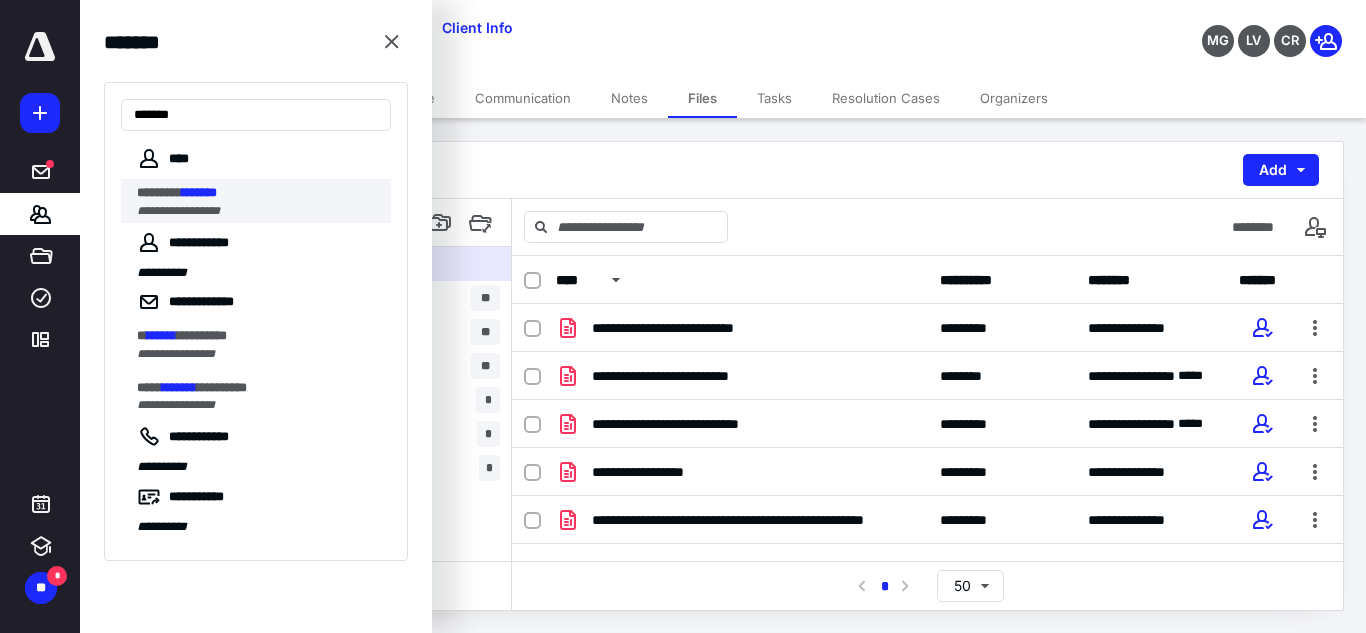 type on "*******" 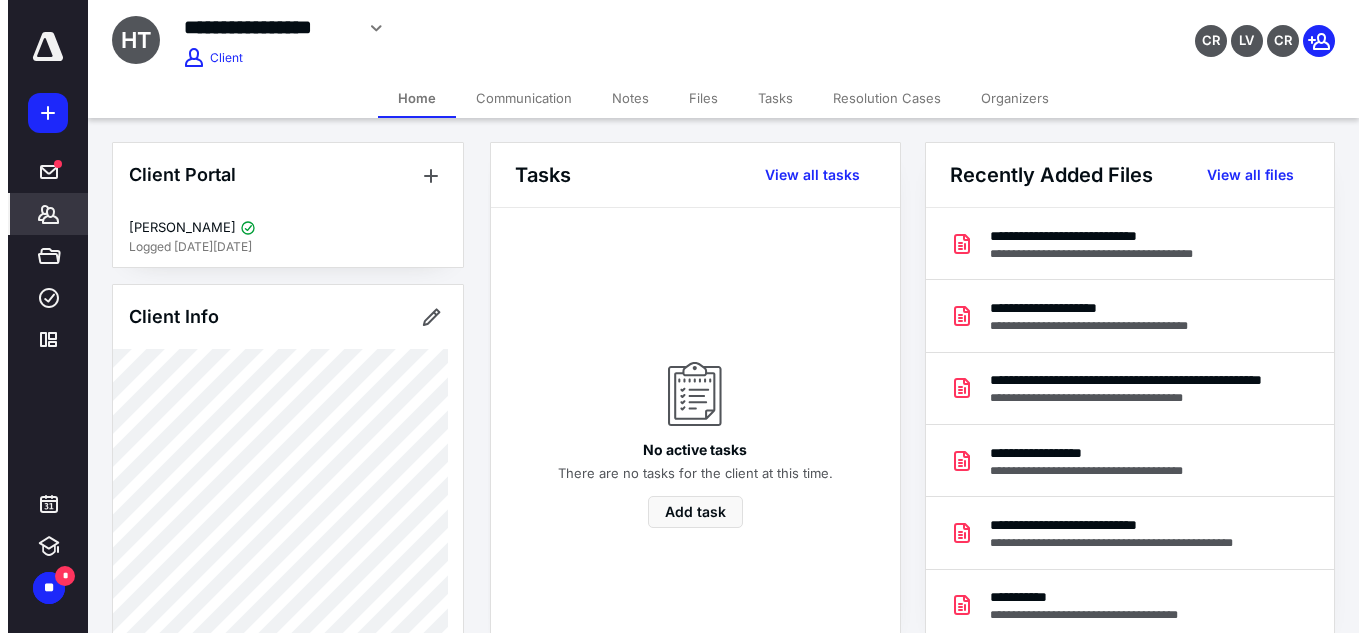 scroll, scrollTop: 699, scrollLeft: 0, axis: vertical 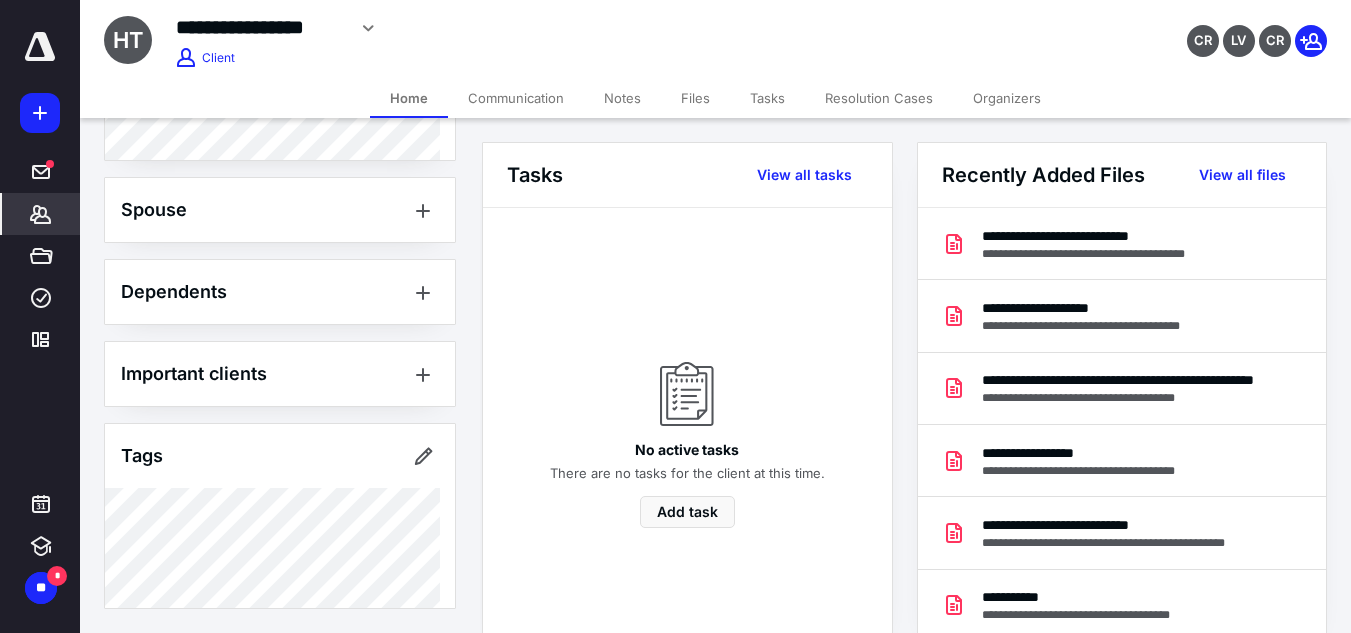 click on "Files" at bounding box center (695, 98) 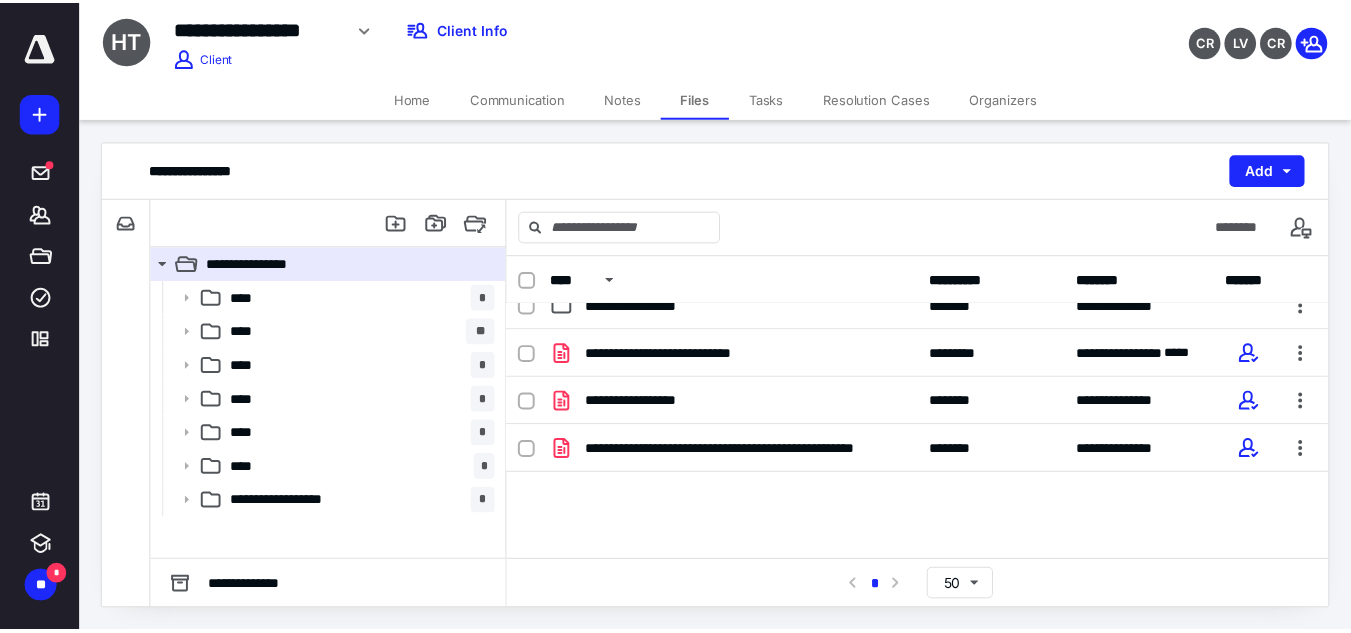 scroll, scrollTop: 310, scrollLeft: 0, axis: vertical 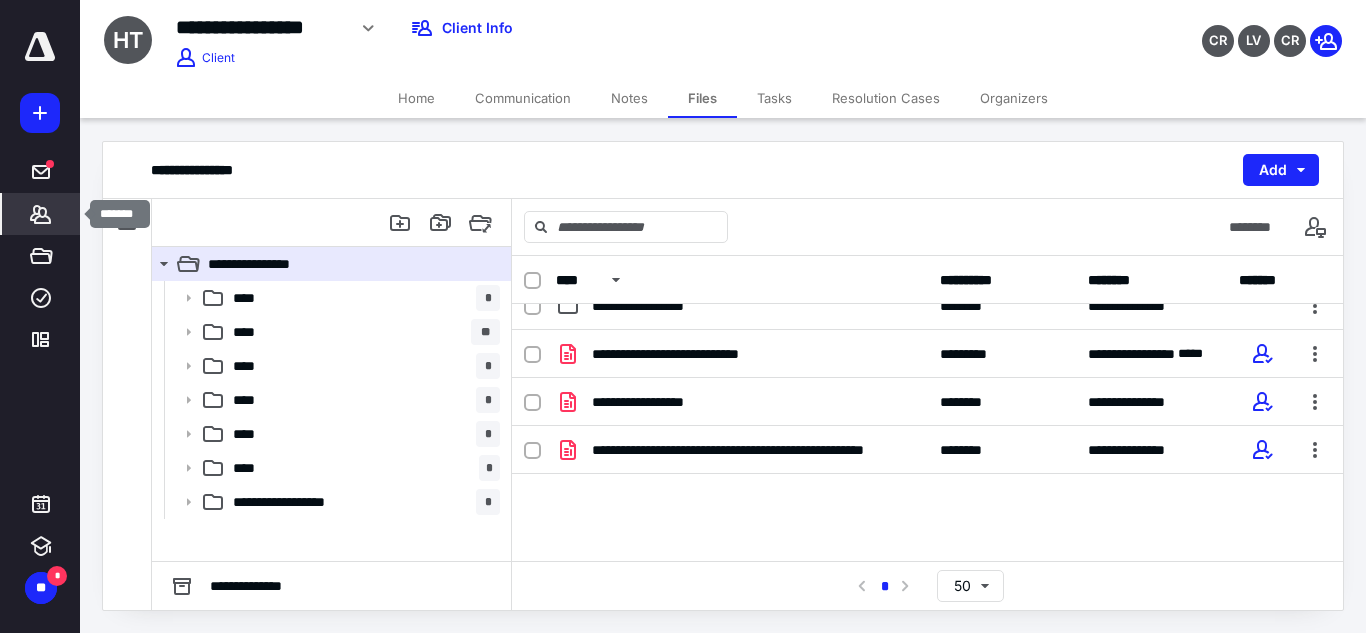 click 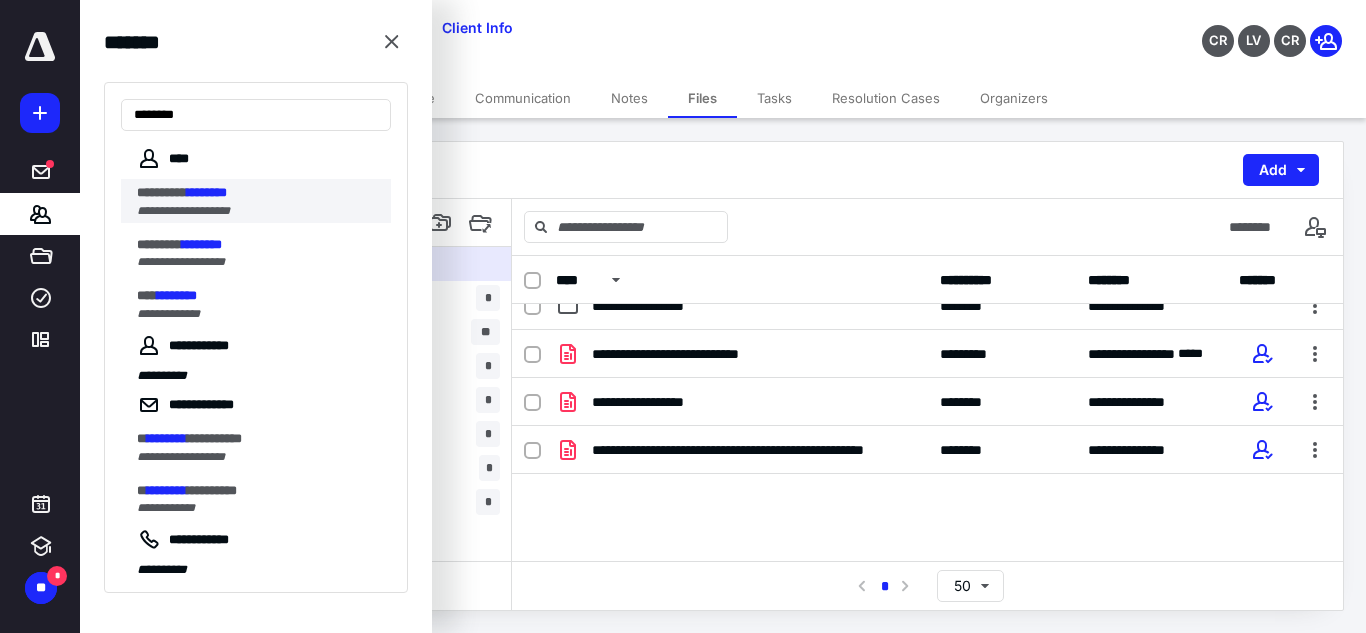 type on "********" 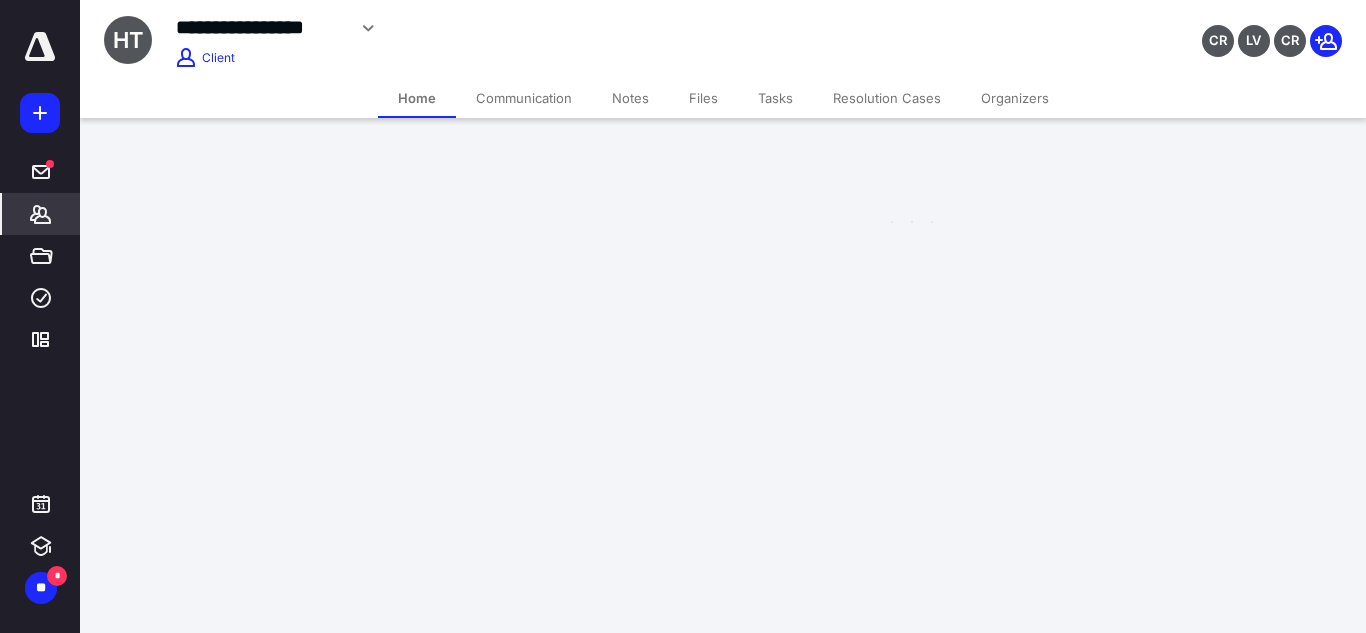 click on "**********" at bounding box center [683, 133] 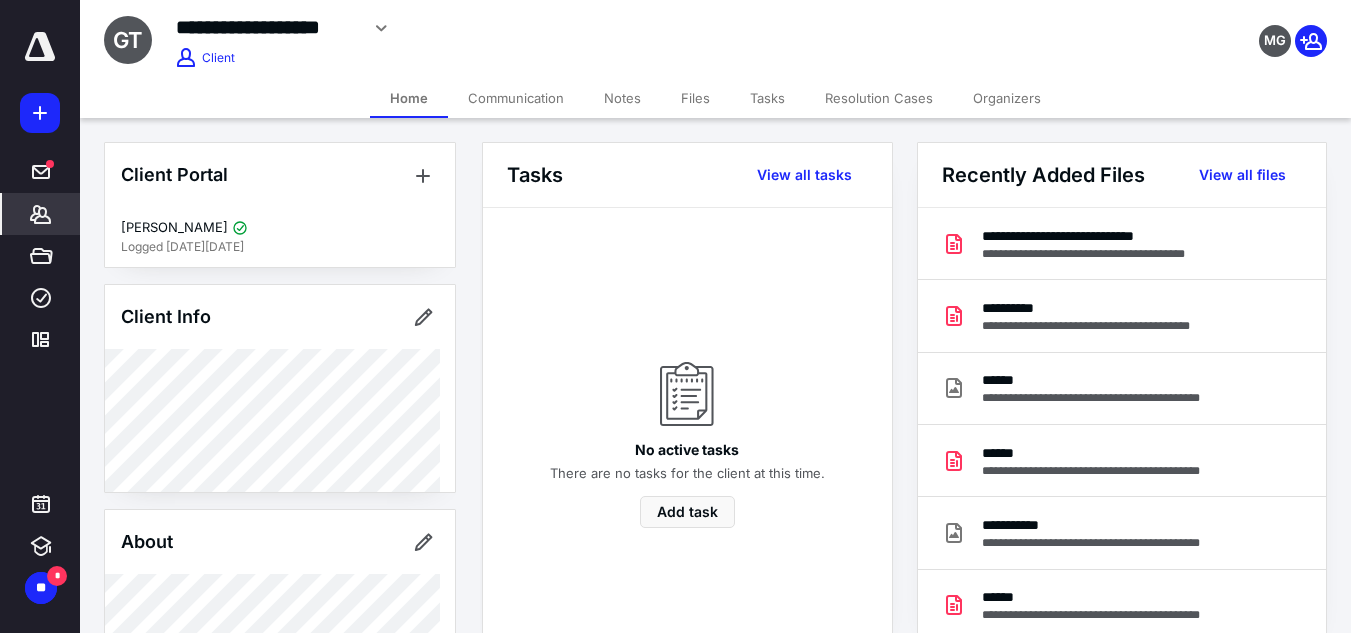 click on "*******" at bounding box center (41, 214) 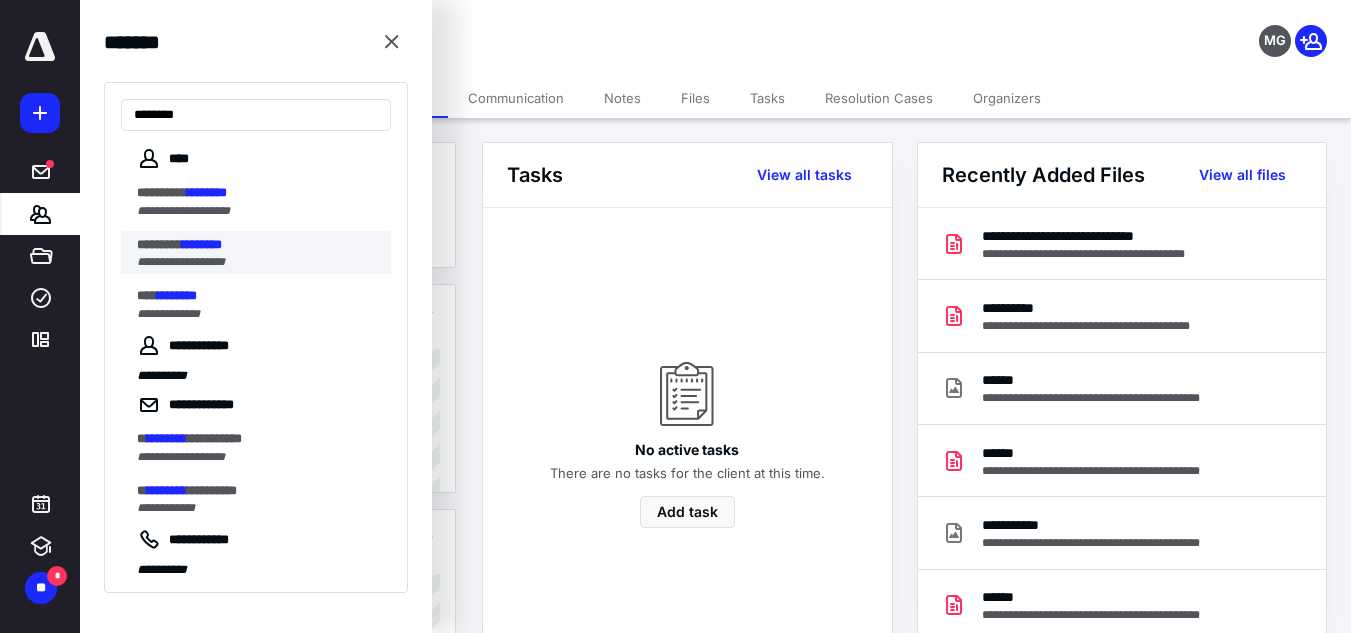 type on "********" 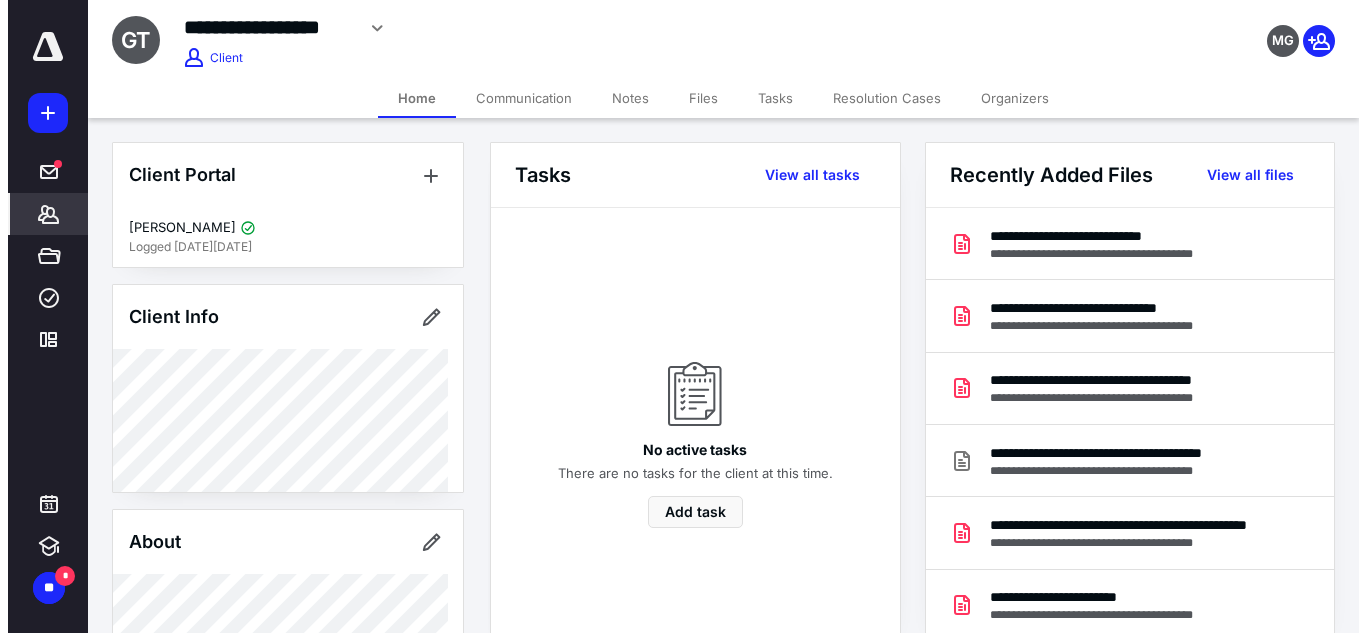scroll, scrollTop: 432, scrollLeft: 0, axis: vertical 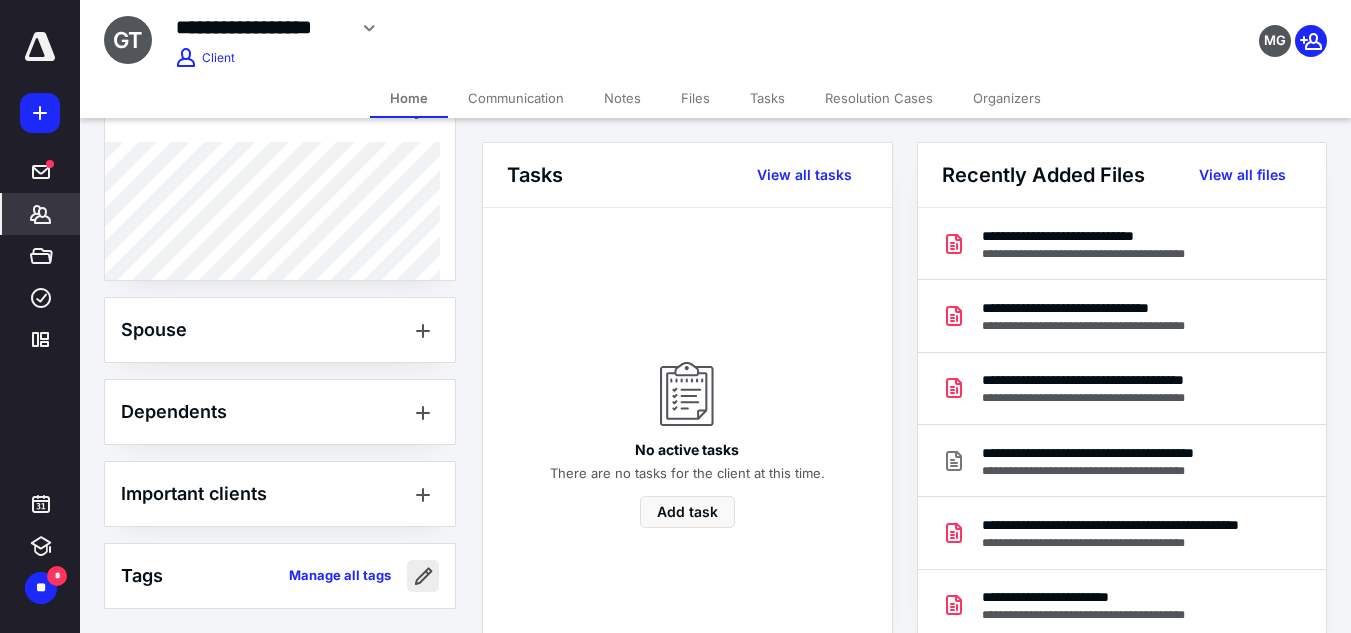 click at bounding box center [423, 576] 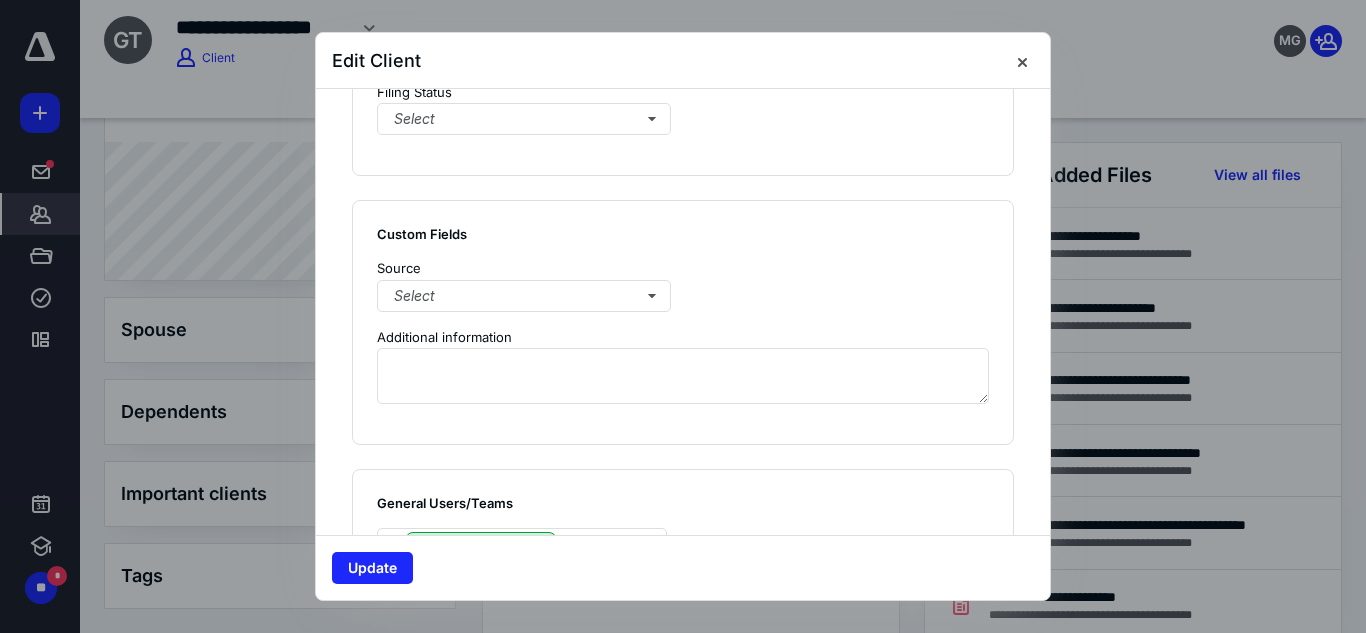 scroll, scrollTop: 1564, scrollLeft: 0, axis: vertical 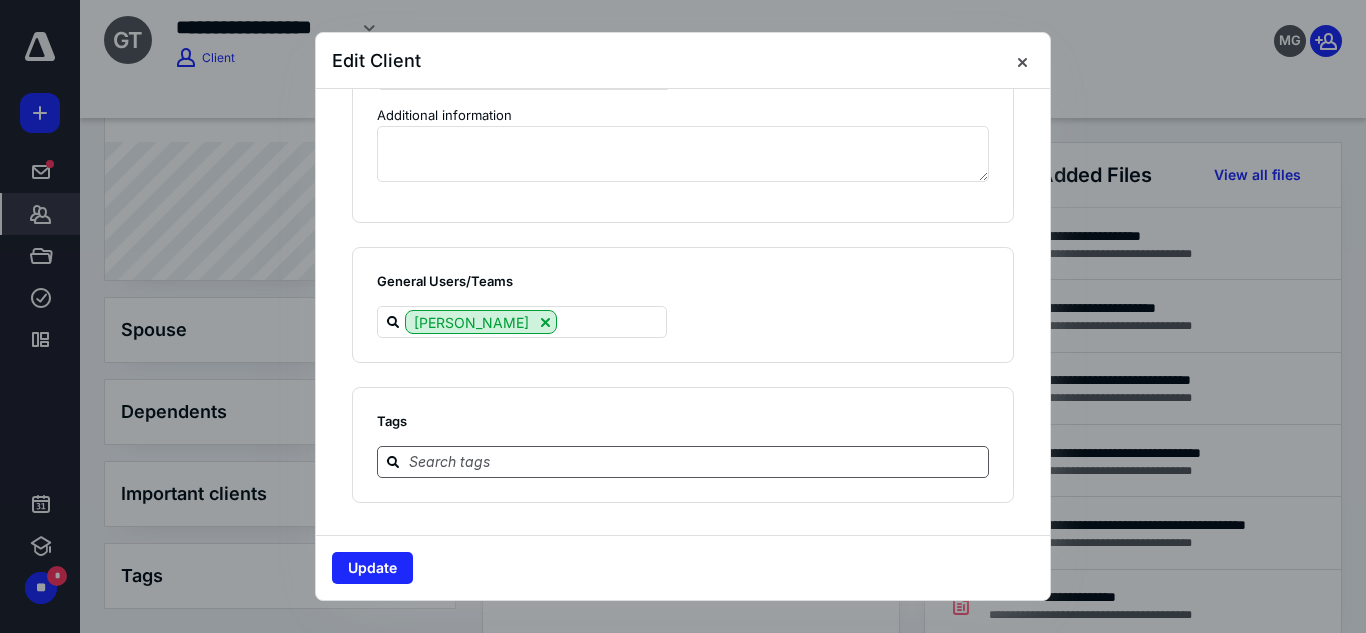 click at bounding box center [695, 461] 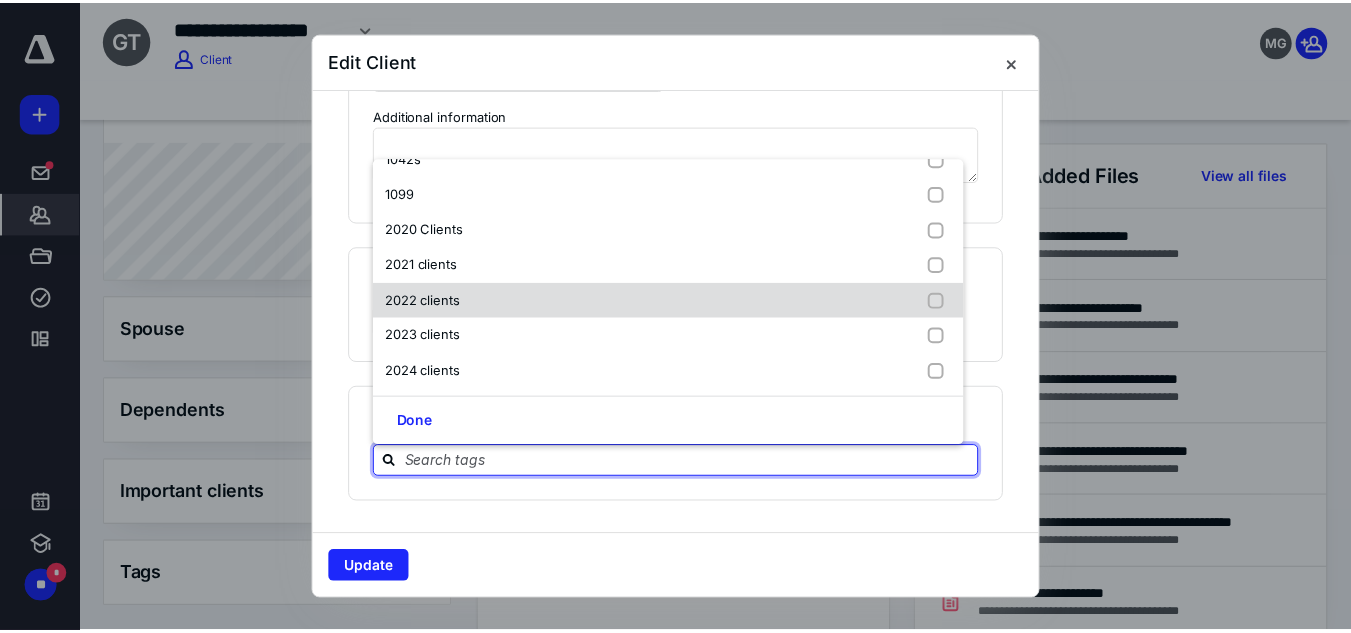 scroll, scrollTop: 62, scrollLeft: 0, axis: vertical 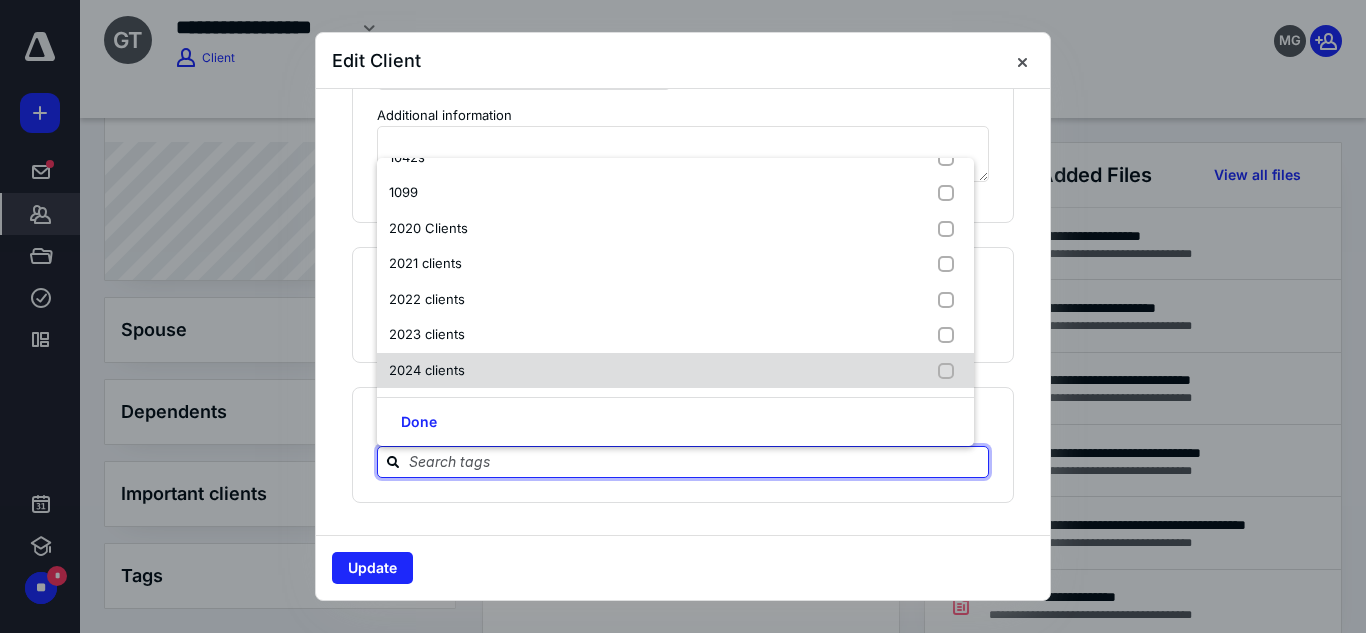 click on "2024 clients" at bounding box center [675, 371] 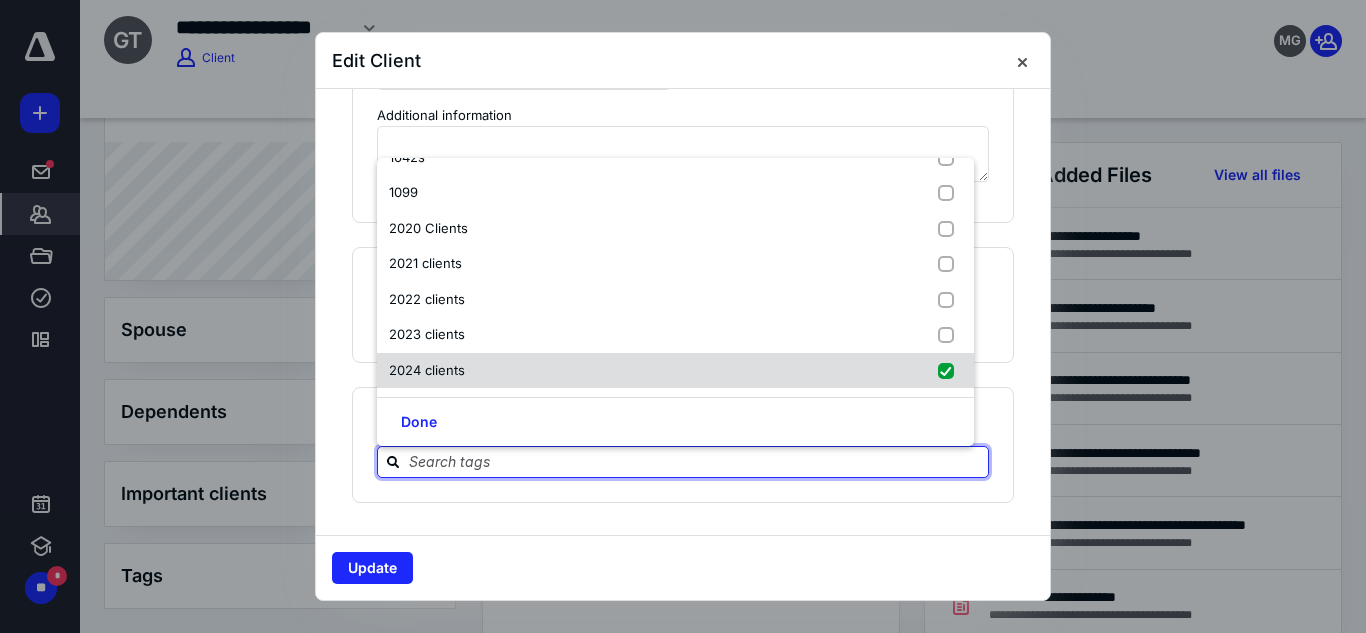 checkbox on "true" 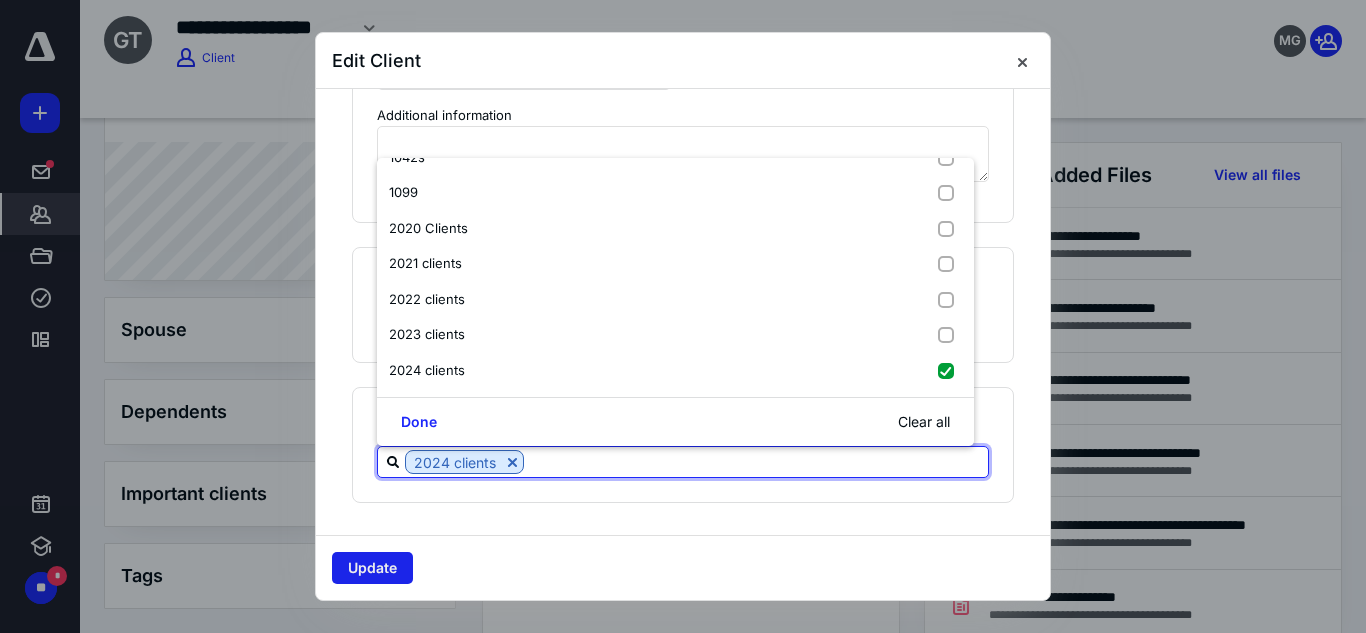 click on "Update" at bounding box center (372, 568) 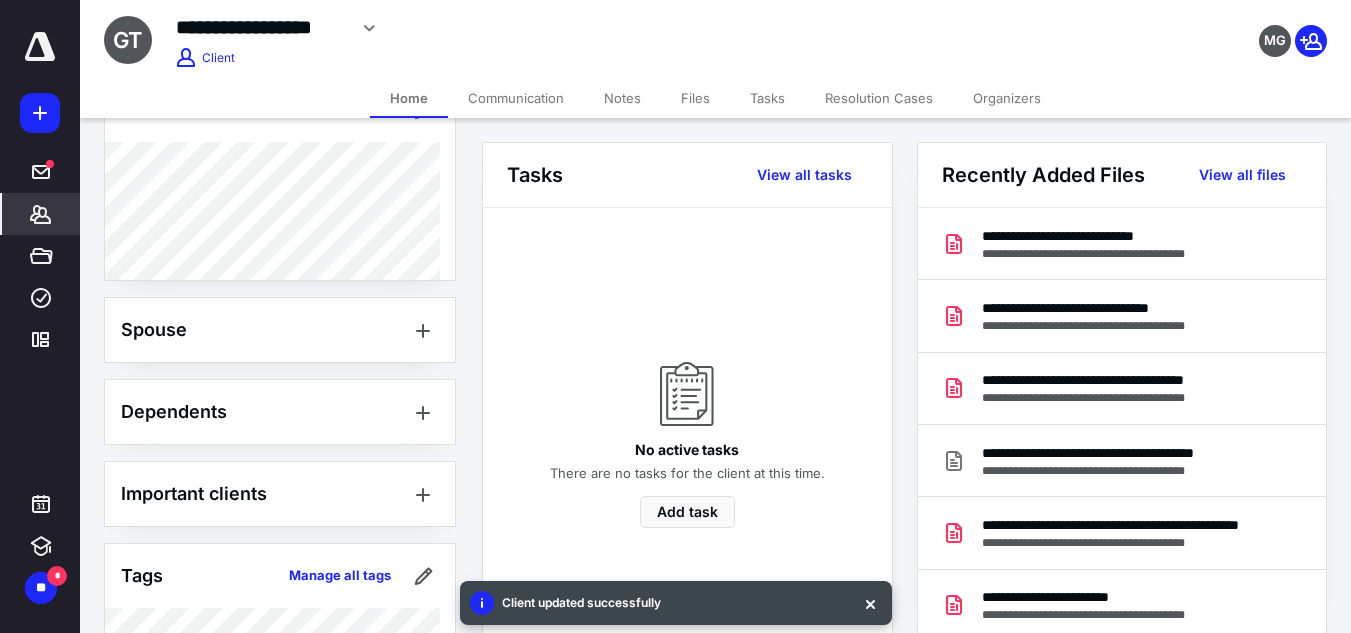 scroll, scrollTop: 493, scrollLeft: 0, axis: vertical 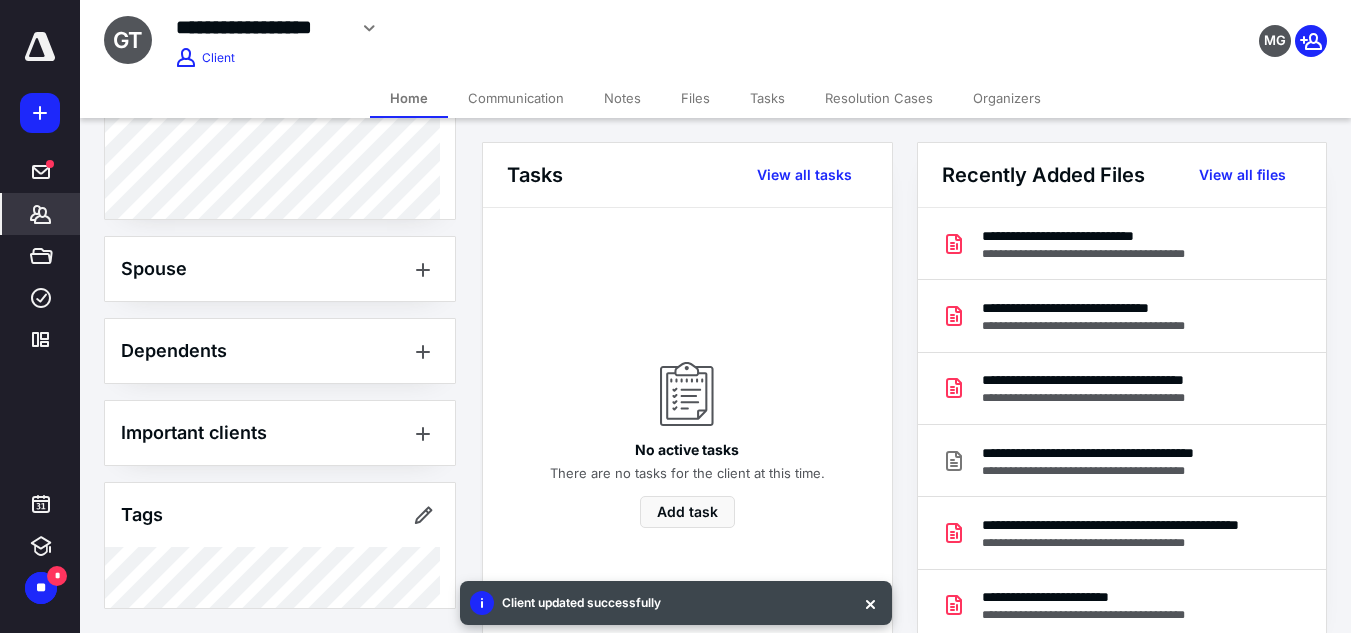 click on "Files" at bounding box center (695, 98) 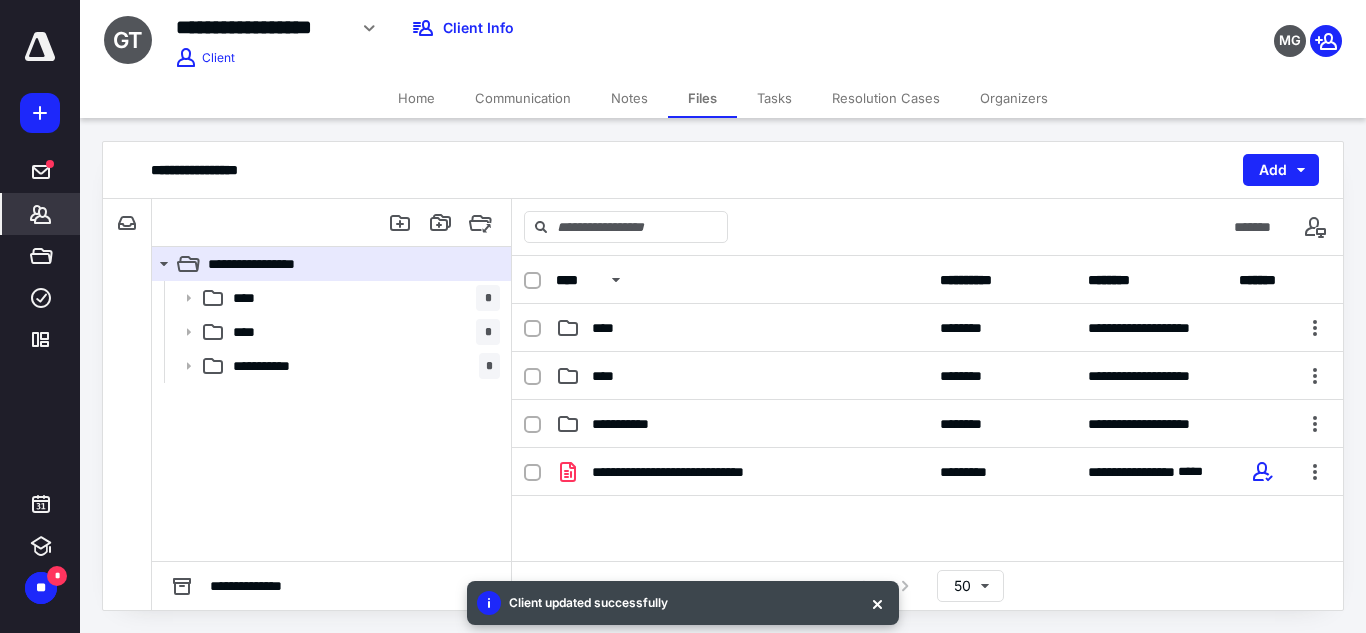 click 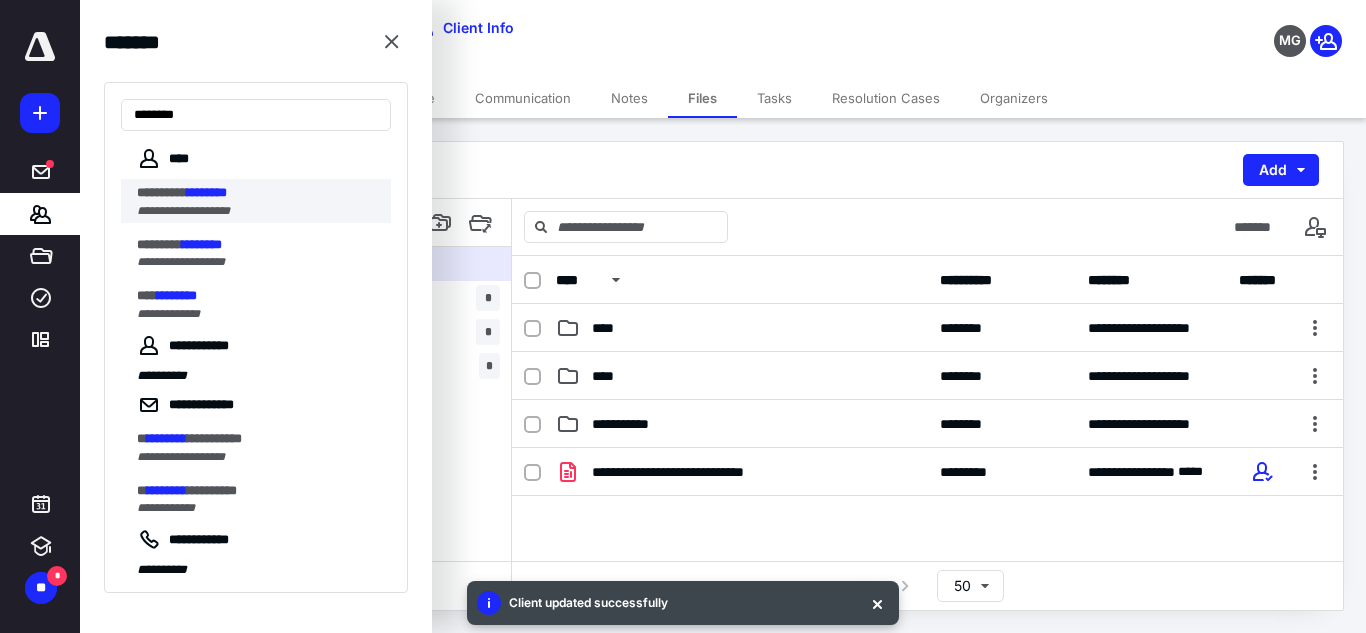 type on "********" 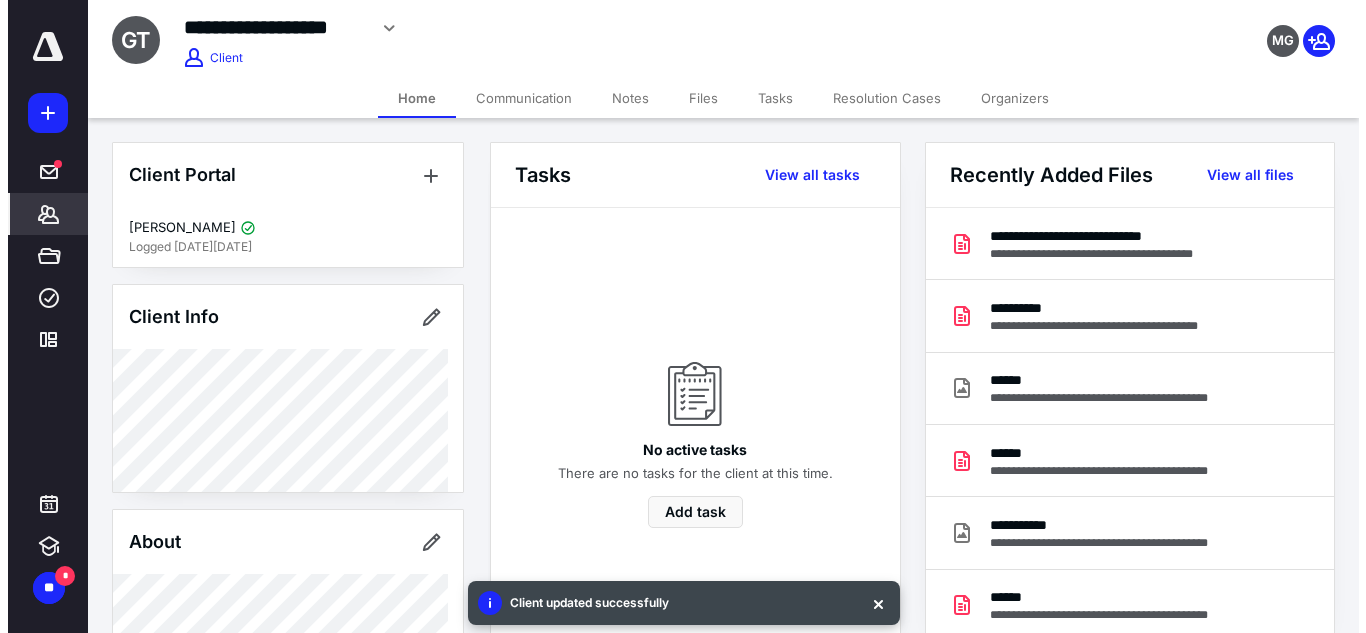 scroll, scrollTop: 432, scrollLeft: 0, axis: vertical 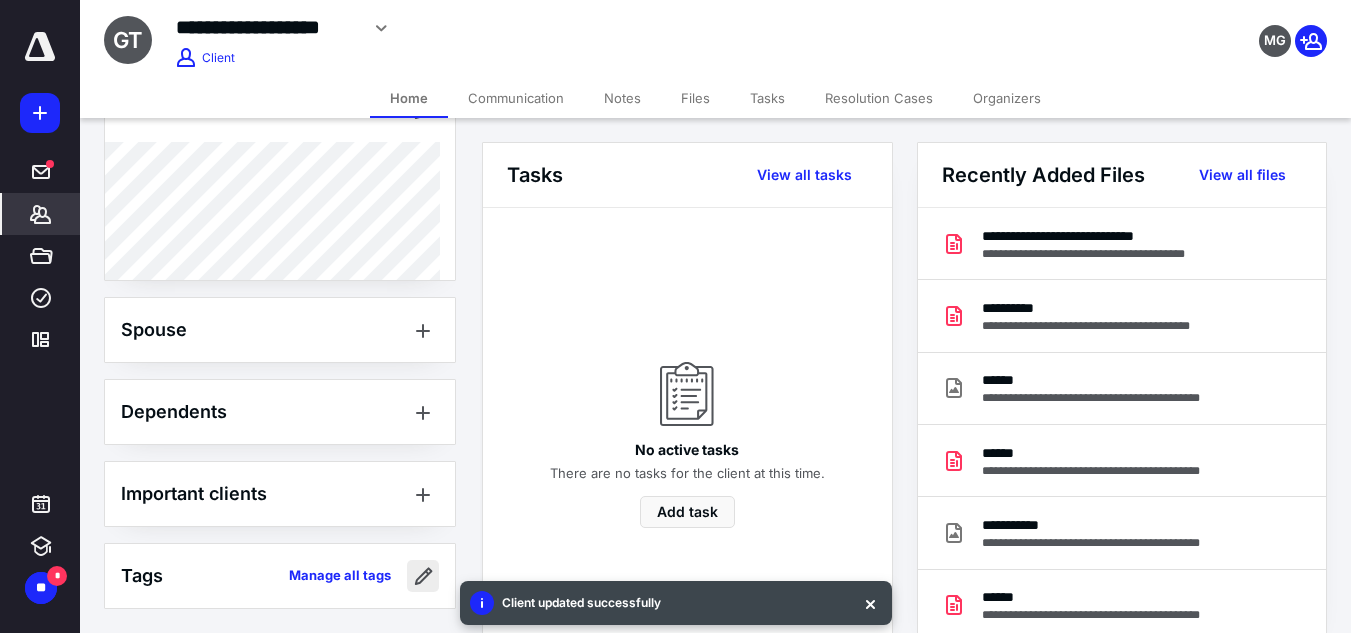 click at bounding box center [423, 576] 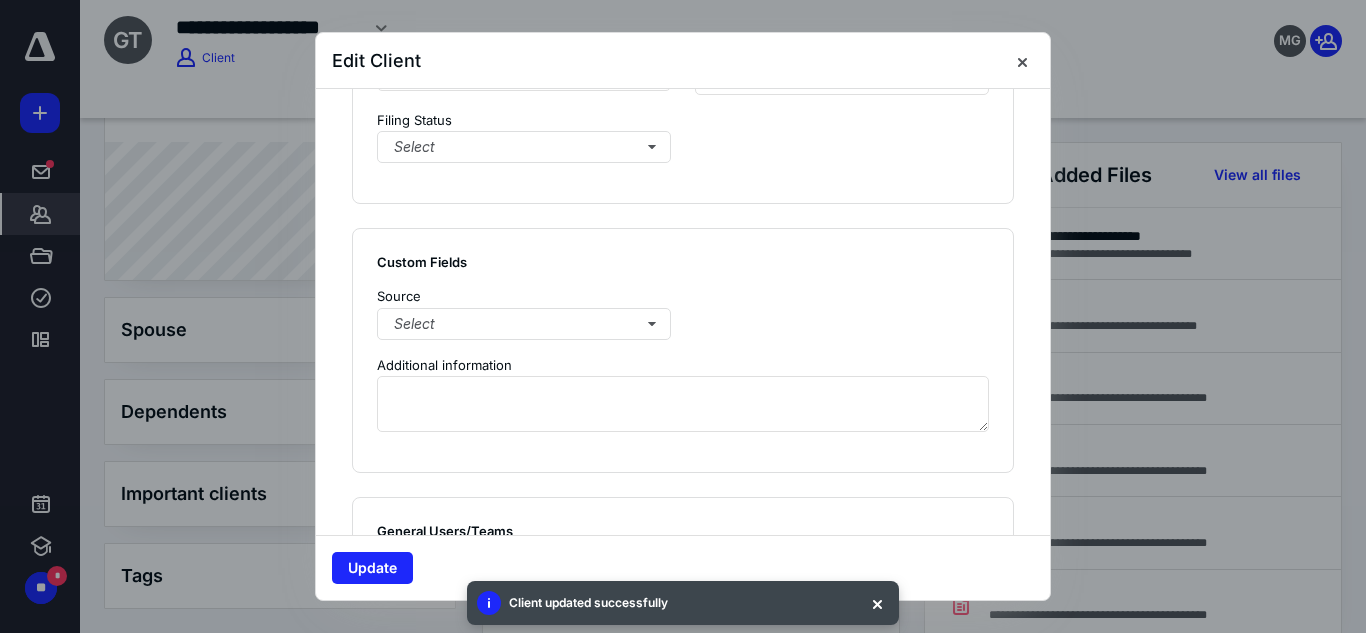 scroll, scrollTop: 1564, scrollLeft: 0, axis: vertical 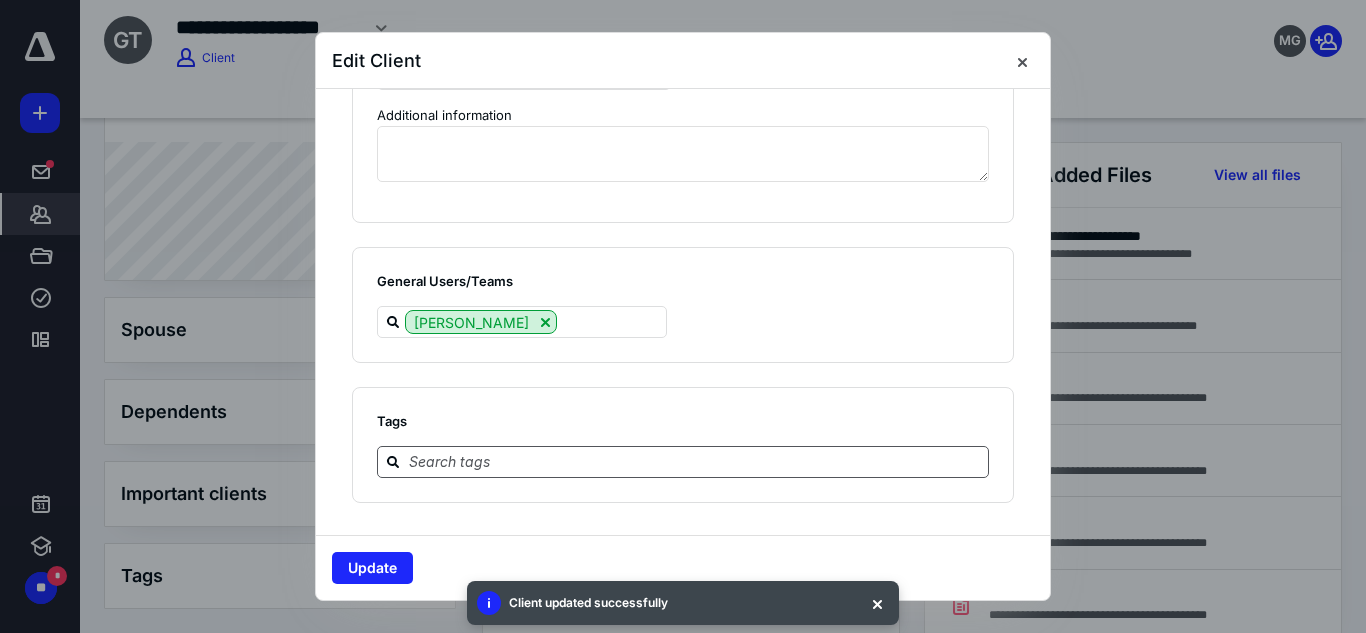 click at bounding box center (695, 461) 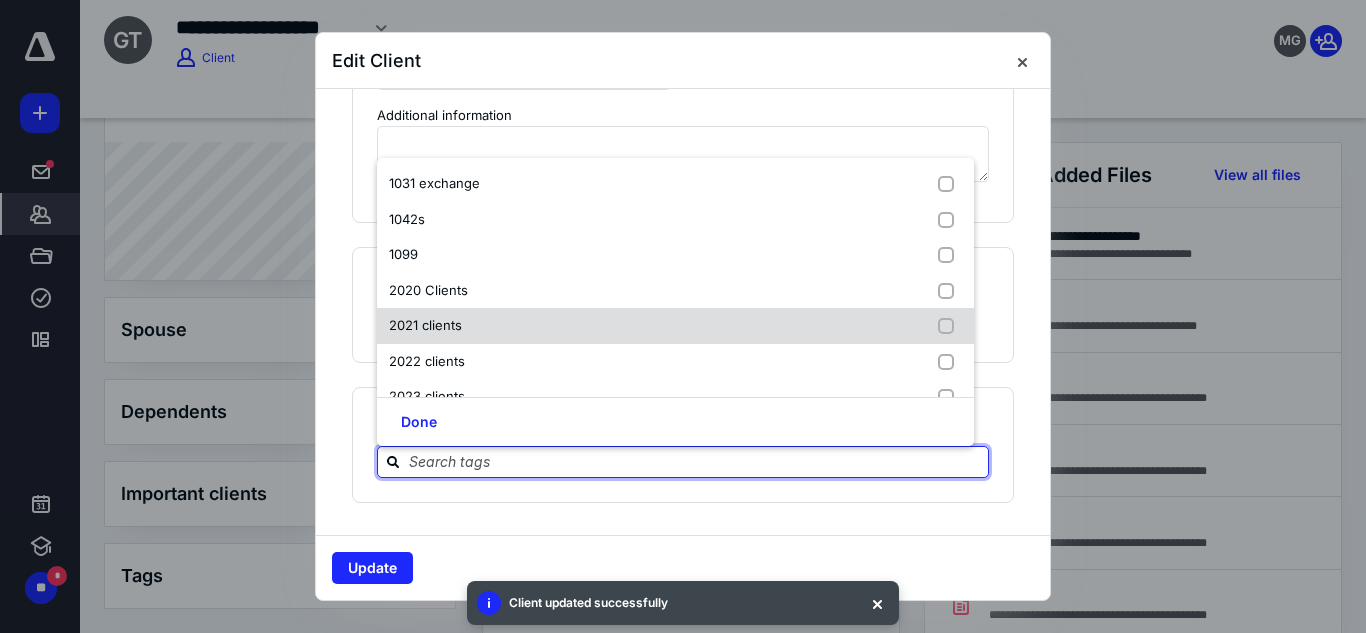 scroll, scrollTop: 37, scrollLeft: 0, axis: vertical 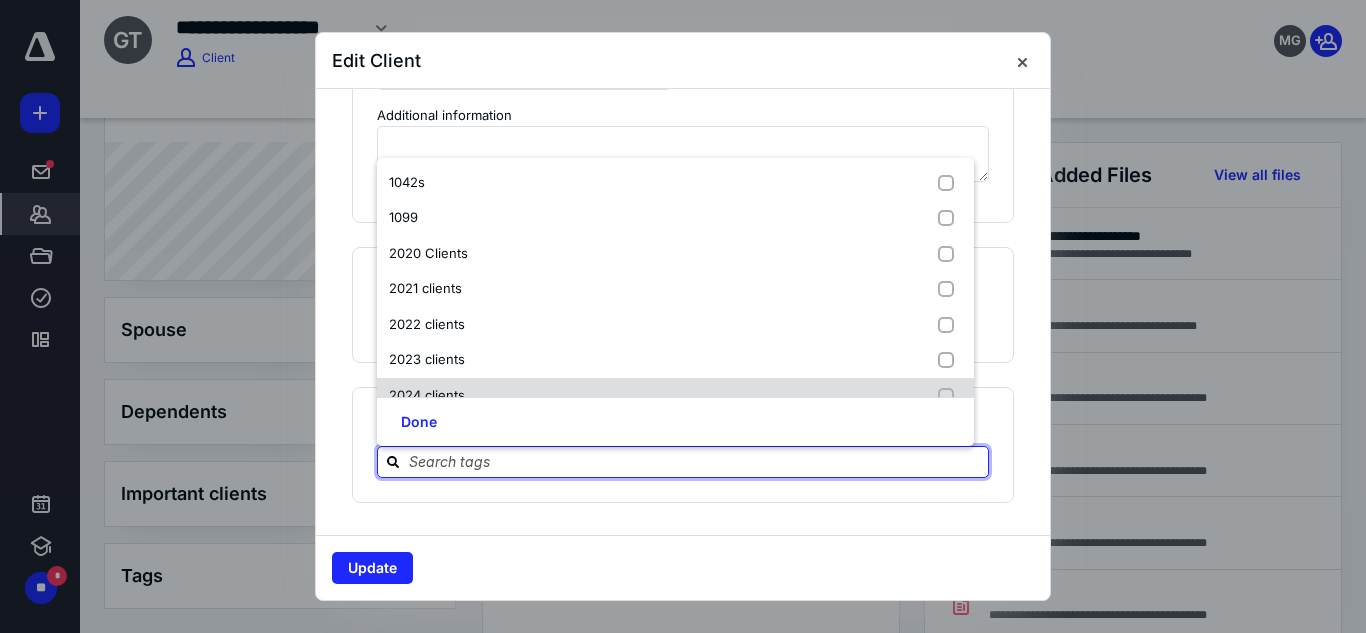 click on "2024 clients" at bounding box center [675, 396] 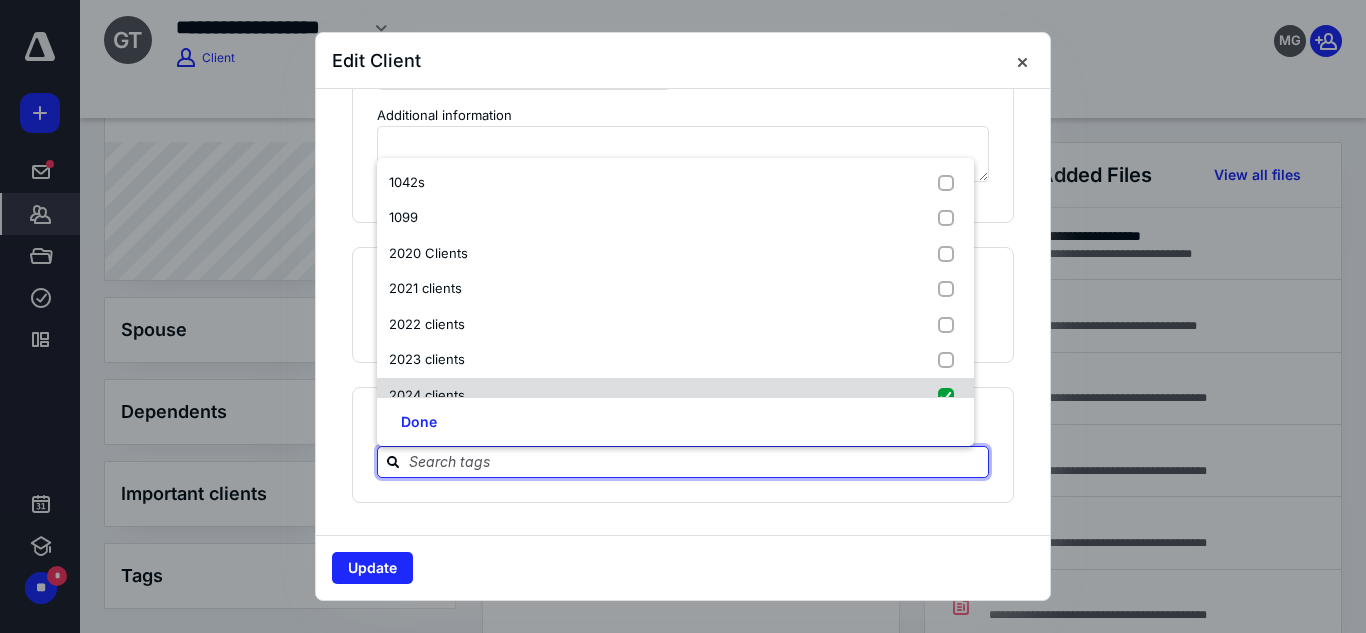 checkbox on "true" 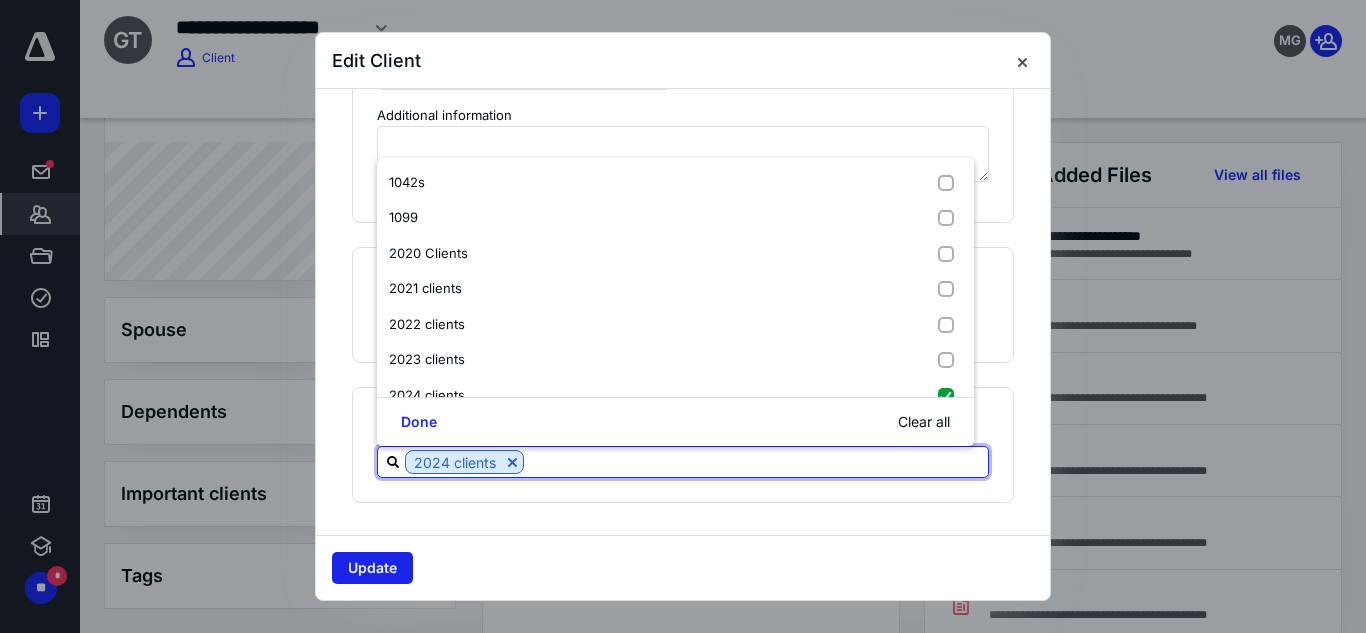 click on "Update" at bounding box center (372, 568) 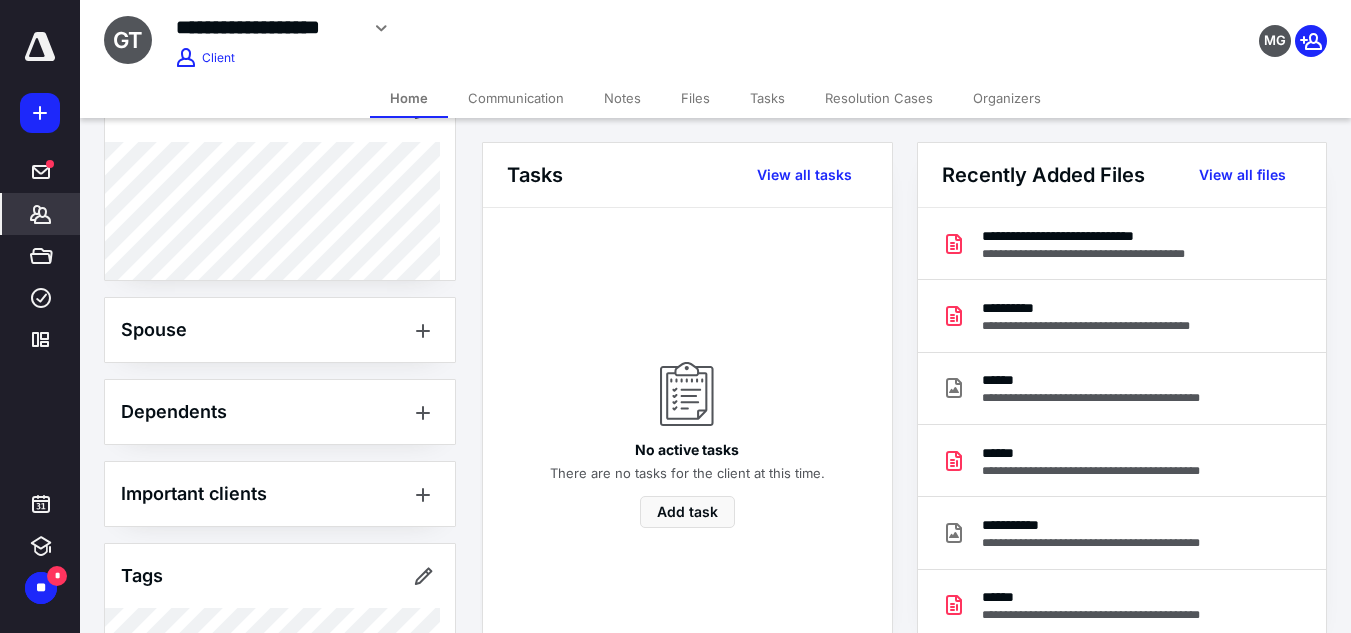 click on "Files" at bounding box center (695, 98) 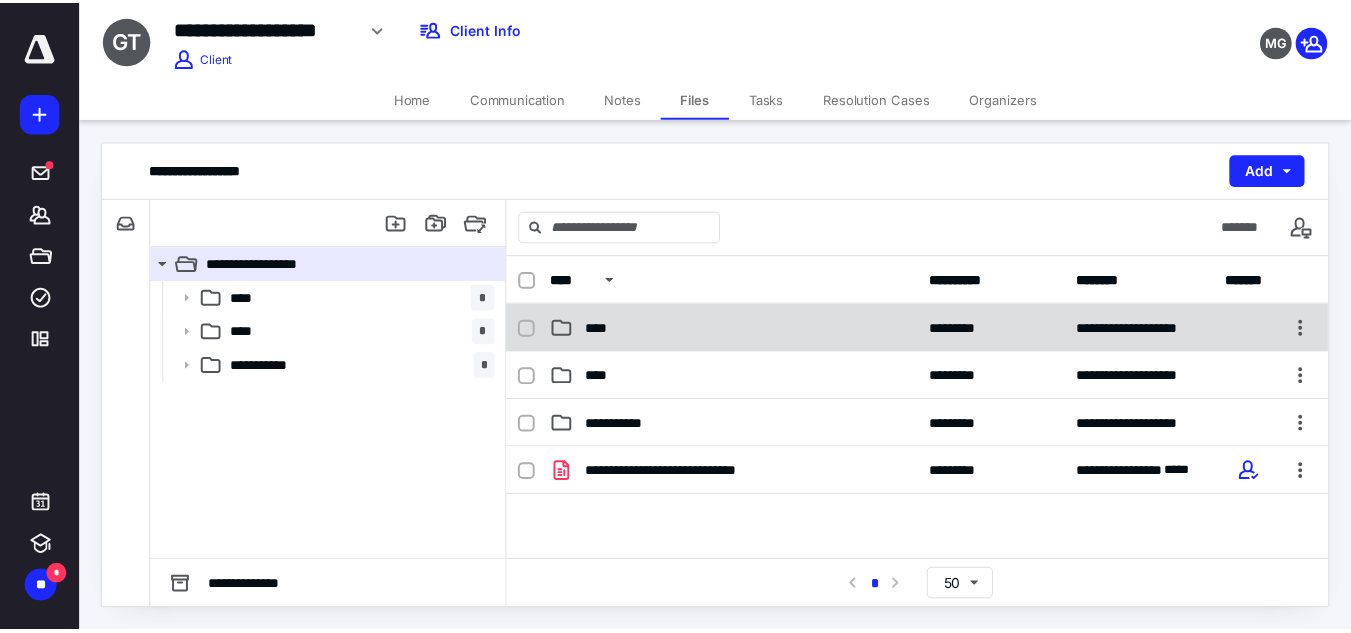 scroll, scrollTop: 8, scrollLeft: 0, axis: vertical 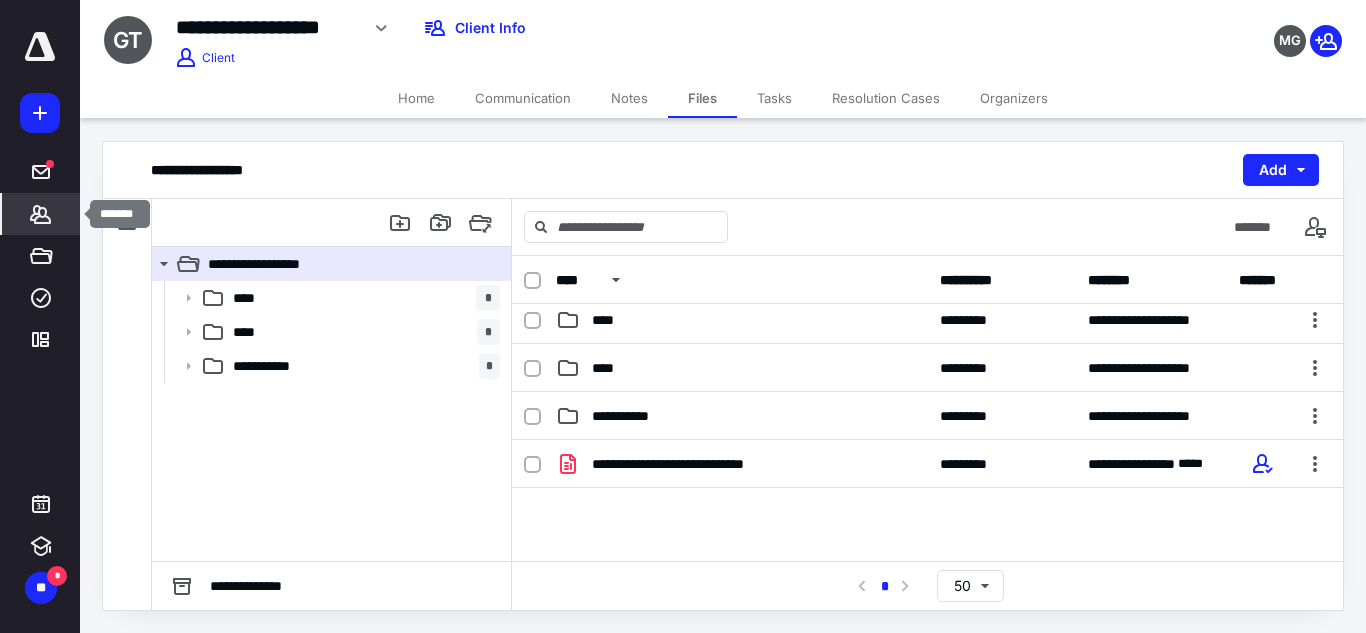 click 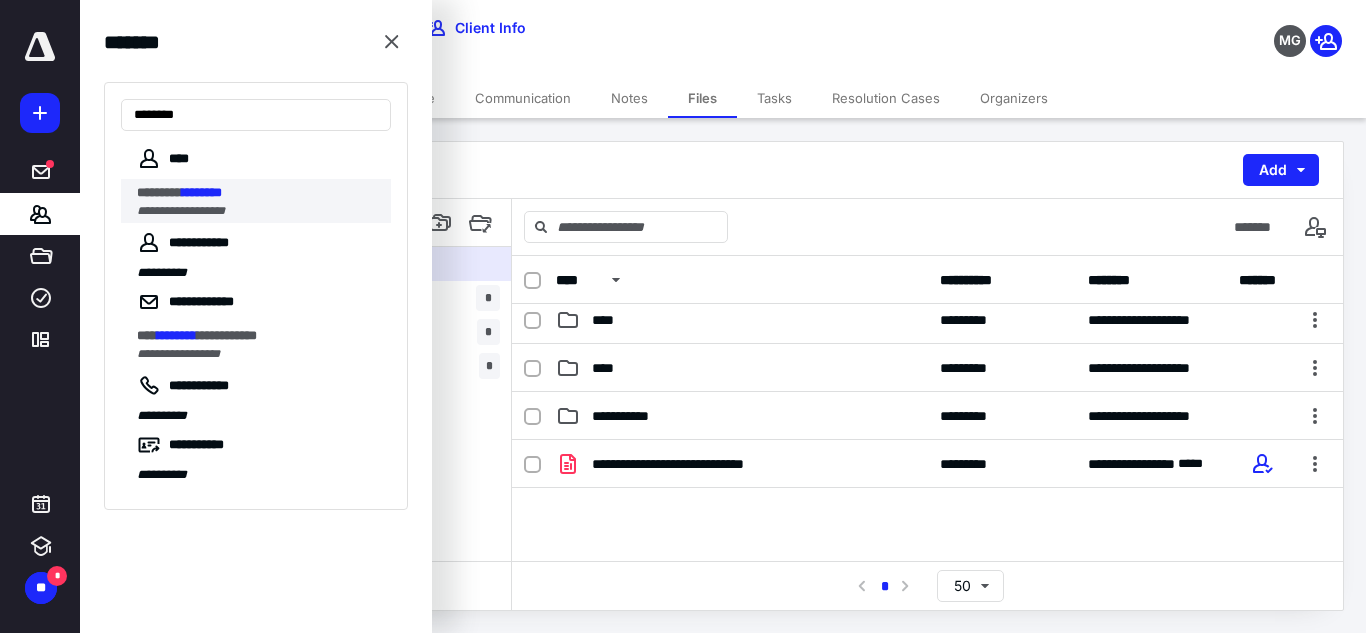 type on "********" 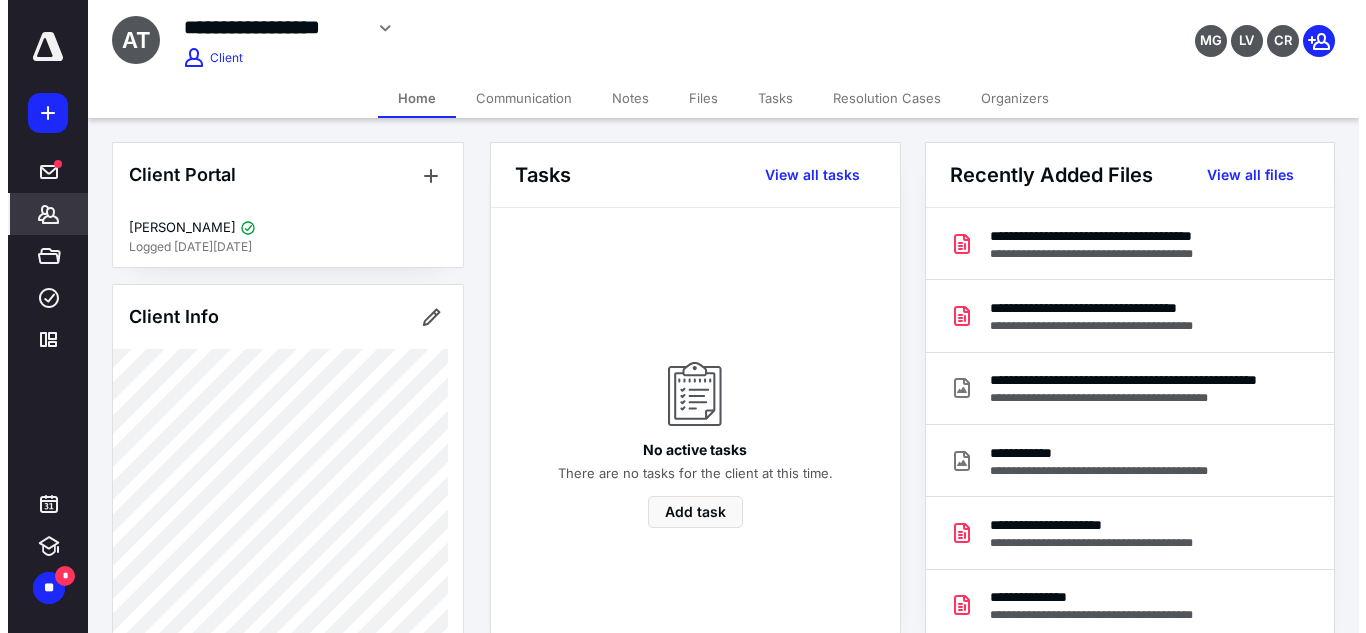 scroll, scrollTop: 679, scrollLeft: 0, axis: vertical 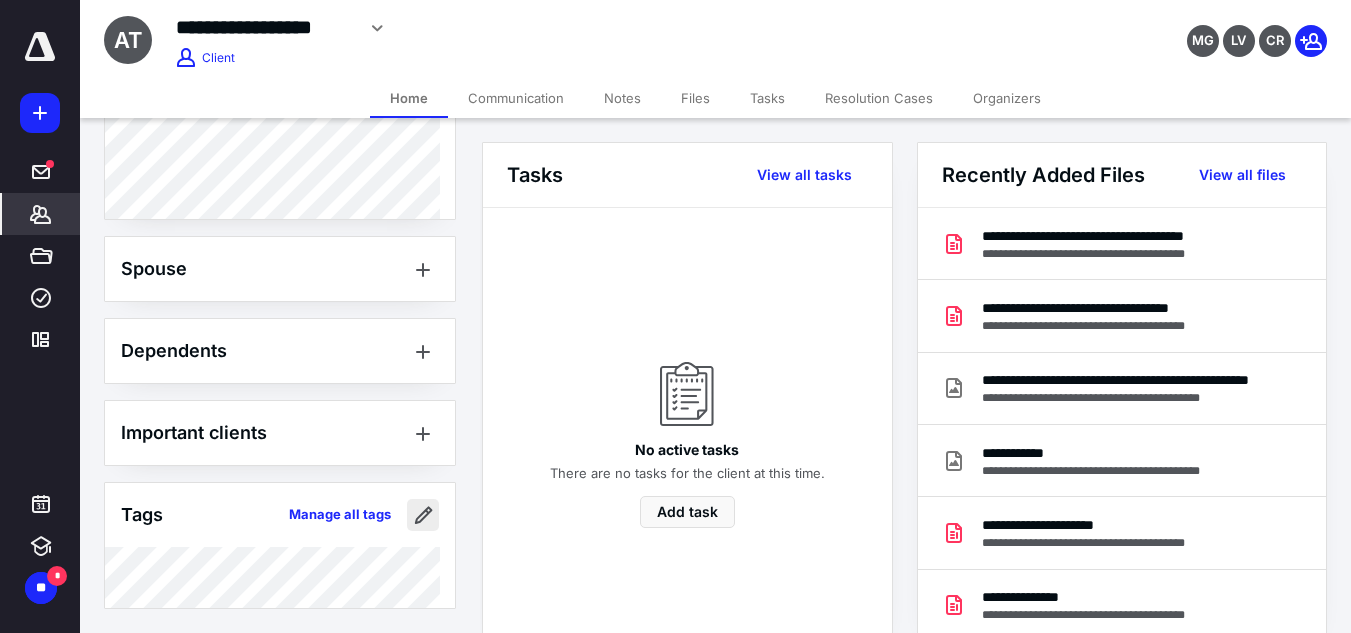click at bounding box center [423, 515] 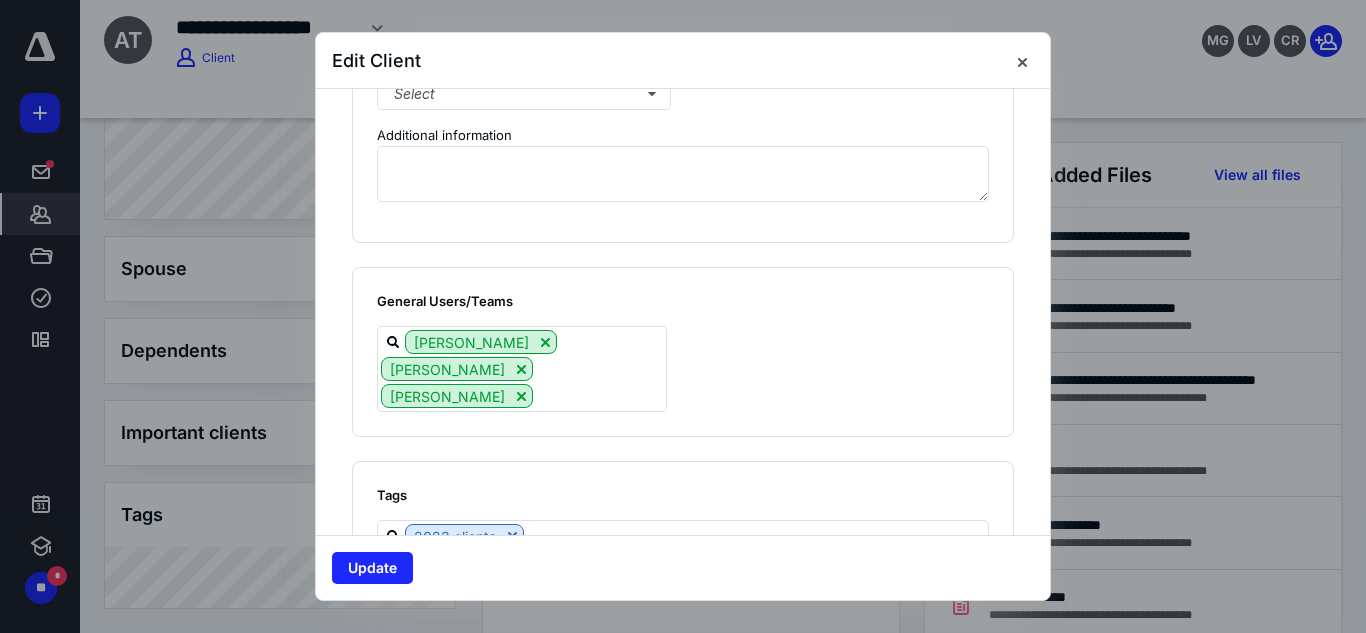 scroll, scrollTop: 1618, scrollLeft: 0, axis: vertical 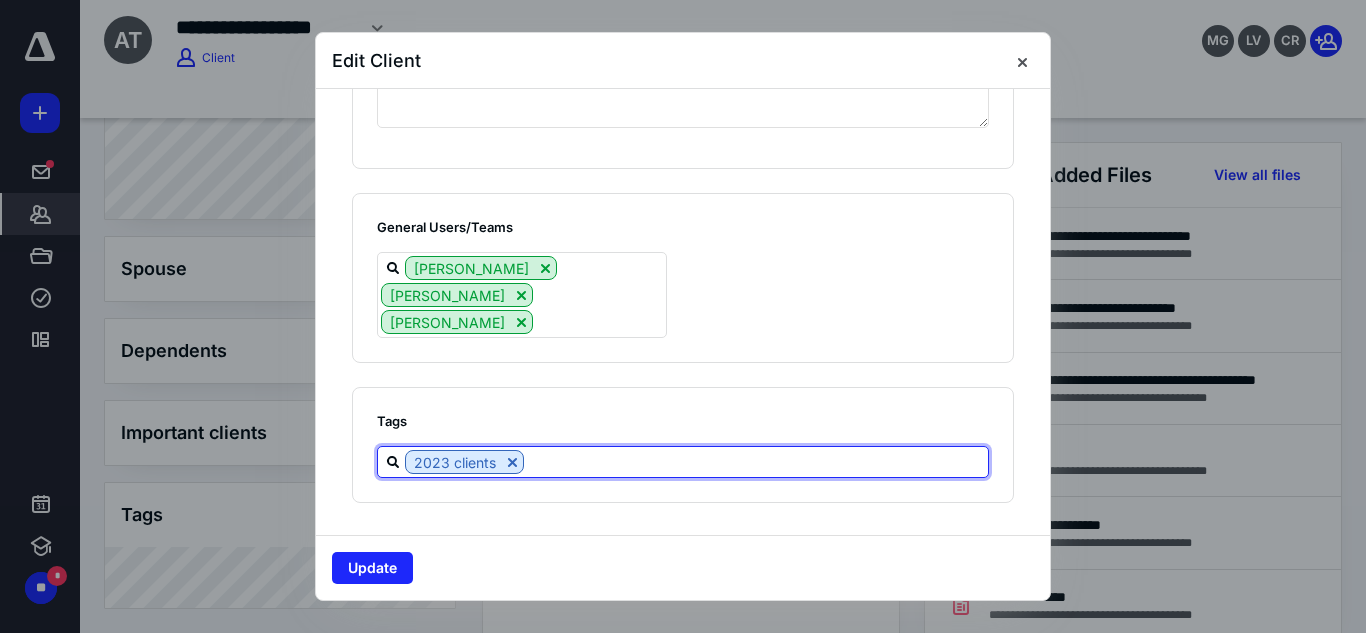 click at bounding box center [756, 461] 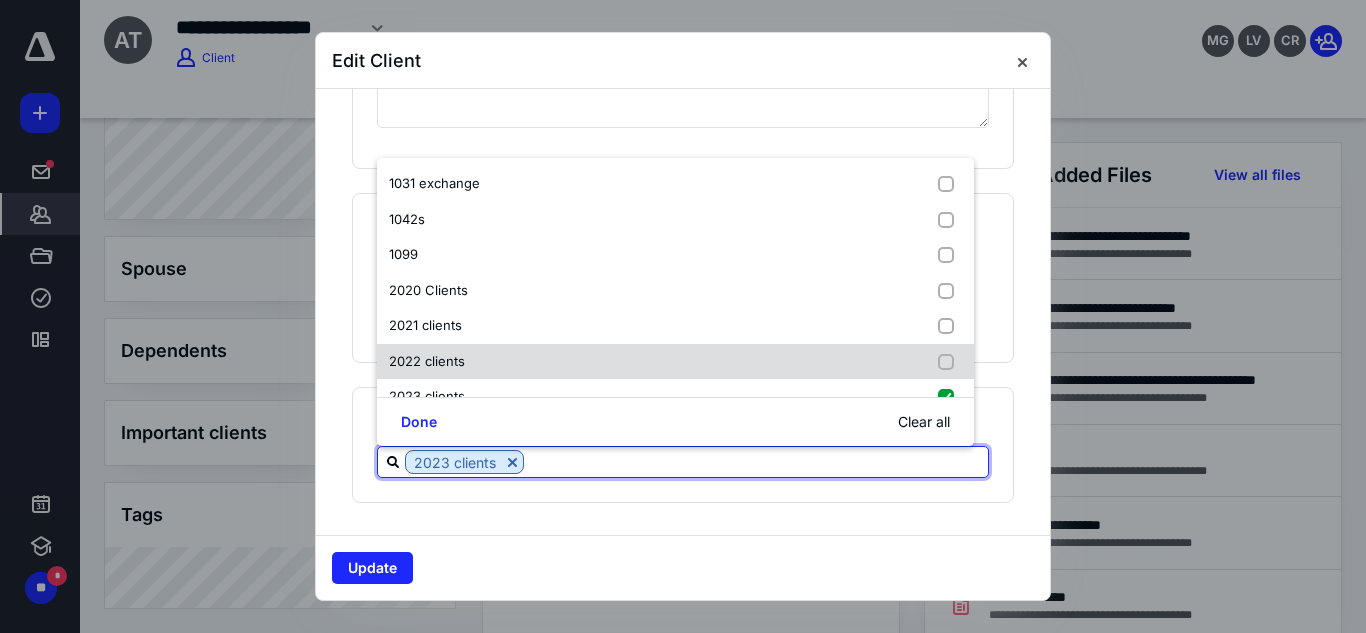 scroll, scrollTop: 66, scrollLeft: 0, axis: vertical 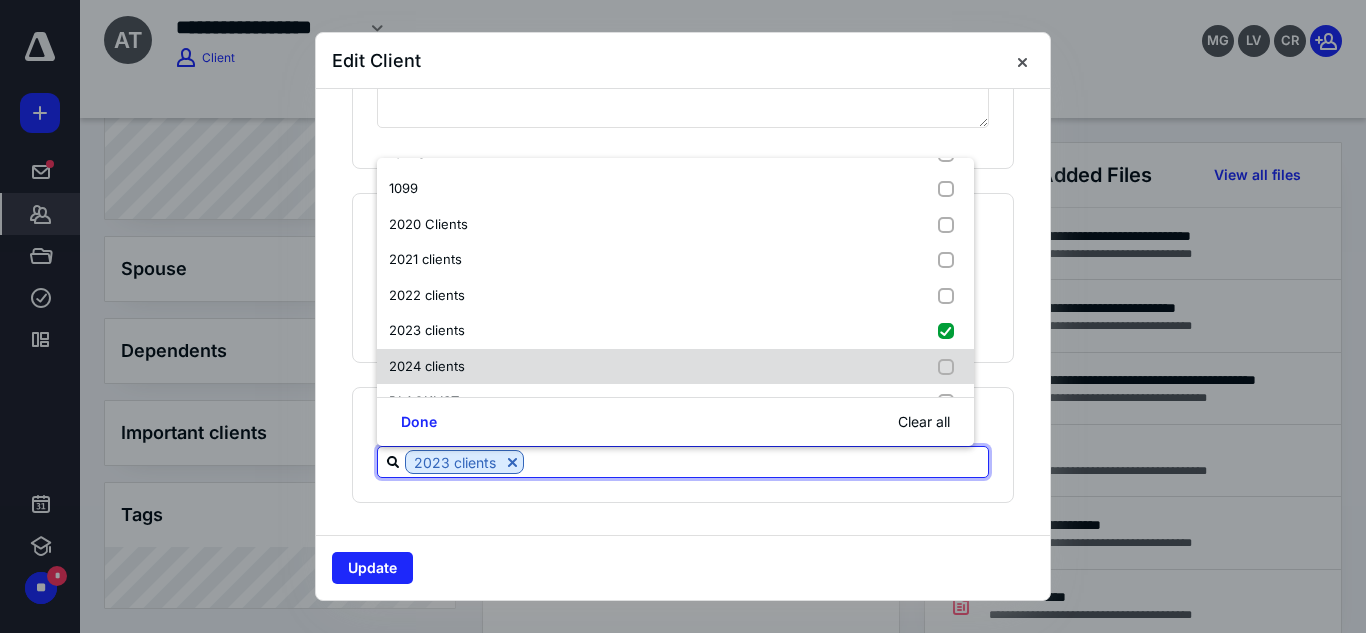 click on "2024 clients" at bounding box center (675, 367) 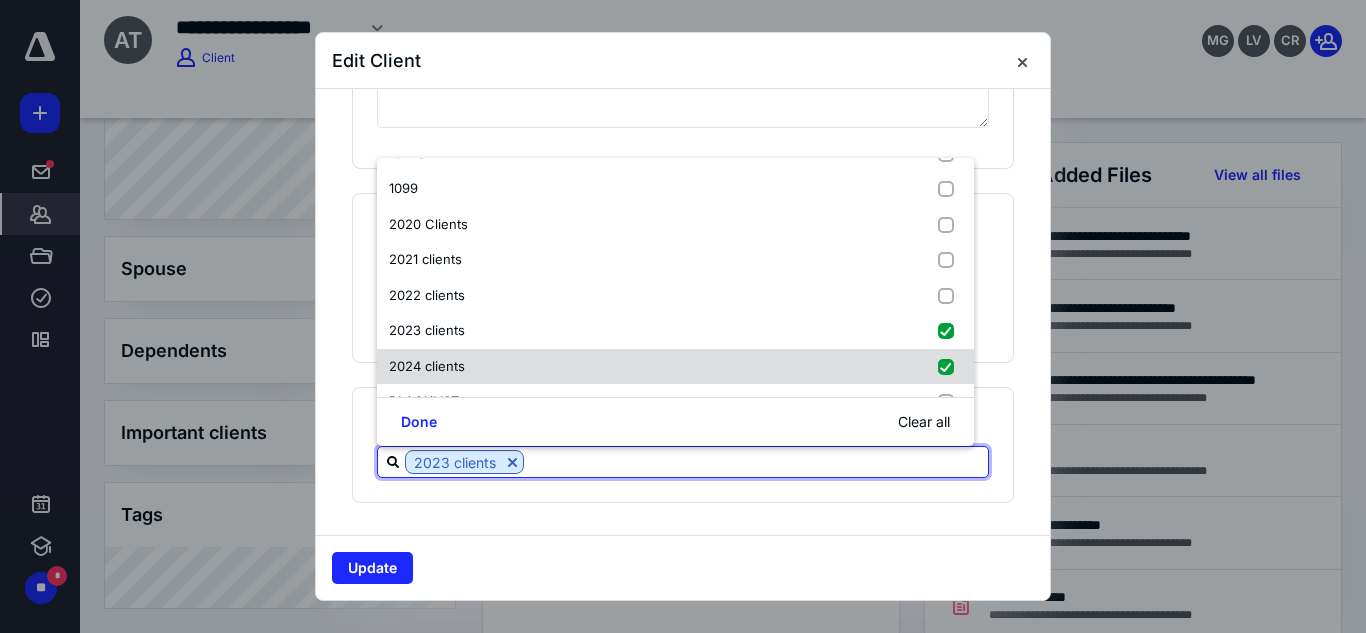 checkbox on "true" 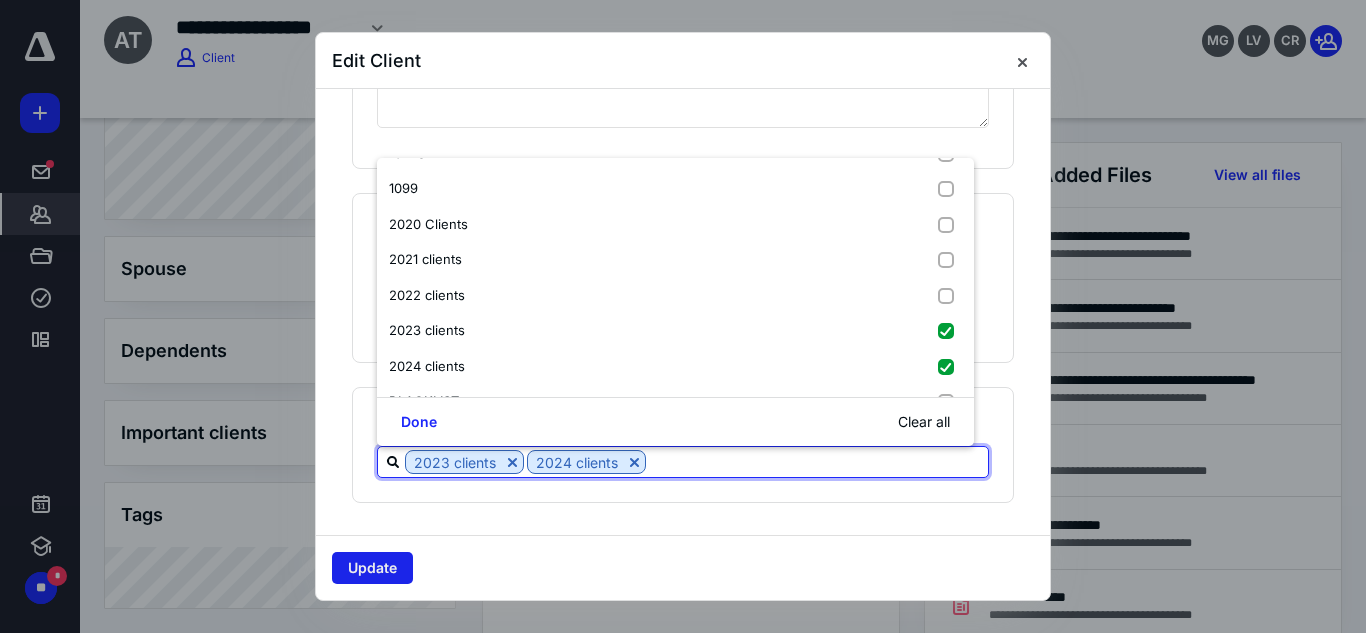 click on "Update" at bounding box center (372, 568) 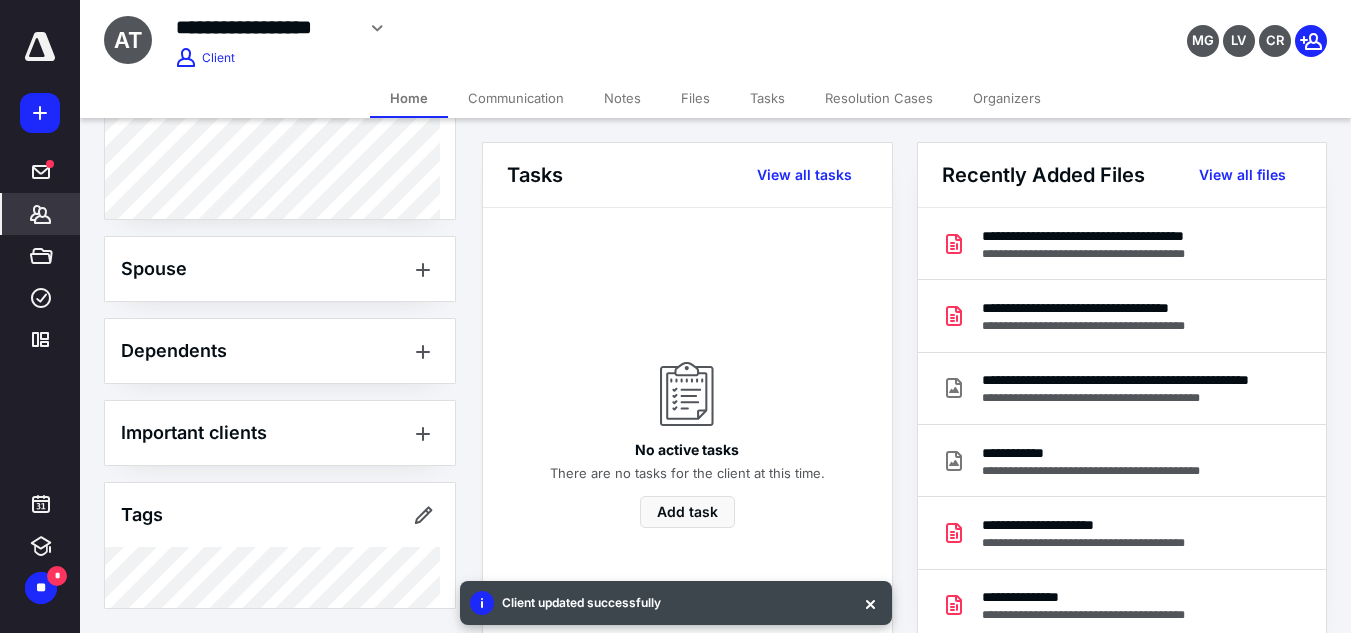 click on "Files" at bounding box center [695, 98] 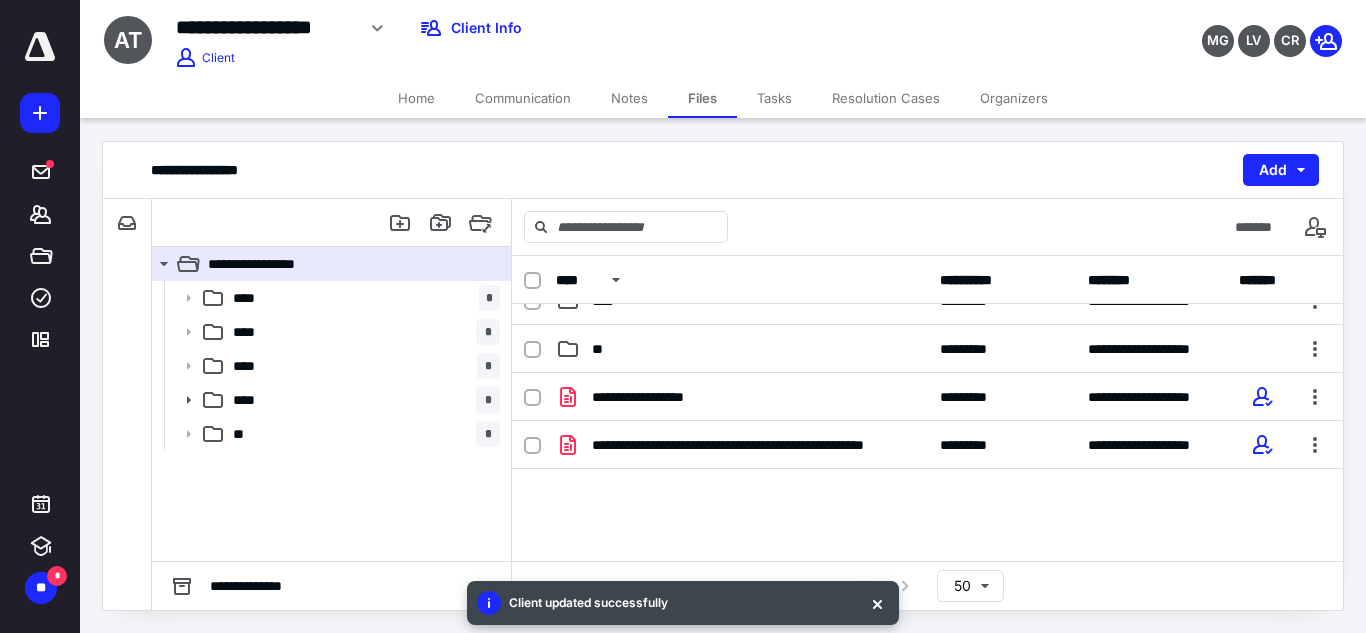 scroll, scrollTop: 172, scrollLeft: 0, axis: vertical 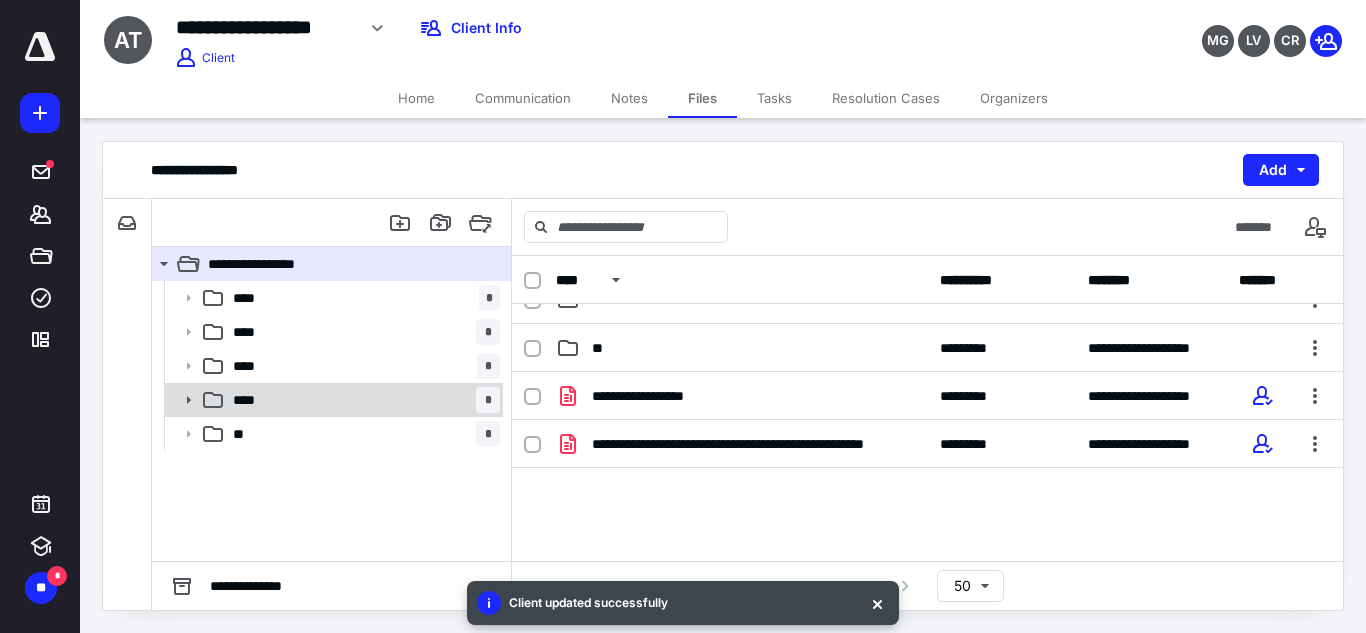 click on "**** *" at bounding box center [362, 400] 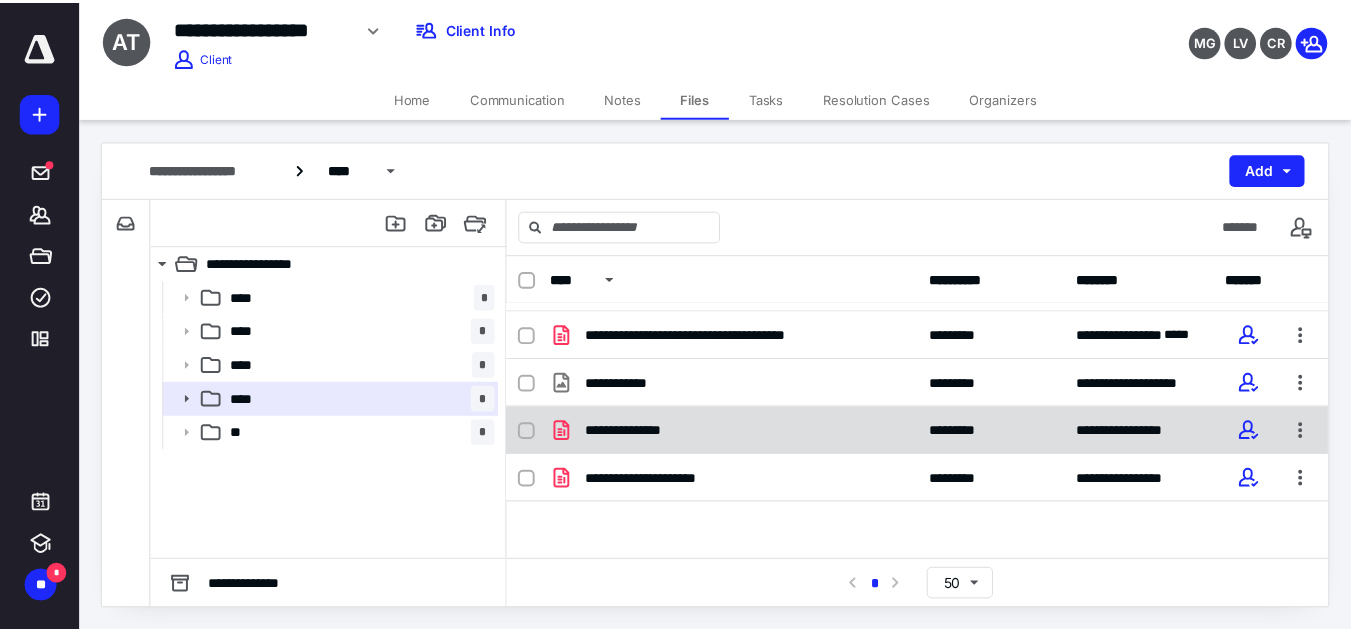 scroll, scrollTop: 0, scrollLeft: 0, axis: both 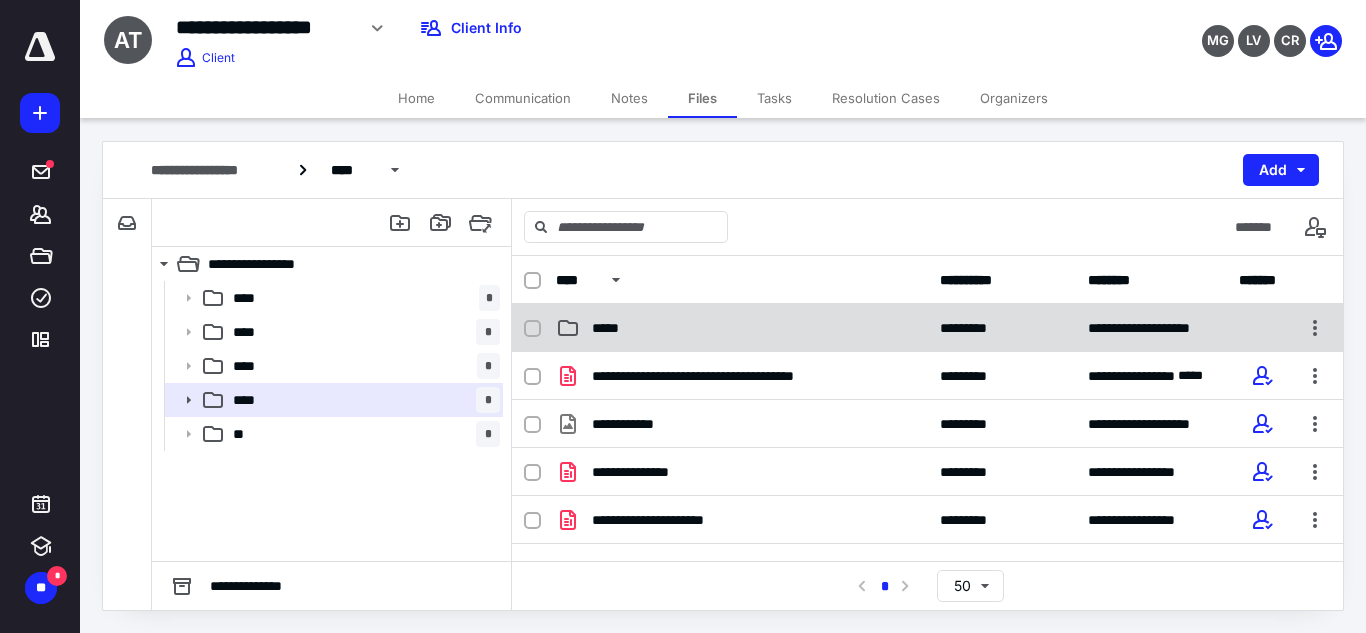 click on "**********" at bounding box center (927, 328) 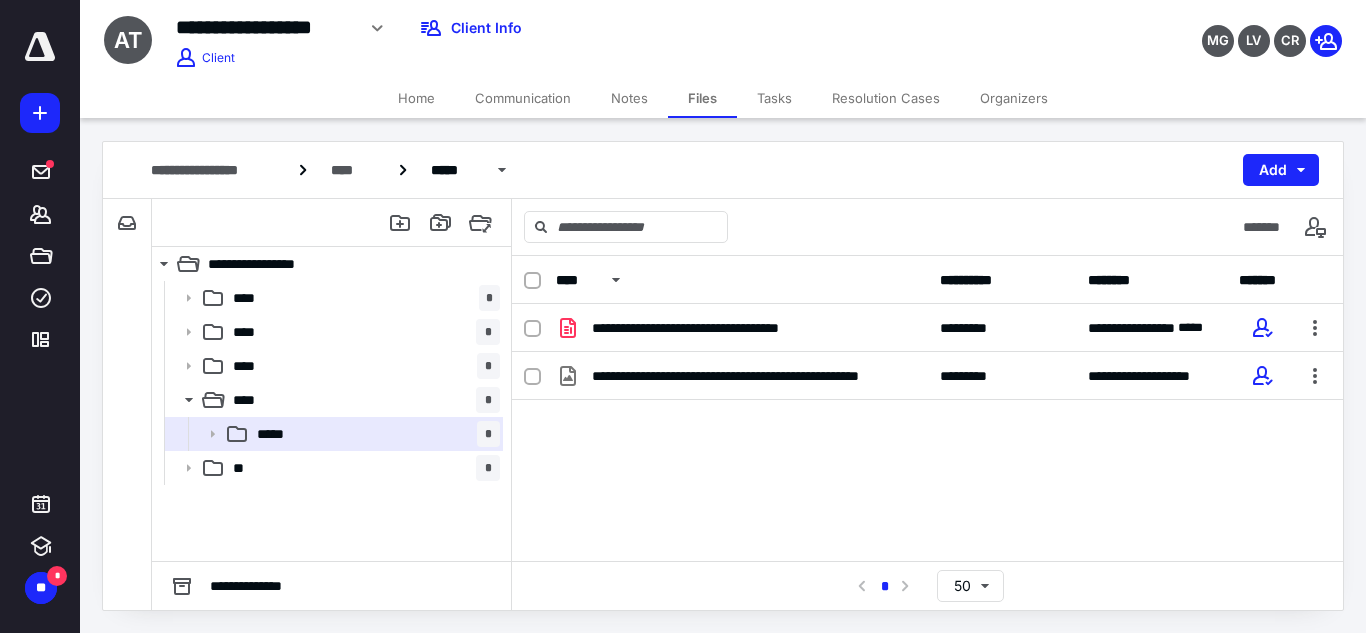 click on "Home" at bounding box center (416, 98) 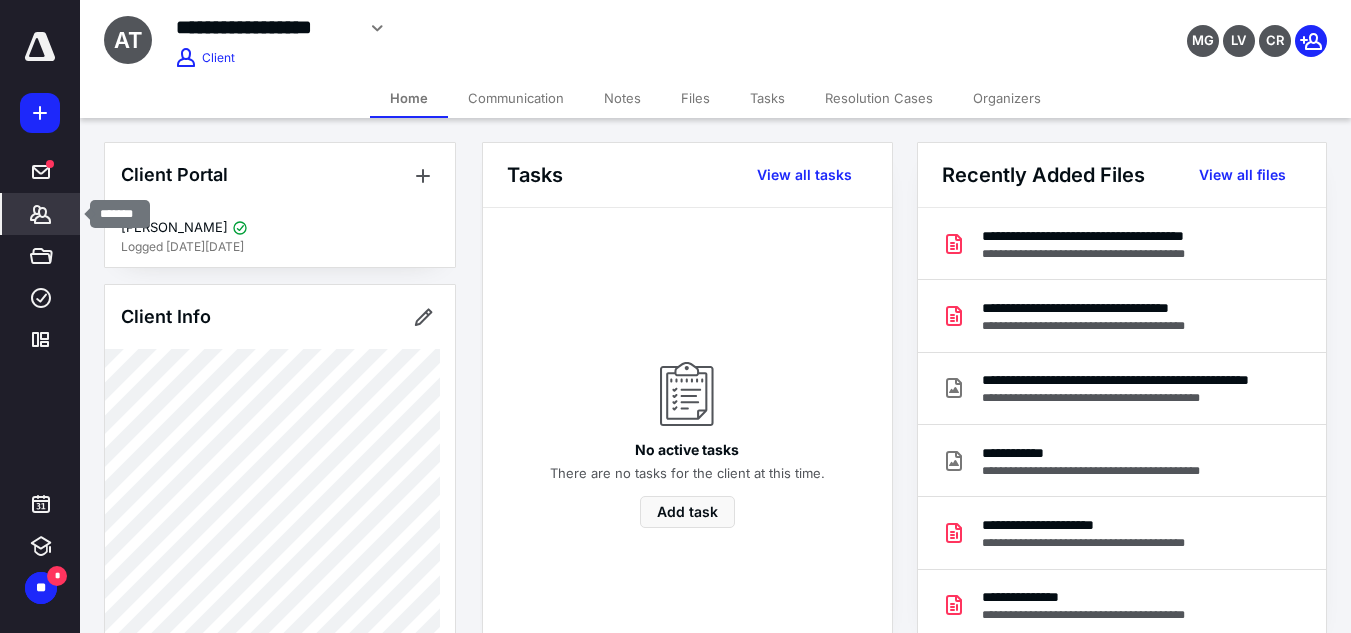 click 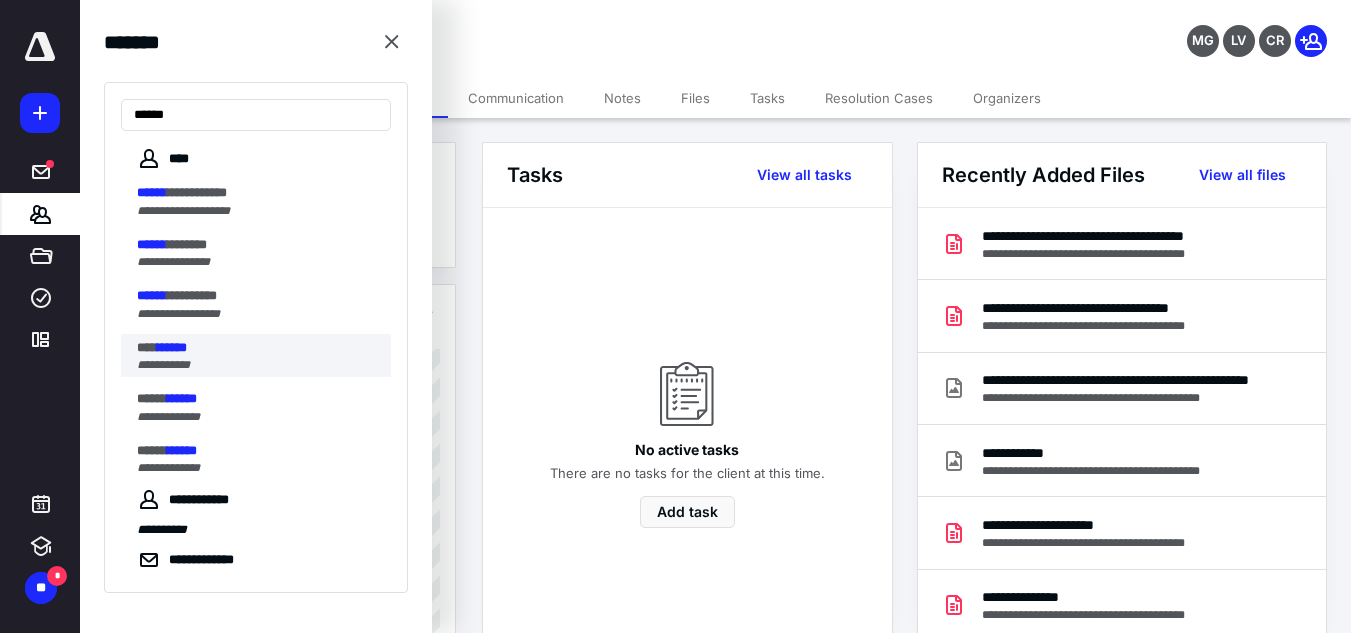 type on "******" 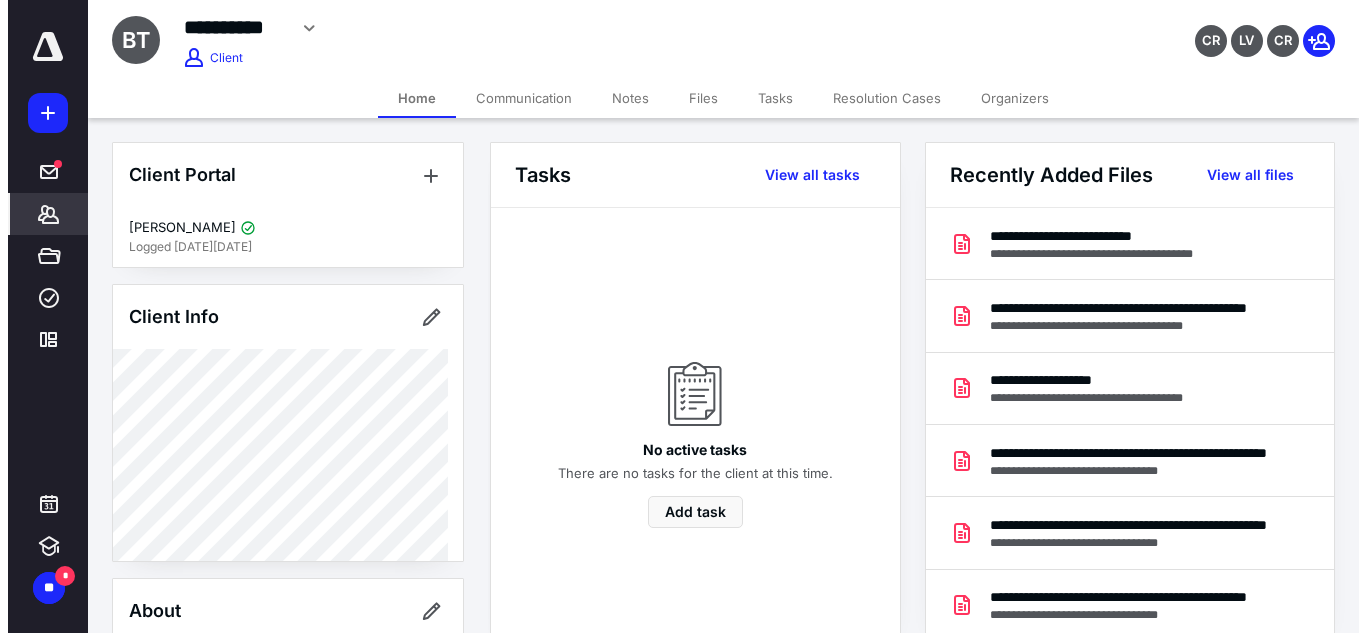 scroll, scrollTop: 592, scrollLeft: 0, axis: vertical 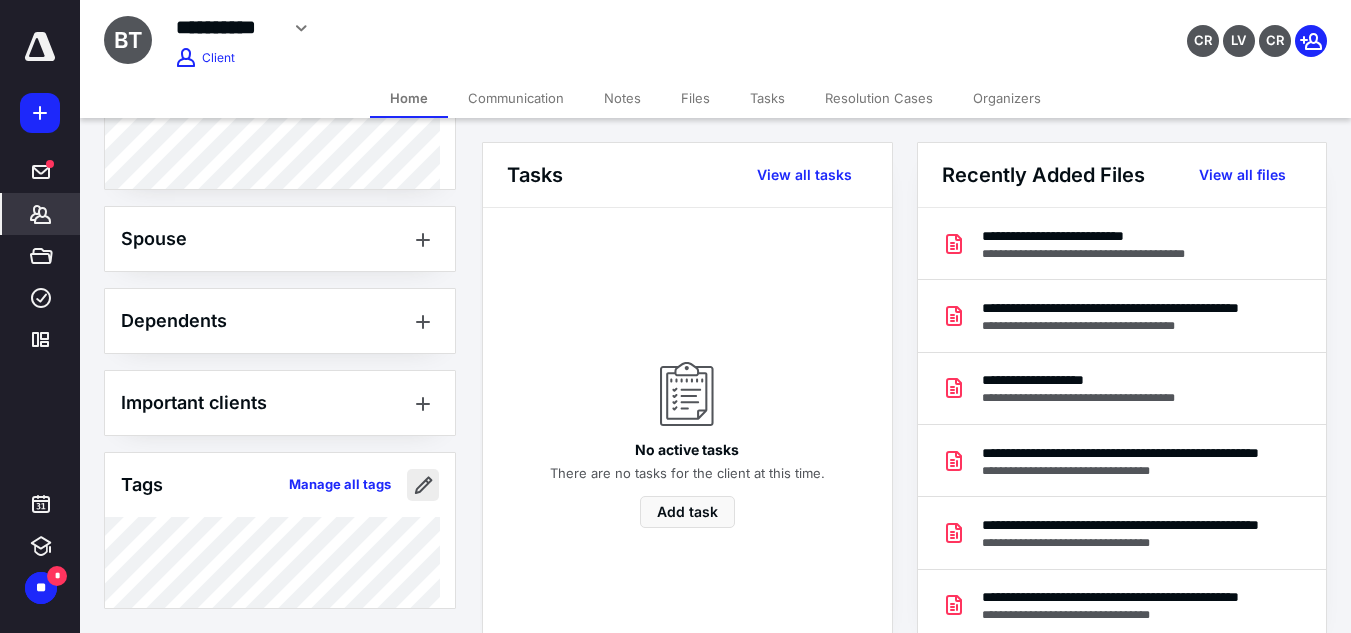 click at bounding box center [423, 485] 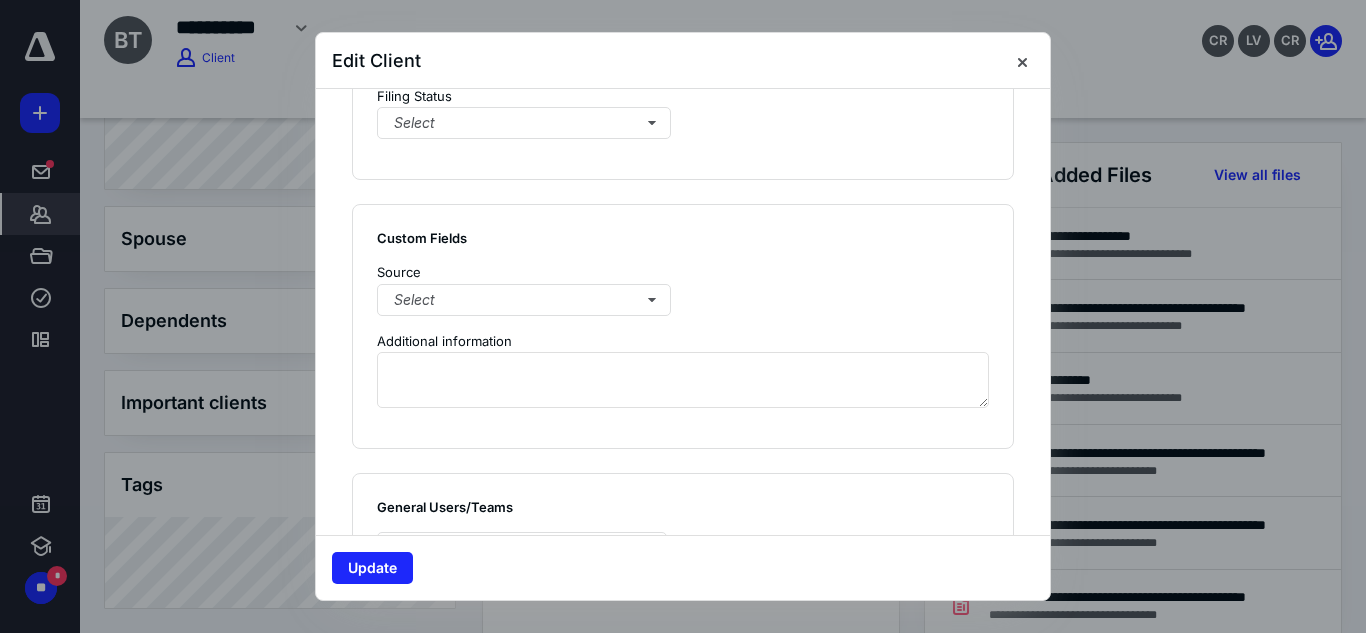 scroll, scrollTop: 1645, scrollLeft: 0, axis: vertical 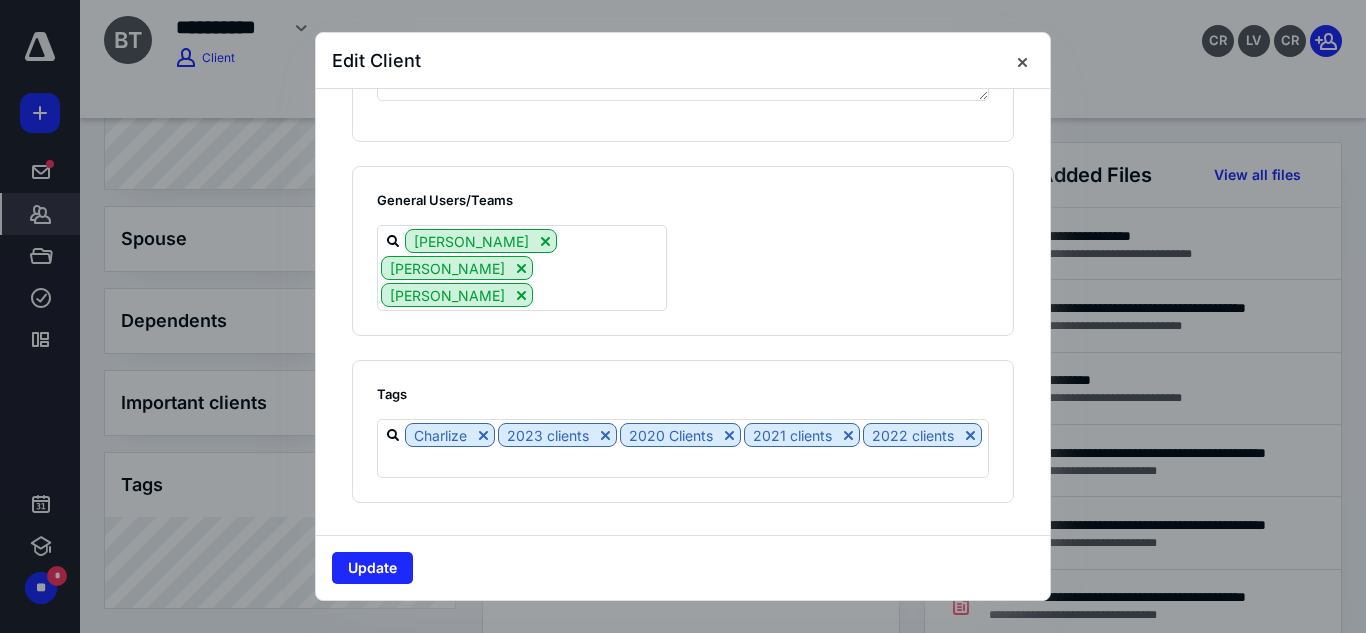 click on "Tags Charlize 2023 clients 2020 Clients 2021 clients 2022 clients" at bounding box center (683, 431) 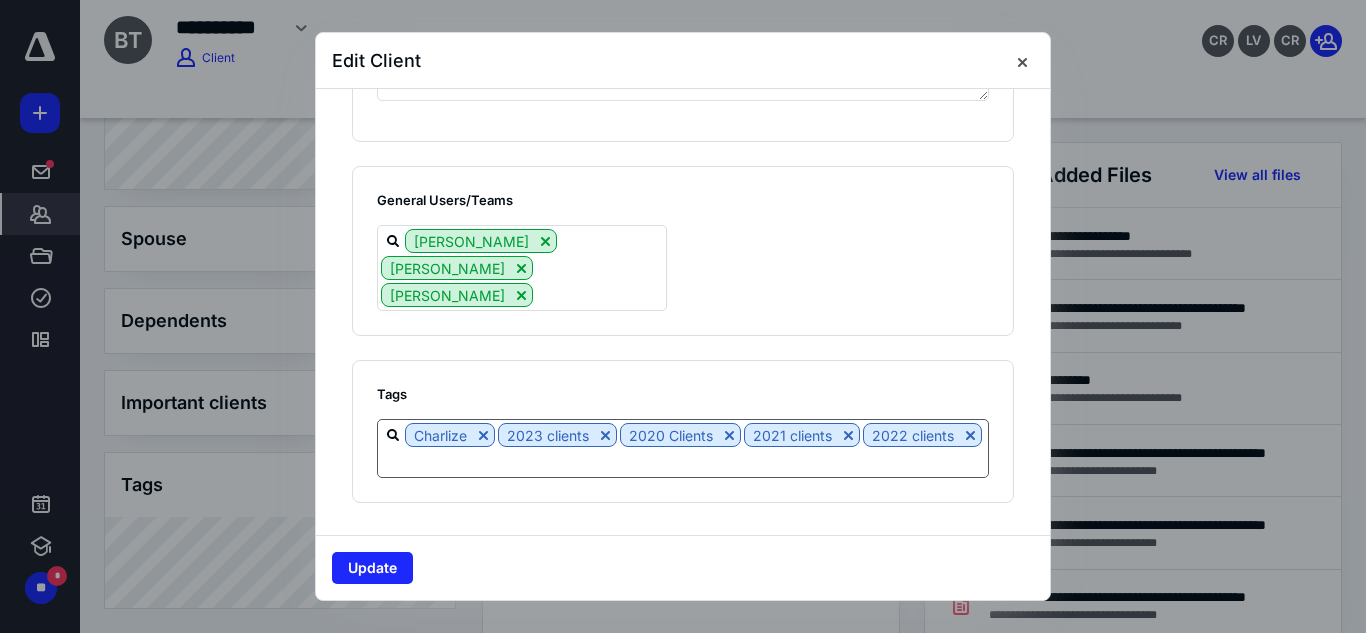 click at bounding box center [683, 461] 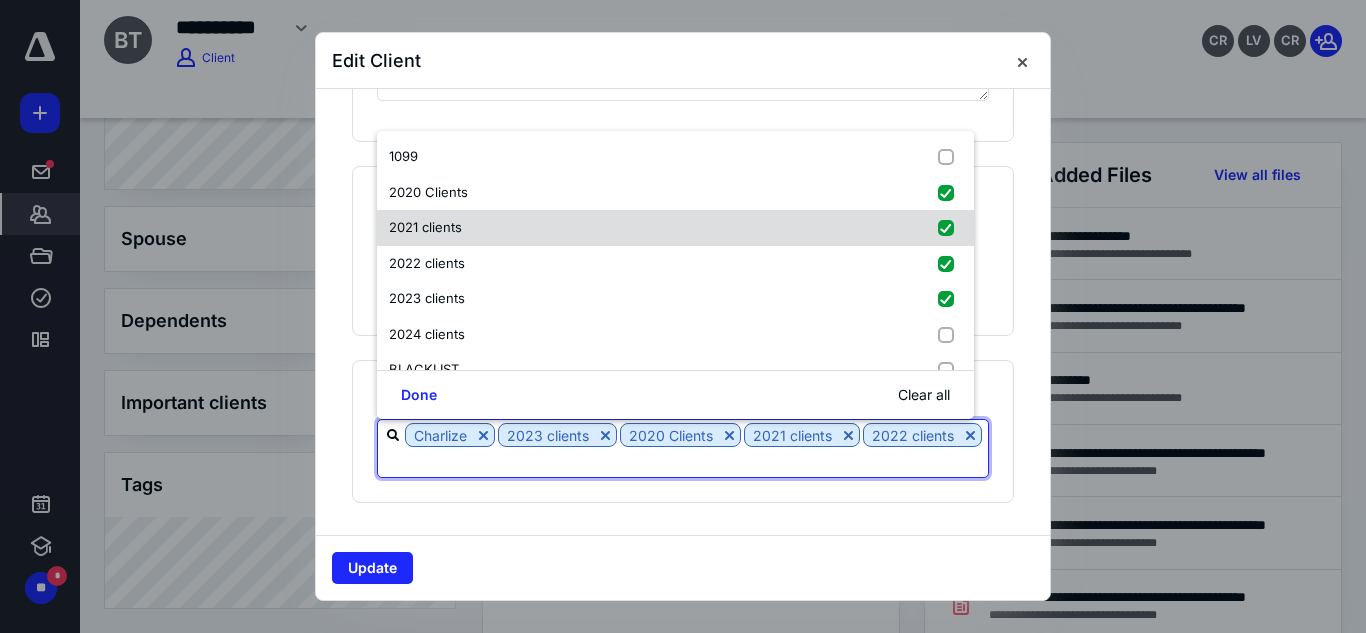 scroll, scrollTop: 71, scrollLeft: 0, axis: vertical 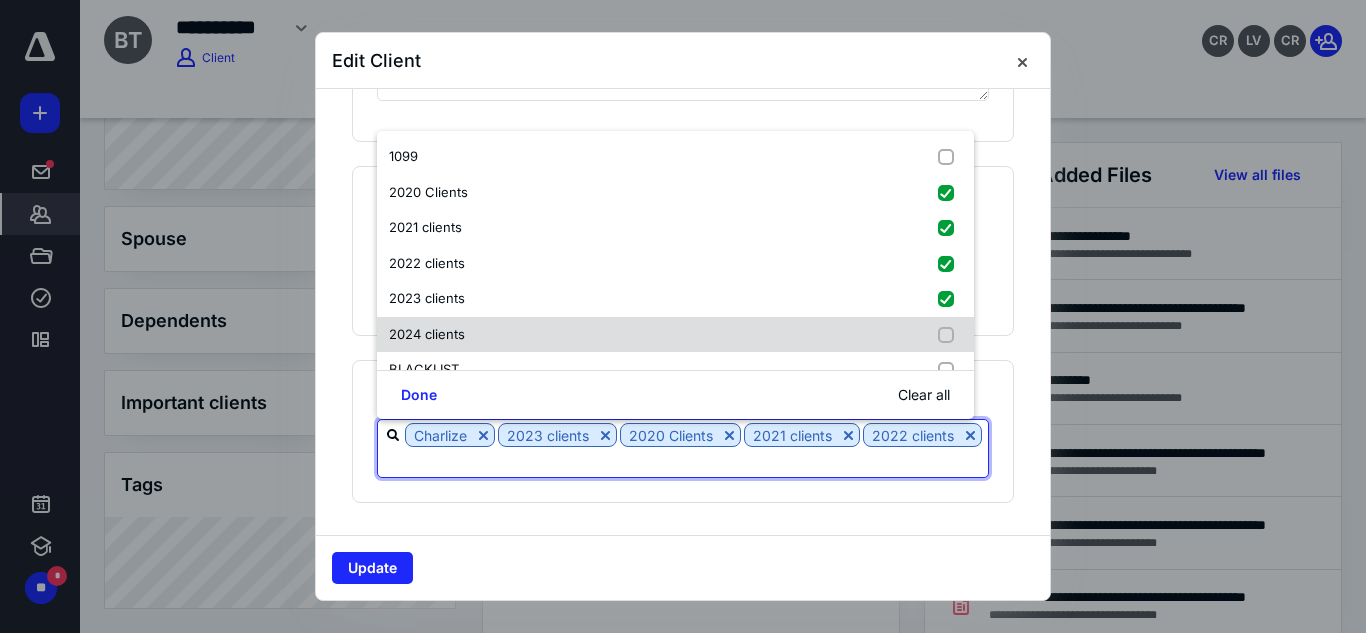 click on "2024 clients" at bounding box center [675, 335] 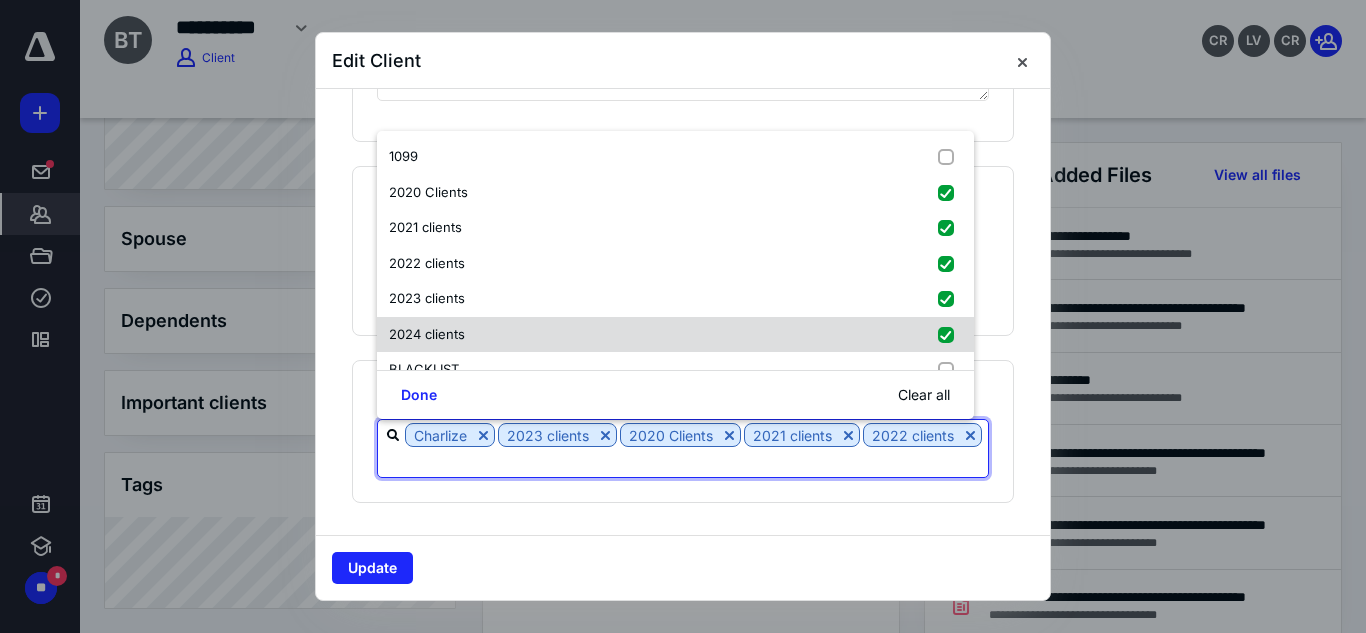 checkbox on "true" 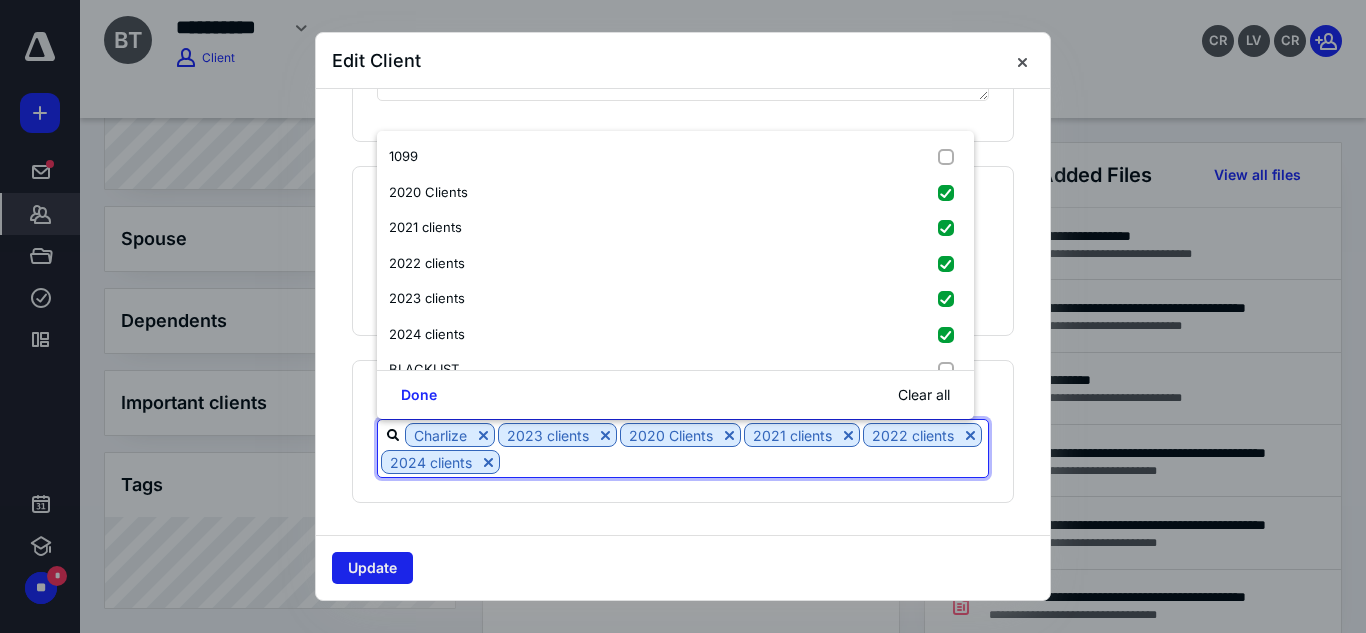click on "Update" at bounding box center [372, 568] 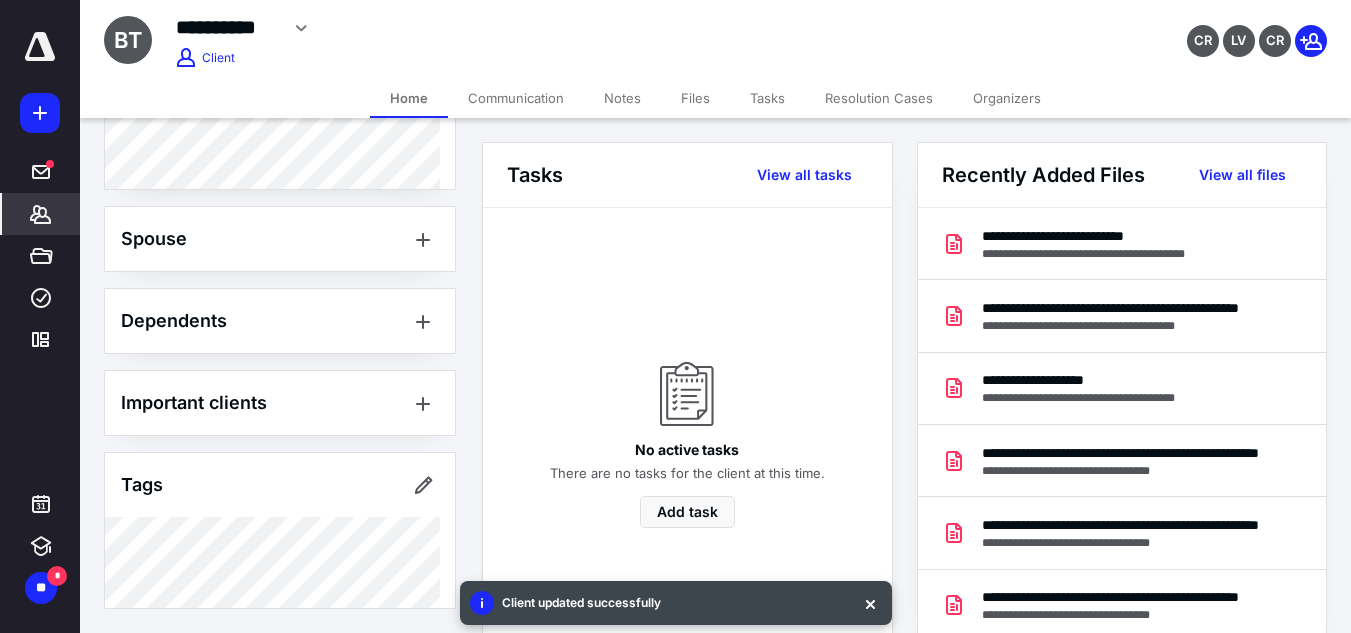 click on "Files" at bounding box center [695, 98] 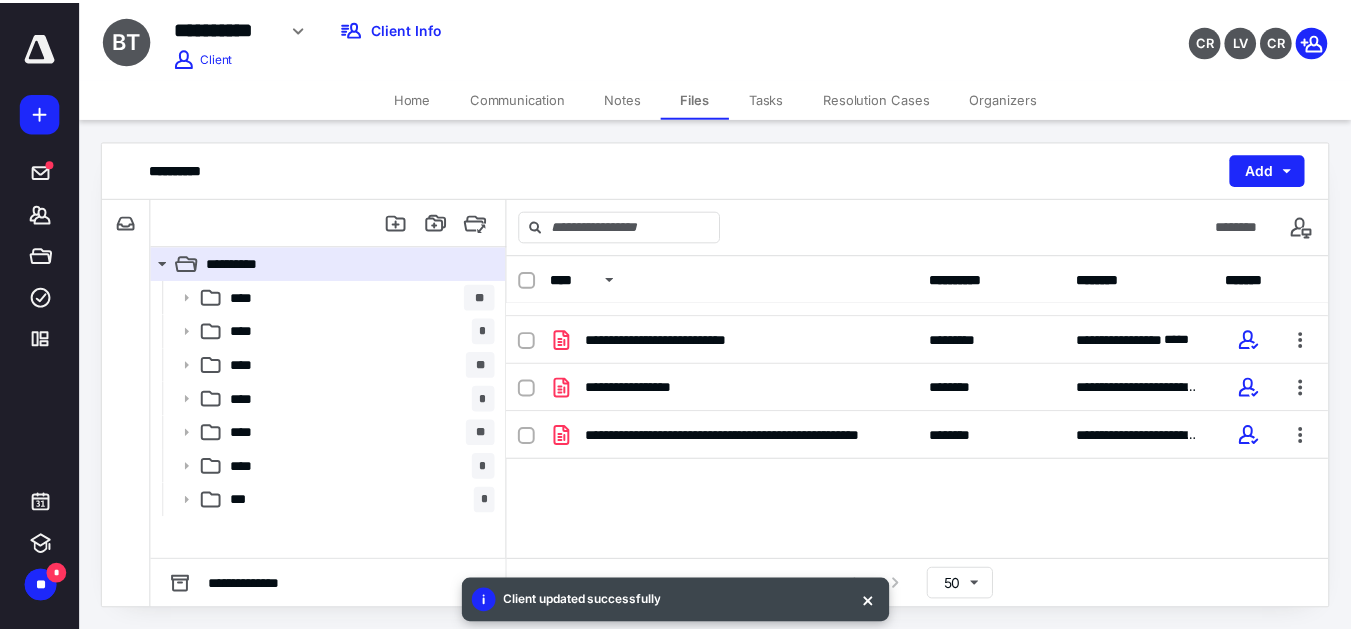 scroll, scrollTop: 320, scrollLeft: 0, axis: vertical 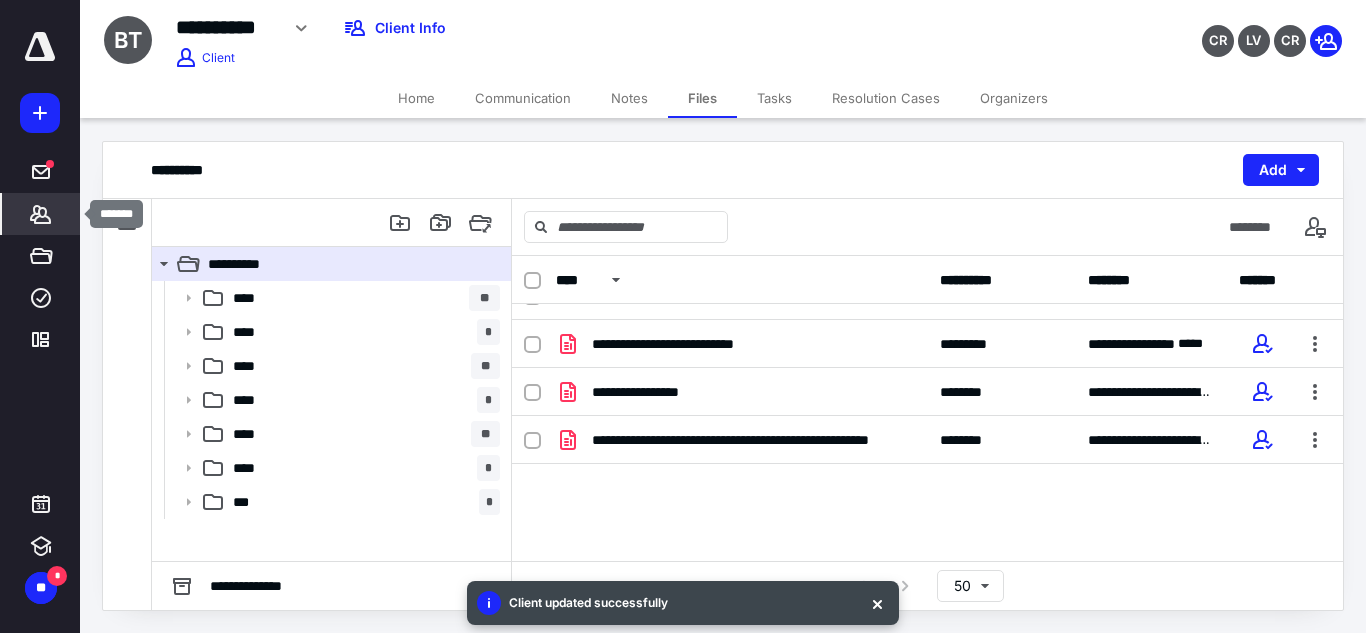 click on "*******" at bounding box center (41, 214) 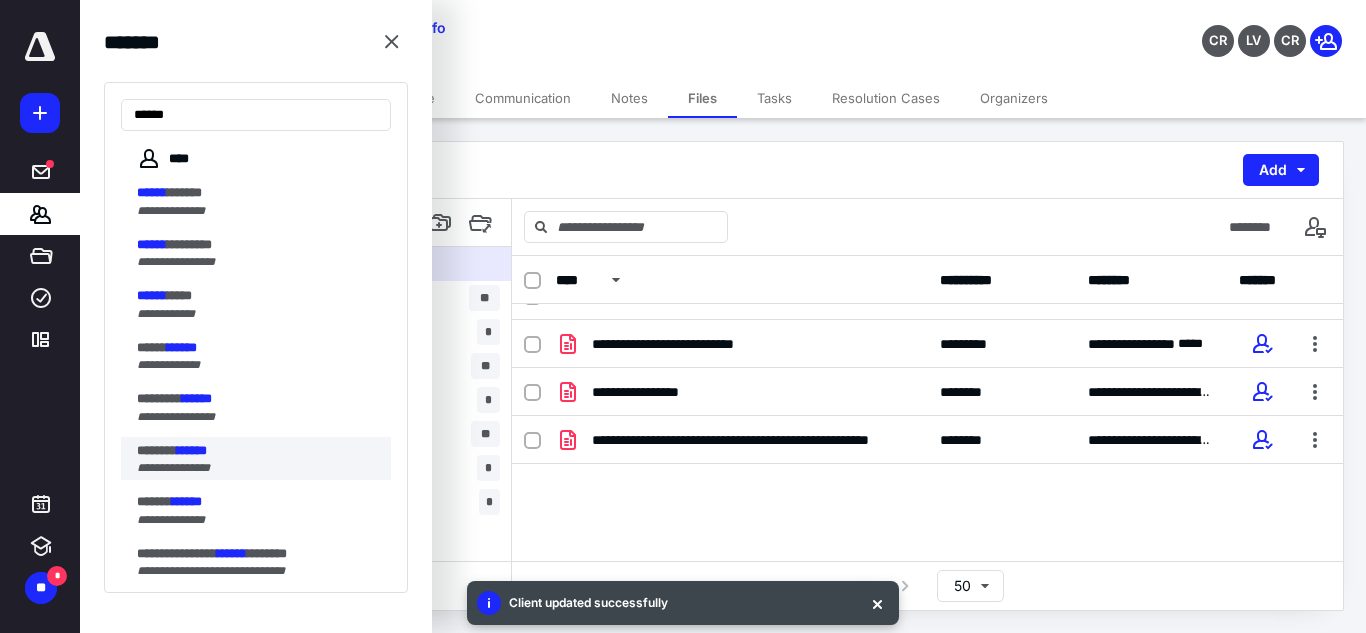 type on "******" 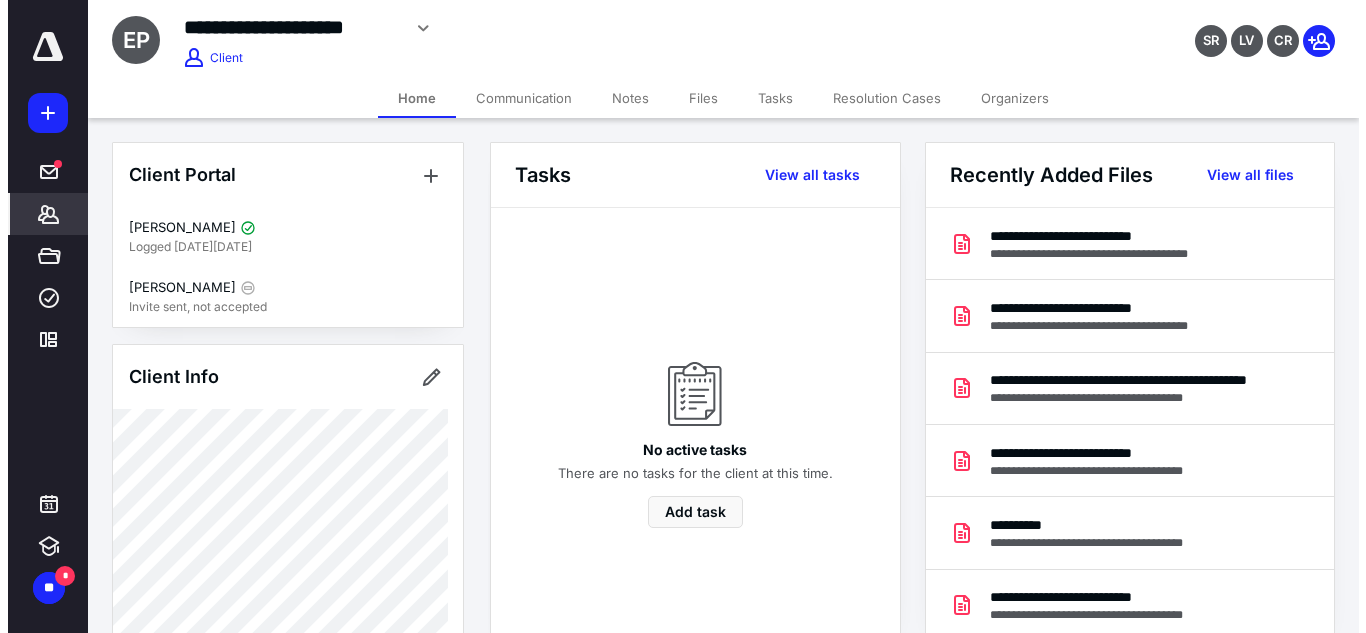 scroll, scrollTop: 931, scrollLeft: 0, axis: vertical 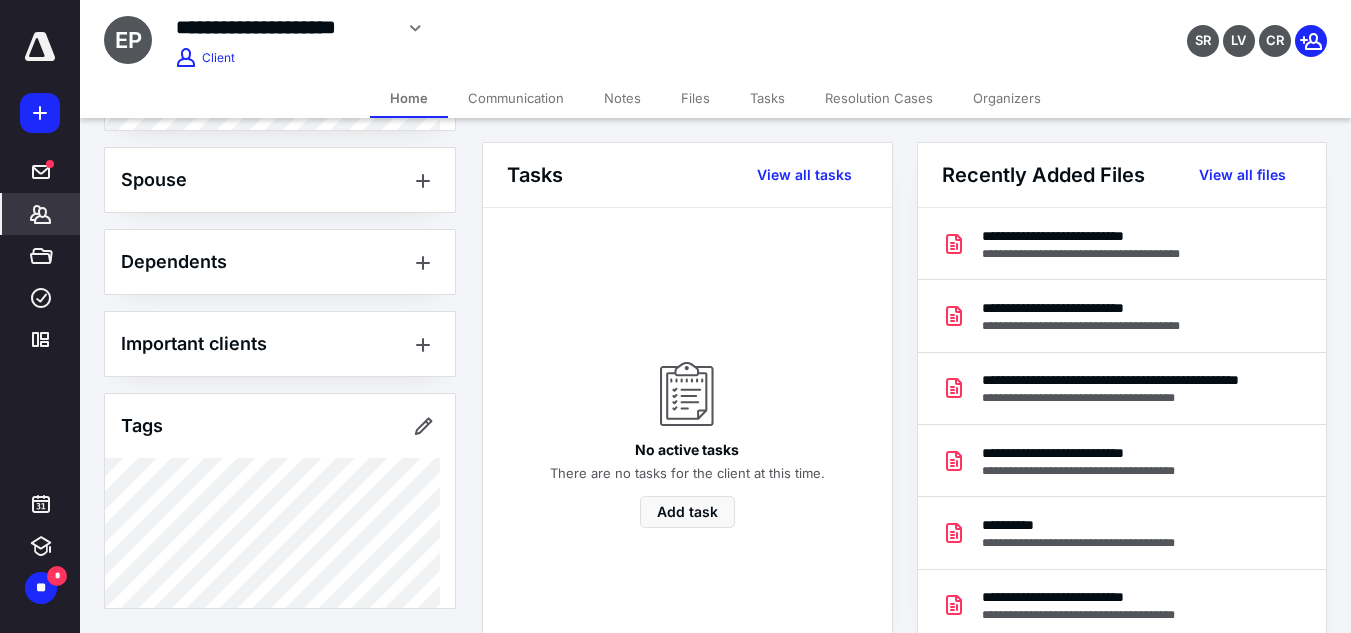click on "Files" at bounding box center [695, 98] 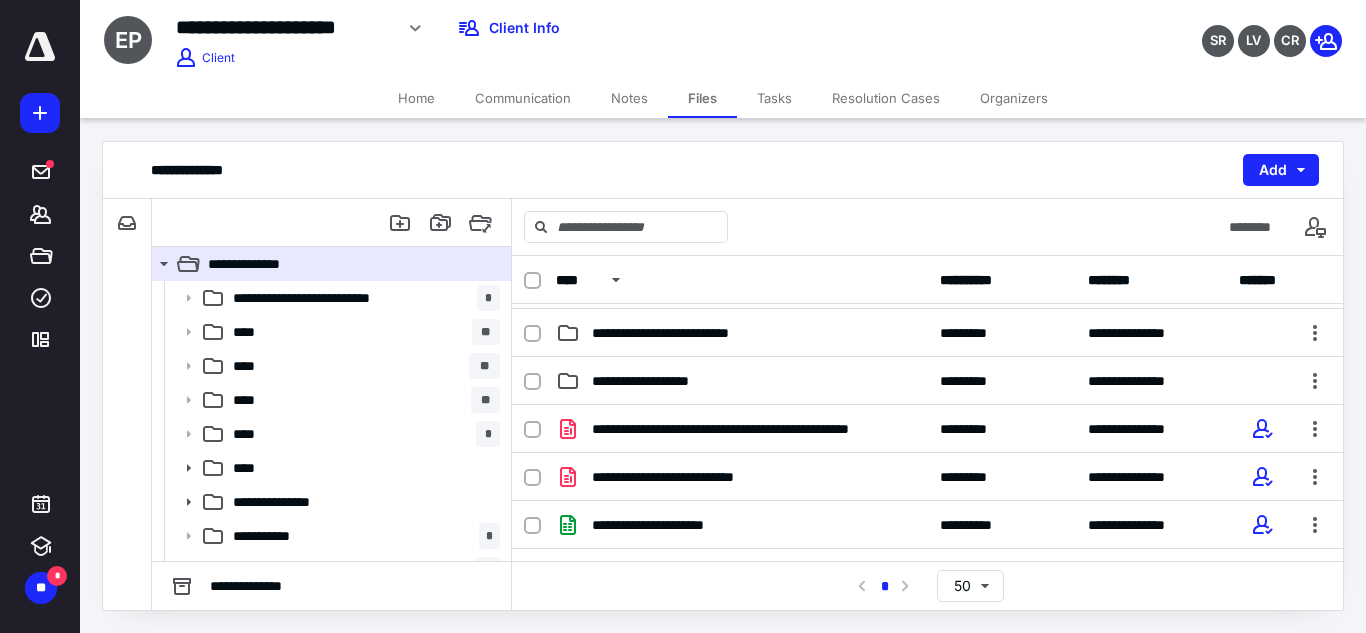 scroll, scrollTop: 476, scrollLeft: 0, axis: vertical 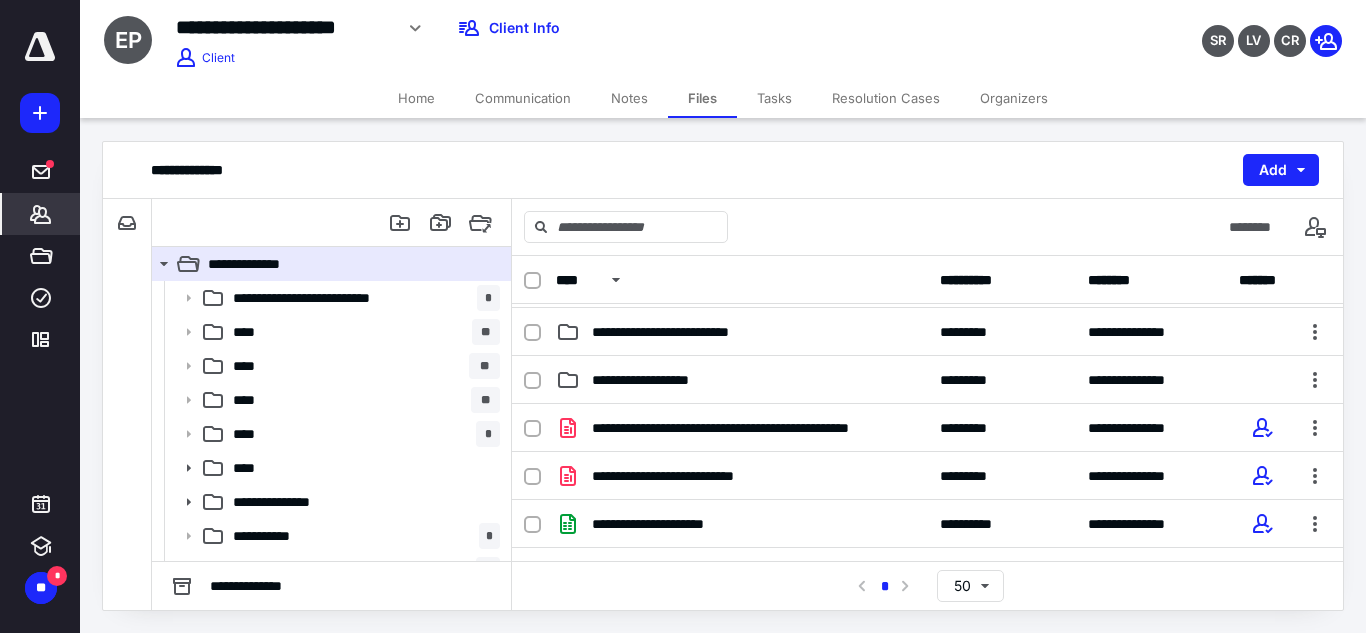 click 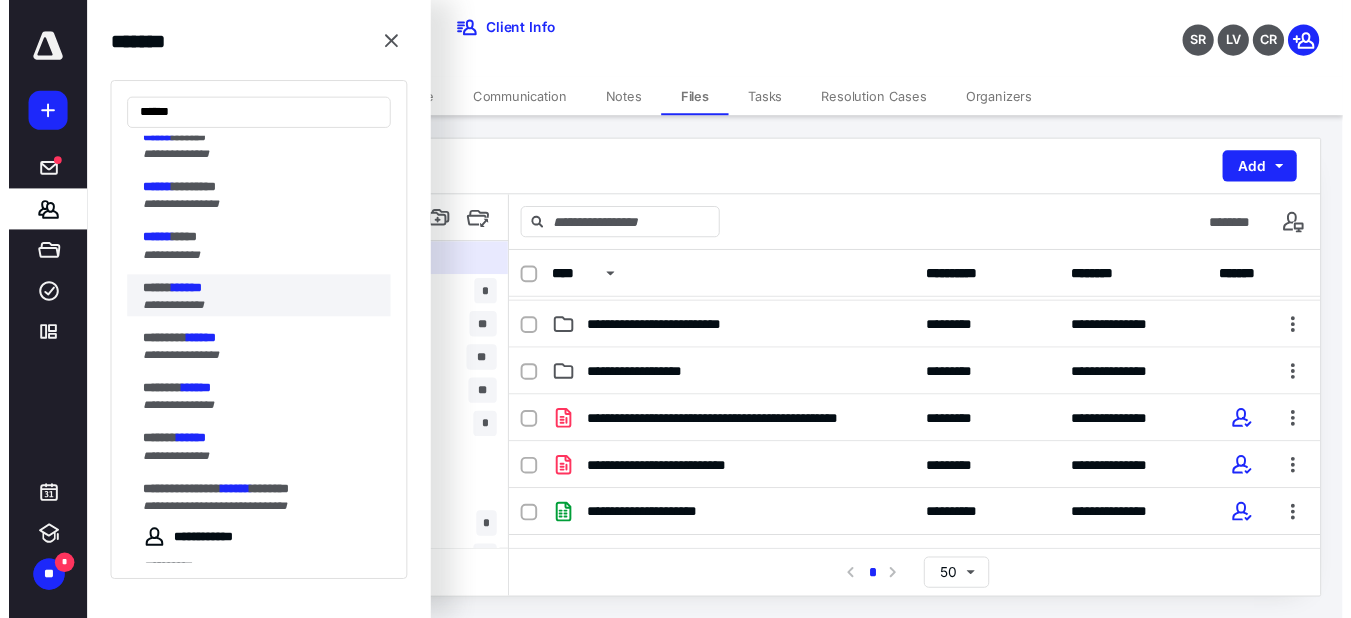 scroll, scrollTop: 65, scrollLeft: 0, axis: vertical 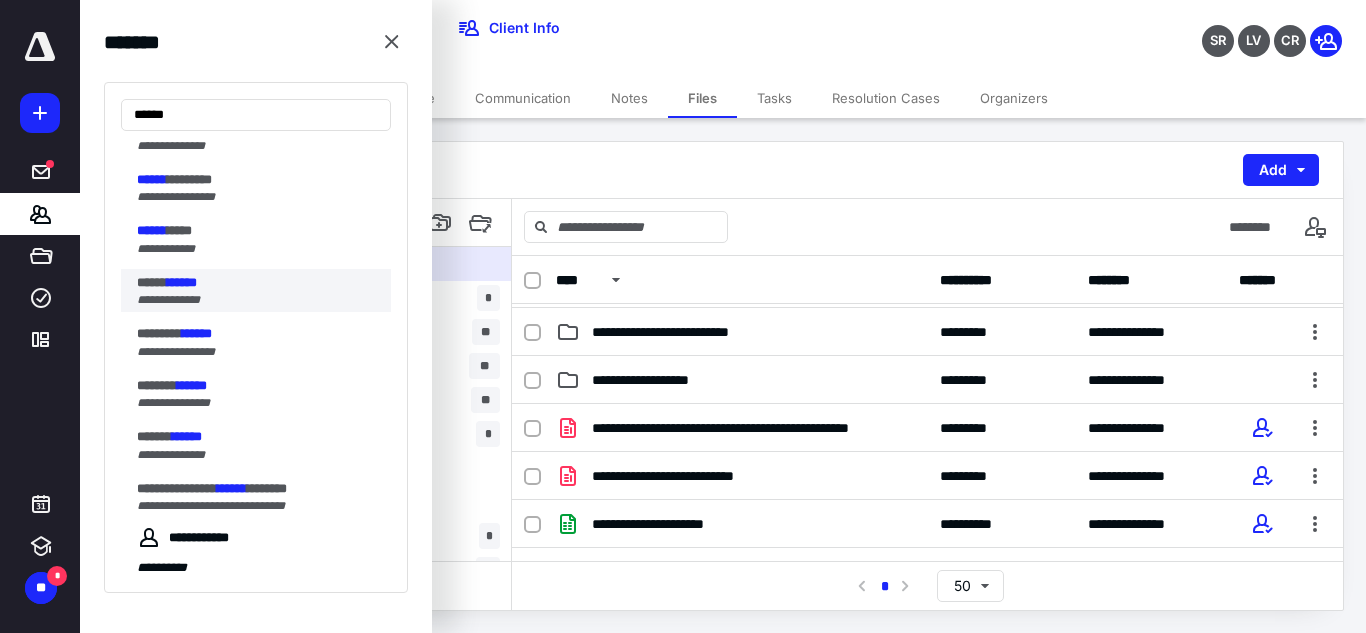 type on "******" 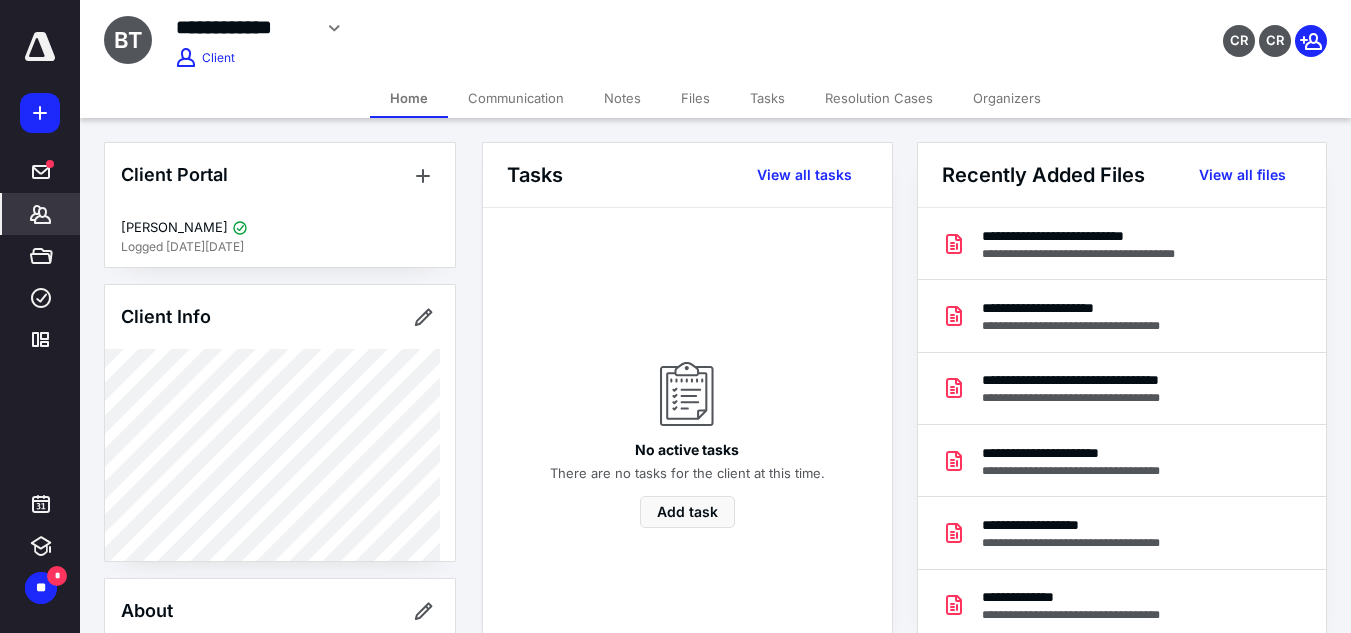 click on "Organizers" at bounding box center [1007, 98] 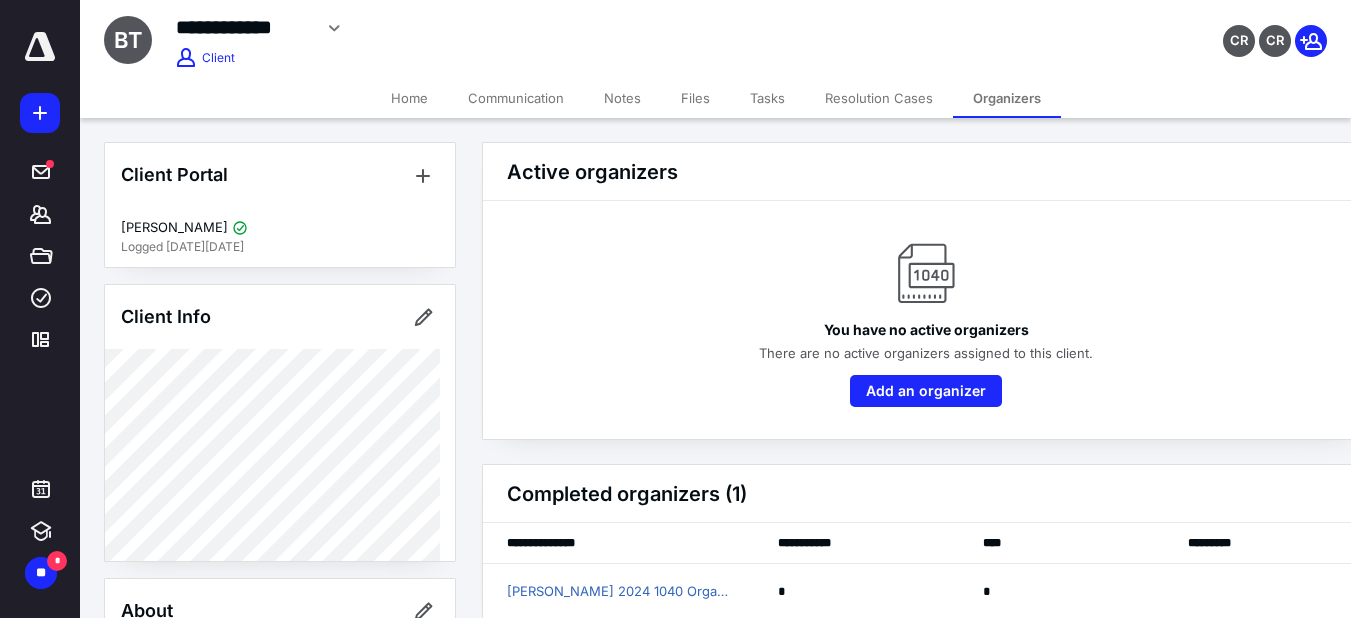 scroll, scrollTop: 27, scrollLeft: 0, axis: vertical 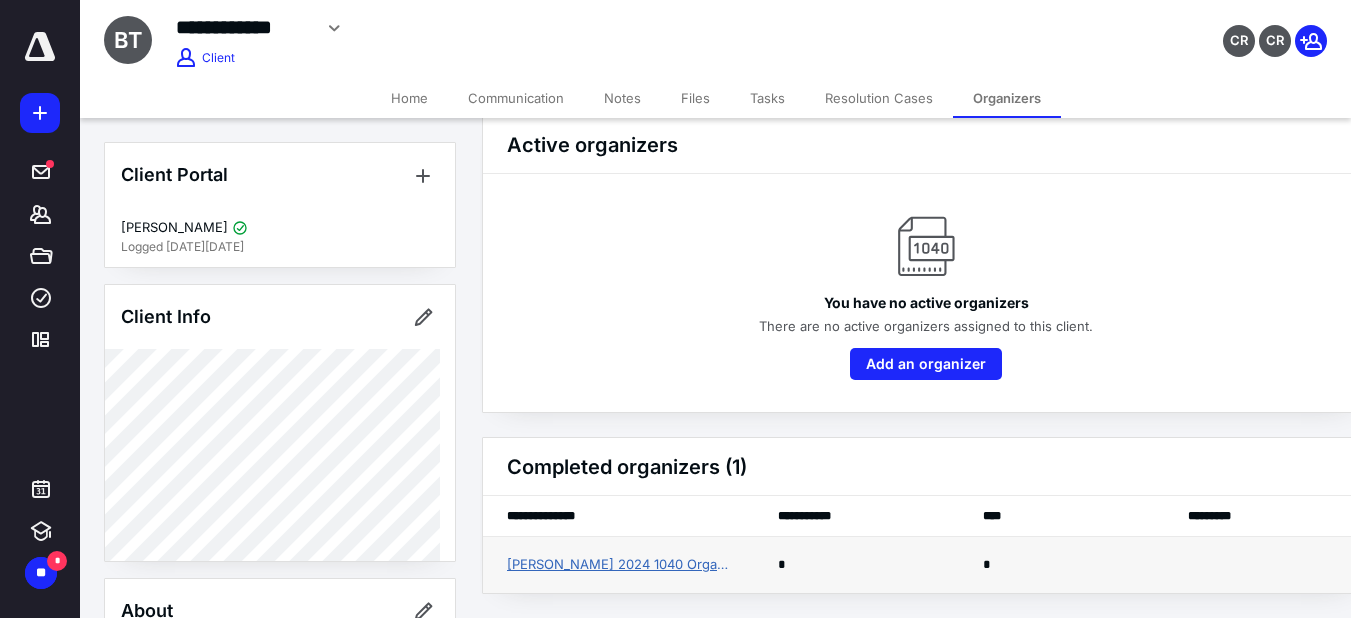 click on "[PERSON_NAME] 2024 1040 Organizer" at bounding box center [618, 565] 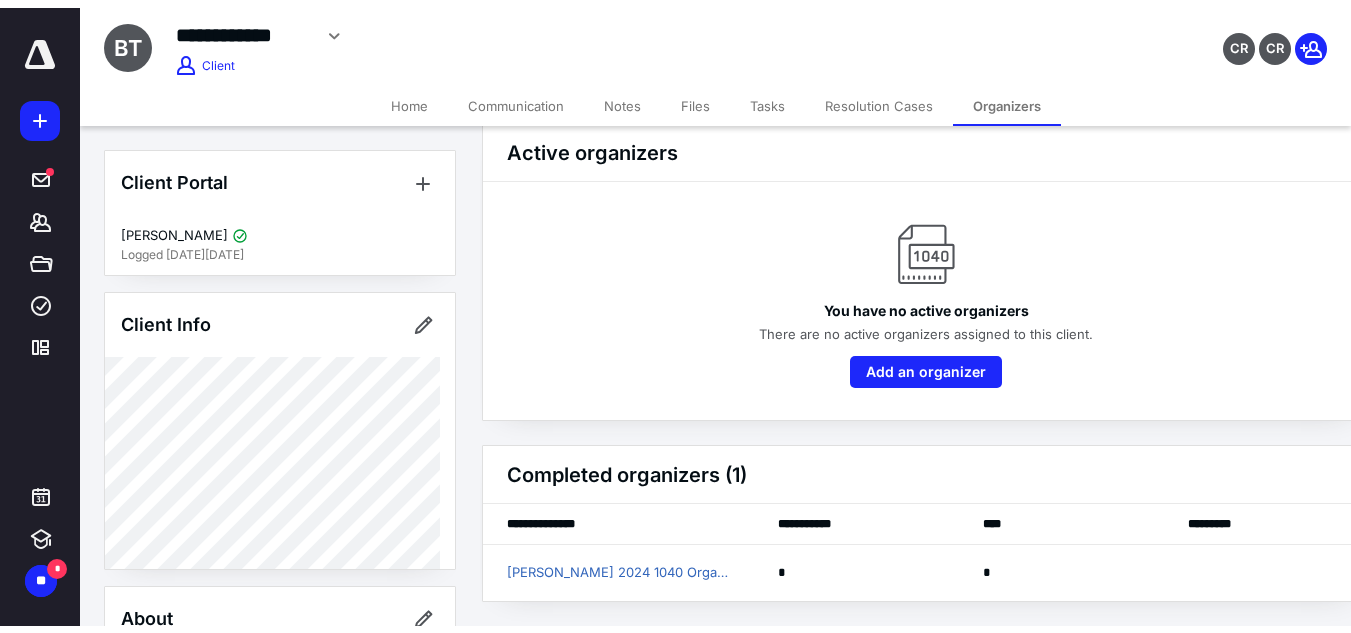 scroll, scrollTop: 0, scrollLeft: 0, axis: both 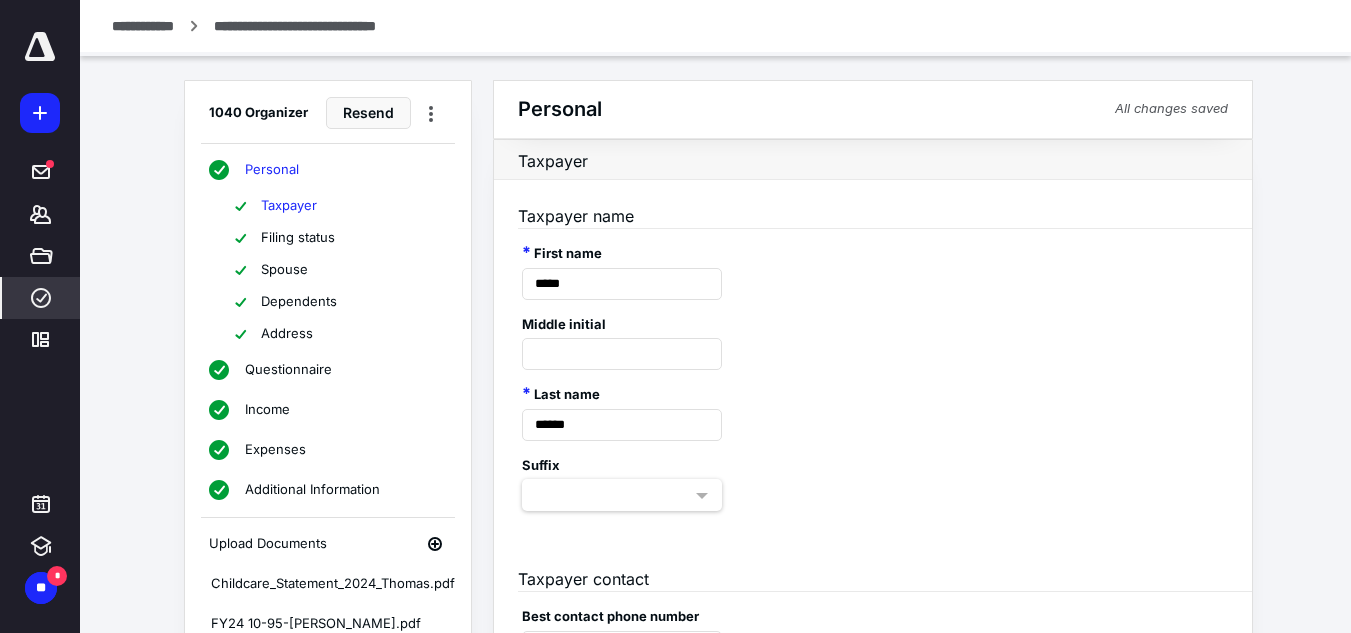 click on "Spouse" at bounding box center (338, 270) 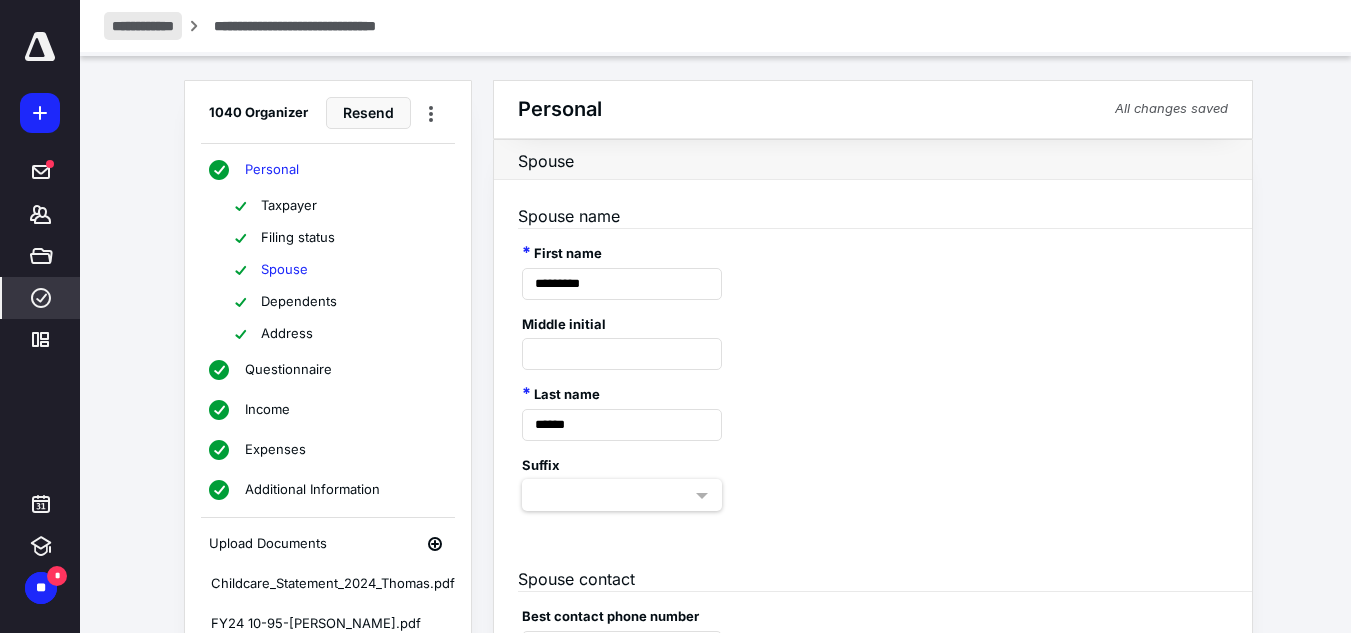click on "**********" at bounding box center [143, 26] 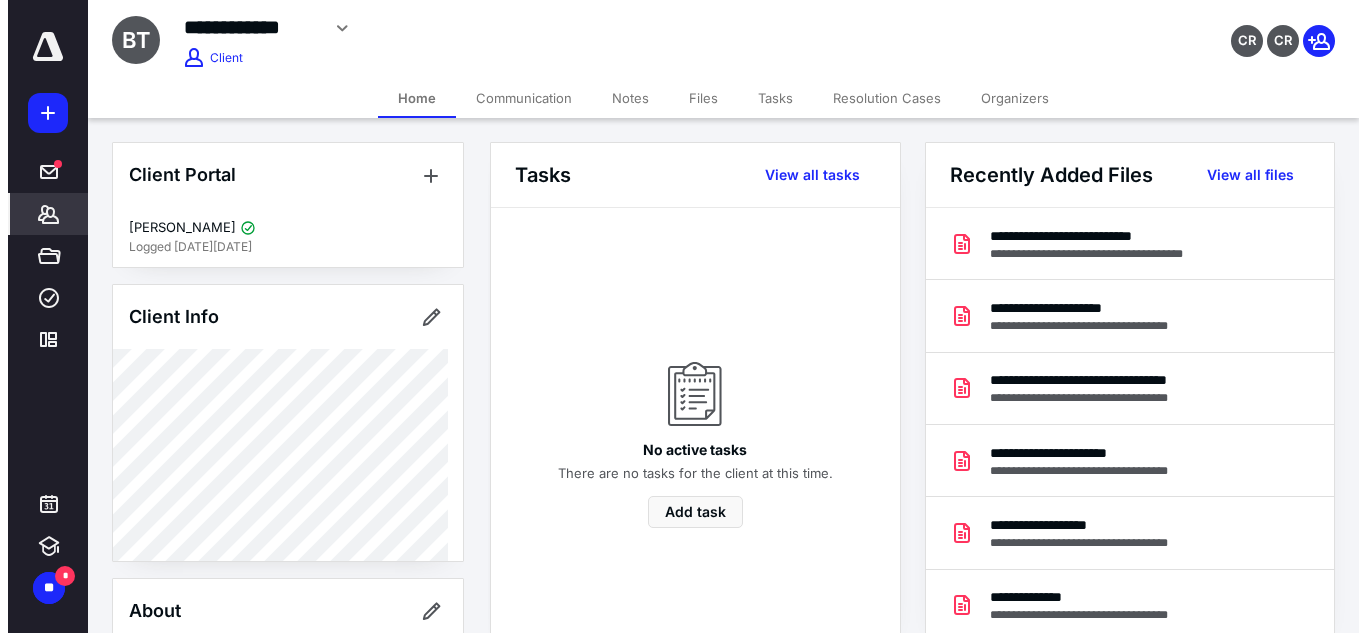 scroll, scrollTop: 563, scrollLeft: 0, axis: vertical 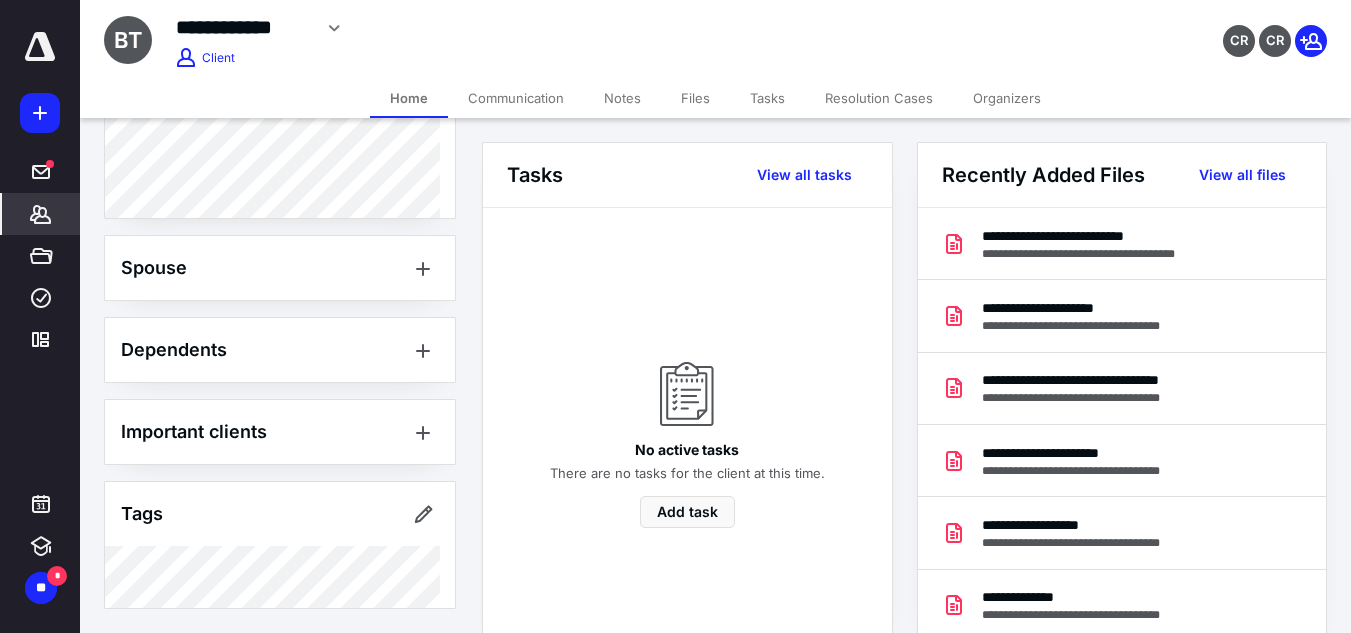 click on "Files" at bounding box center [695, 98] 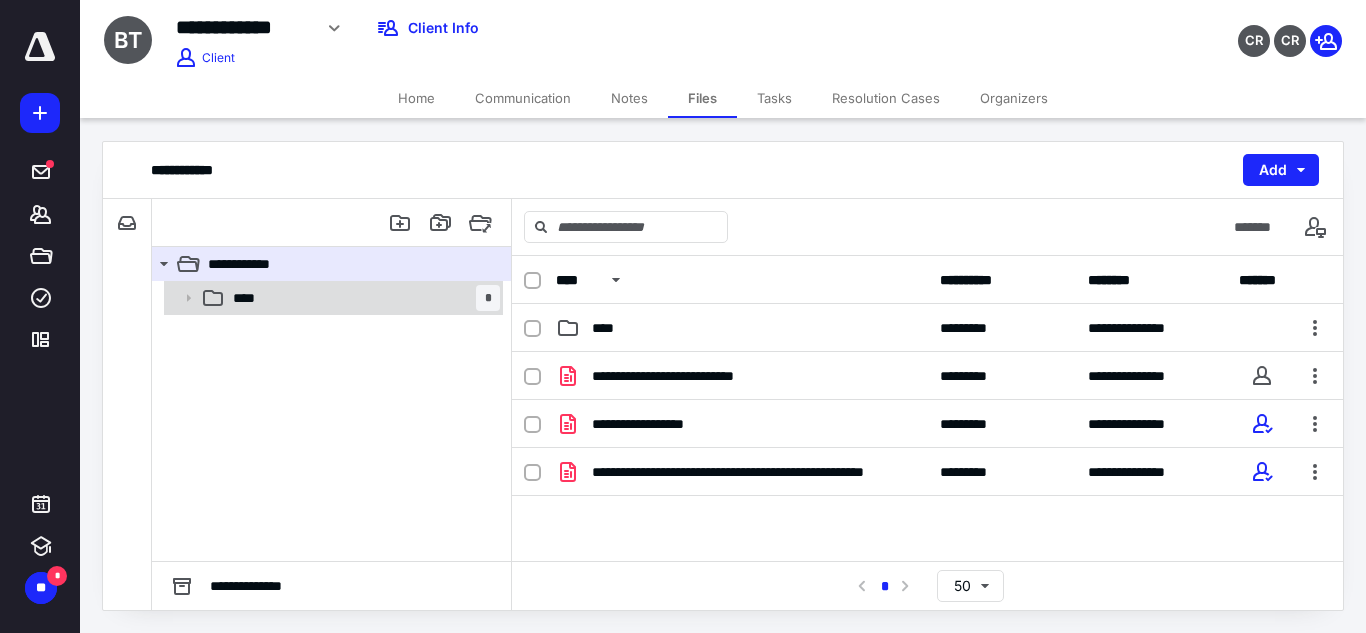 click on "**** *" at bounding box center (332, 298) 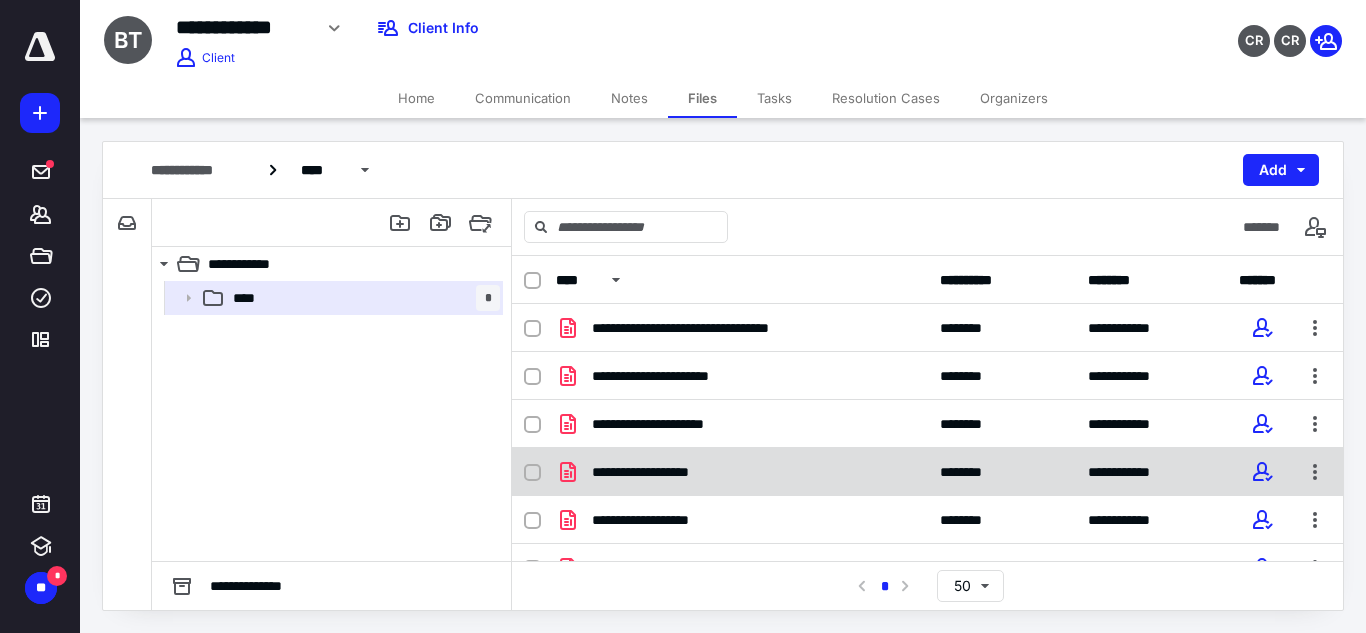 scroll, scrollTop: 43, scrollLeft: 0, axis: vertical 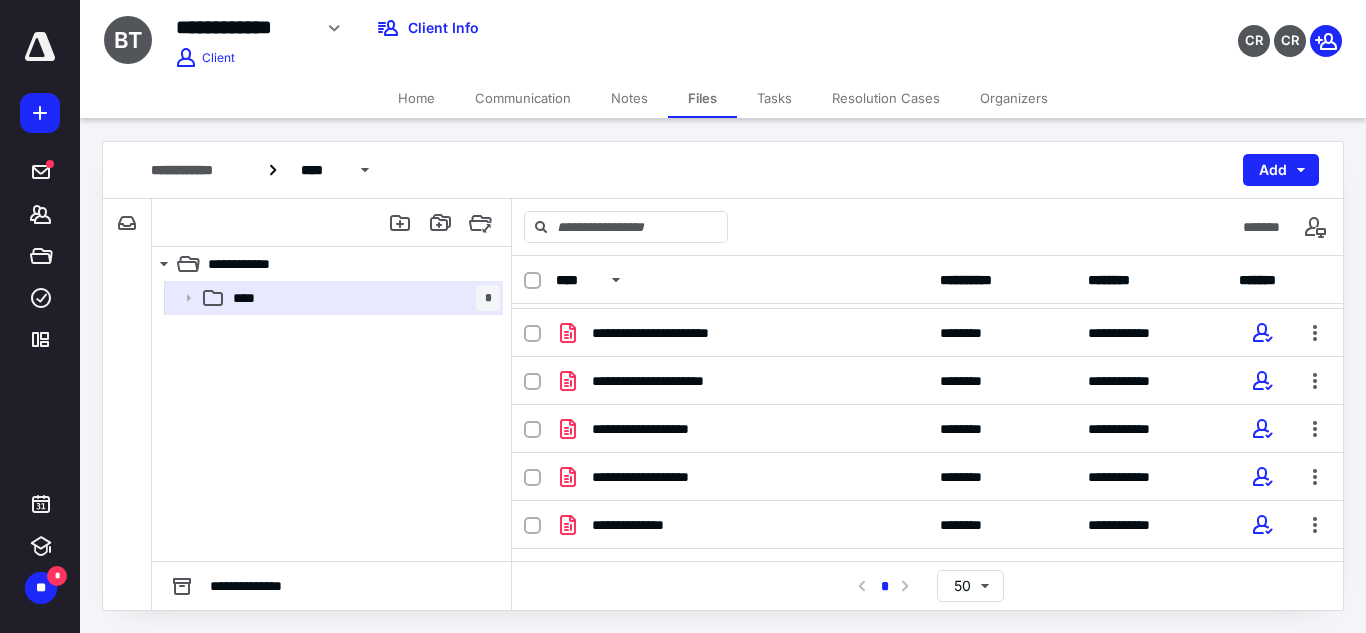 click on "**********" at bounding box center [344, 264] 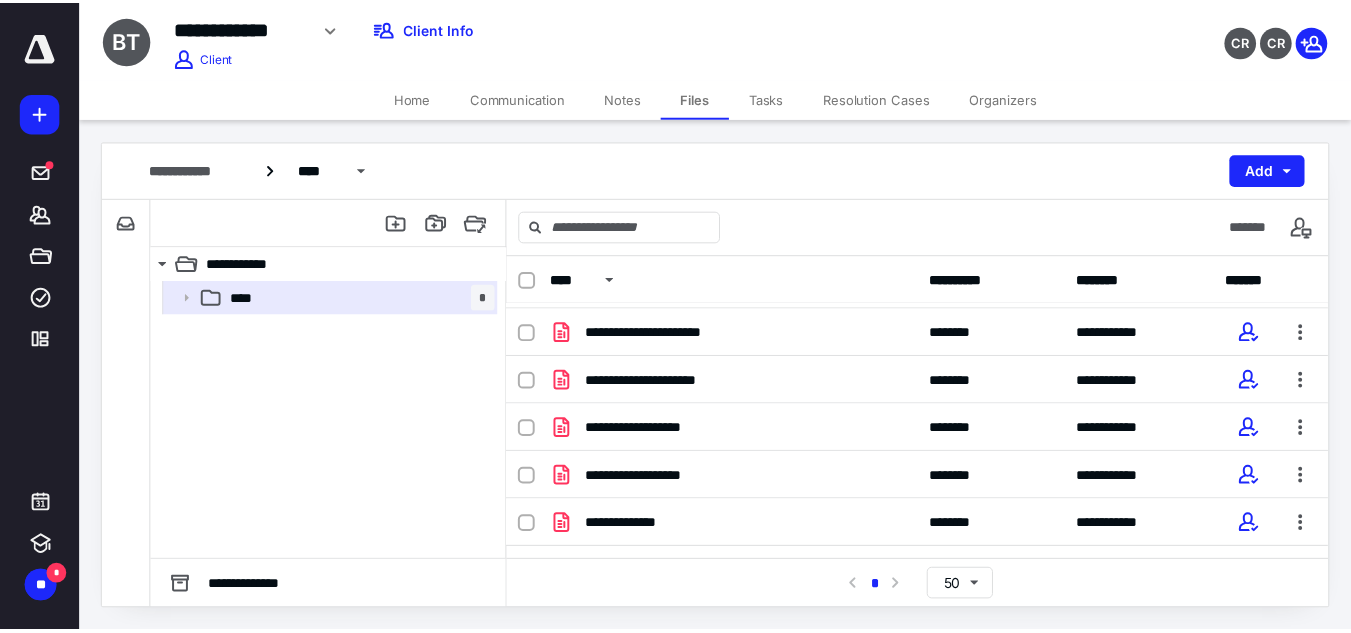 scroll, scrollTop: 0, scrollLeft: 0, axis: both 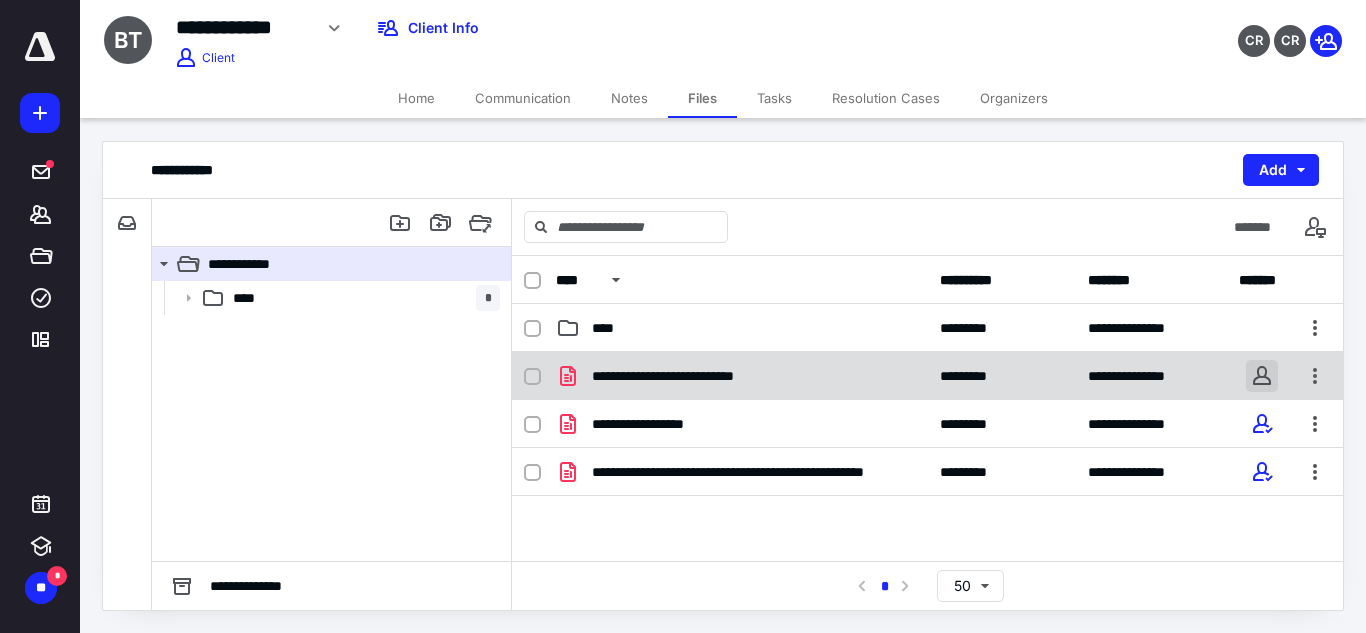 click at bounding box center [1262, 376] 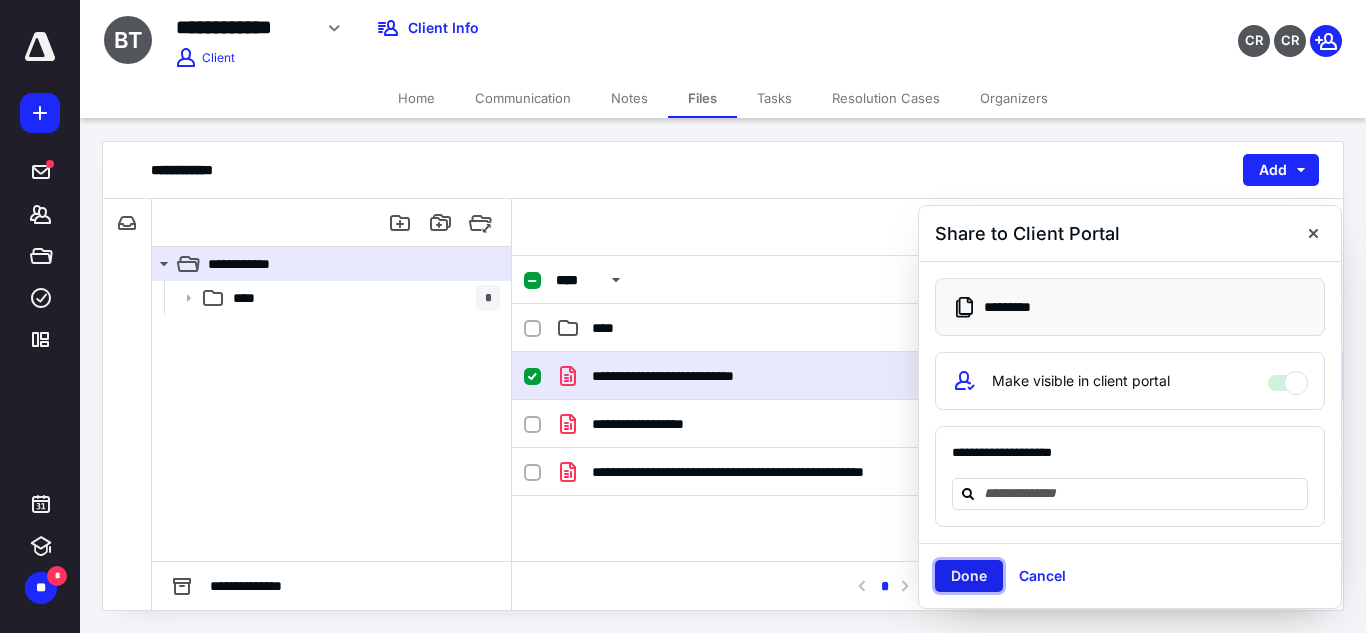 click on "Done" at bounding box center [969, 576] 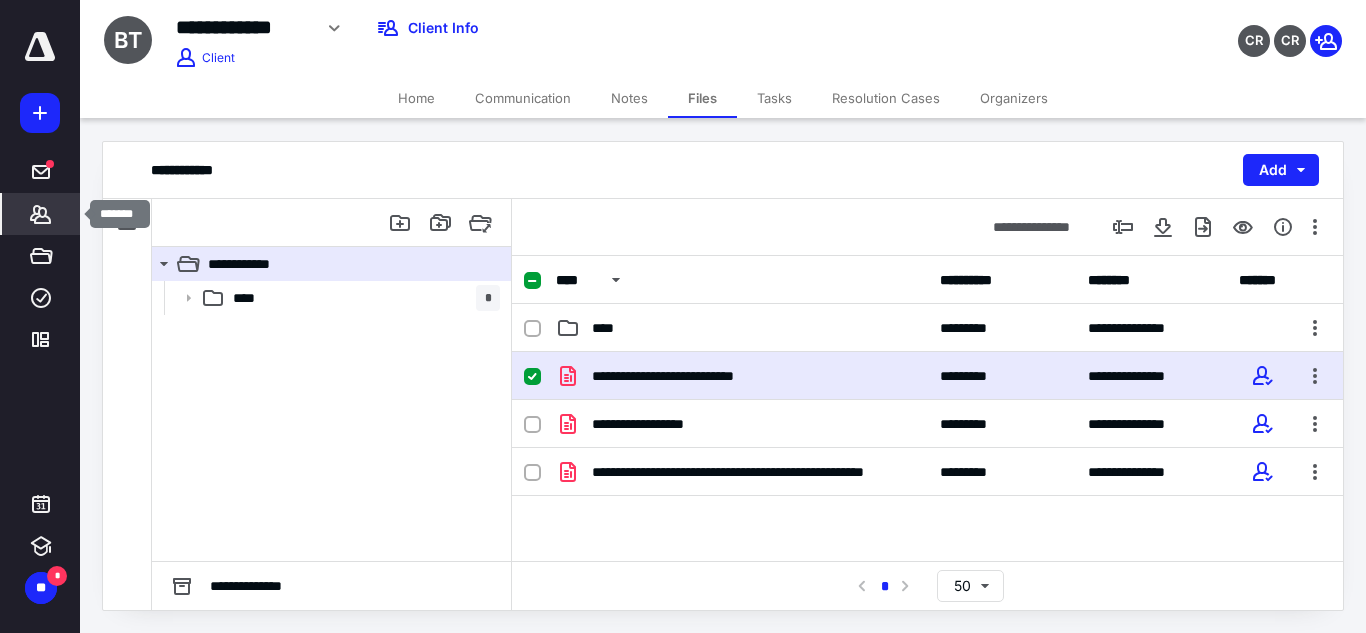 click on "*******" at bounding box center (41, 214) 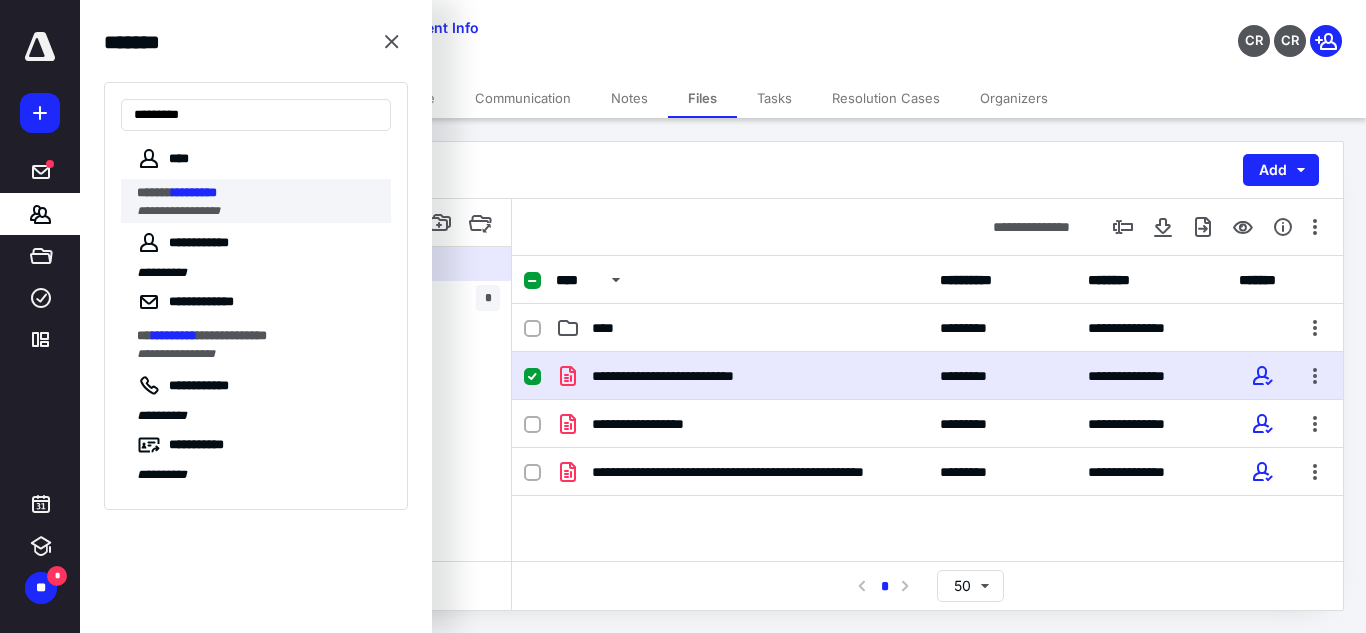 type on "*********" 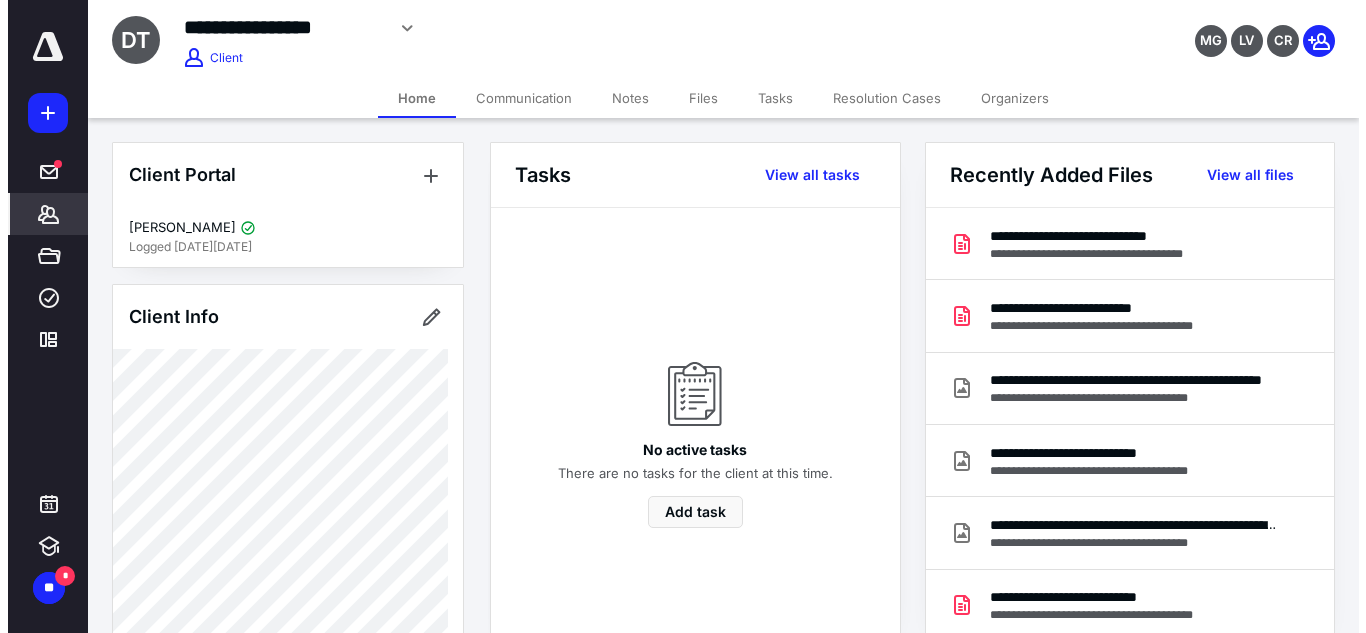 scroll, scrollTop: 865, scrollLeft: 0, axis: vertical 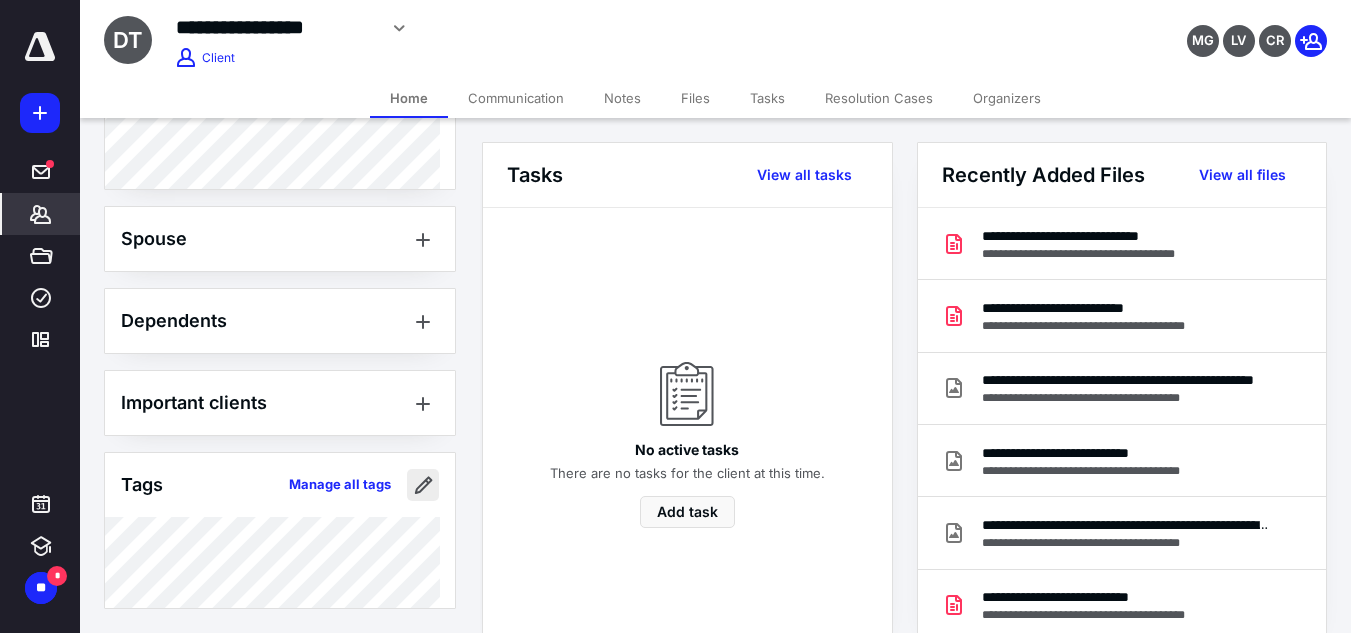 click at bounding box center (423, 485) 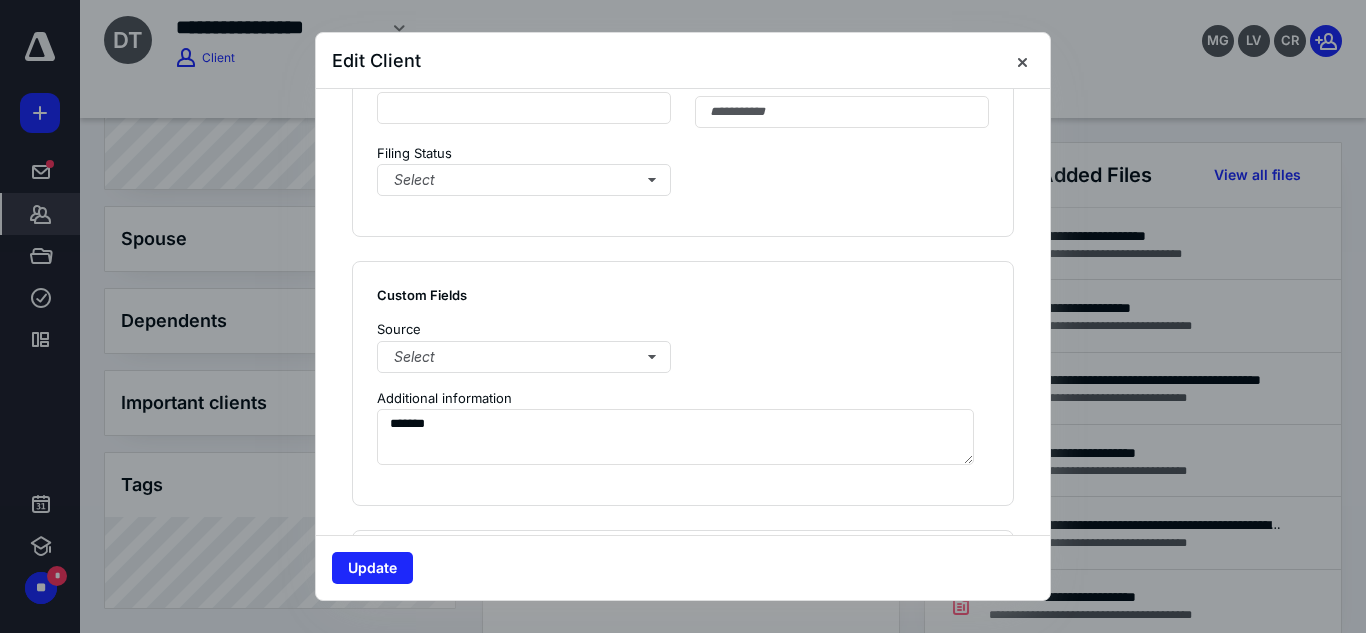 scroll, scrollTop: 1693, scrollLeft: 0, axis: vertical 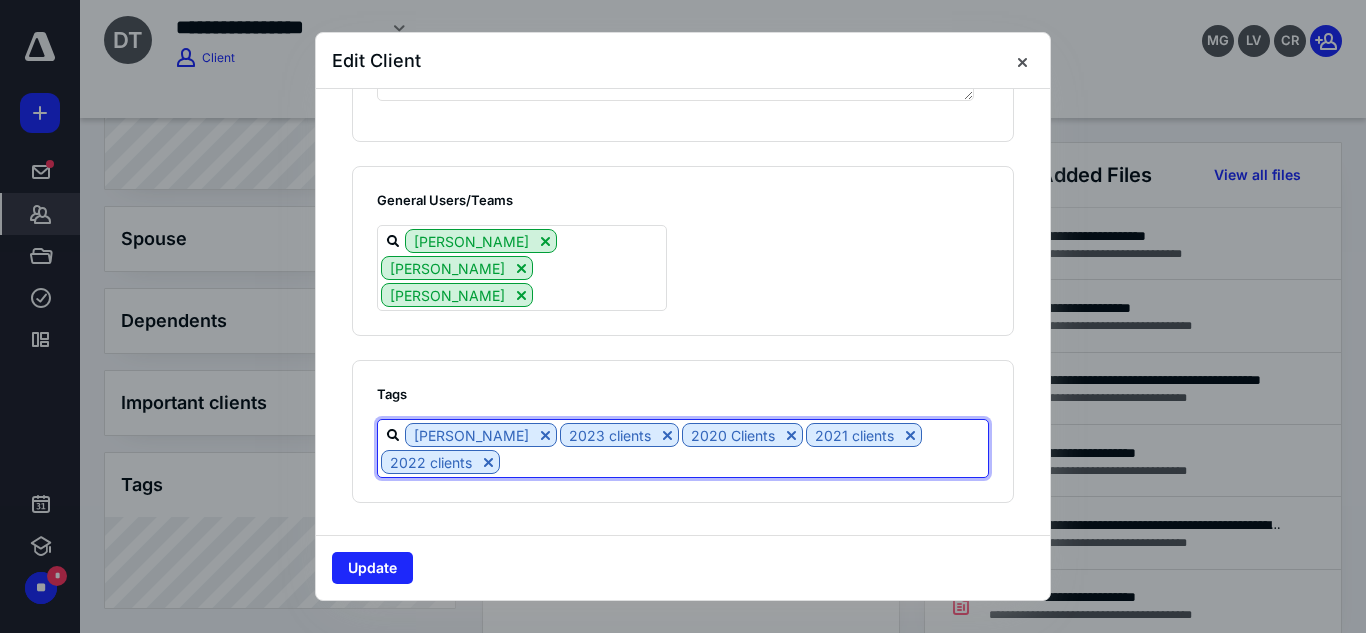click at bounding box center (744, 461) 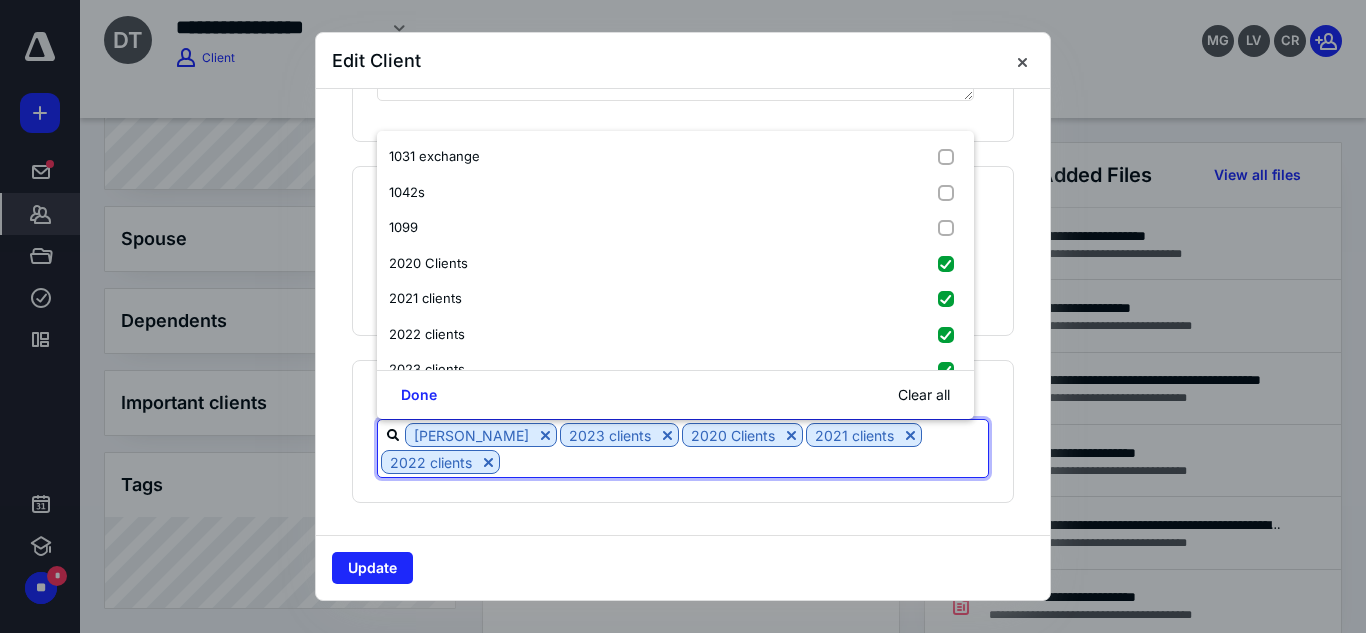 scroll, scrollTop: 38, scrollLeft: 0, axis: vertical 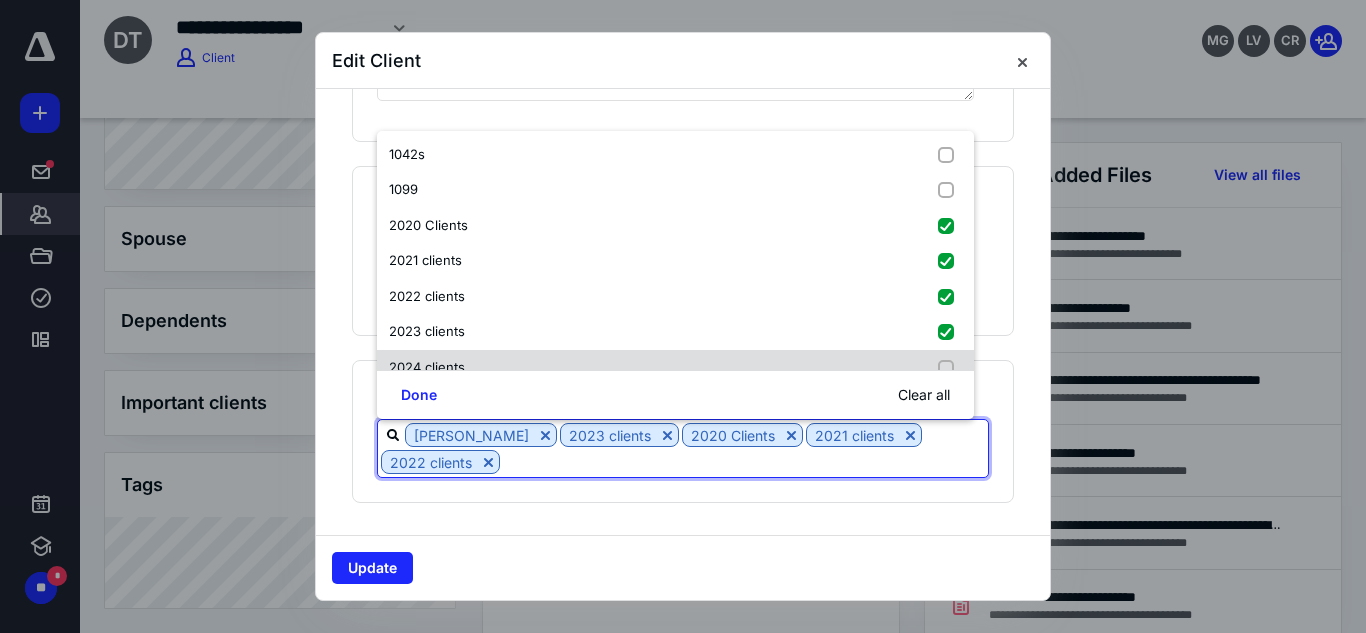 click on "2024 clients" at bounding box center [675, 368] 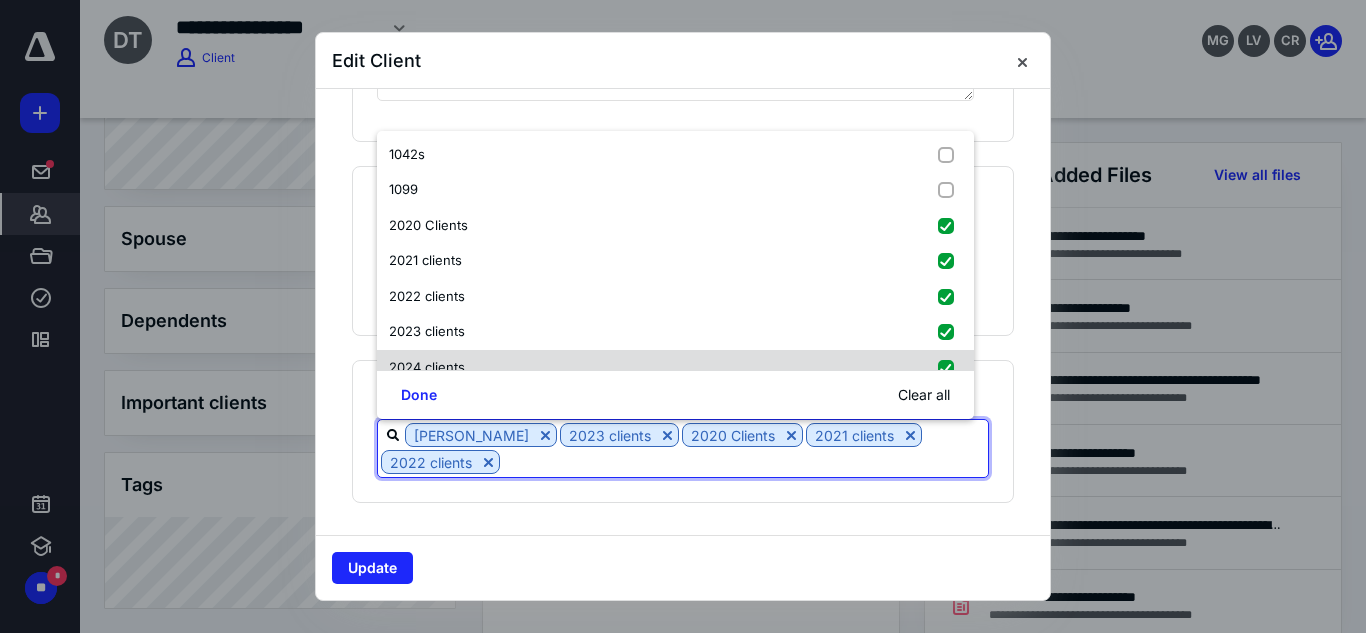 checkbox on "true" 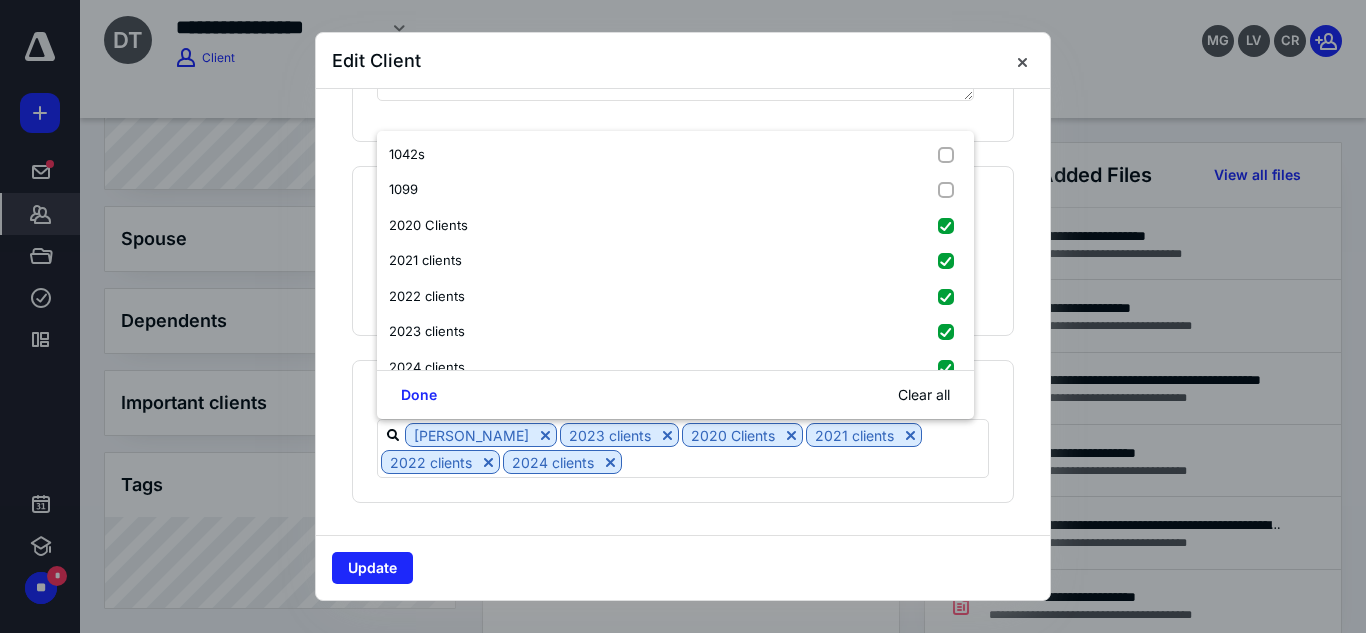click on "Update" at bounding box center (683, 567) 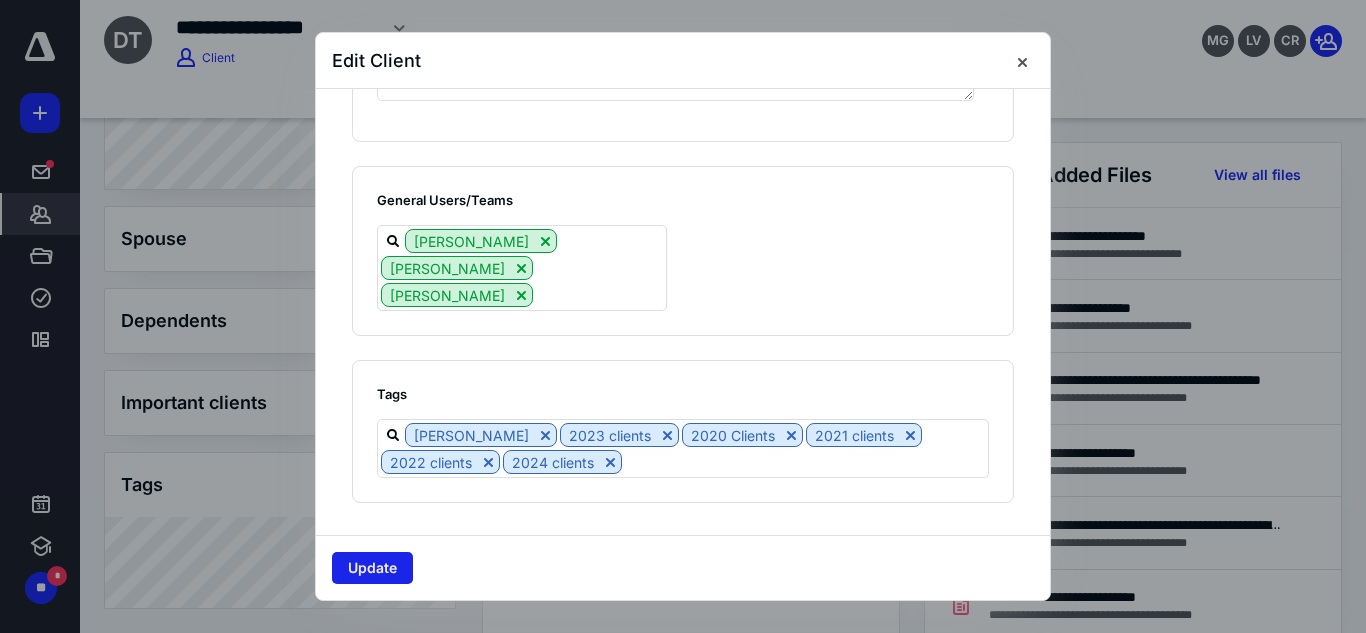 click on "Update" at bounding box center (372, 568) 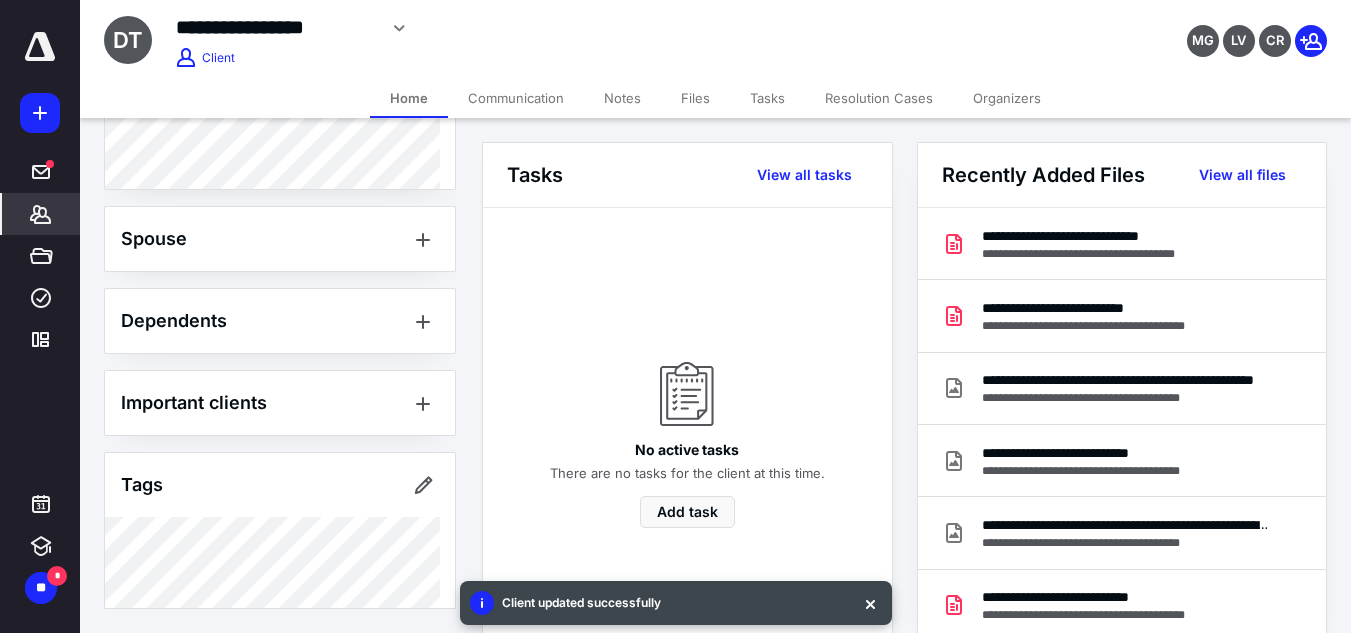 click on "Files" at bounding box center [695, 98] 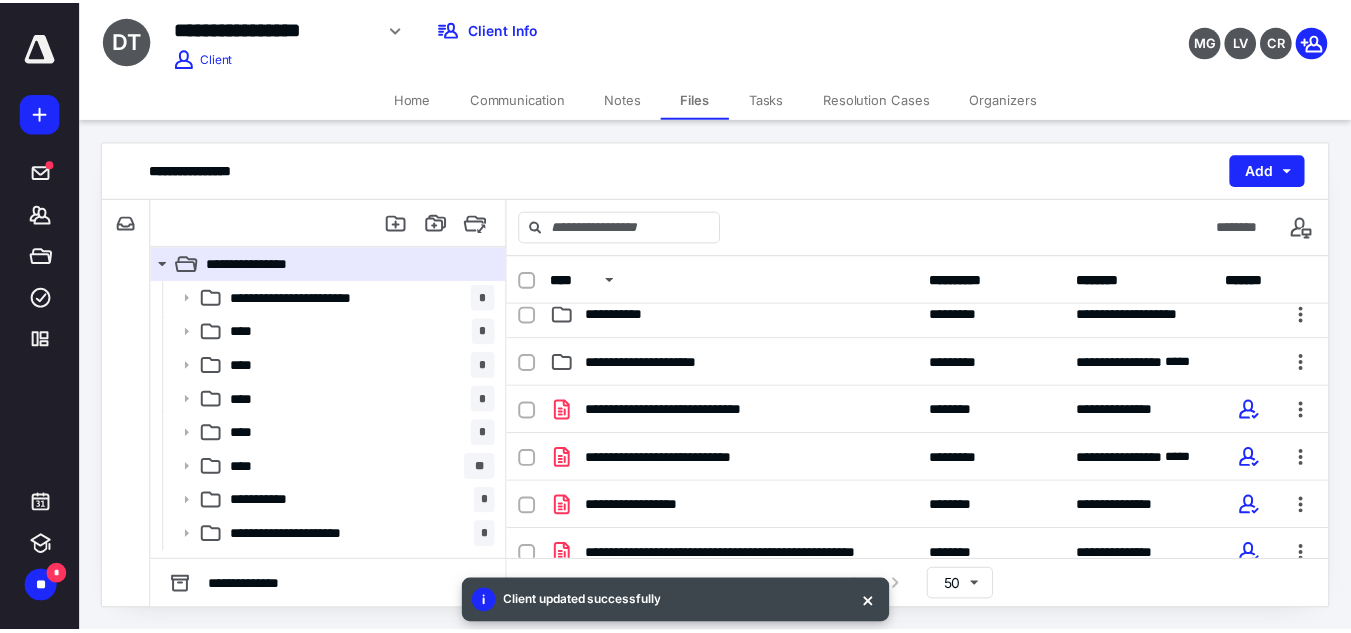 scroll, scrollTop: 306, scrollLeft: 0, axis: vertical 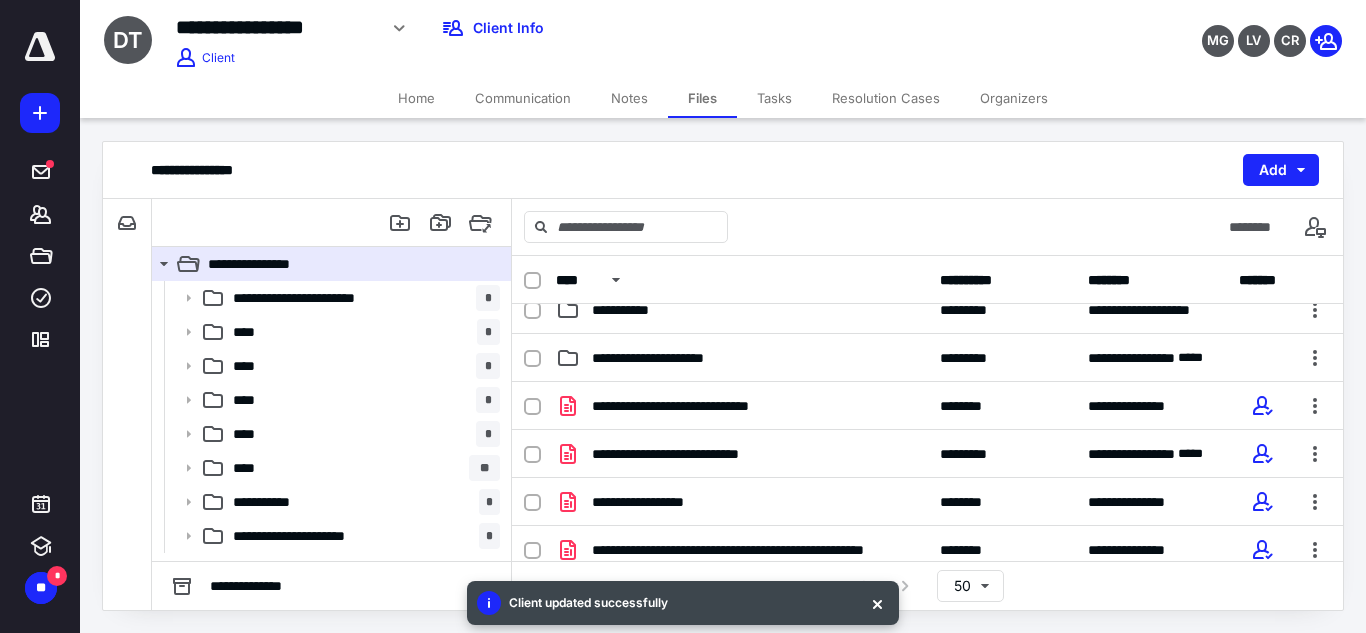 click on "Home" at bounding box center (416, 98) 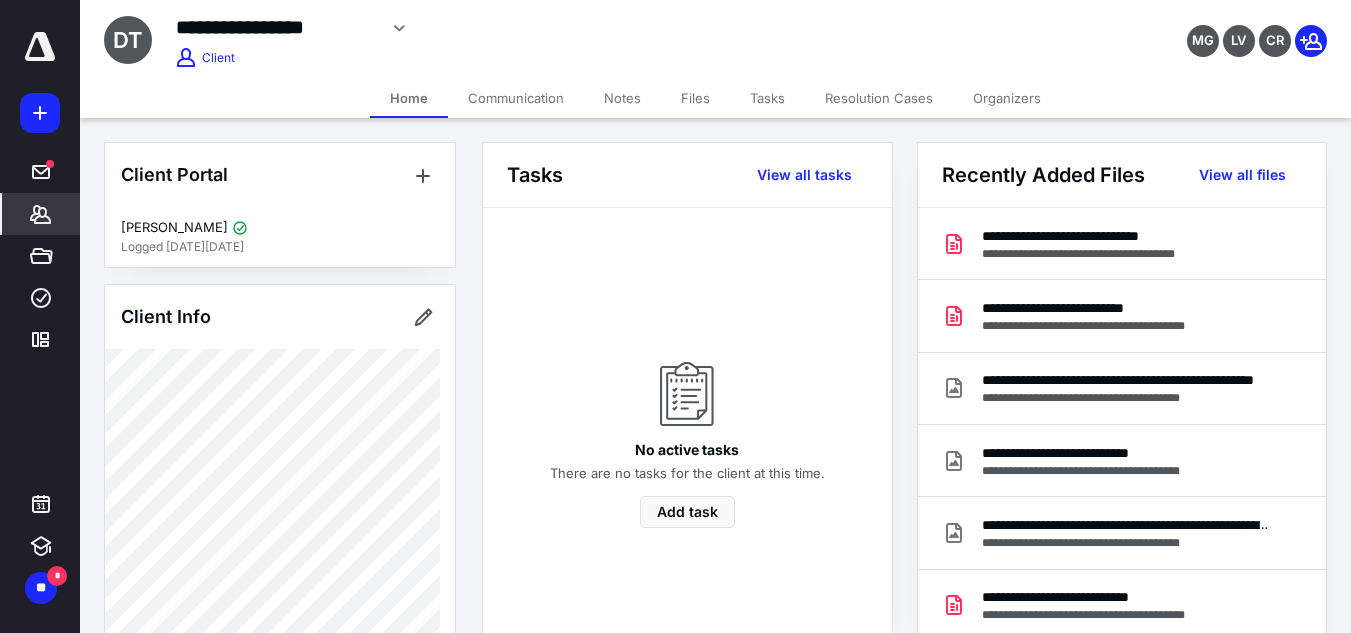 click on "Organizers" at bounding box center [1007, 98] 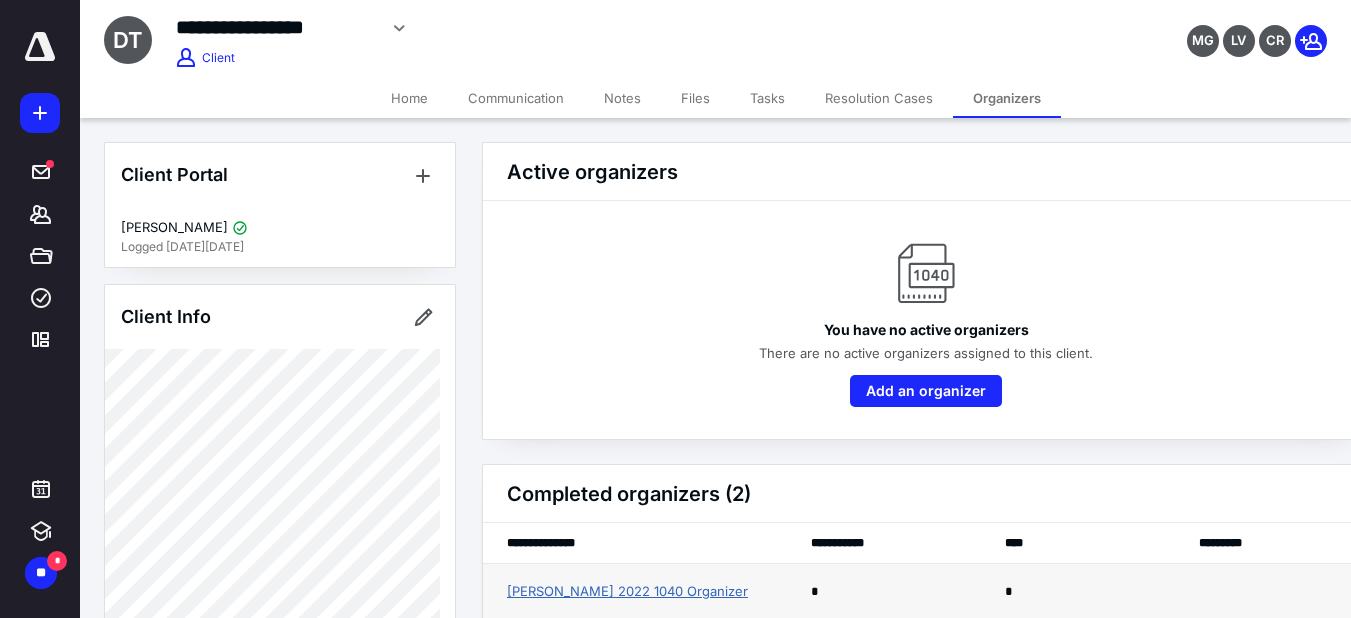 click on "[PERSON_NAME] 2022 1040 Organizer" at bounding box center (627, 592) 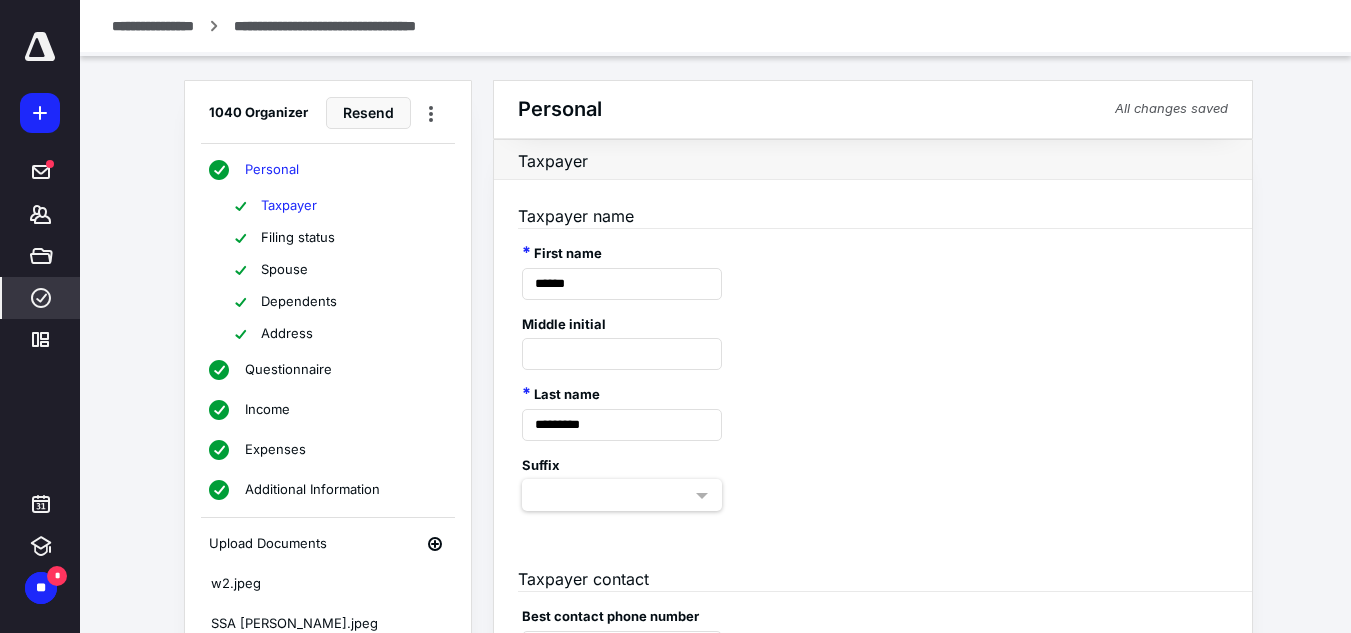 click on "Spouse" at bounding box center [338, 270] 